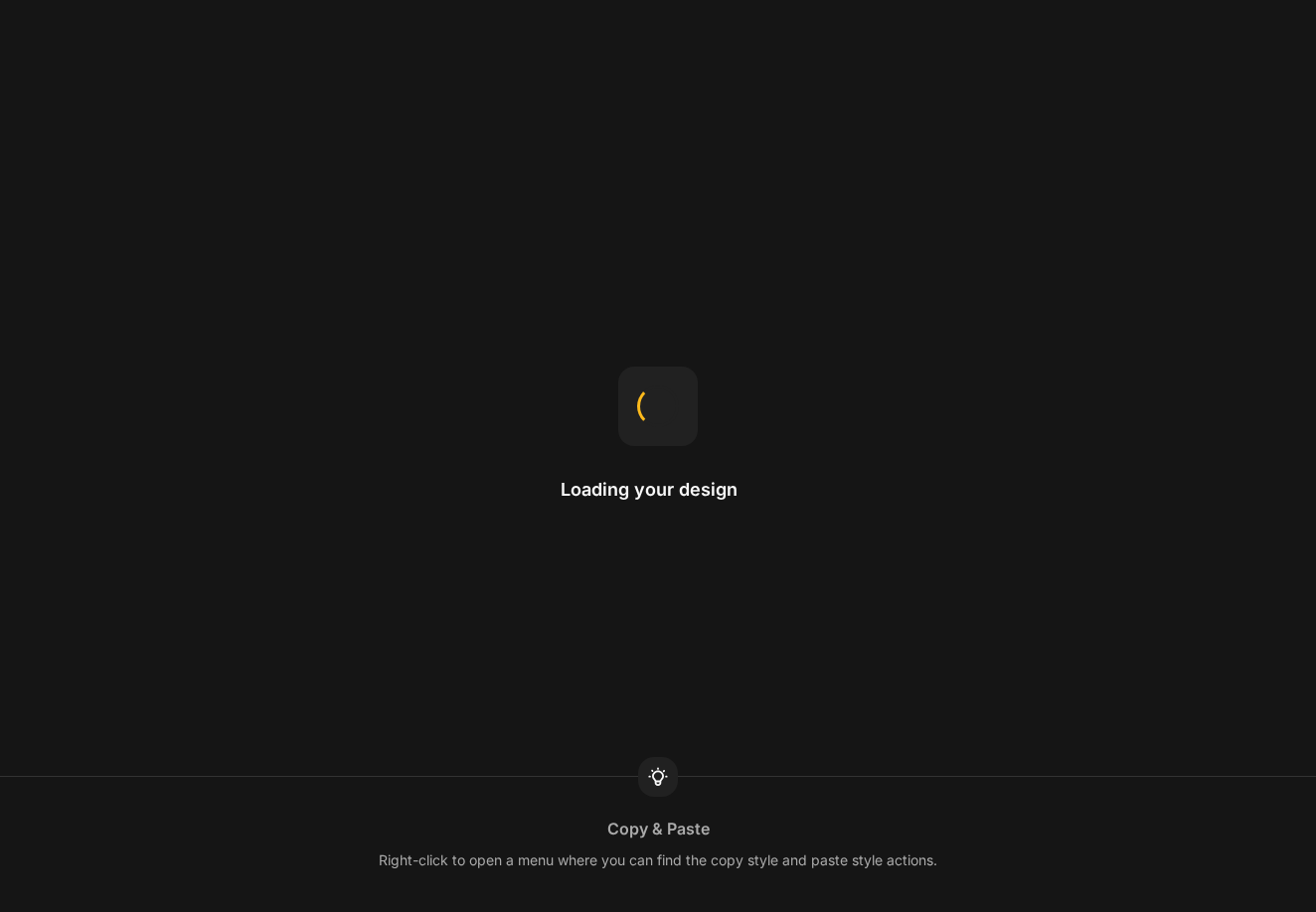 scroll, scrollTop: 0, scrollLeft: 0, axis: both 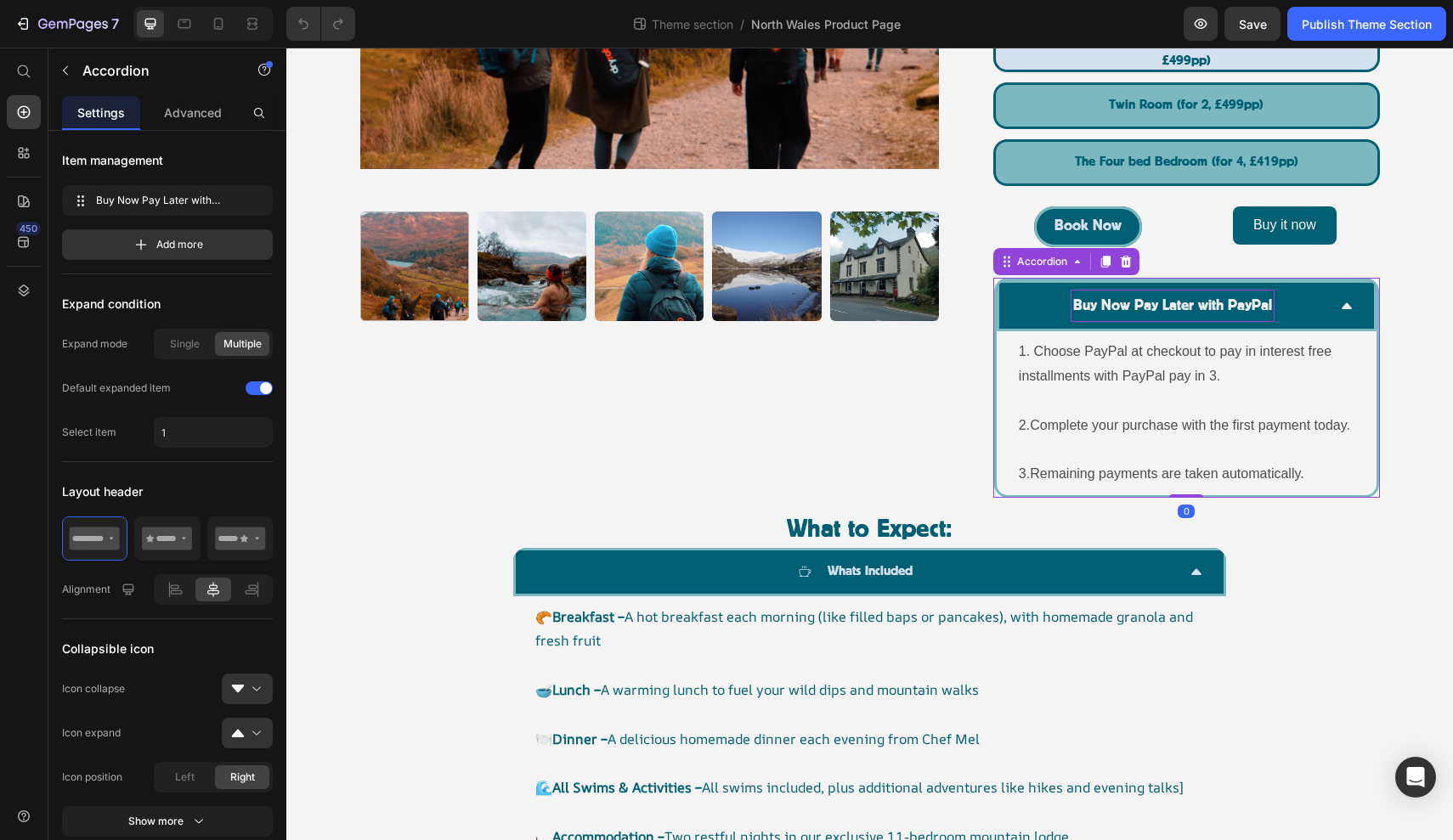 click on "Buy Now Pay Later with PayPal" at bounding box center [1173, 306] 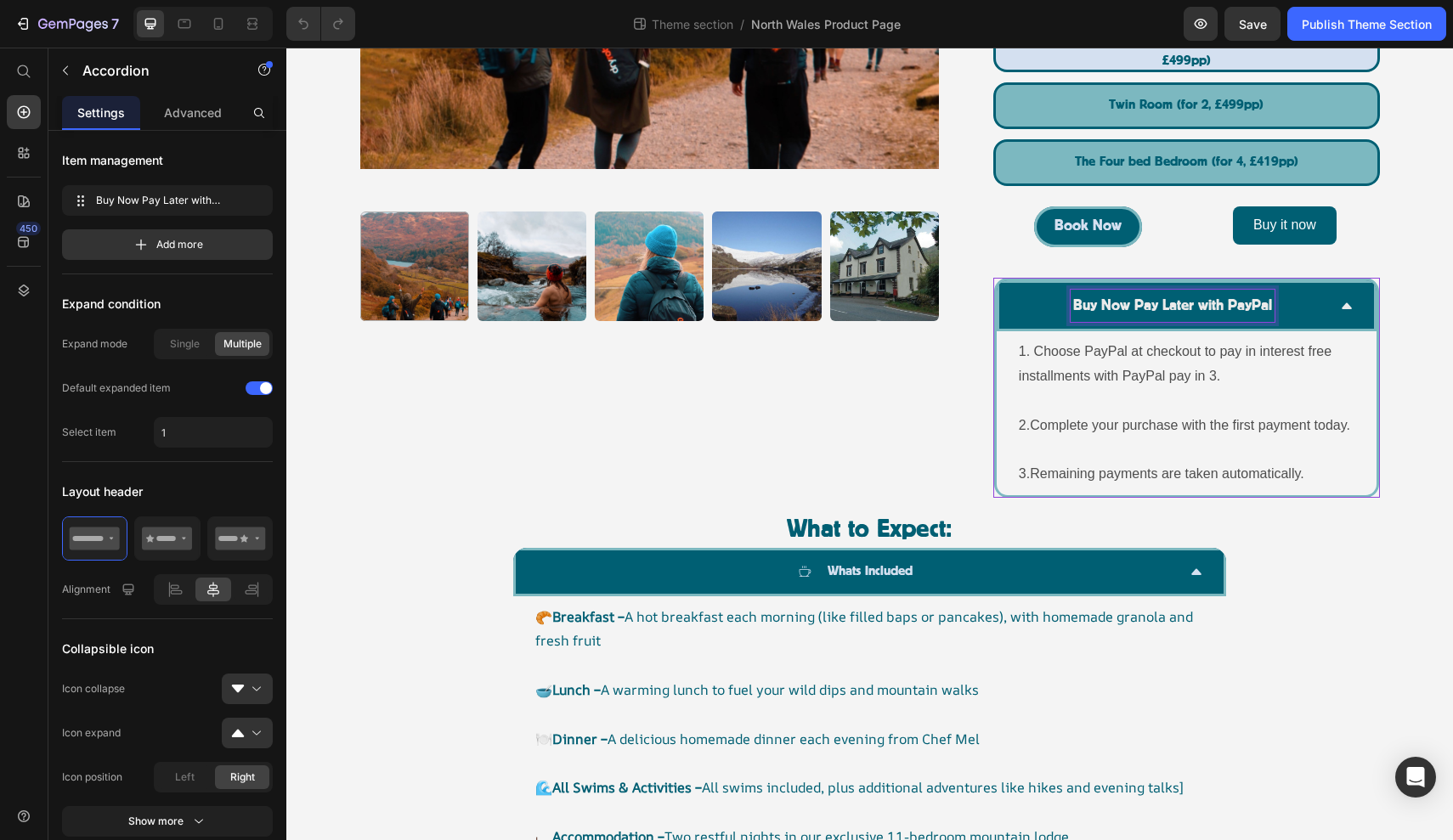 click on "Buy Now Pay Later with PayPal" at bounding box center [1173, 306] 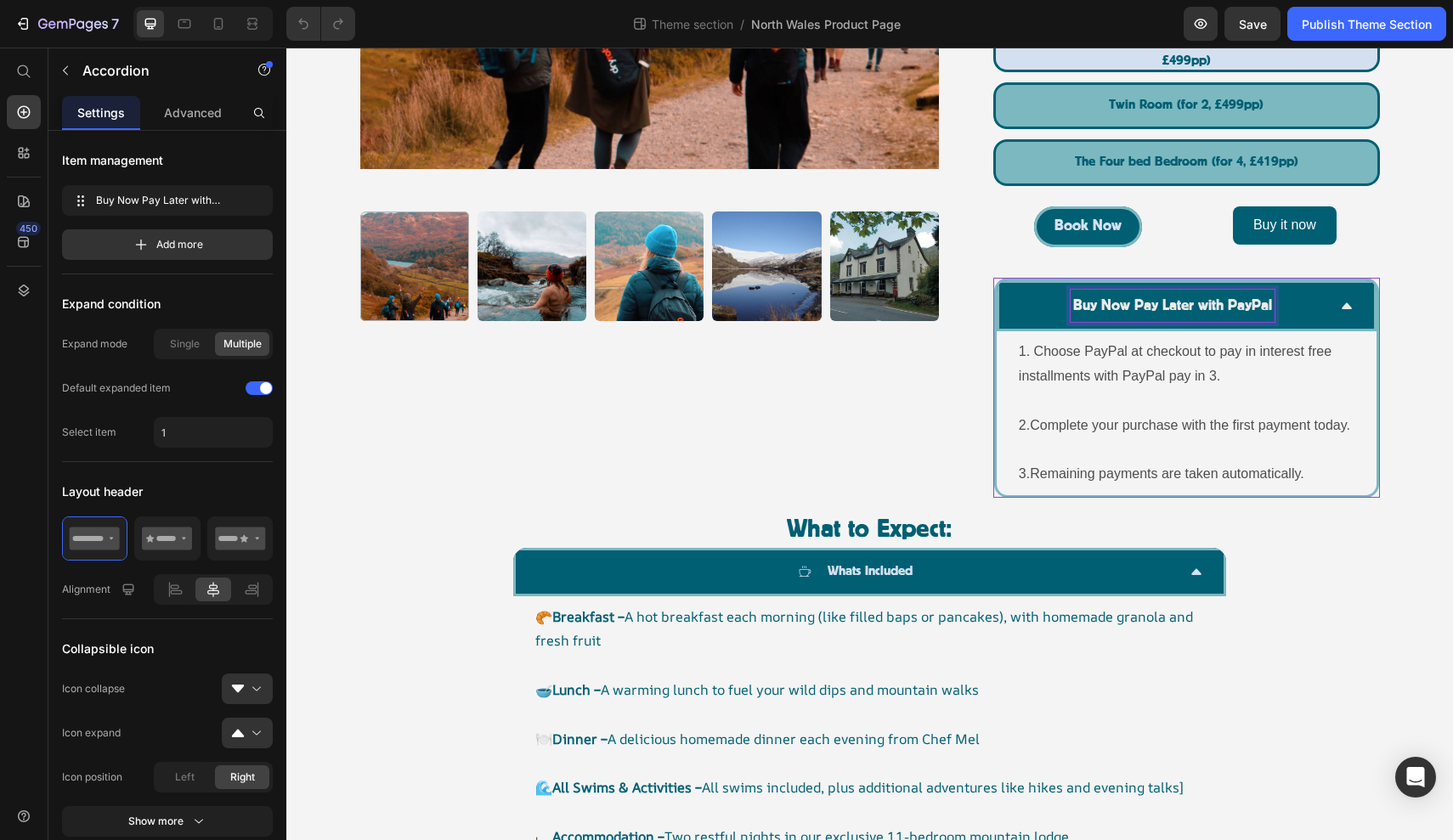 click on "Buy Now Pay Later with PayPal" at bounding box center [1173, 306] 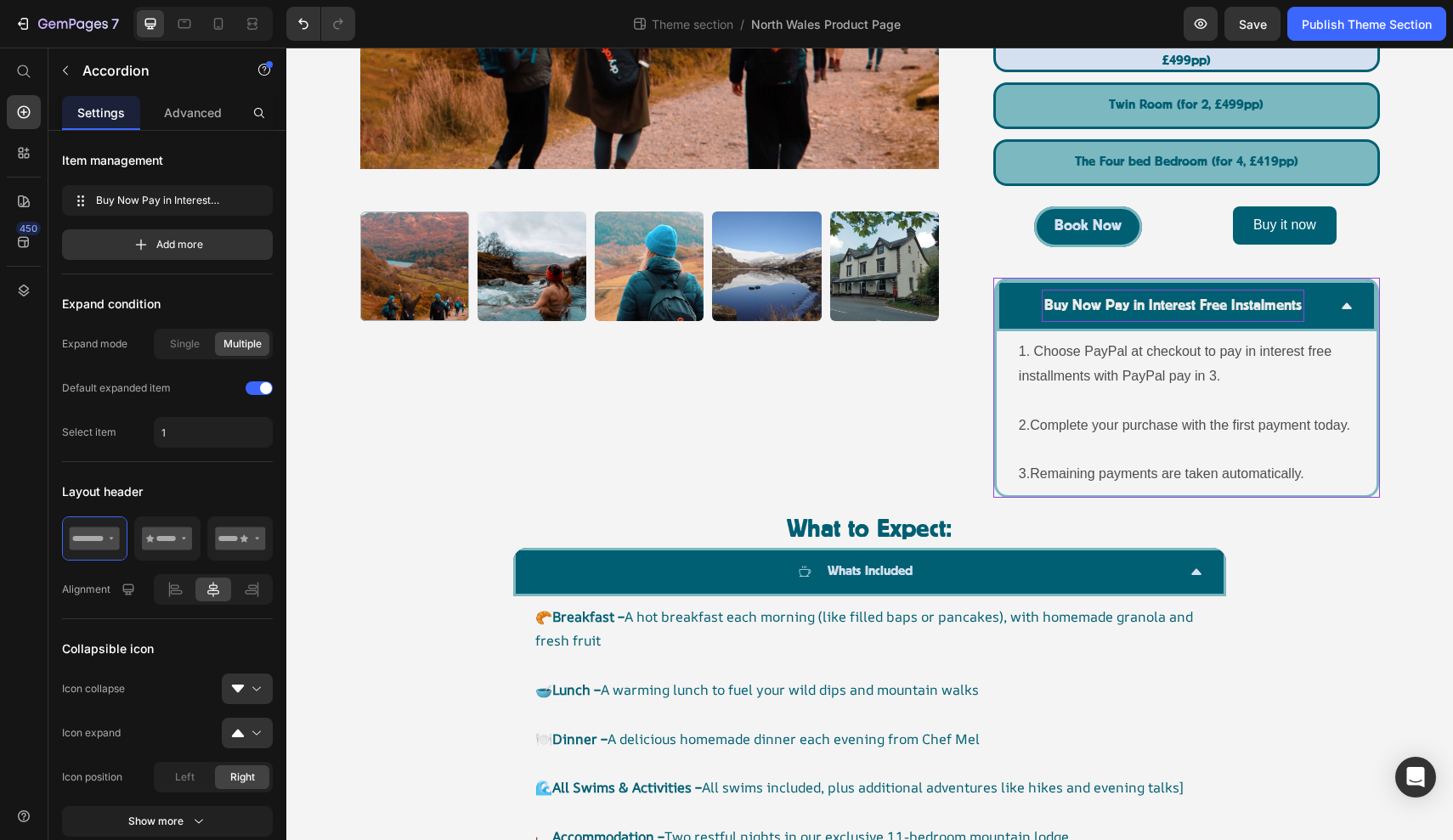 drag, startPoint x: 1264, startPoint y: 290, endPoint x: 1324, endPoint y: 289, distance: 60.00833 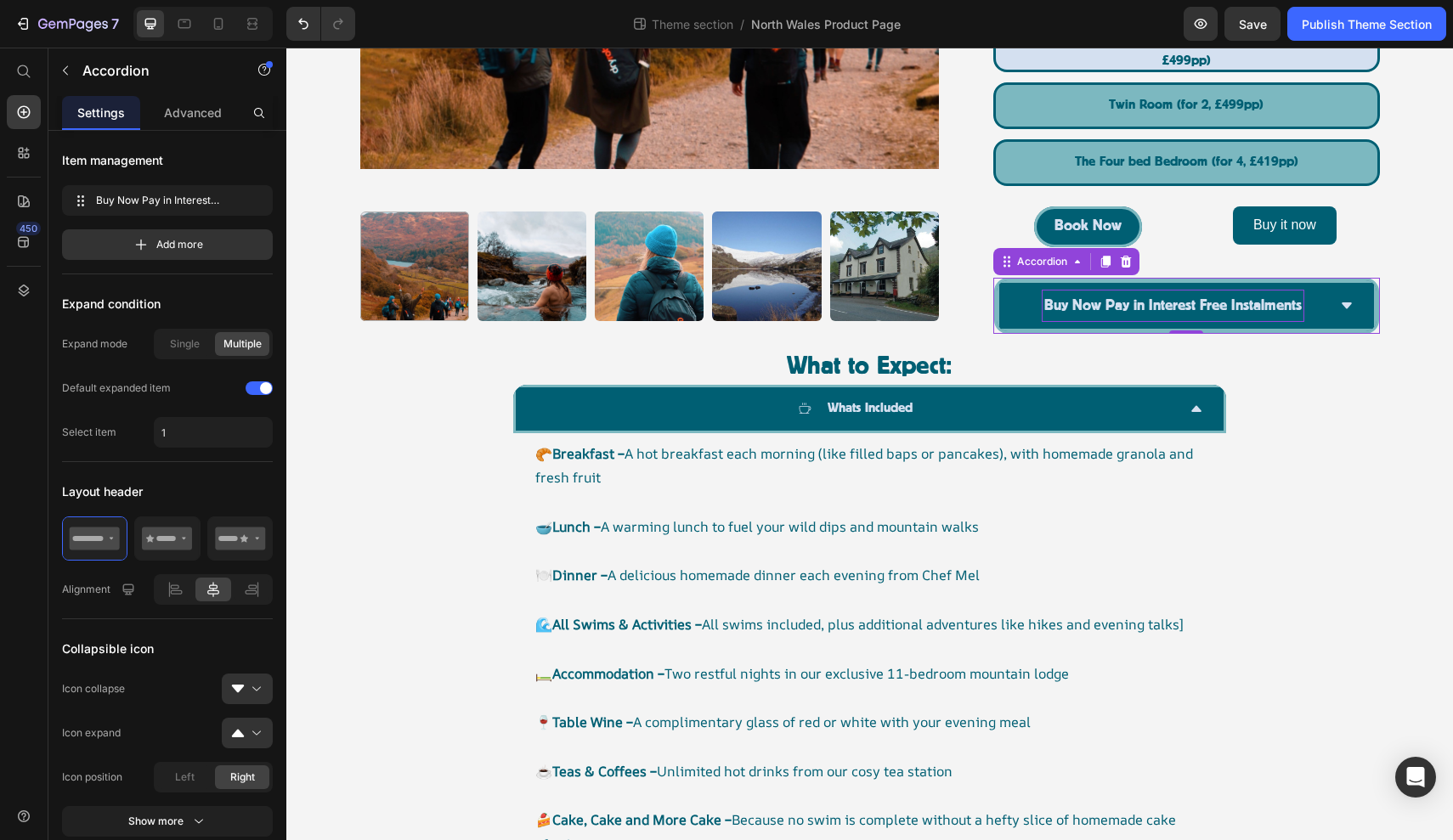 click on "Buy Now Pay in Interest Free Instalments" at bounding box center [1173, 306] 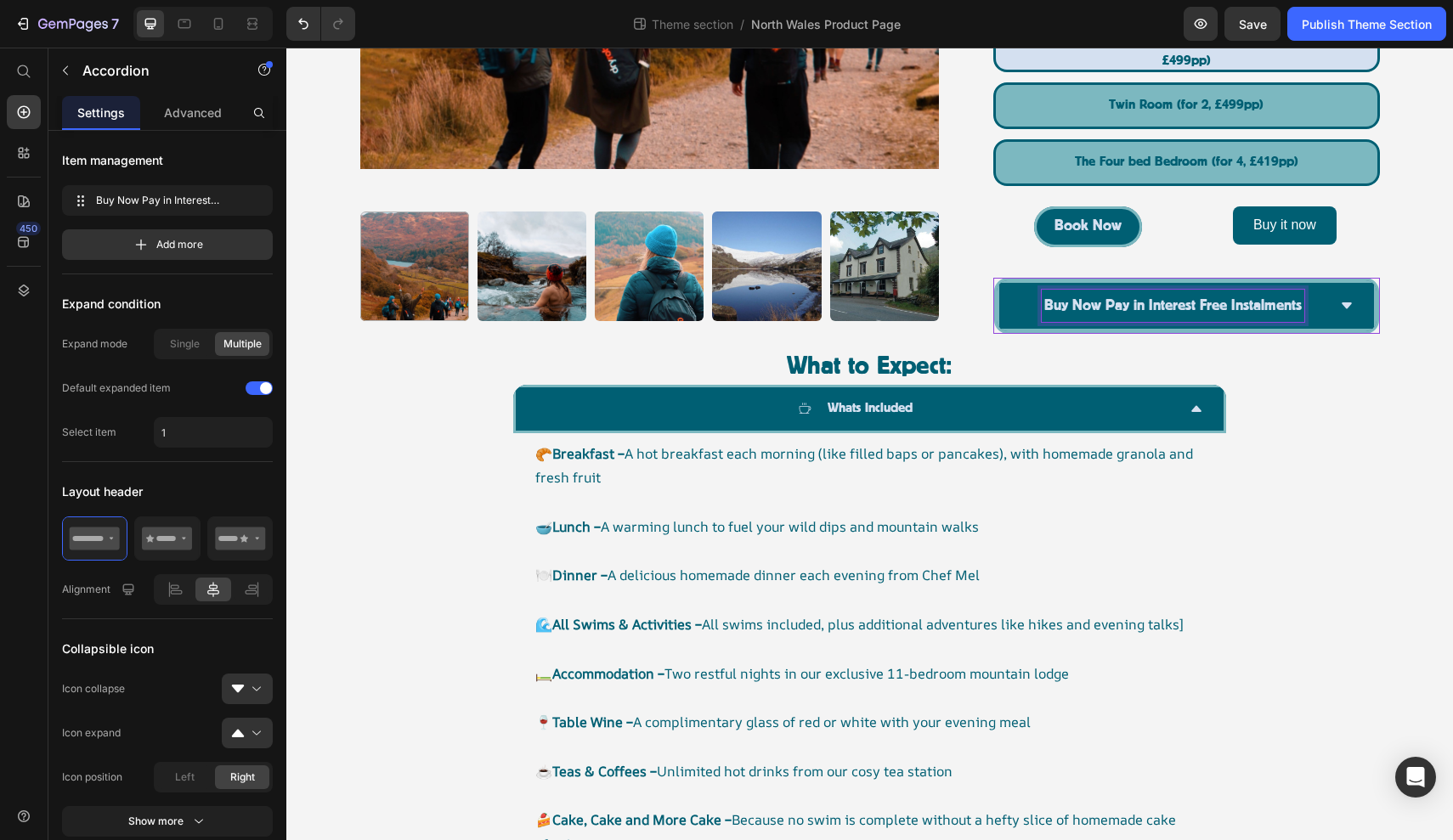click on "Buy Now Pay in Interest Free Instalments" at bounding box center (1173, 306) 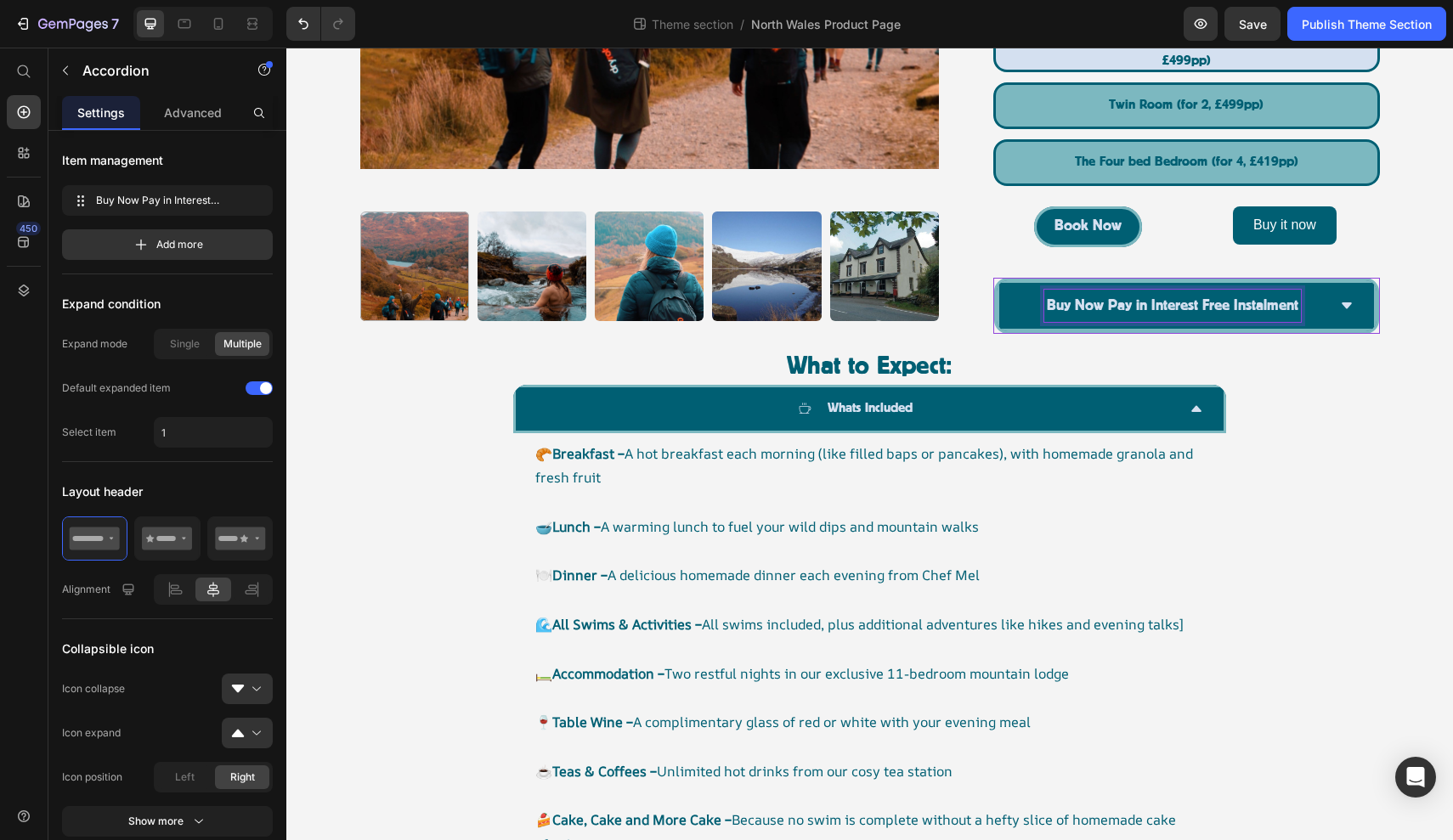 click on "Buy Now Pay in Interest Free Instalment" at bounding box center [1173, 306] 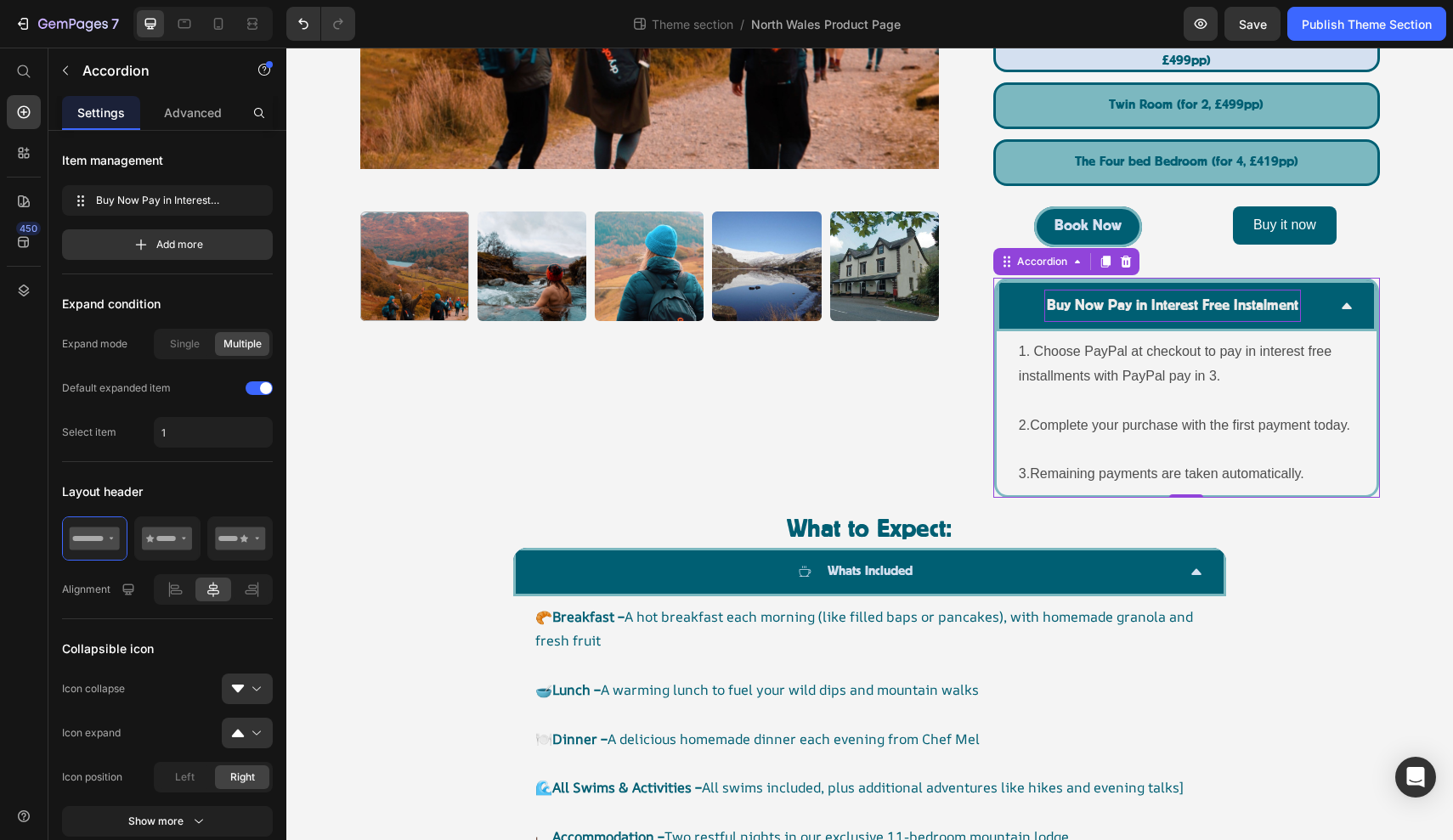 click on "Buy Now Pay in Interest Free Instalment" at bounding box center (1186, 306) 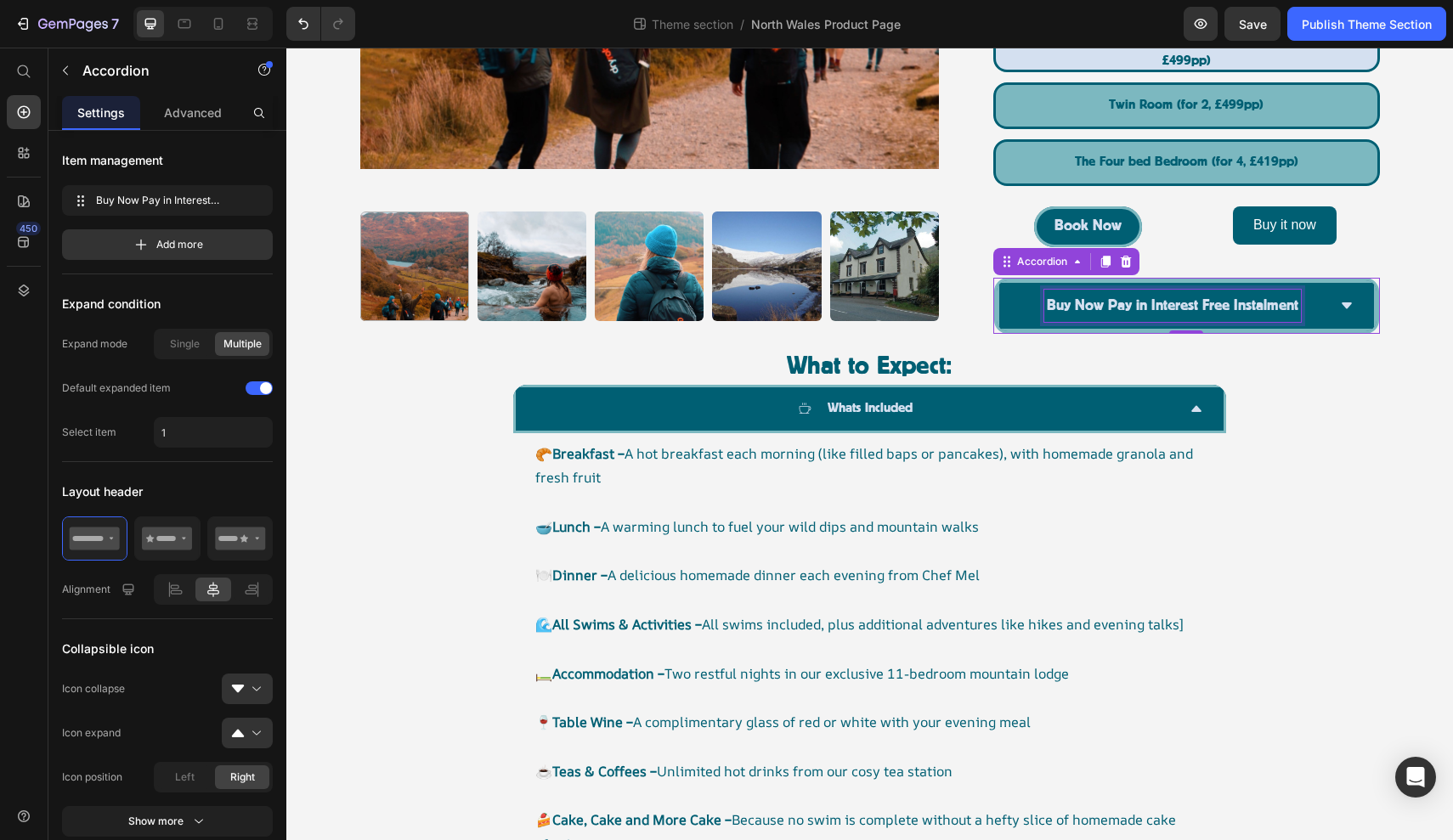 click on "Buy Now Pay in Interest Free Instalment" at bounding box center [1173, 306] 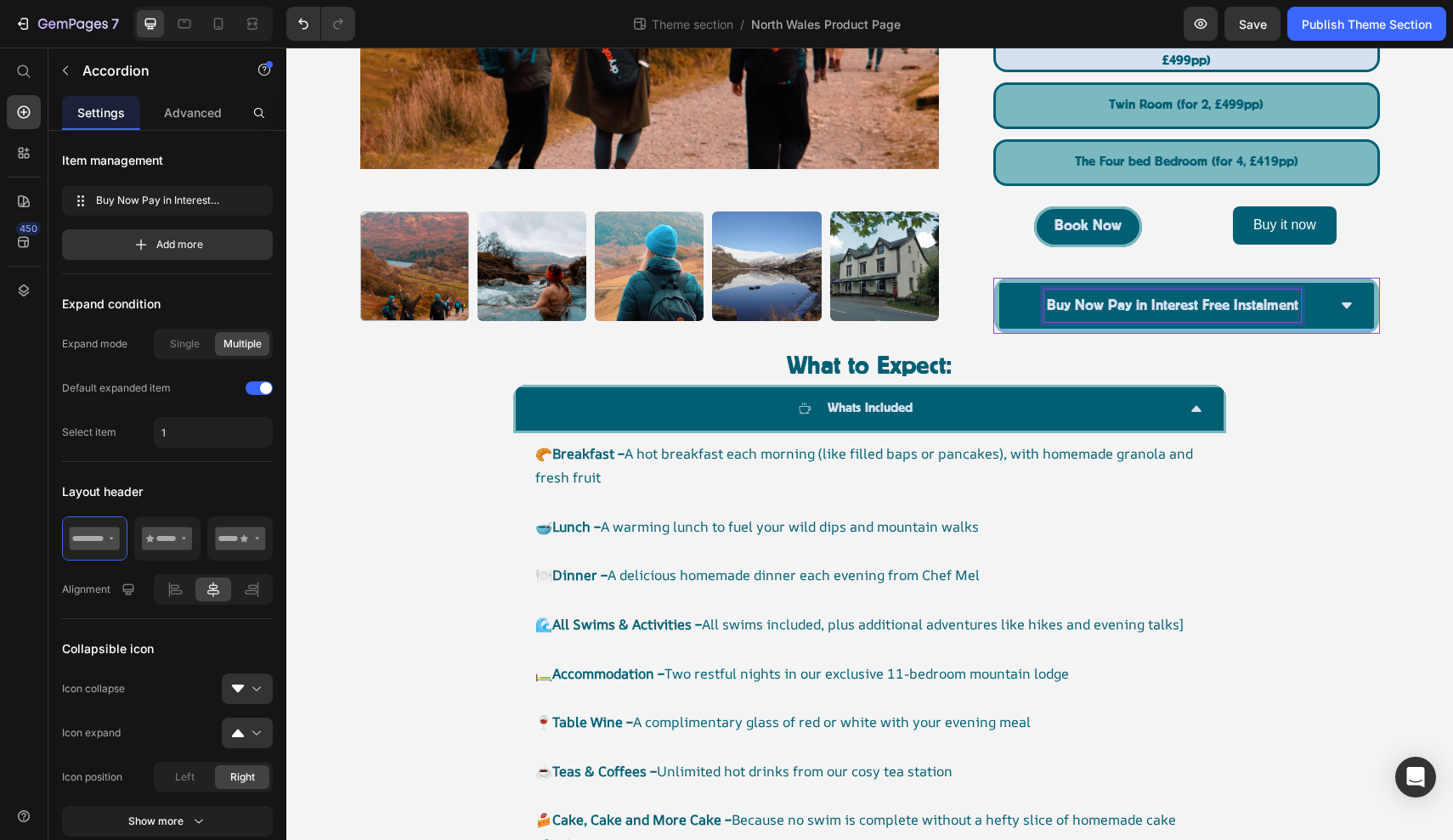click on "Buy Now Pay in Interest Free Instalment" at bounding box center (1173, 306) 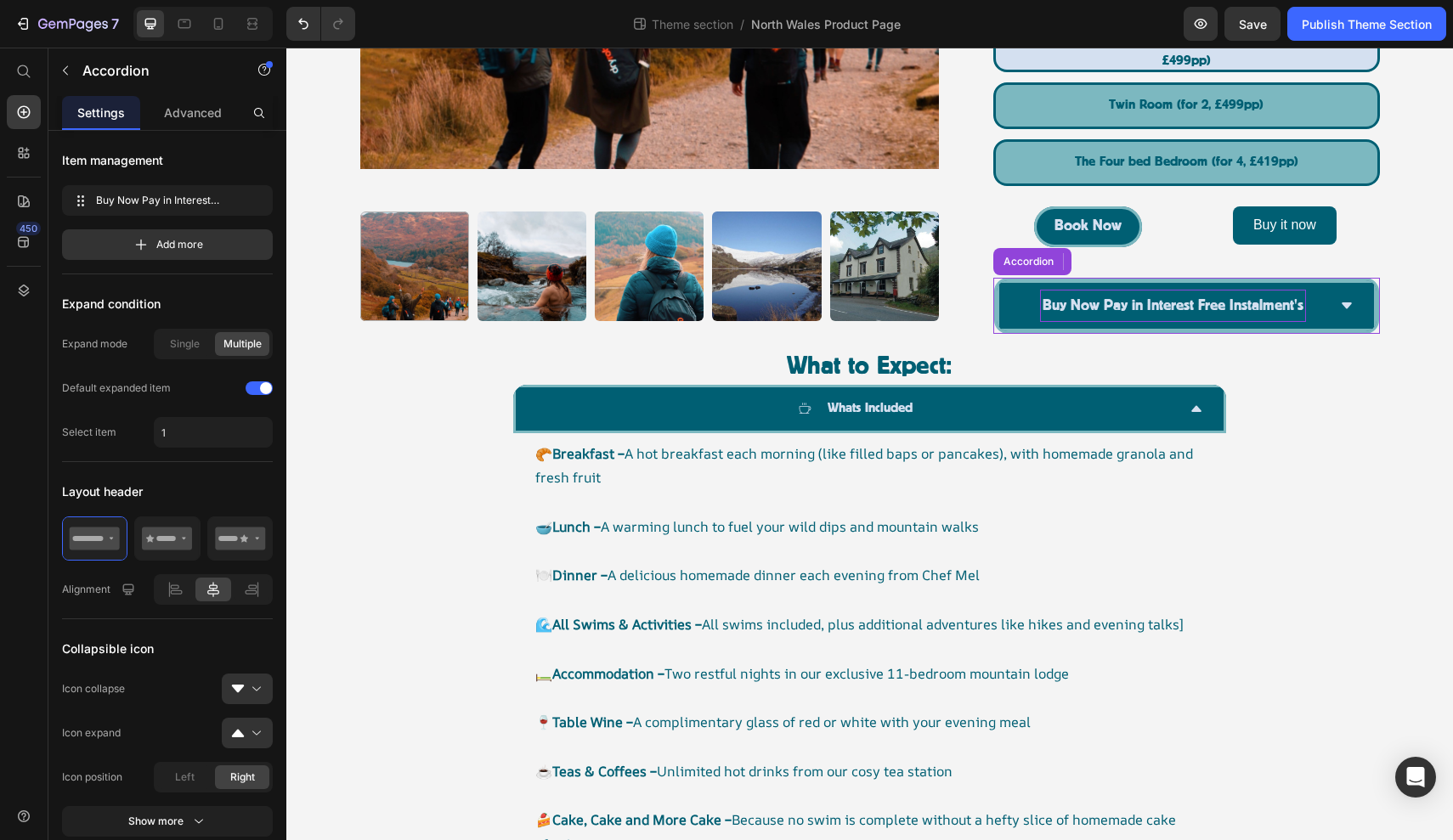click on "Buy Now Pay in Interest Free Instalment's" at bounding box center [1173, 306] 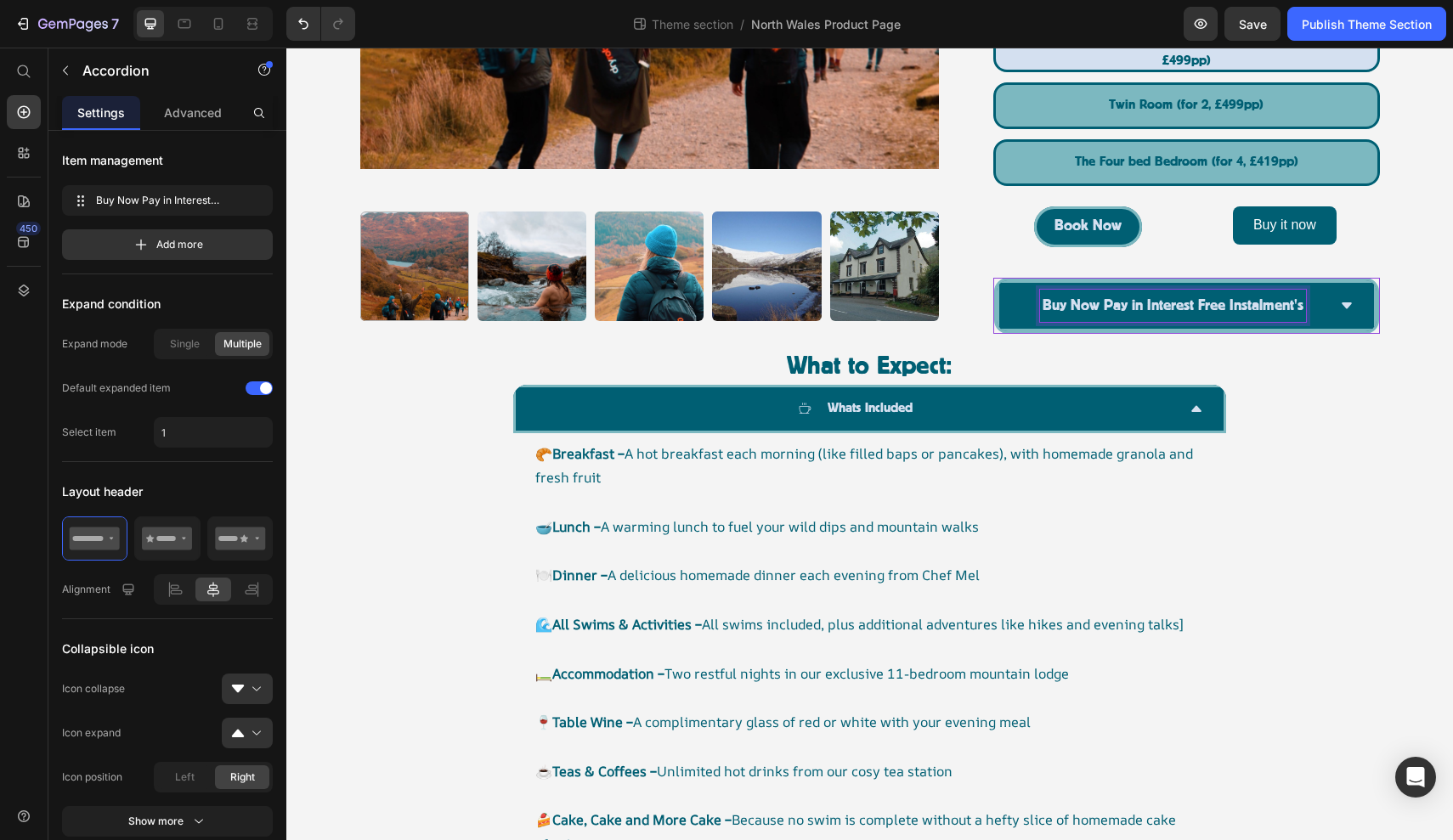 click on "Buy Now Pay in Interest Free Instalment's" at bounding box center [1173, 306] 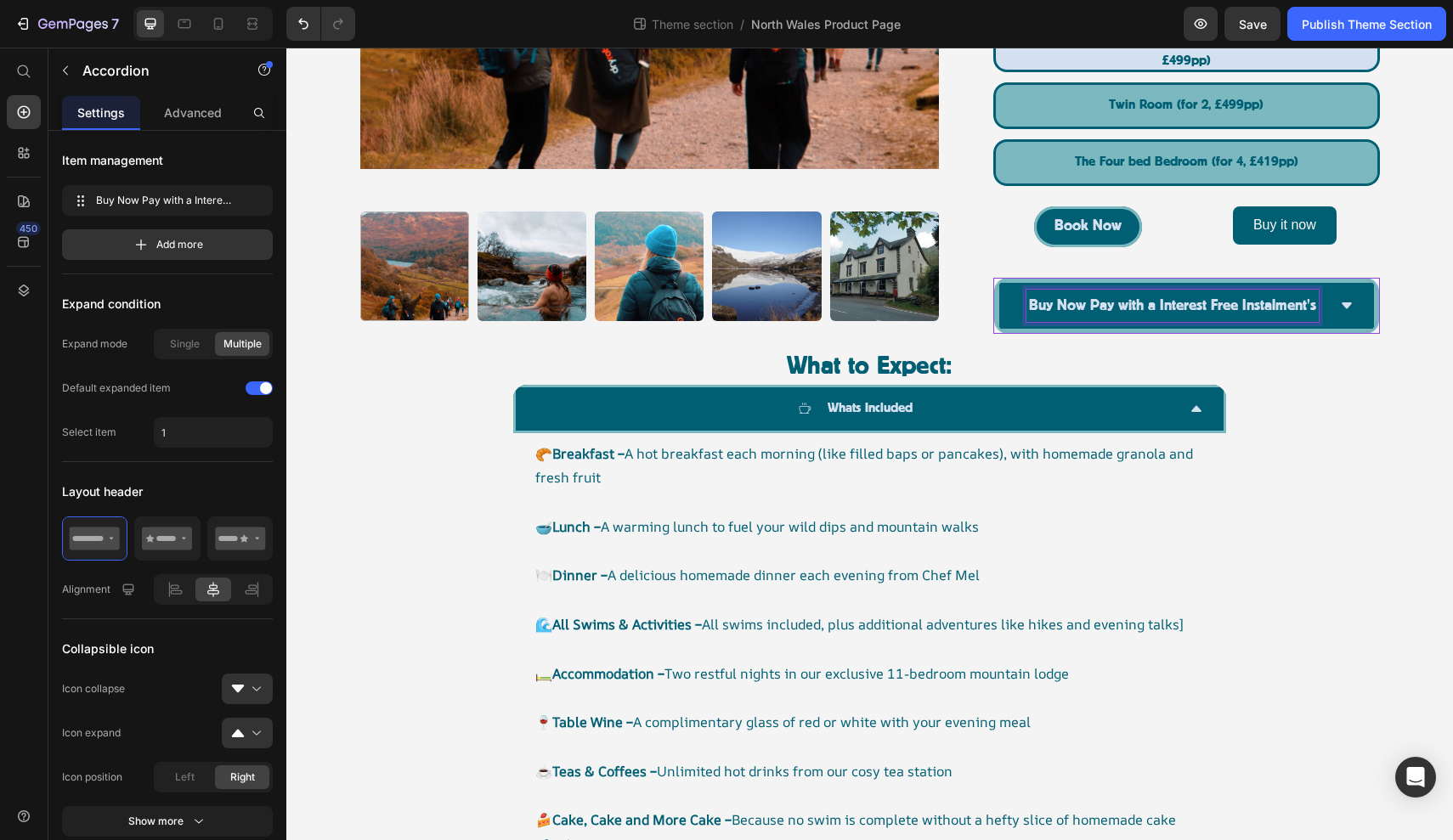 click on "Buy Now Pay with a Interest Free Instalment's" at bounding box center (1173, 306) 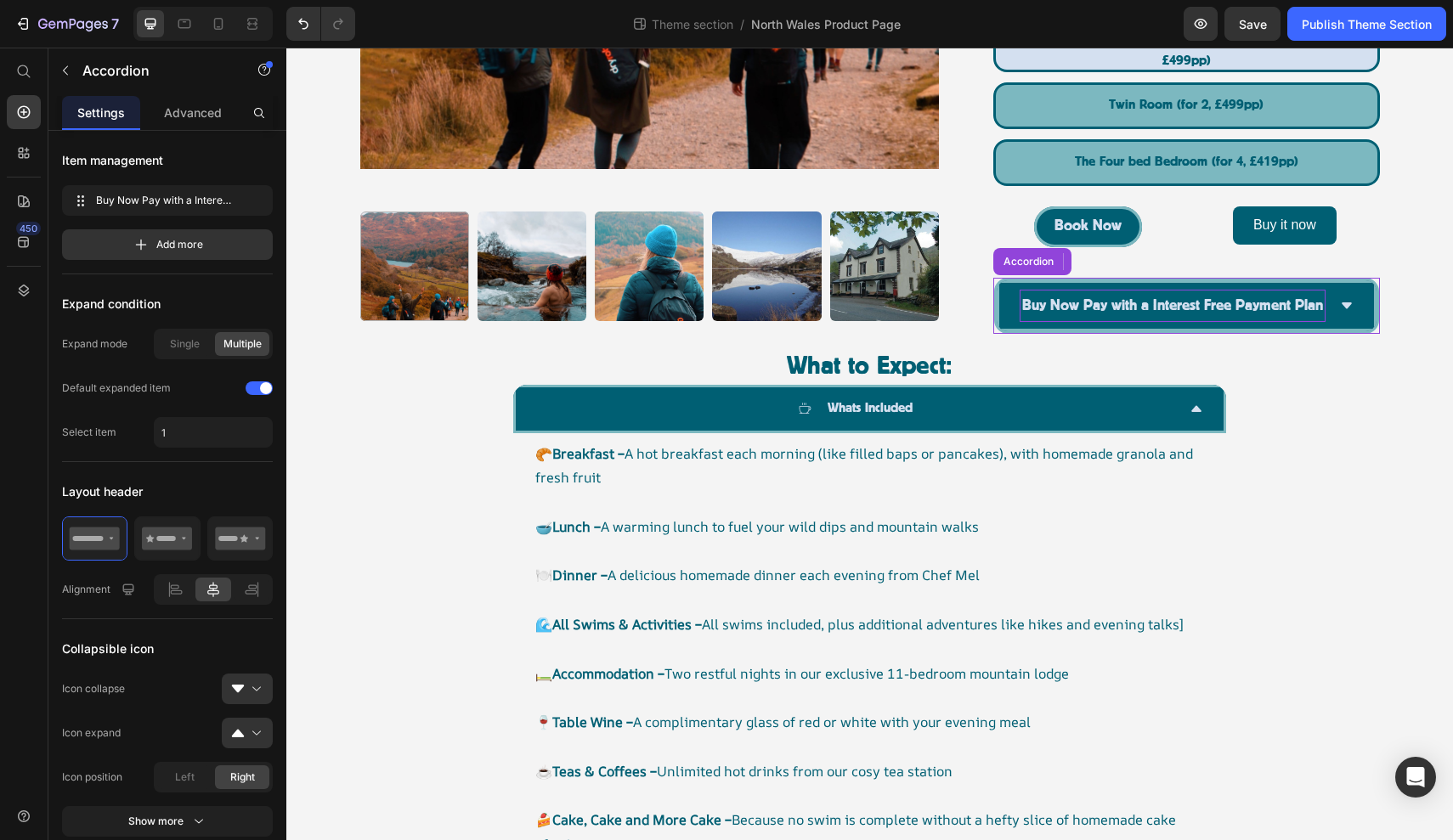 click on "Buy Now Pay with a Interest Free Payment Plan" at bounding box center [1173, 306] 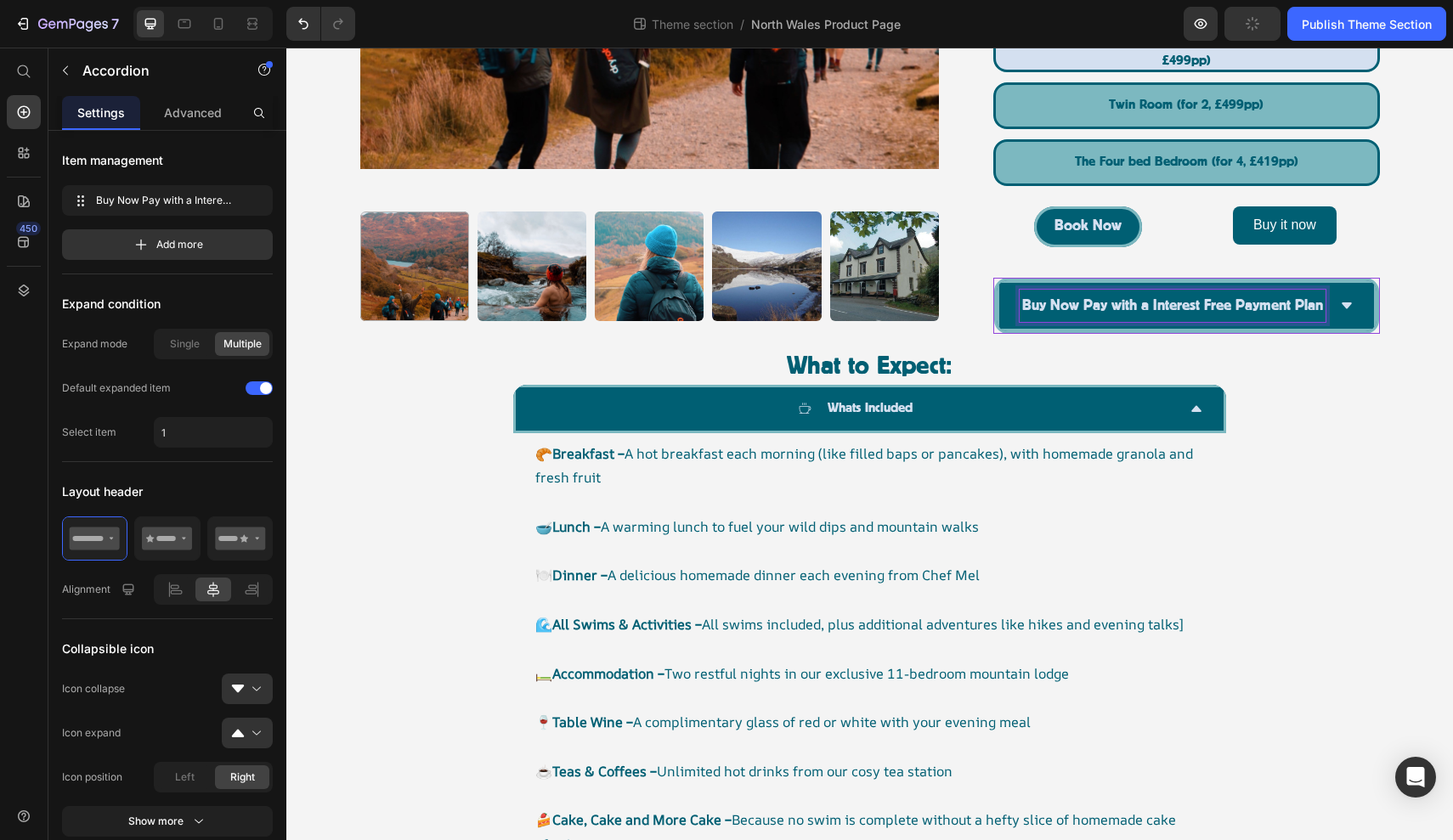 click on "Buy Now Pay with a Interest Free Payment Plan" at bounding box center (1173, 306) 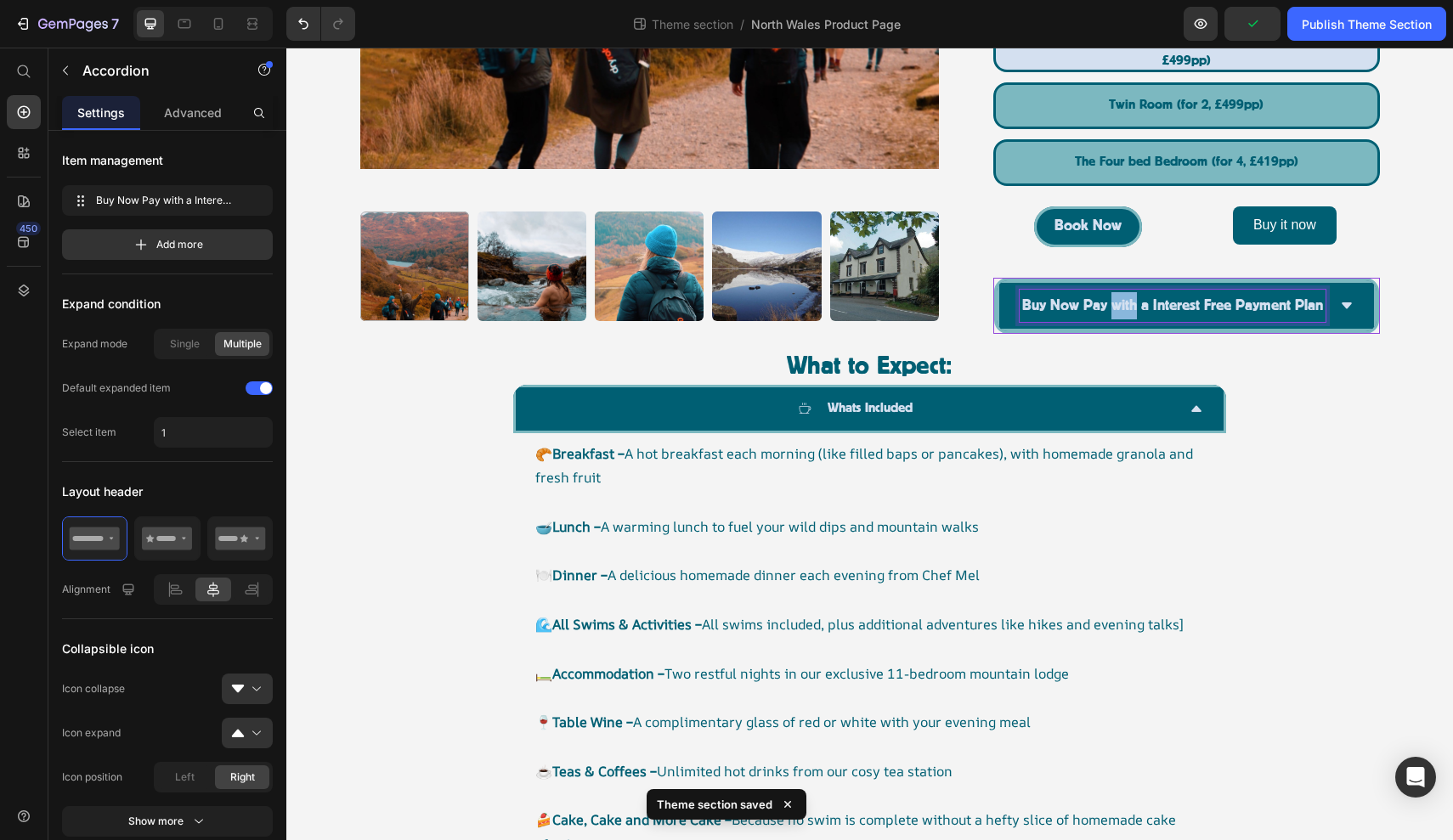 click on "Buy Now Pay with a Interest Free Payment Plan" at bounding box center (1173, 306) 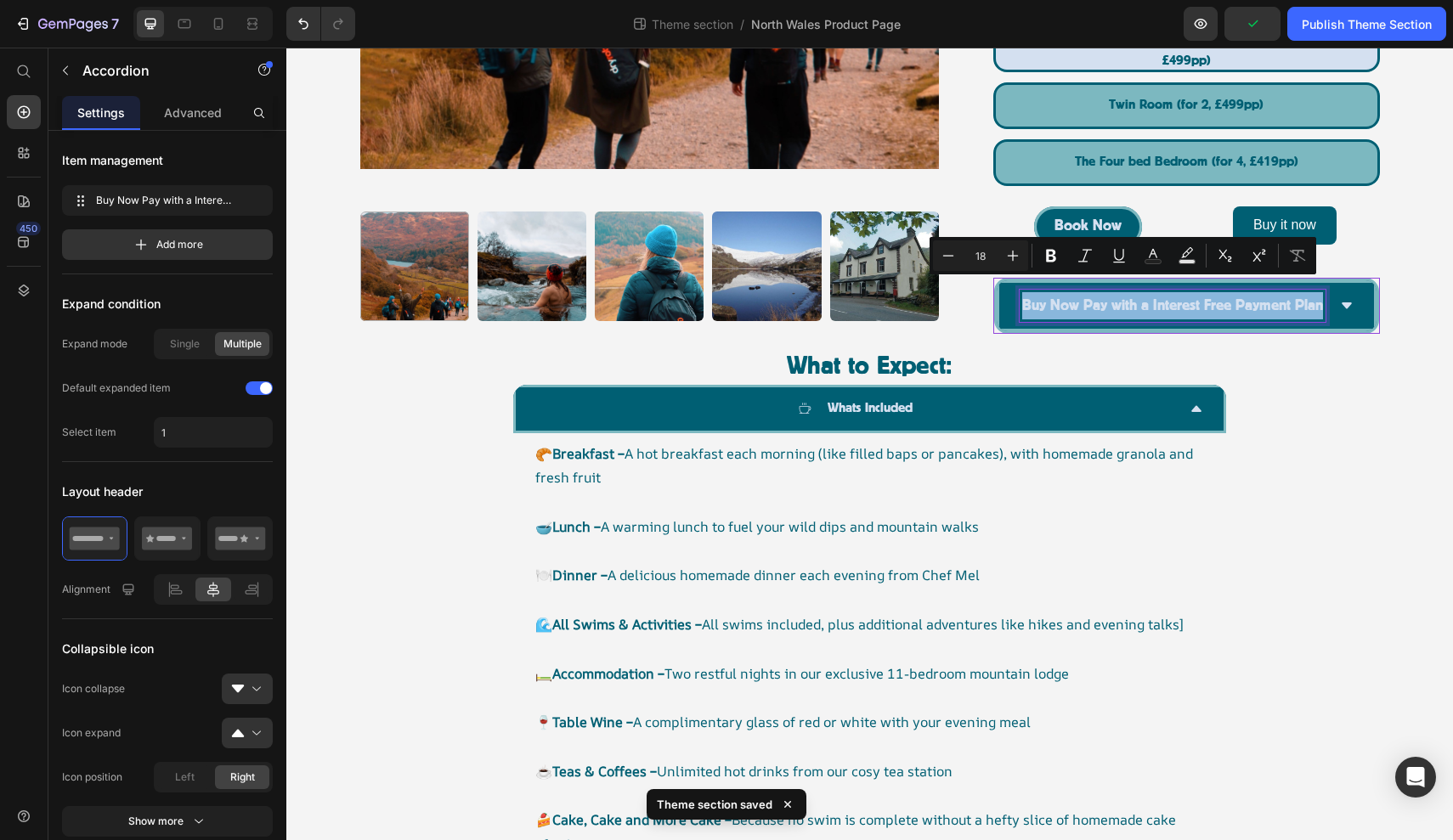 click on "Buy Now Pay with a Interest Free Payment Plan" at bounding box center (1173, 306) 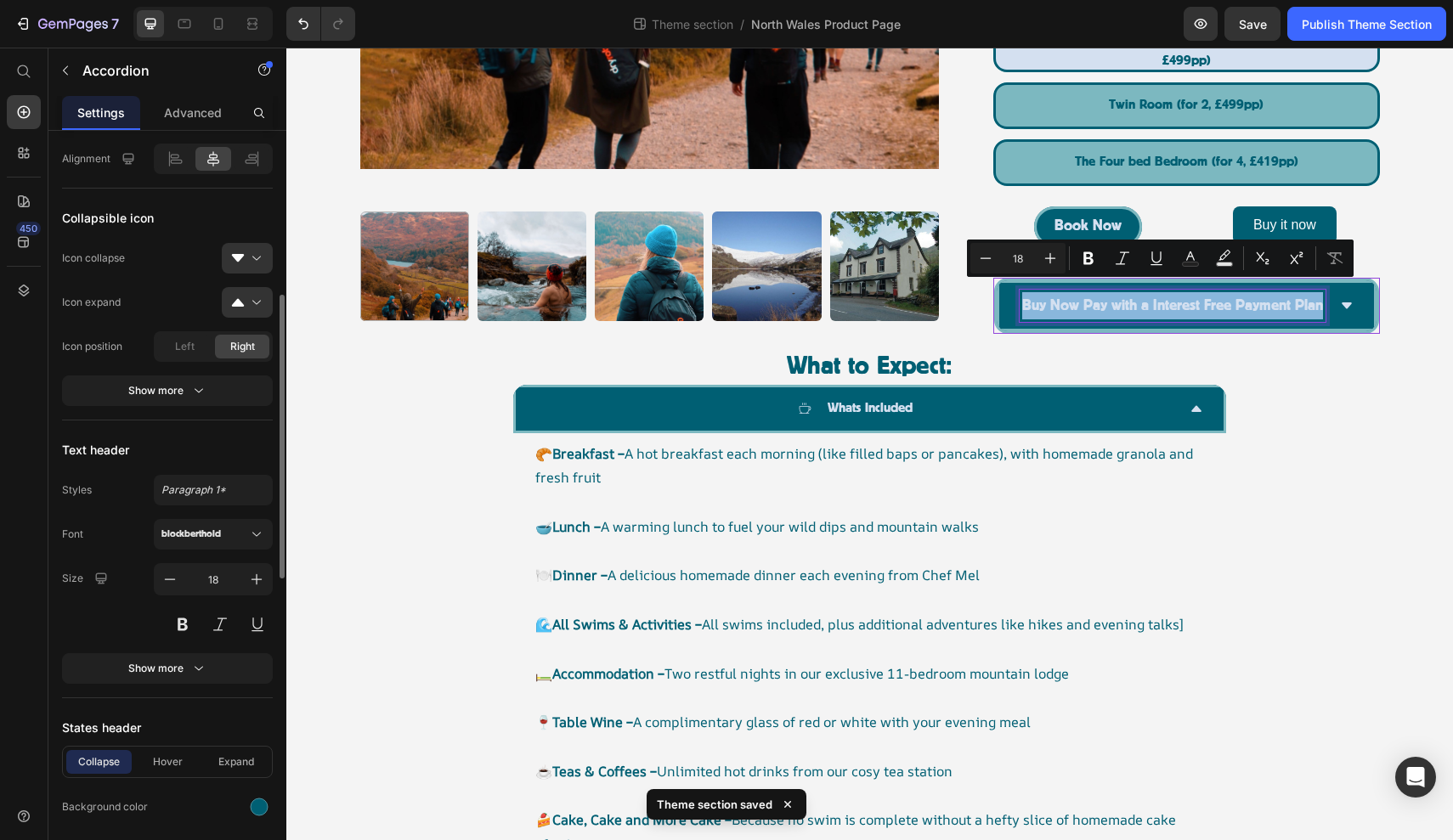 scroll, scrollTop: 432, scrollLeft: 0, axis: vertical 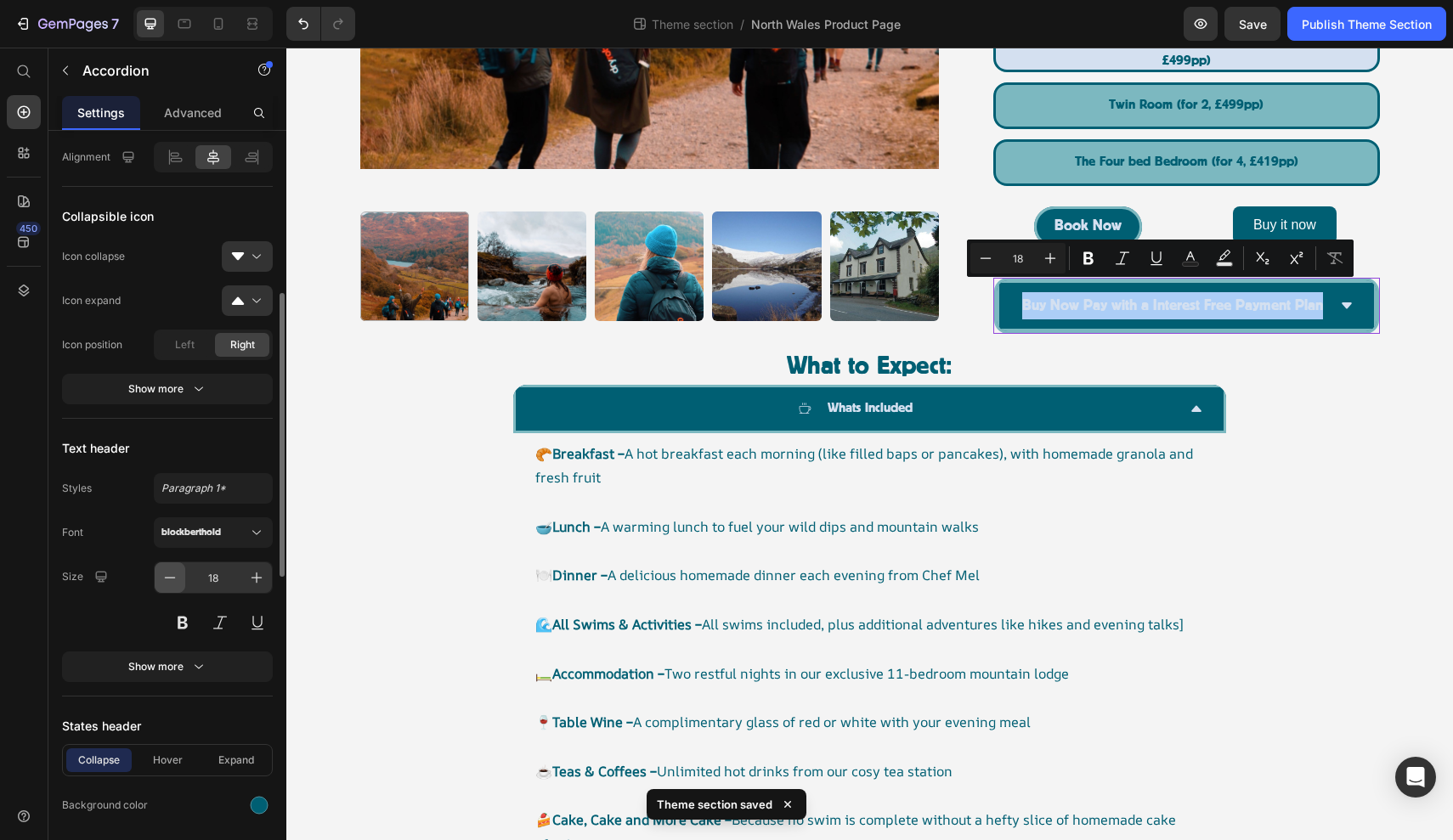 click at bounding box center (170, 578) 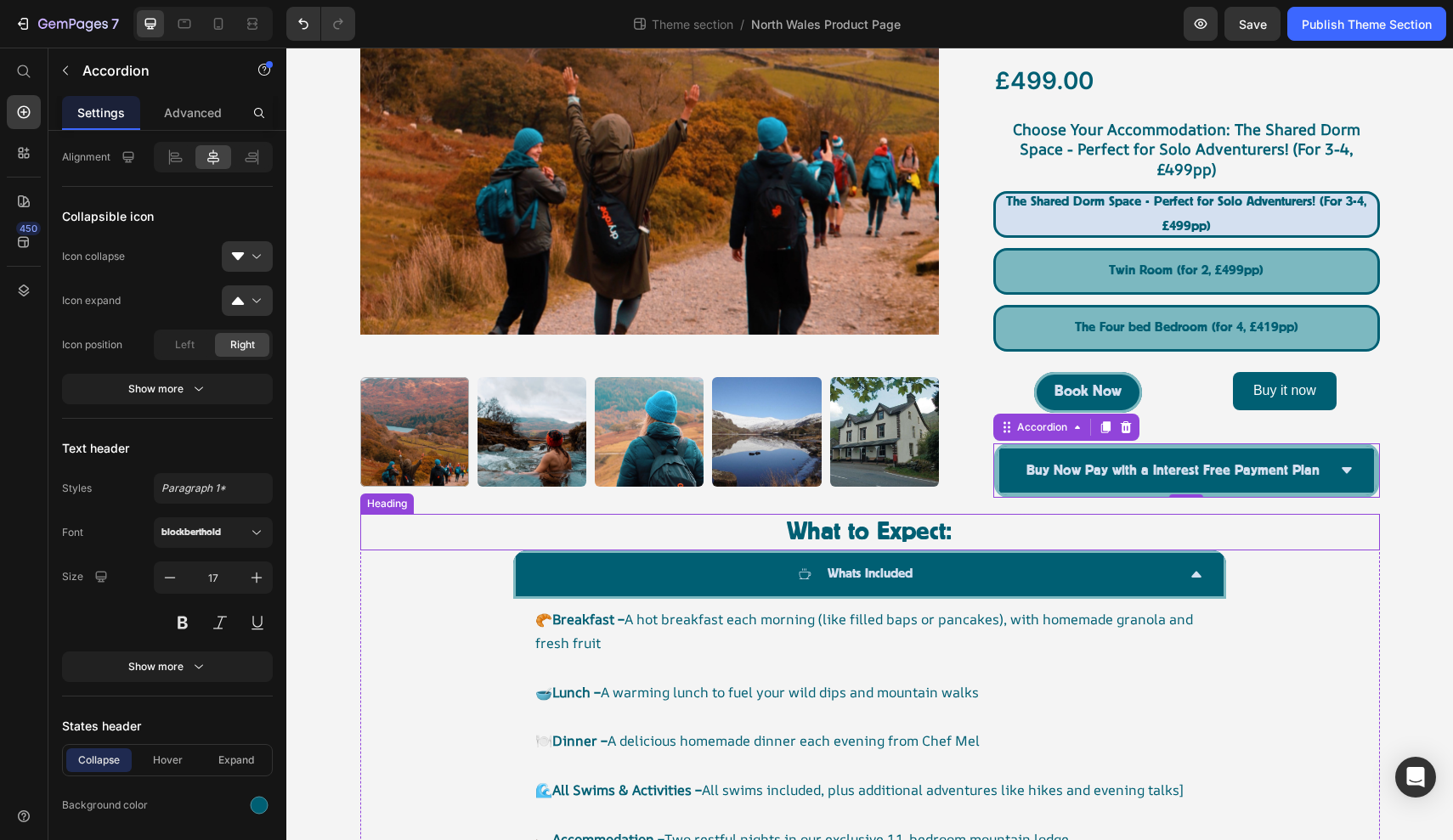 scroll, scrollTop: 488, scrollLeft: 0, axis: vertical 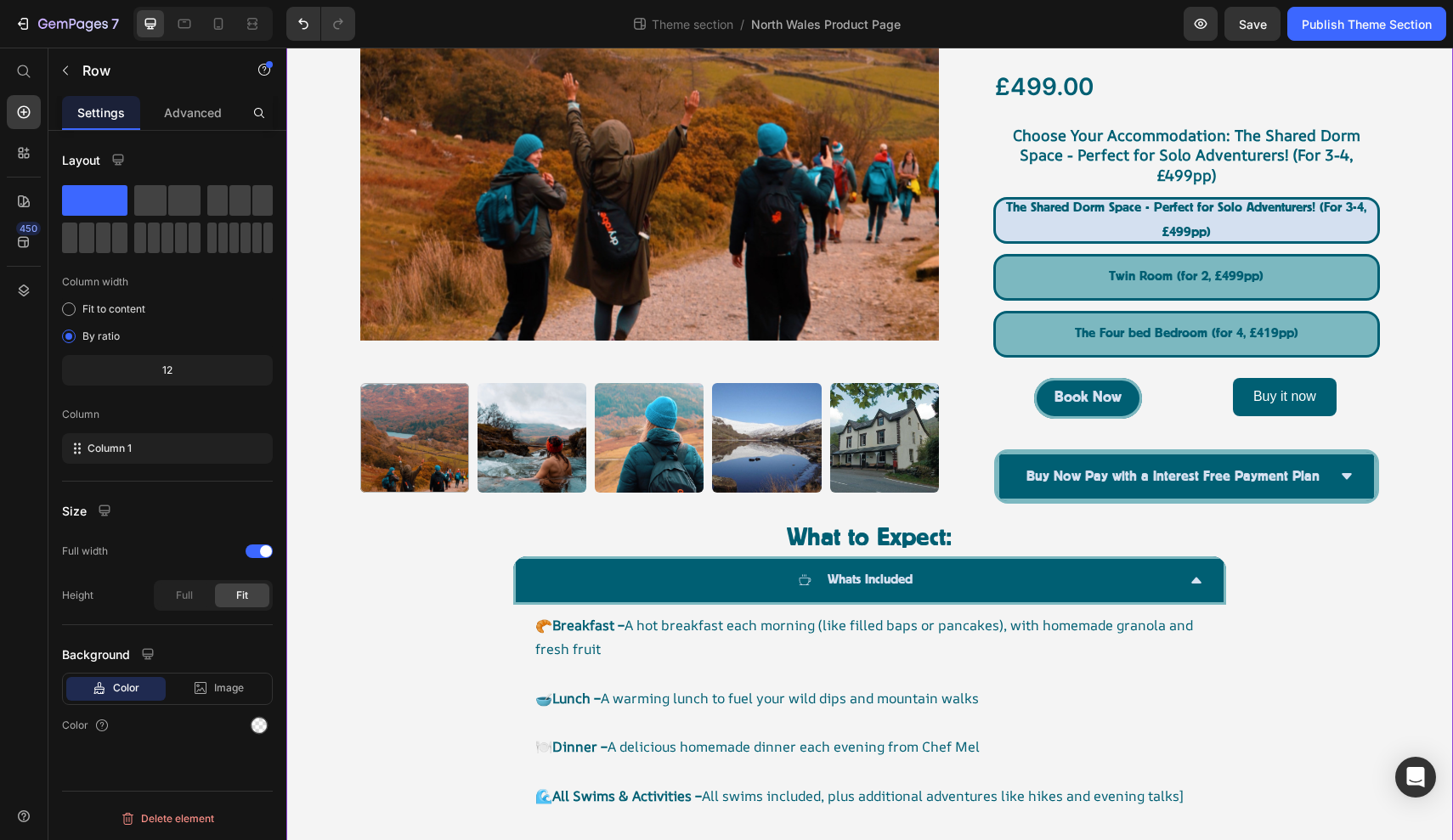 click on "Product Images The Snowdon Retreat, North Wales | 25th - 27th October 2026 Product Title Icon Icon Icon Icon Icon Icon List
Drop element here Row A Two-Night Wild Swim Escape in the Heart of Eryri (Snowdonia)   Join us for an all-inclusive retreat based at the exclusively hired Snowdon Ranger Lodge—an 11-bedroom haven nestled on the shores of the serene Llyn (Lake) Cwellyn, beneath the majestic slopes of Yr Wyddfa (Snowdon).   In partnership with expert local swim guides, we’ll uncover Eryri’s best-kept secrets—from mountain-fed rivers and hidden waterfalls to mirror-still lakes and crystal-clear plunge pools. This is our most awe-inspiring retreat yet, combining the magic of cold water immersion with the epic scale of the Welsh mountains. Text Block £499.00 Product Price Row Choose Your Accommodation: The Shared Dorm Space - Perfect for Solo Adventurers! (For 3-4, £499pp) The Shared Dorm Space - Perfect for Solo Adventurers! (For 3-4, £499pp) Book Now" at bounding box center [869, 413] 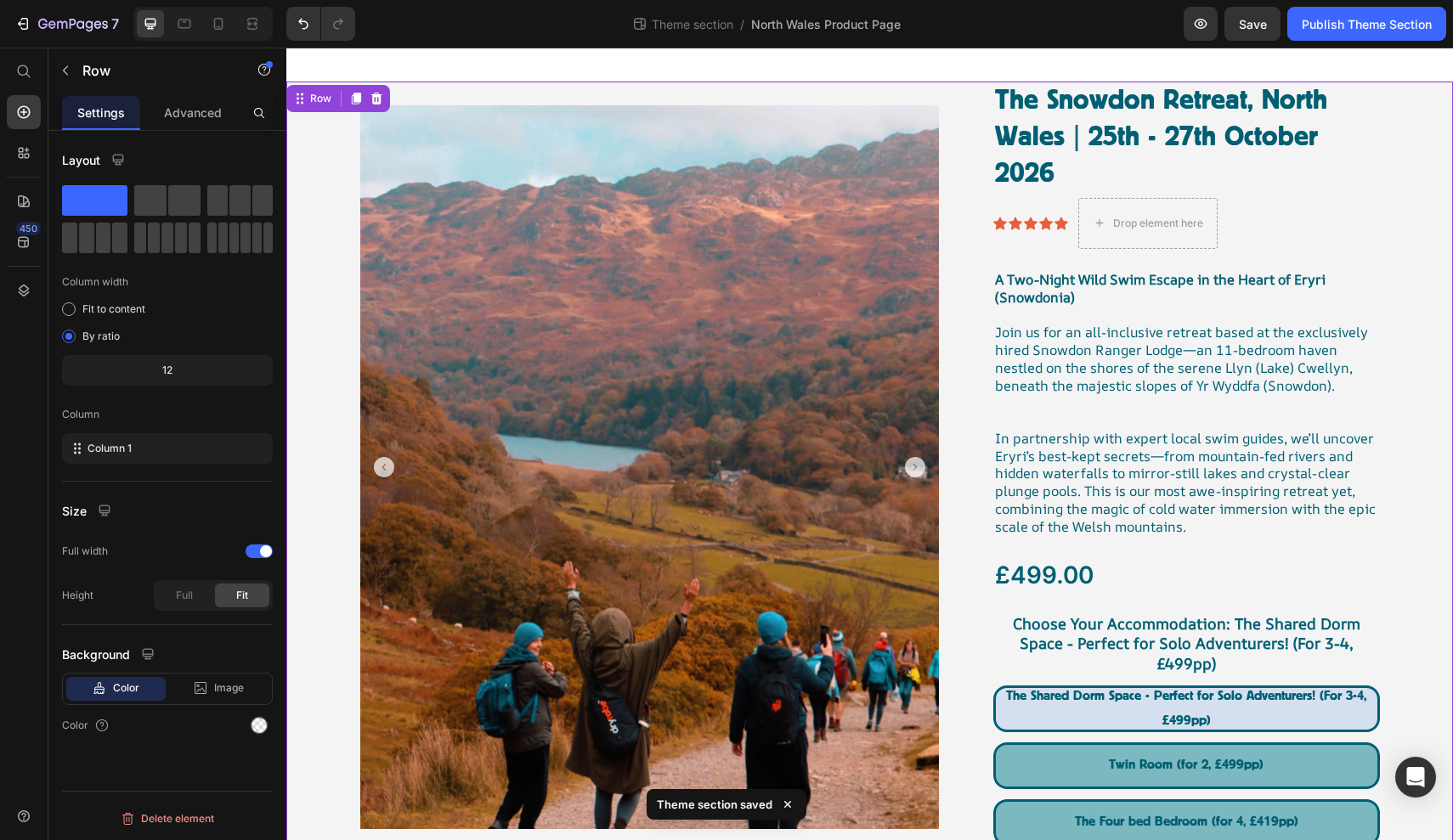 scroll, scrollTop: 0, scrollLeft: 0, axis: both 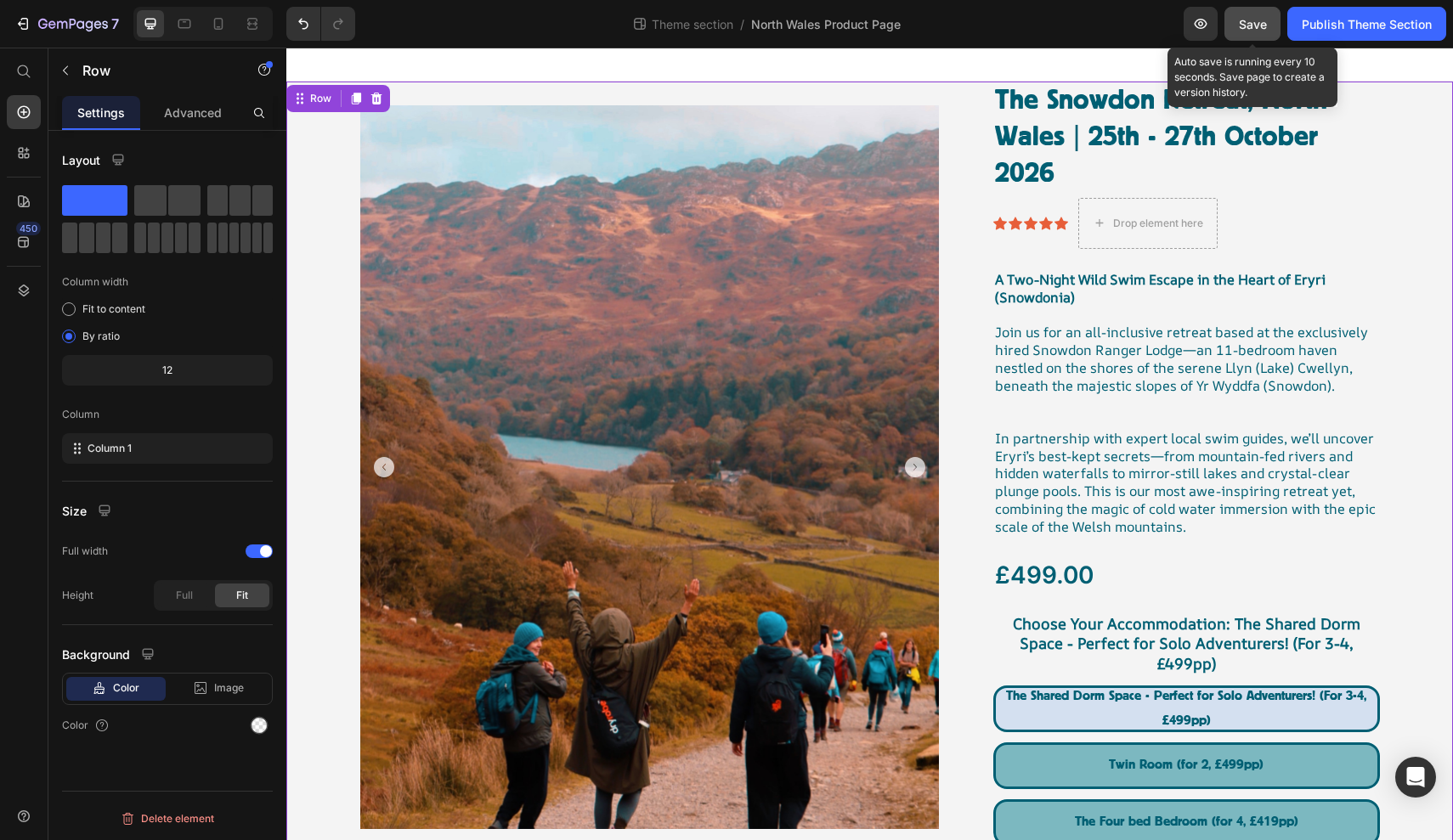 click on "Save" at bounding box center [1252, 24] 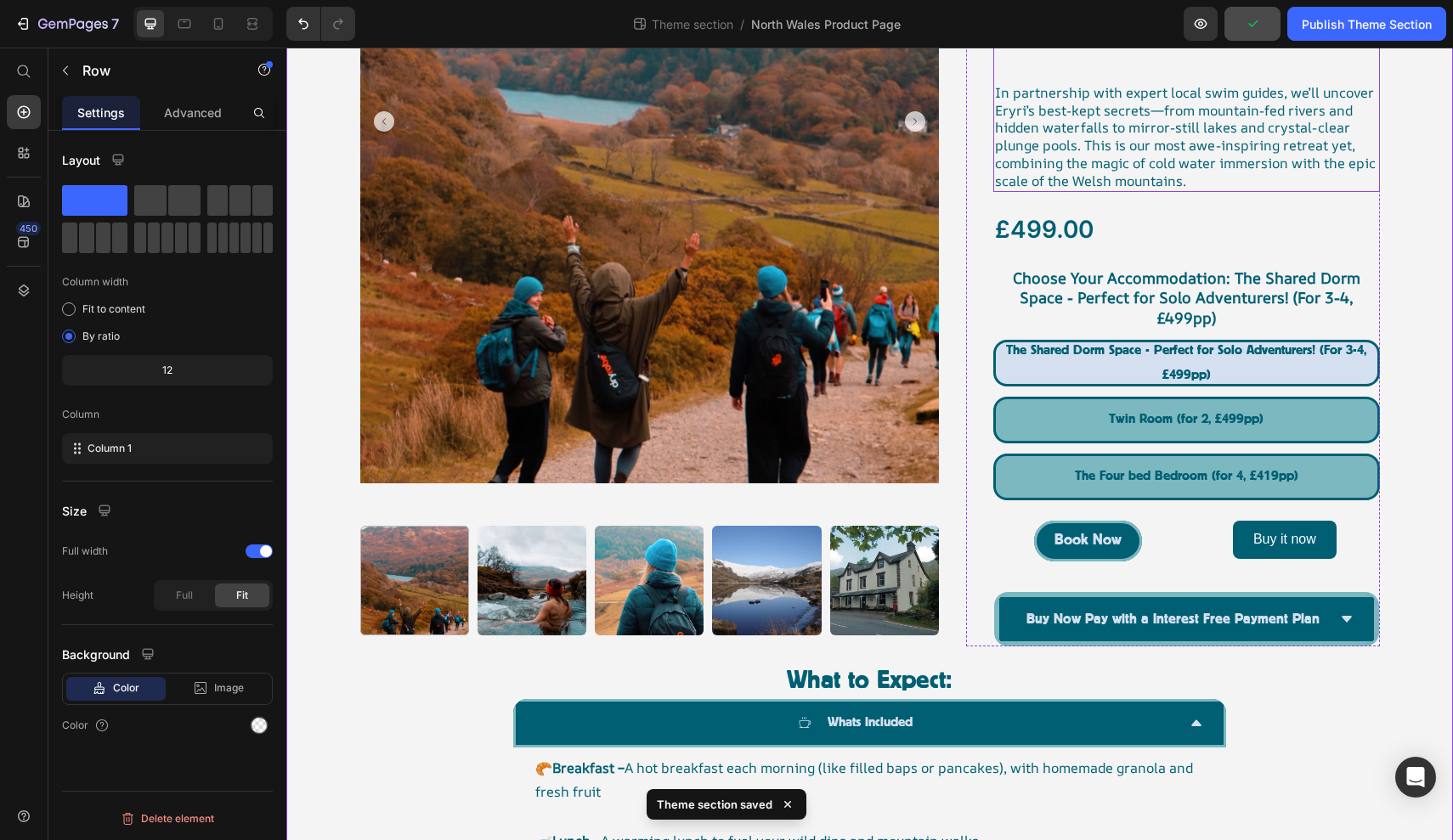 scroll, scrollTop: 609, scrollLeft: 0, axis: vertical 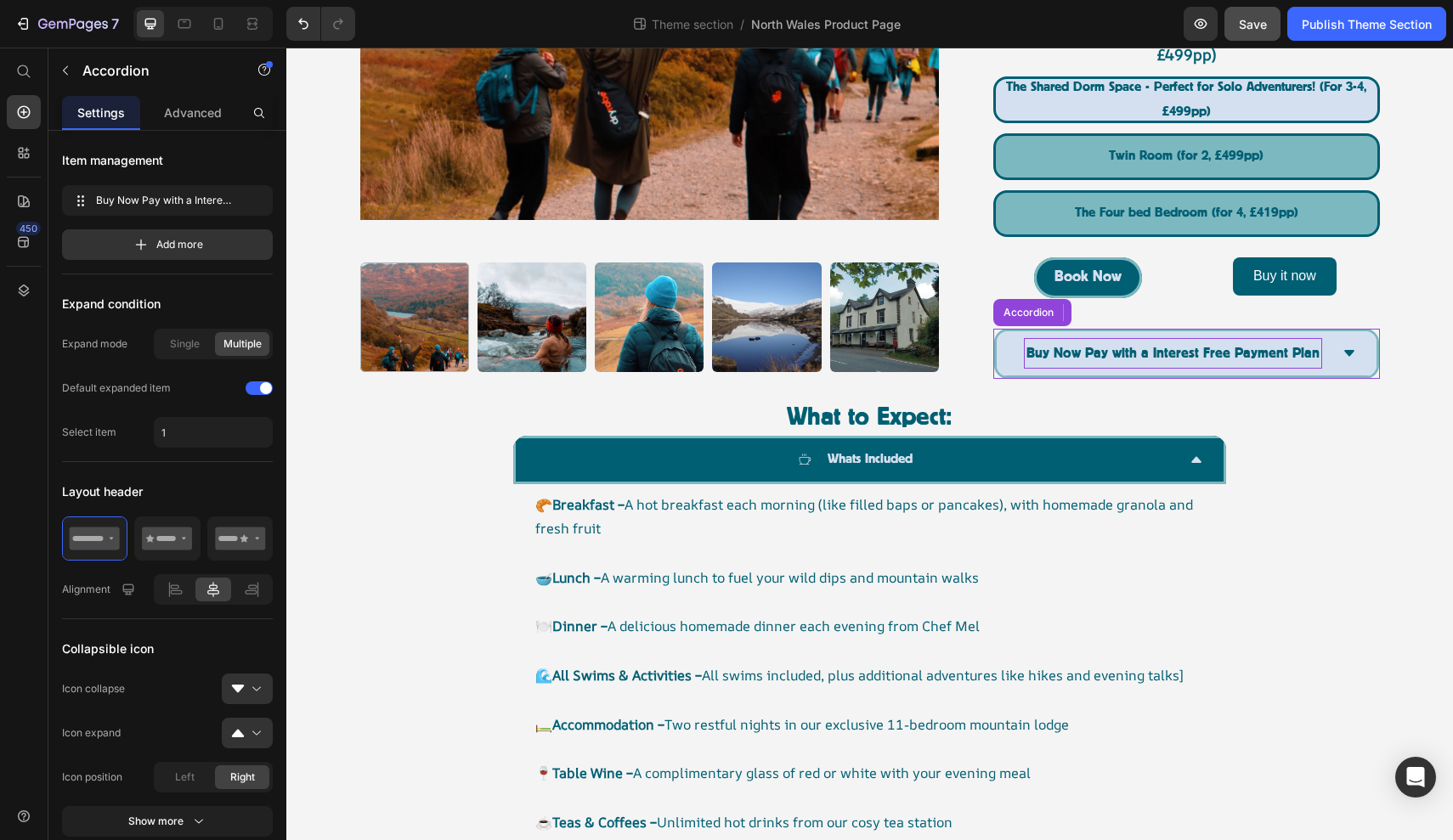 click on "Buy Now Pay with a Interest Free Payment Plan" at bounding box center (1173, 353) 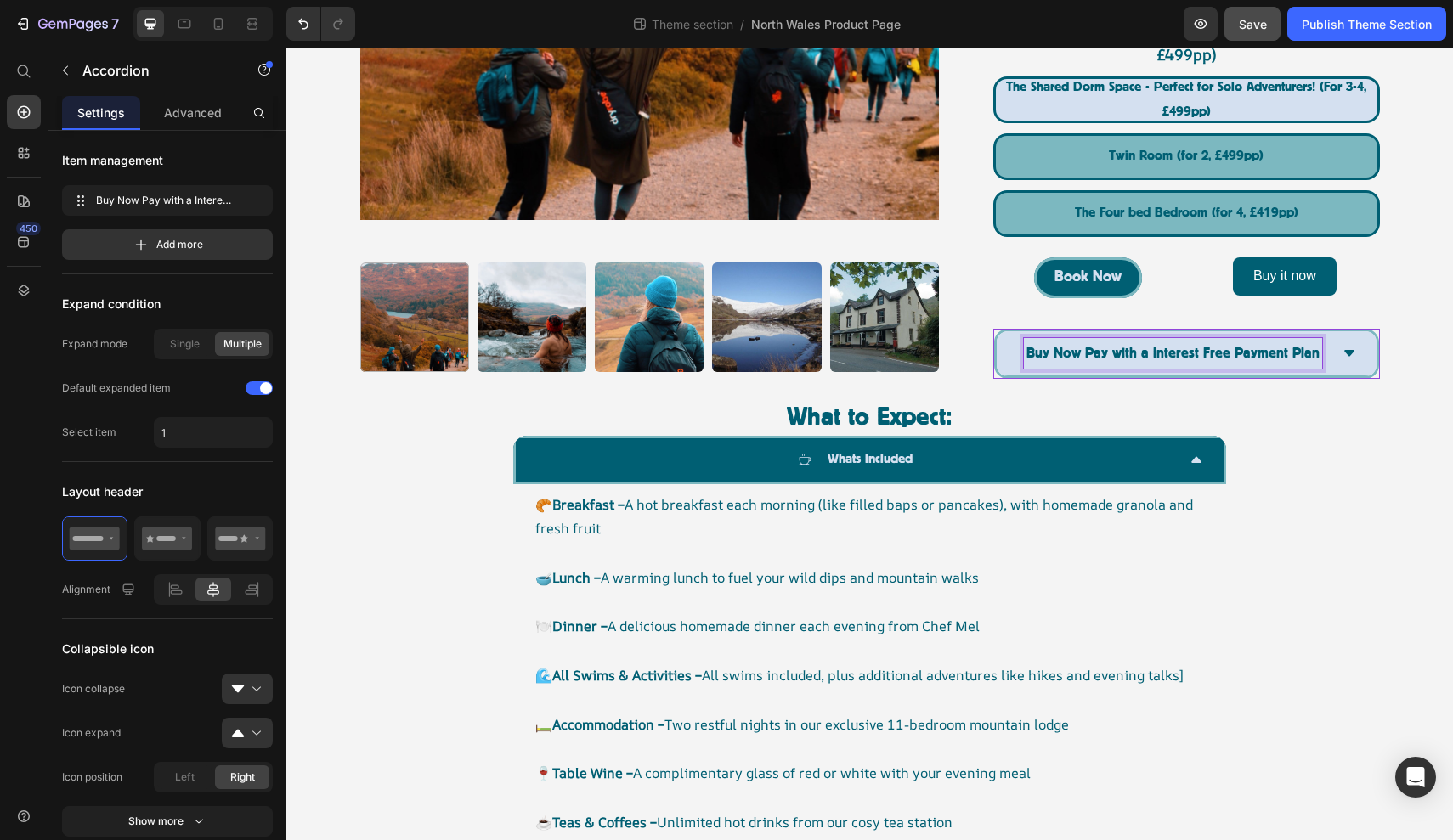 click on "Buy Now Pay with a Interest Free Payment Plan" at bounding box center [1173, 353] 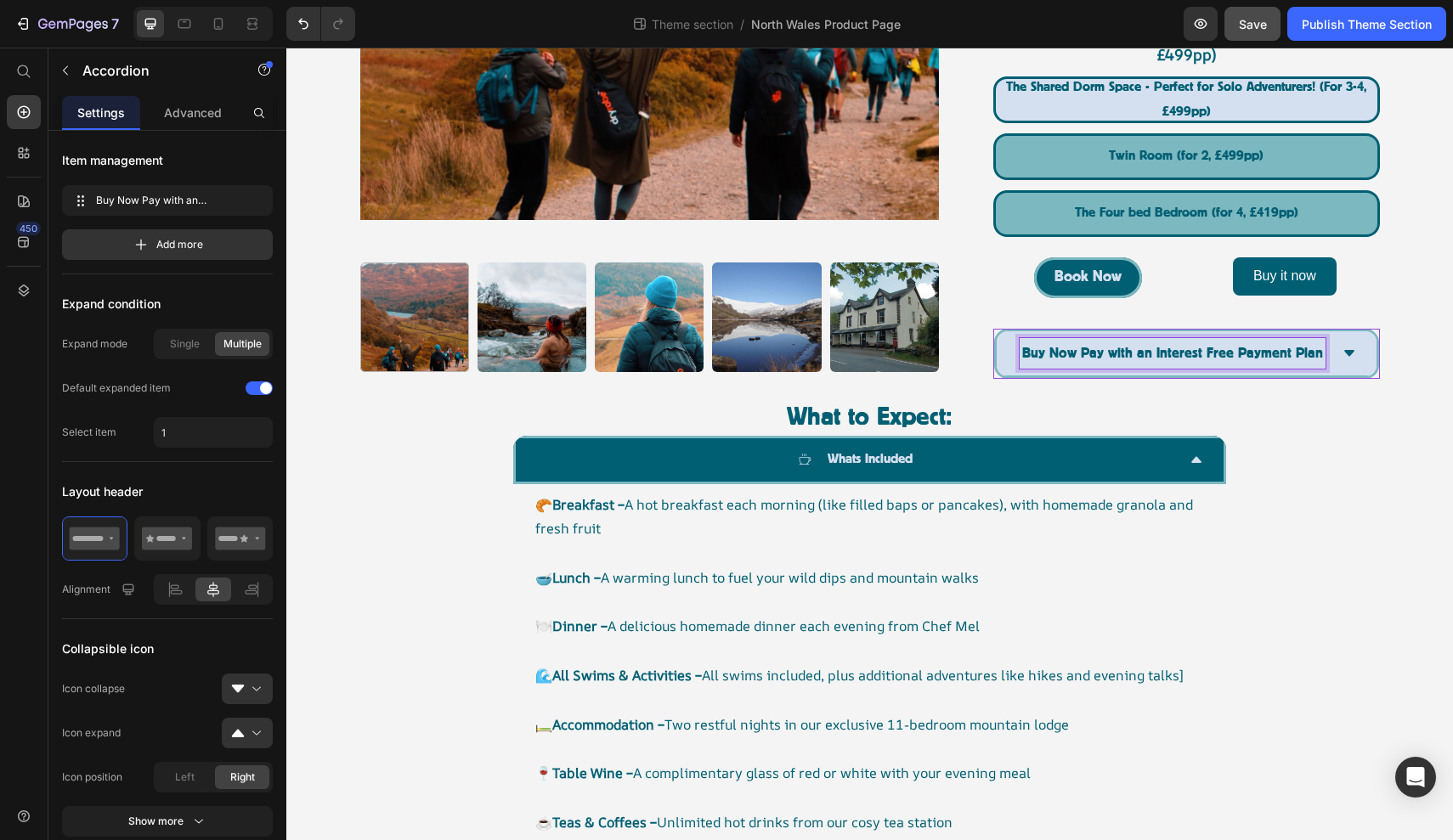 click on "Buy Now Pay with an Interest Free Payment Plan" at bounding box center (1173, 353) 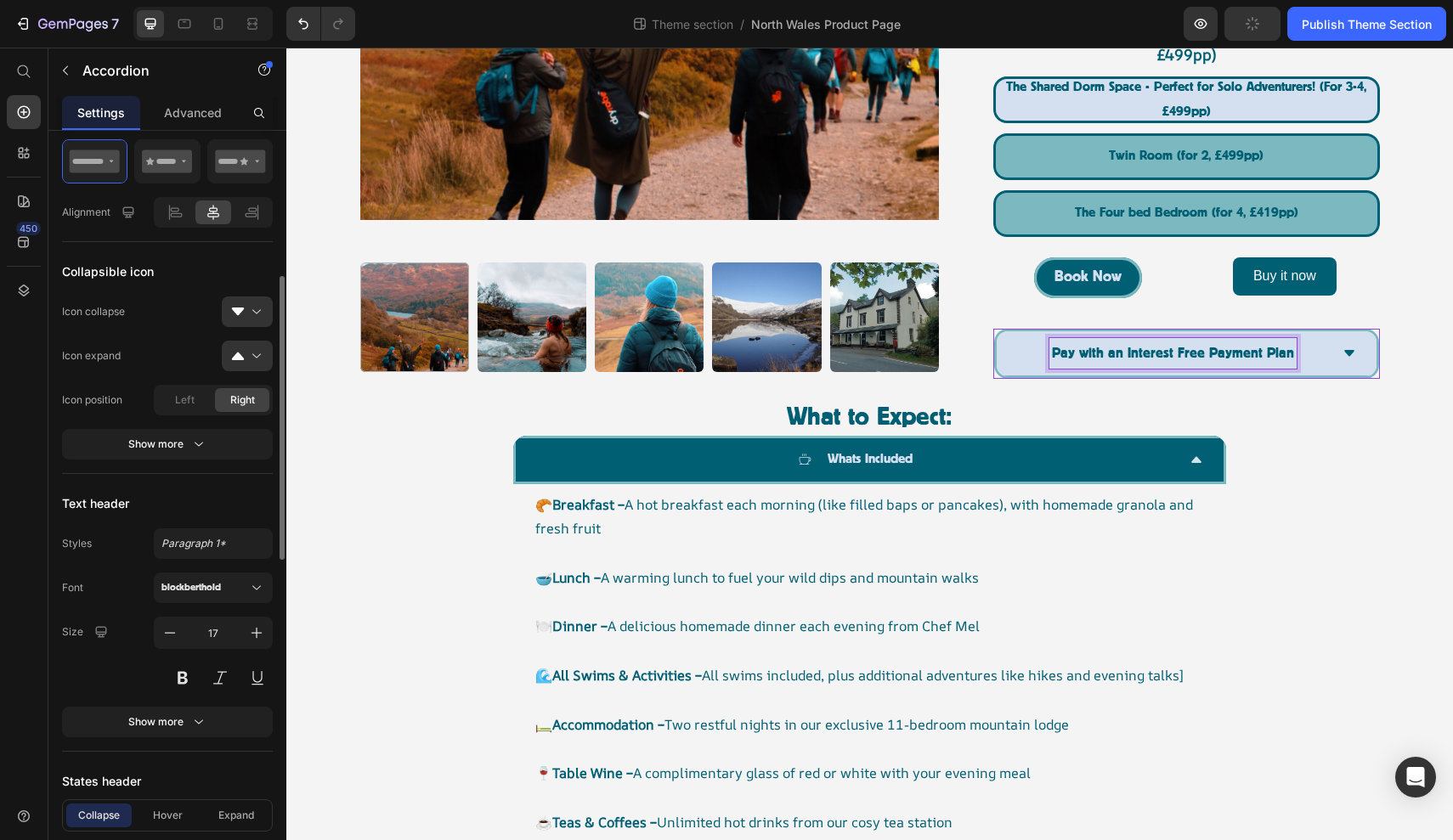scroll, scrollTop: 380, scrollLeft: 0, axis: vertical 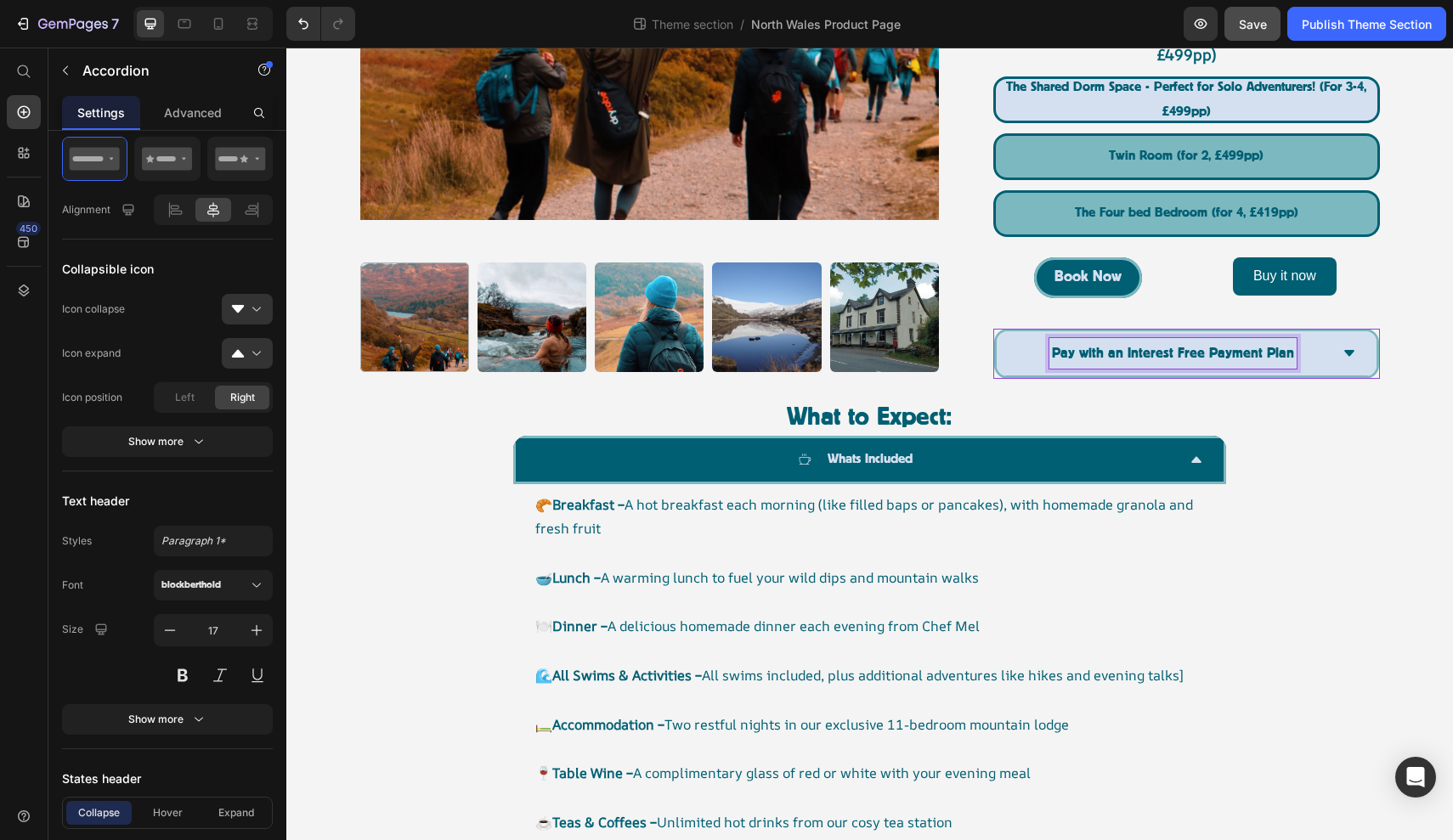 click on "Pay with an Interest Free Payment Plan" at bounding box center (1173, 353) 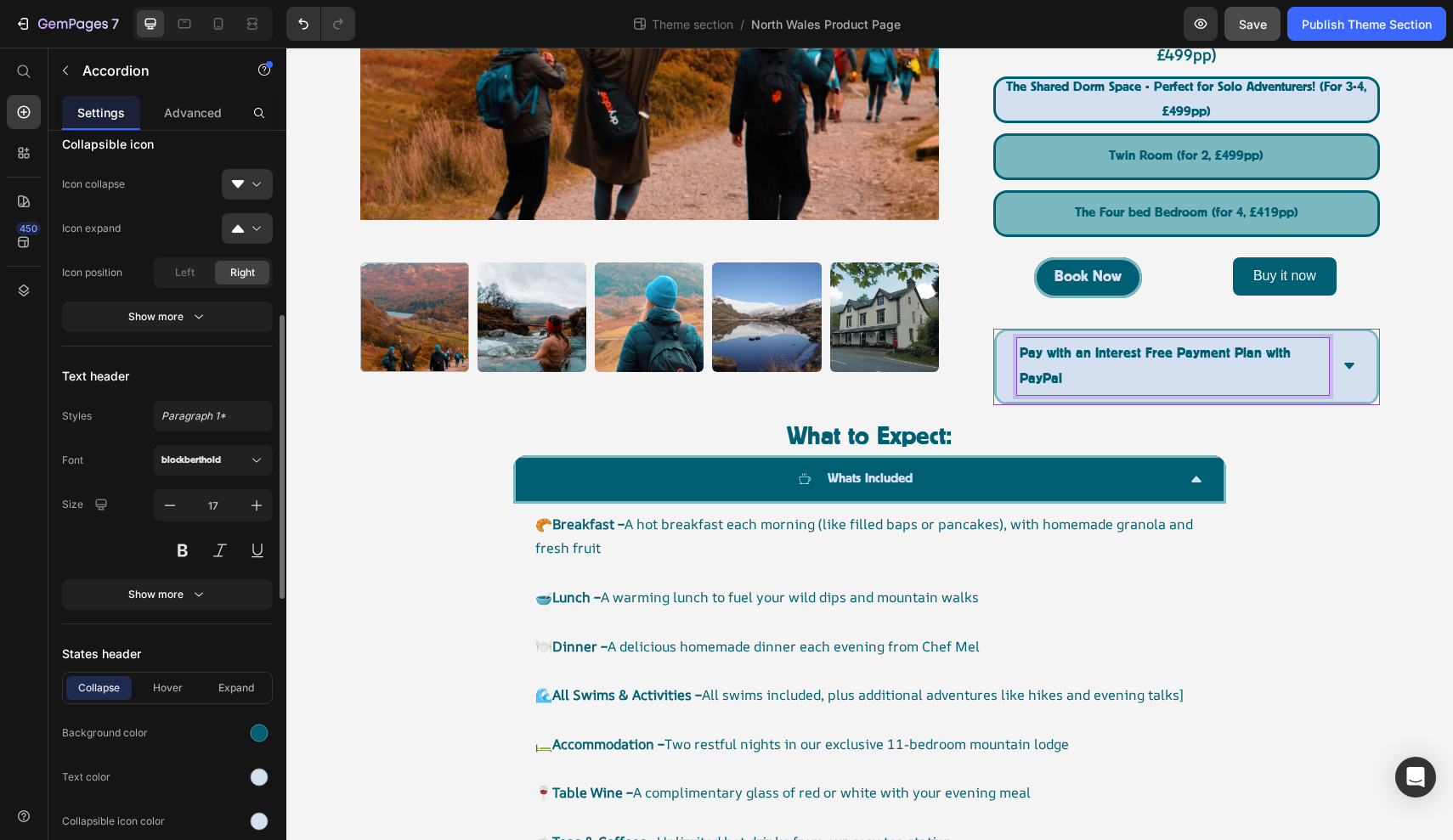 scroll, scrollTop: 525, scrollLeft: 0, axis: vertical 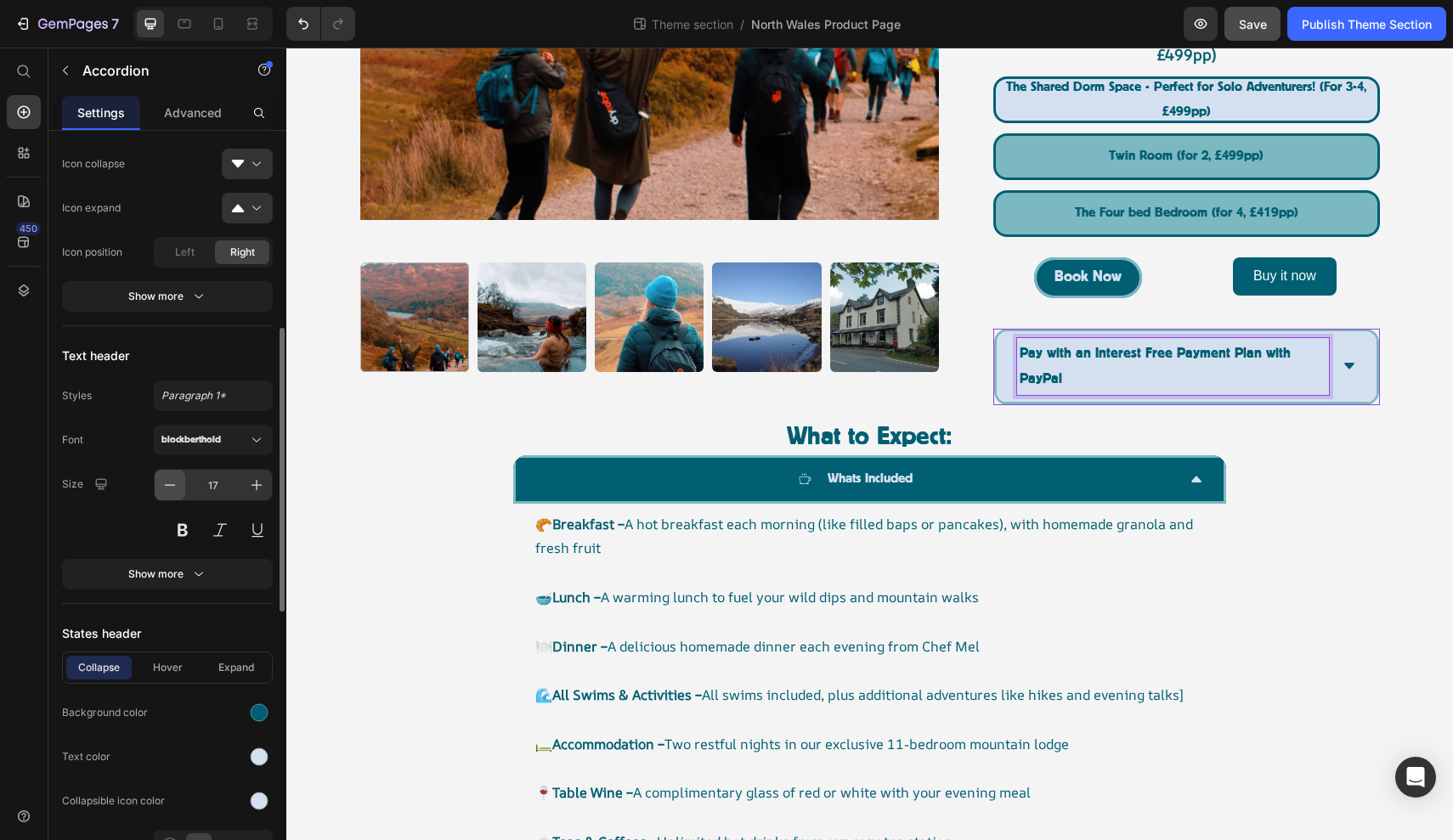 click 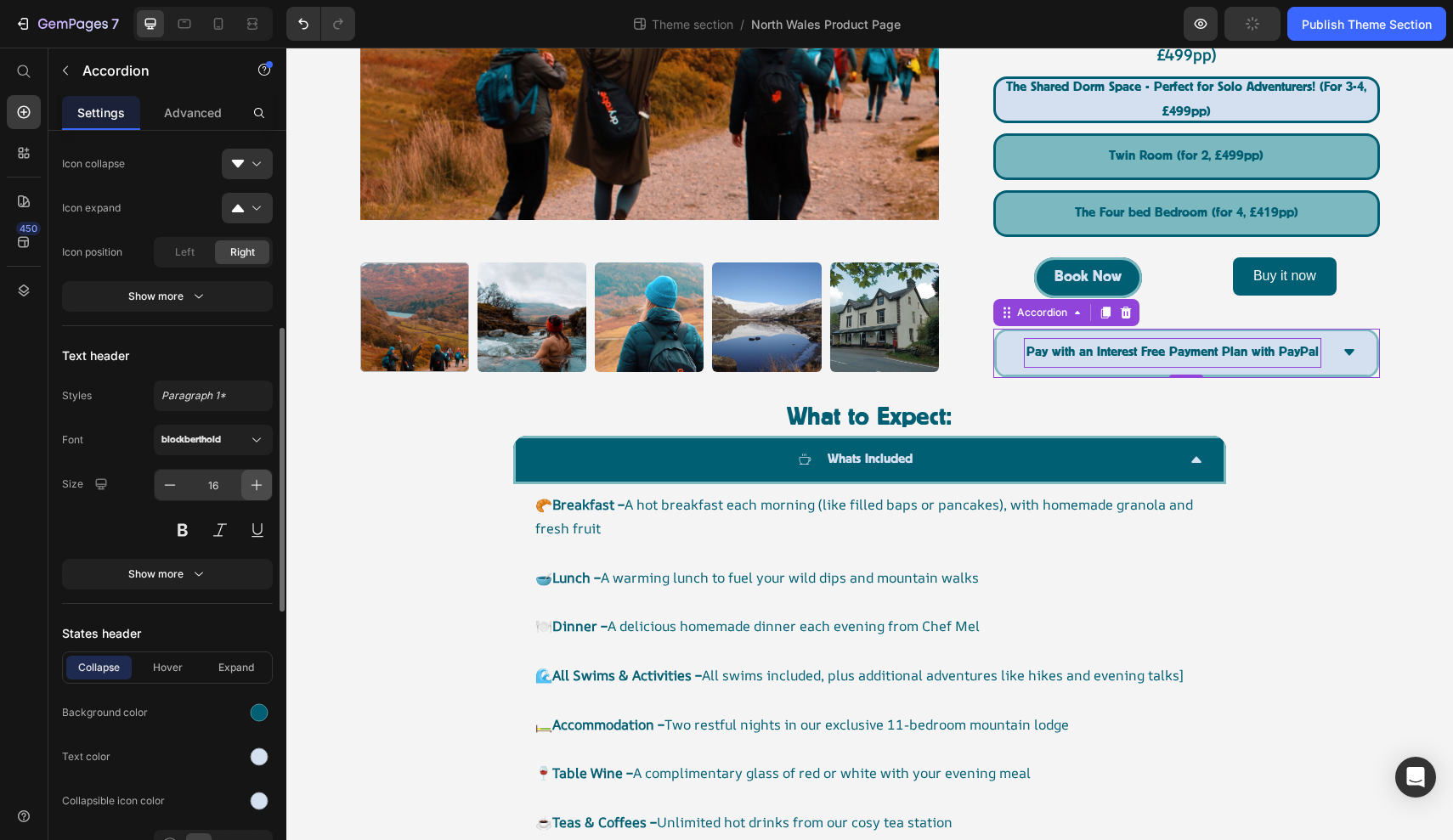 click 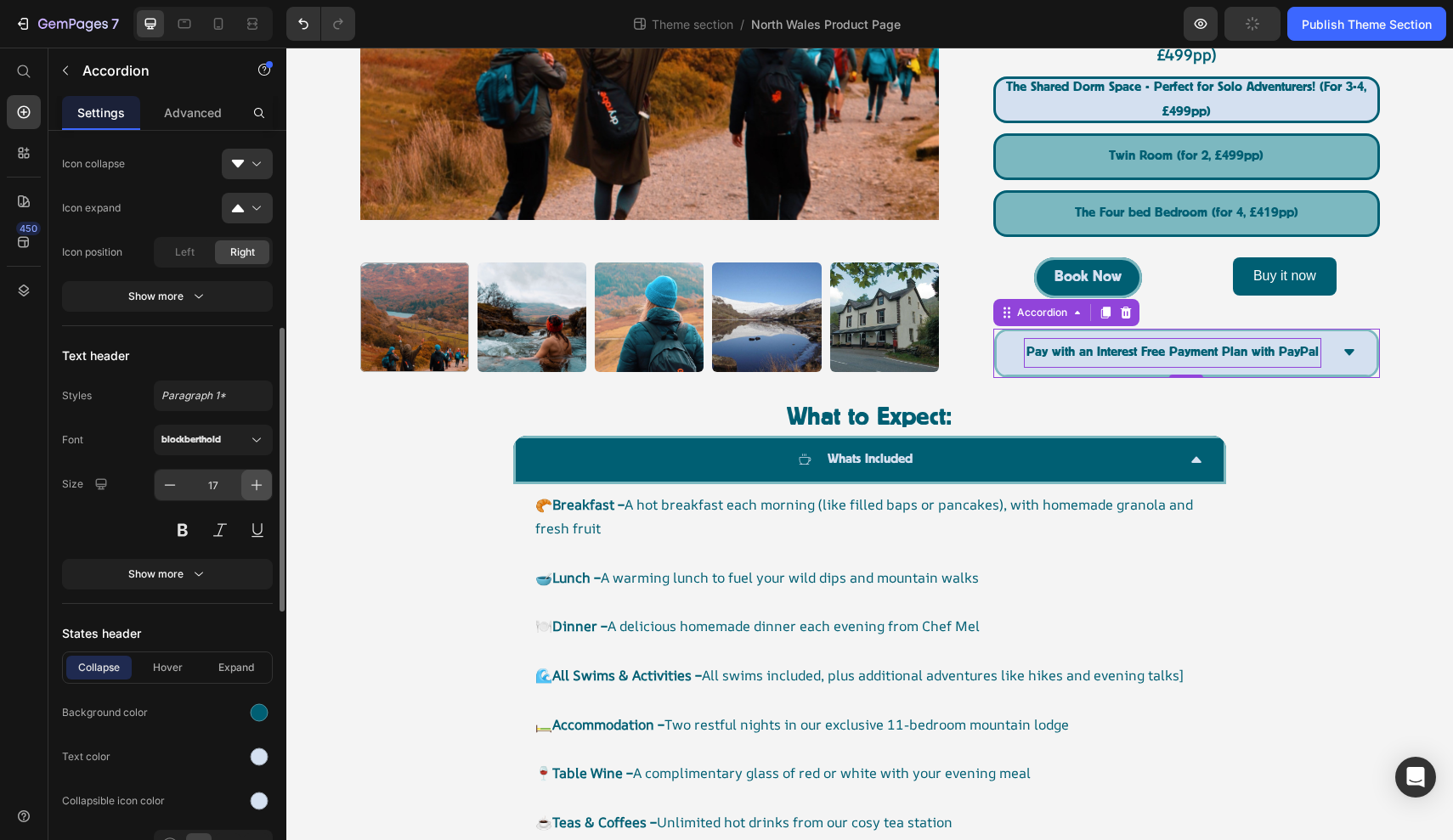click 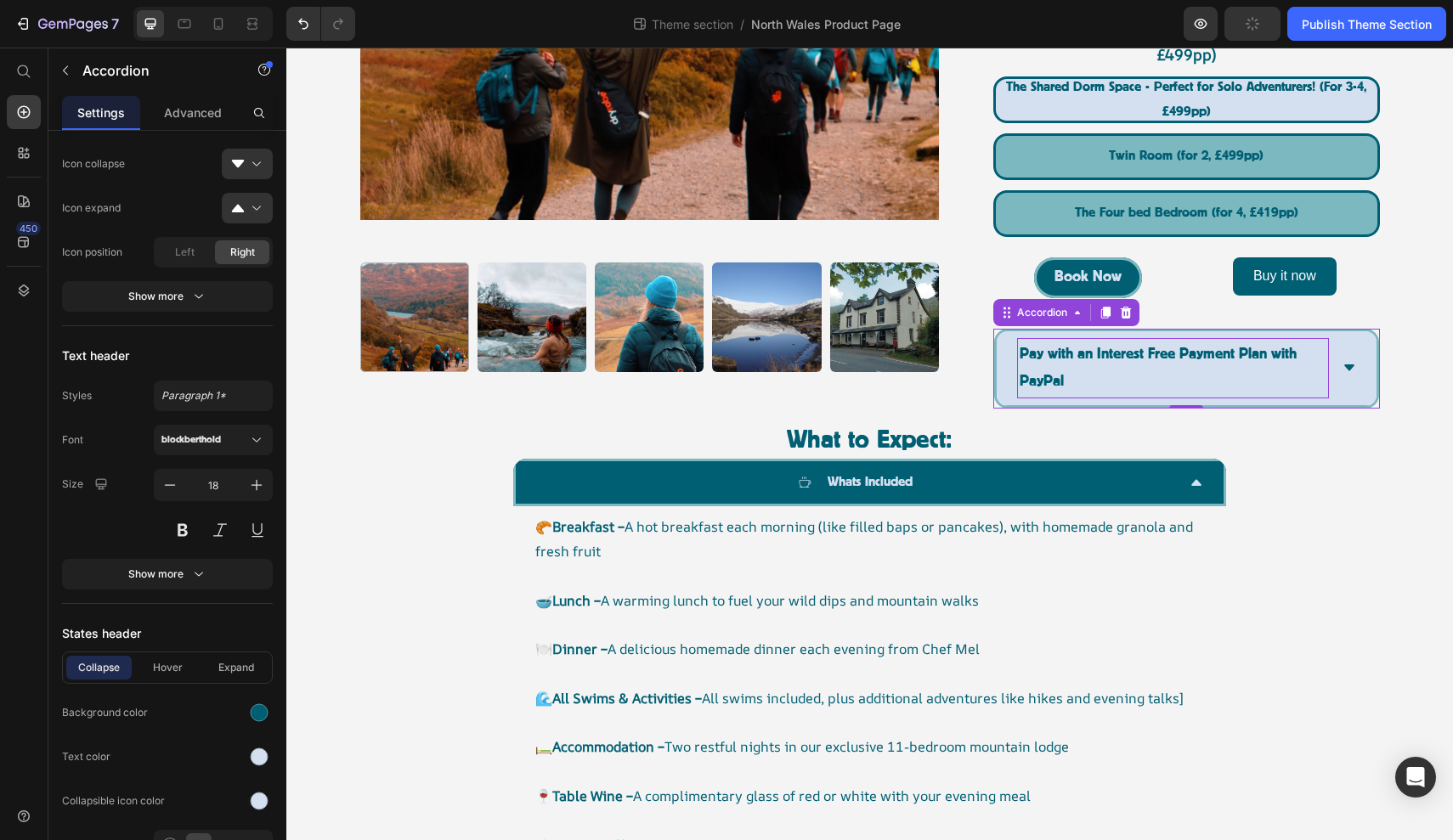 click on "Pay with an Interest Free Payment Plan with PayPal" at bounding box center (1173, 368) 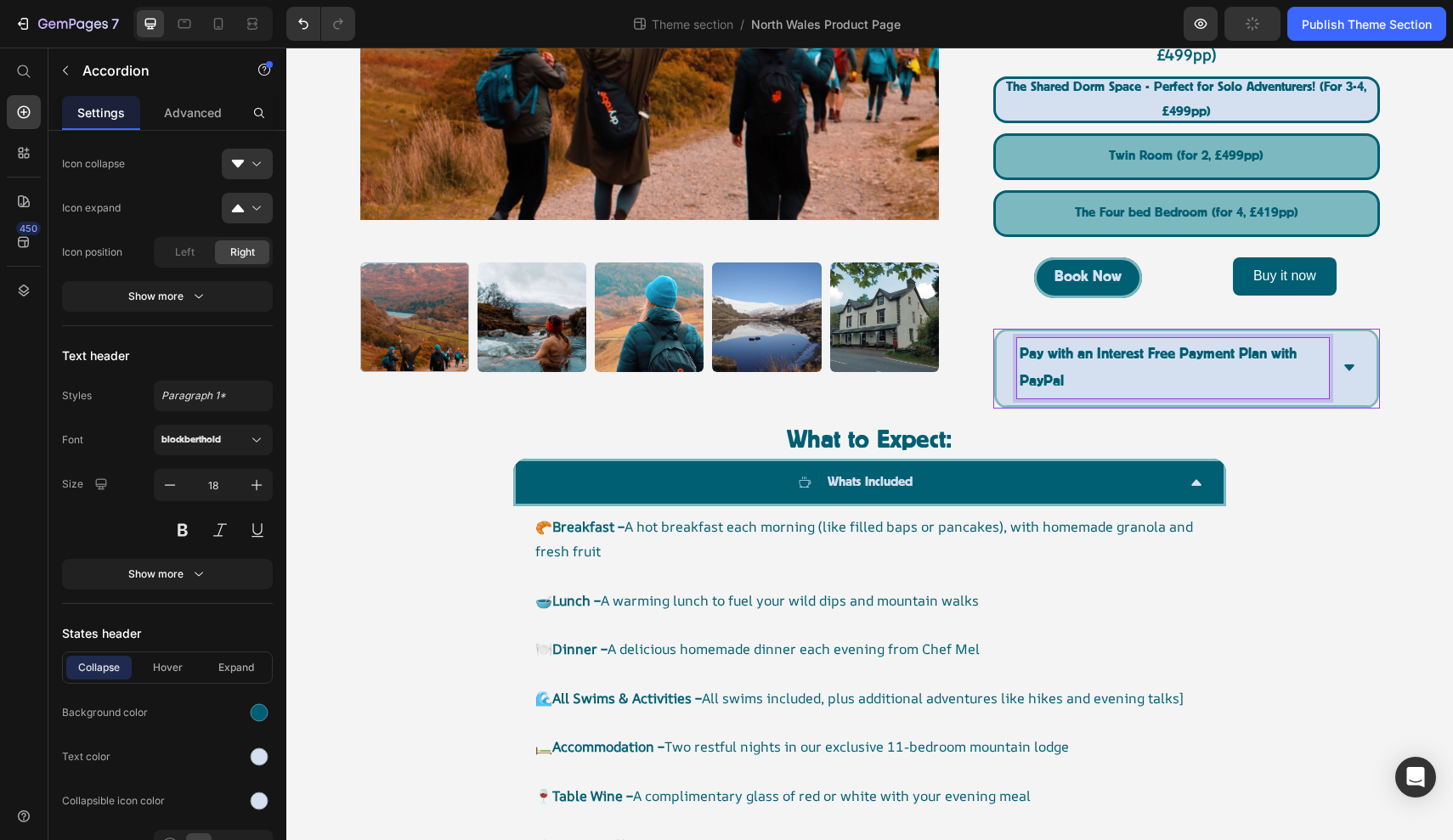 click on "Pay with an Interest Free Payment Plan with PayPal" at bounding box center (1173, 368) 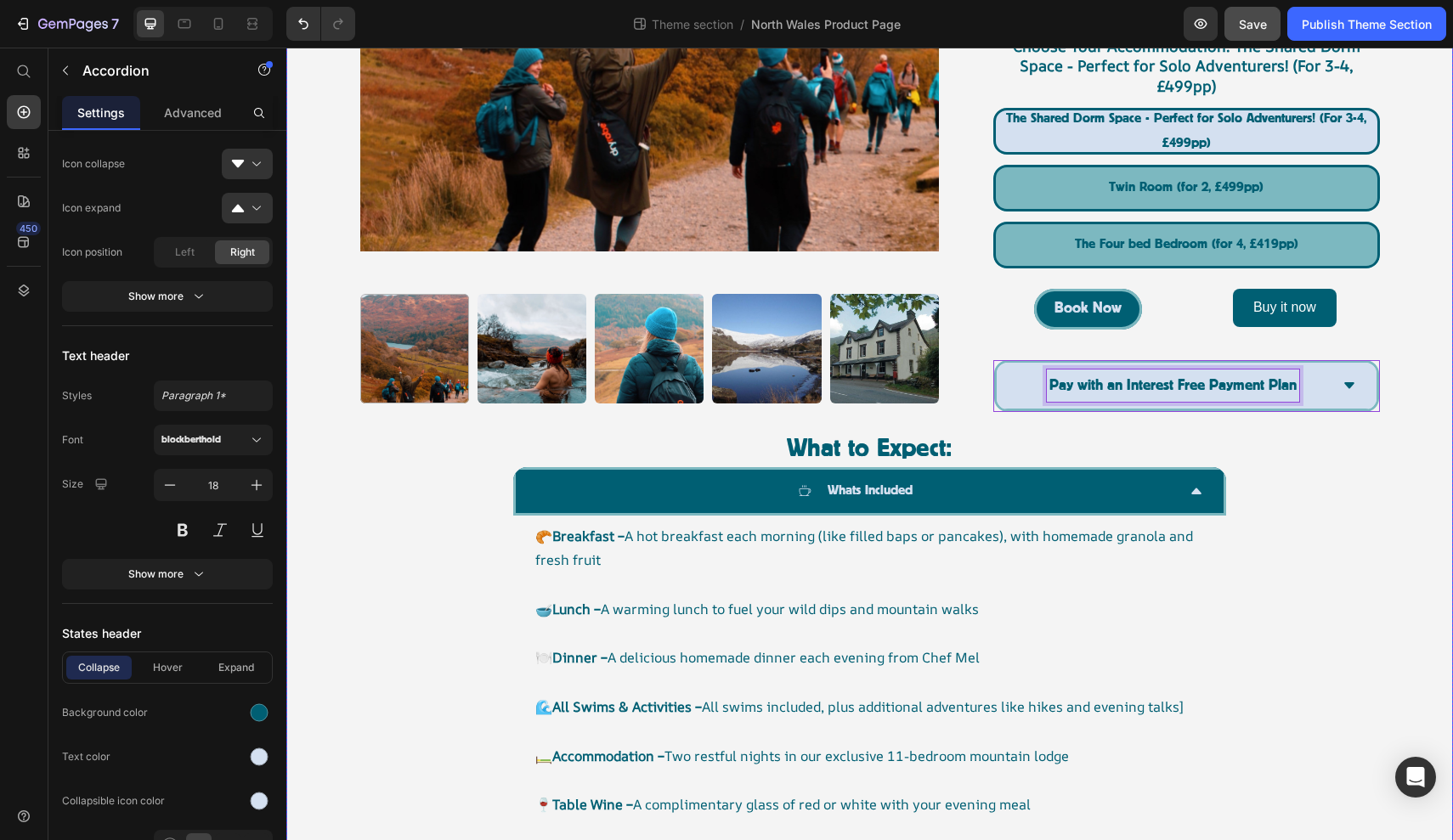 scroll, scrollTop: 582, scrollLeft: 0, axis: vertical 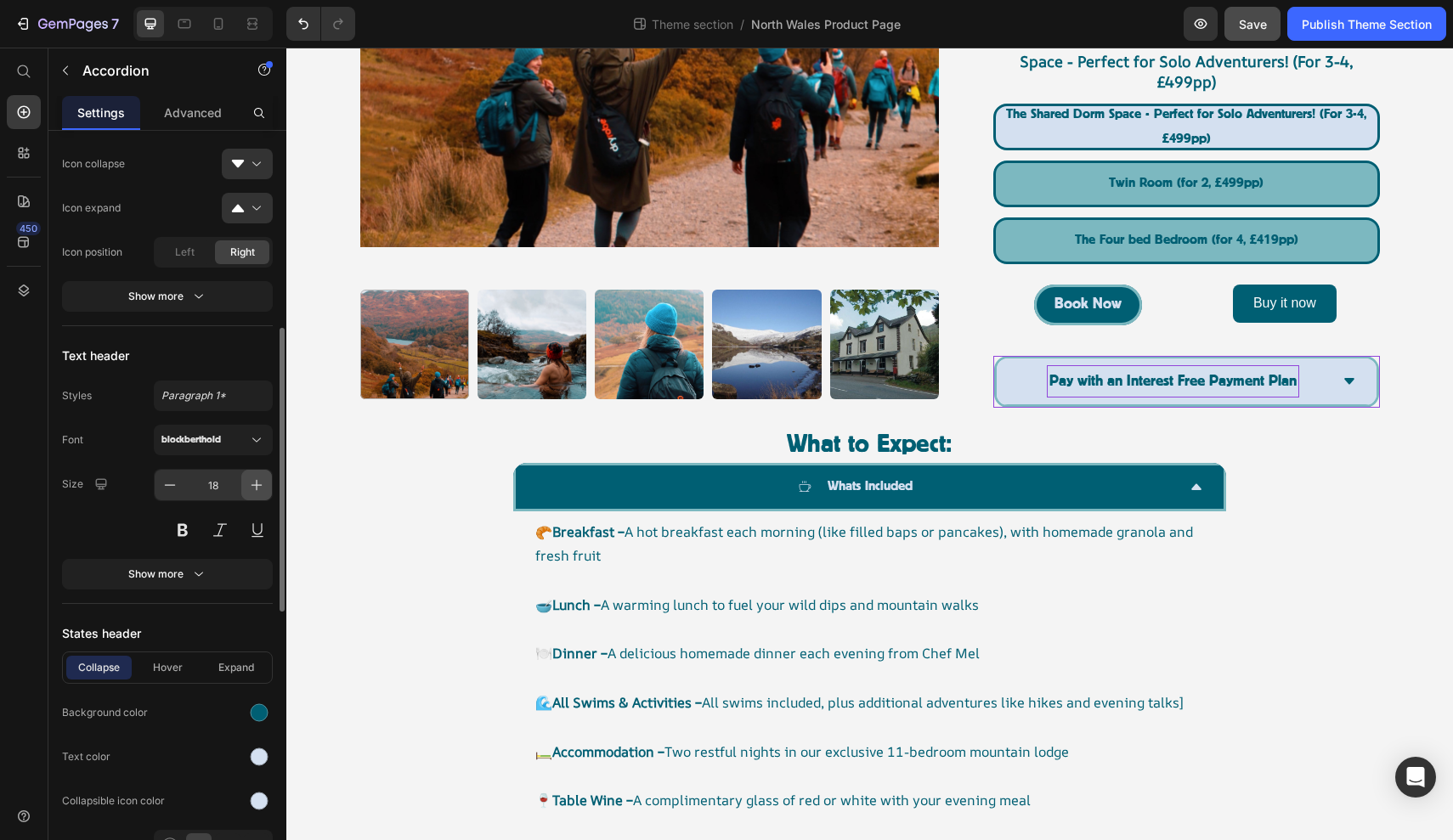 click 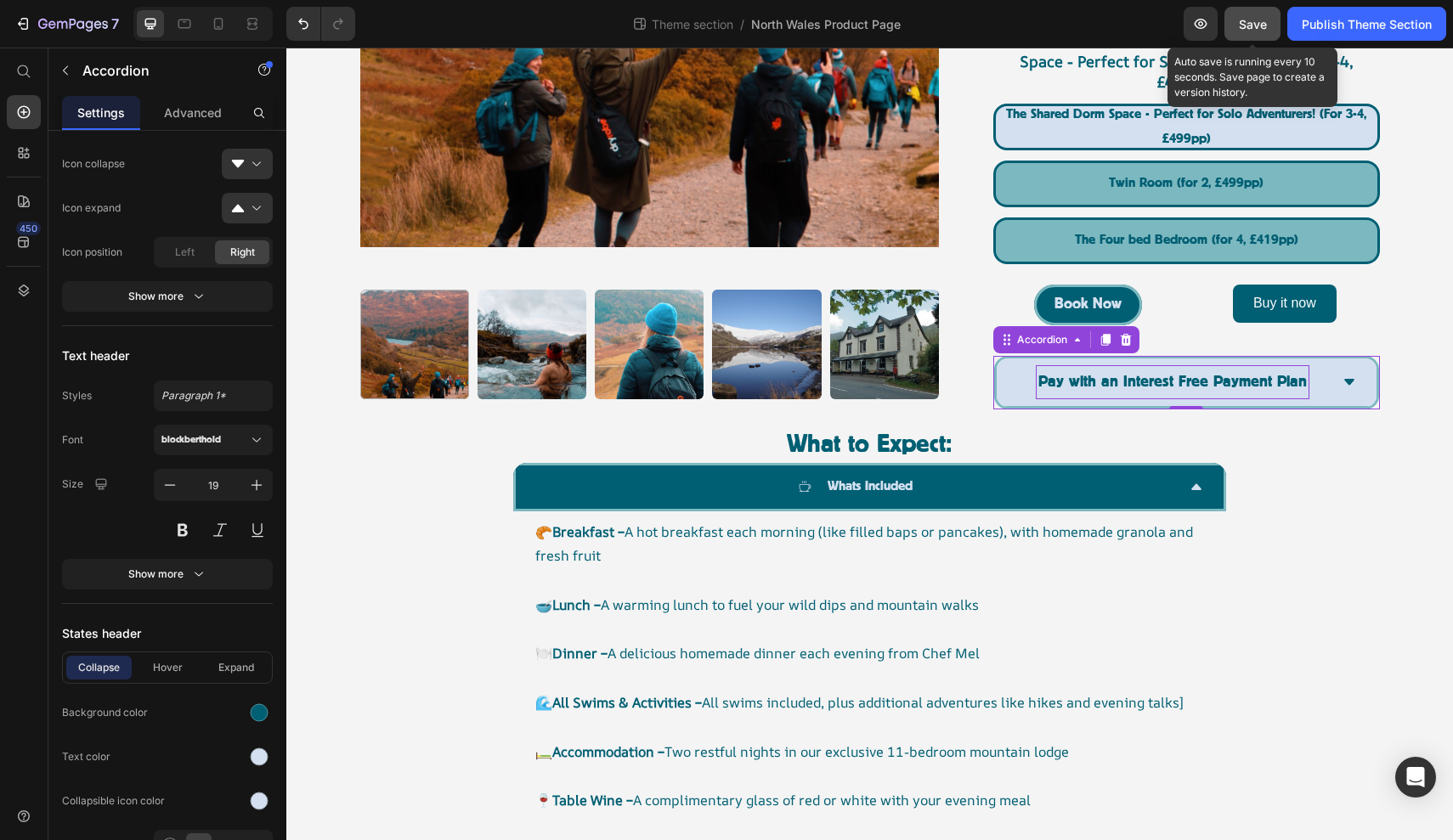 click on "Save" 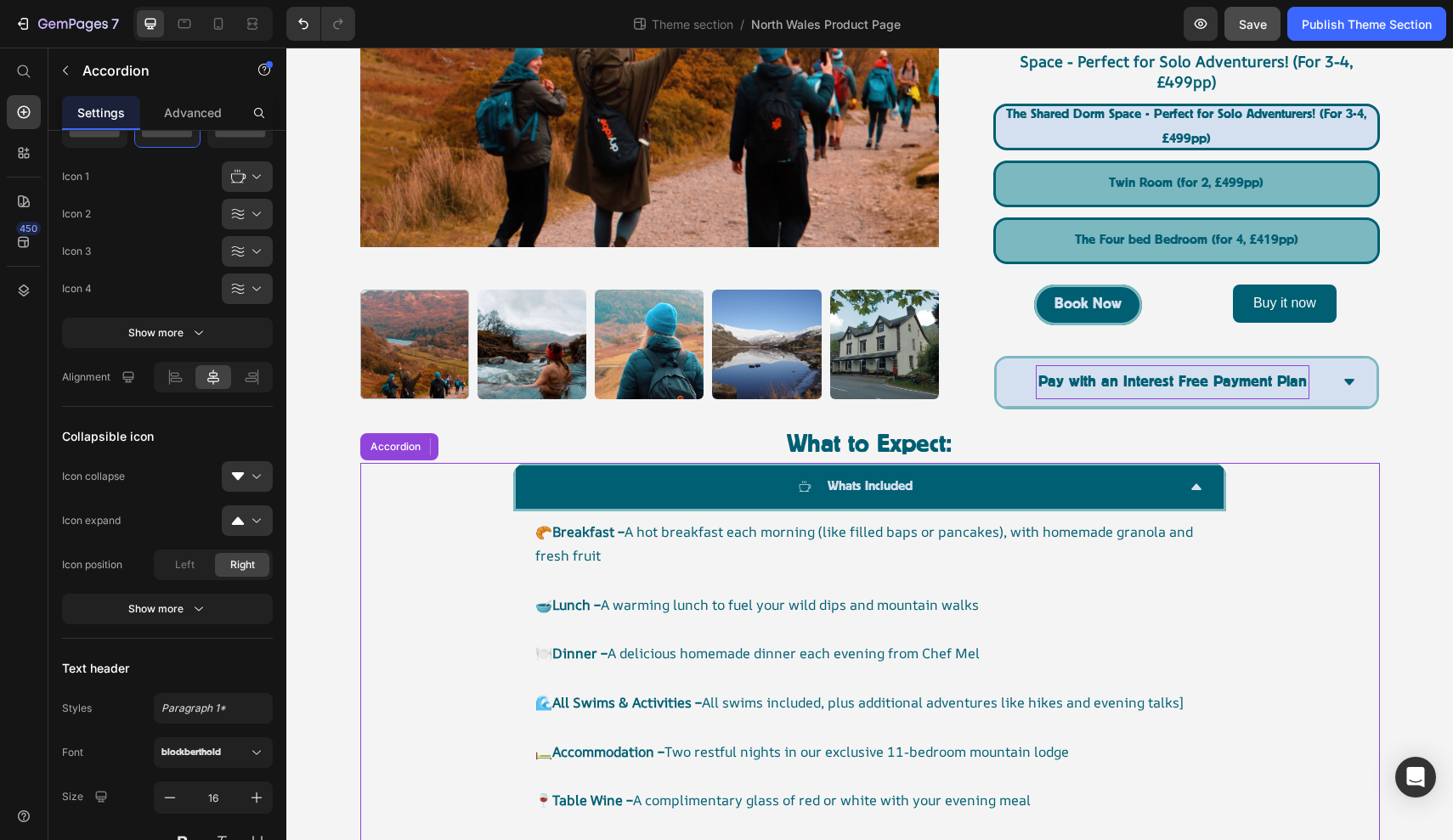 click on "Whats Included 🥐  Breakfast –  A hot breakfast each morning (like filled baps or pancakes), with homemade granola and fresh fruit   🥣  Lunch –  A warming lunch to fuel your wild dips and mountain walks   🍽️  Dinner –  A delicious homemade dinner each evening from Chef Mel   🌊  All Swims & Activities –  All swims included, plus additional adventures like hikes and evening talks]   🛏️  Accommodation –  Two restful nights in our exclusive 11-bedroom mountain lodge   🍷  Table Wine –  A complimentary glass of red or white with your evening meal   ☕  Teas & Coffees –  Unlimited hot drinks from our cosy tea station   🍰  Cake, Cake and More Cake –  Because no swim is complete without a hefty slice of homemade cake after! Text Block" at bounding box center (870, 703) 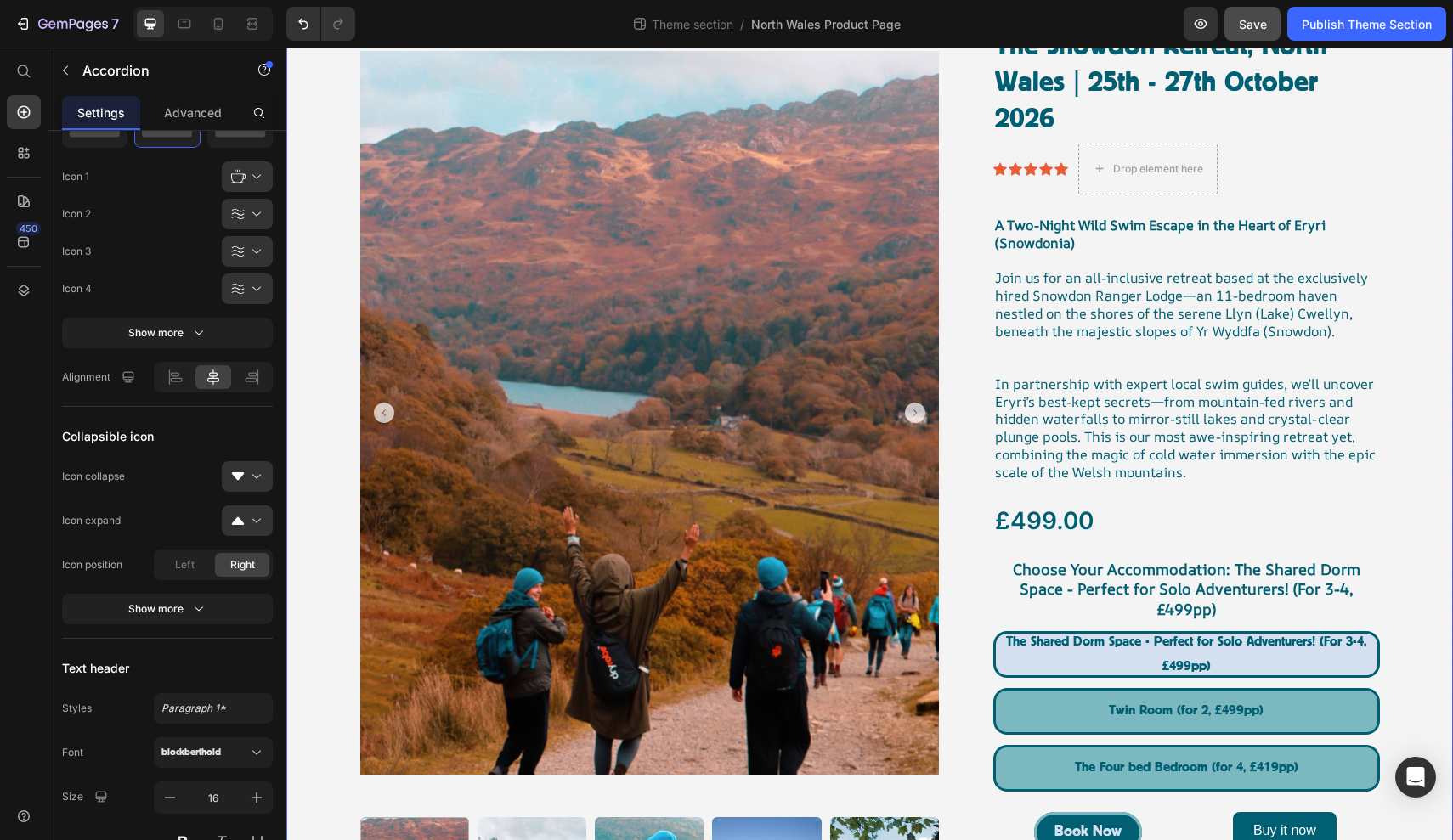 scroll, scrollTop: 48, scrollLeft: 0, axis: vertical 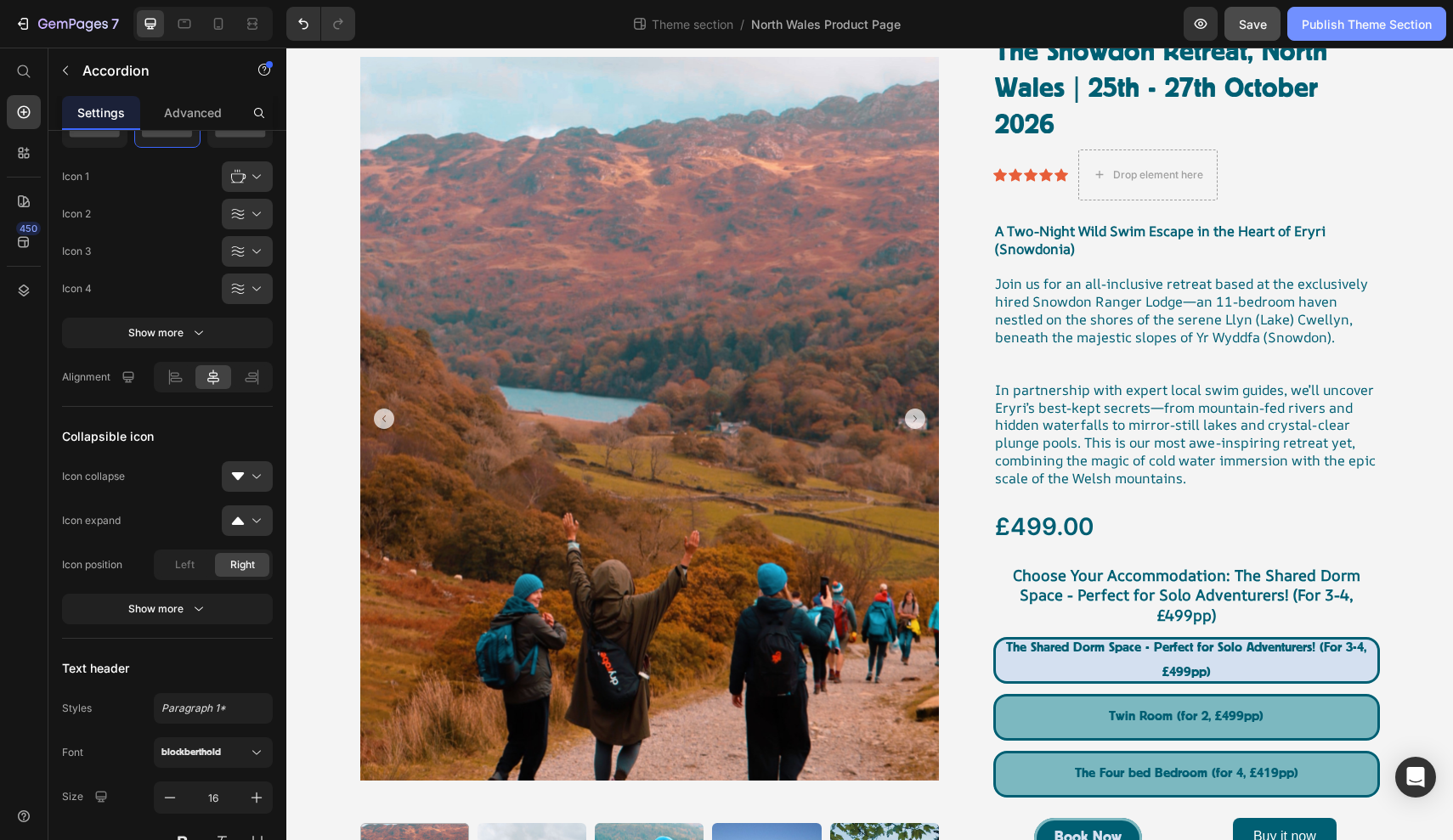 click on "Publish Theme Section" 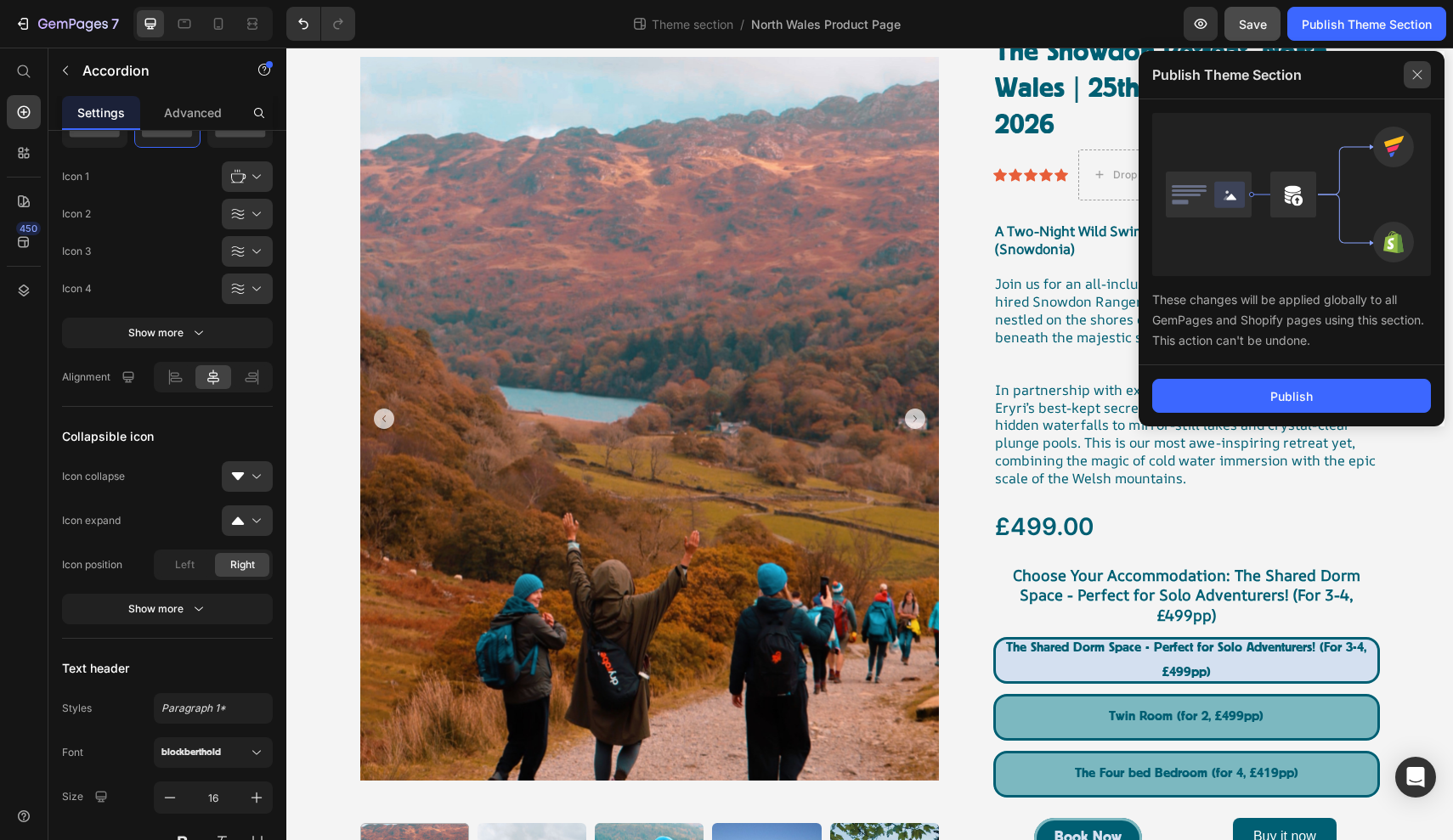 click 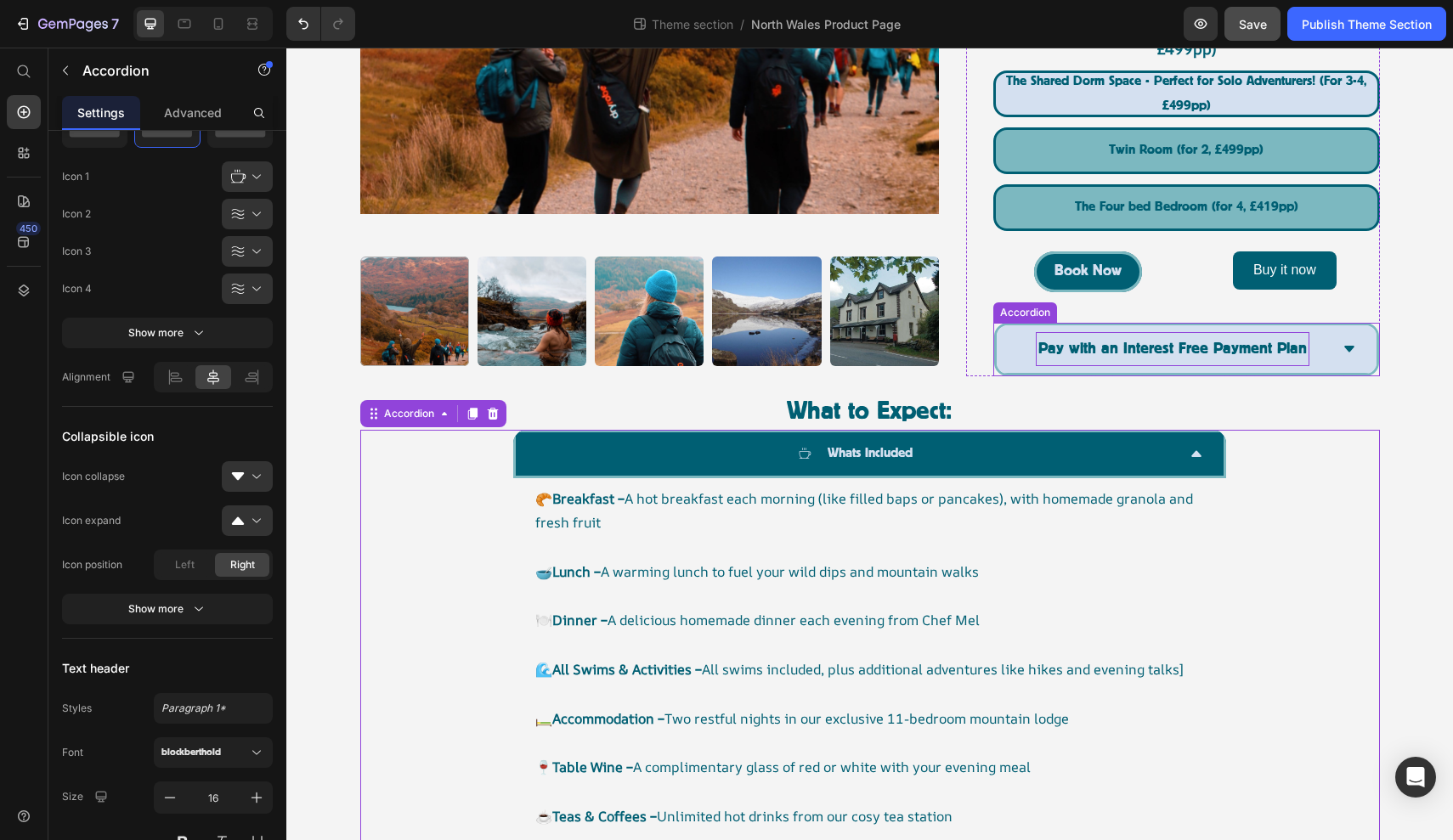 scroll, scrollTop: 612, scrollLeft: 0, axis: vertical 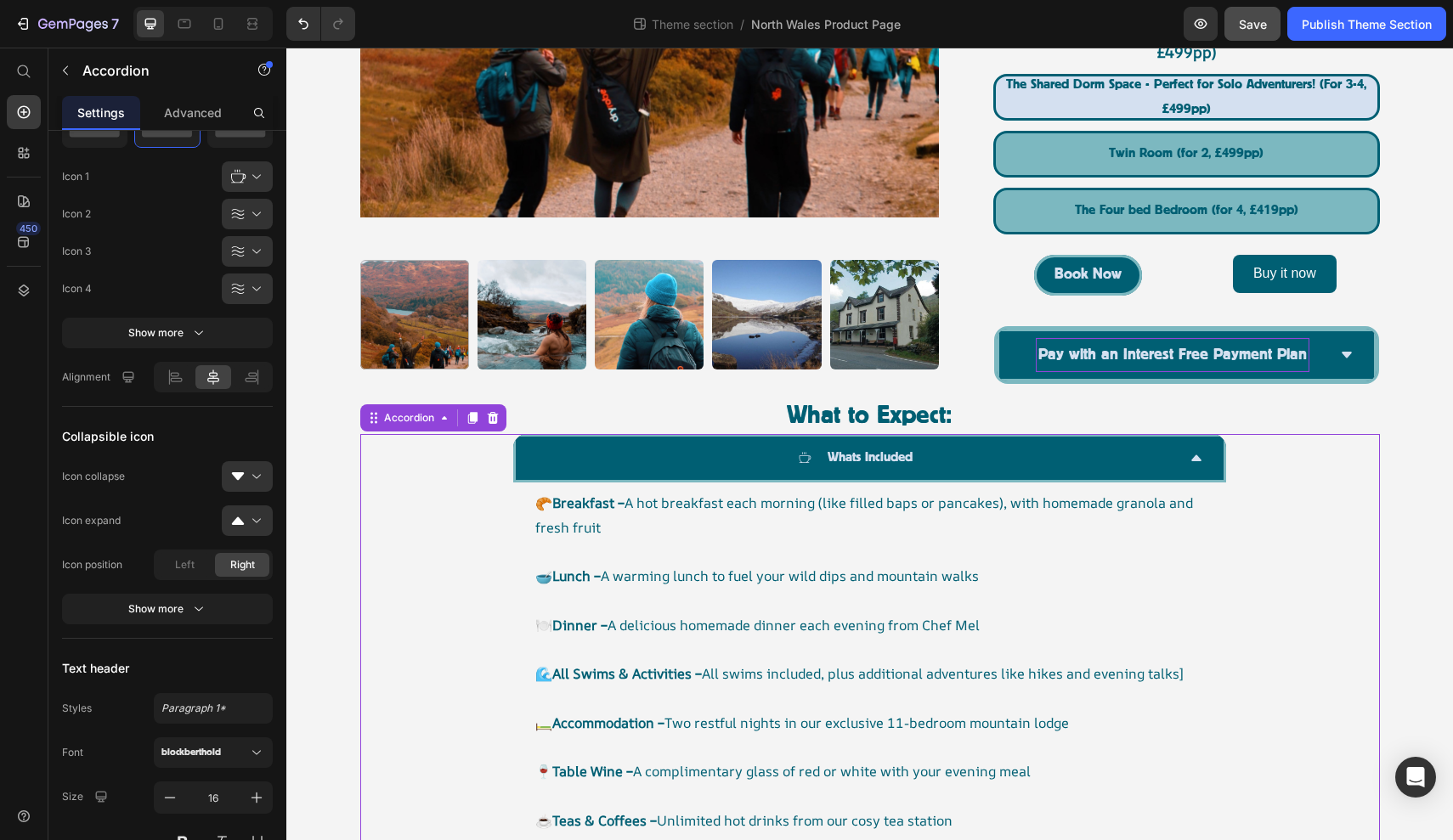 click on "Whats Included" at bounding box center (869, 458) 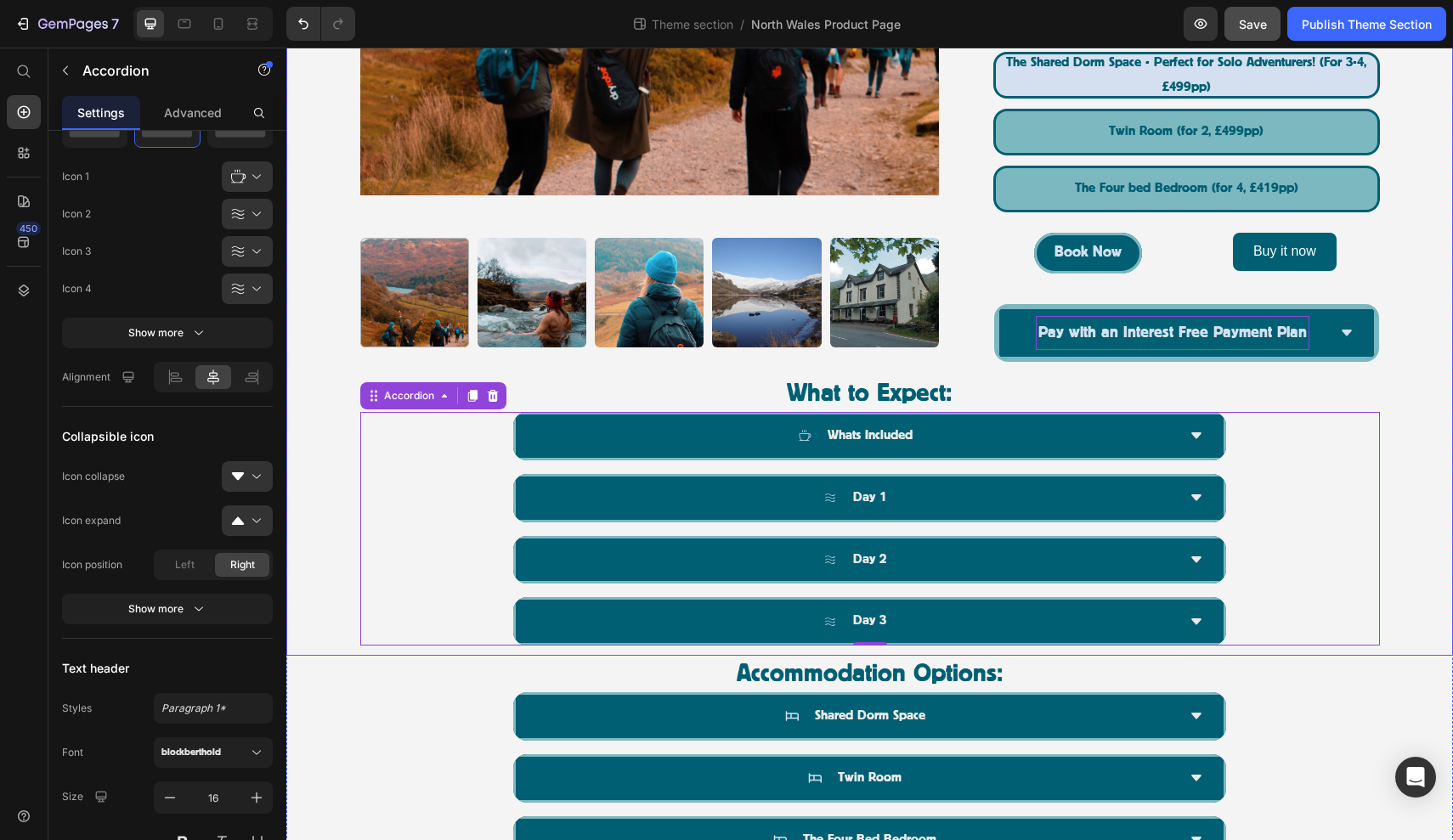 scroll, scrollTop: 651, scrollLeft: 0, axis: vertical 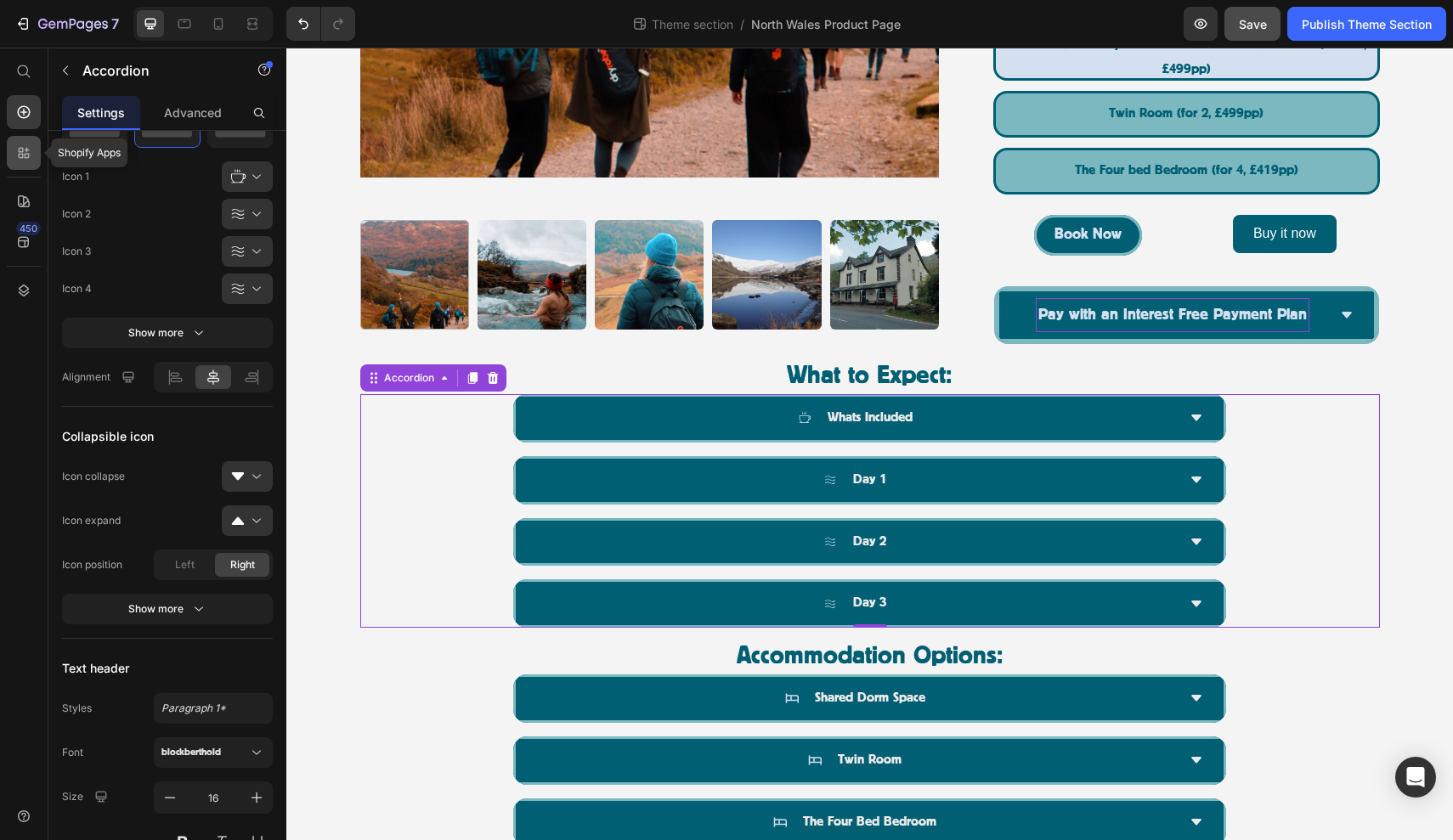 click 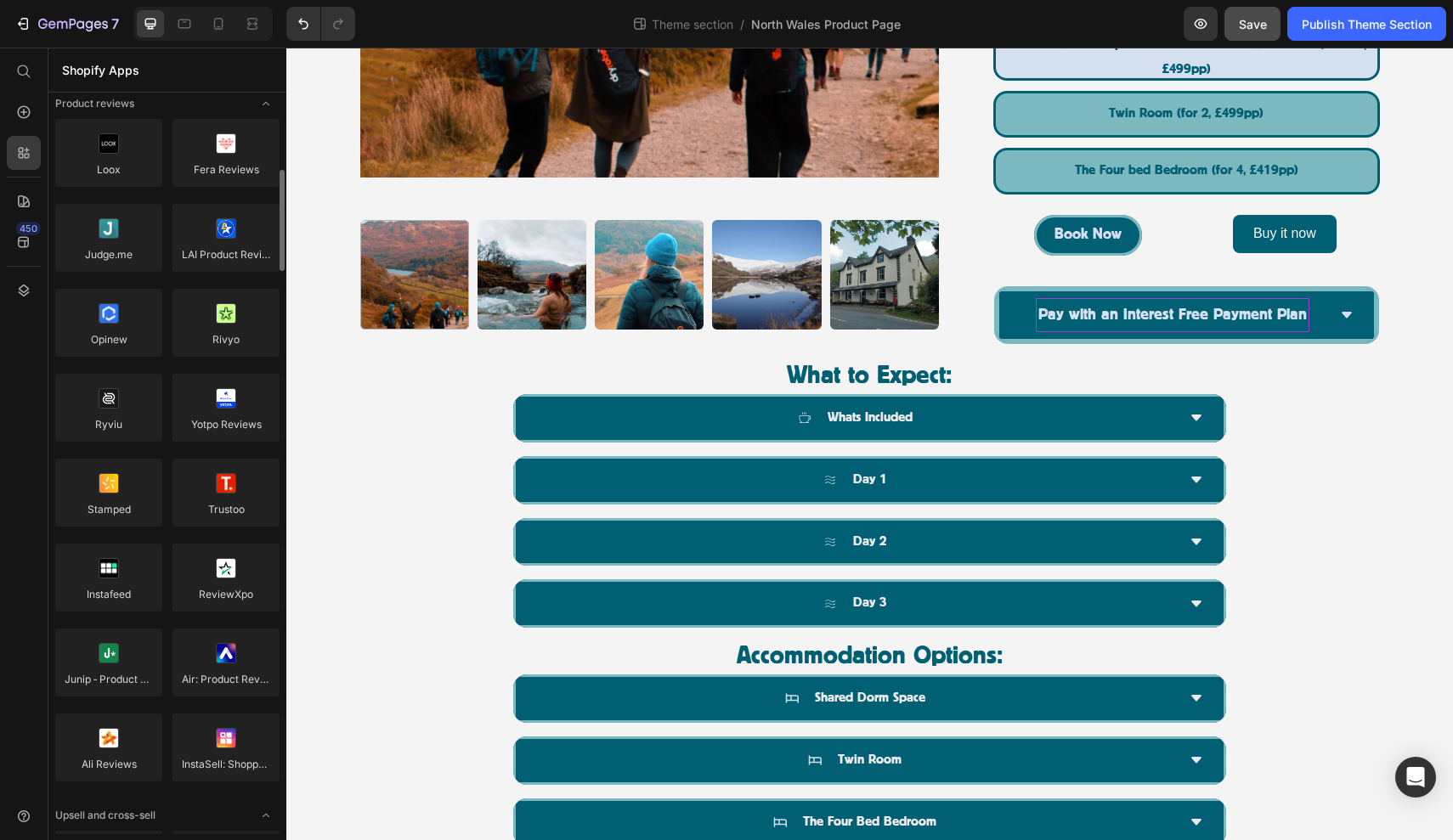 scroll, scrollTop: 0, scrollLeft: 0, axis: both 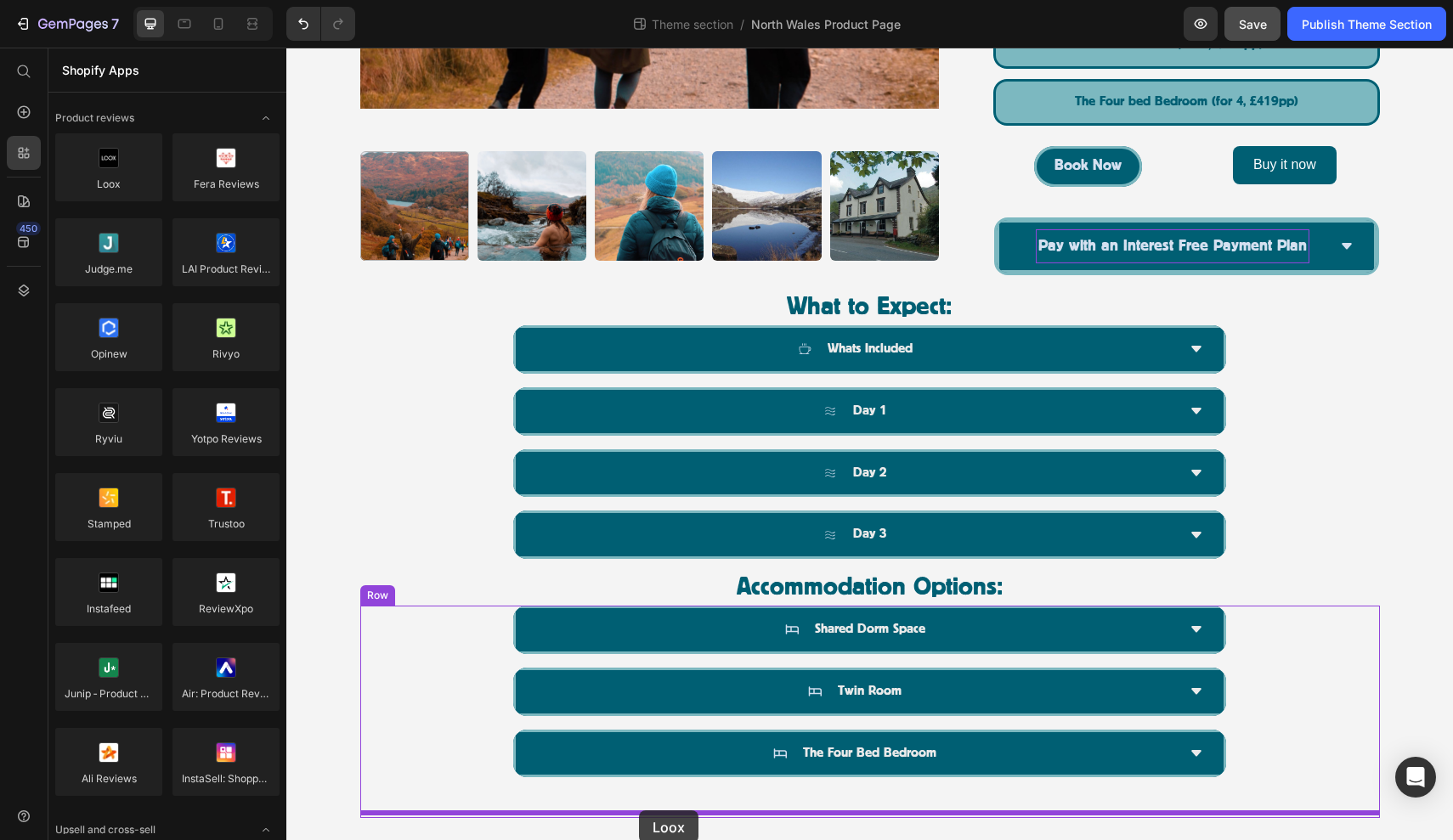 drag, startPoint x: 397, startPoint y: 203, endPoint x: 639, endPoint y: 810, distance: 653.46232 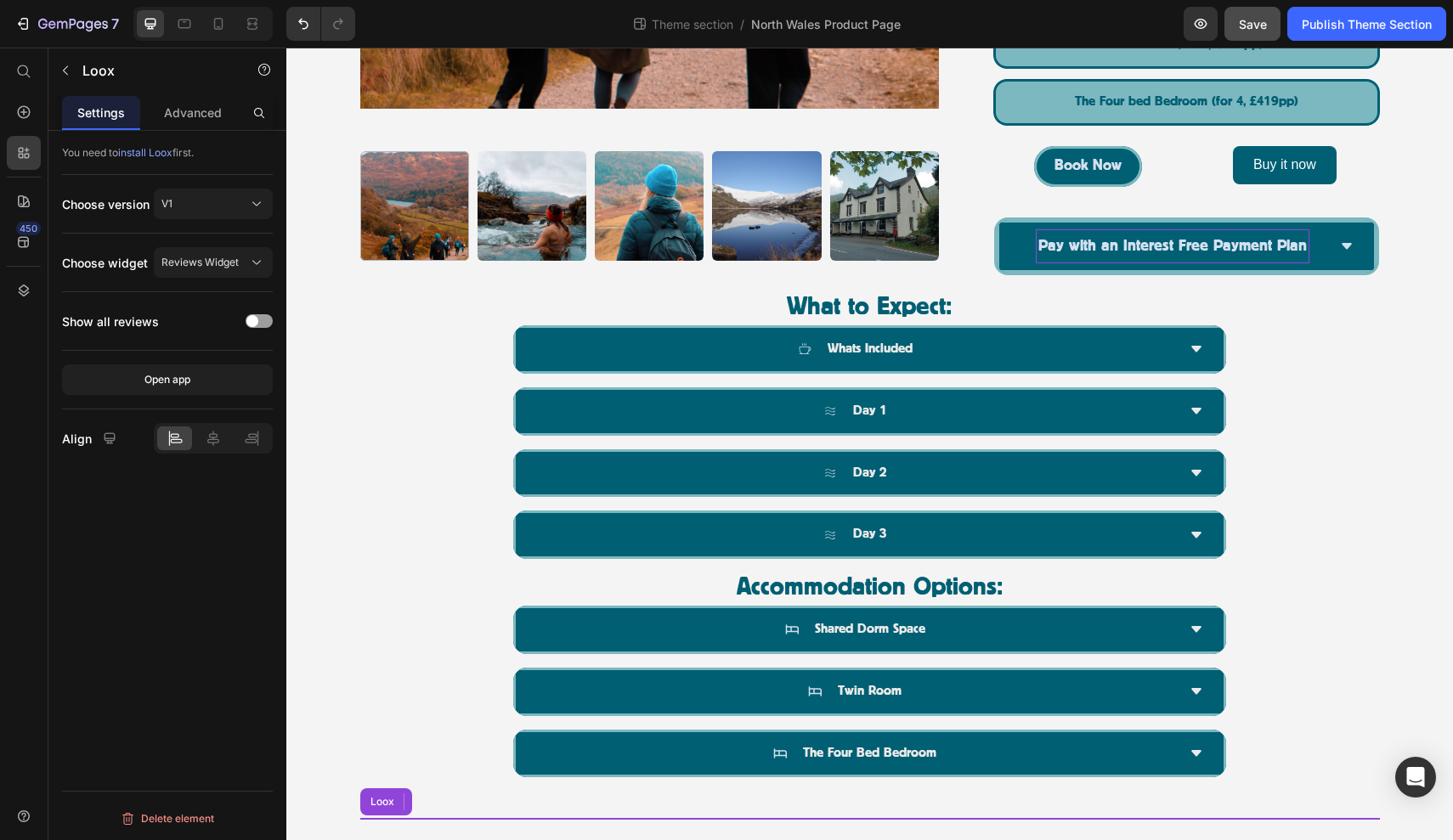 scroll, scrollTop: 0, scrollLeft: 0, axis: both 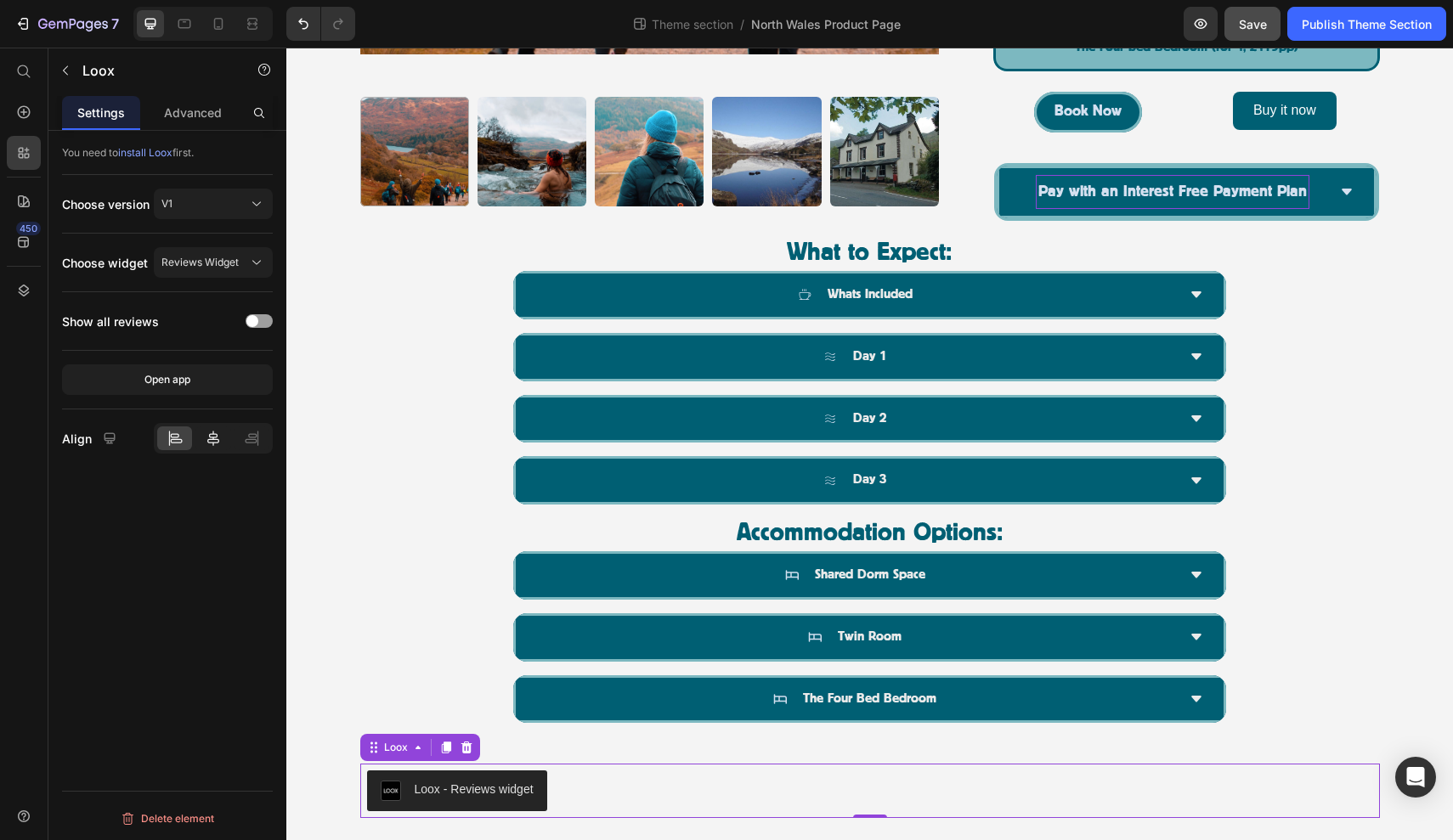 click 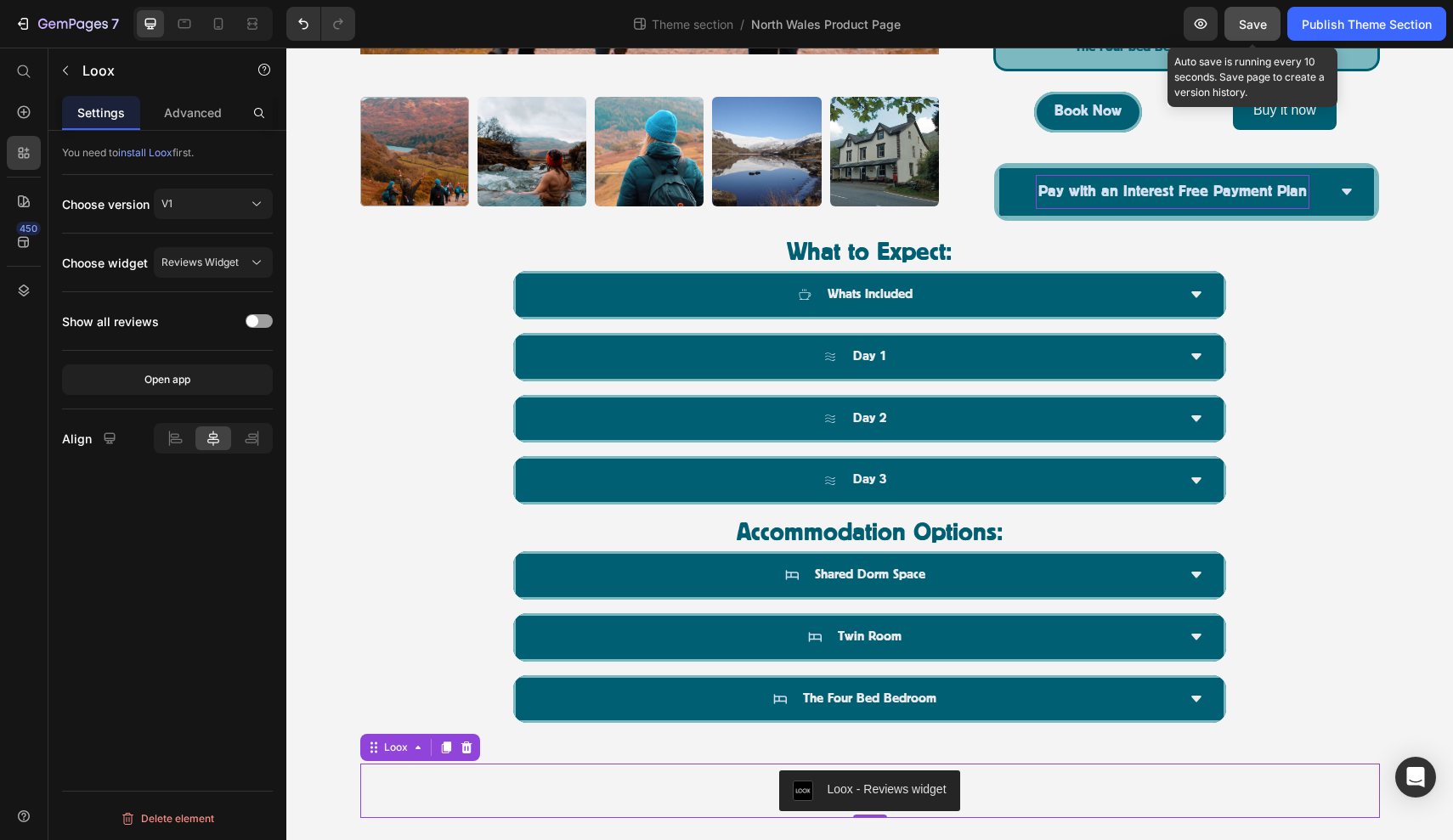 click on "Save" at bounding box center [1252, 24] 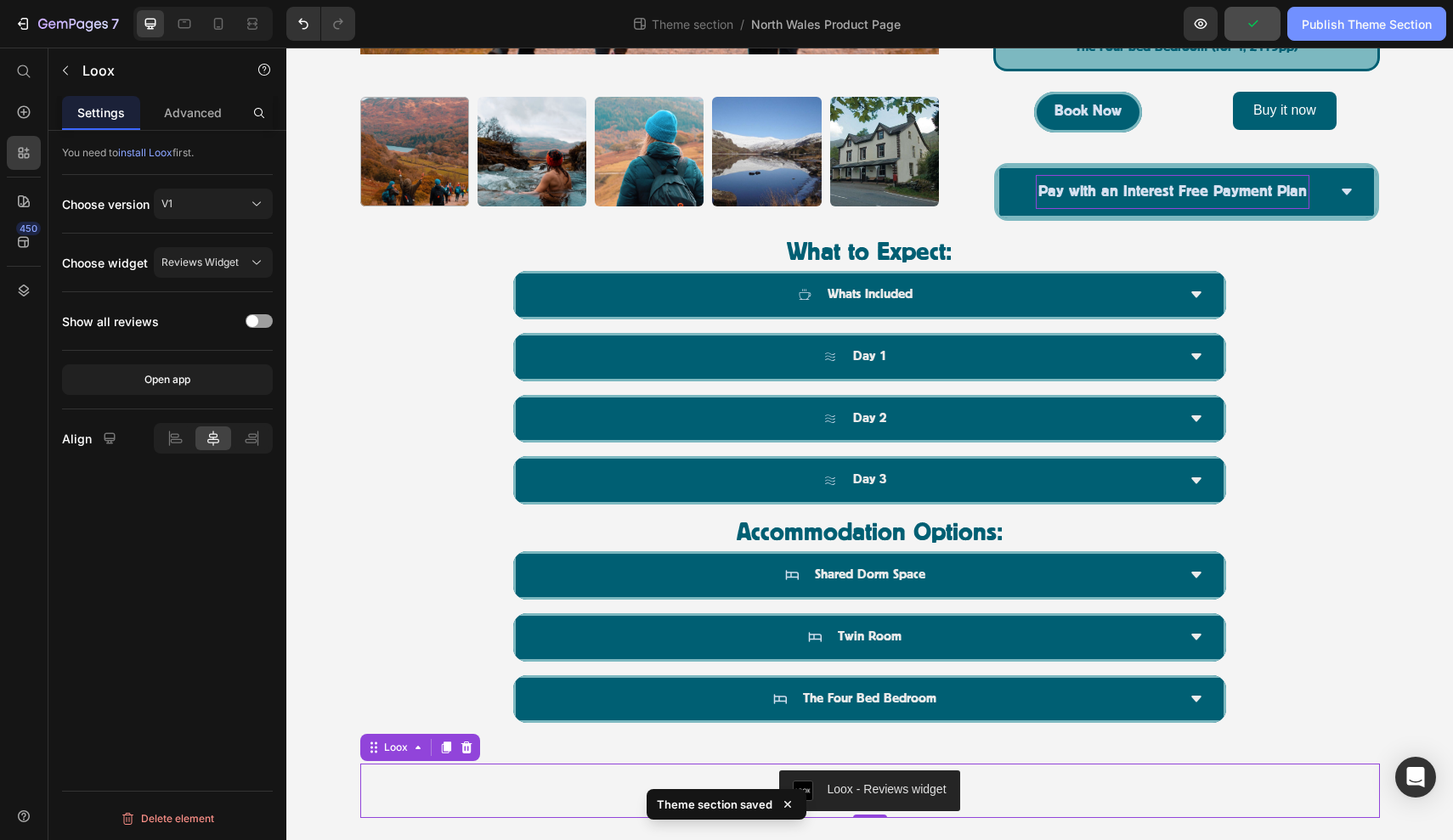 click on "Publish Theme Section" at bounding box center [1366, 24] 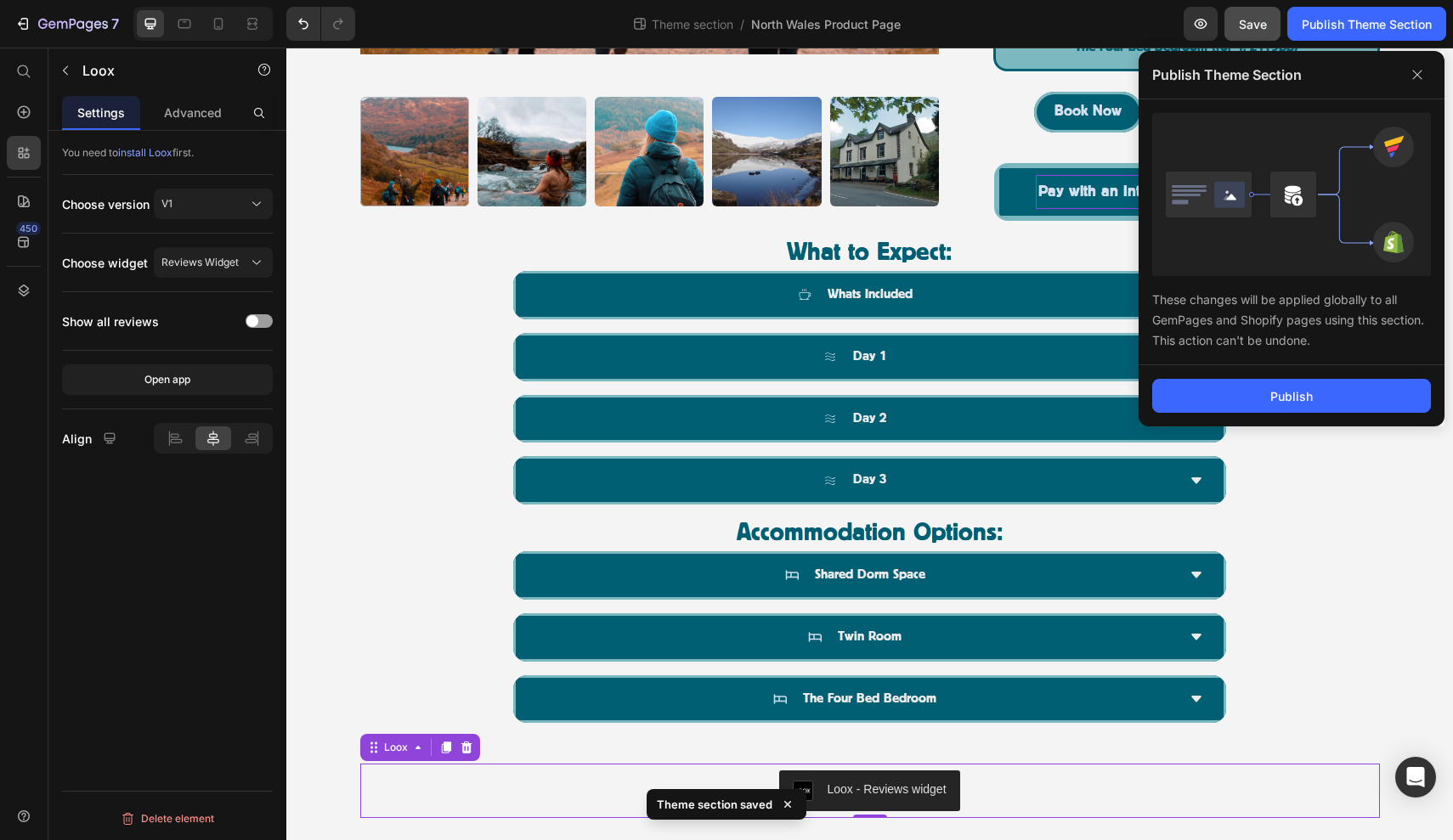 click on "Publish" 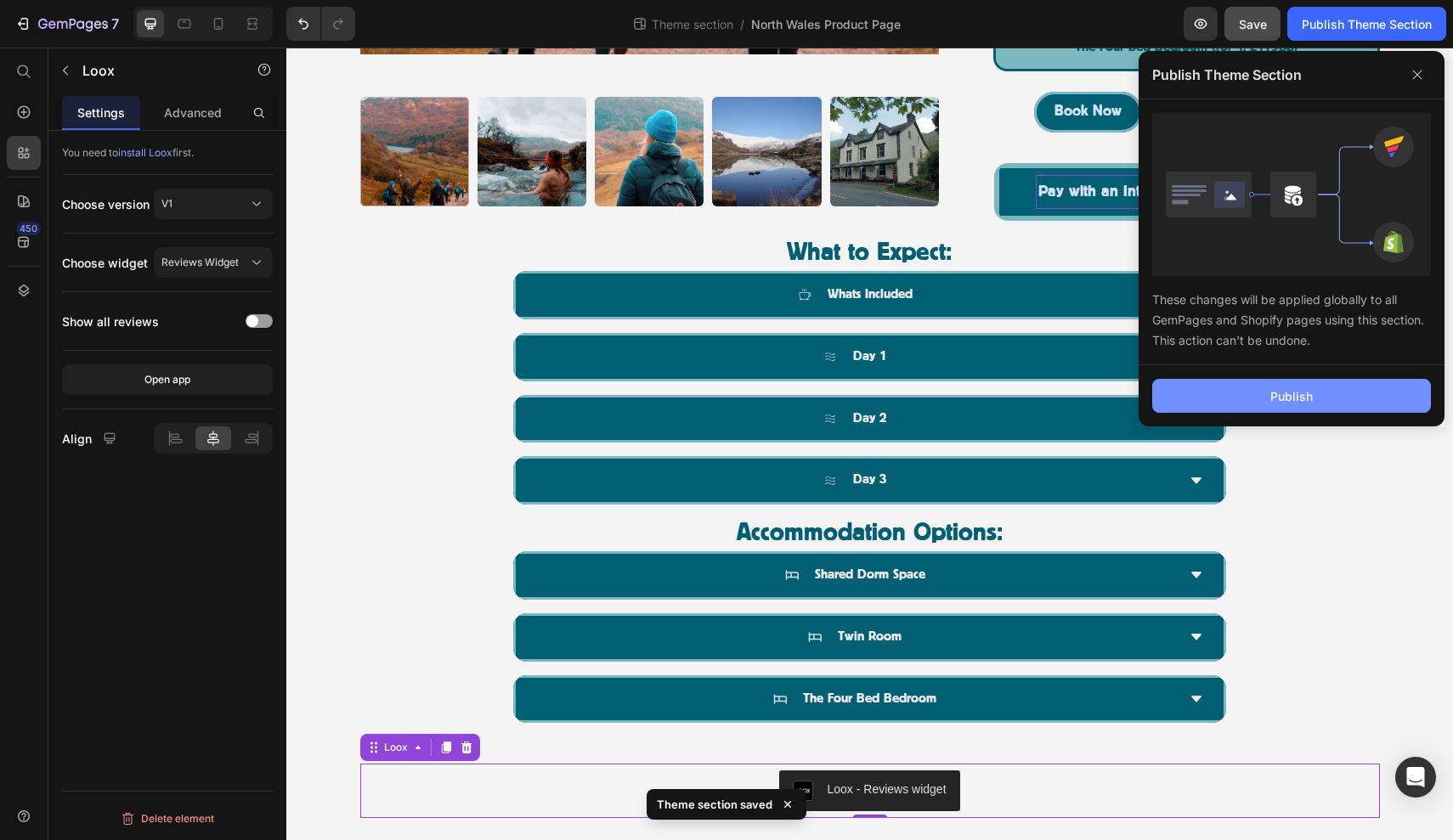 click on "Publish" 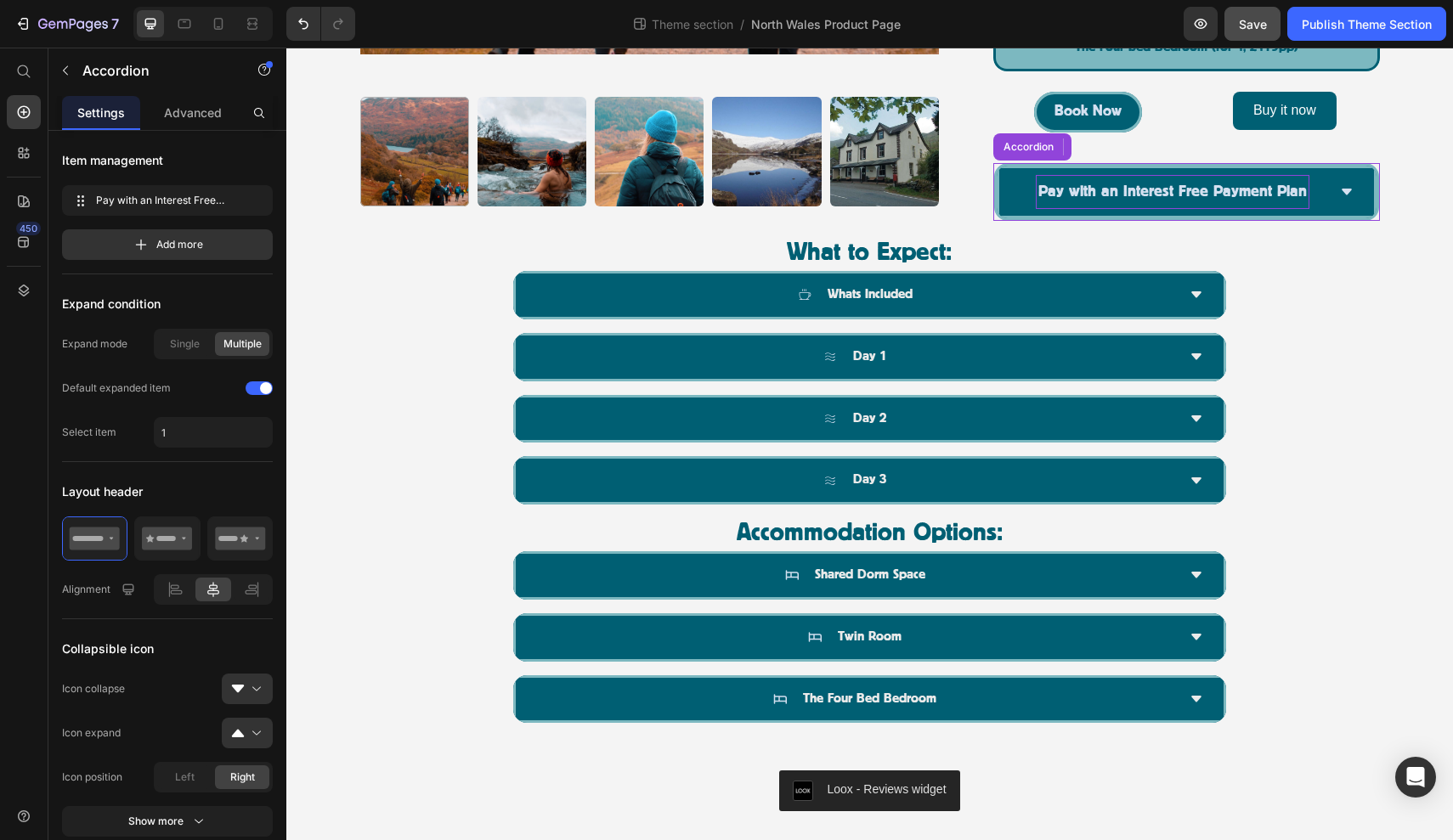 click on "Pay with an Interest Free Payment Plan" at bounding box center (1173, 192) 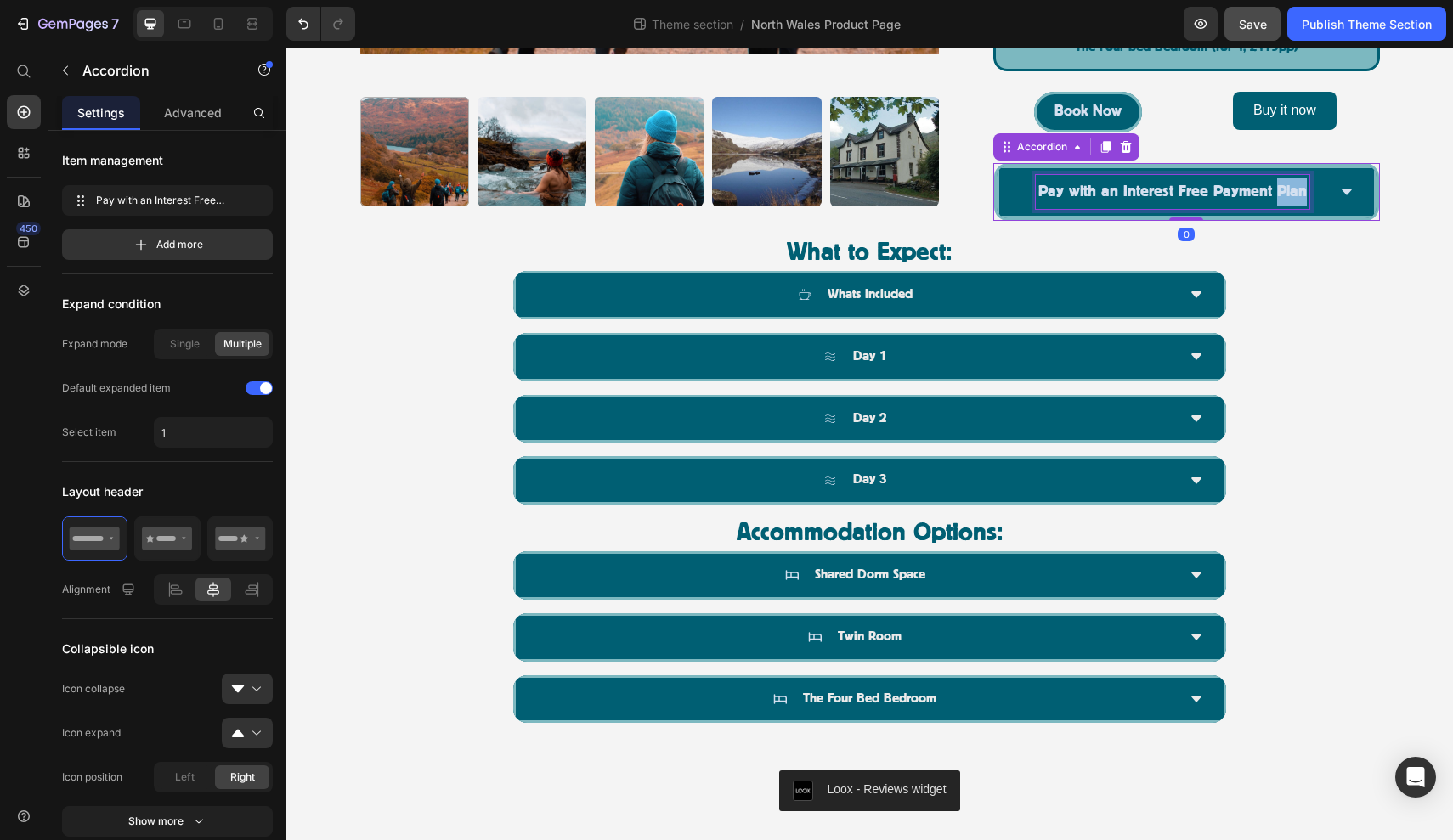 click on "Pay with an Interest Free Payment Plan" at bounding box center (1173, 192) 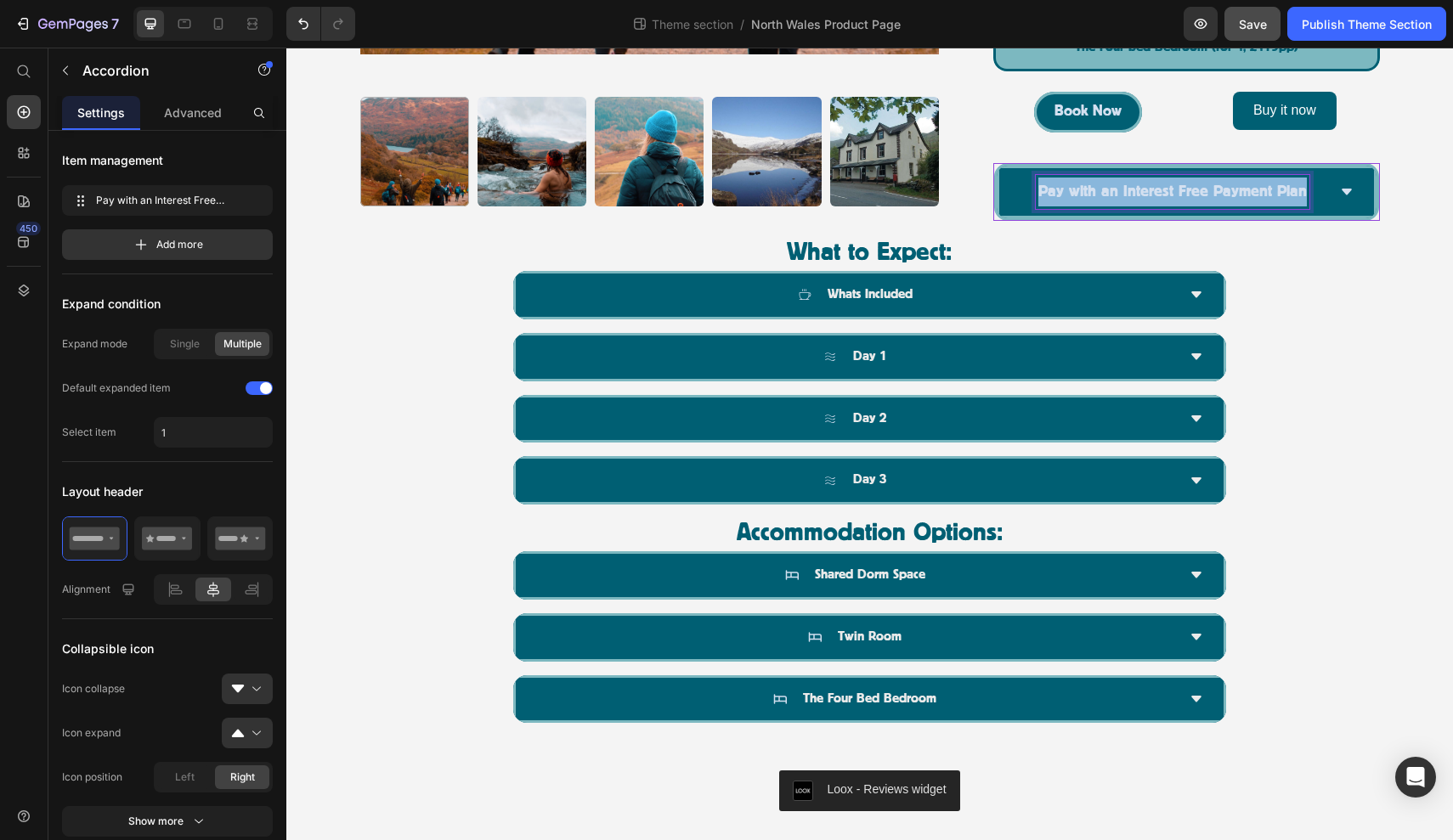 click on "Pay with an Interest Free Payment Plan" at bounding box center (1173, 192) 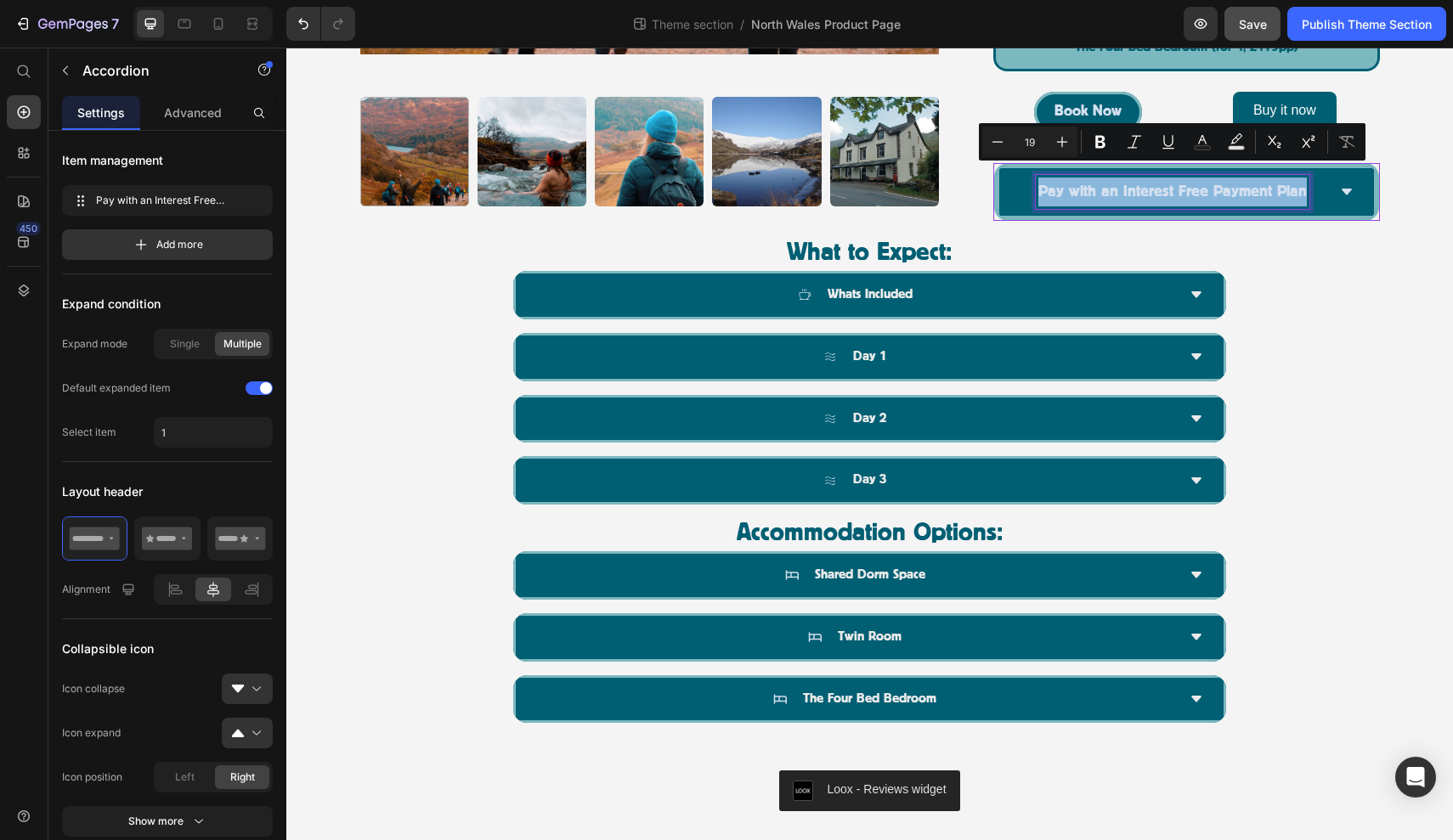 copy on "Pay with an Interest Free Payment Plan" 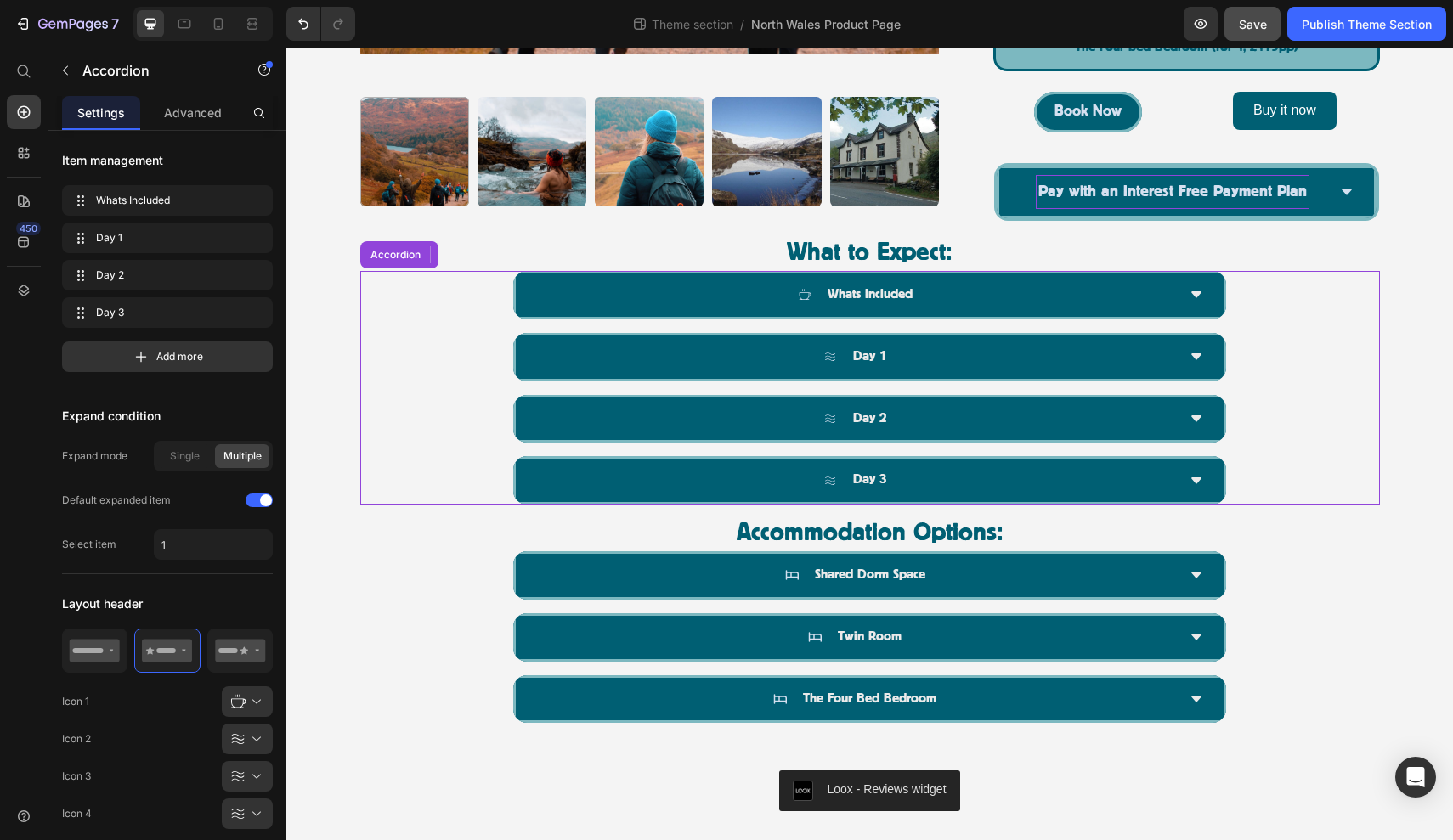 click on "Whats Included" at bounding box center [870, 295] 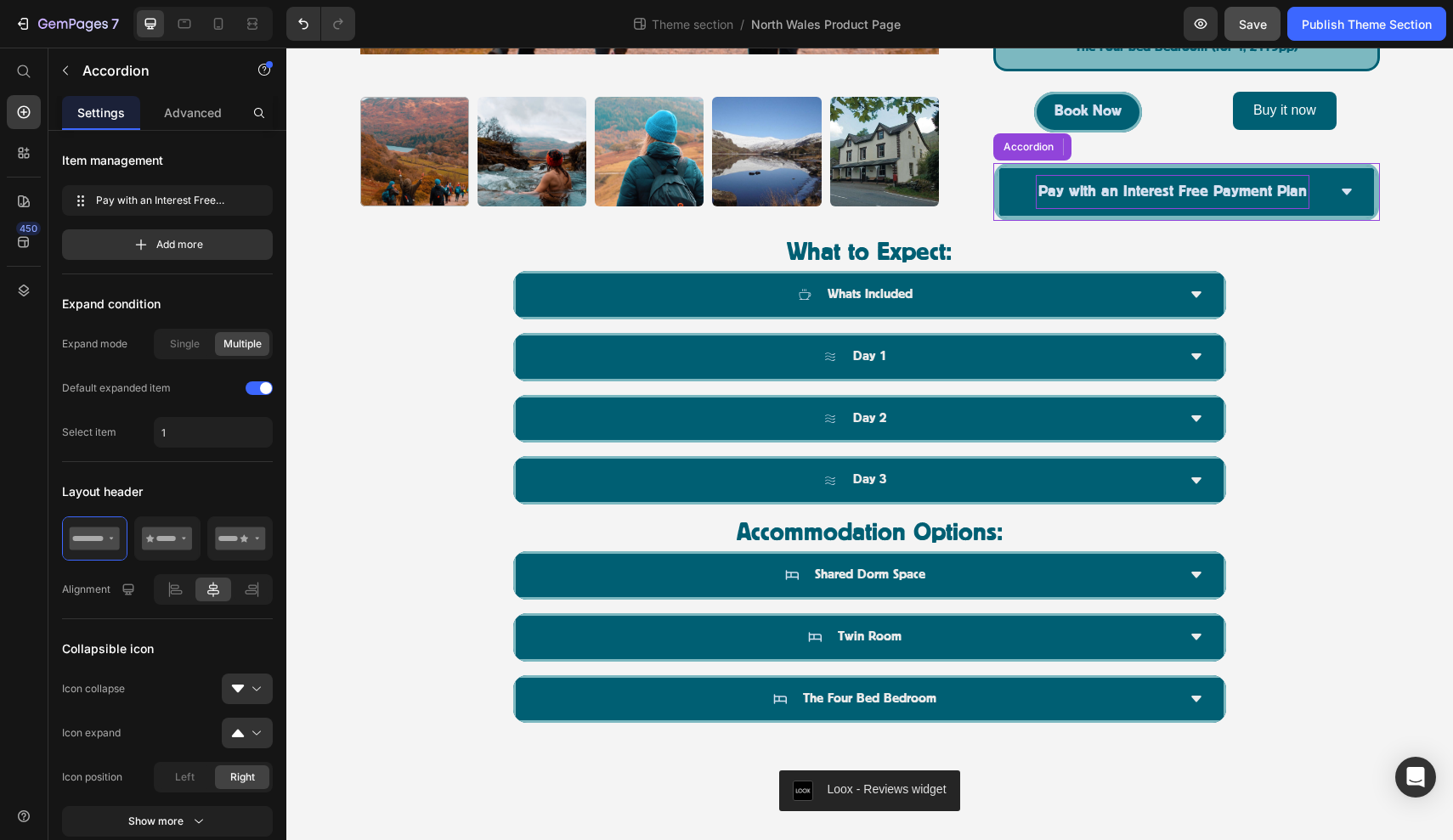 click on "Pay with an Interest Free Payment Plan" at bounding box center [1173, 192] 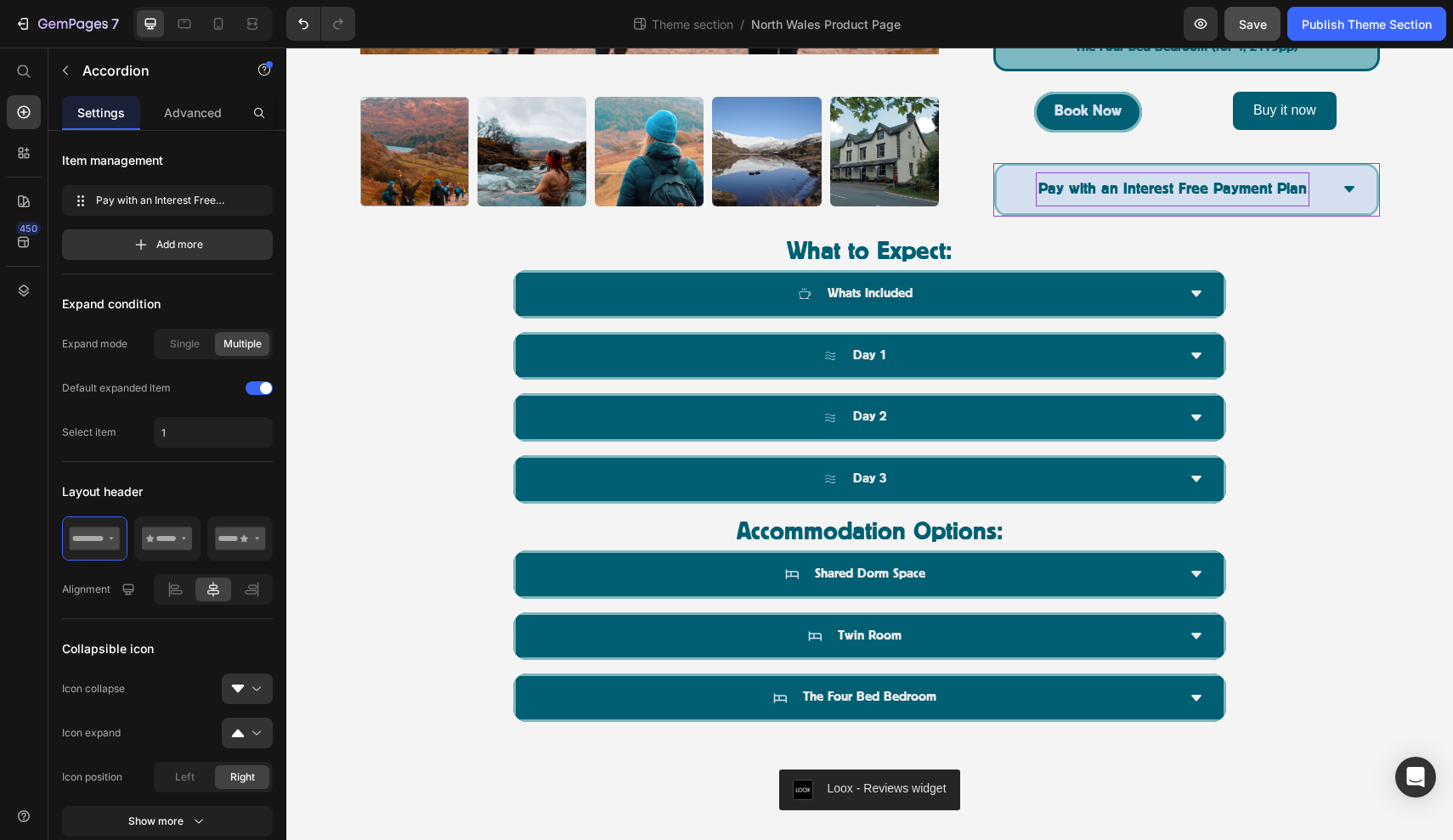 click on "Pay with an Interest Free Payment Plan" at bounding box center (1186, 189) 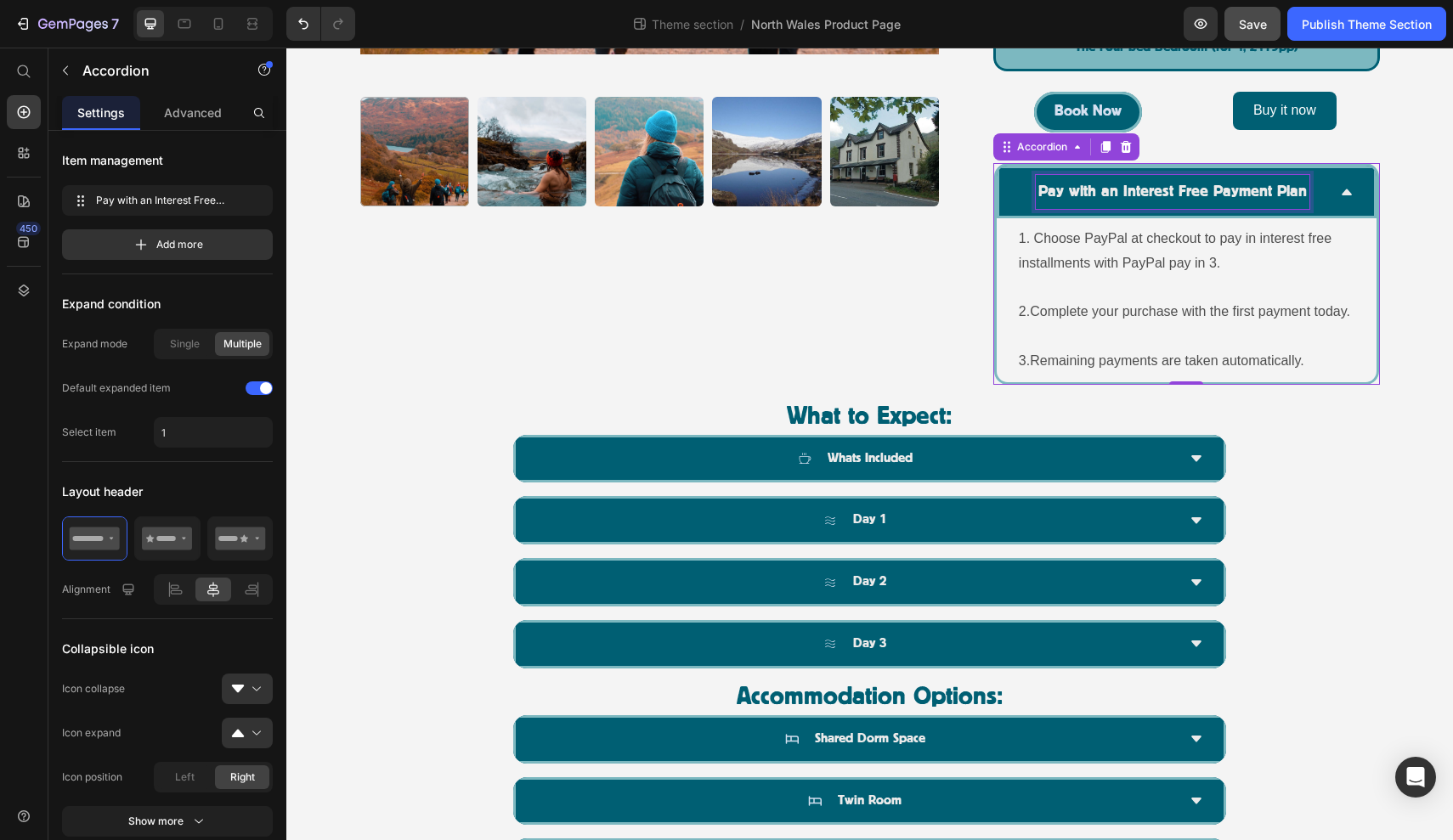 click on "Pay with an Interest Free Payment Plan" at bounding box center (1173, 192) 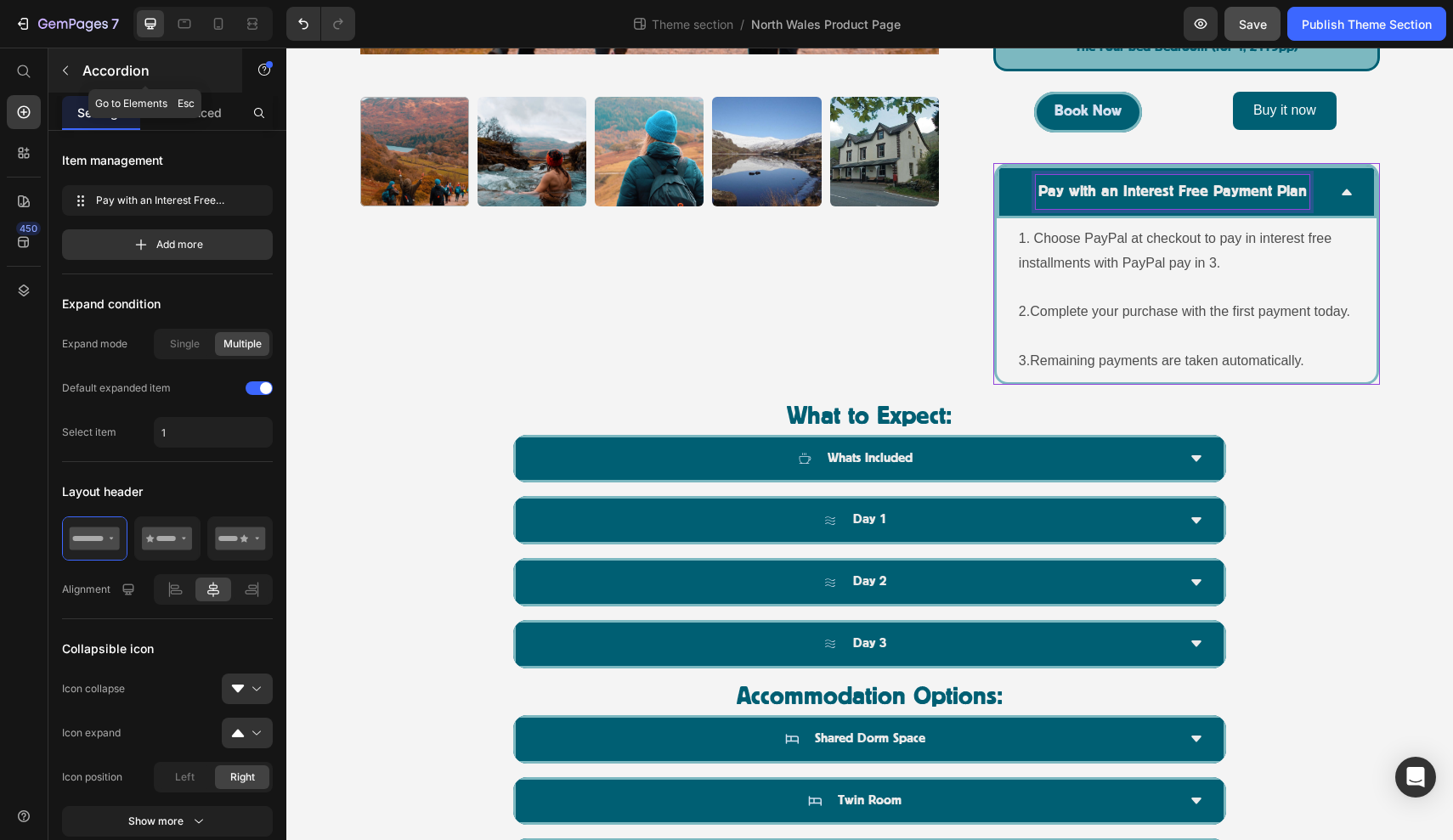 click 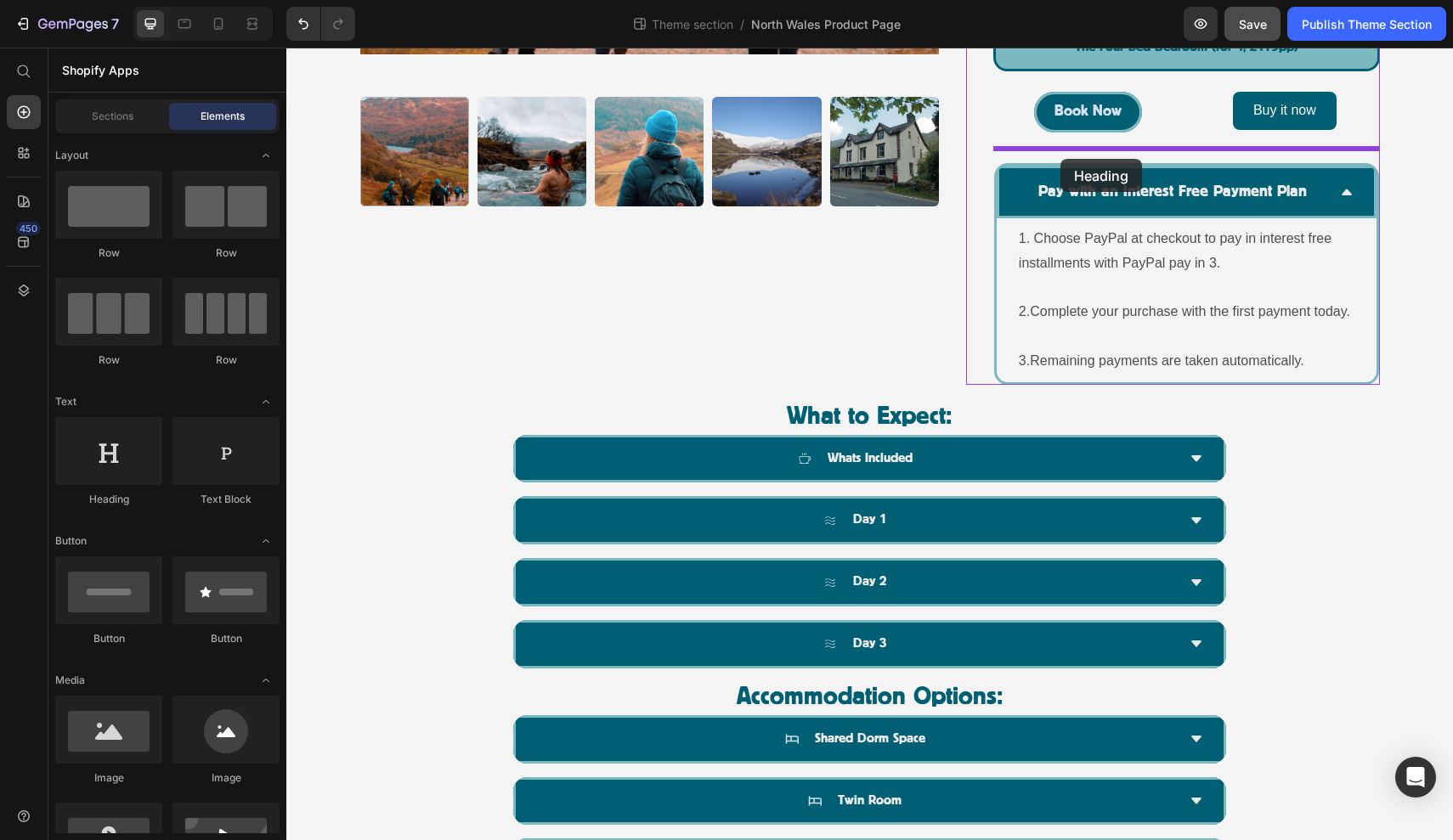 drag, startPoint x: 415, startPoint y: 486, endPoint x: 1060, endPoint y: 159, distance: 723.1556 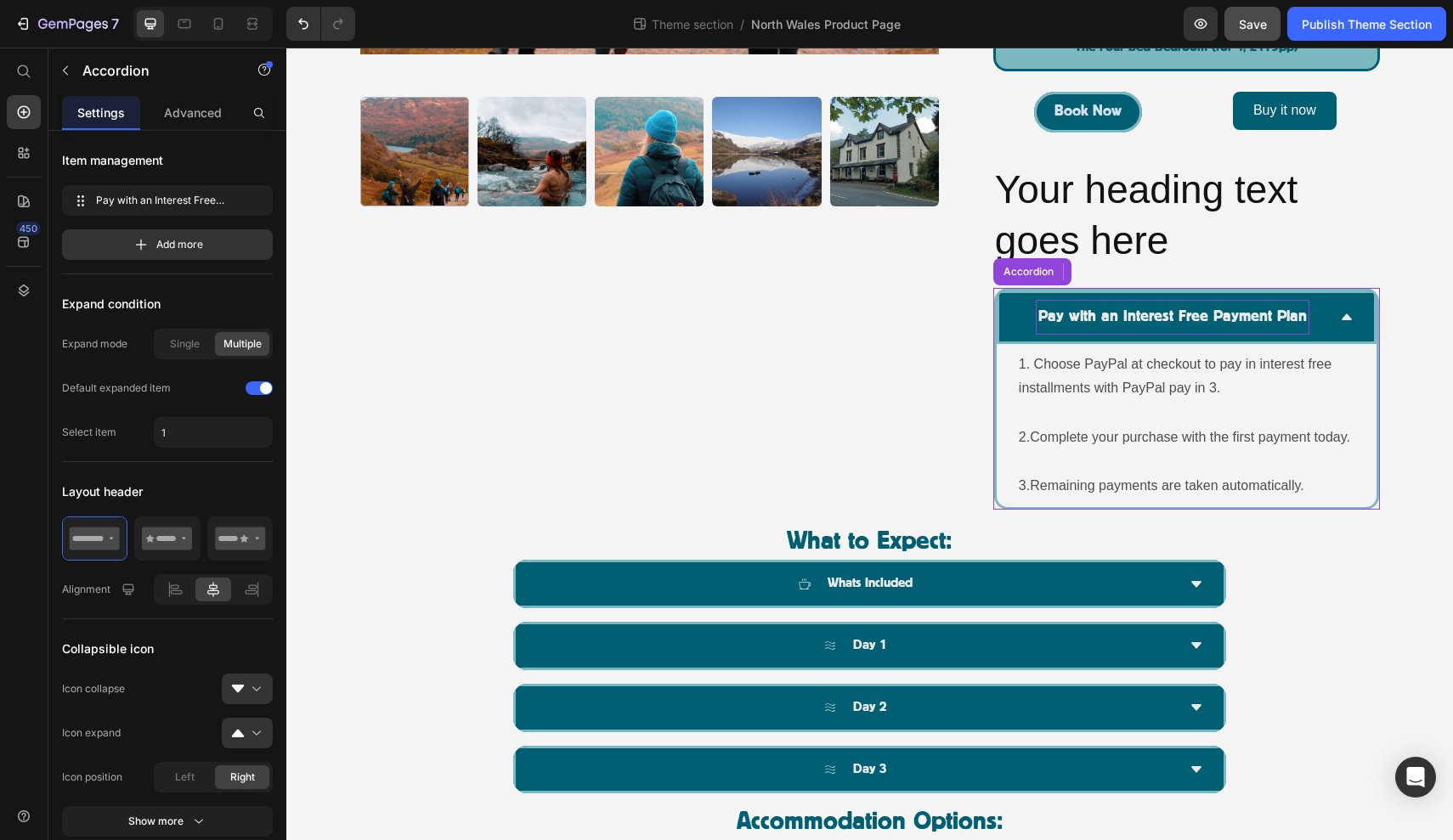 click on "Pay with an Interest Free Payment Plan" at bounding box center [1173, 317] 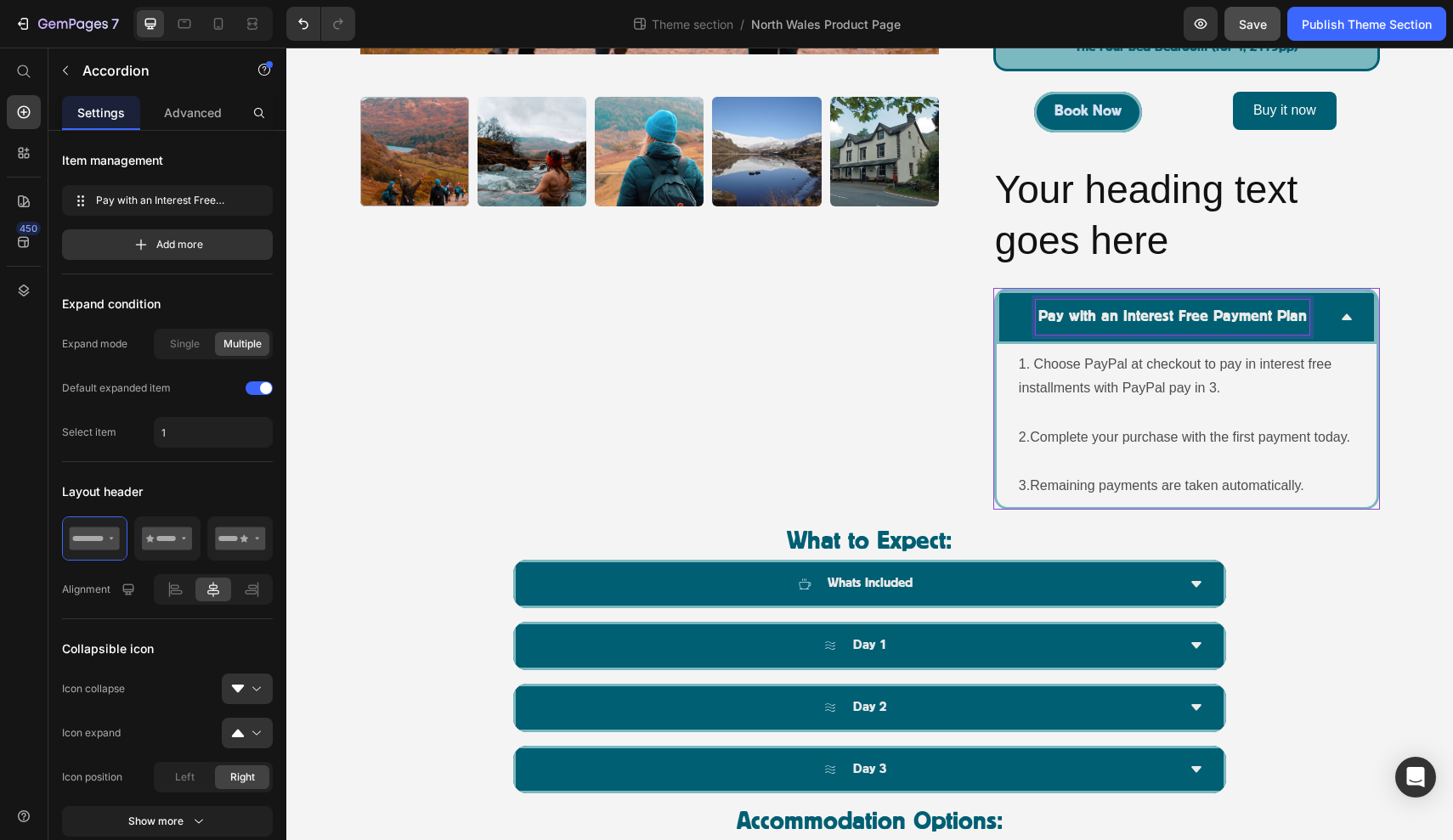 click on "Pay with an Interest Free Payment Plan" at bounding box center [1173, 317] 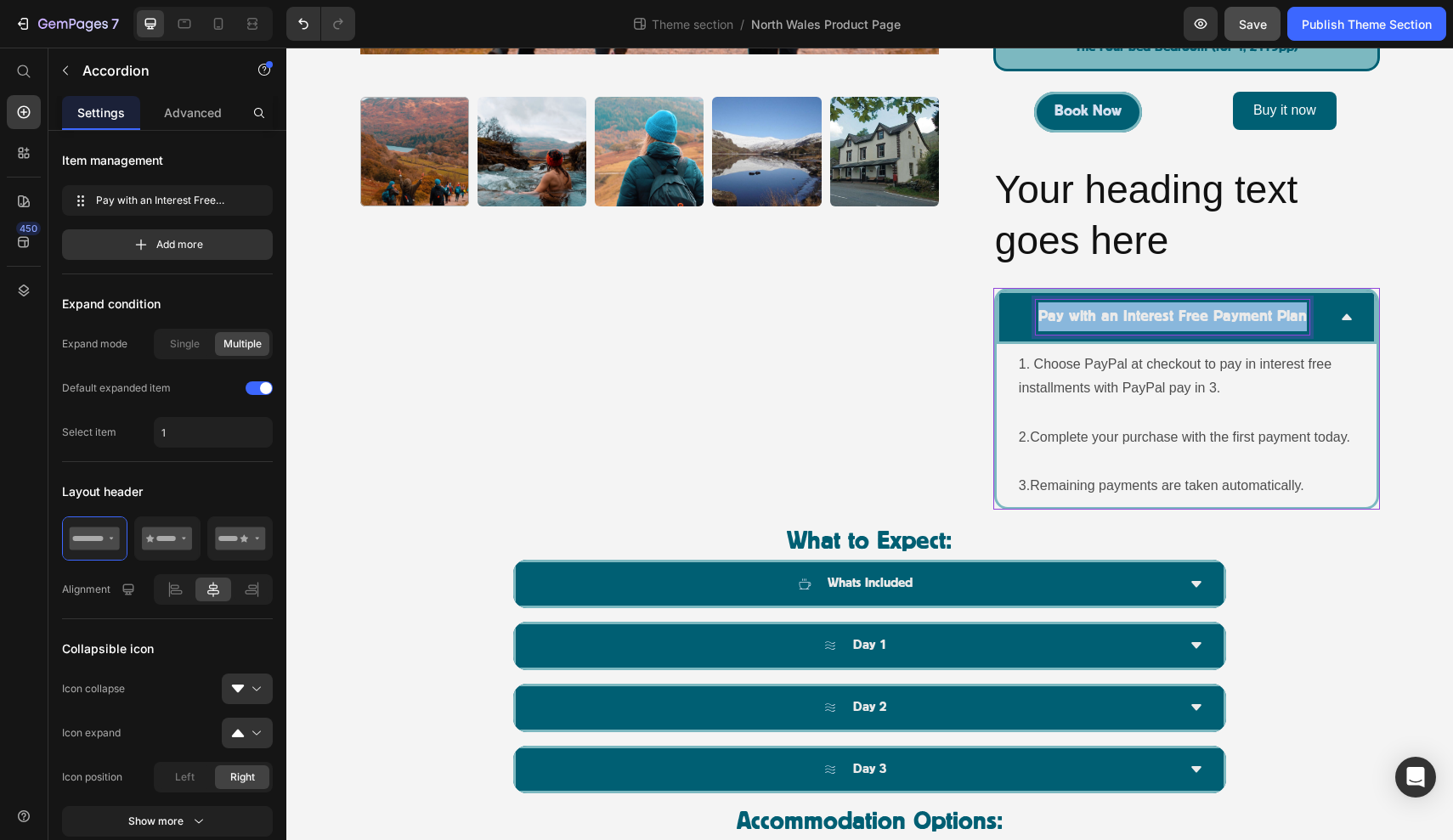 click on "Pay with an Interest Free Payment Plan" at bounding box center [1173, 317] 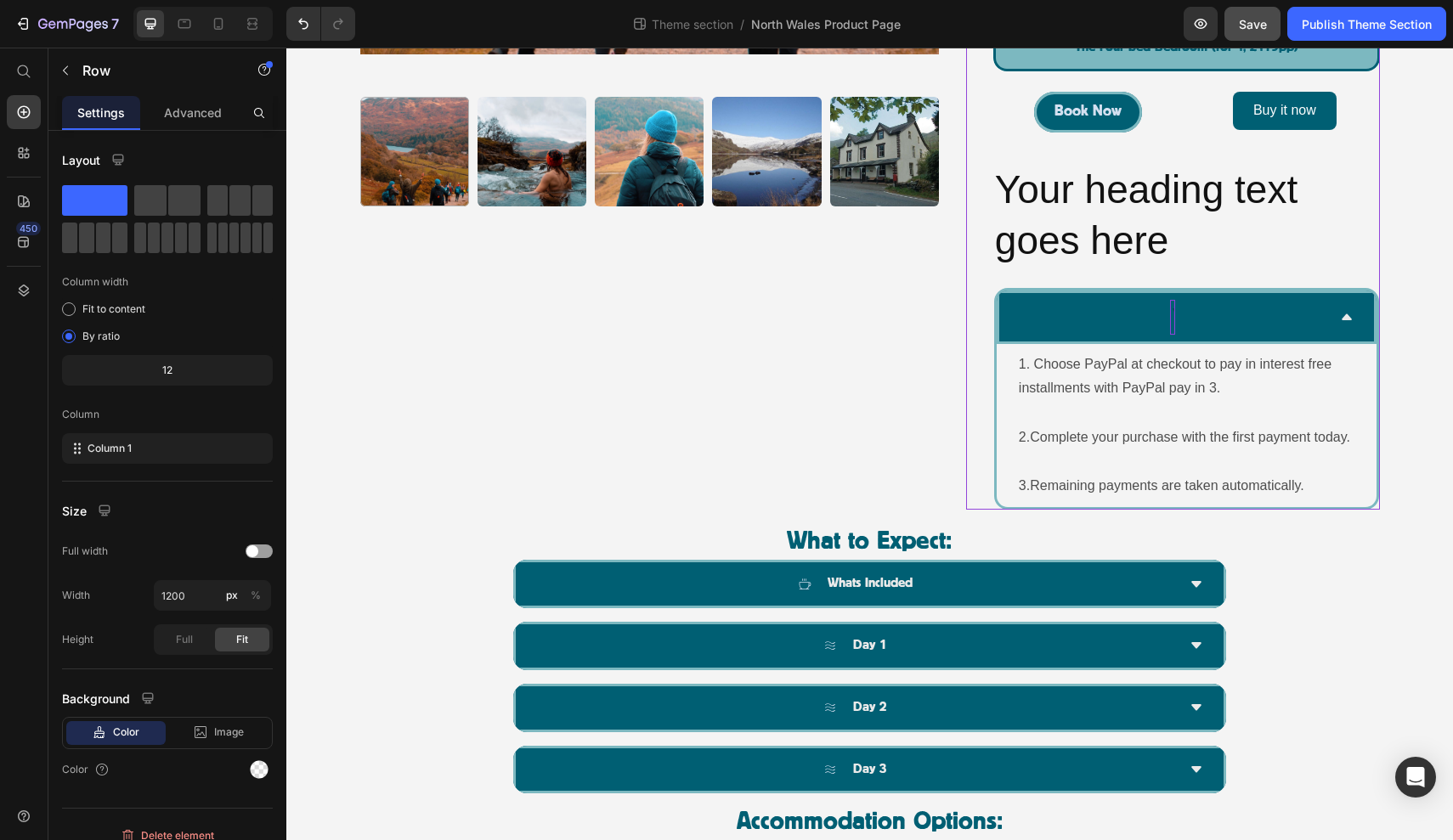 click on "The Snowdon Retreat, North Wales | 25th - 27th October 2026 Product Title Icon Icon Icon Icon Icon Icon List
Drop element here Row A Two-Night Wild Swim Escape in the Heart of Eryri (Snowdonia)   Join us for an all-inclusive retreat based at the exclusively hired Snowdon Ranger Lodge—an 11-bedroom haven nestled on the shores of the serene Llyn (Lake) Cwellyn, beneath the majestic slopes of Yr Wyddfa (Snowdon).   In partnership with expert local swim guides, we’ll uncover Eryri’s best-kept secrets—from mountain-fed rivers and hidden waterfalls to mirror-still lakes and crystal-clear plunge pools. This is our most awe-inspiring retreat yet, combining the magic of cold water immersion with the epic scale of the Welsh mountains. Text Block £499.00 Product Price Row Choose Your Accommodation: The Shared Dorm Space - Perfect for Solo Adventurers! (For 3-4, £499pp) The Shared Dorm Space - Perfect for Solo Adventurers! (For 3-4, £499pp) Twin Room (for 2, £499pp) Book Now Add to Cart" at bounding box center [1186, -92] 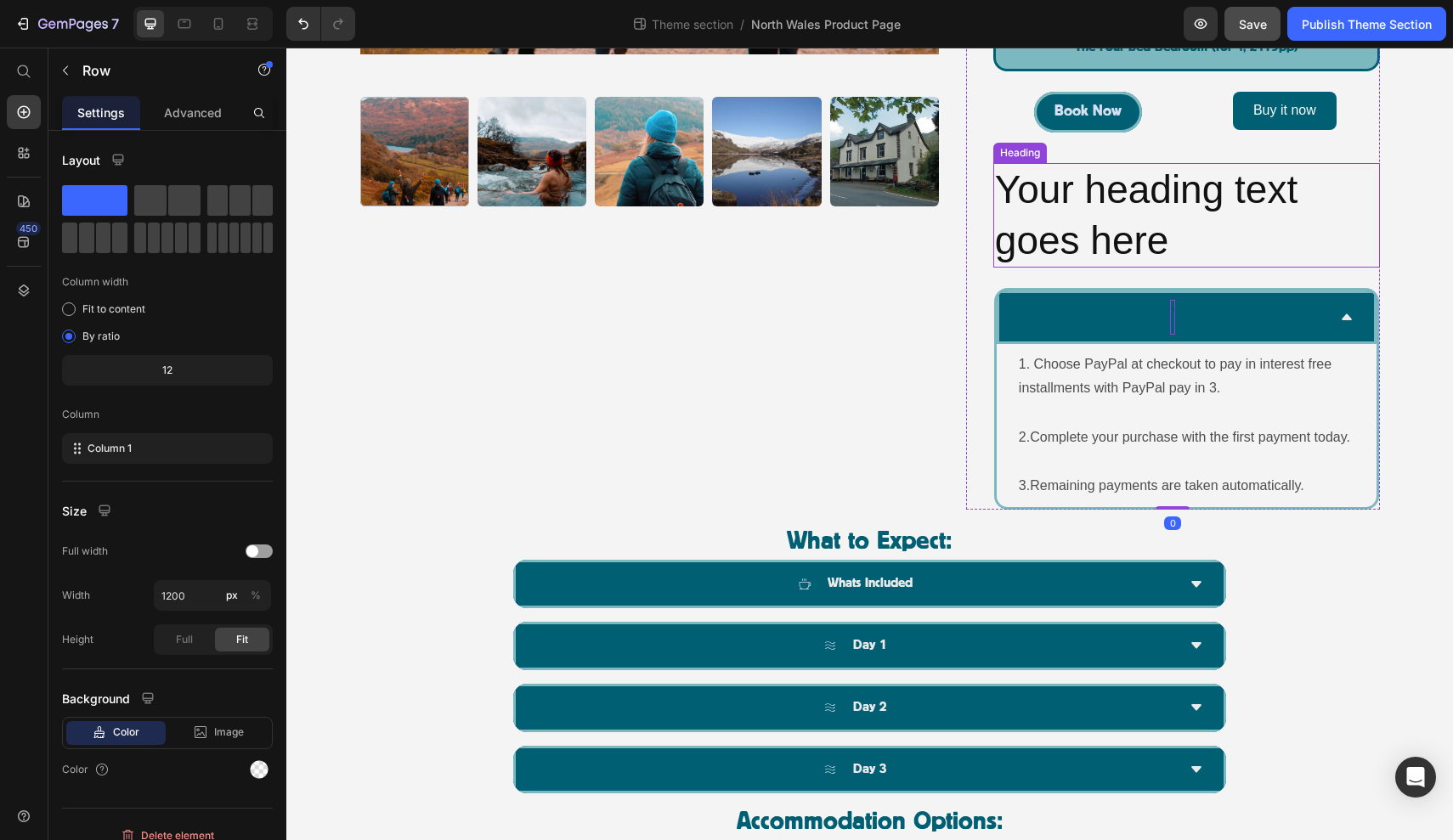 click on "Your heading text goes here" at bounding box center (1186, 216) 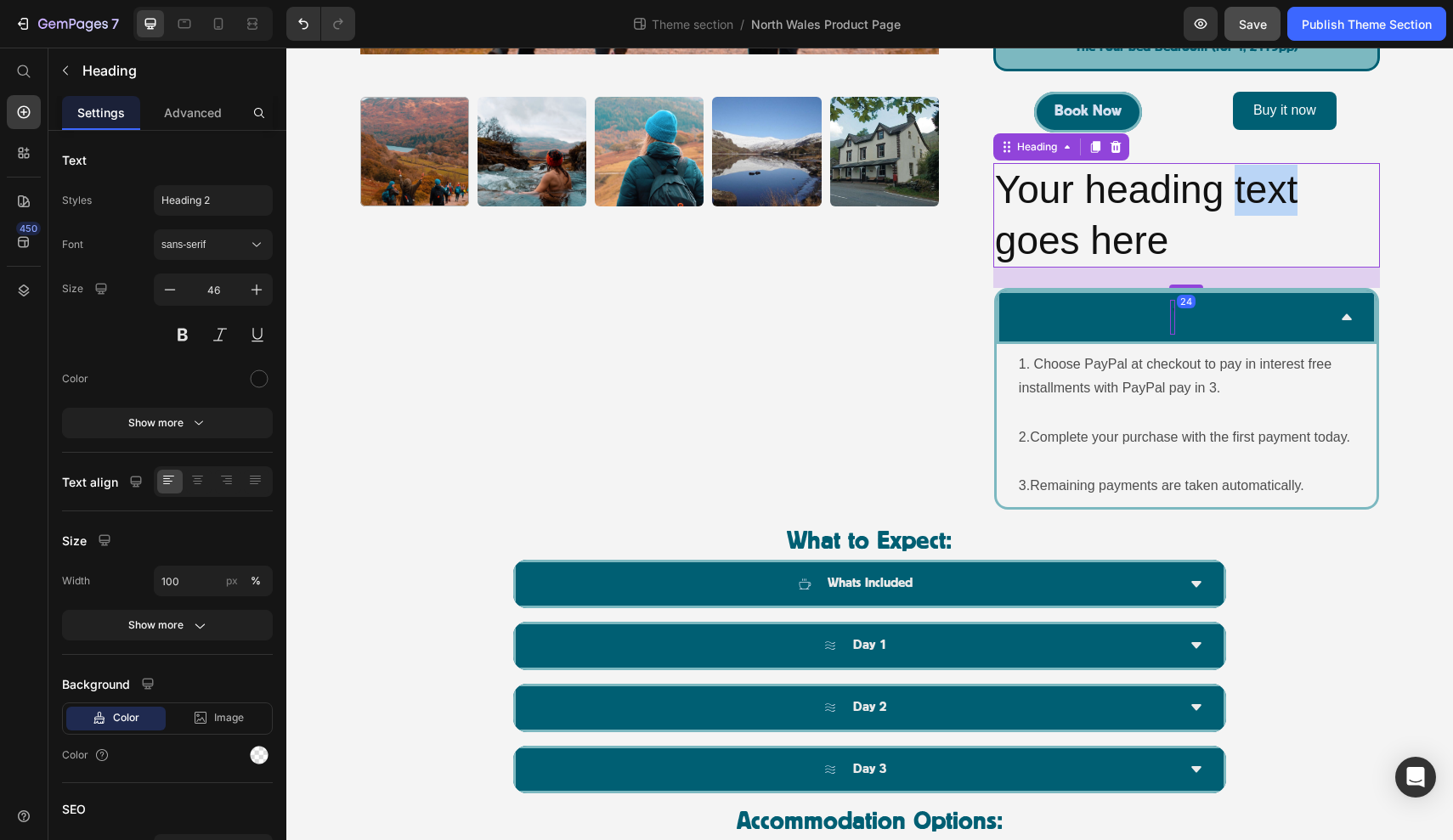 click on "Your heading text goes here" at bounding box center [1186, 216] 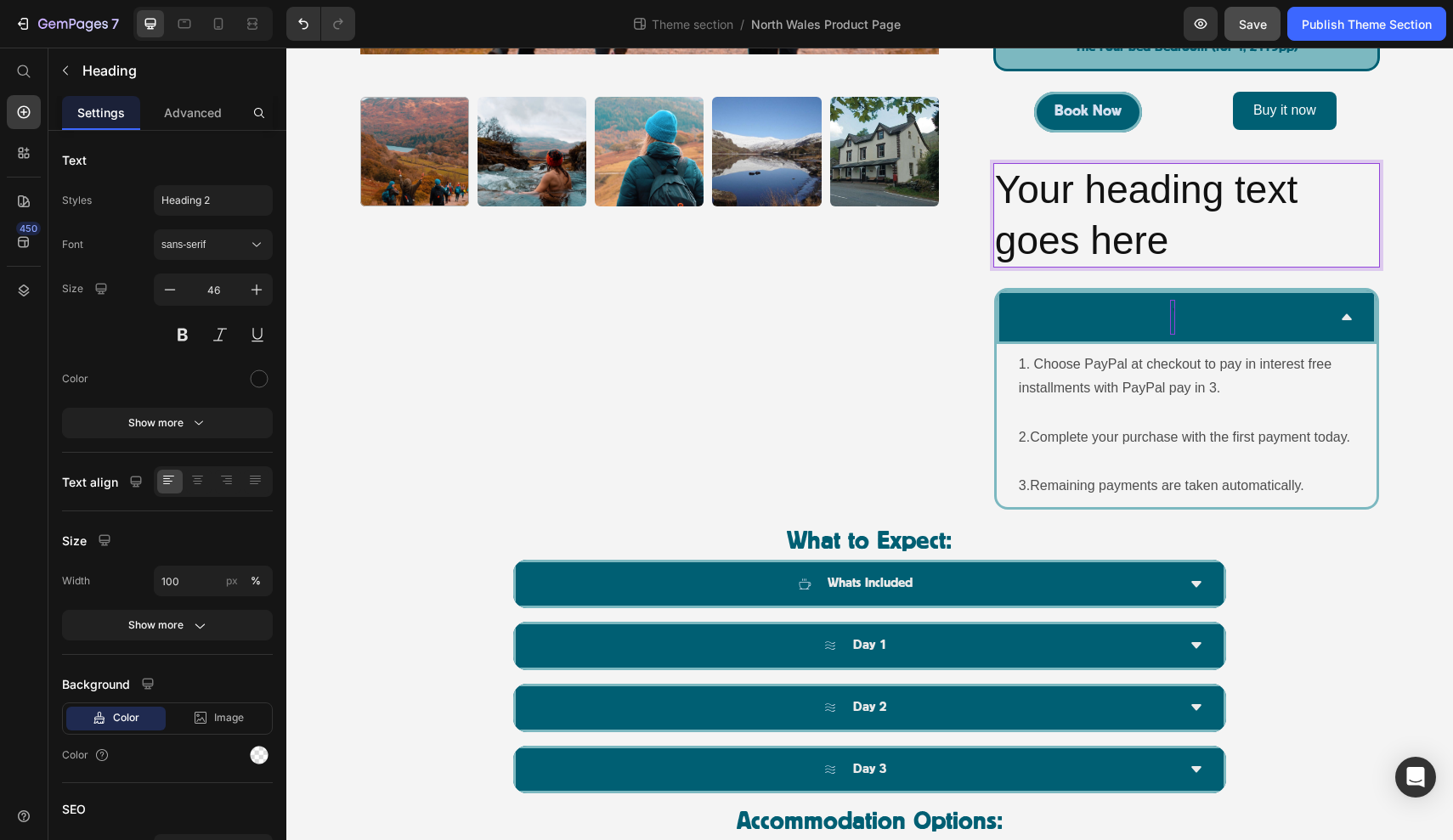 click on "Your heading text goes here" at bounding box center (1186, 216) 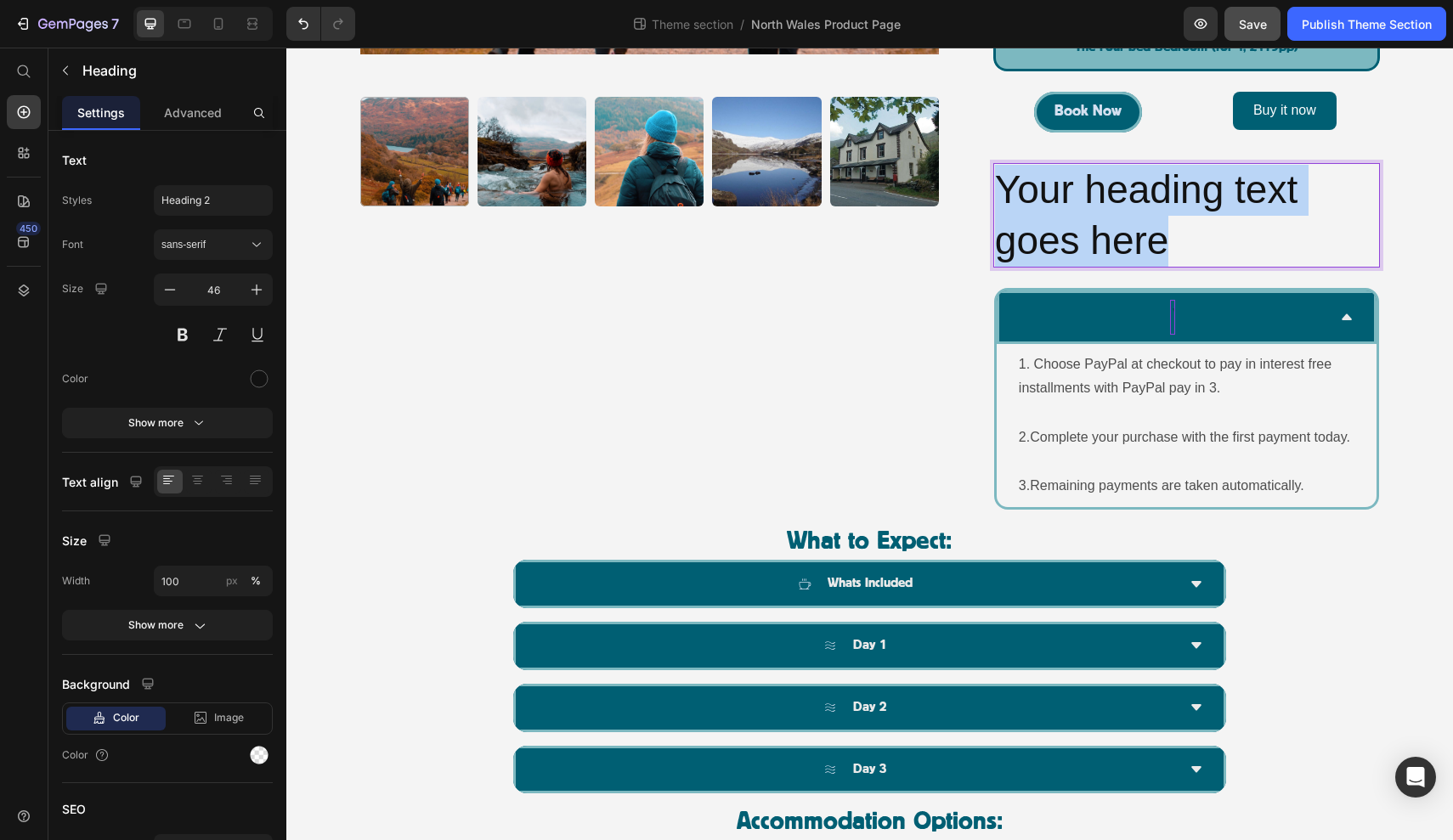 click on "Your heading text goes here" at bounding box center [1186, 216] 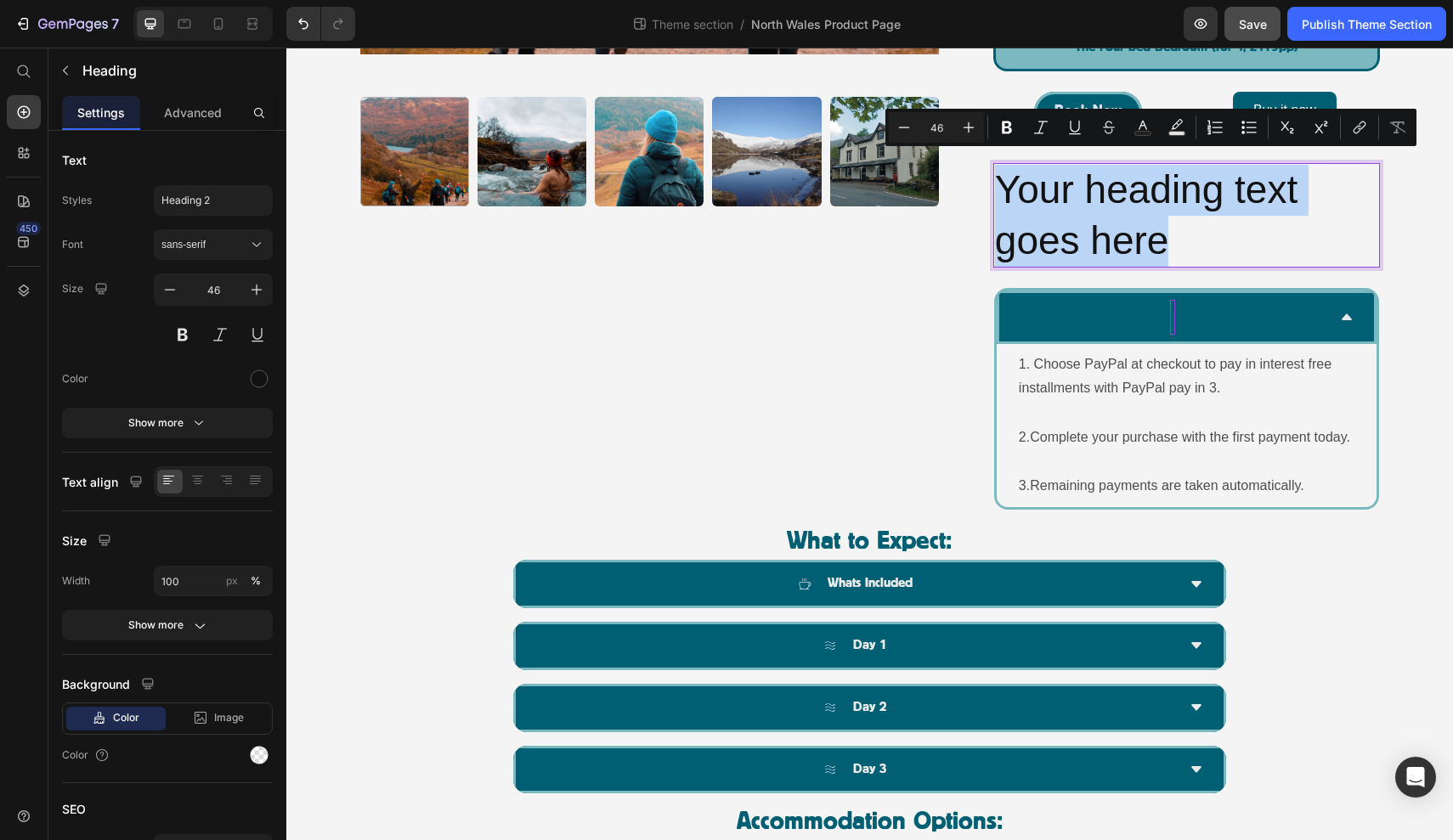 click on "Your heading text goes here" at bounding box center (1186, 216) 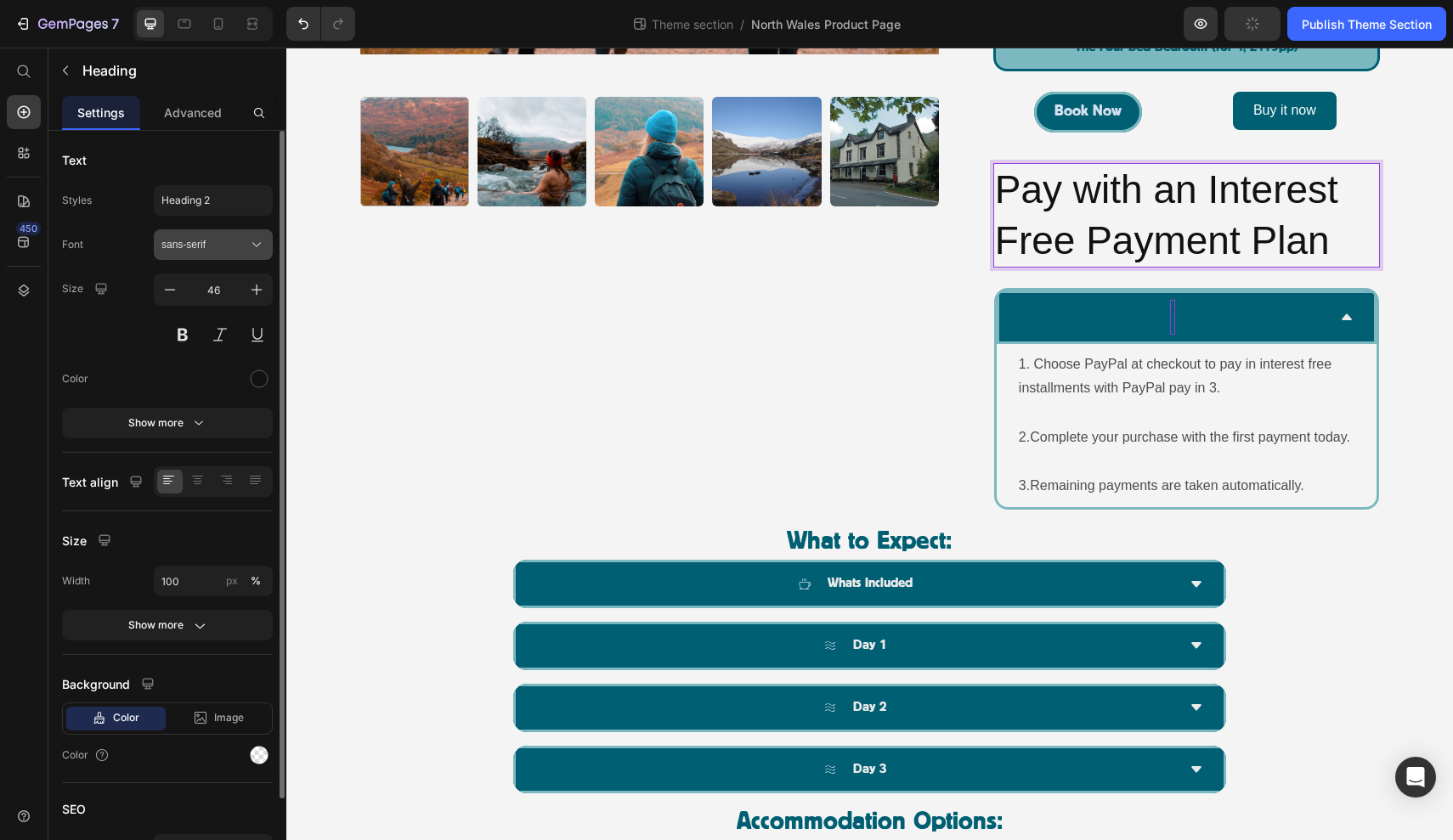 click on "sans-serif" at bounding box center [213, 245] 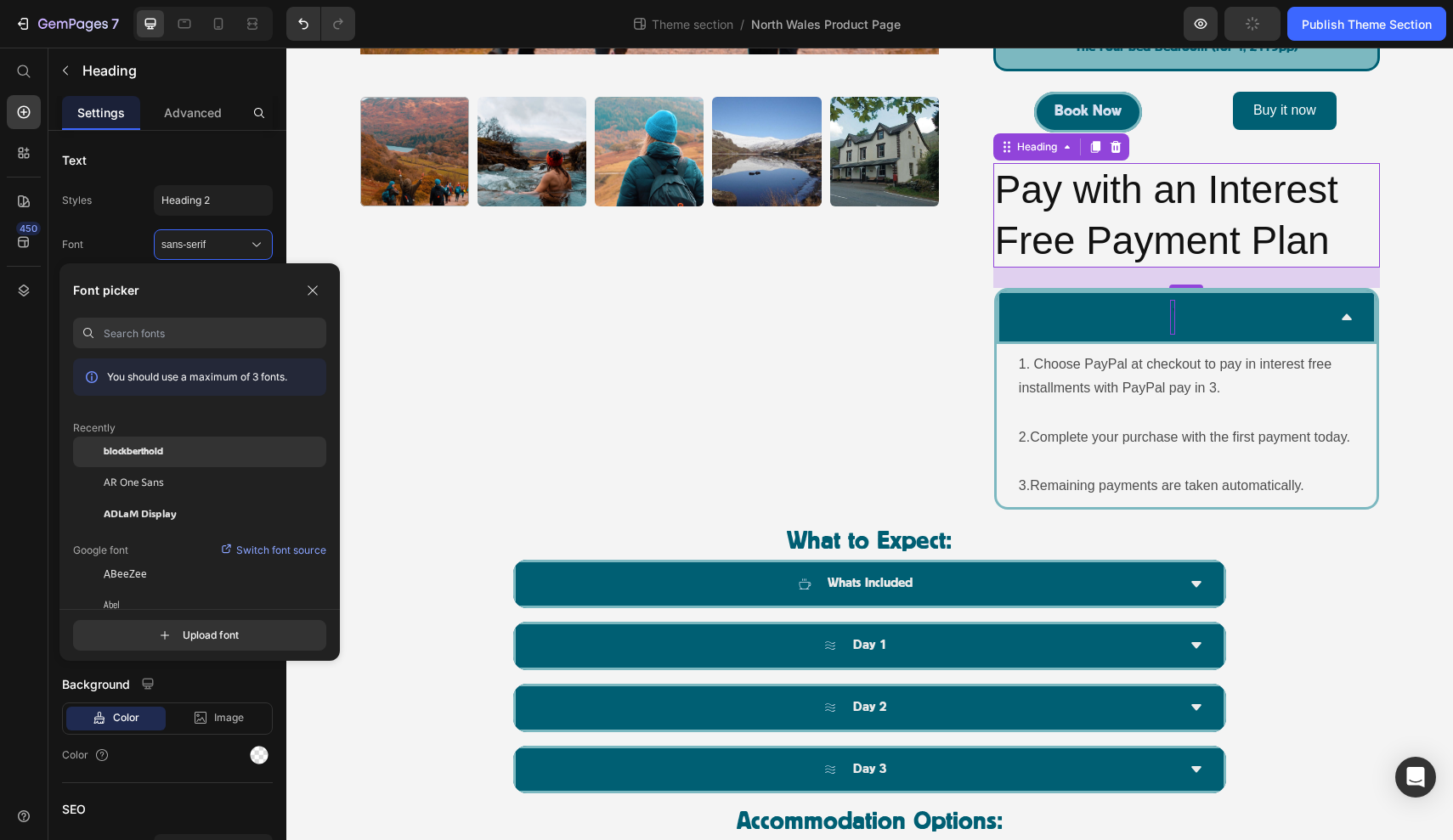 click on "blockberthold" 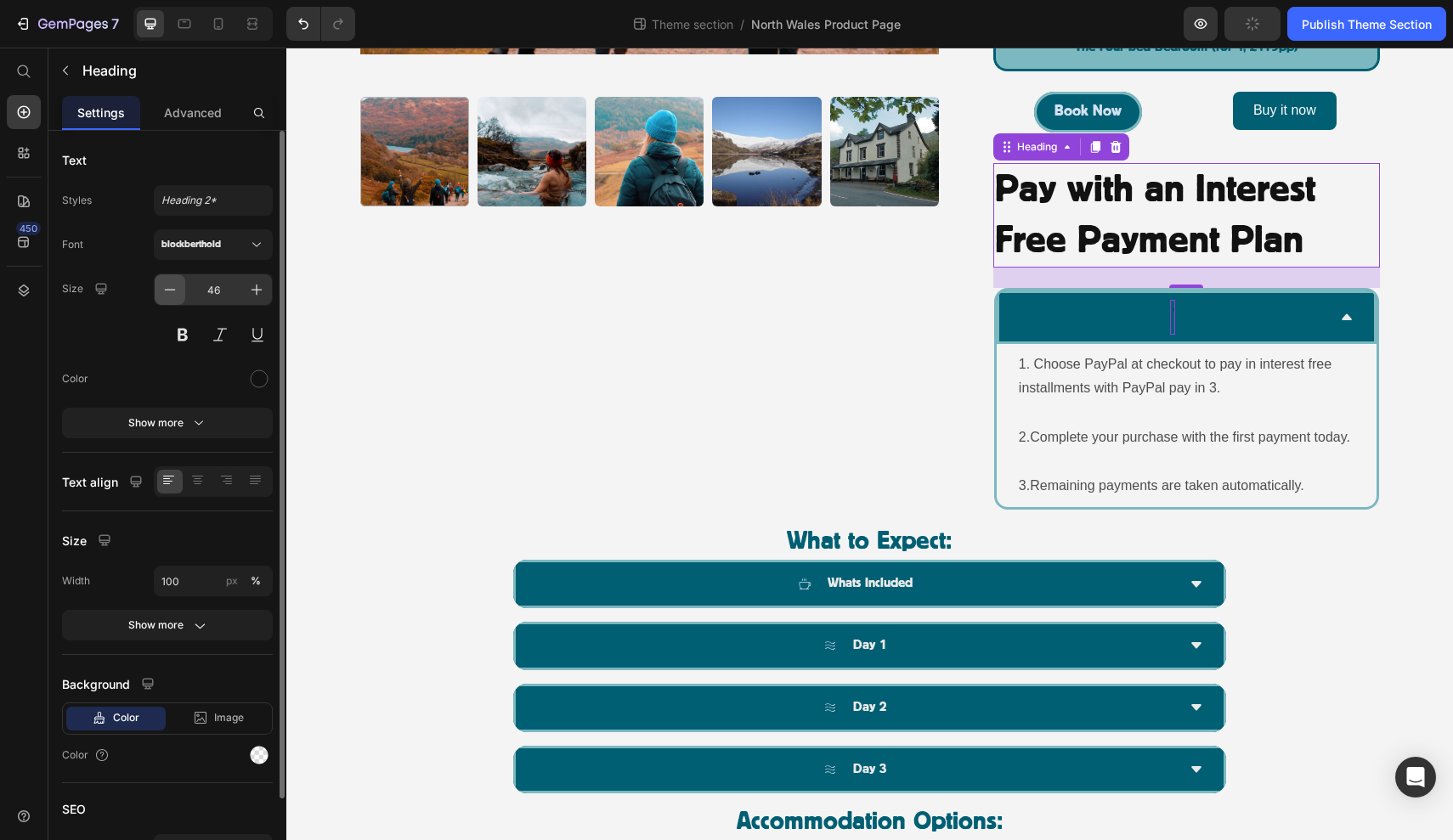 click 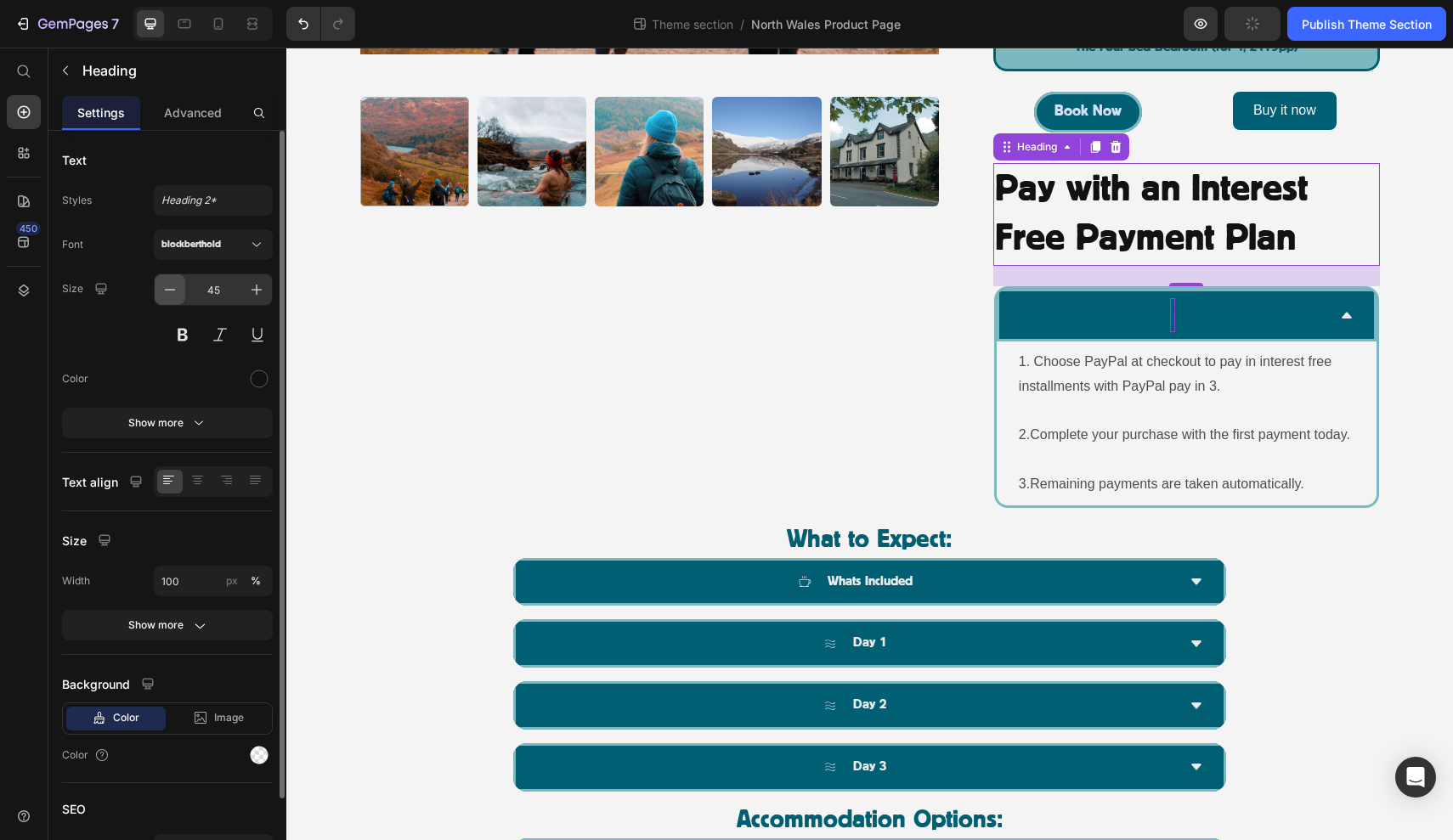 click 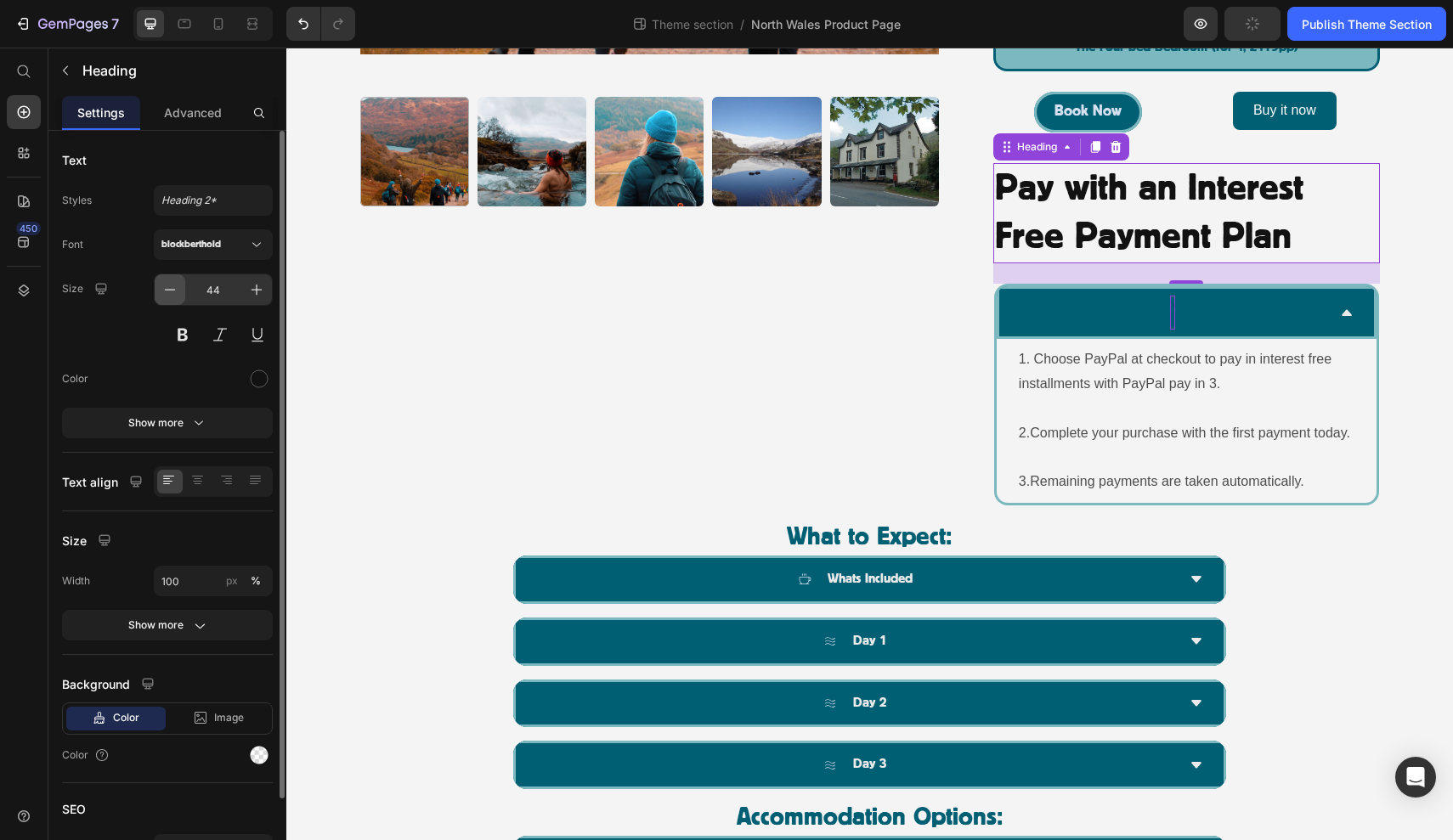 click 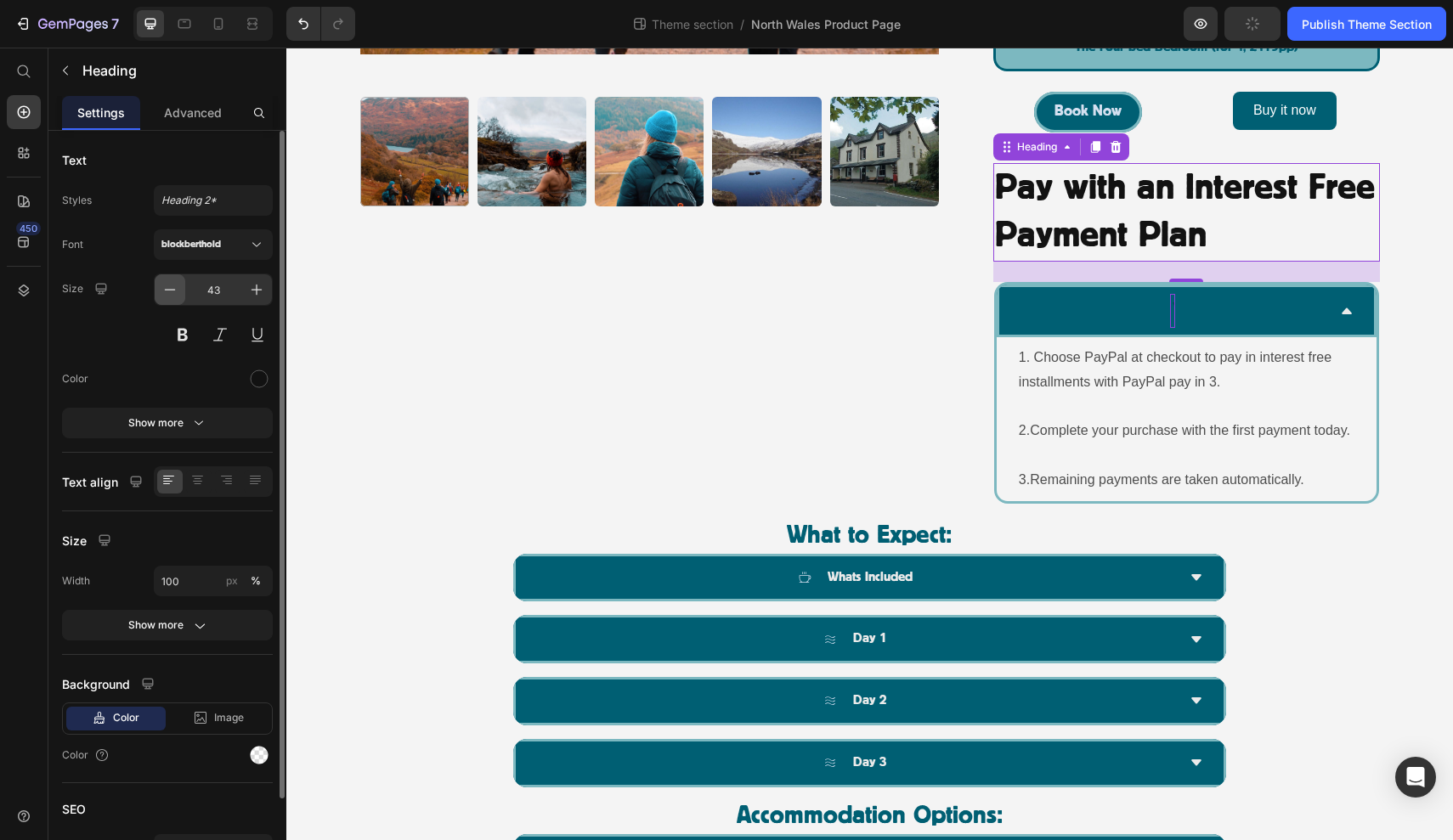 click 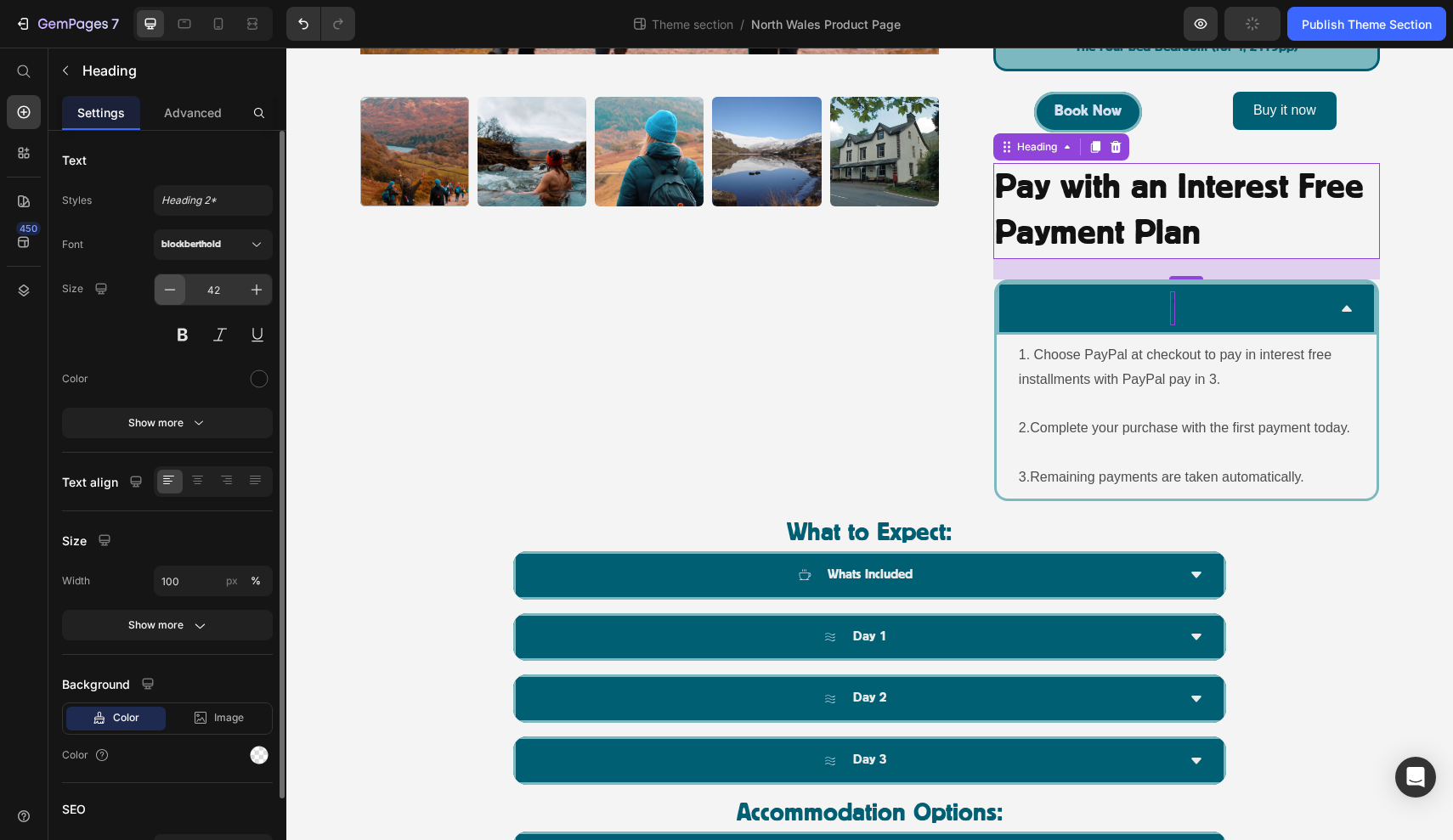 click 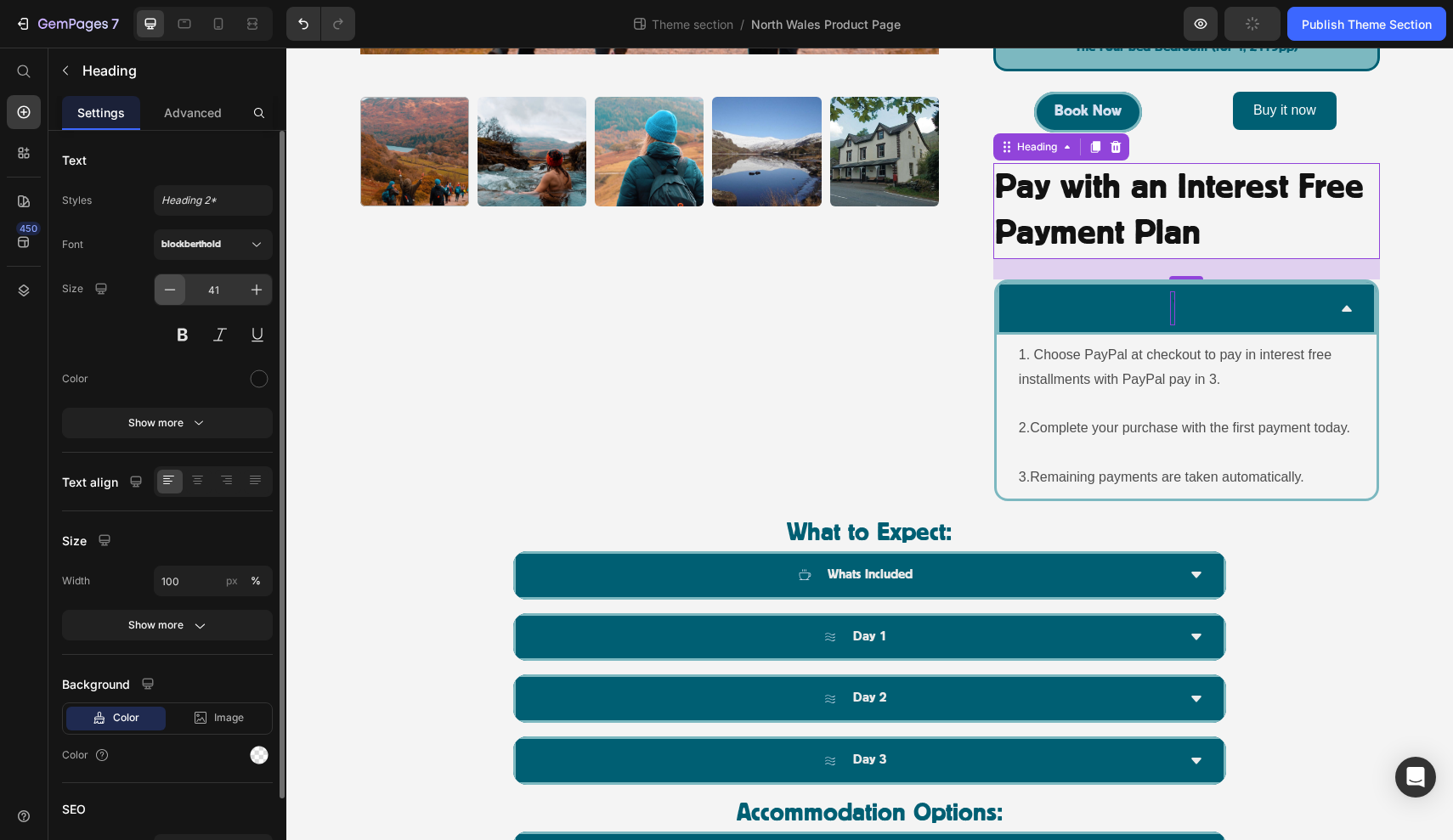 click 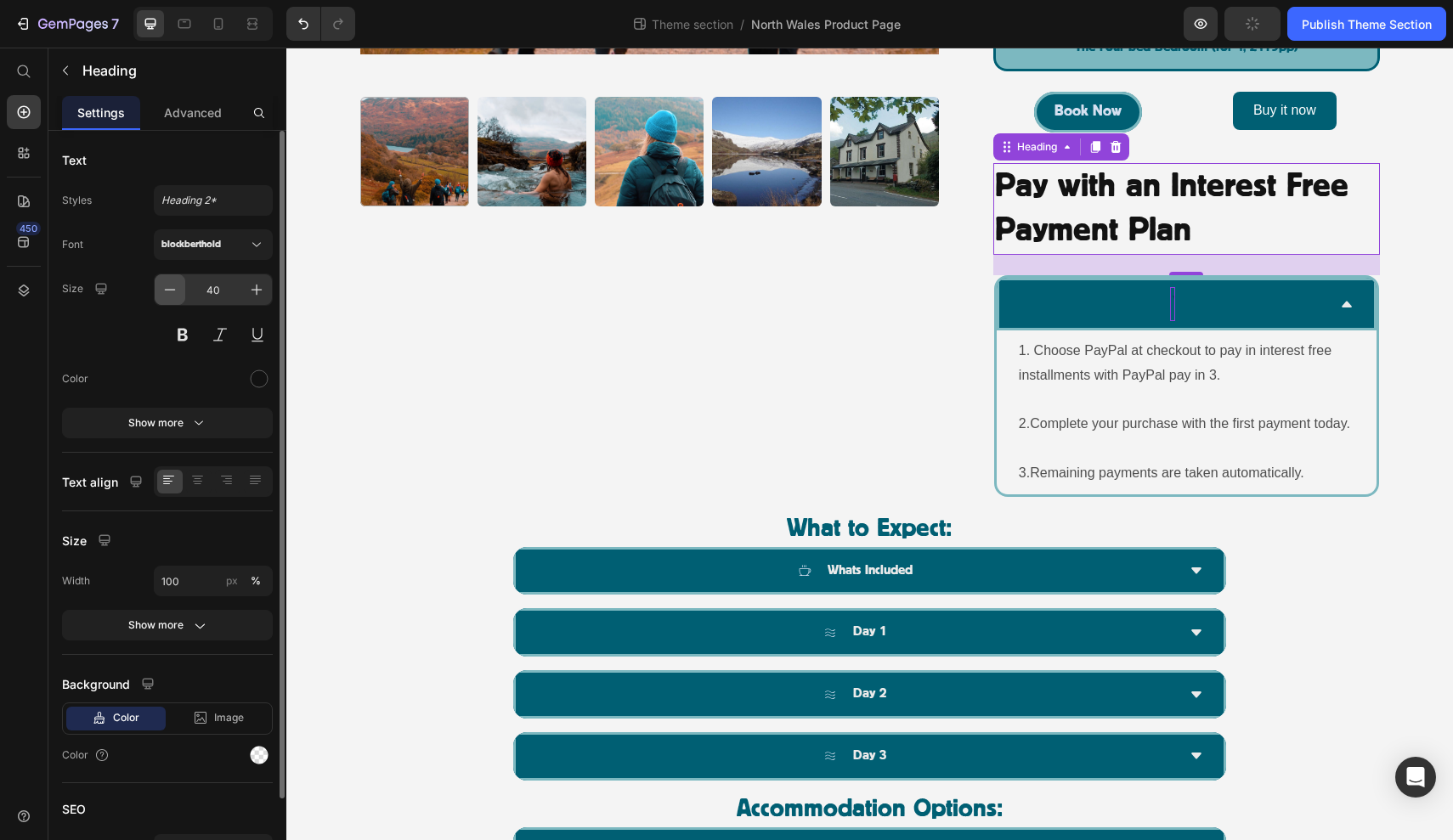 click 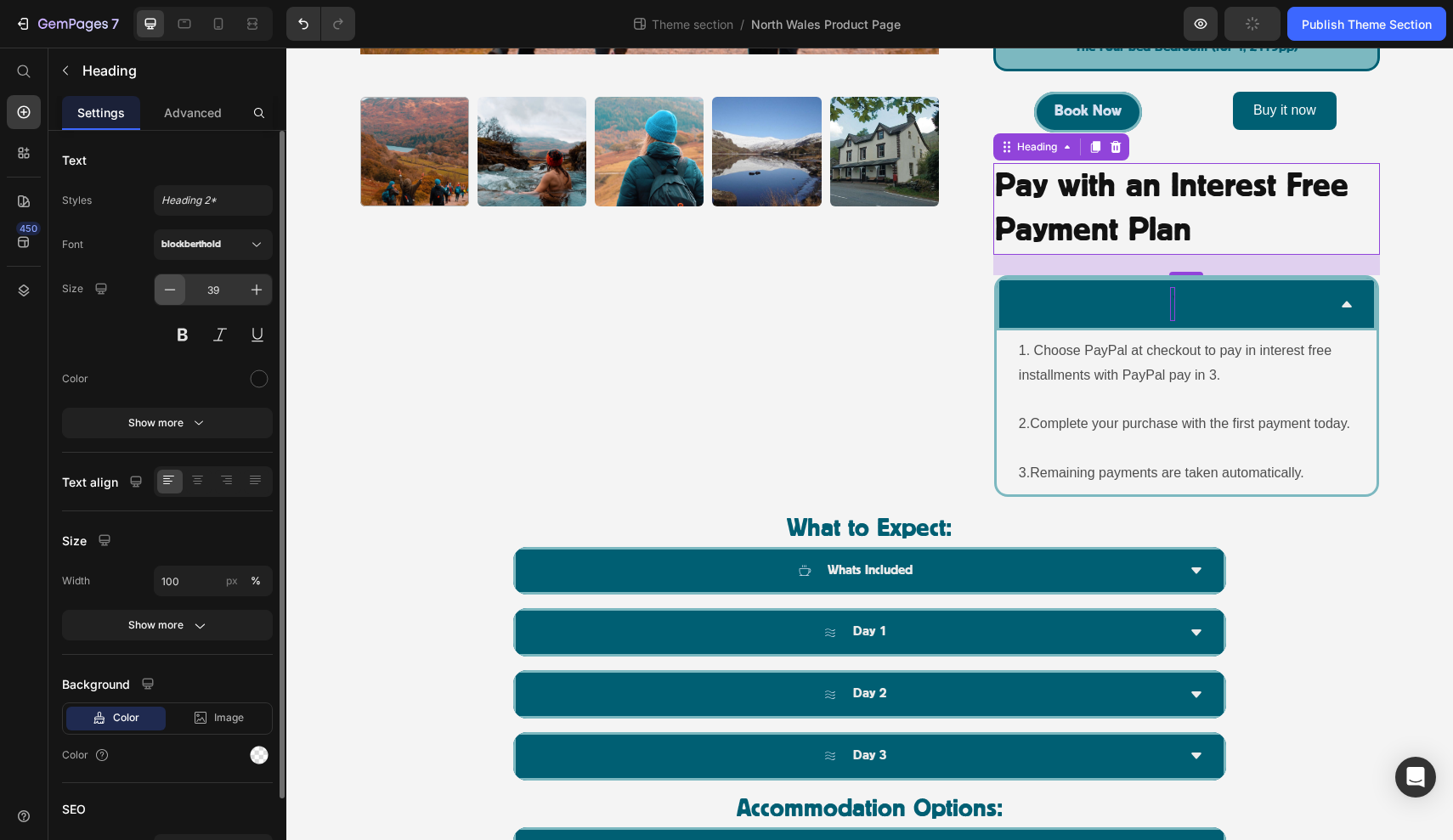 click 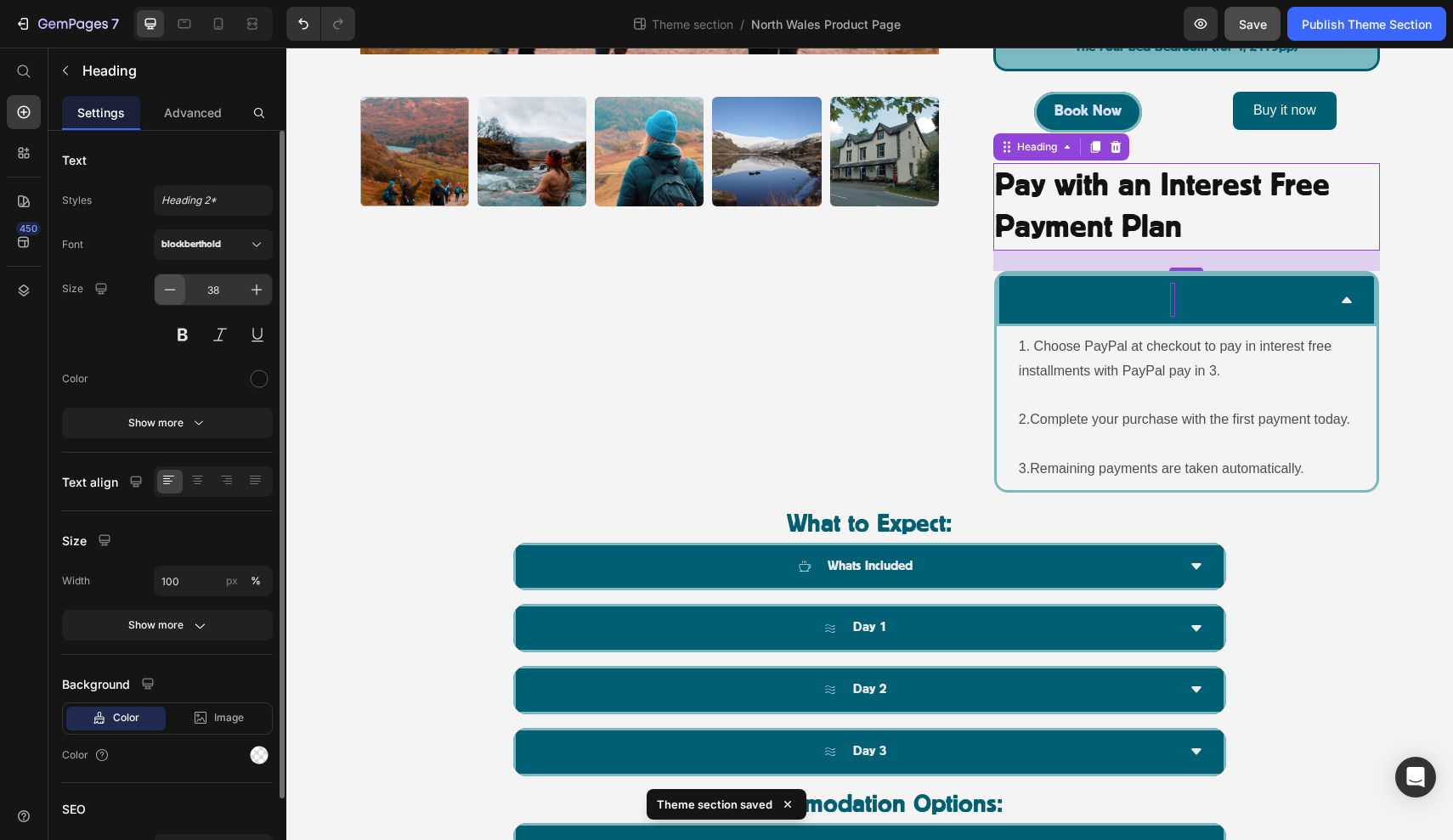 click 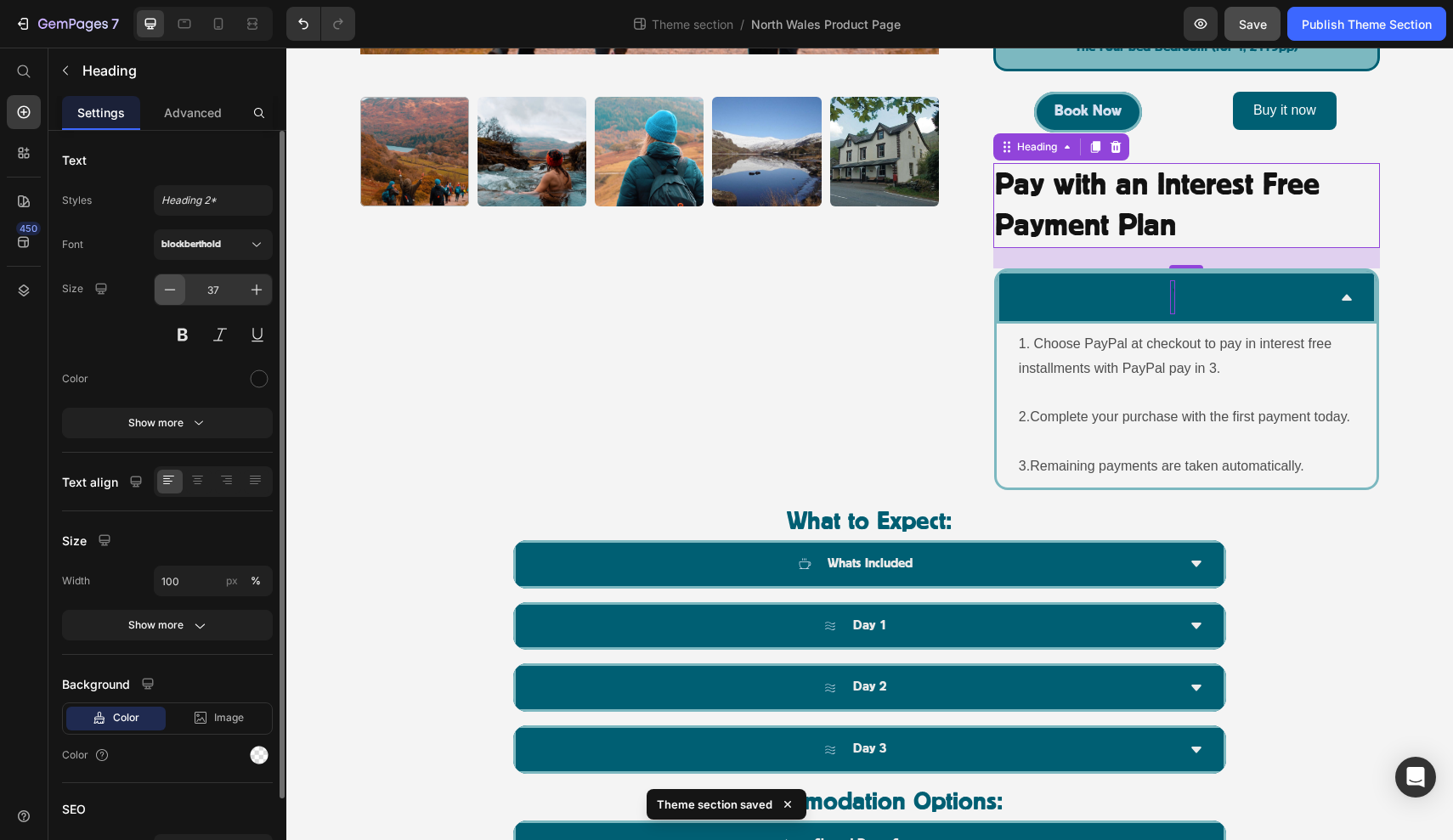 click 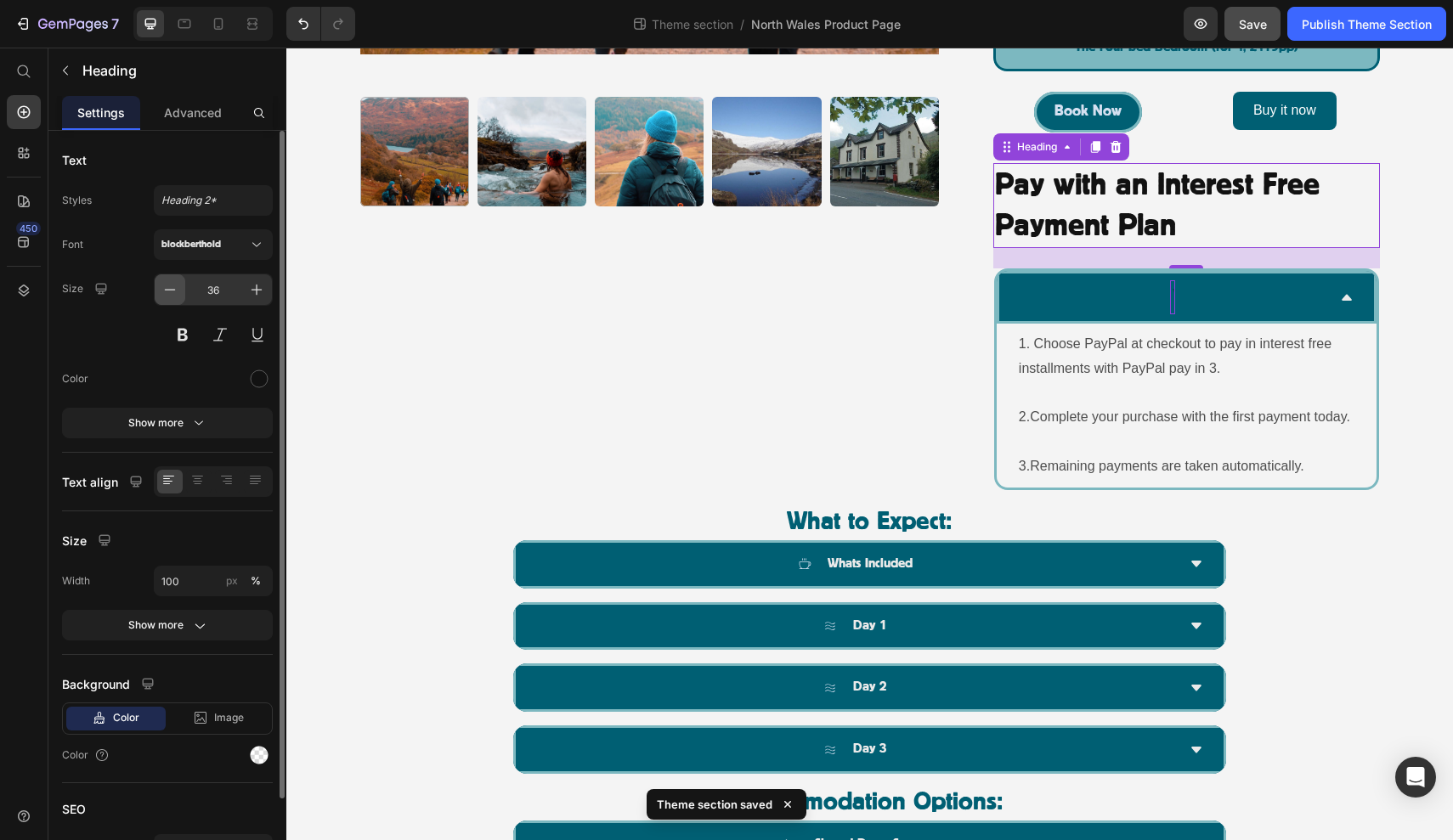 click 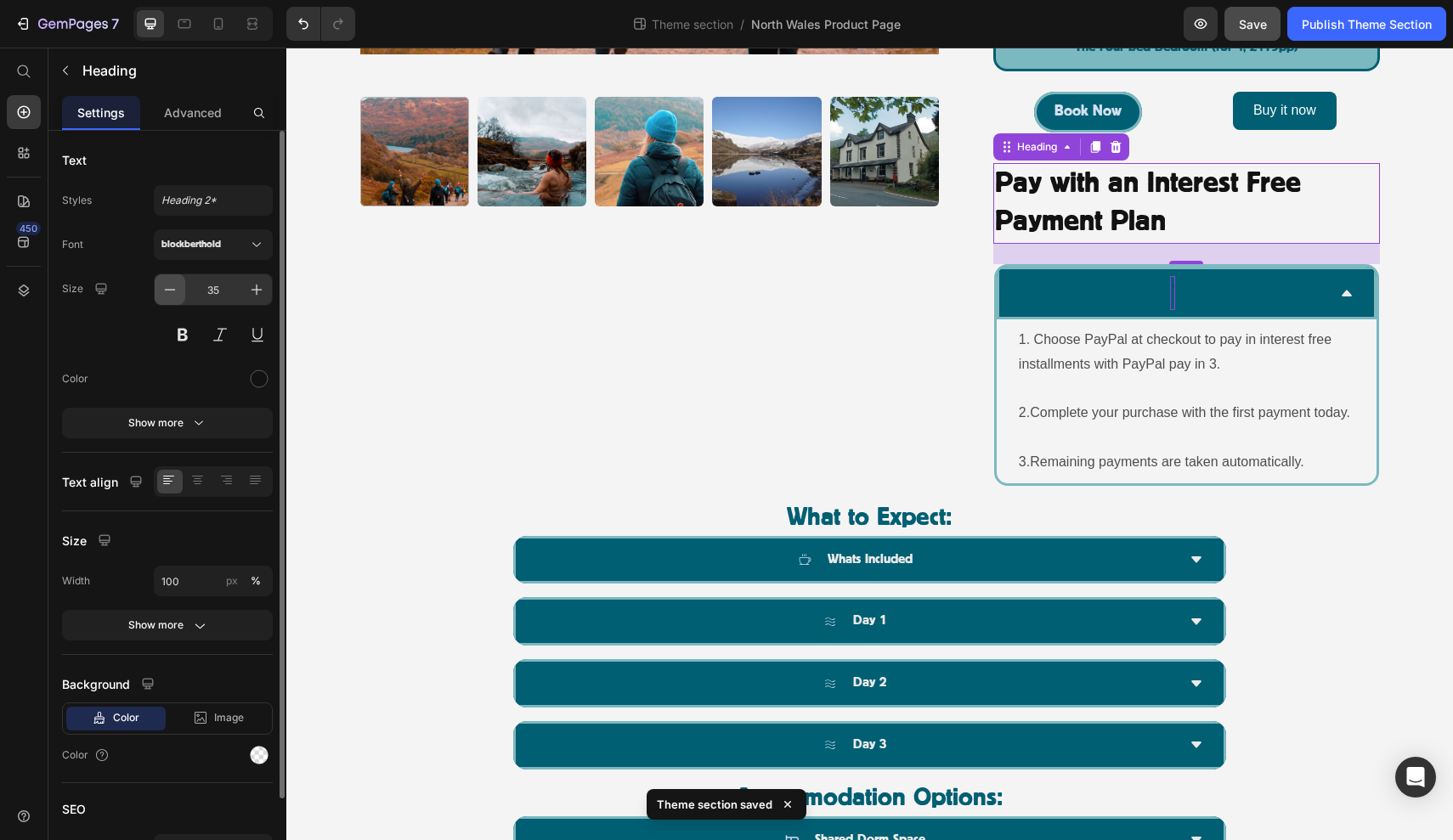 click 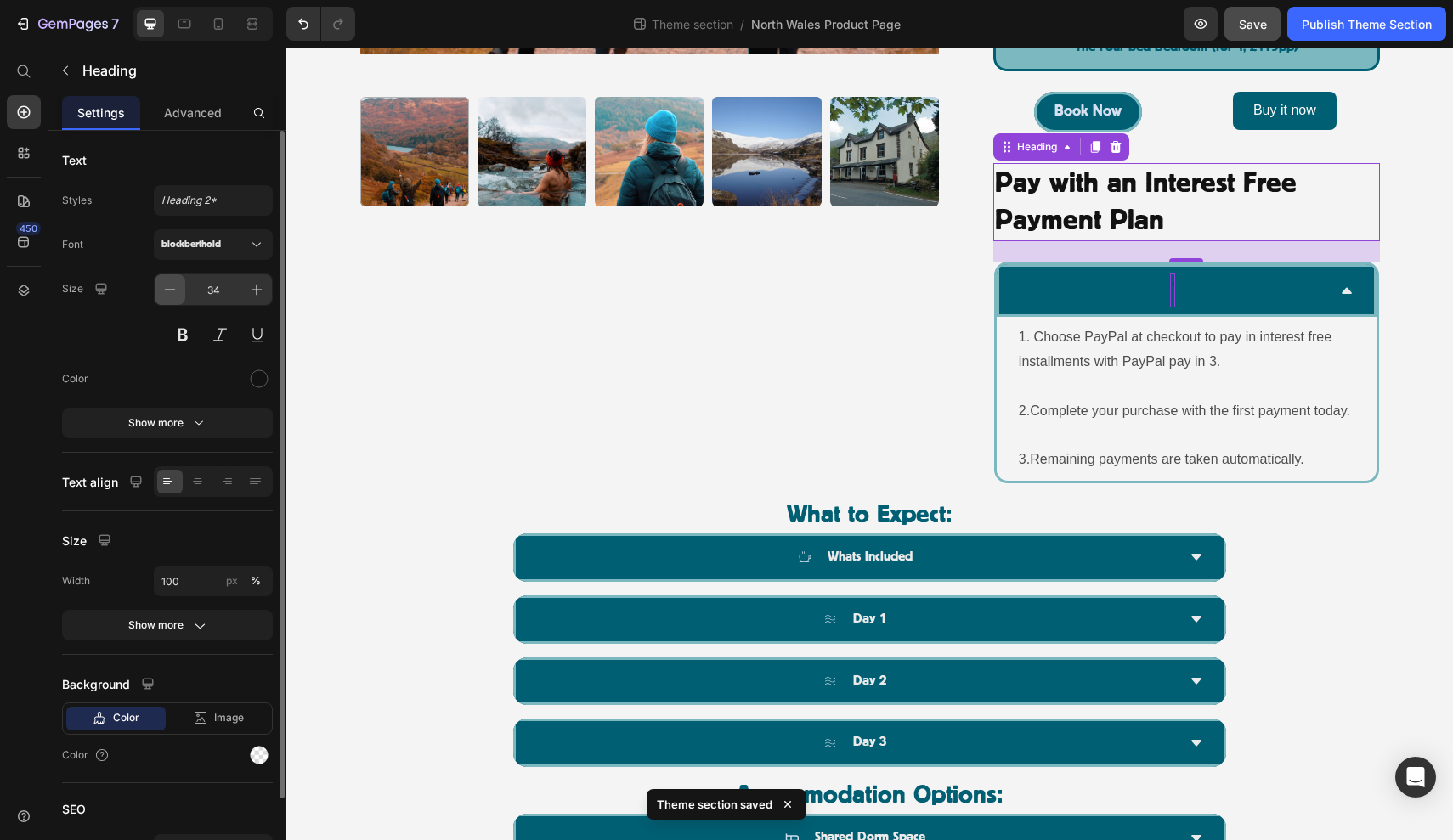 click 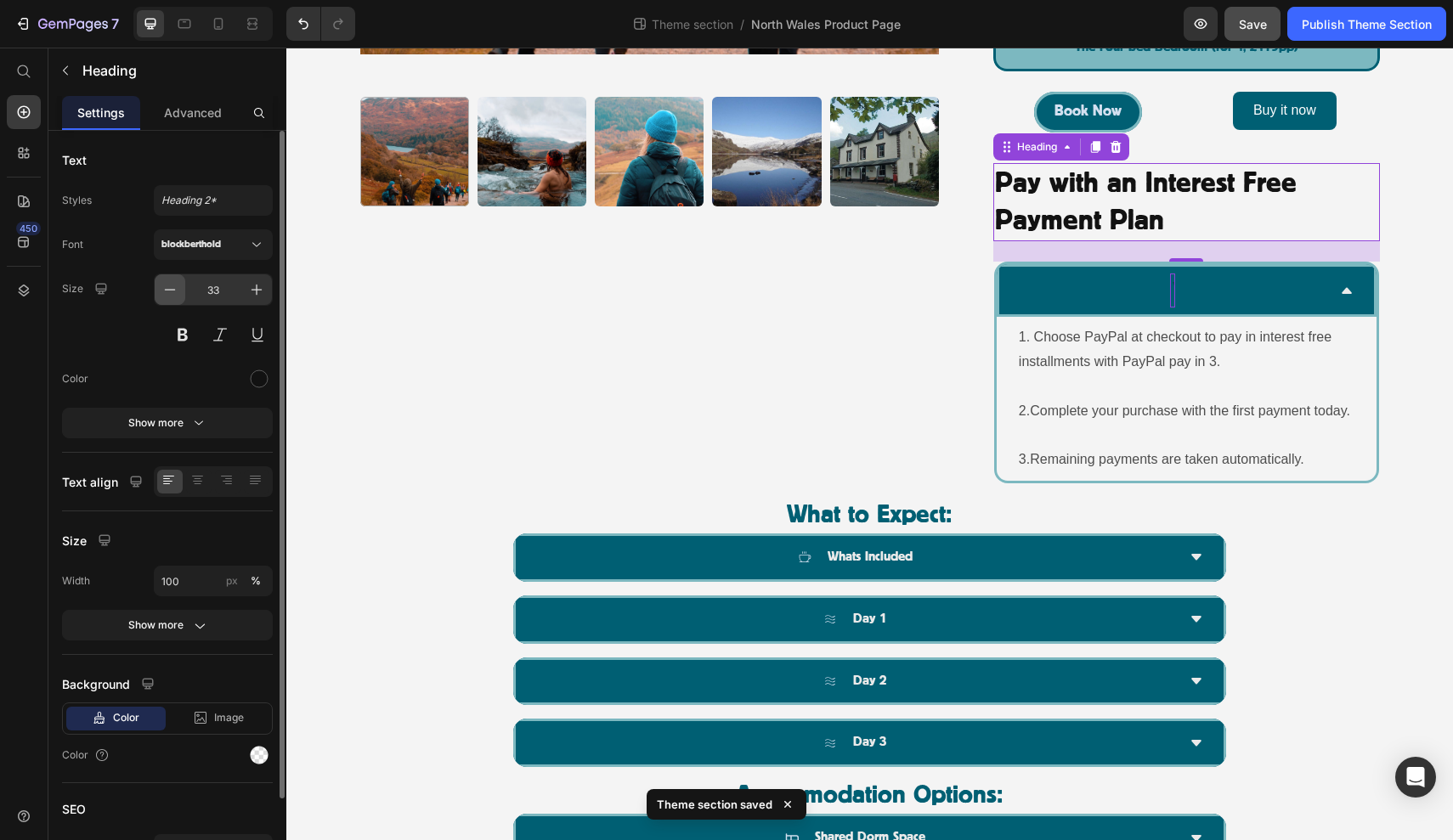 click 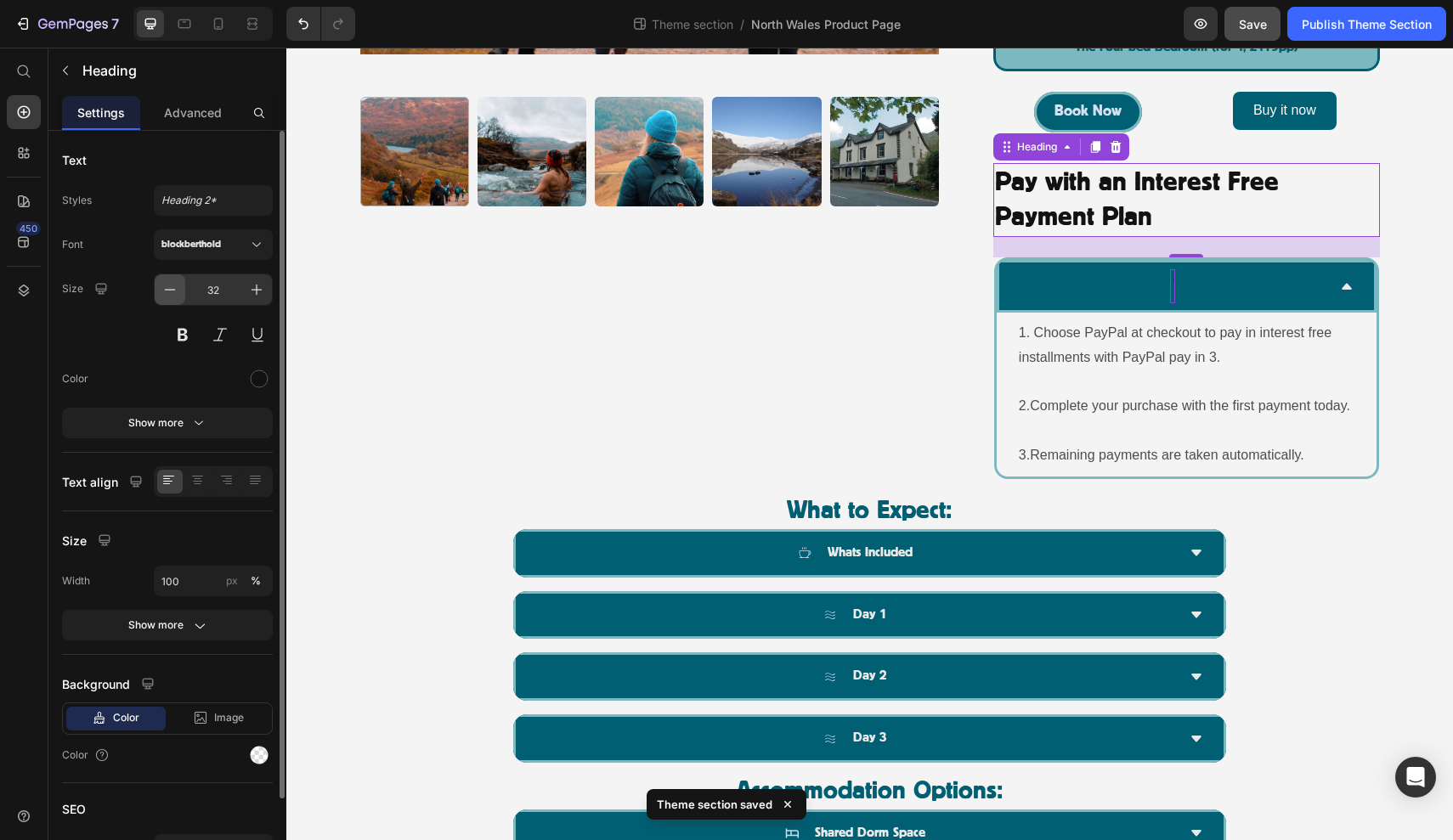 click 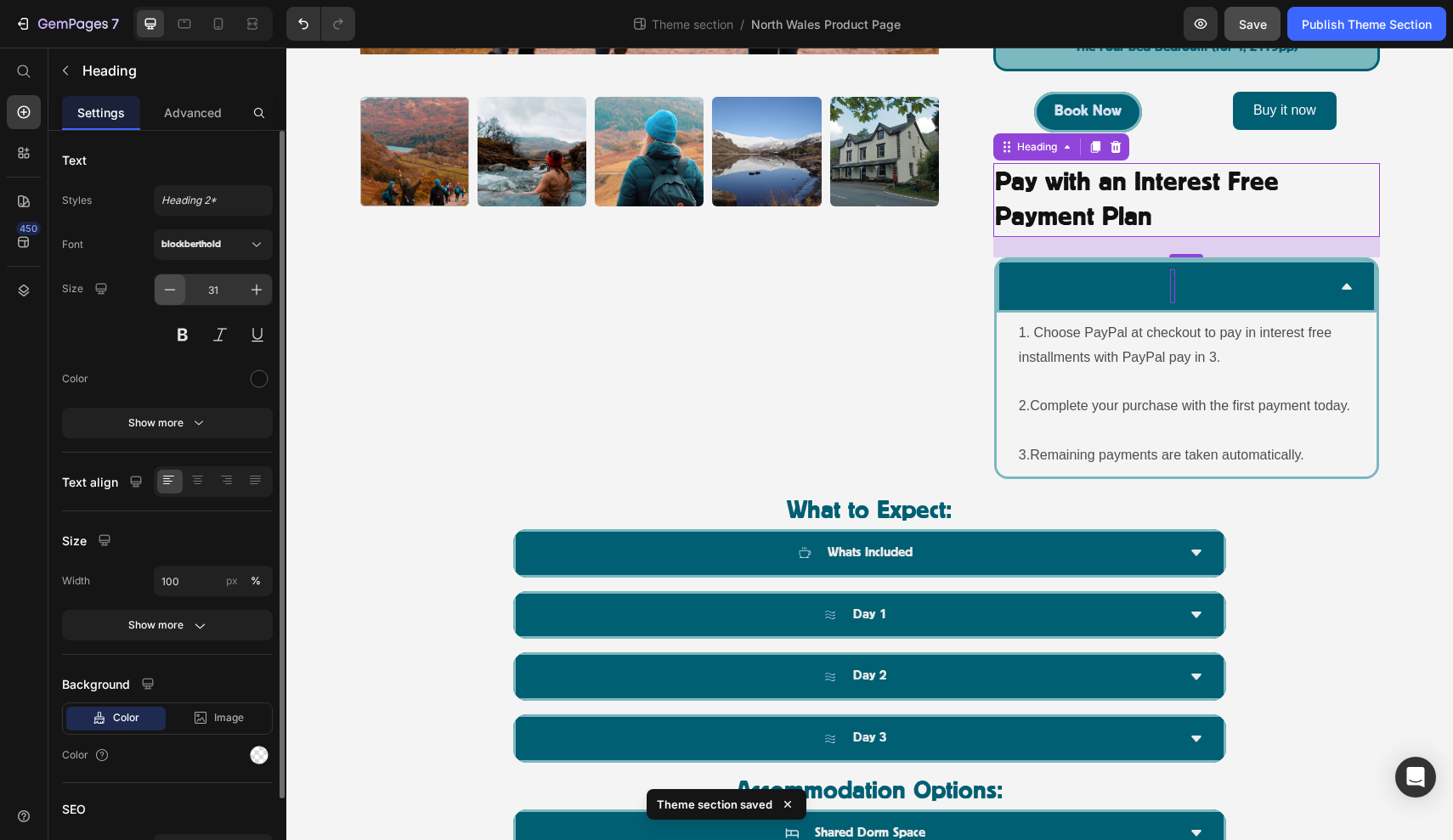 click 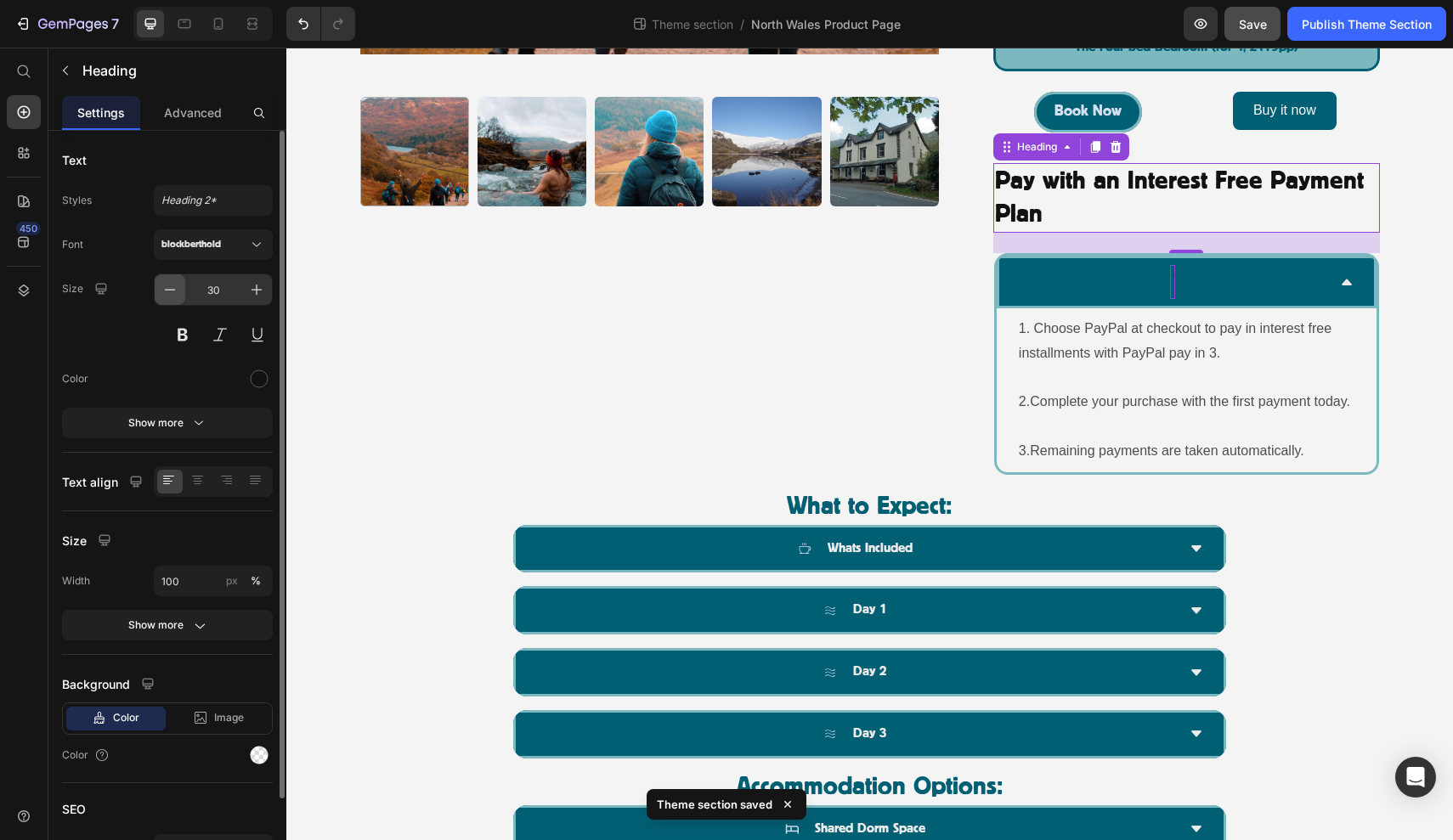 click 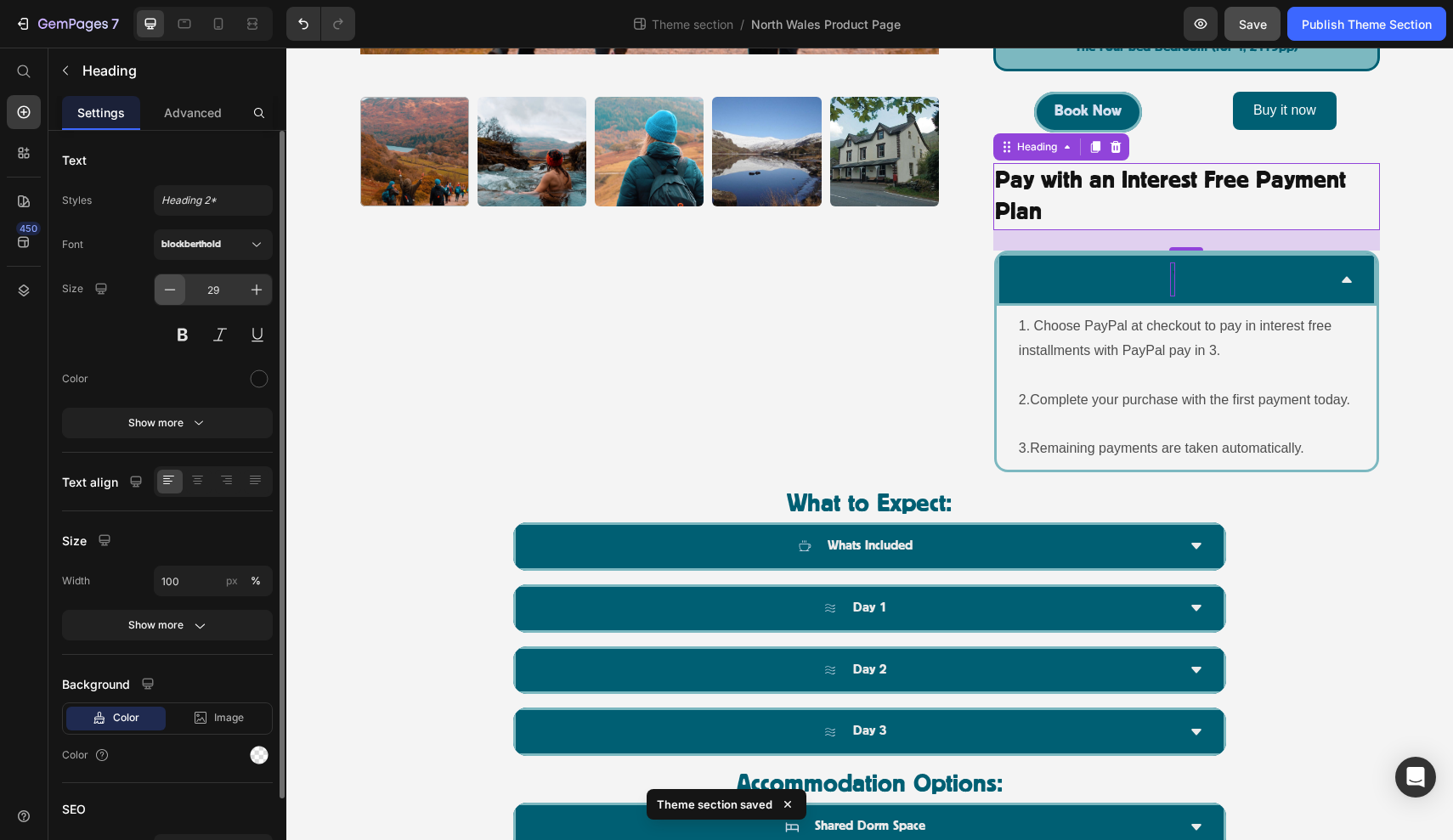 click 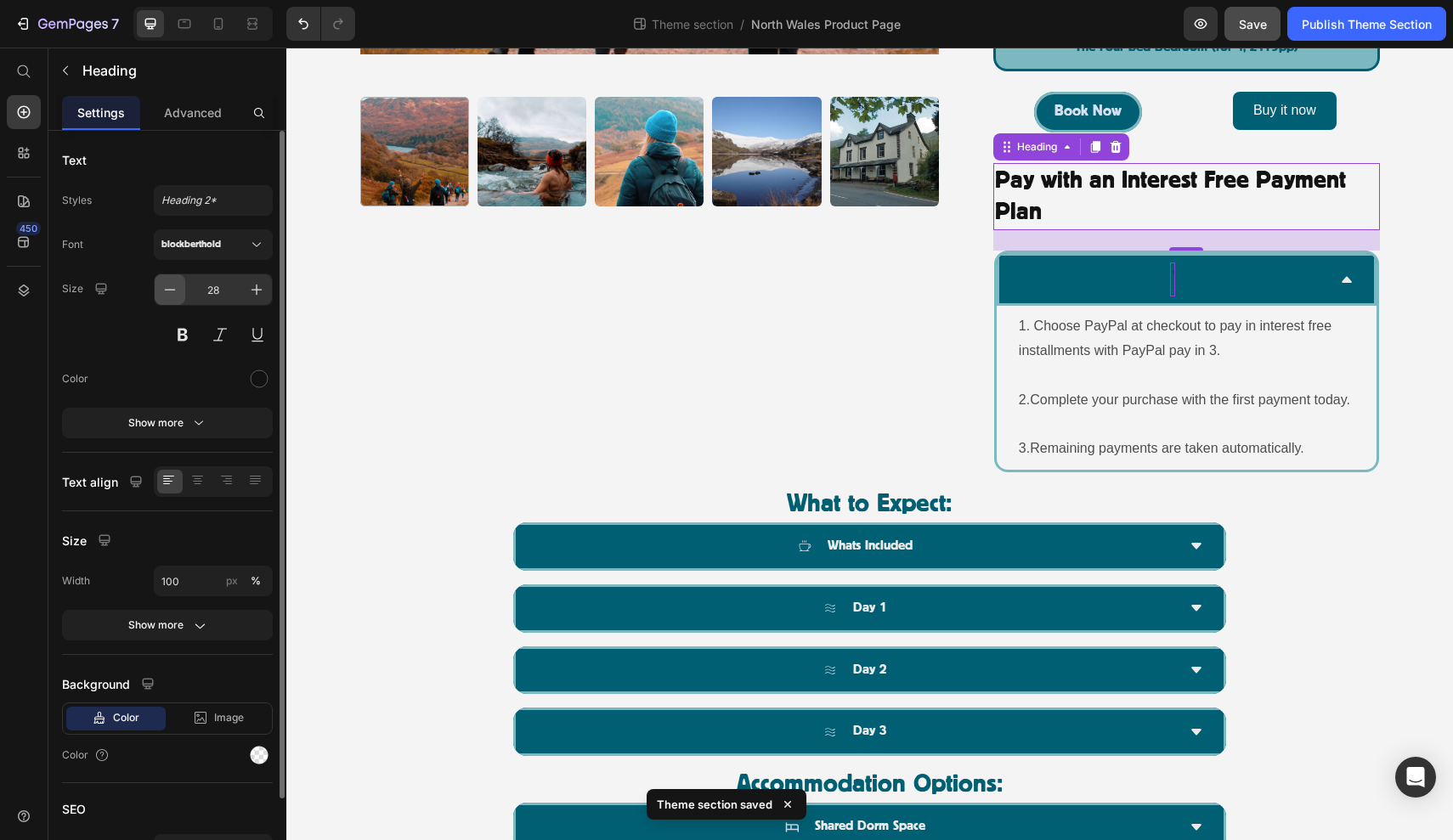 click 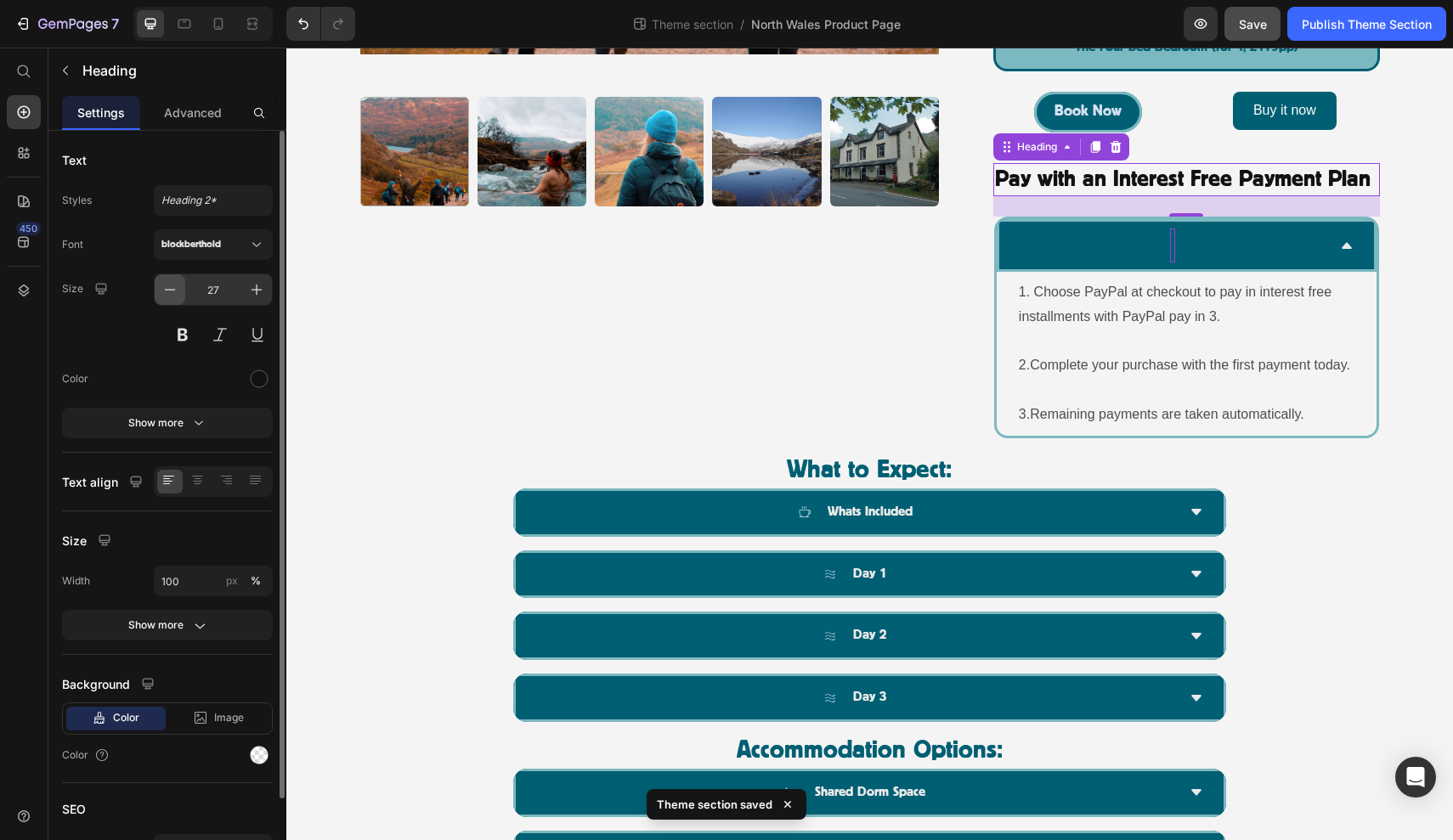 click 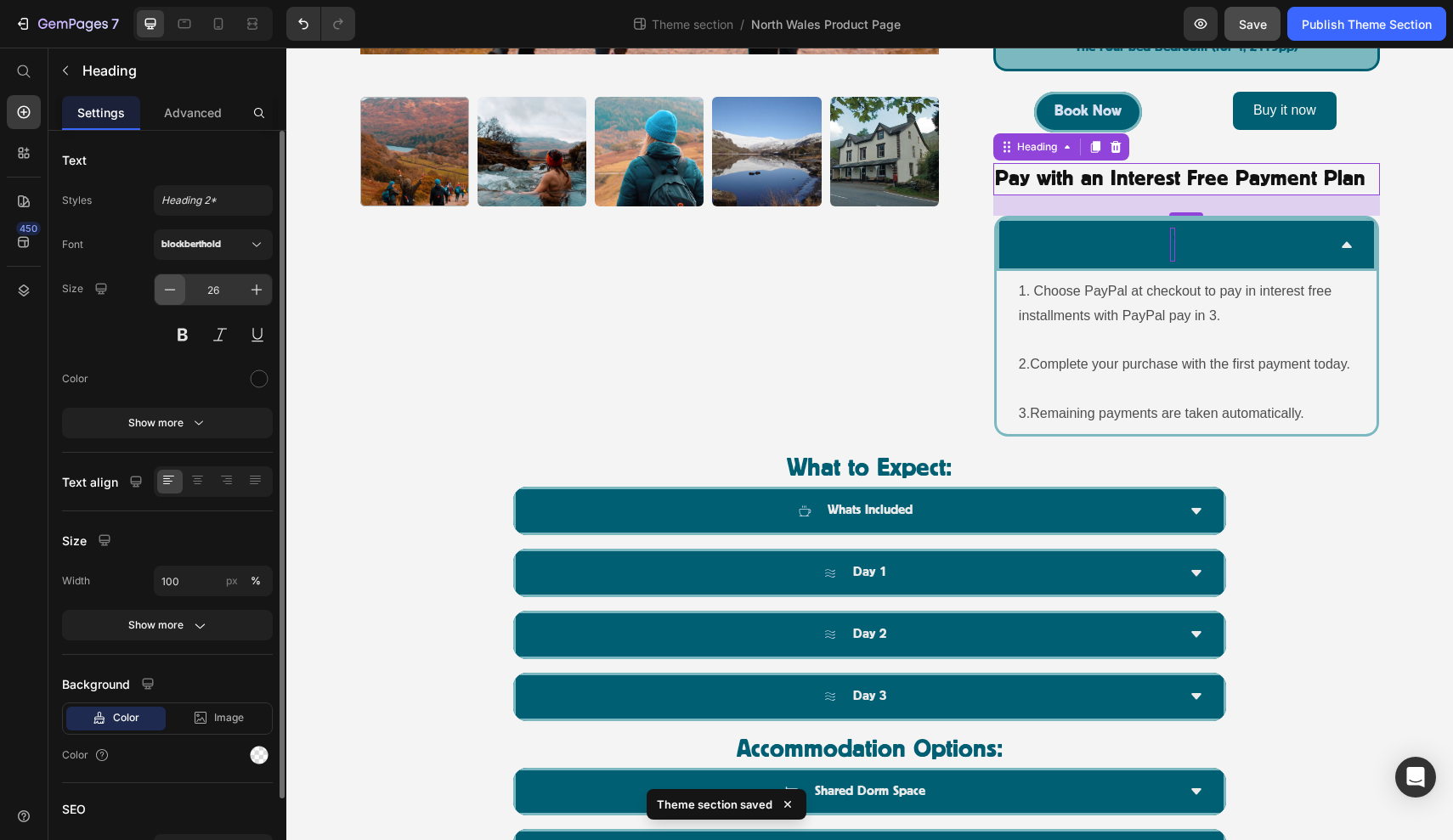 click 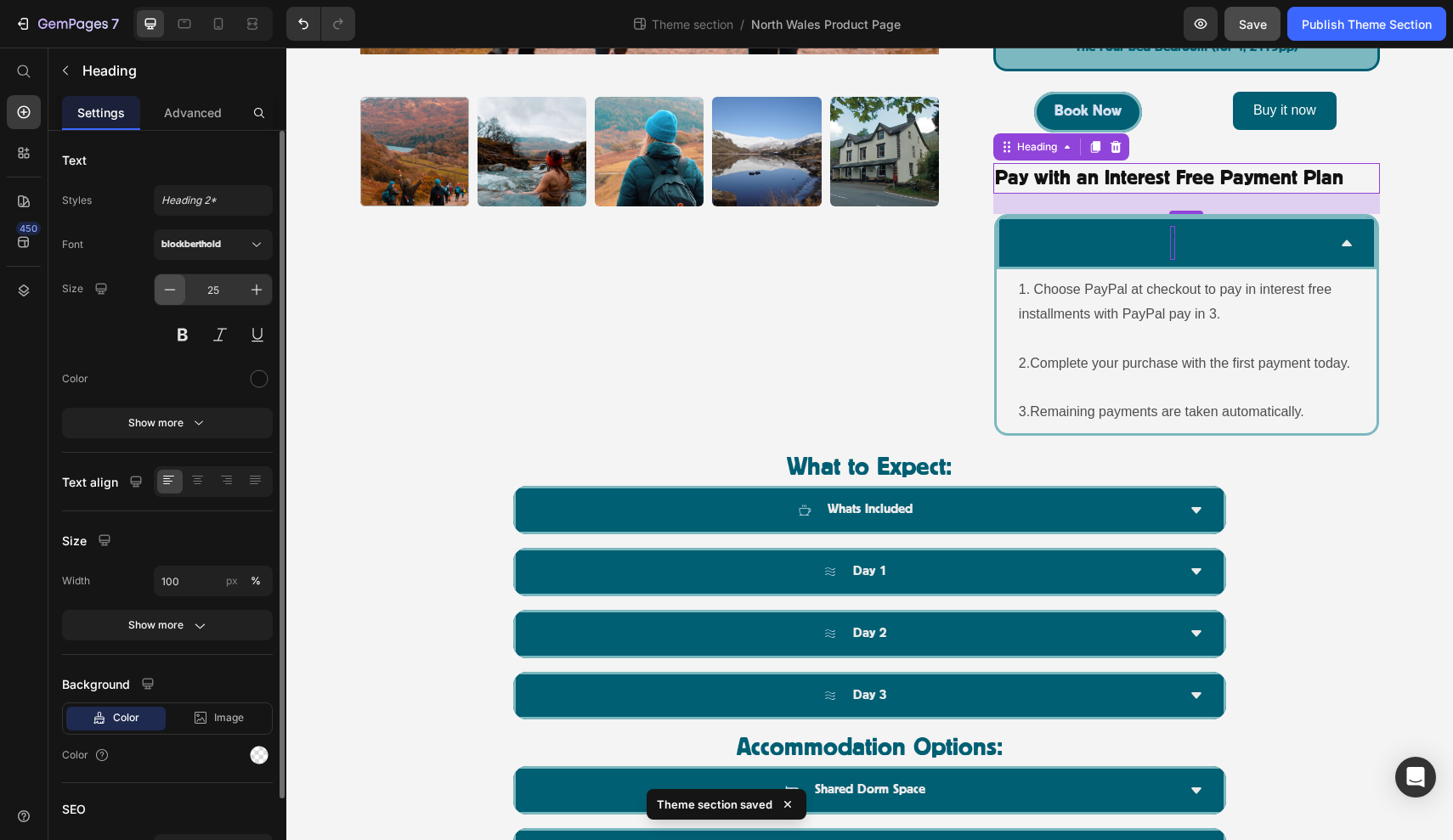 click 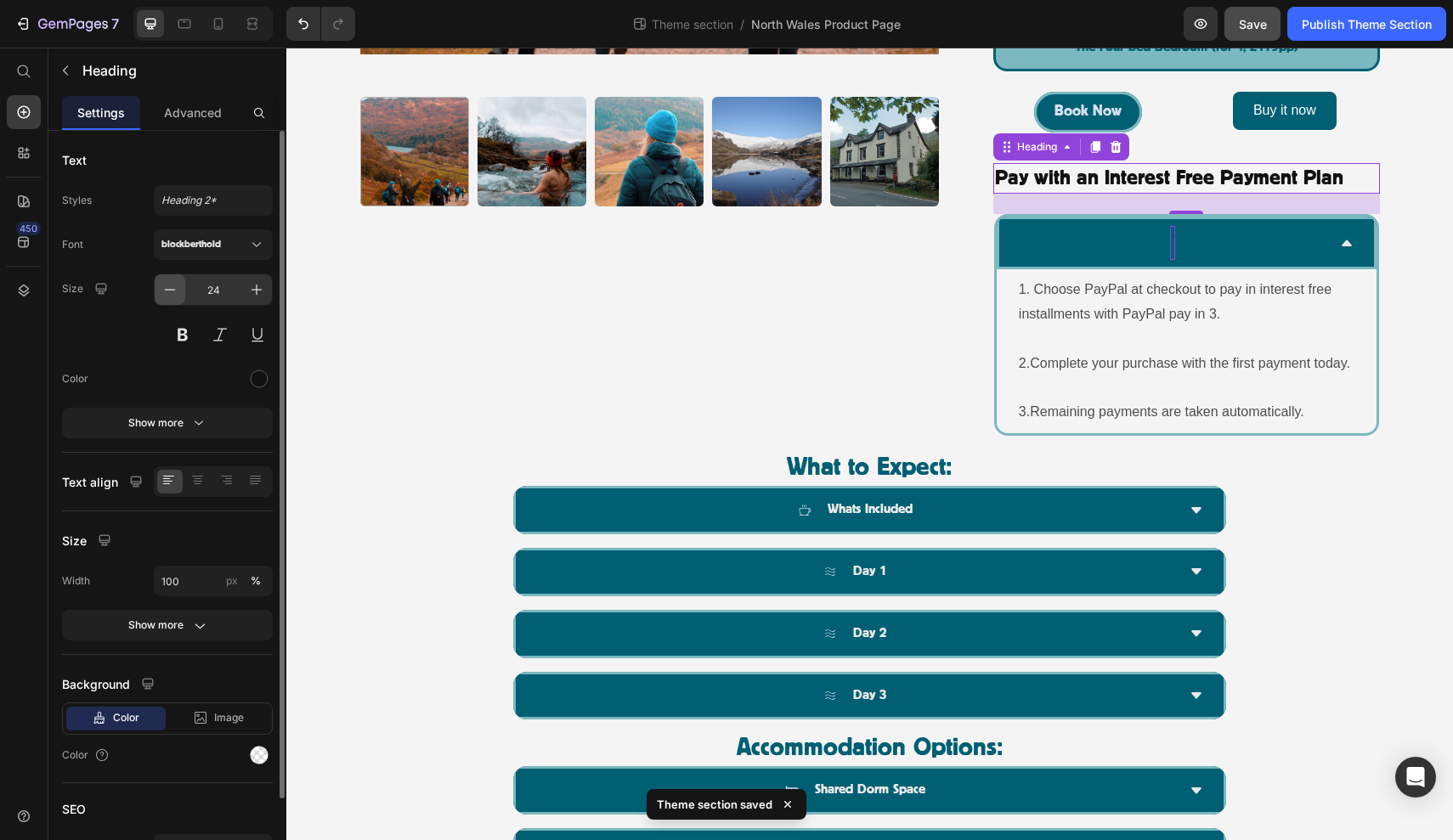 click 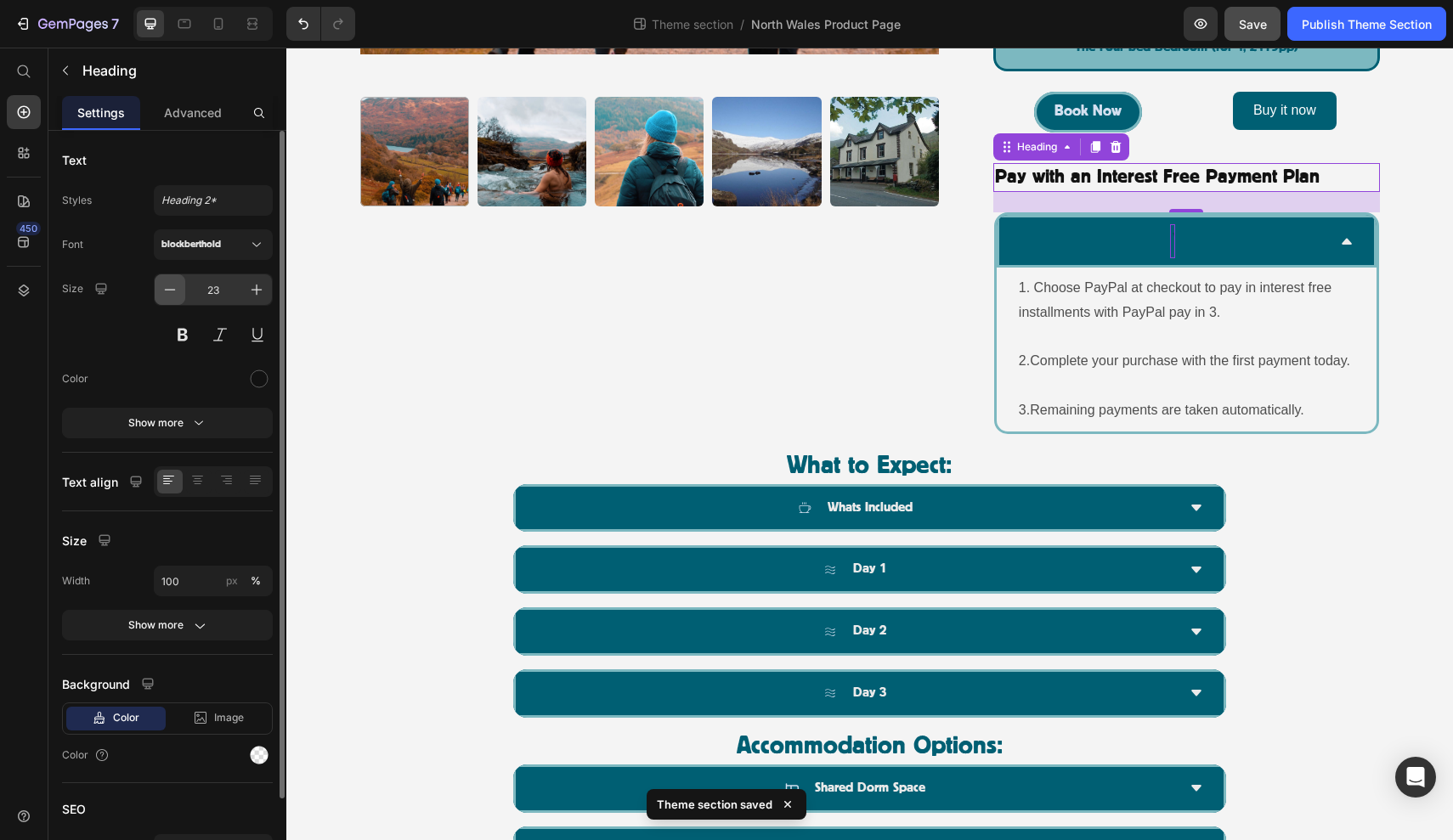 click 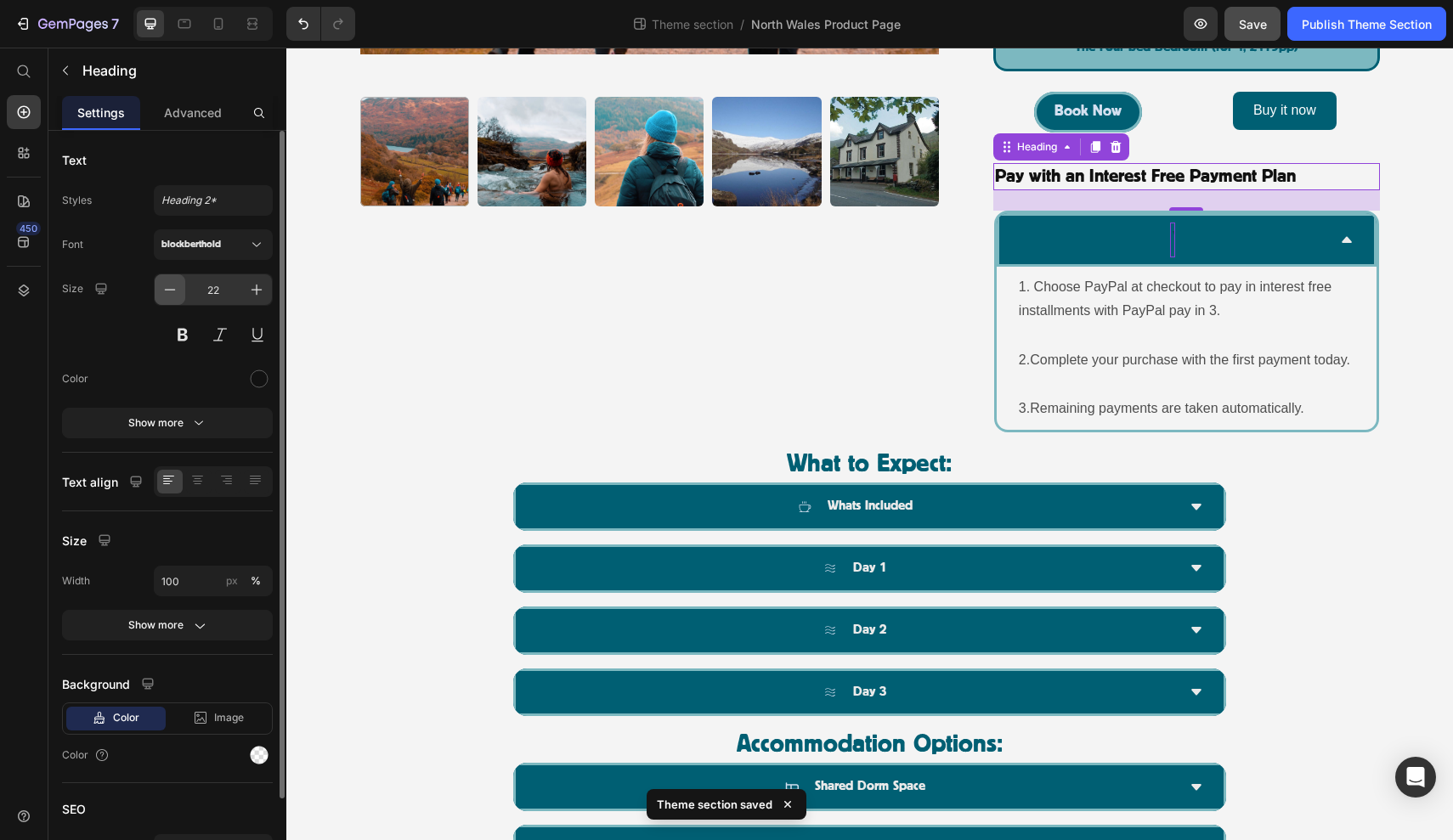 click 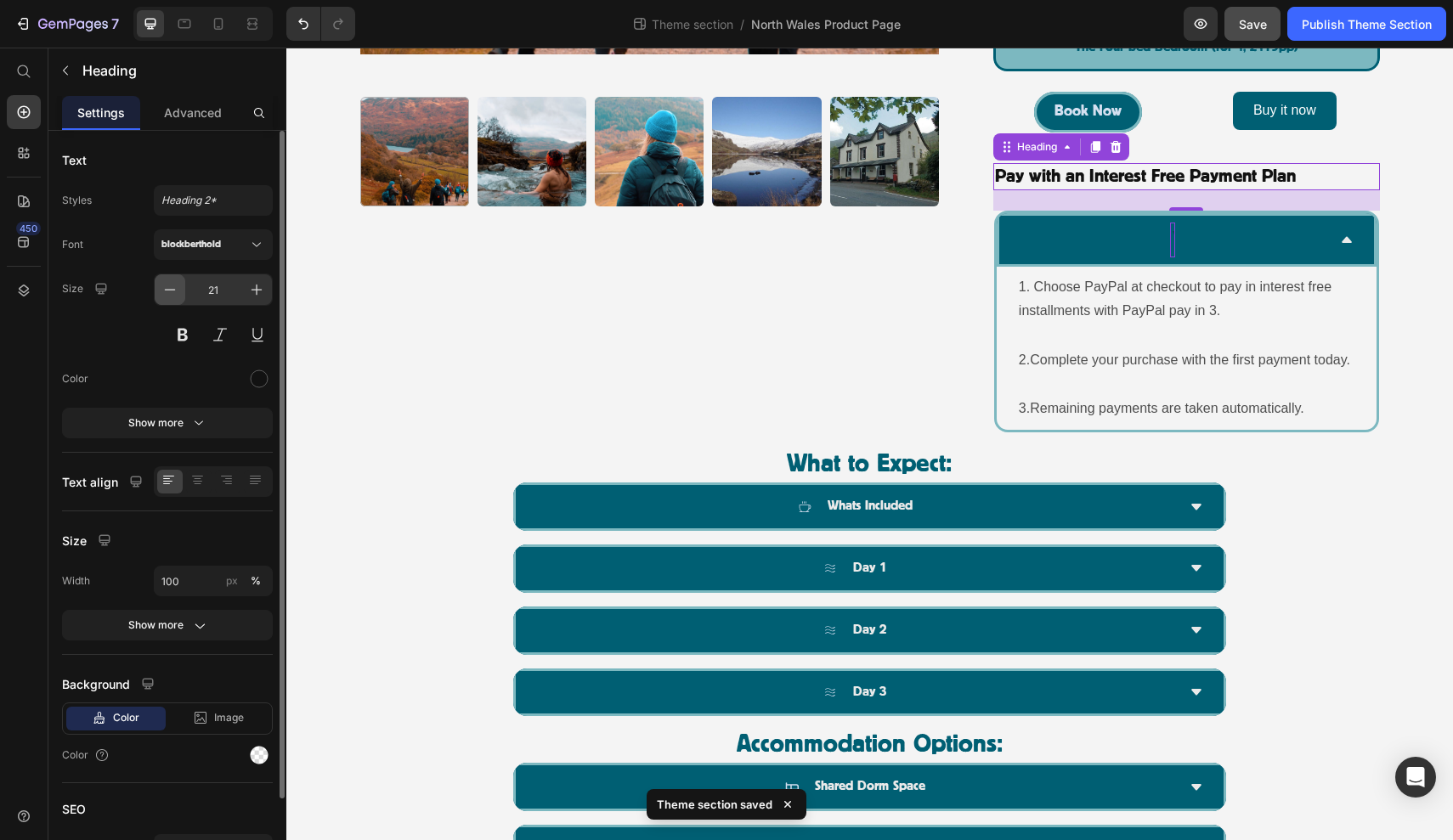click 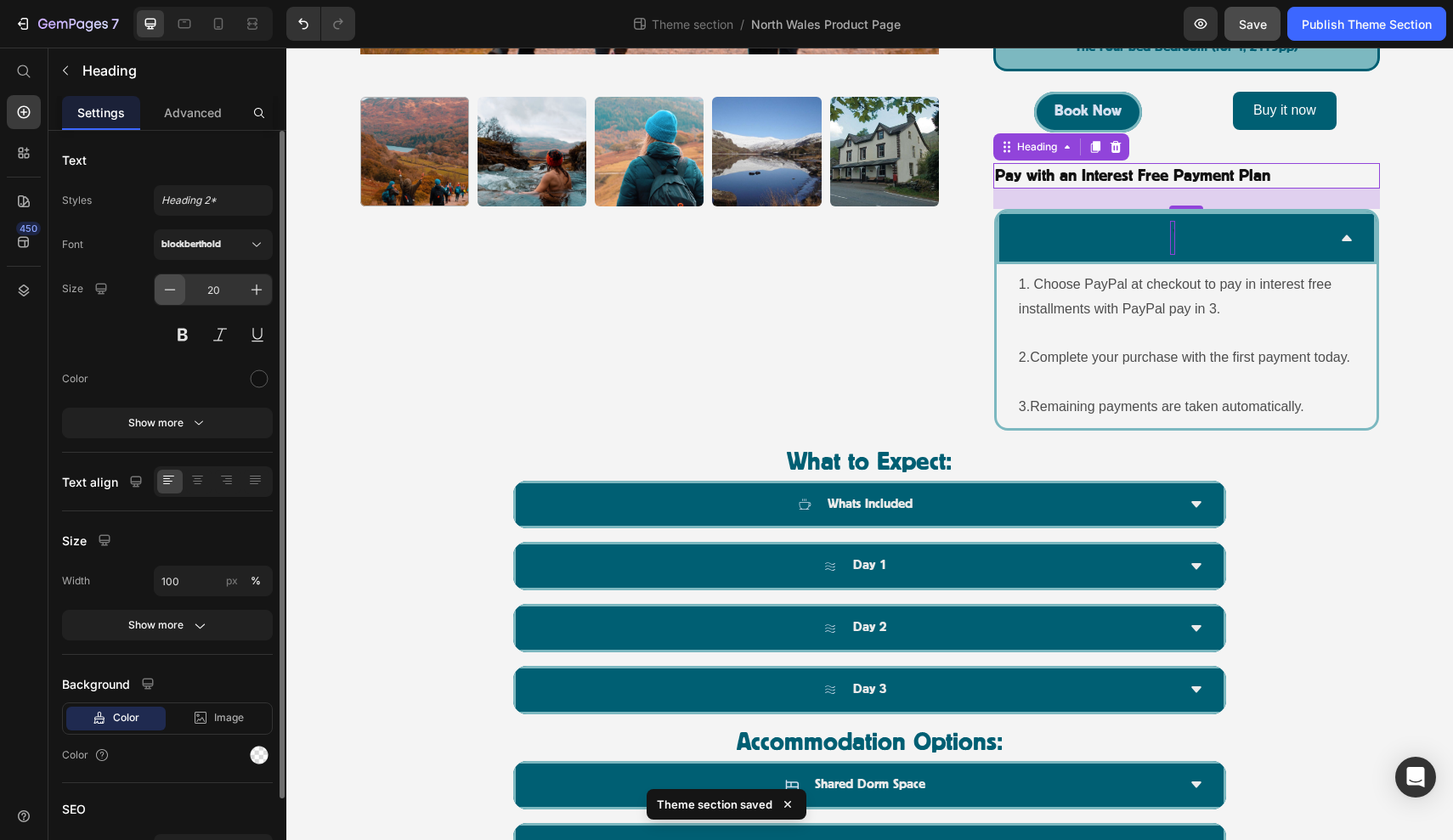 click 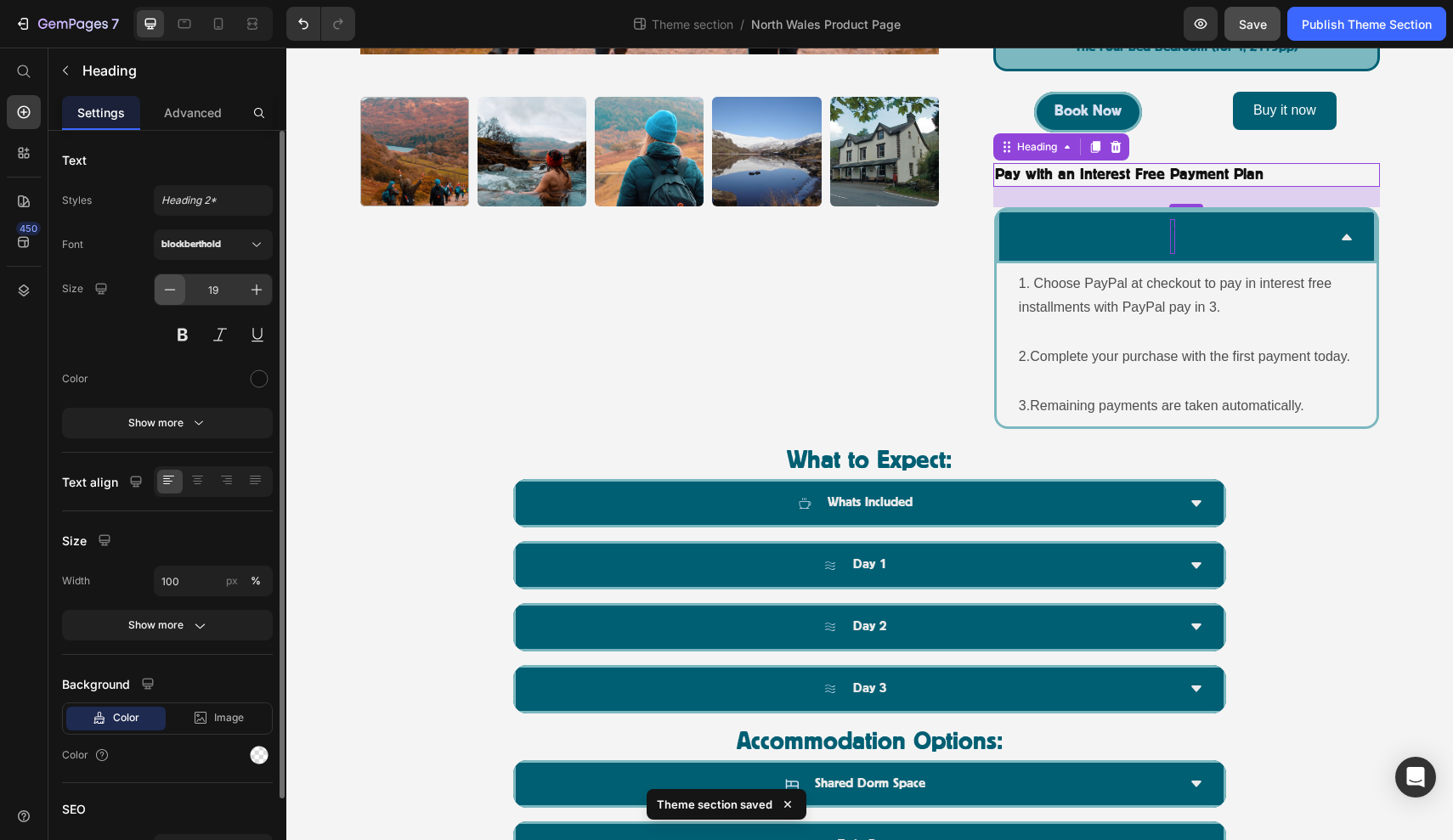 click 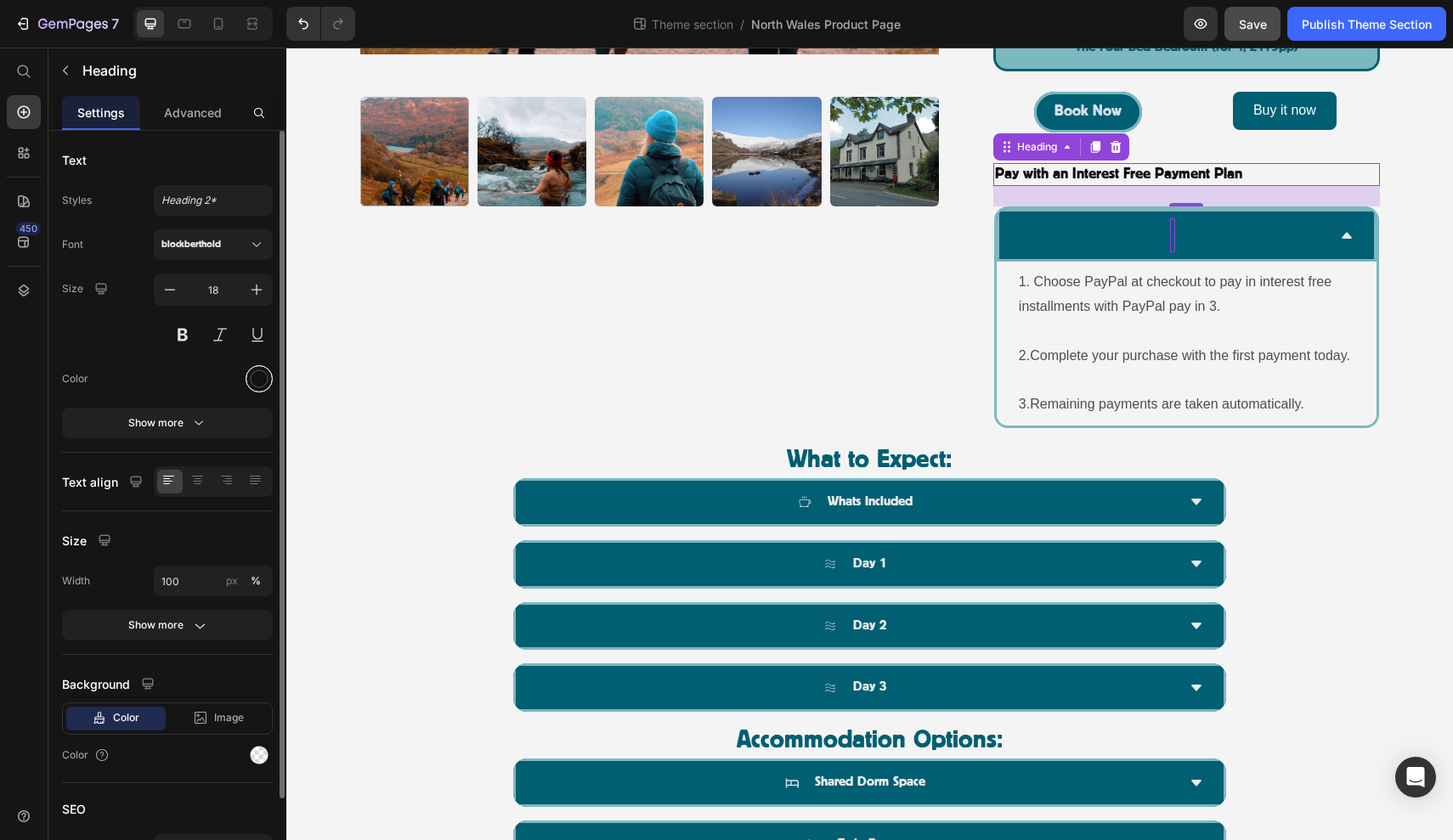 click at bounding box center (259, 379) 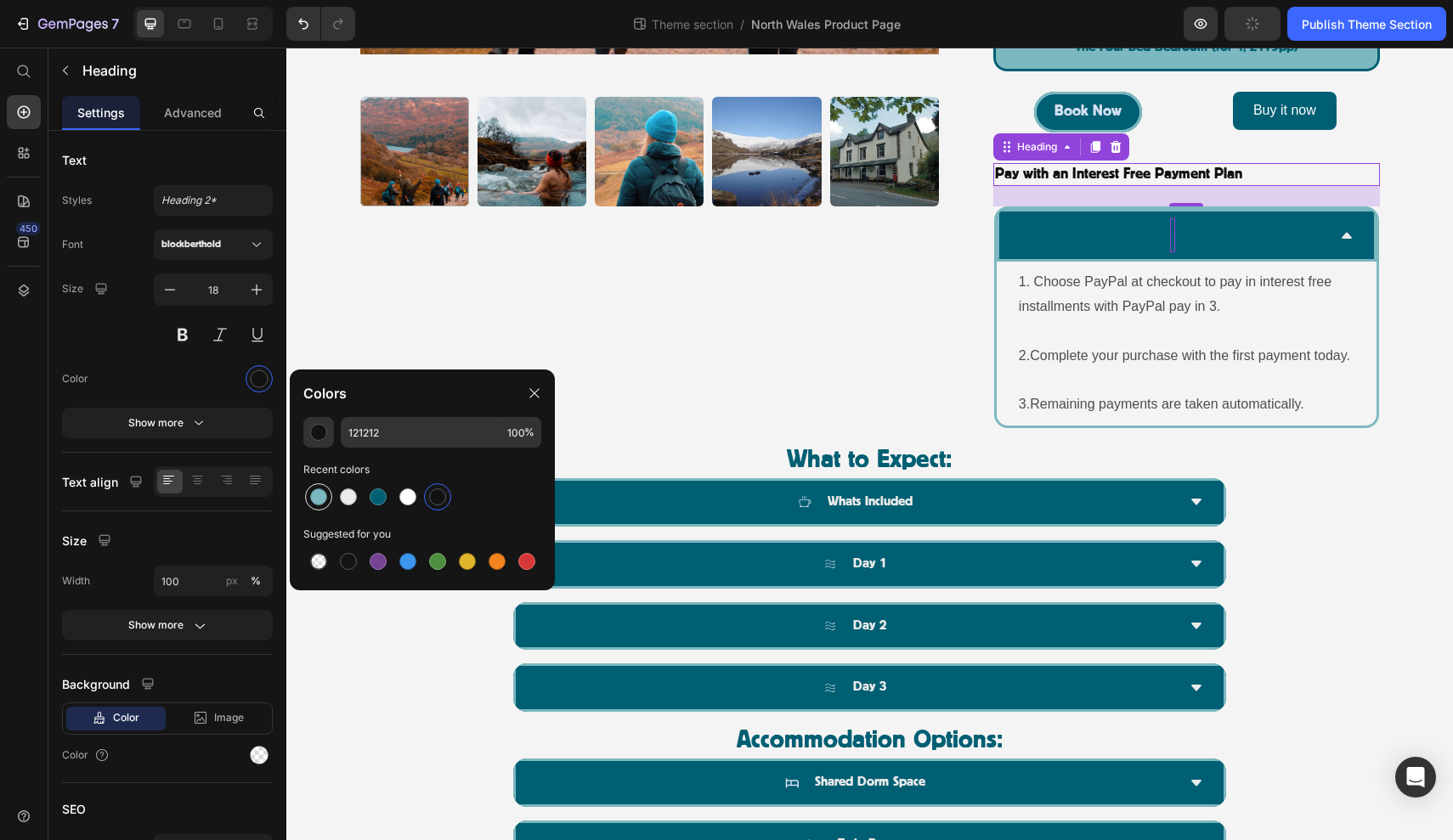 click at bounding box center (319, 497) 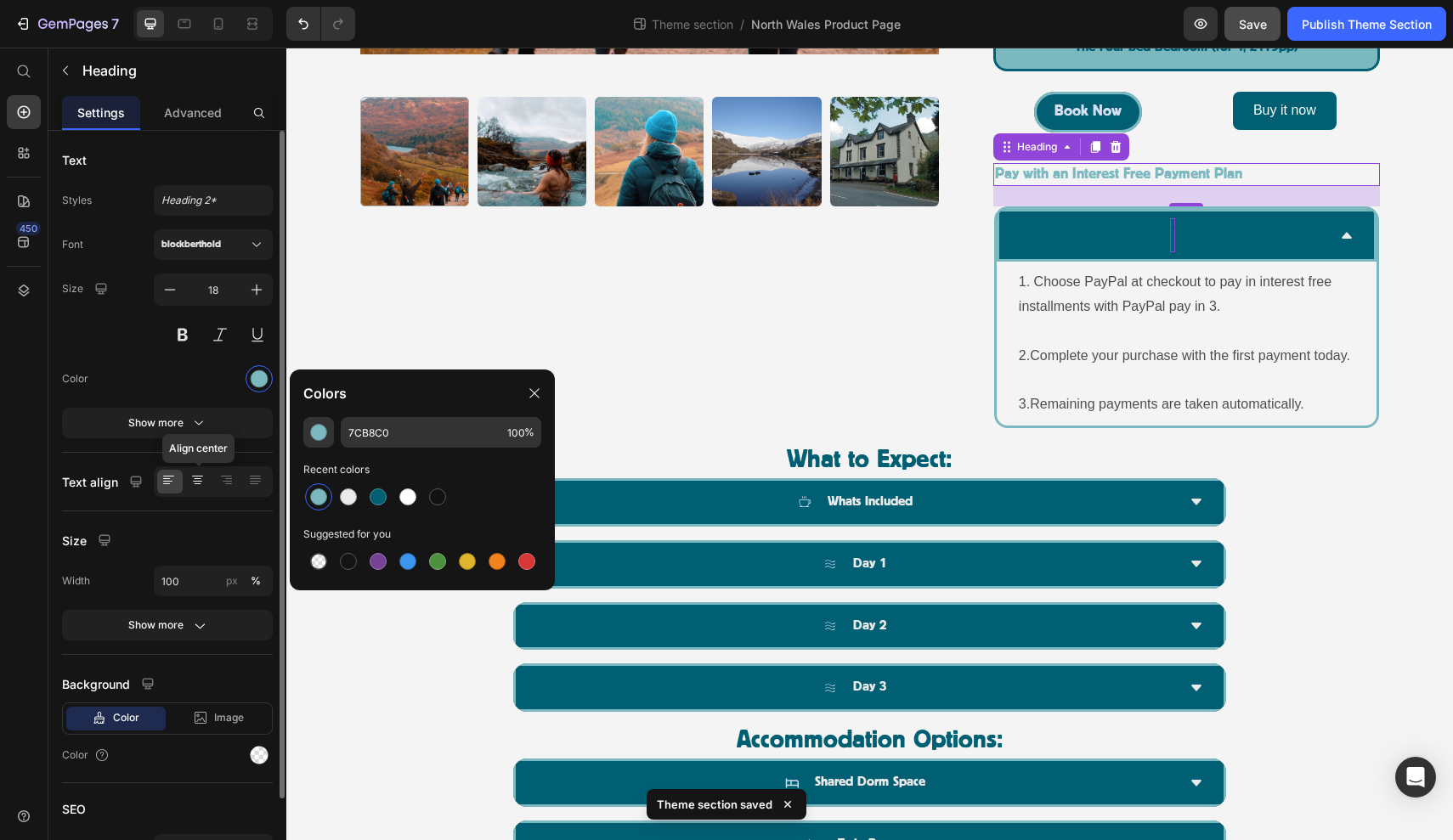 click 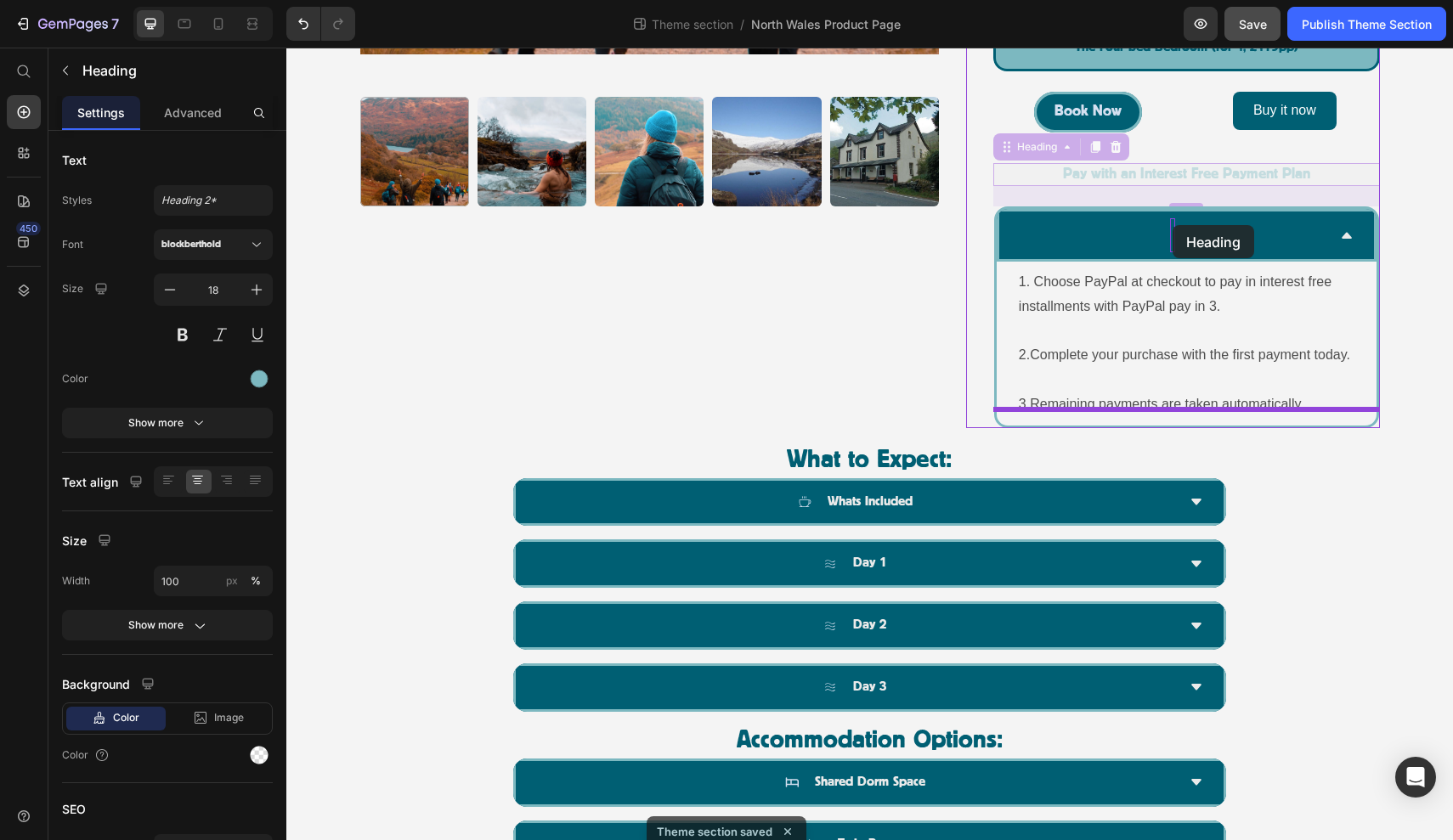 drag, startPoint x: 1012, startPoint y: 130, endPoint x: 1170, endPoint y: 222, distance: 182.83326 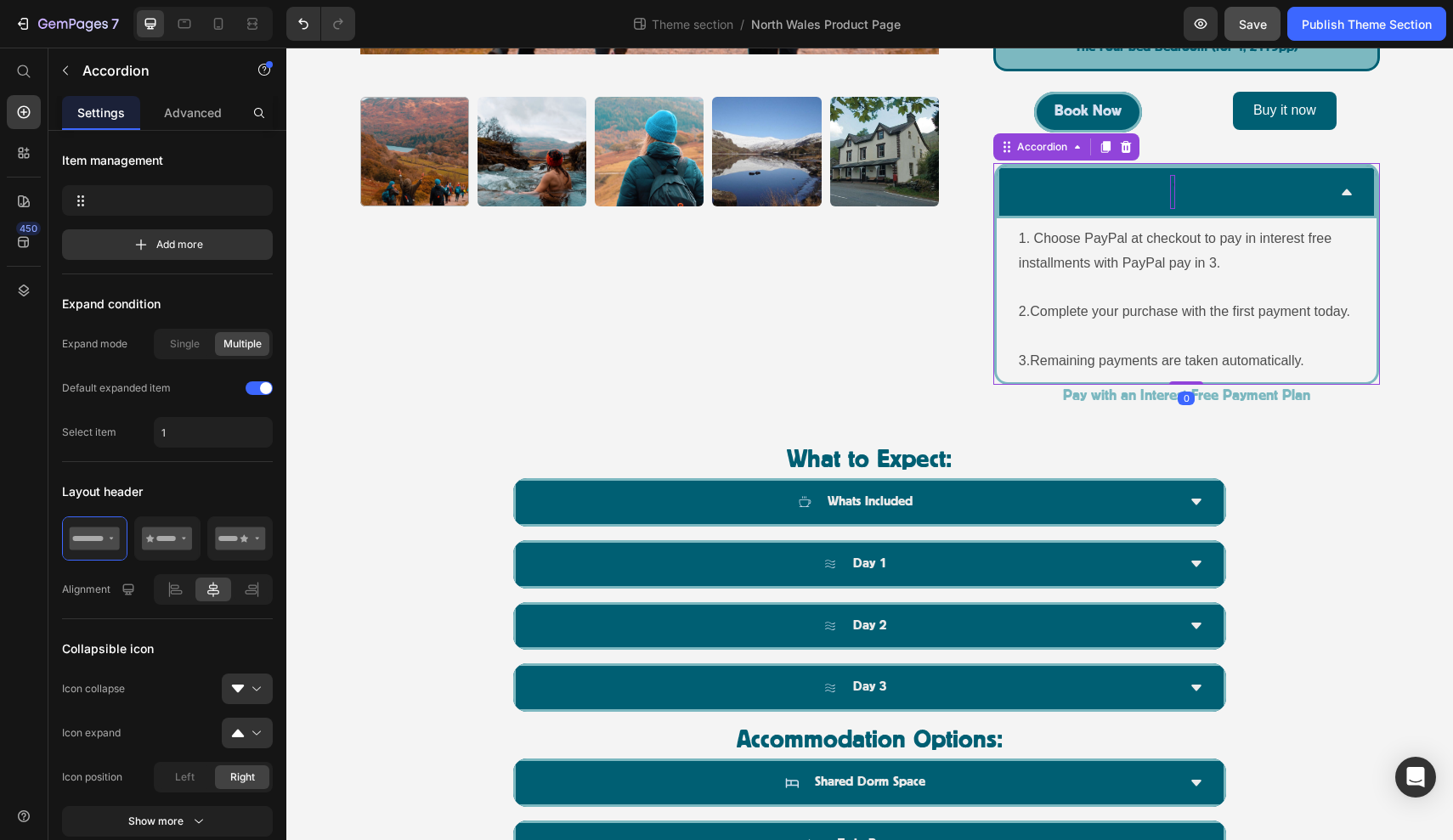 click at bounding box center (1186, 192) 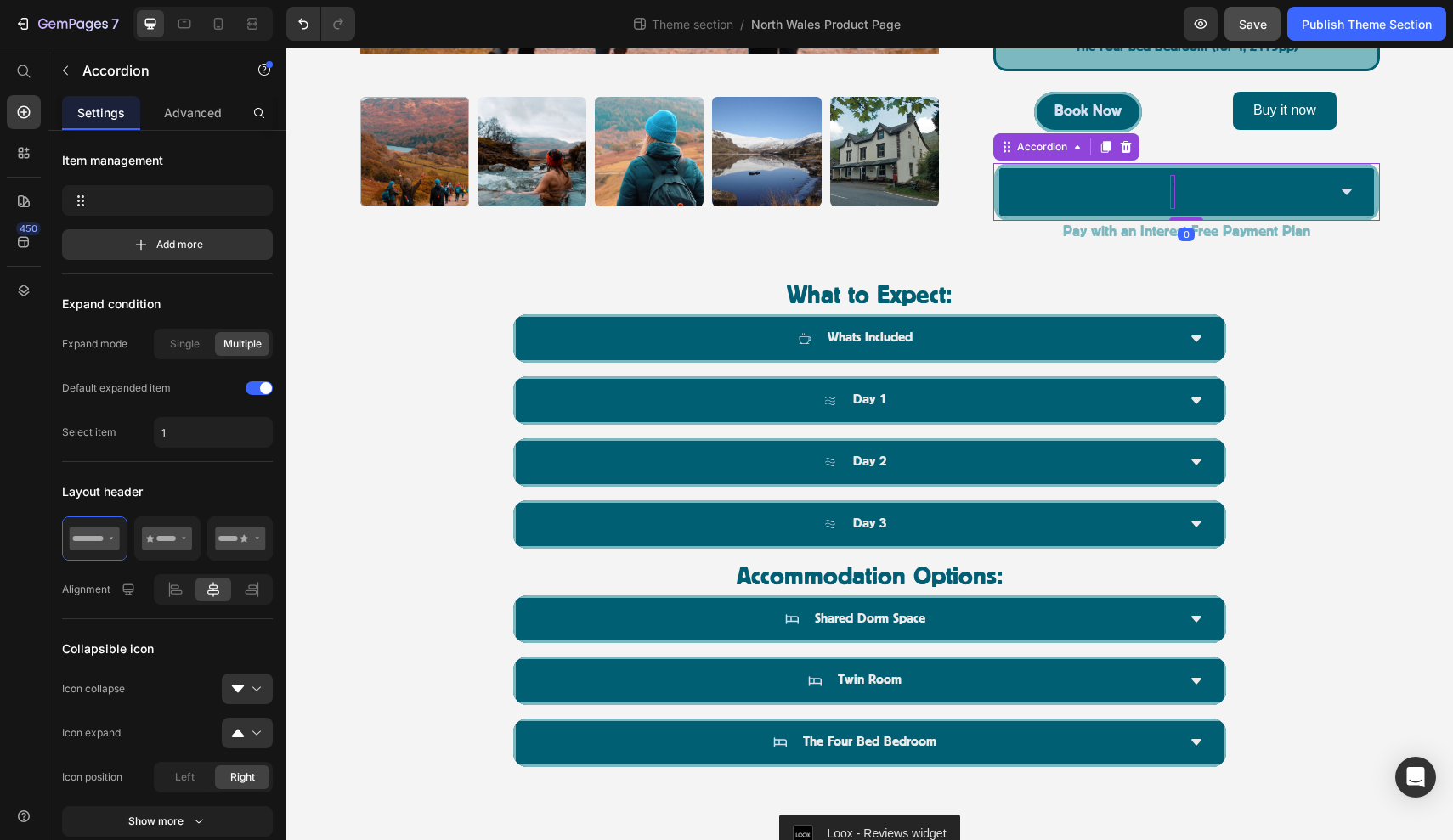 click at bounding box center (1173, 192) 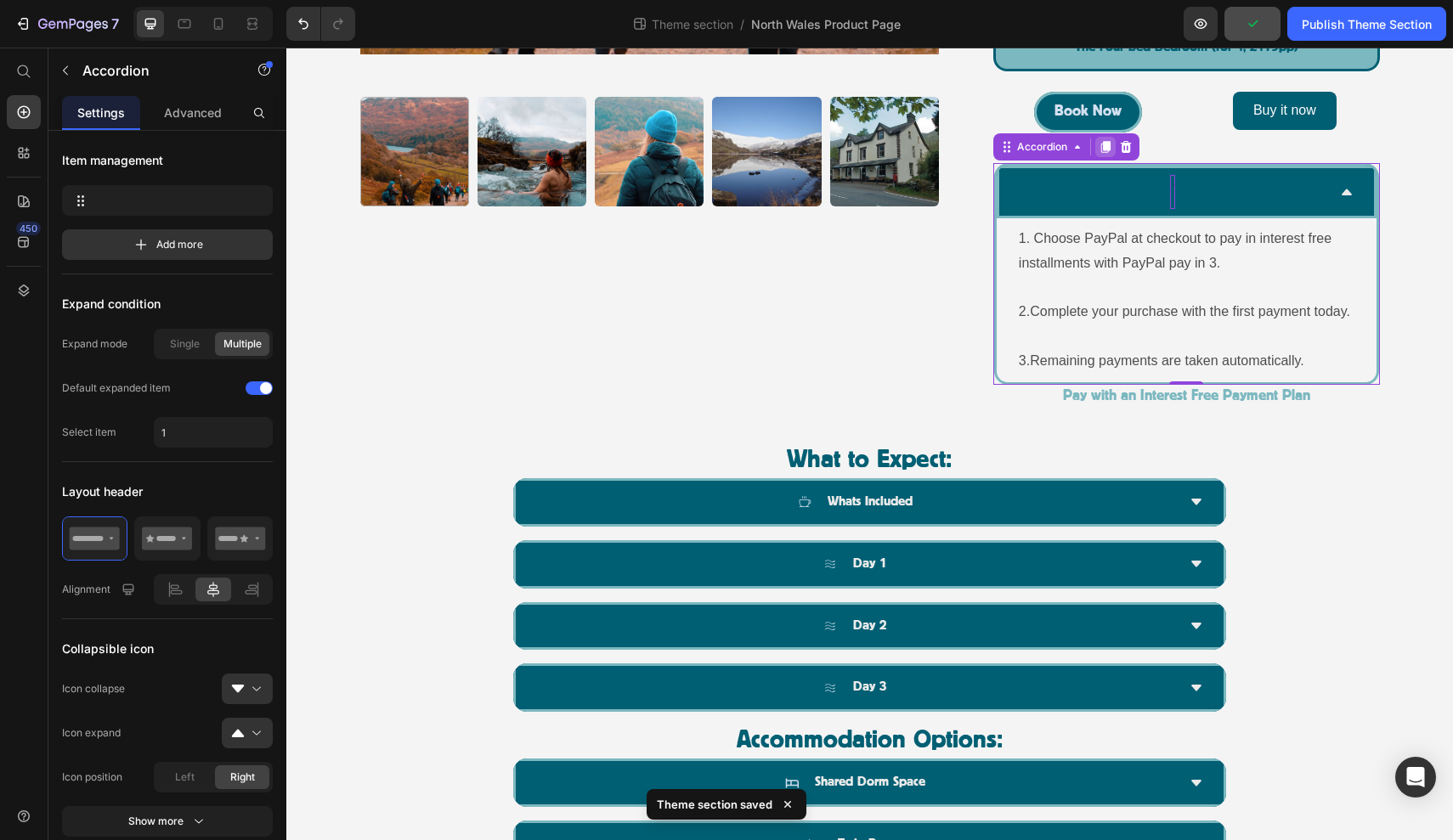 click 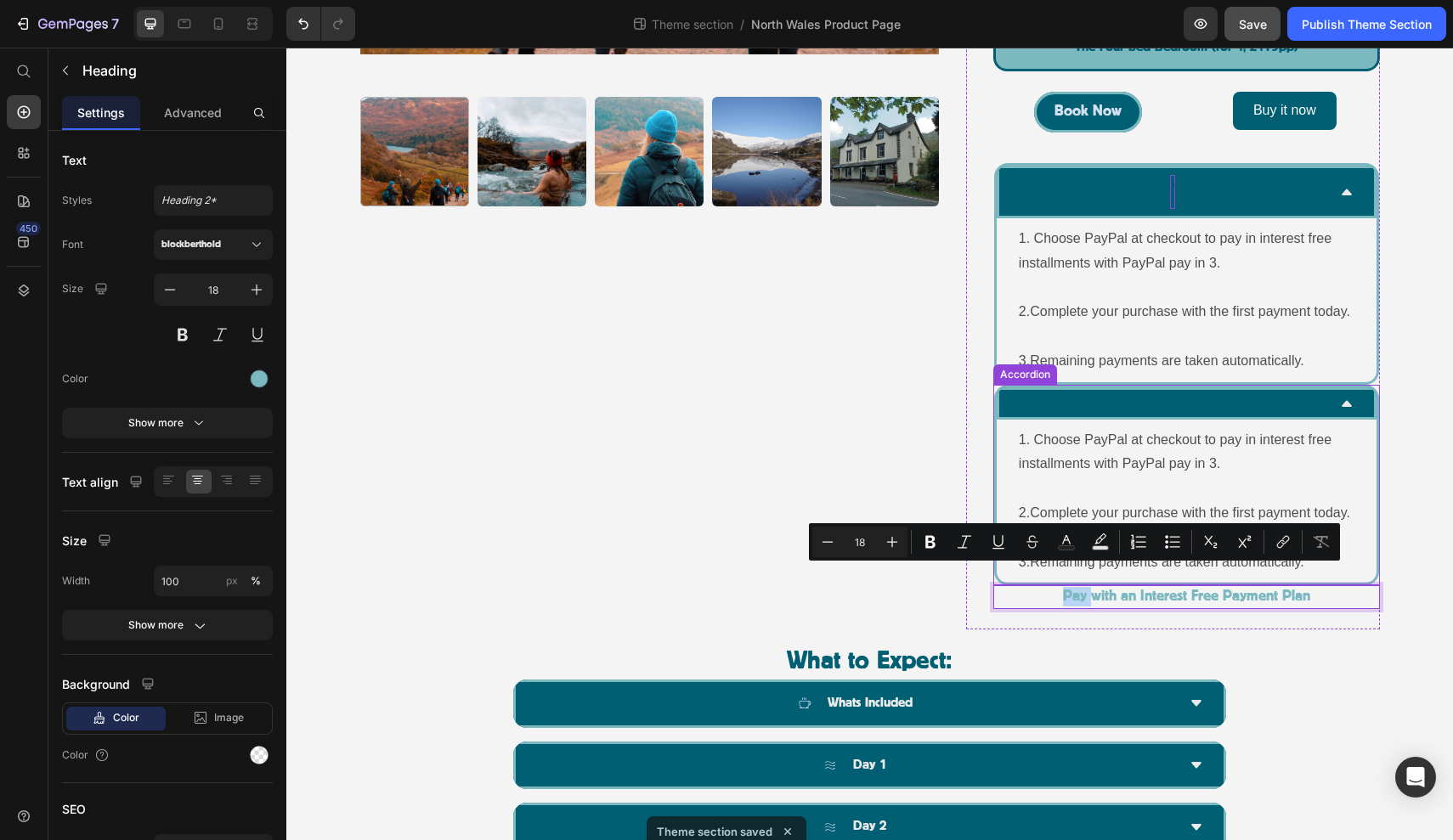 drag, startPoint x: 1093, startPoint y: 575, endPoint x: 1090, endPoint y: 386, distance: 189.02381 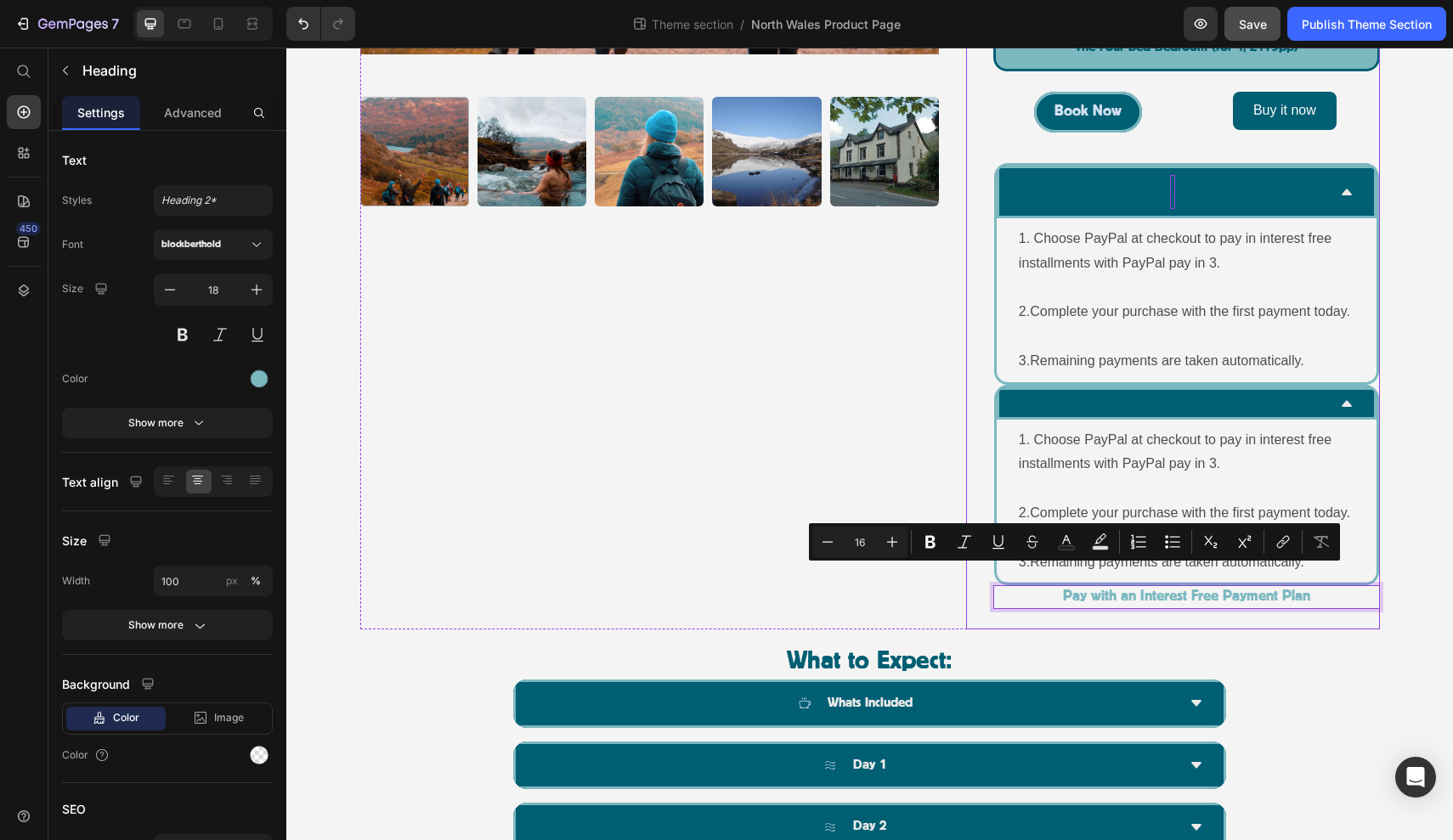 click on "The Snowdon Retreat, North Wales | 25th - 27th October 2026 Product Title Icon Icon Icon Icon Icon Icon List
Drop element here Row A Two-Night Wild Swim Escape in the Heart of Eryri (Snowdonia)   Join us for an all-inclusive retreat based at the exclusively hired Snowdon Ranger Lodge—an 11-bedroom haven nestled on the shores of the serene Llyn (Lake) Cwellyn, beneath the majestic slopes of Yr Wyddfa (Snowdon).   In partnership with expert local swim guides, we’ll uncover Eryri’s best-kept secrets—from mountain-fed rivers and hidden waterfalls to mirror-still lakes and crystal-clear plunge pools. This is our most awe-inspiring retreat yet, combining the magic of cold water immersion with the epic scale of the Welsh mountains. Text Block £499.00 Product Price Row Choose Your Accommodation: The Shared Dorm Space - Perfect for Solo Adventurers! (For 3-4, £499pp) The Shared Dorm Space - Perfect for Solo Adventurers! (For 3-4, £499pp) Twin Room (for 2, £499pp) Book Now Add to Cart" at bounding box center (1186, -32) 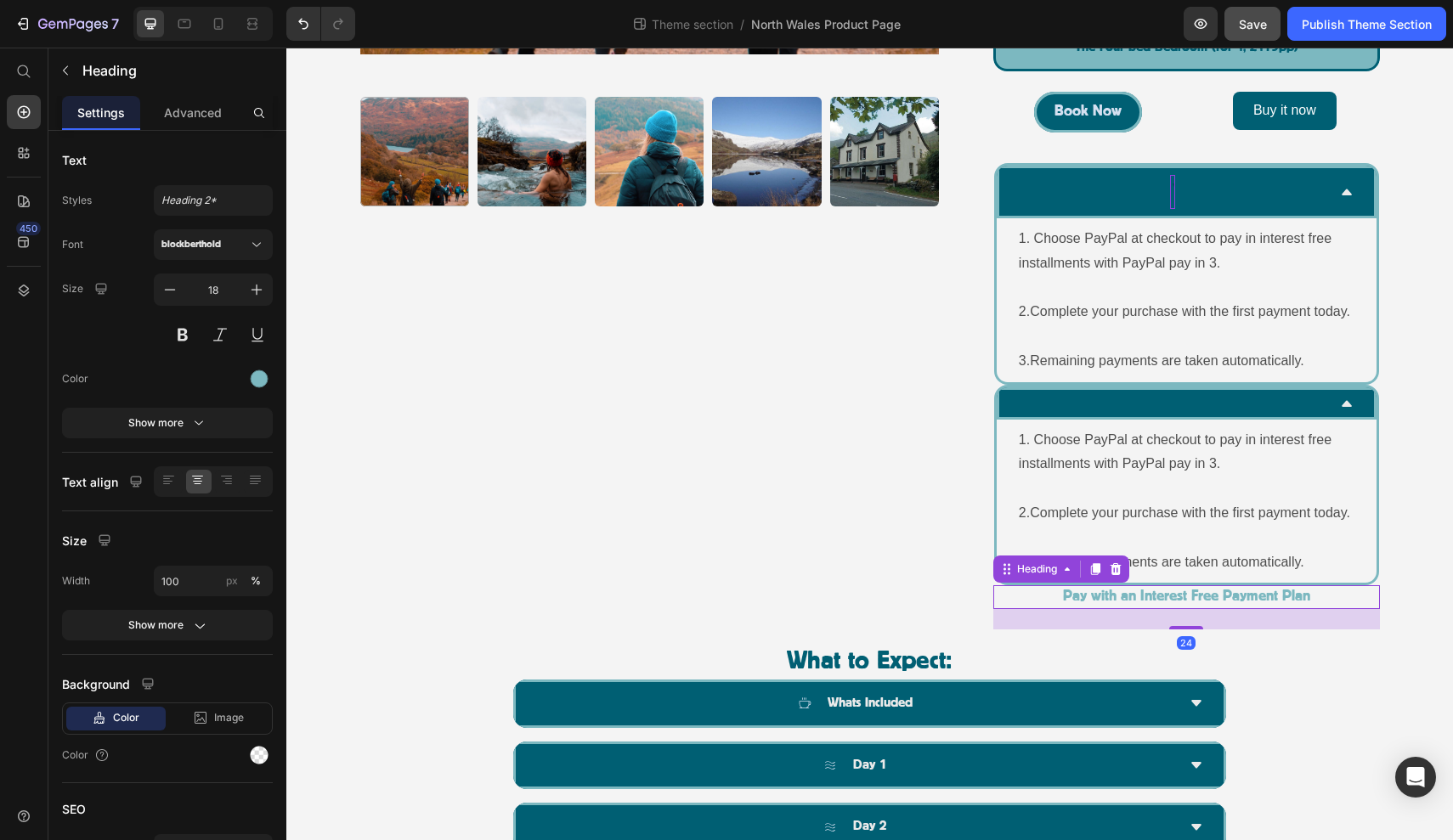 click on "Pay with an Interest Free Payment Plan" at bounding box center (1186, 596) 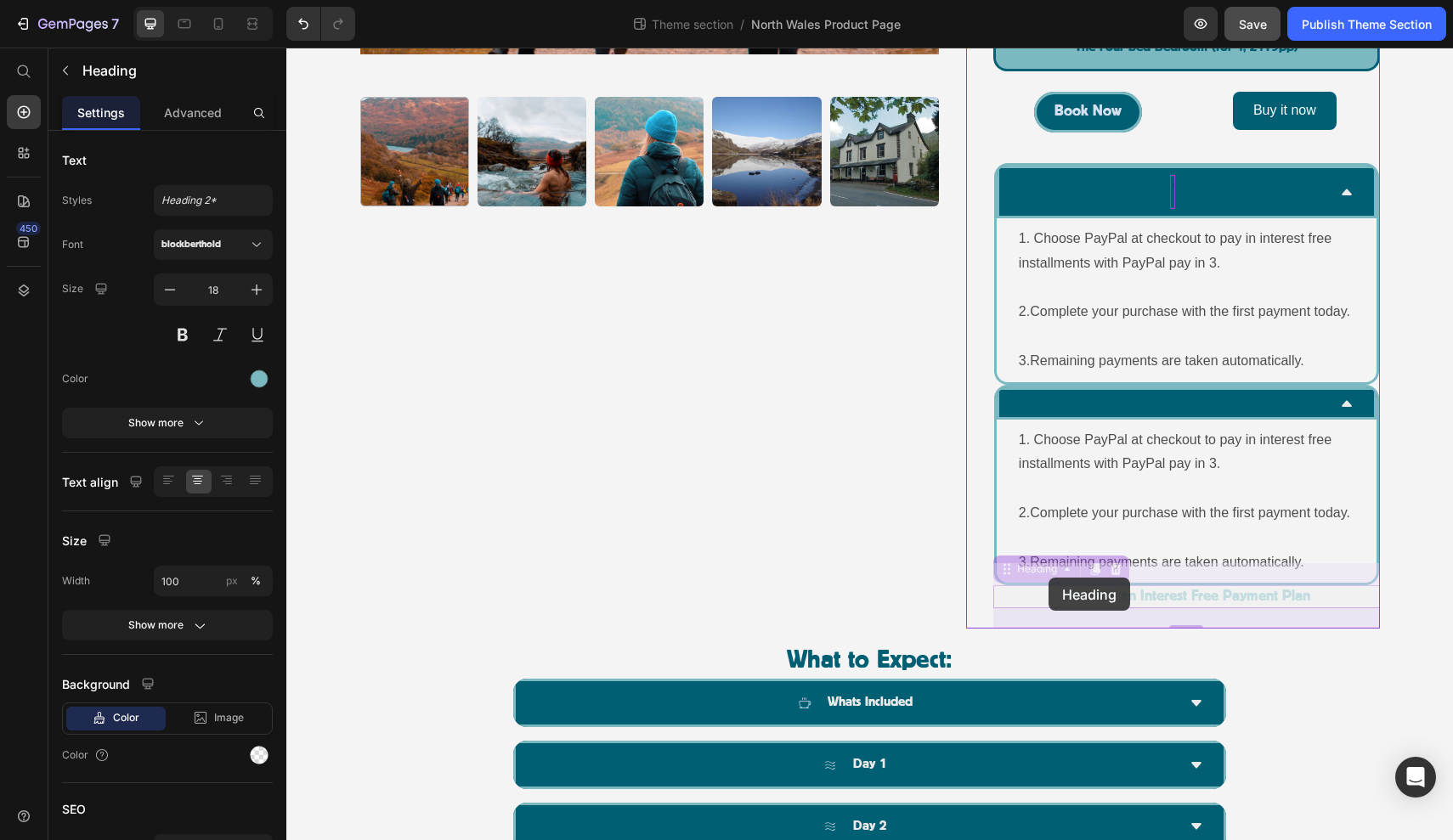 drag, startPoint x: 1015, startPoint y: 555, endPoint x: 1049, endPoint y: 578, distance: 41.048752 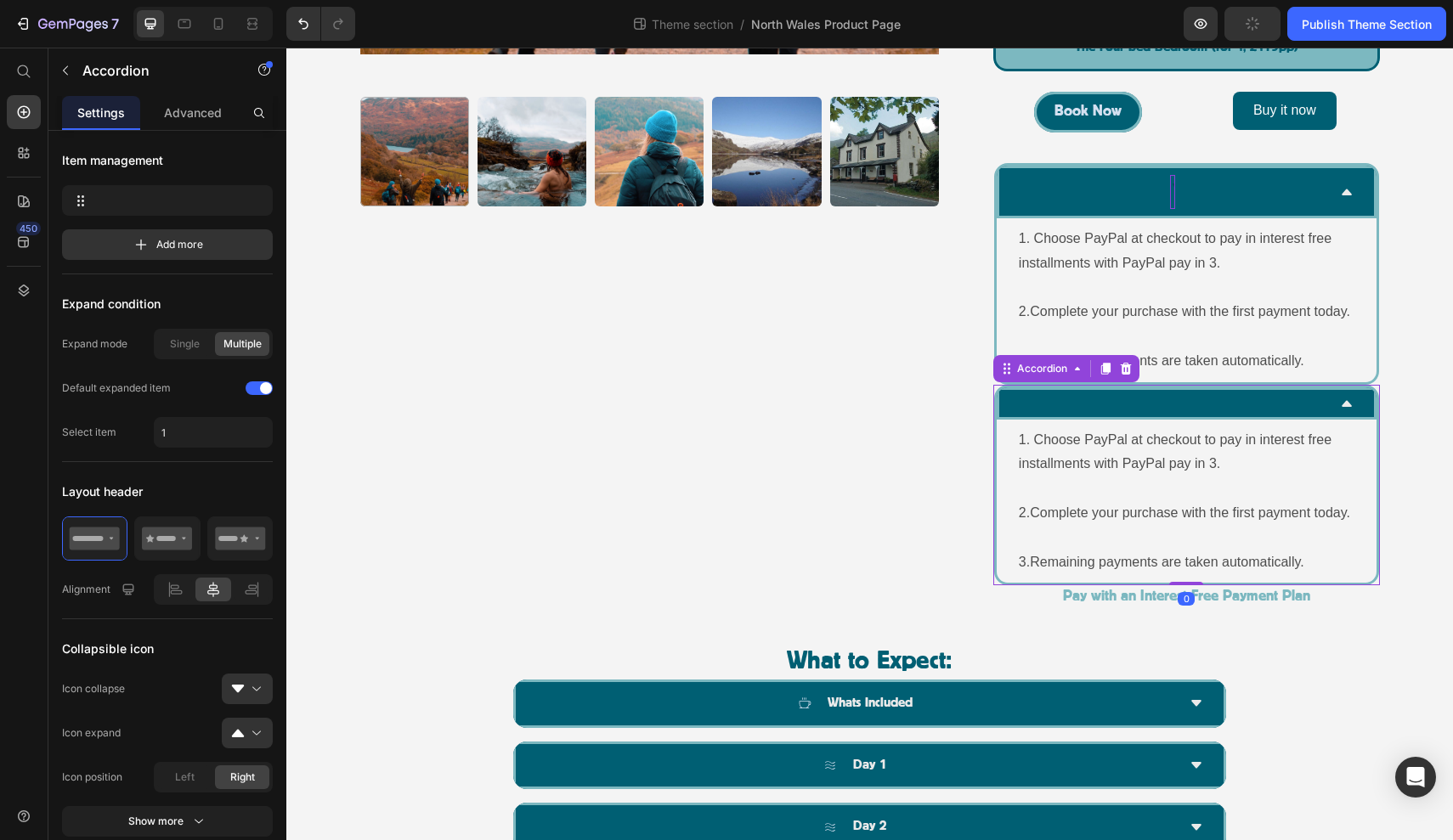 click at bounding box center [1173, 403] 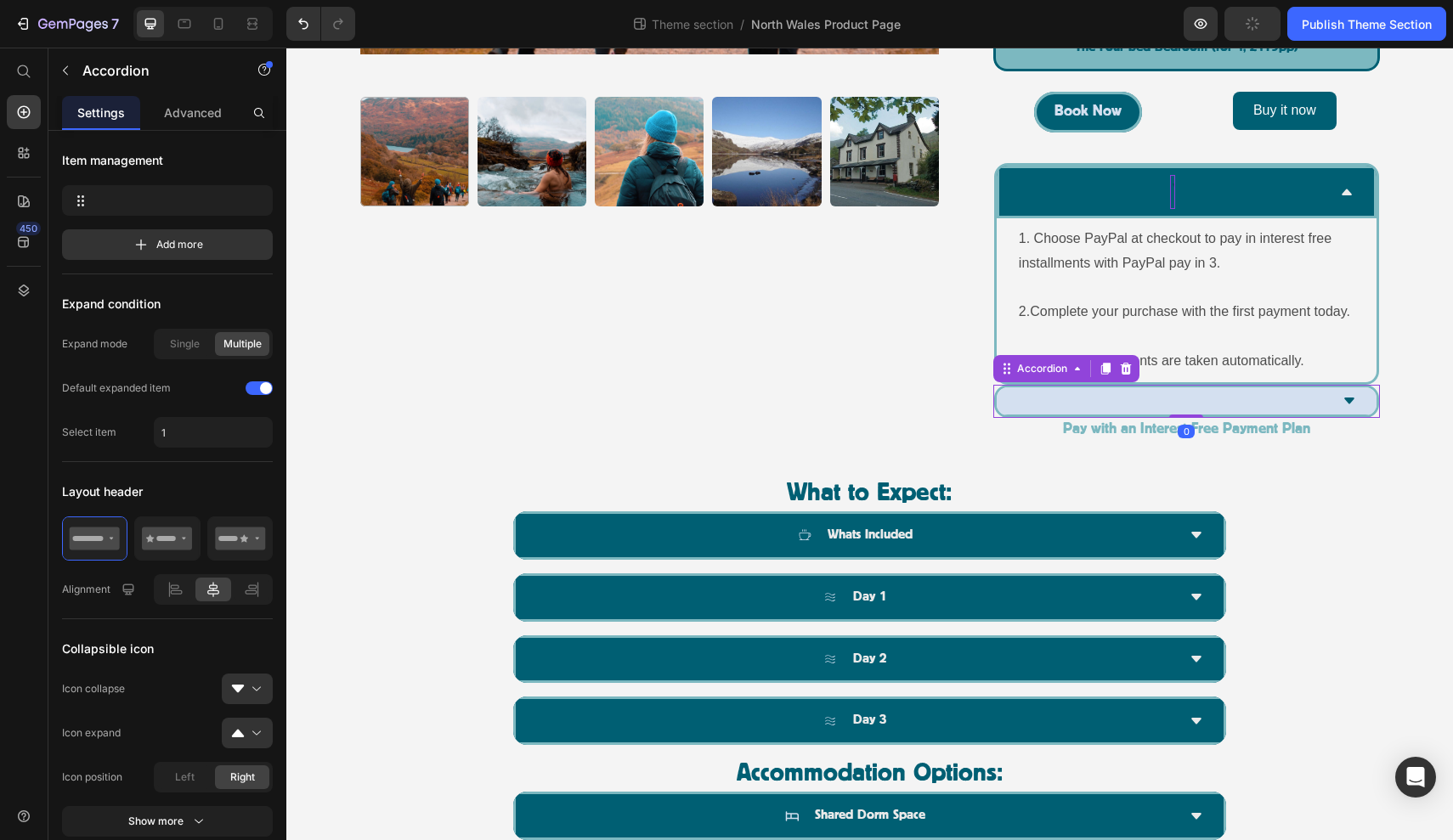 click at bounding box center [1173, 401] 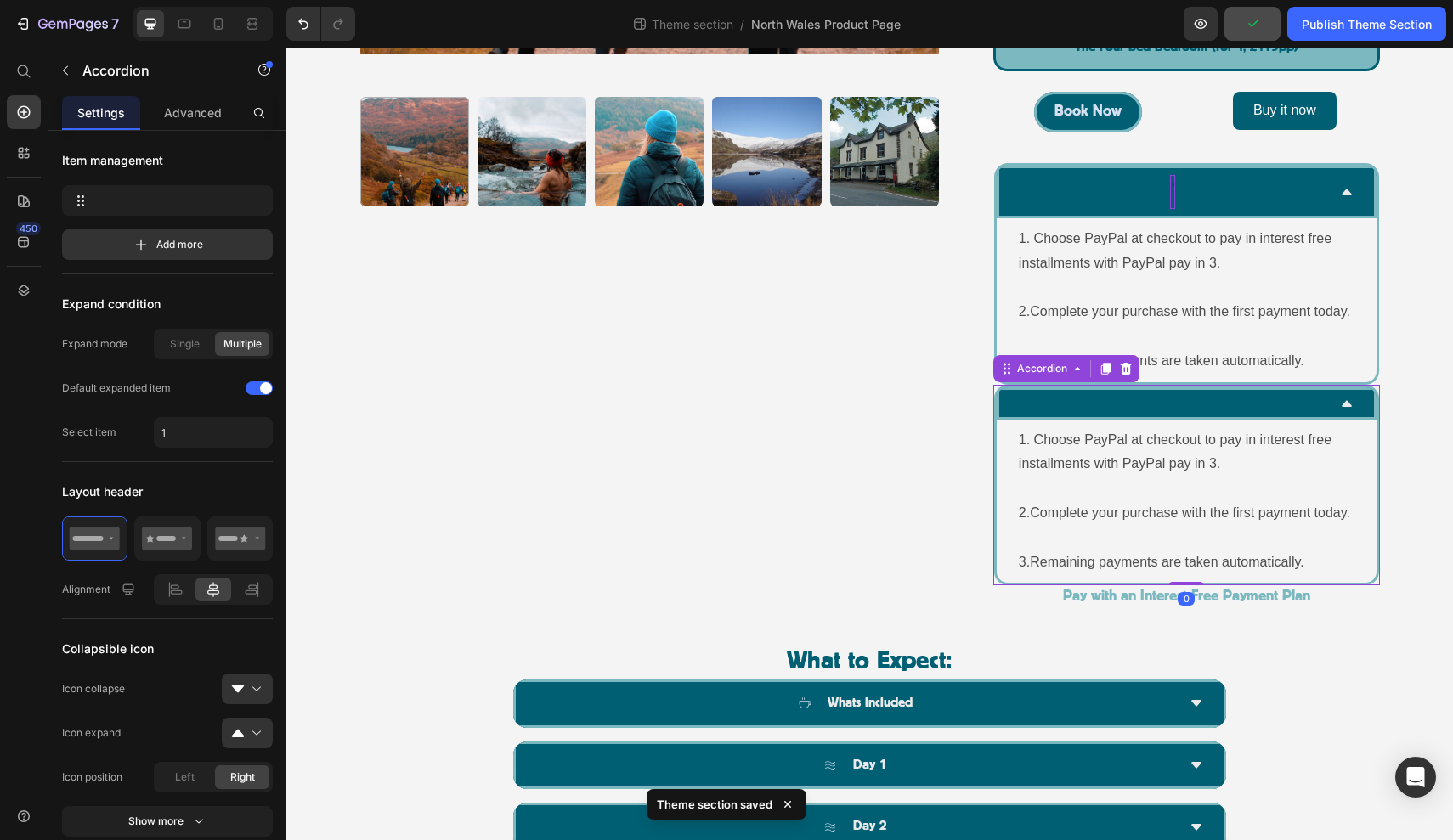 click at bounding box center (1173, 403) 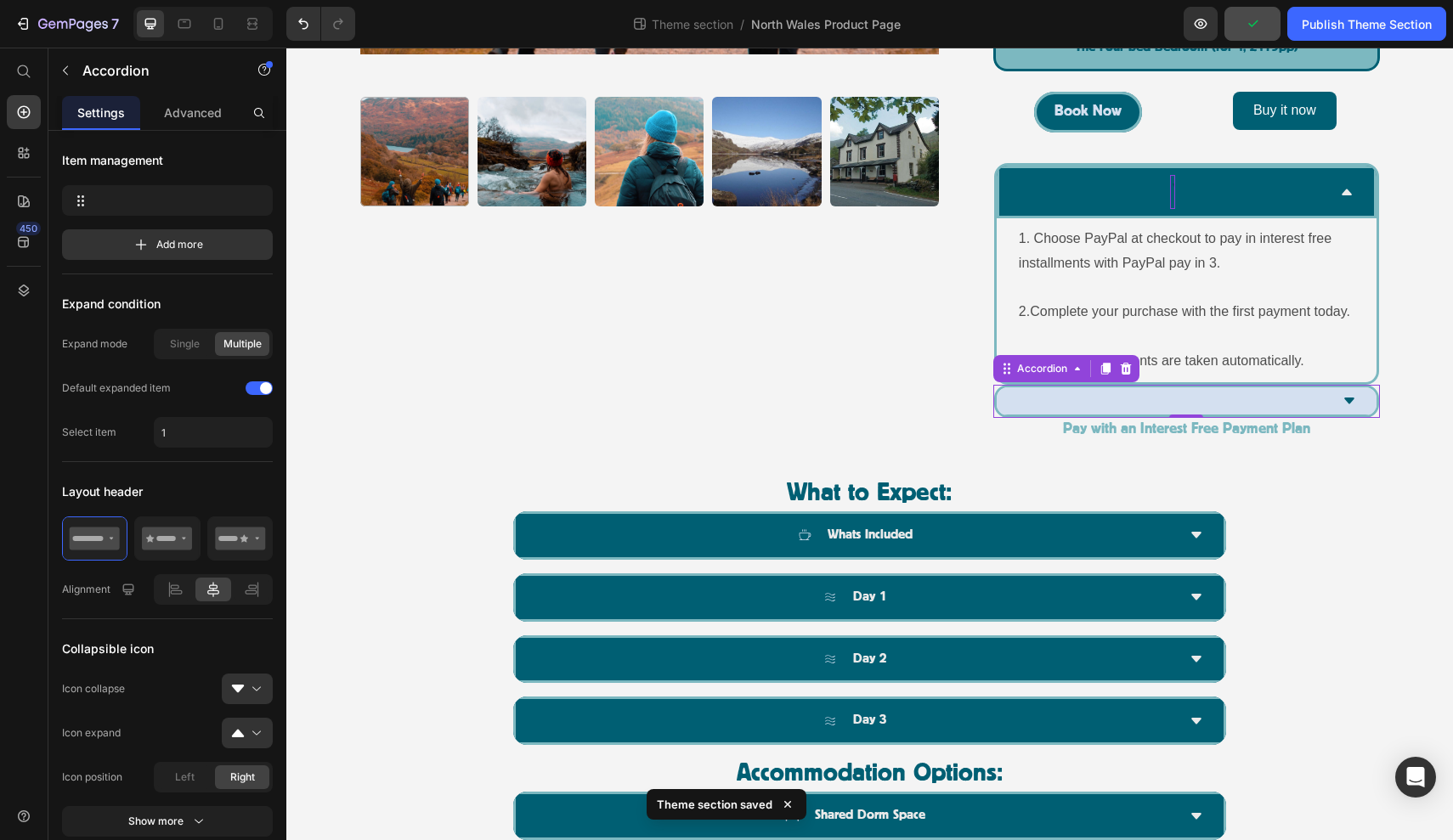 click at bounding box center [1173, 401] 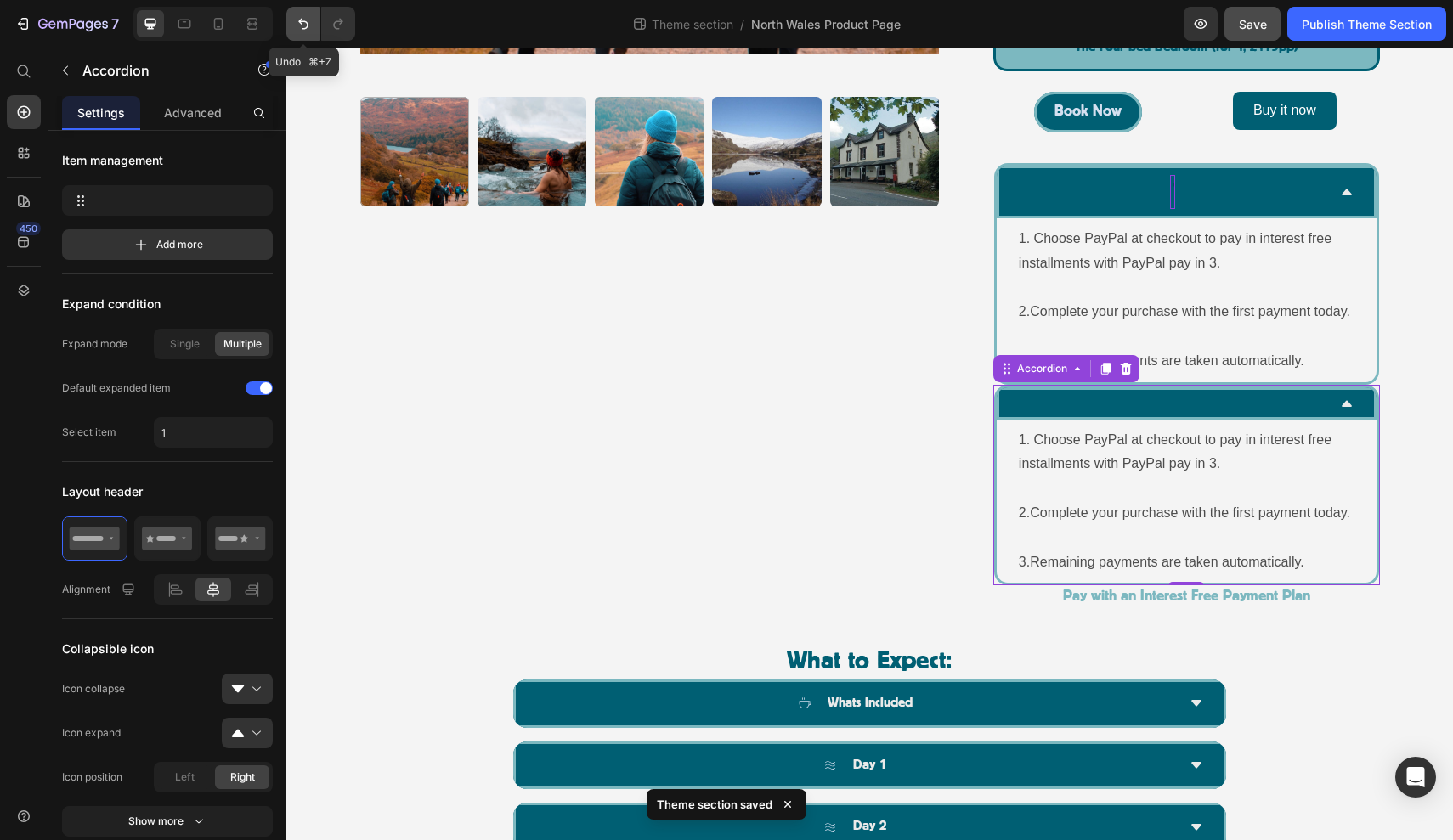 click 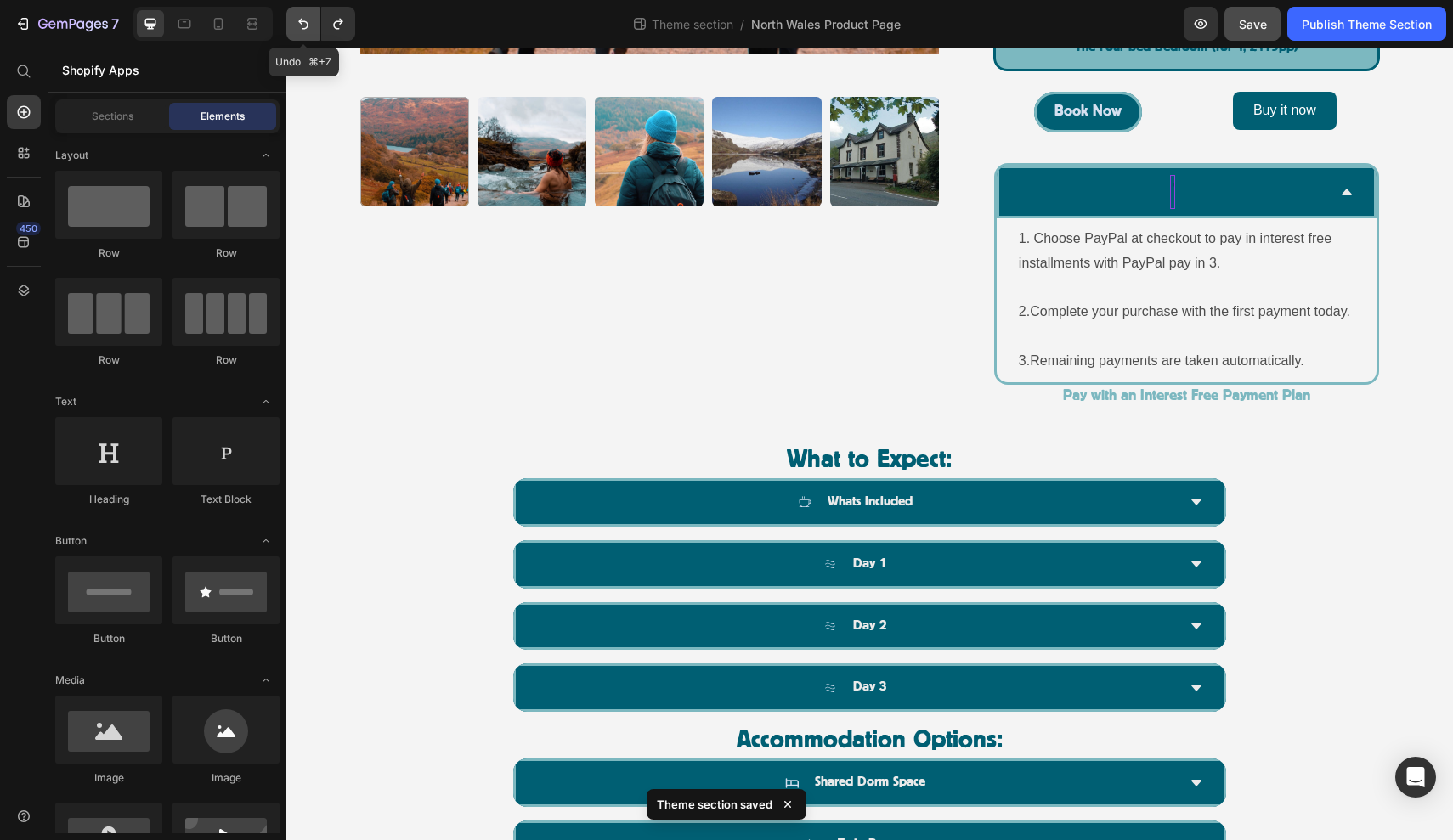 click 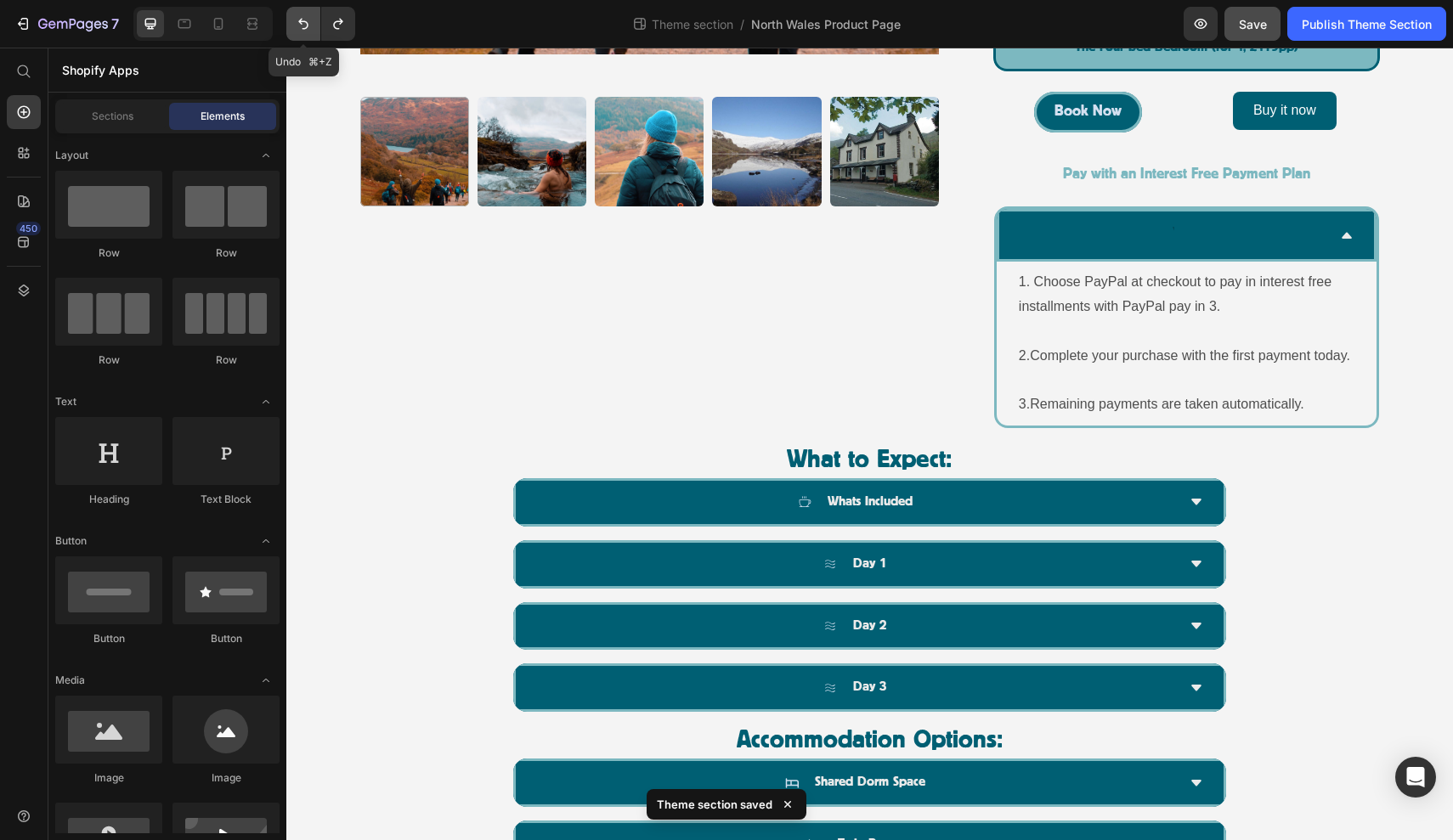 click 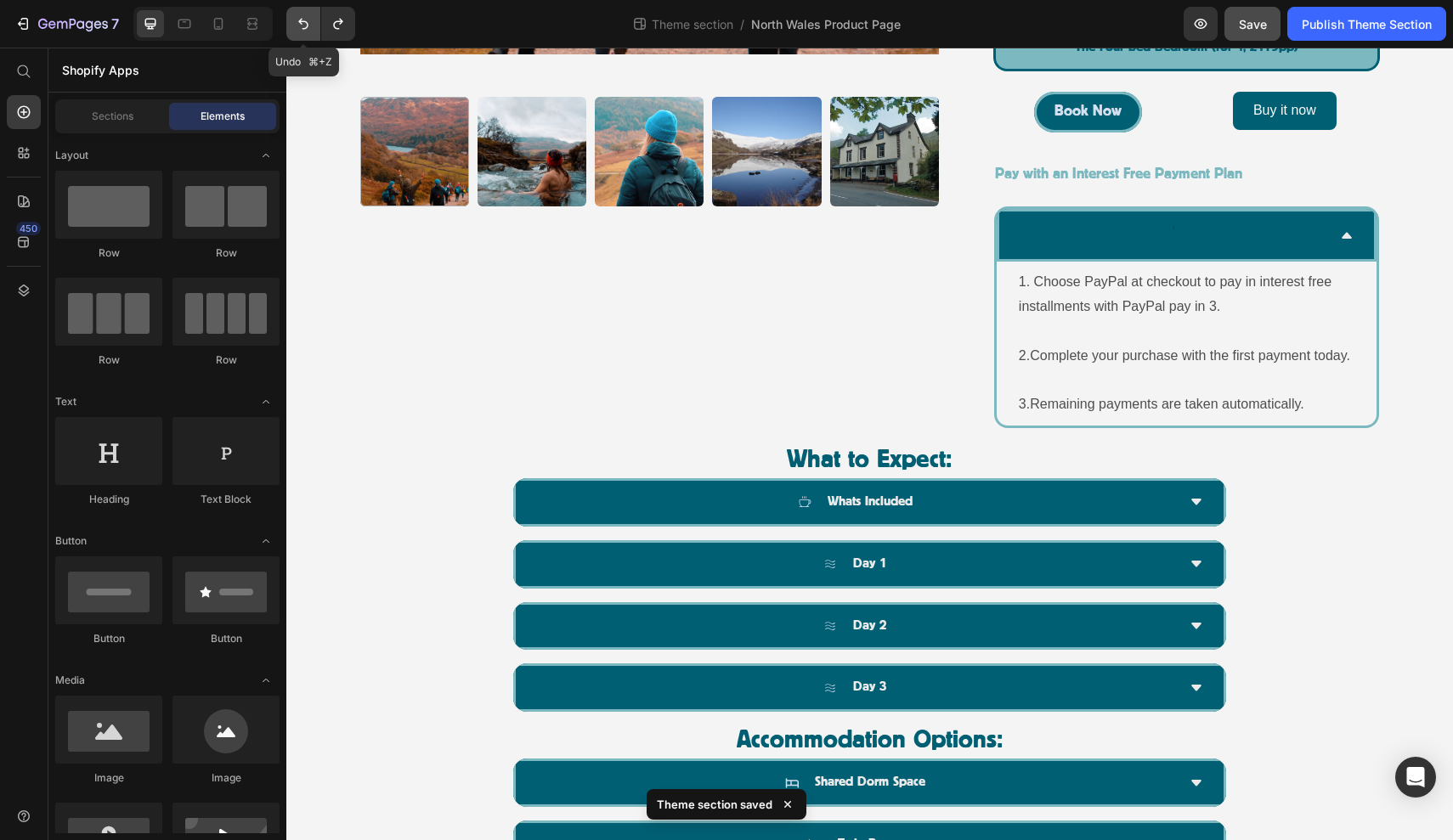 click 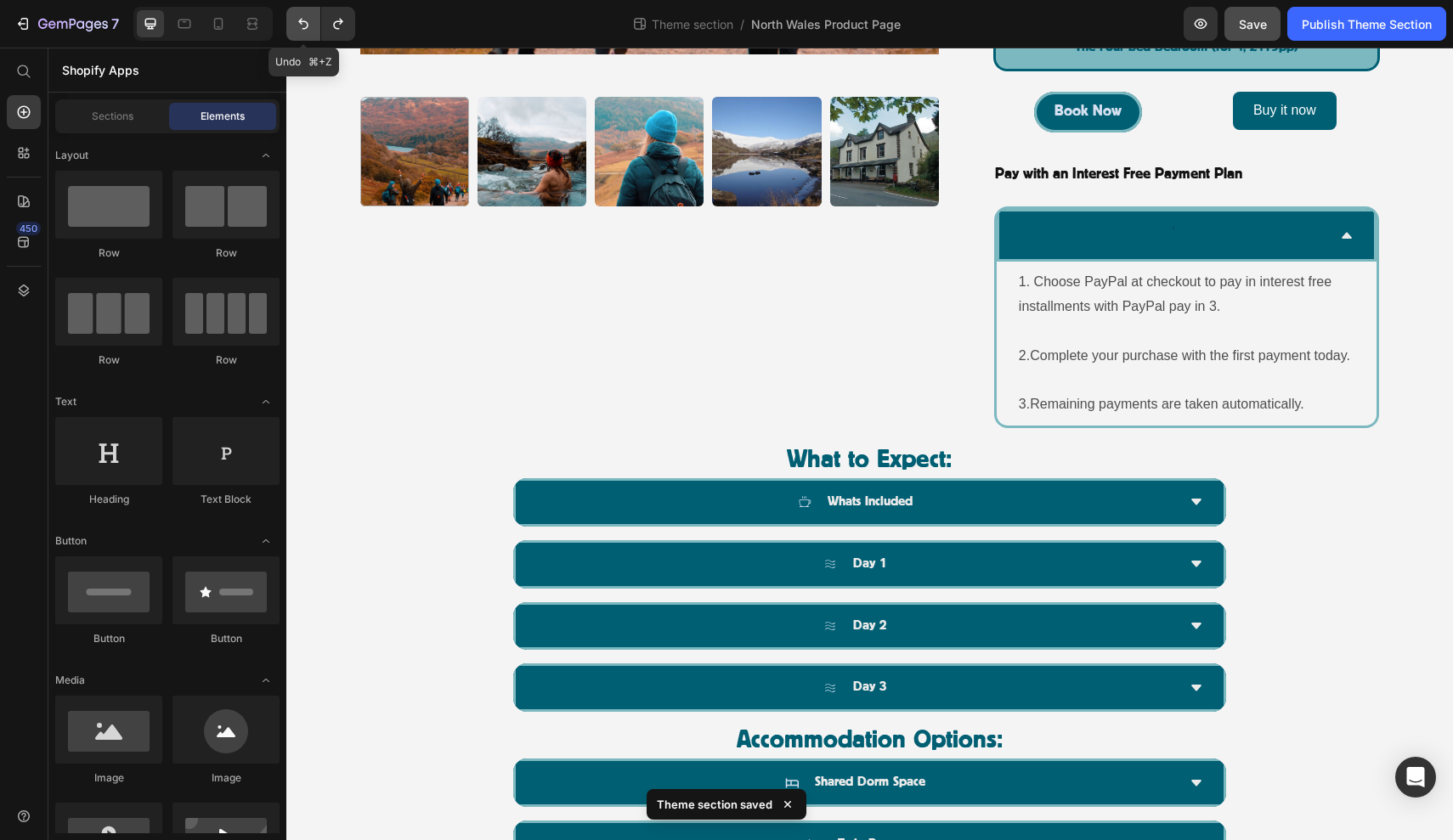 click 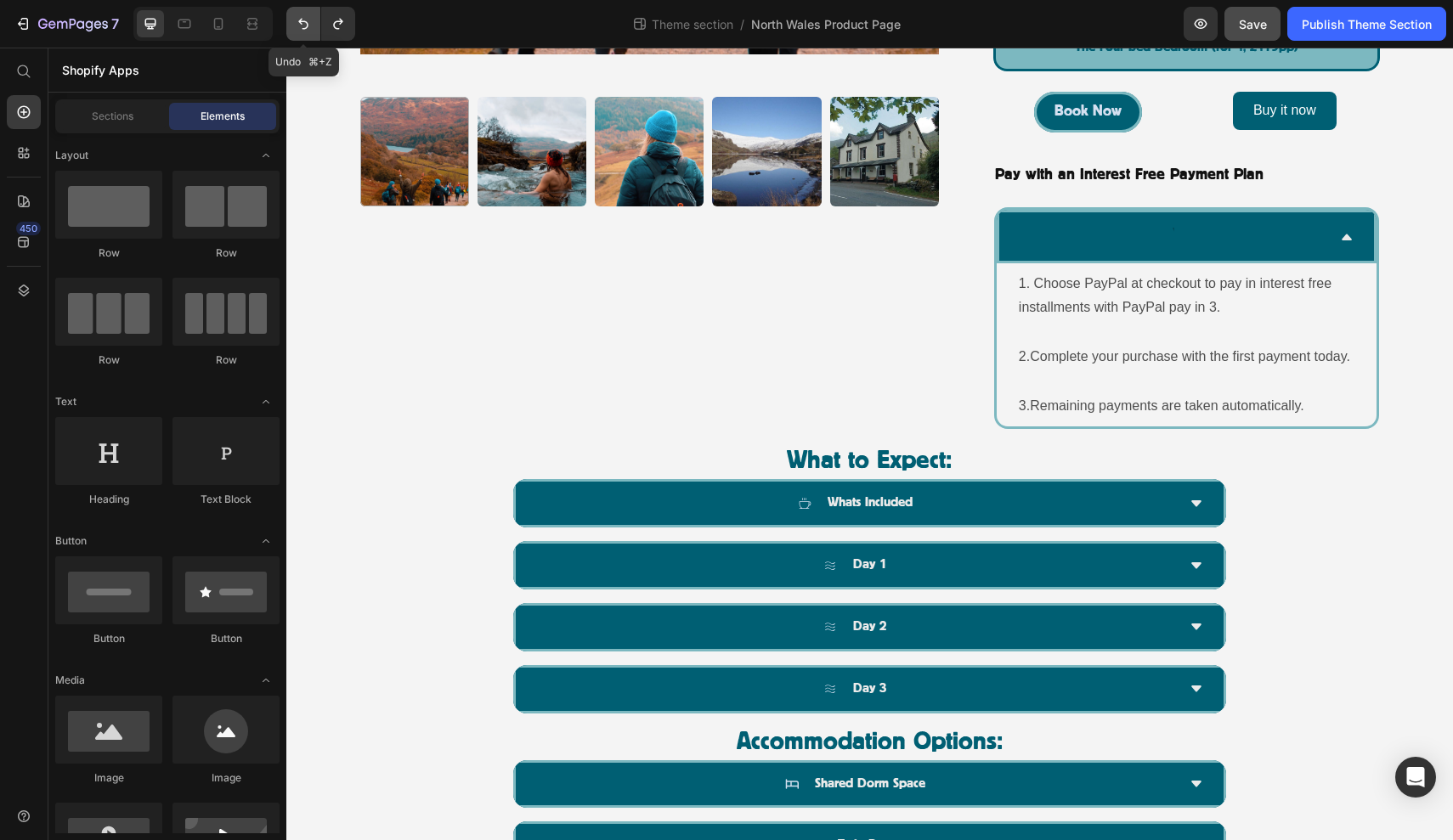 click 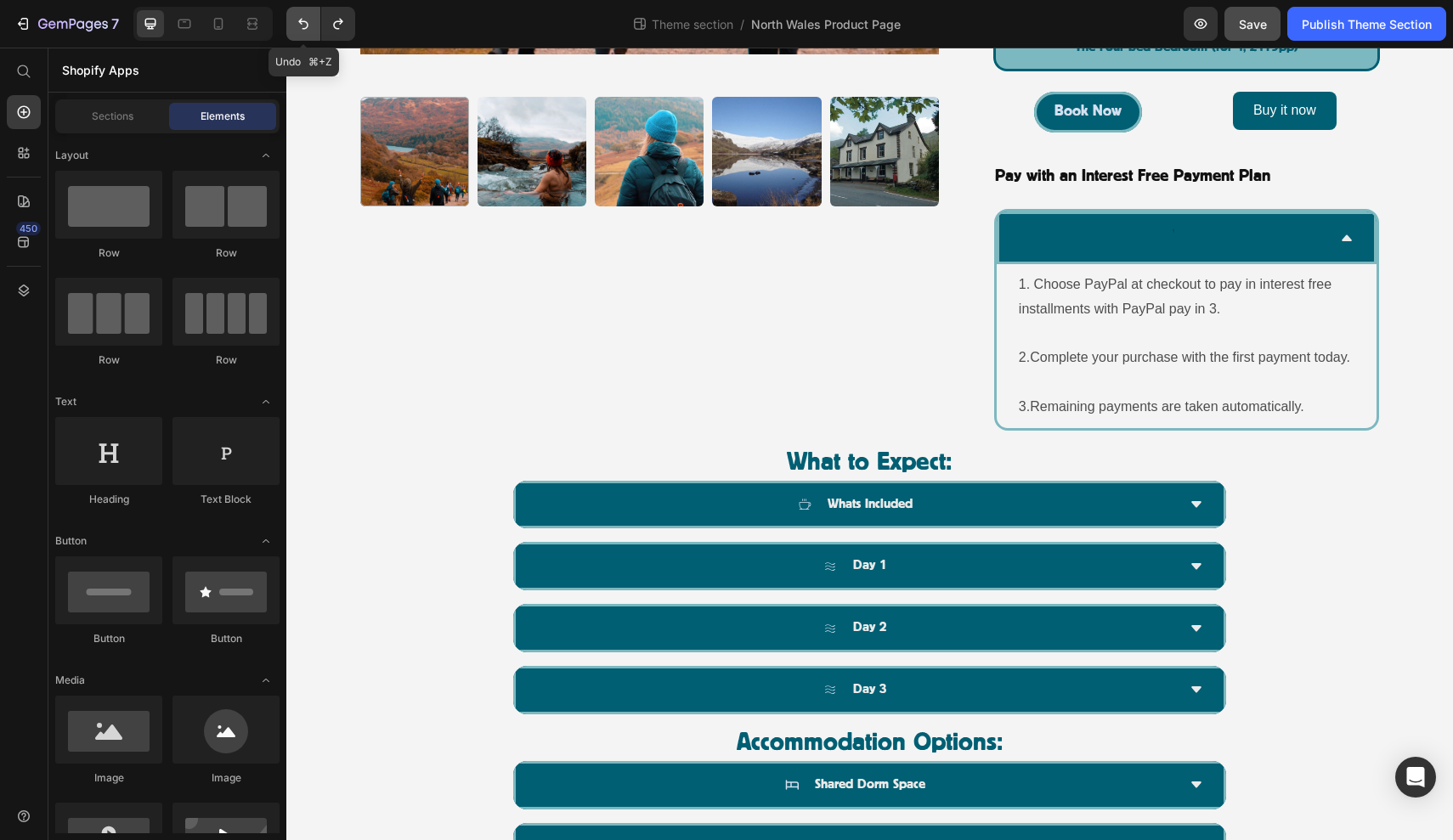 click 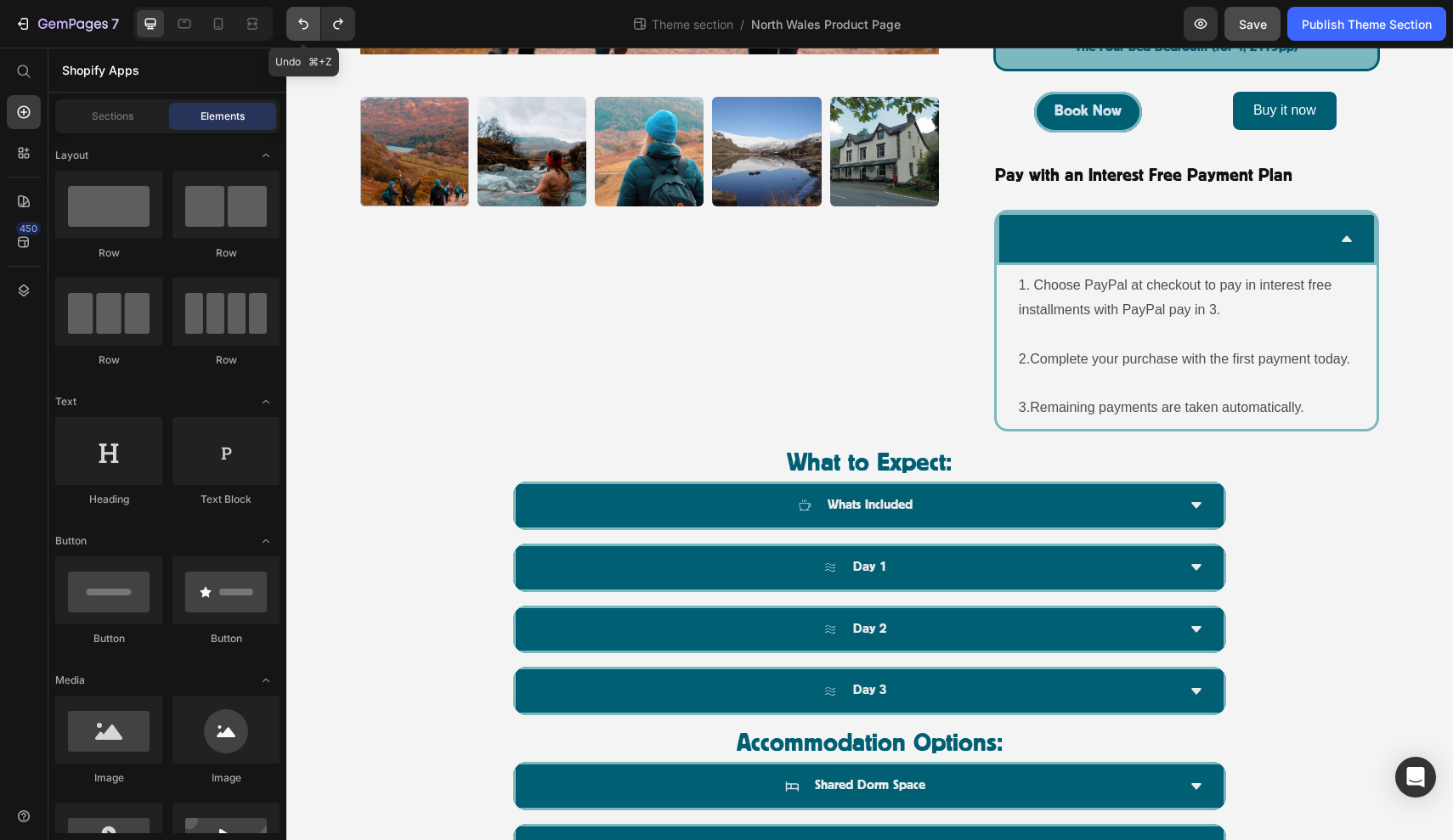 click 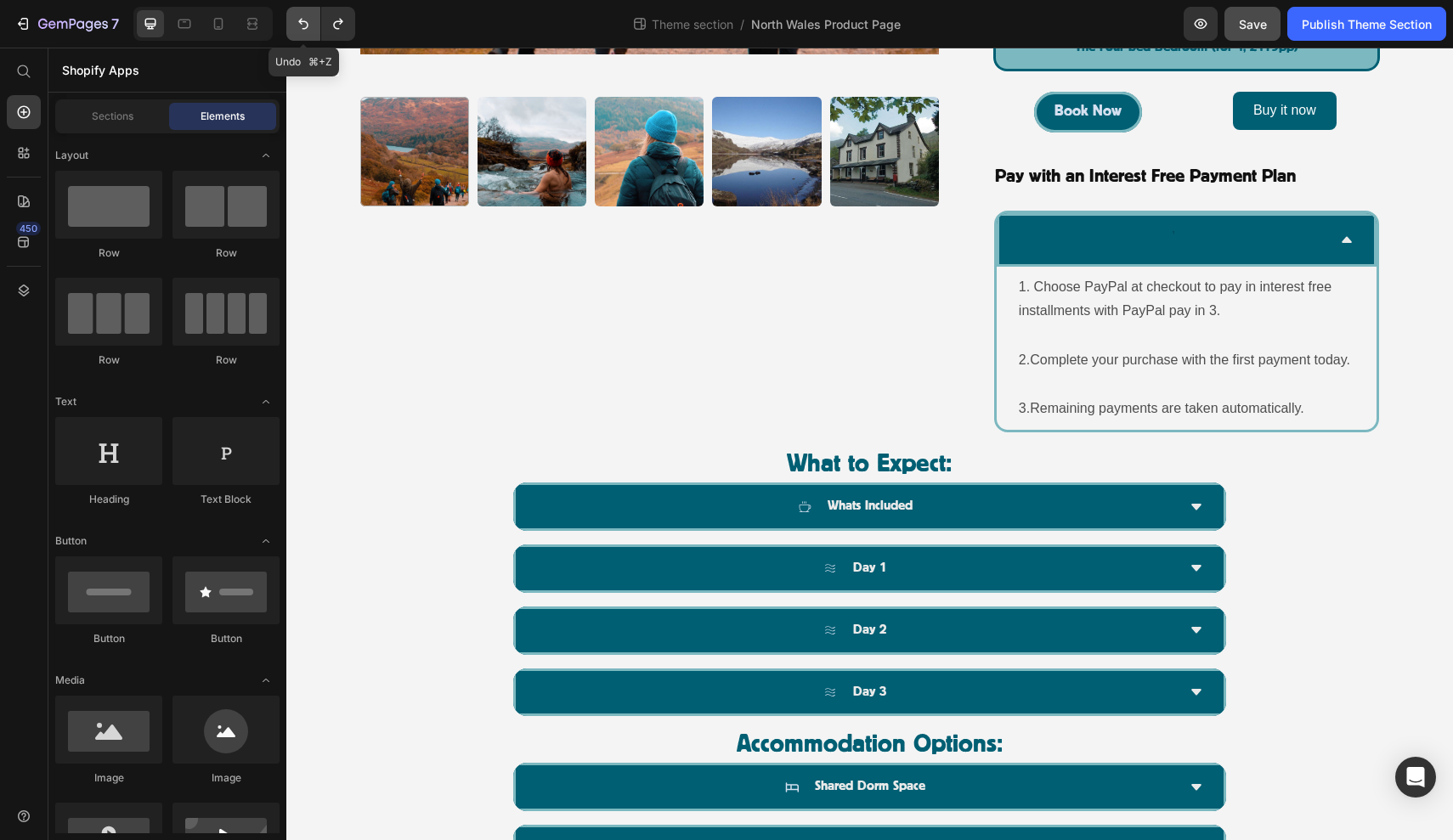 click 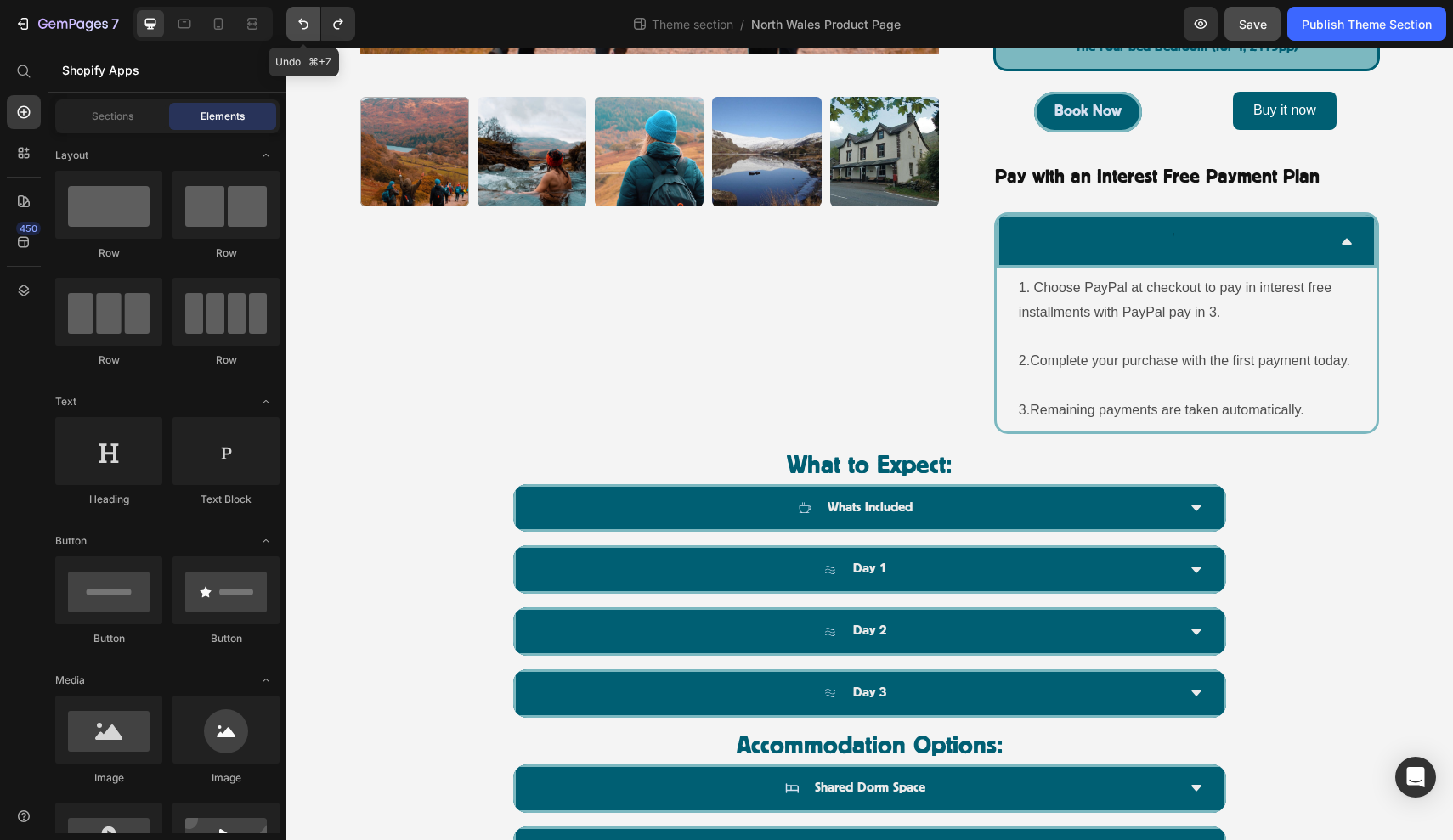 click 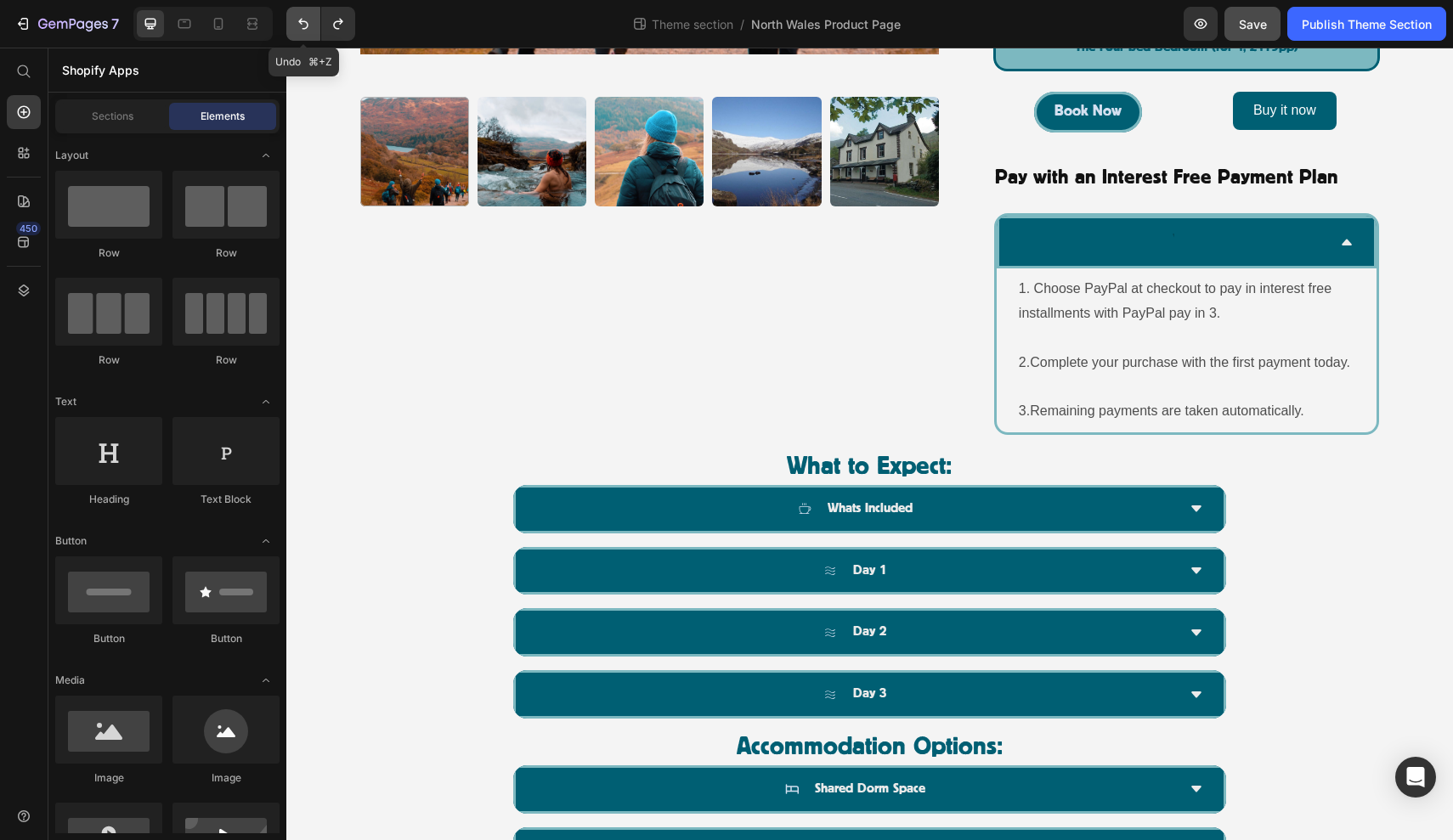 click 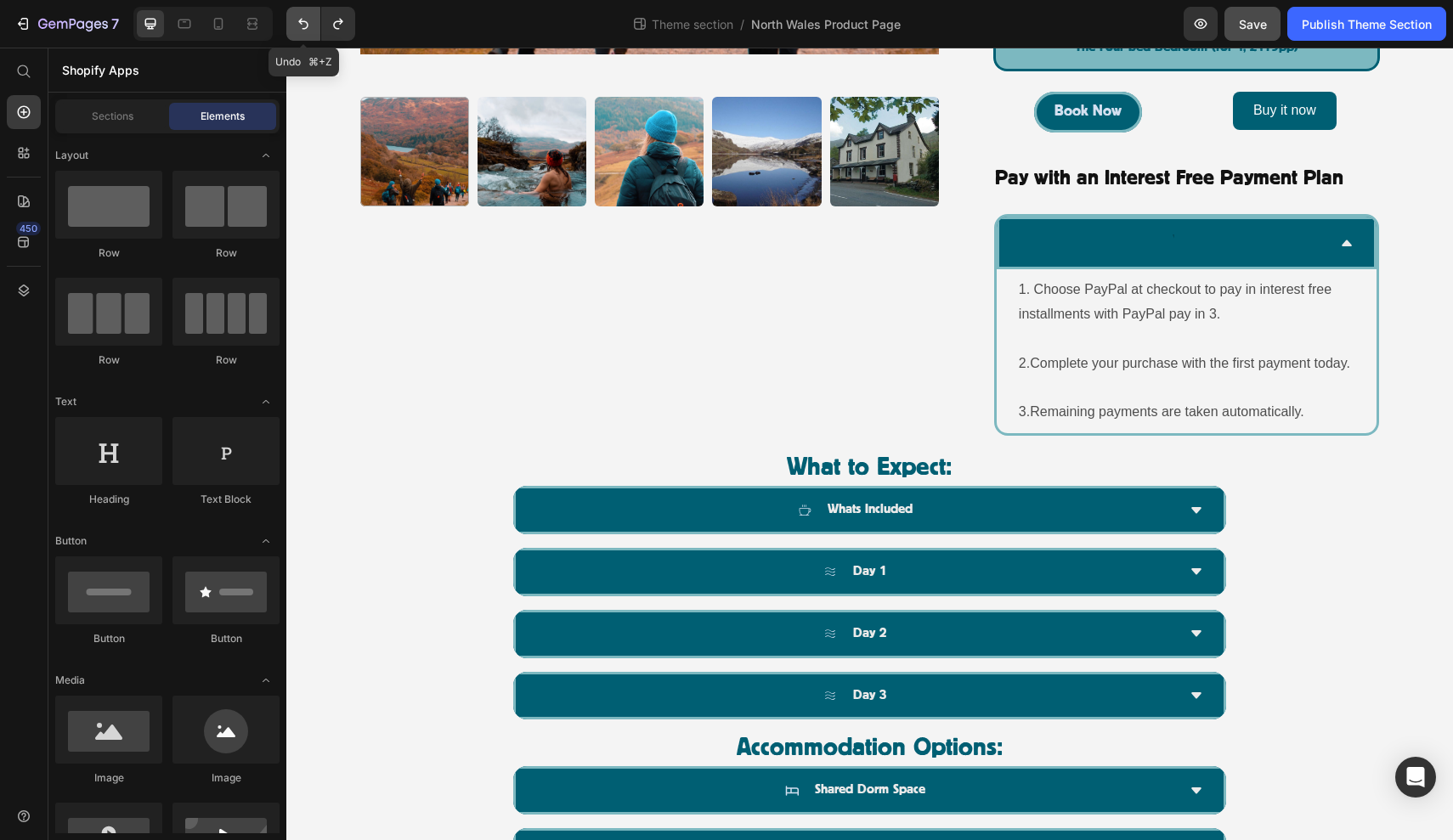 click 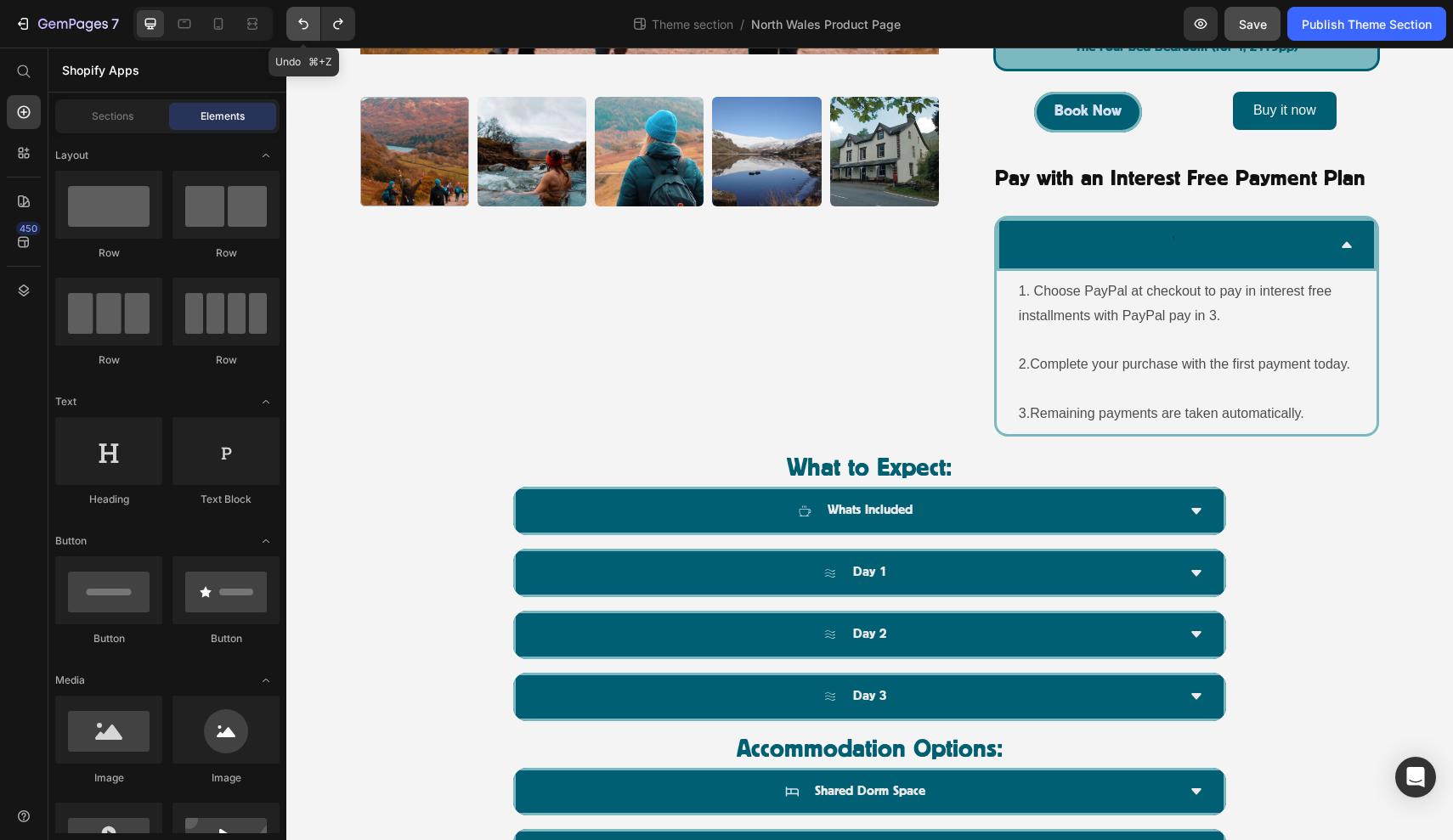click 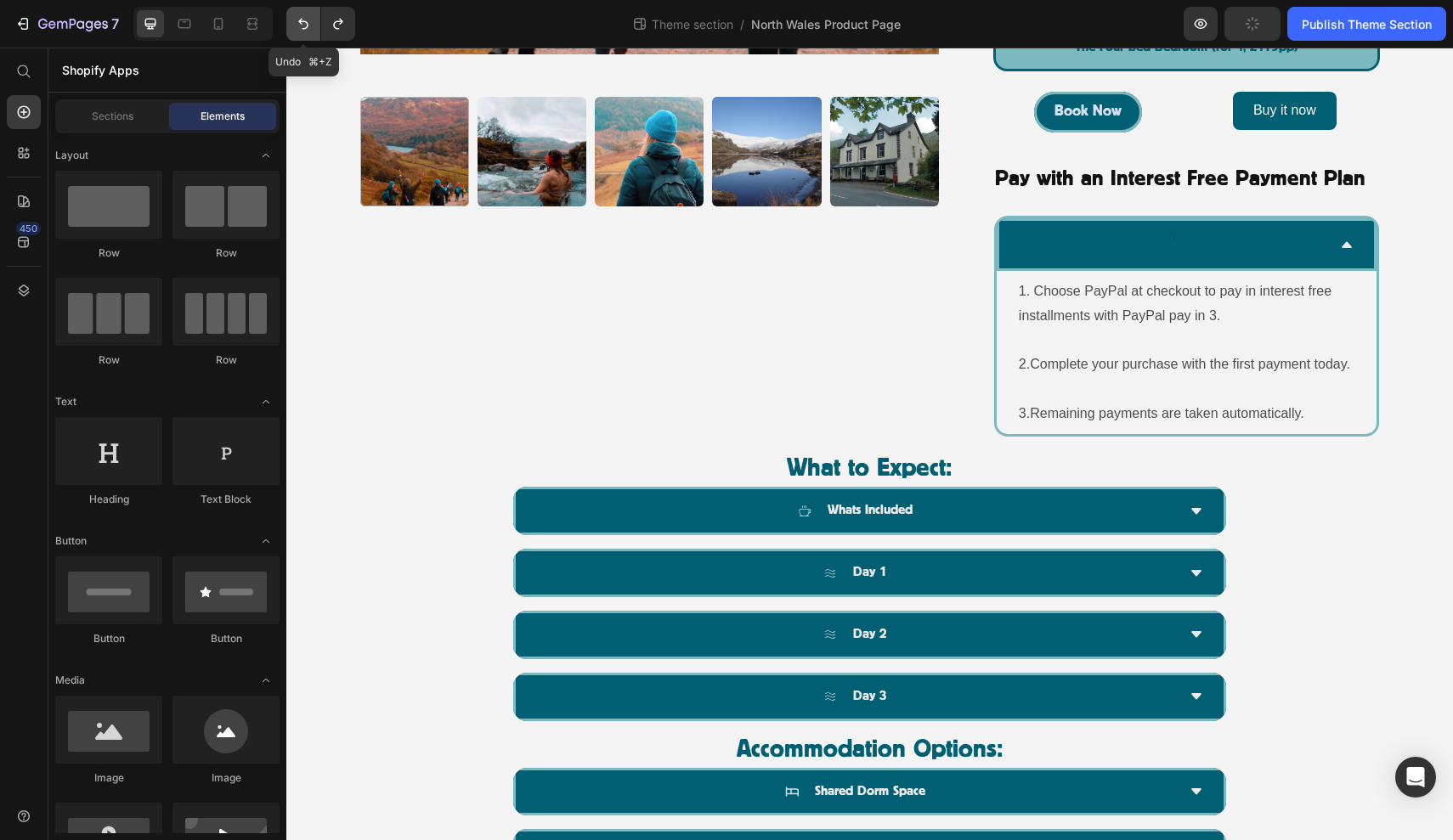 click 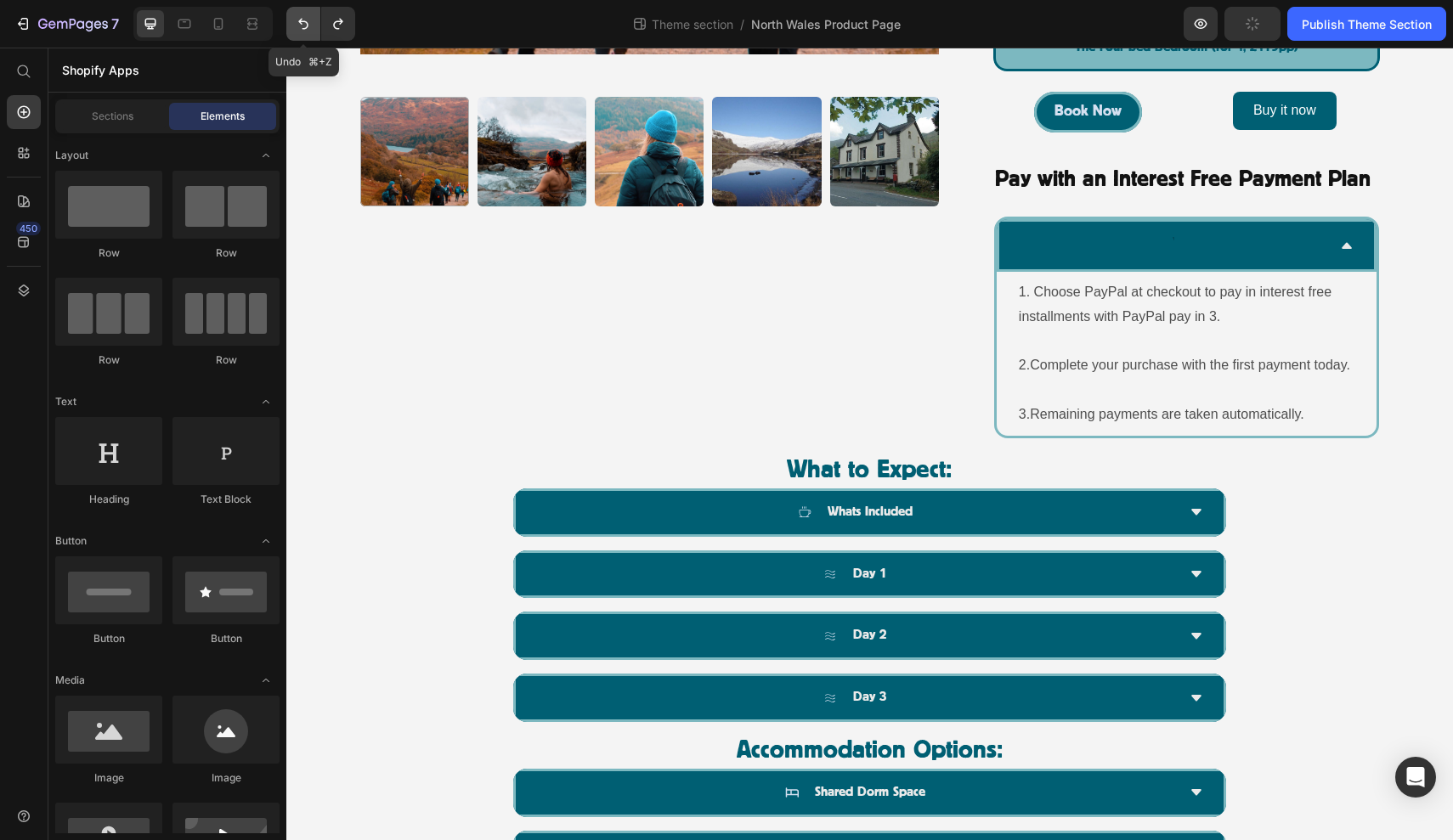 click 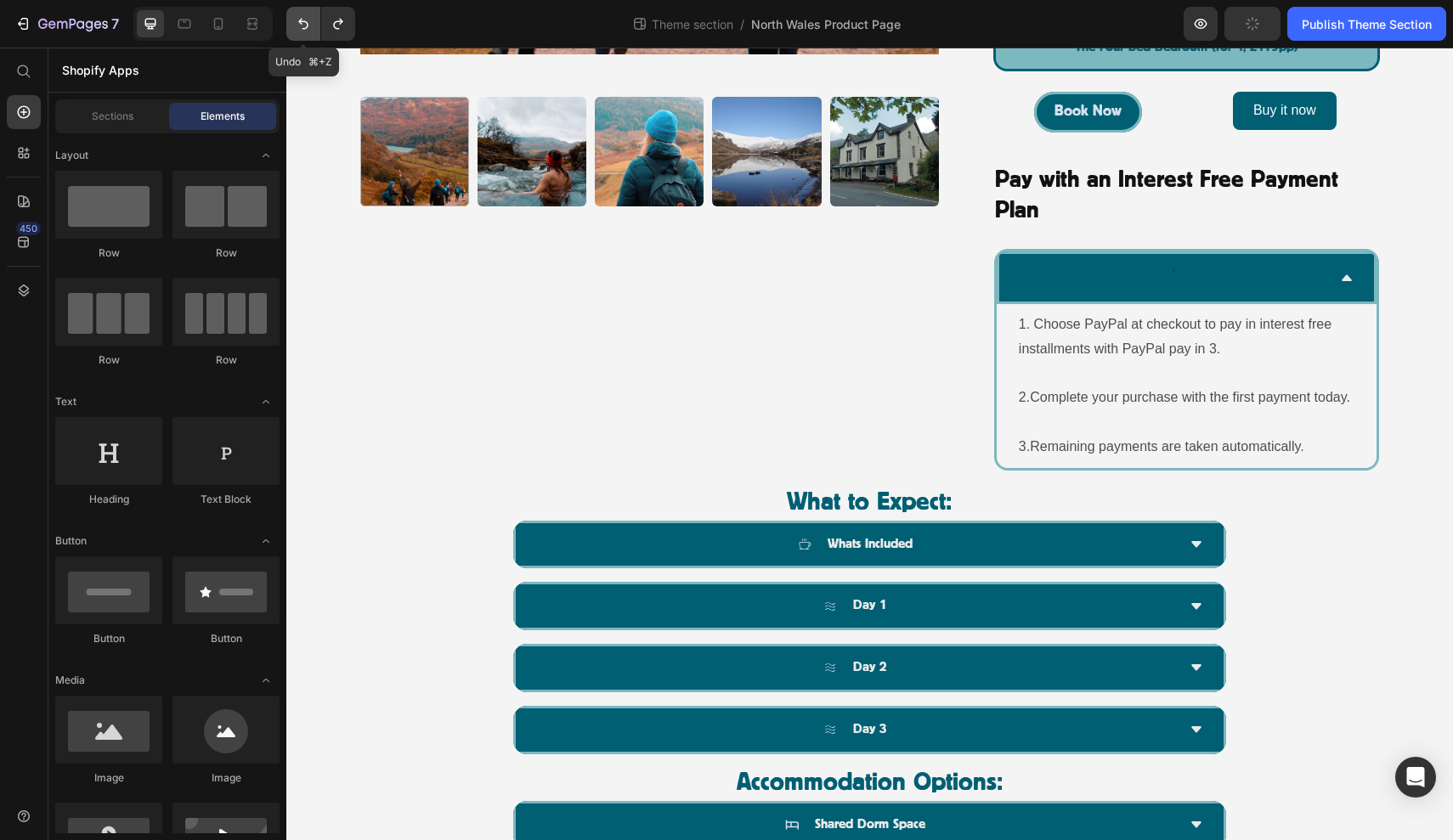 click 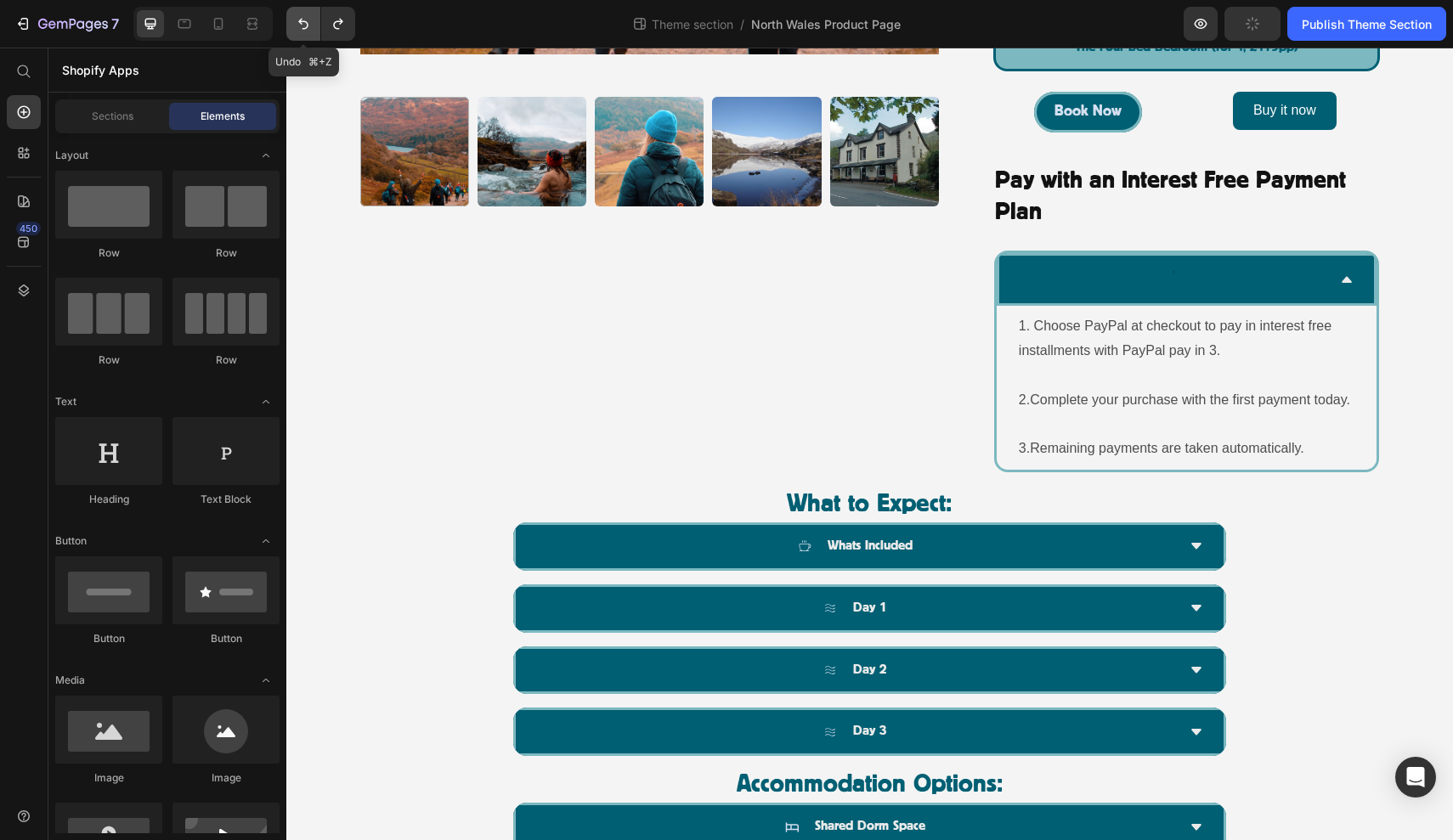 click 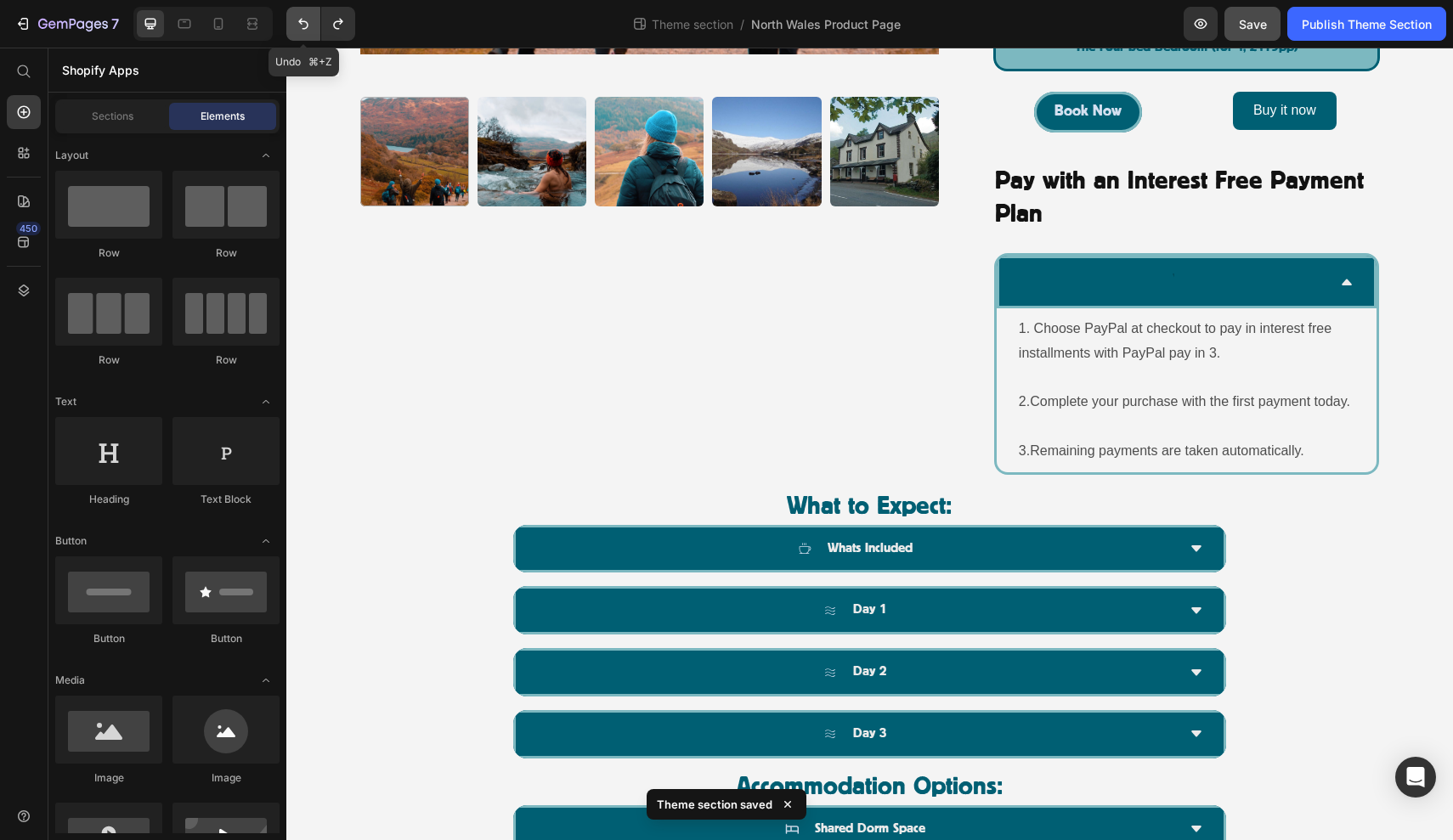 click 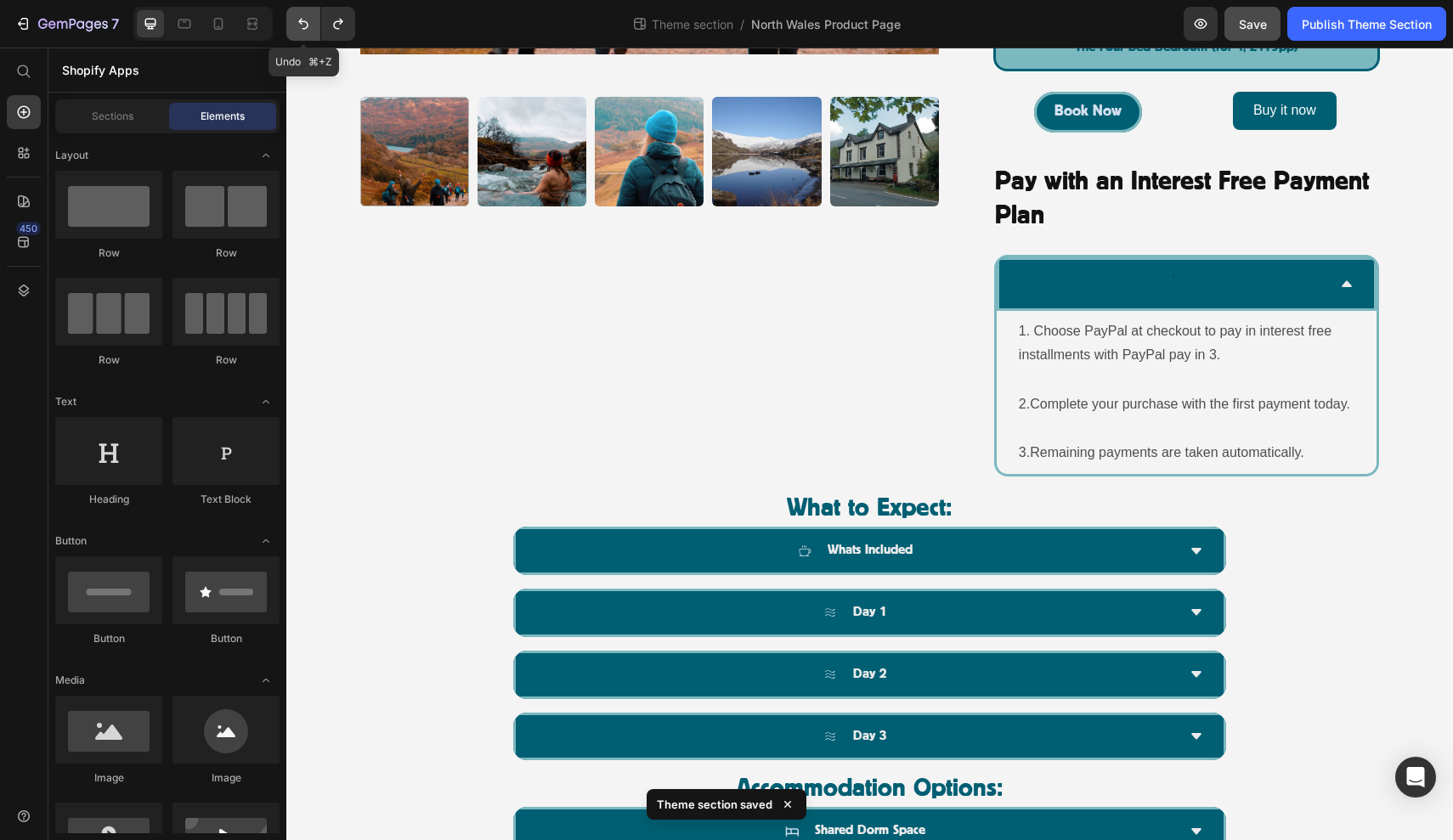 click 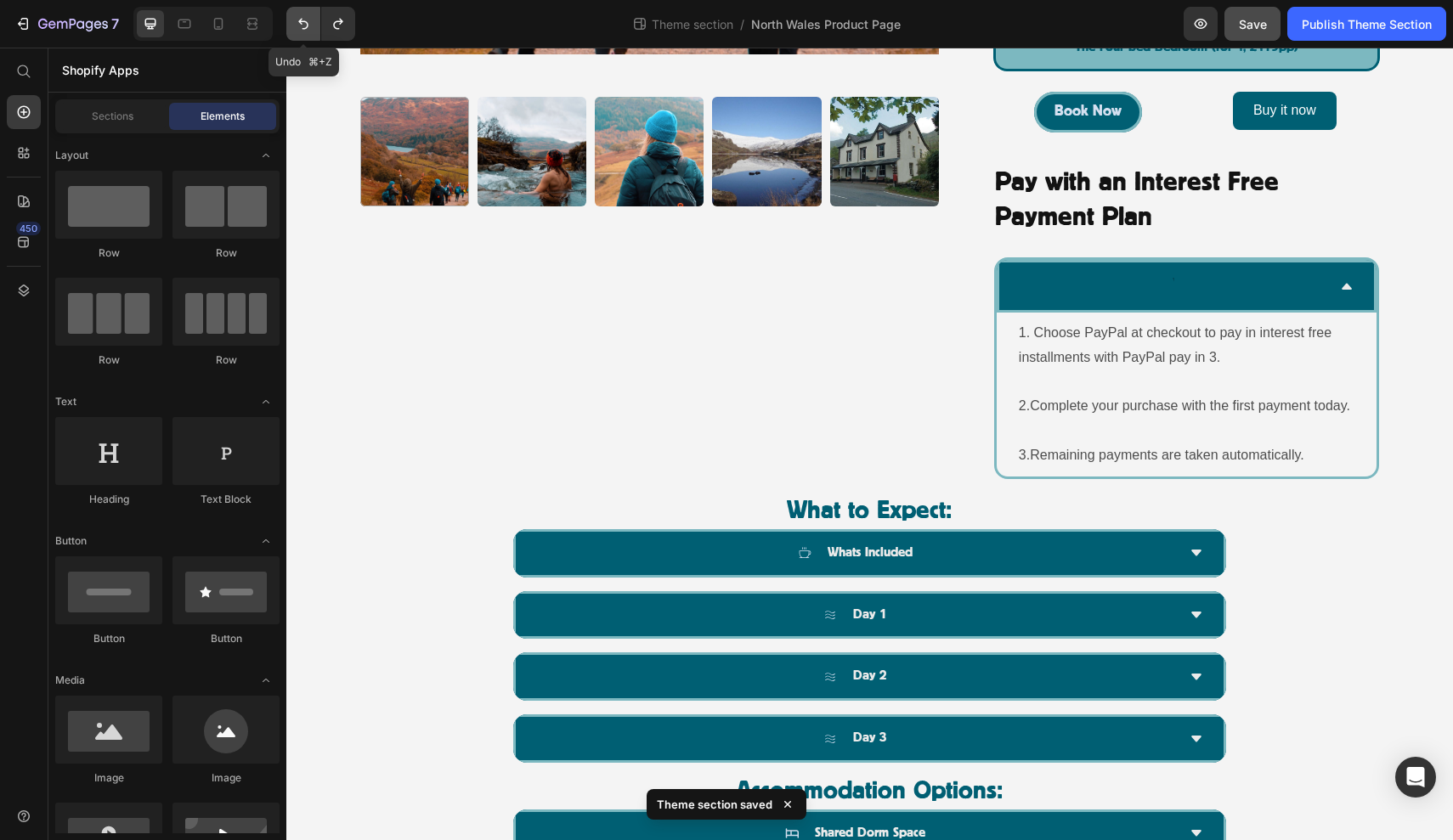 click 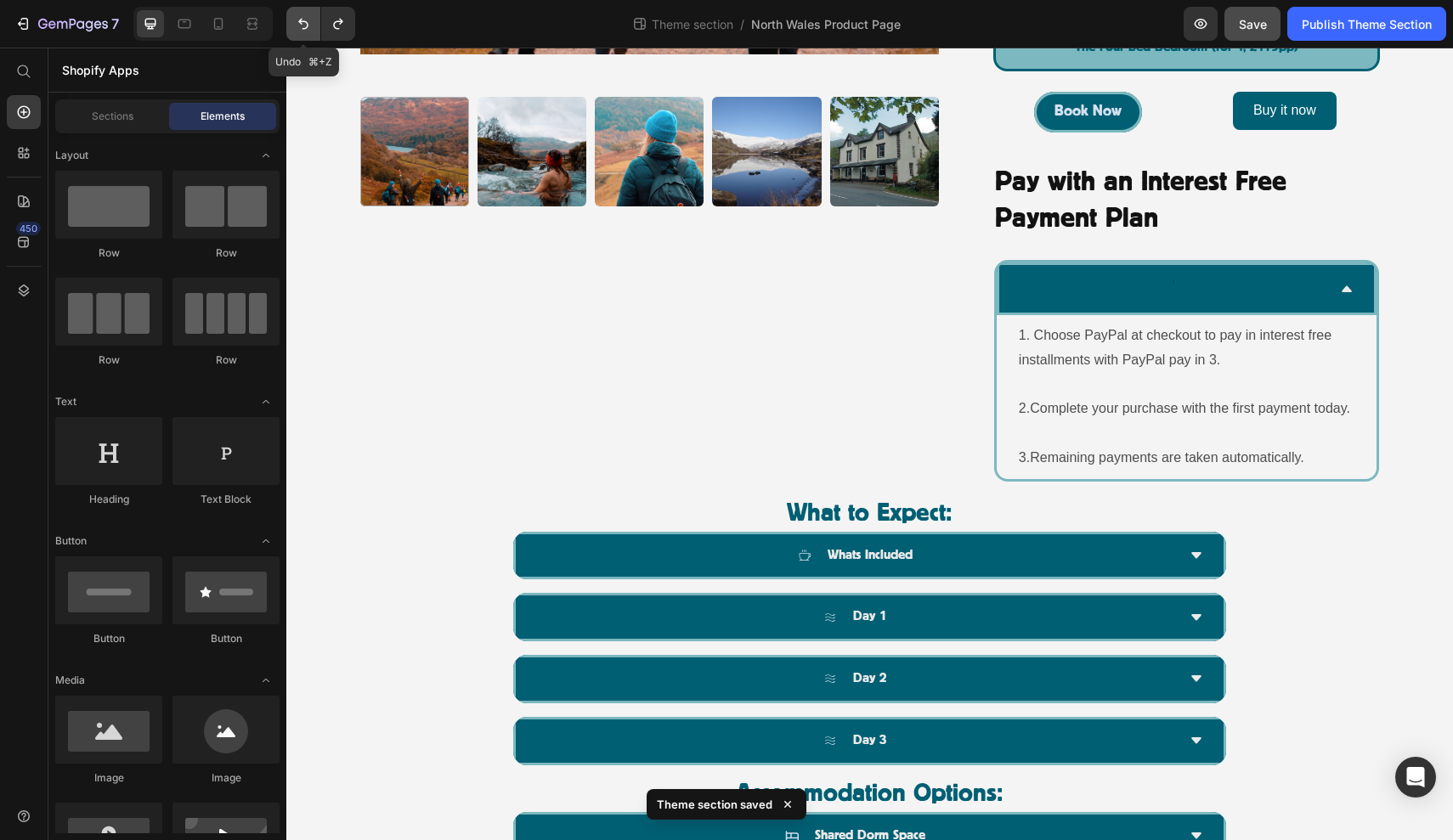 click 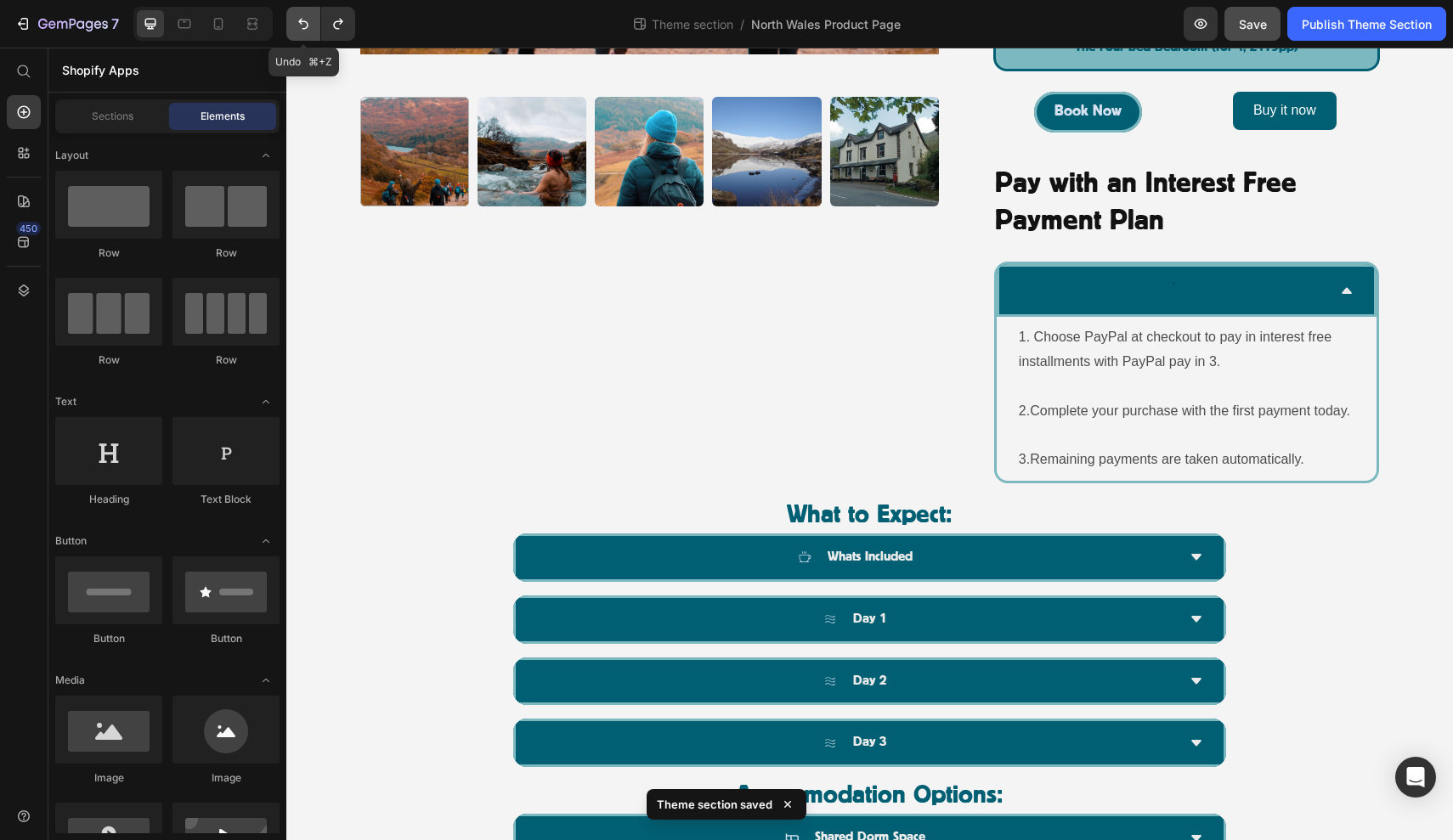 click 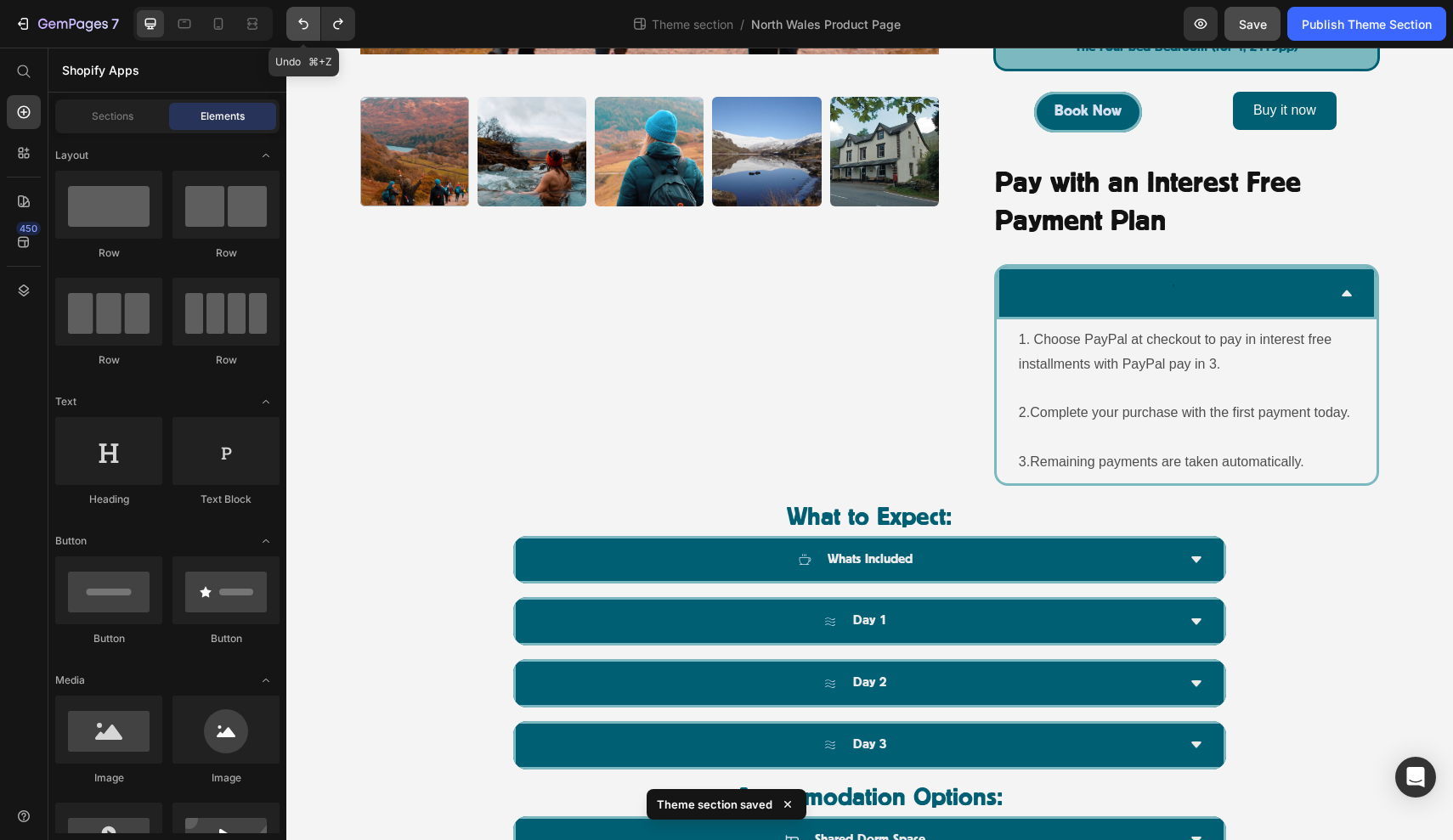 click 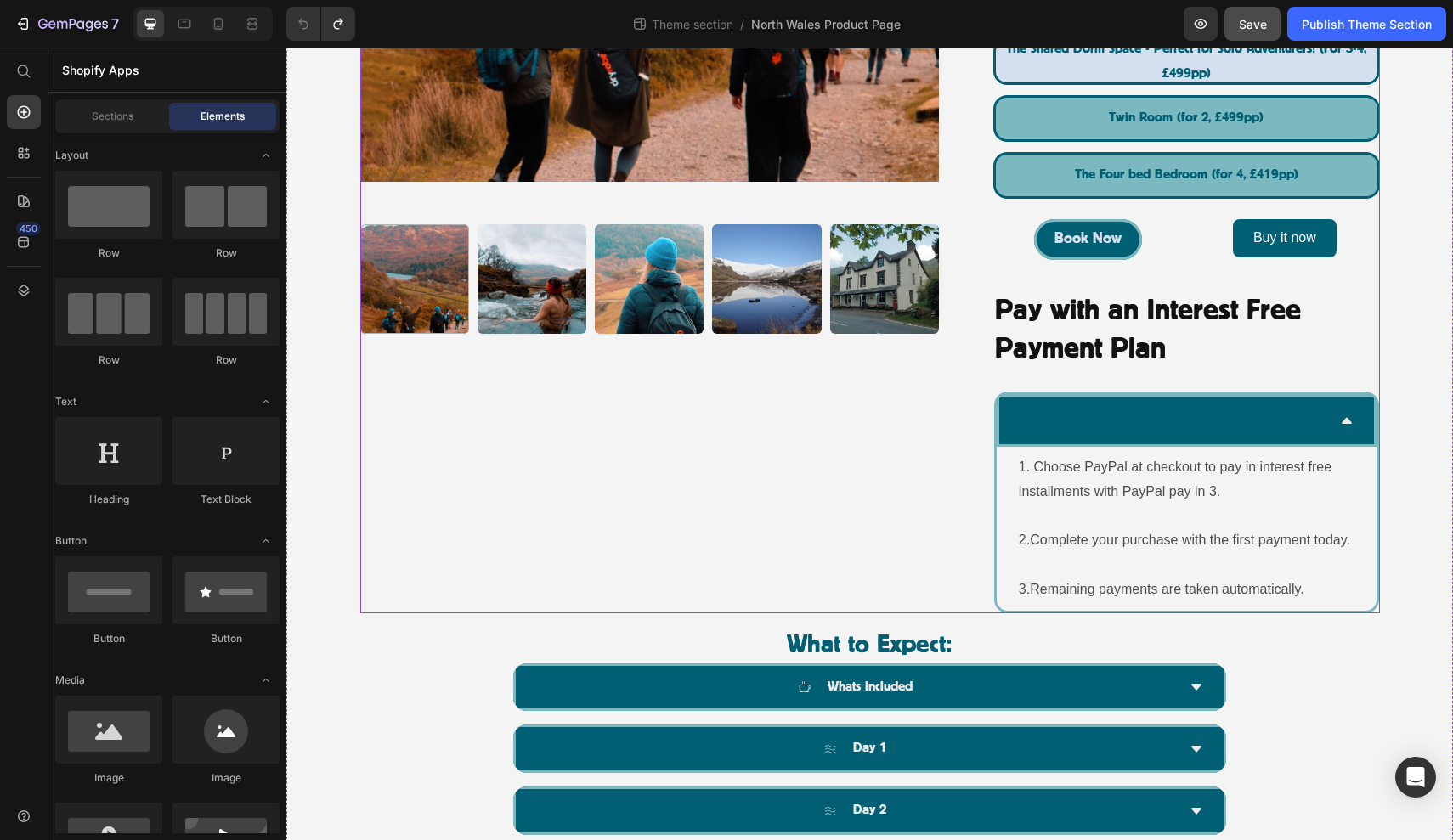 scroll, scrollTop: 638, scrollLeft: 0, axis: vertical 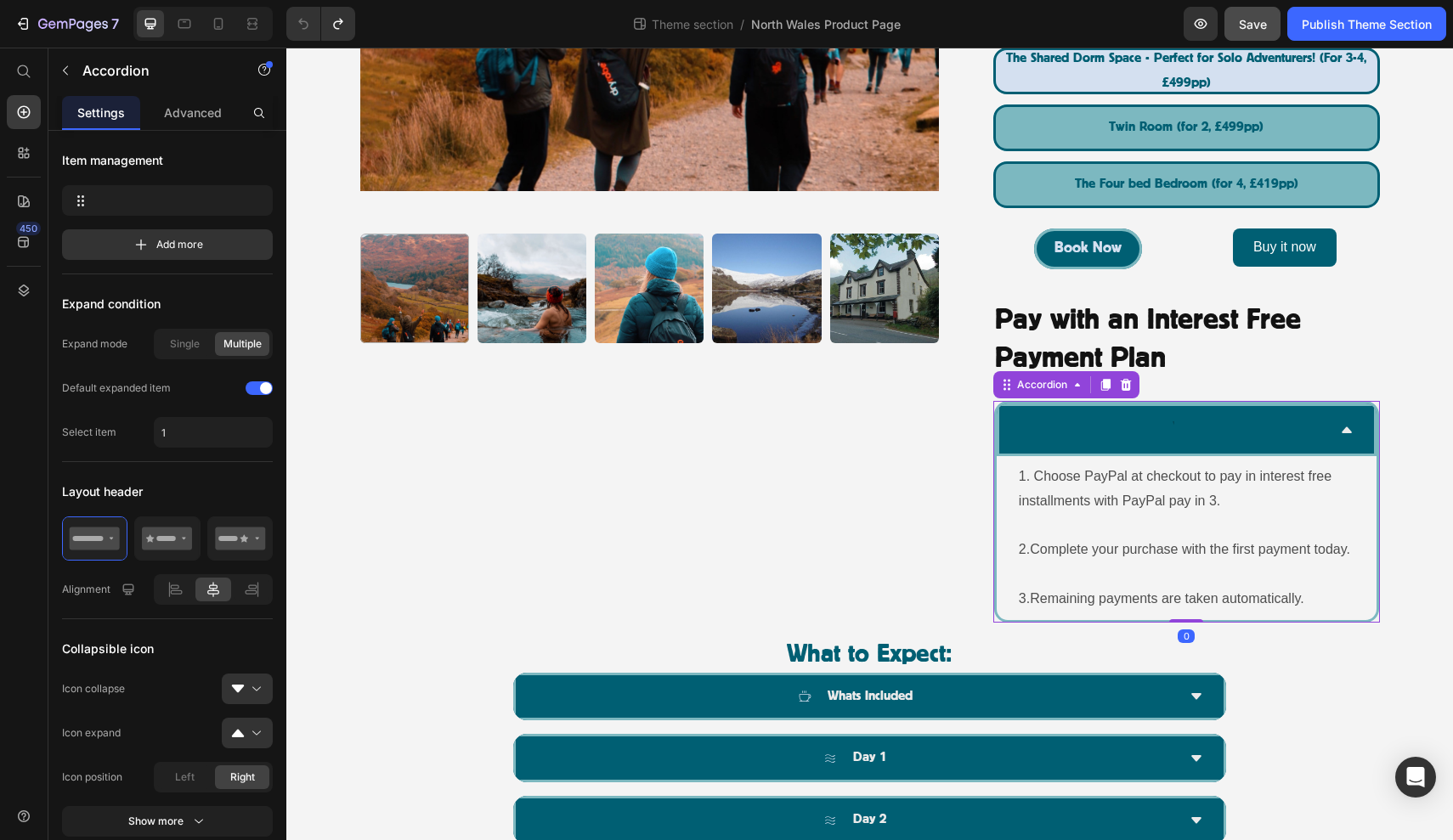click at bounding box center (1173, 430) 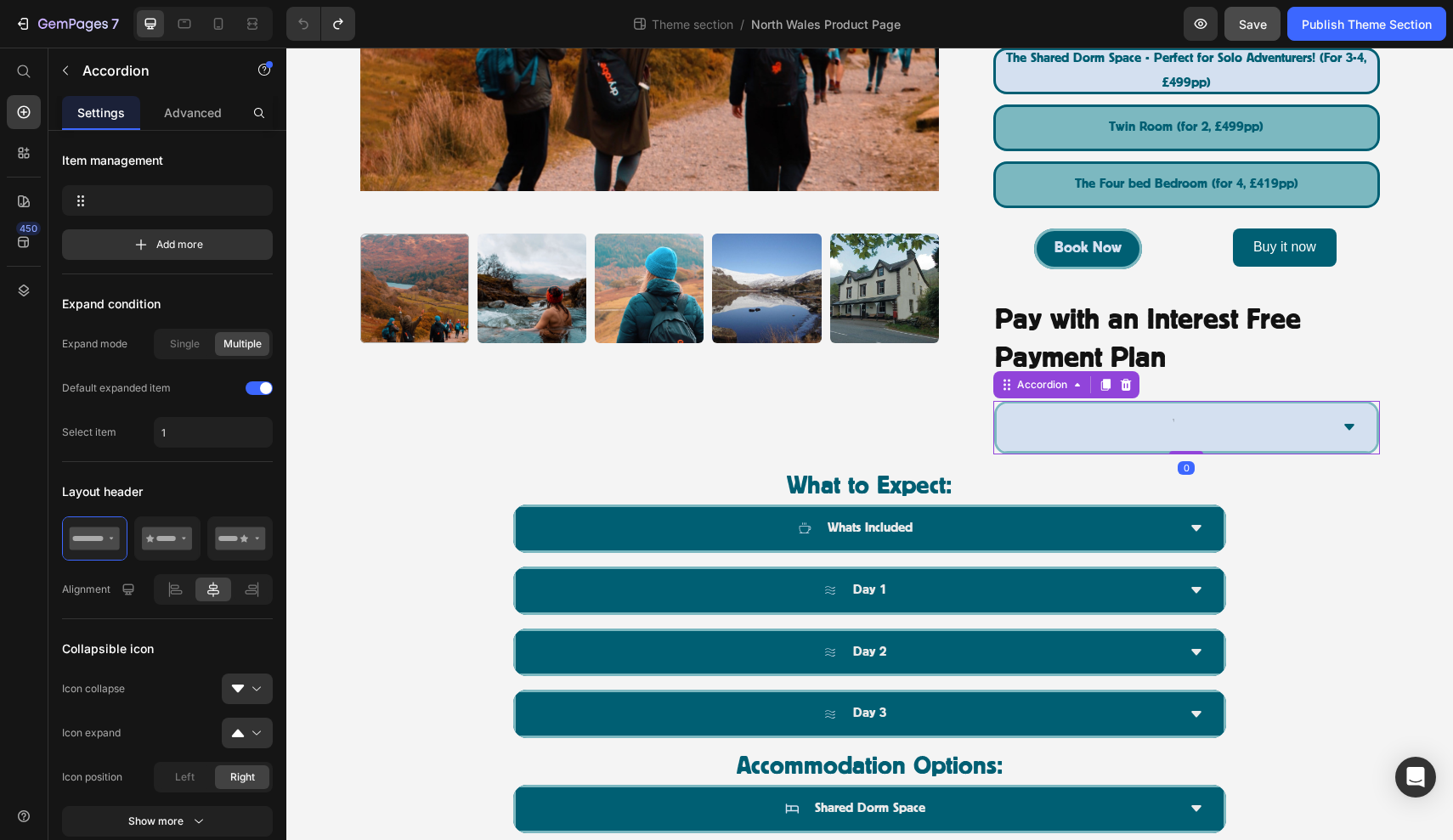 click at bounding box center (1173, 427) 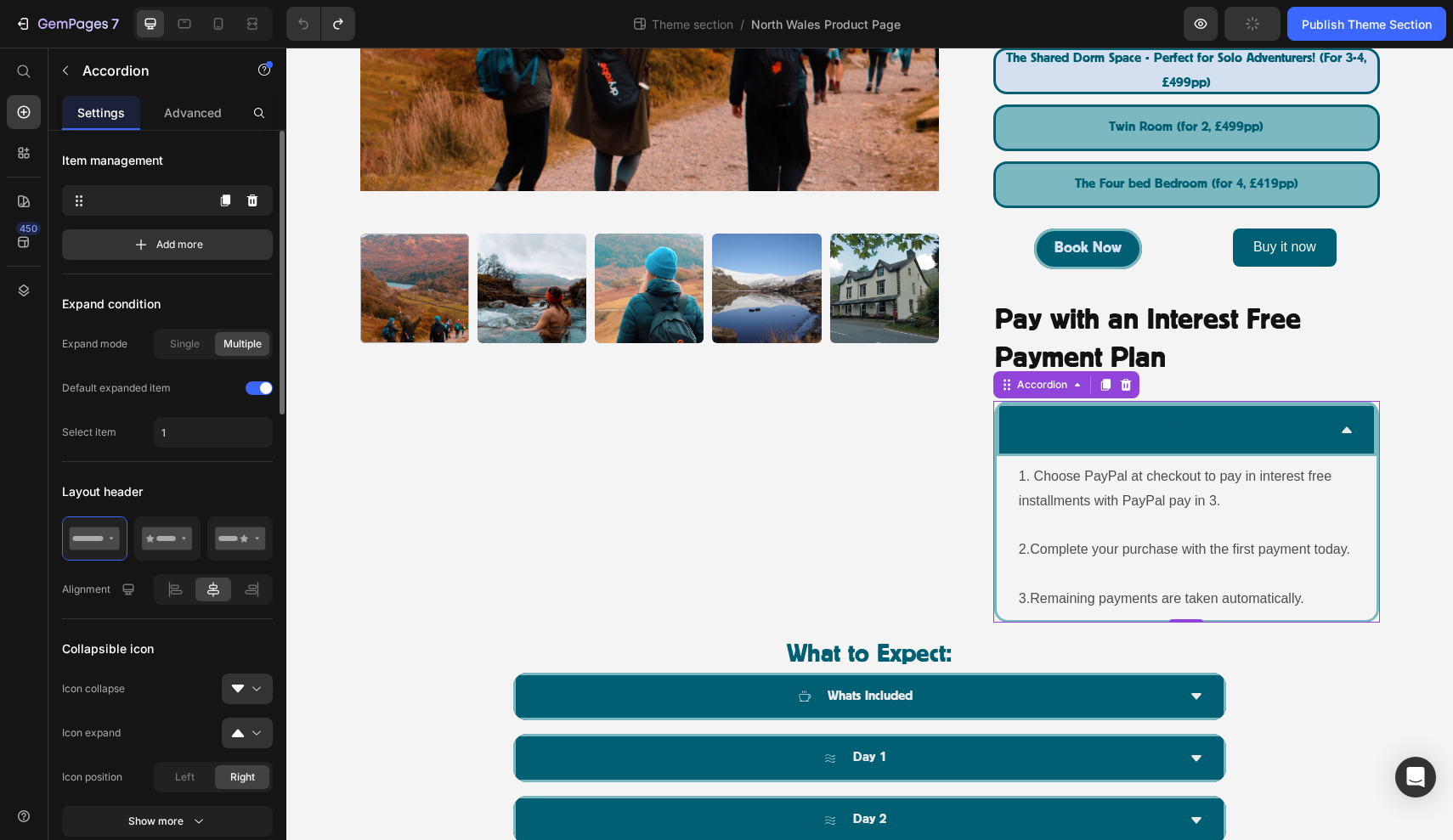 click at bounding box center (137, 200) 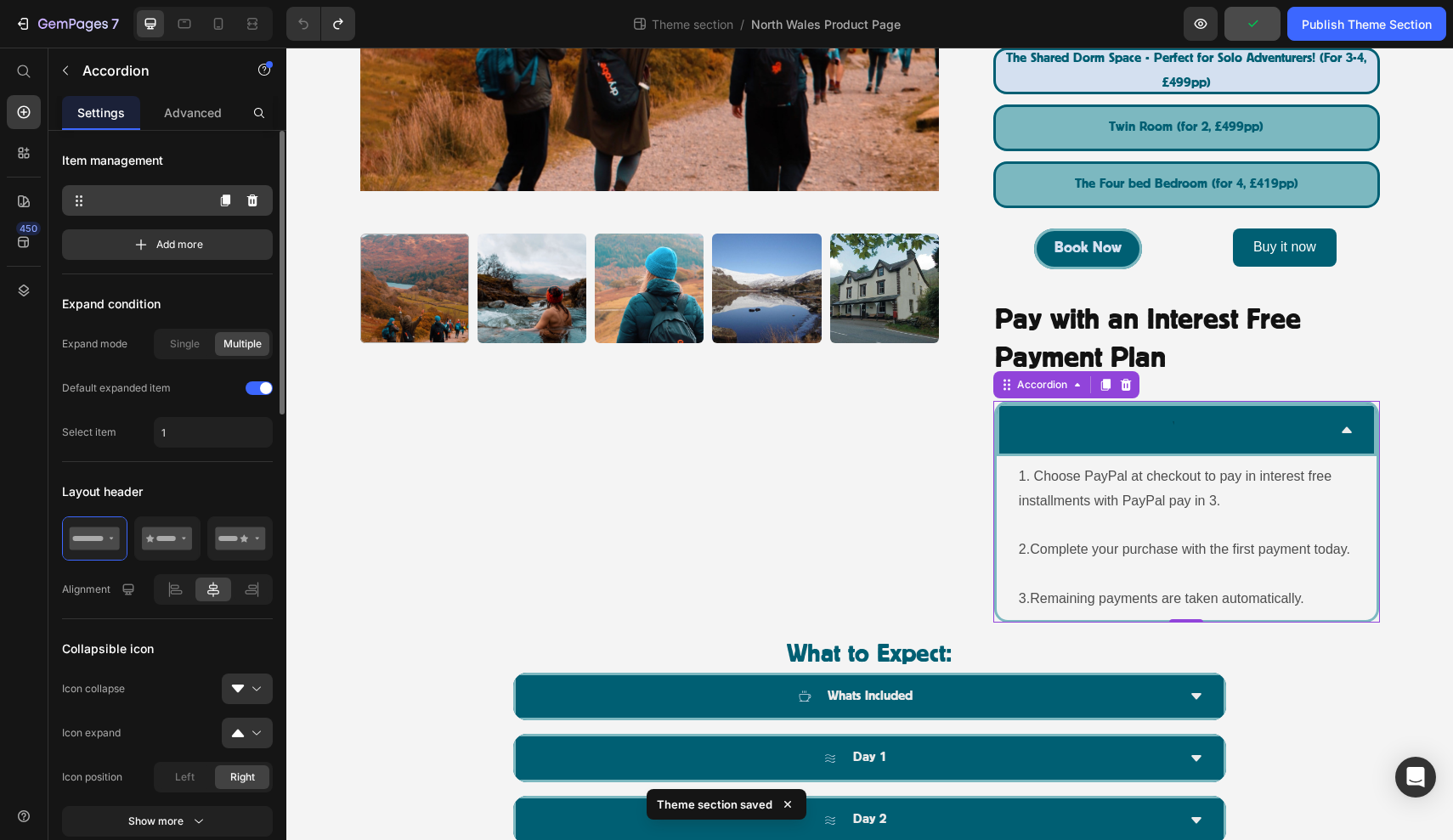 click at bounding box center [137, 200] 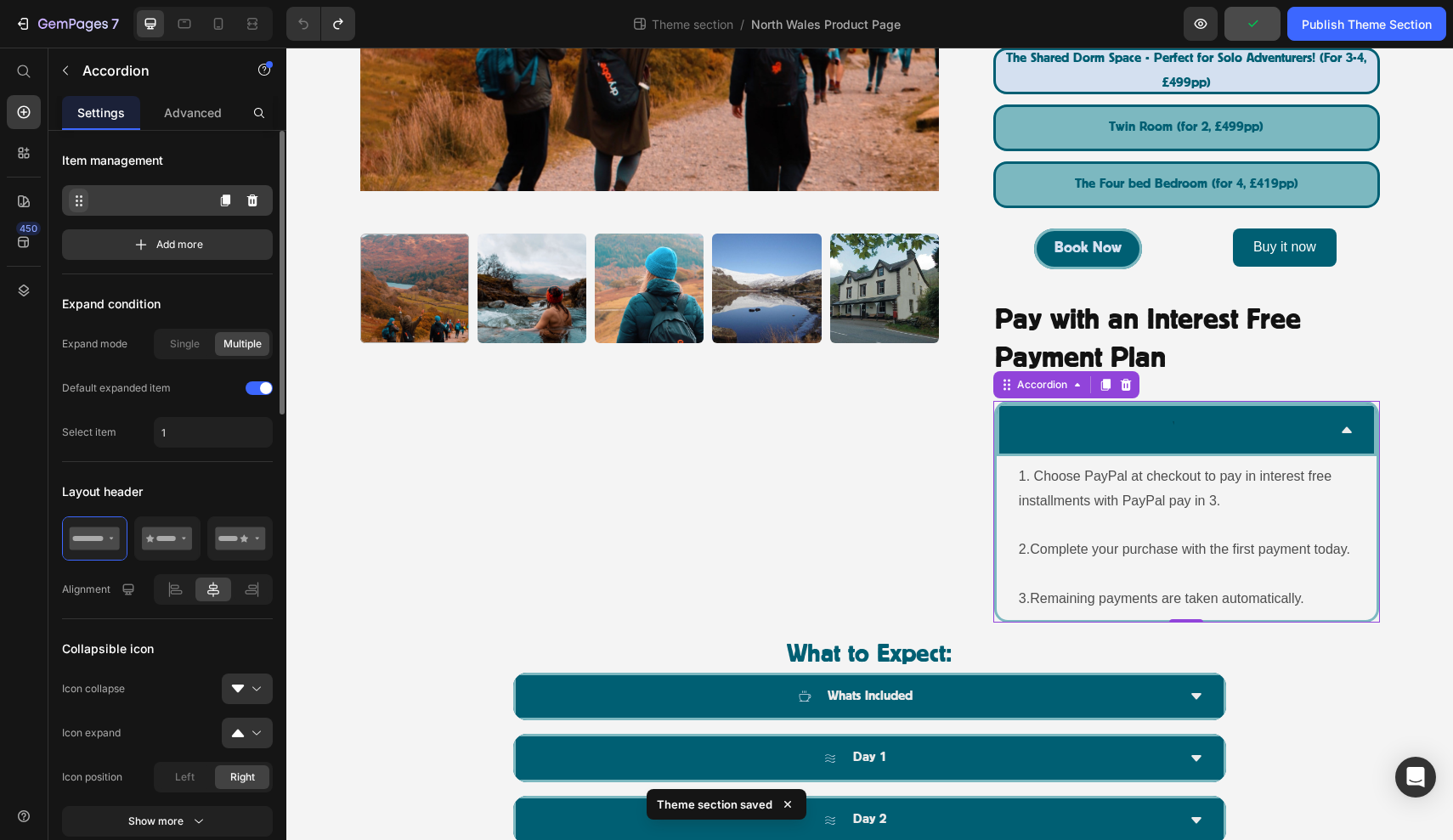 click at bounding box center [78, 200] 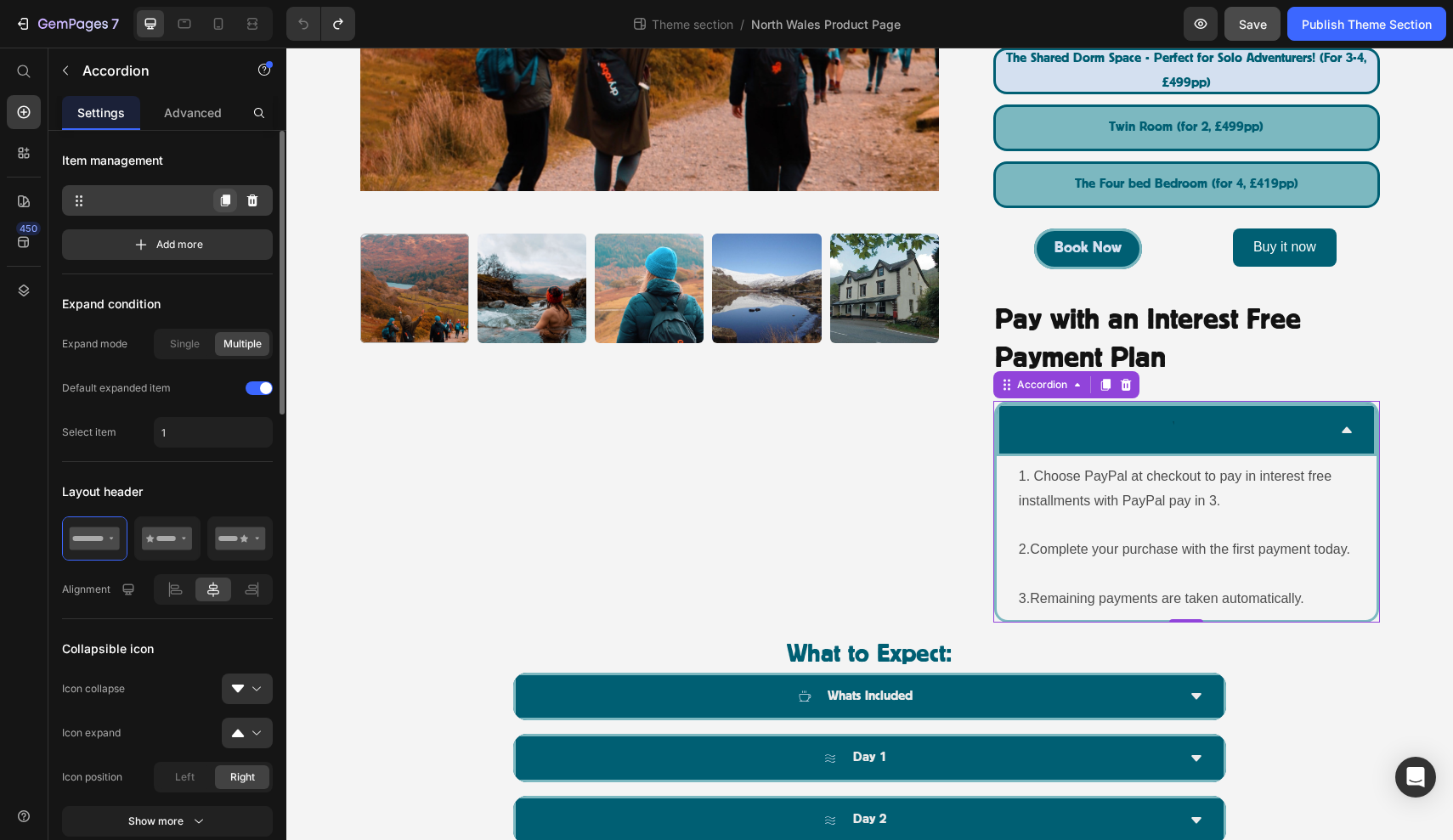 click 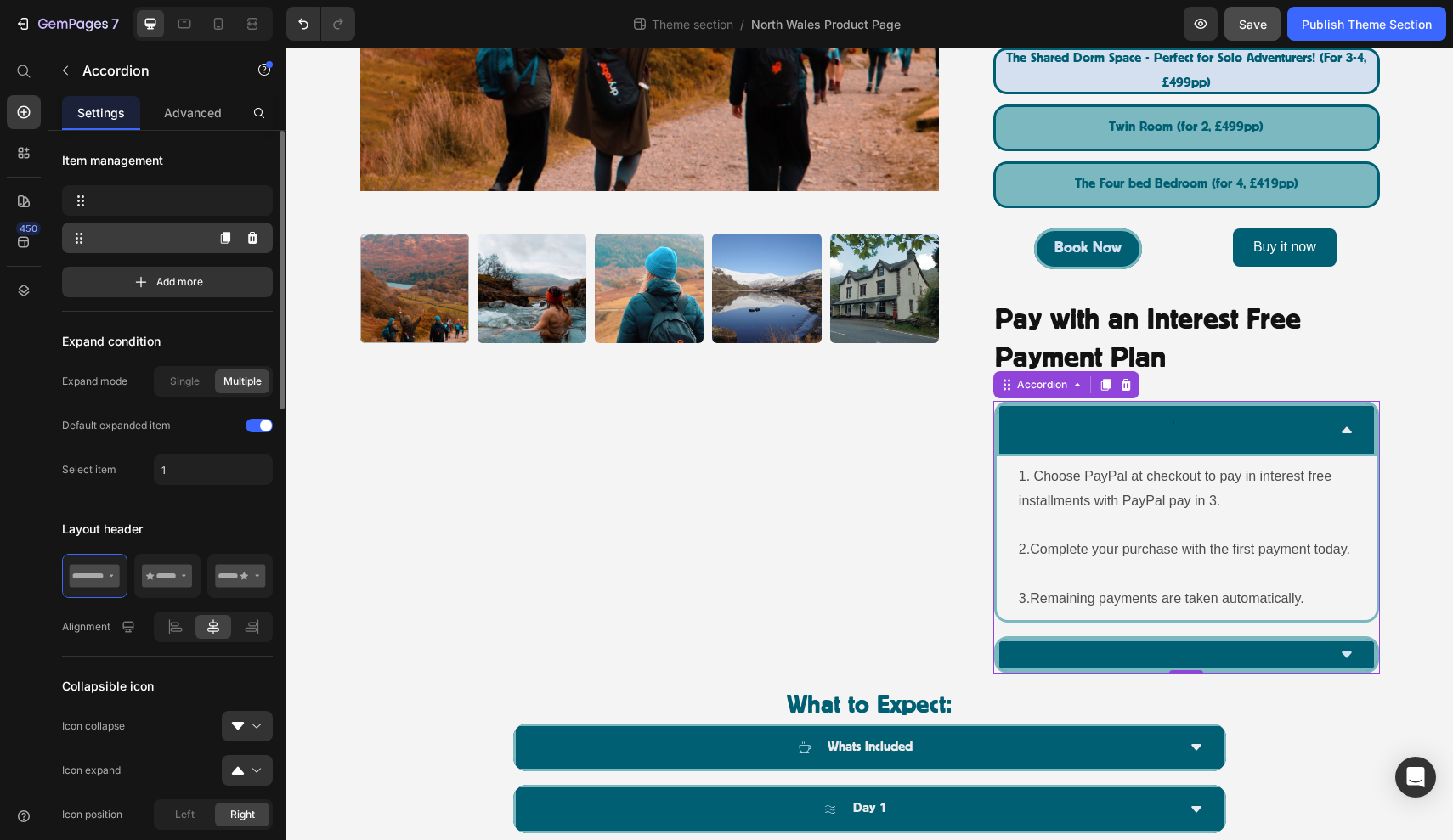 click at bounding box center [137, 238] 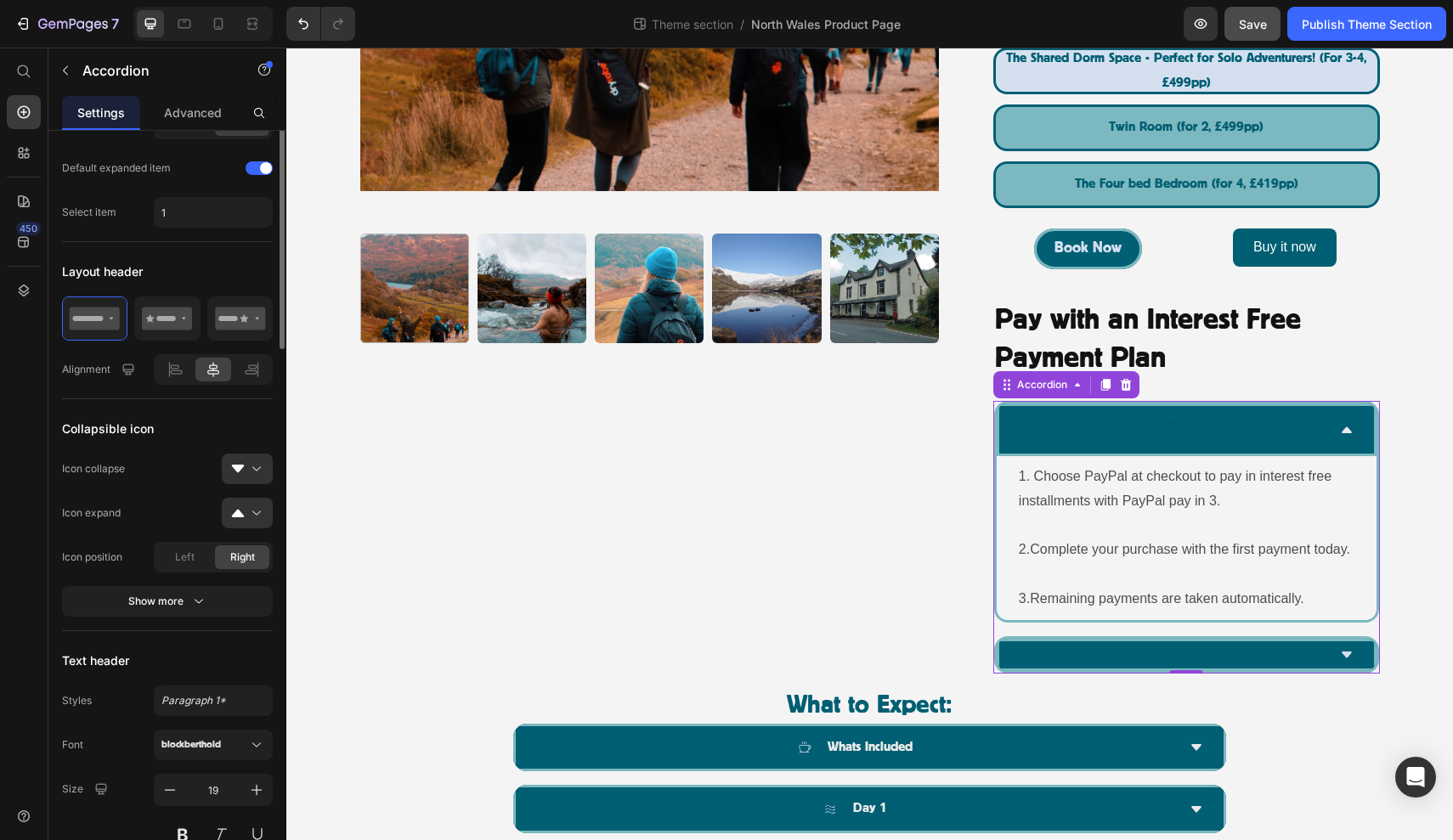 scroll, scrollTop: 0, scrollLeft: 0, axis: both 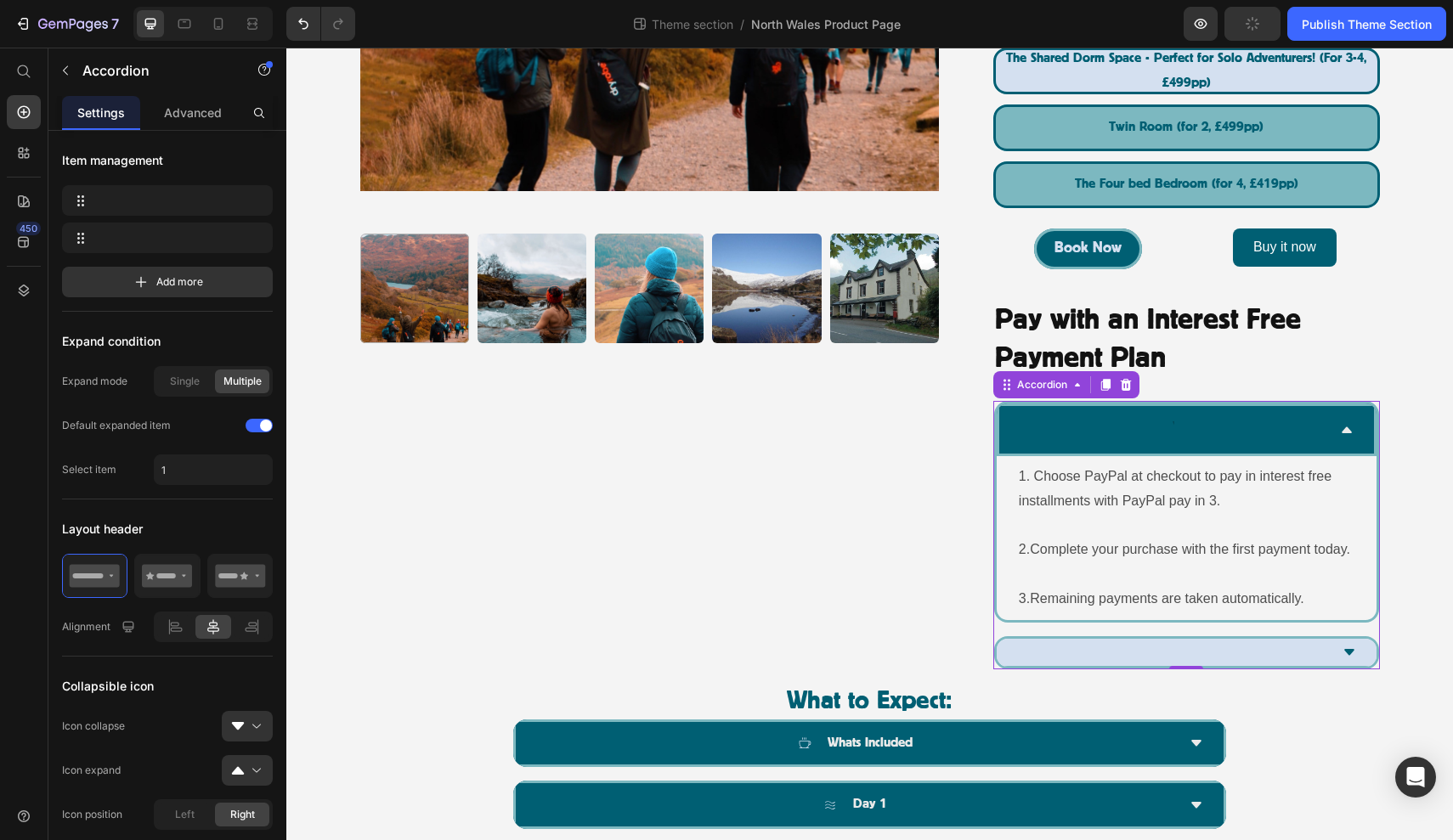 click at bounding box center [1186, 652] 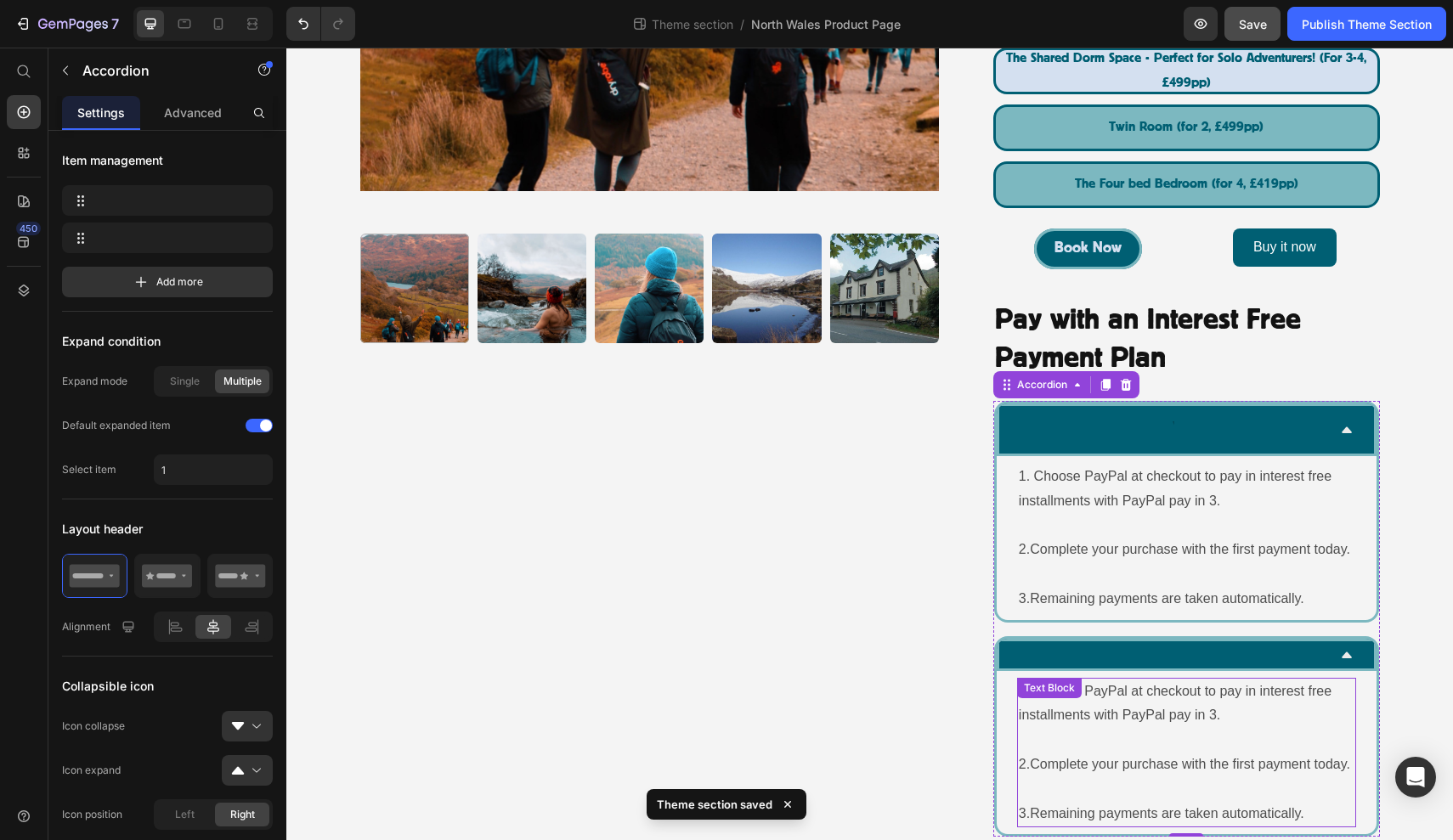click on "1. Choose PayPal at checkout to pay in interest free installments with PayPal pay in 3." at bounding box center (1186, 704) 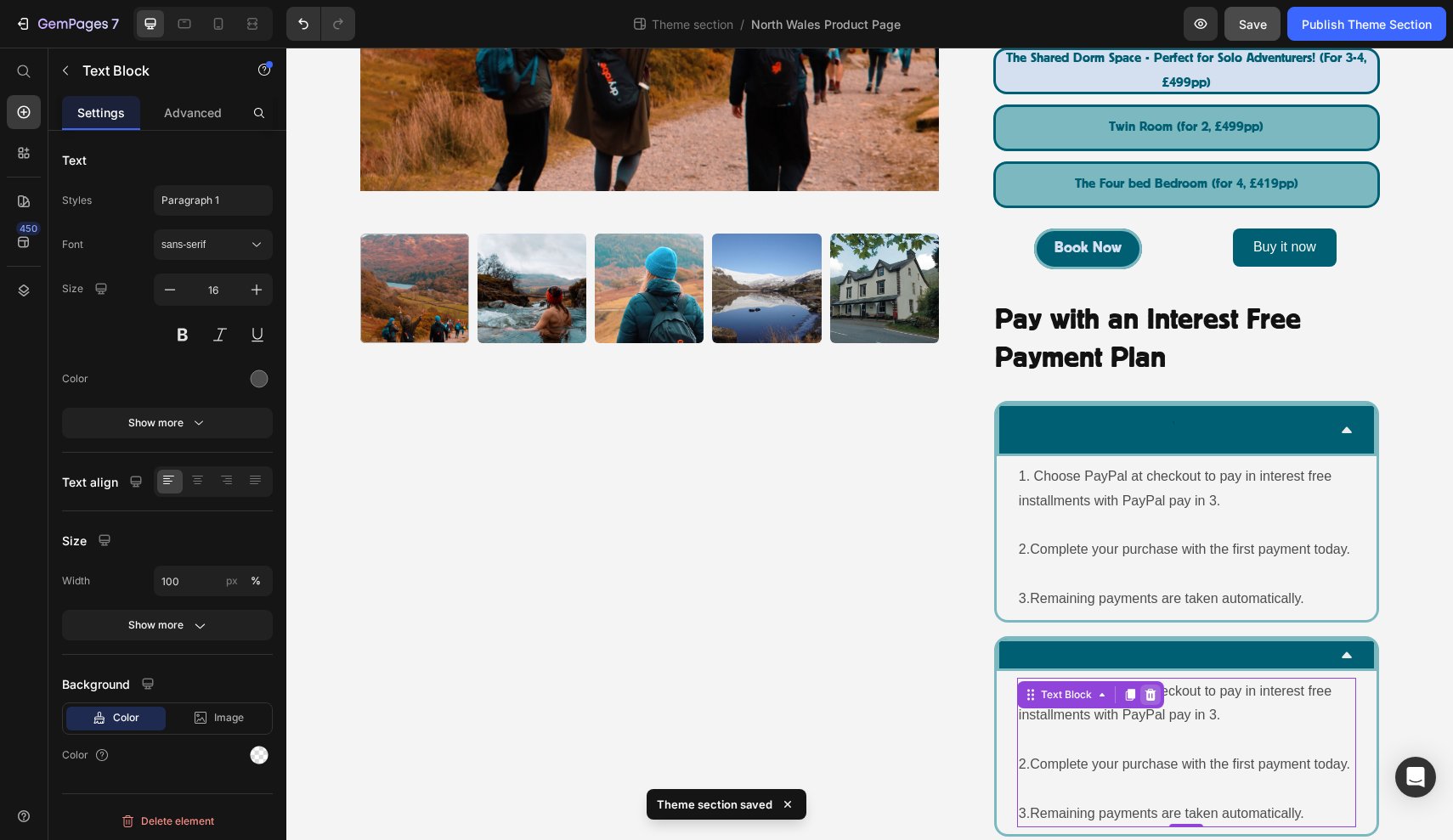 click 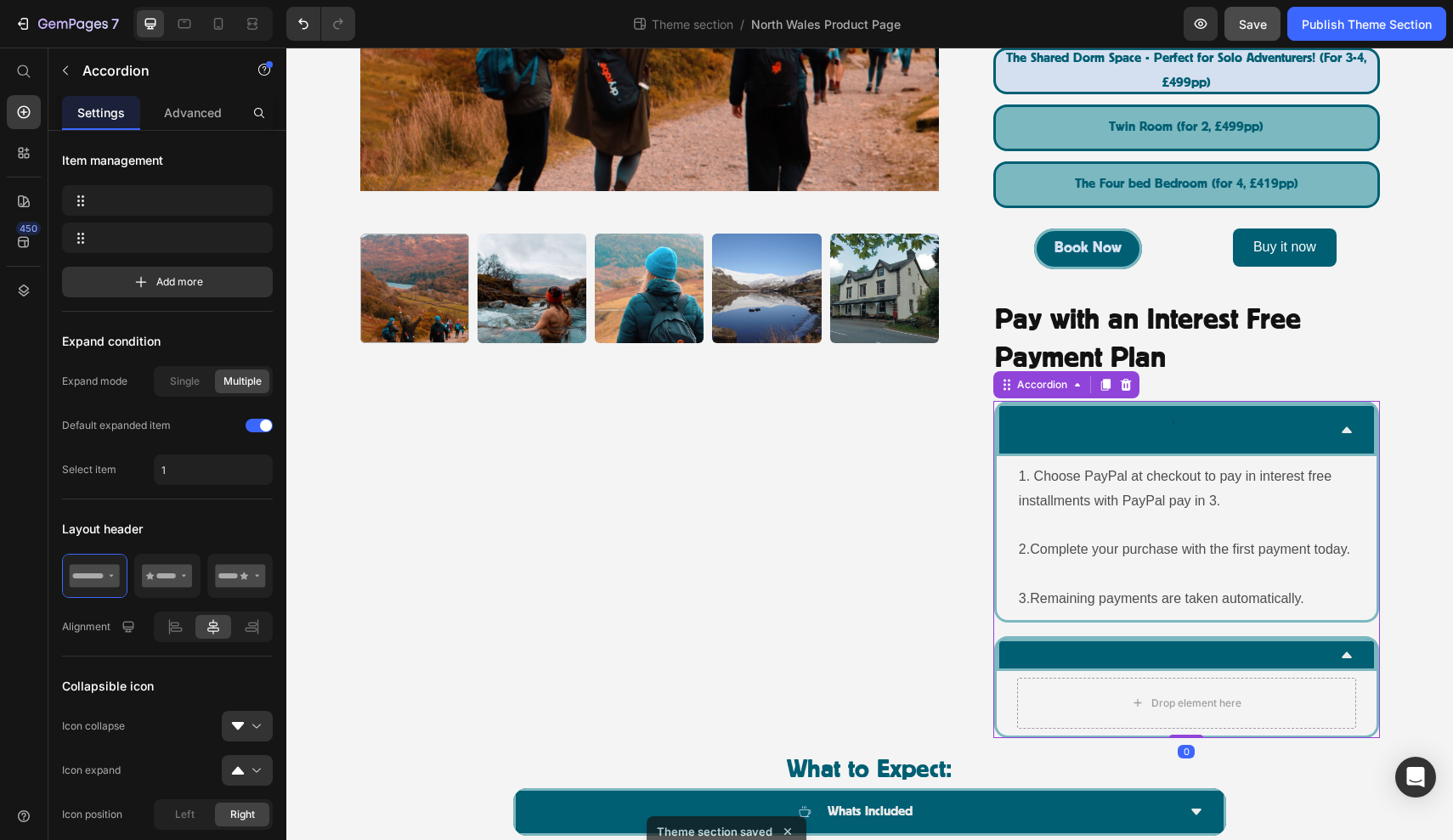 click on "Accordion" at bounding box center (1066, 385) 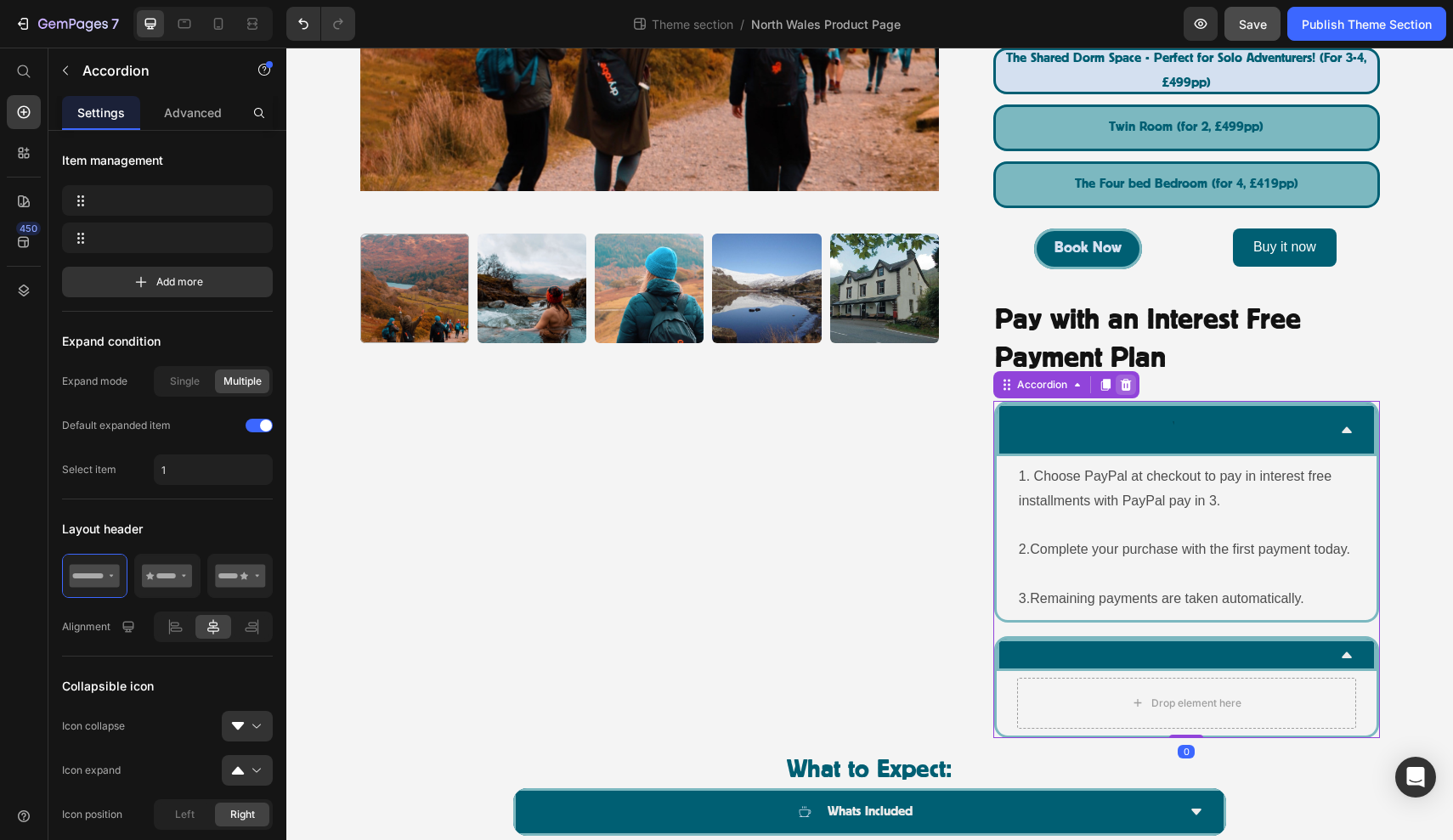 click 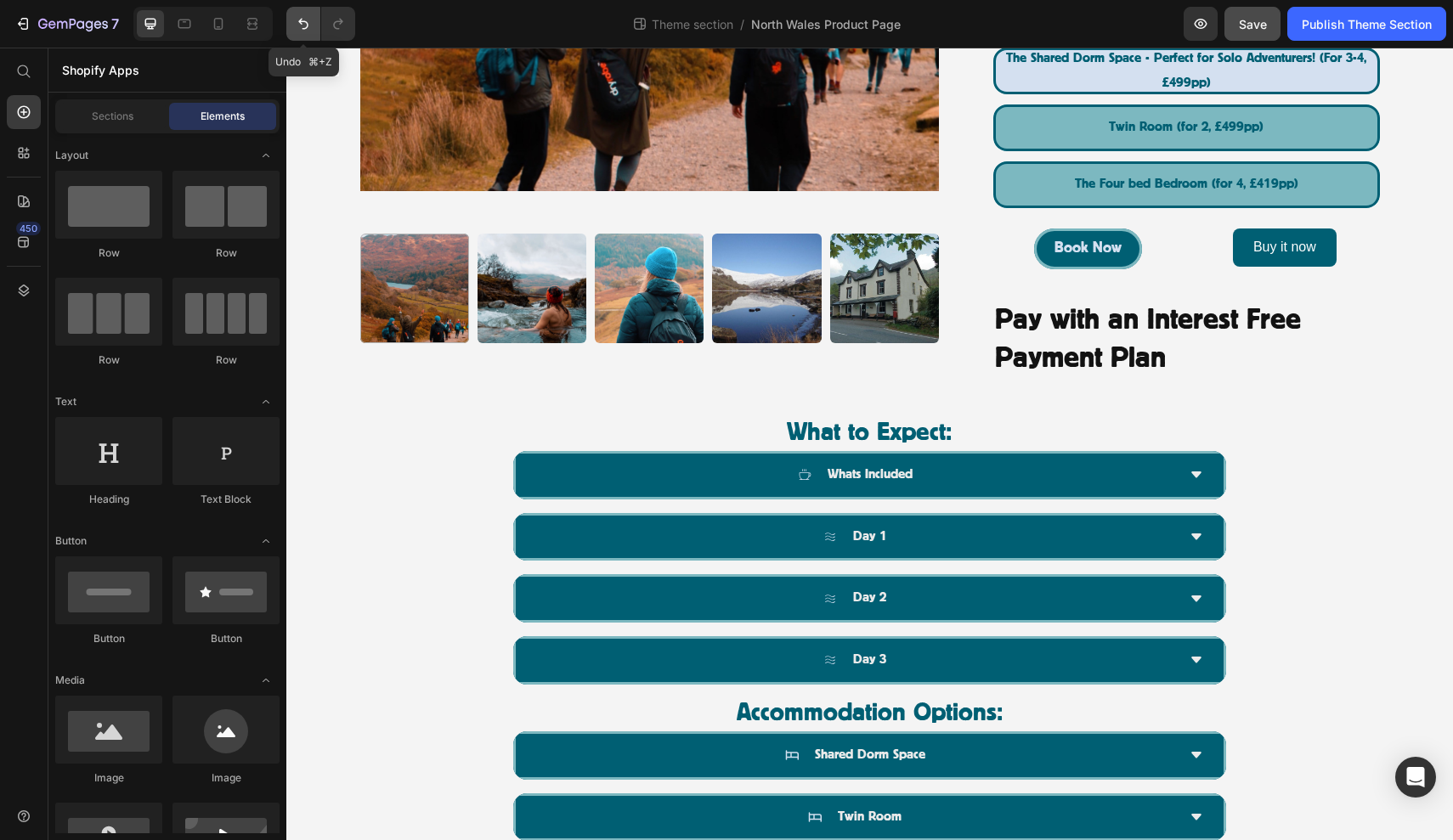 click 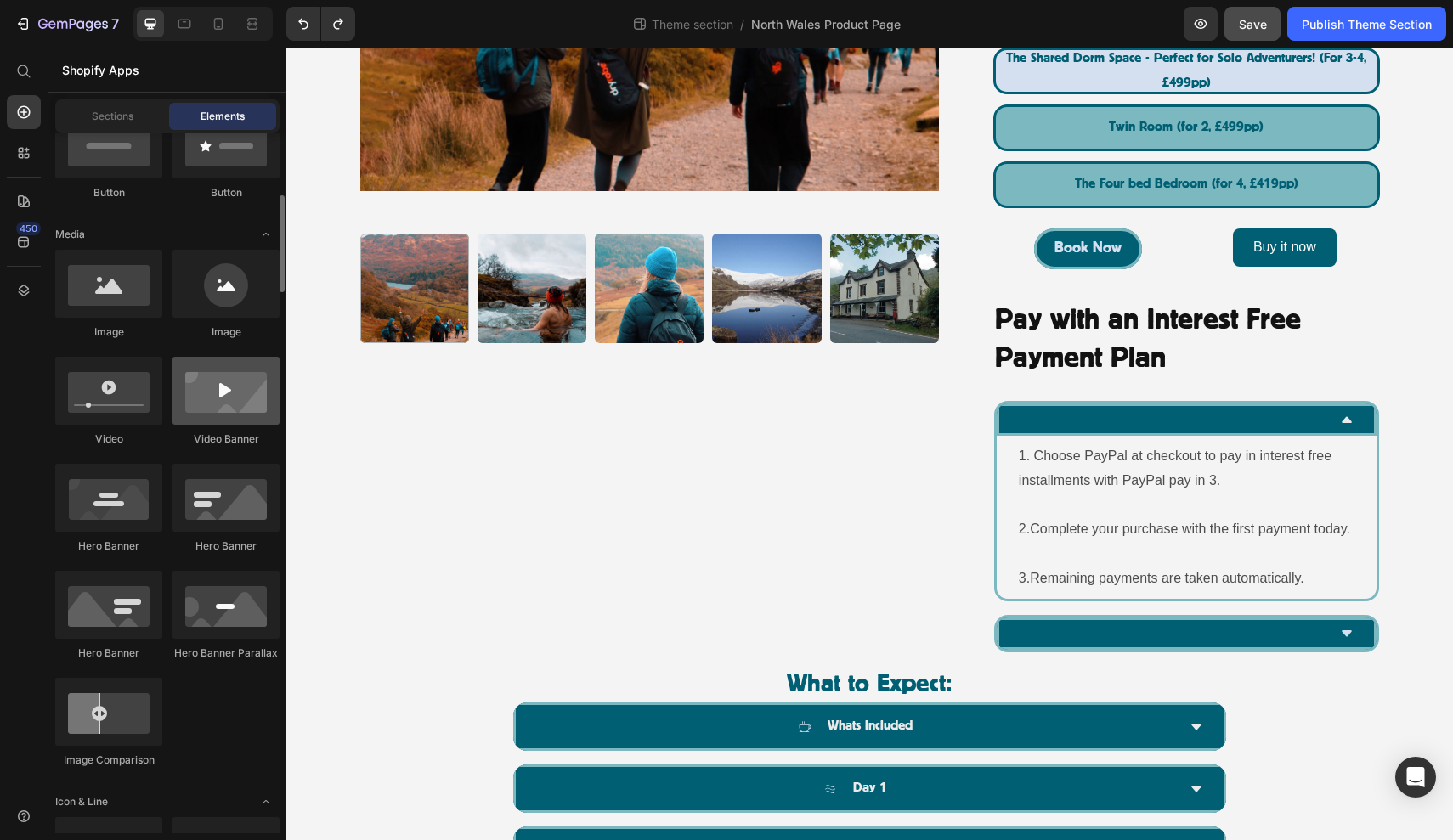 scroll, scrollTop: 454, scrollLeft: 0, axis: vertical 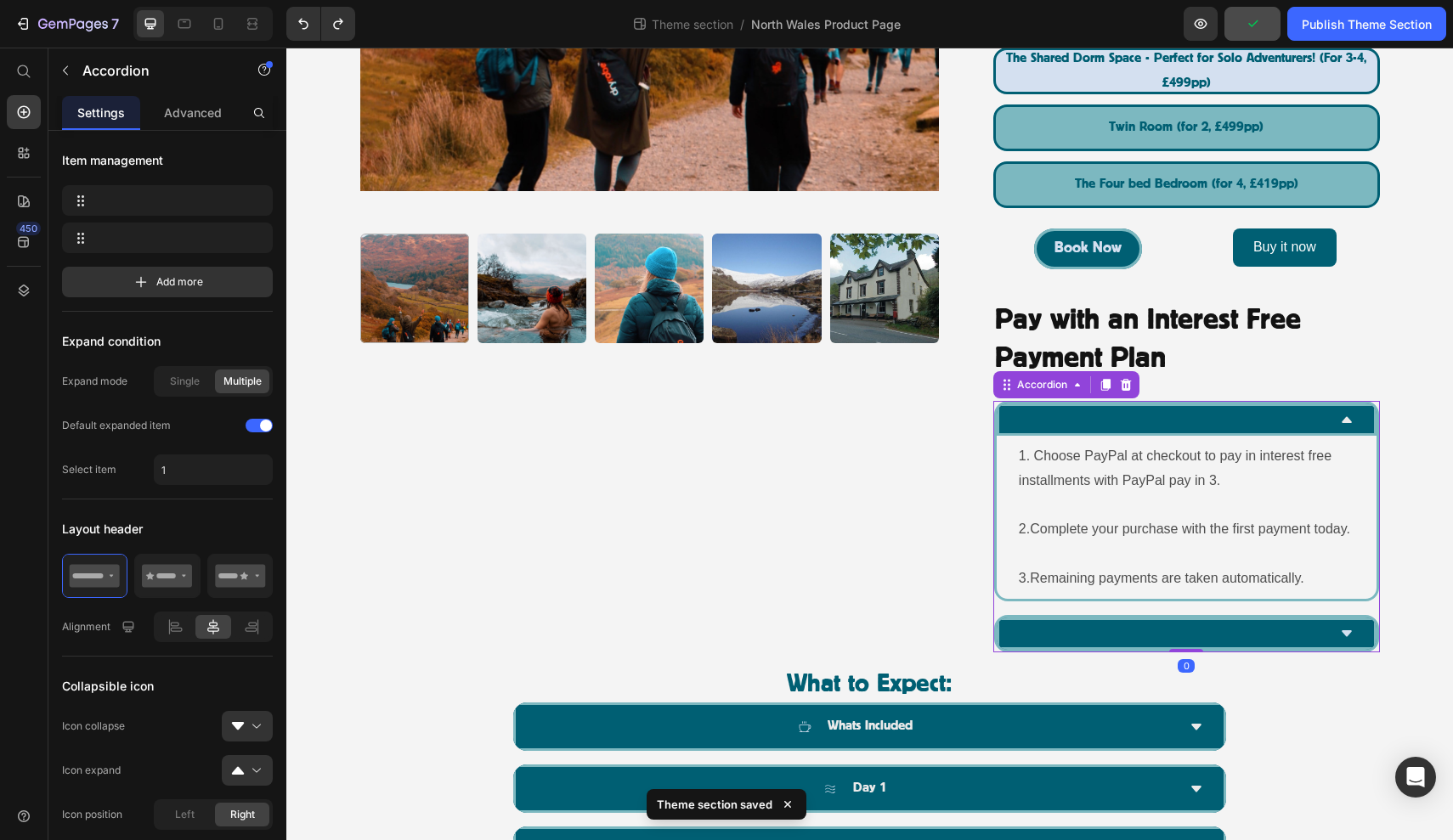 click at bounding box center (1186, 420) 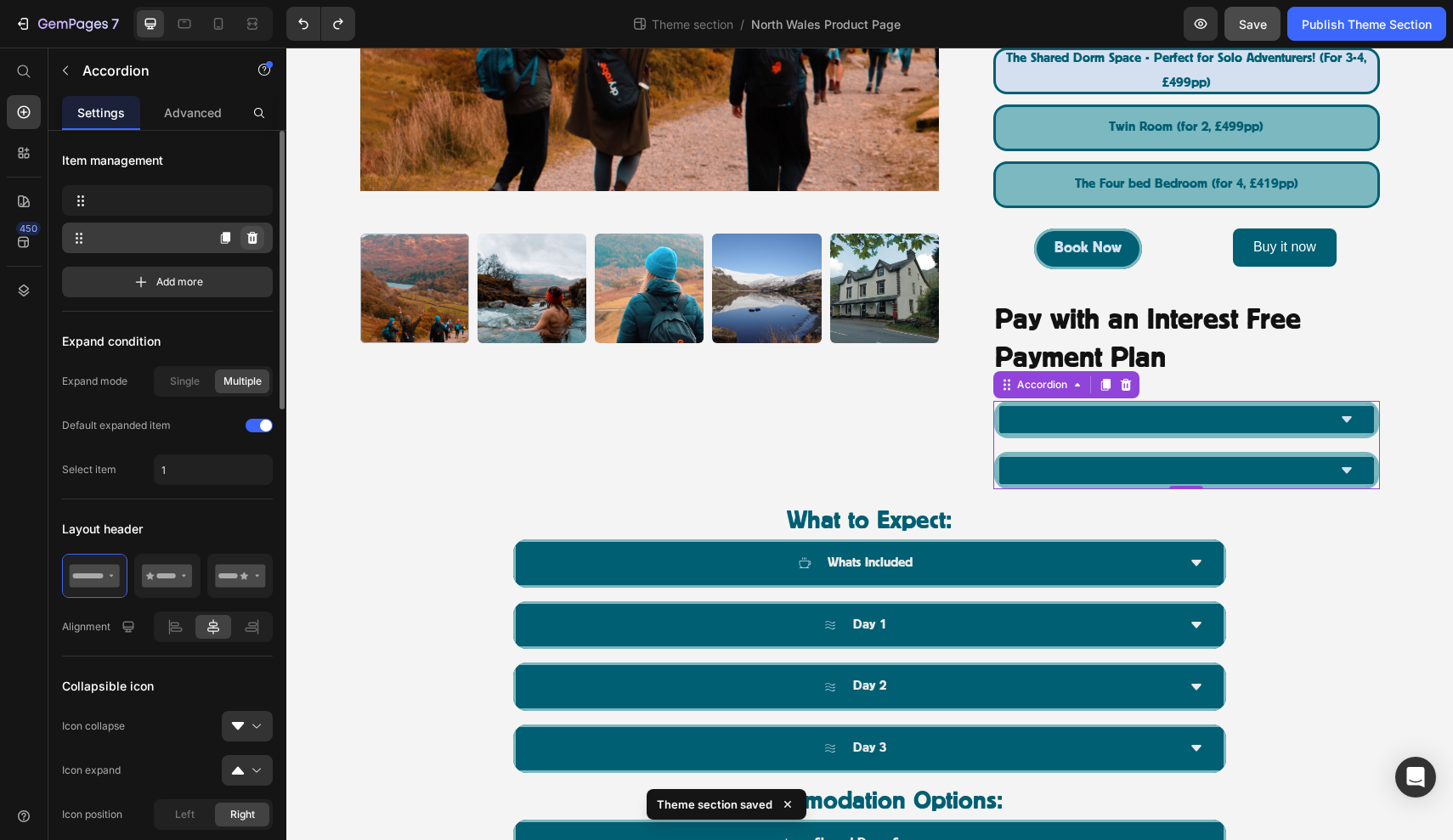 drag, startPoint x: 252, startPoint y: 251, endPoint x: 255, endPoint y: 238, distance: 13.341664 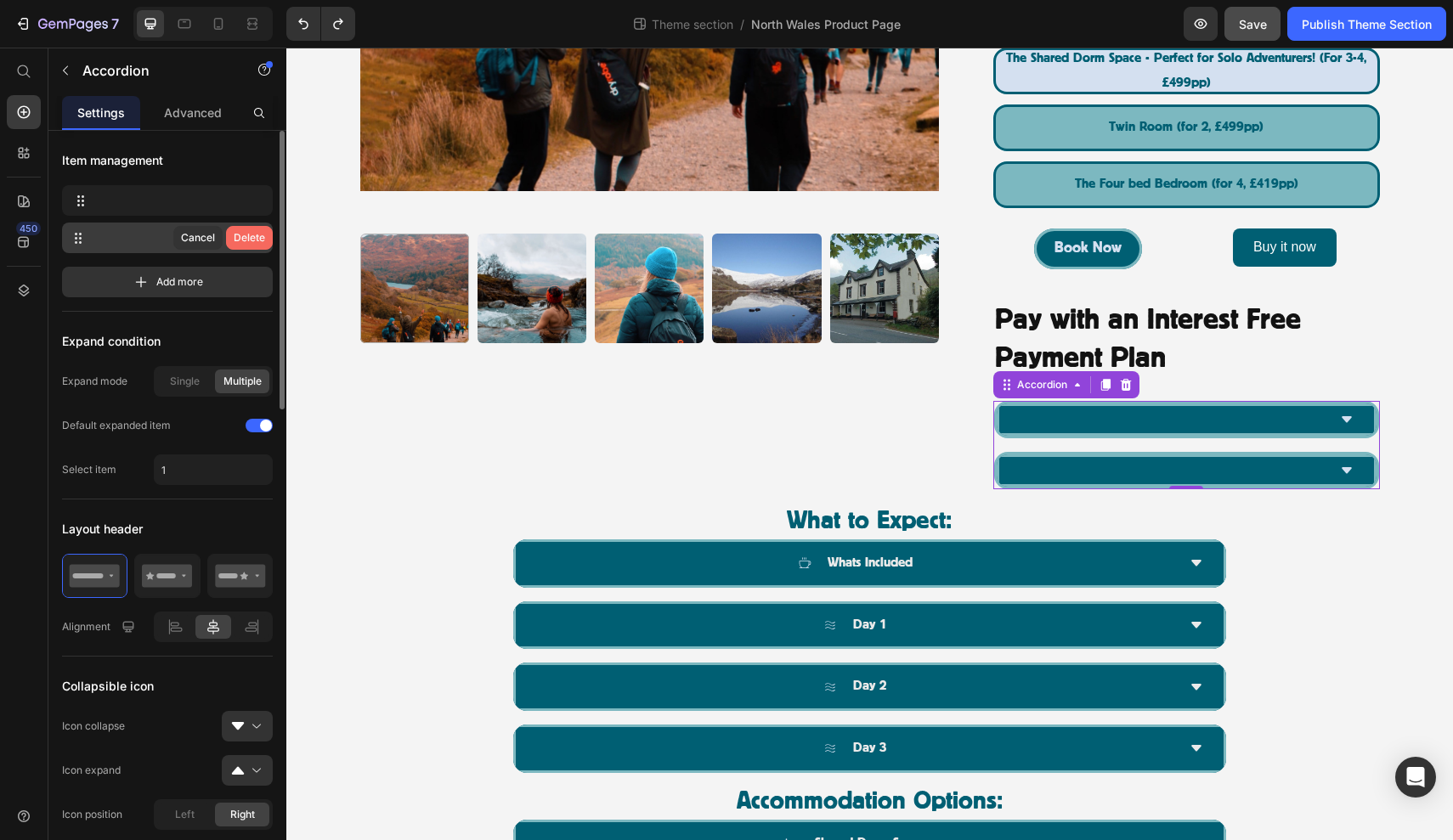 click on "Delete" at bounding box center [249, 238] 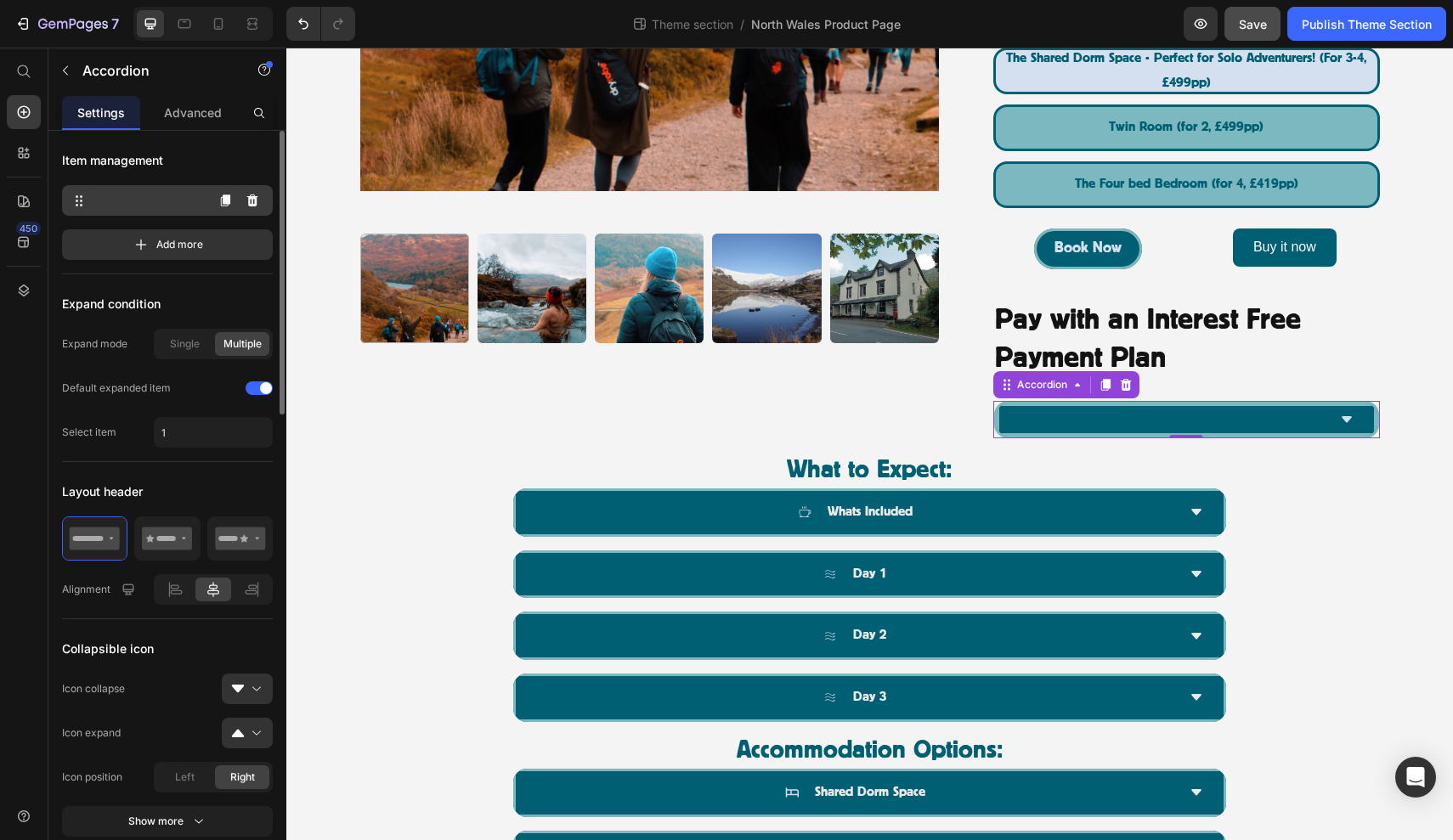 click at bounding box center (137, 200) 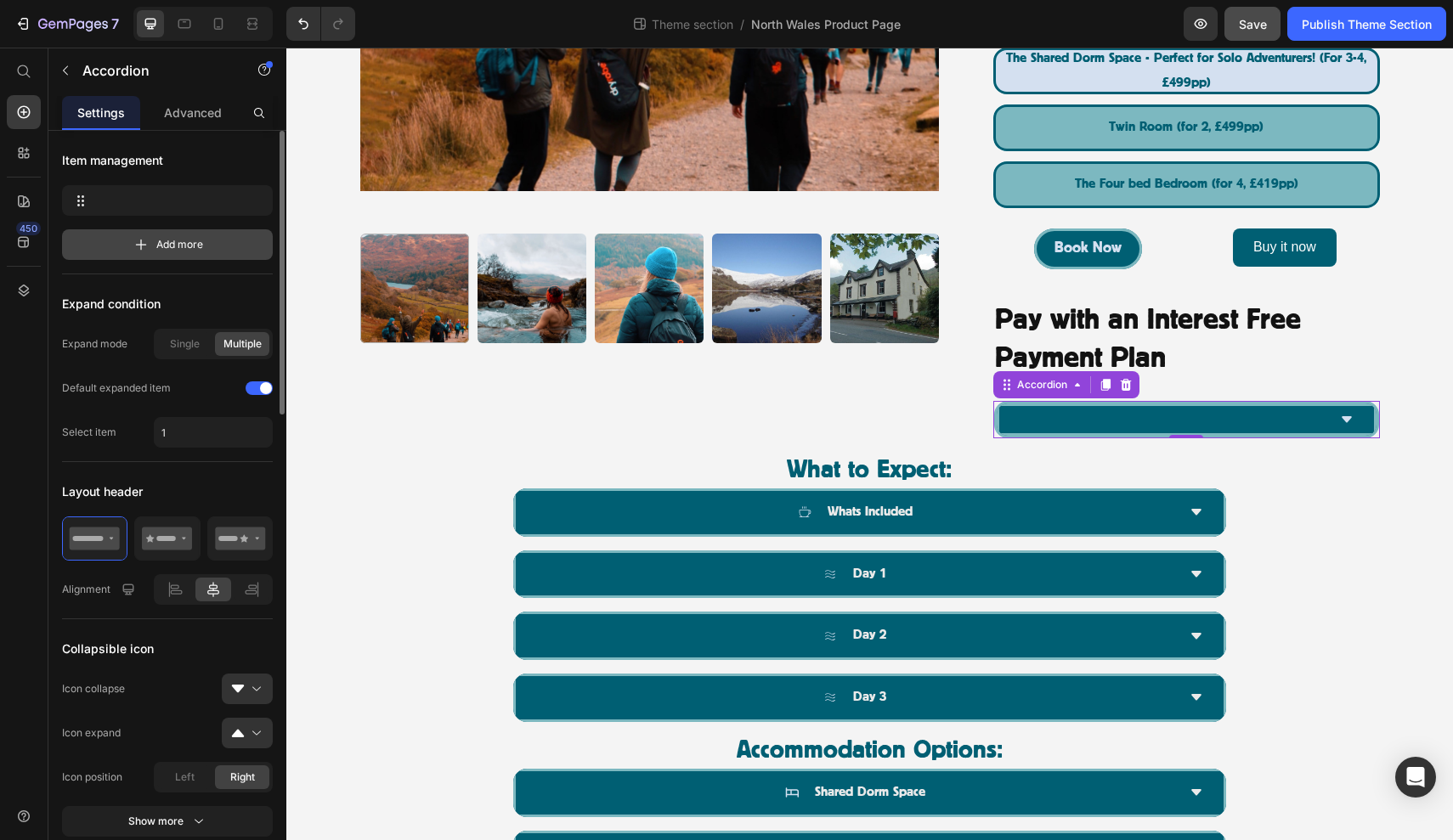 click on "Add more" at bounding box center (167, 245) 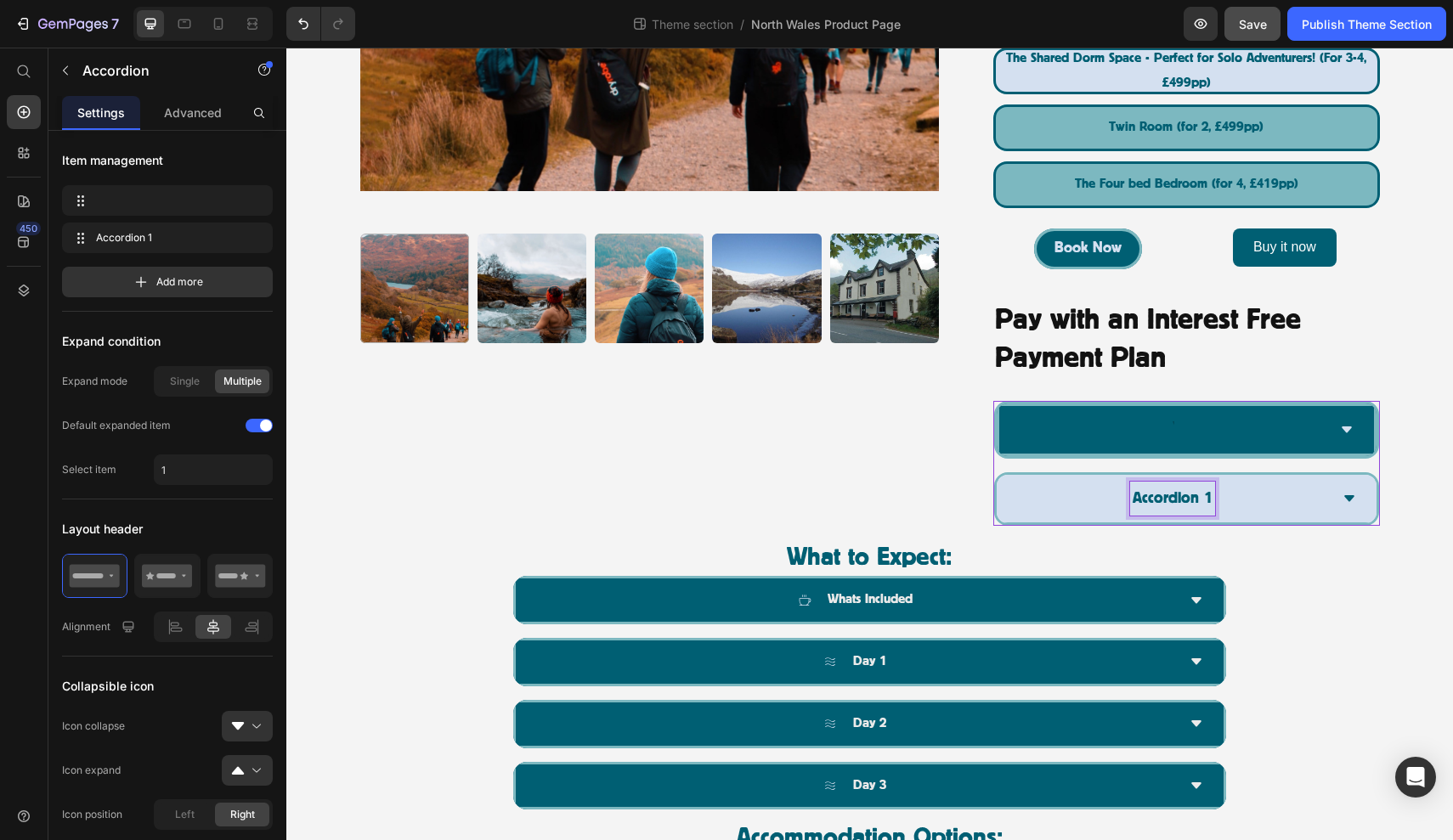 click on "Accordion 1" at bounding box center [1173, 499] 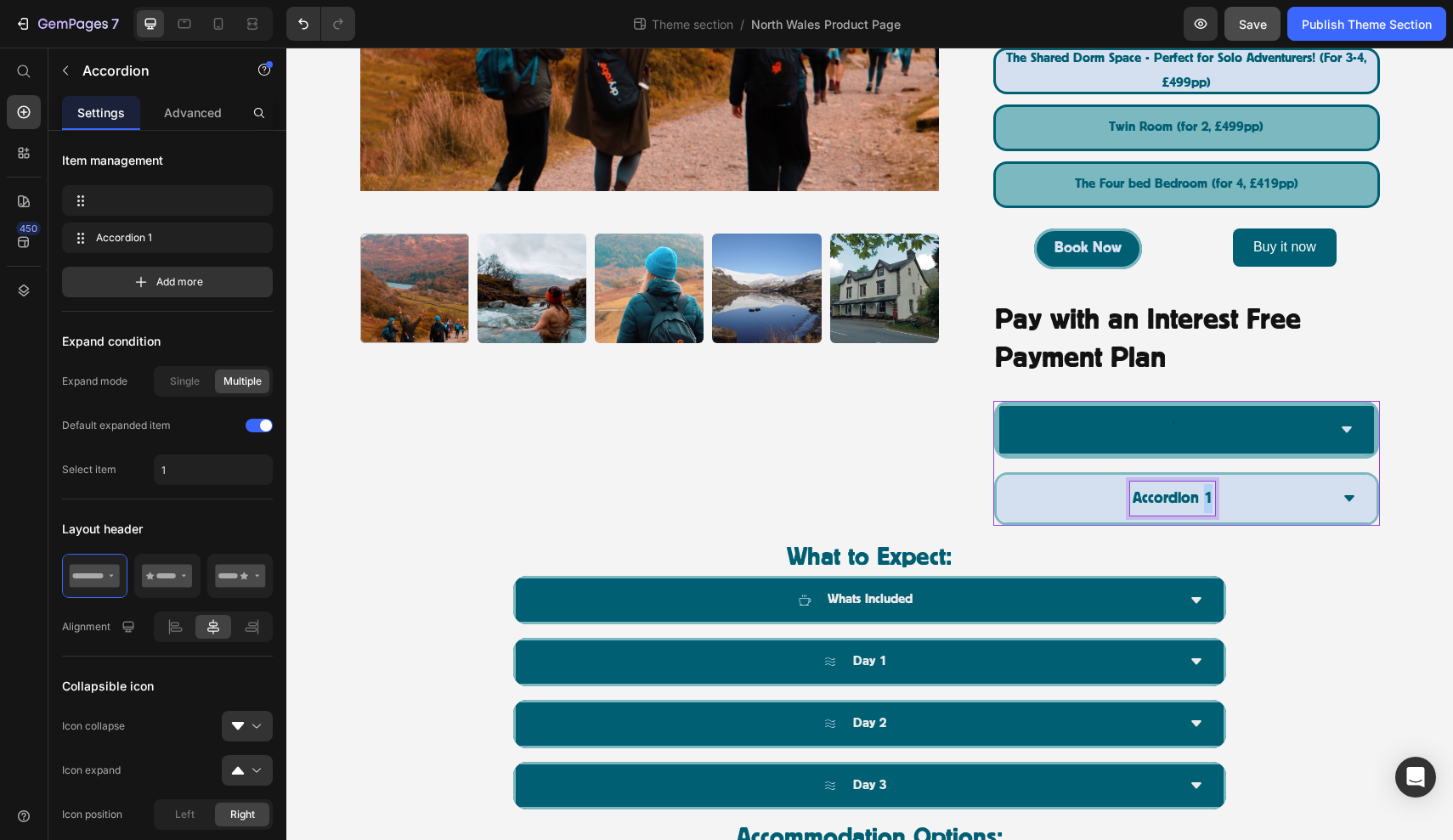 click on "Accordion 1" at bounding box center (1173, 499) 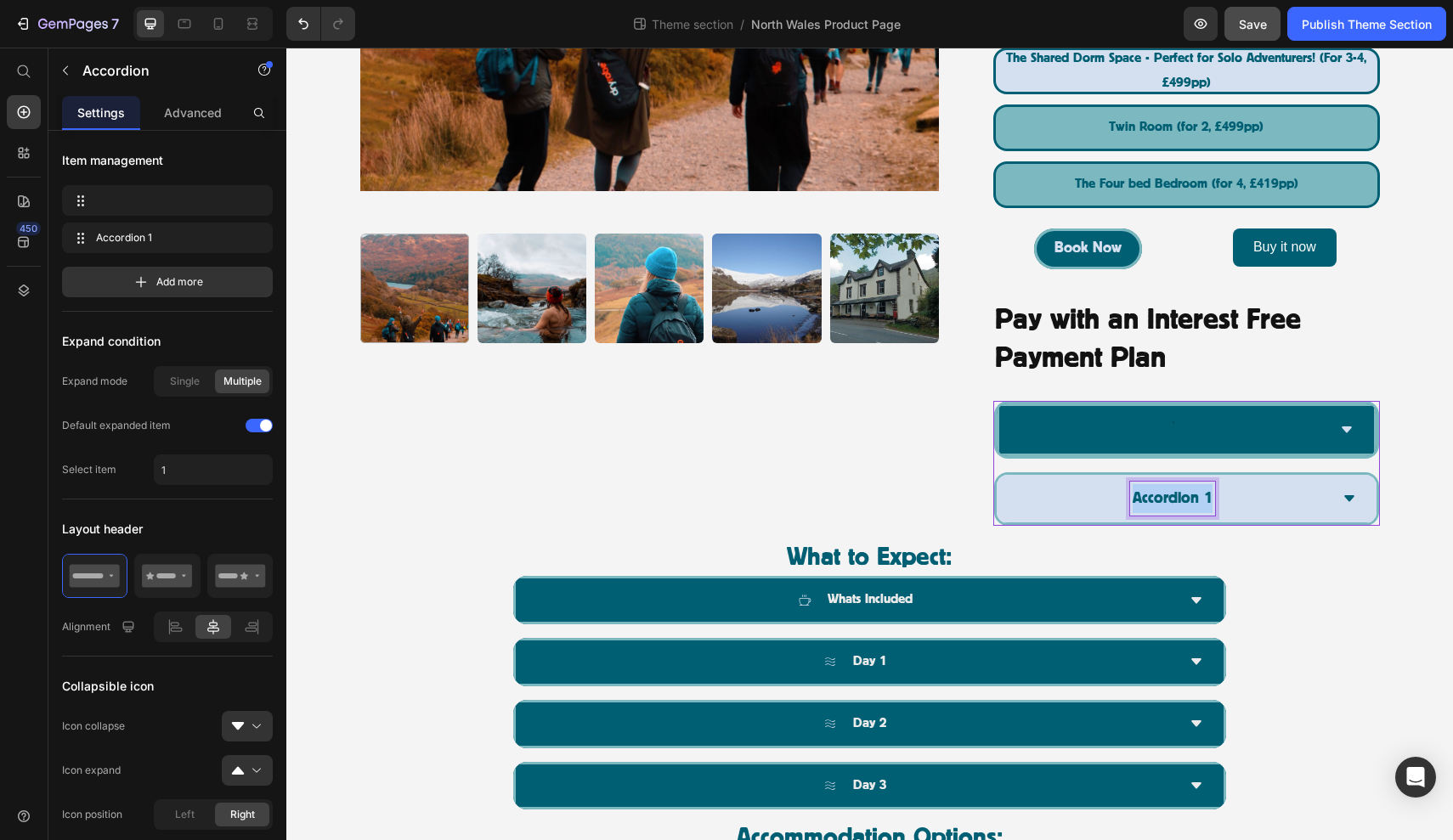 click on "Accordion 1" at bounding box center (1173, 499) 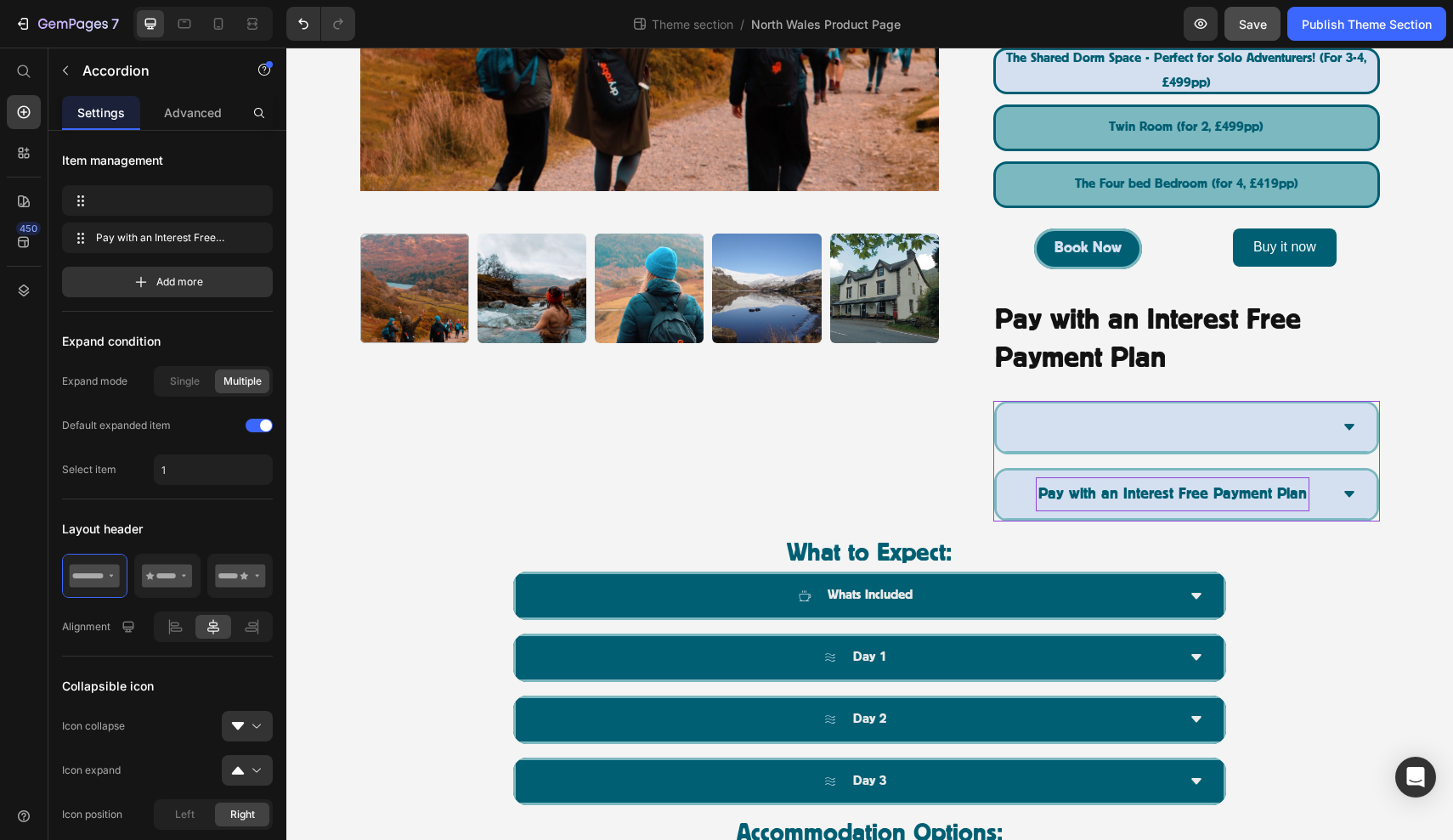 click 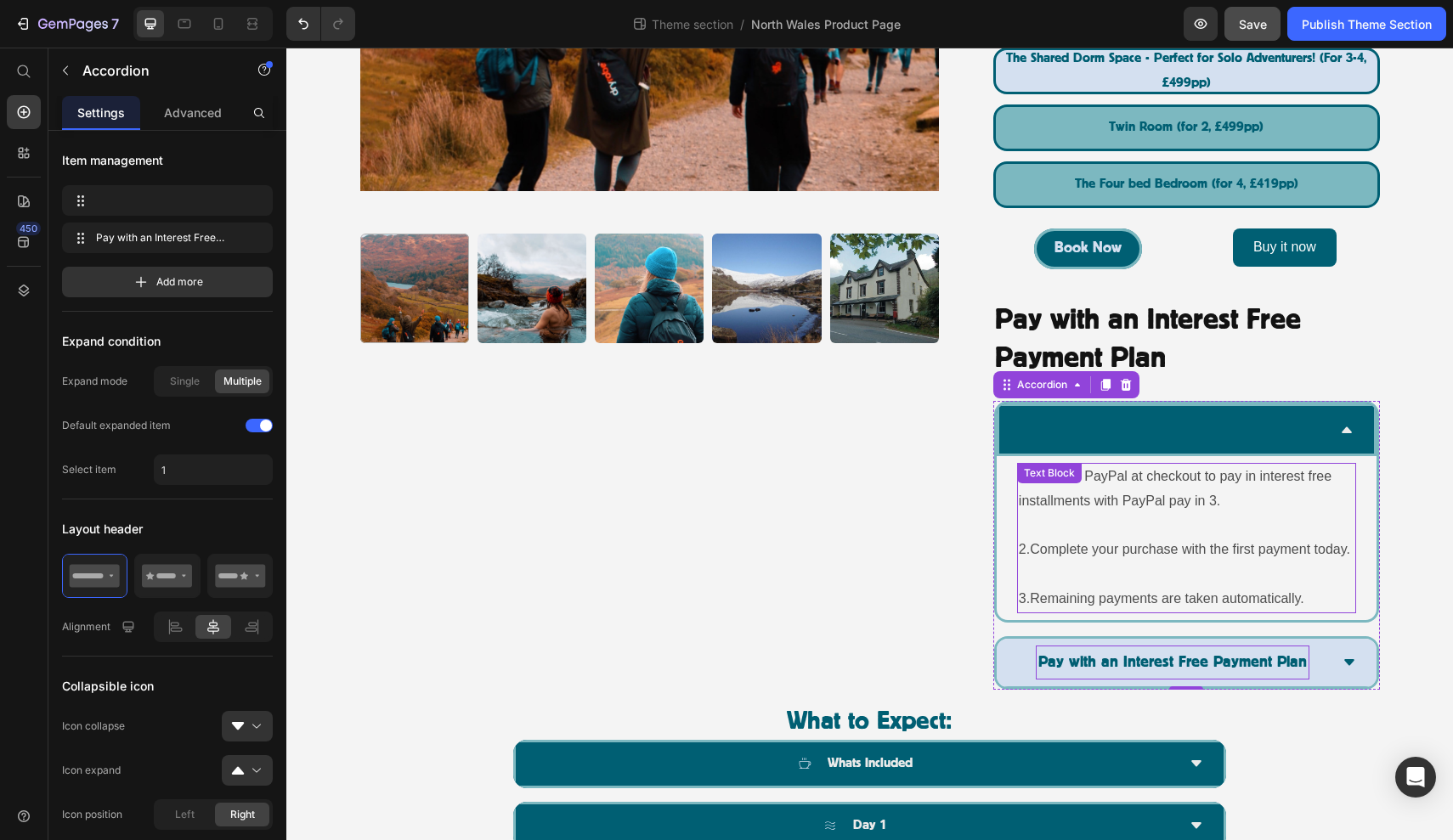 click on "2.Complete your purchase with the first payment today." at bounding box center [1186, 550] 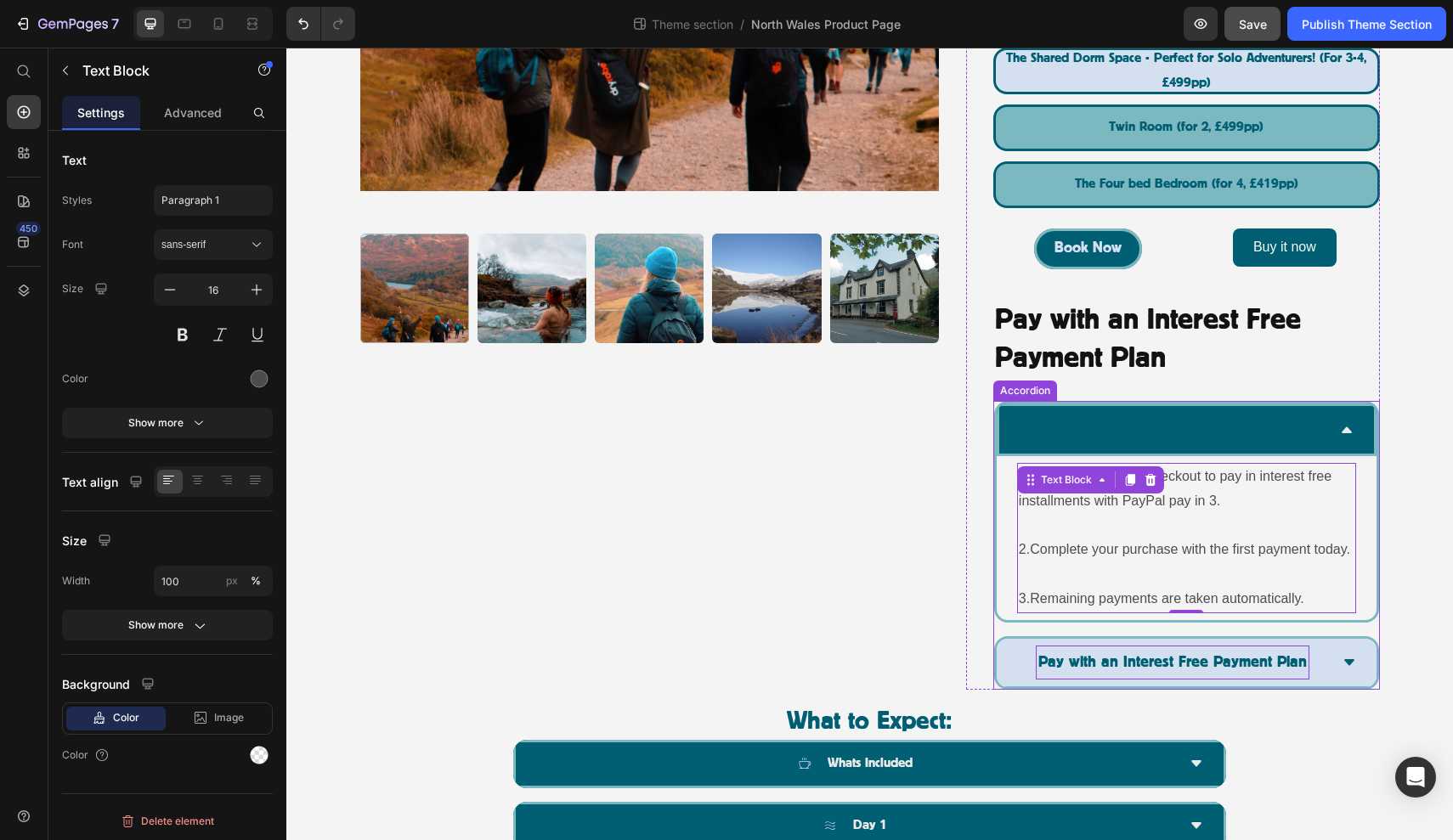 click on "Pay with an Interest Free Payment Plan" at bounding box center (1186, 662) 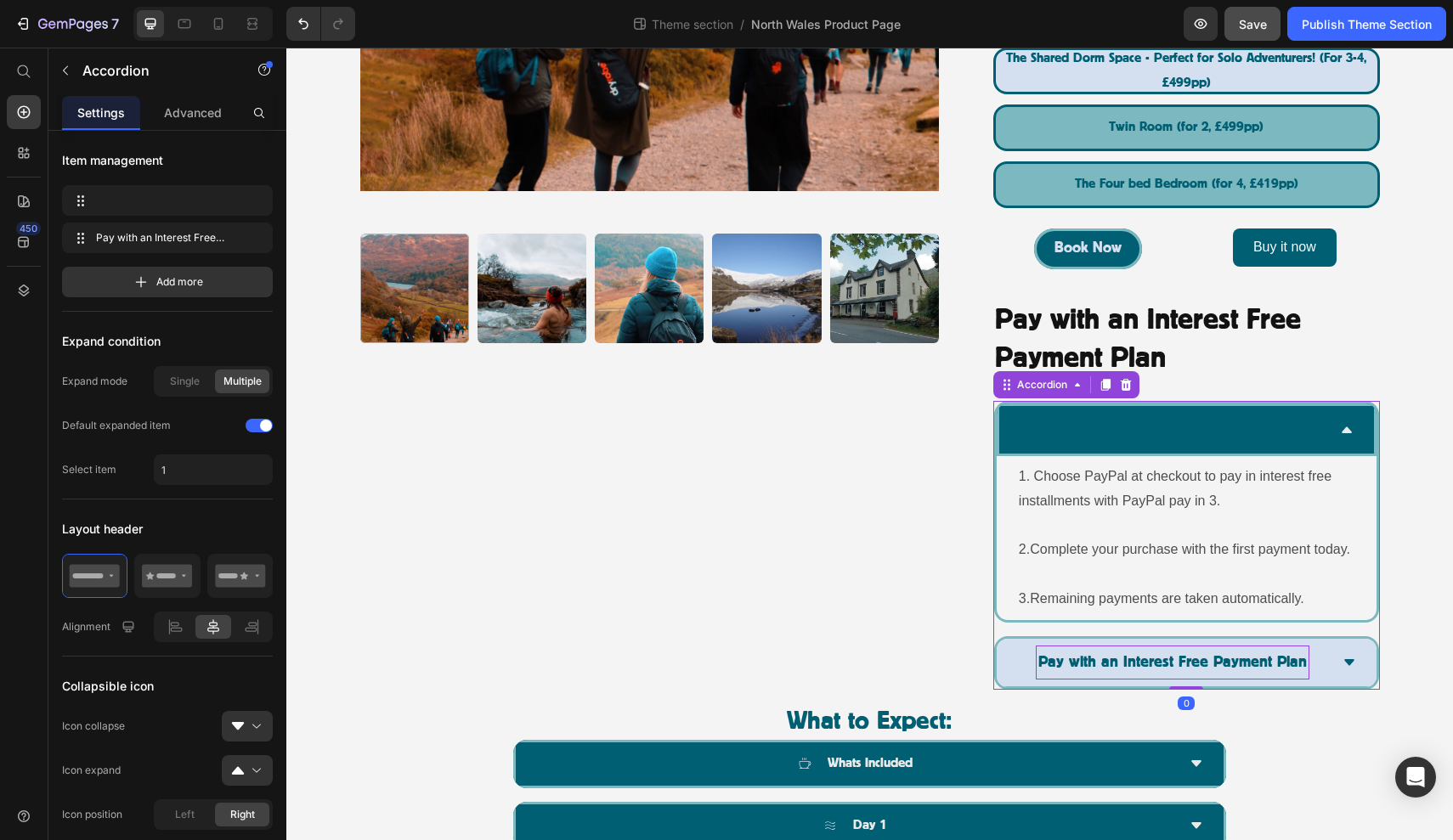 click 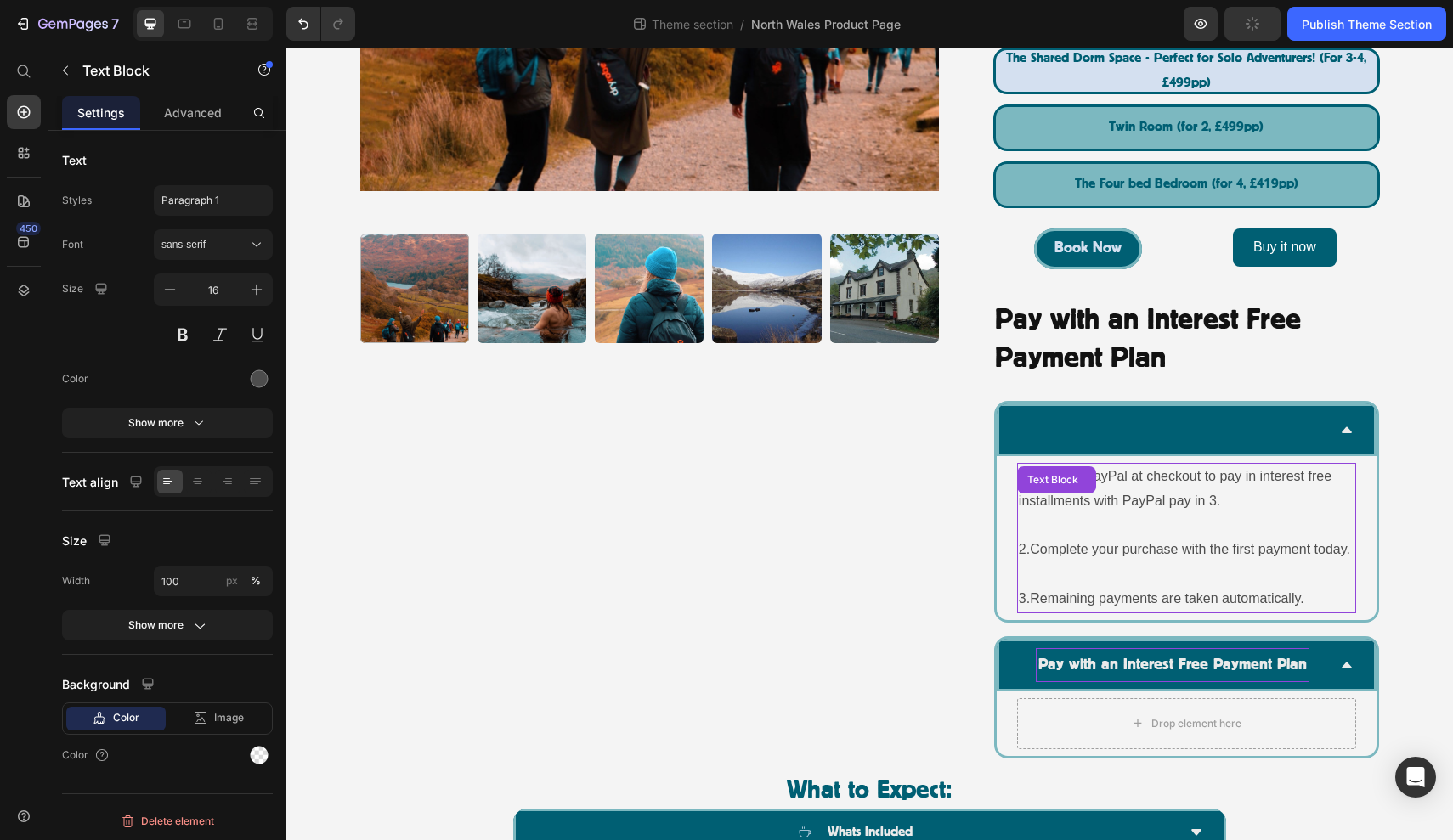 click on "1. Choose PayPal at checkout to pay in interest free installments with PayPal pay in 3." at bounding box center [1186, 489] 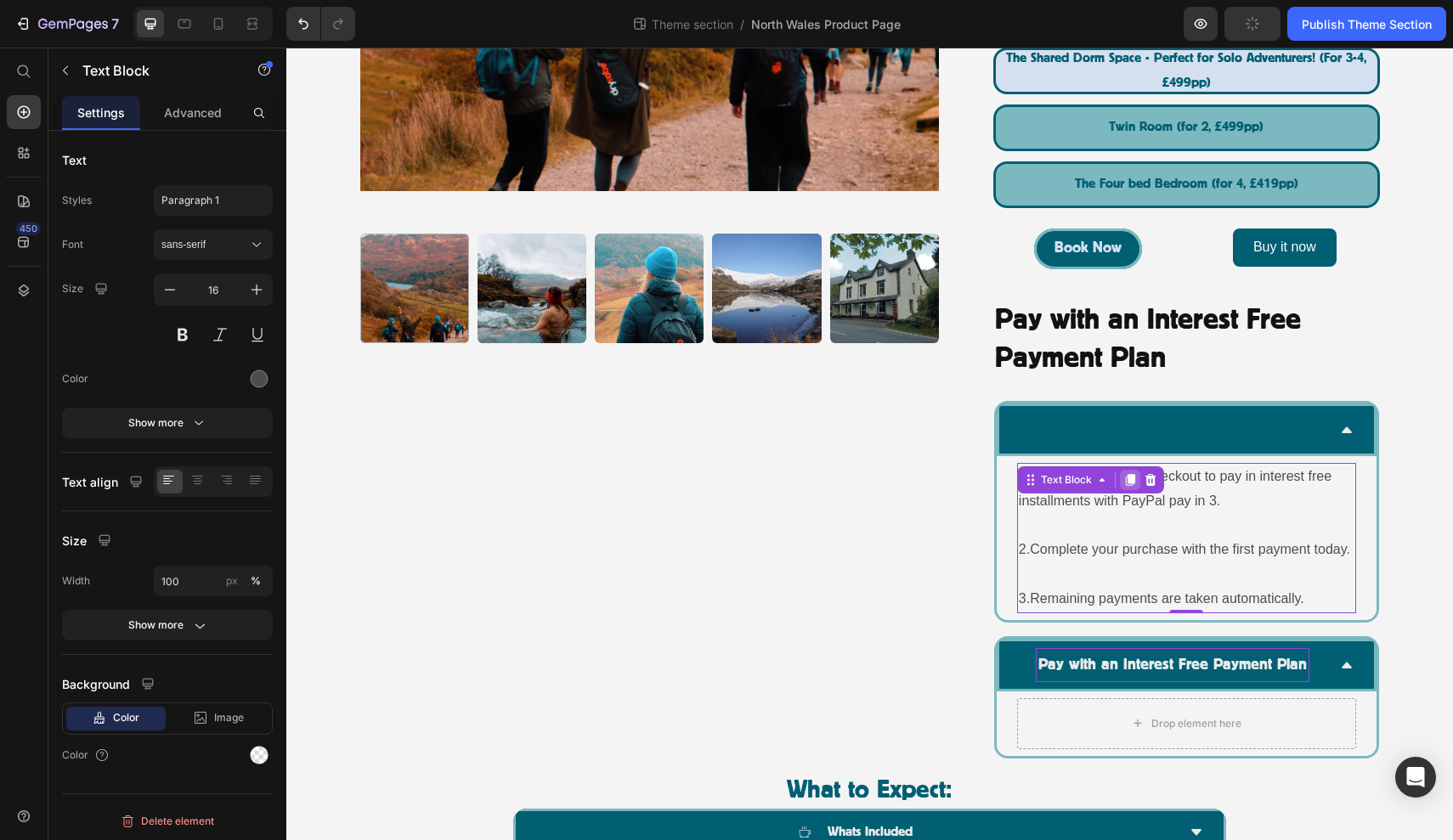 click 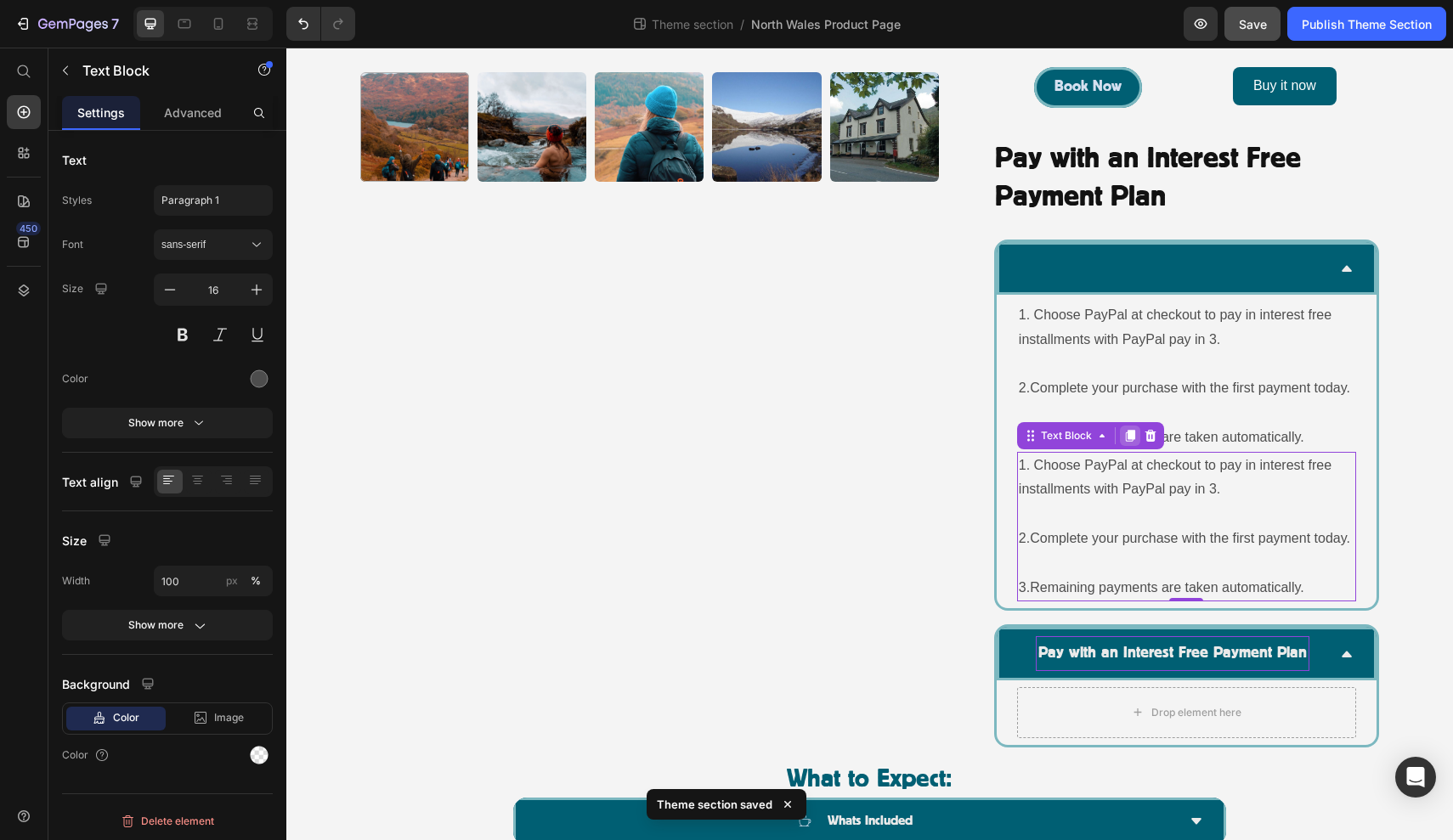 scroll, scrollTop: 944, scrollLeft: 0, axis: vertical 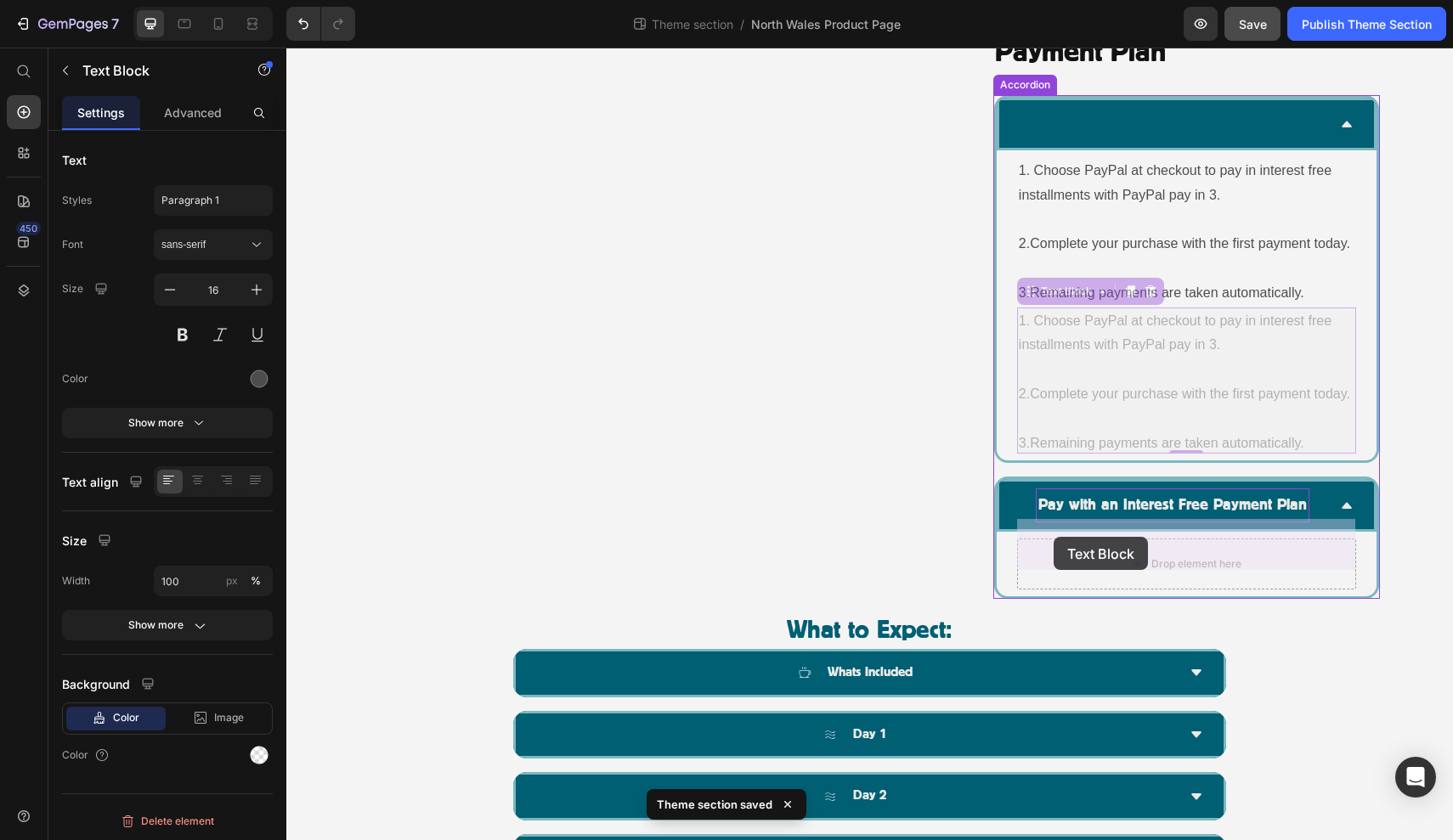 drag, startPoint x: 1031, startPoint y: 273, endPoint x: 1054, endPoint y: 537, distance: 265 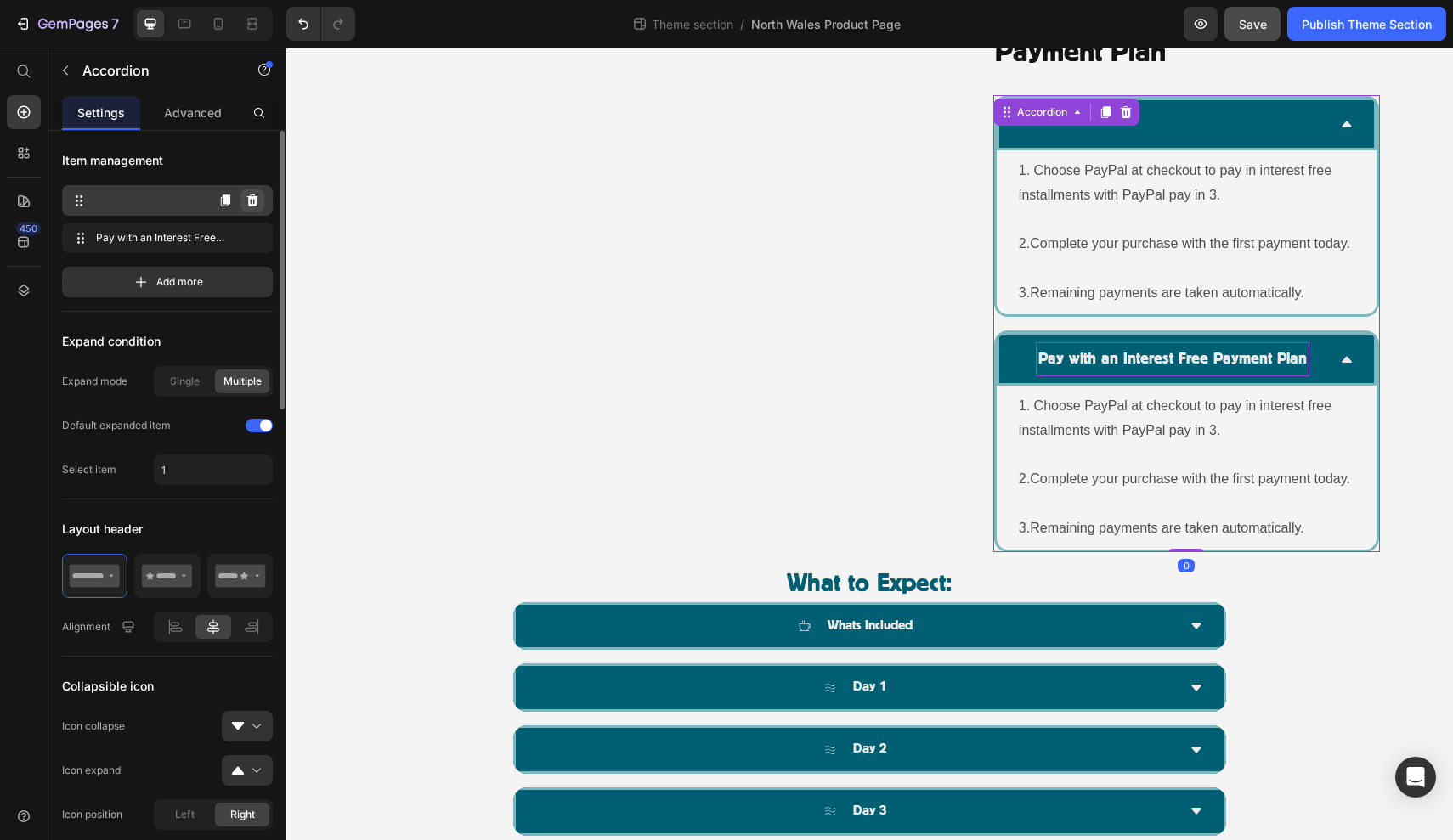 click 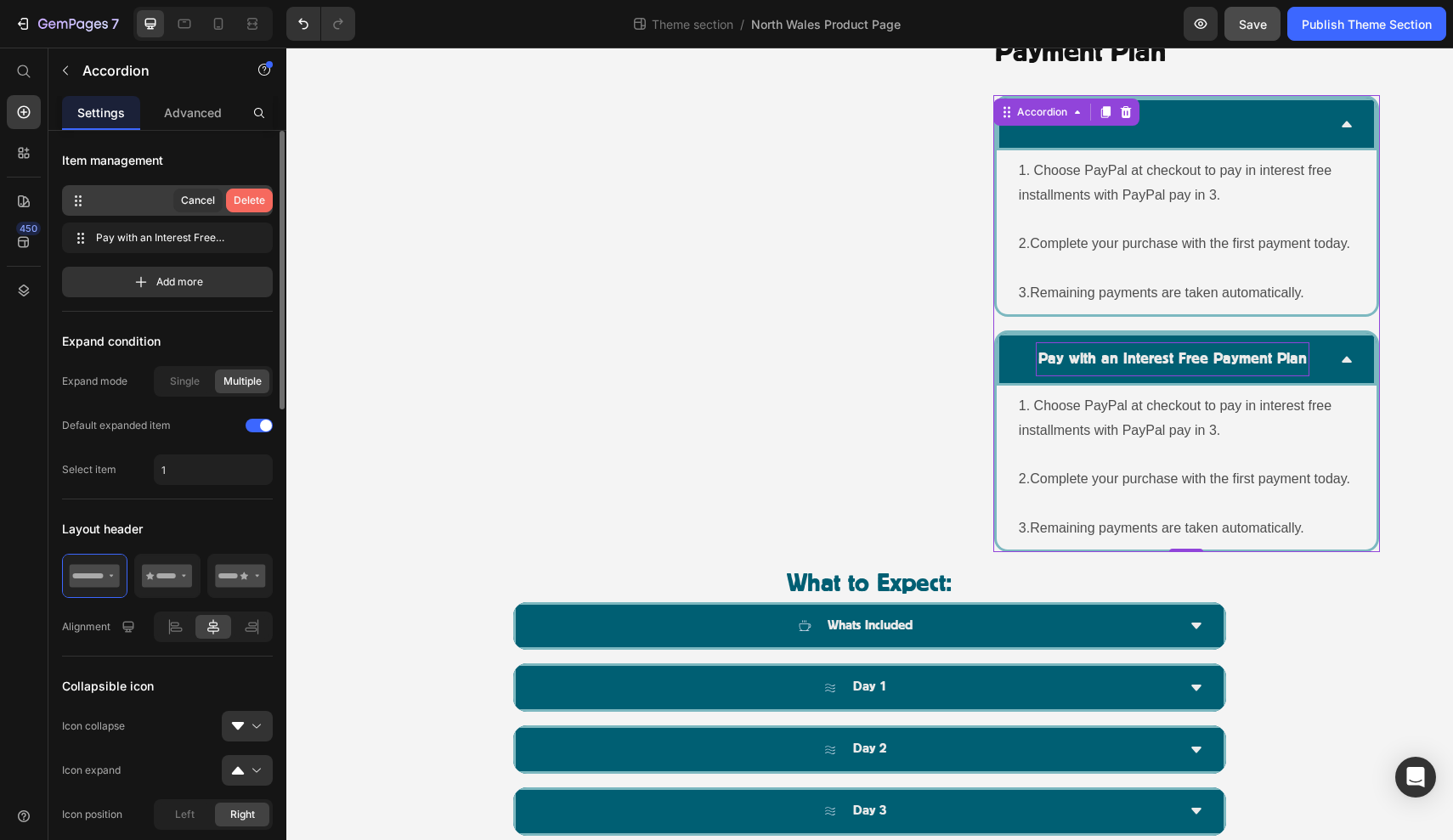 click on "Delete" at bounding box center [249, 200] 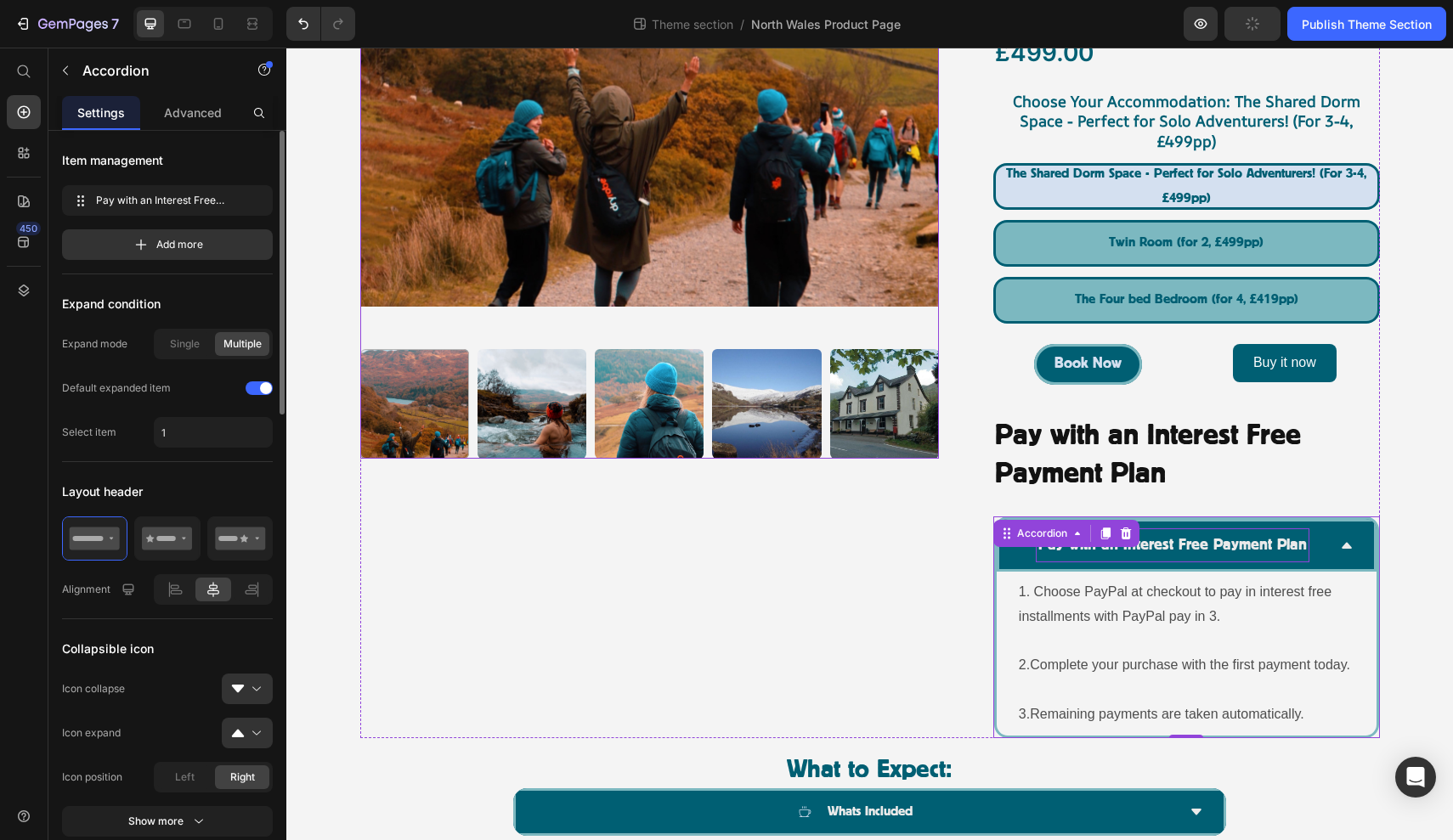 scroll, scrollTop: 521, scrollLeft: 0, axis: vertical 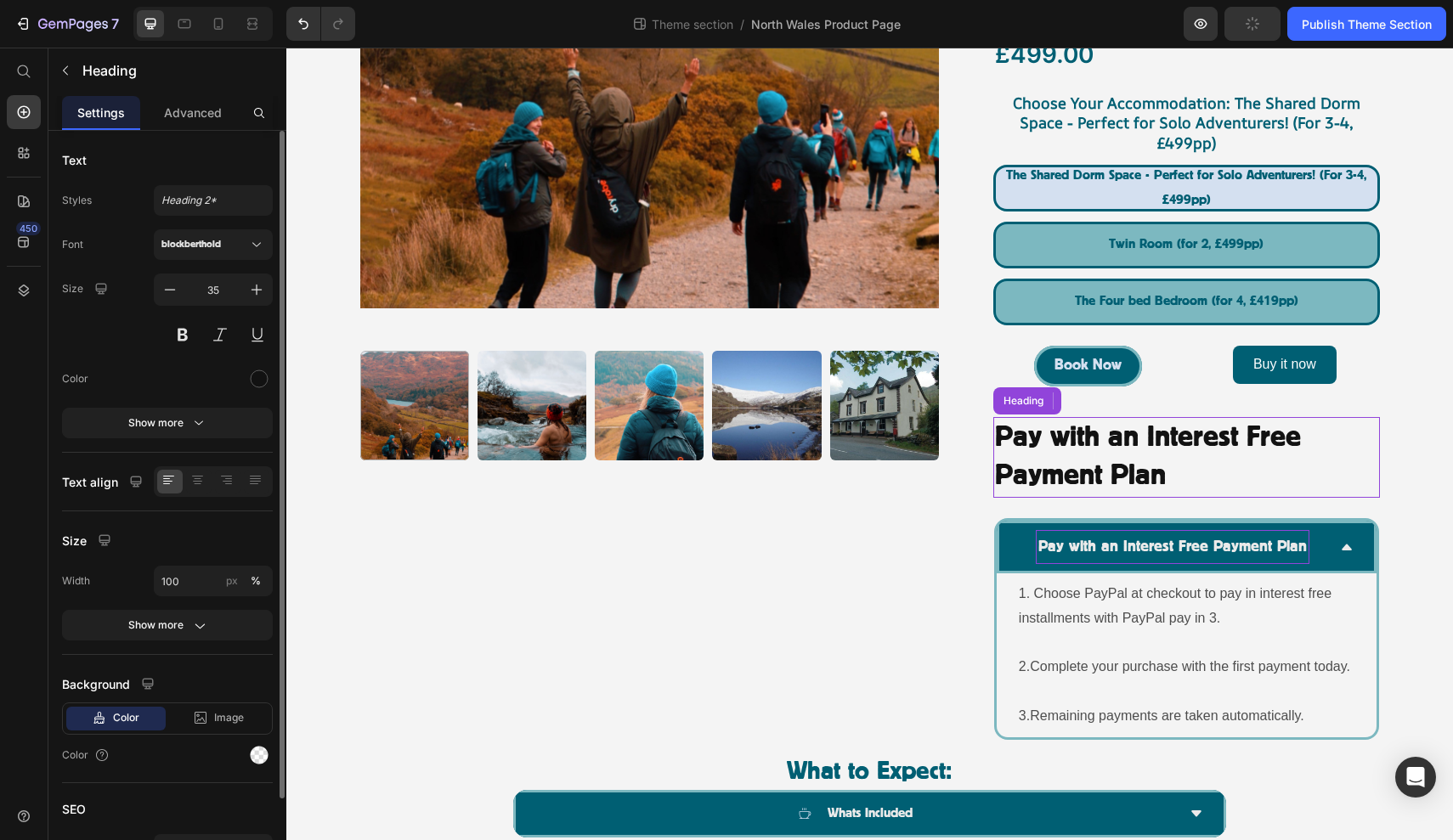 click on "Pay with an Interest Free Payment Plan" at bounding box center (1186, 457) 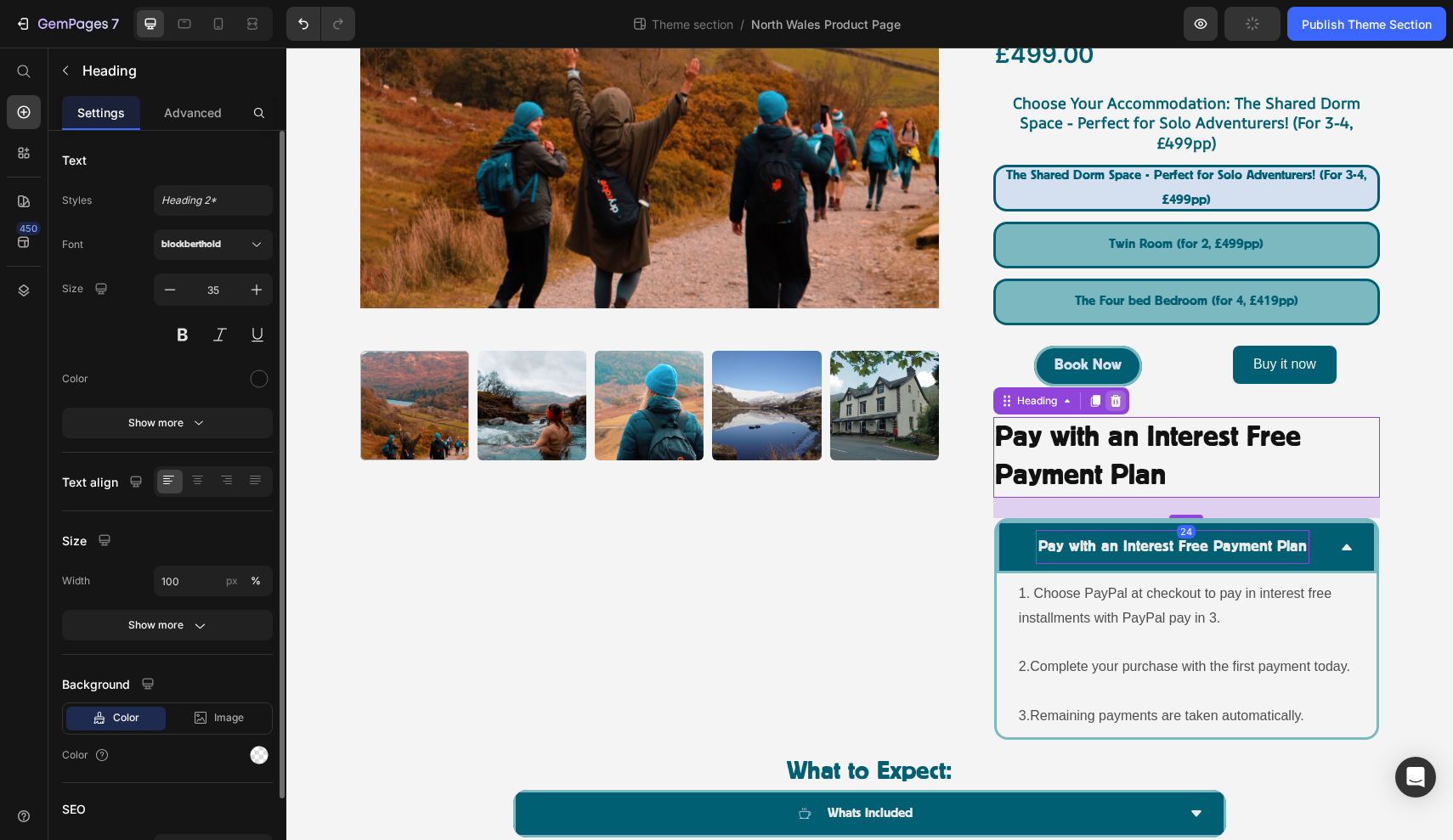 click 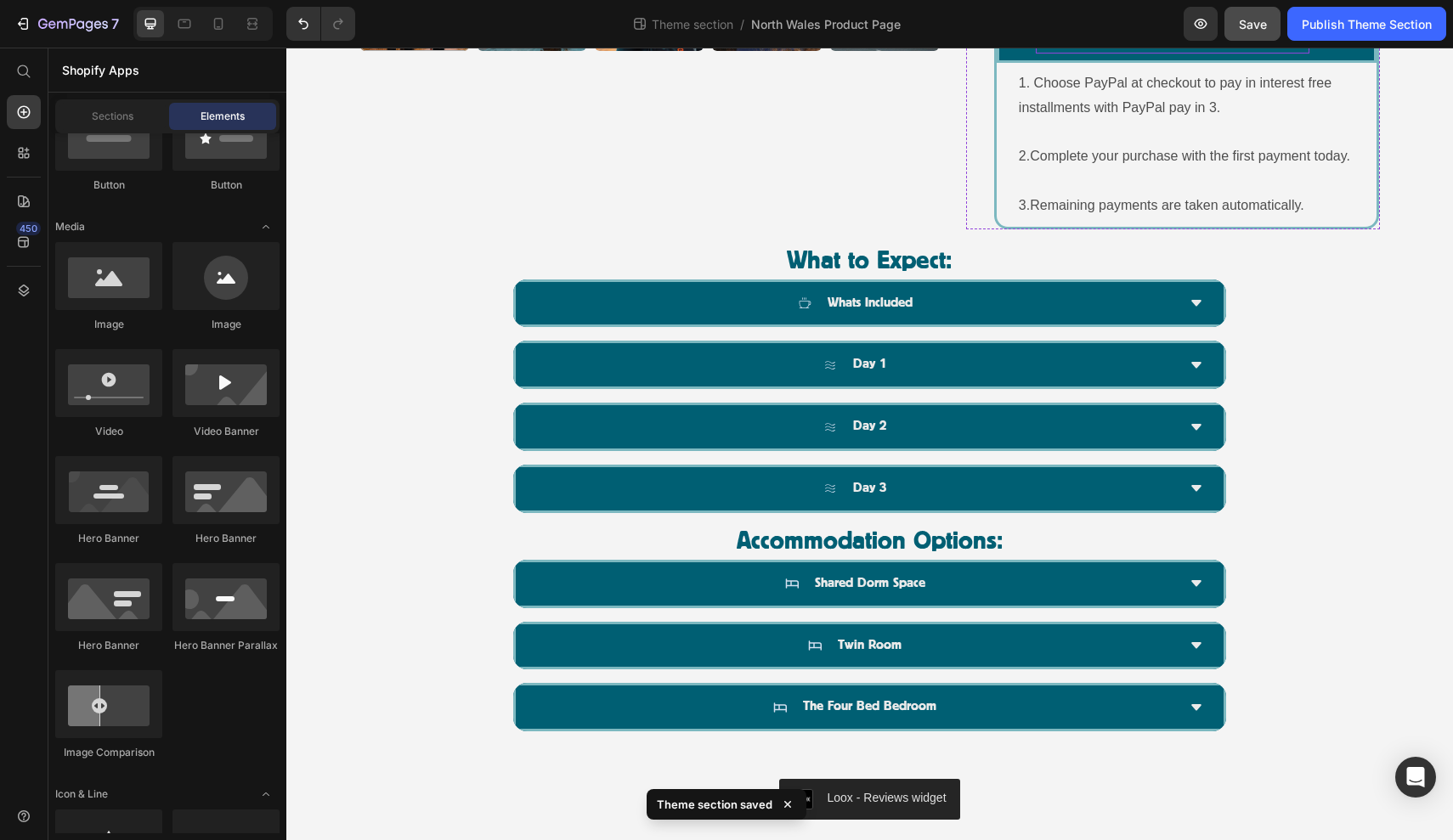 scroll, scrollTop: 921, scrollLeft: 0, axis: vertical 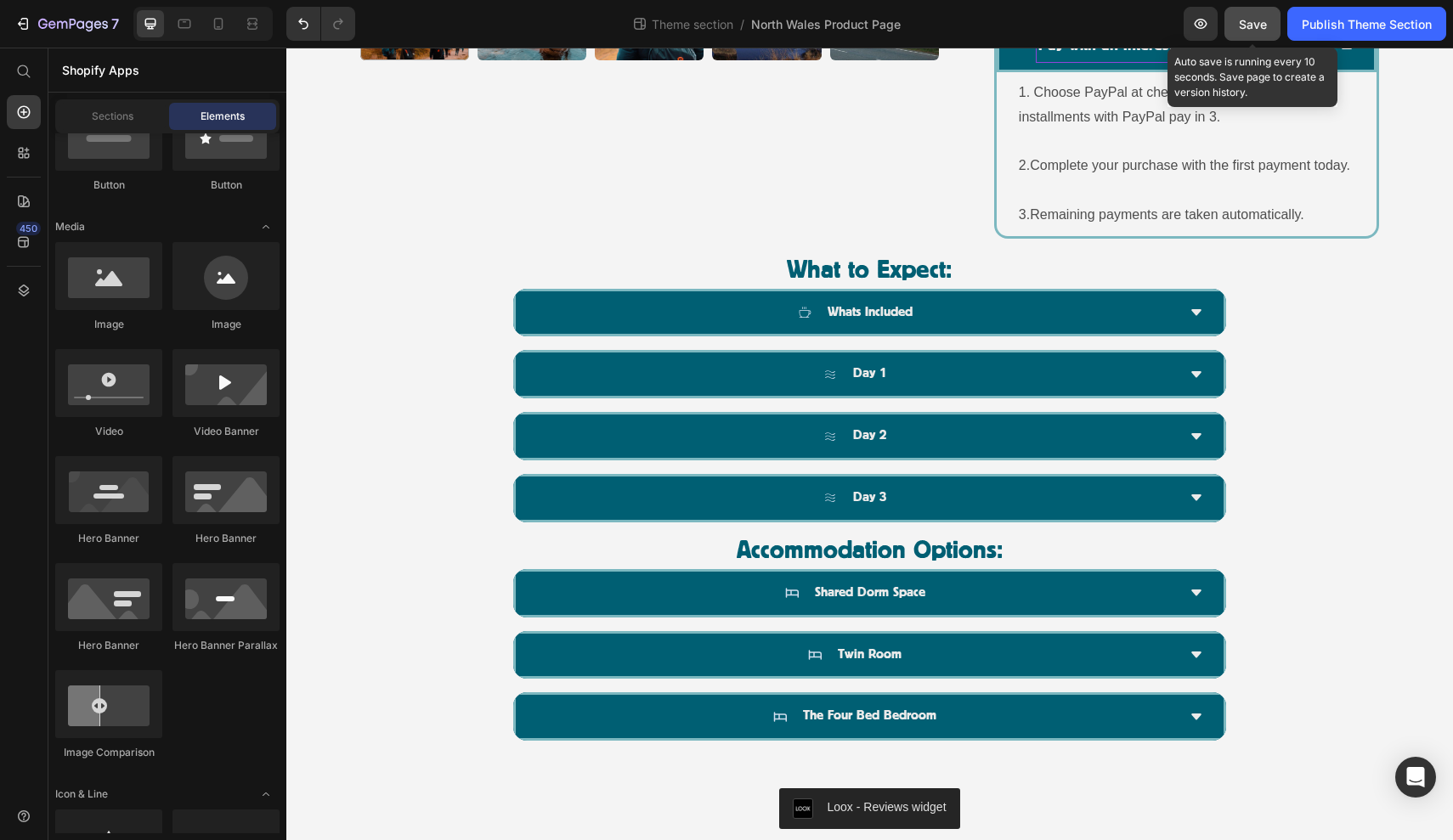 click on "Save" at bounding box center (1252, 24) 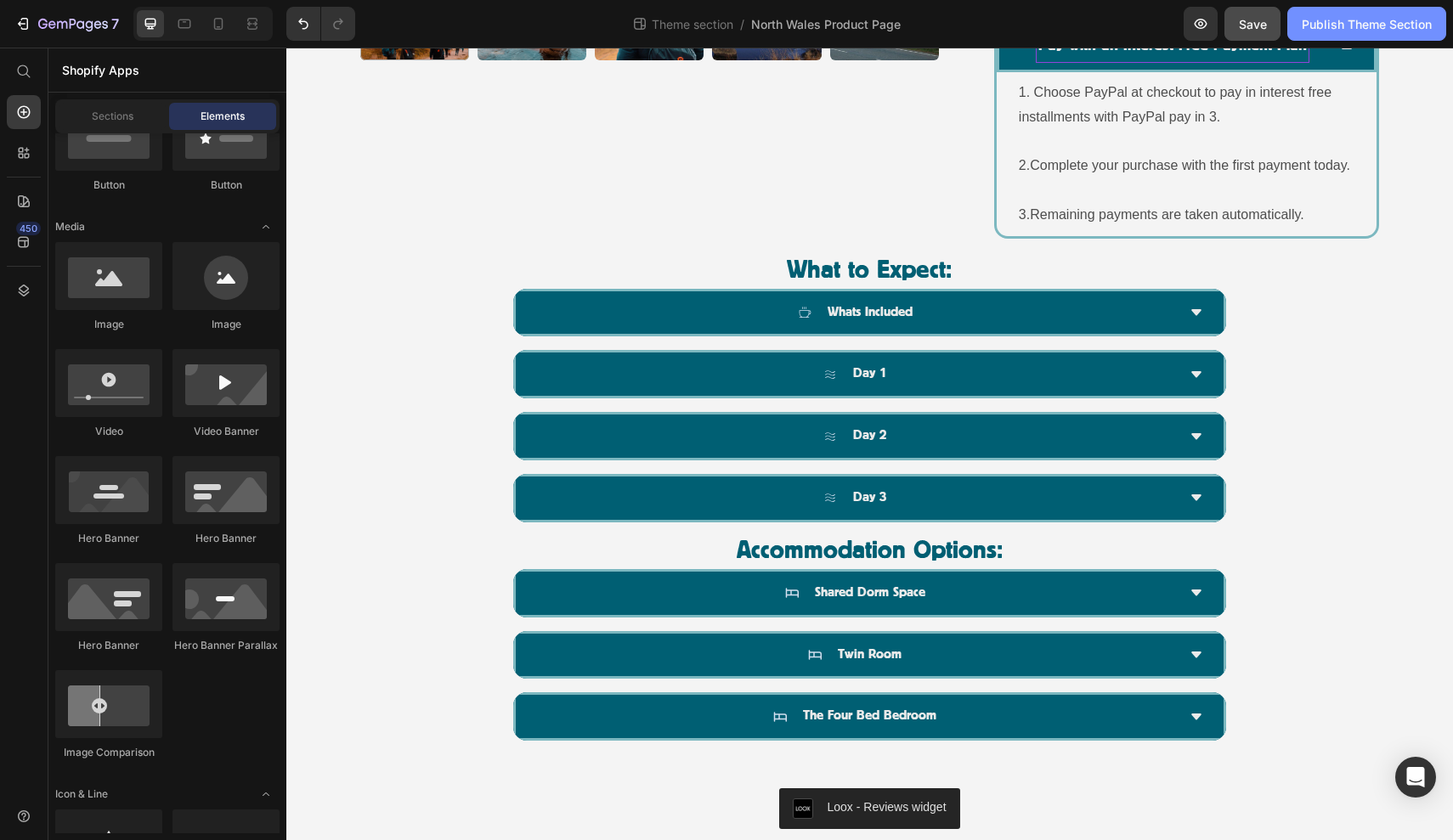 click on "Publish Theme Section" at bounding box center (1366, 24) 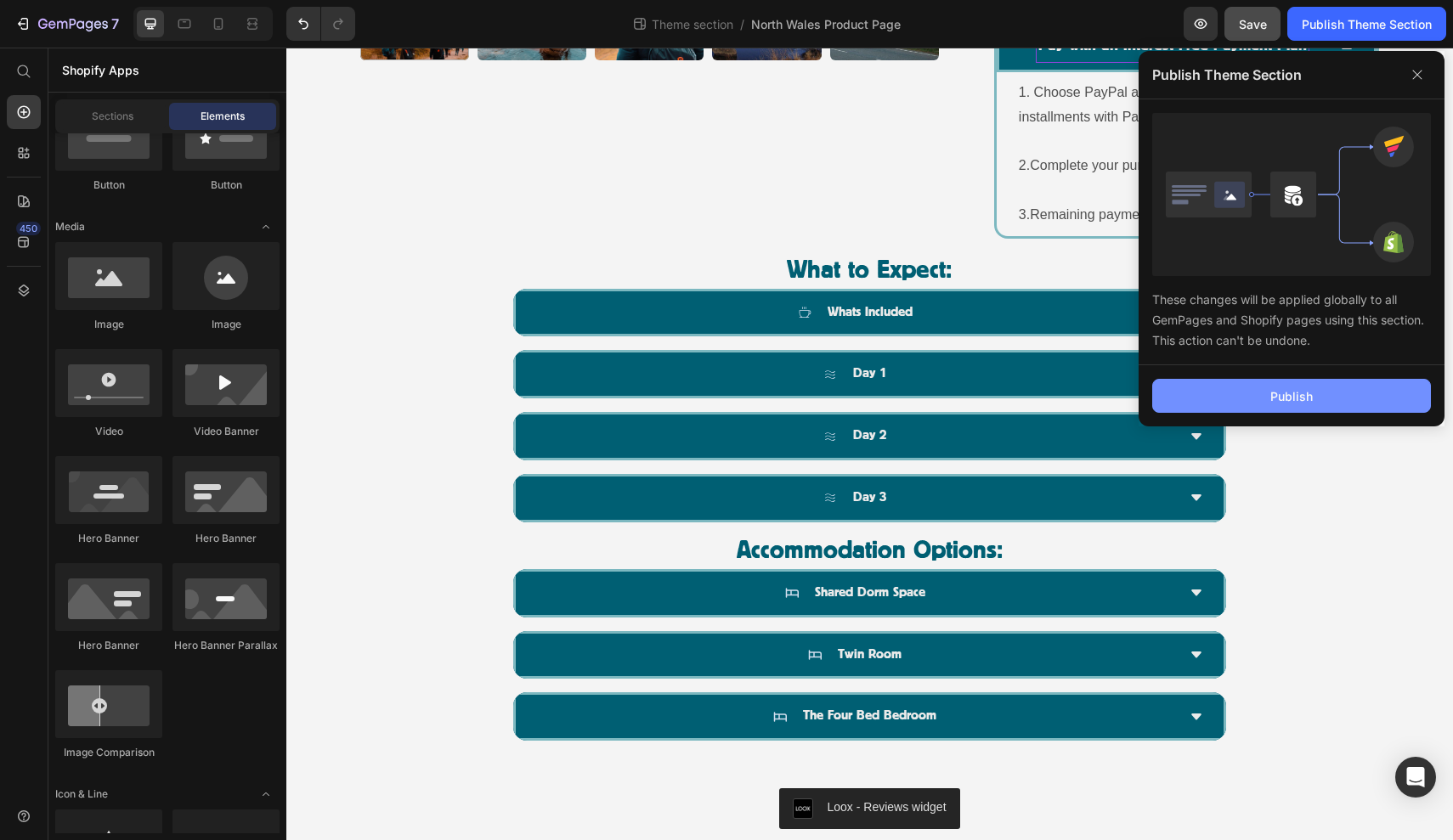 click on "Publish" 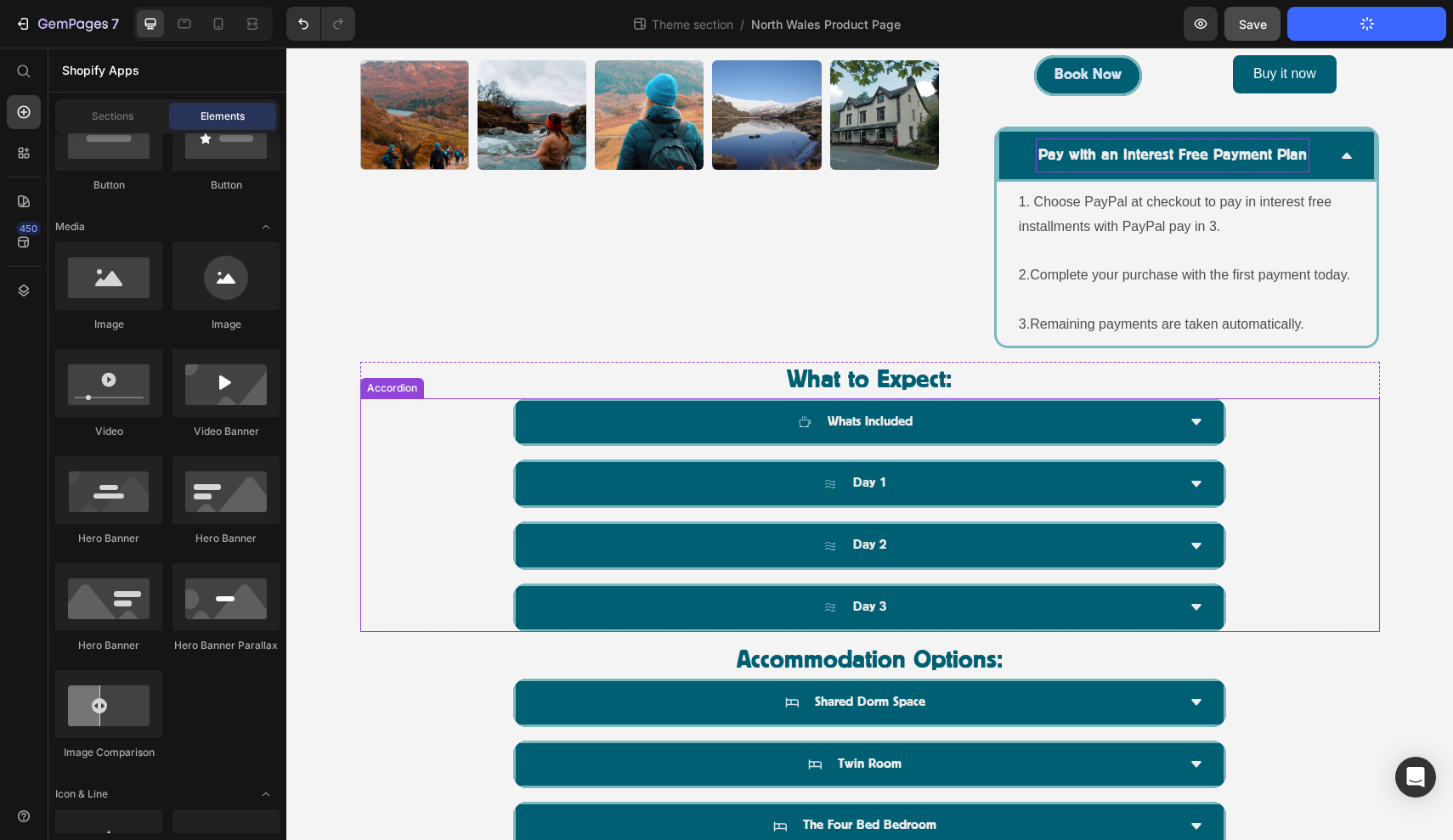 scroll, scrollTop: 809, scrollLeft: 0, axis: vertical 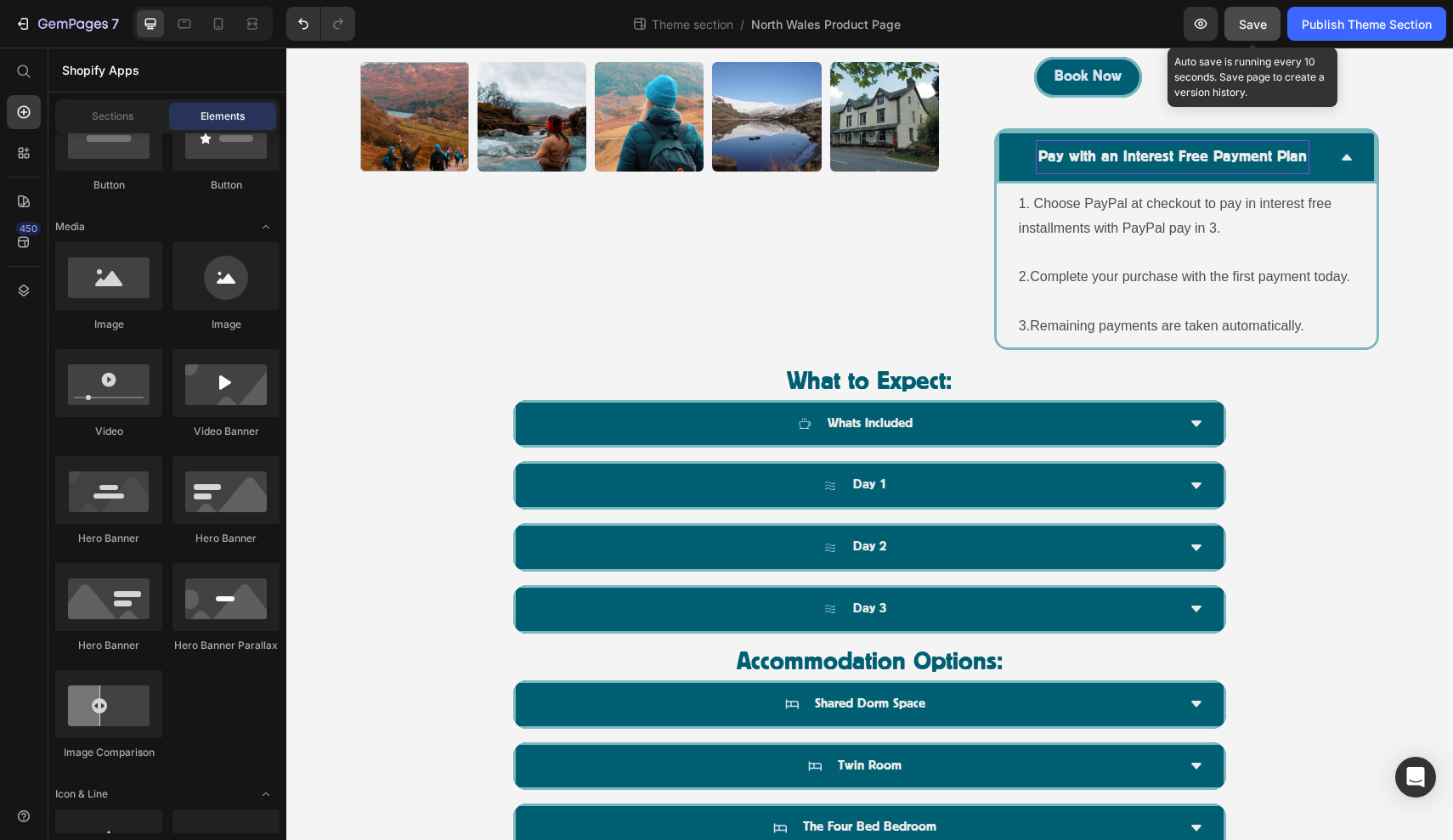 click on "Save" 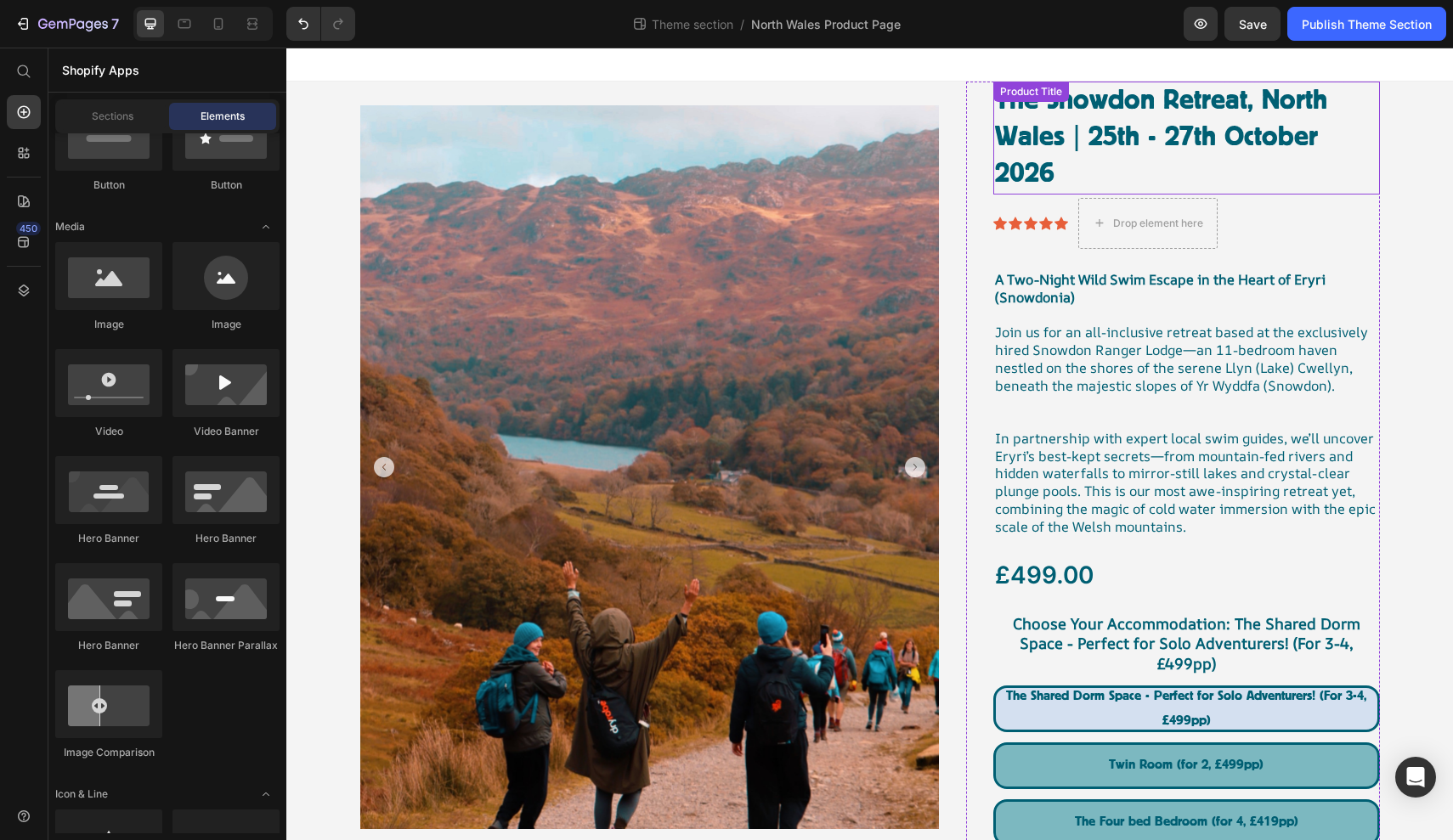 scroll, scrollTop: 0, scrollLeft: 0, axis: both 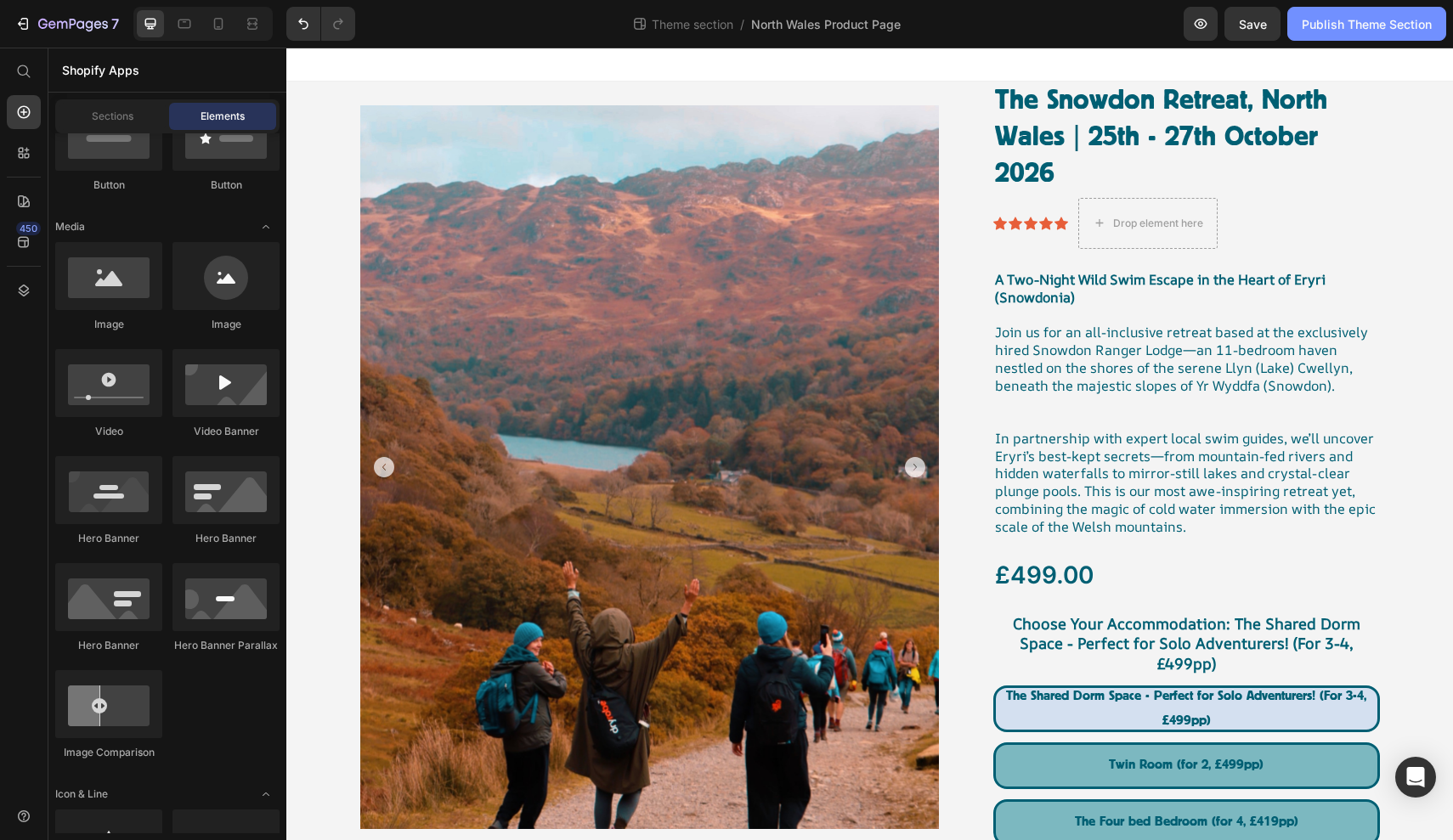 click on "Publish Theme Section" at bounding box center (1366, 24) 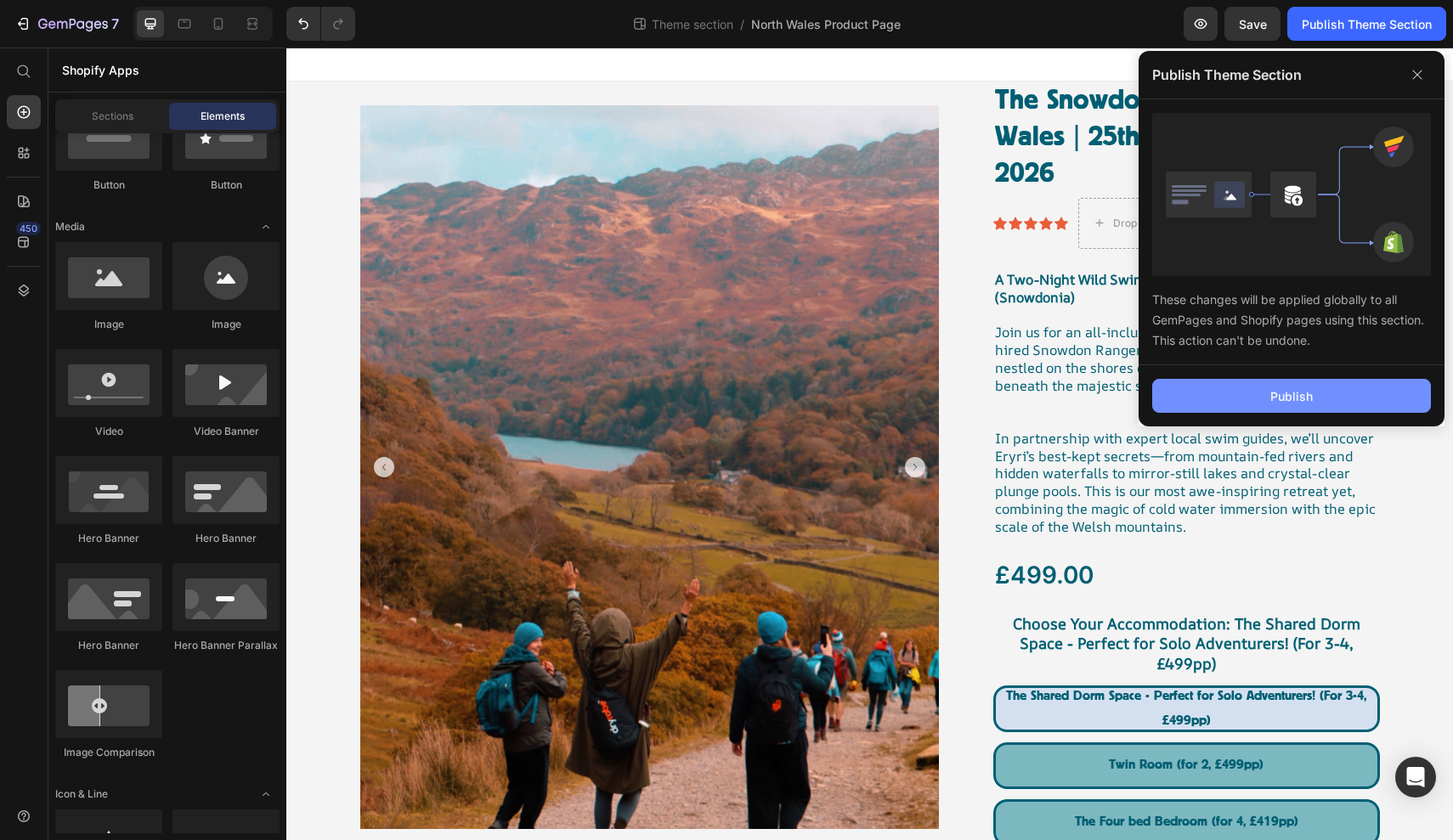 click on "Publish" 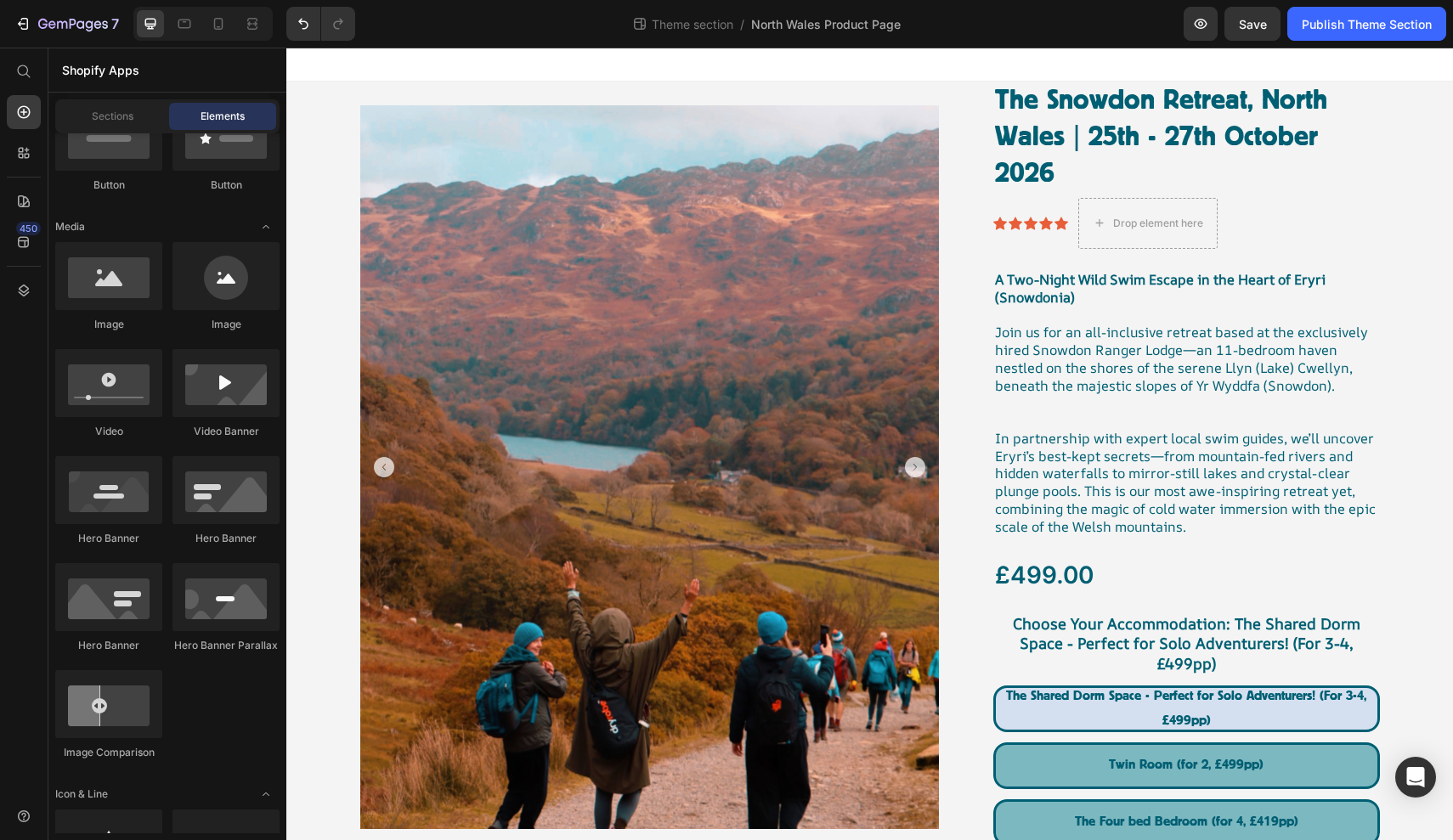 scroll, scrollTop: 0, scrollLeft: 0, axis: both 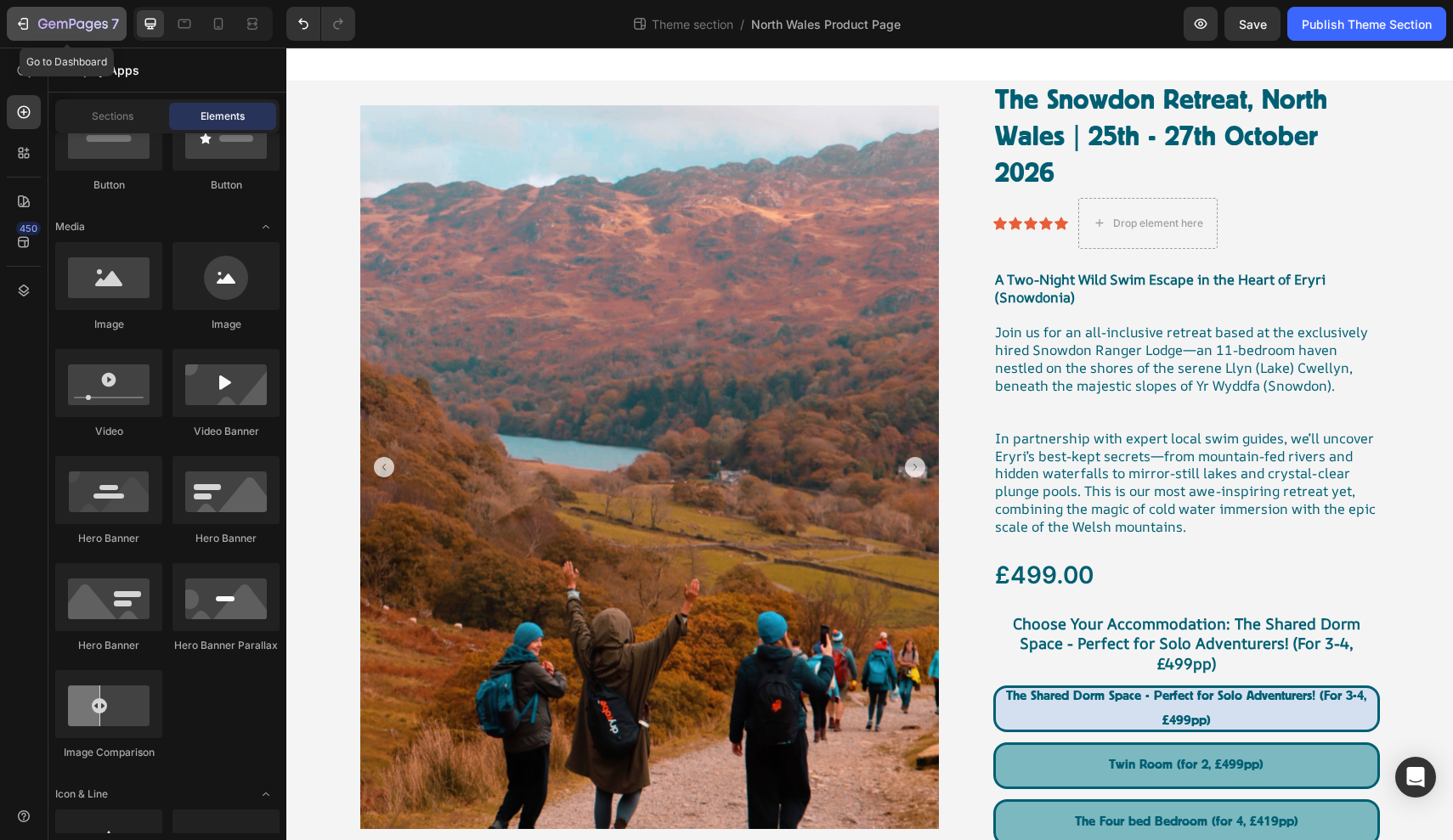 click on "7" at bounding box center (66, 24) 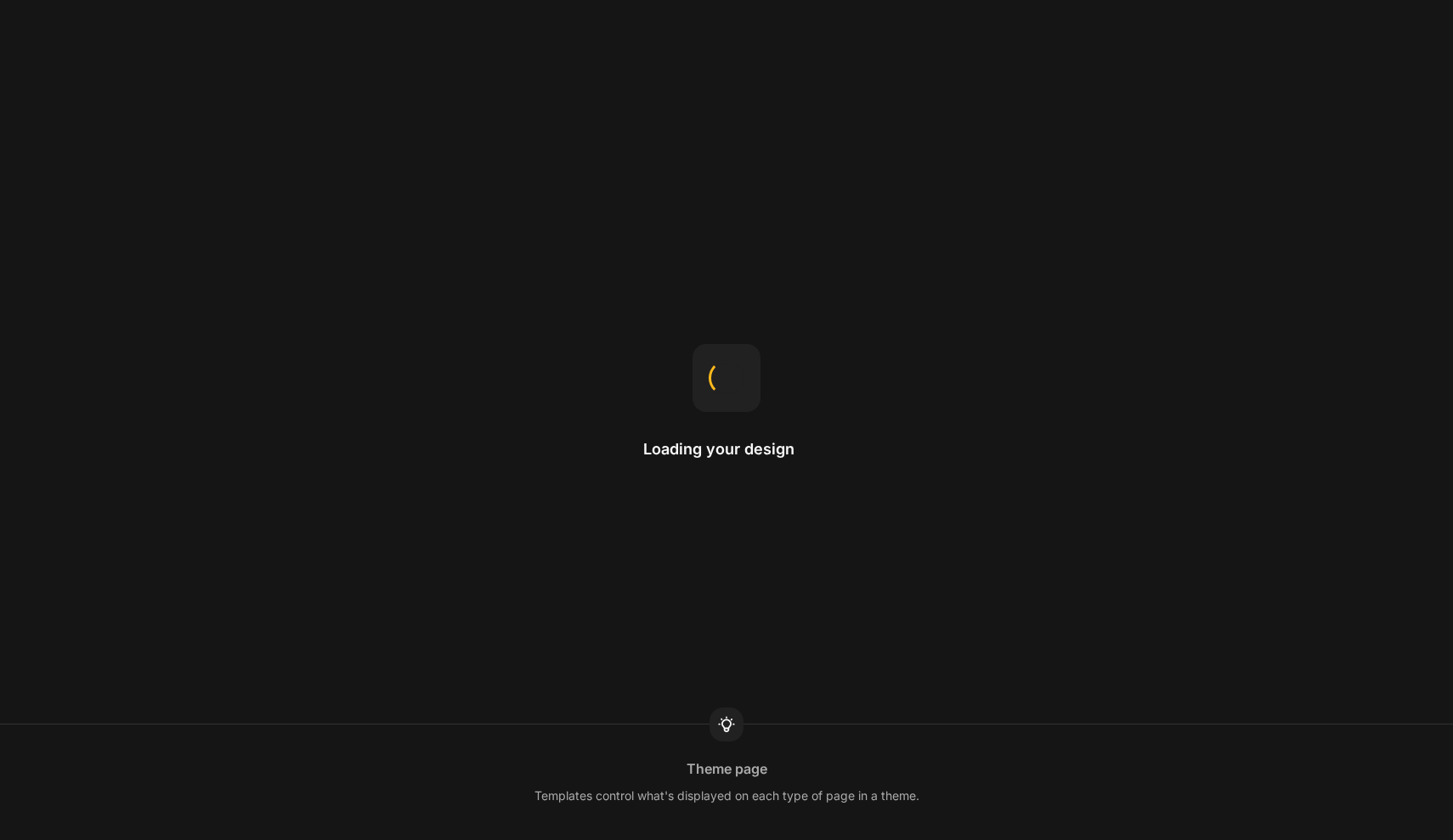 scroll, scrollTop: 0, scrollLeft: 0, axis: both 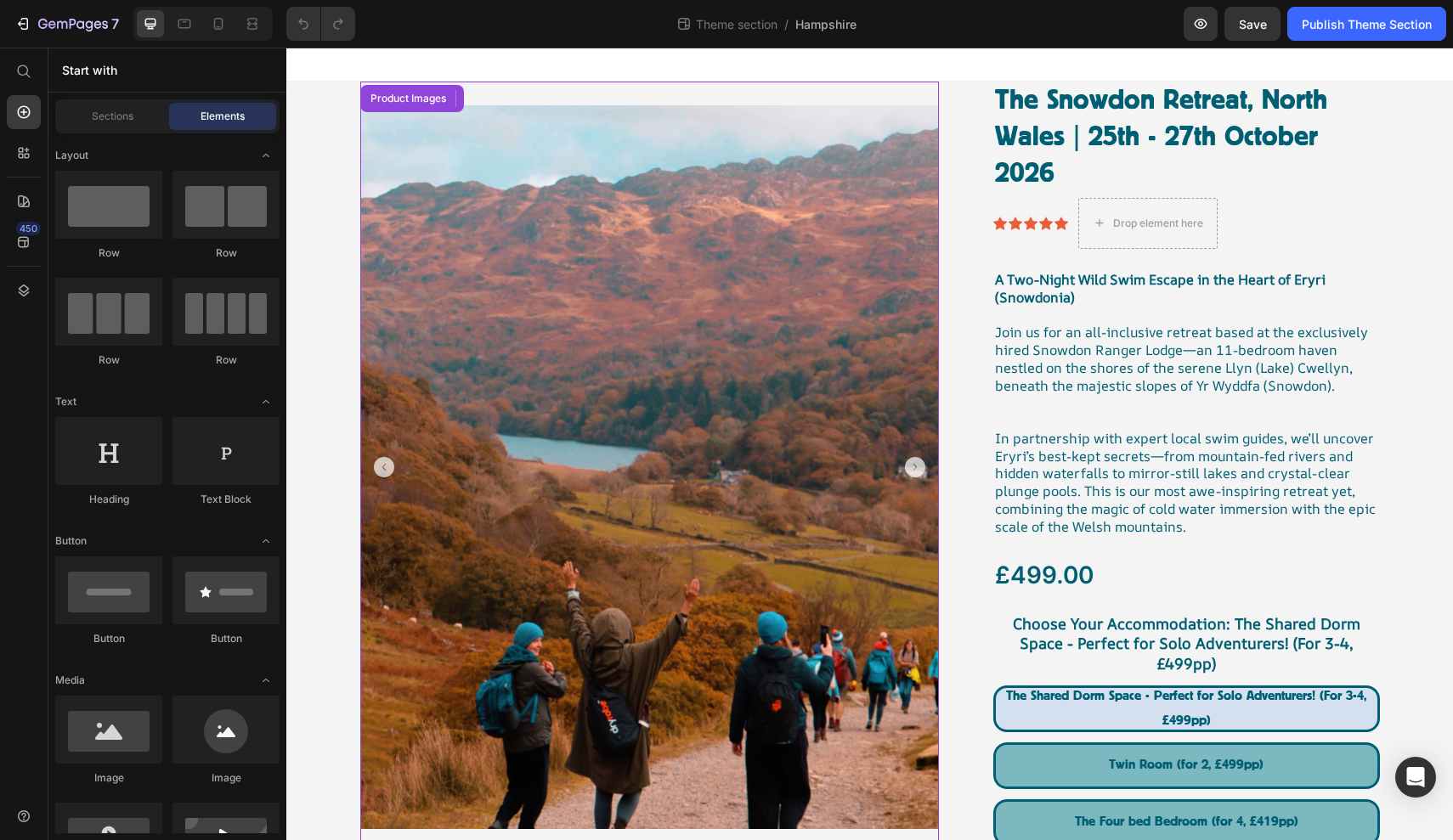 click at bounding box center [649, 467] 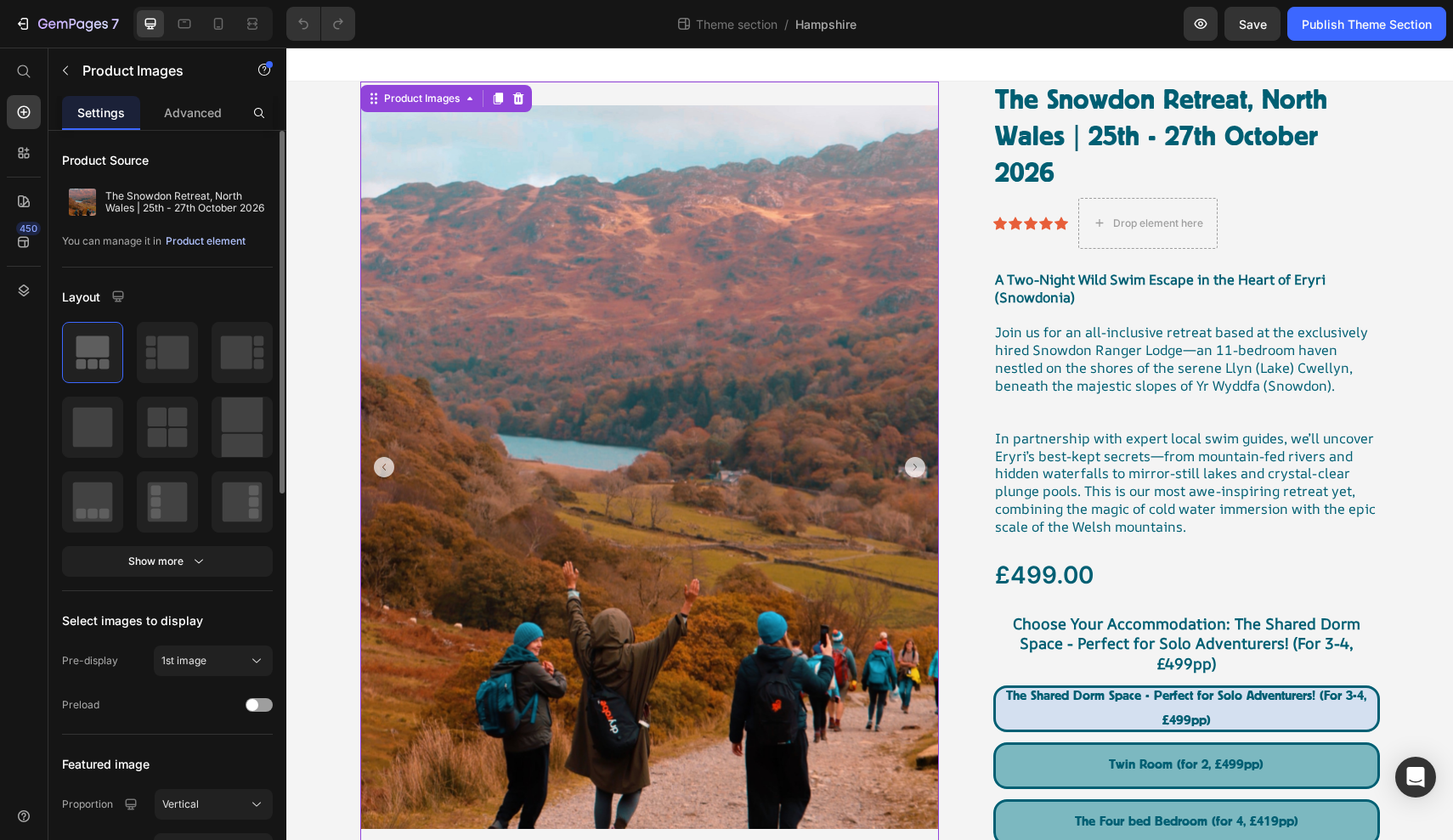 click on "Product element" at bounding box center [206, 241] 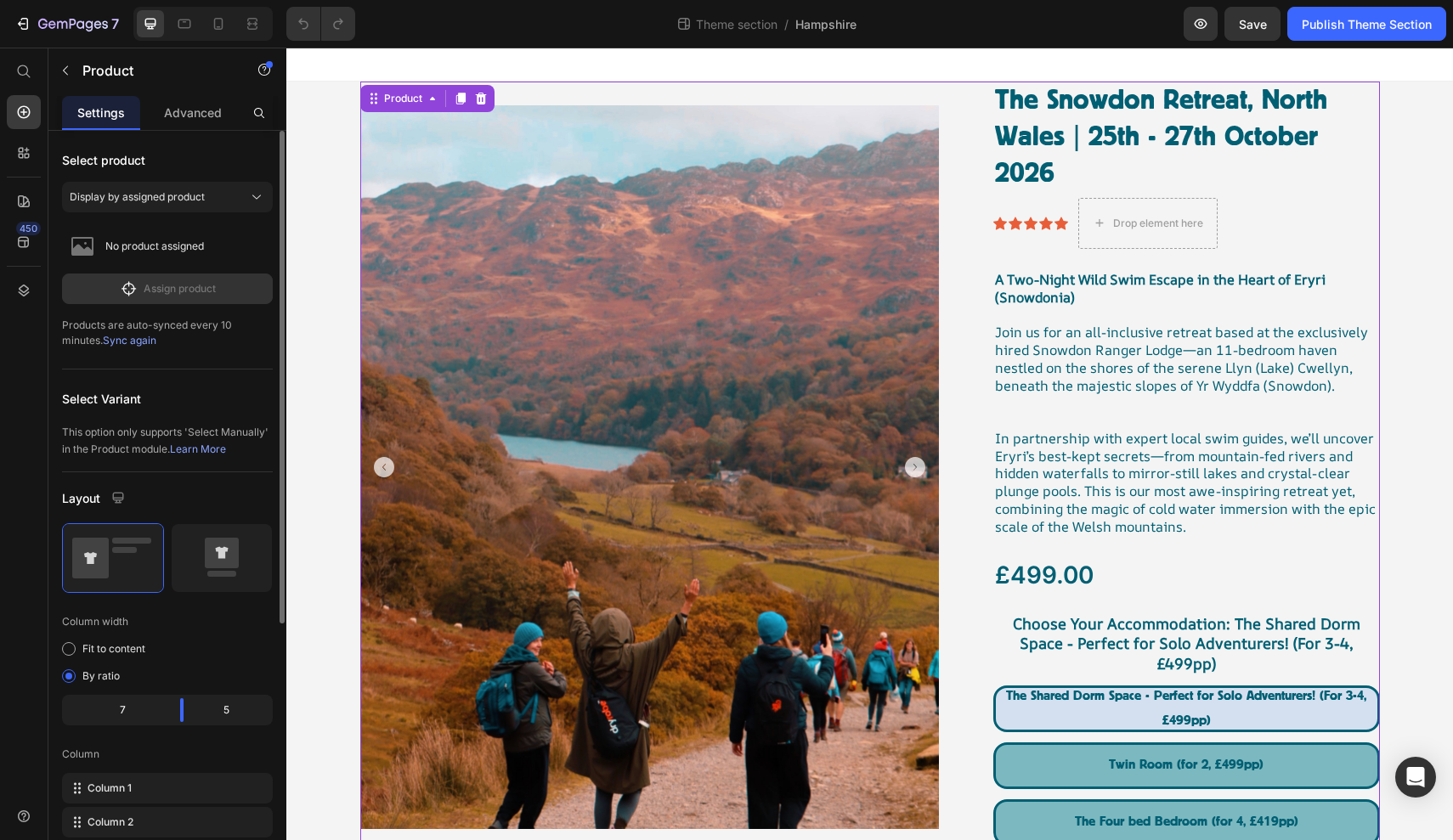 scroll, scrollTop: 4, scrollLeft: 0, axis: vertical 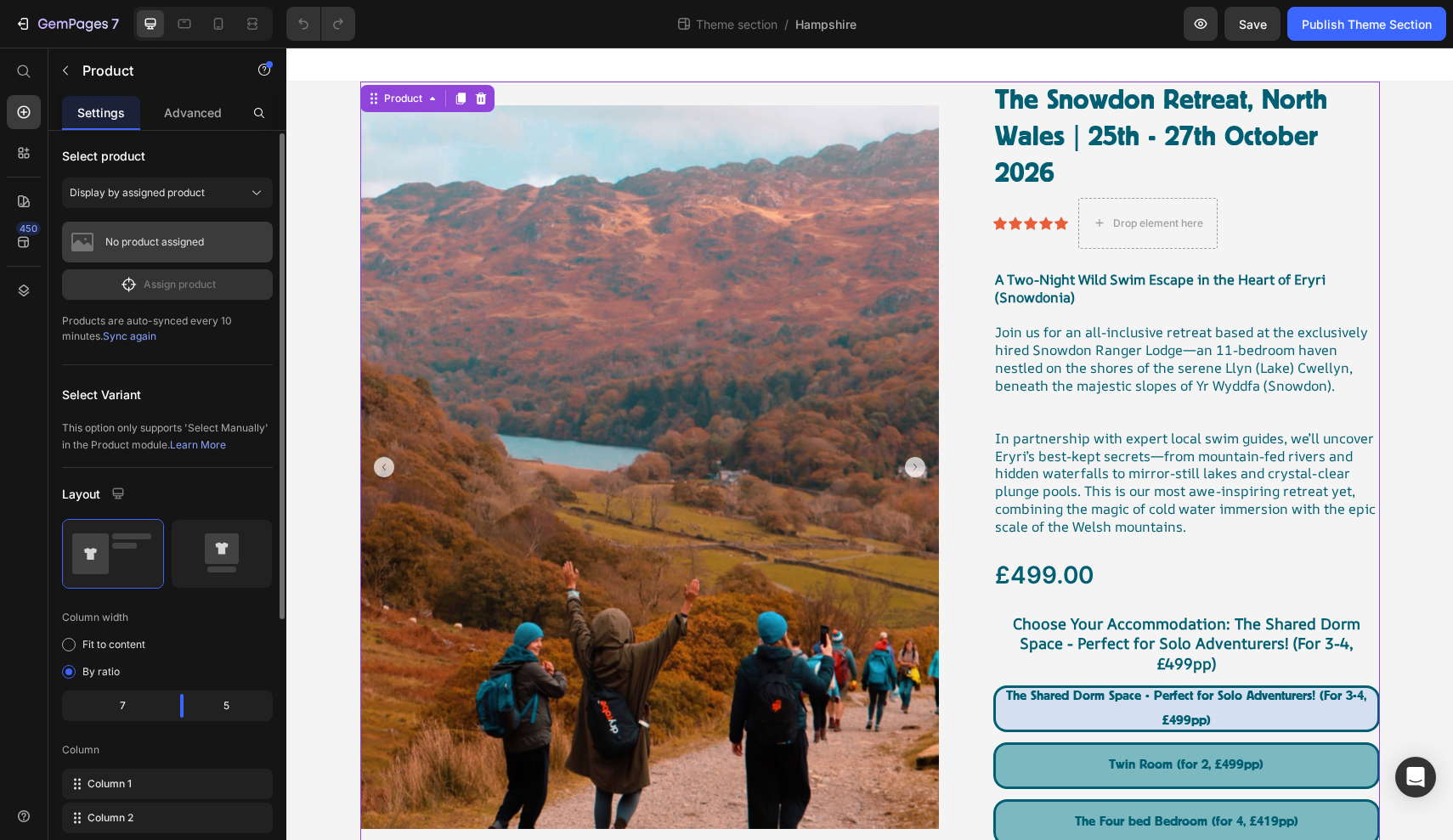 click on "No product assigned" at bounding box center (167, 242) 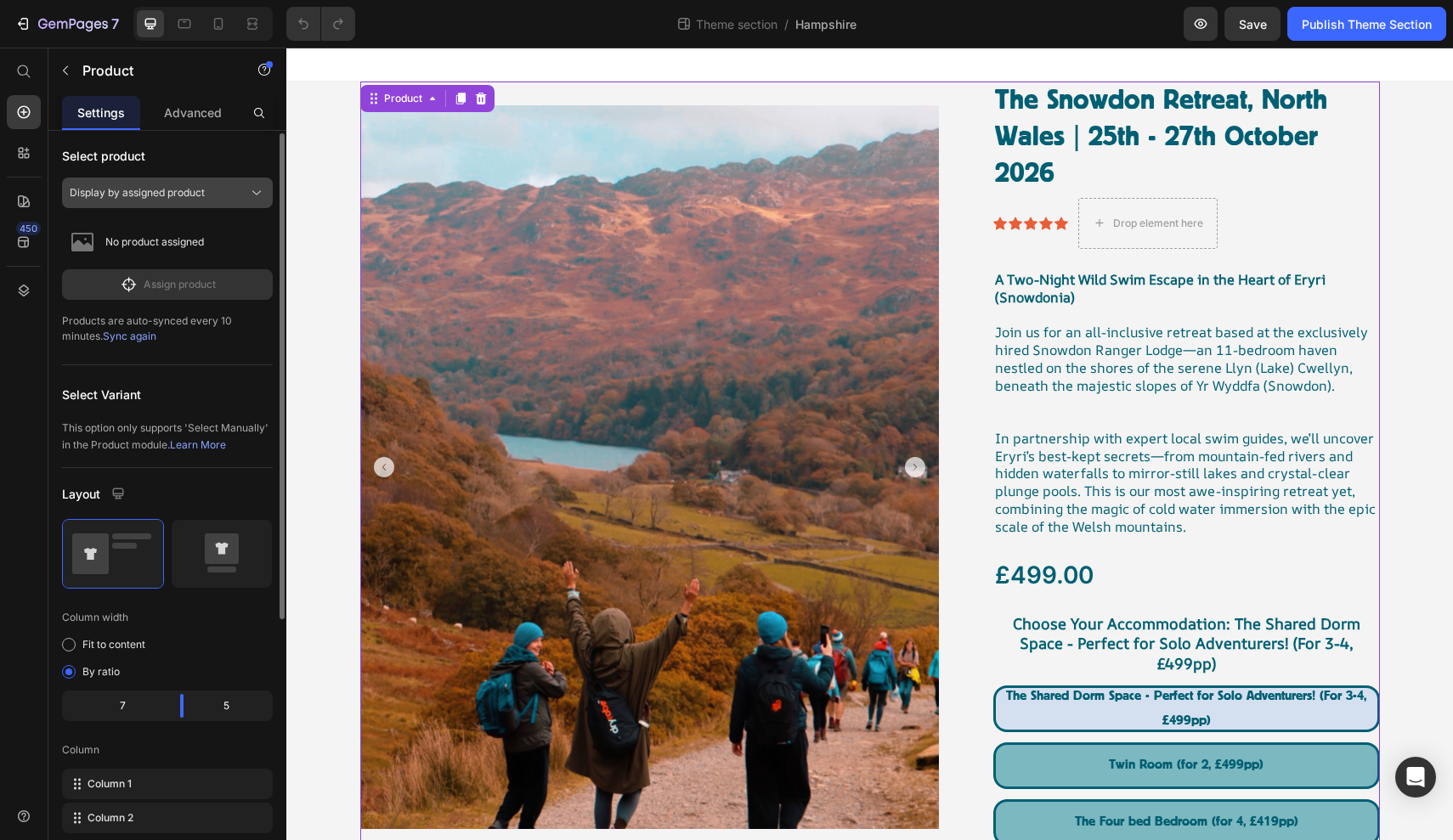 click on "Display by assigned product" at bounding box center (167, 193) 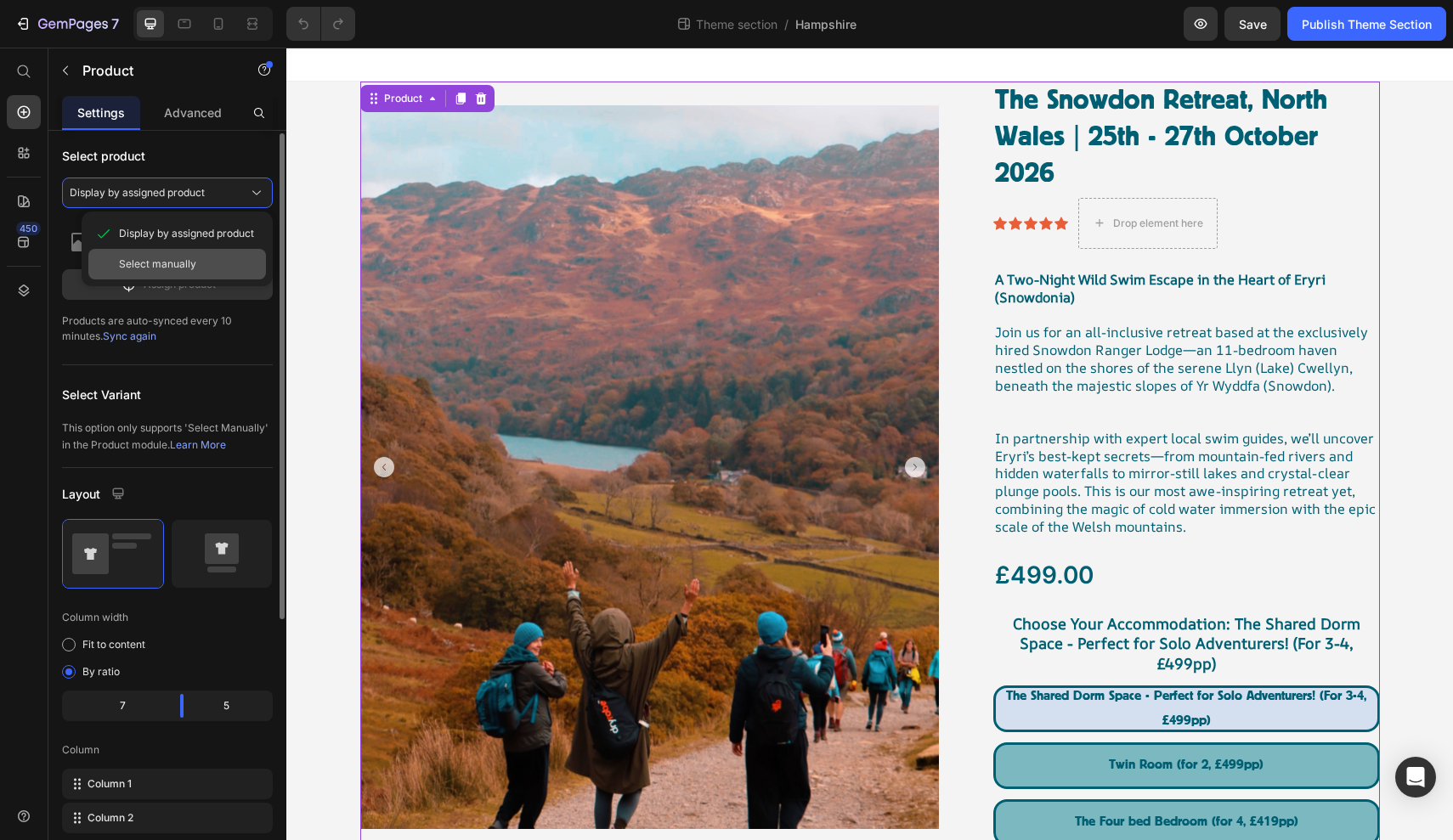 click on "Select manually" 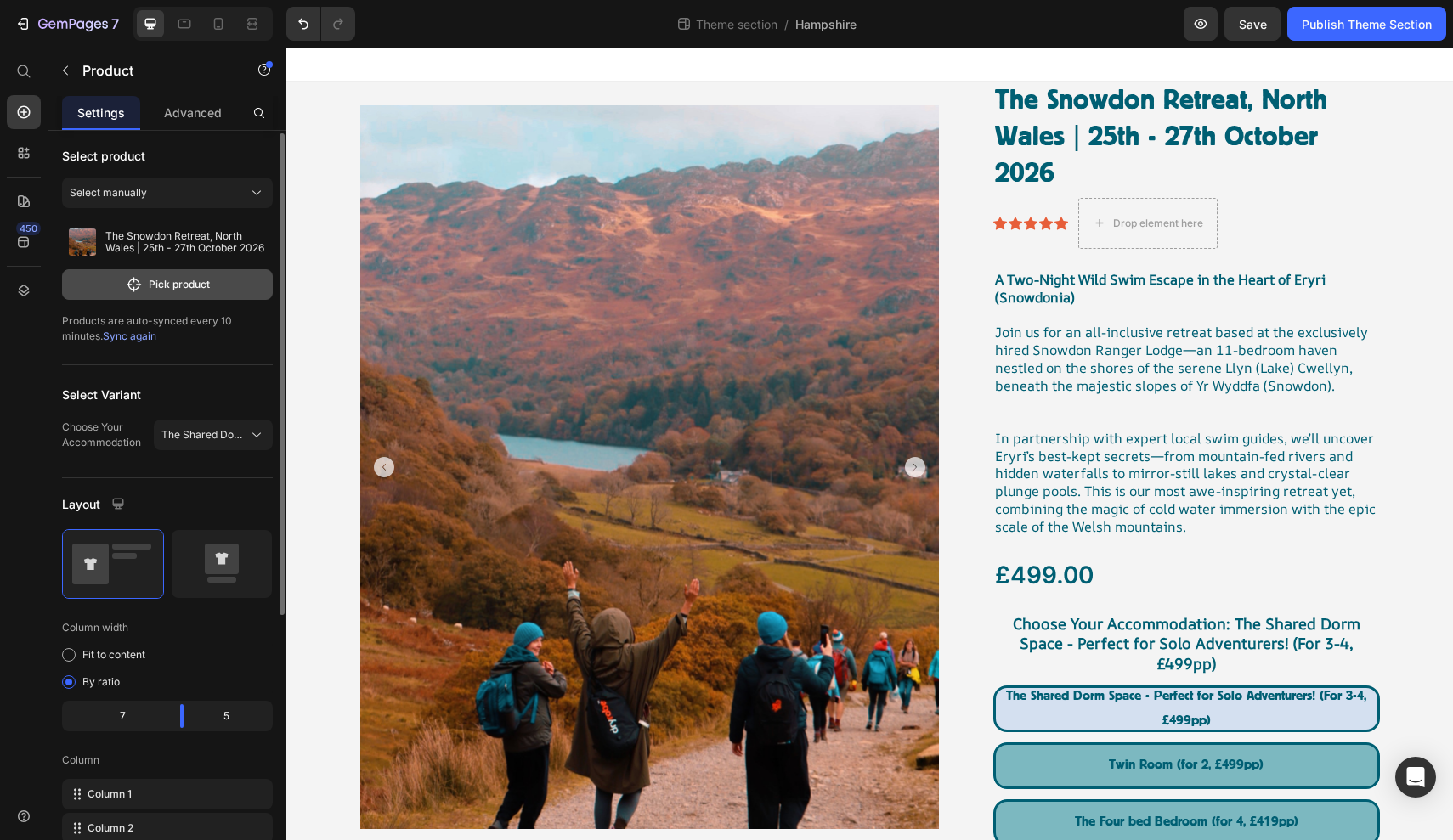 click on "Pick product" at bounding box center [167, 285] 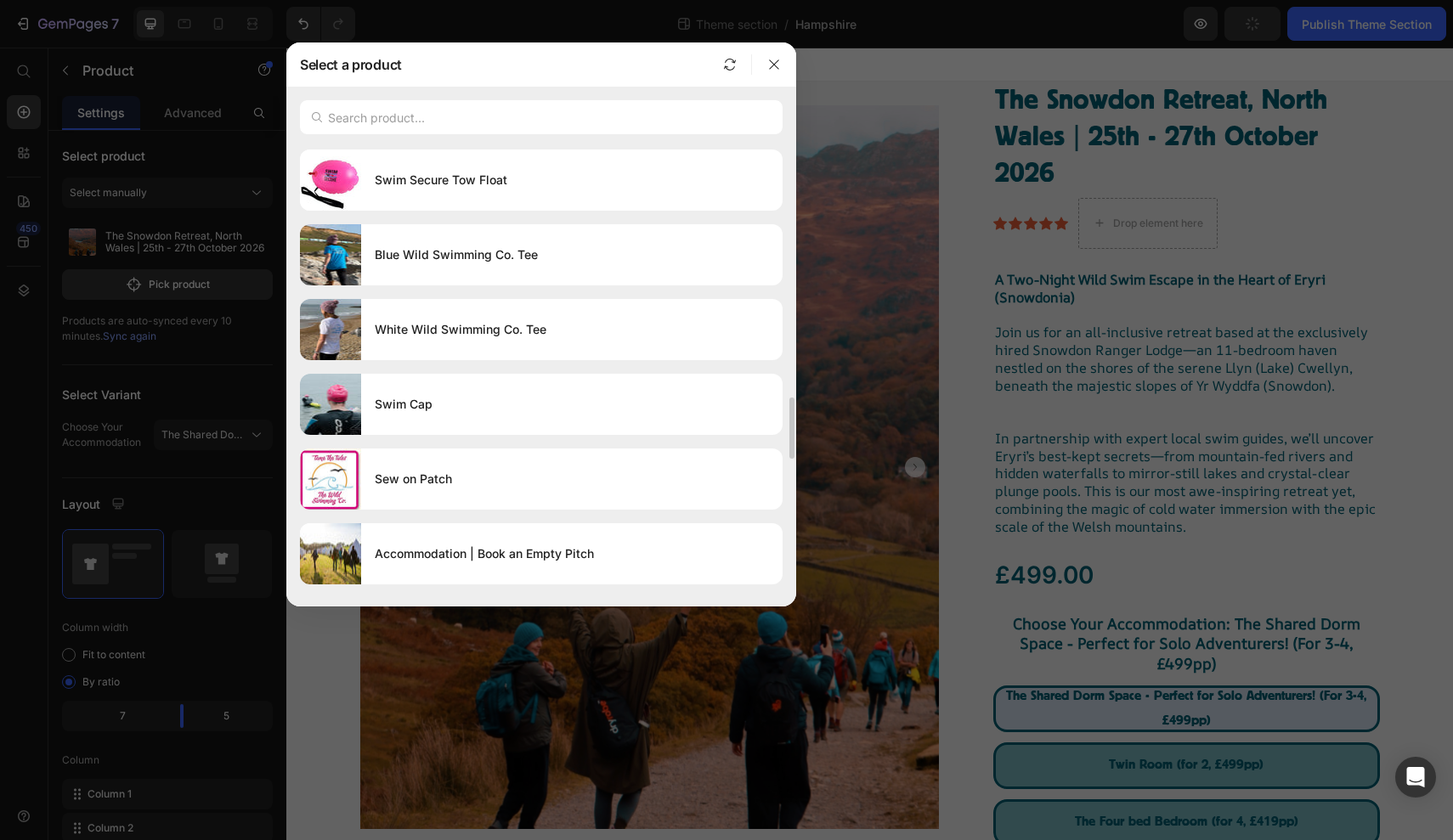 scroll, scrollTop: 1778, scrollLeft: 0, axis: vertical 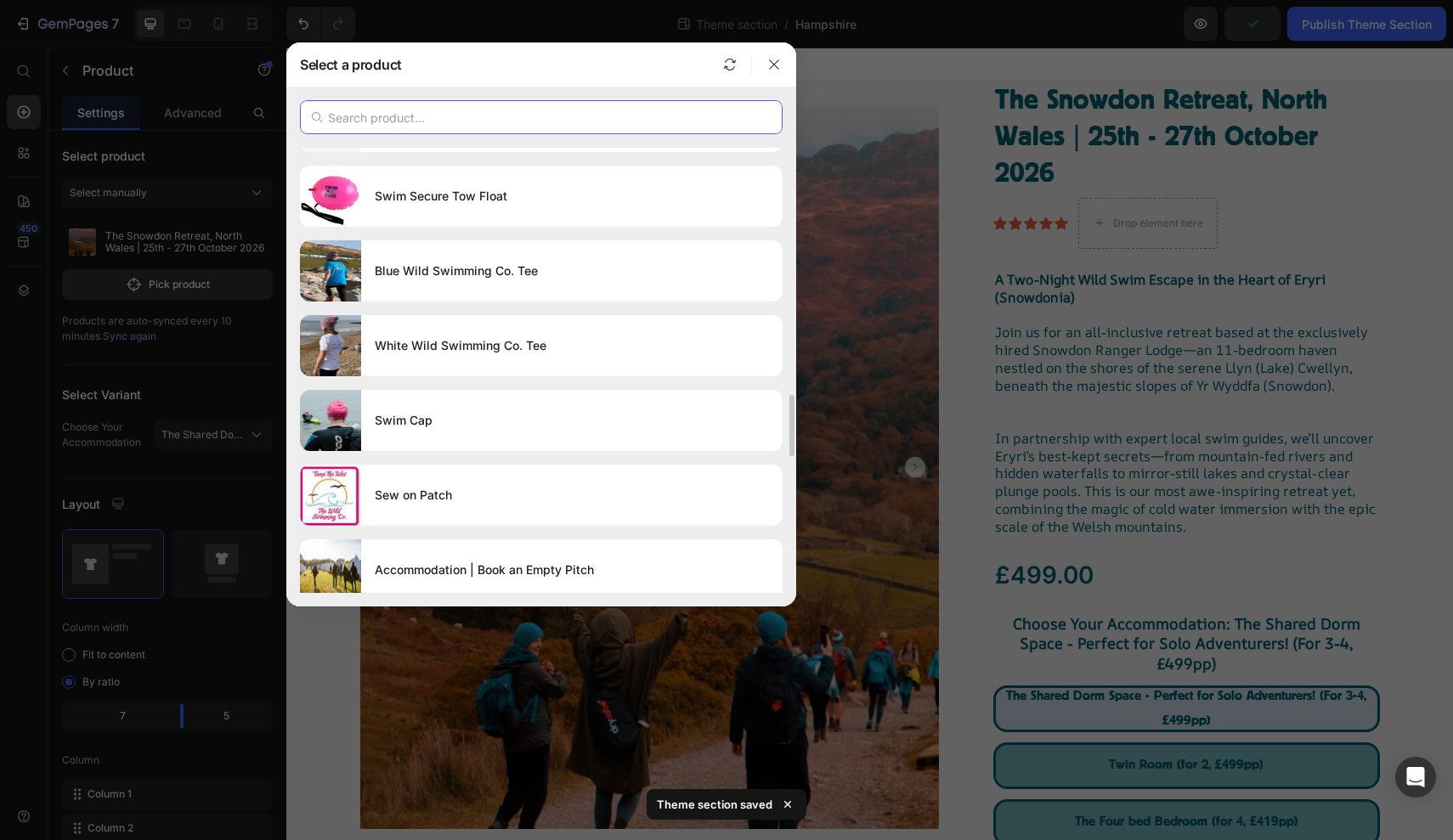 click at bounding box center [541, 117] 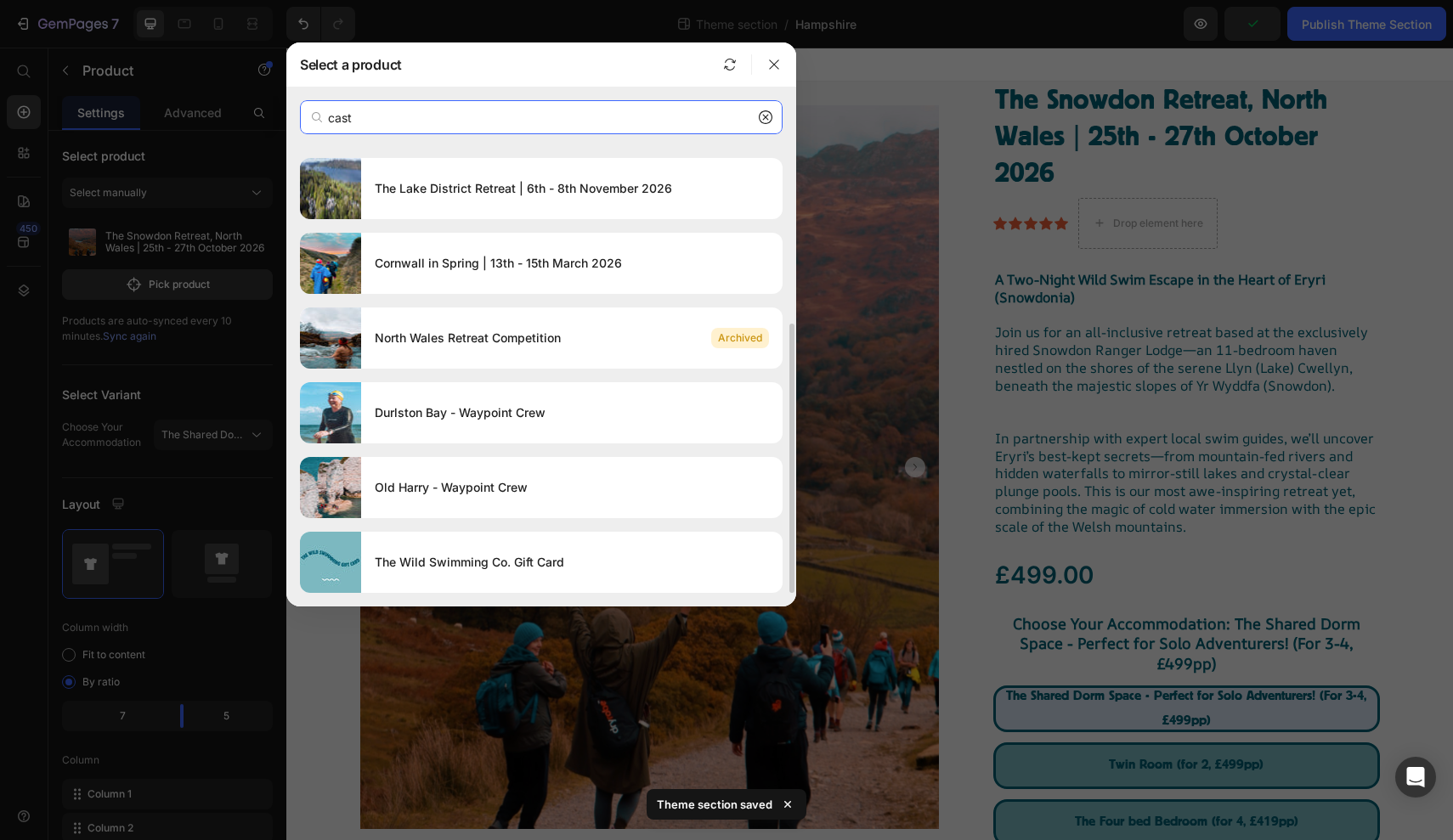 scroll, scrollTop: 0, scrollLeft: 0, axis: both 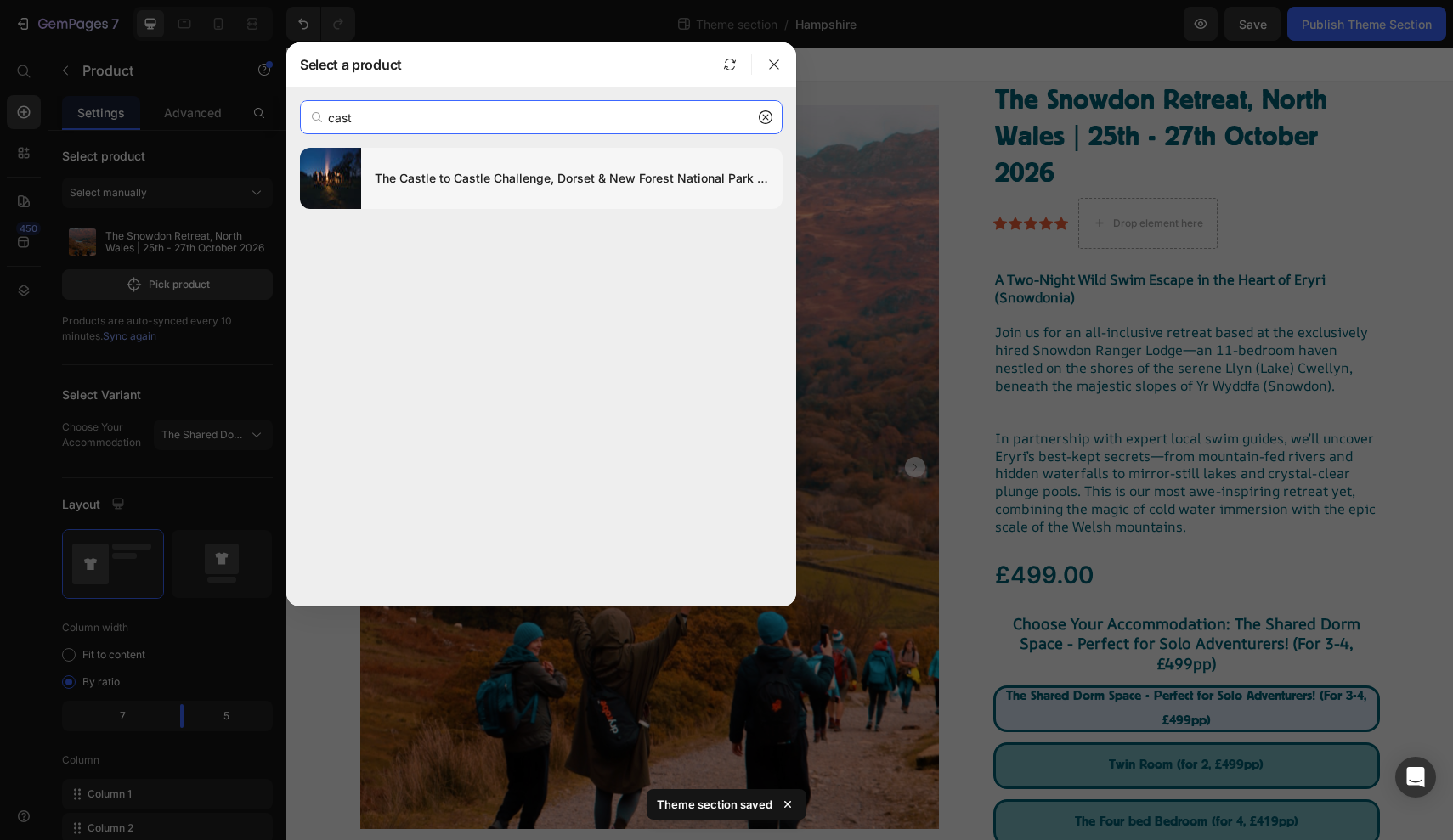 type on "cast" 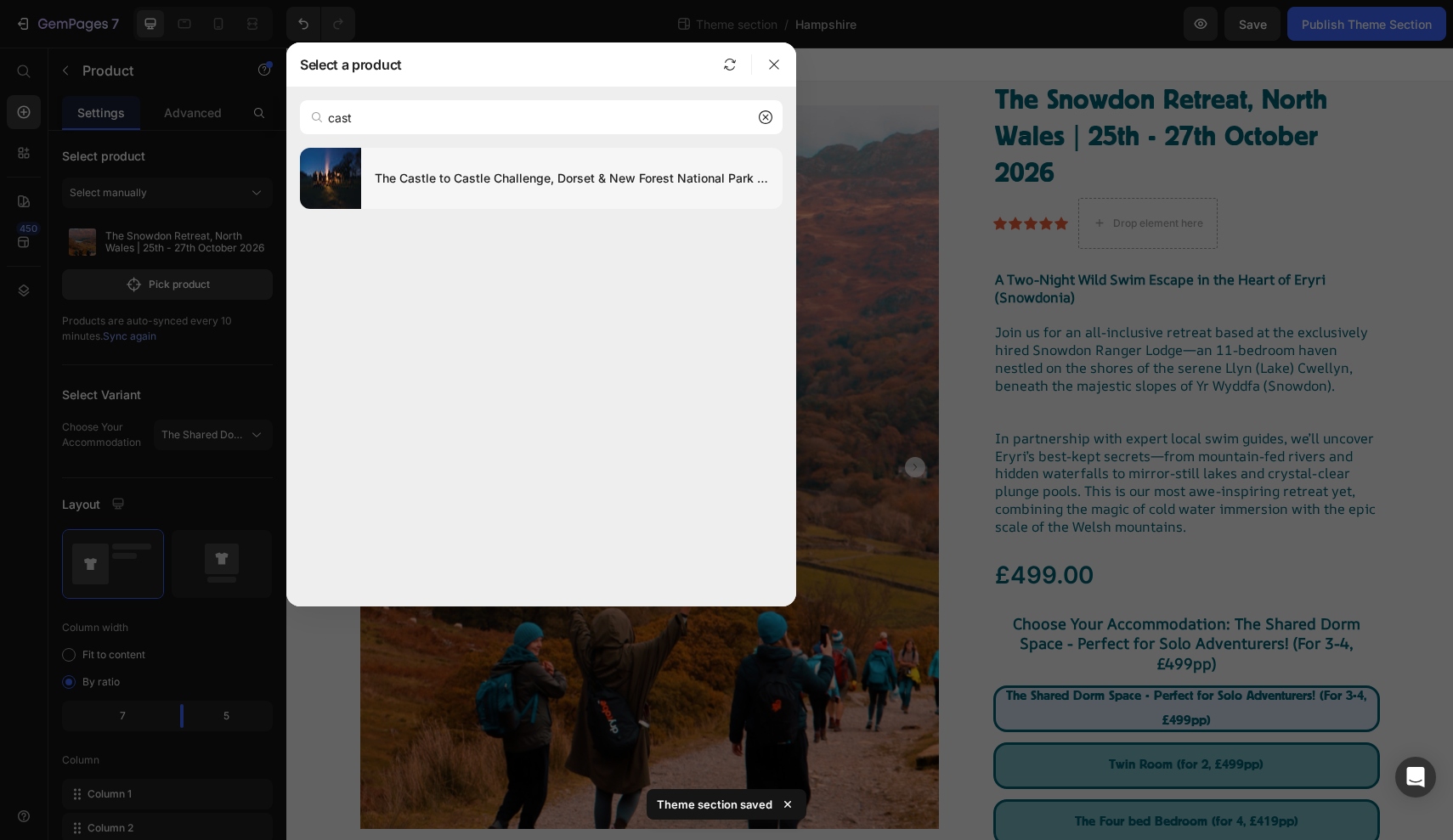 click on "The Castle to Castle Challenge, Dorset & New Forest National Park | 5th - 7th June 2026" at bounding box center (572, 178) 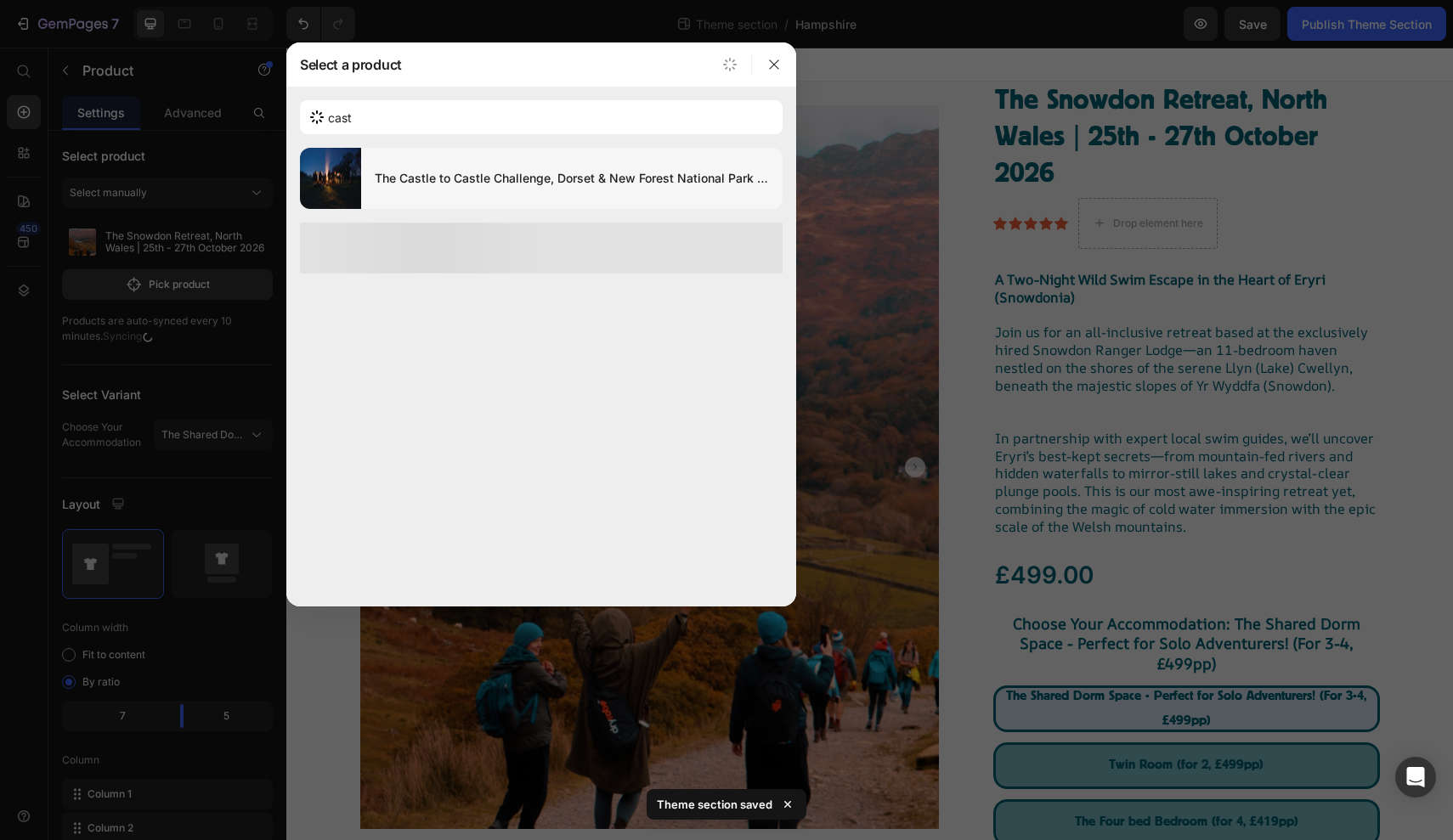 type 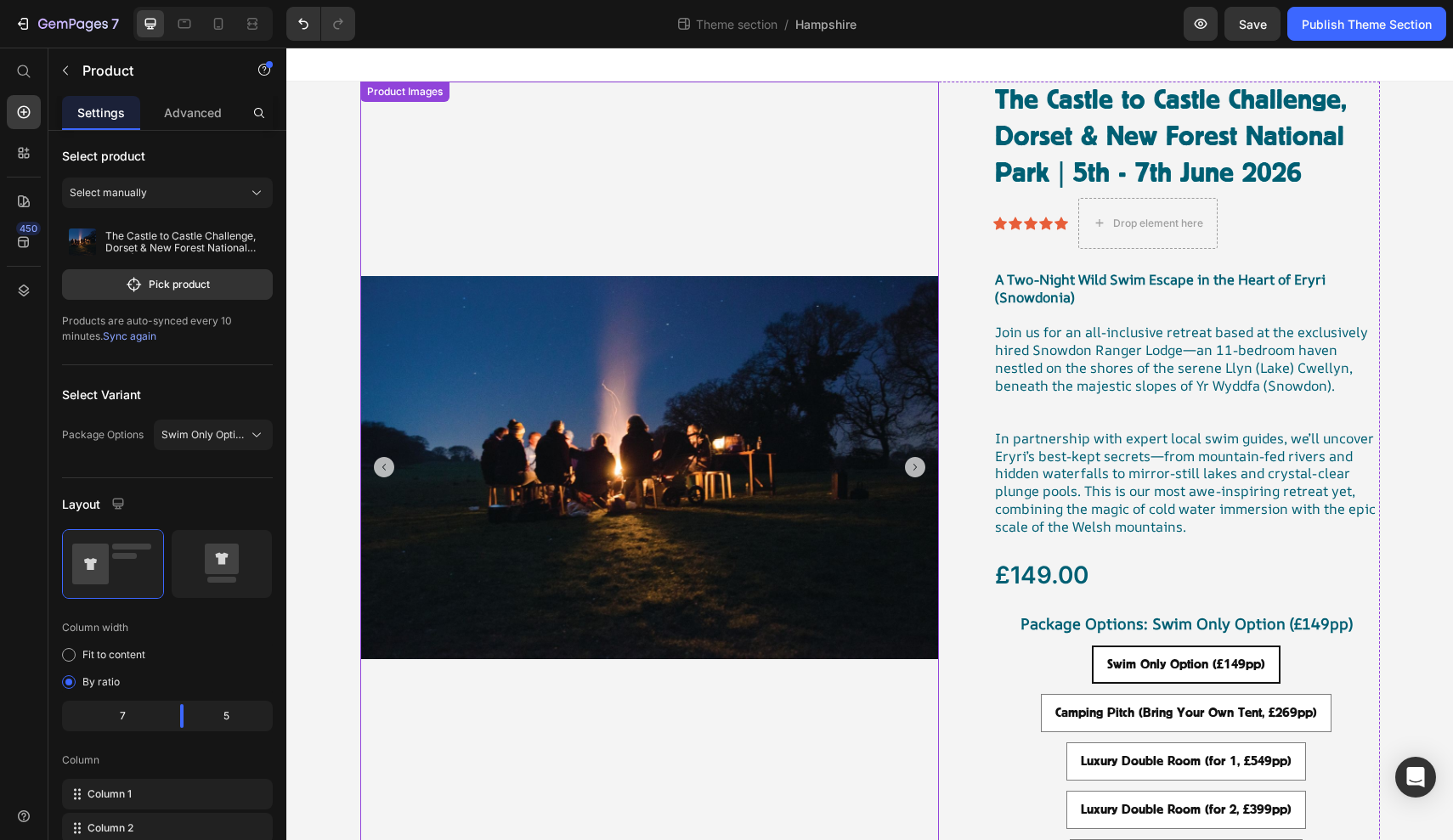 click 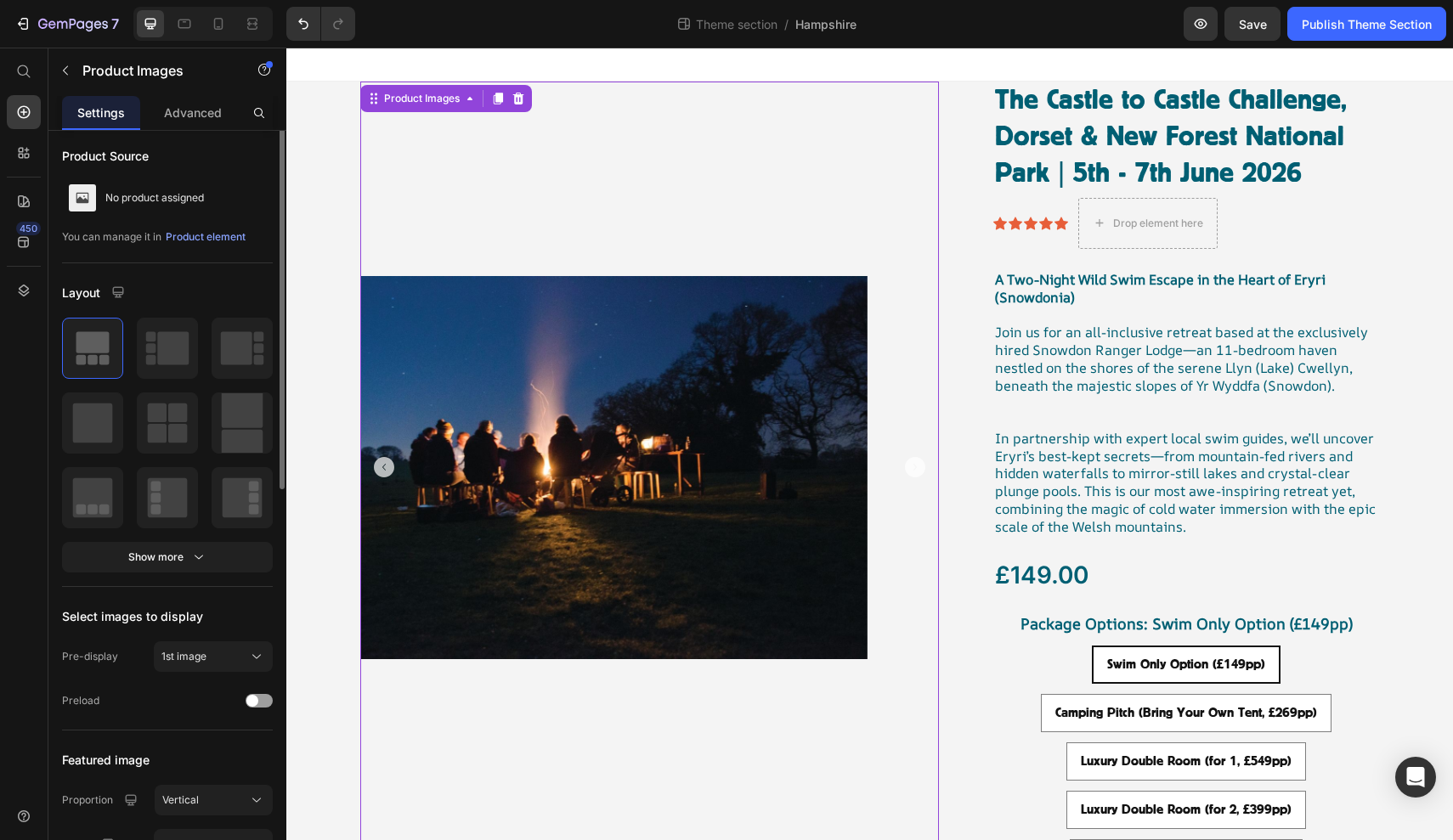 scroll, scrollTop: 0, scrollLeft: 0, axis: both 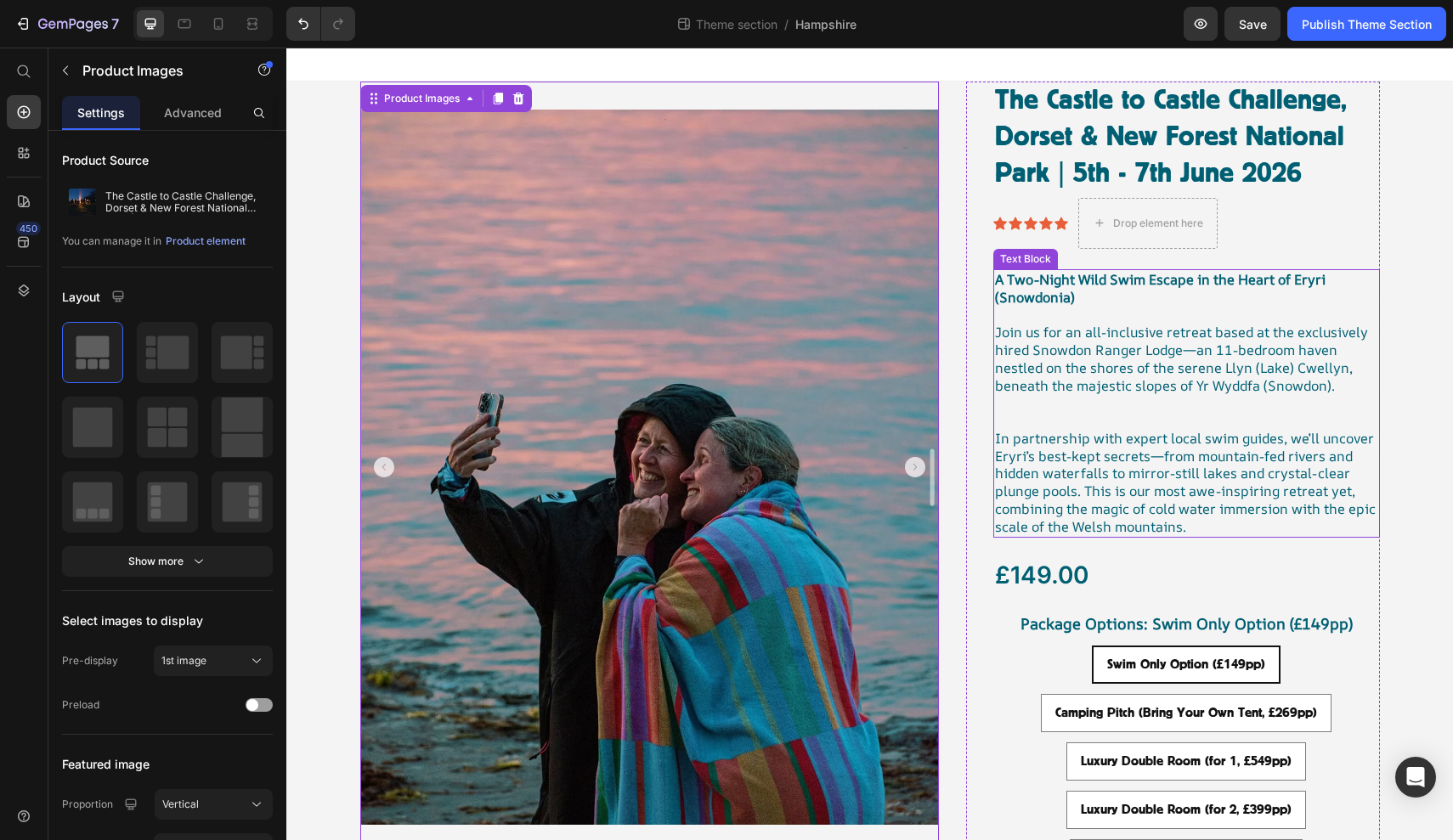 click at bounding box center (1186, 314) 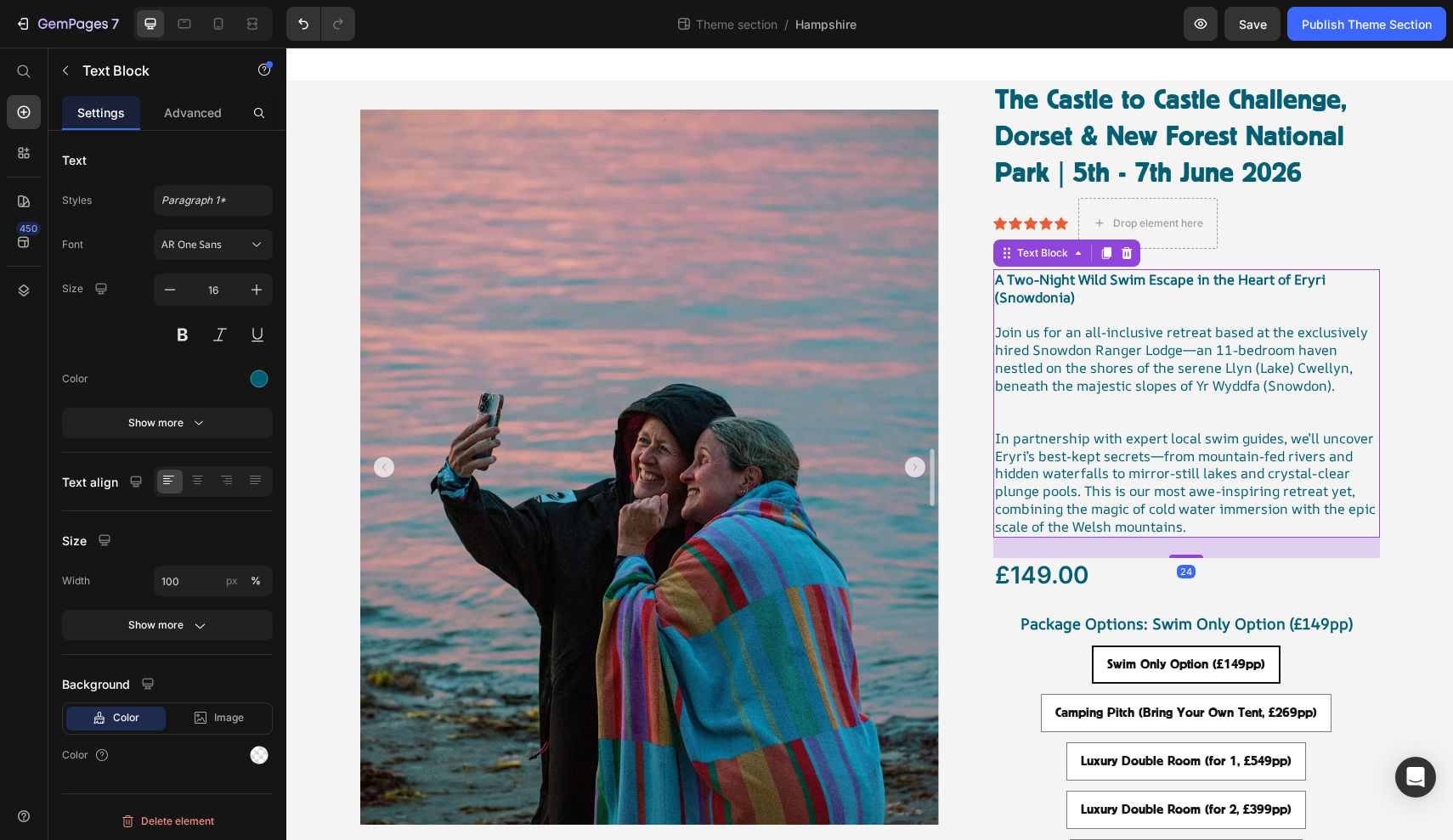 click on "Join us for an all-inclusive retreat based at the exclusively hired Snowdon Ranger Lodge—an 11-bedroom haven nestled on the shores of the serene Llyn (Lake) Cwellyn, beneath the majestic slopes of Yr Wyddfa (Snowdon)." at bounding box center [1186, 376] 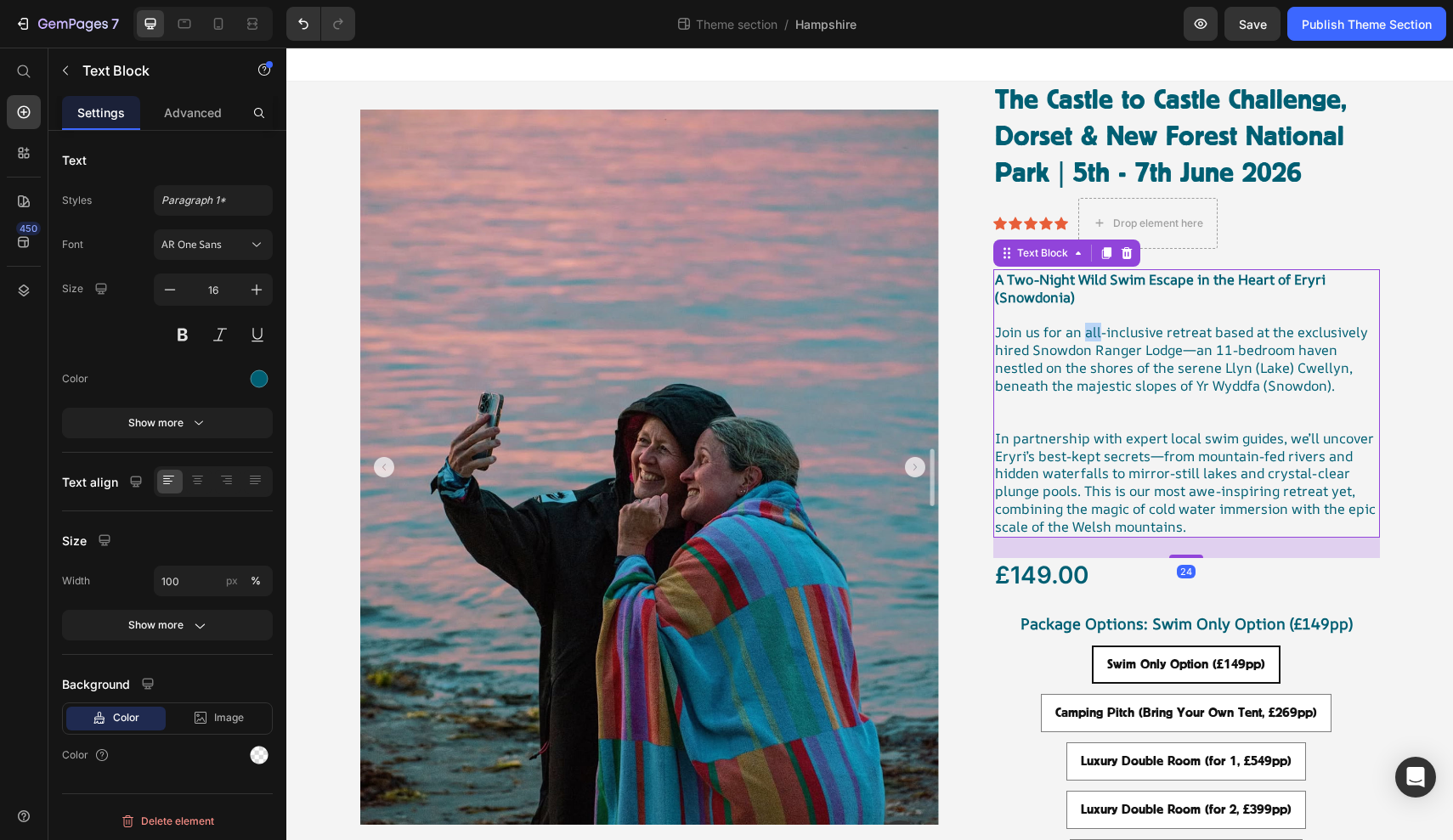 click on "Join us for an all-inclusive retreat based at the exclusively hired Snowdon Ranger Lodge—an 11-bedroom haven nestled on the shores of the serene Llyn (Lake) Cwellyn, beneath the majestic slopes of Yr Wyddfa (Snowdon)." at bounding box center (1186, 376) 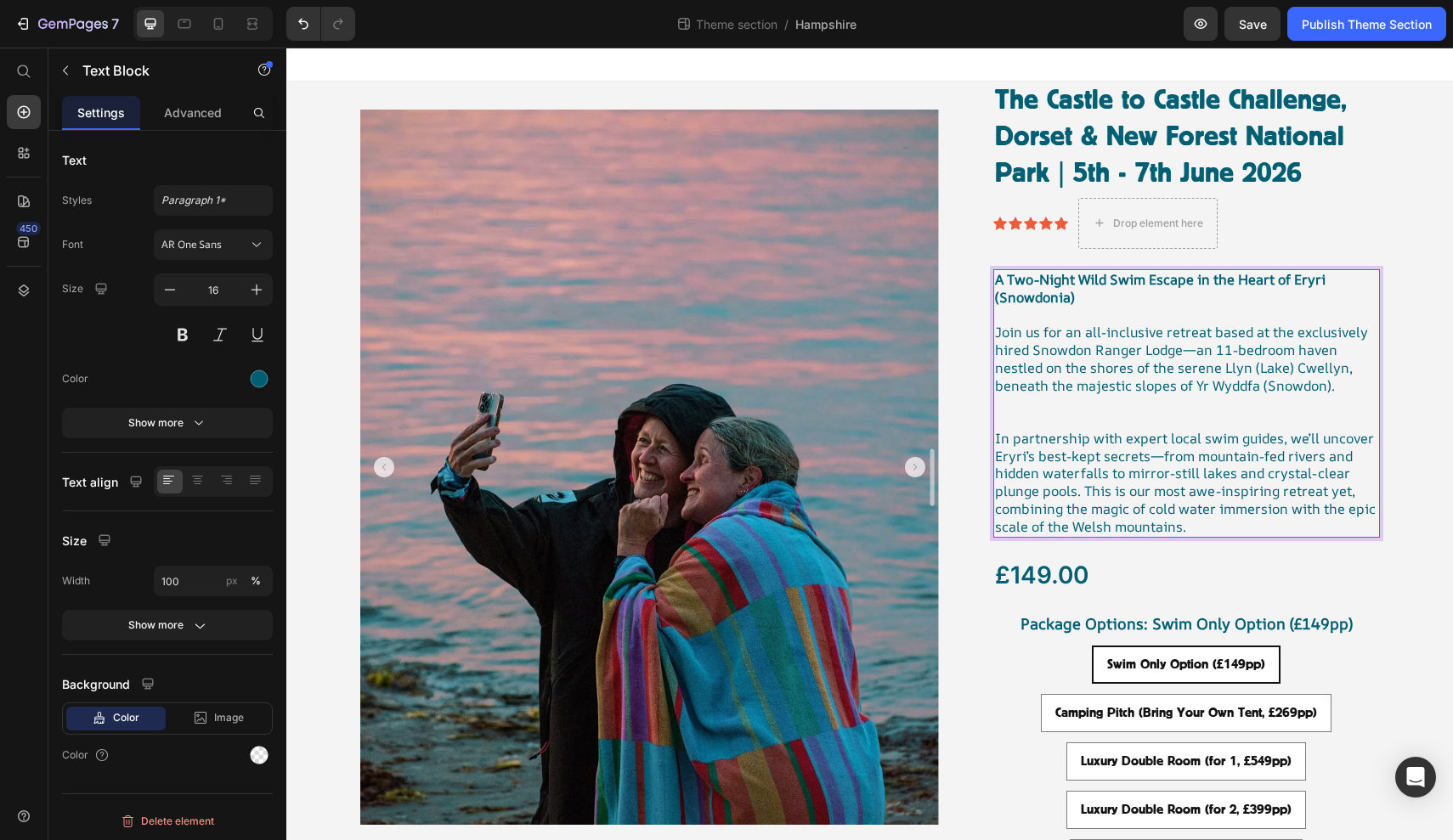 click on "In partnership with expert local swim guides, we’ll uncover Eryri’s best-kept secrets—from mountain-fed rivers and hidden waterfalls to mirror-still lakes and crystal-clear plunge pools. This is our most awe-inspiring retreat yet, combining the magic of cold water immersion with the epic scale of the Welsh mountains." at bounding box center [1186, 482] 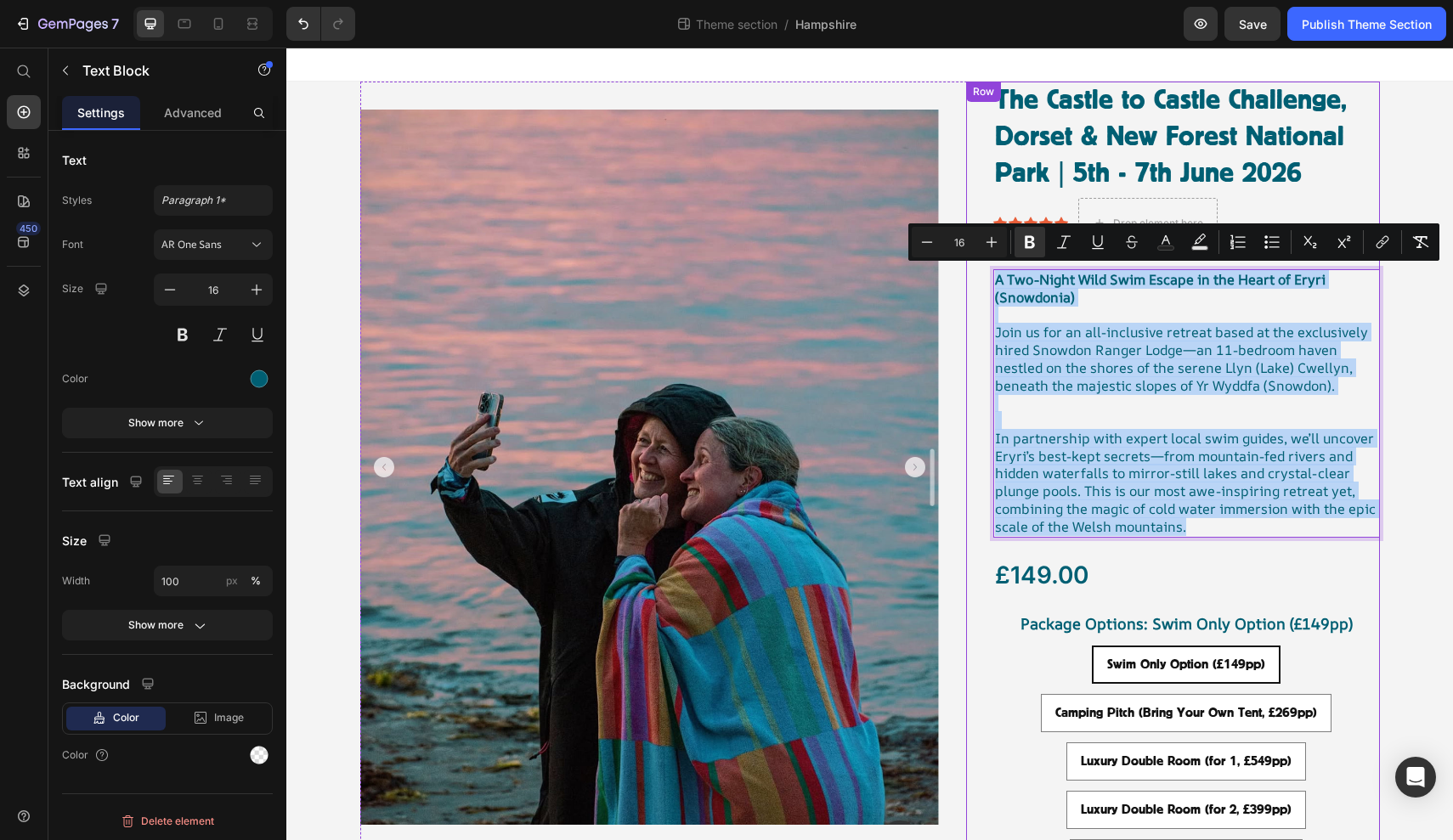 drag, startPoint x: 1198, startPoint y: 513, endPoint x: 1012, endPoint y: 264, distance: 310.8006 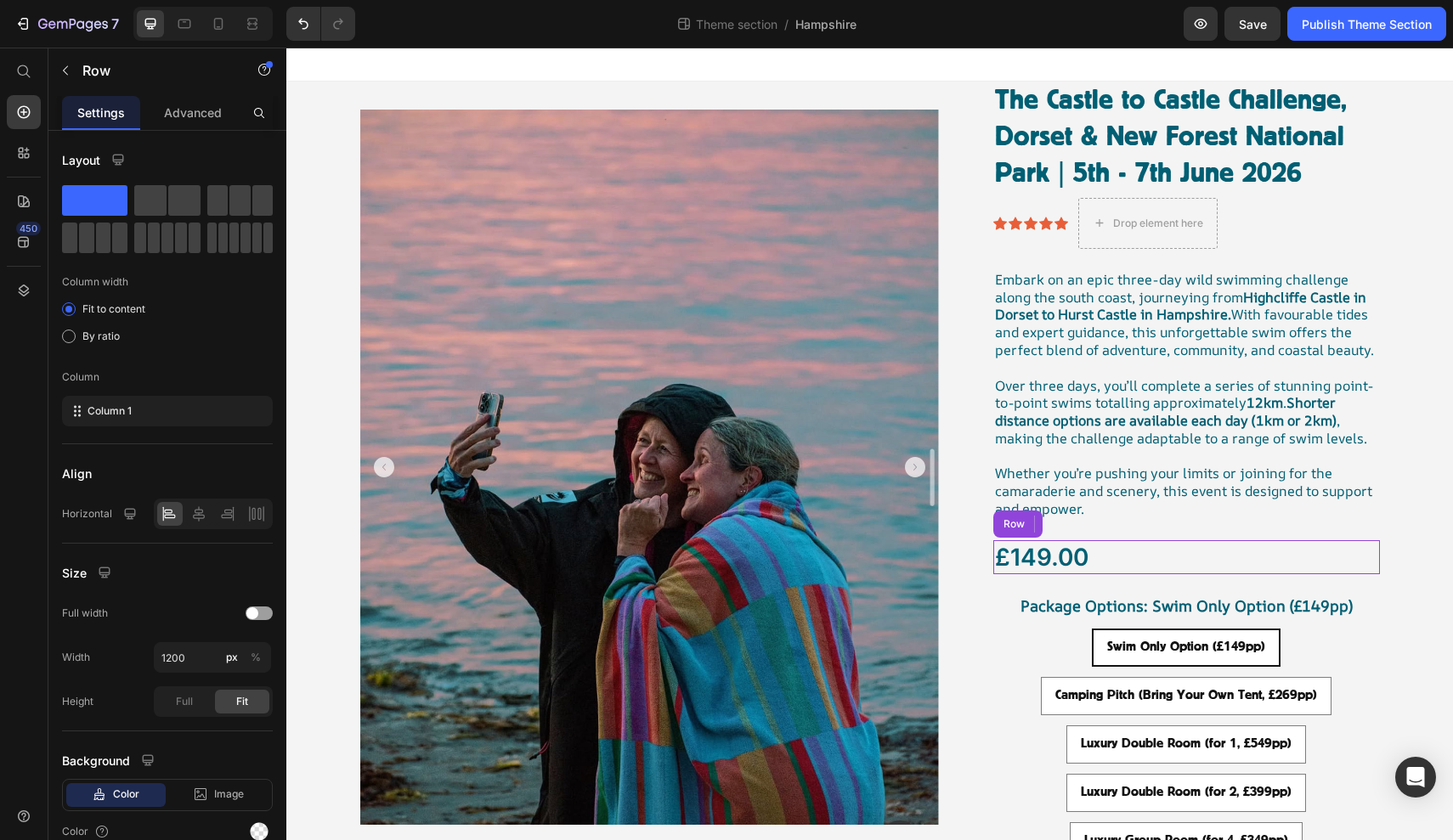 click on "£149.00 Product Price Row" at bounding box center (1186, 557) 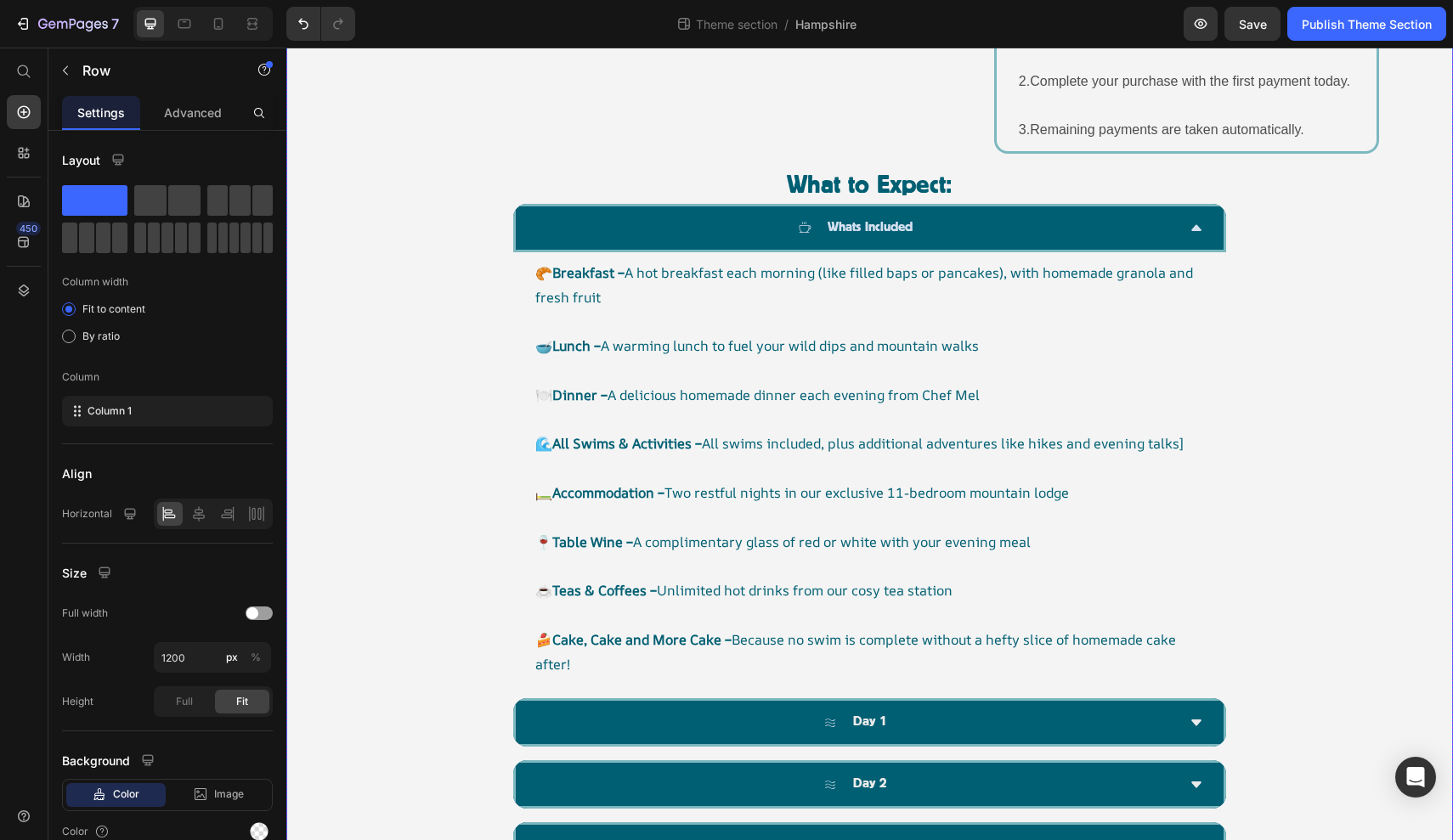 scroll, scrollTop: 1030, scrollLeft: 0, axis: vertical 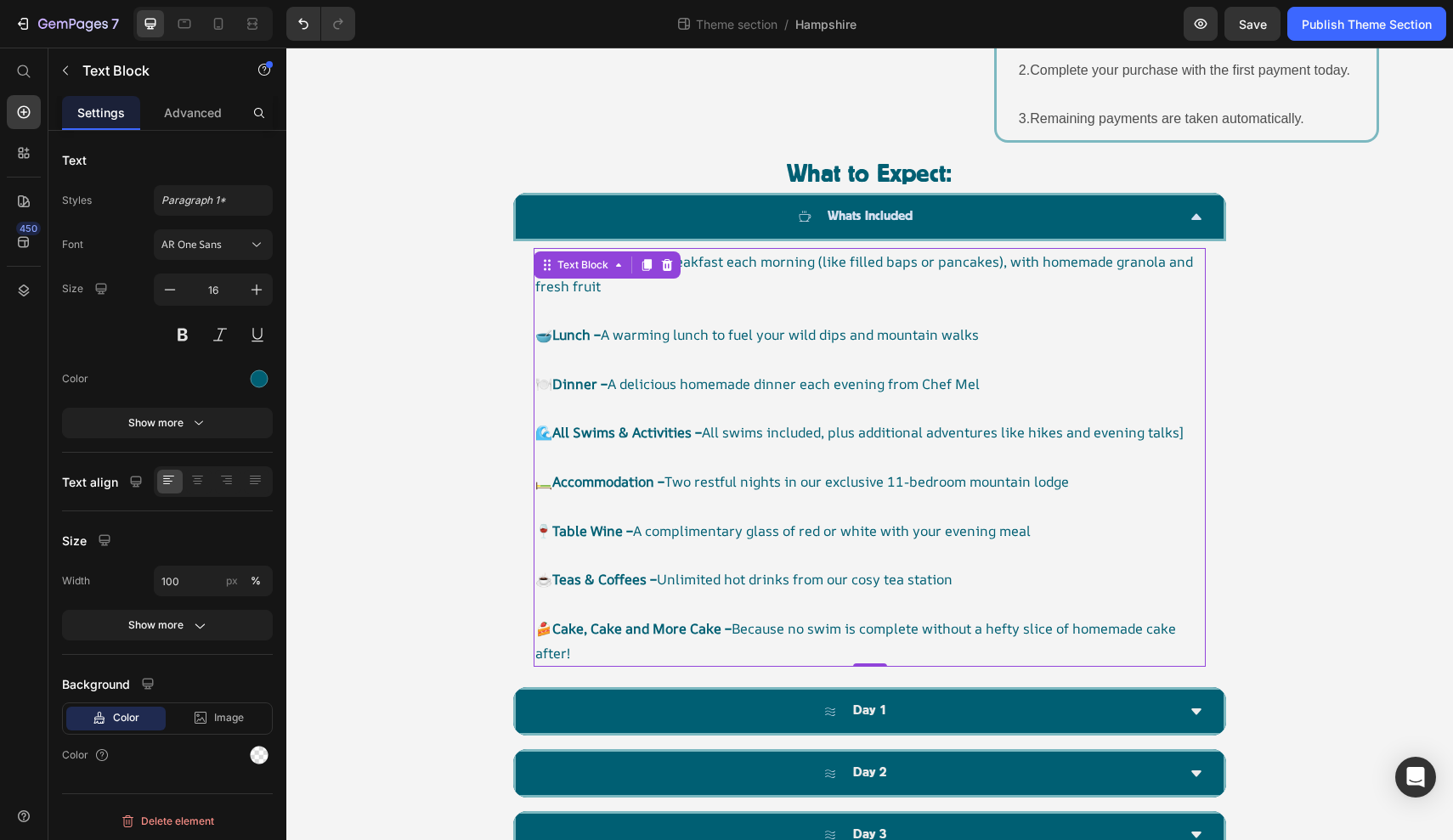 click on "🥐  Breakfast –  A hot breakfast each morning (like filled baps or pancakes), with homemade granola and fresh fruit" at bounding box center (869, 274) 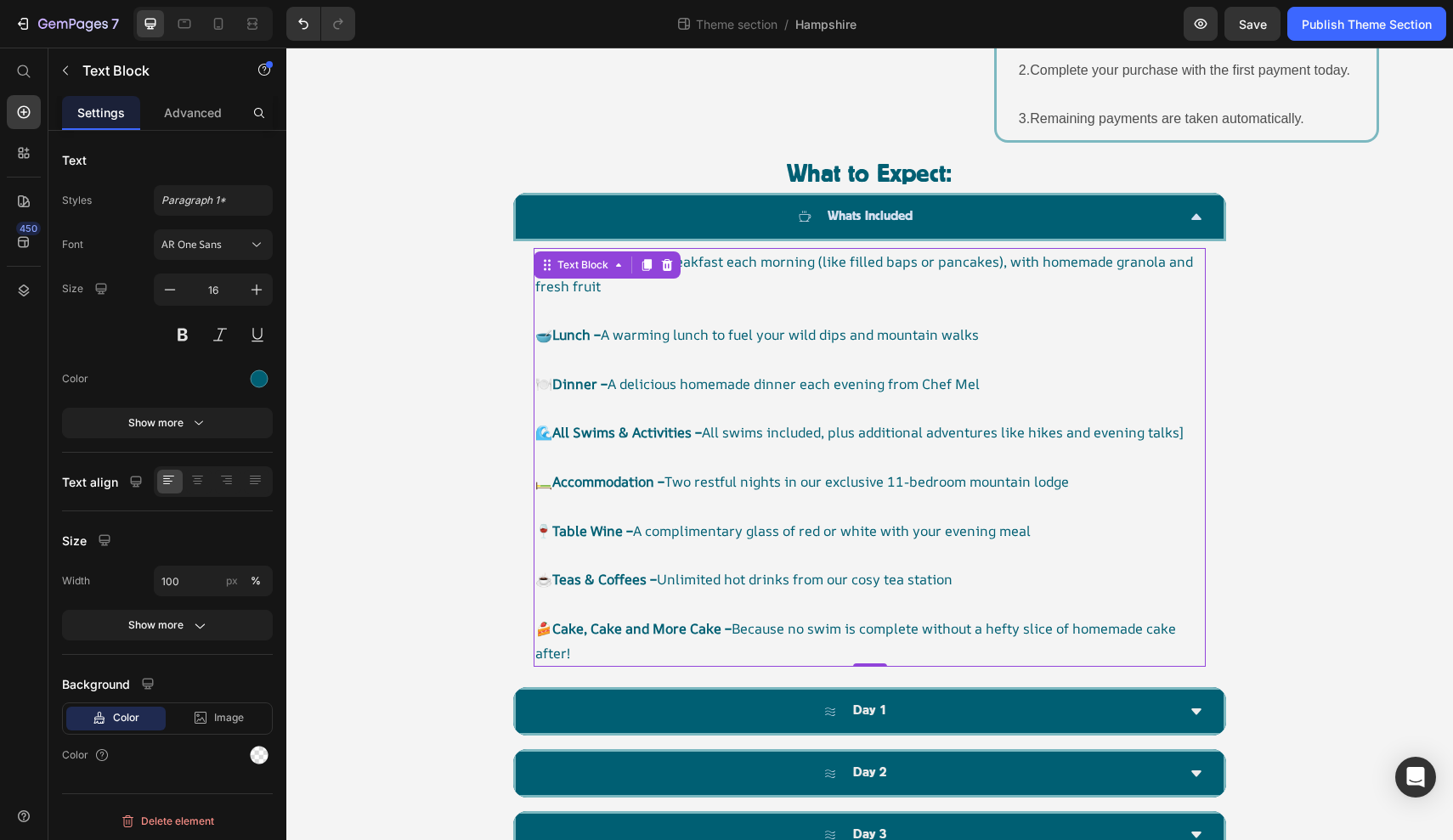 click on "🍰  Cake, Cake and More Cake –  Because no swim is complete without a hefty slice of homemade cake after!" at bounding box center [869, 641] 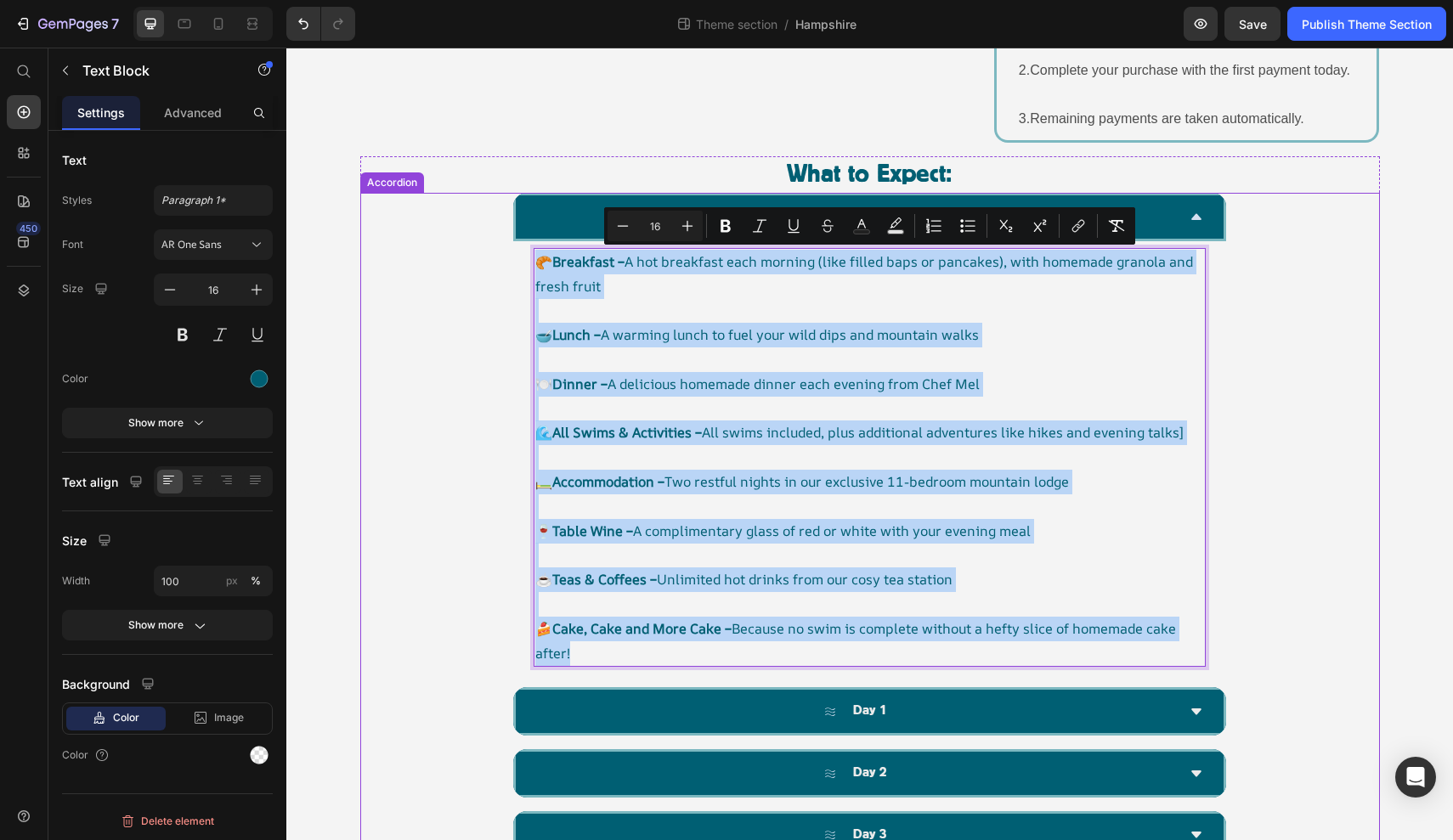 drag, startPoint x: 658, startPoint y: 640, endPoint x: 534, endPoint y: 206, distance: 451.3668 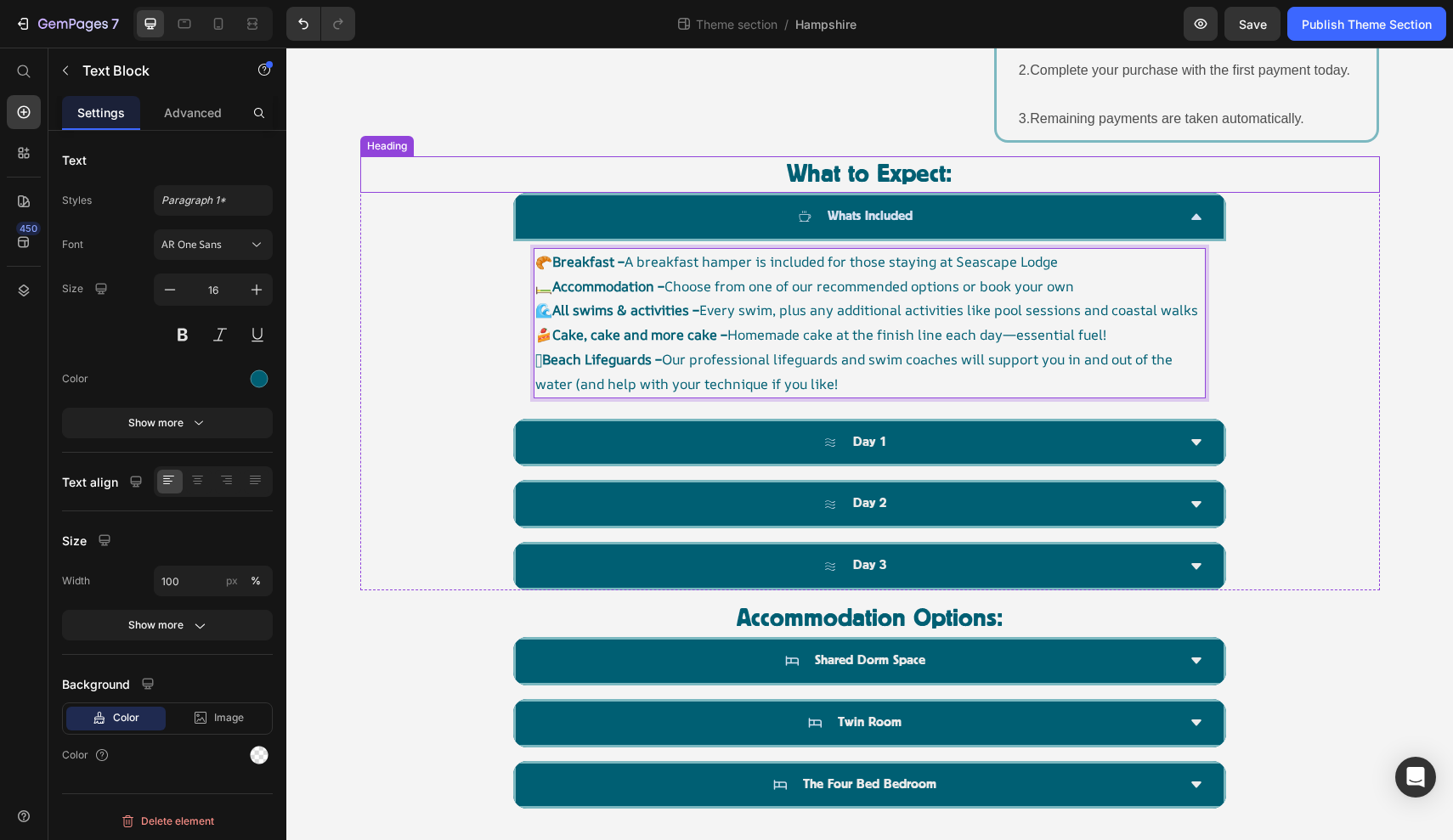 click on "What to Expect:" at bounding box center [870, 174] 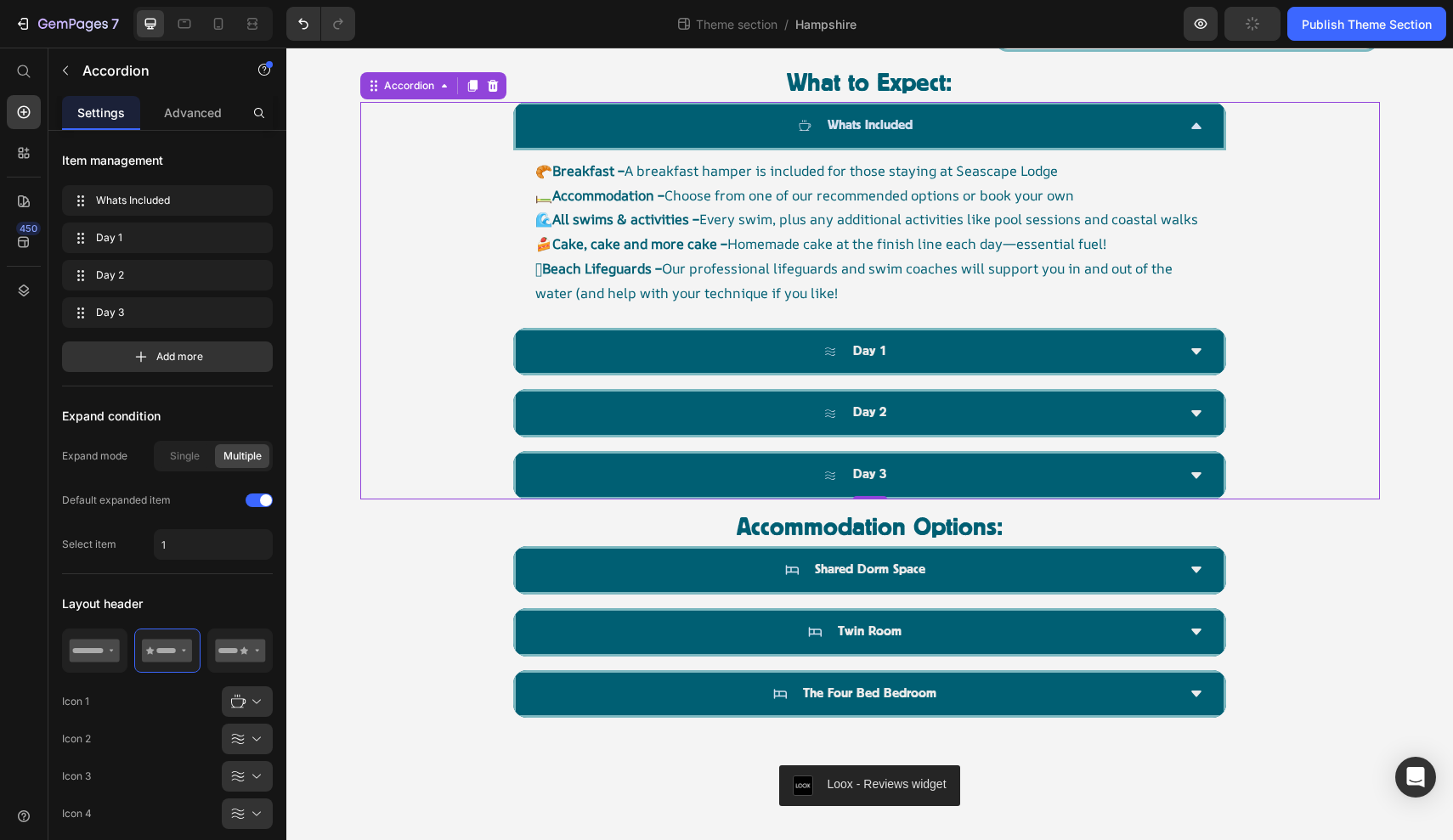 scroll, scrollTop: 1136, scrollLeft: 0, axis: vertical 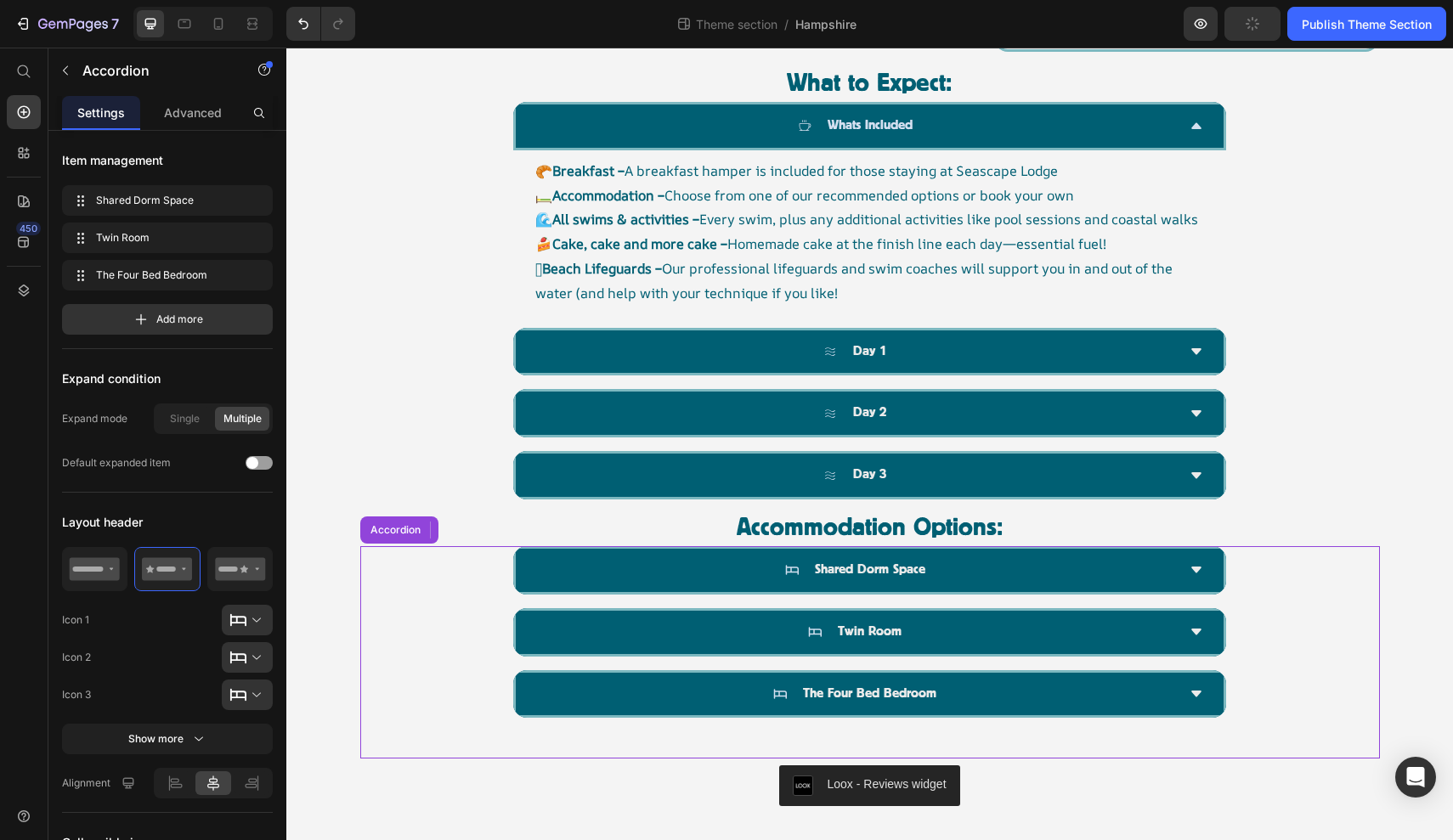 click on "Shared Dorm Space" at bounding box center (870, 570) 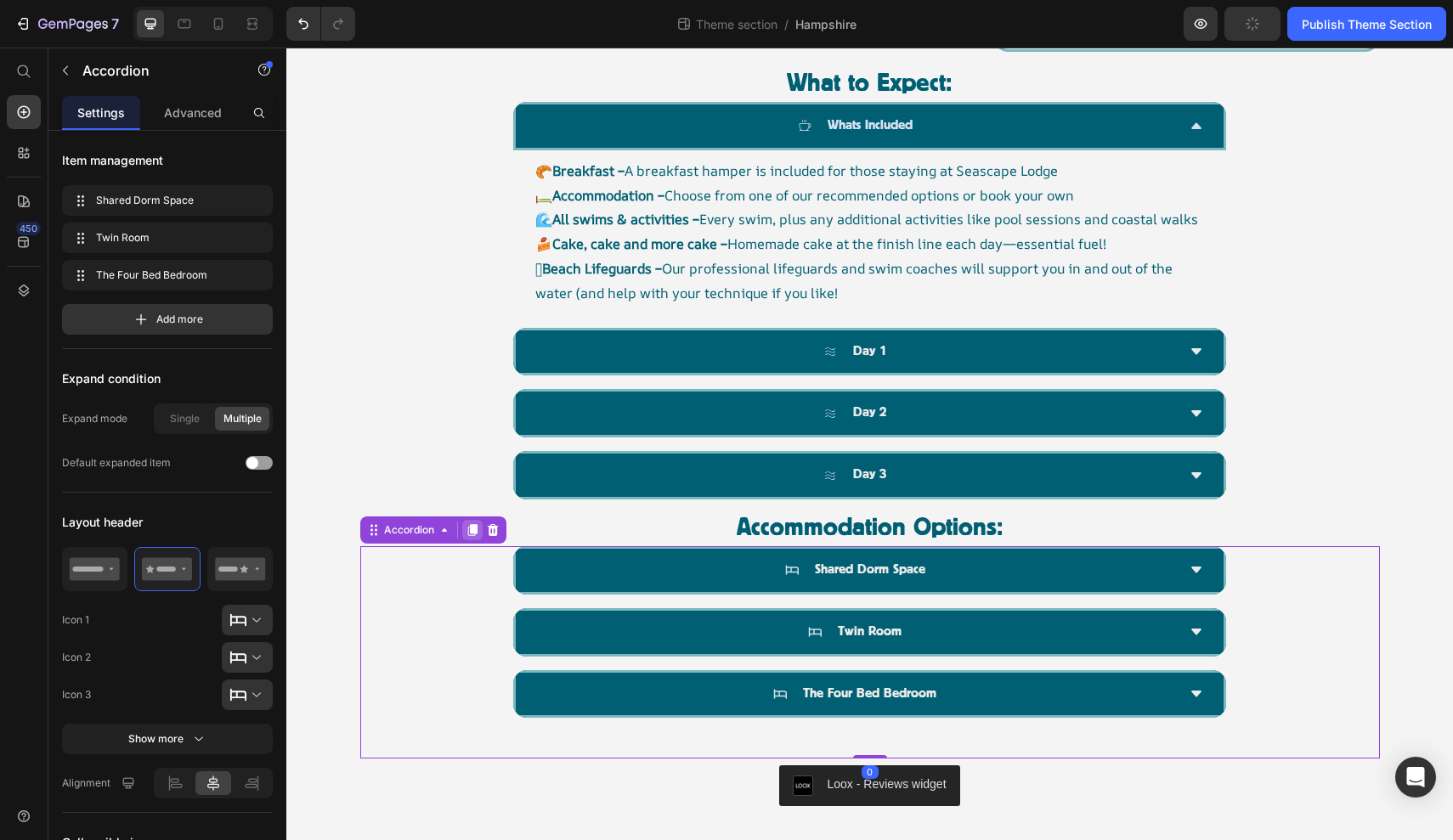 click 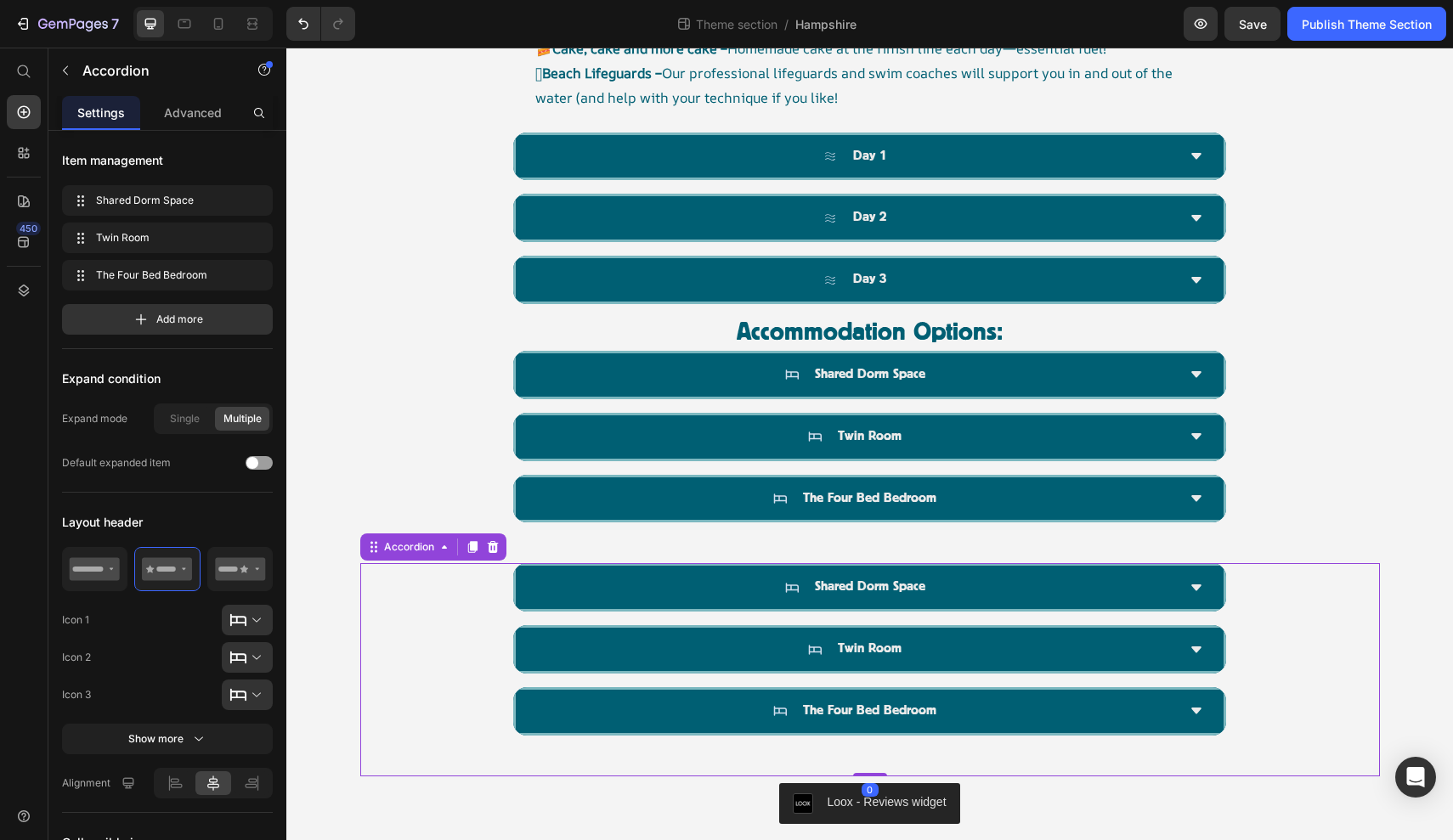 scroll, scrollTop: 1347, scrollLeft: 0, axis: vertical 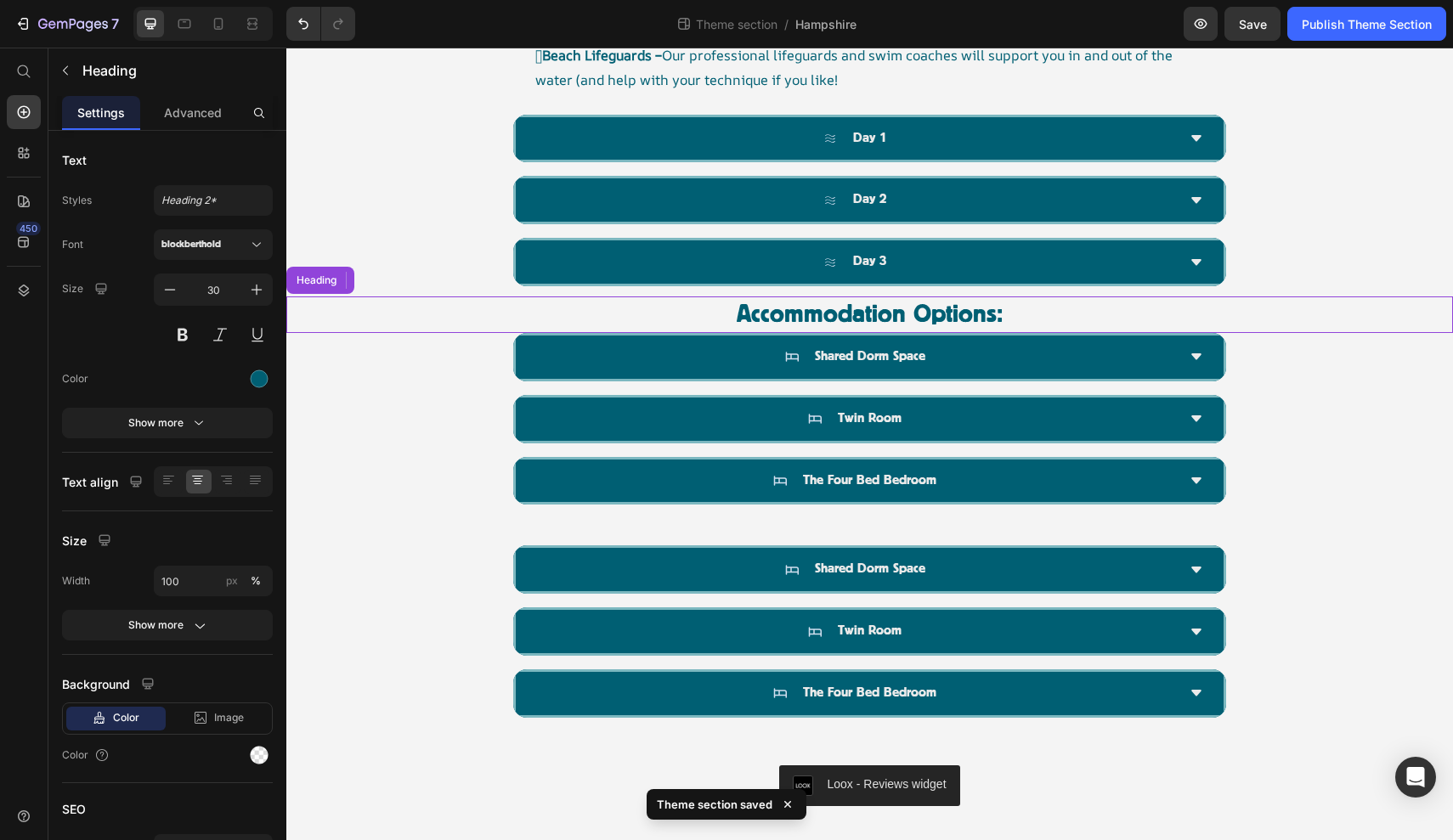 click on "Accommodation Options:" at bounding box center (869, 314) 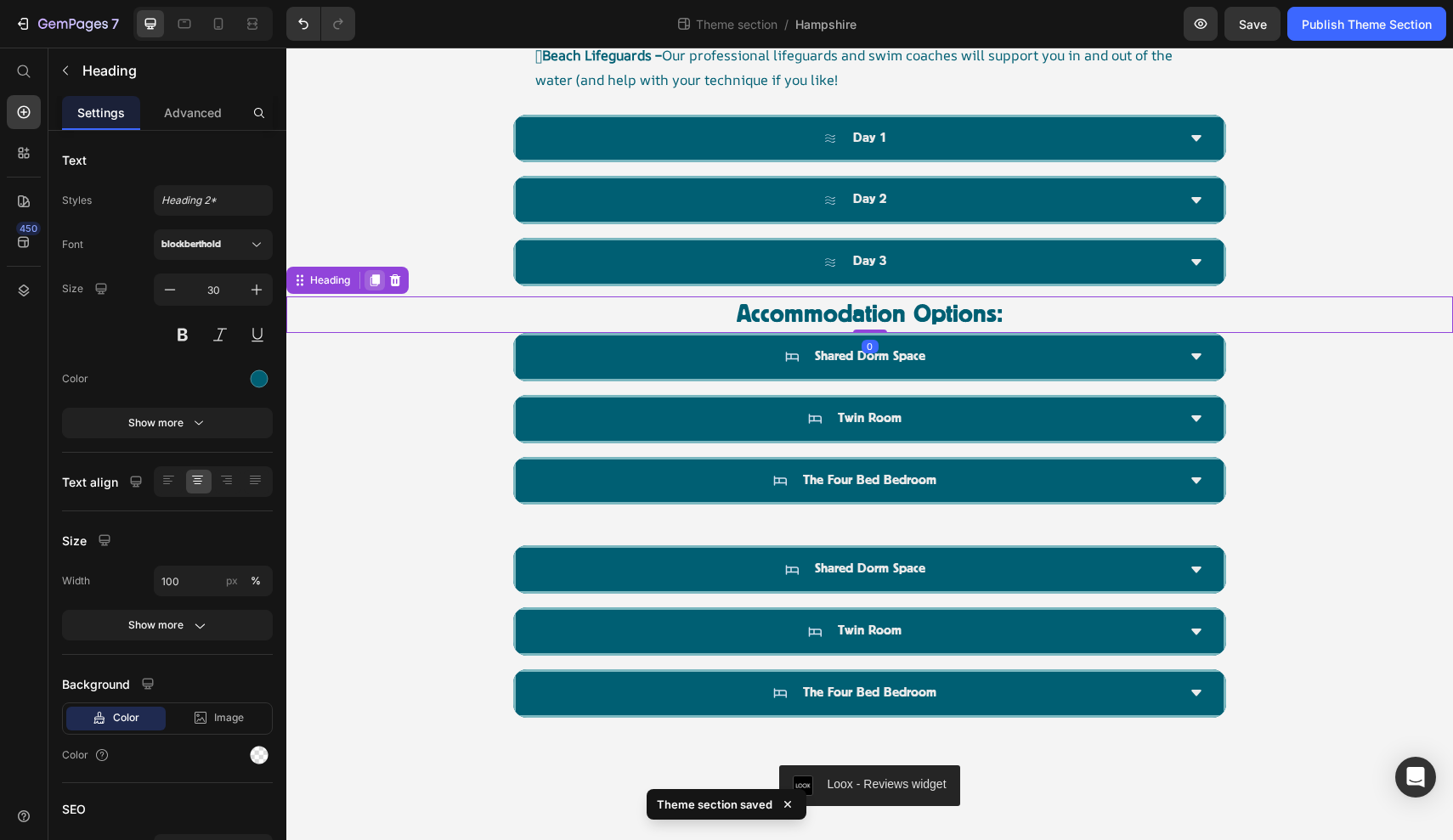 click 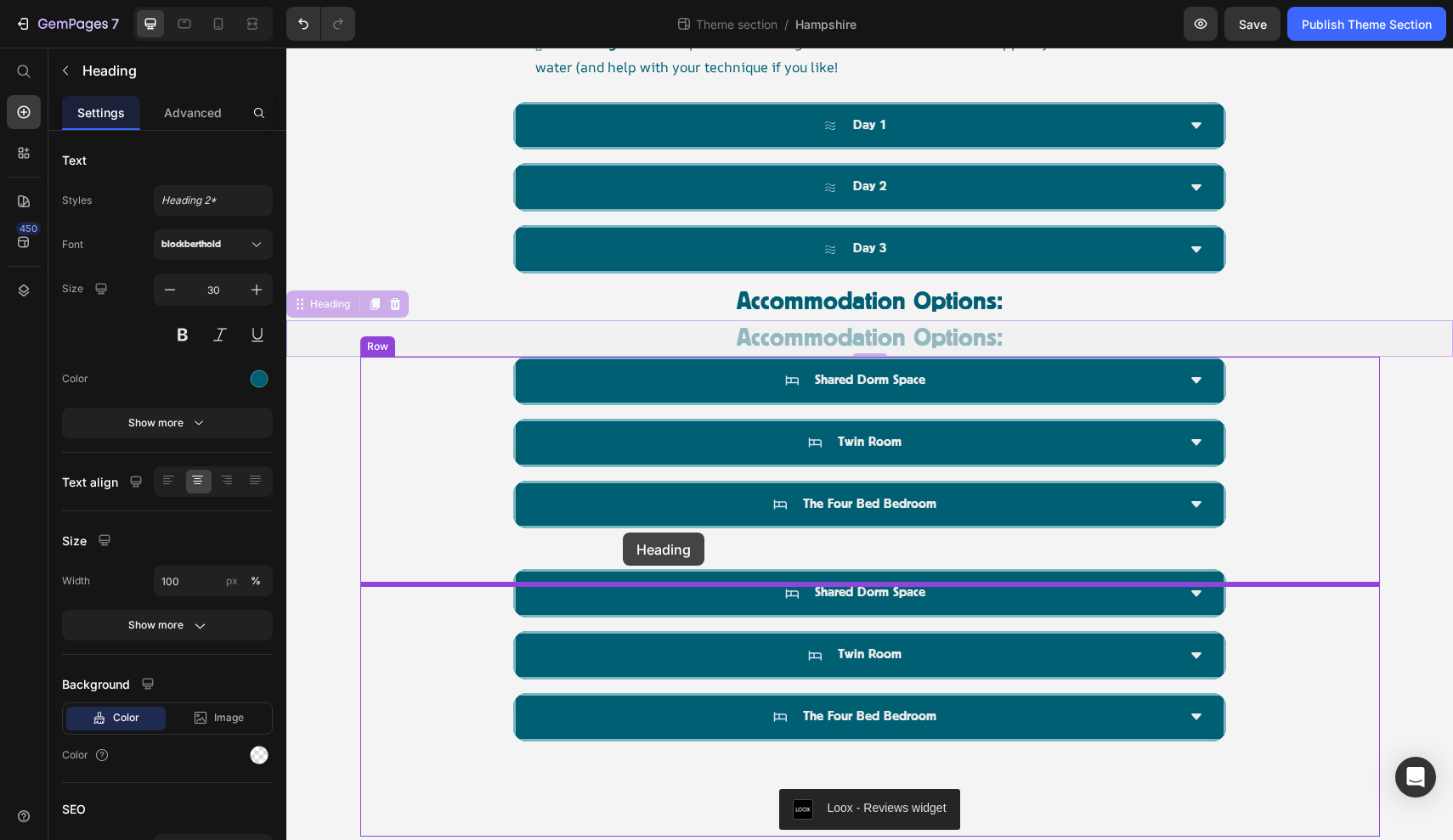 drag, startPoint x: 300, startPoint y: 328, endPoint x: 623, endPoint y: 533, distance: 382.56241 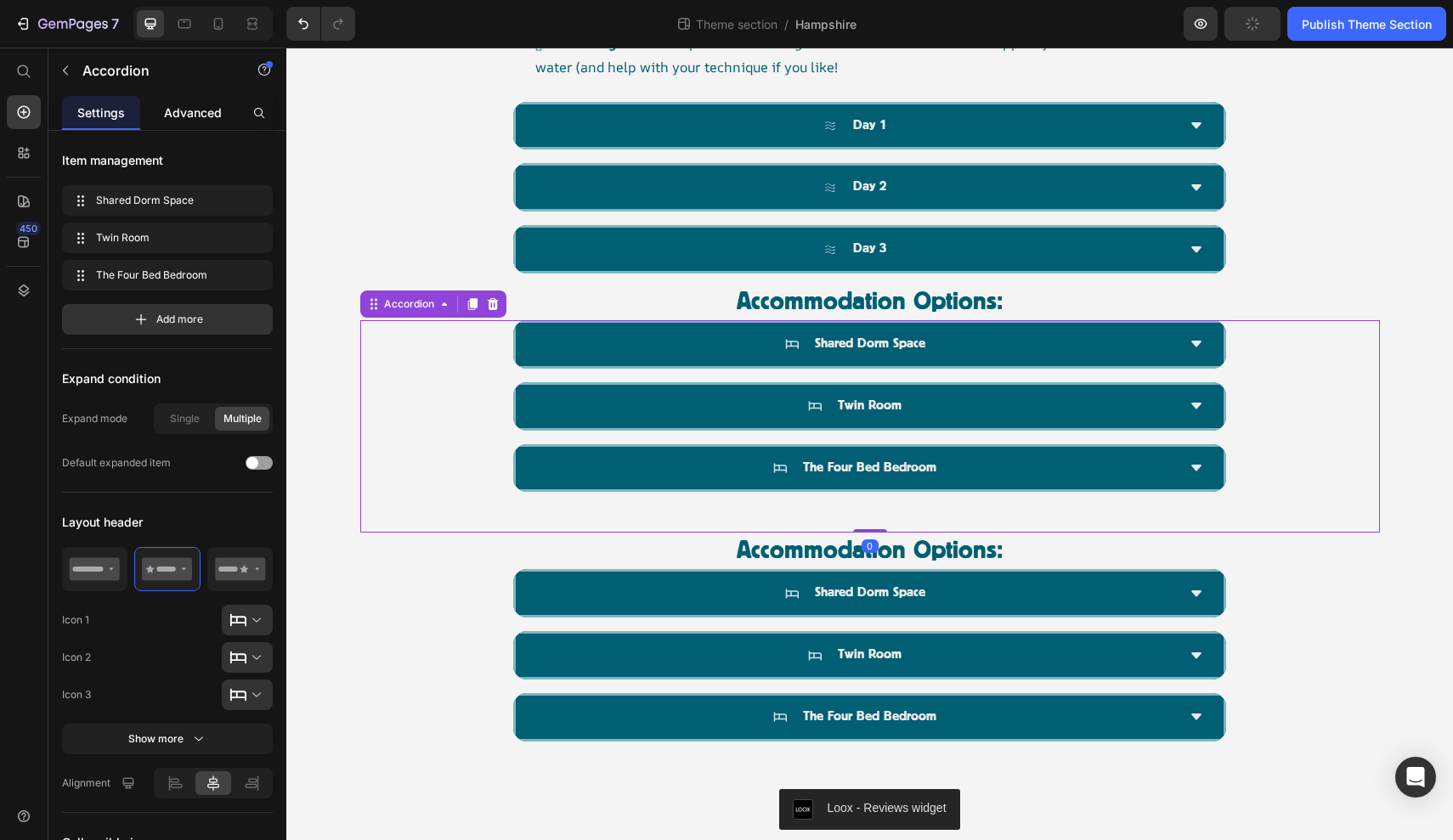 click on "Advanced" at bounding box center [193, 112] 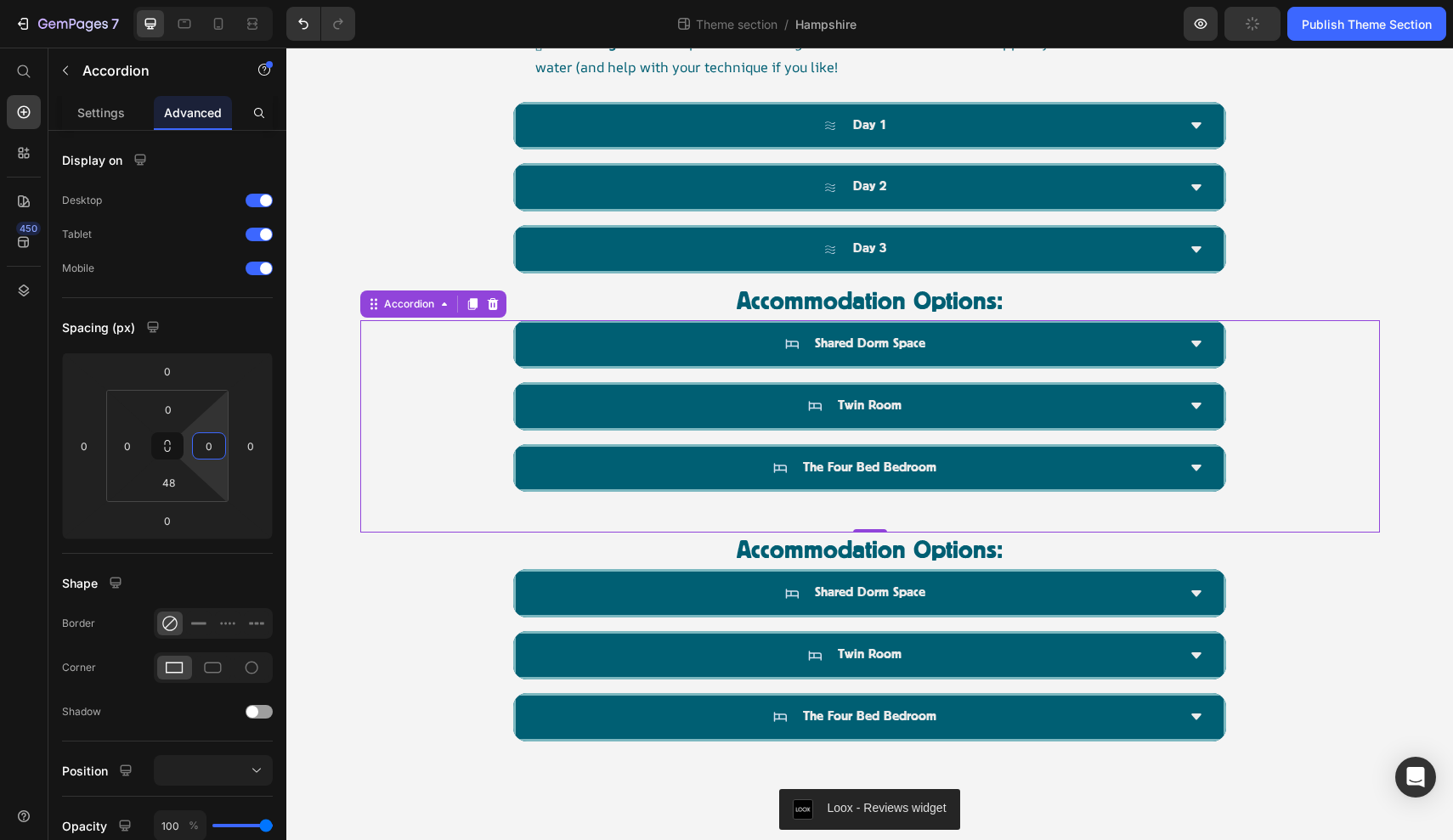 click on "7  Theme section  /  Hampshire Preview  Publish Theme Section  450 Start with Sections Elements Hero Section Product Detail Brands Trusted Badges Guarantee Product Breakdown How to use Testimonials Compare Bundle FAQs Social Proof Brand Story Product List Collection Blog List Contact Sticky Add to Cart Custom Footer Browse Library 450 Layout
Row
Row
Row
Row Text
Heading
Text Block Button
Button
Button Media
Image
Image
Video" at bounding box center (726, 0) 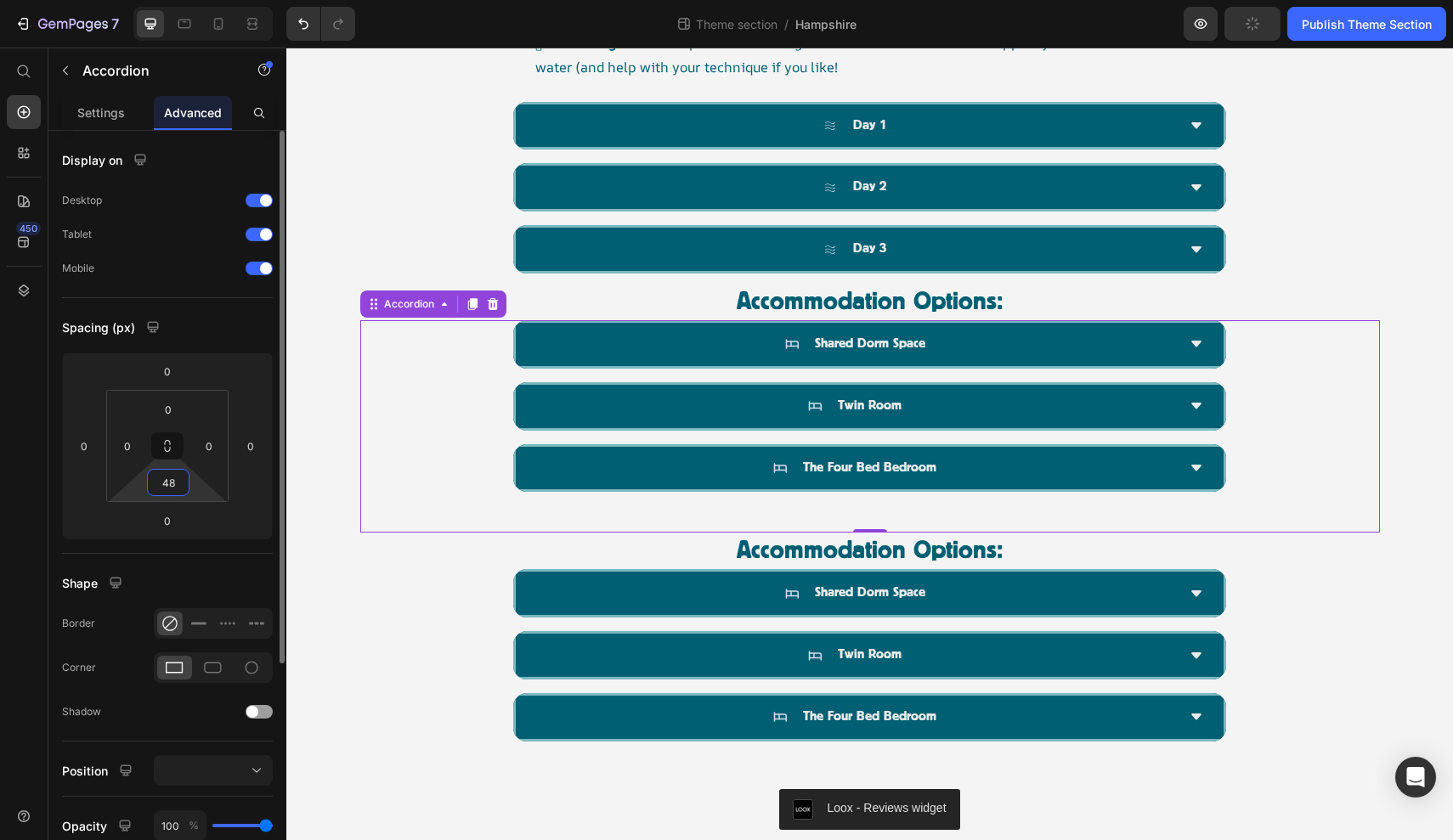 click on "48" at bounding box center (168, 482) 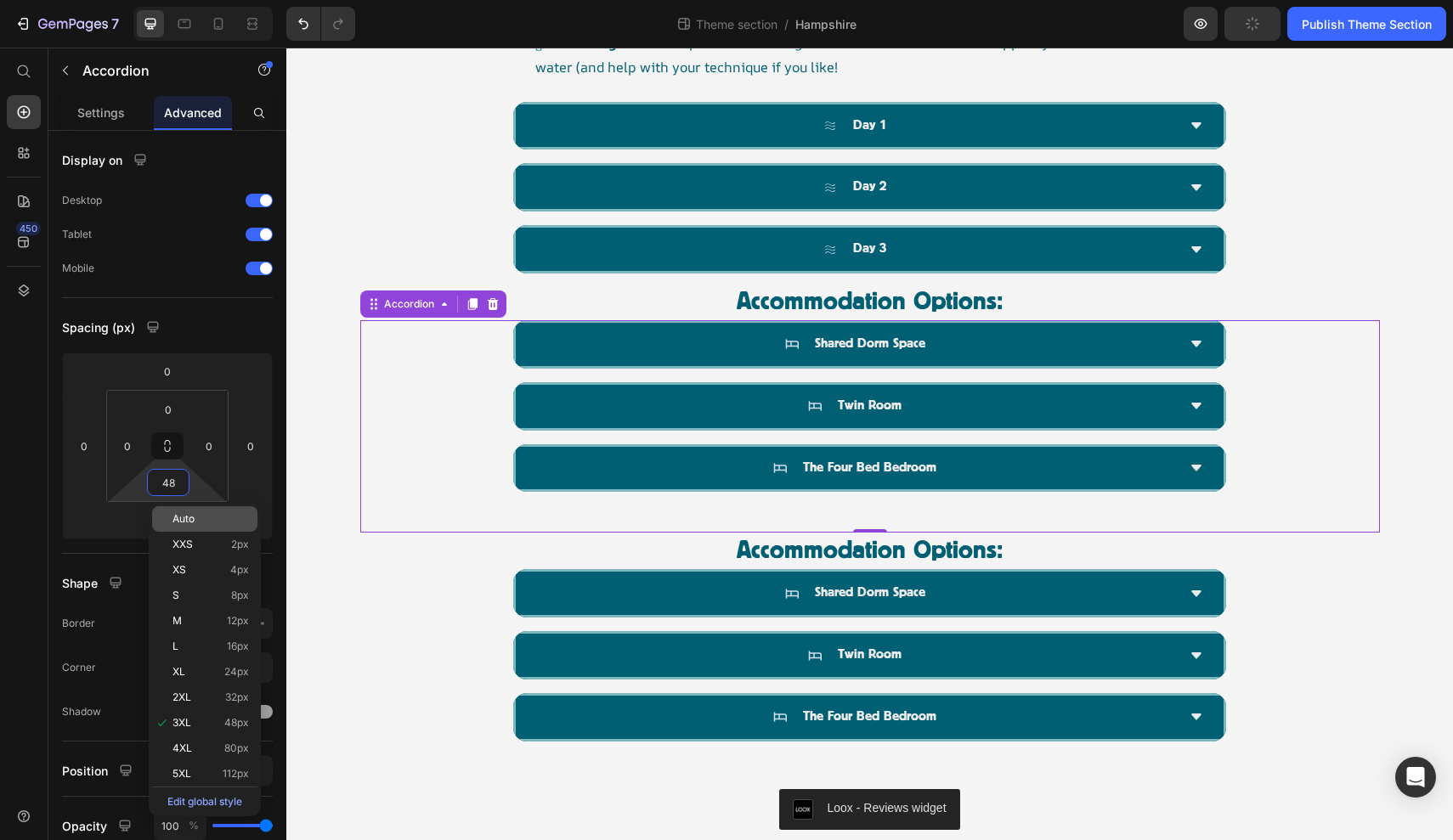 type on "3" 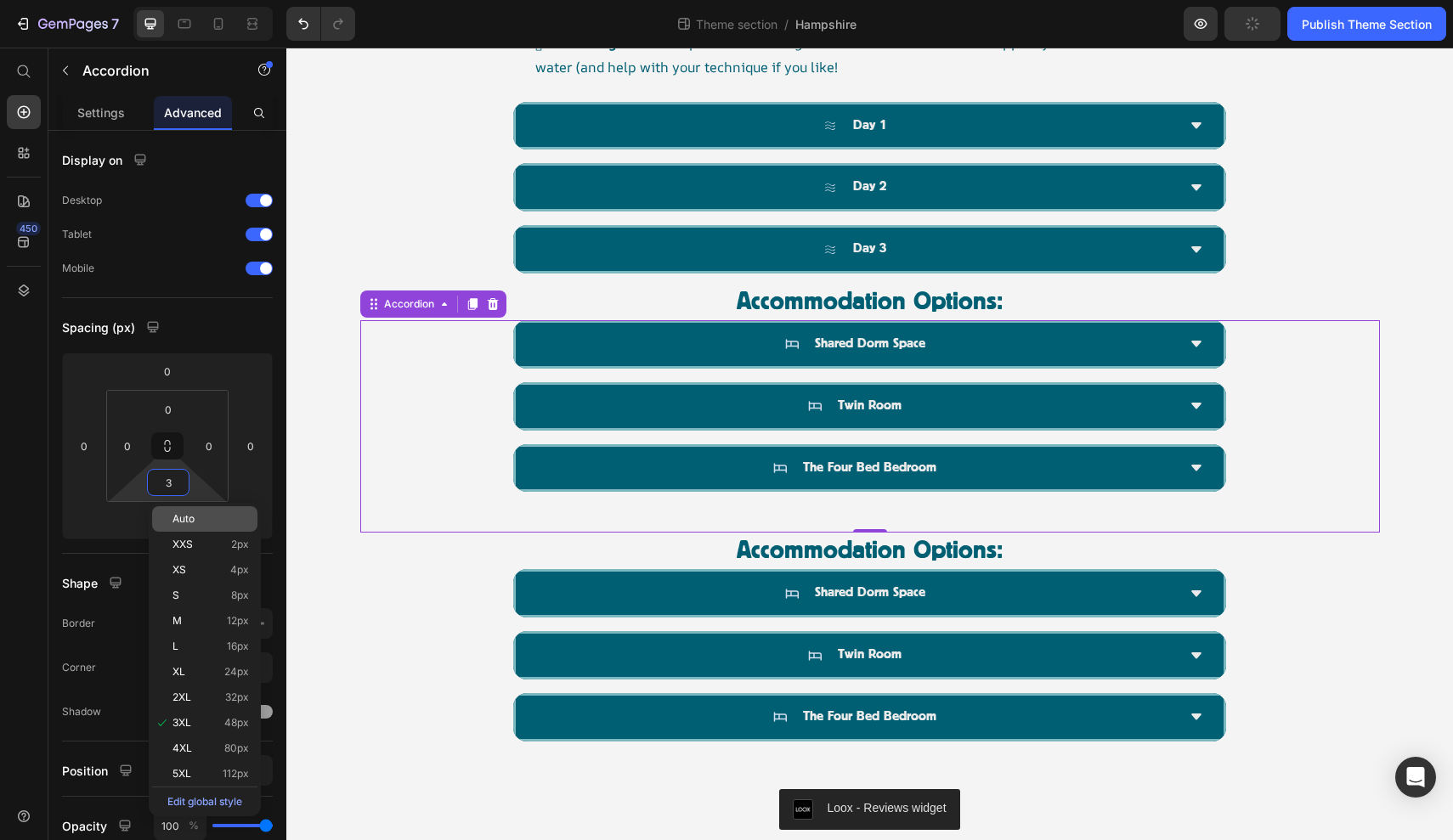 click on "Auto" 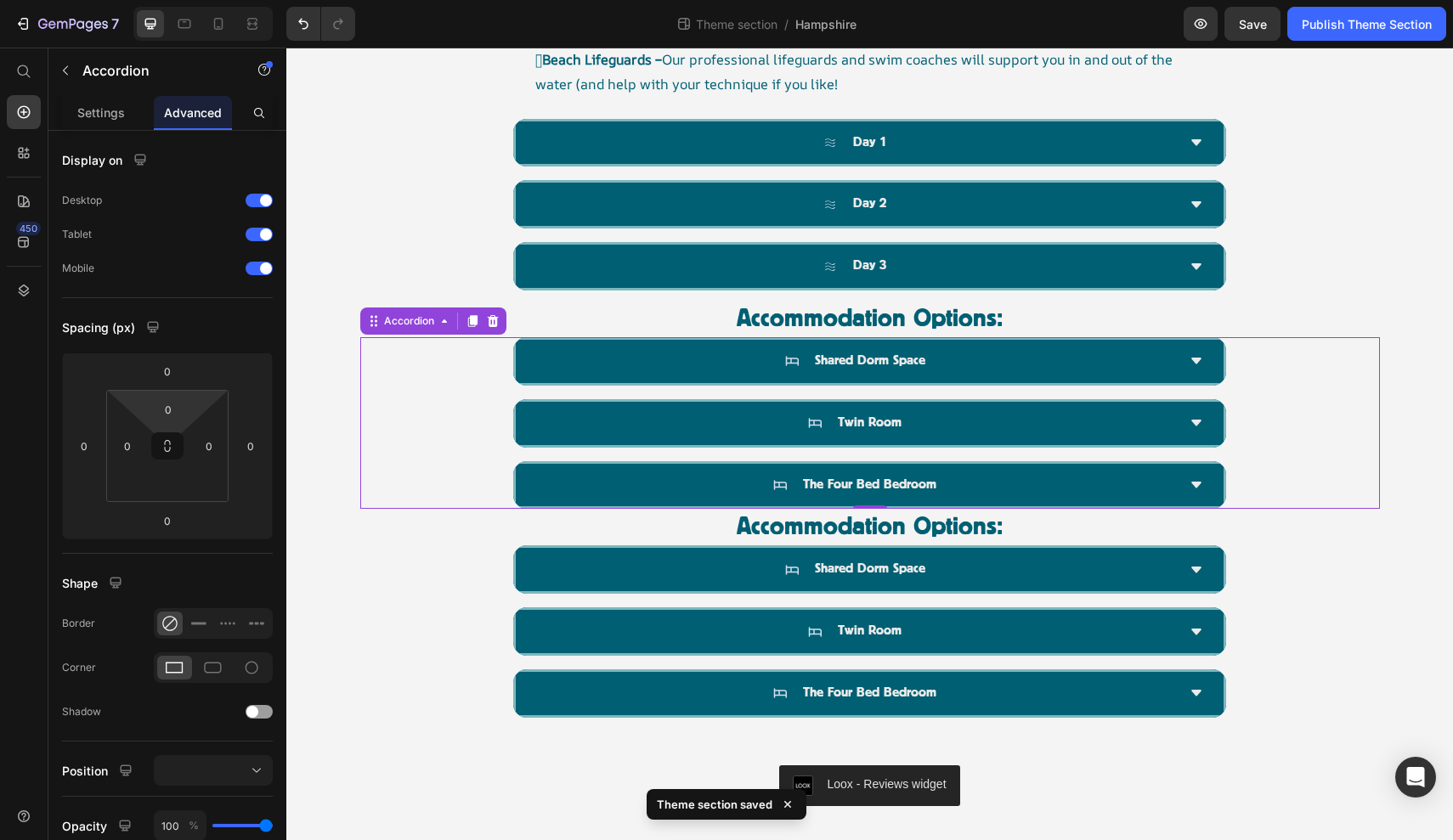 click on "7  Theme section  /  Hampshire Preview  Save   Publish Theme Section  450 Start with Sections Elements Hero Section Product Detail Brands Trusted Badges Guarantee Product Breakdown How to use Testimonials Compare Bundle FAQs Social Proof Brand Story Product List Collection Blog List Contact Sticky Add to Cart Custom Footer Browse Library 450 Layout
Row
Row
Row
Row Text
Heading
Text Block Button
Button
Button Media
Image
Image" at bounding box center (726, 0) 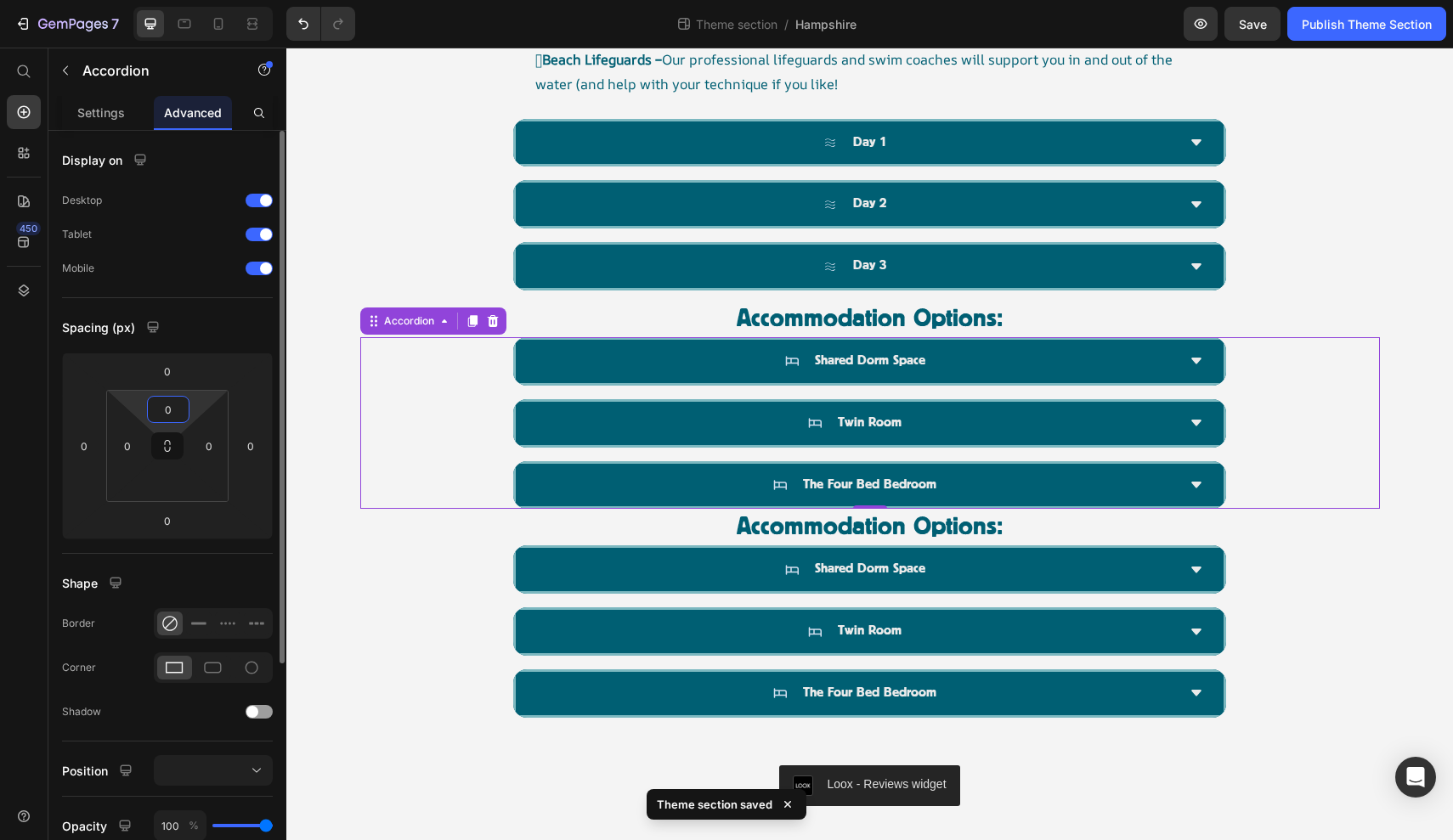 click on "0" at bounding box center [168, 409] 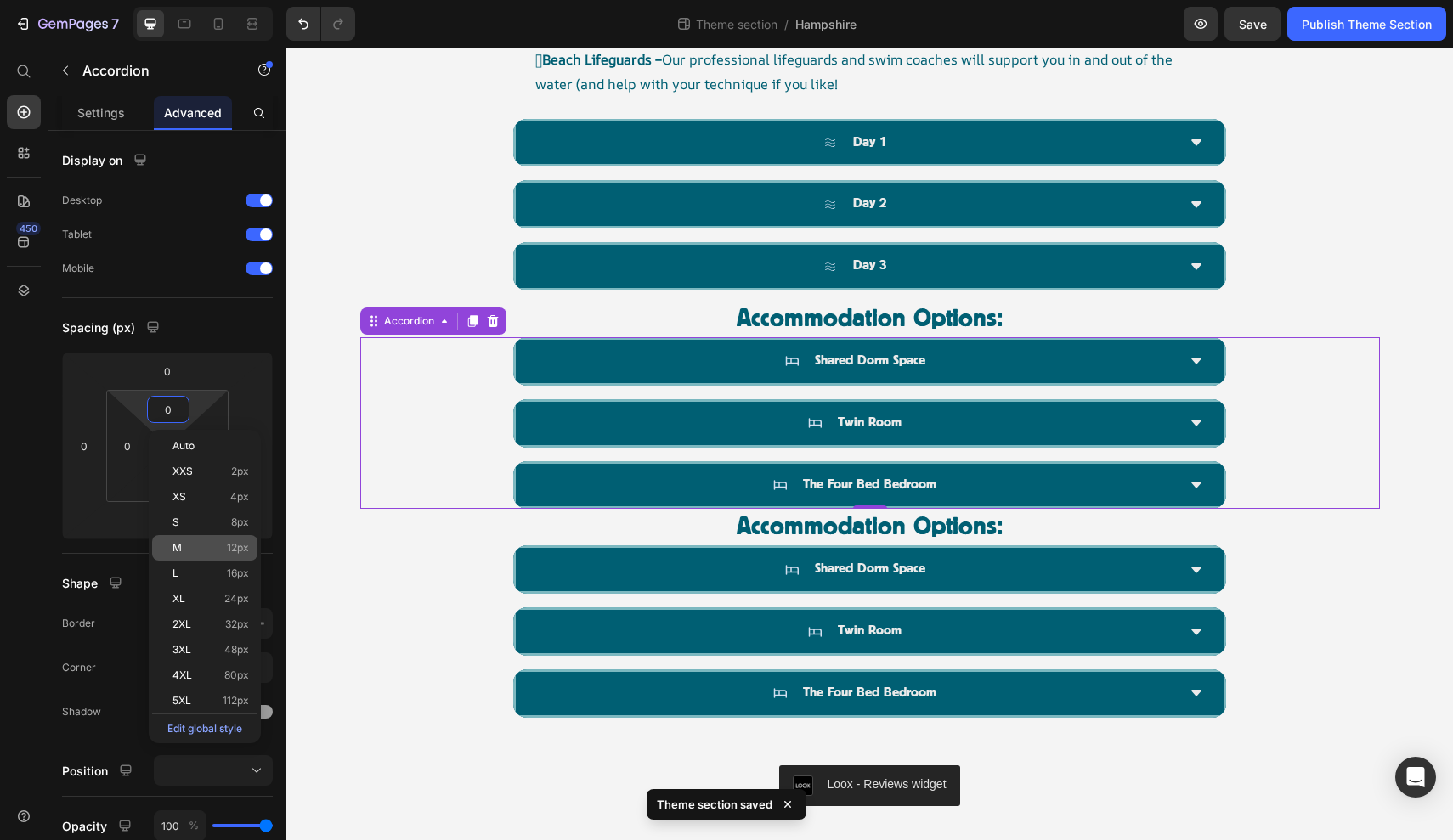 click on "M 12px" 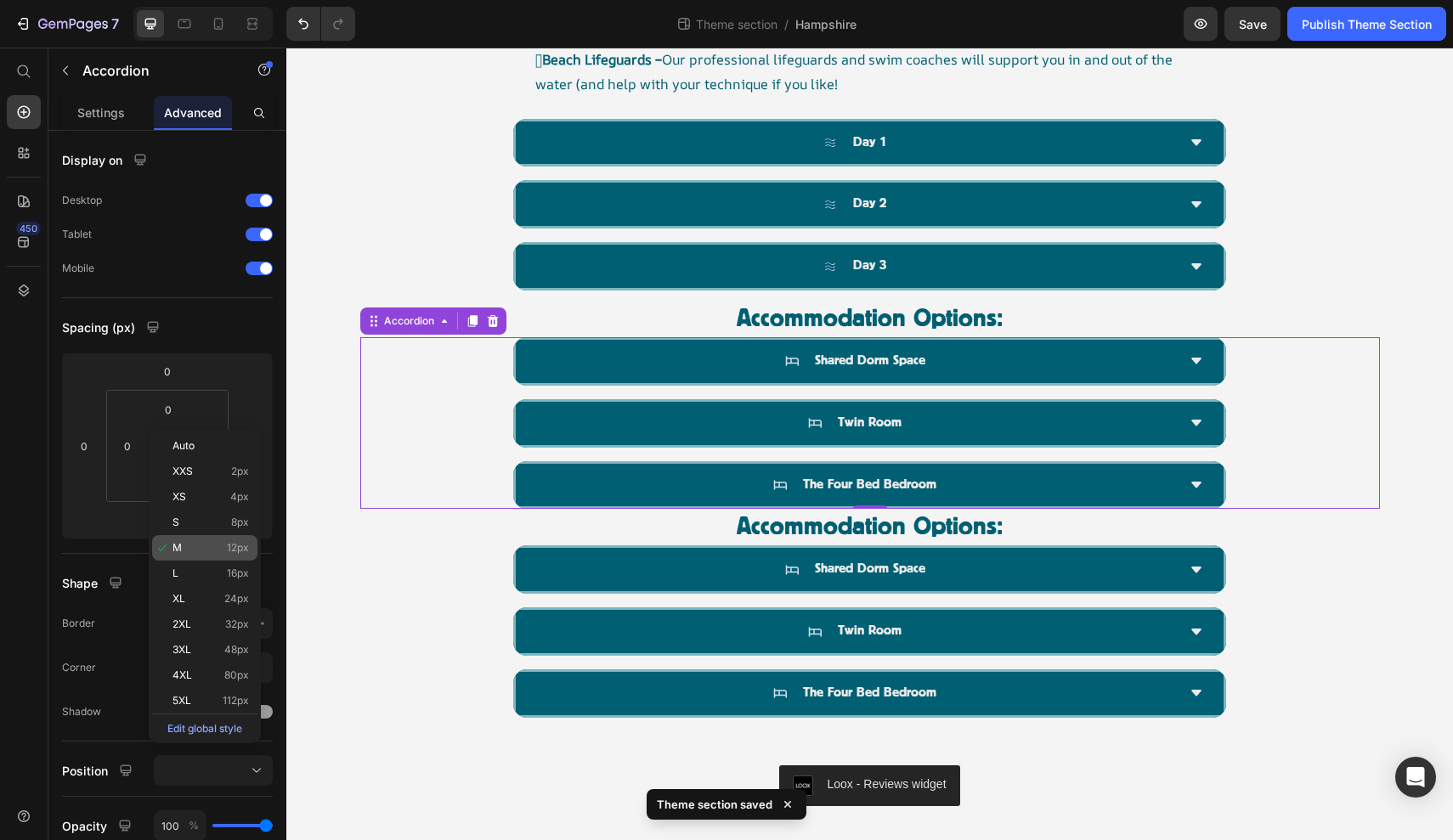 type on "12" 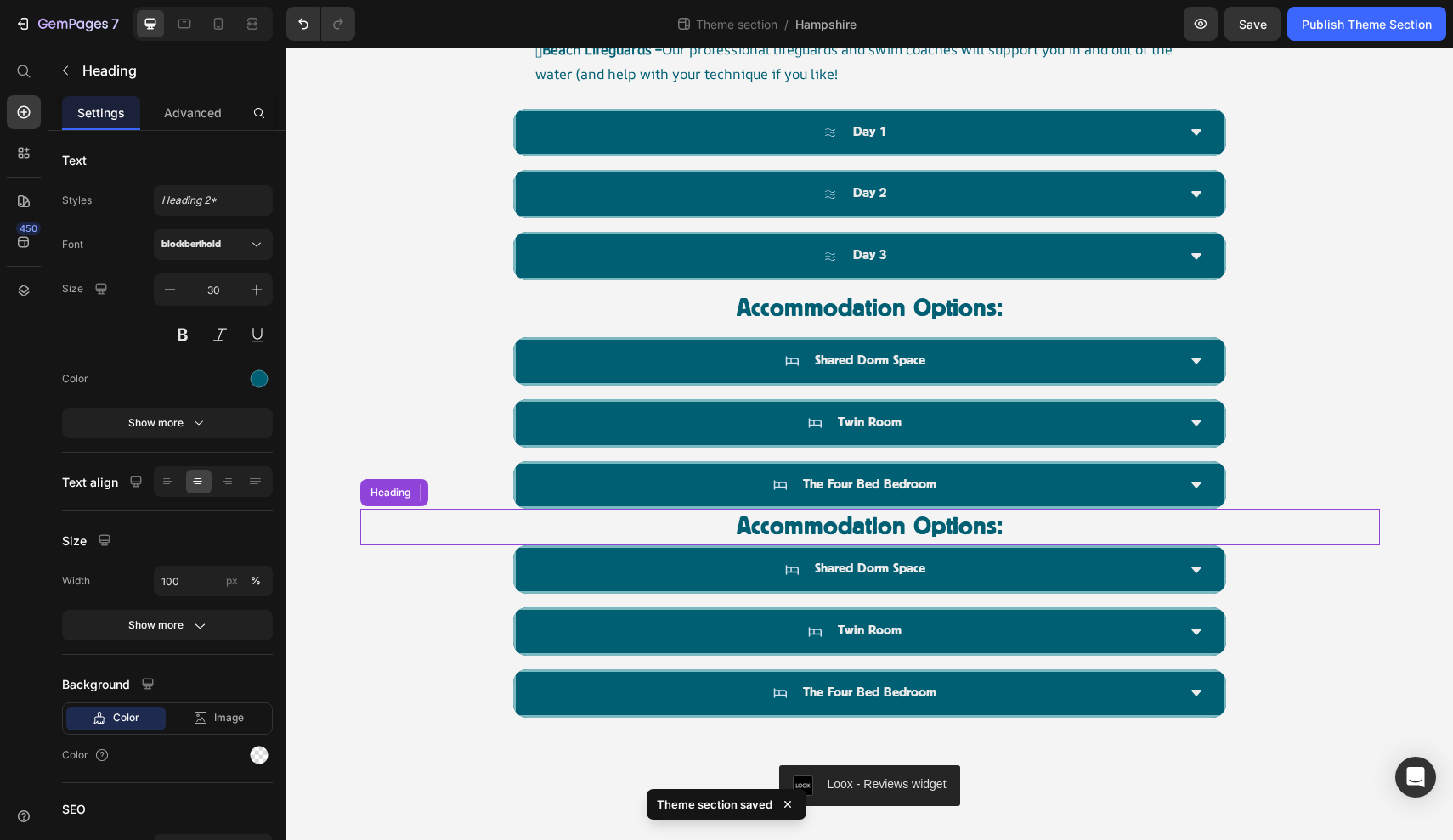 click on "Accommodation Options:" at bounding box center [870, 527] 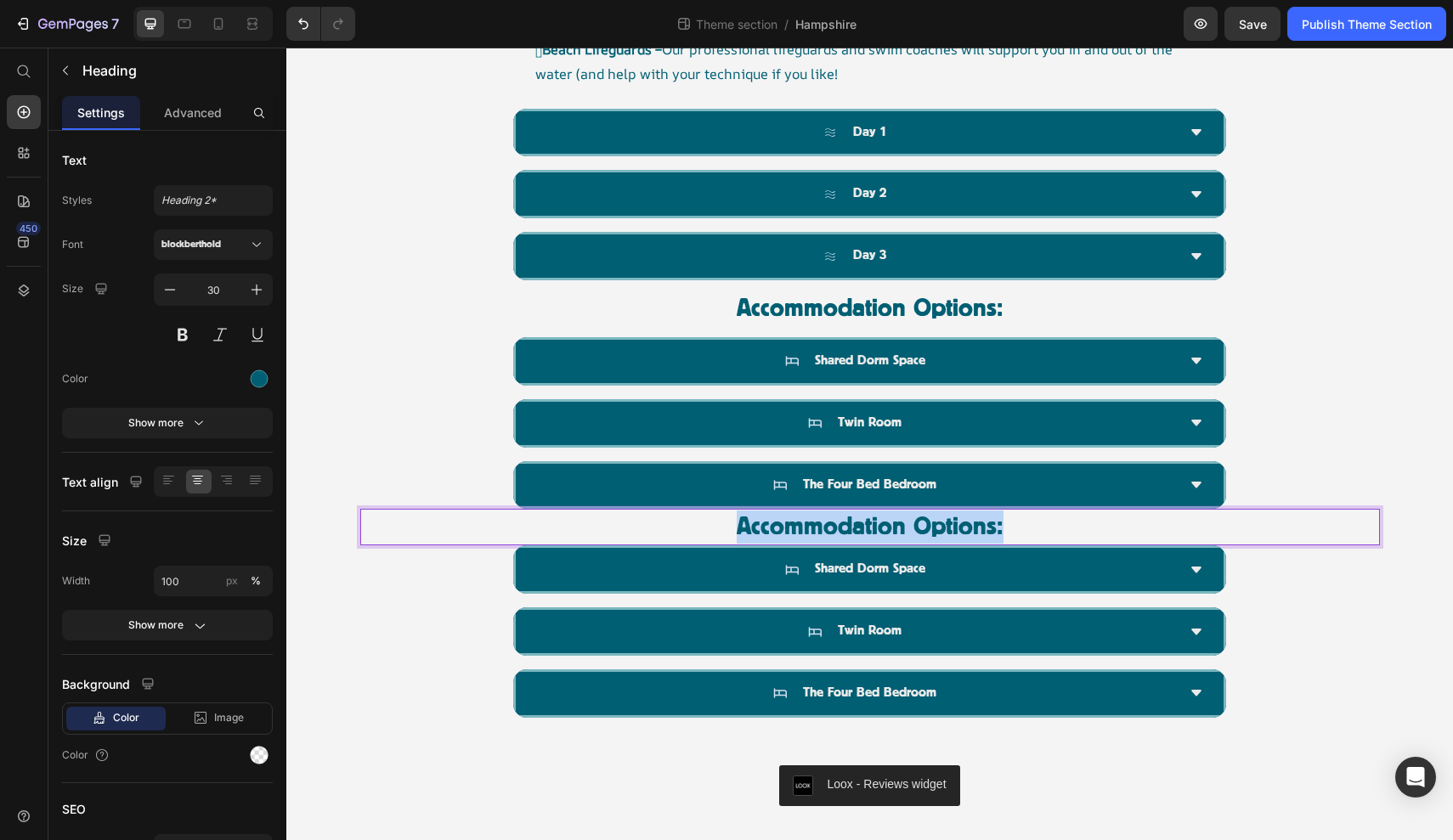 click on "Accommodation Options:" at bounding box center [870, 527] 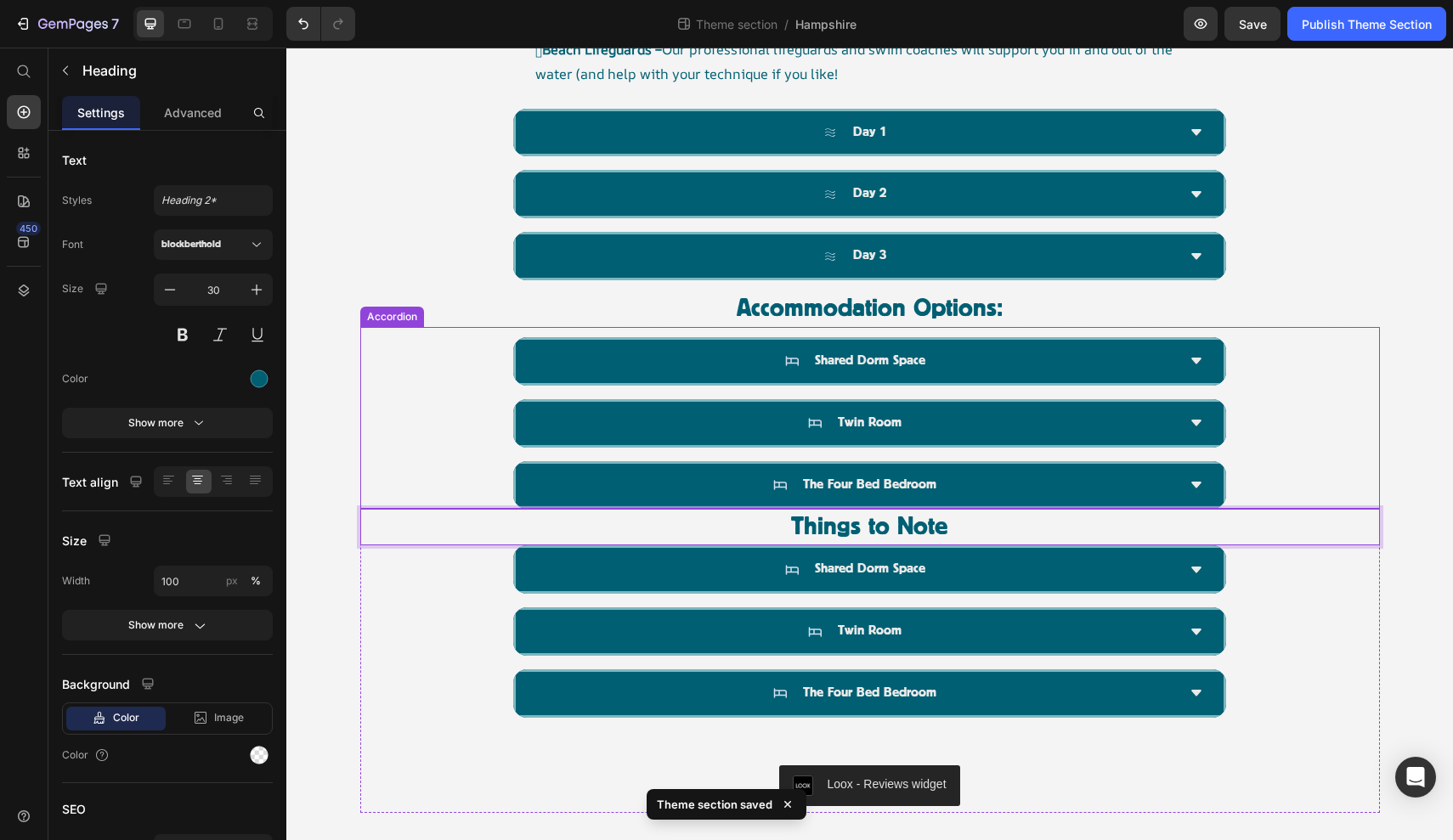 click on "Shared Dorm Space
Twin Room
The Four Bed Bedroom" at bounding box center [870, 423] 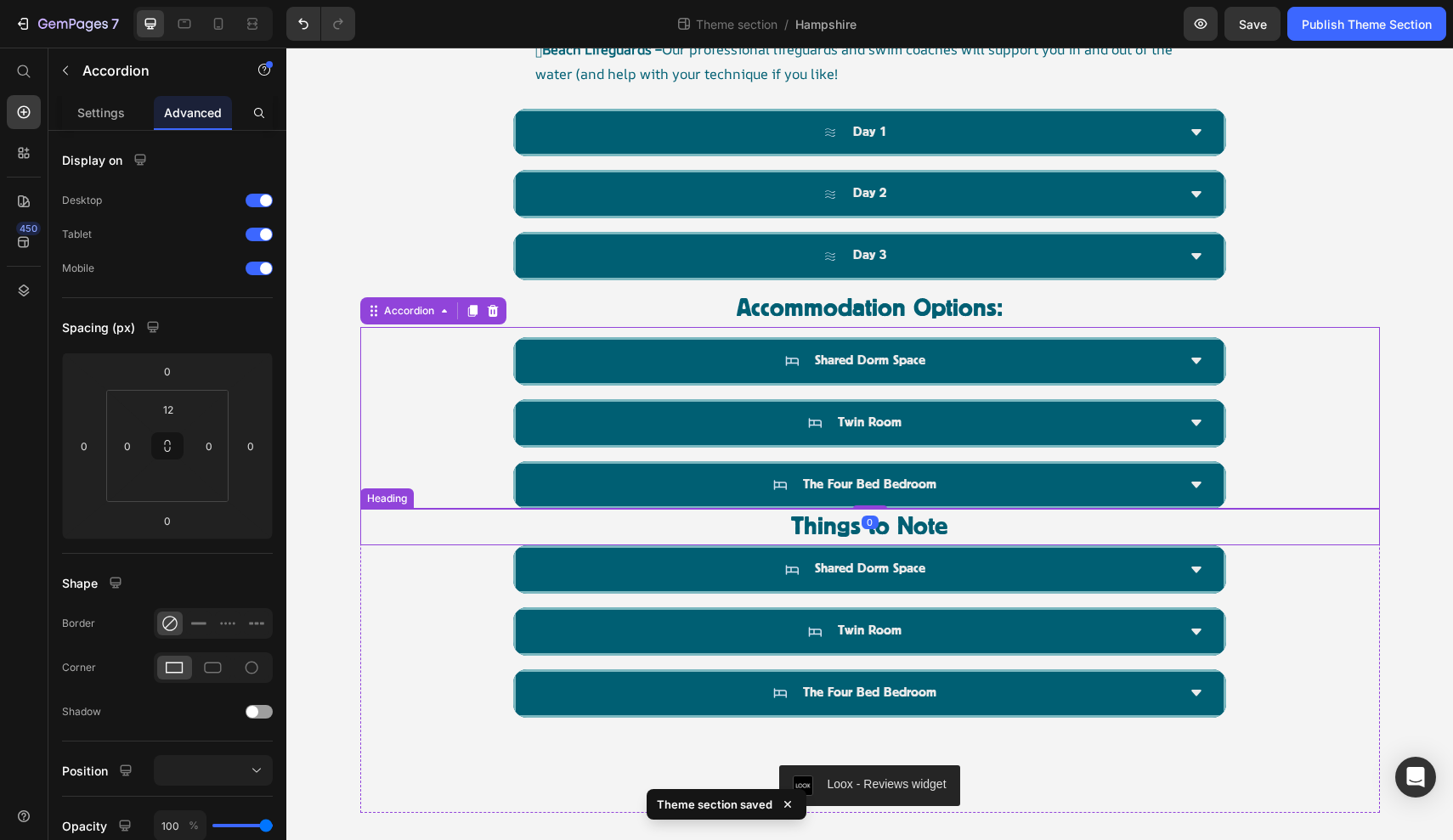 click on "Things to Note" at bounding box center (870, 527) 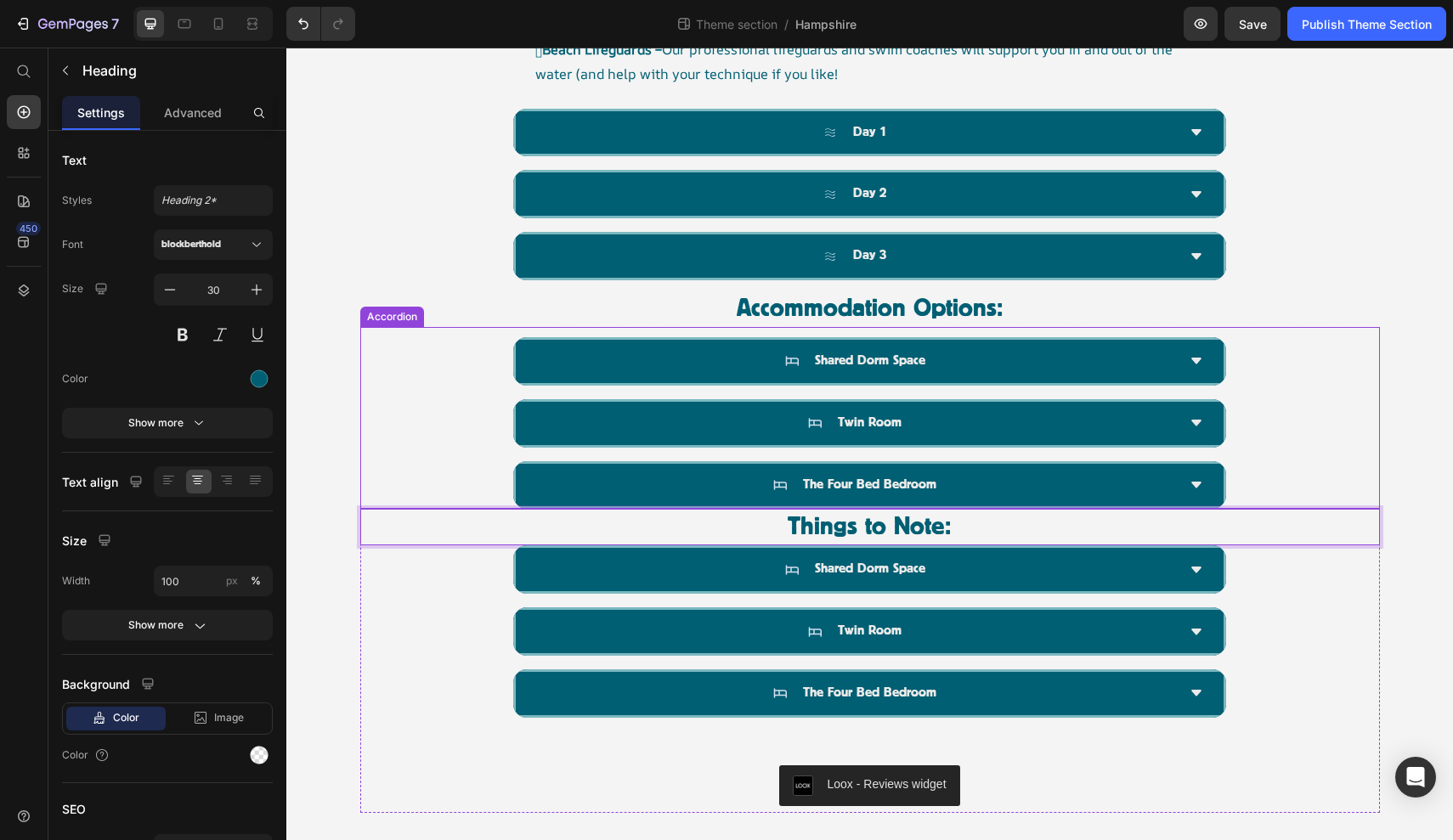 click on "Twin Room" at bounding box center (870, 423) 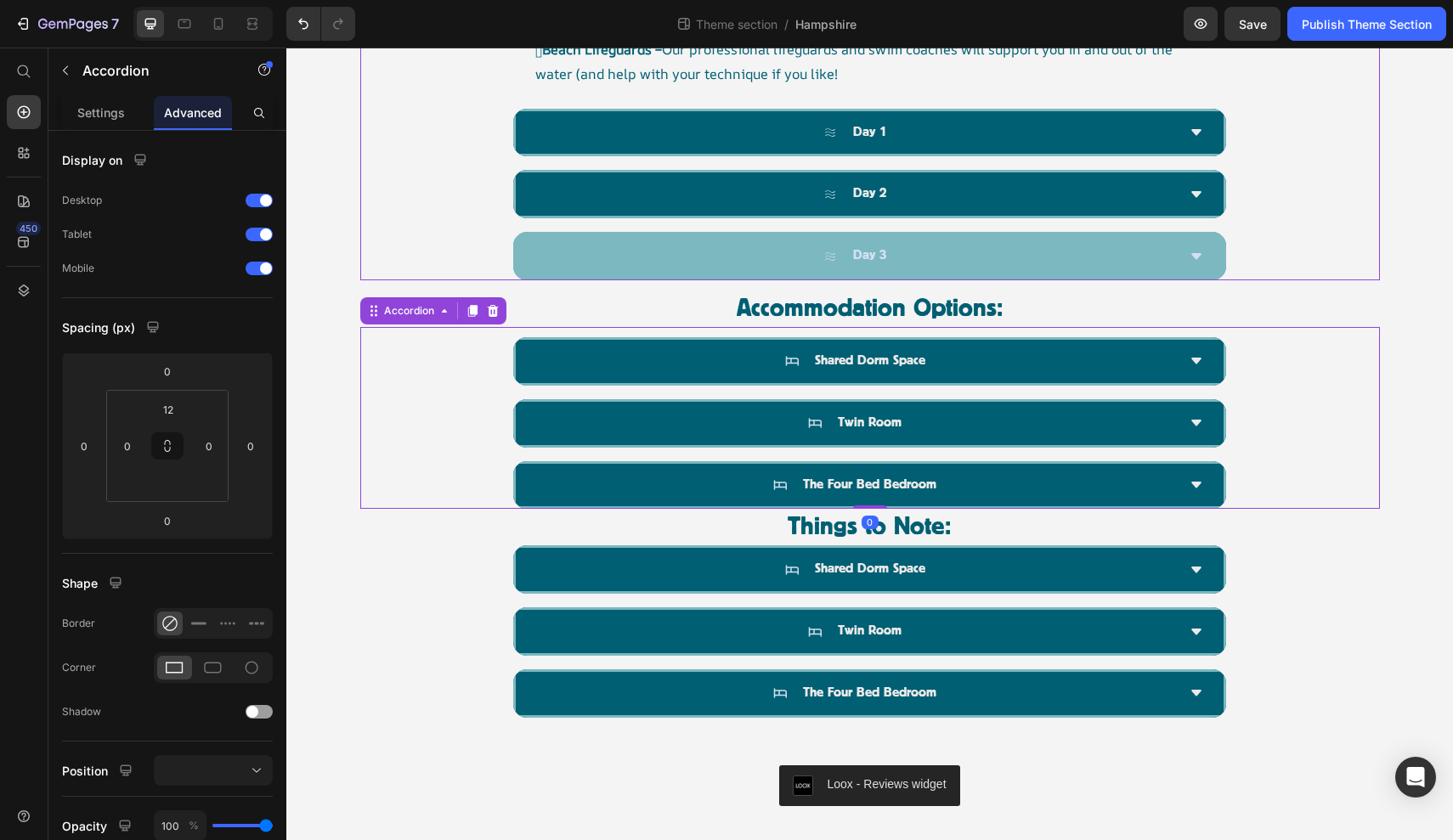 click on "Day 3" at bounding box center (856, 256) 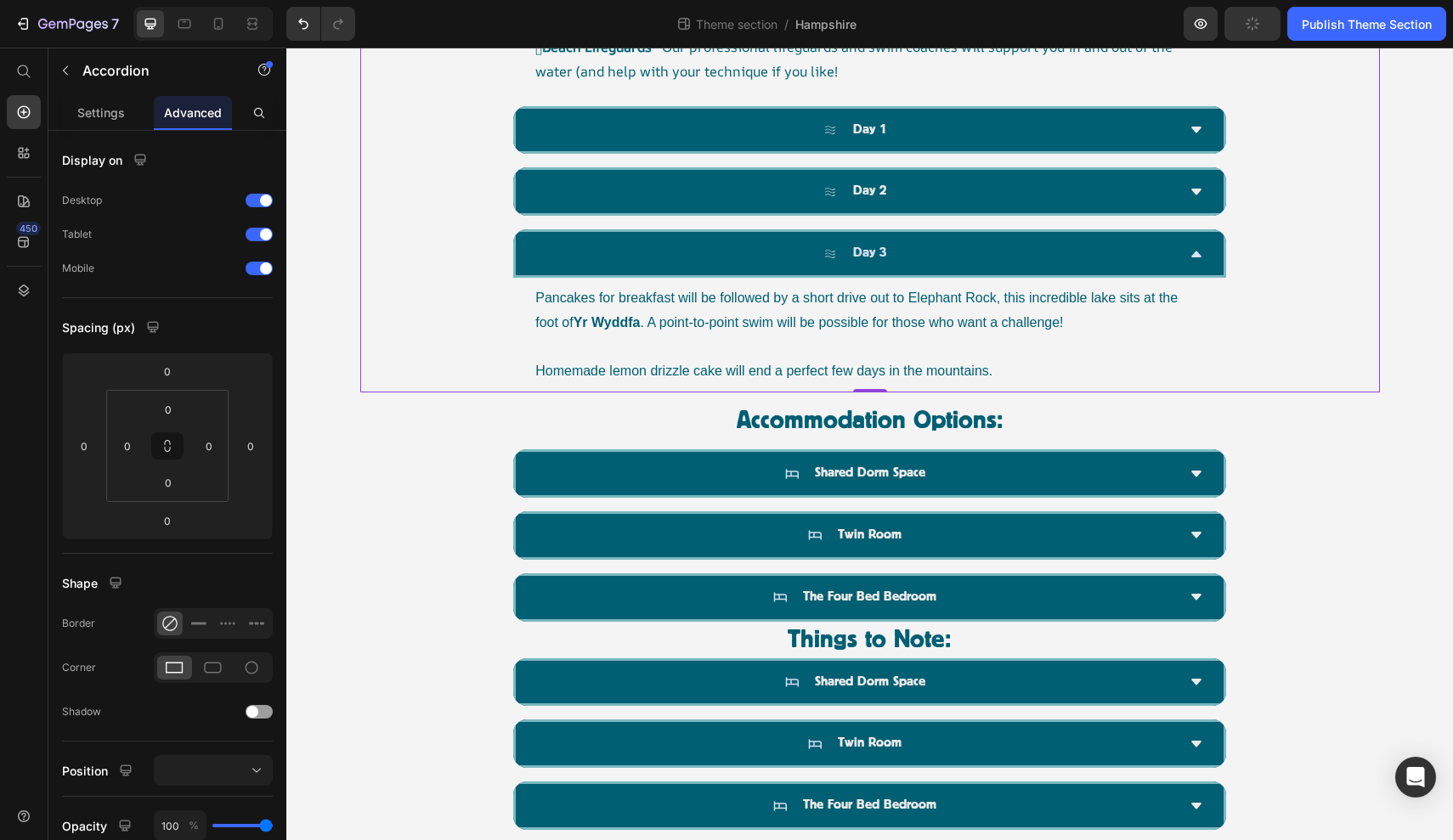 click on "Day 3  Pancakes for breakfast will be followed by a short drive out to Elephant Rock, this incredible lake sits at the foot of  Yr Wyddfa . A point-to-point swim will be possible for those who want a challenge!   Homemade lemon drizzle cake will end a perfect few days in the mountains. Text Block" at bounding box center [870, 311] 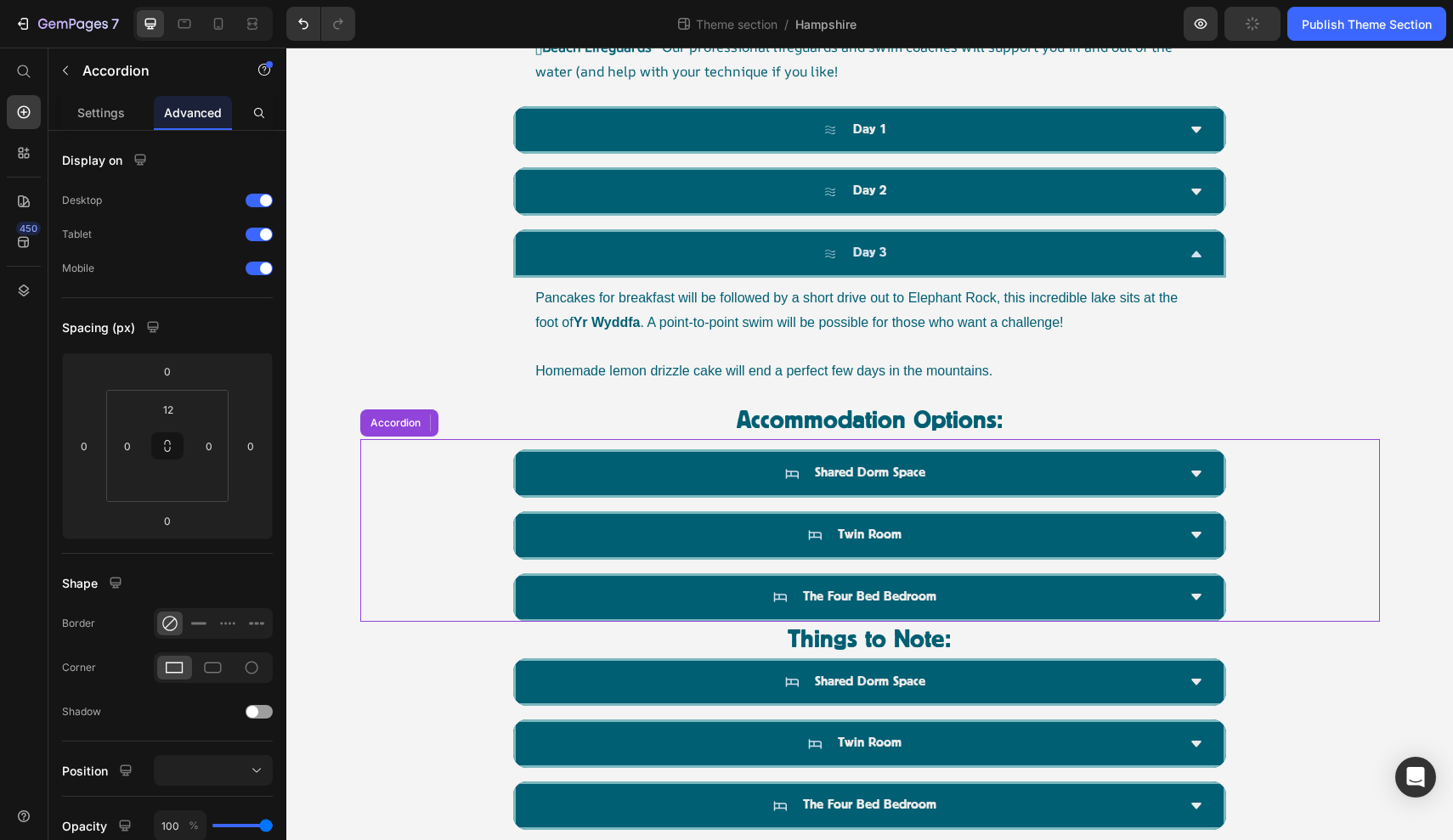 click on "Shared Dorm Space" at bounding box center [870, 473] 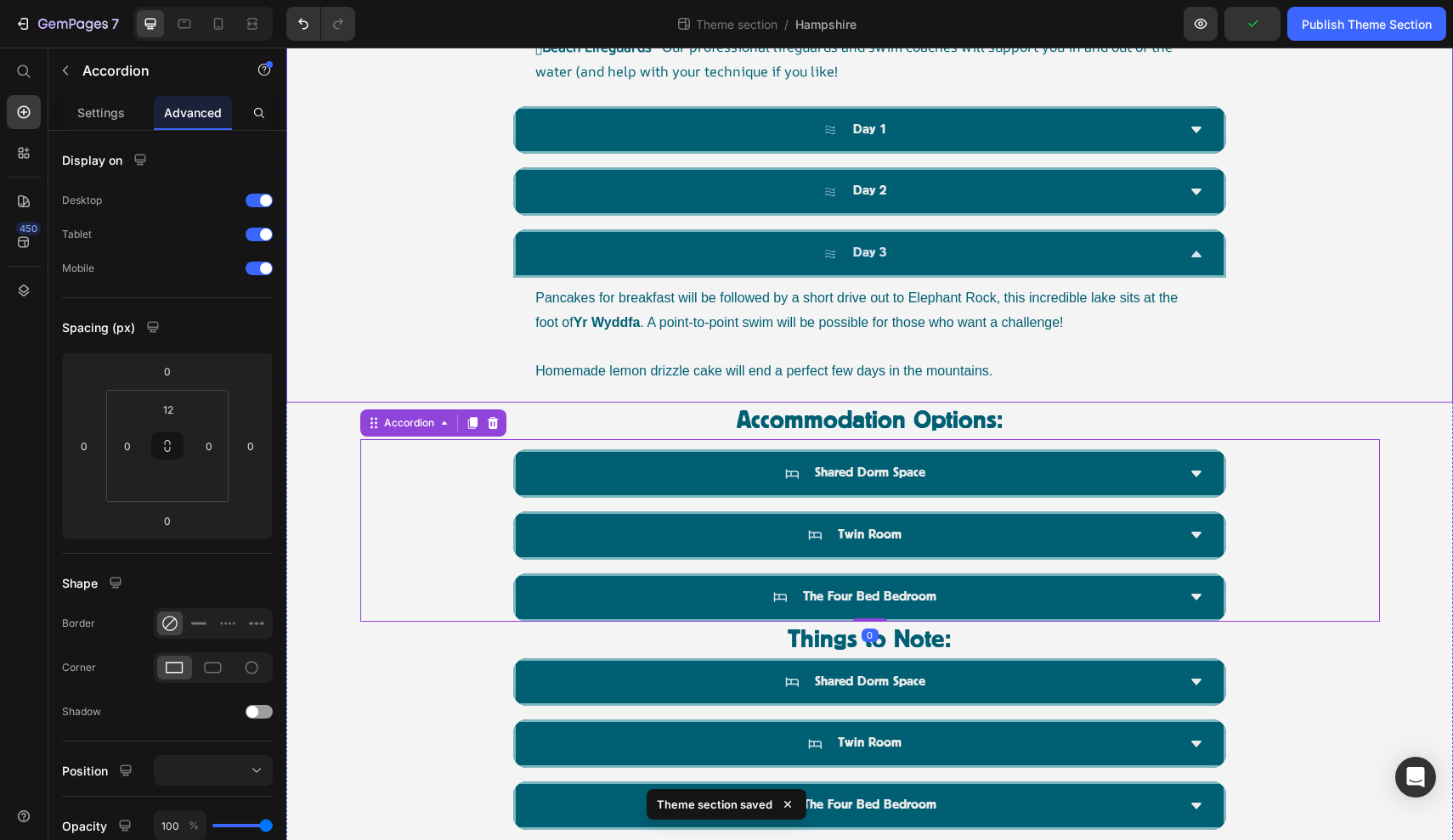 click on "Product Images The Castle to Castle Challenge, Dorset  & New Forest National Park | [DATE] Product Title Icon Icon Icon Icon Icon Icon List
Drop element here Row Embark on an epic three-day wild swimming challenge along the south coast, journeying from  Highcliffe Castle in Dorset to Hurst Castle in Hampshire.  With favourable tides and expert guidance, this unforgettable swim offers the perfect blend of adventure, community, and coastal beauty. Over three days, you’ll complete a series of stunning point-to-point swims totalling approximately  [DISTANCE]km .  Shorter distance options are available each day ([DISTANCE]km or [DISTANCE]km) , making the challenge adaptable to a range of swim levels. Whether you’re pushing your limits or joining for the camaraderie and scenery, this event is designed to support and empower. Text Block £[PRICE] Product Price Row Package Options: Swim Only Option (£[PRICE]pp) Swim Only Option (£[PRICE]pp) Swim Only Option (£[PRICE]pp) Book Now Add to Cart Row" at bounding box center [869, -430] 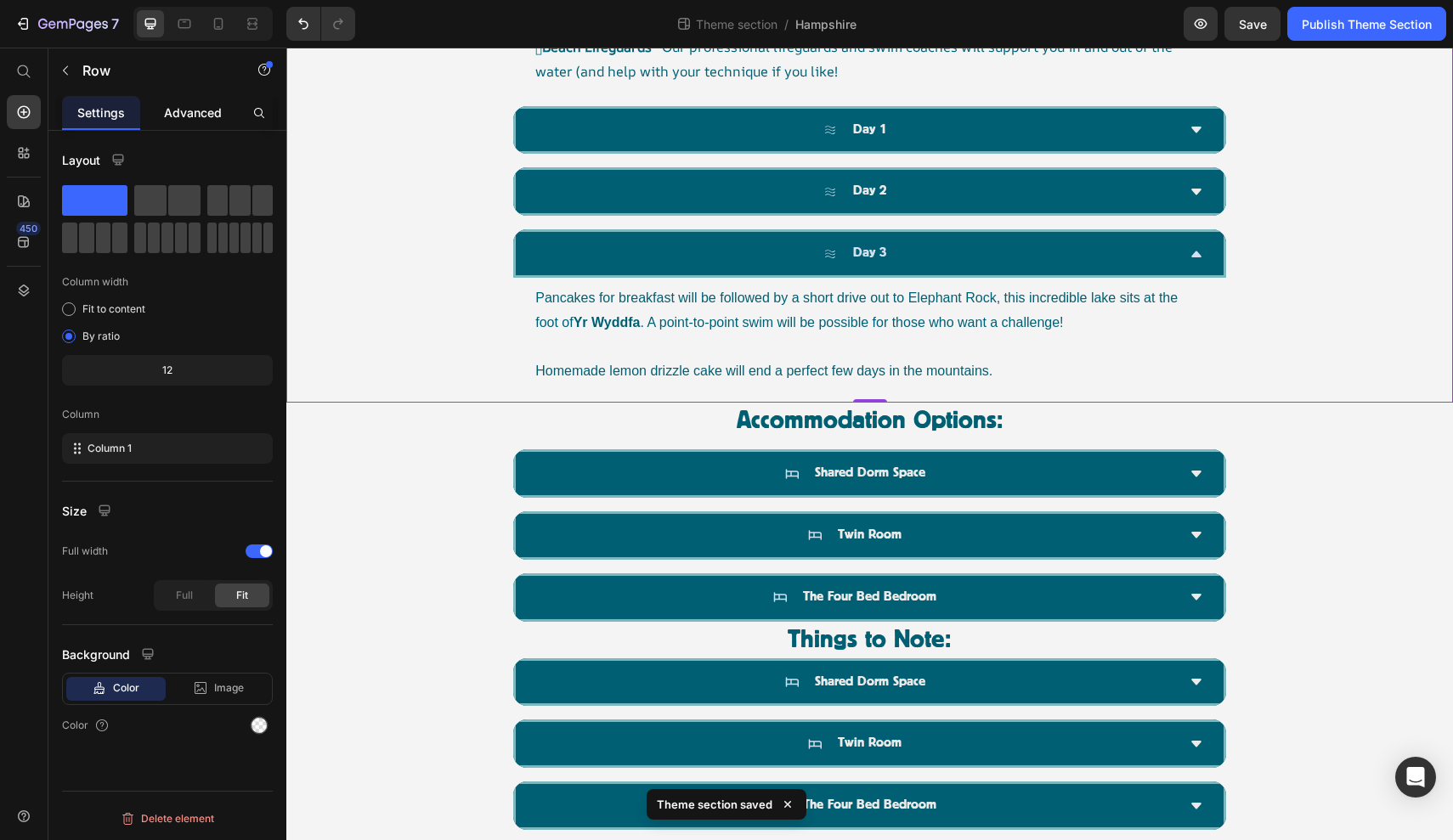 click on "Advanced" at bounding box center (193, 112) 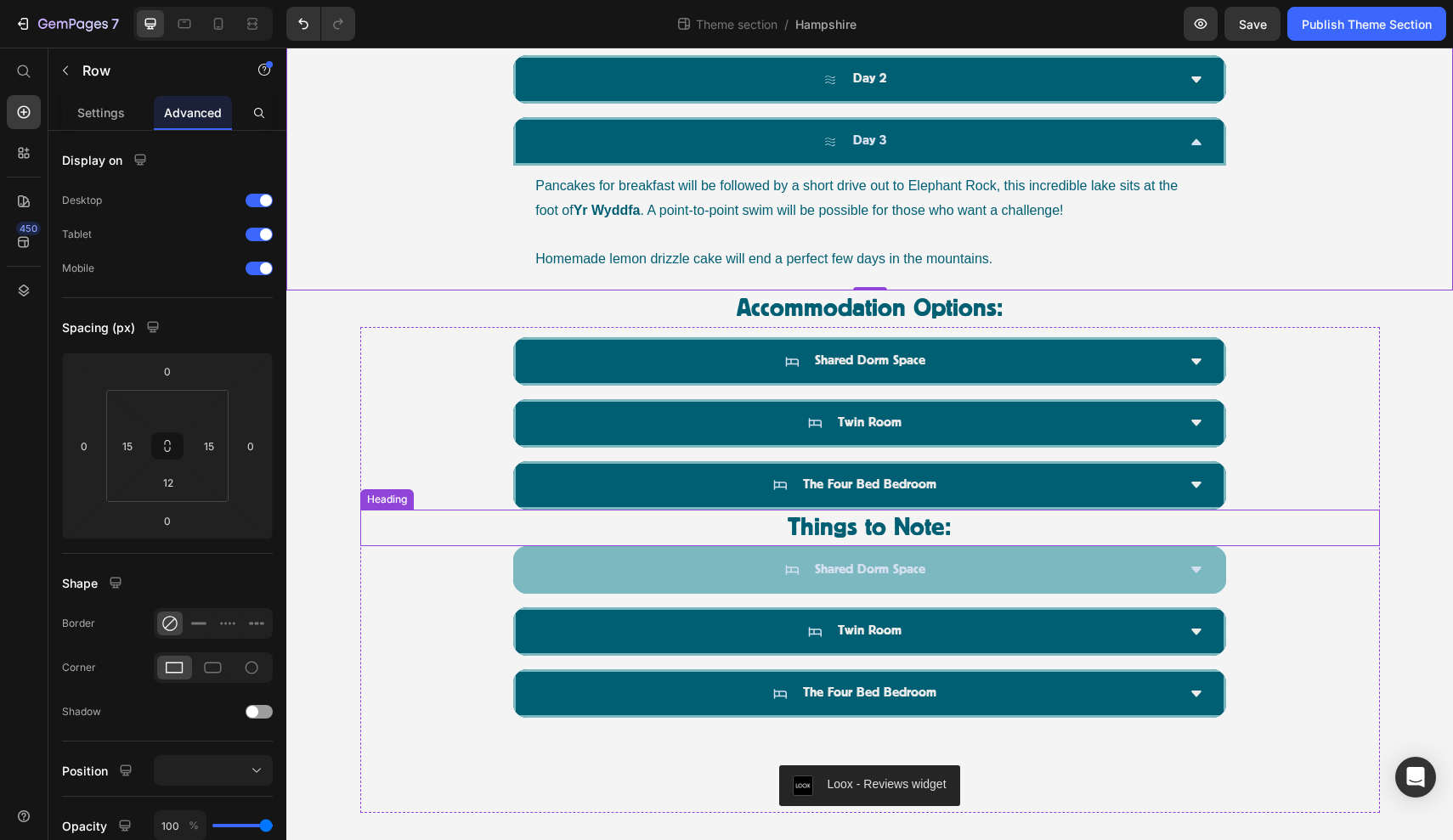 scroll, scrollTop: 1465, scrollLeft: 0, axis: vertical 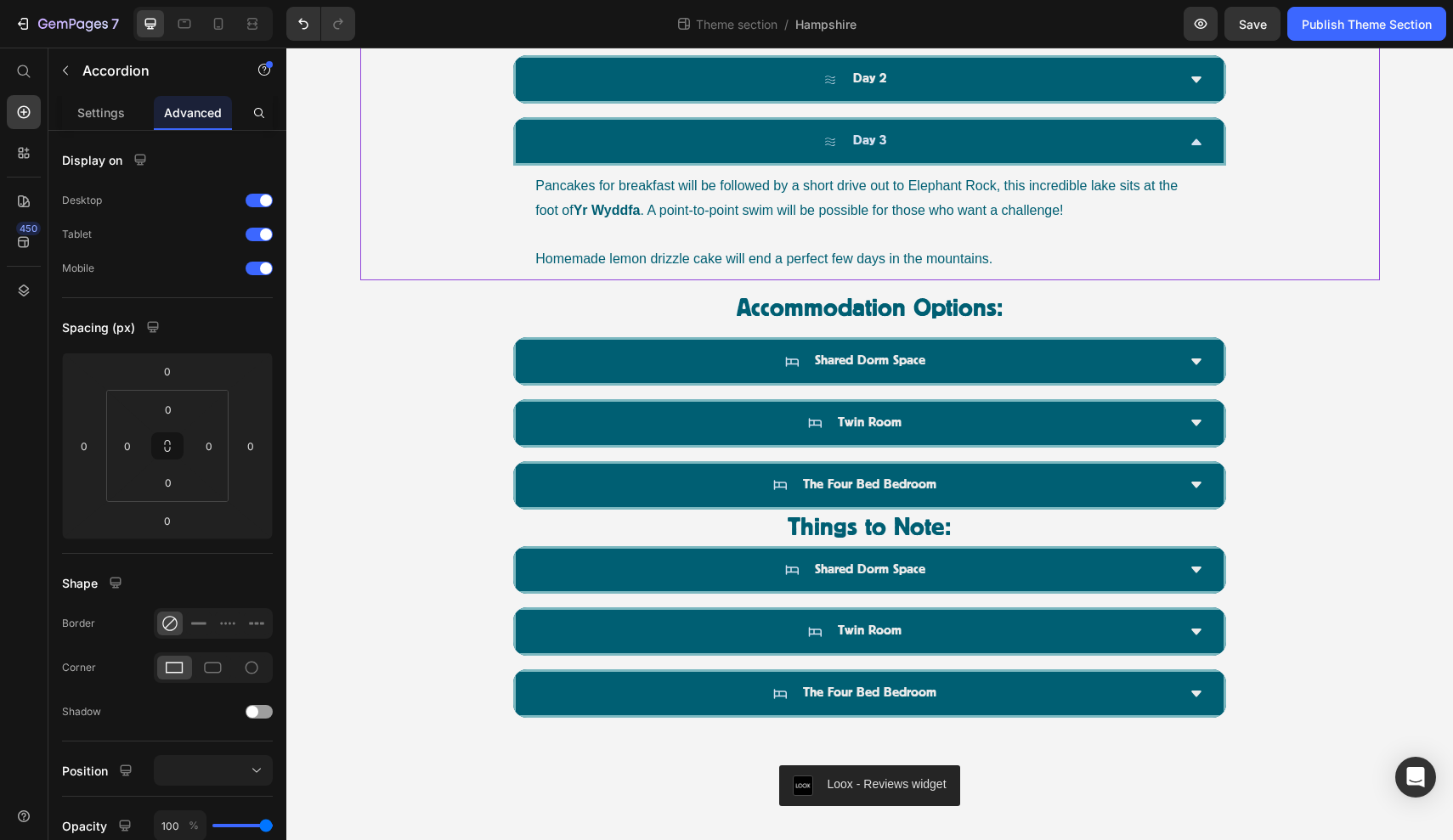 click on "Day 3  Pancakes for breakfast will be followed by a short drive out to Elephant Rock, this incredible lake sits at the foot of  Yr Wyddfa . A point-to-point swim will be possible for those who want a challenge!   Homemade lemon drizzle cake will end a perfect few days in the mountains. Text Block" at bounding box center (870, 199) 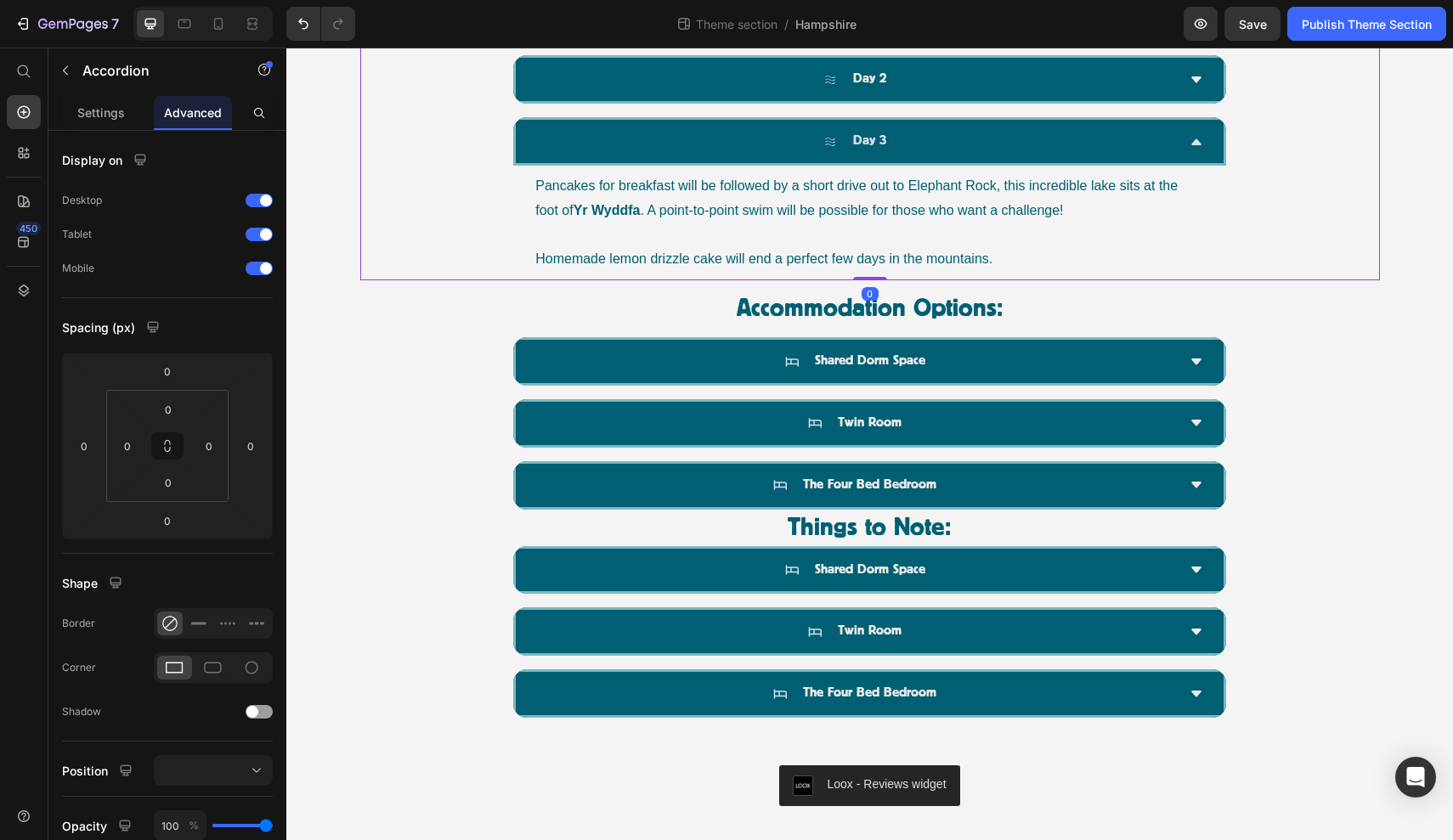 click on "Day 3  Pancakes for breakfast will be followed by a short drive out to Elephant Rock, this incredible lake sits at the foot of  Yr Wyddfa . A point-to-point swim will be possible for those who want a challenge!   Homemade lemon drizzle cake will end a perfect few days in the mountains. Text Block" at bounding box center (870, 199) 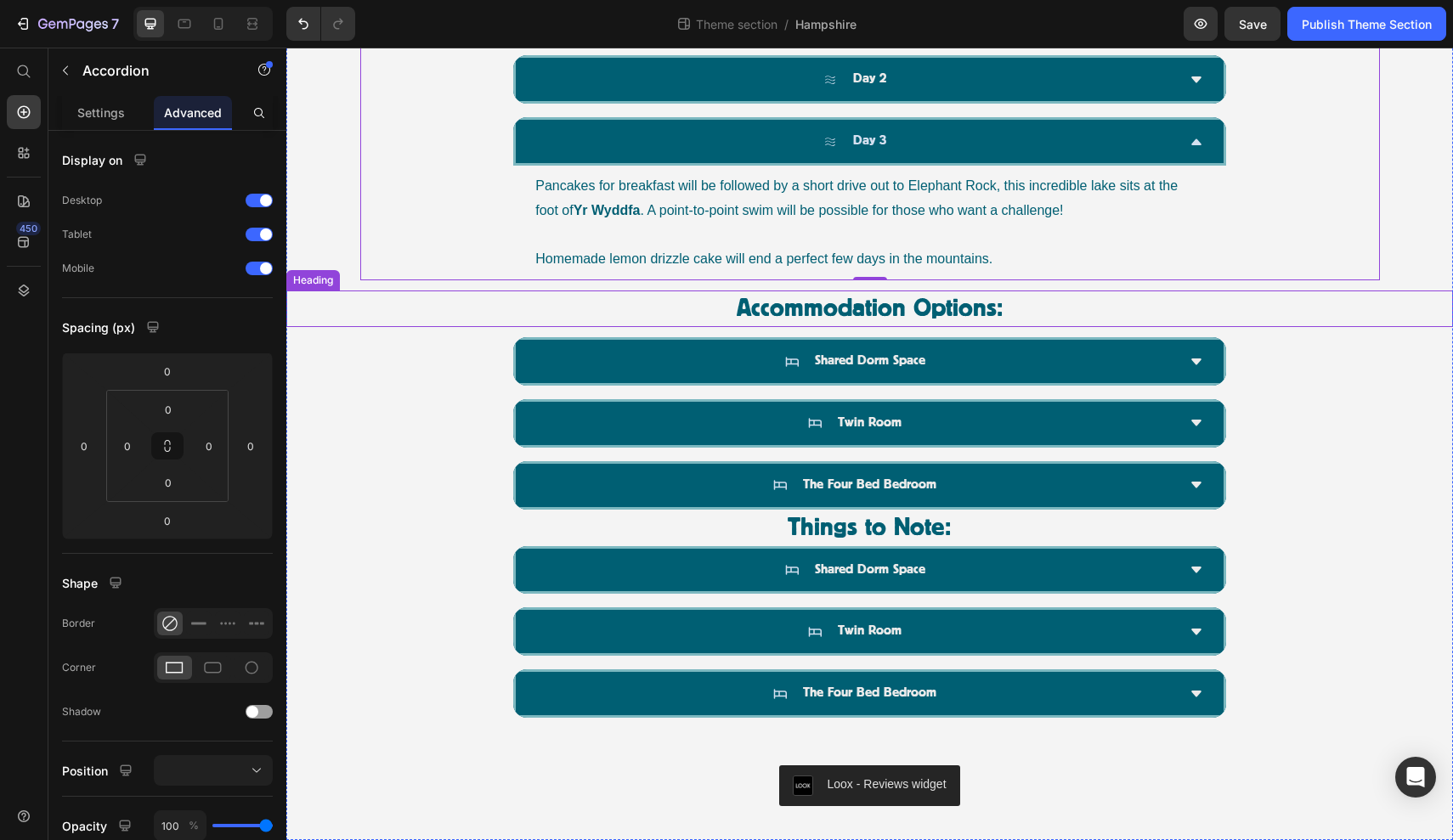 click on "Accommodation Options:" at bounding box center (869, 308) 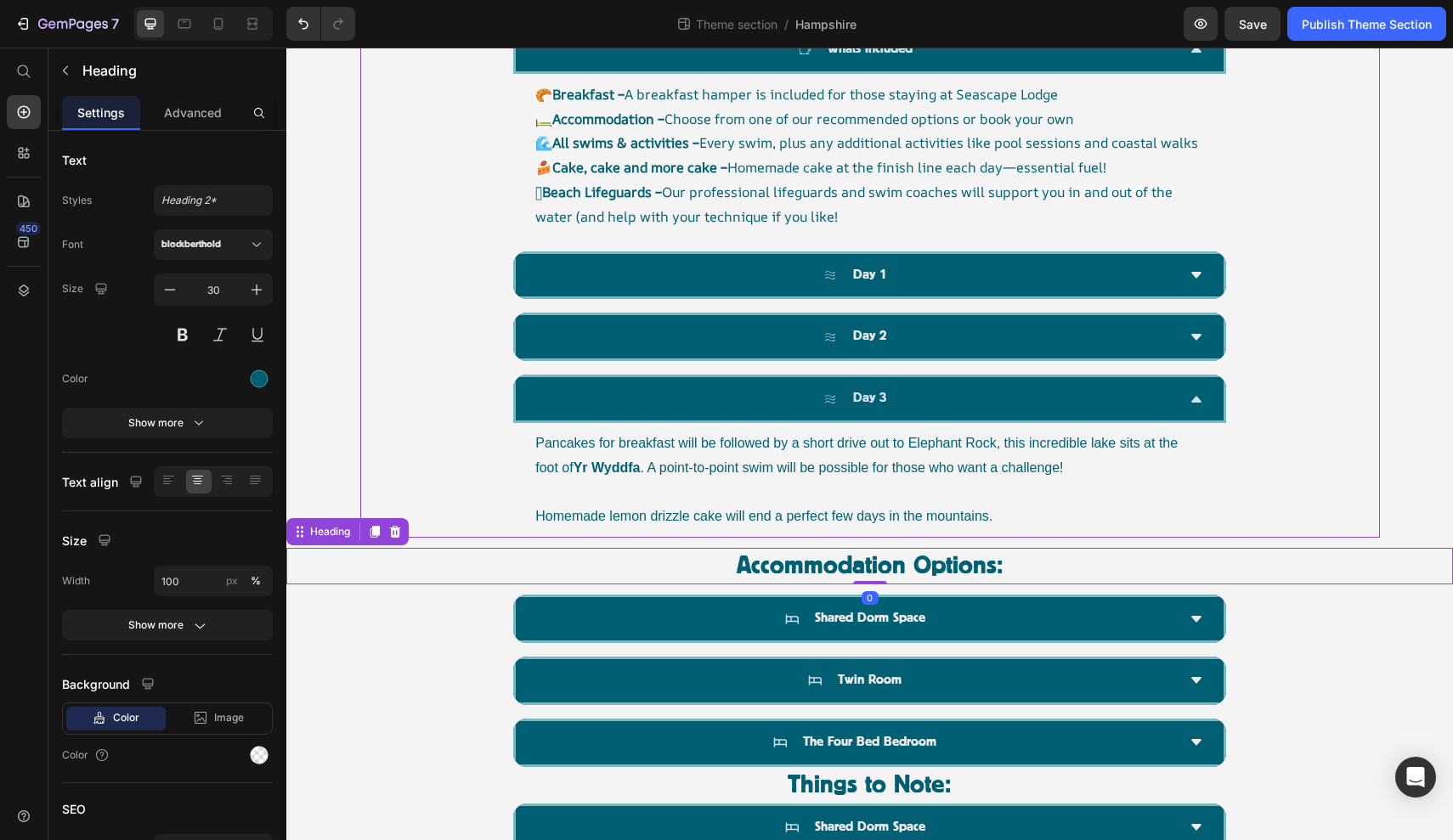 scroll, scrollTop: 1178, scrollLeft: 0, axis: vertical 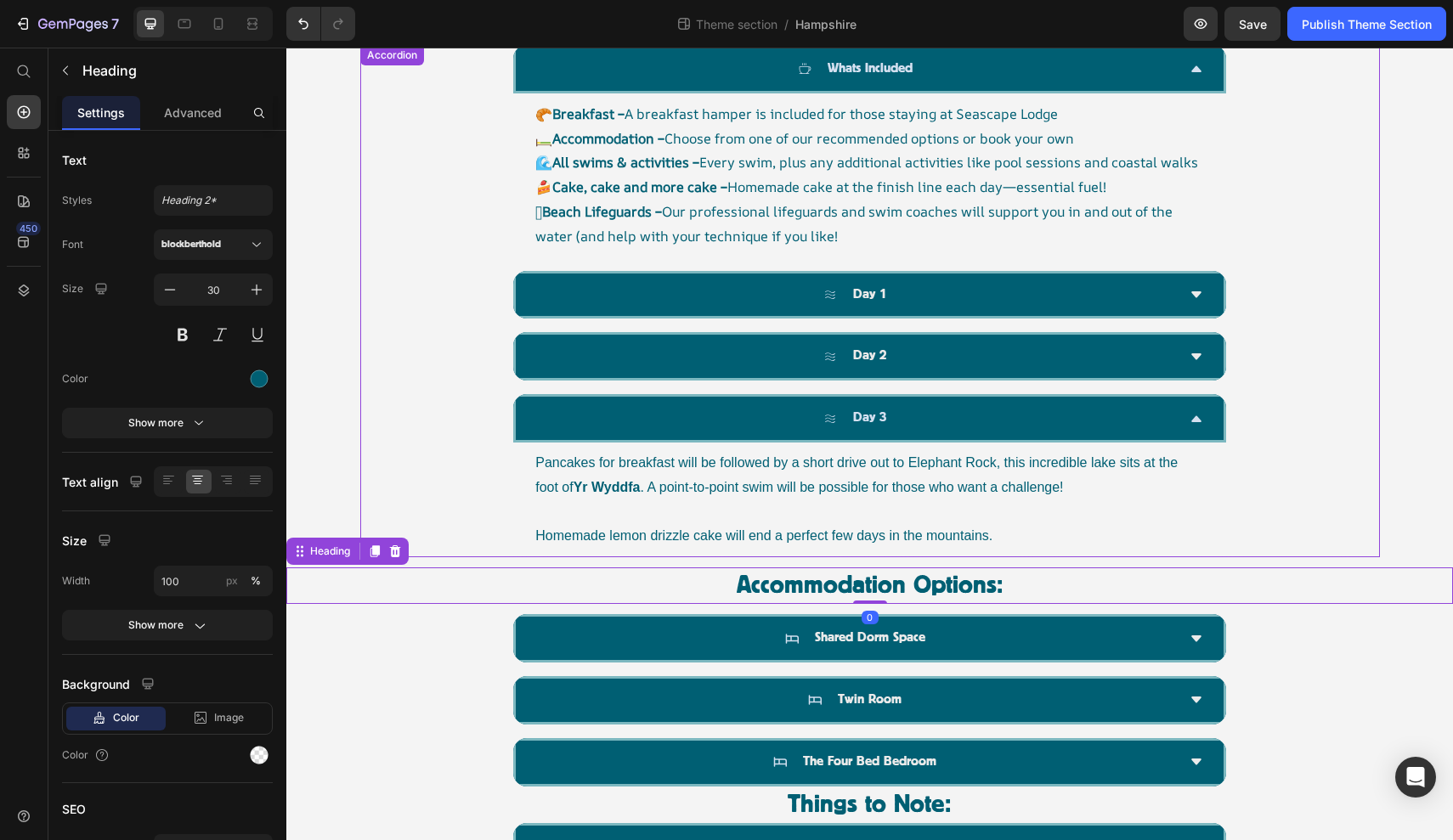 click on "Day 3" at bounding box center [869, 418] 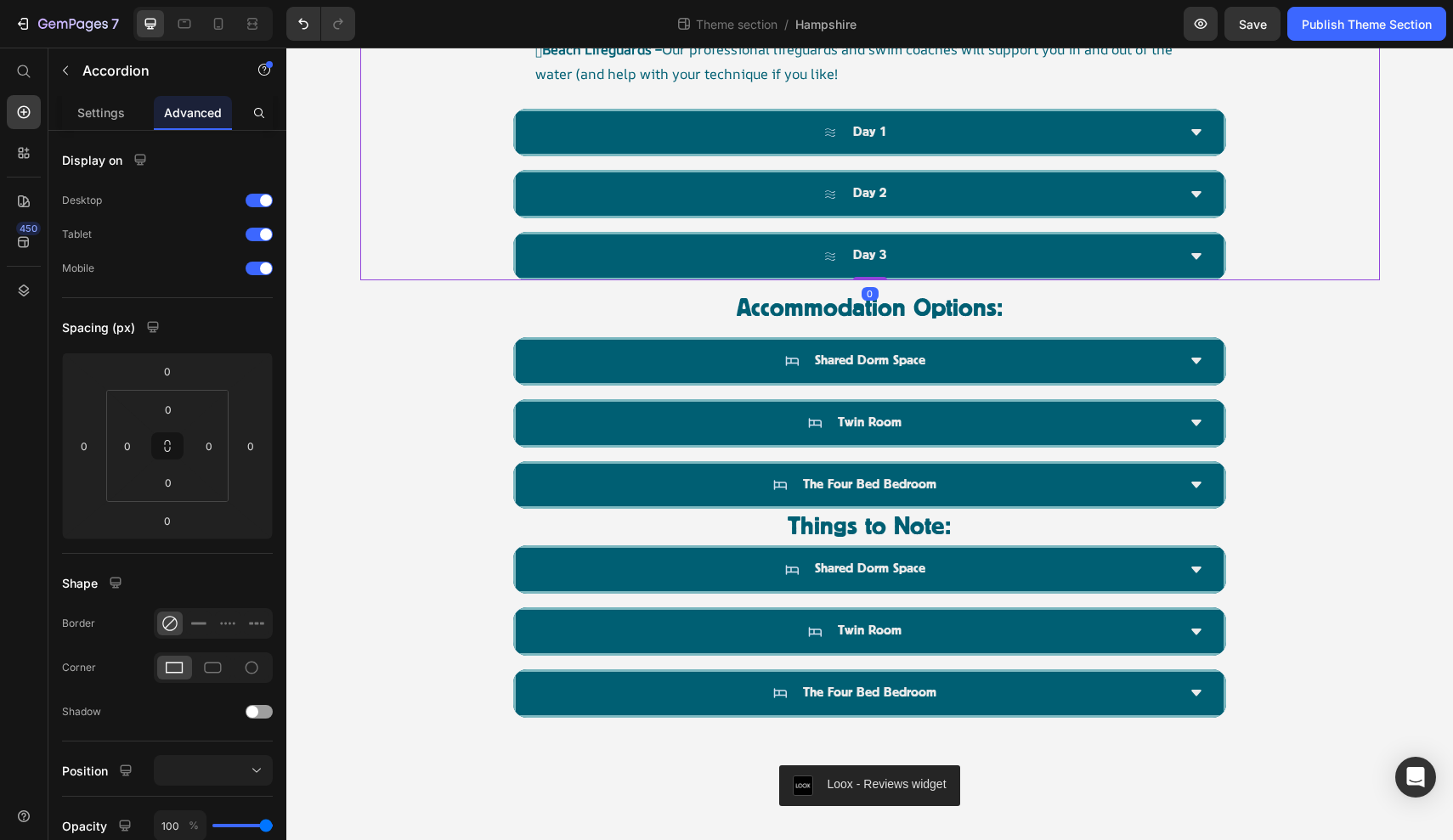 scroll, scrollTop: 1353, scrollLeft: 0, axis: vertical 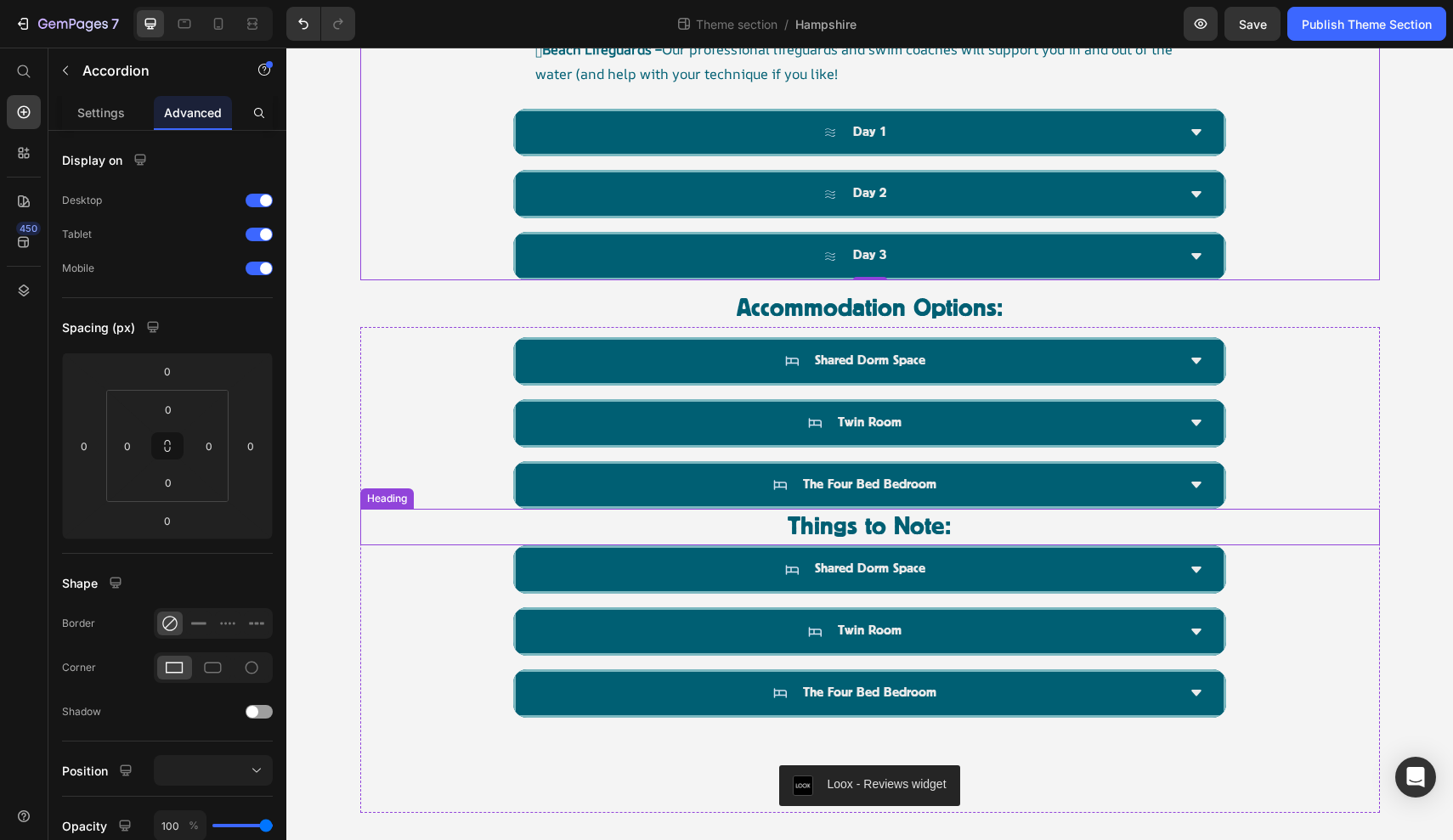 click on "Things to Note:" at bounding box center (870, 527) 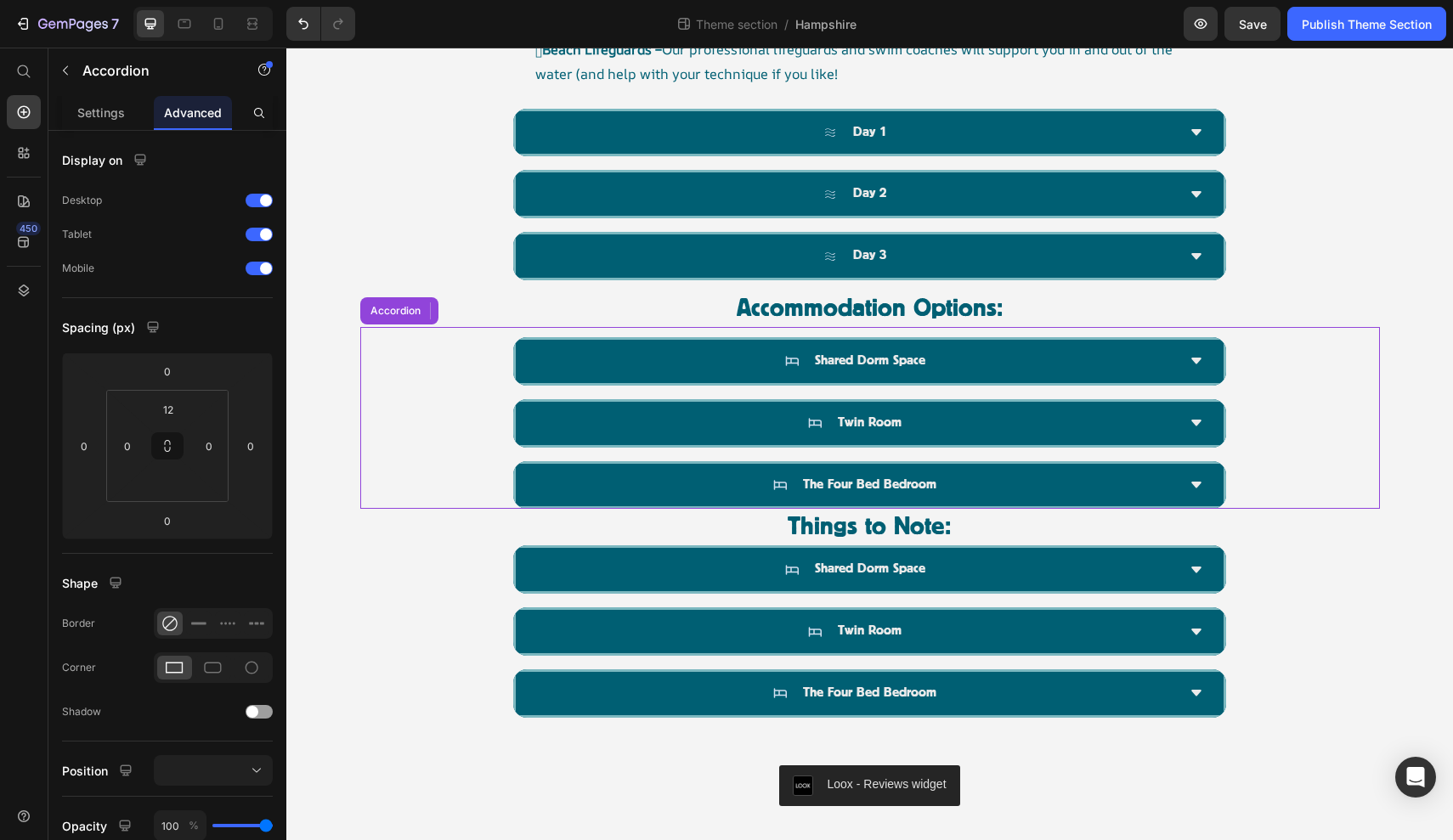 click on "Twin Room" at bounding box center [870, 423] 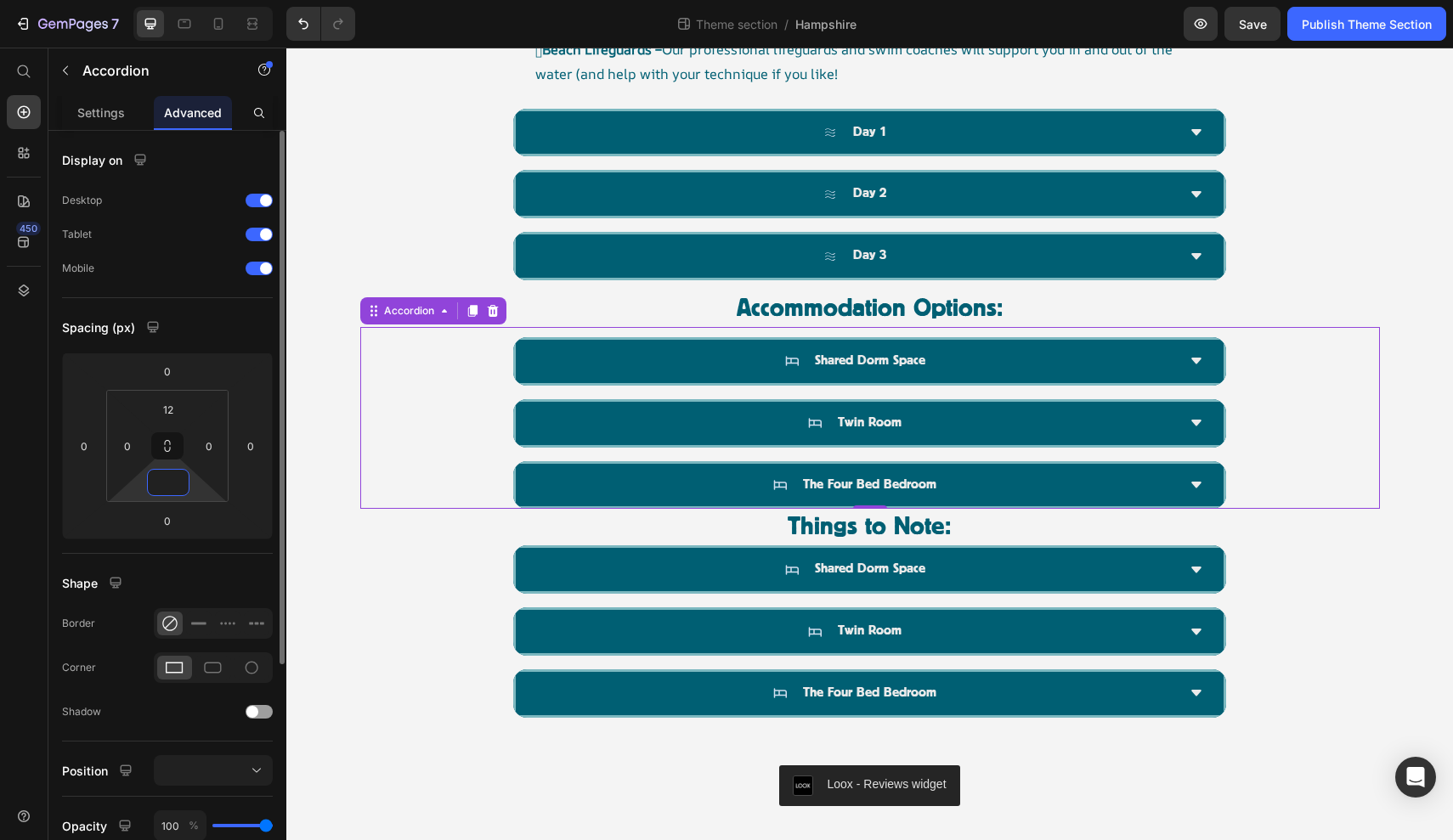 click at bounding box center (168, 482) 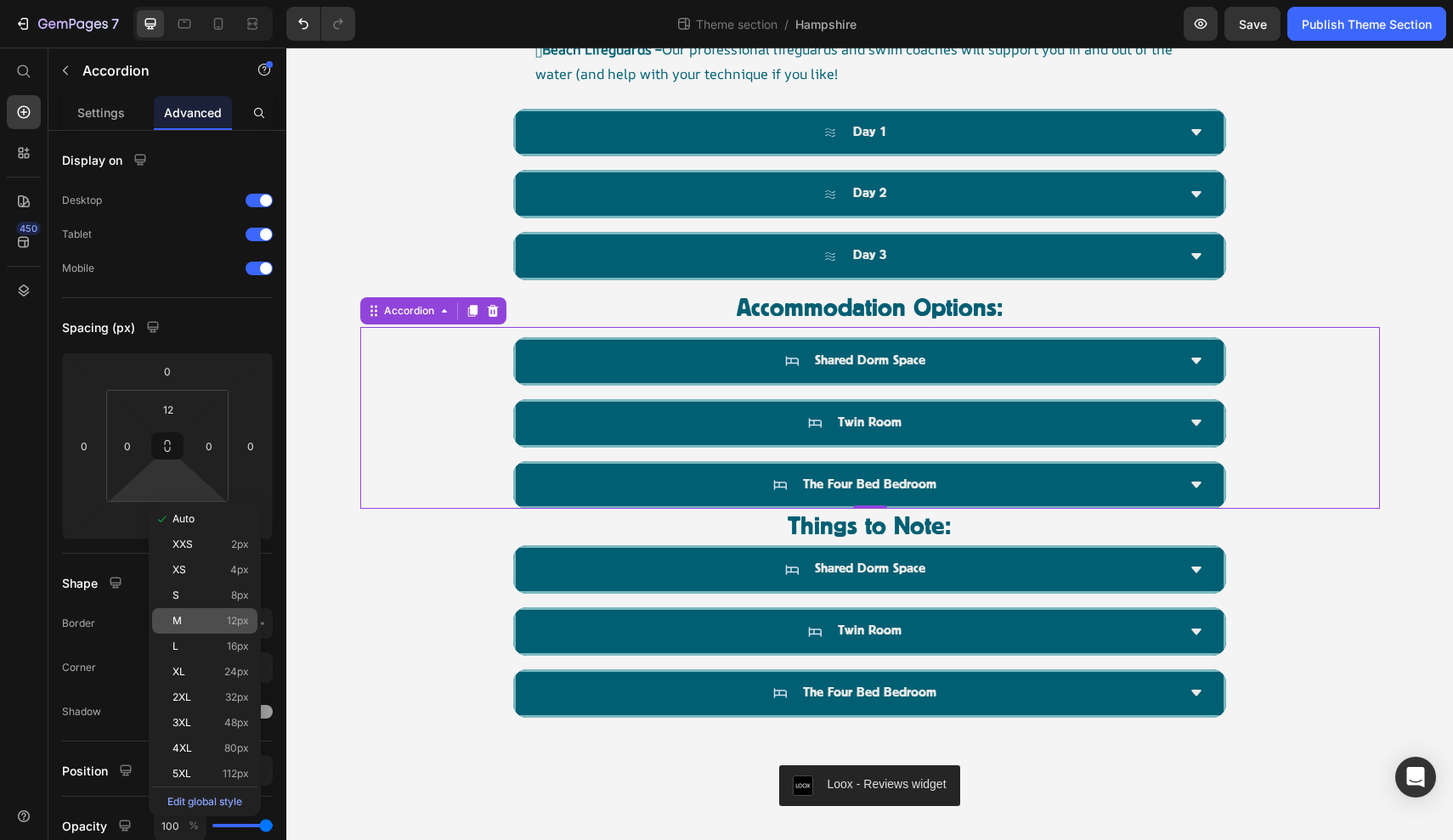 click on "M 12px" at bounding box center [211, 621] 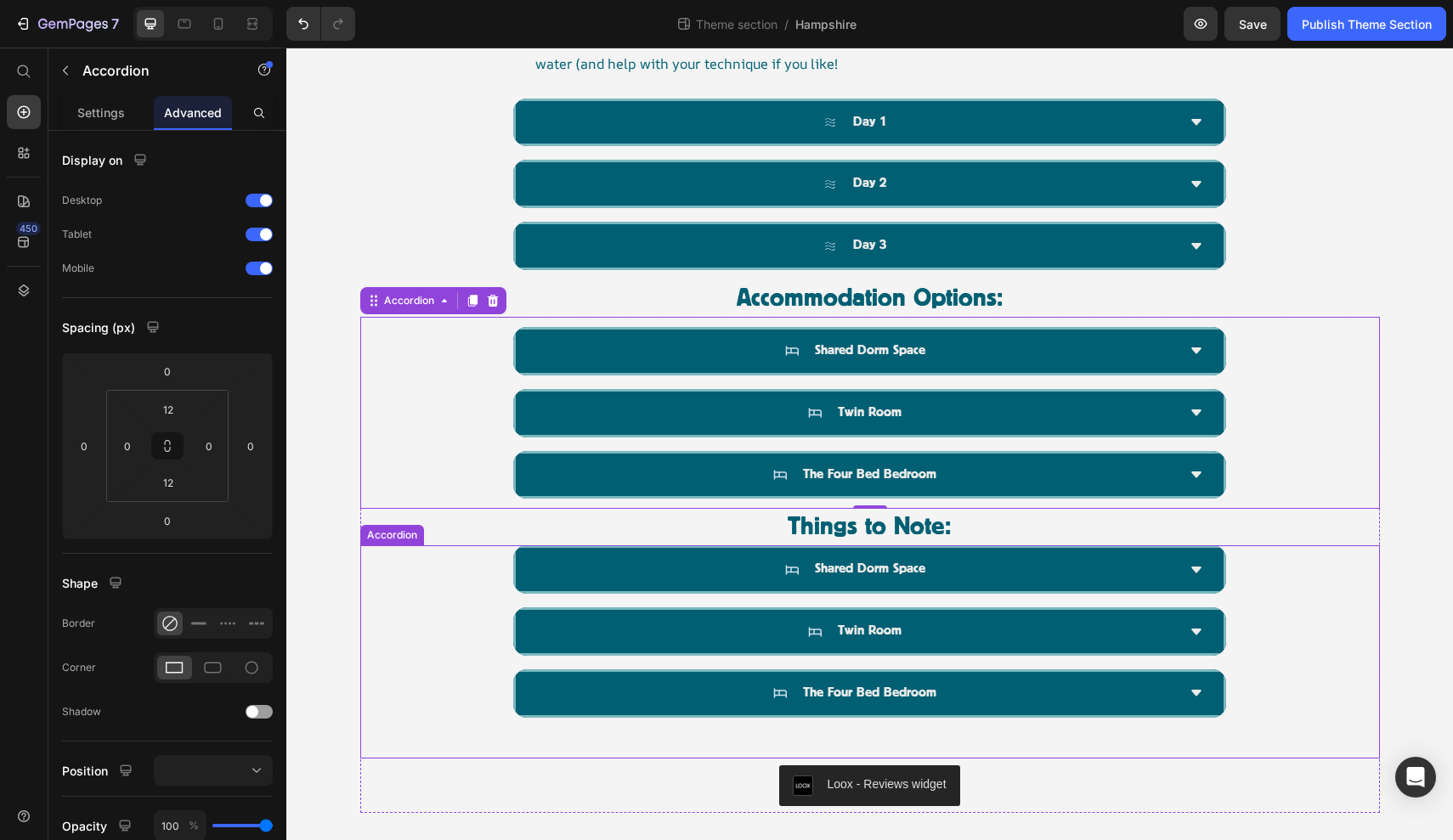click on "Shared Dorm Space" at bounding box center [870, 569] 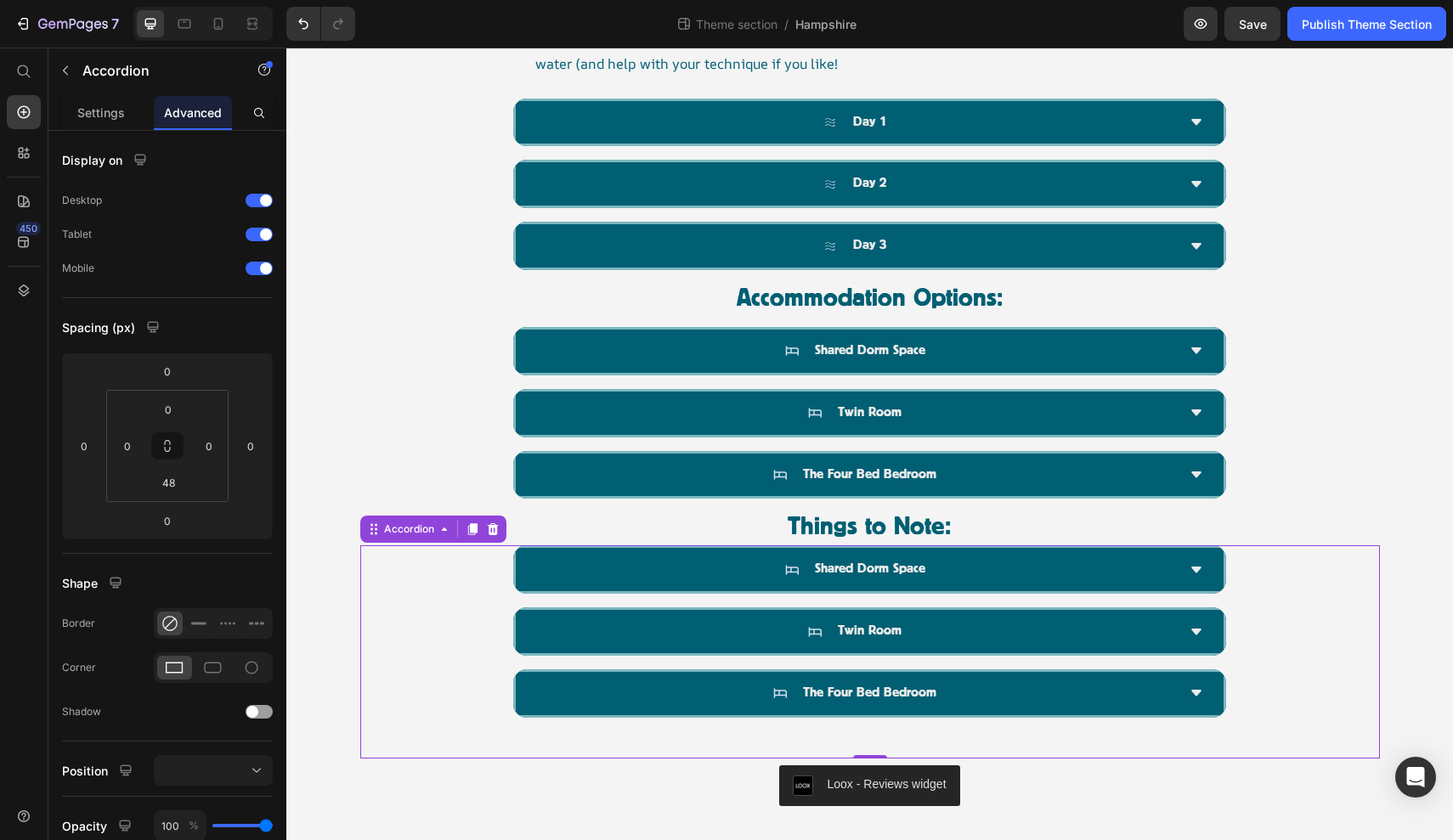 scroll, scrollTop: 1363, scrollLeft: 0, axis: vertical 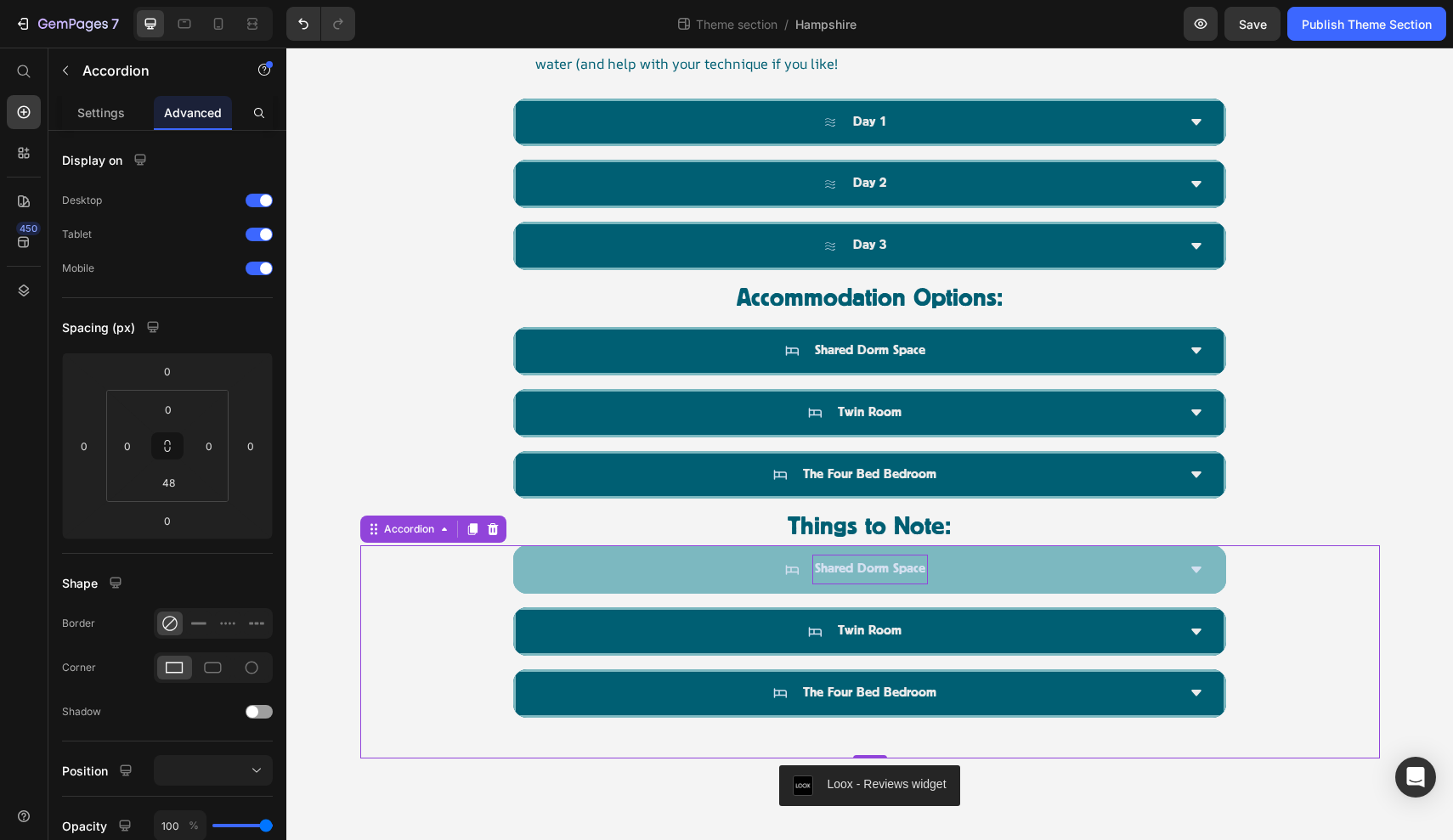 click on "Shared Dorm Space" at bounding box center (870, 569) 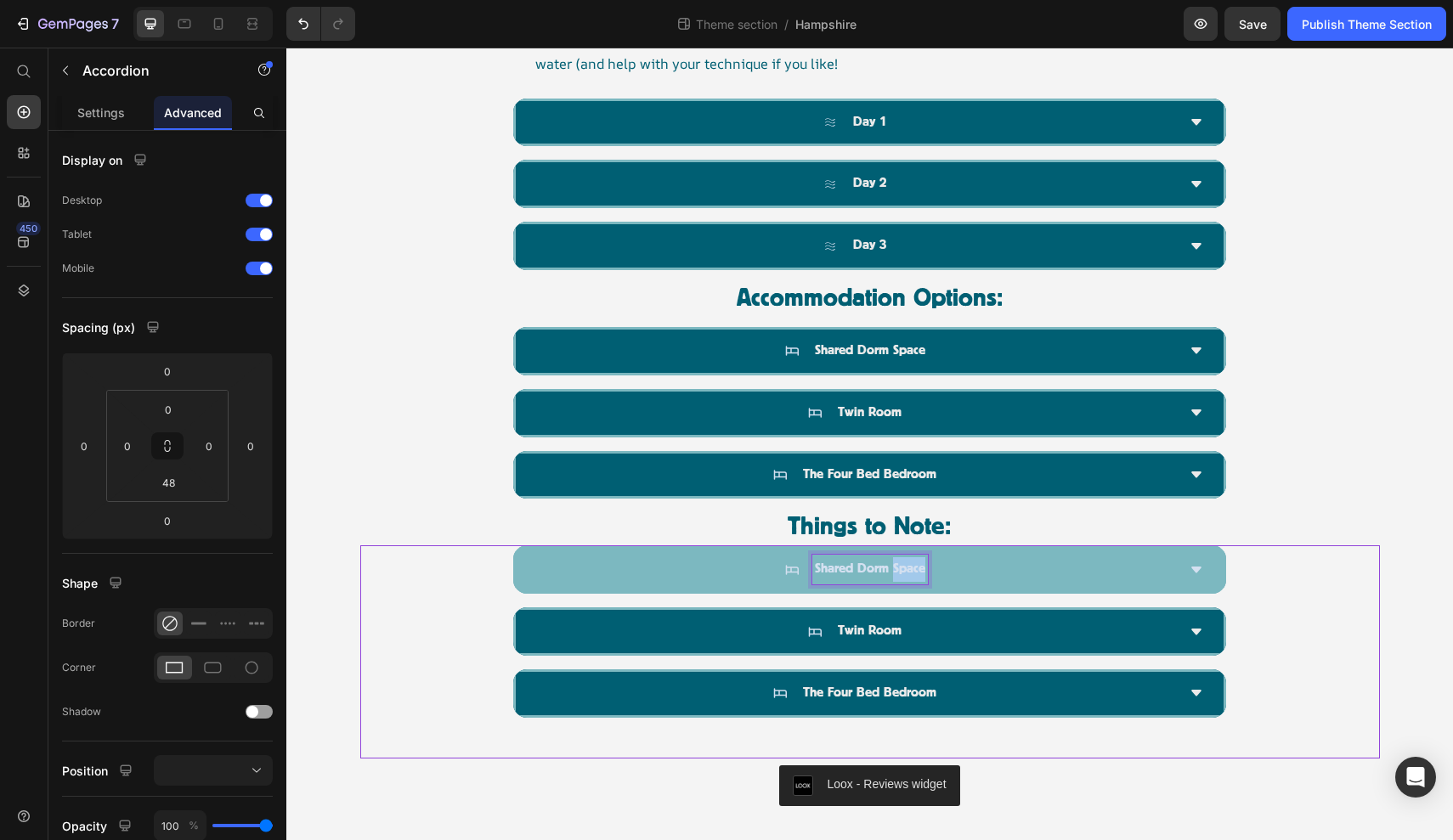 click on "Shared Dorm Space" at bounding box center (870, 569) 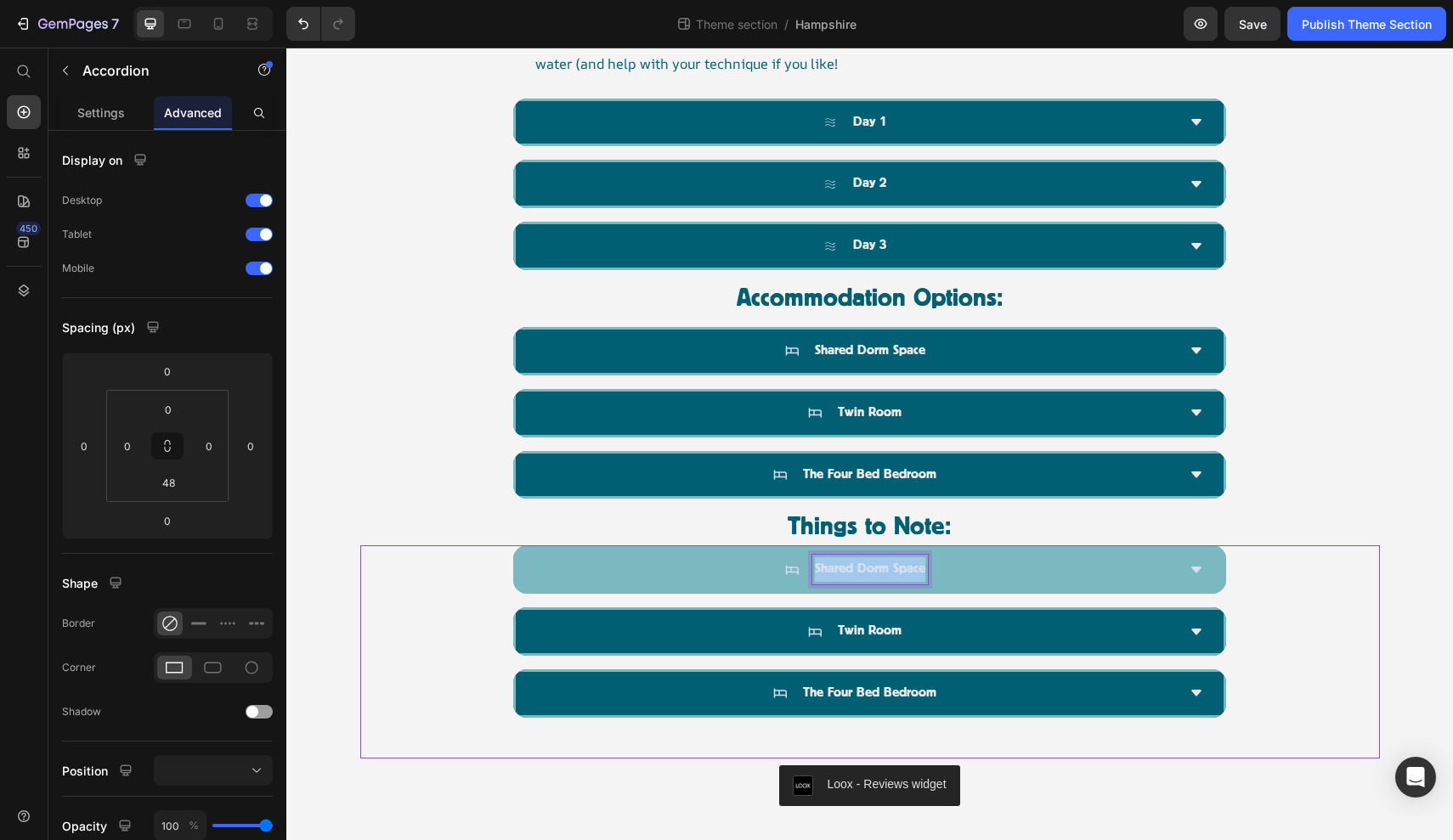 click on "Shared Dorm Space" at bounding box center [870, 569] 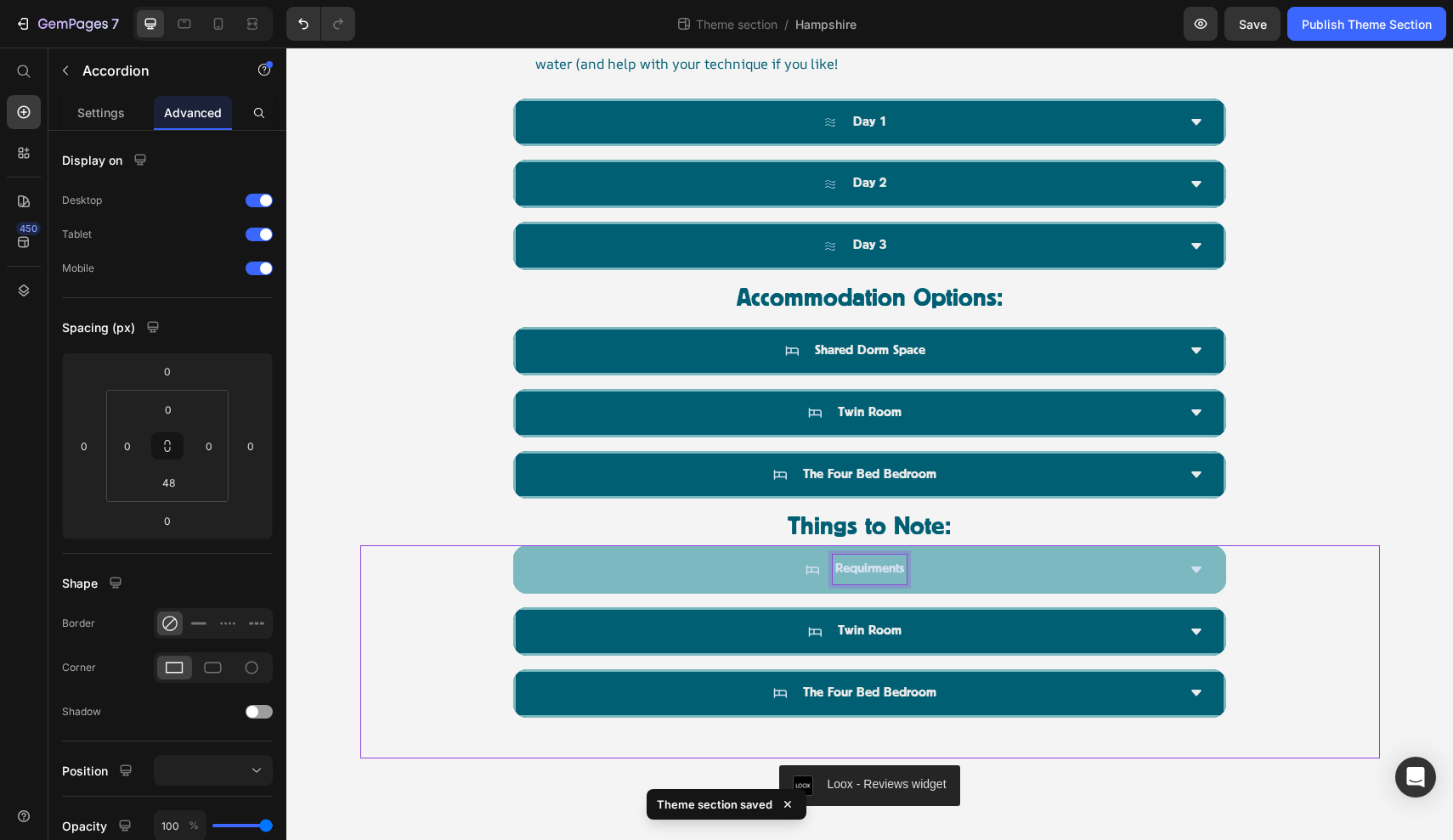 click 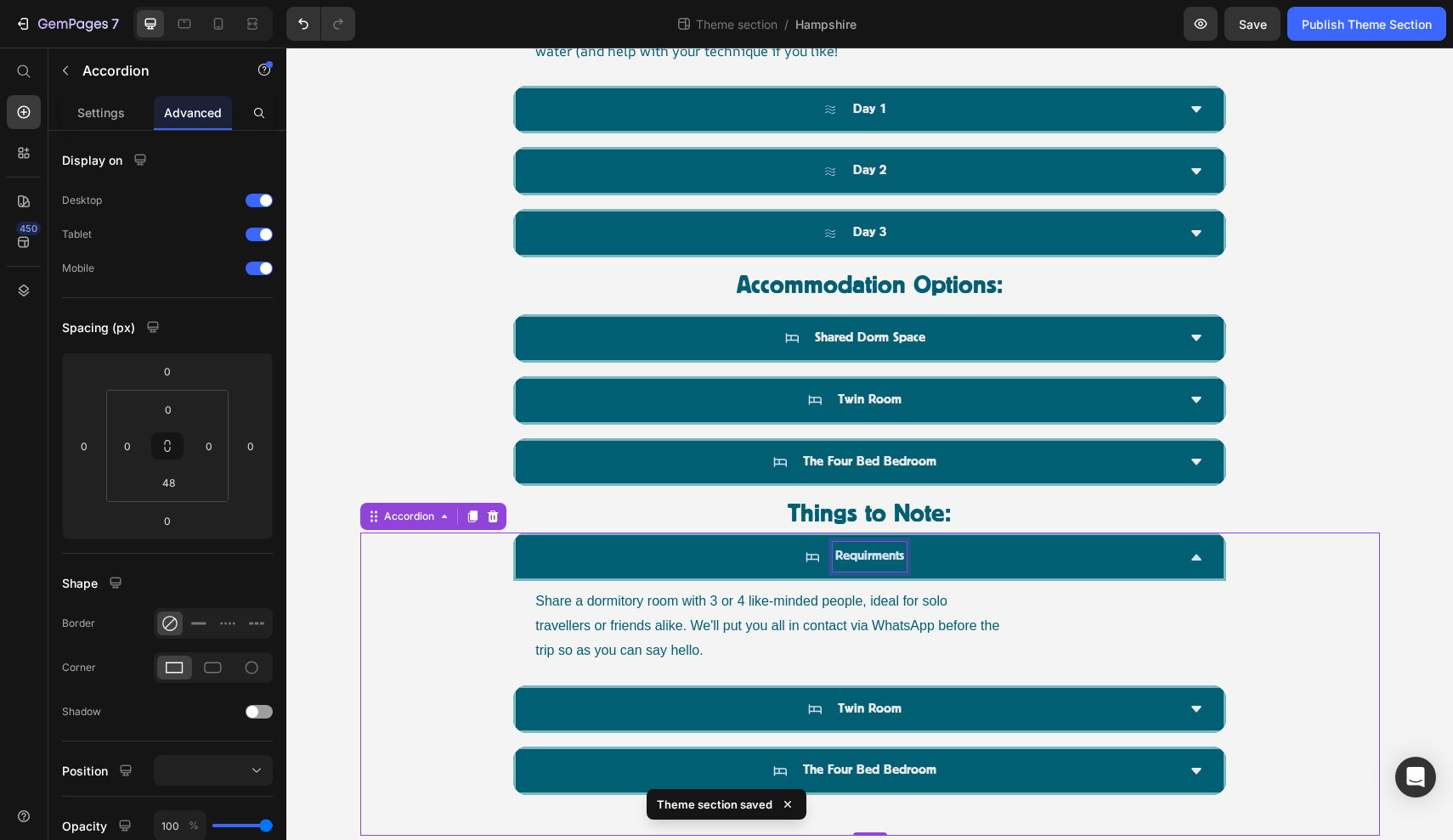 click on "Requirments" at bounding box center (869, 556) 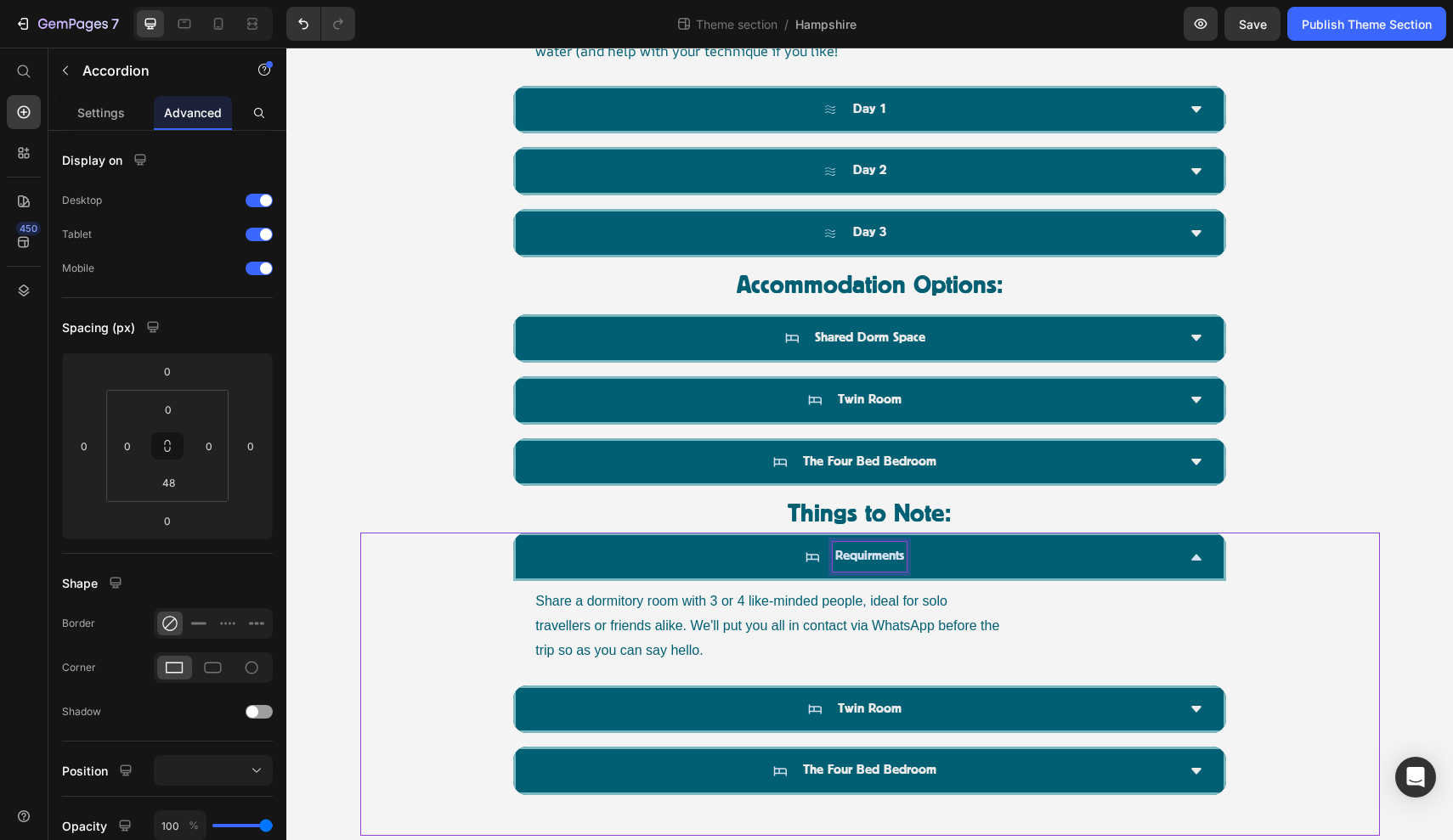 click on "Requirments" at bounding box center (869, 556) 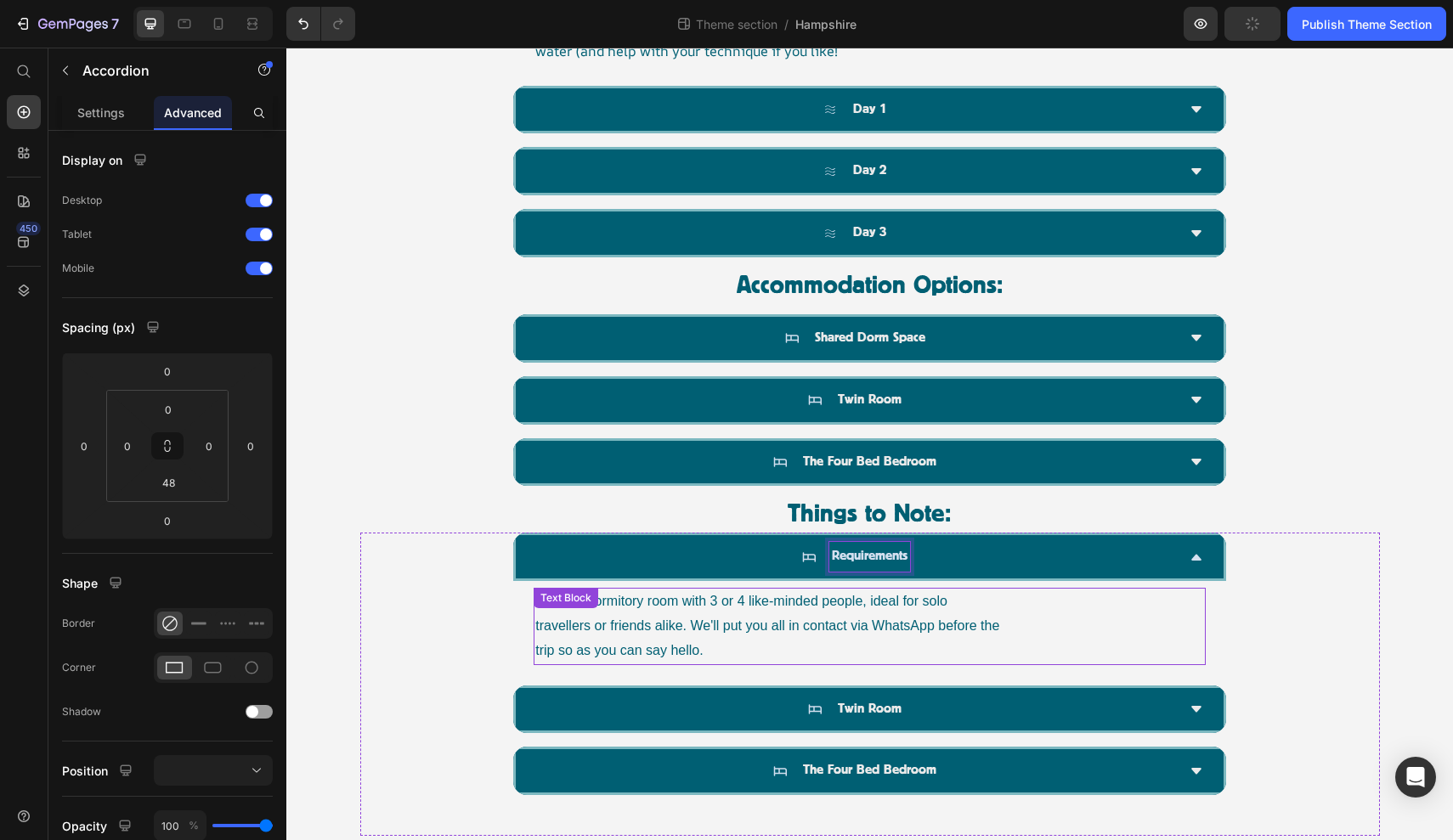 click on "Share a dormitory room with 3 or 4 like-minded people, ideal for solo travellers or friends alike. We'll put you all in contact via WhatsApp before the trip so as you can say hello." at bounding box center (768, 626) 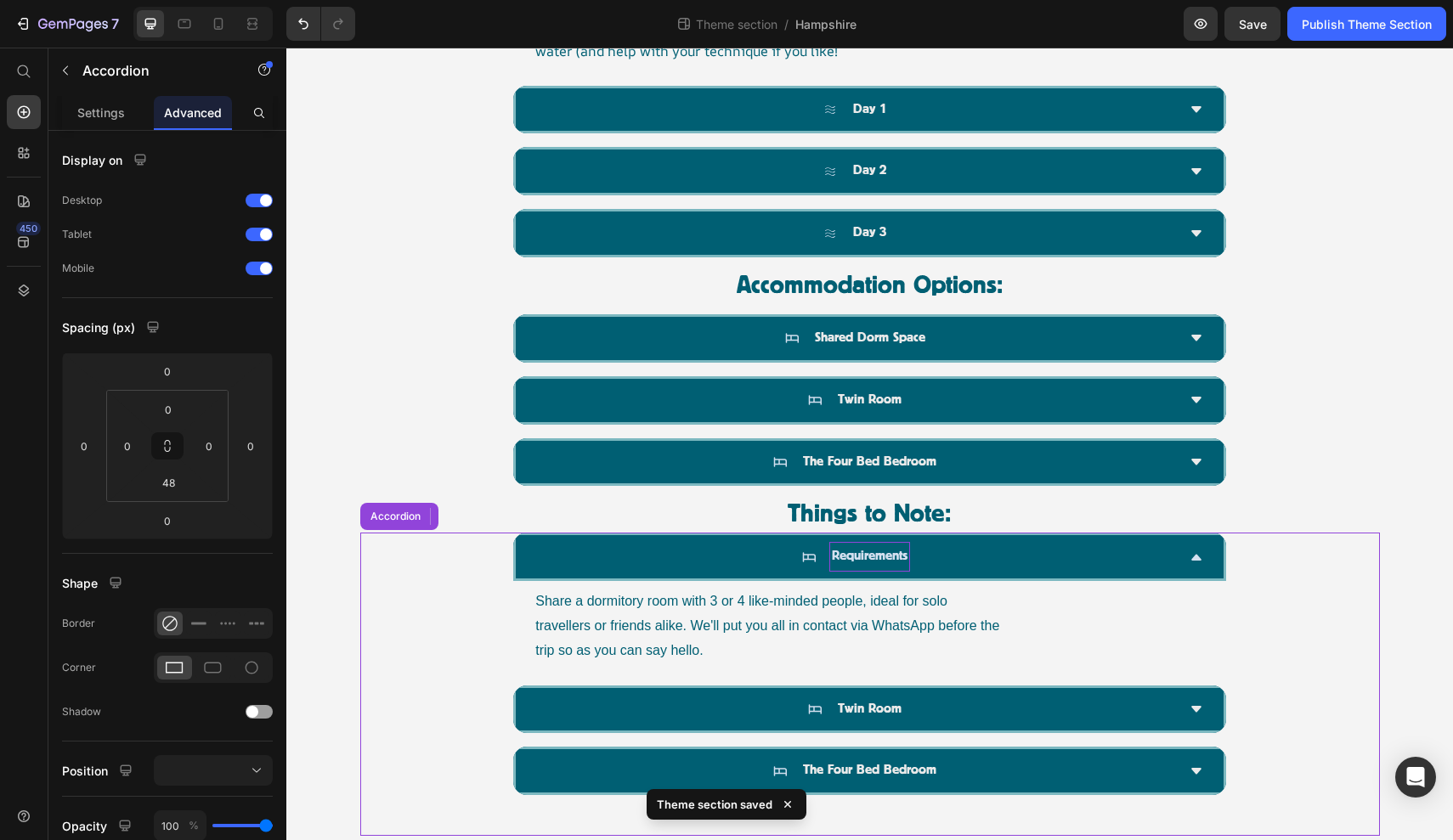 click on "Requirements" at bounding box center (856, 556) 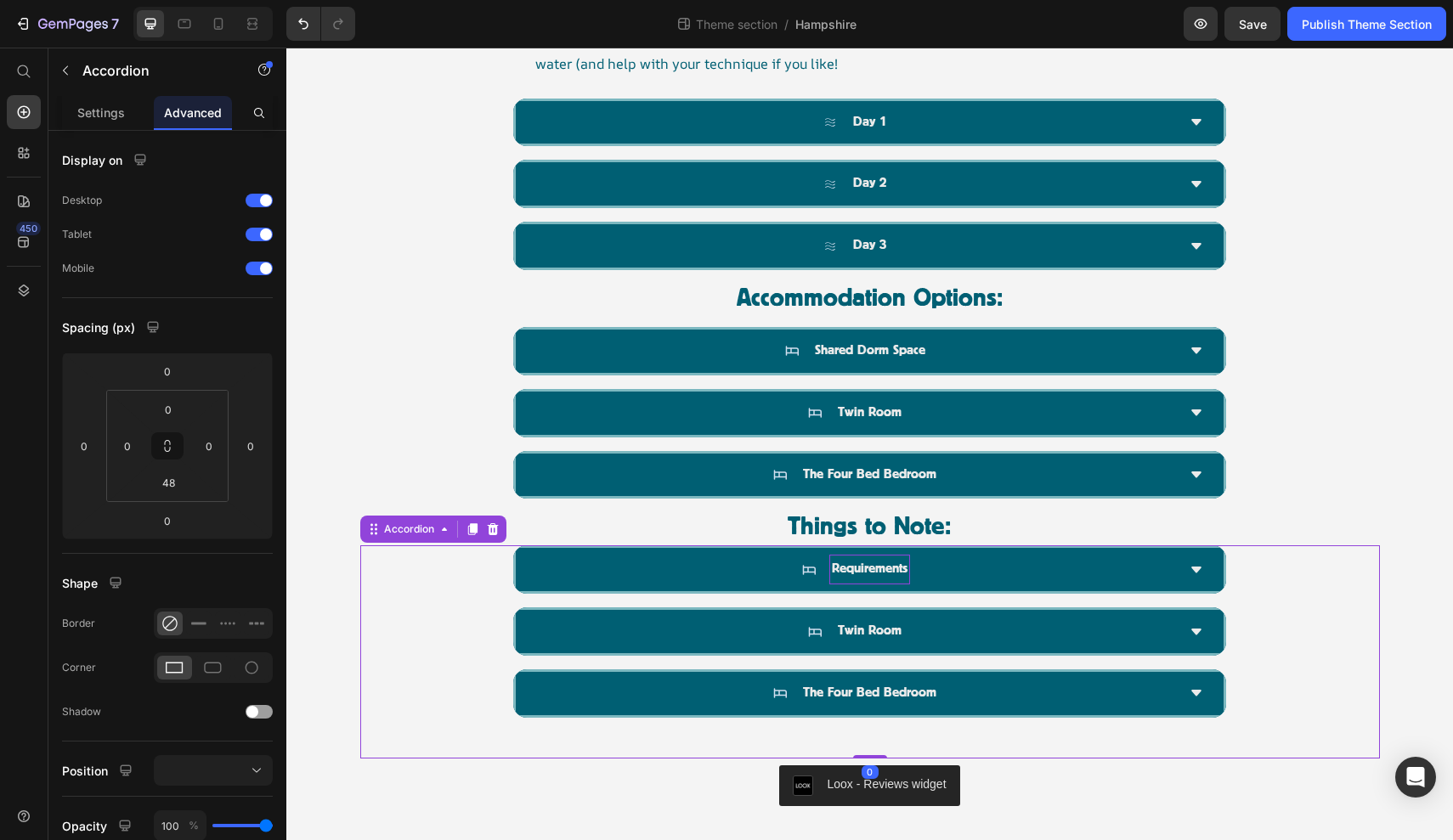 click on "Requirements
Twin Room
The Four Bed Bedroom" at bounding box center (870, 631) 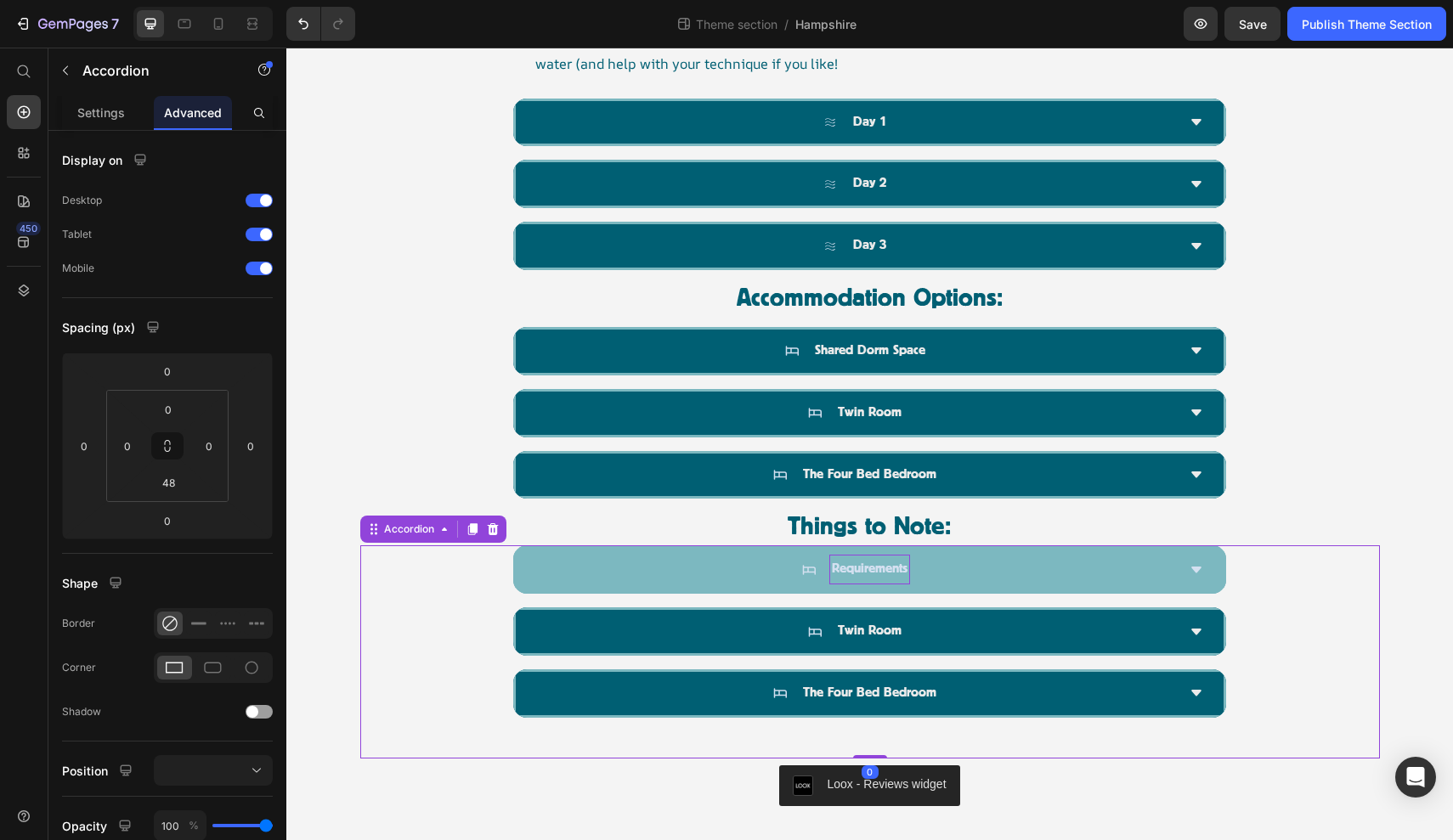 click on "Requirements" at bounding box center (856, 569) 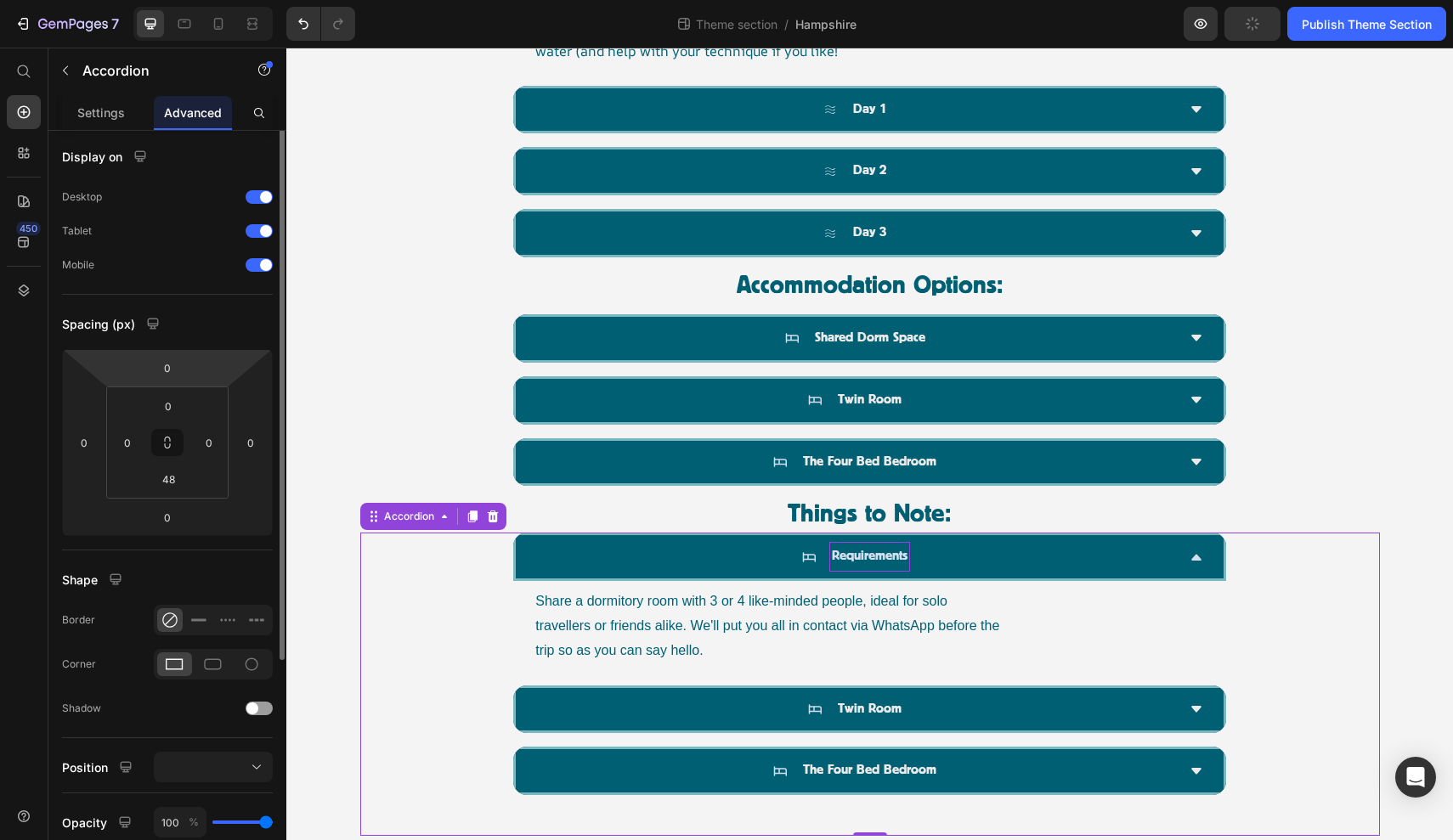 scroll, scrollTop: 0, scrollLeft: 0, axis: both 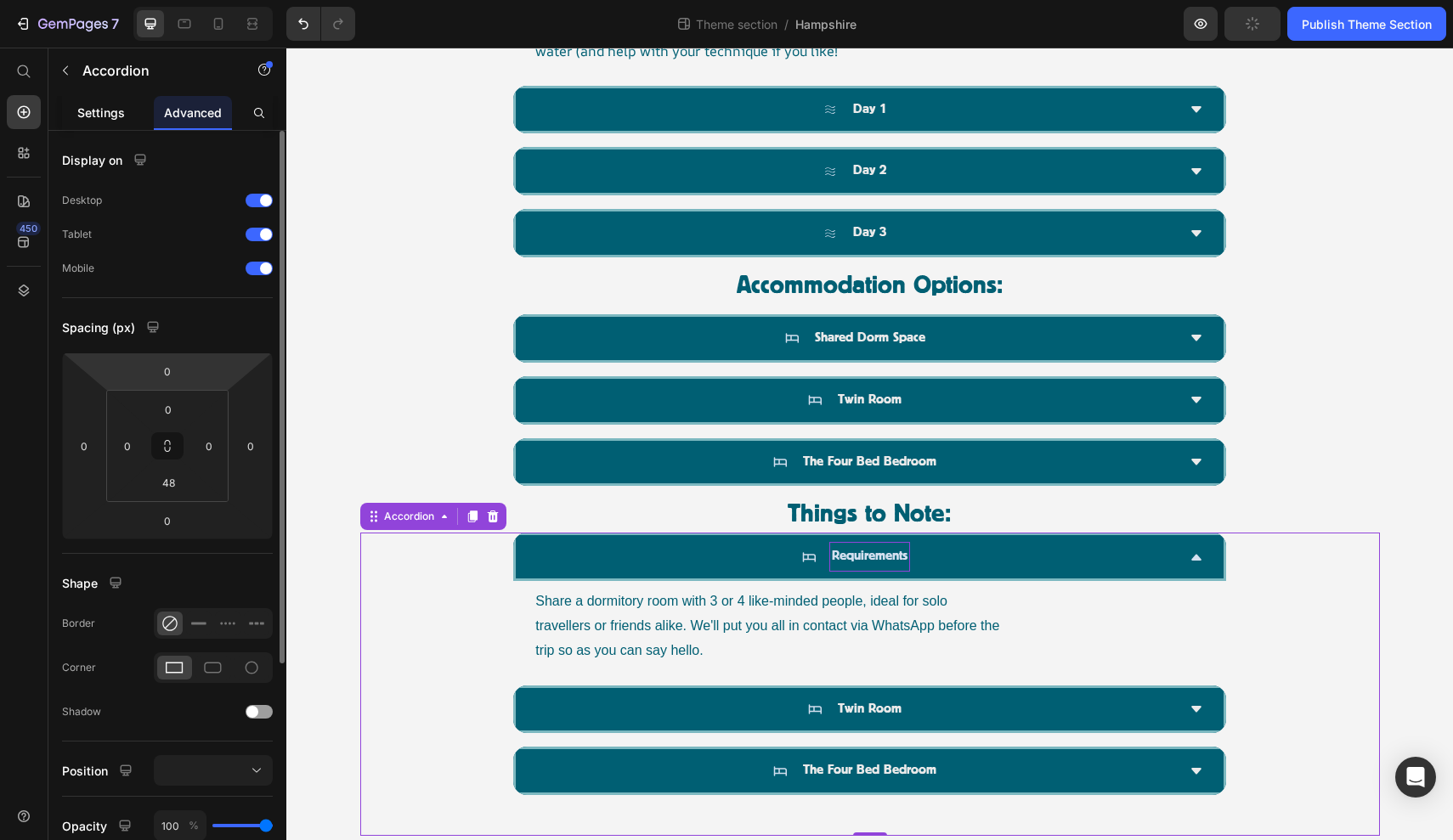 click on "Settings" 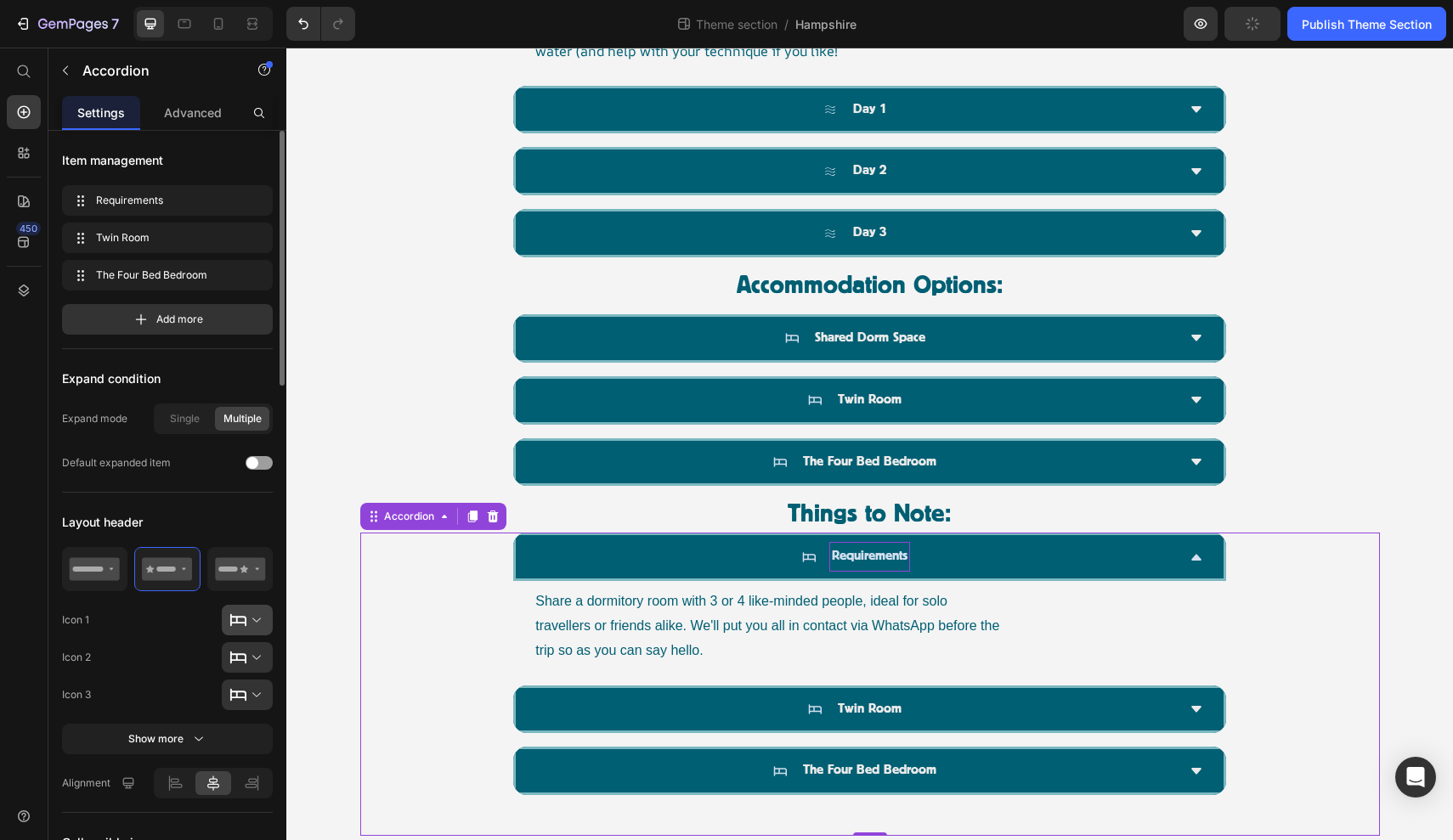 click at bounding box center [254, 620] 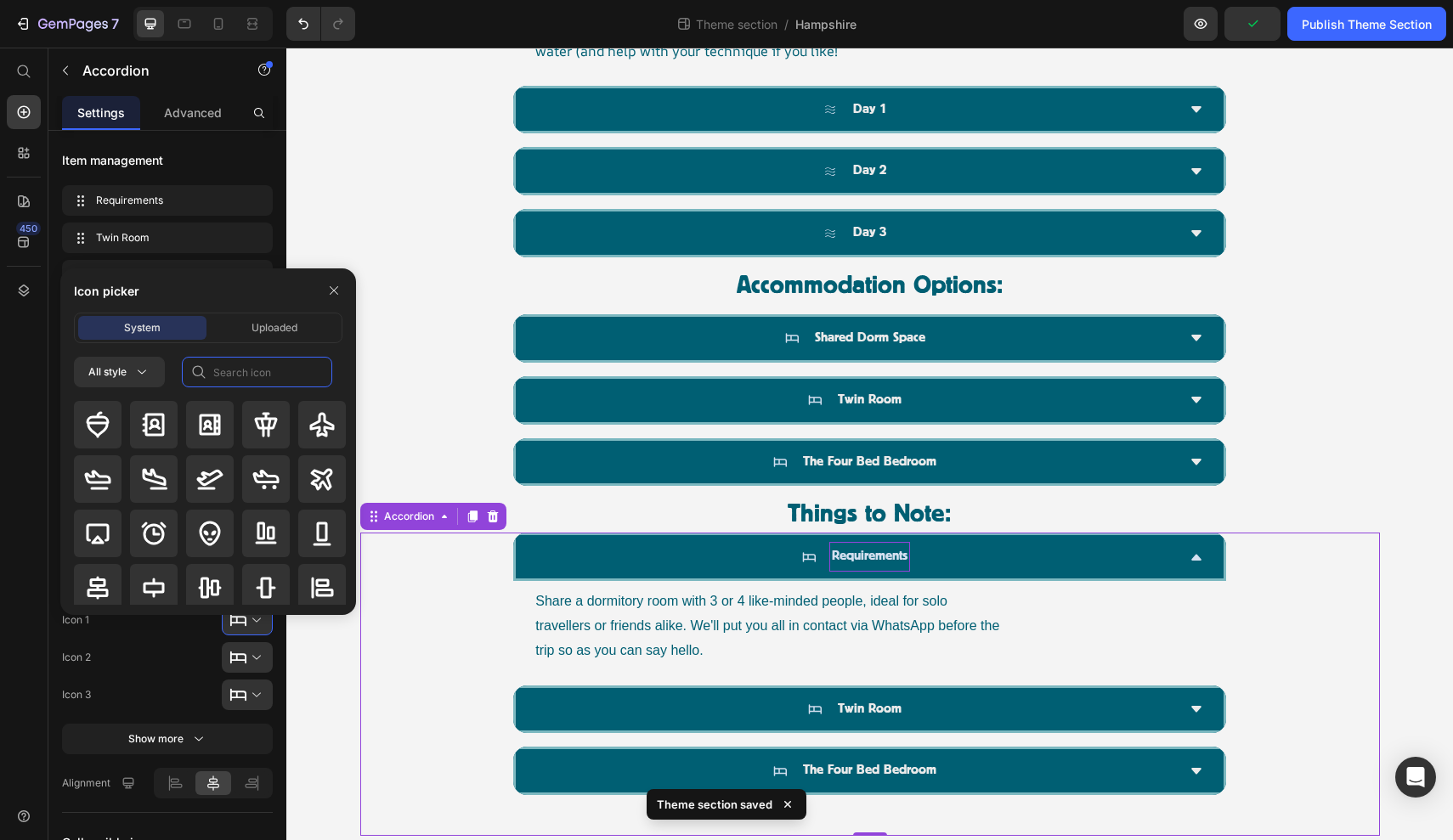 click 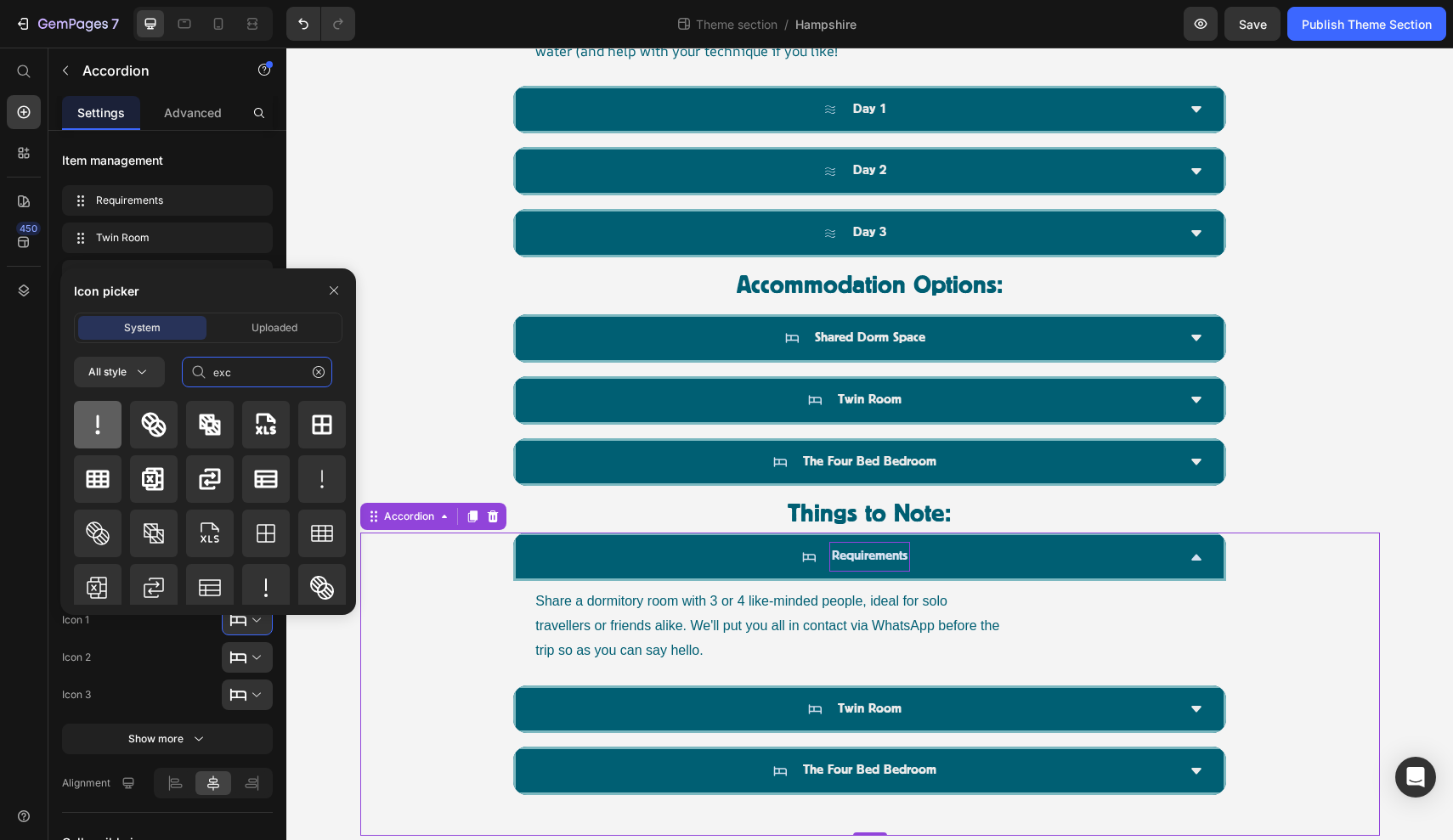 type on "exc" 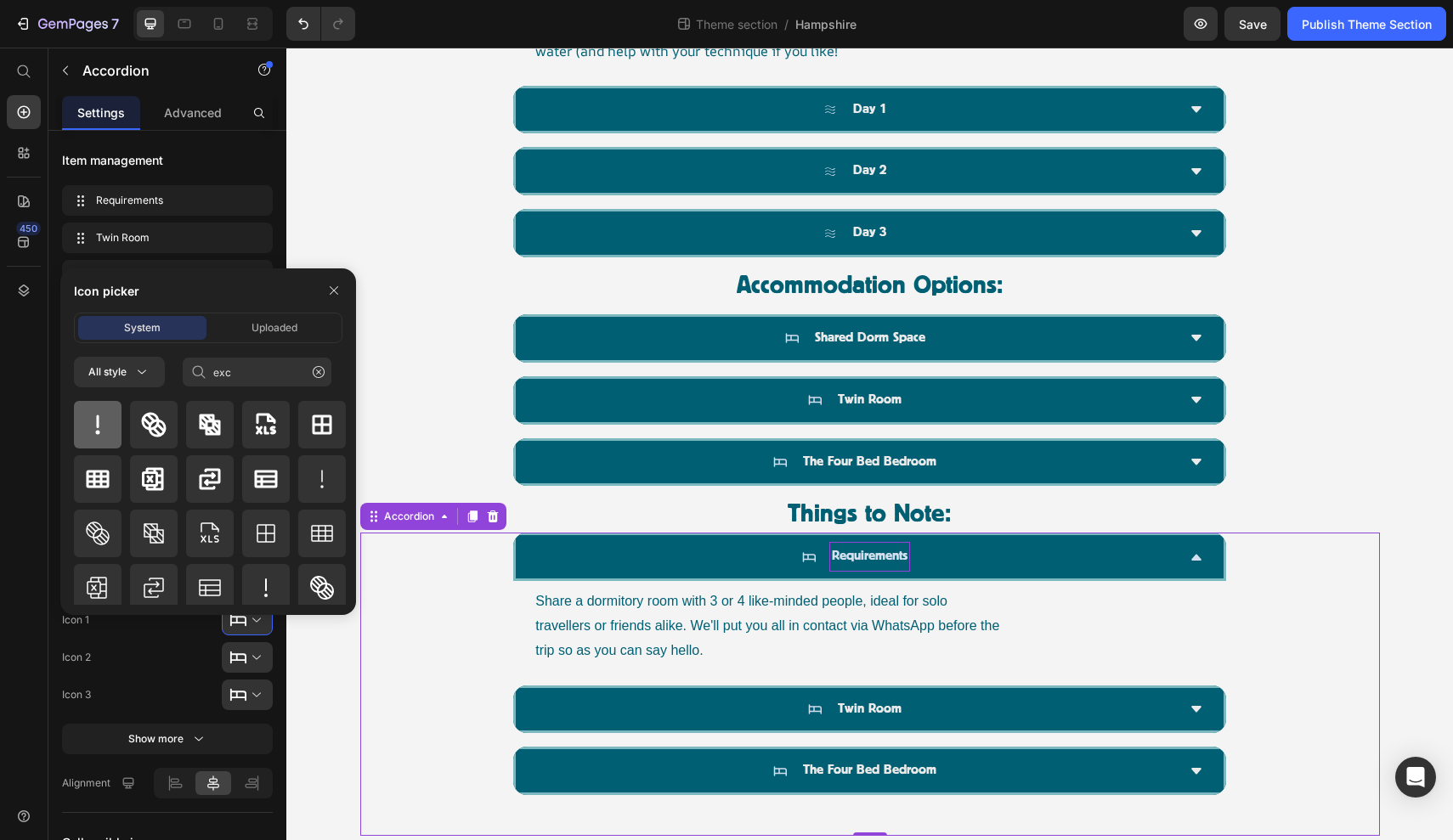 click 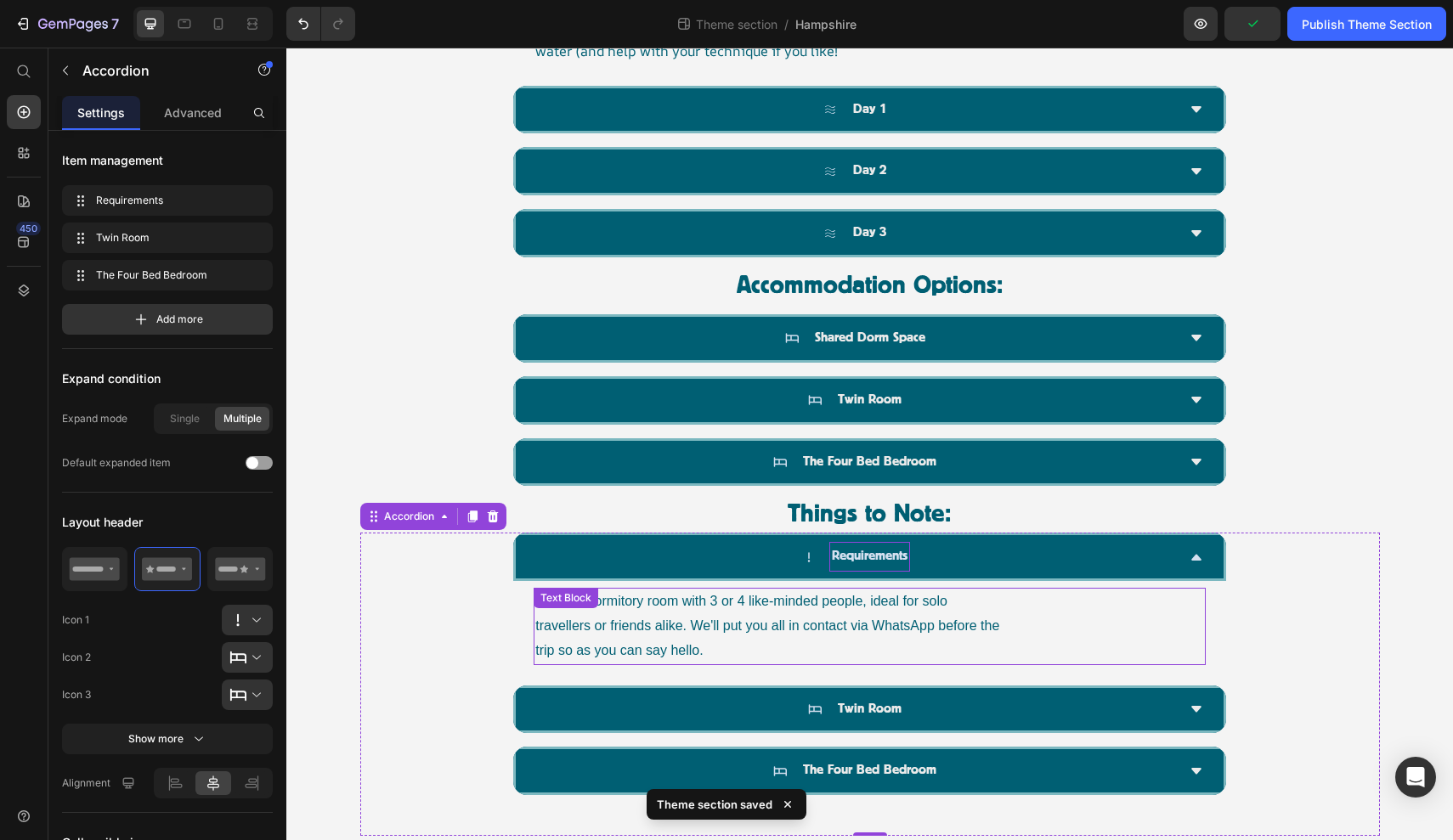 click on "Share a dormitory room with 3 or 4 like-minded people, ideal for solo travellers or friends alike. We'll put you all in contact via WhatsApp before the trip so as you can say hello." at bounding box center [768, 626] 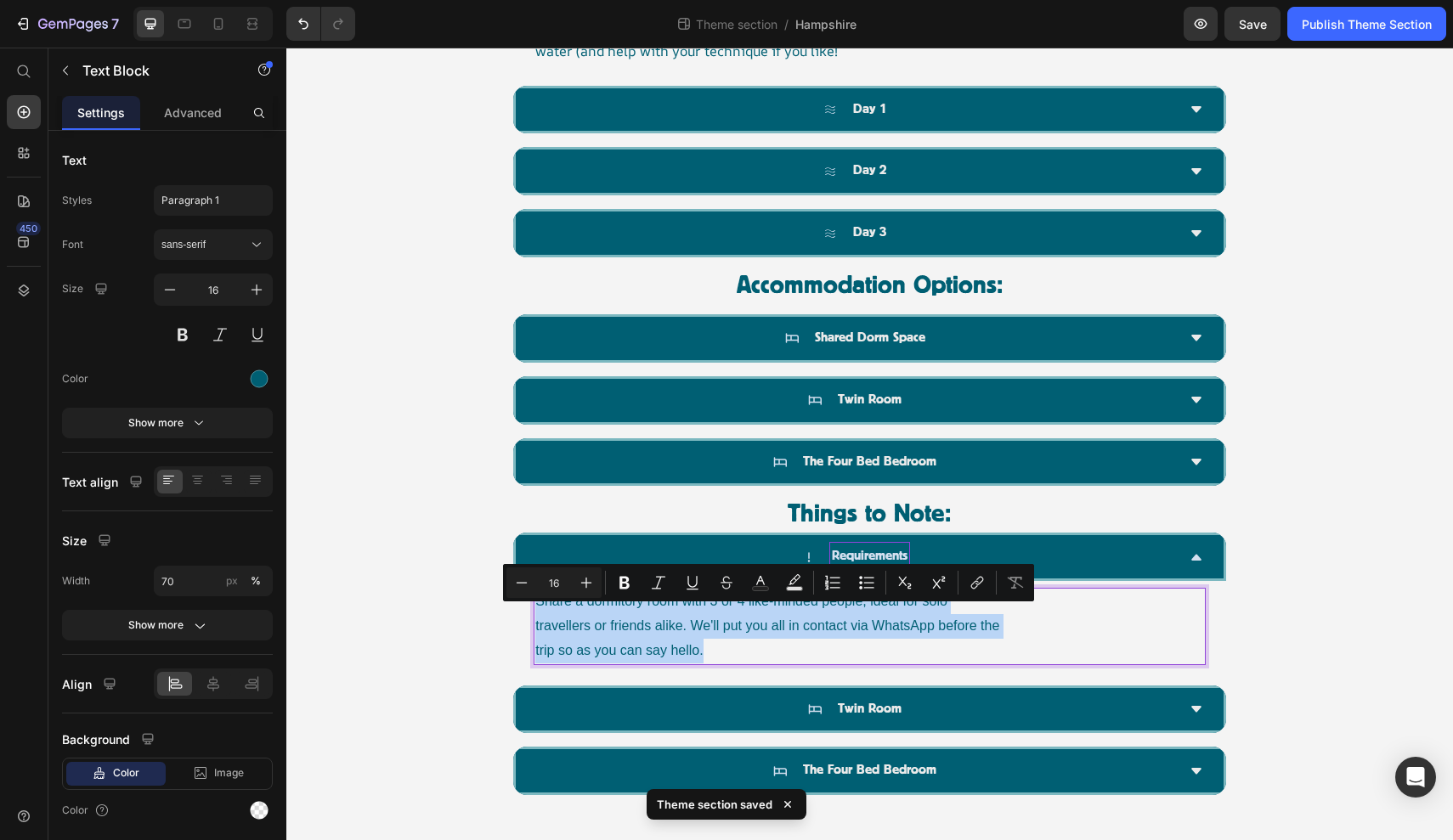 drag, startPoint x: 715, startPoint y: 659, endPoint x: 535, endPoint y: 612, distance: 186.03494 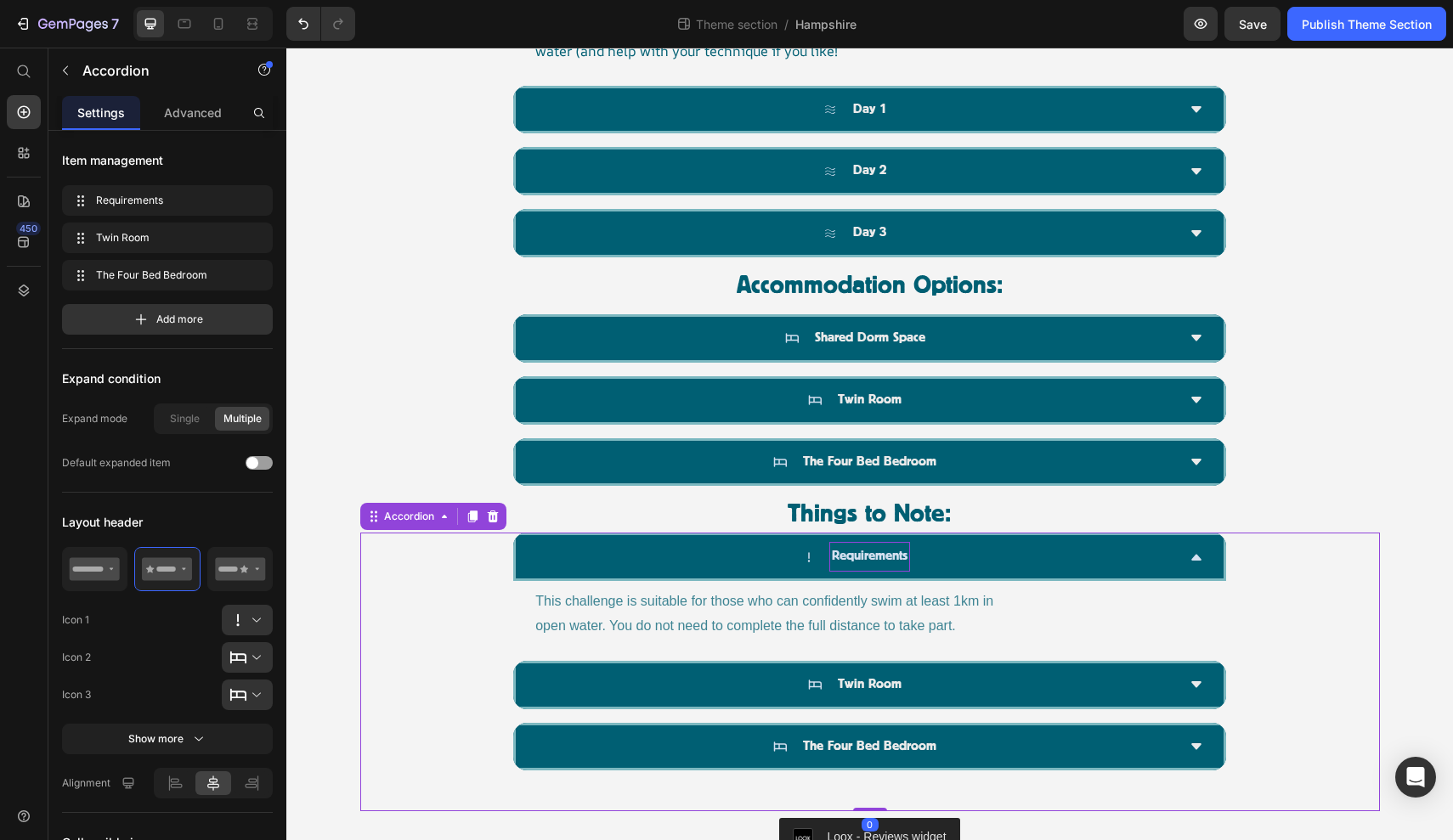 click on "Requirements" at bounding box center [869, 556] 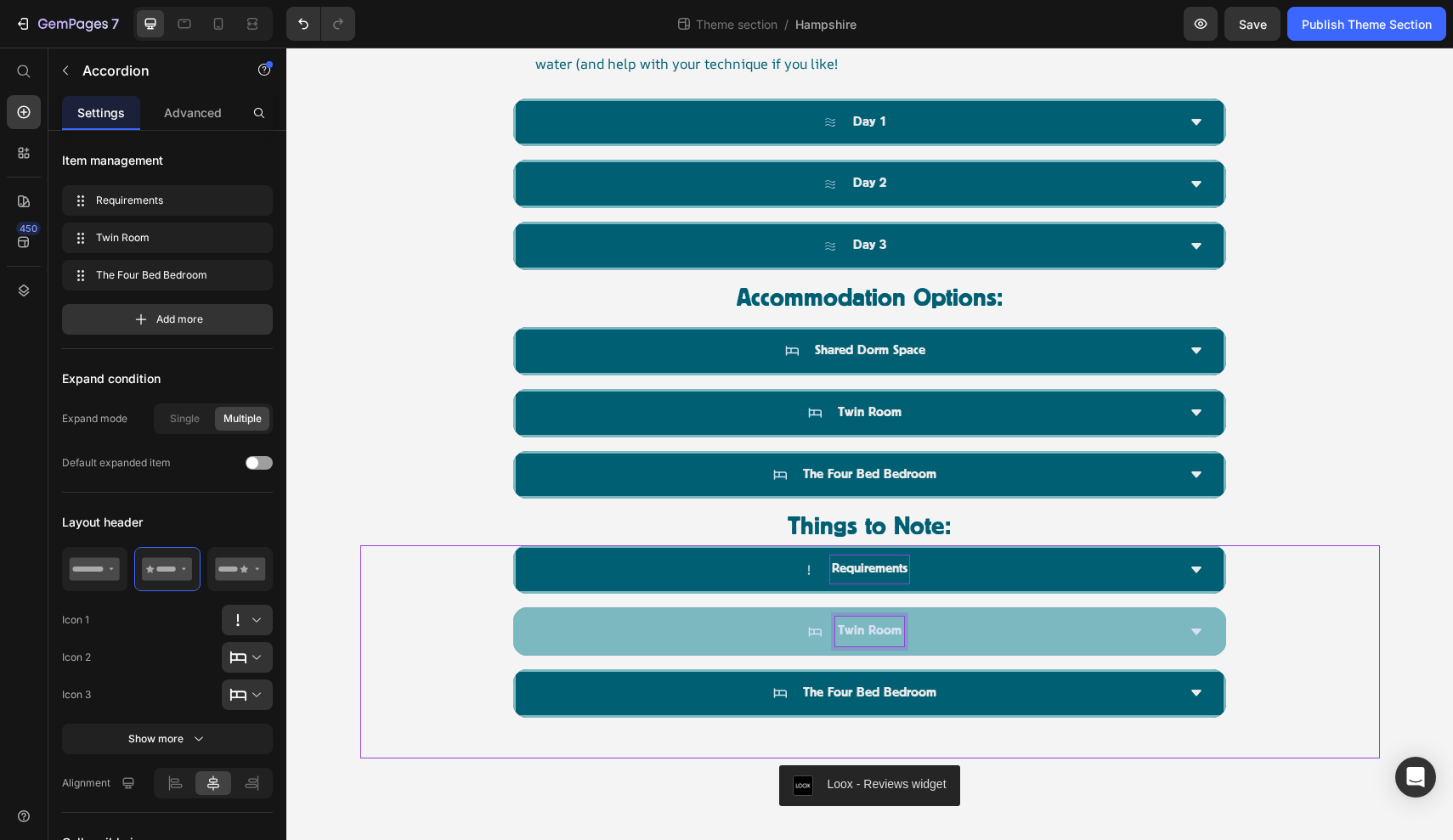 click on "Twin Room" at bounding box center [869, 631] 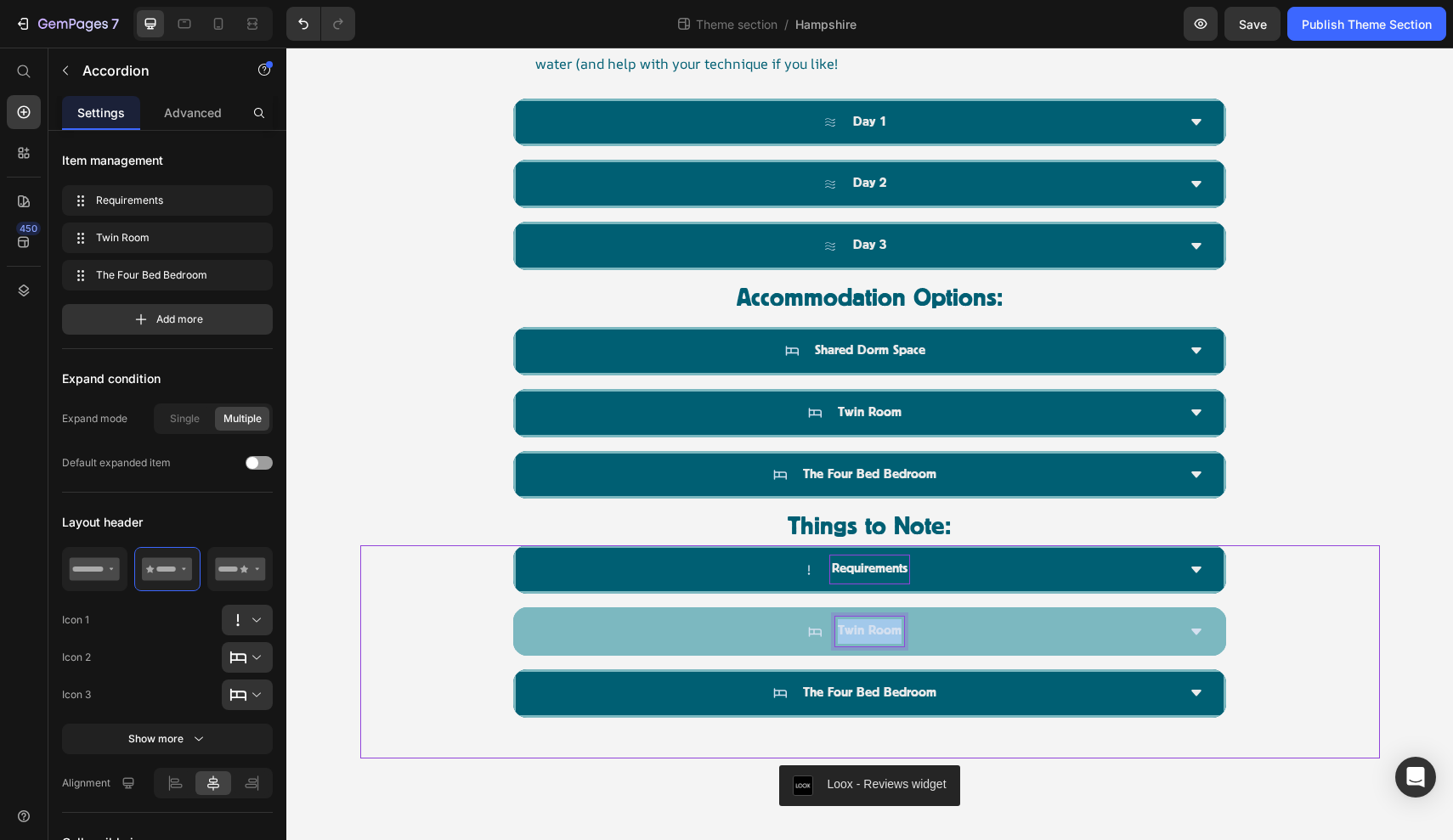 click on "Twin Room" at bounding box center (869, 631) 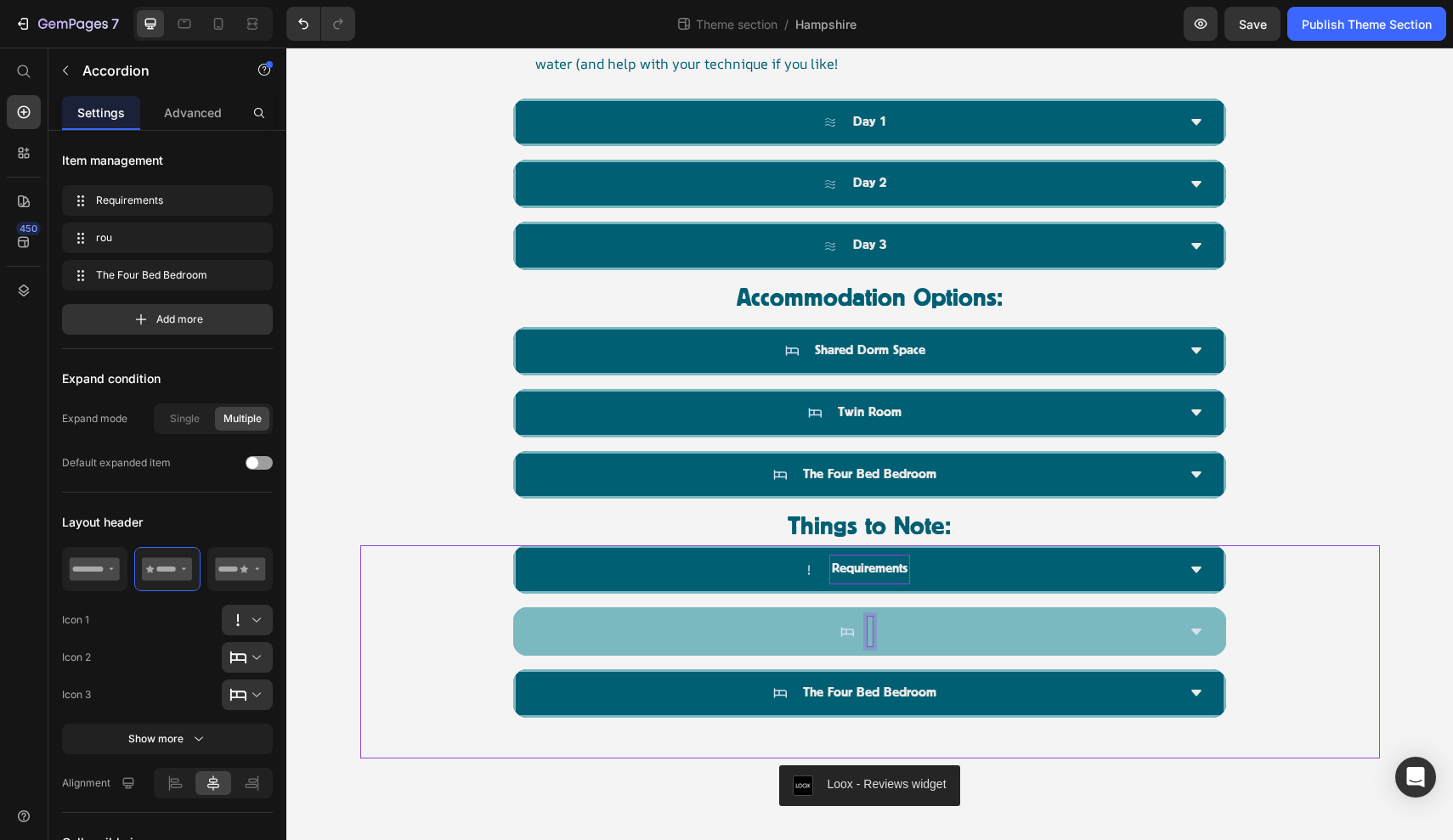 type 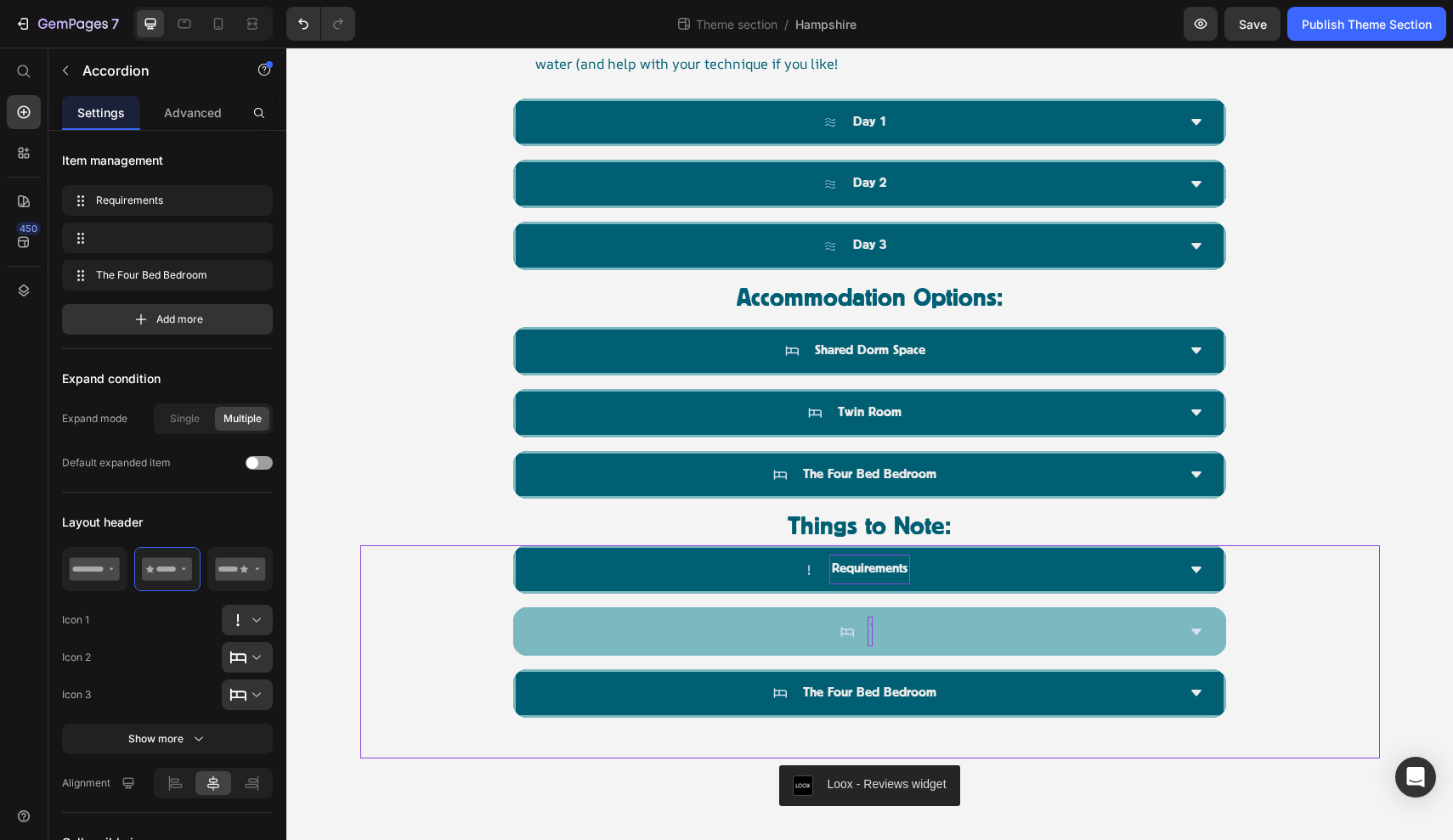 scroll, scrollTop: 1348, scrollLeft: 0, axis: vertical 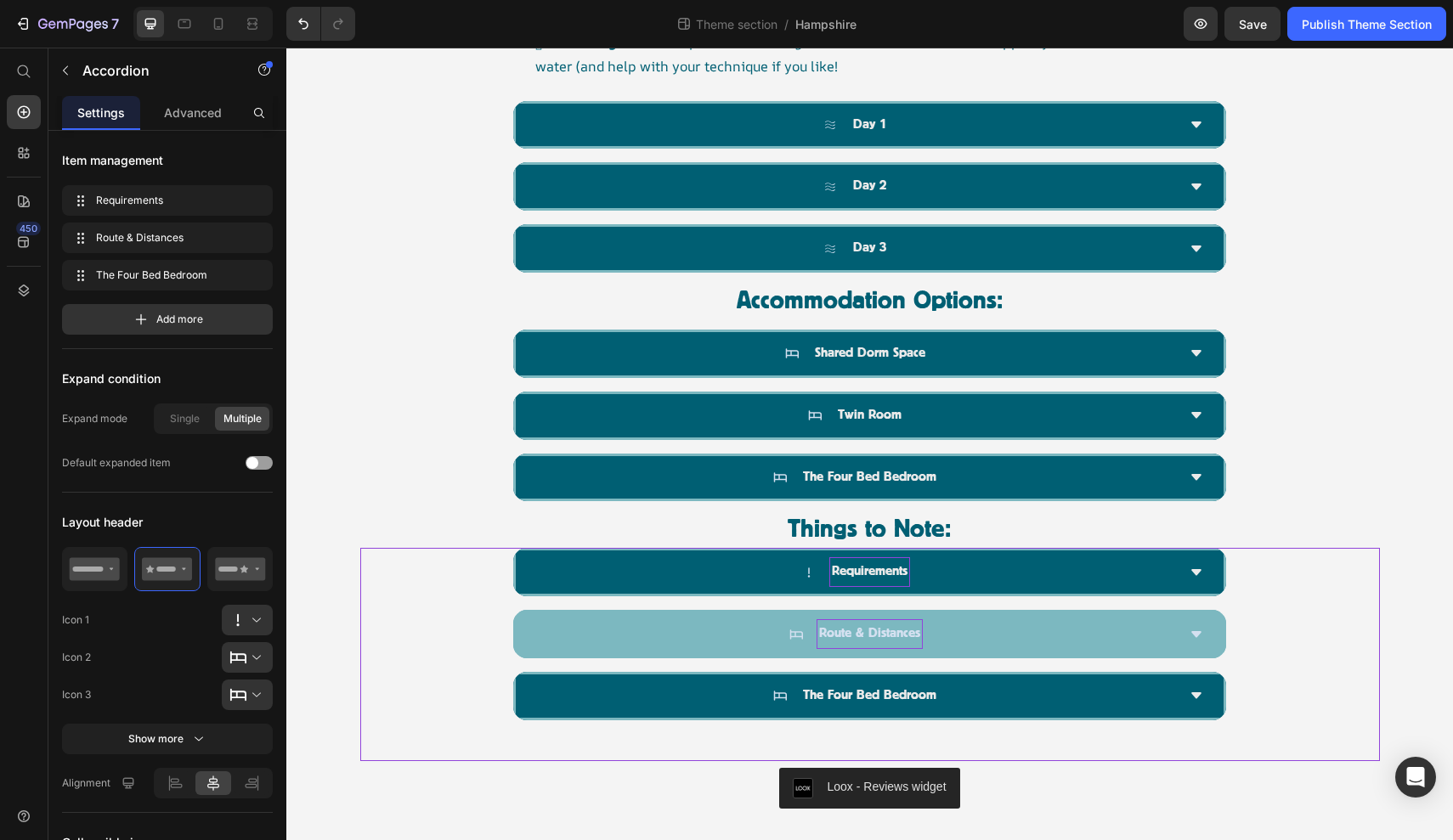 click on "Route & Distances" at bounding box center (856, 634) 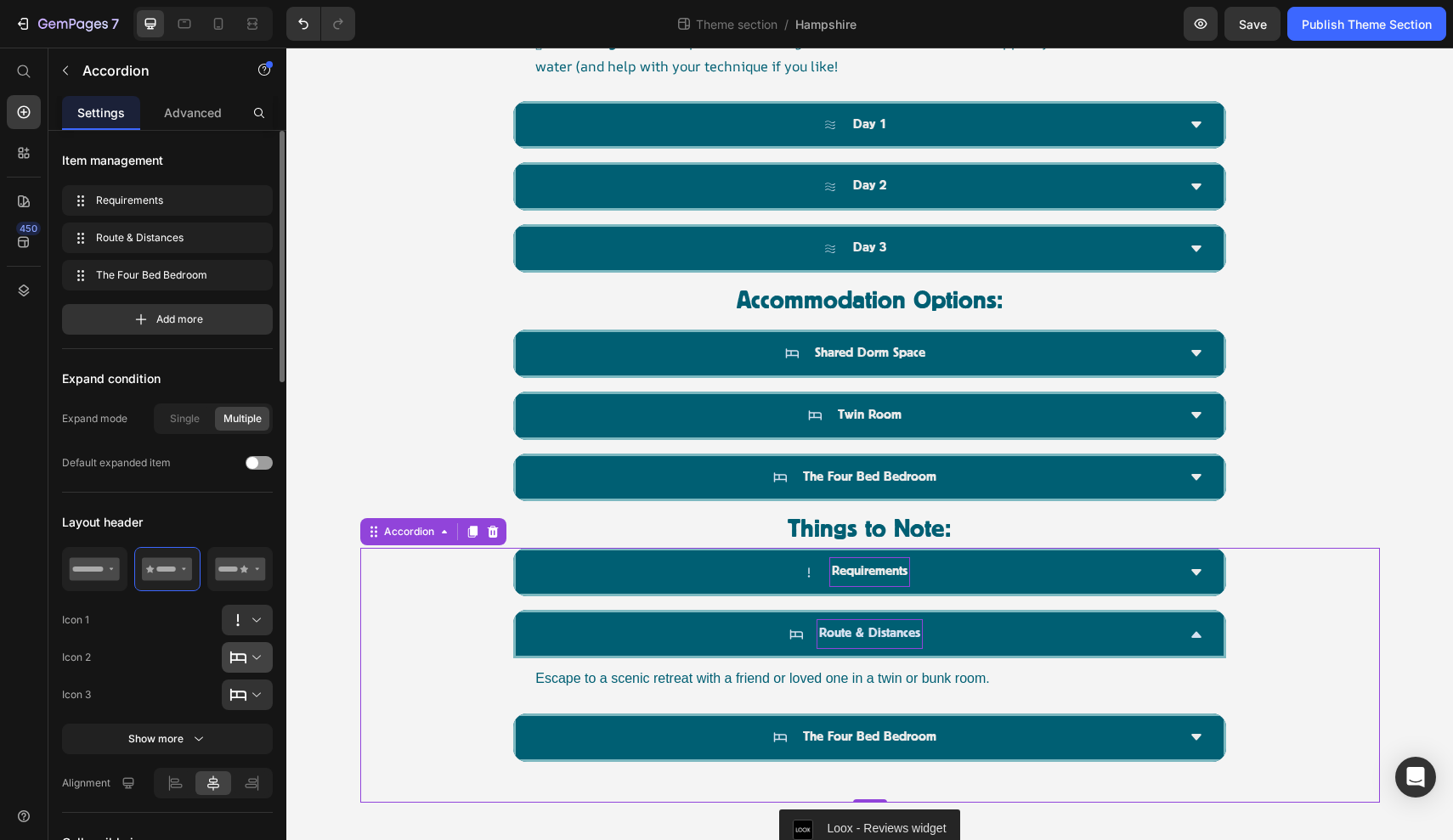 click at bounding box center [254, 657] 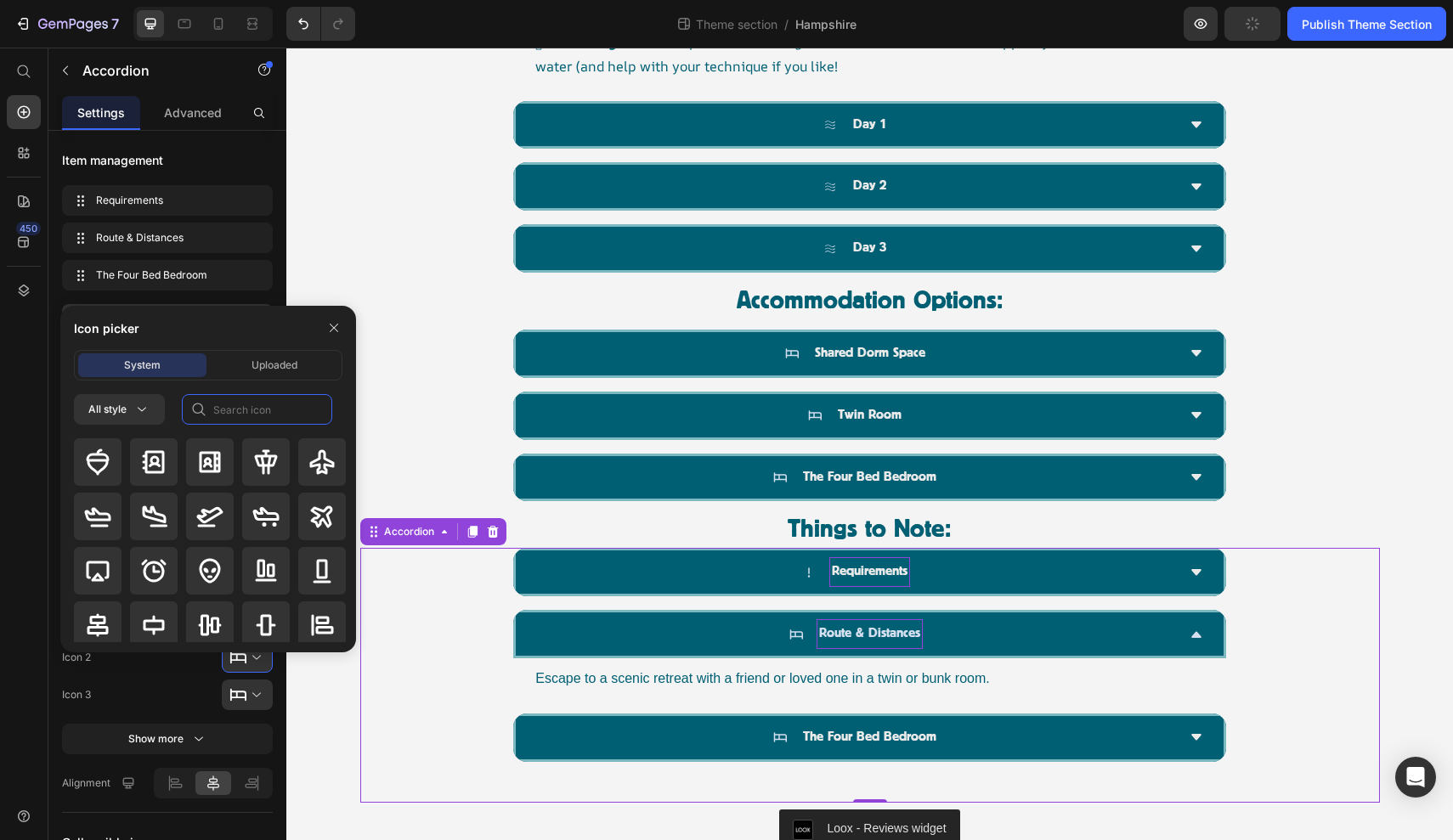 click 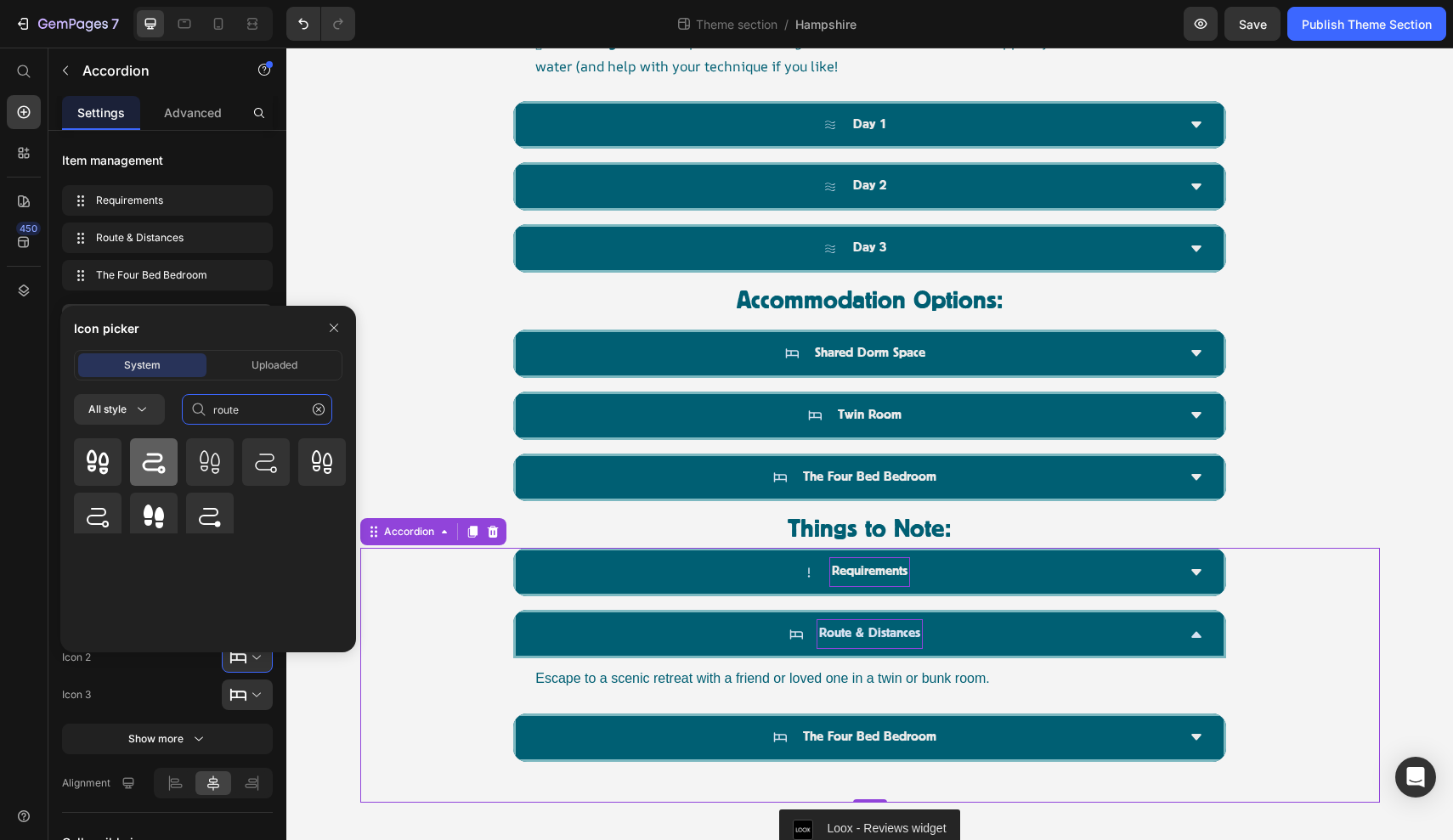type on "route" 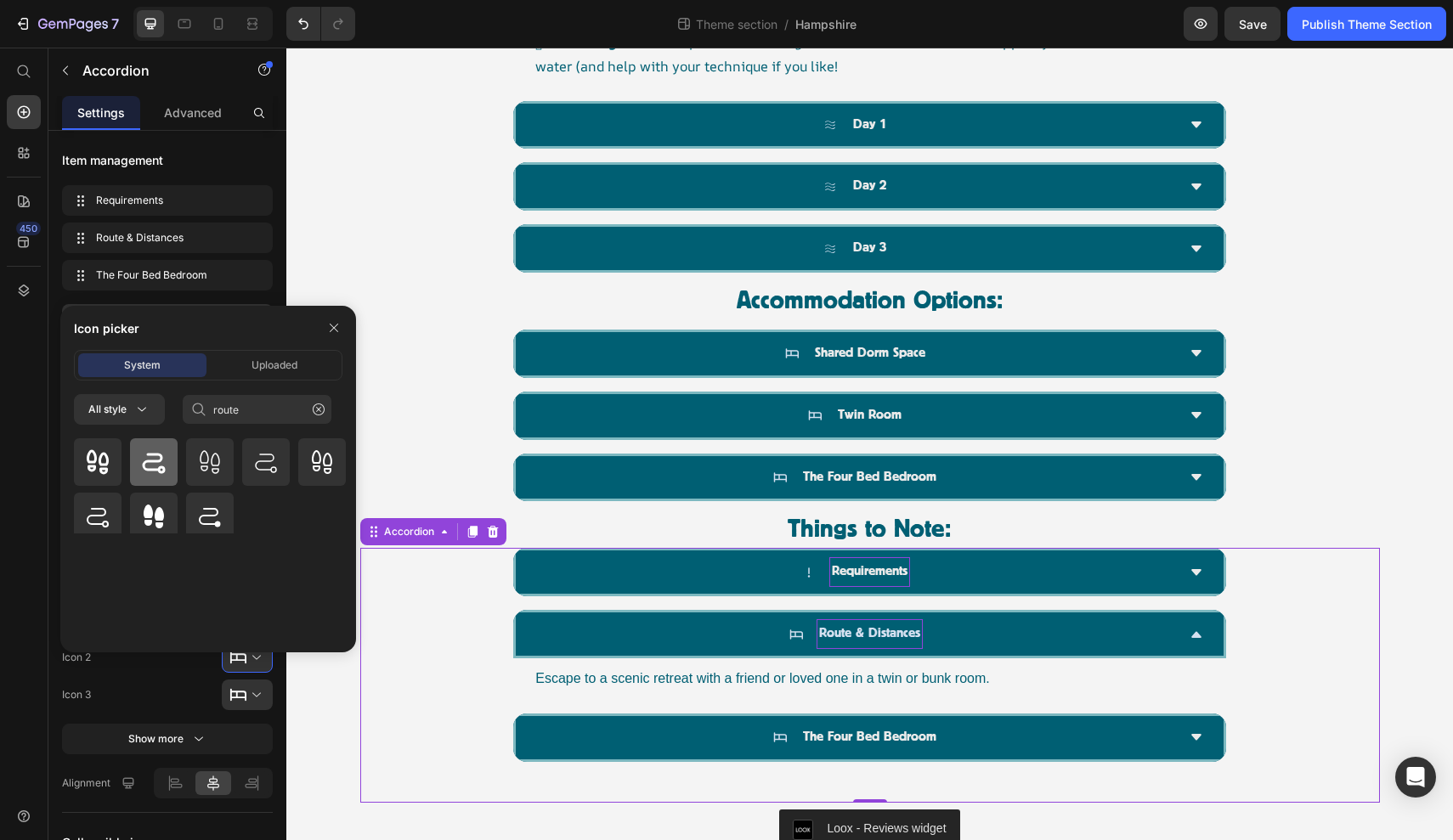 click 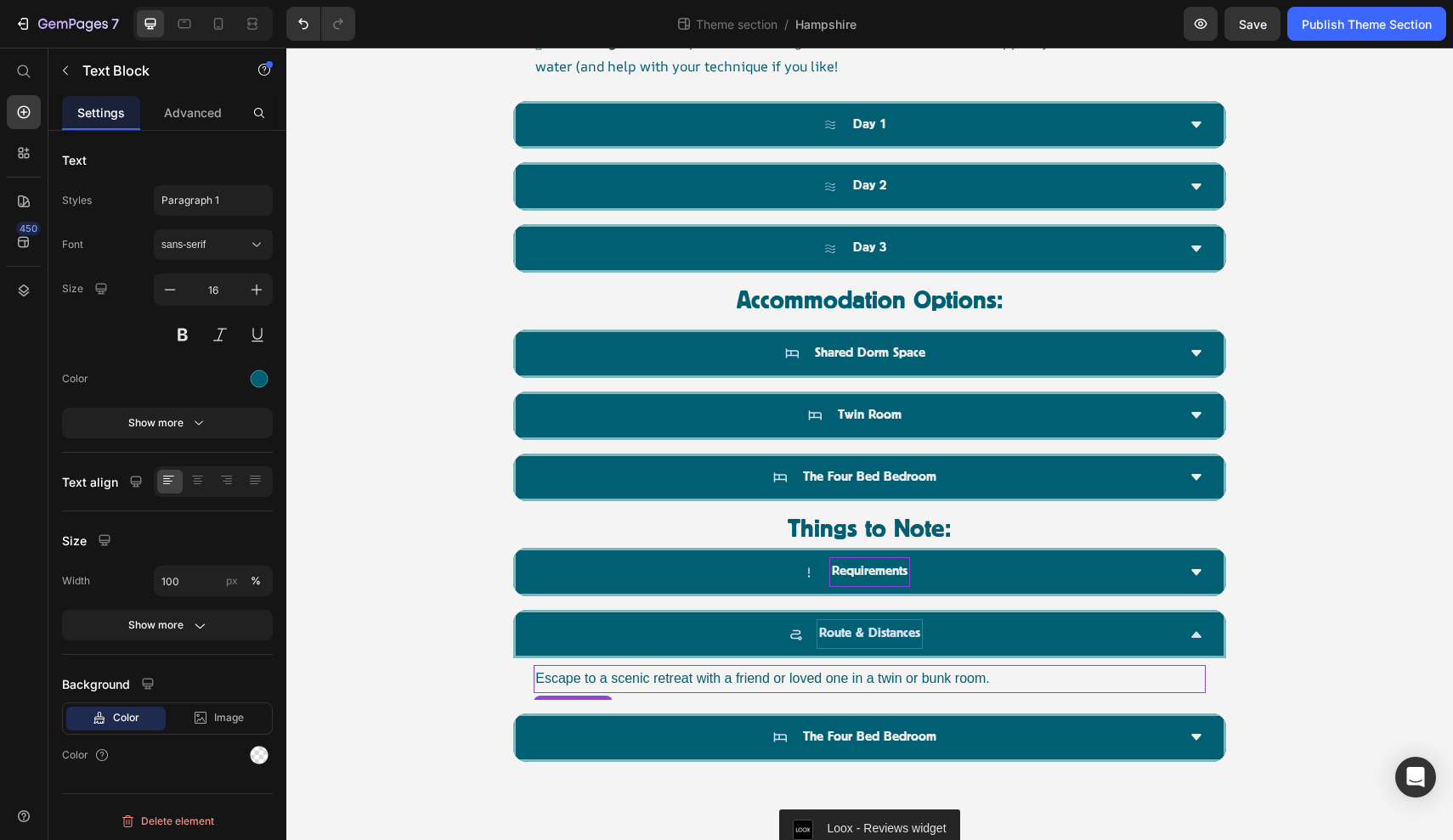 click on "Escape to a scenic retreat with a friend or loved one in a twin or bunk room." at bounding box center [869, 679] 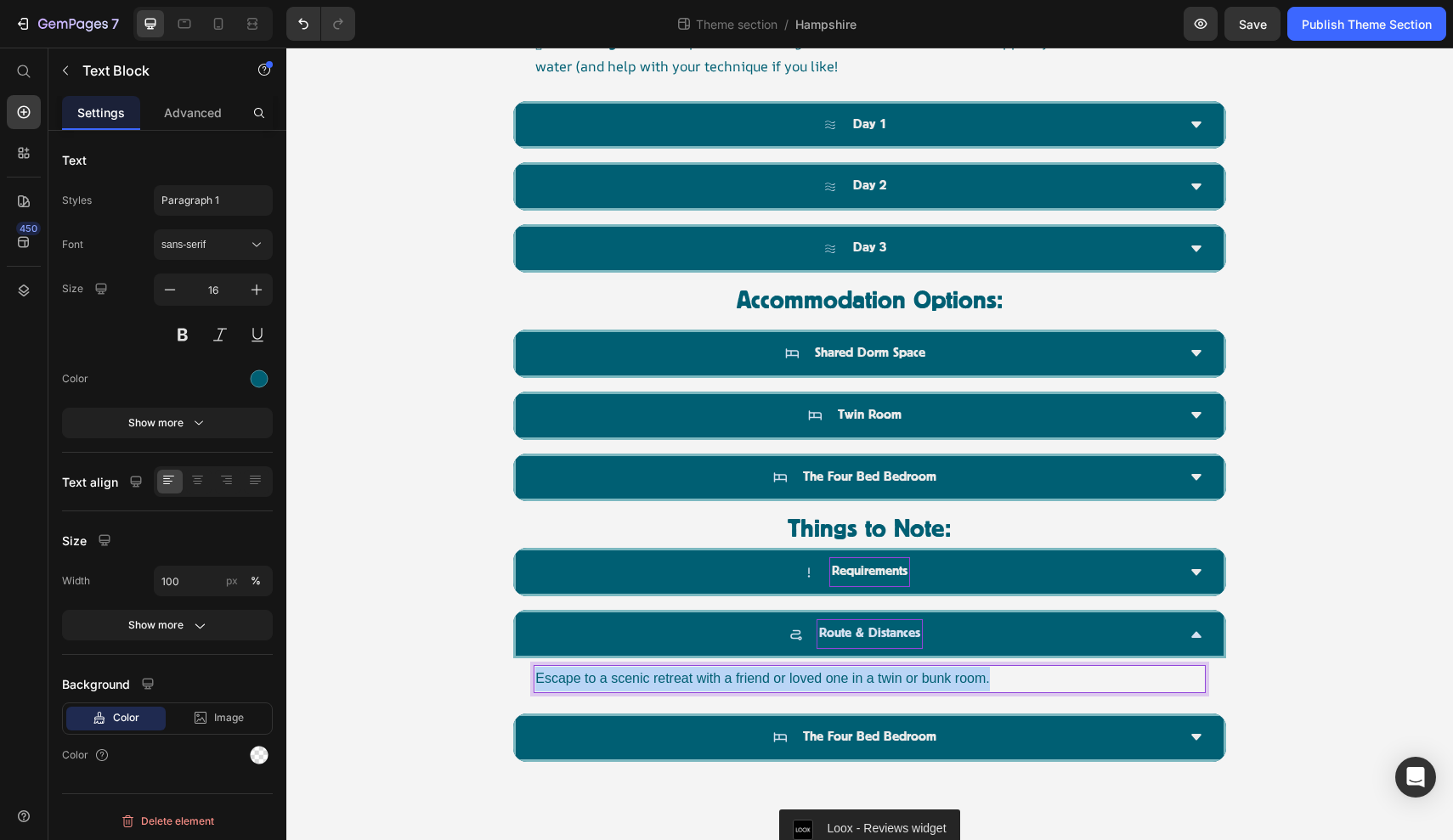 click on "Escape to a scenic retreat with a friend or loved one in a twin or bunk room." at bounding box center [869, 679] 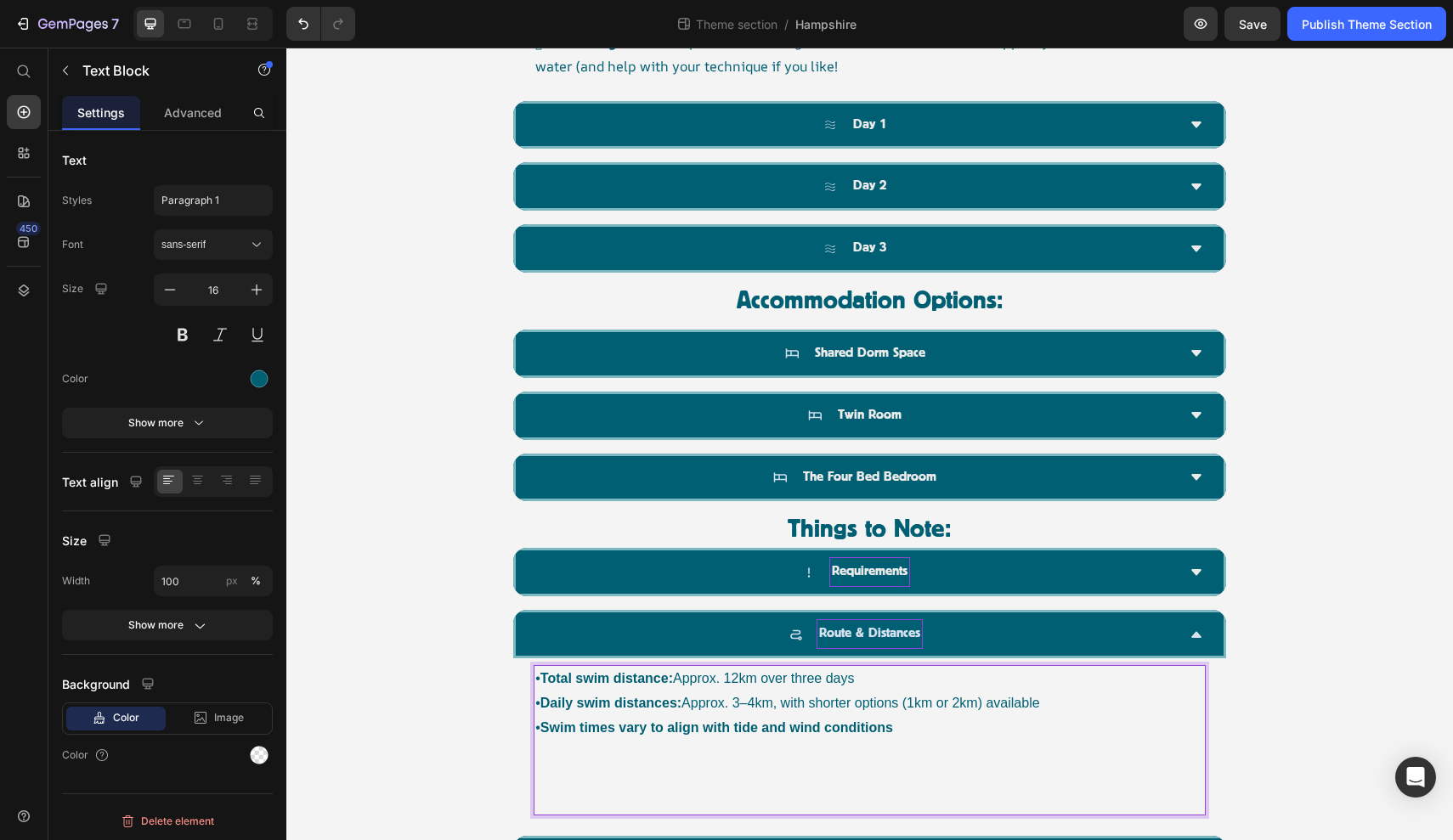 scroll, scrollTop: 1350, scrollLeft: 0, axis: vertical 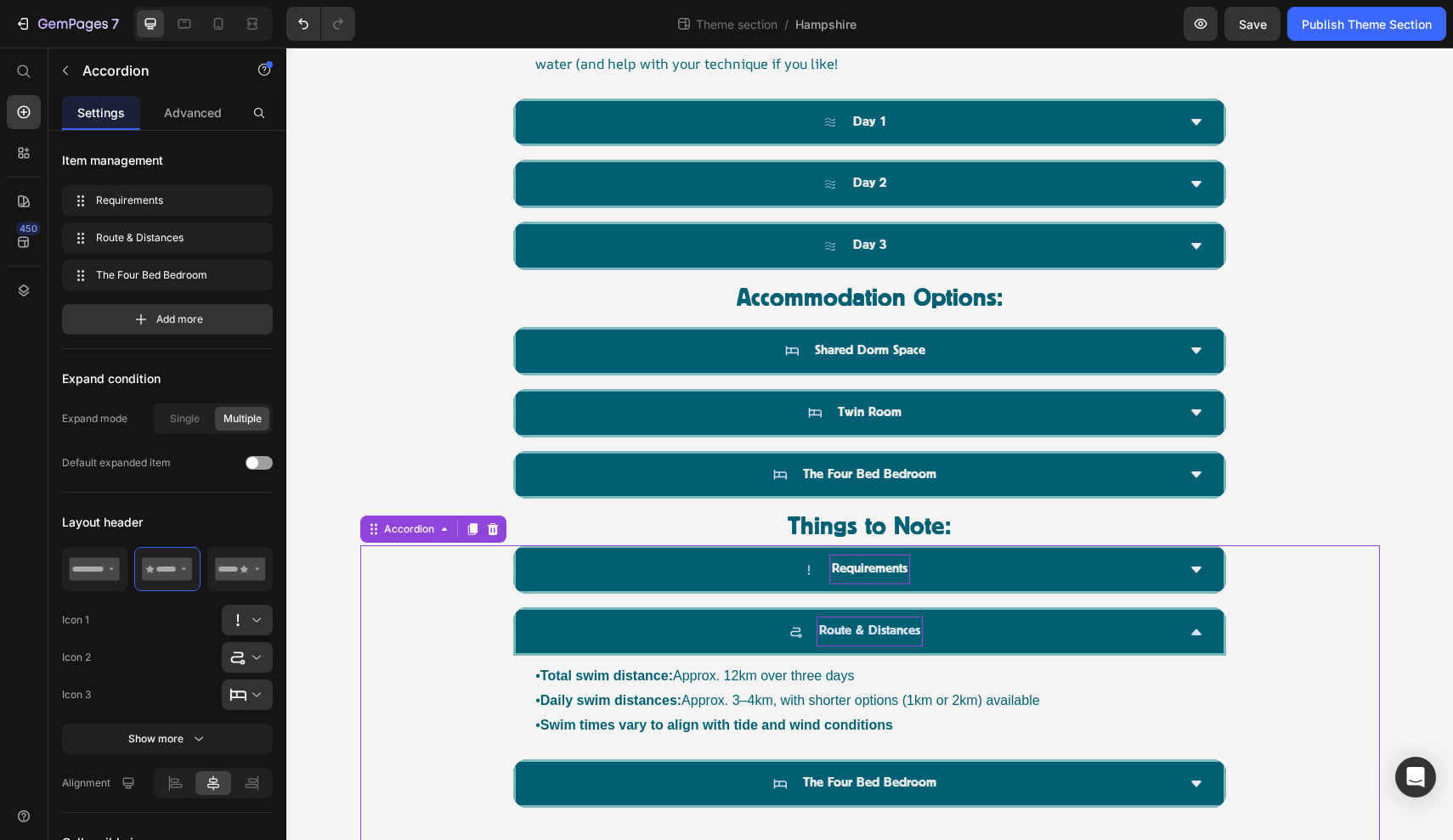 click 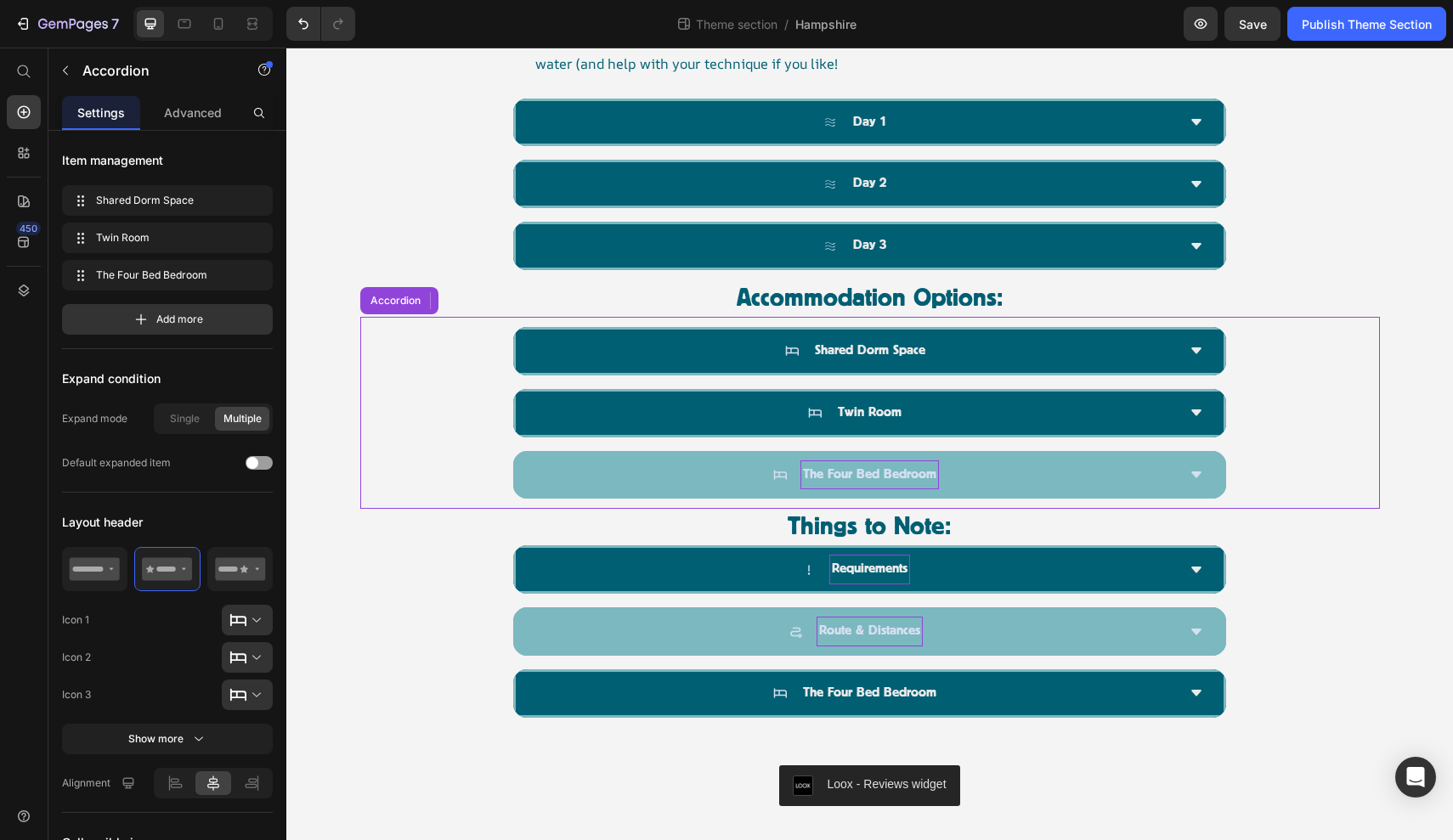 click on "The Four Bed Bedroom" at bounding box center [869, 475] 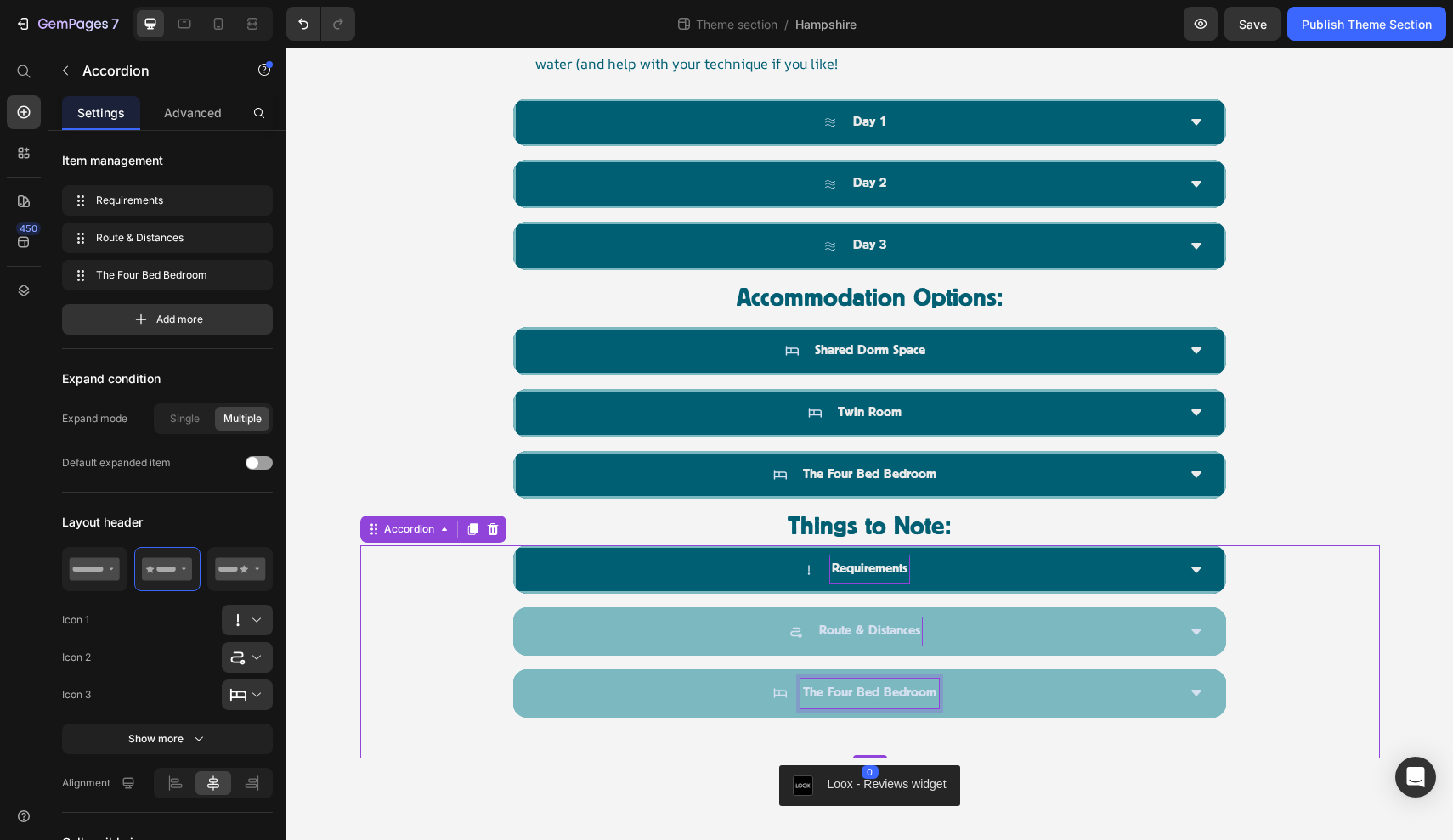click on "The Four Bed Bedroom" at bounding box center [869, 693] 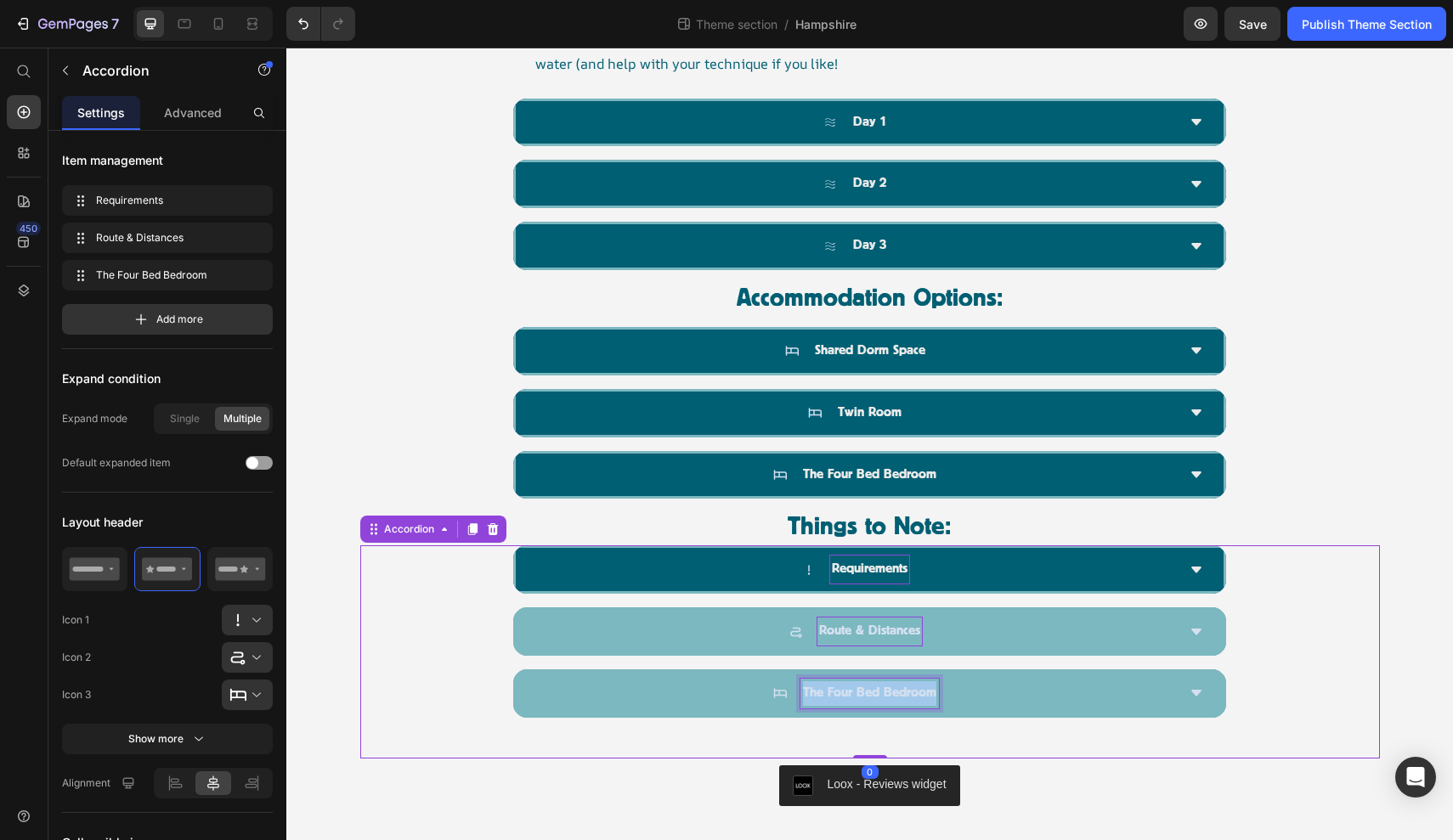 click on "The Four Bed Bedroom" at bounding box center (869, 693) 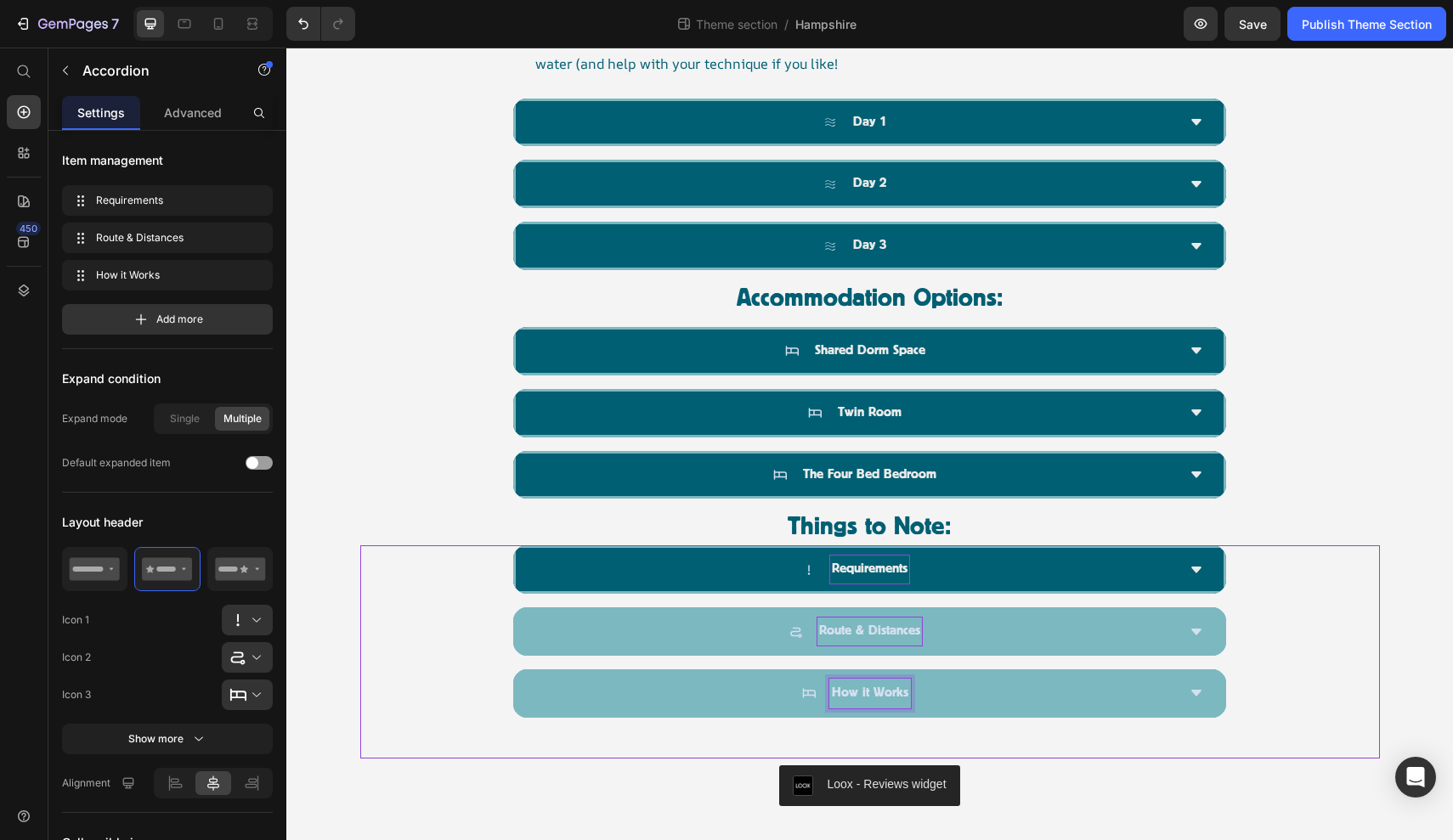 click on "How it Works" at bounding box center (856, 693) 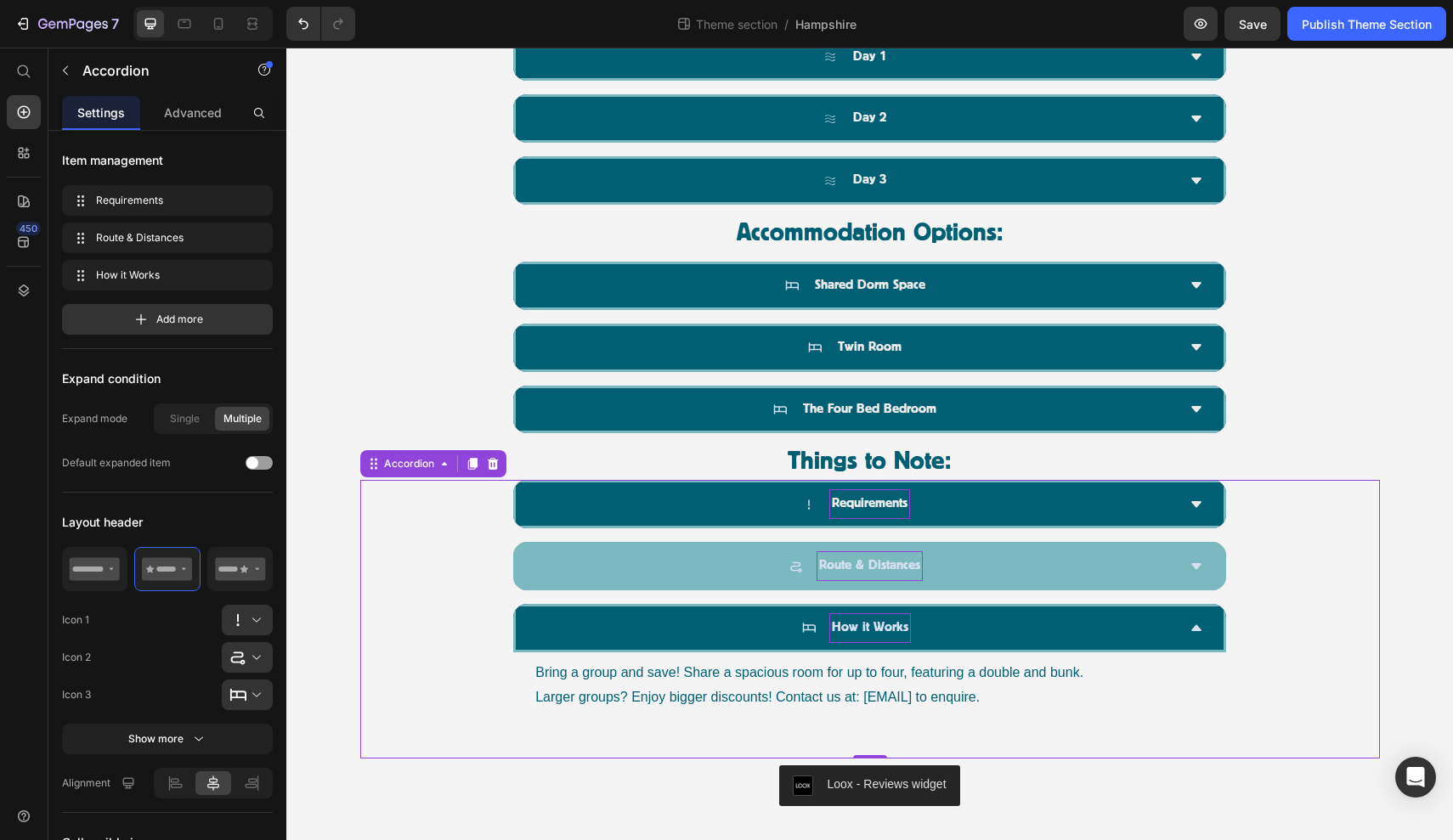 scroll, scrollTop: 1428, scrollLeft: 0, axis: vertical 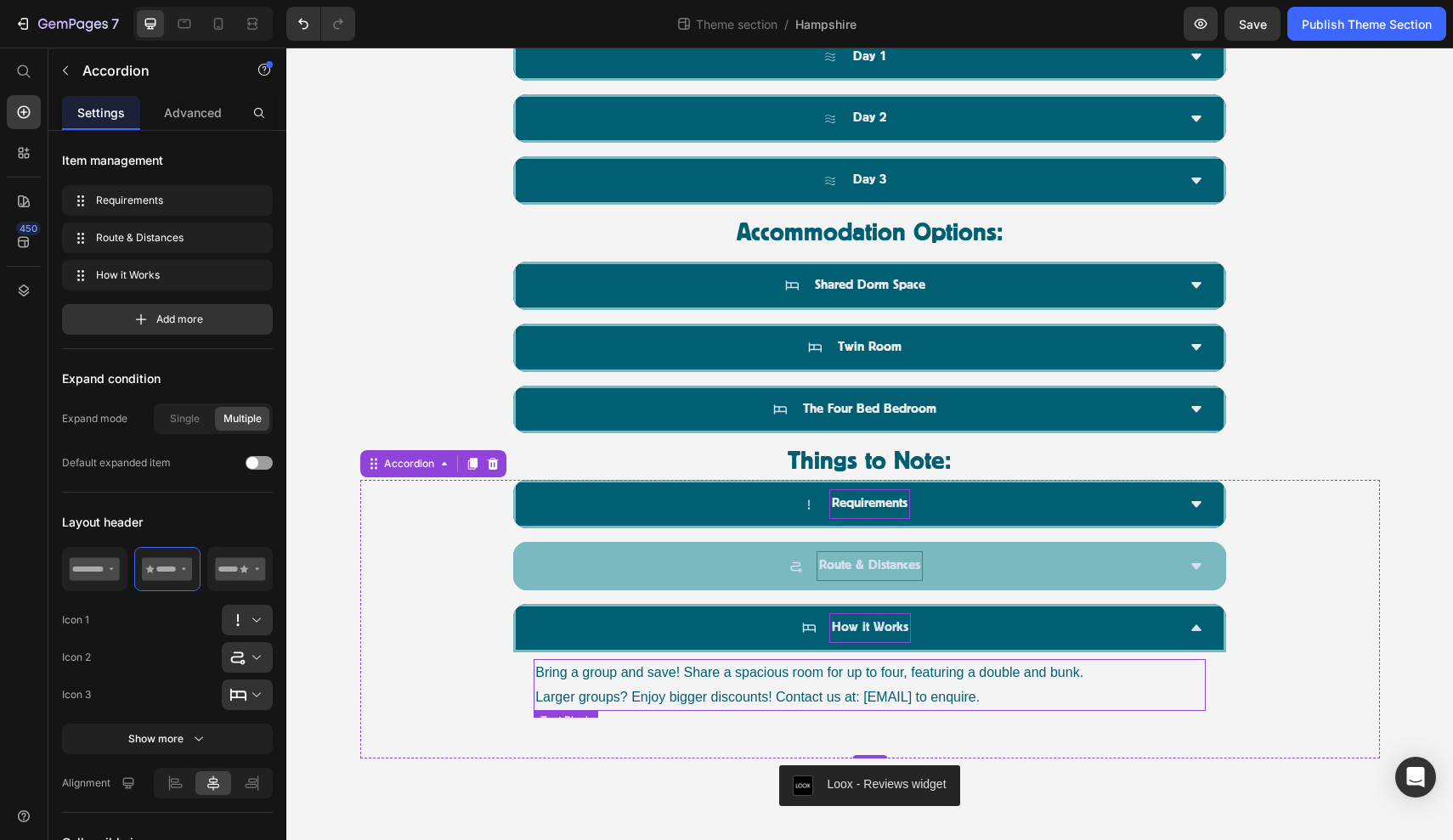 click on "Bring a group and save! Share a spacious room for up to four, featuring a double and bunk." at bounding box center (869, 673) 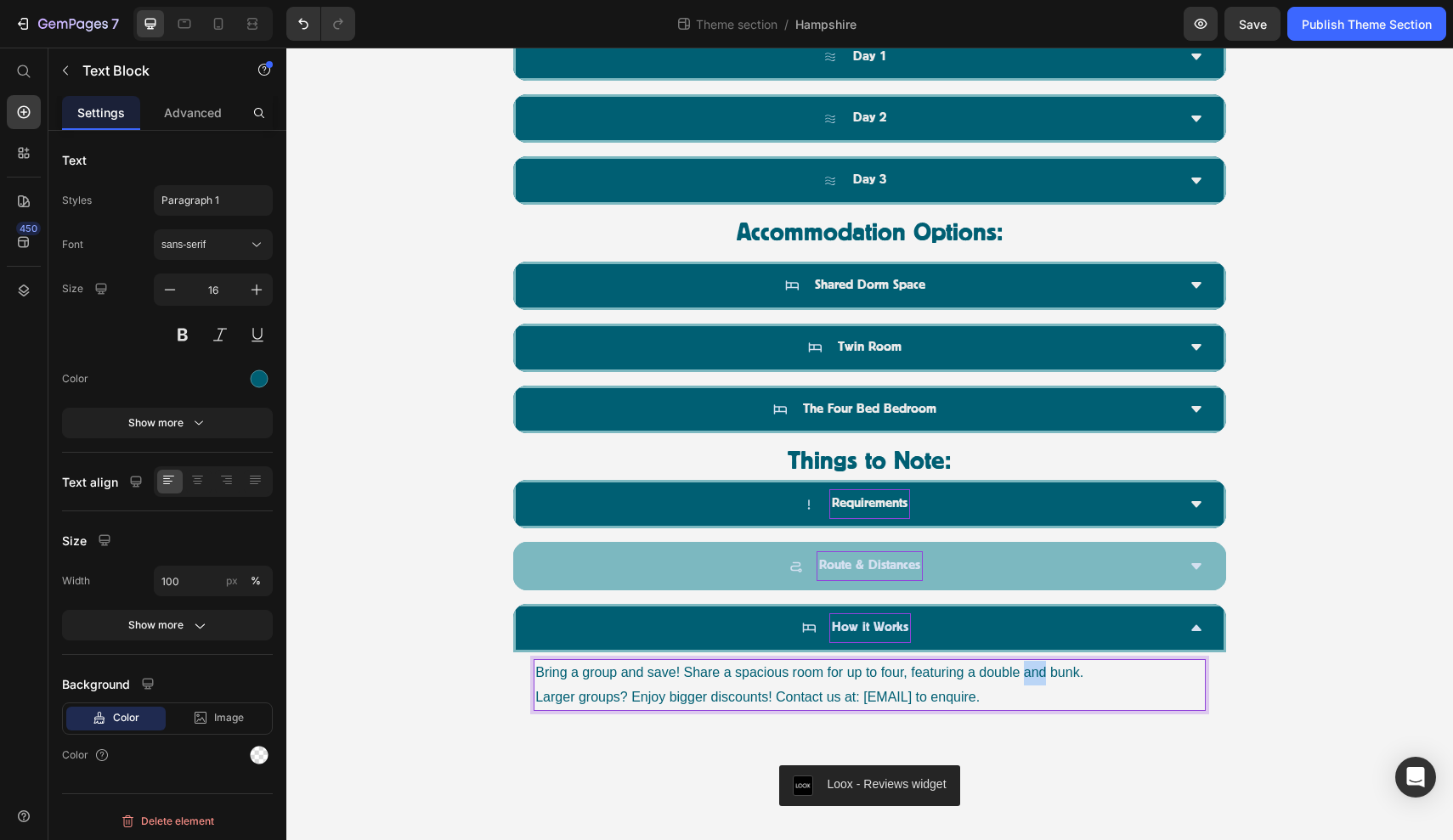 click on "Bring a group and save! Share a spacious room for up to four, featuring a double and bunk." at bounding box center (869, 673) 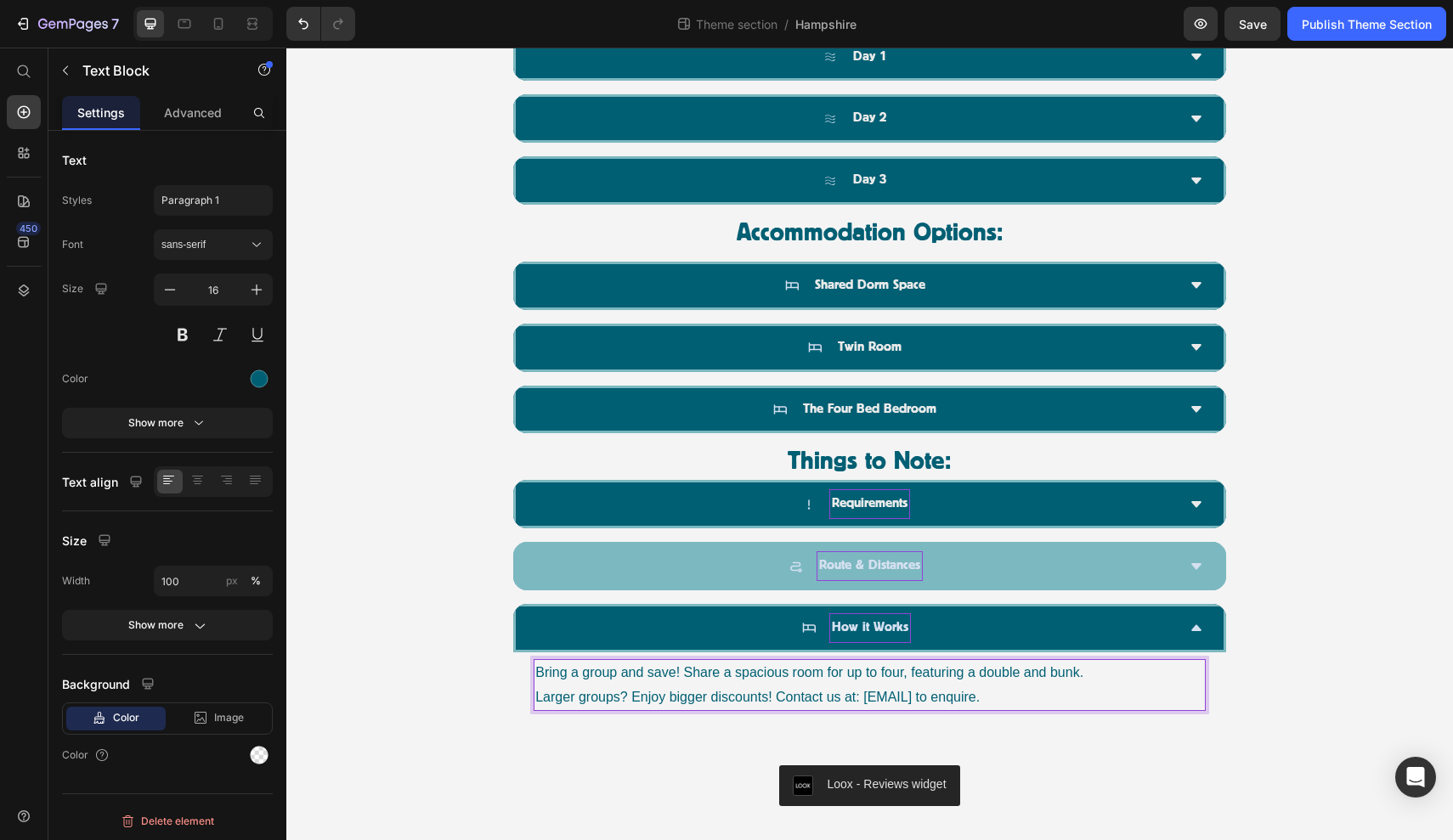 click on "Larger groups? Enjoy bigger discounts! Contact us at: office@thewildswimming.co.uk to enquire." at bounding box center (869, 697) 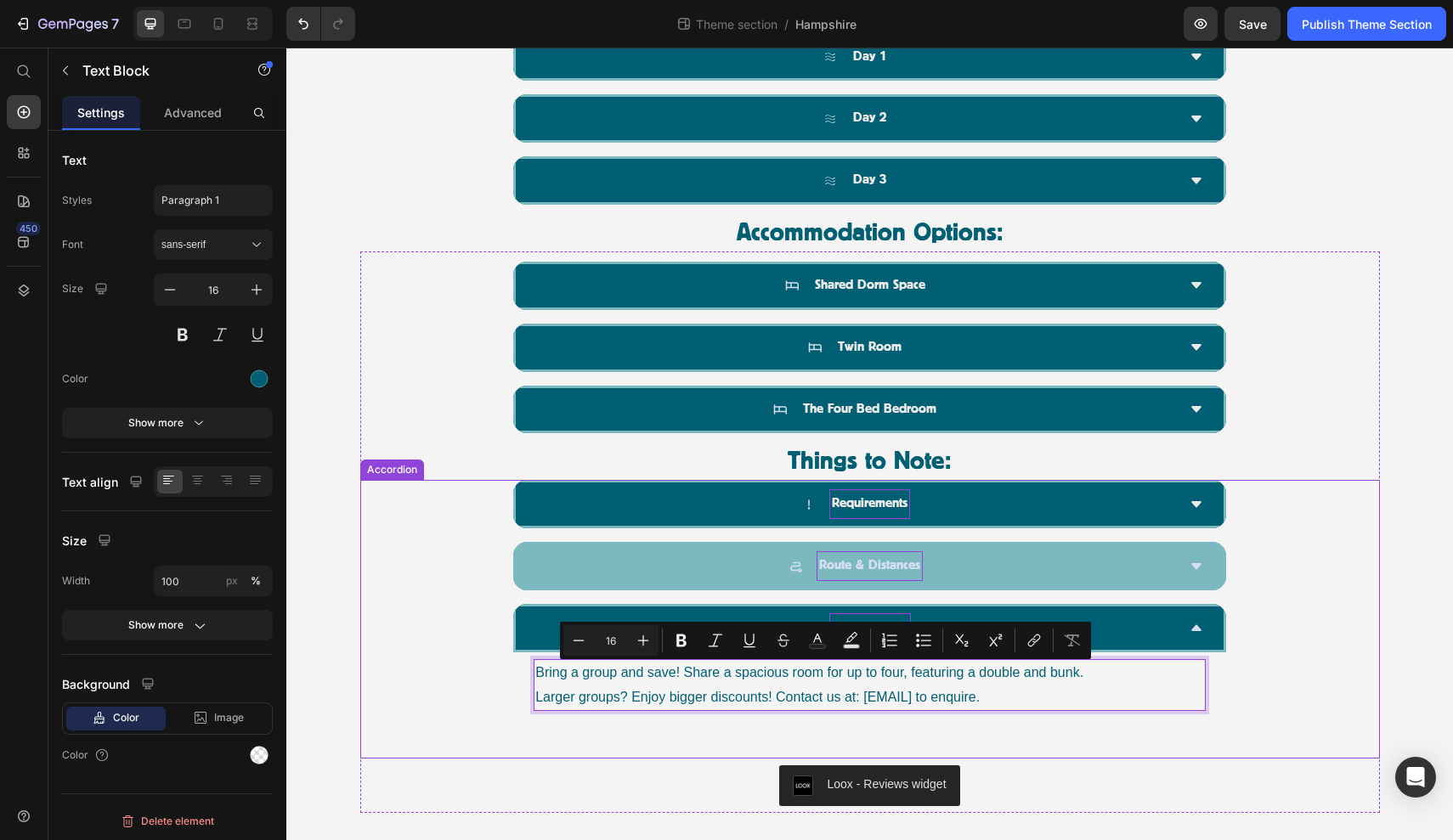 drag, startPoint x: 1117, startPoint y: 697, endPoint x: 580, endPoint y: 634, distance: 540.6829 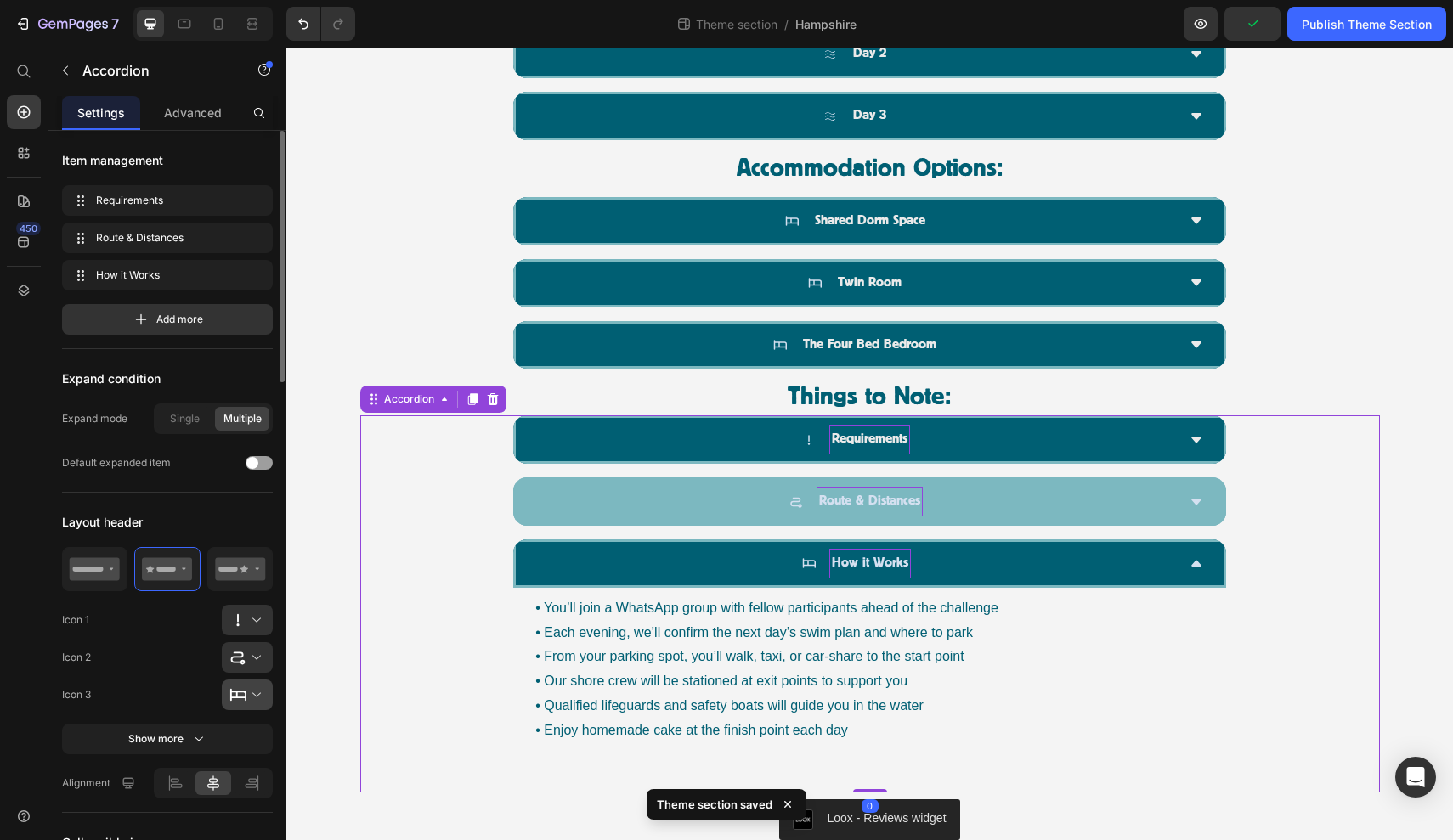 click at bounding box center [254, 695] 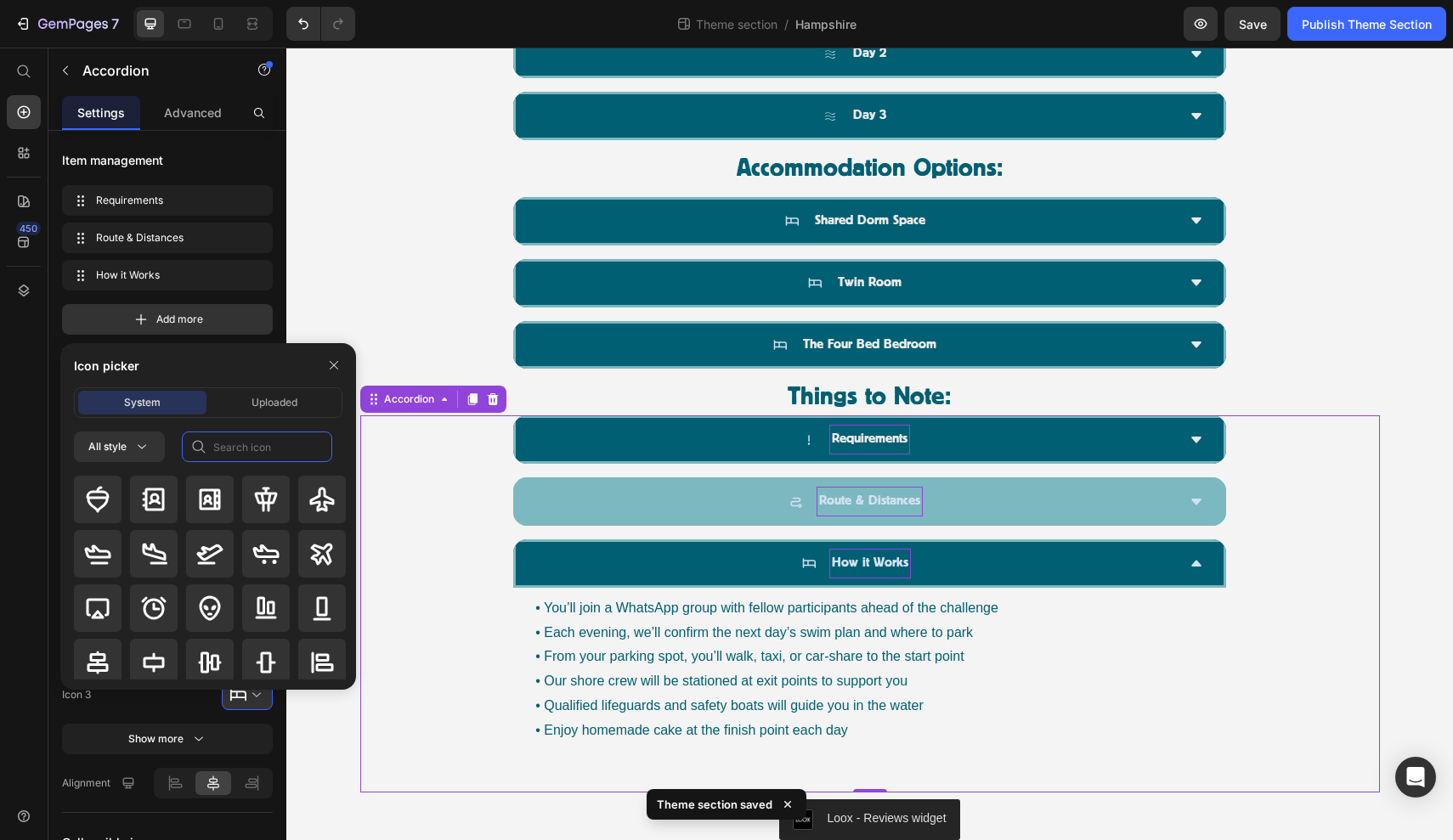 click 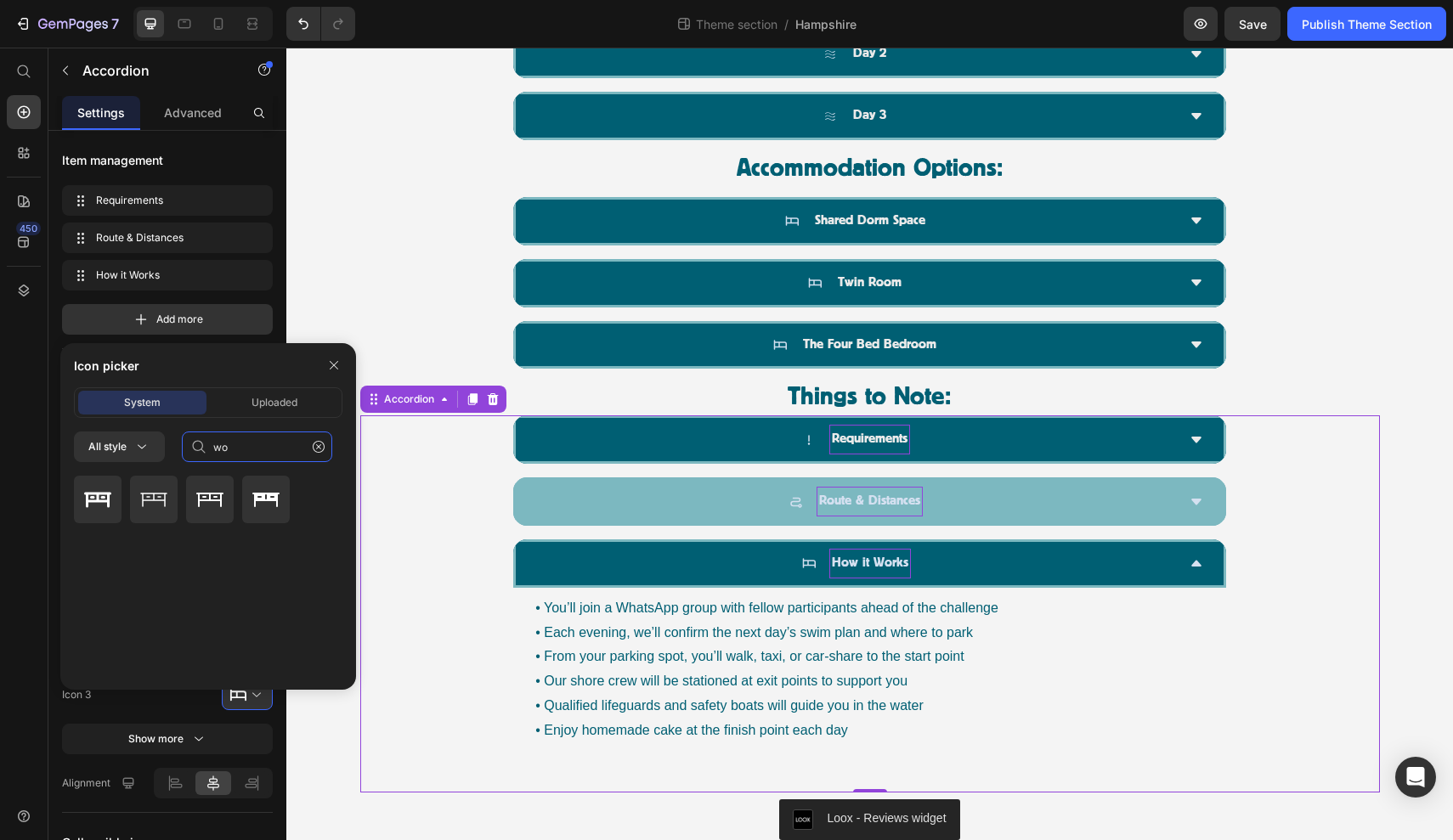 type on "w" 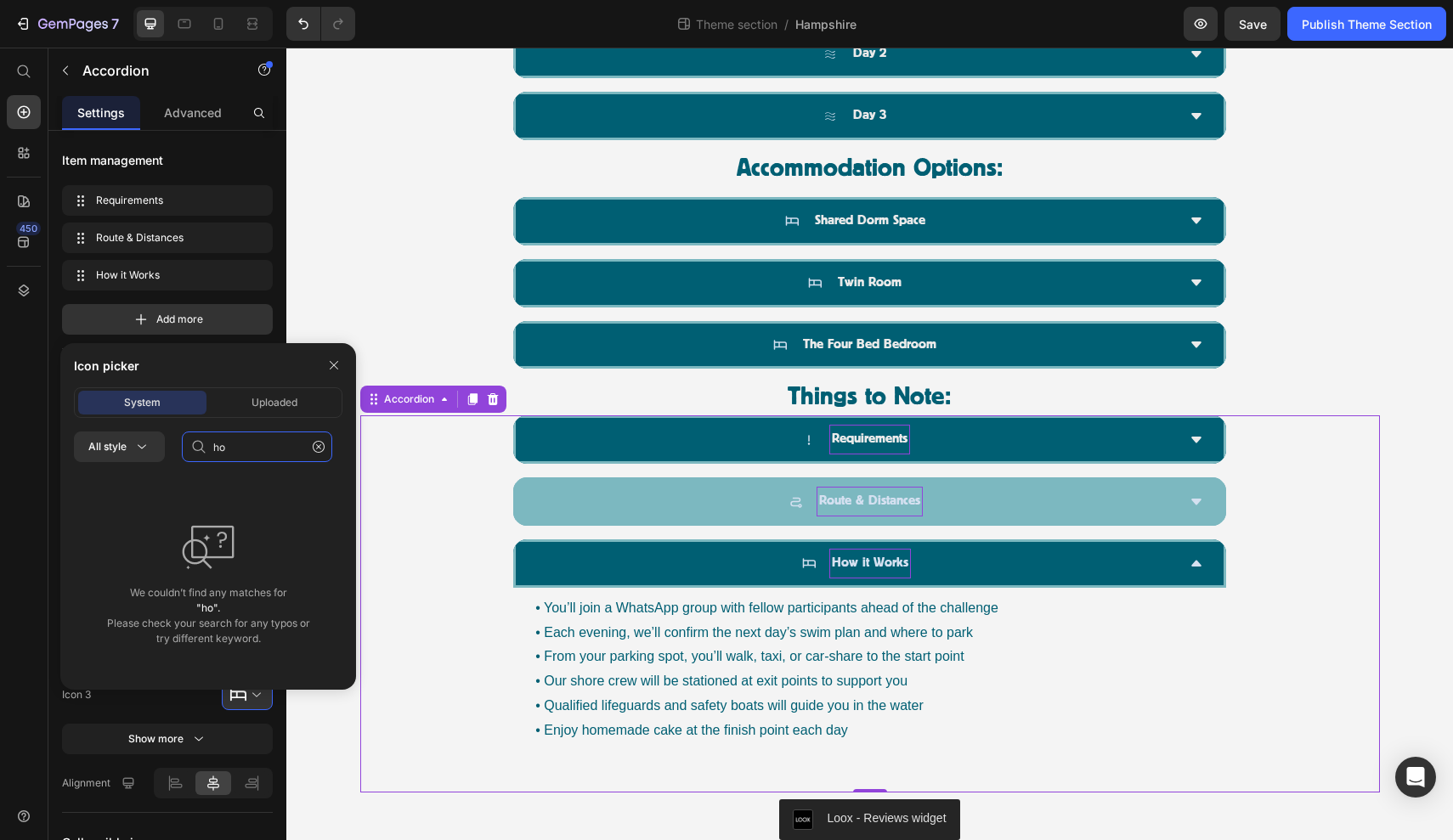 type on "how" 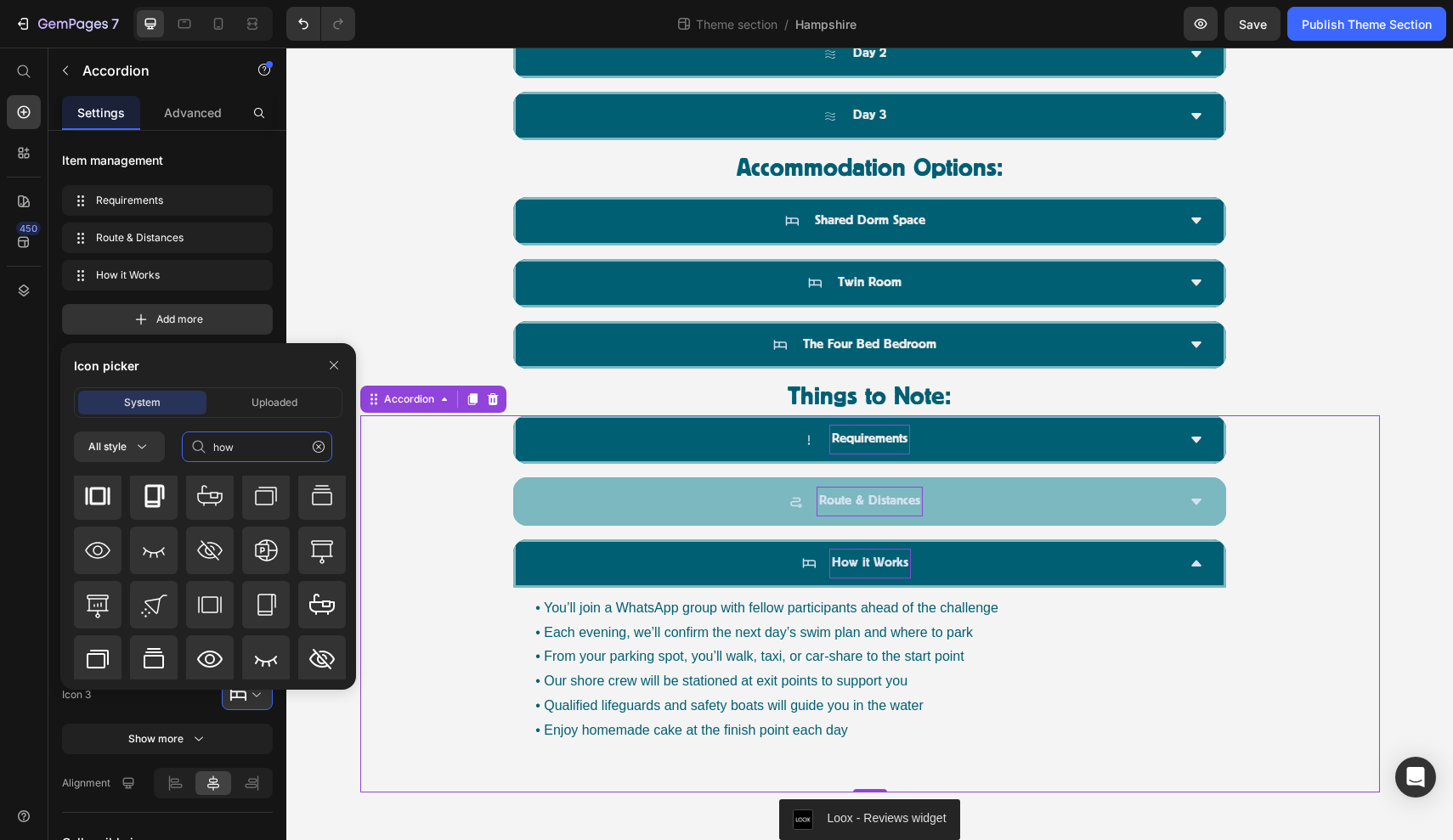 scroll, scrollTop: 0, scrollLeft: 0, axis: both 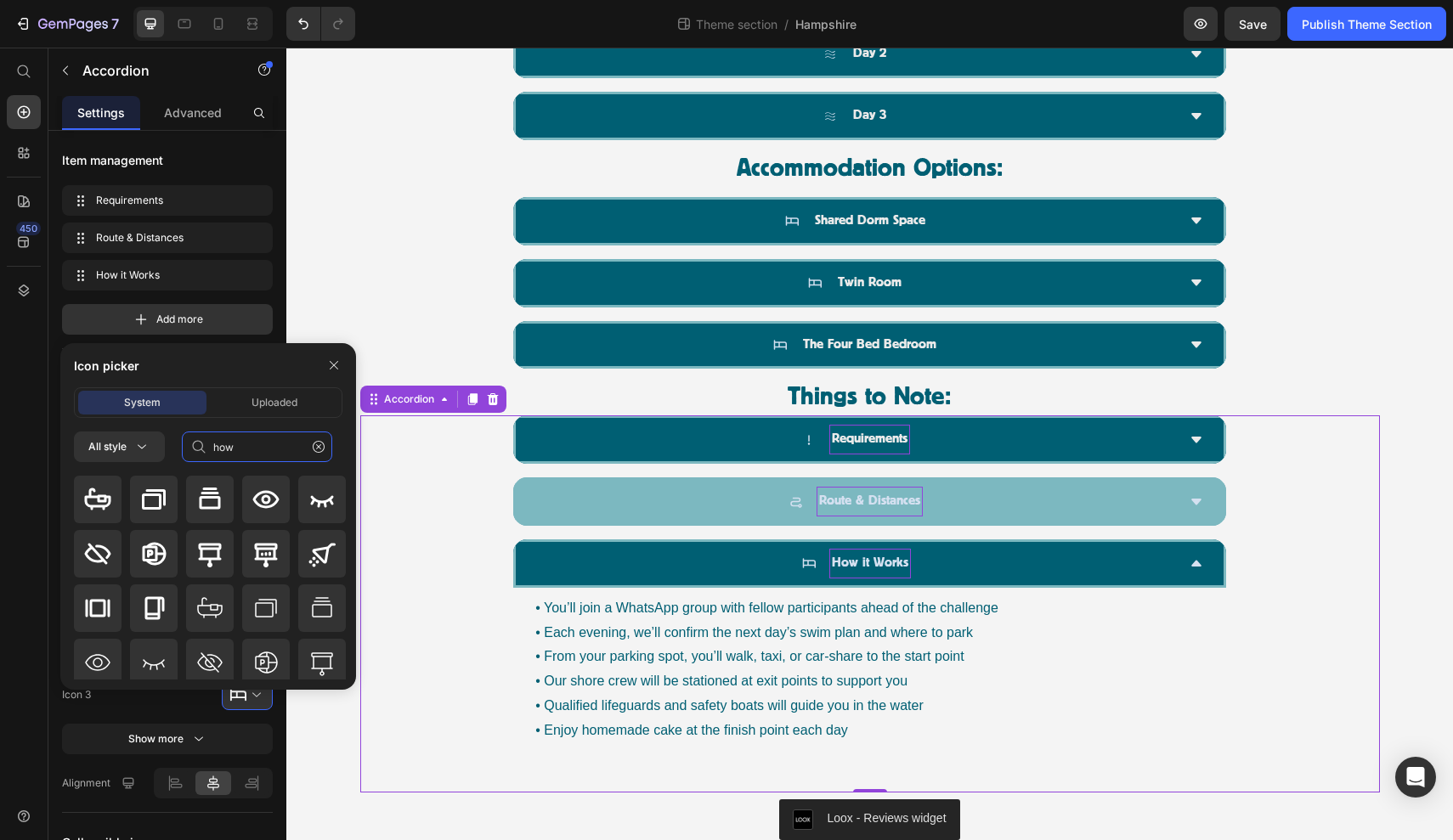 drag, startPoint x: 297, startPoint y: 448, endPoint x: 197, endPoint y: 439, distance: 100.40418 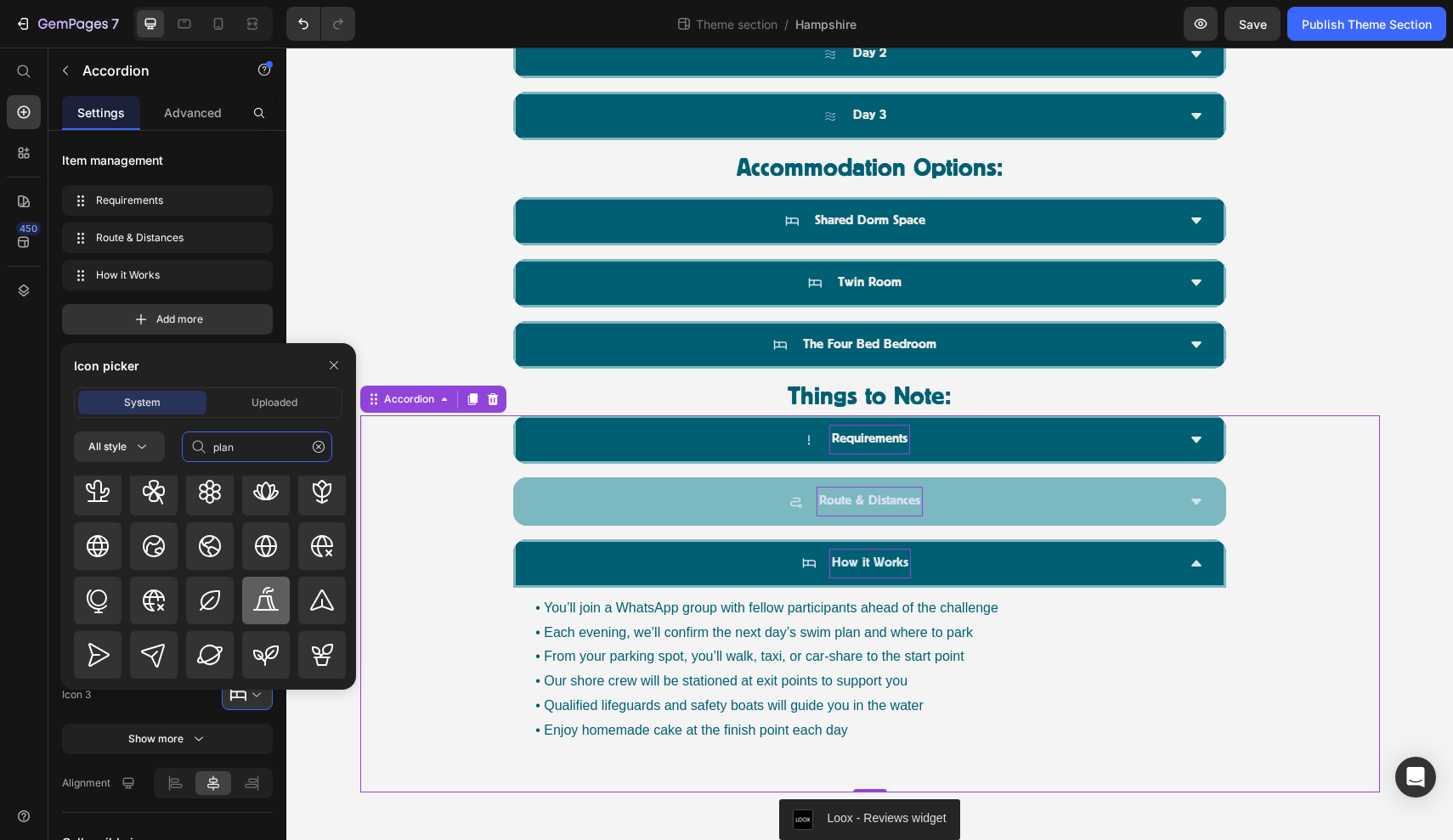 scroll, scrollTop: 789, scrollLeft: 0, axis: vertical 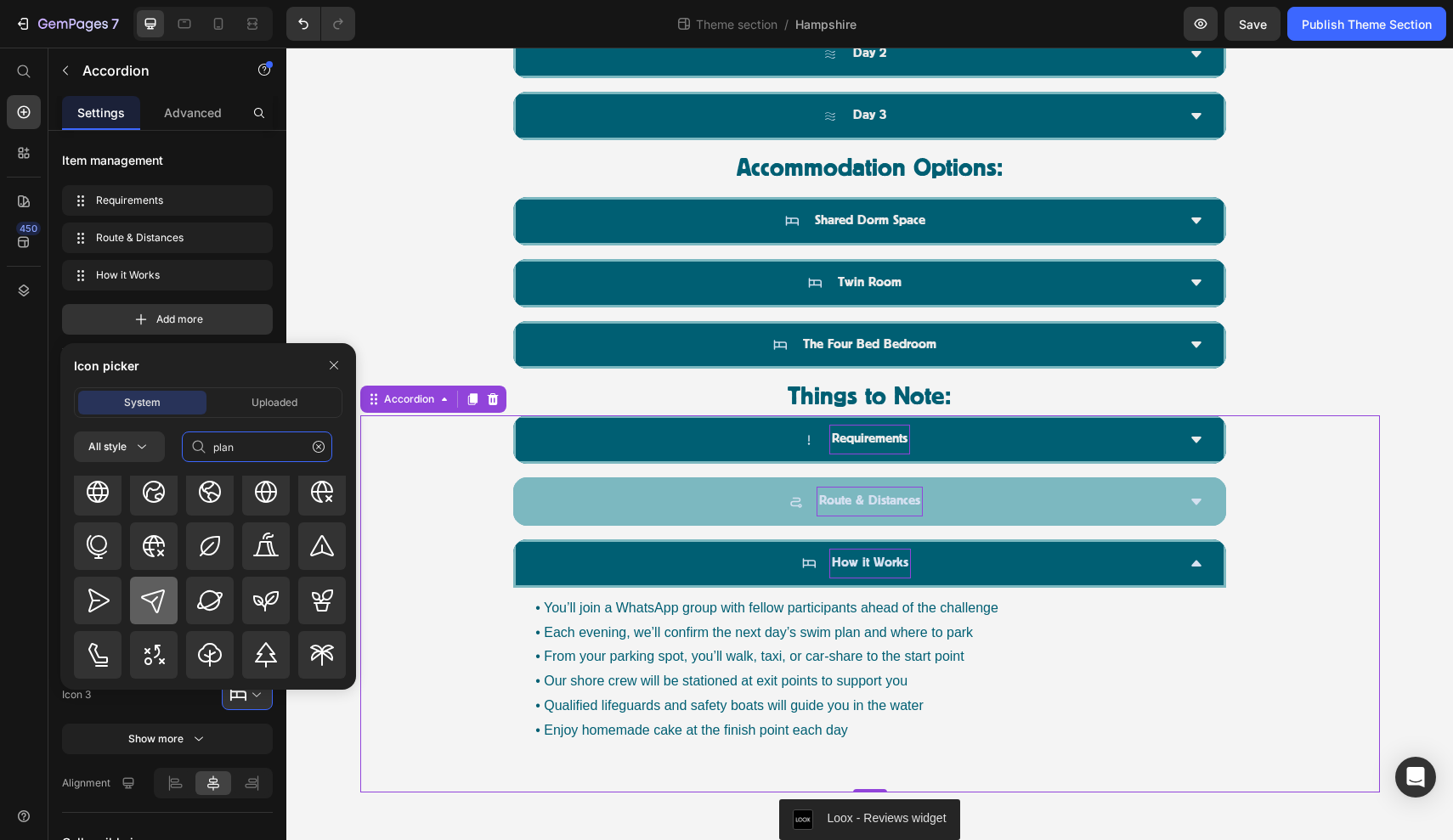 type on "plan" 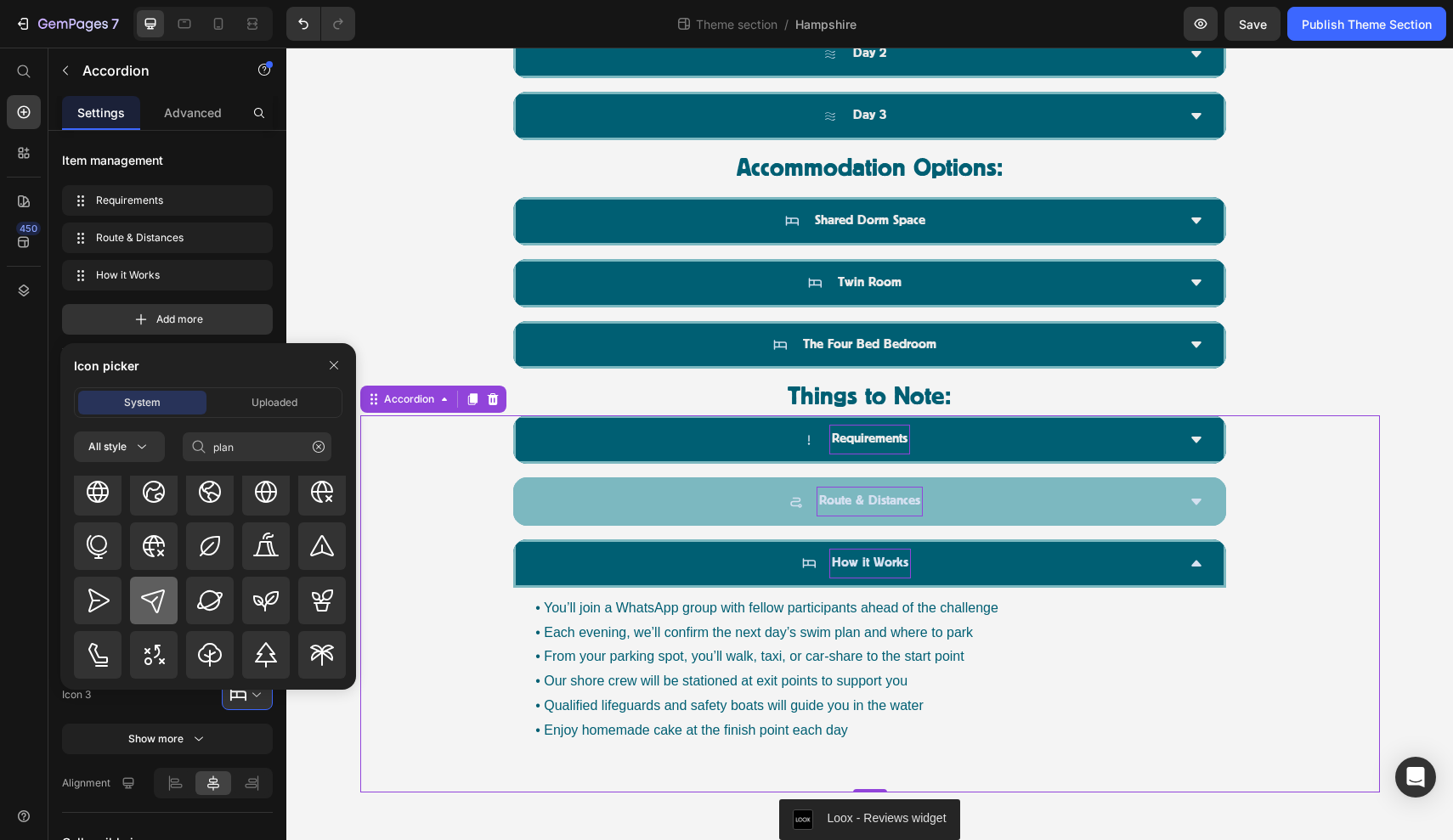 click 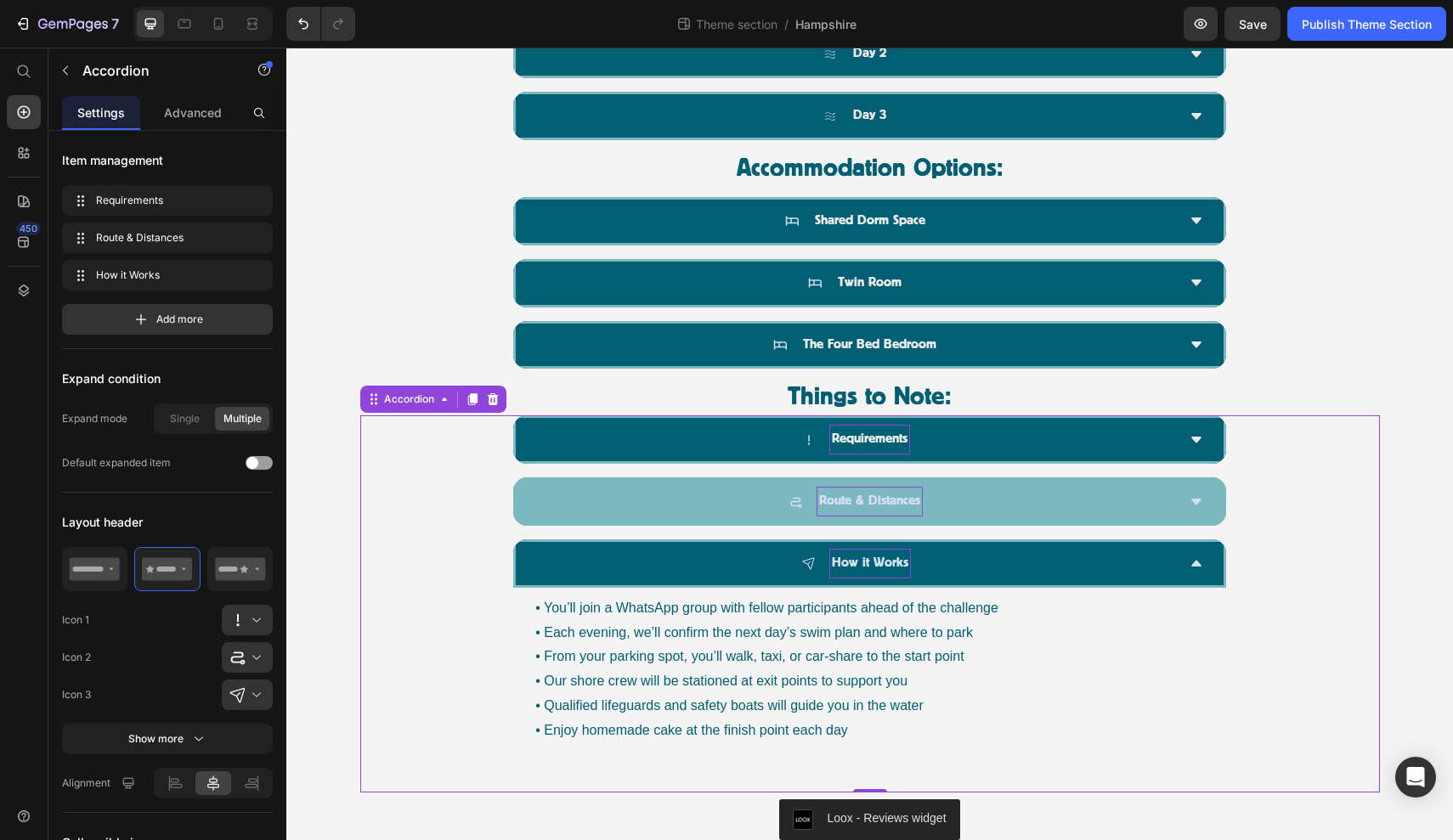 scroll, scrollTop: 788, scrollLeft: 0, axis: vertical 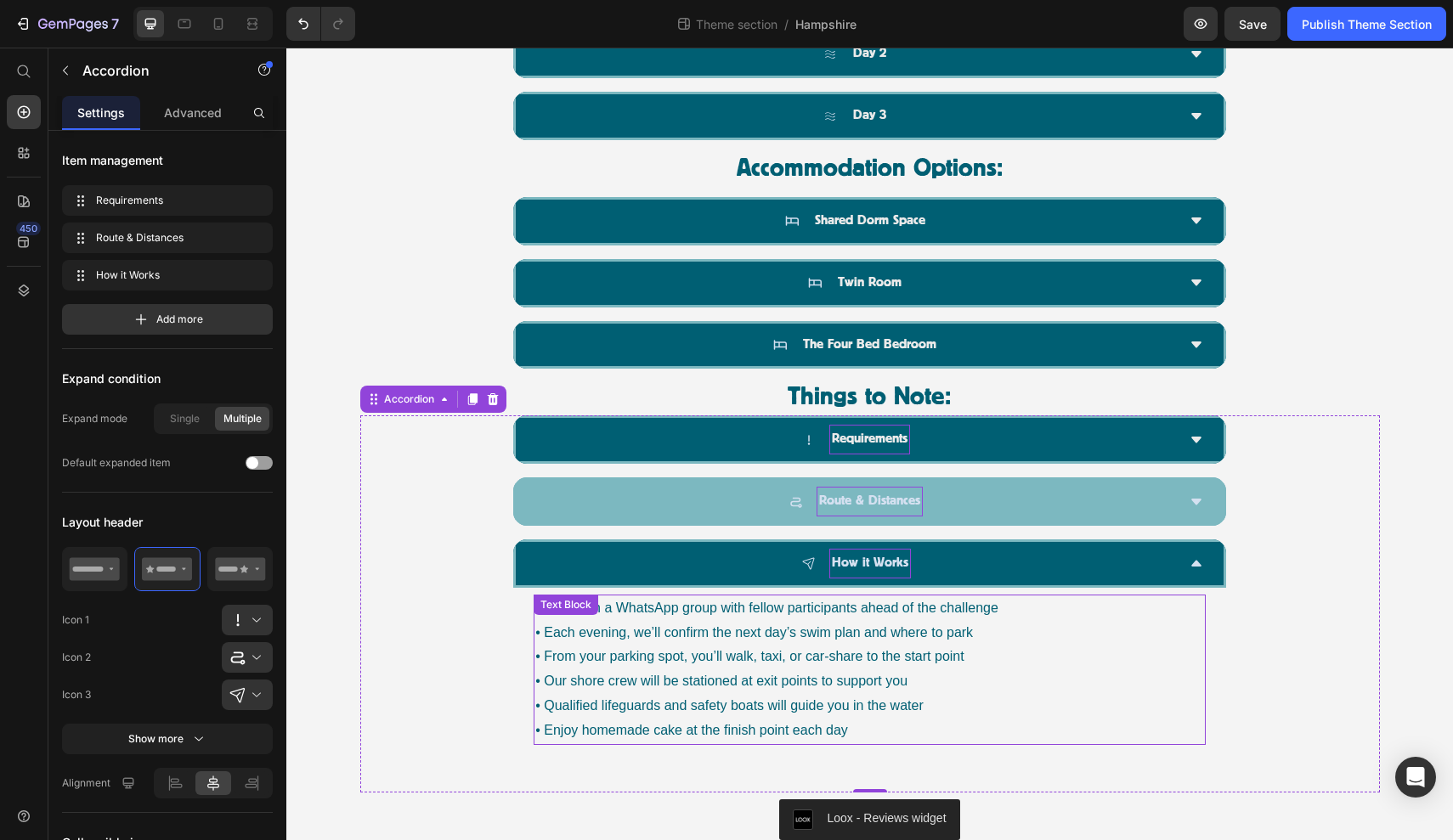 click on "• You’ll join a WhatsApp group with fellow participants ahead of the challenge • Each evening, we’ll confirm the next day’s swim plan and where to park • From your parking spot, you’ll walk, taxi, or car-share to the start point • Our shore crew will be stationed at exit points to support you • Qualified lifeguards and safety boats will guide you in the water • Enjoy homemade cake at the finish point each day" at bounding box center (869, 669) 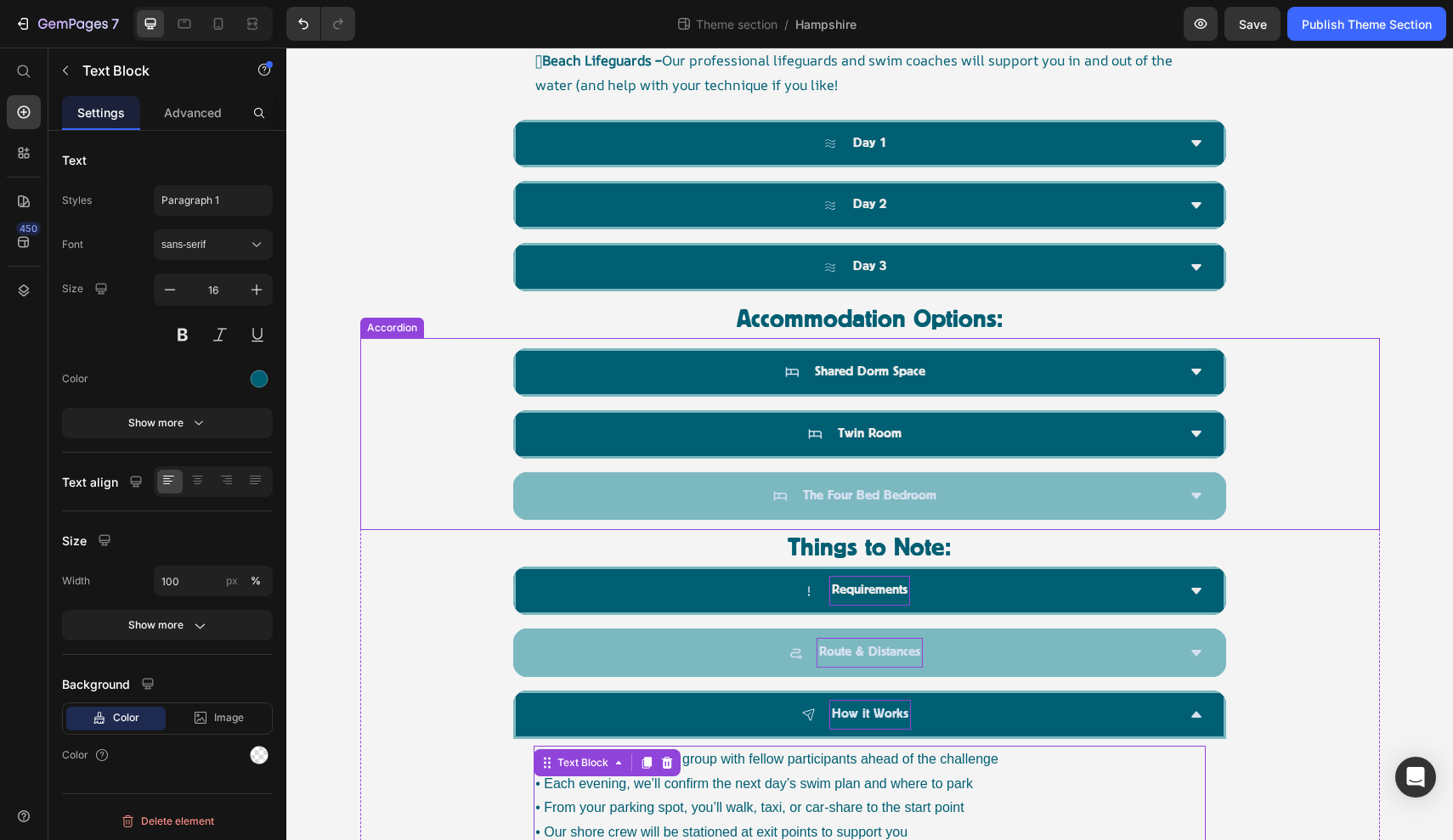 scroll, scrollTop: 1283, scrollLeft: 0, axis: vertical 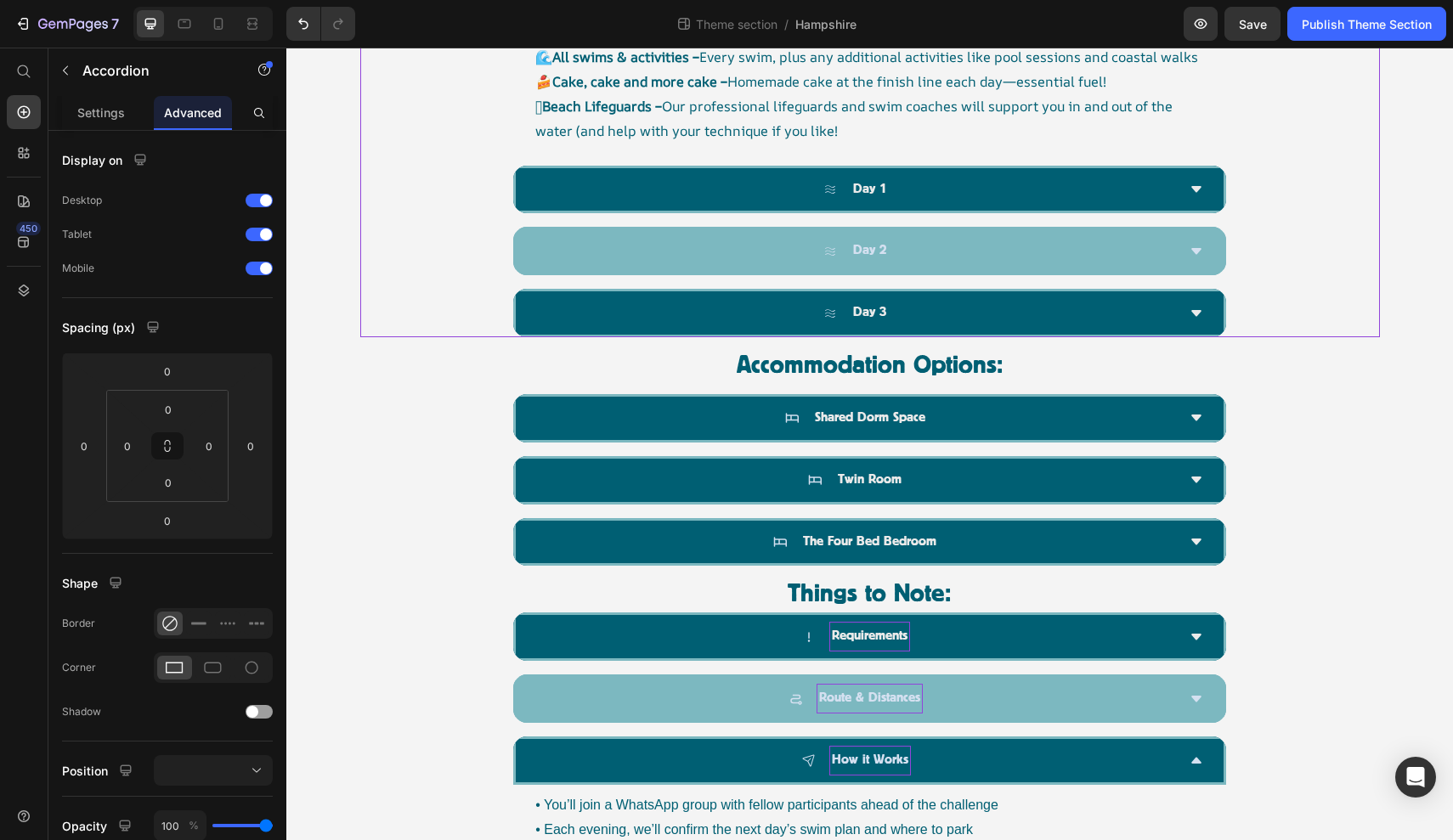 click on "Day 2" at bounding box center (869, 251) 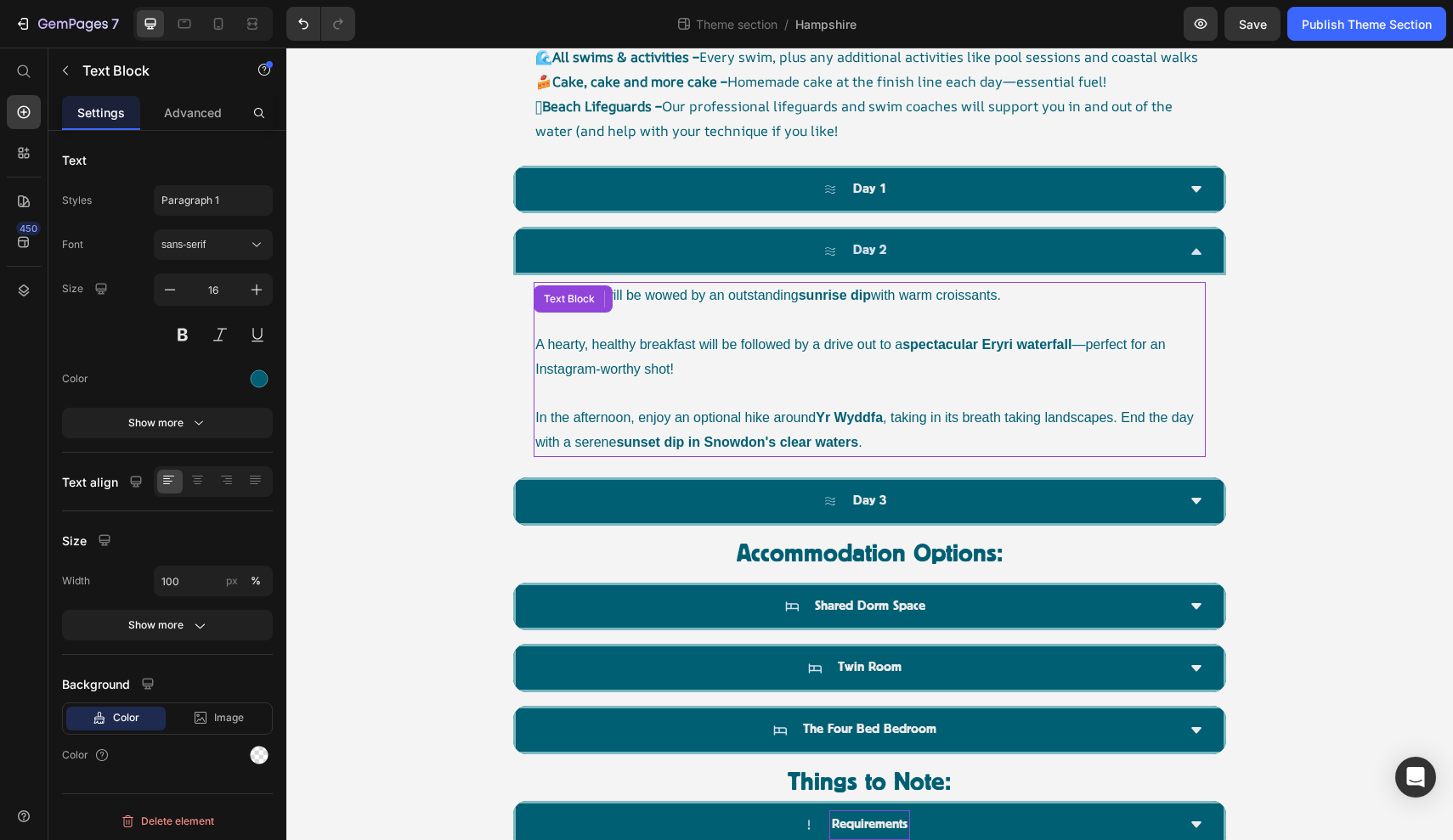 click on "A hearty, healthy breakfast will be followed by a drive out to a  spectacular Eryri waterfall —perfect for an Instagram-worthy shot!" at bounding box center (869, 358) 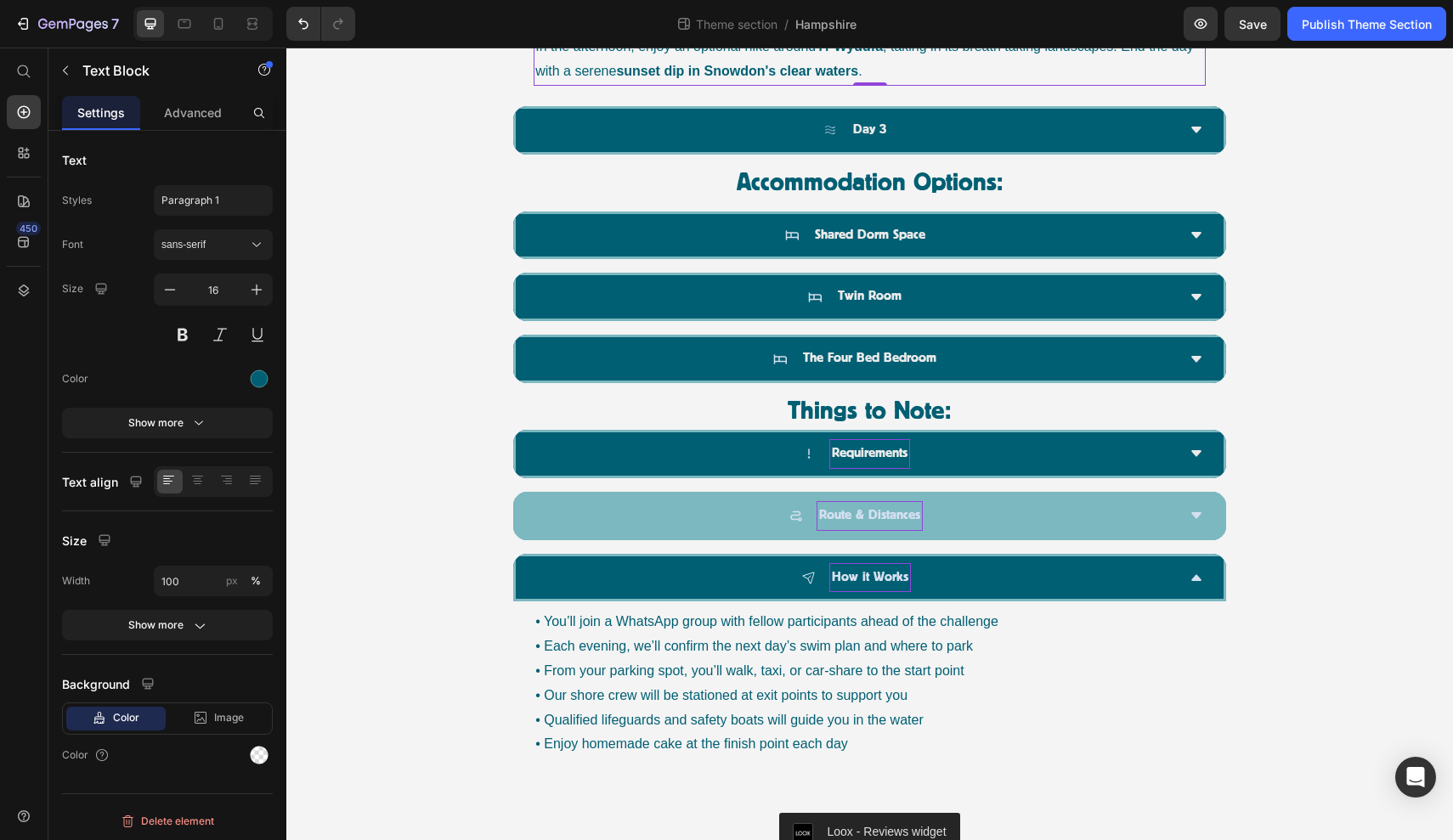 scroll, scrollTop: 1700, scrollLeft: 0, axis: vertical 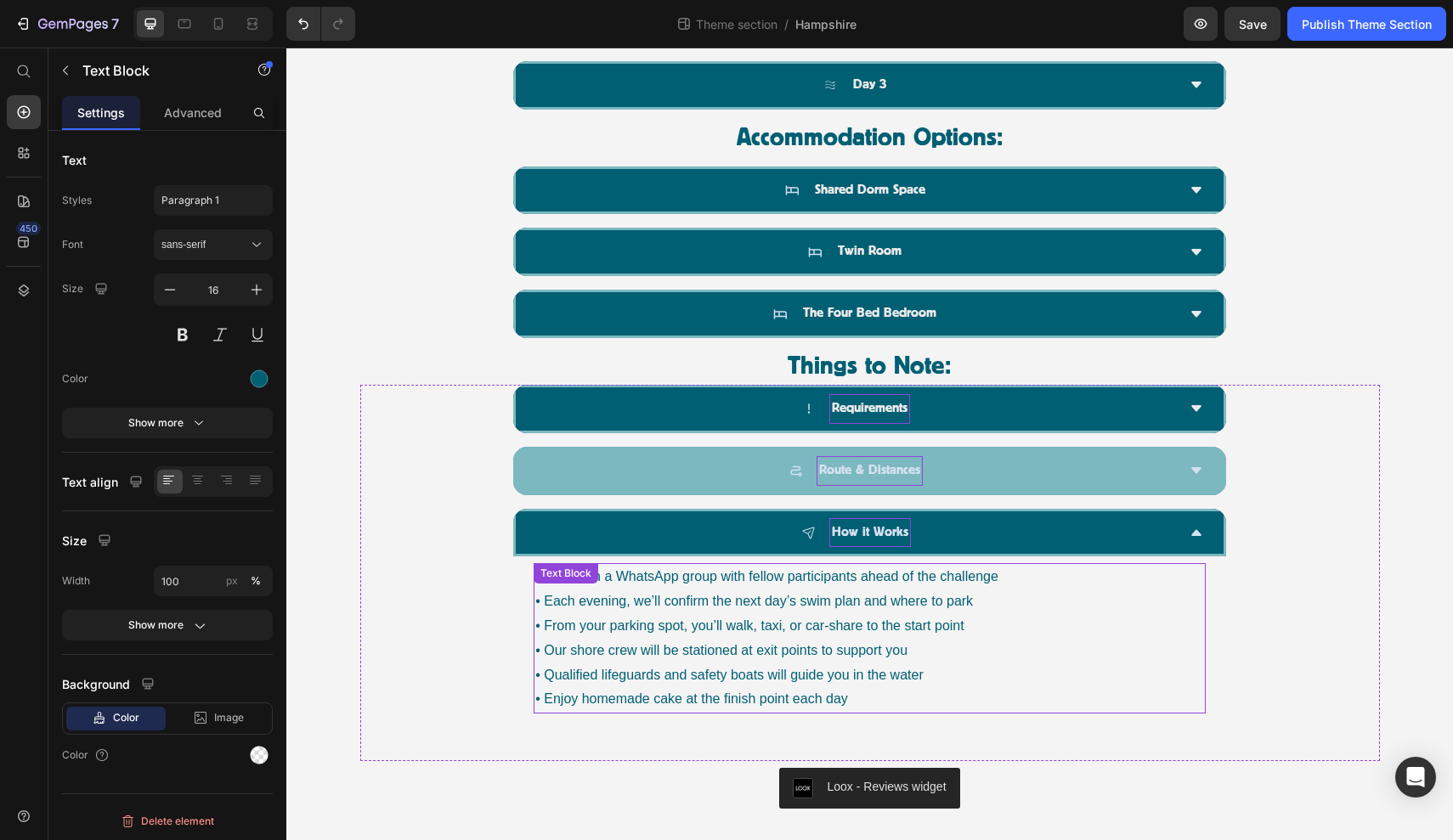 click on "• Each evening, we’ll confirm the next day’s swim plan and where to park" at bounding box center [869, 601] 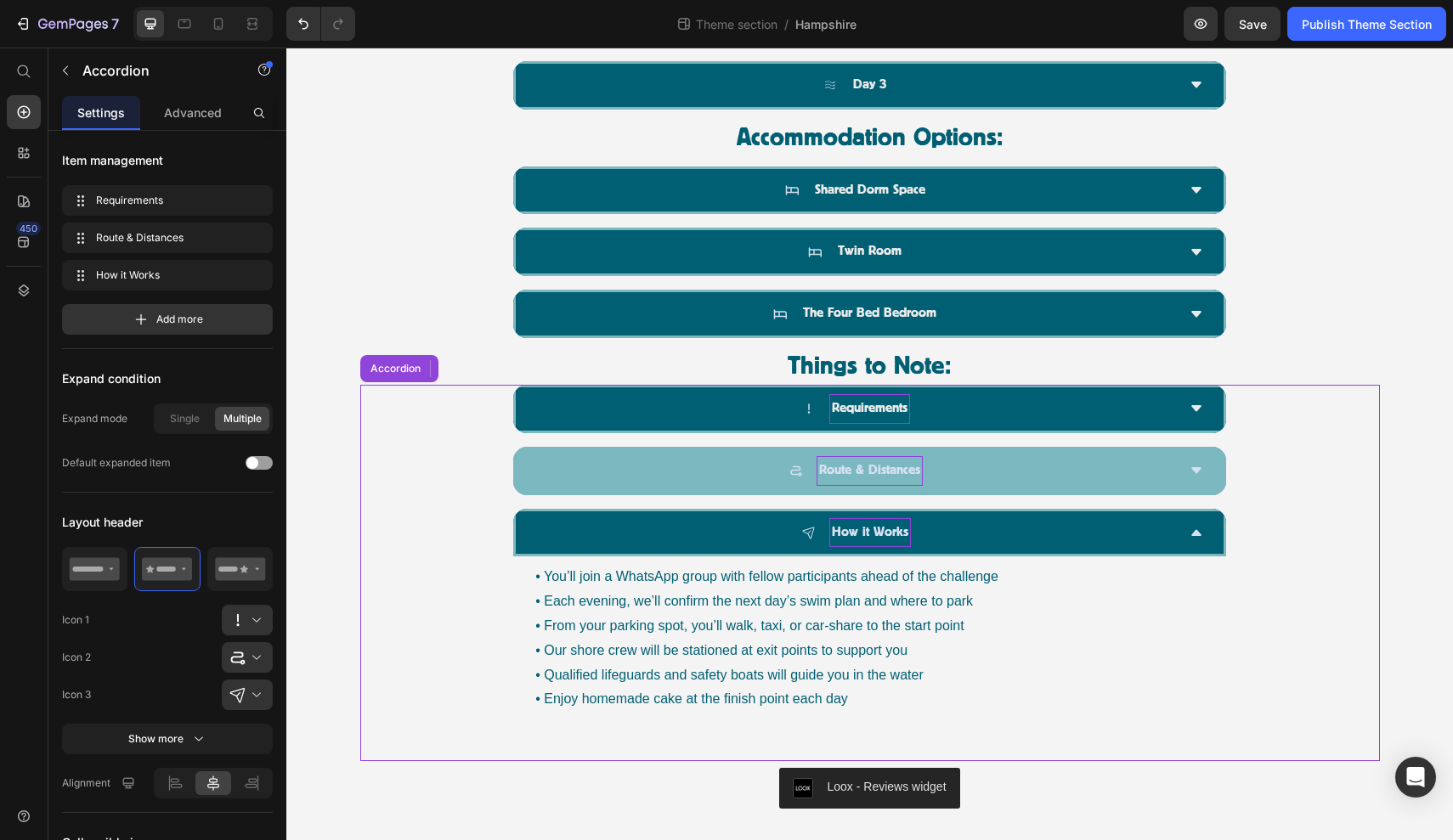 click on "How it Works" at bounding box center (870, 533) 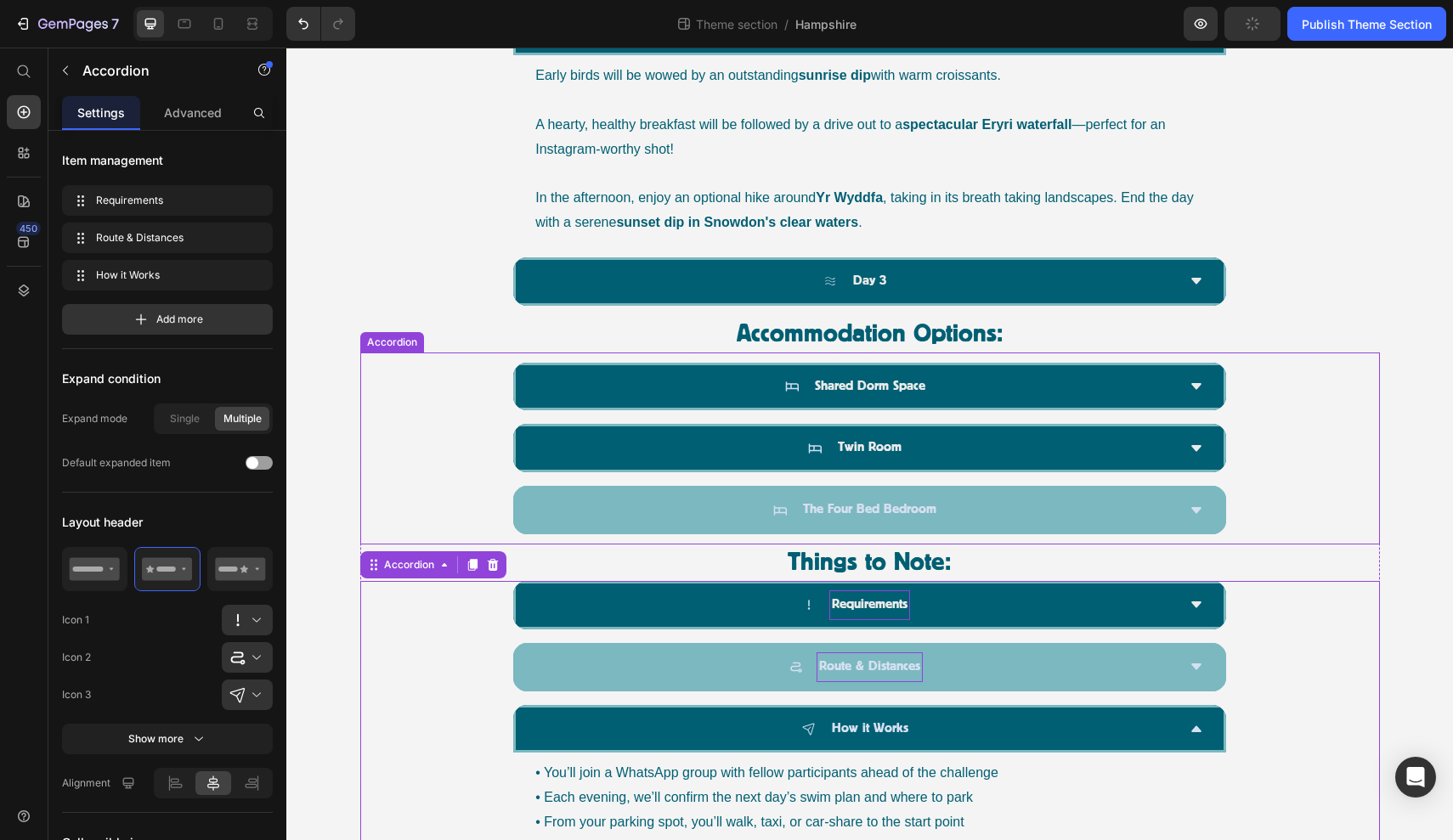 scroll, scrollTop: 1444, scrollLeft: 0, axis: vertical 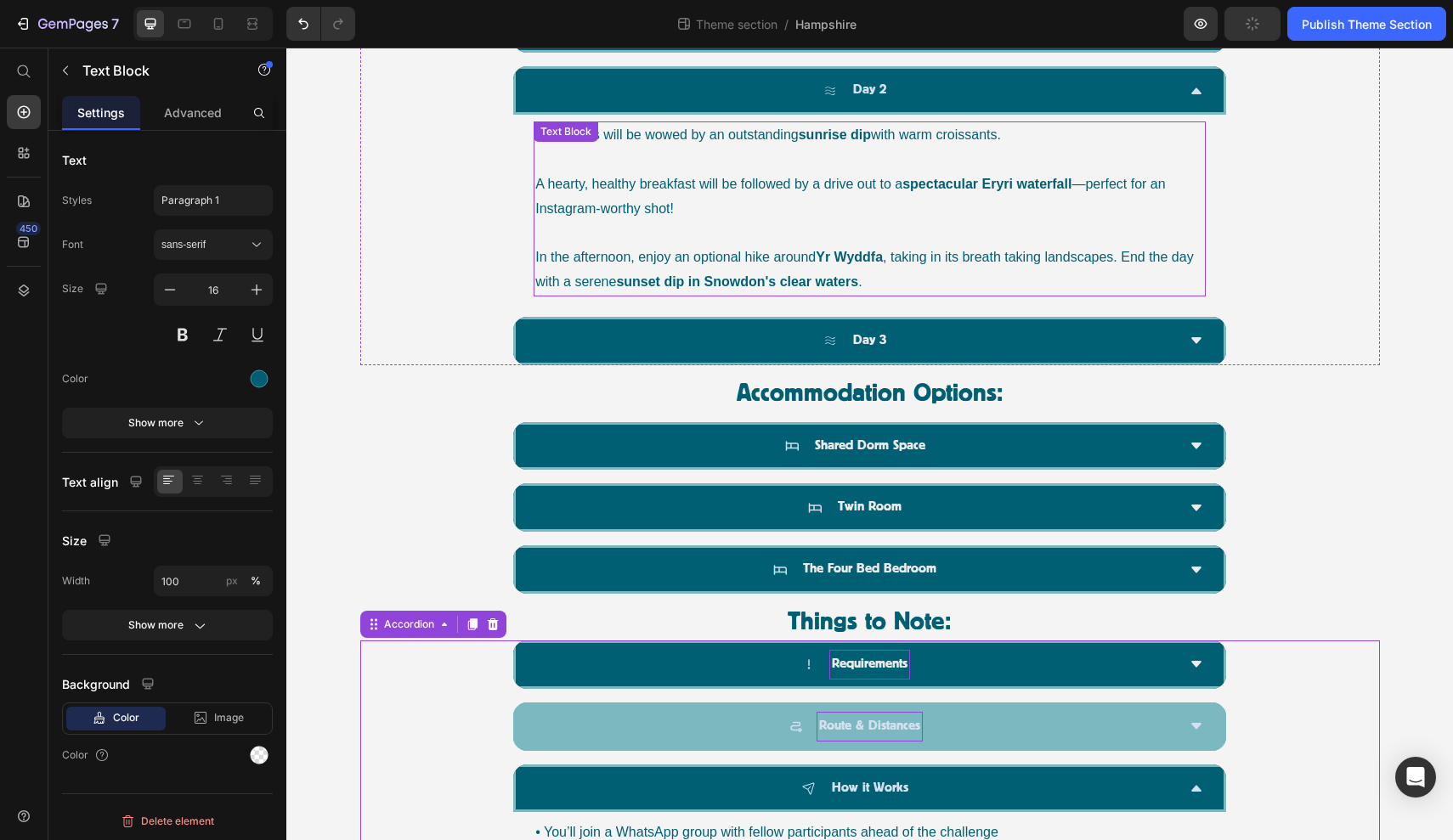 click at bounding box center [869, 160] 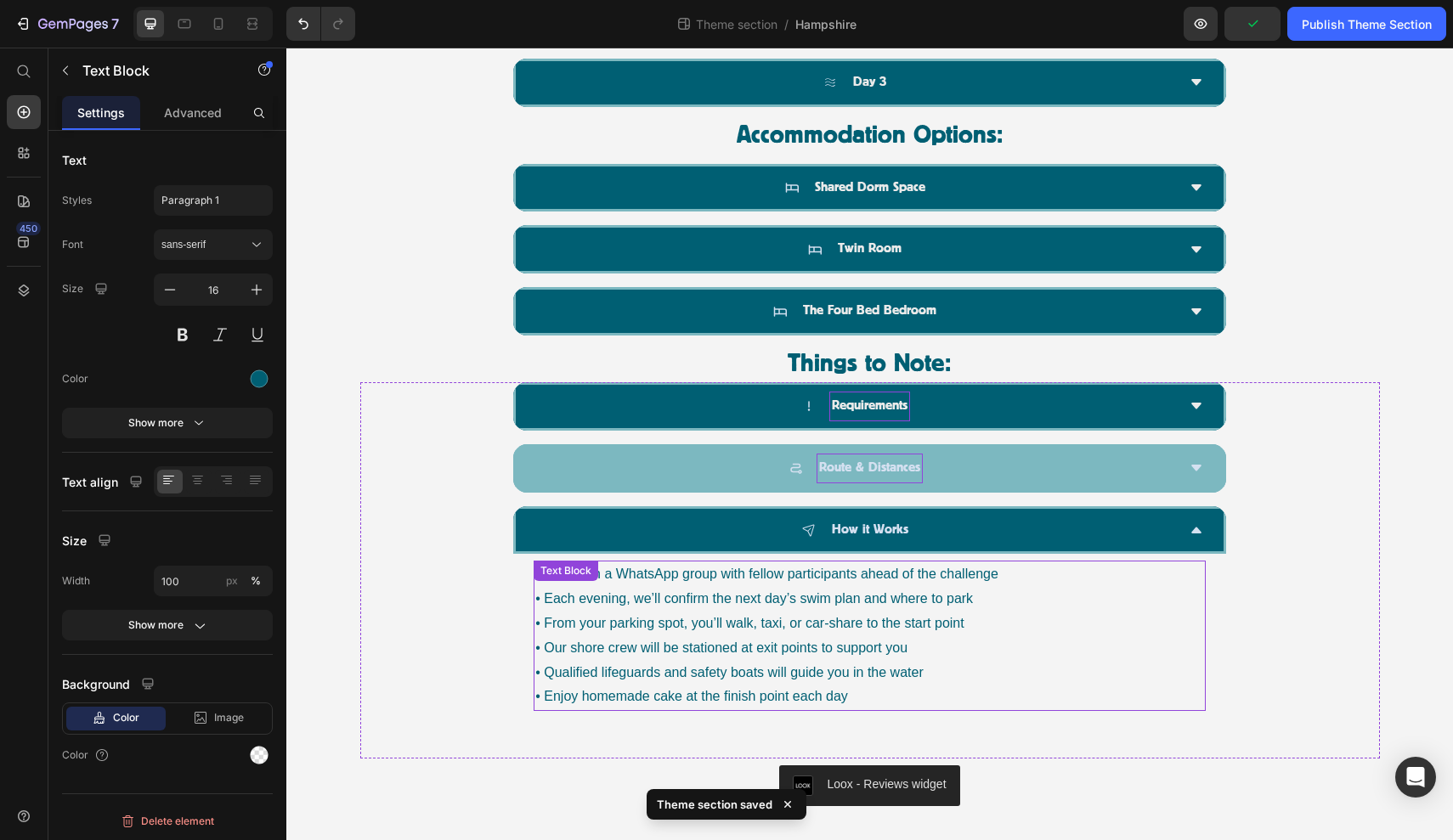 click on "• From your parking spot, you’ll walk, taxi, or car-share to the start point" at bounding box center [869, 623] 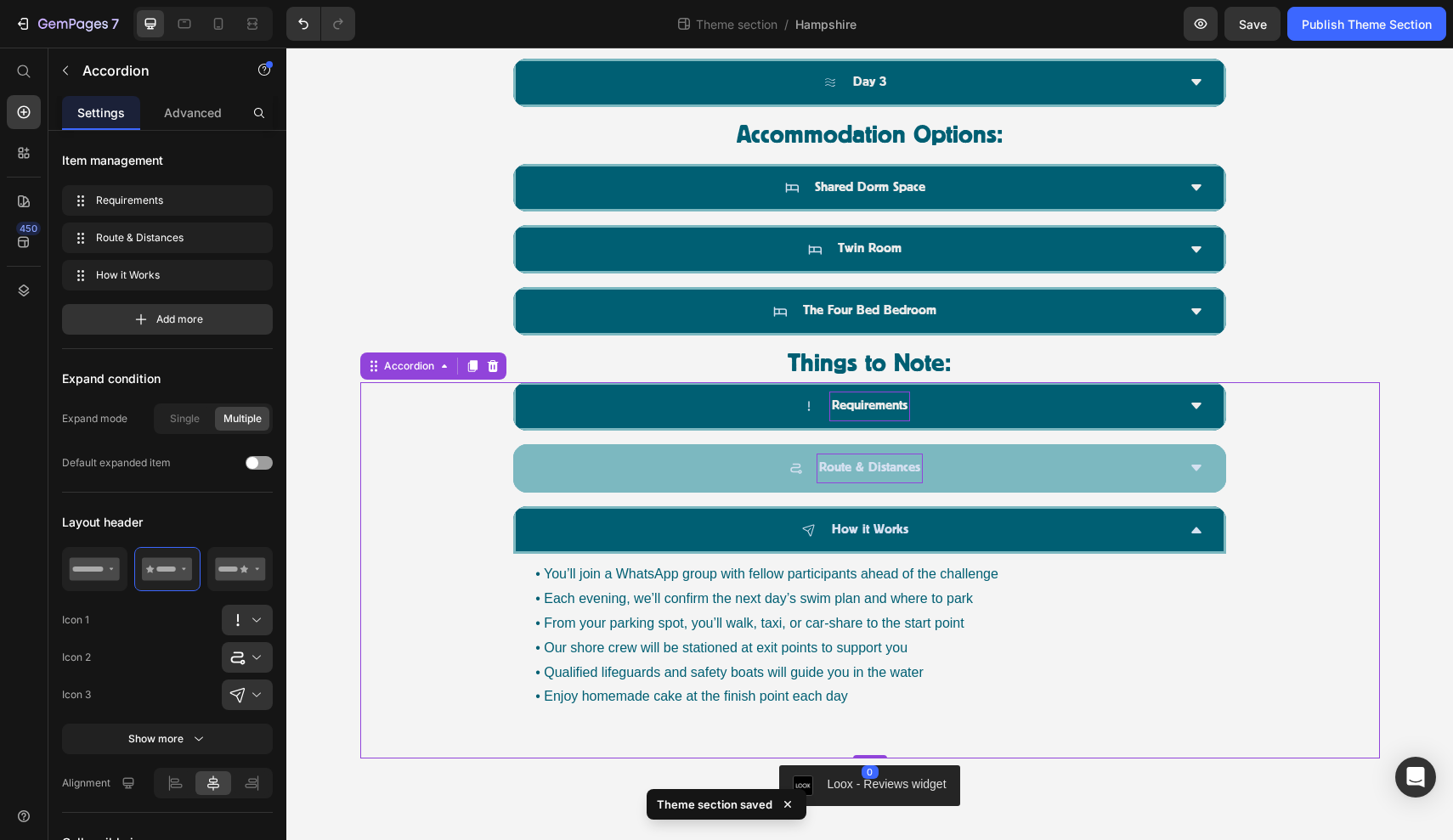 click on "How it Works" at bounding box center [856, 530] 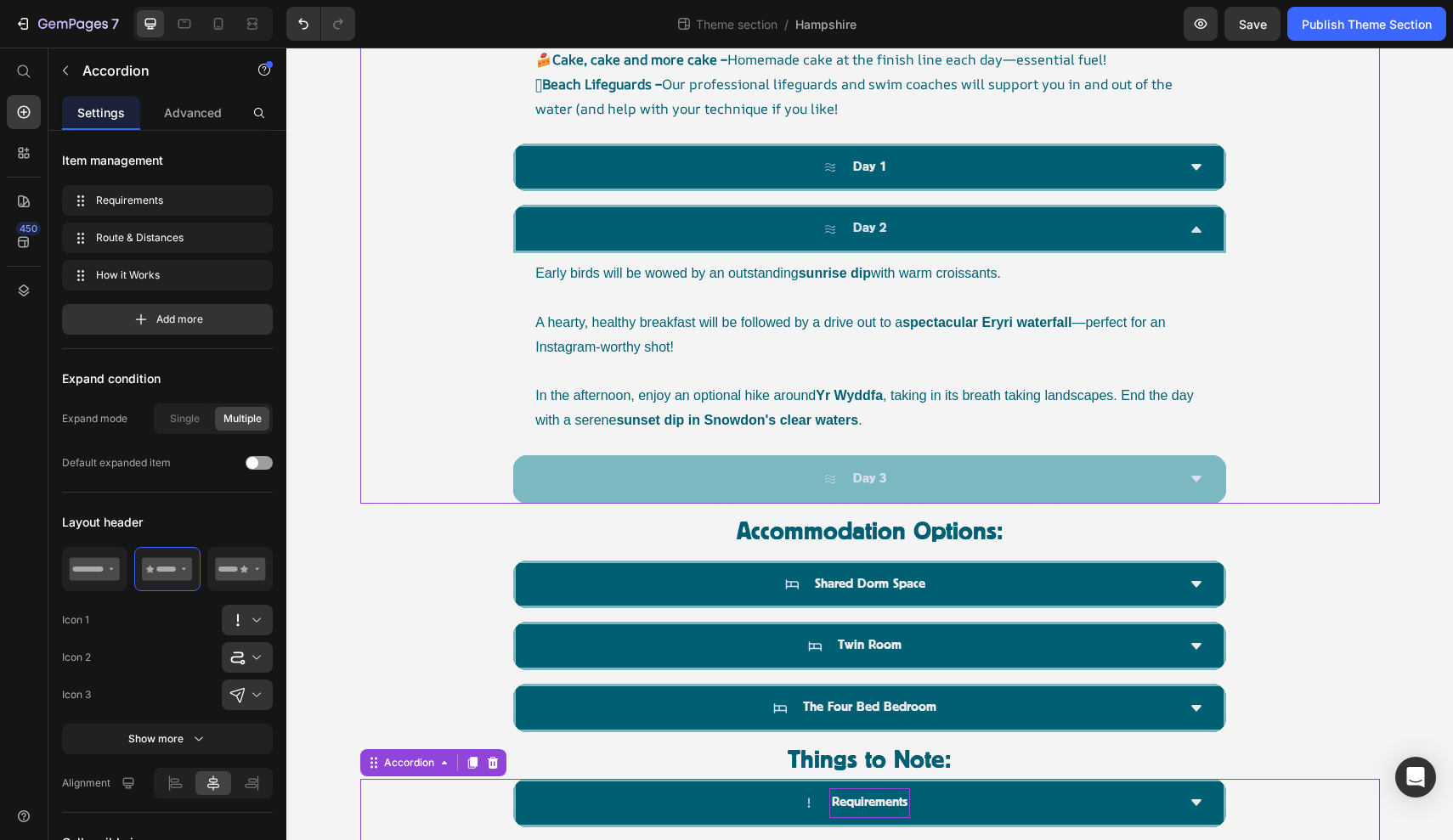scroll, scrollTop: 1299, scrollLeft: 0, axis: vertical 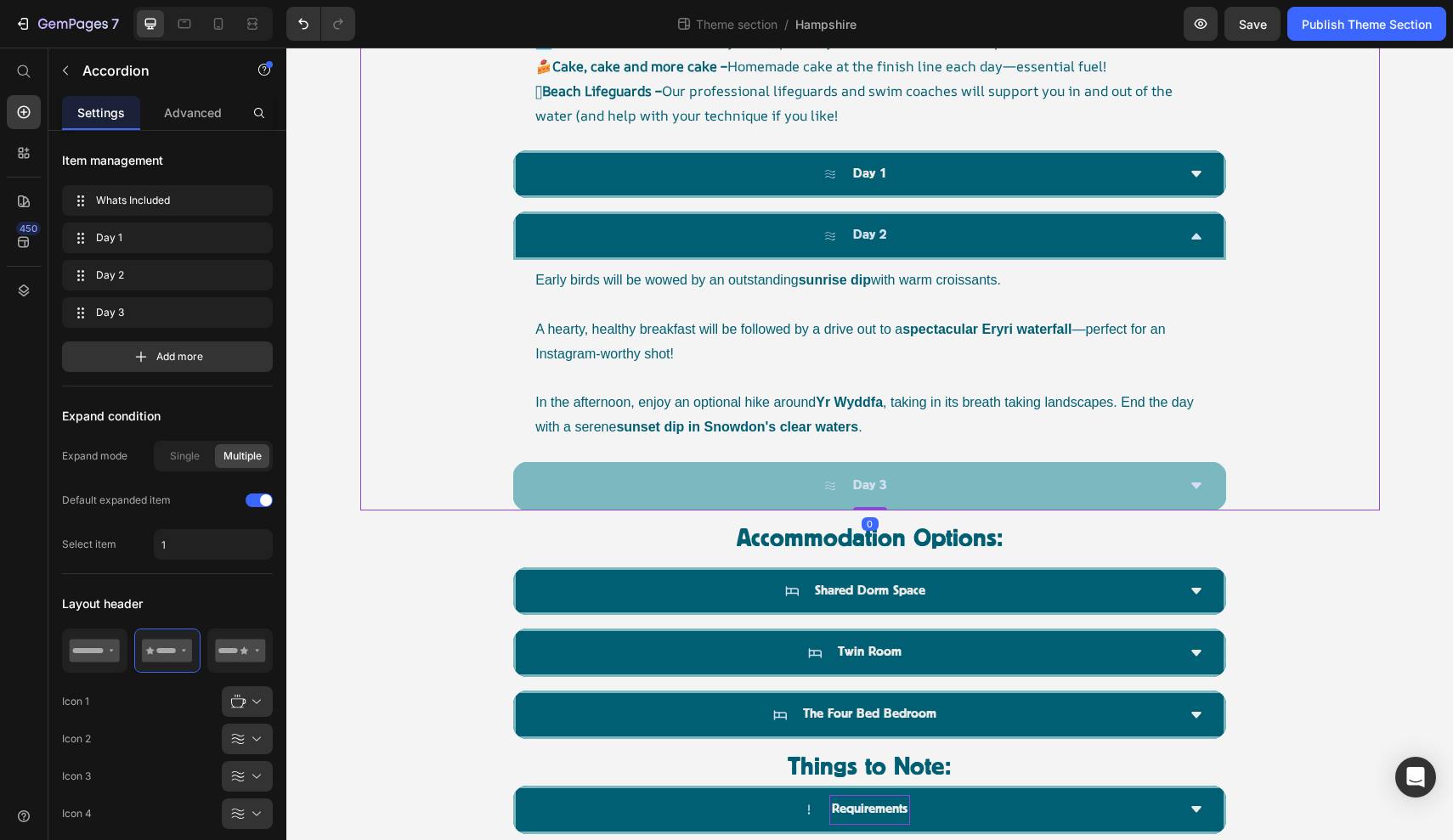 click on "Day 3" at bounding box center (869, 486) 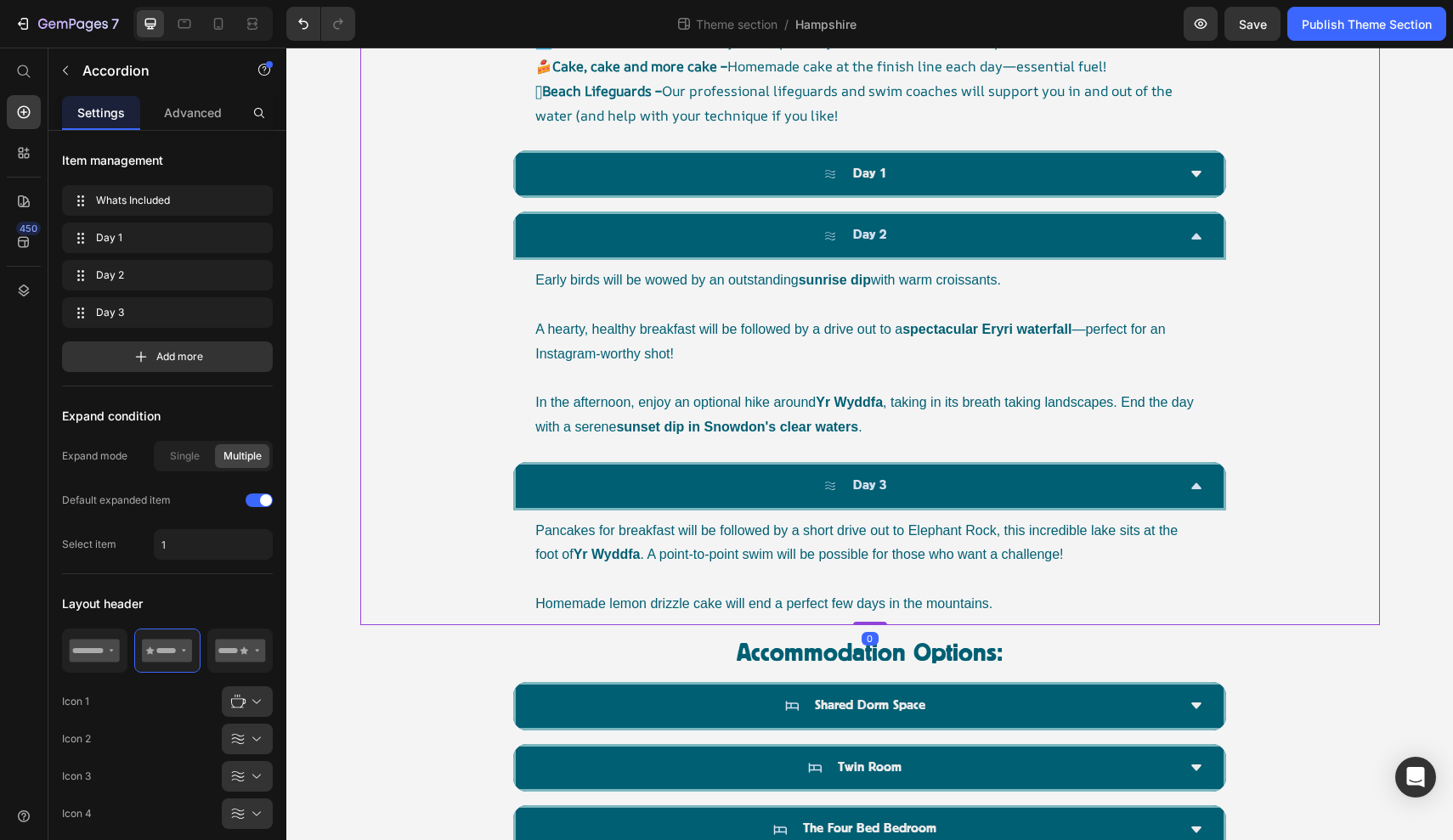 click on "Day 3" at bounding box center [869, 486] 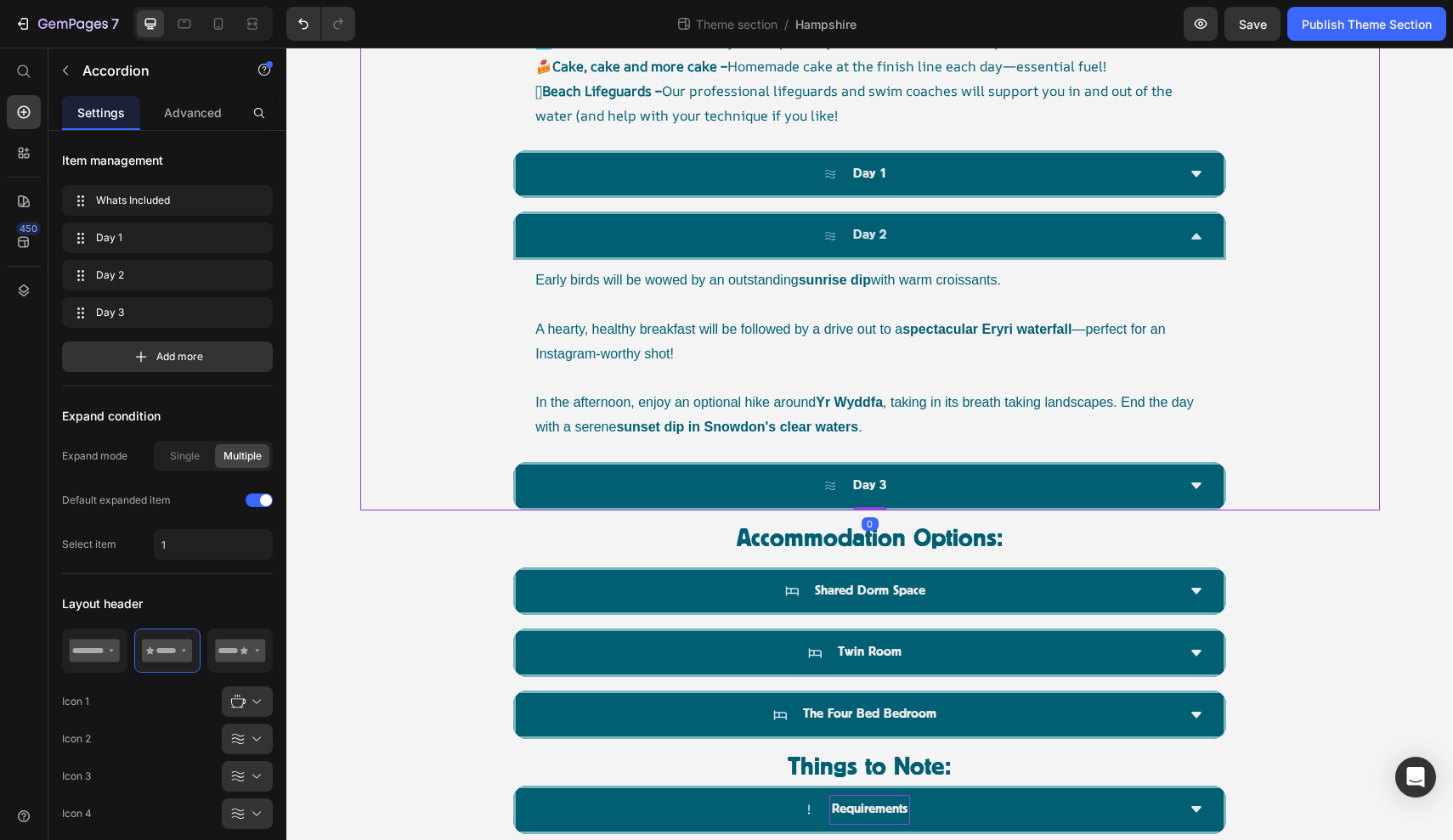click 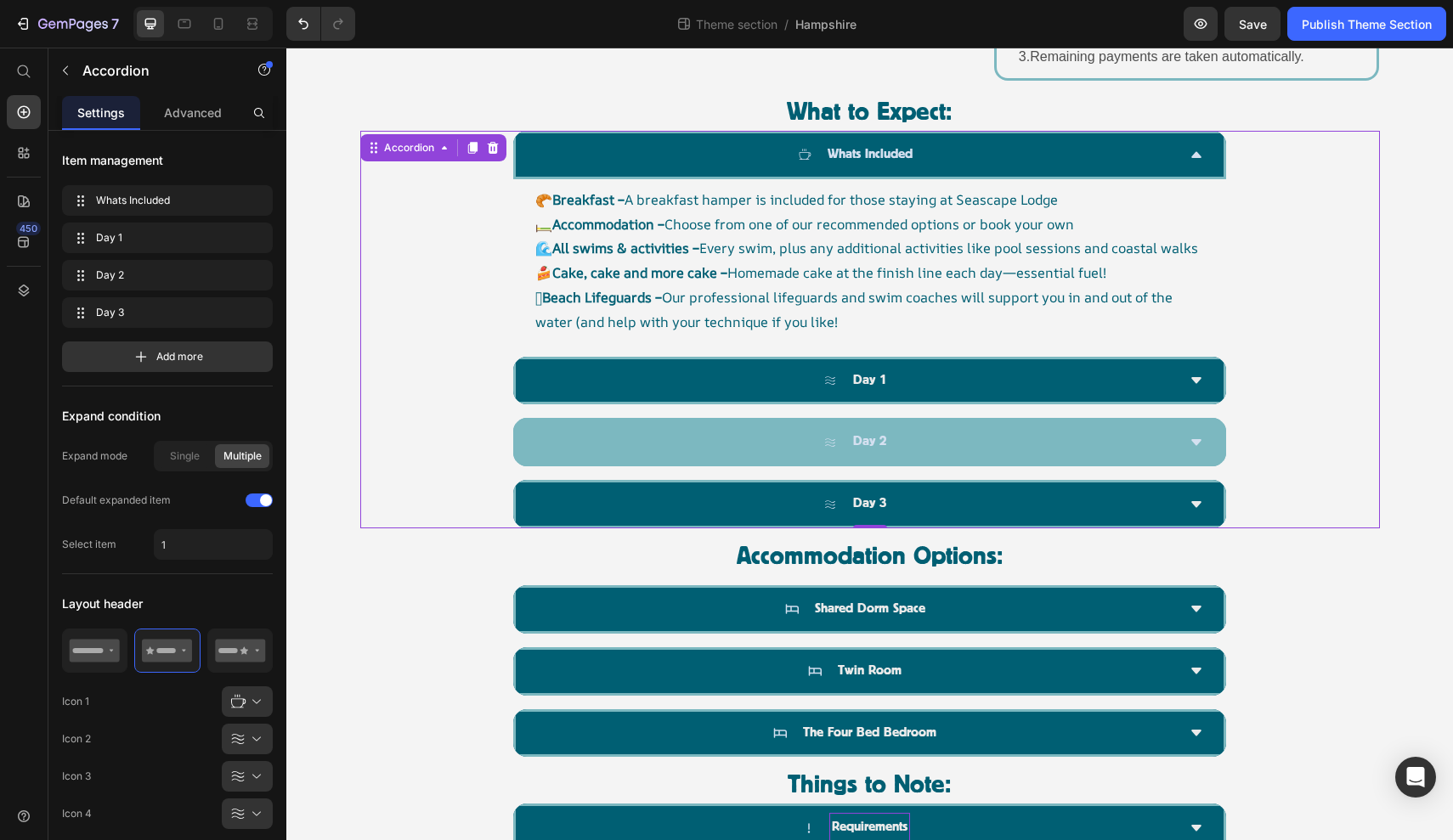 scroll, scrollTop: 1084, scrollLeft: 0, axis: vertical 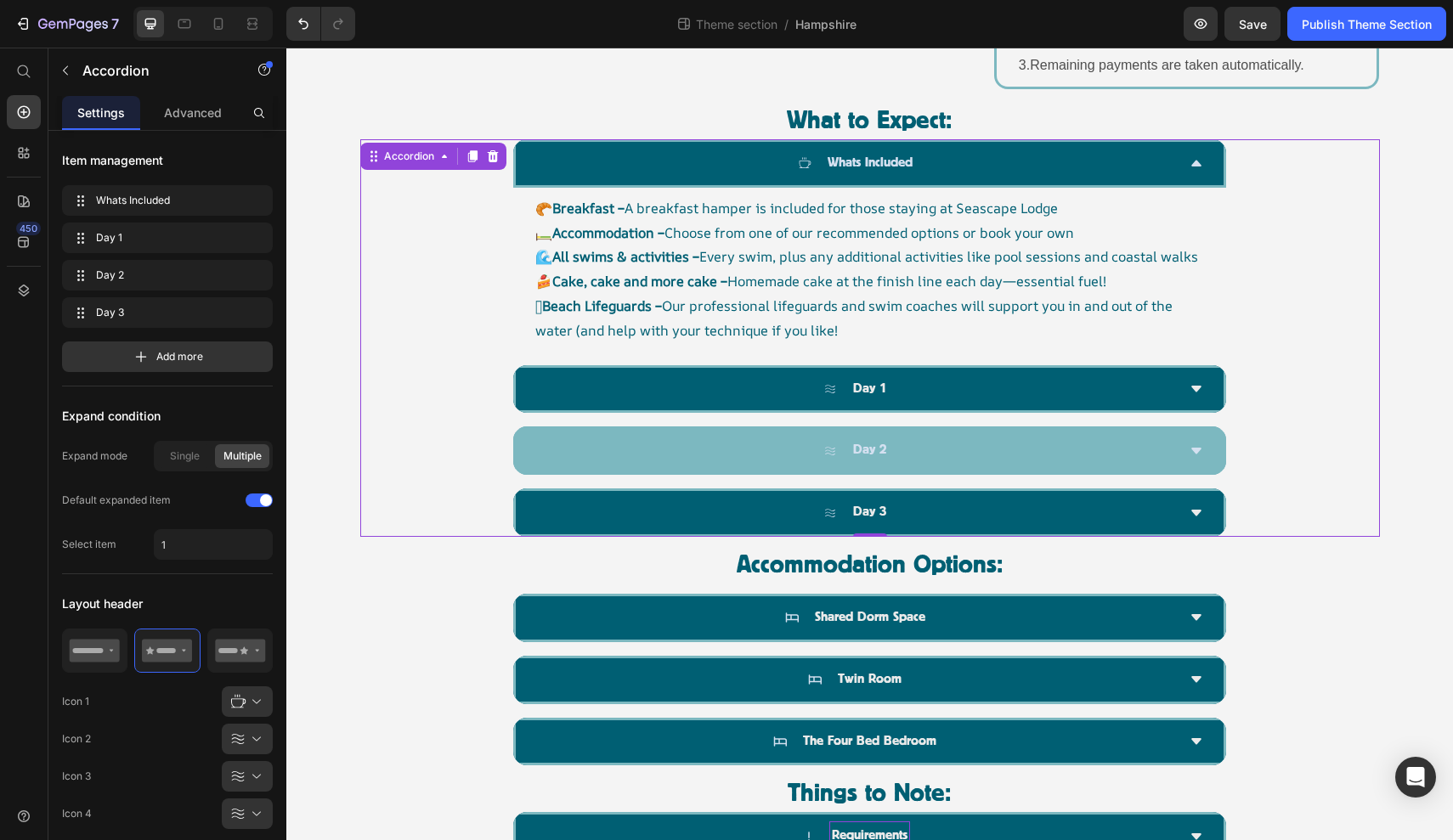 click on "Whats Included" at bounding box center (869, 163) 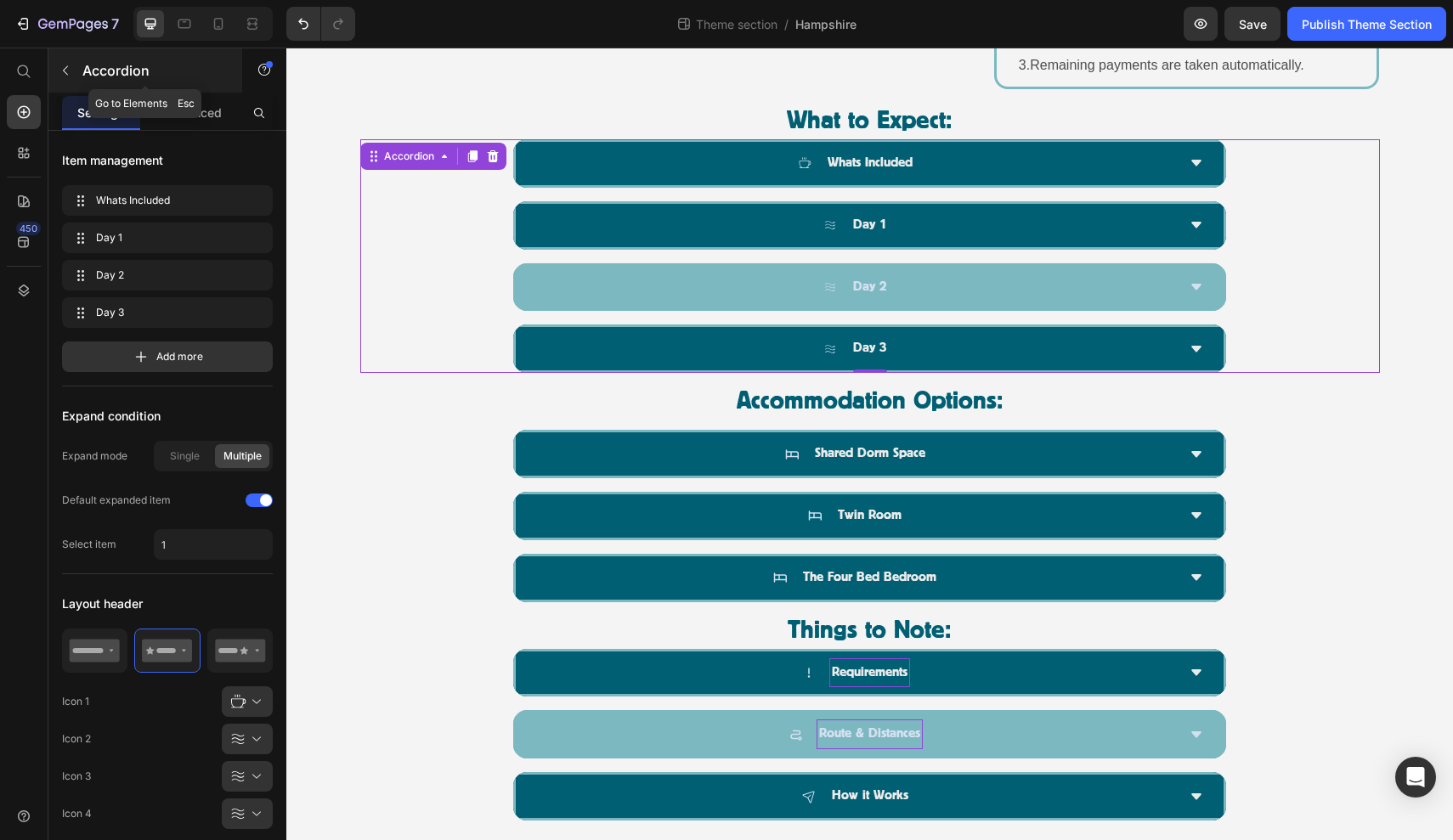 click 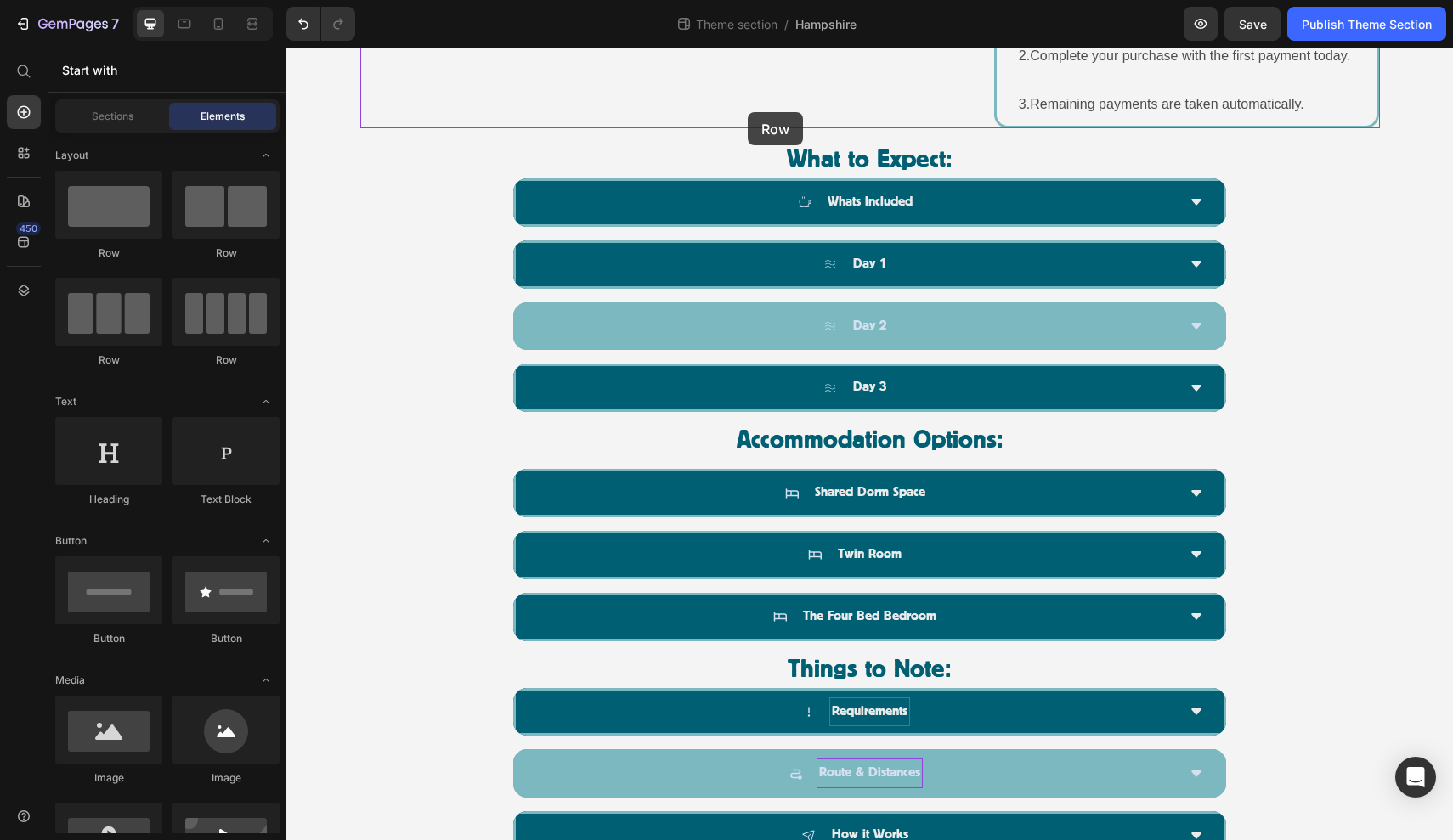 scroll, scrollTop: 1029, scrollLeft: 0, axis: vertical 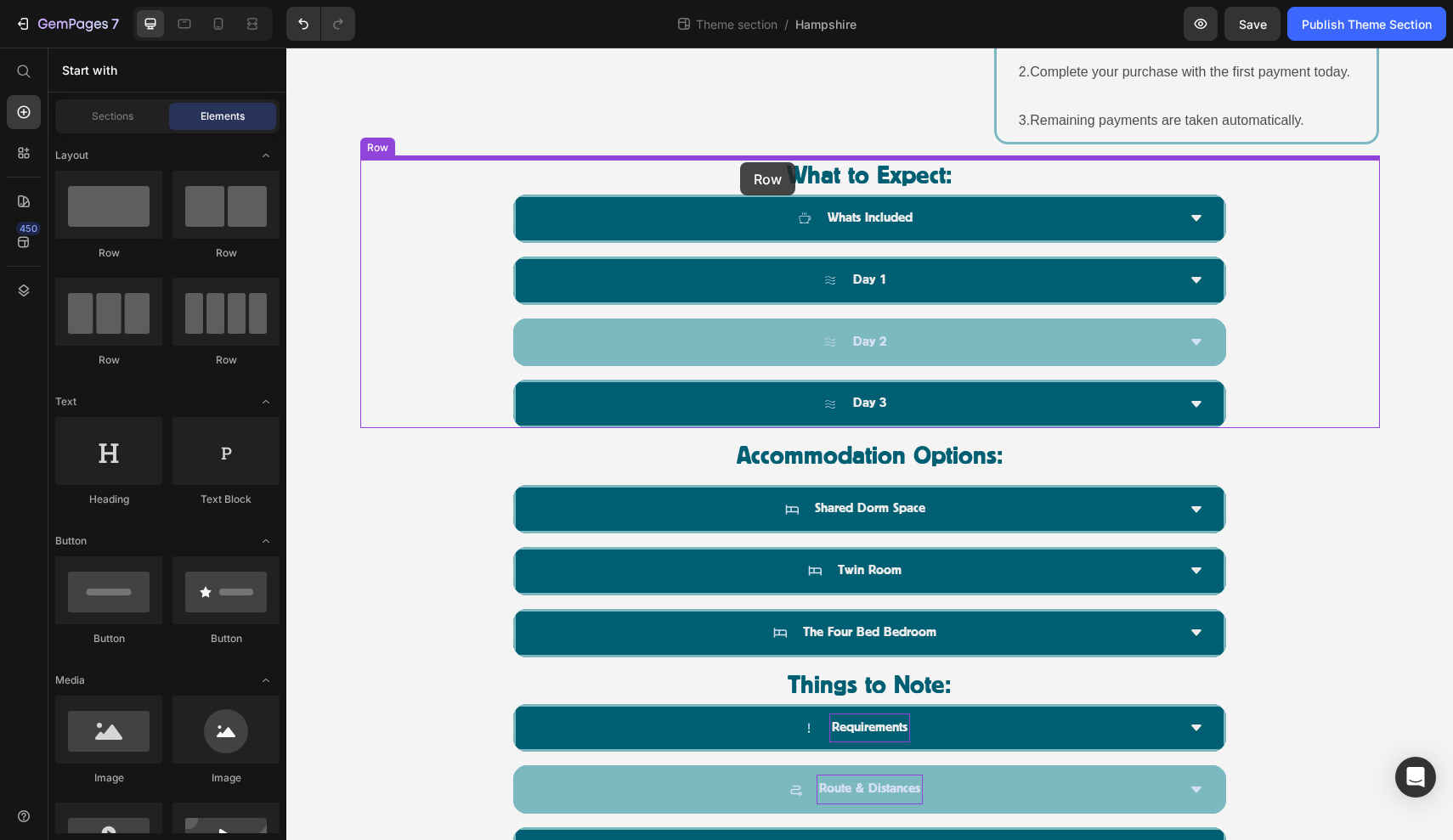 drag, startPoint x: 500, startPoint y: 273, endPoint x: 740, endPoint y: 161, distance: 264.84713 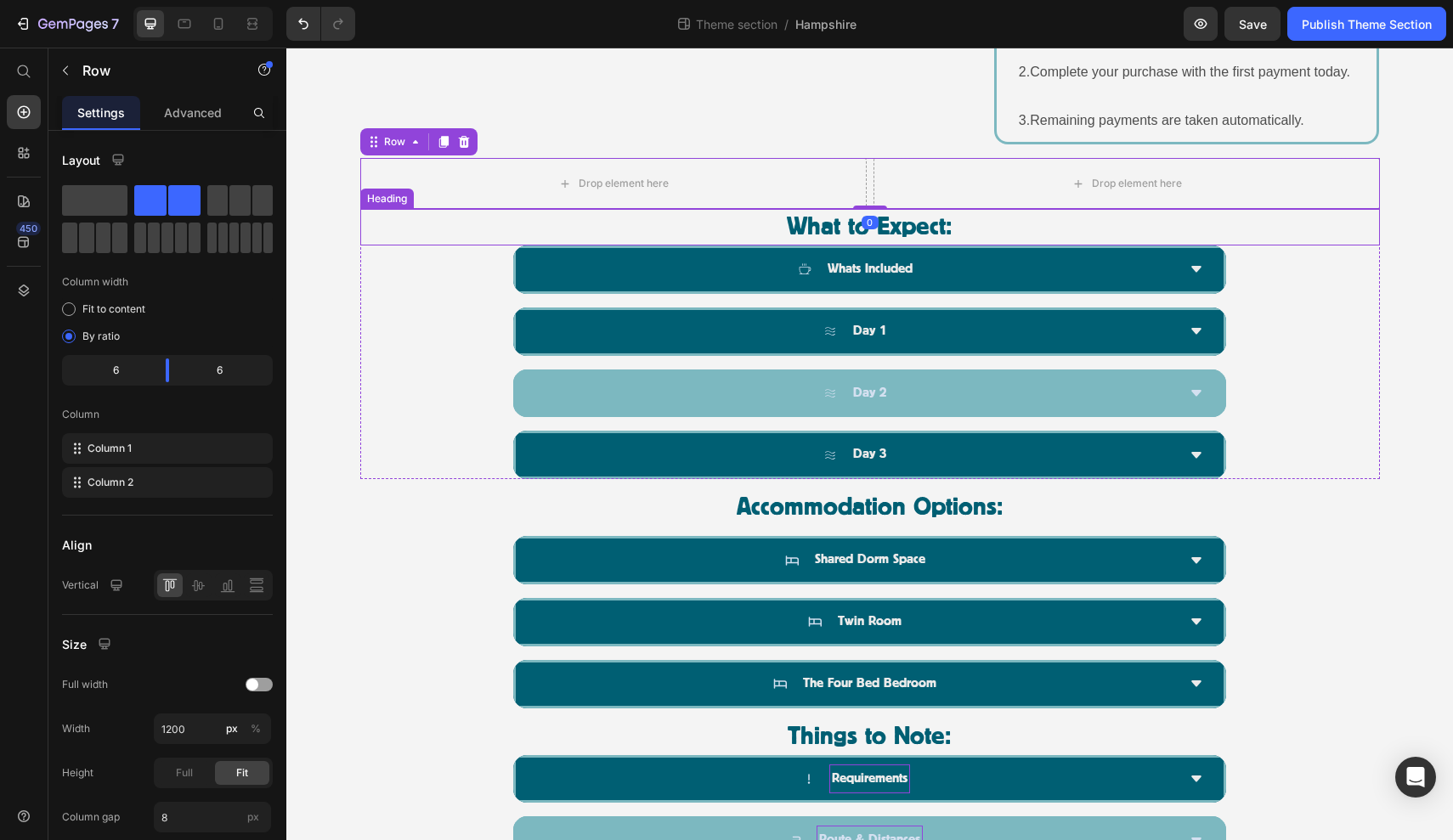 click on "What to Expect:" at bounding box center (870, 227) 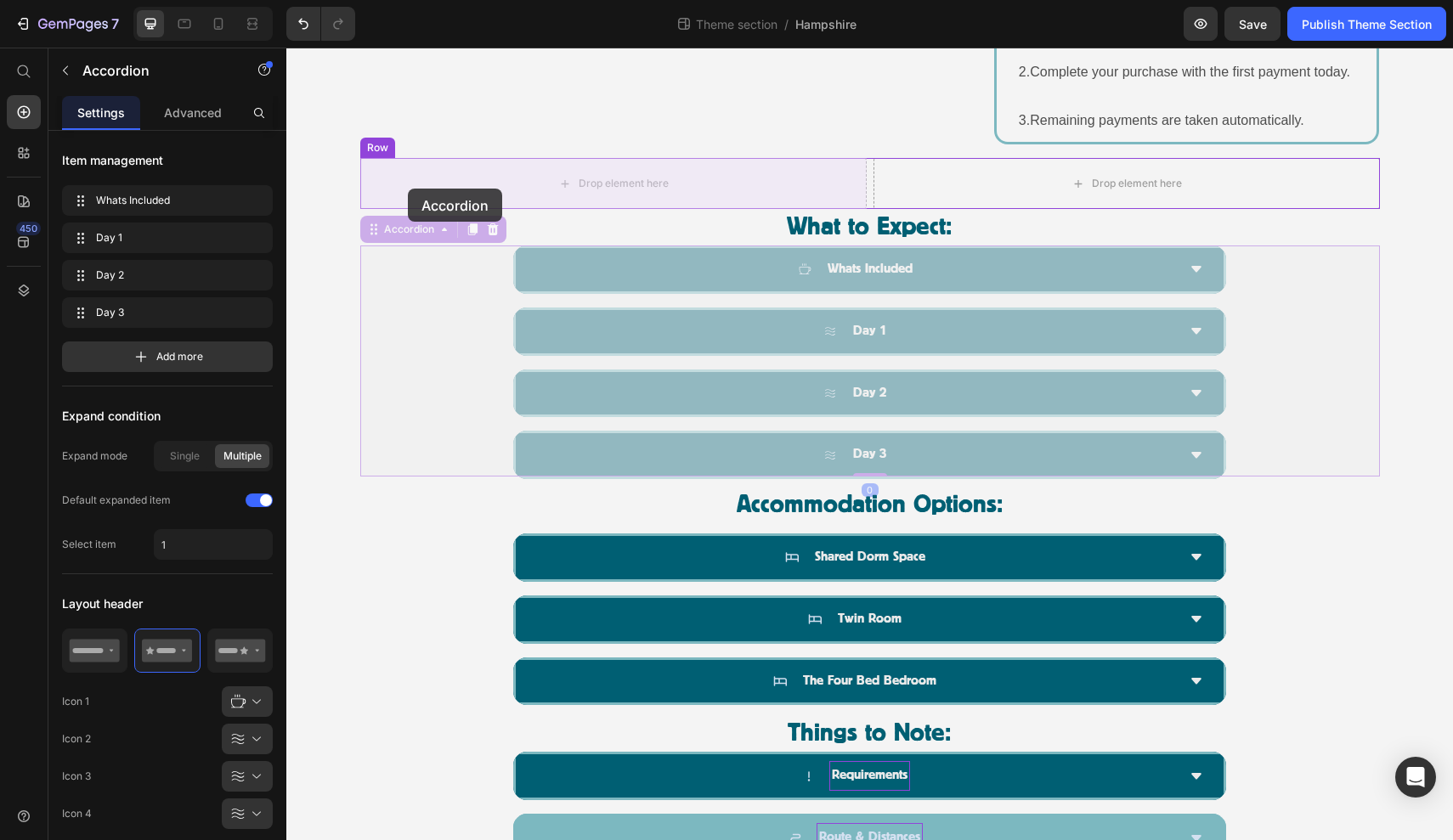 drag, startPoint x: 381, startPoint y: 234, endPoint x: 408, endPoint y: 189, distance: 52.47857 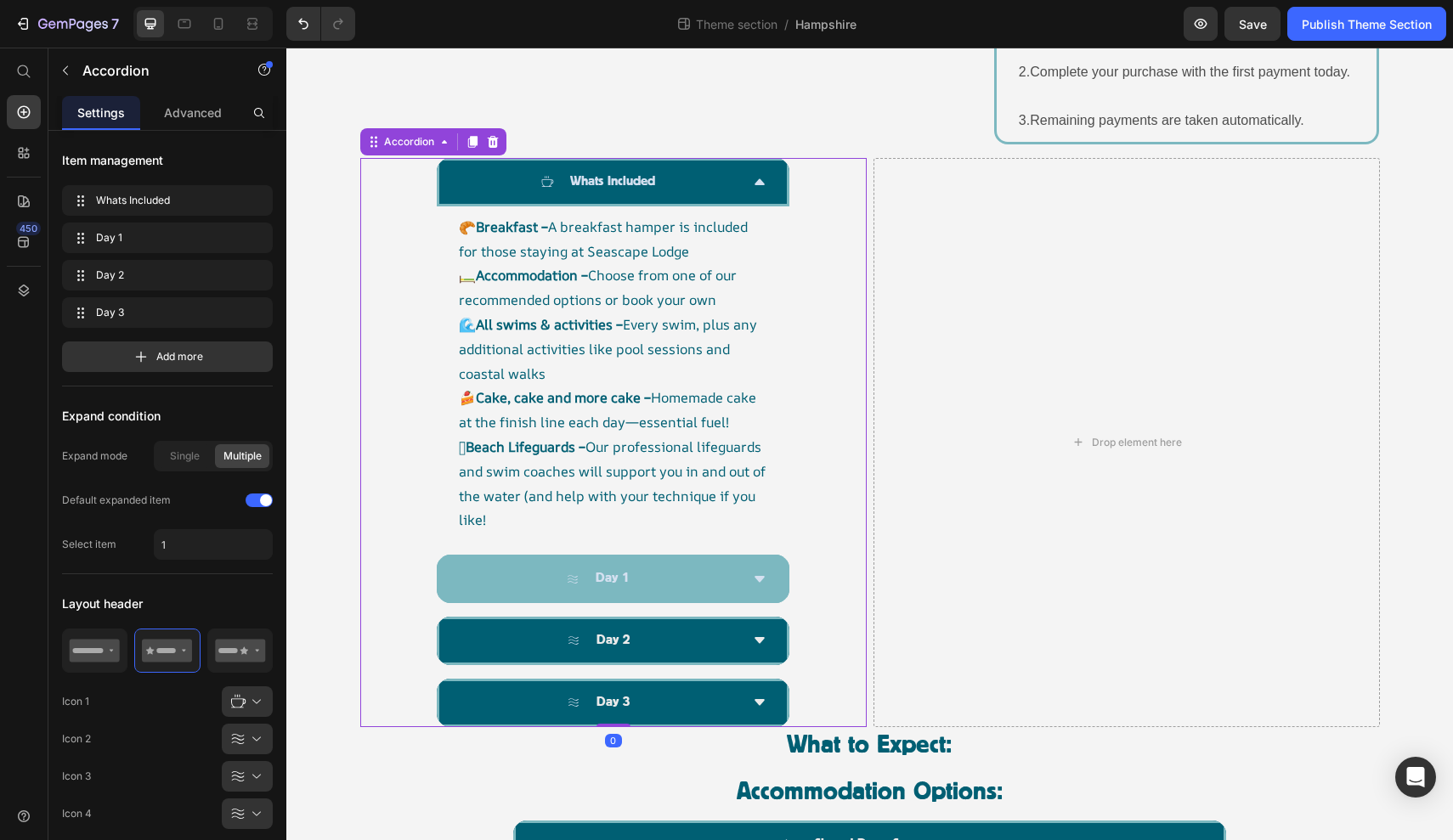 click on "Day 1" at bounding box center (600, 578) 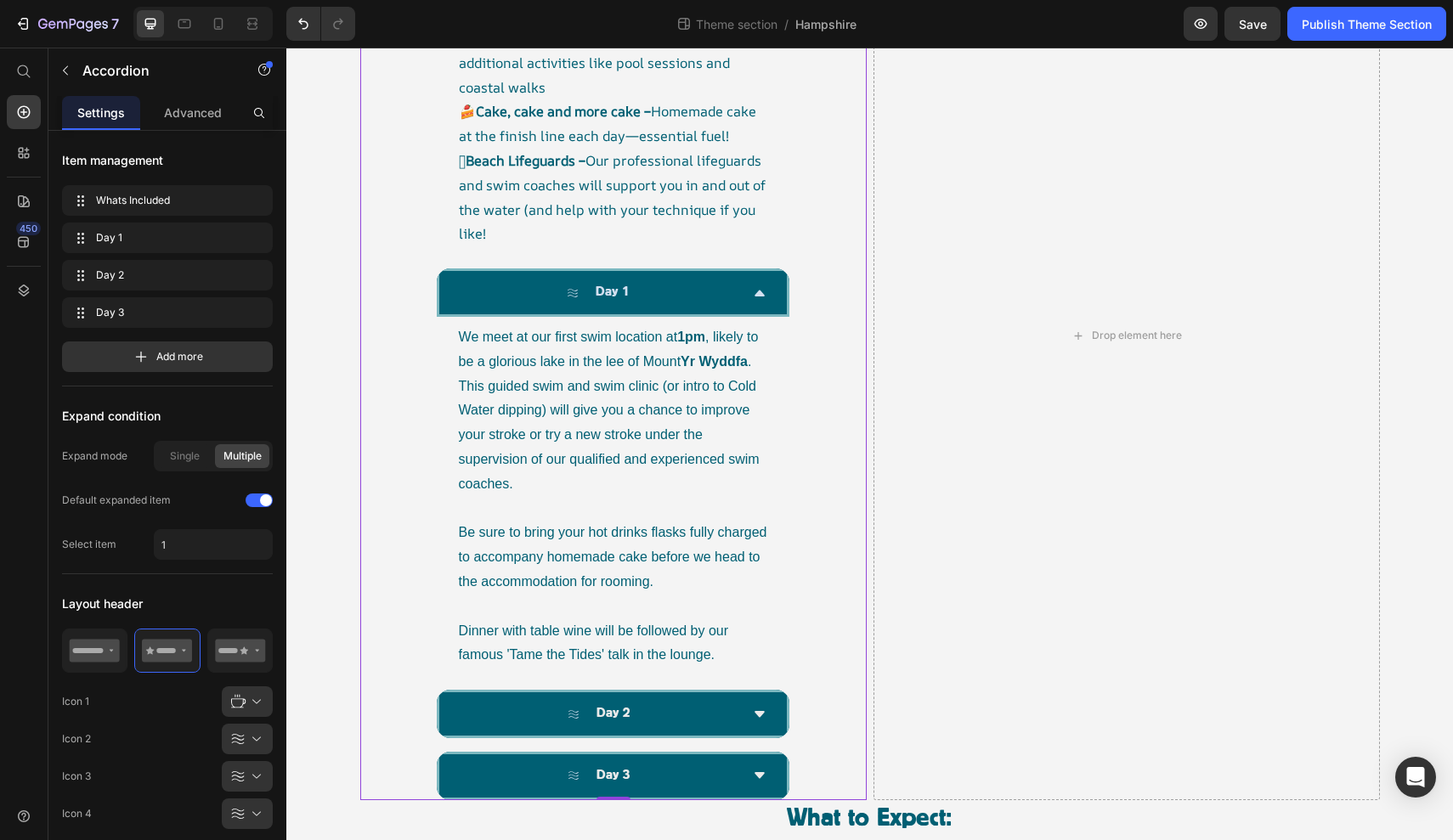 scroll, scrollTop: 1316, scrollLeft: 0, axis: vertical 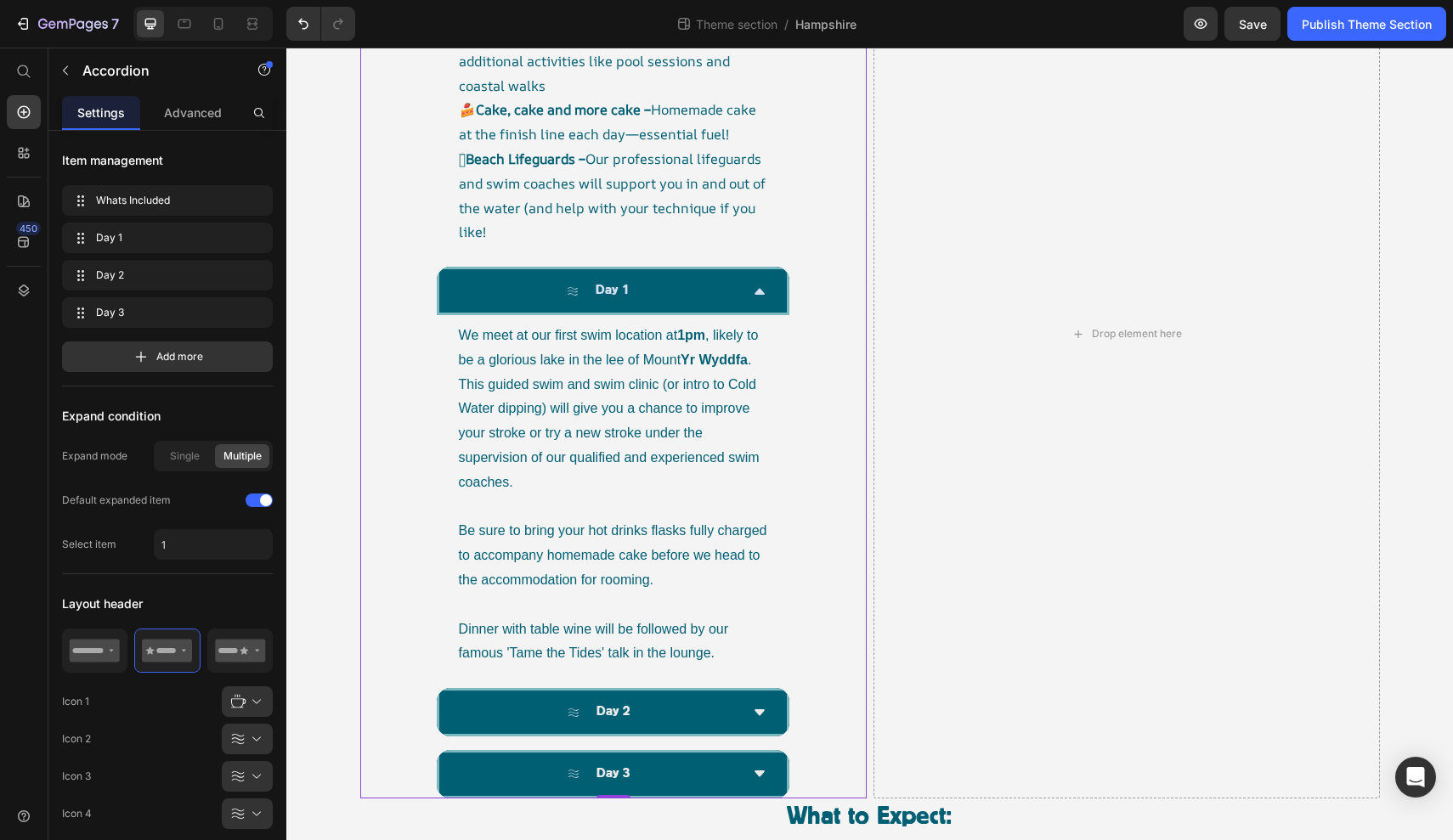 click 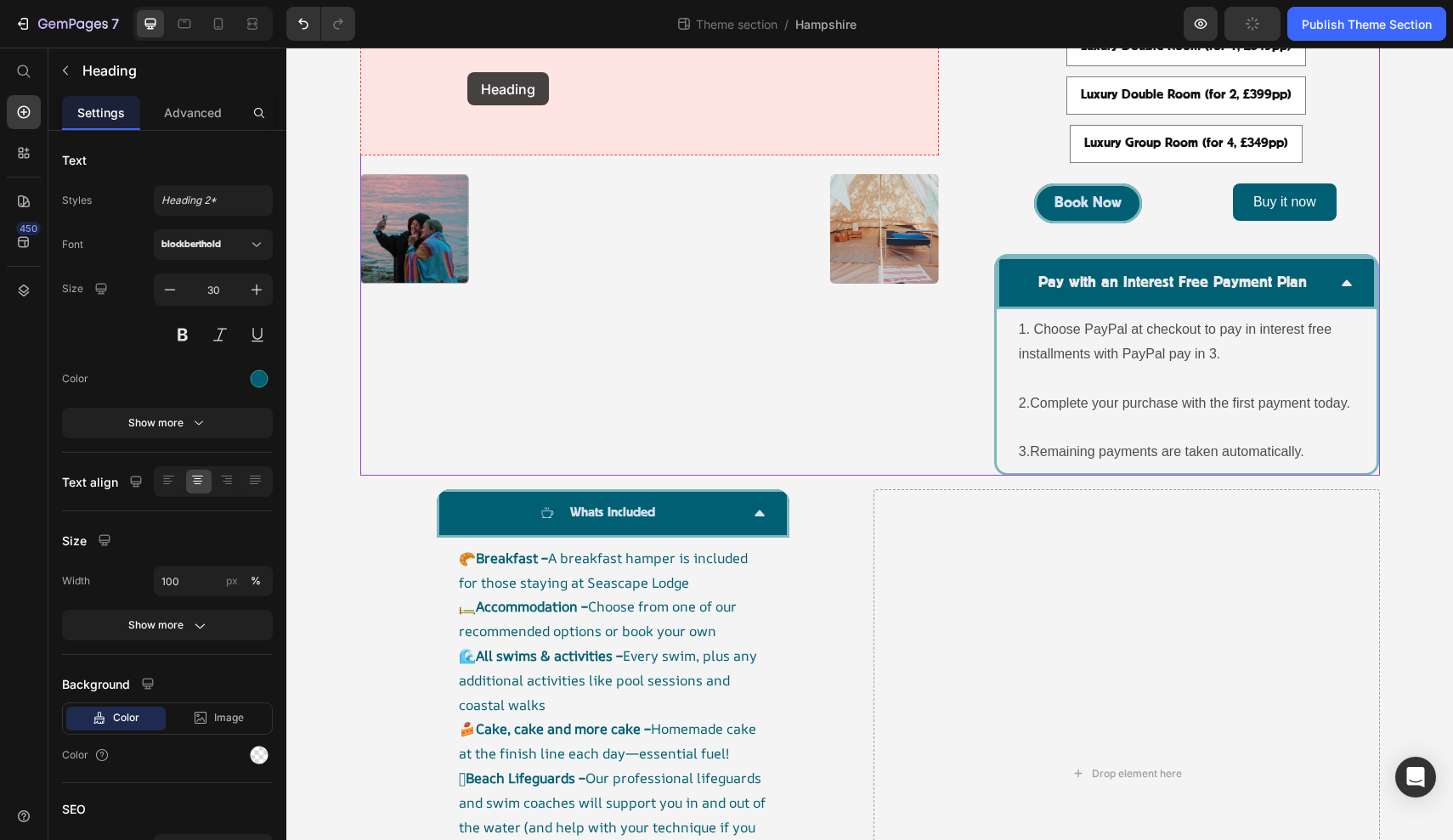 scroll, scrollTop: 642, scrollLeft: 0, axis: vertical 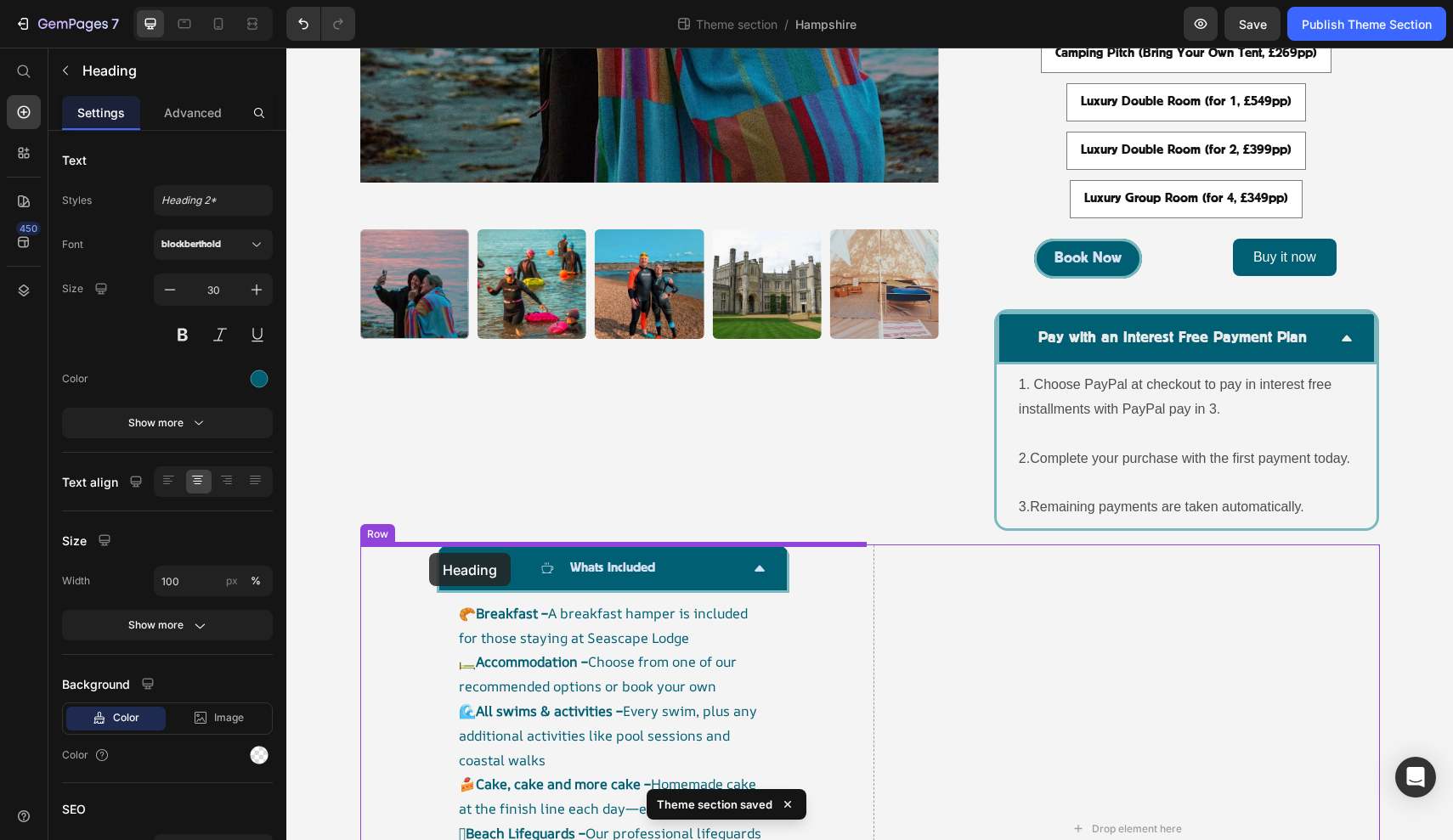 drag, startPoint x: 871, startPoint y: 655, endPoint x: 429, endPoint y: 553, distance: 453.61658 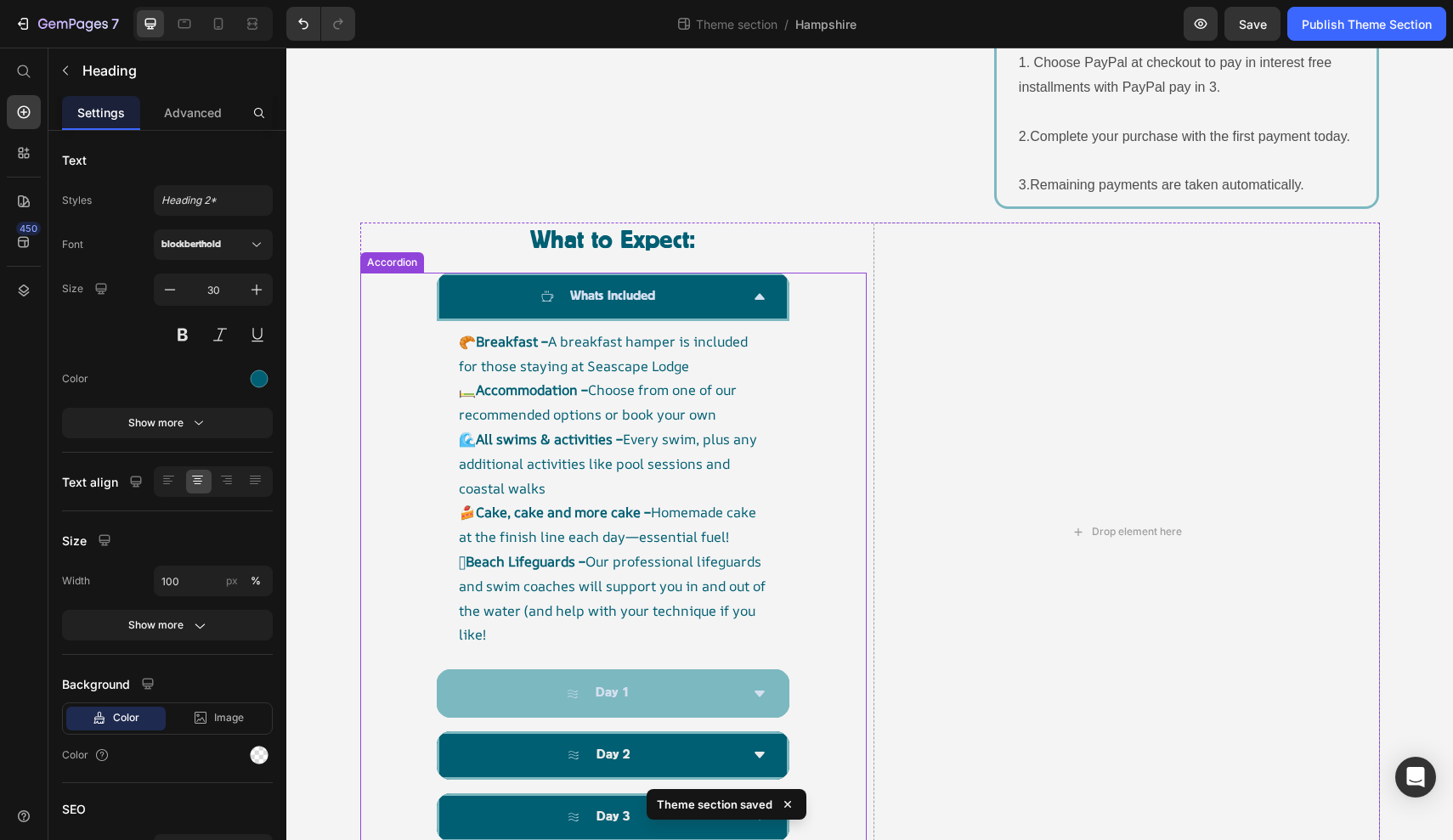 scroll, scrollTop: 1048, scrollLeft: 0, axis: vertical 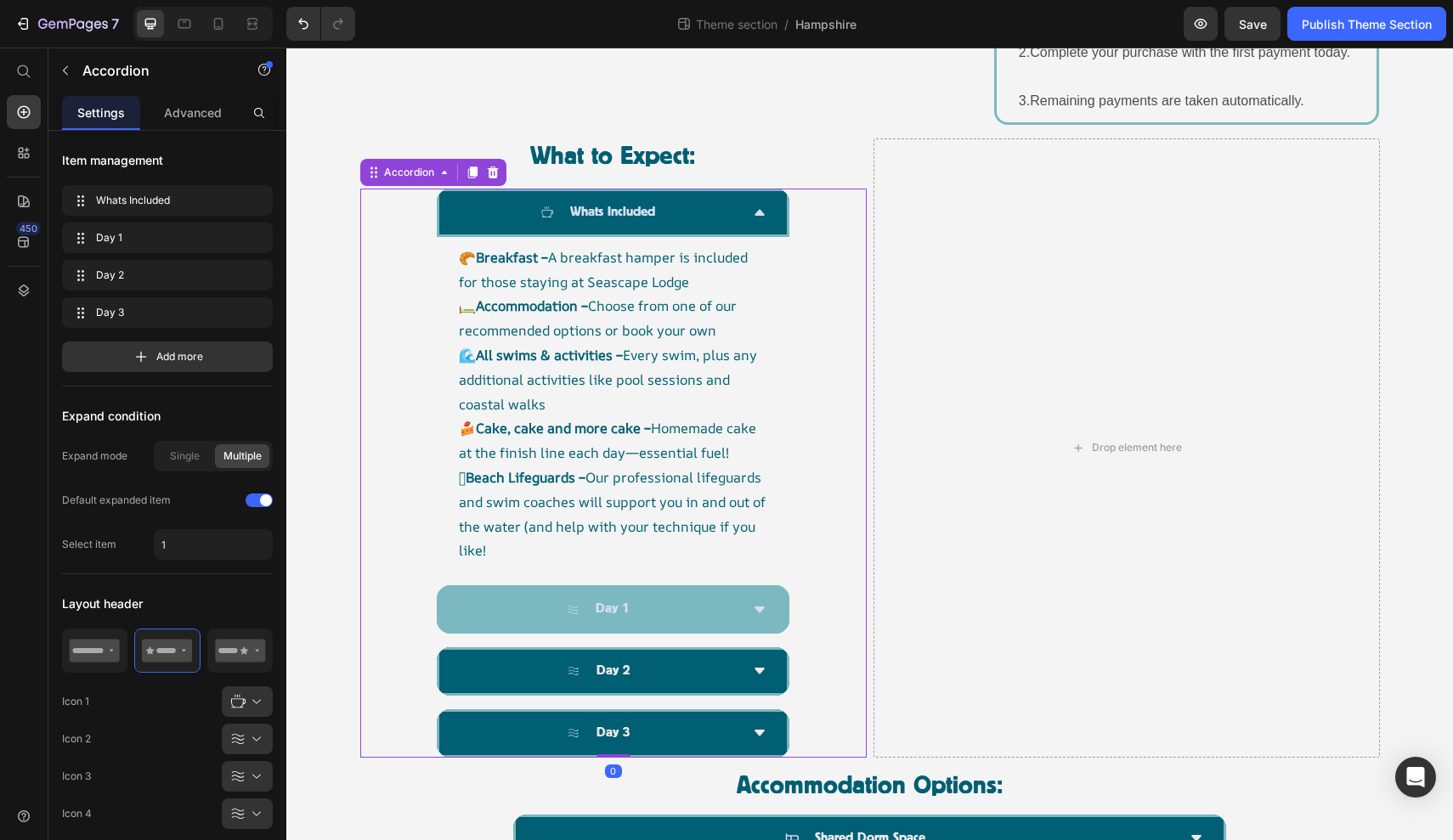click 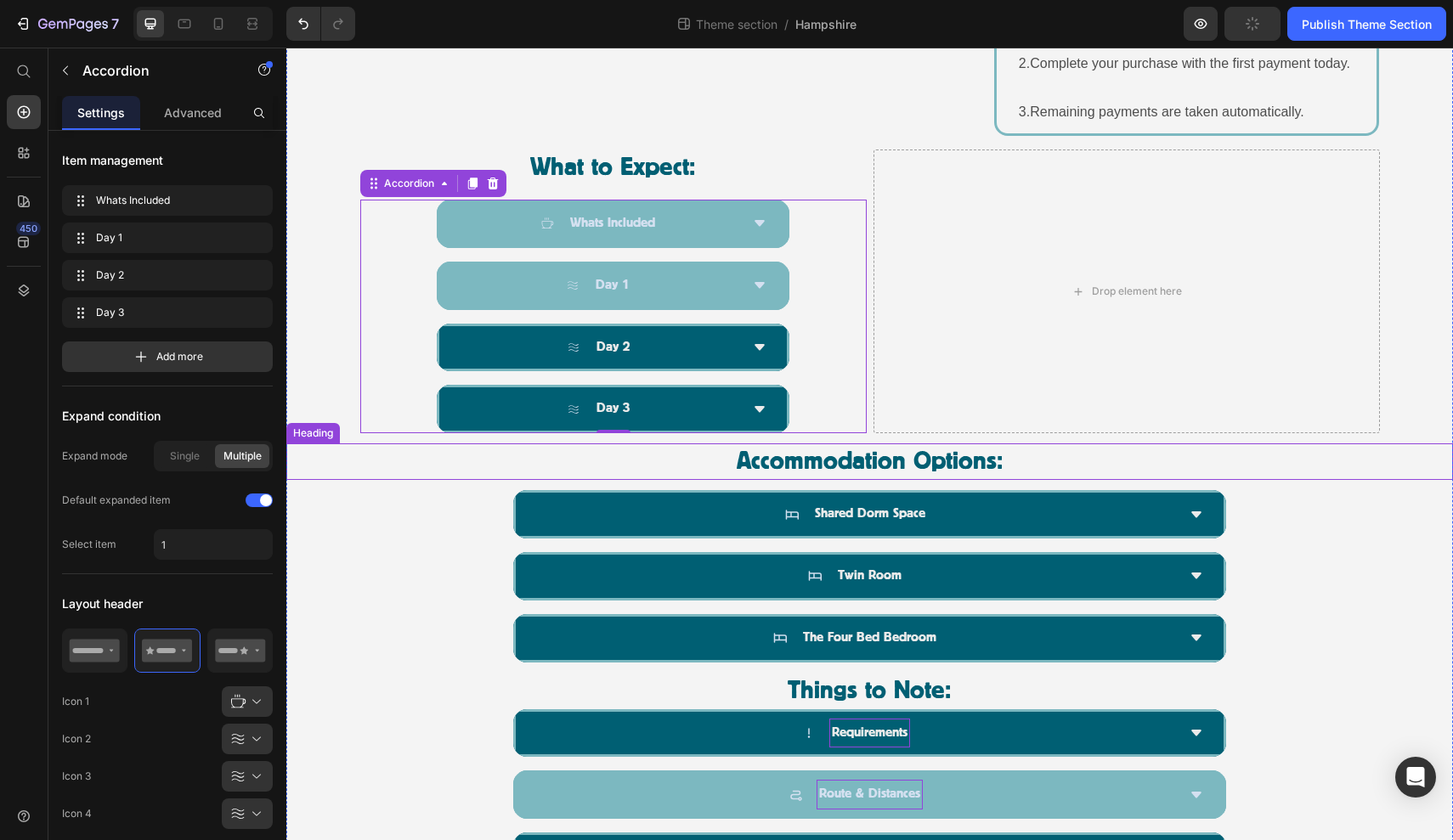 scroll, scrollTop: 1031, scrollLeft: 0, axis: vertical 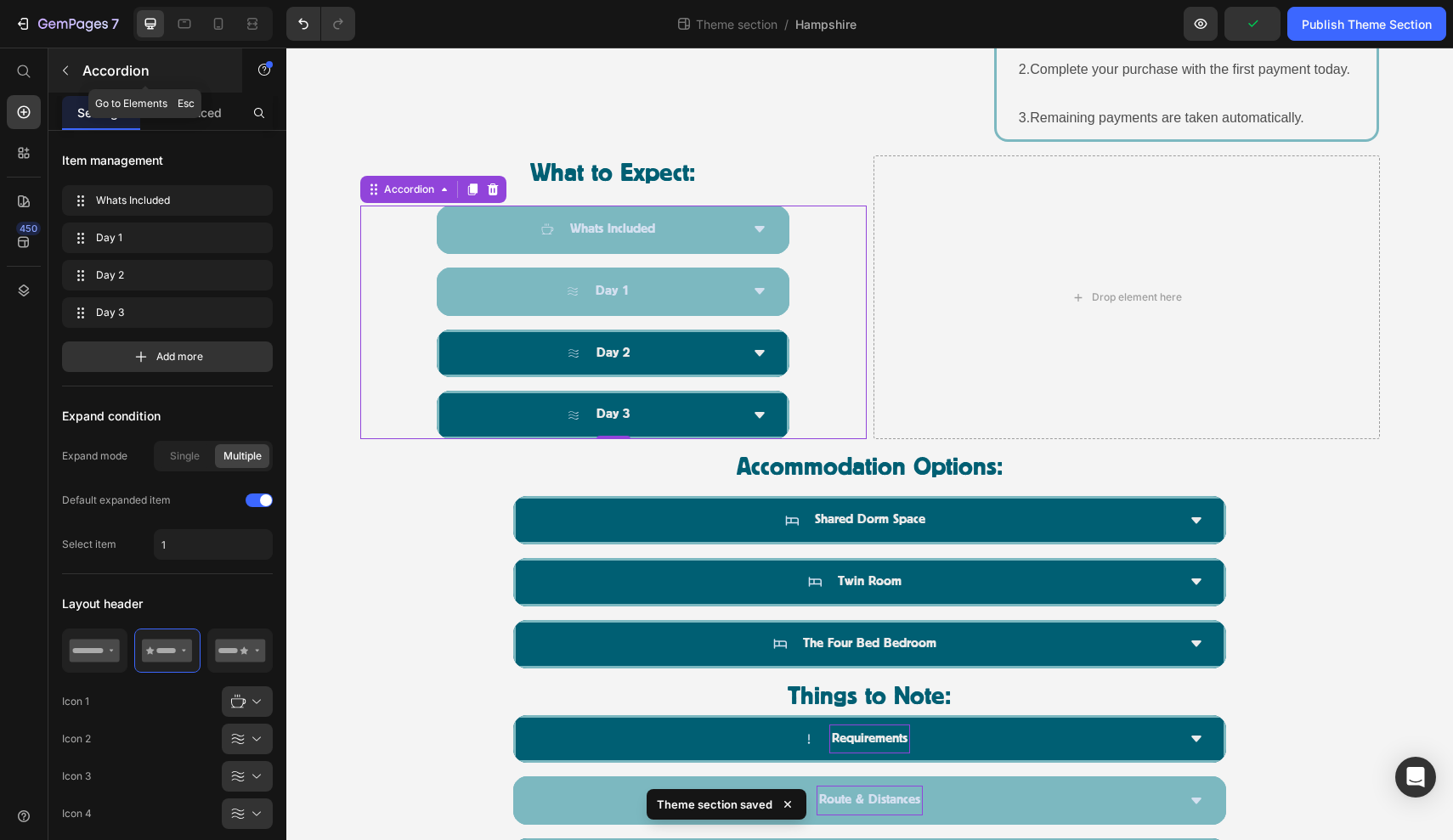 click at bounding box center [65, 70] 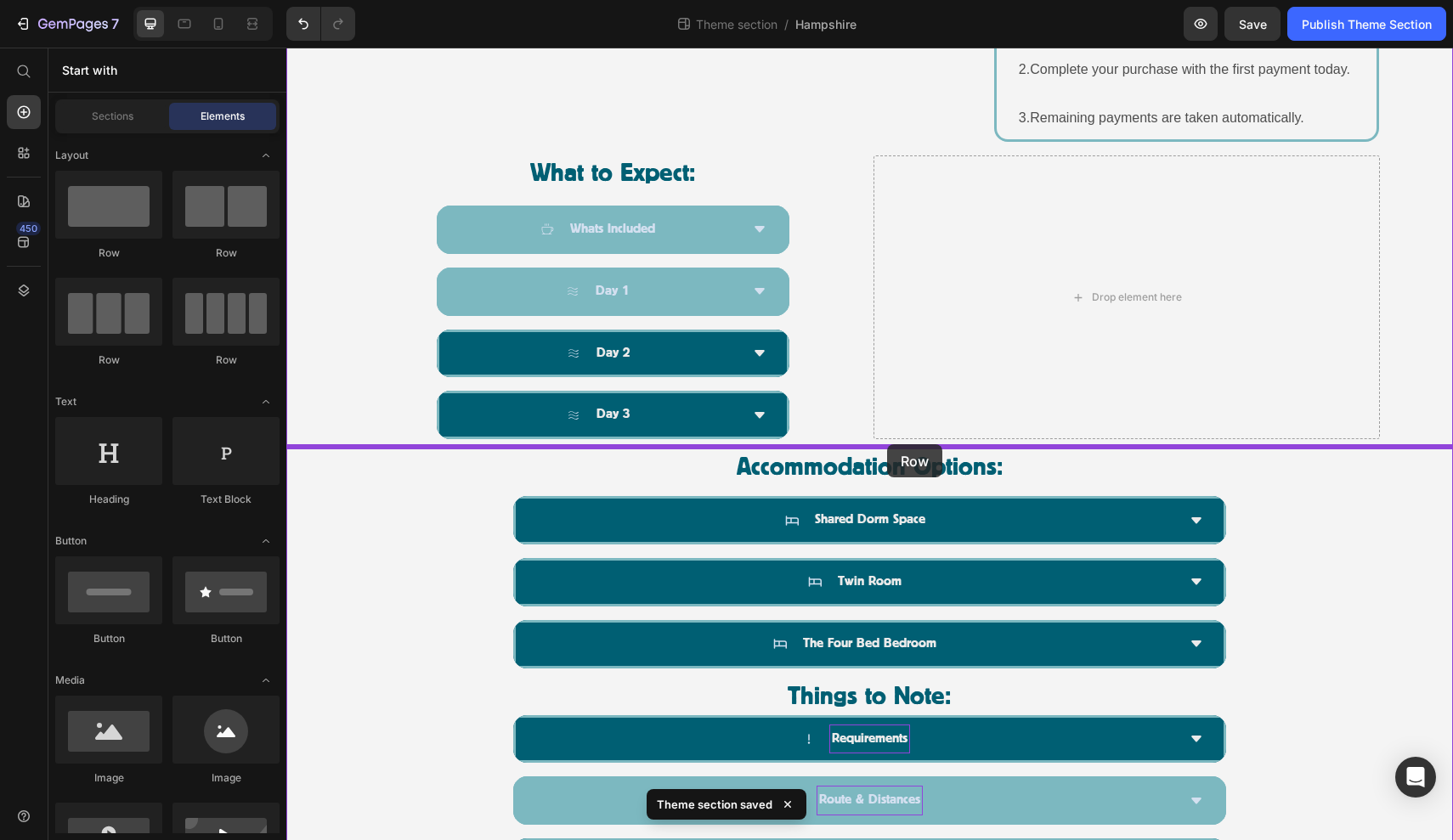 drag, startPoint x: 514, startPoint y: 255, endPoint x: 887, endPoint y: 444, distance: 418.15069 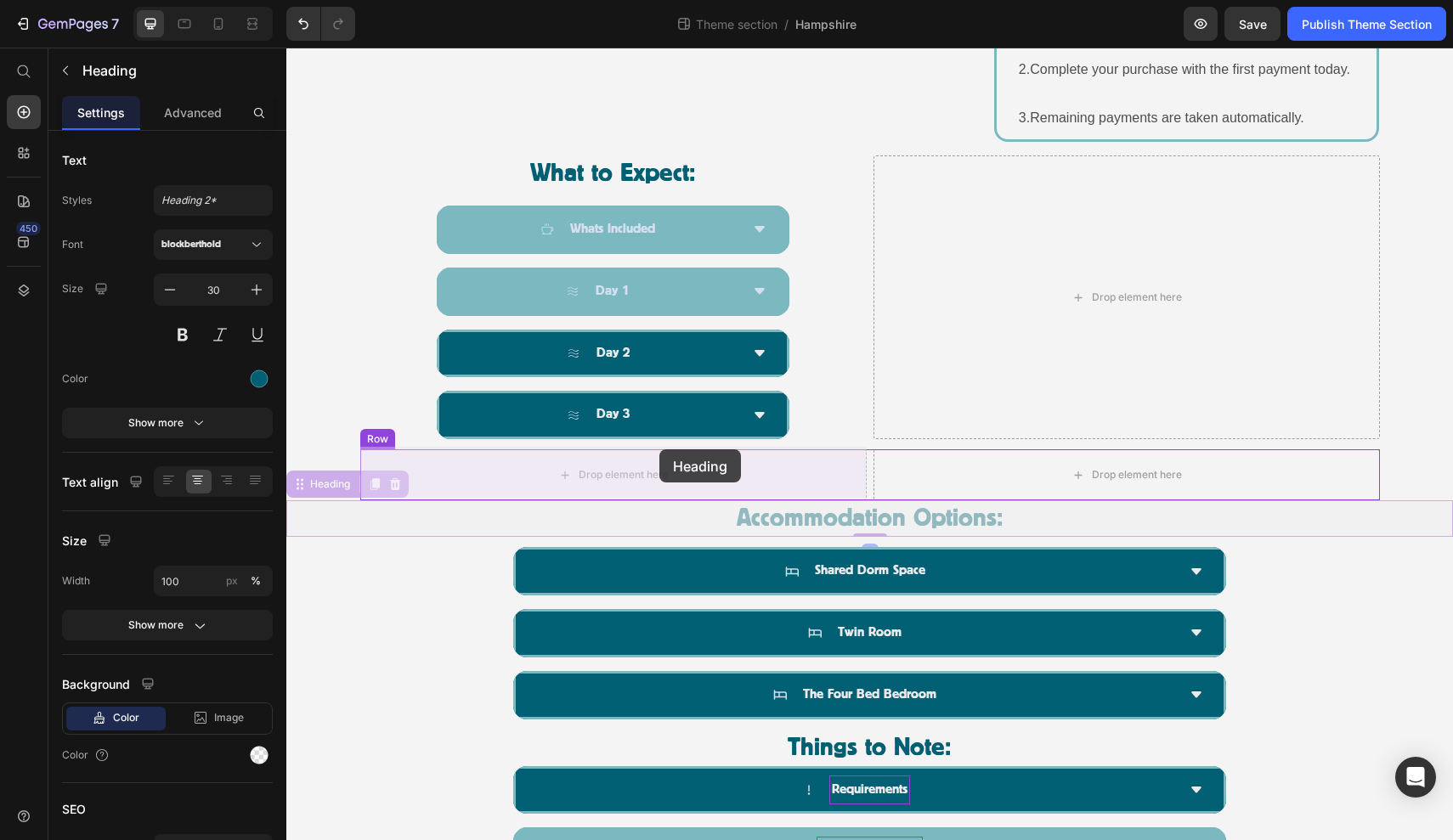 drag, startPoint x: 823, startPoint y: 521, endPoint x: 660, endPoint y: 451, distance: 177.39504 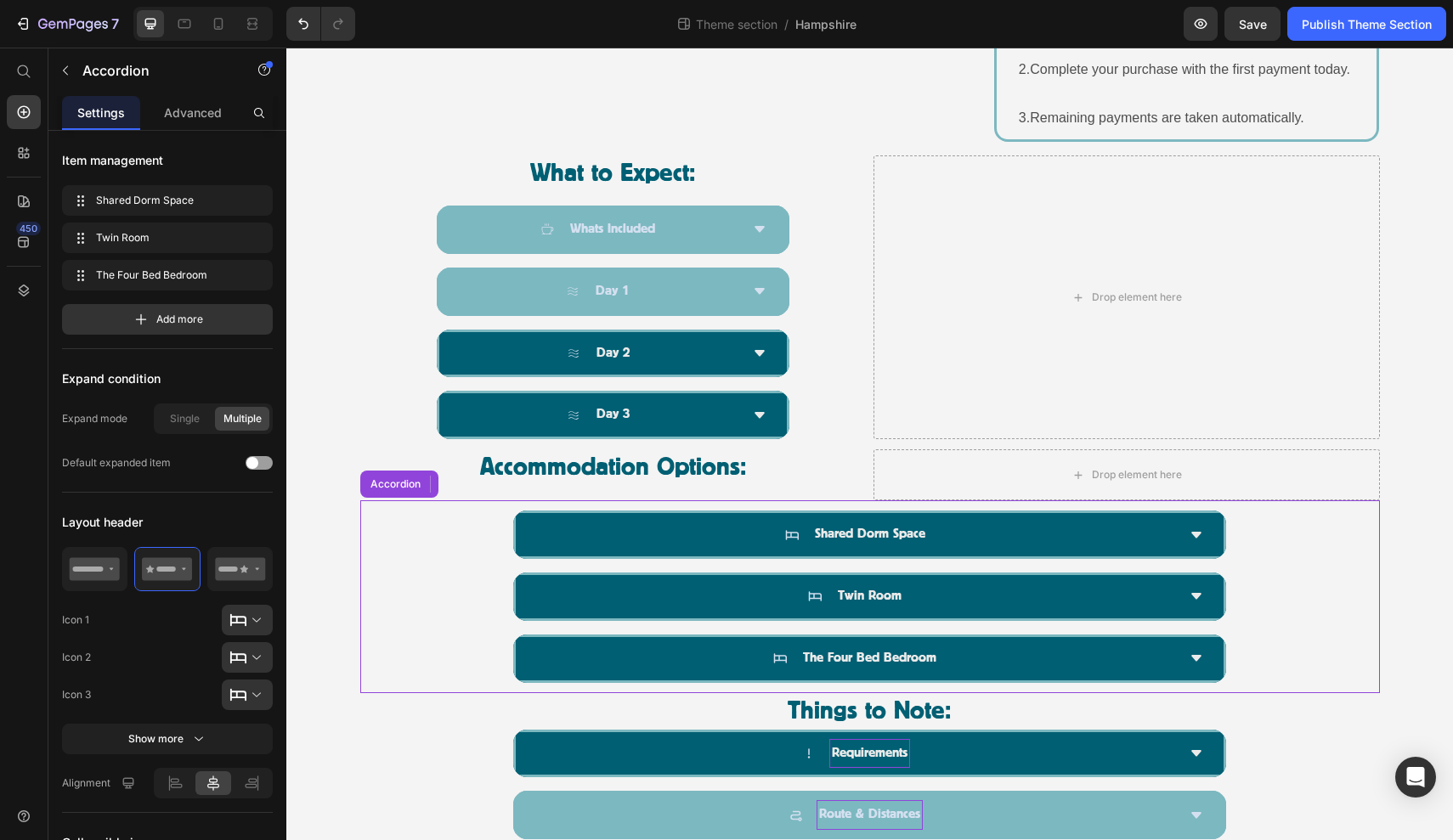 click on "Shared Dorm Space" at bounding box center (870, 534) 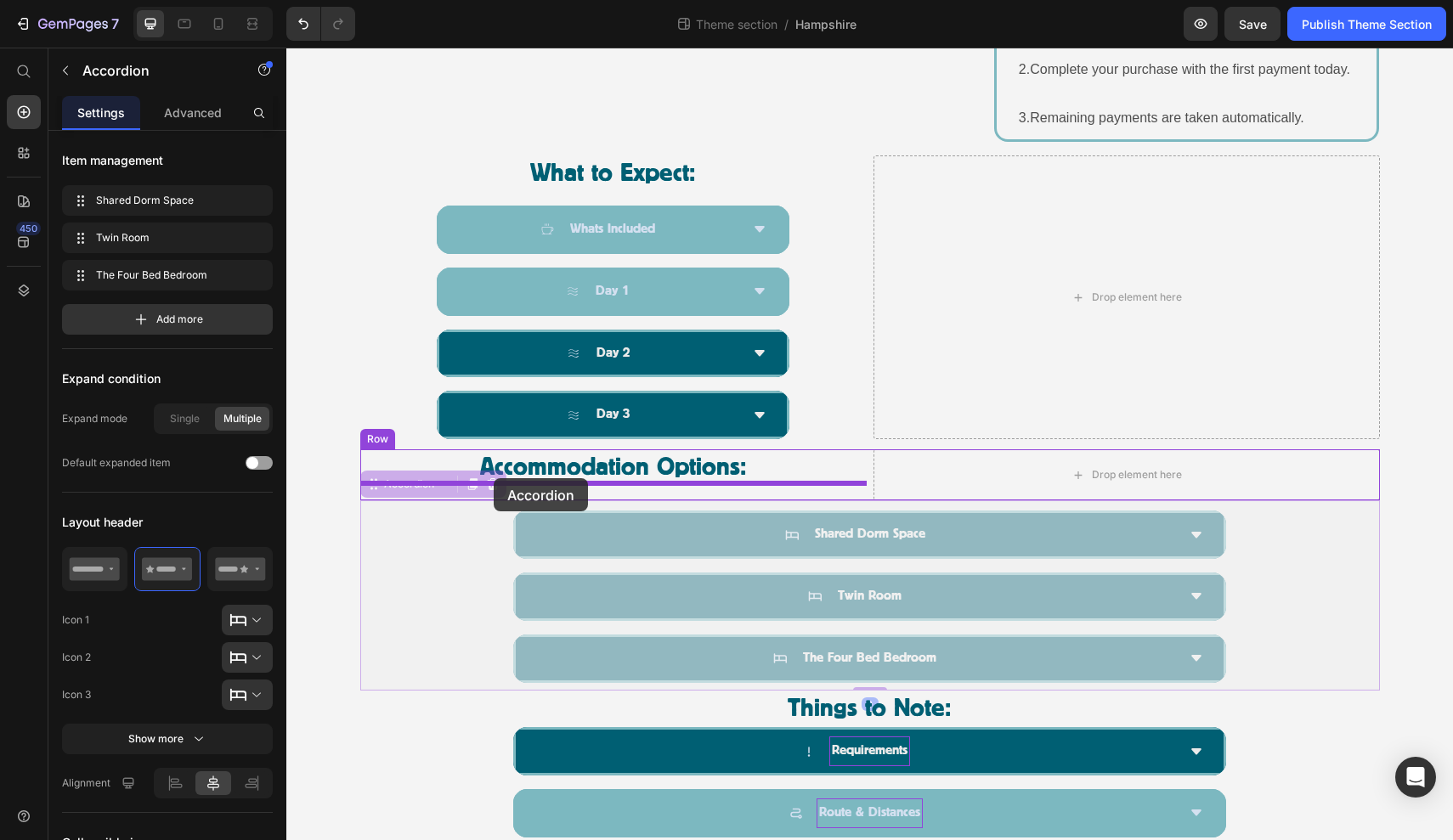 drag, startPoint x: 368, startPoint y: 486, endPoint x: 494, endPoint y: 478, distance: 126.25371 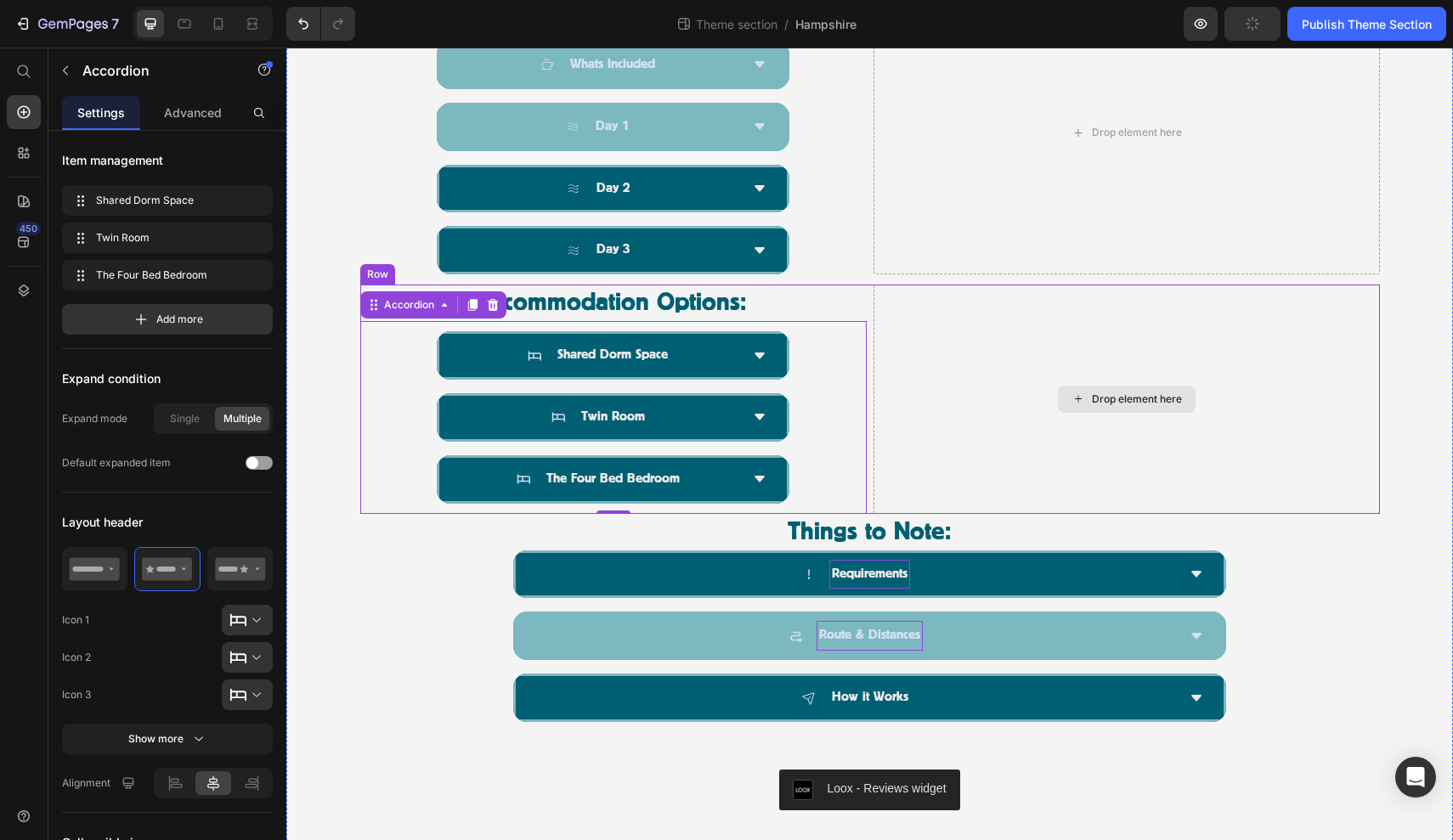 scroll, scrollTop: 1193, scrollLeft: 0, axis: vertical 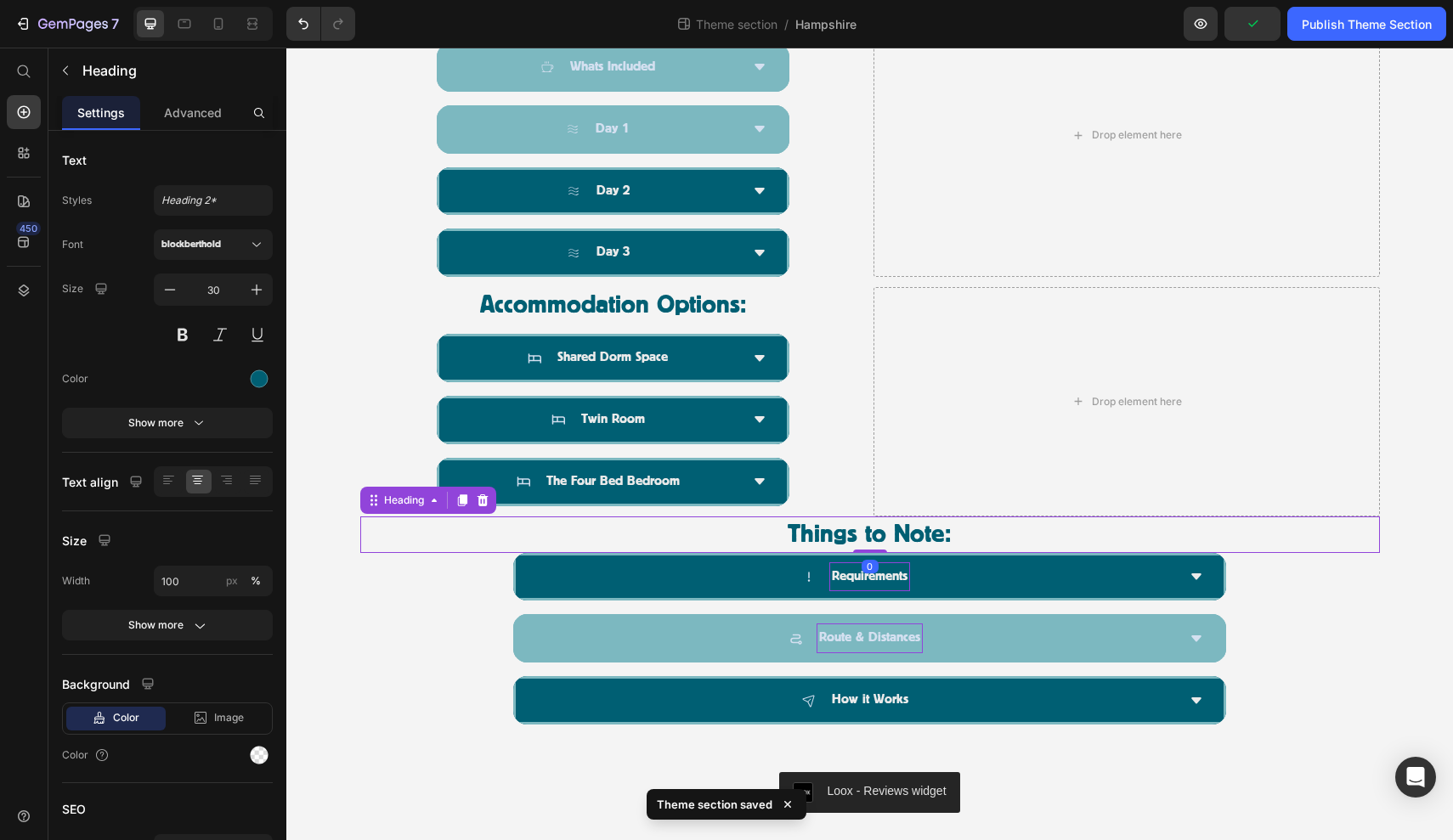 click on "Things to Note:" at bounding box center [870, 534] 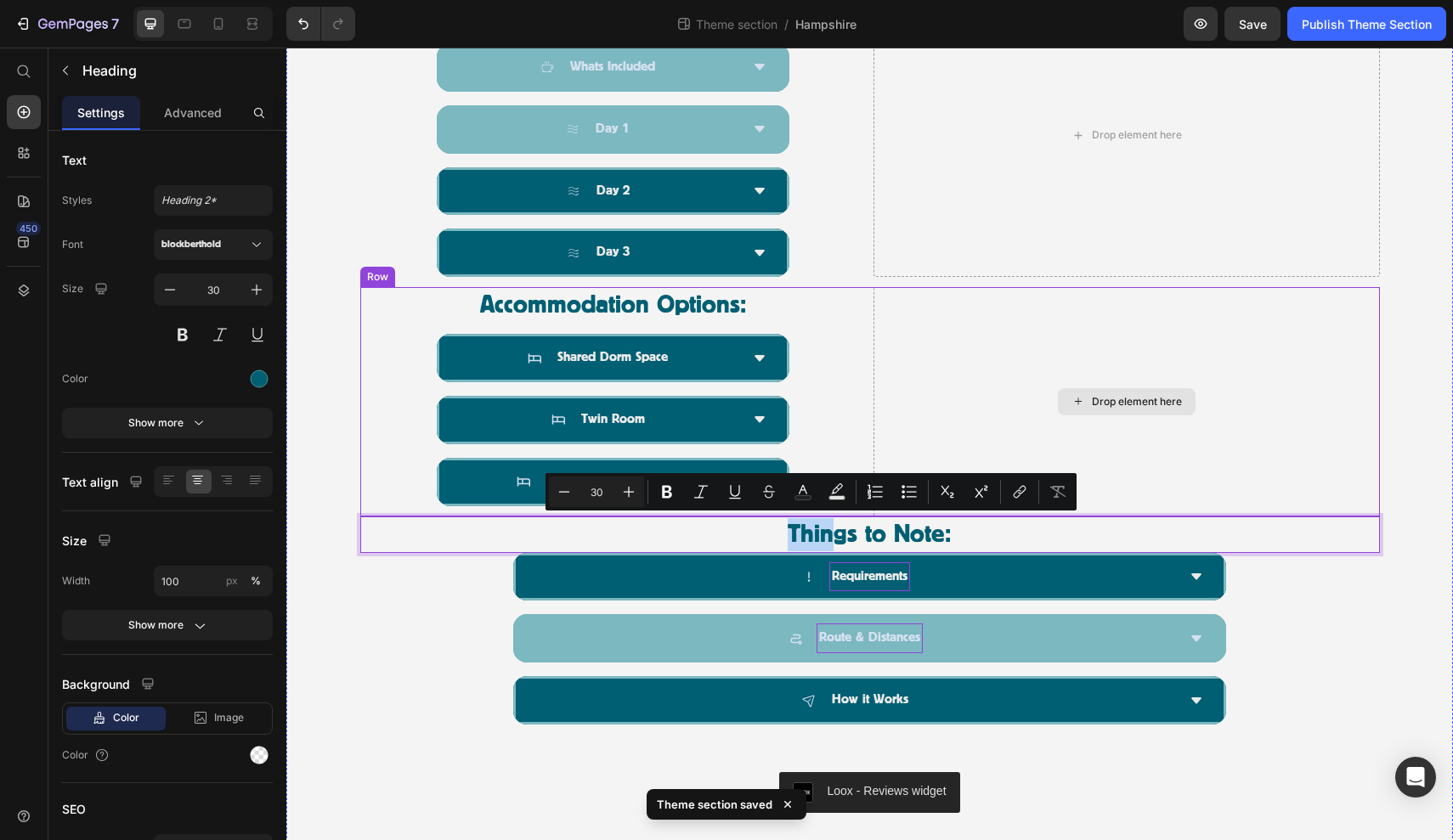 drag, startPoint x: 837, startPoint y: 535, endPoint x: 1110, endPoint y: 302, distance: 358.91225 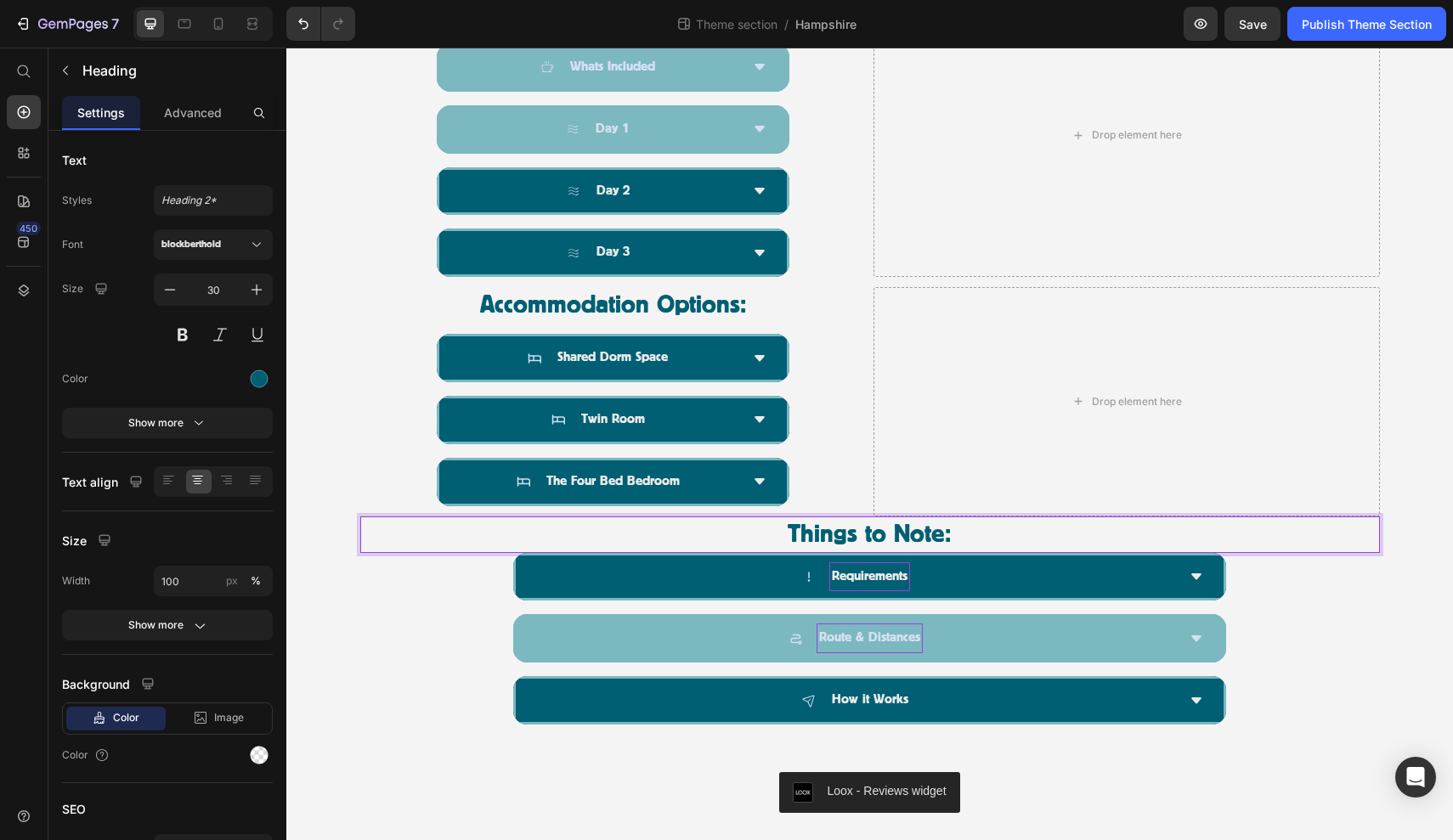 click on "Things to Note:" at bounding box center (870, 534) 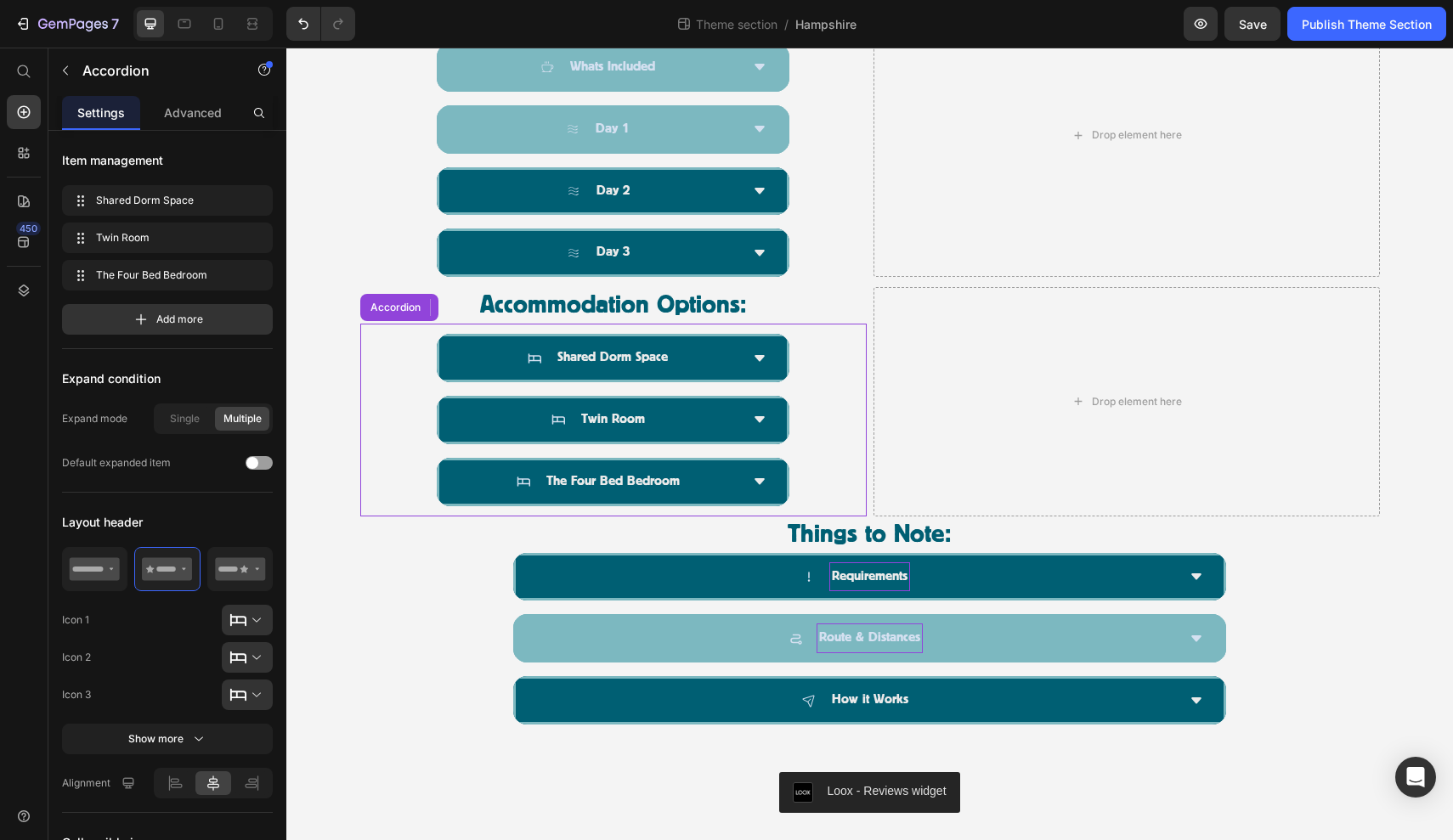 click on "Shared Dorm Space
Twin Room
The Four Bed Bedroom Accordion" at bounding box center [613, 420] 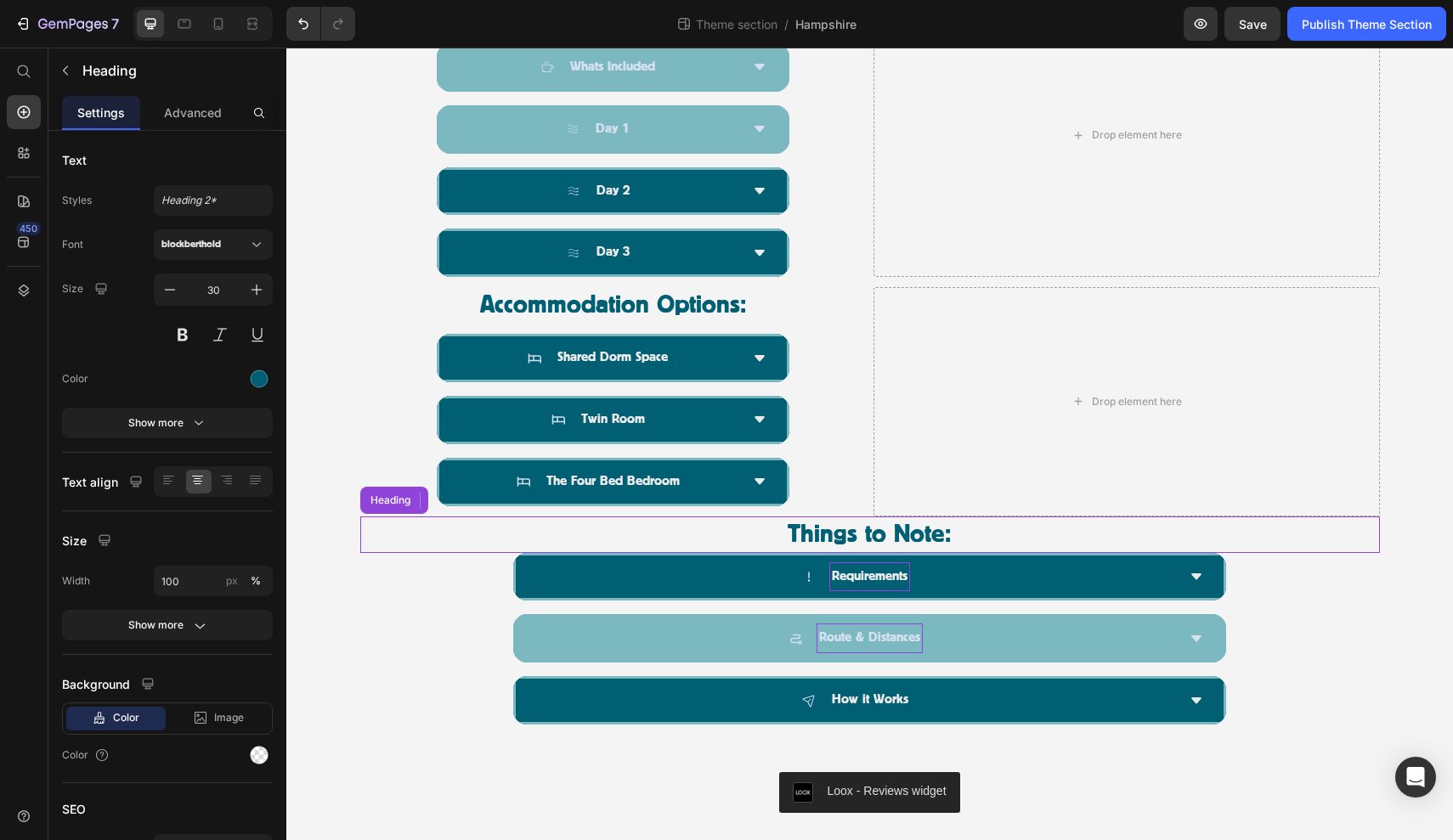 click on "Things to Note:" at bounding box center [870, 534] 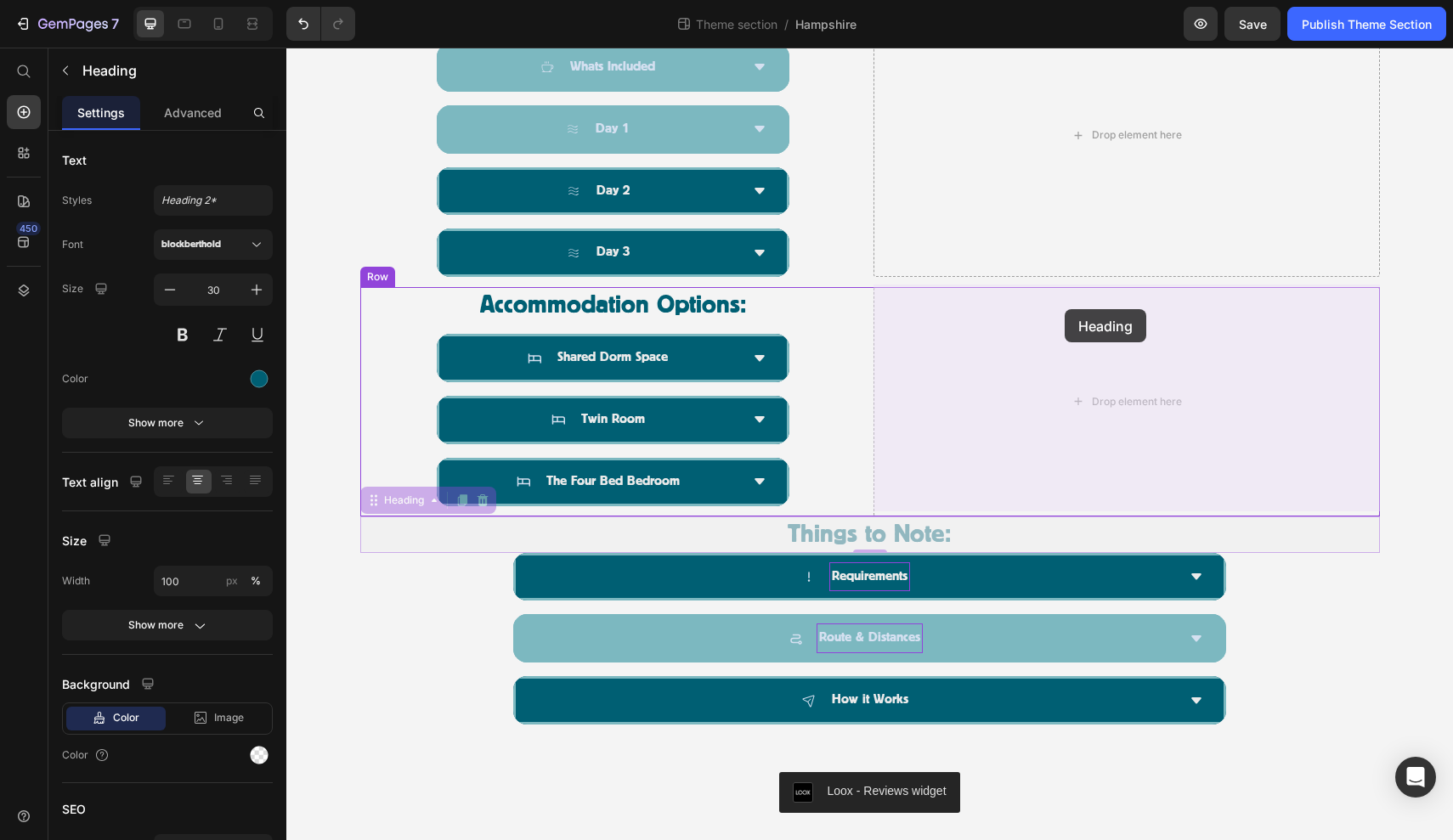 drag, startPoint x: 377, startPoint y: 507, endPoint x: 1063, endPoint y: 308, distance: 714.281 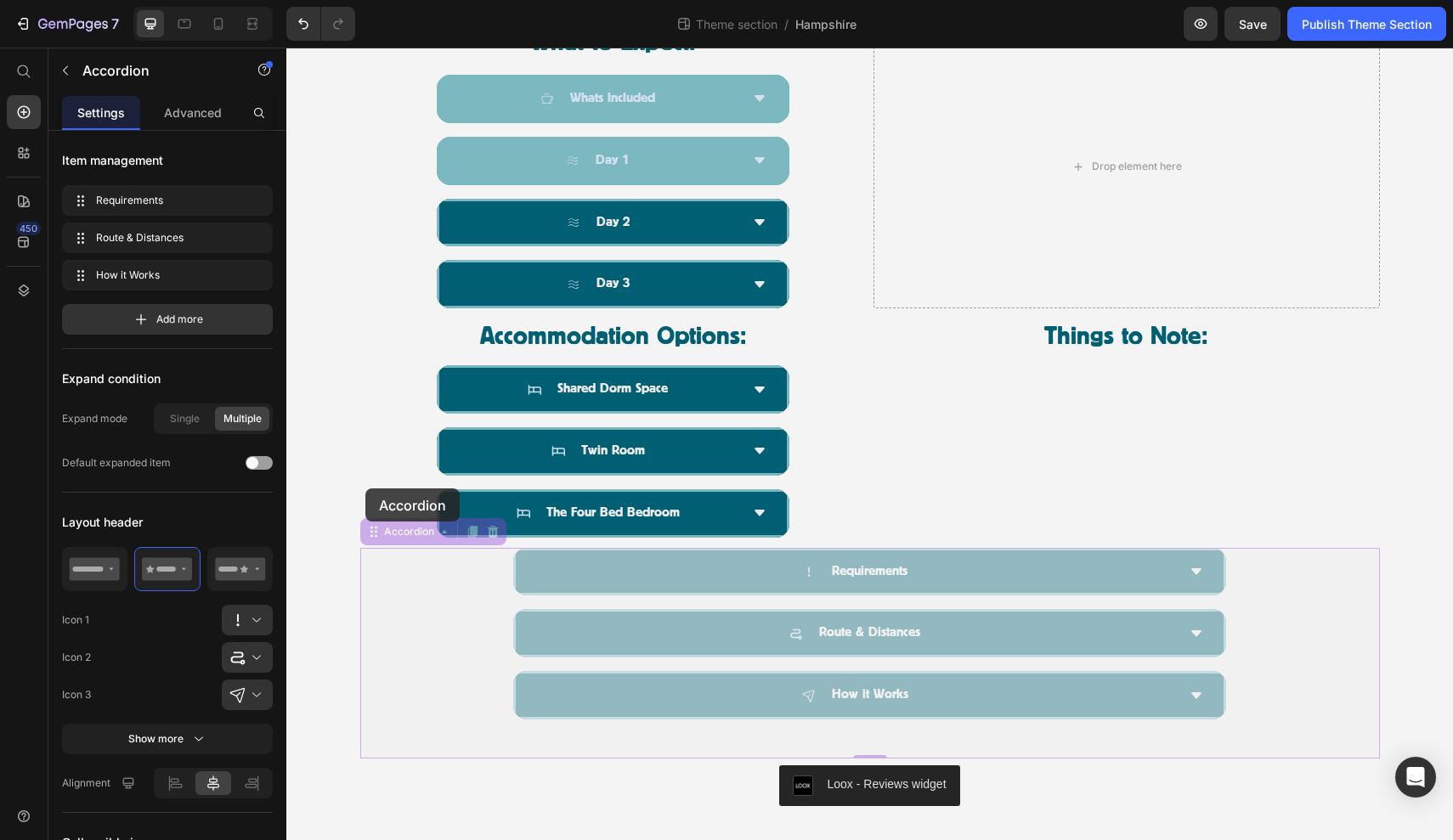 scroll, scrollTop: 1157, scrollLeft: 0, axis: vertical 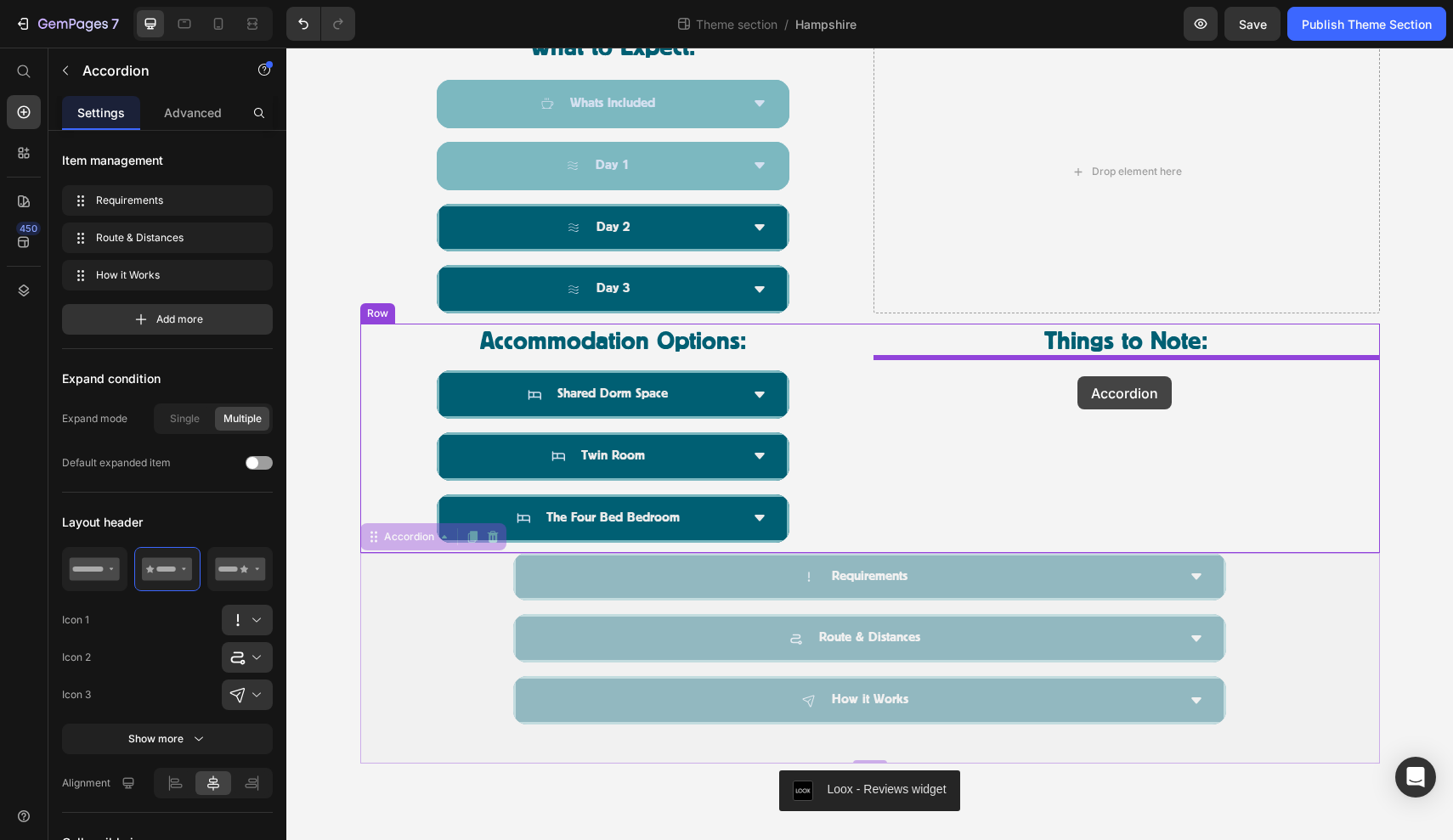 drag, startPoint x: 365, startPoint y: 488, endPoint x: 1077, endPoint y: 376, distance: 720.75516 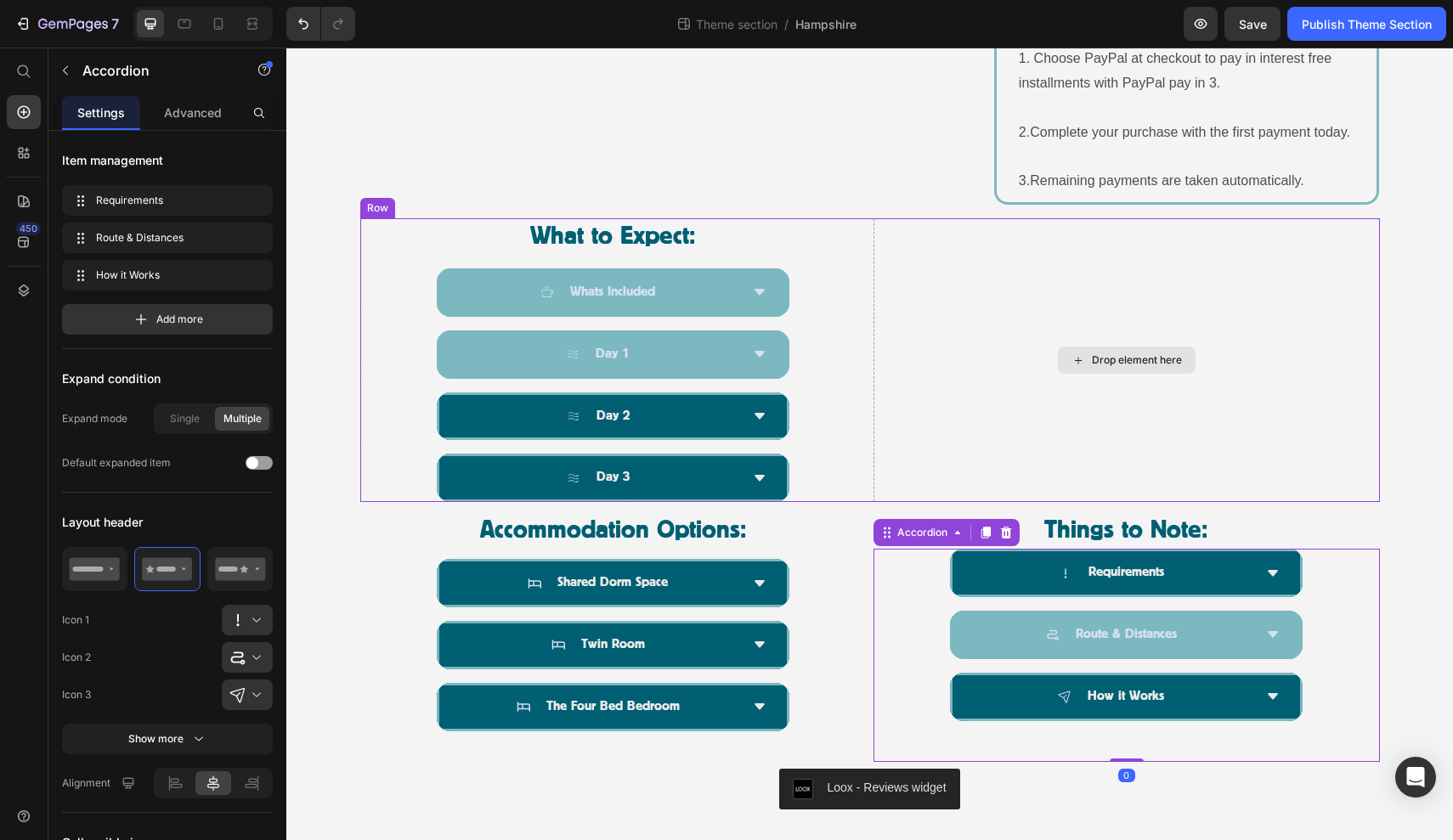 scroll, scrollTop: 967, scrollLeft: 0, axis: vertical 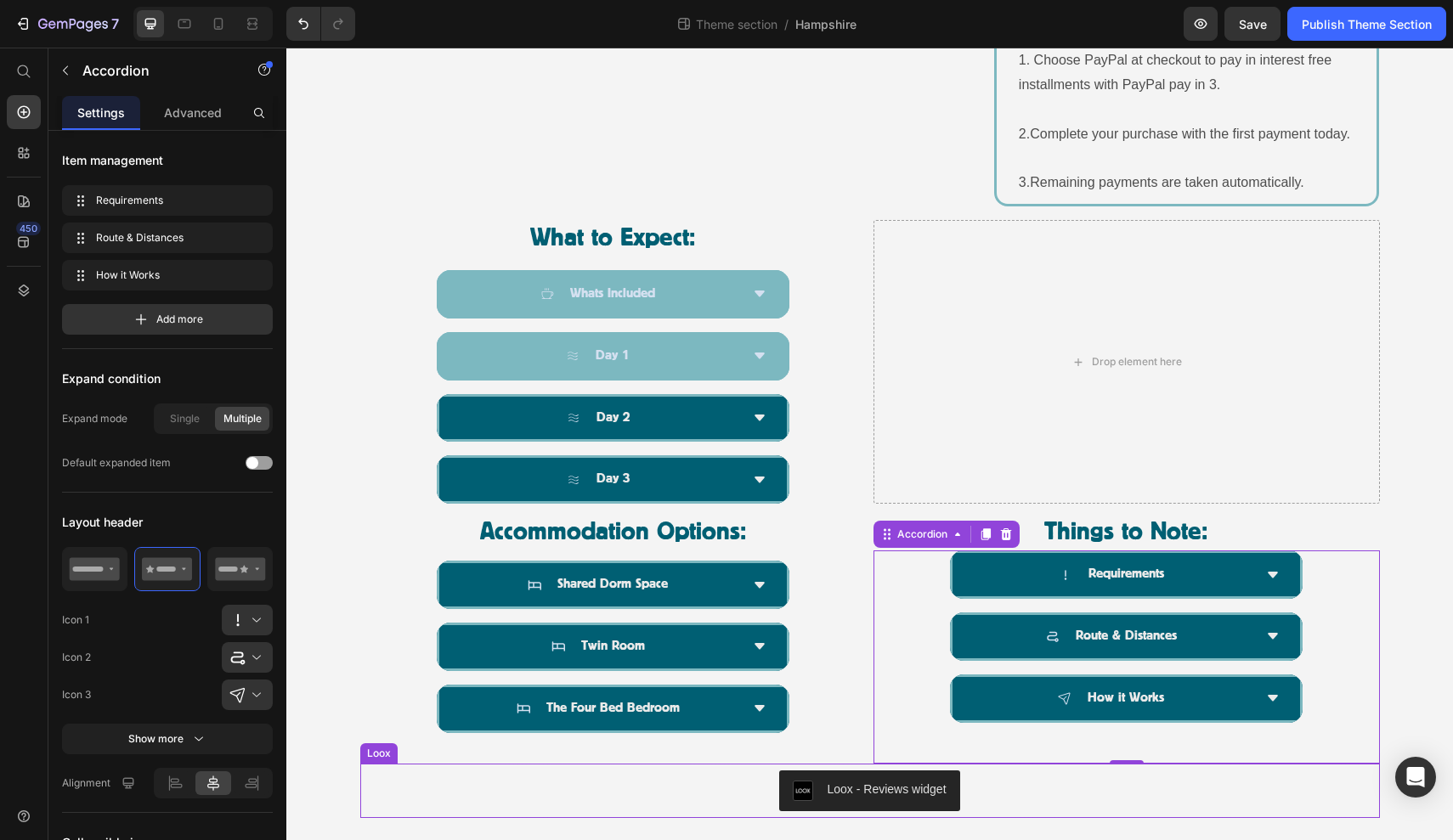 click on "Loox - Reviews widget" at bounding box center (870, 791) 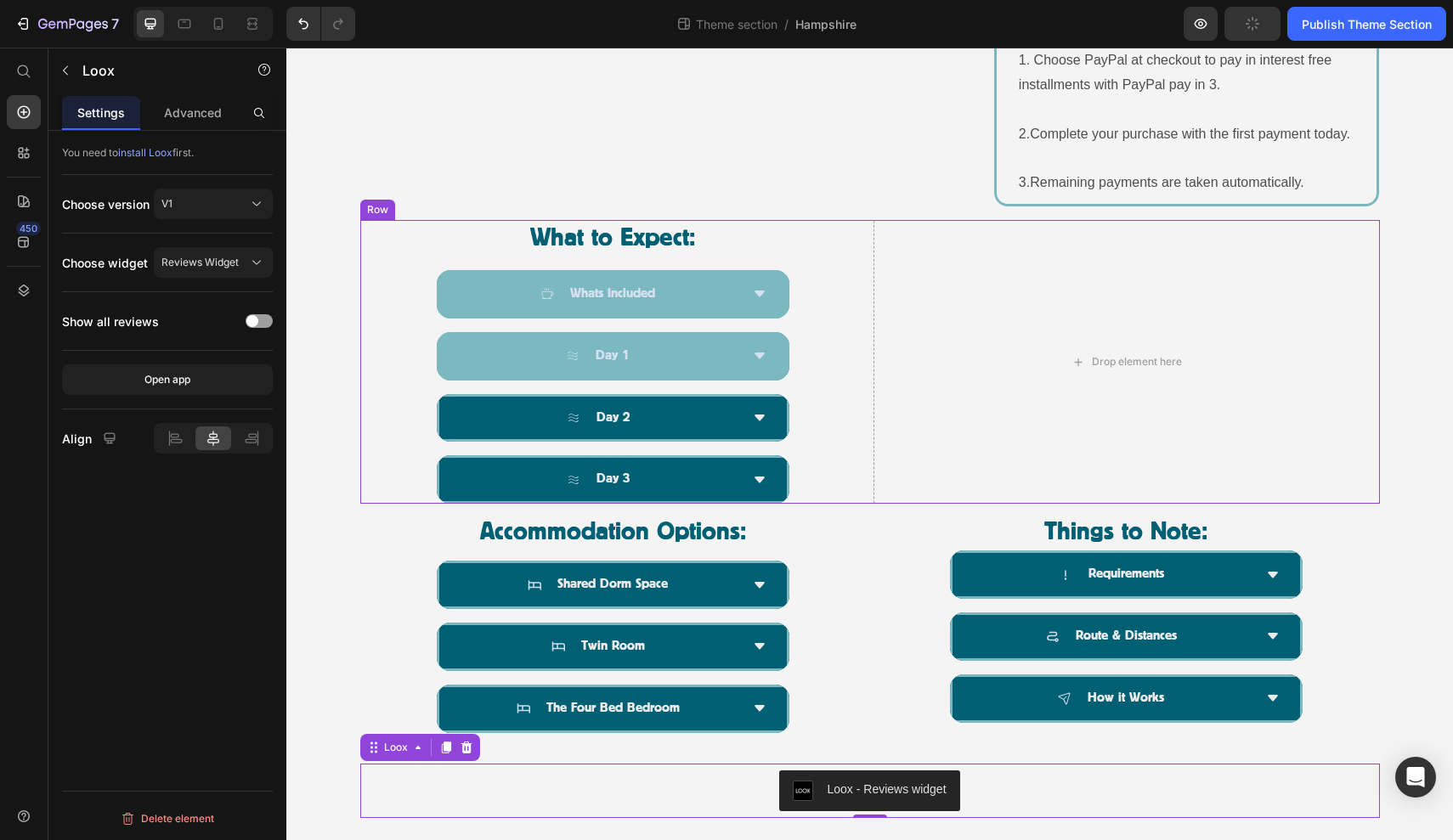 click on "What to Expect: Heading
Whats Included
Day 1
Day 2
Day 3 Accordion
Drop element here Row" at bounding box center (870, 362) 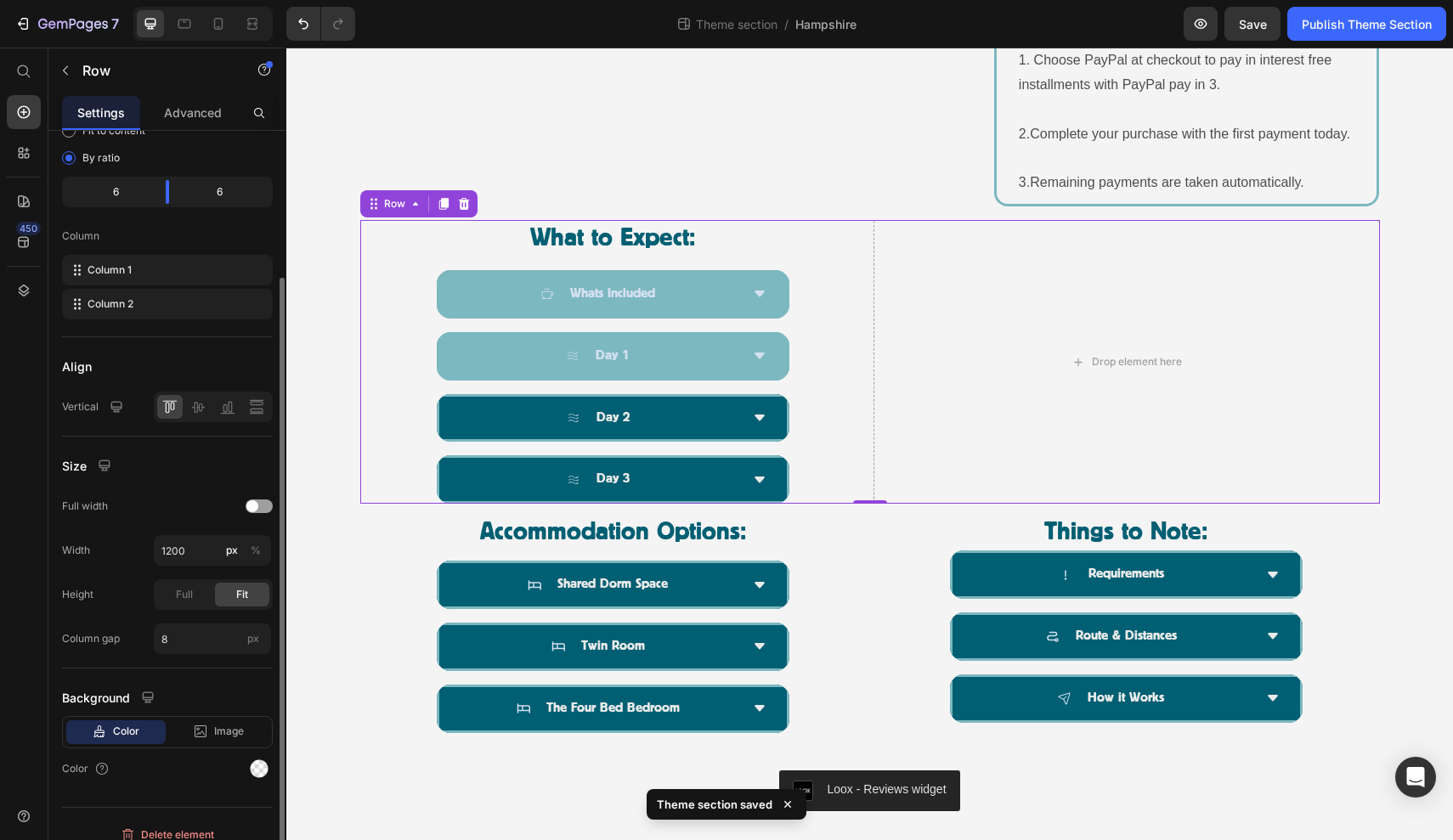scroll, scrollTop: 181, scrollLeft: 0, axis: vertical 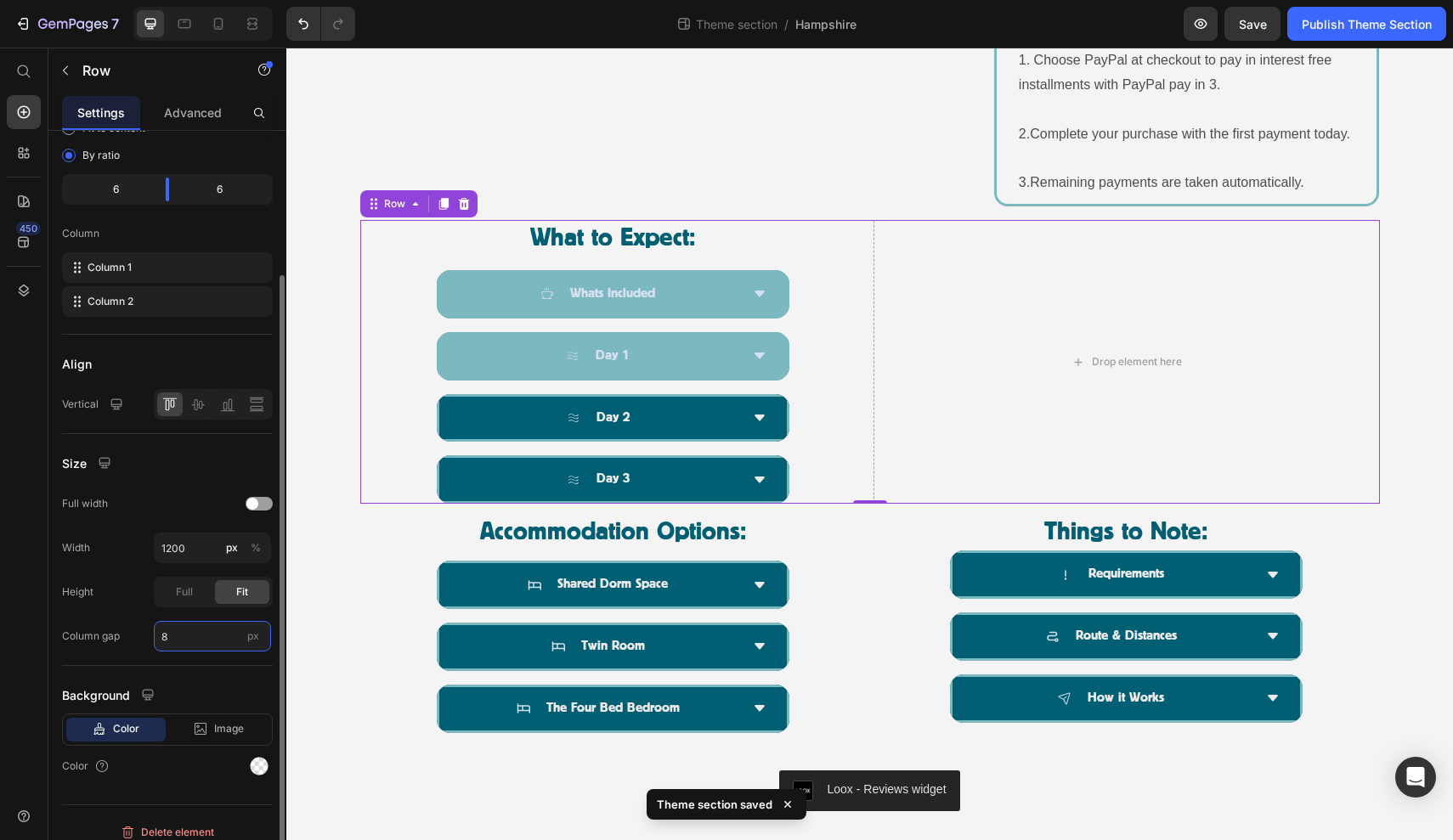 click on "8" at bounding box center (212, 636) 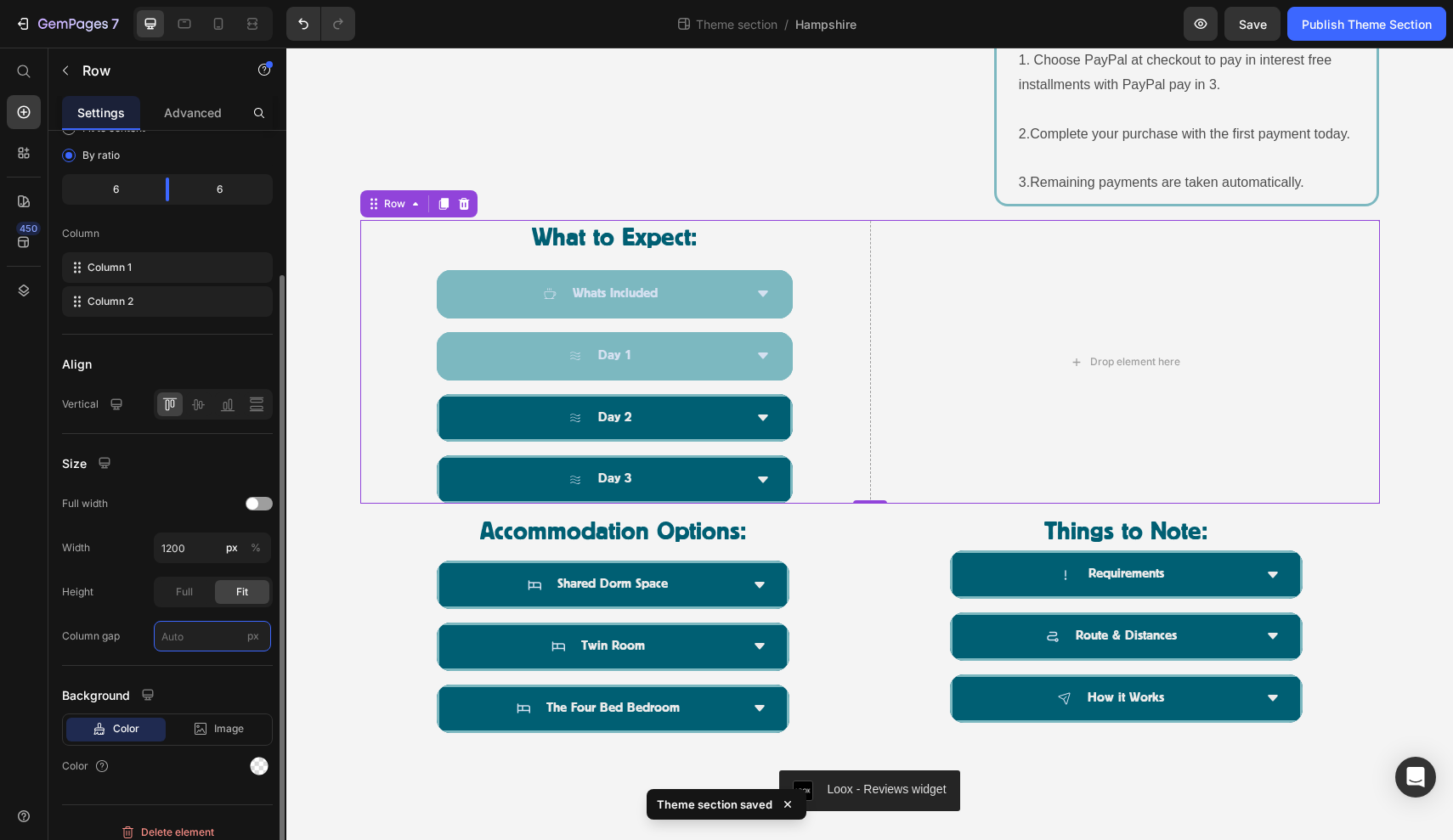 type on "5" 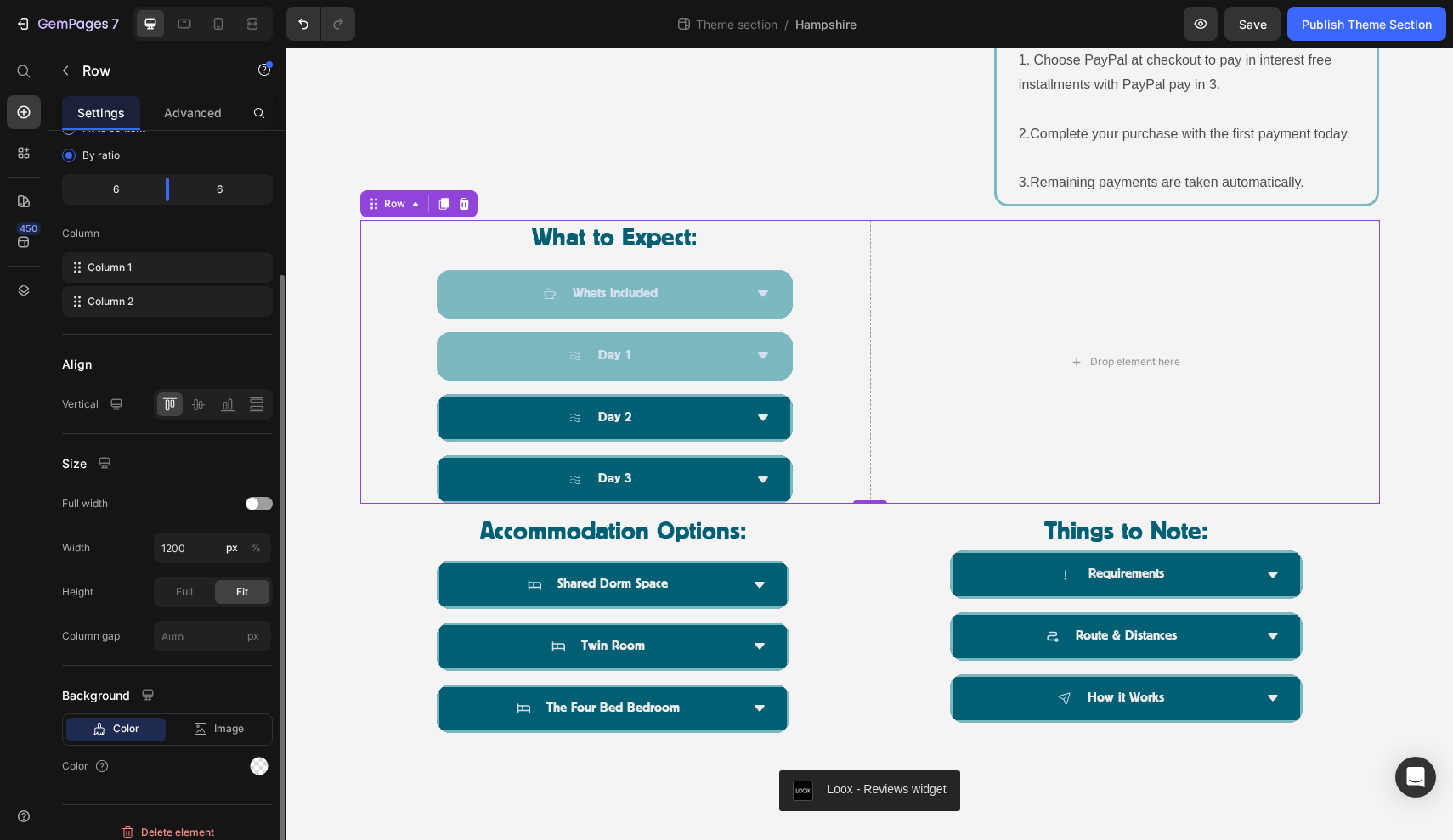 type on "8" 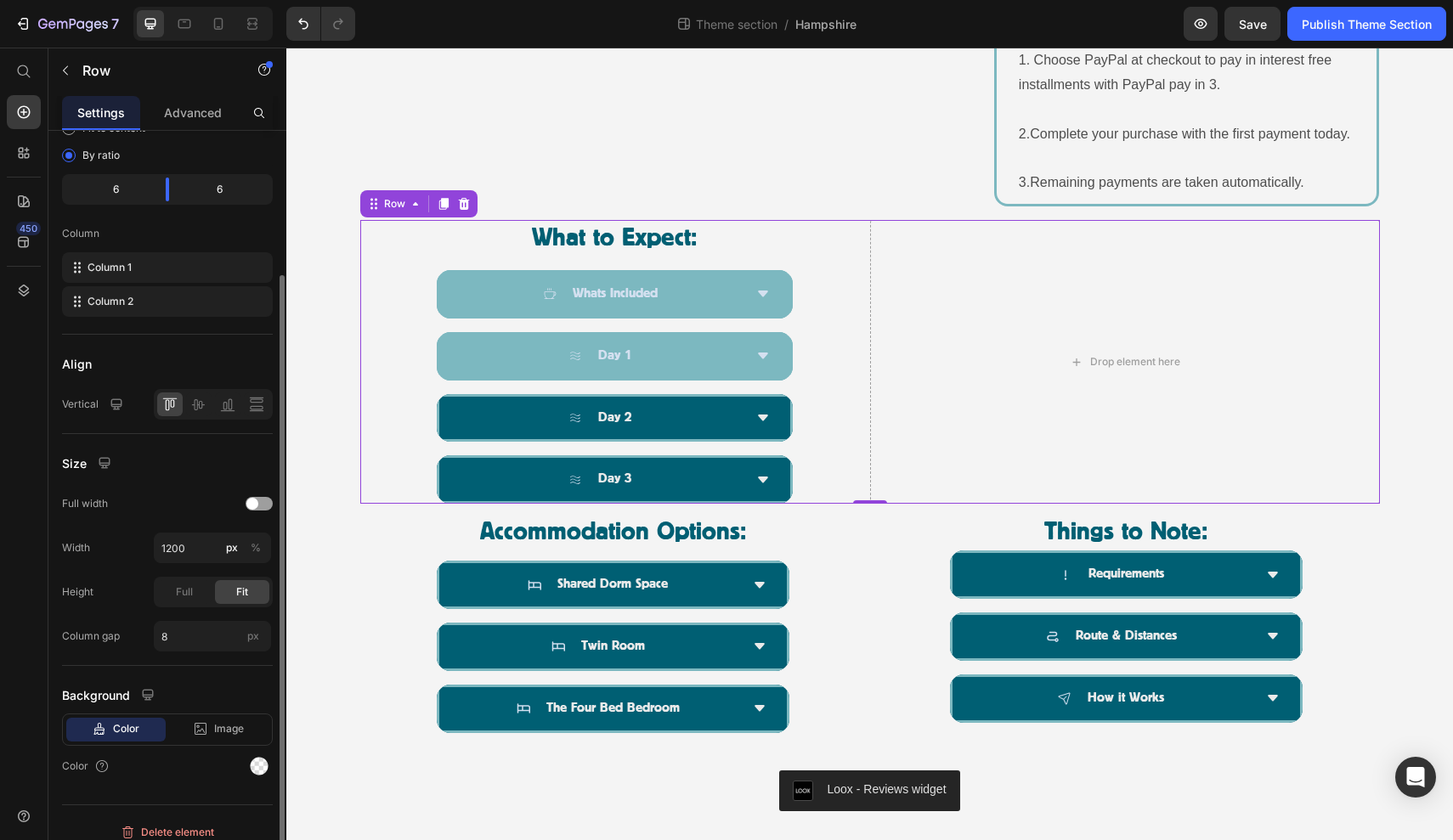 click on "Column gap 8 px" 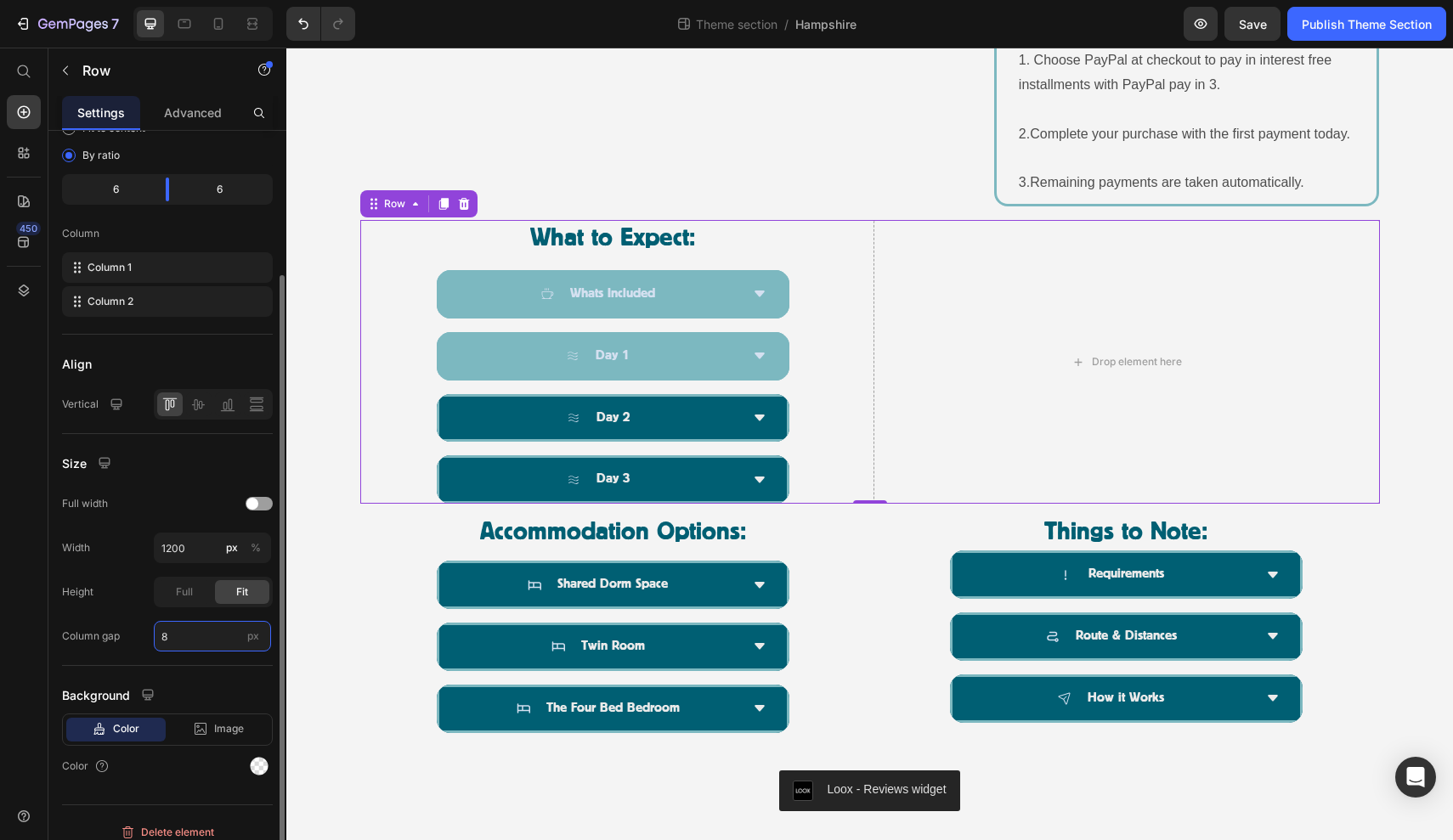 click on "8" at bounding box center (212, 636) 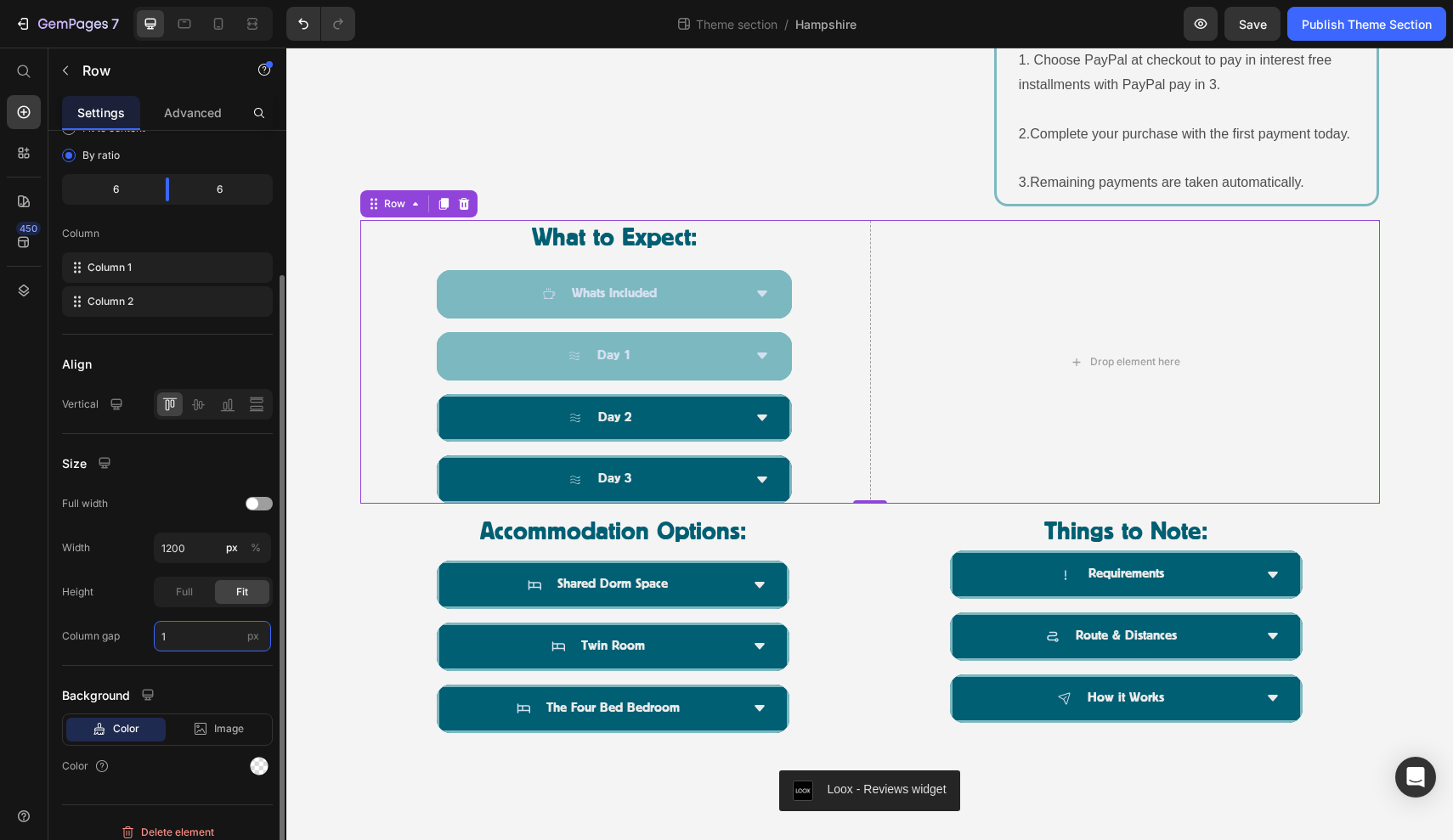 type on "1" 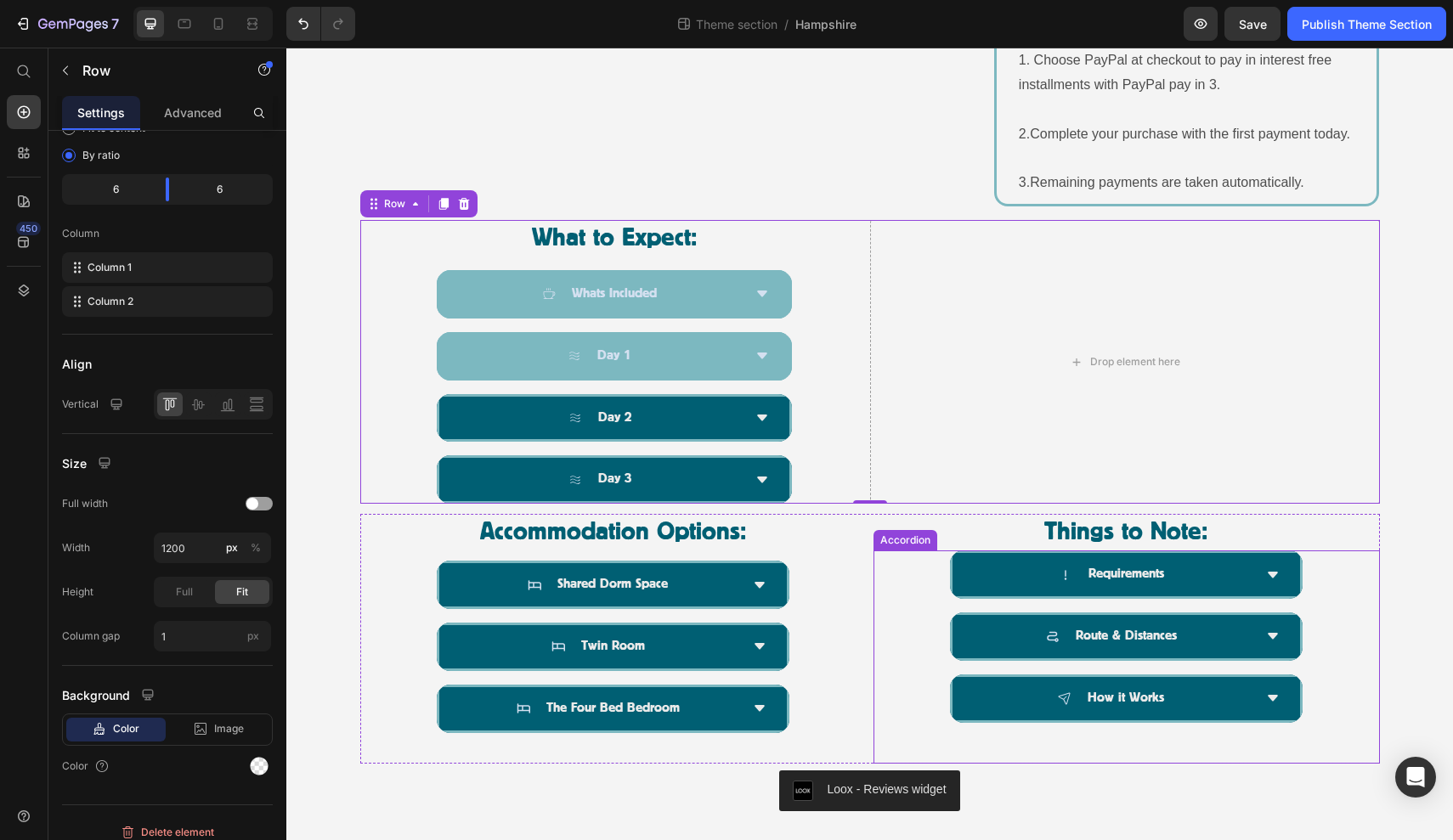 click on "How it Works" at bounding box center [1127, 698] 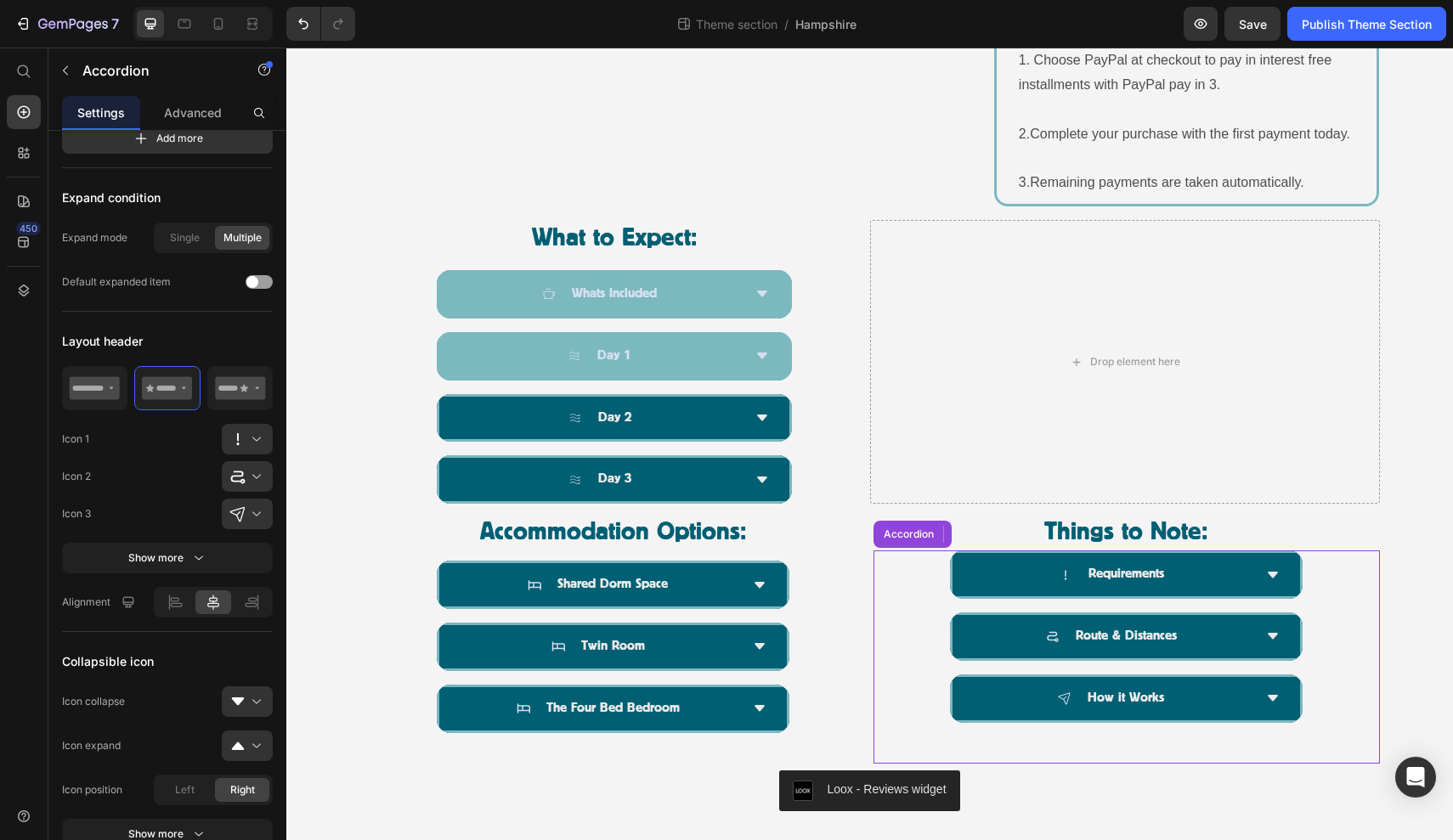 scroll, scrollTop: 0, scrollLeft: 0, axis: both 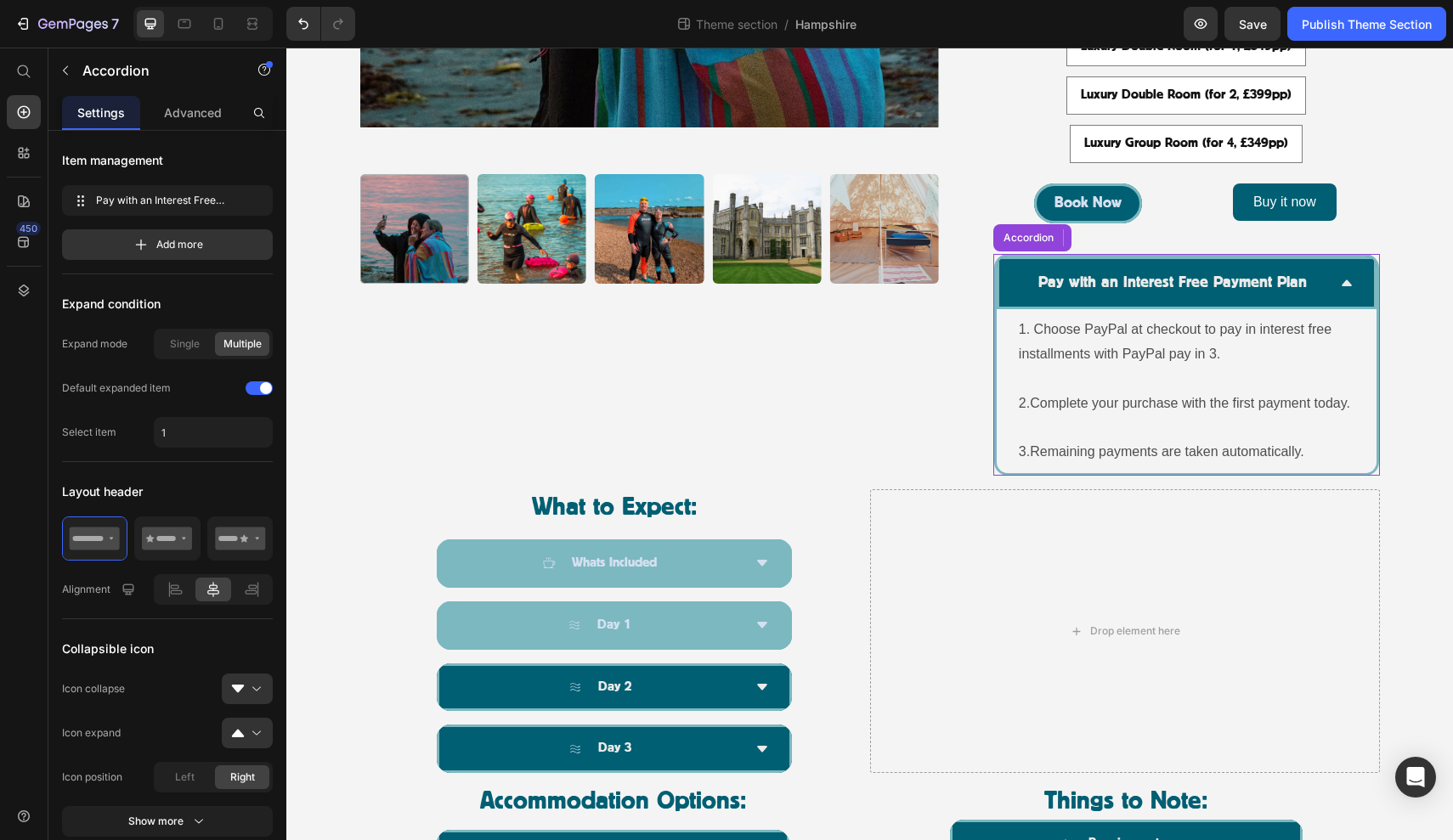 click on "Pay with an Interest Free Payment Plan" at bounding box center [1173, 283] 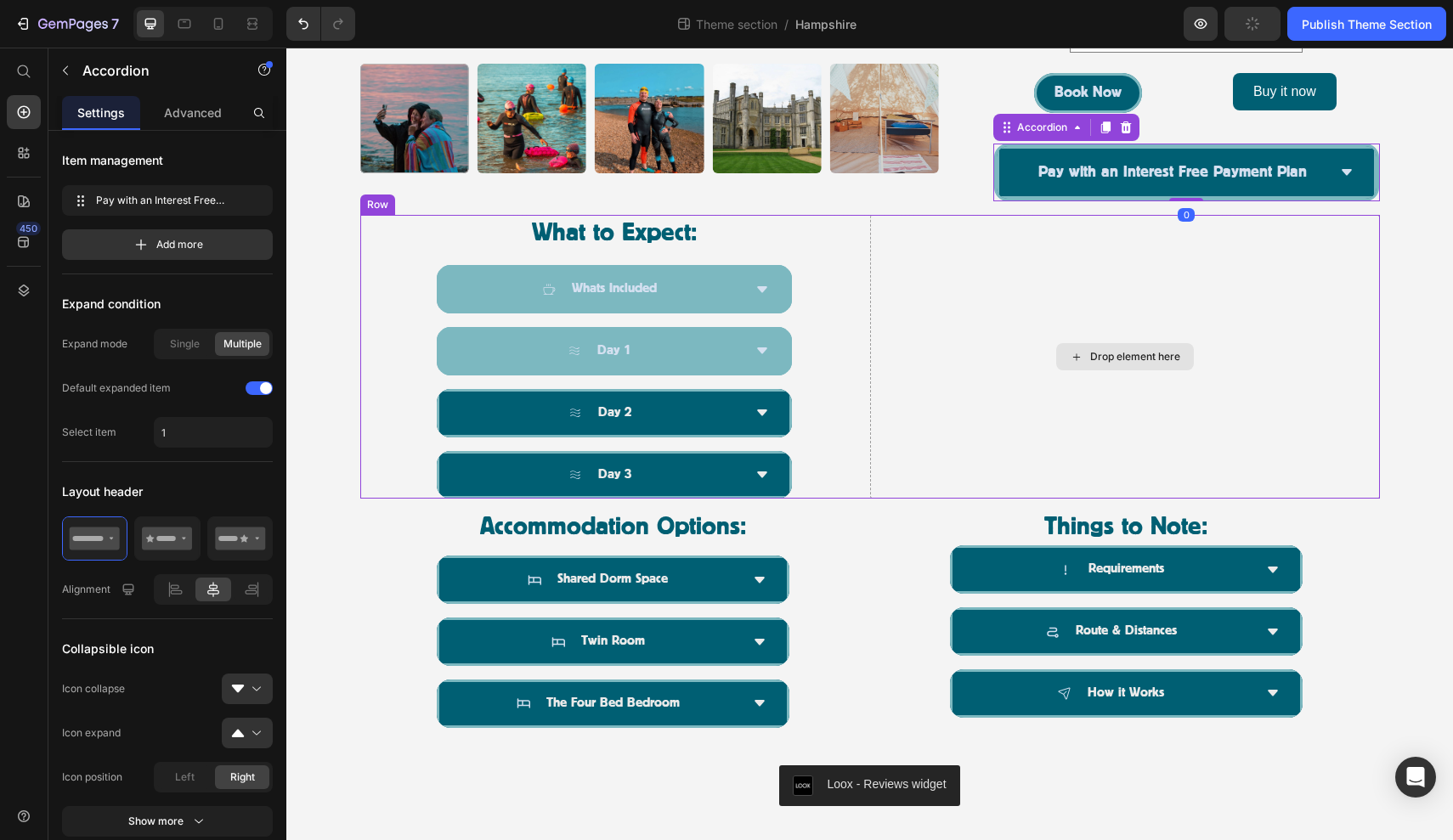 scroll, scrollTop: 807, scrollLeft: 0, axis: vertical 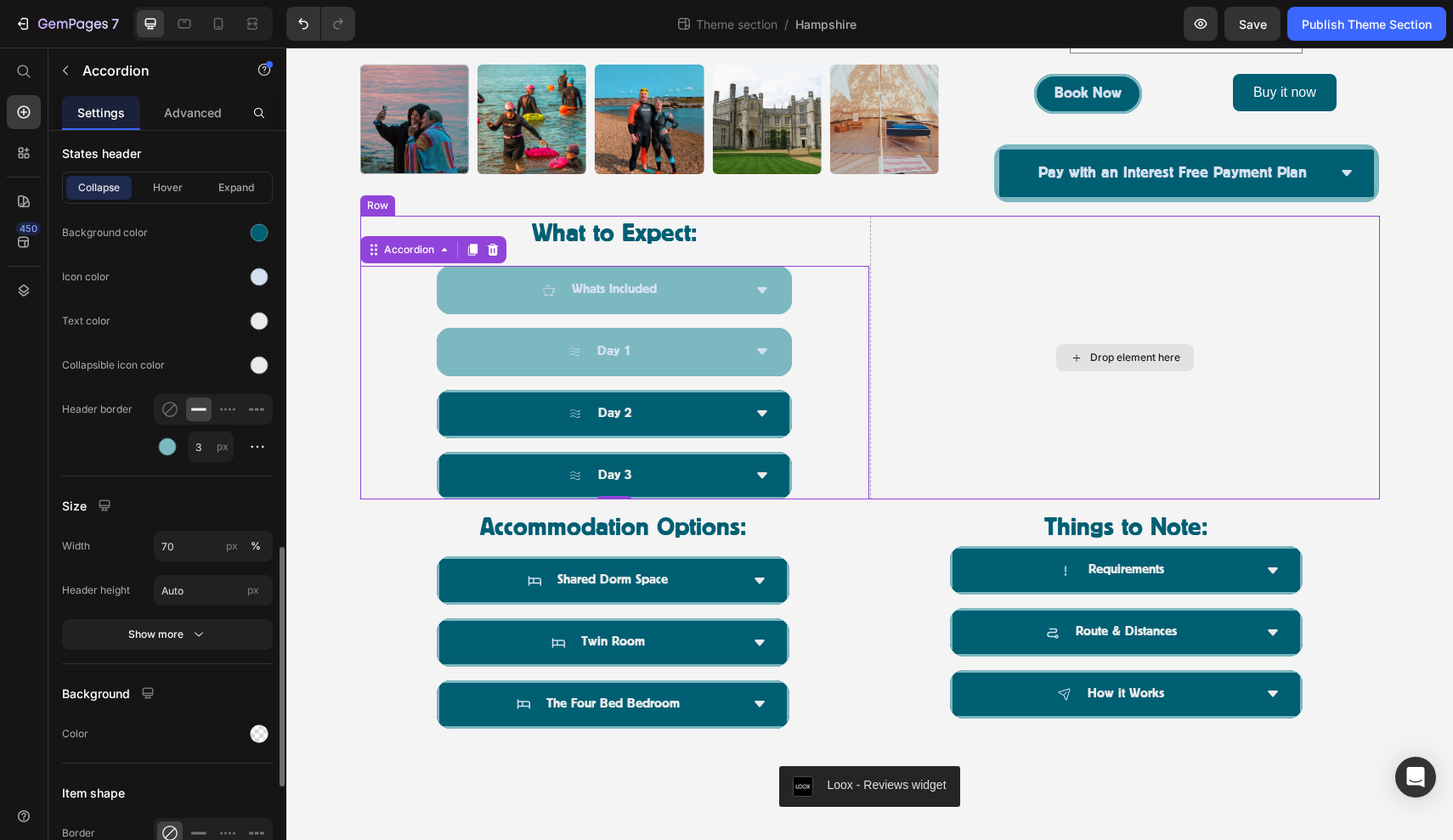 click on "Drop element here" at bounding box center (1125, 358) 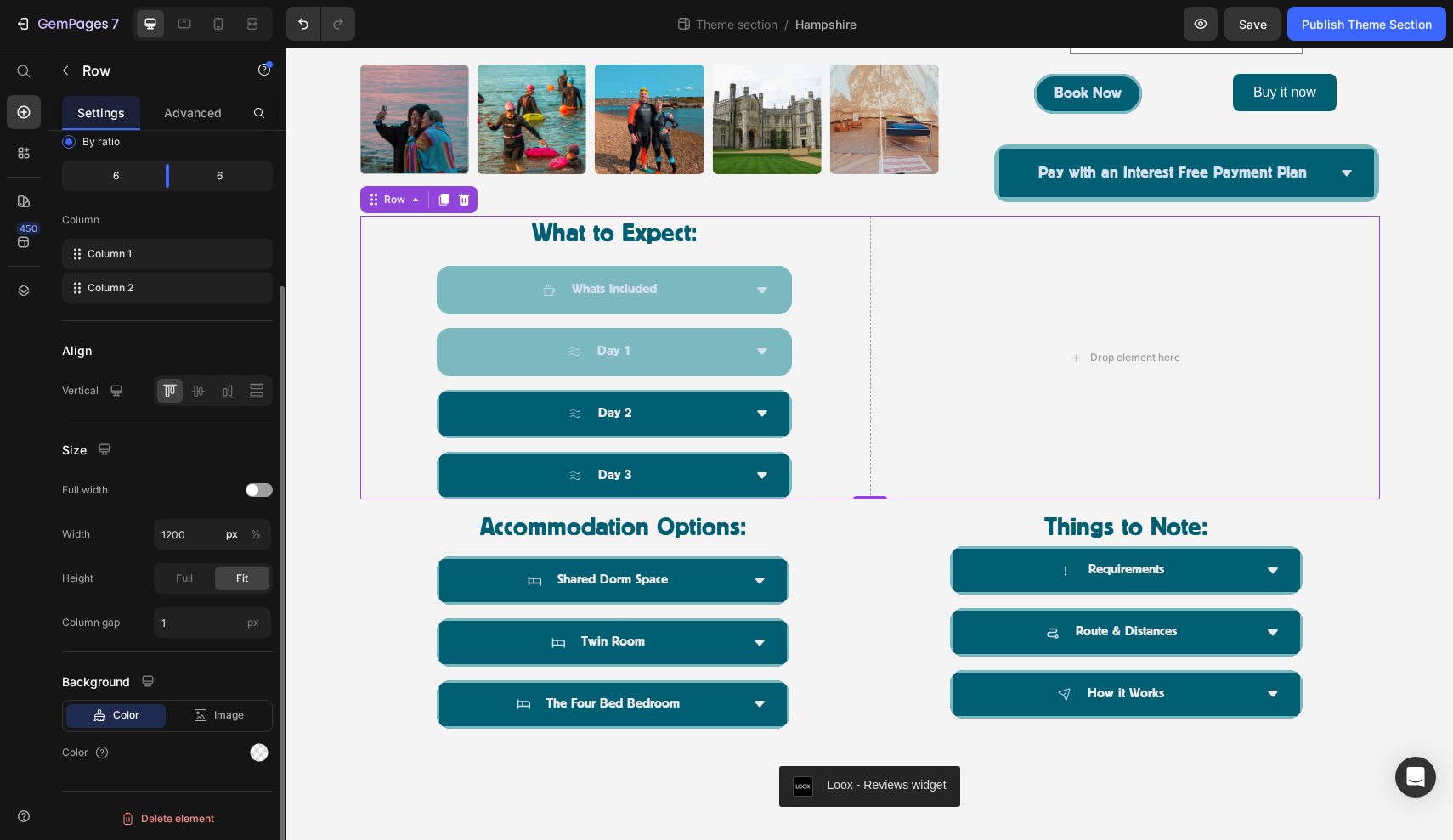 scroll, scrollTop: 194, scrollLeft: 0, axis: vertical 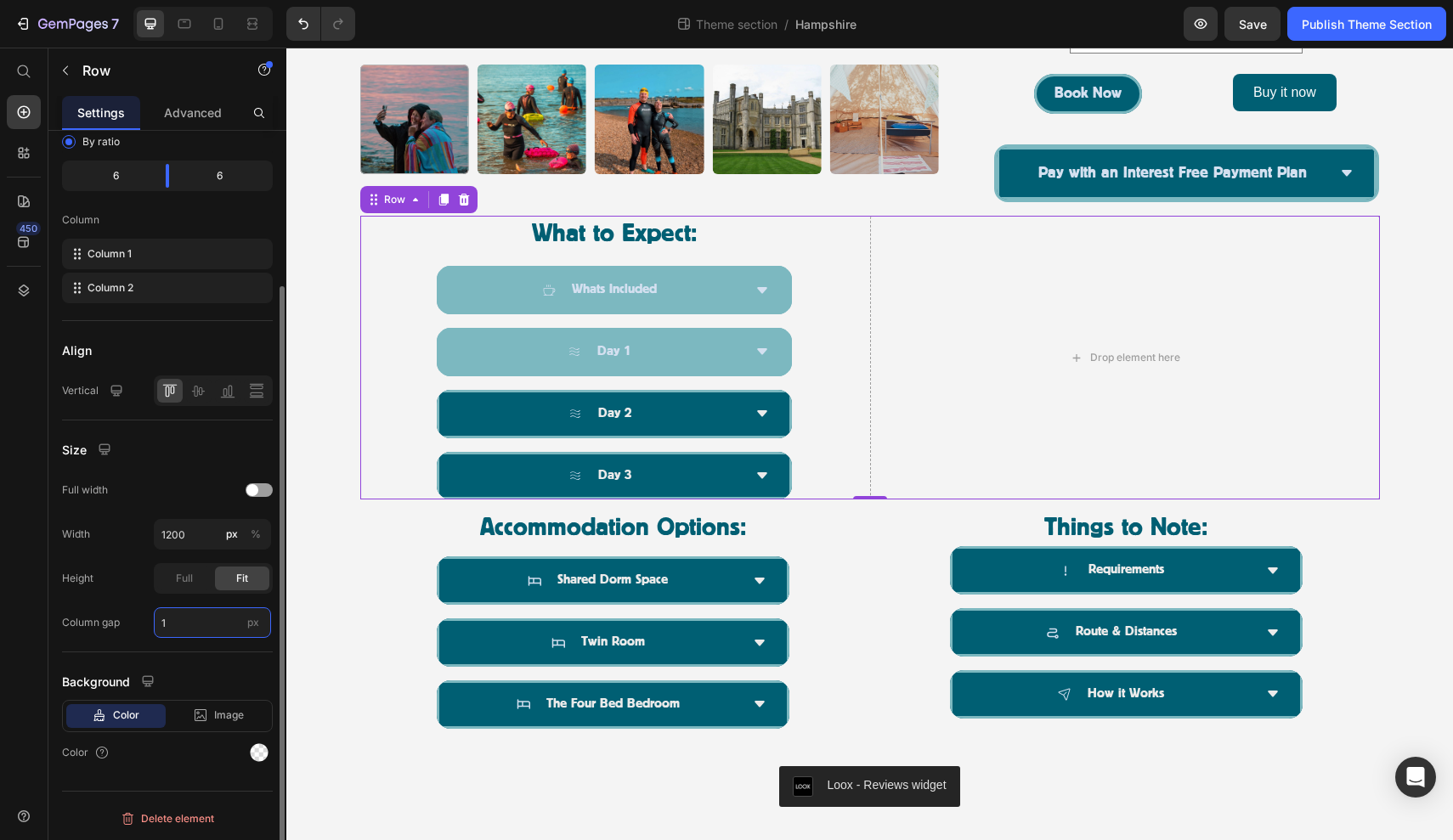 click on "1" at bounding box center (212, 623) 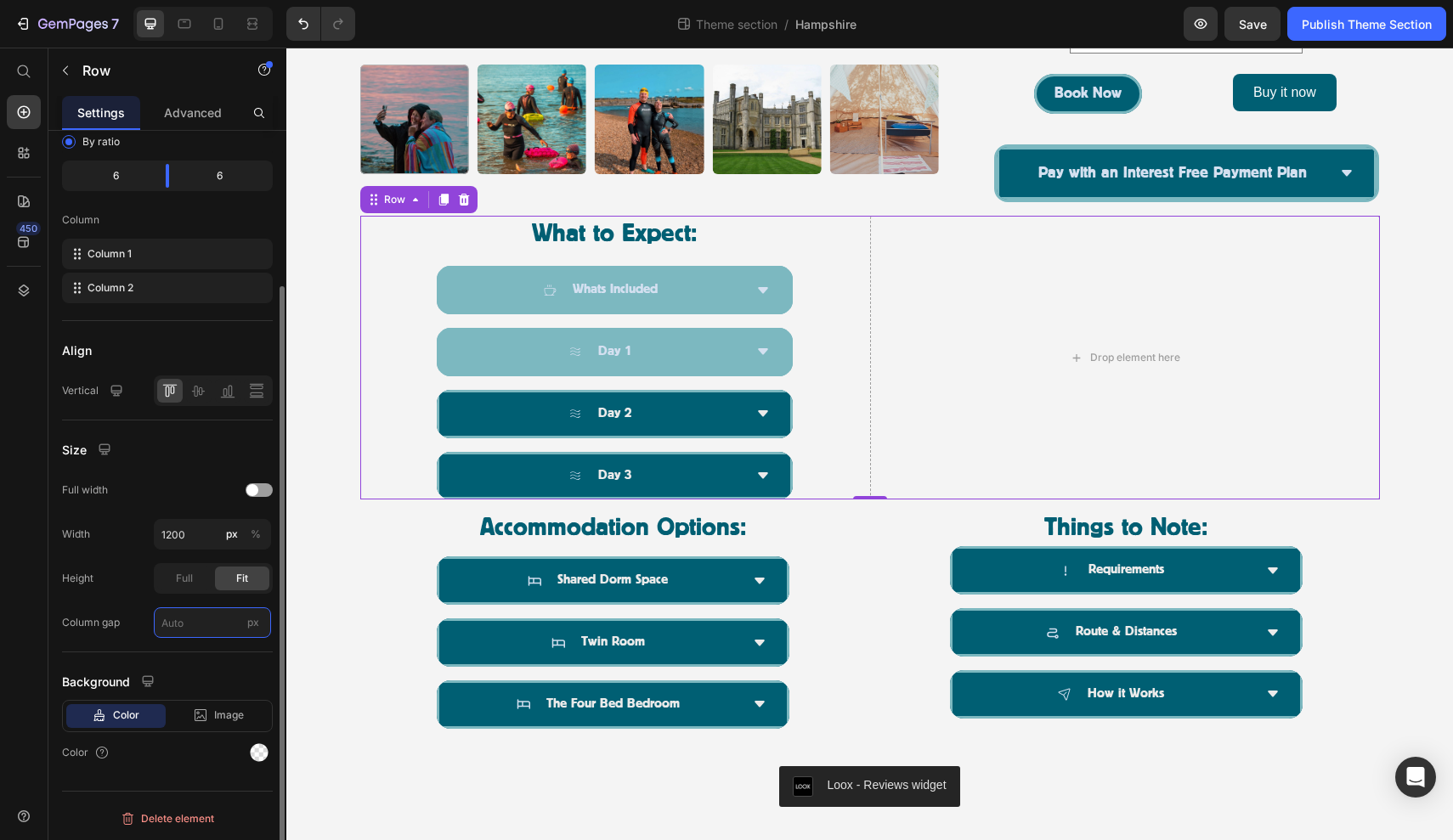 type on "8" 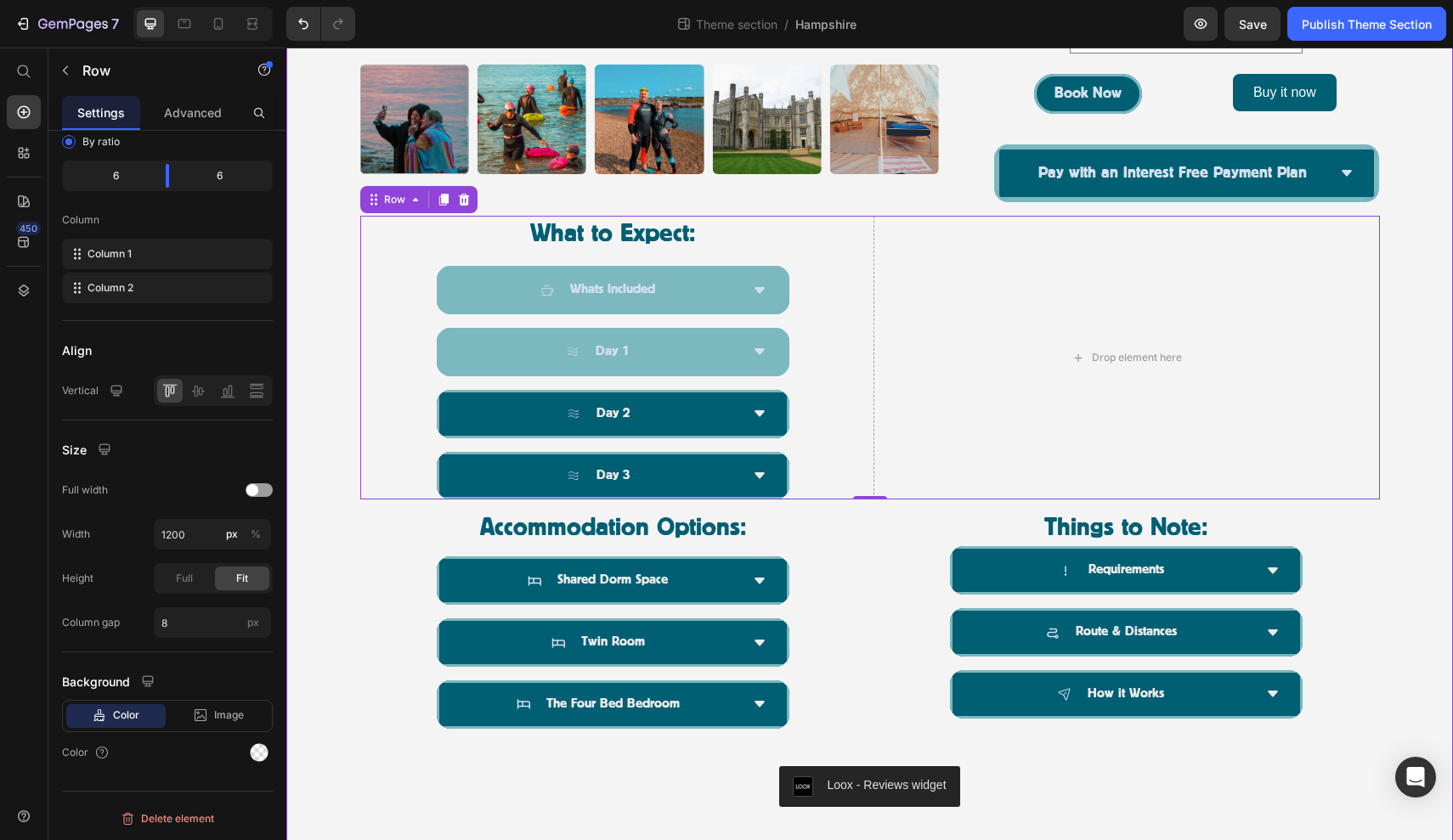 click on "Product Images The Castle to Castle Challenge, Dorset  & New Forest National Park | [DATE] Product Title Icon Icon Icon Icon Icon Icon List
Drop element here Row Embark on an epic three-day wild swimming challenge along the south coast, journeying from  Highcliffe Castle in Dorset to Hurst Castle in Hampshire.  With favourable tides and expert guidance, this unforgettable swim offers the perfect blend of adventure, community, and coastal beauty. Over three days, you’ll complete a series of stunning point-to-point swims totalling approximately  [DISTANCE]km .  Shorter distance options are available each day ([DISTANCE]km or [DISTANCE]km) , making the challenge adaptable to a range of swim levels. Whether you’re pushing your limits or joining for the camaraderie and scenery, this event is designed to support and empower. Text Block £[PRICE] Product Price Row Package Options: Swim Only Option (£[PRICE]pp) Swim Only Option (£[PRICE]pp) Swim Only Option (£[PRICE]pp) Book Now Add to Cart Row" at bounding box center [869, 44] 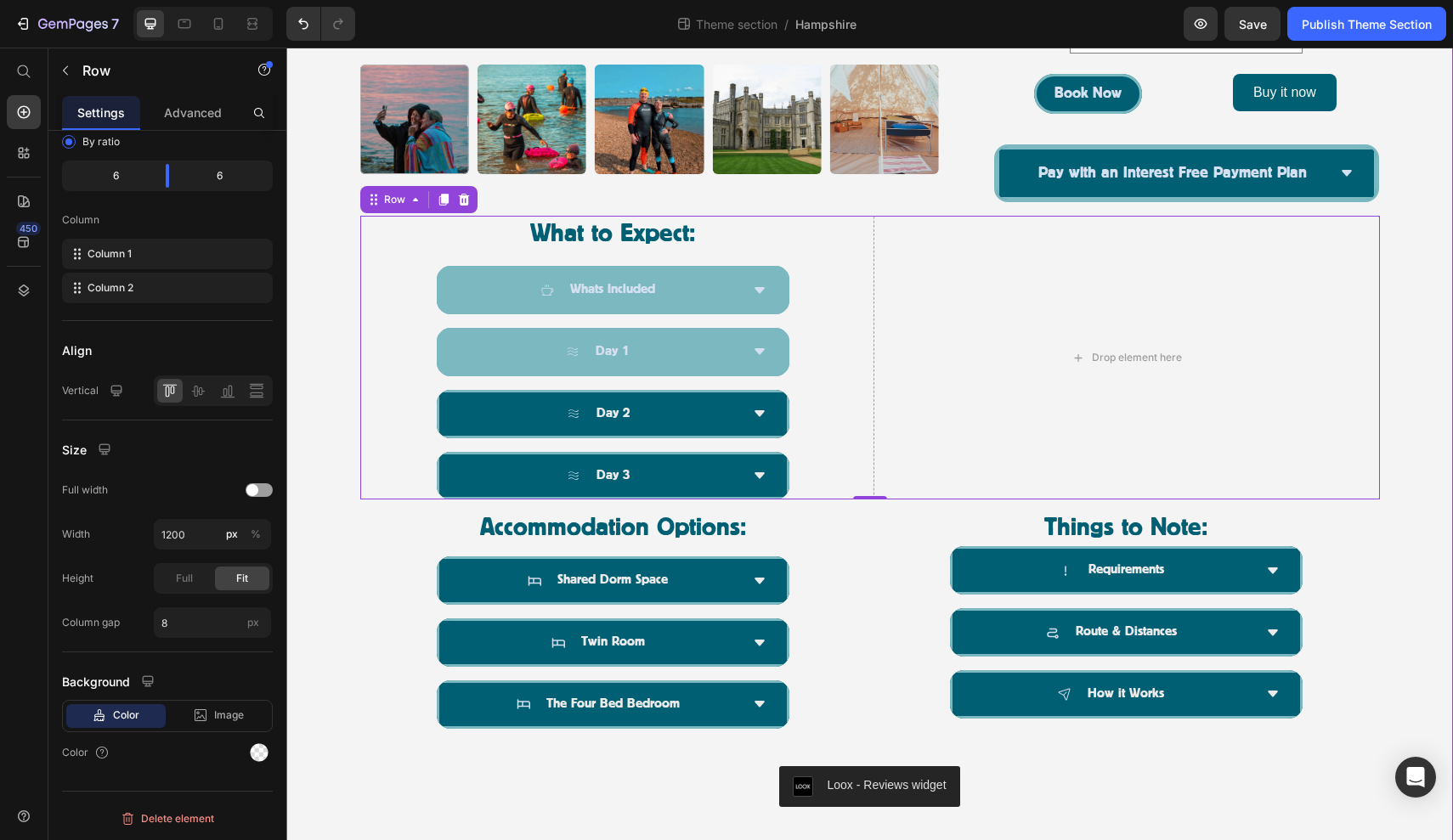 scroll, scrollTop: 0, scrollLeft: 0, axis: both 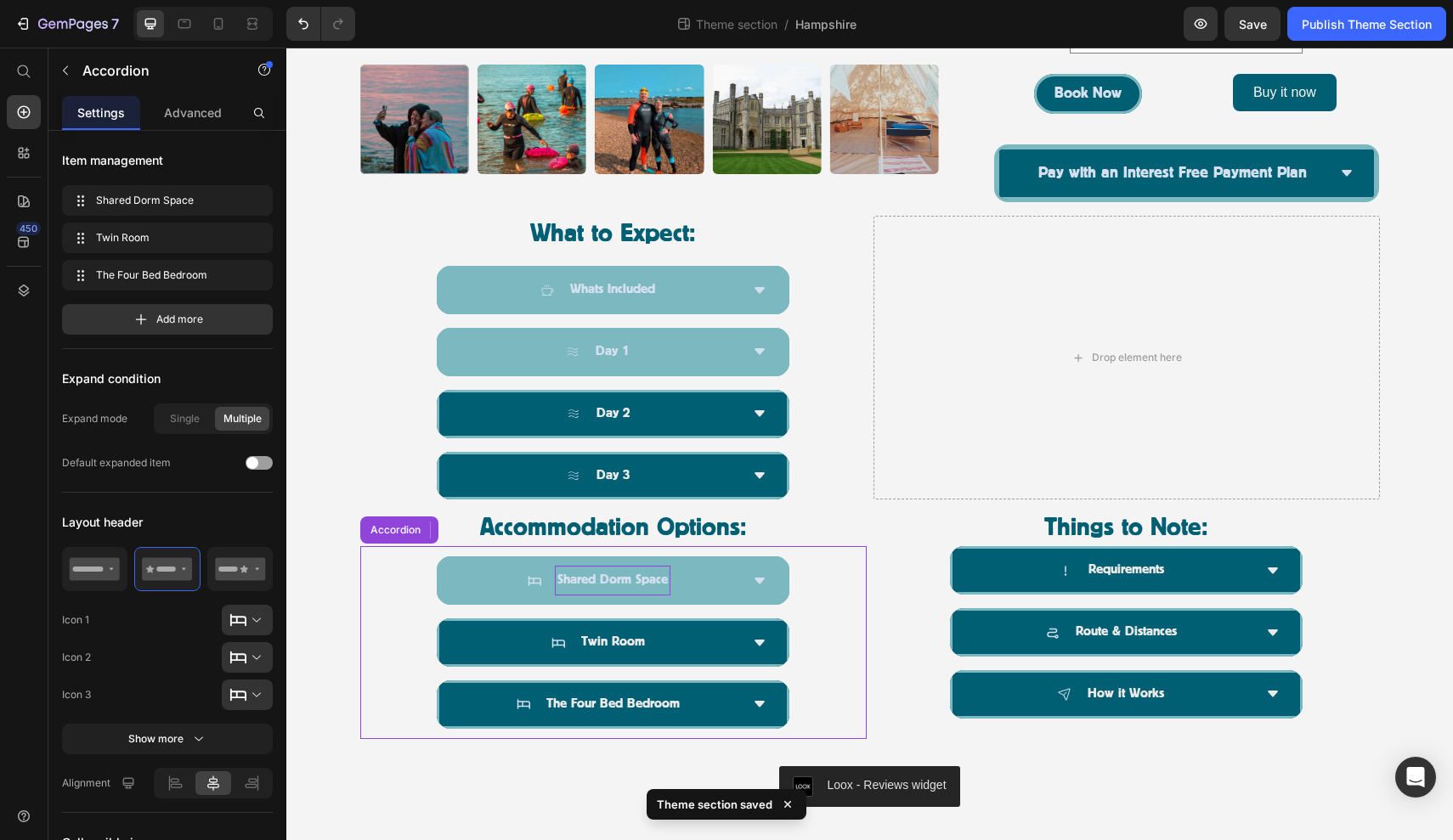 click on "Shared Dorm Space" at bounding box center [613, 580] 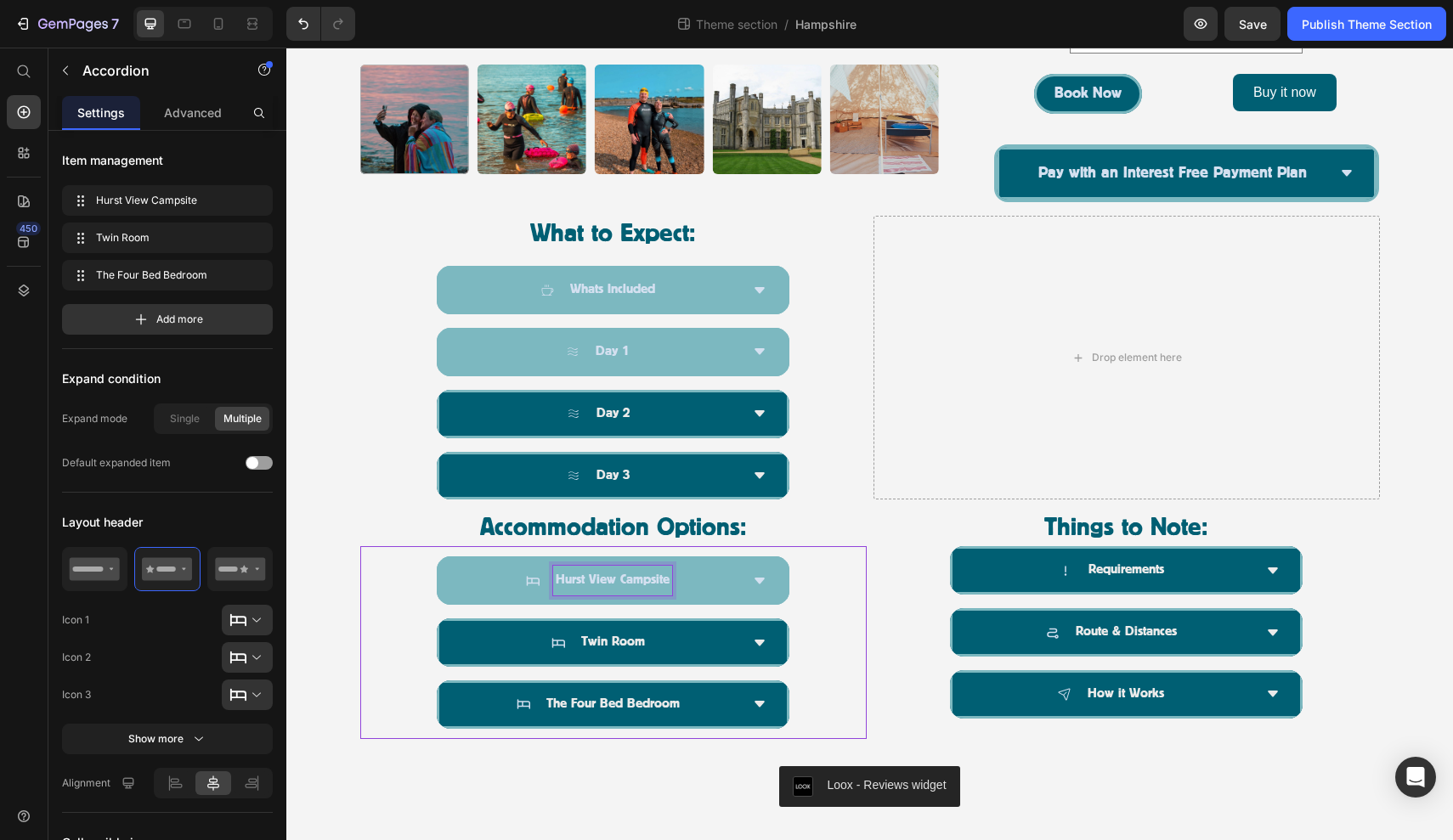 click on "Hurst View Campsite" at bounding box center [613, 580] 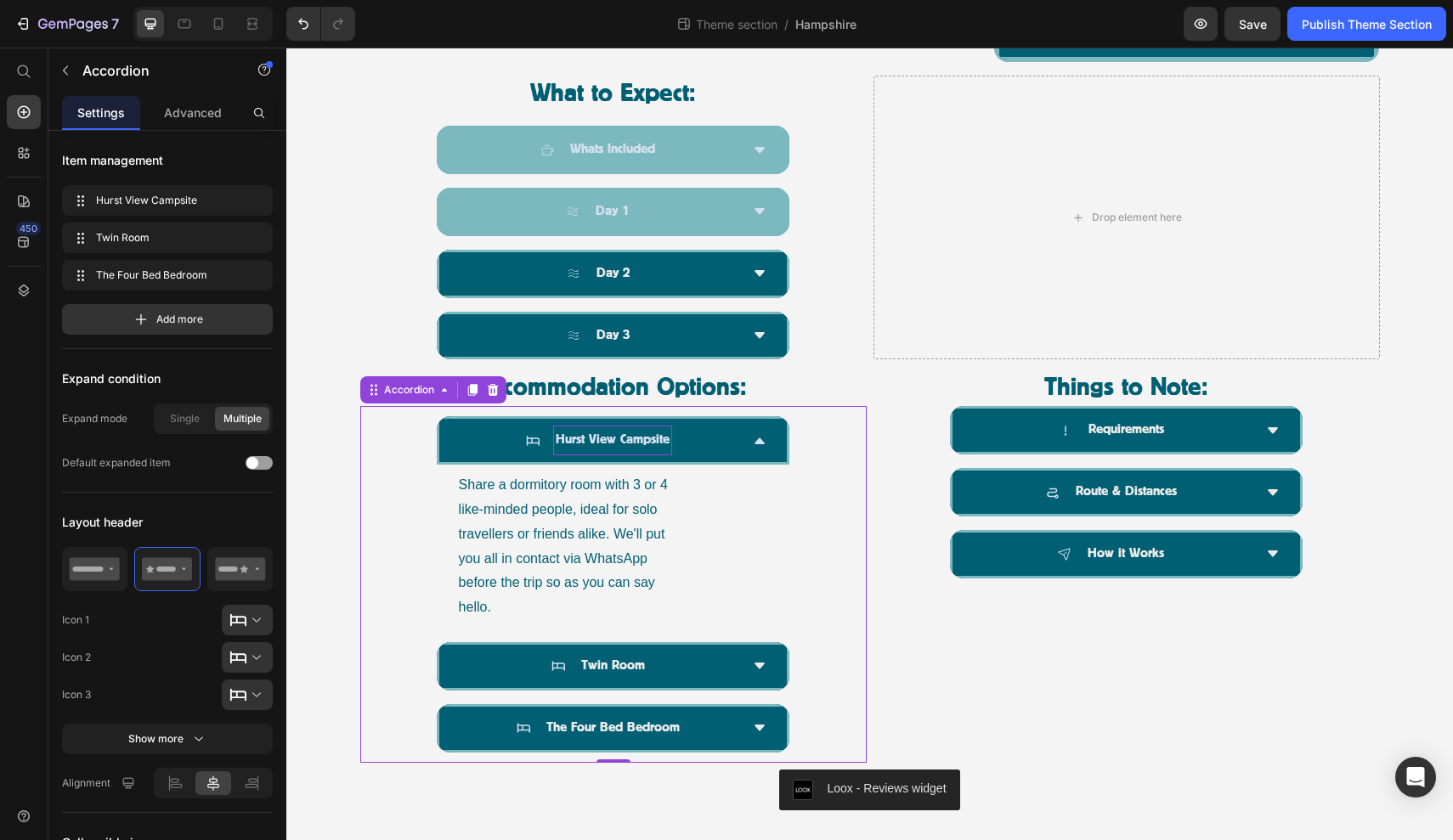 scroll, scrollTop: 946, scrollLeft: 0, axis: vertical 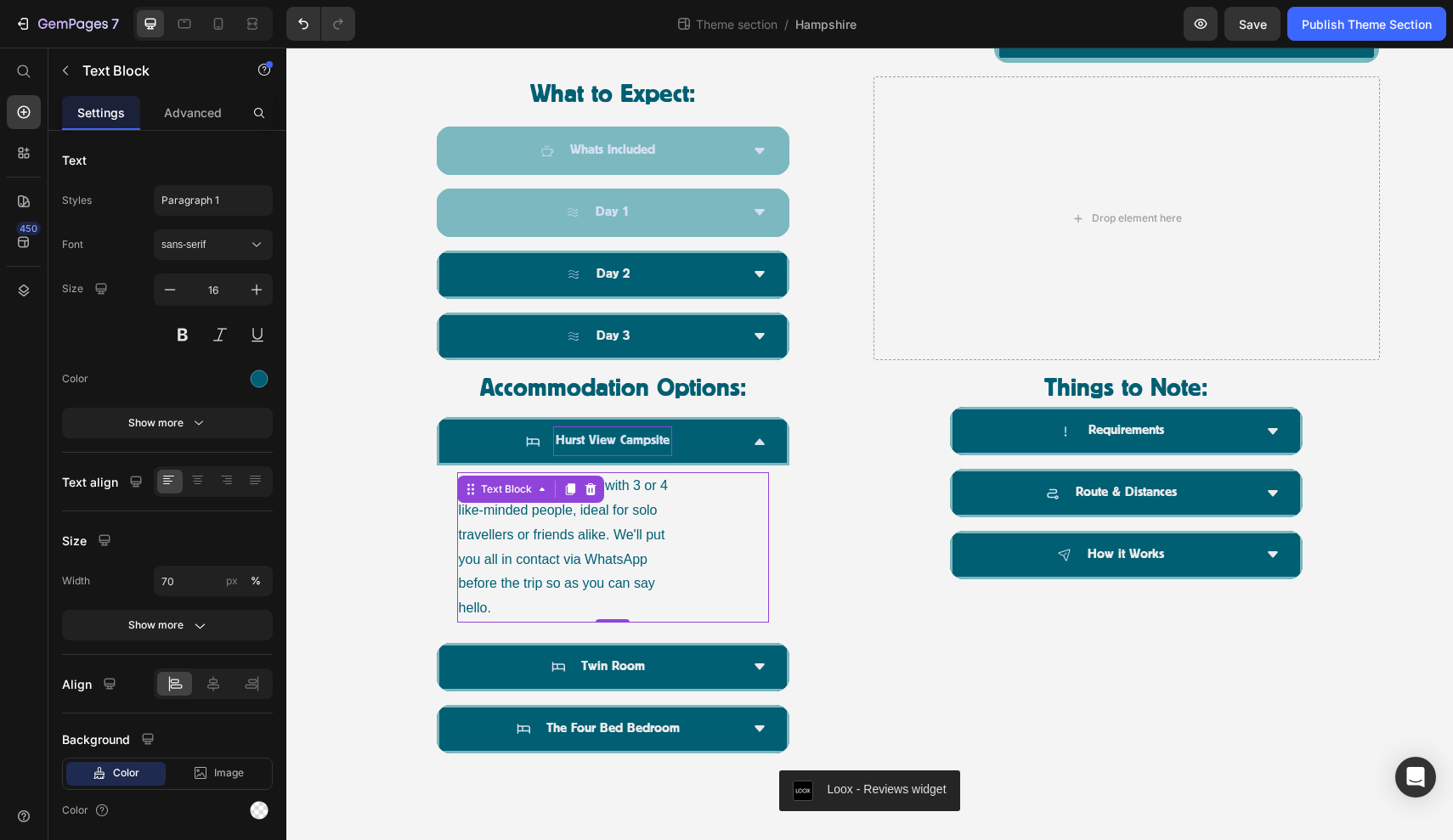 click on "Share a dormitory room with 3 or 4 like-minded people, ideal for solo travellers or friends alike. We'll put you all in contact via WhatsApp before the trip so as you can say hello." at bounding box center (566, 547) 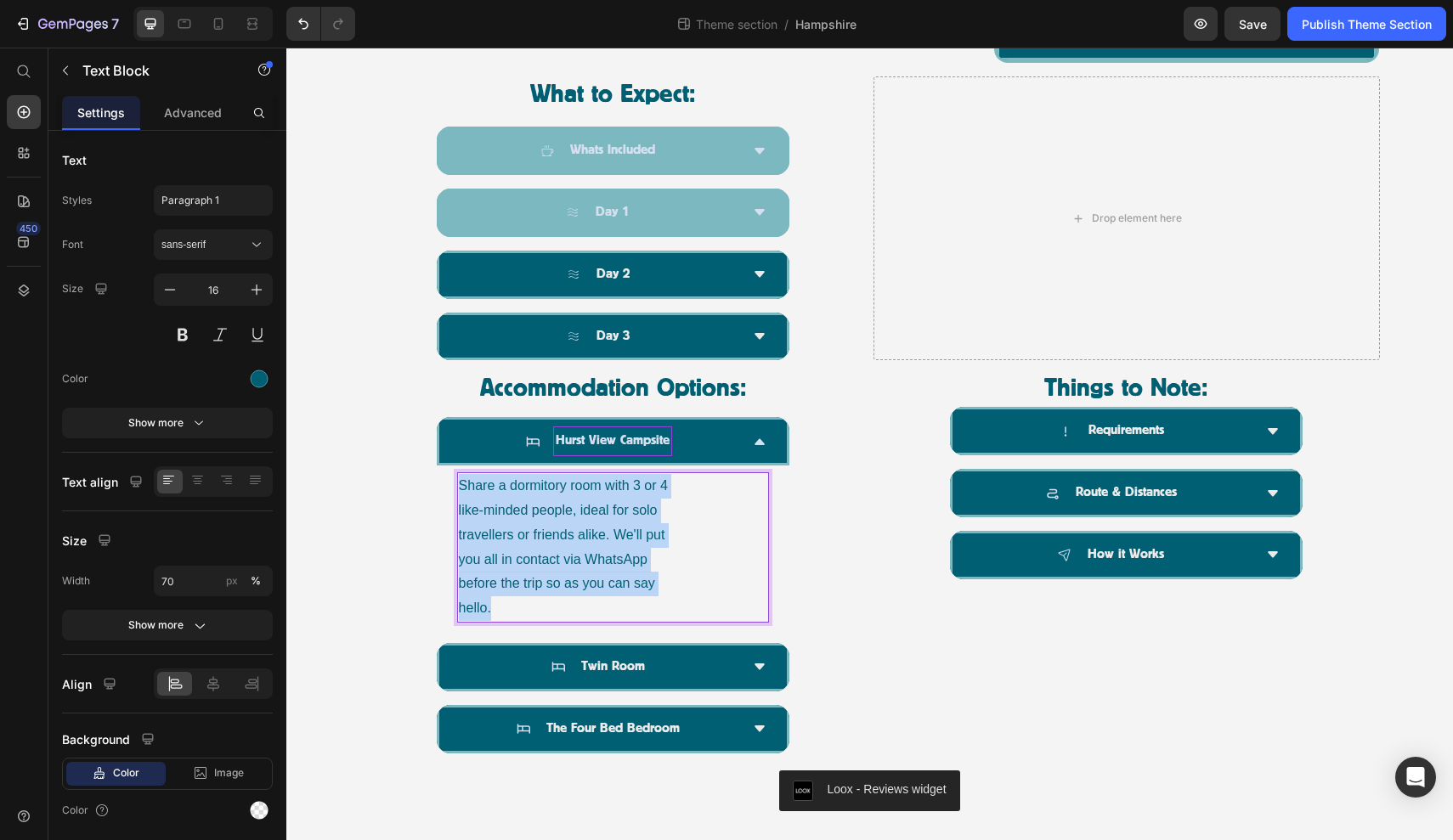 click on "Share a dormitory room with 3 or 4 like-minded people, ideal for solo travellers or friends alike. We'll put you all in contact via WhatsApp before the trip so as you can say hello." at bounding box center [566, 547] 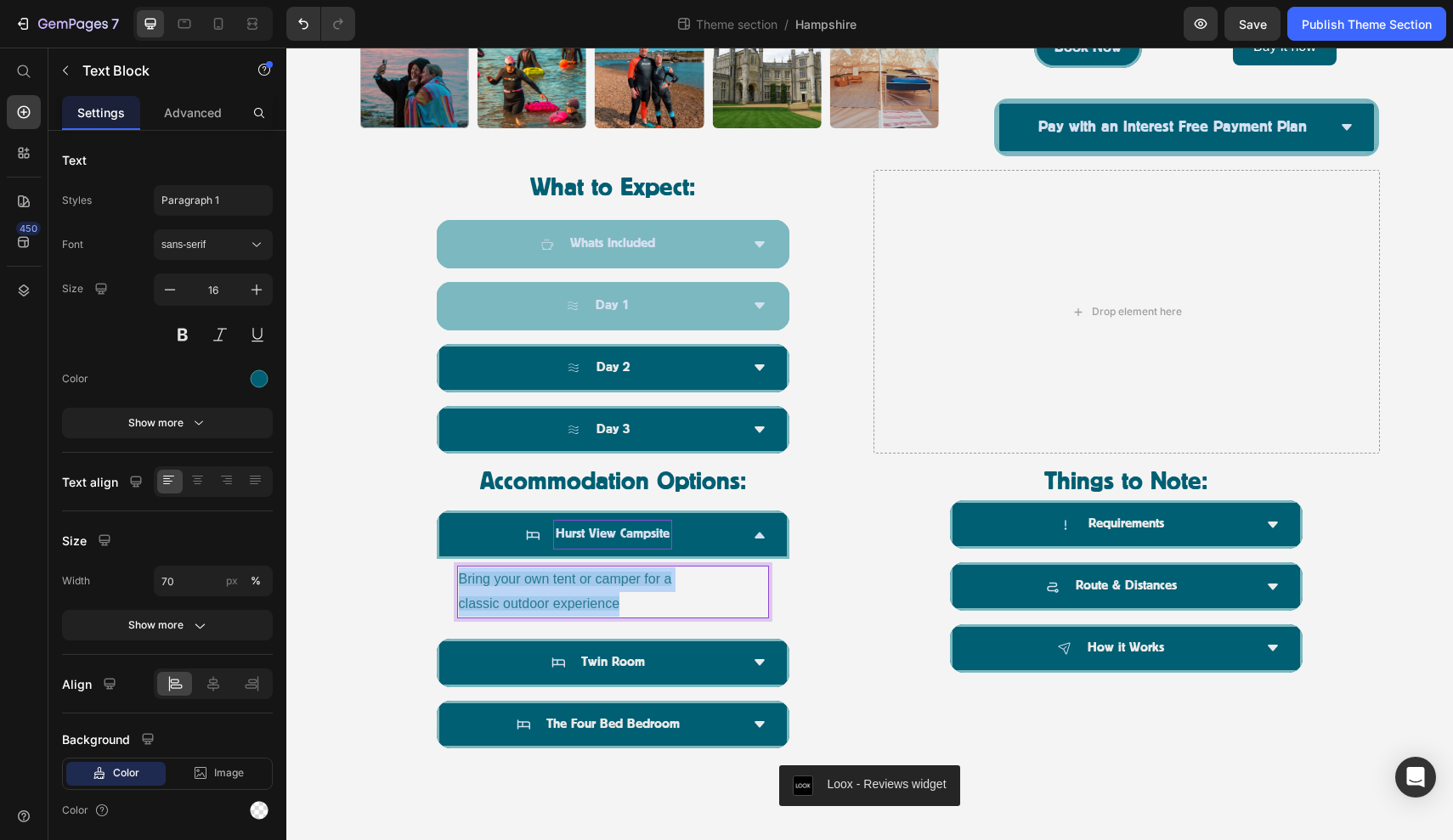 scroll, scrollTop: 851, scrollLeft: 0, axis: vertical 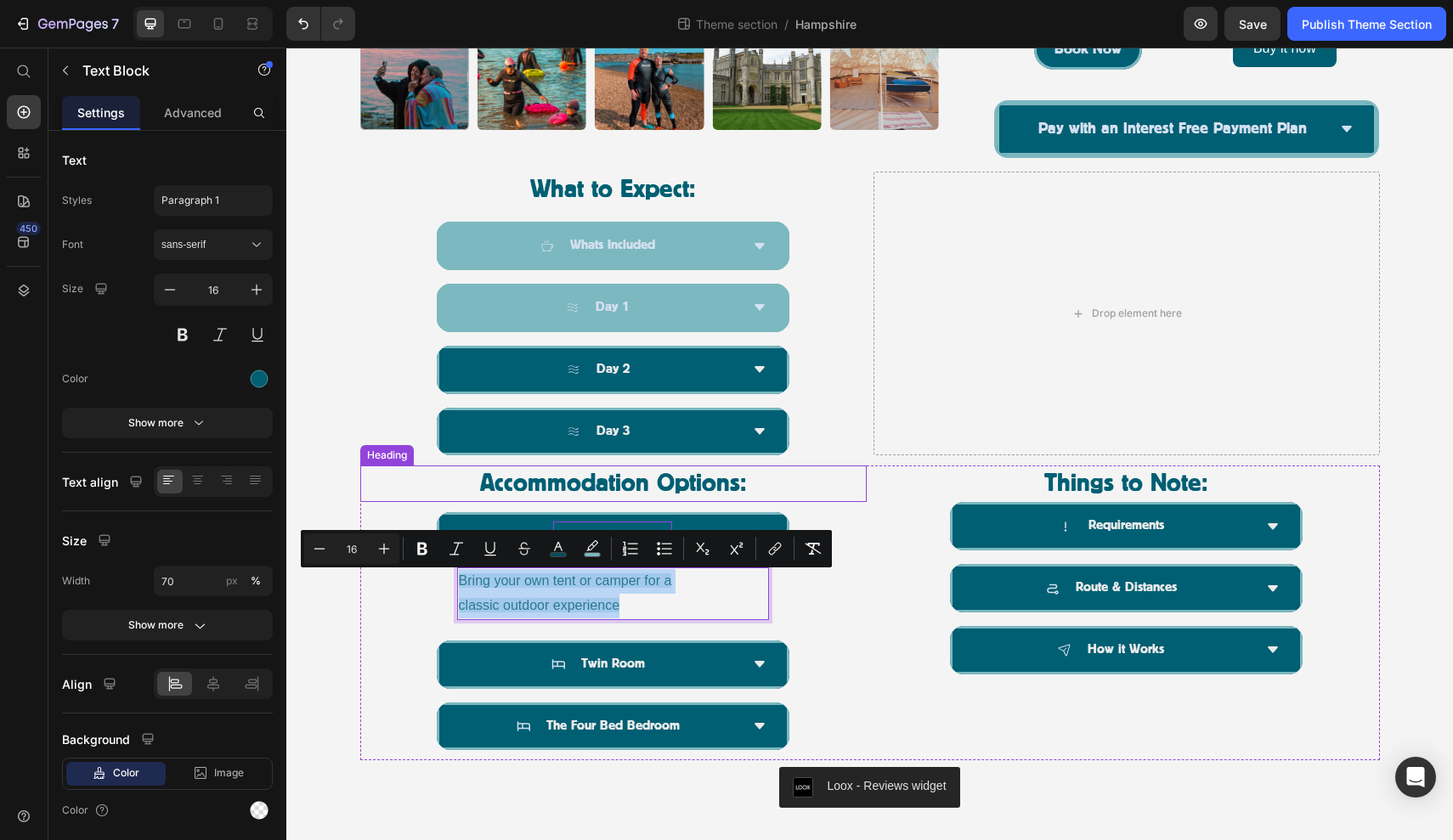 drag, startPoint x: 647, startPoint y: 512, endPoint x: 438, endPoint y: 486, distance: 210.61102 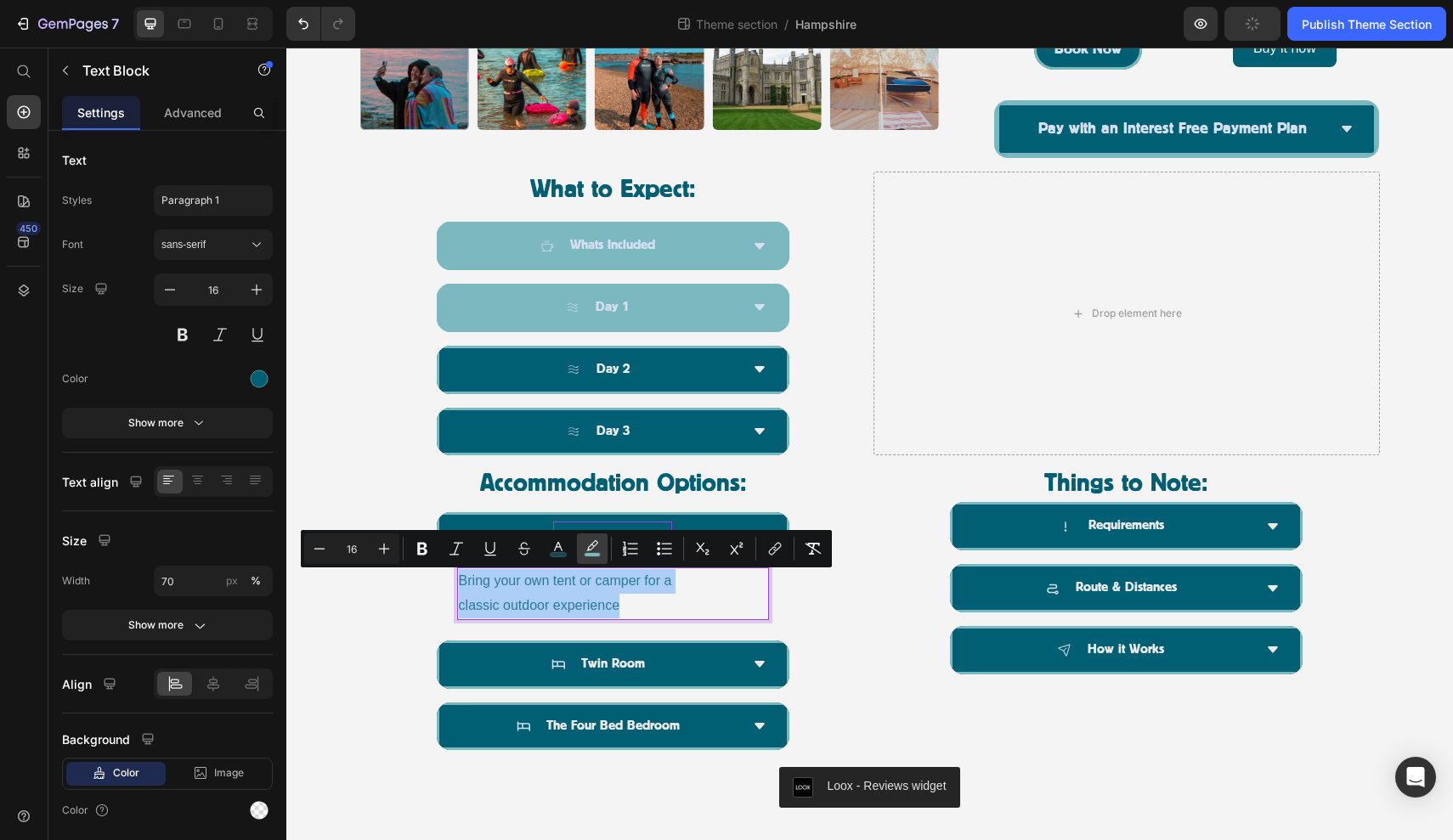 click on "color" at bounding box center [592, 549] 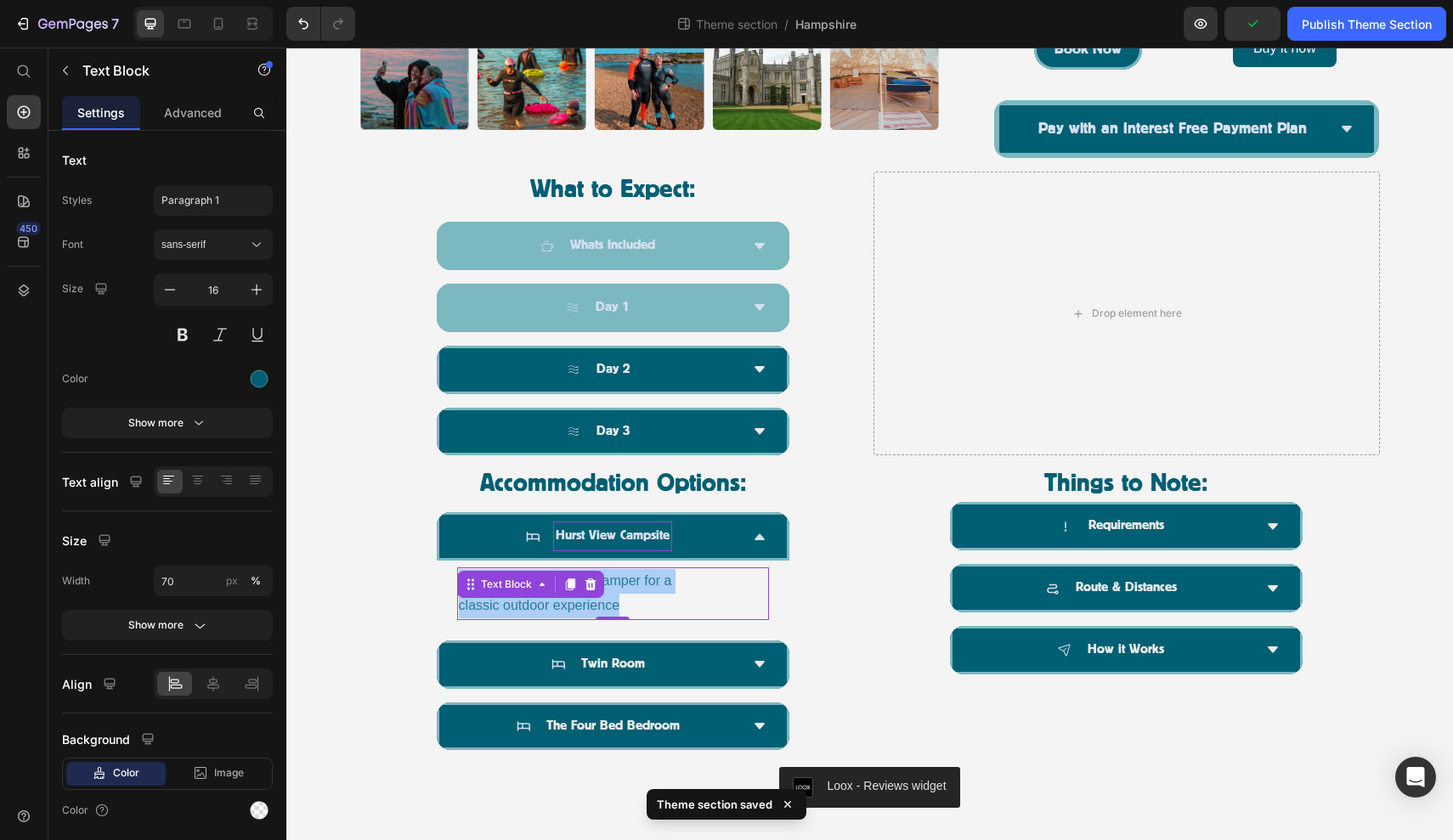 click on "Theme section saved" 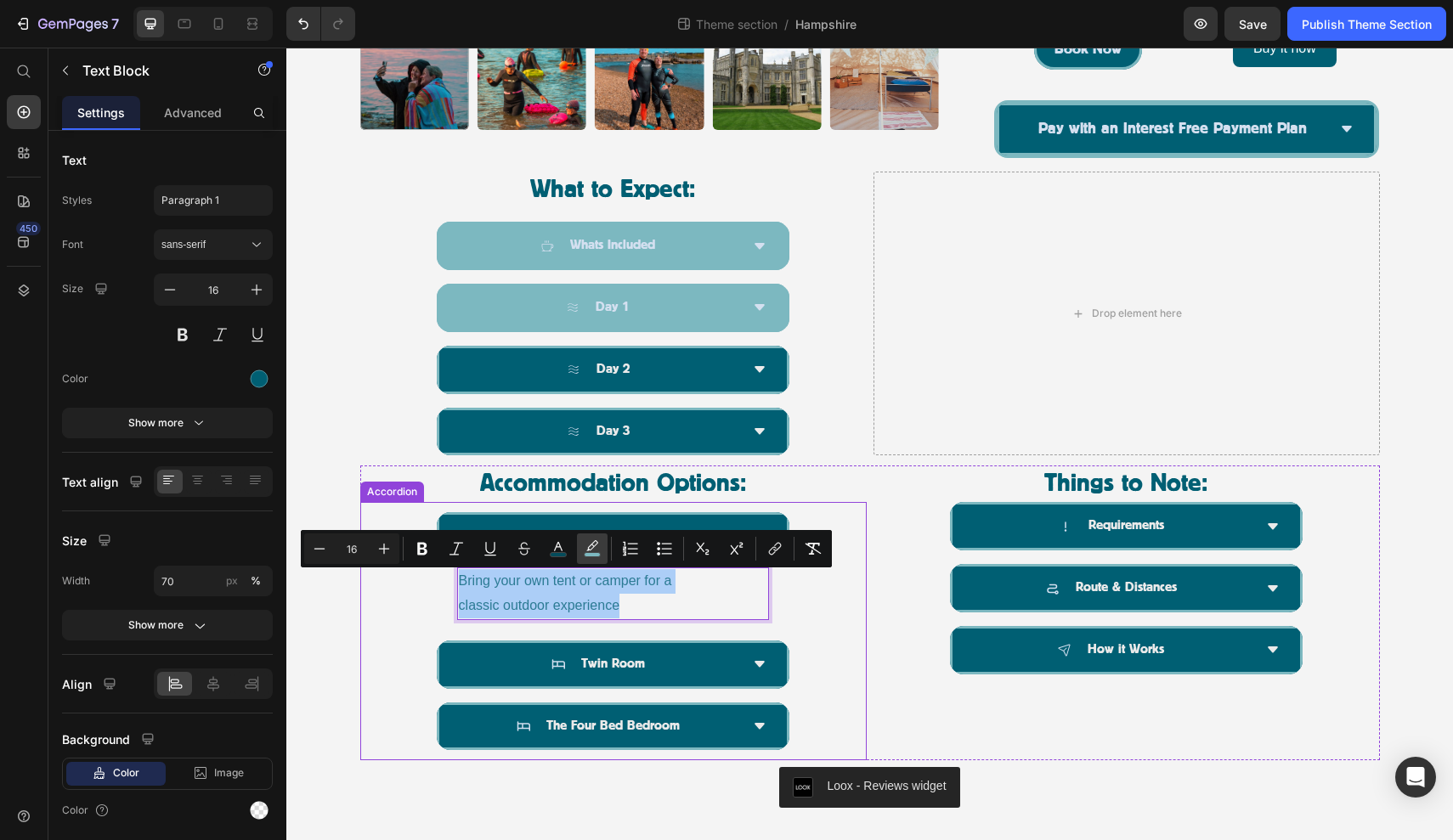 click 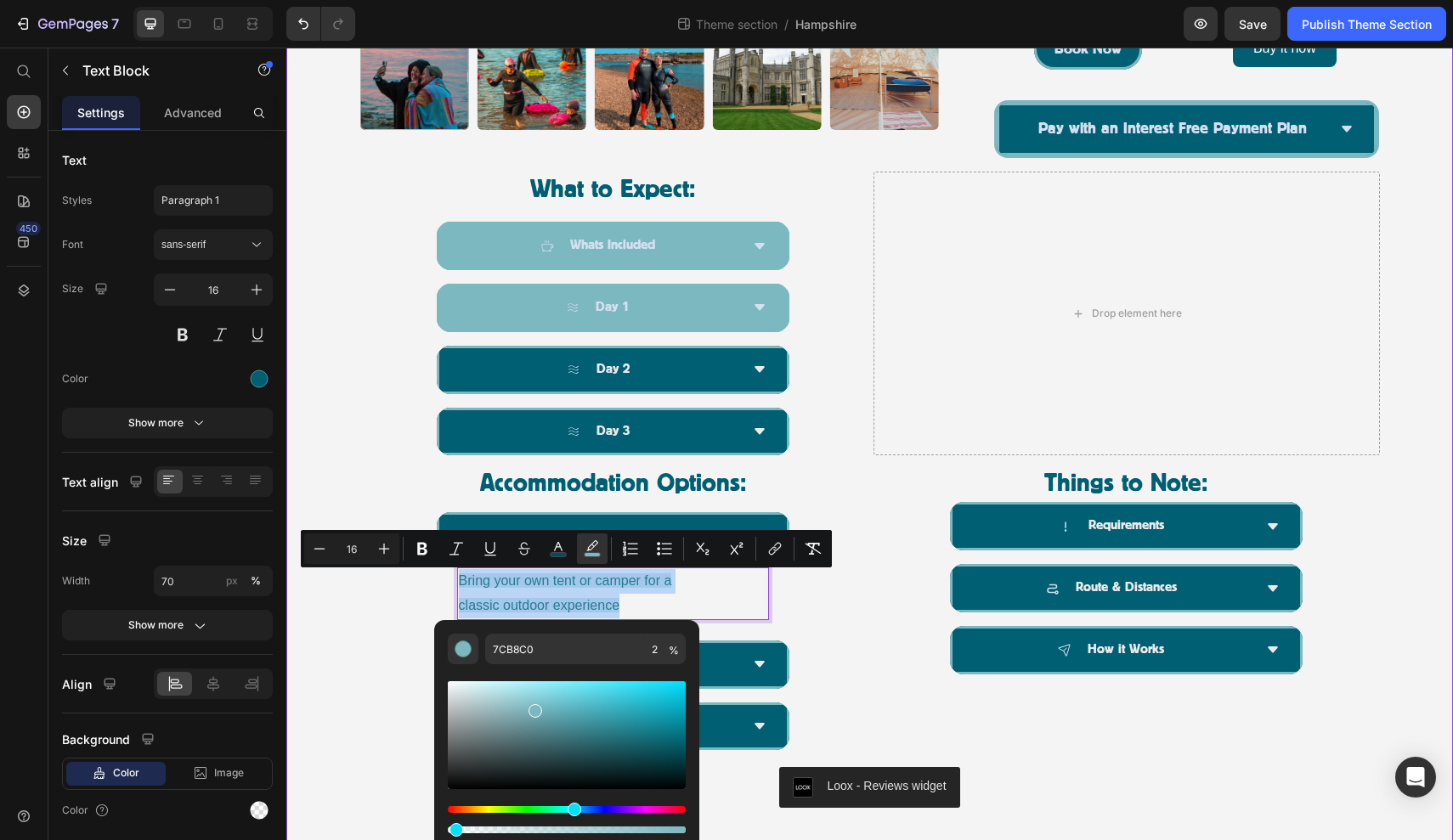 drag, startPoint x: 971, startPoint y: 882, endPoint x: 392, endPoint y: 825, distance: 581.79893 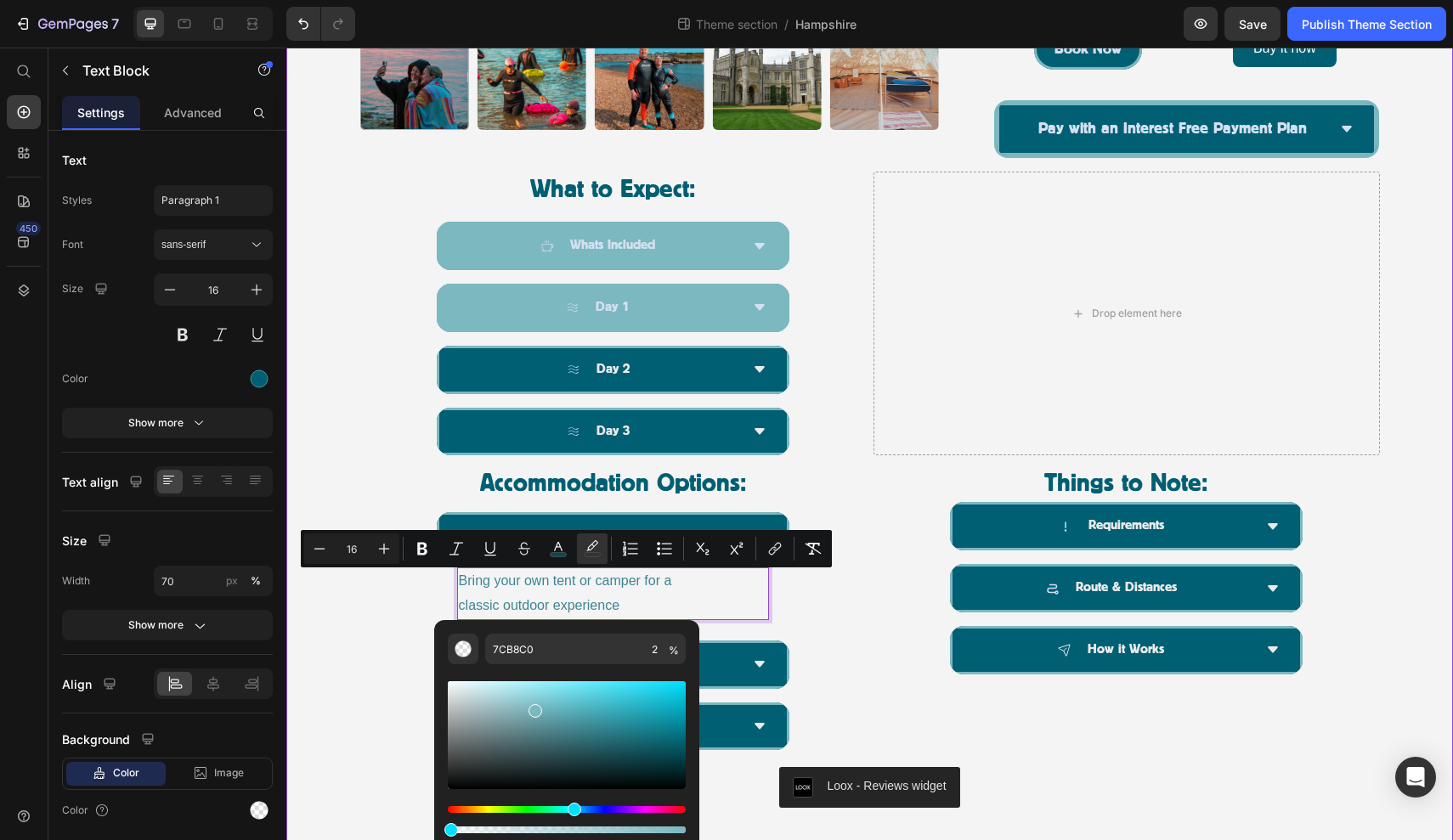 type on "0" 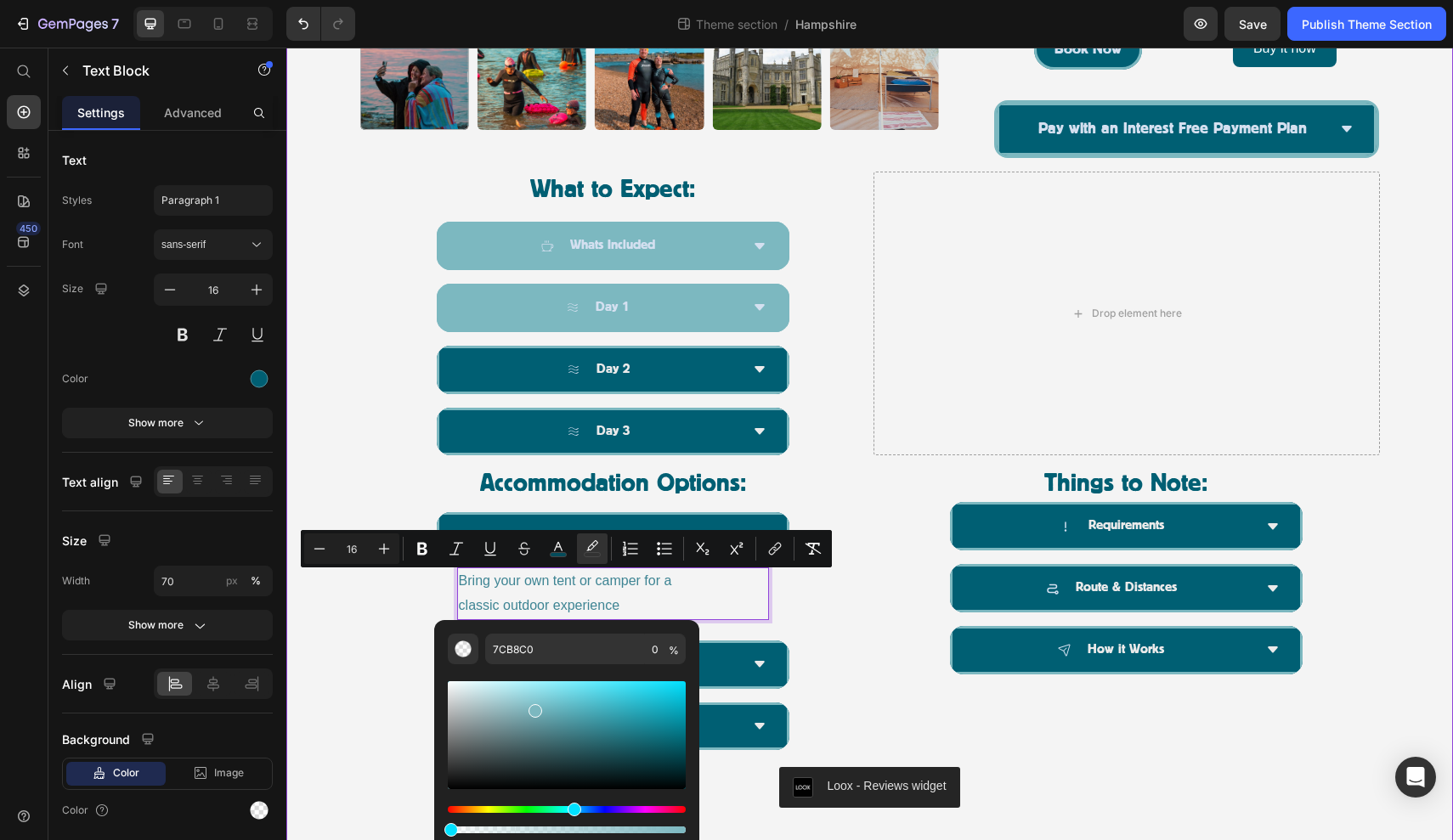drag, startPoint x: 742, startPoint y: 877, endPoint x: 405, endPoint y: 830, distance: 340.26 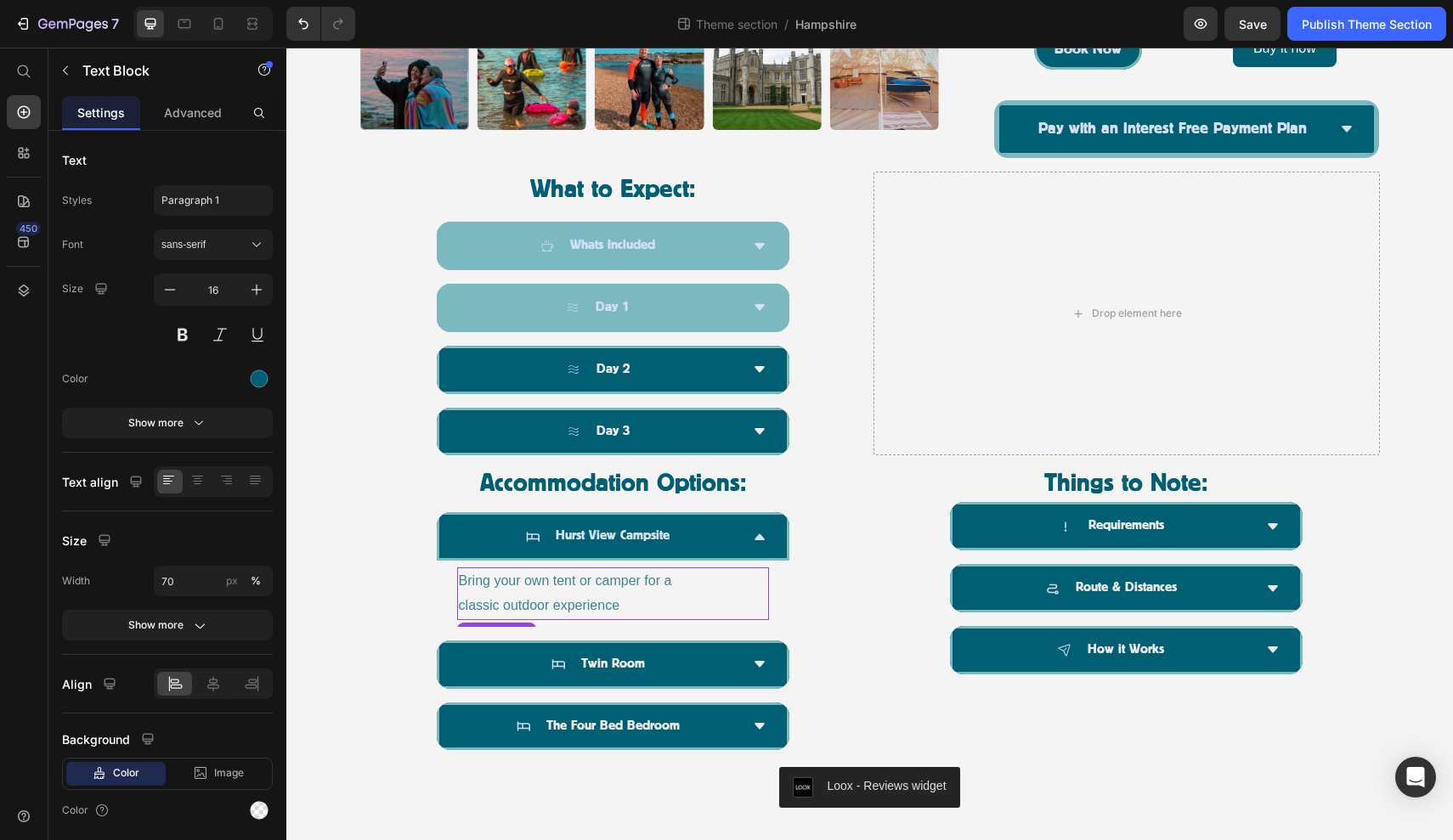 click on "Bring your own tent or camper for a classic outdoor experience" at bounding box center [613, 594] 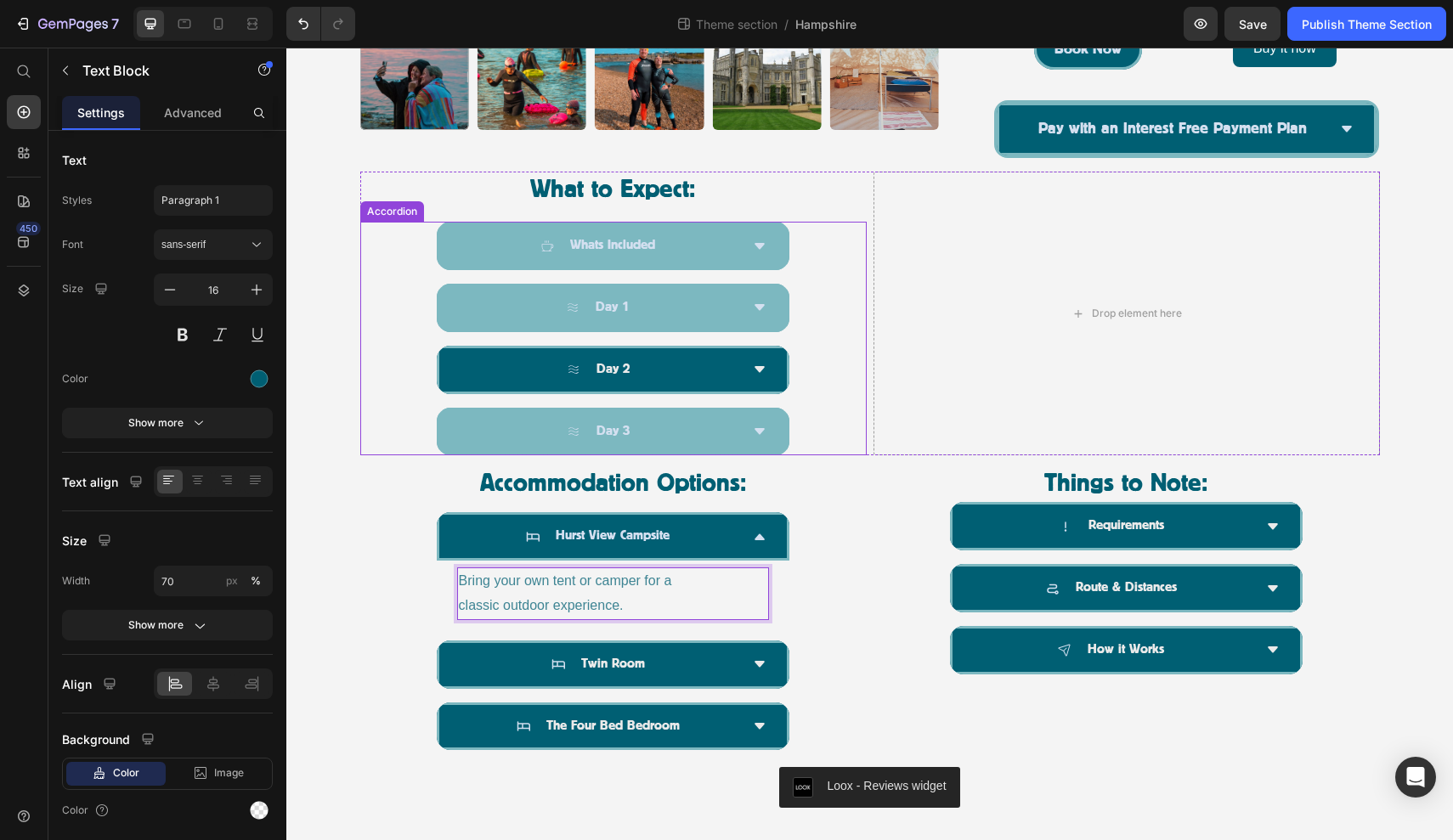 click on "Day 3" at bounding box center (600, 431) 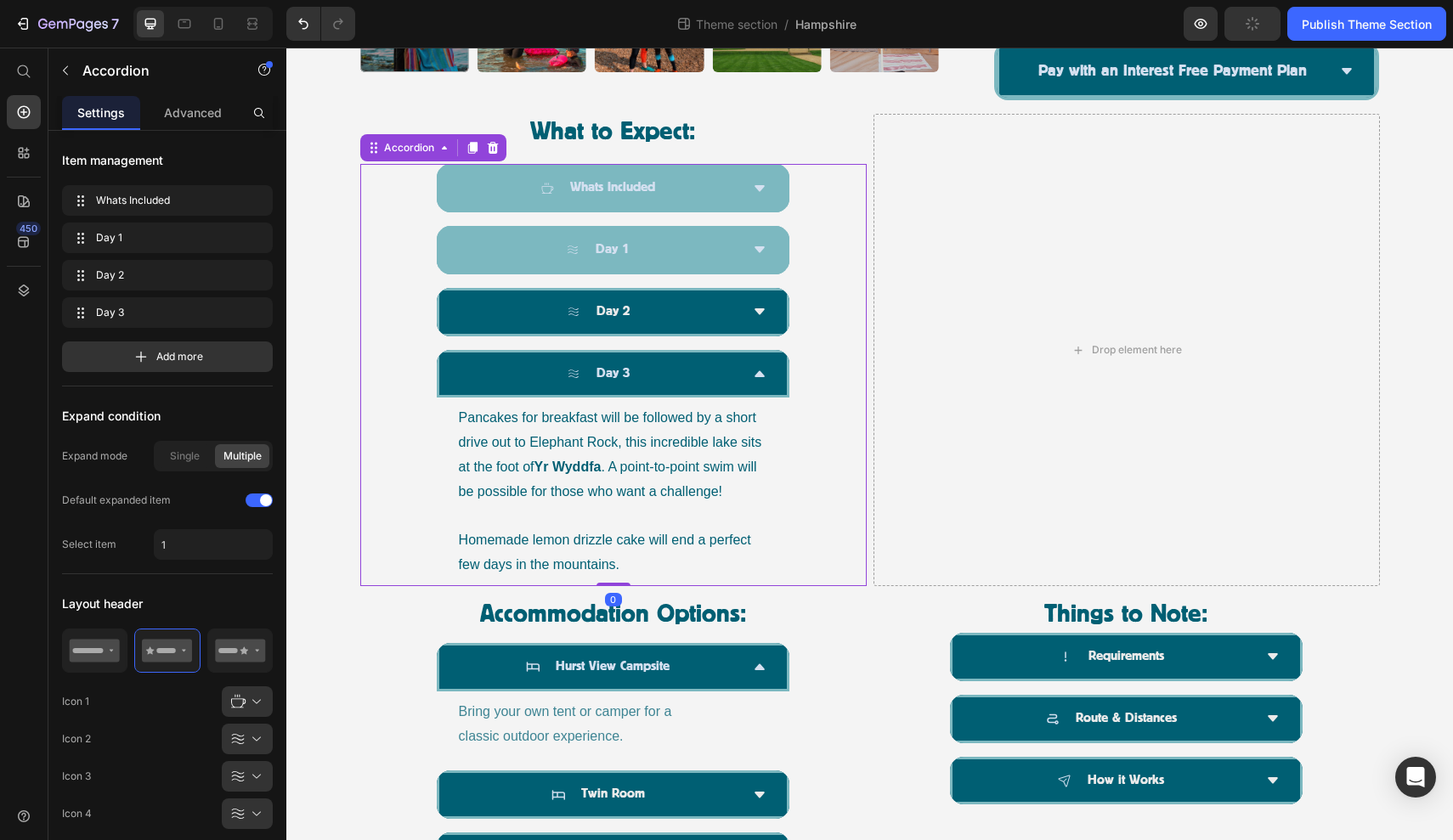 scroll, scrollTop: 955, scrollLeft: 0, axis: vertical 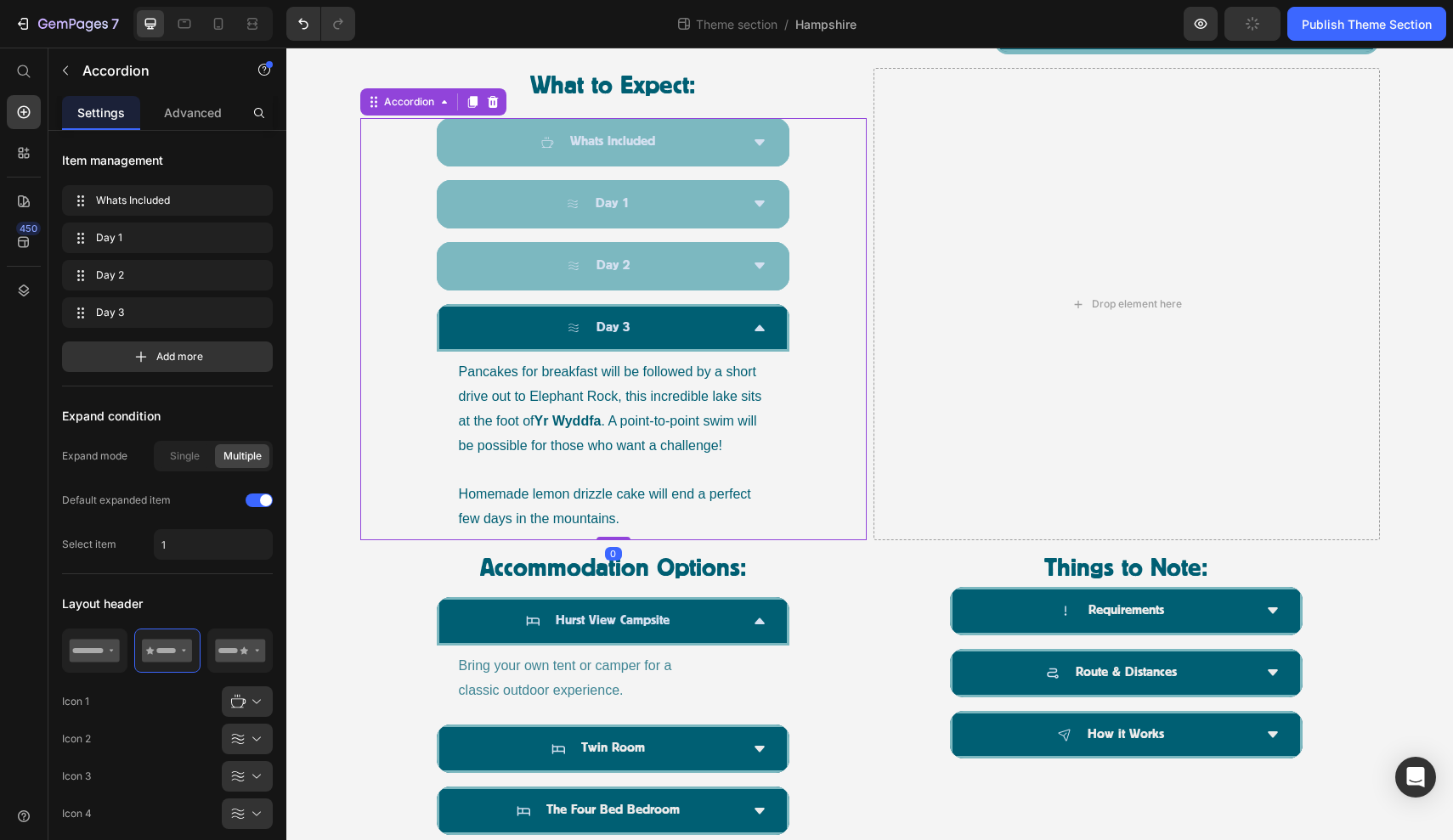 click on "Day 2" at bounding box center (600, 266) 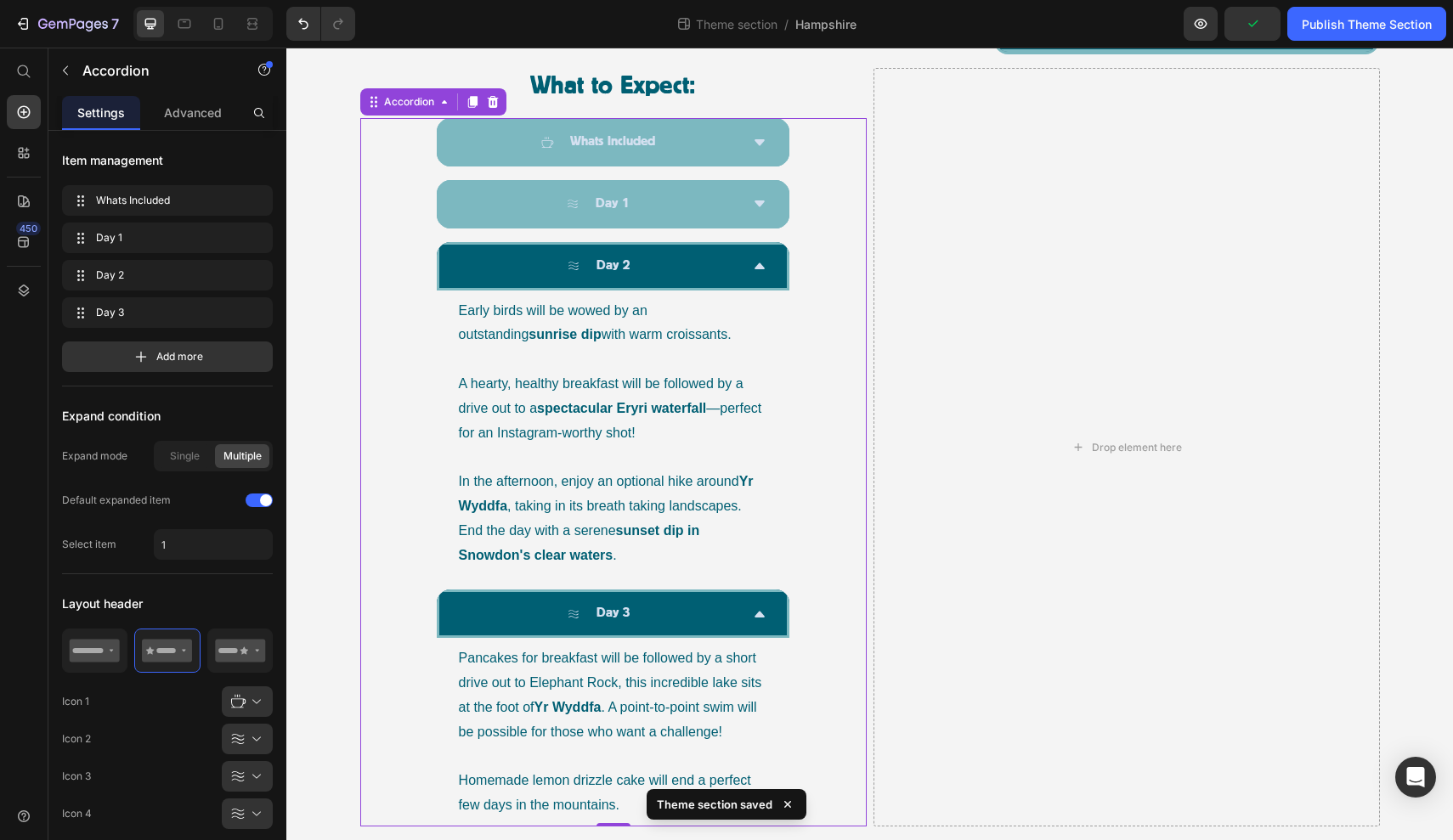 click on "Day 2" at bounding box center [600, 266] 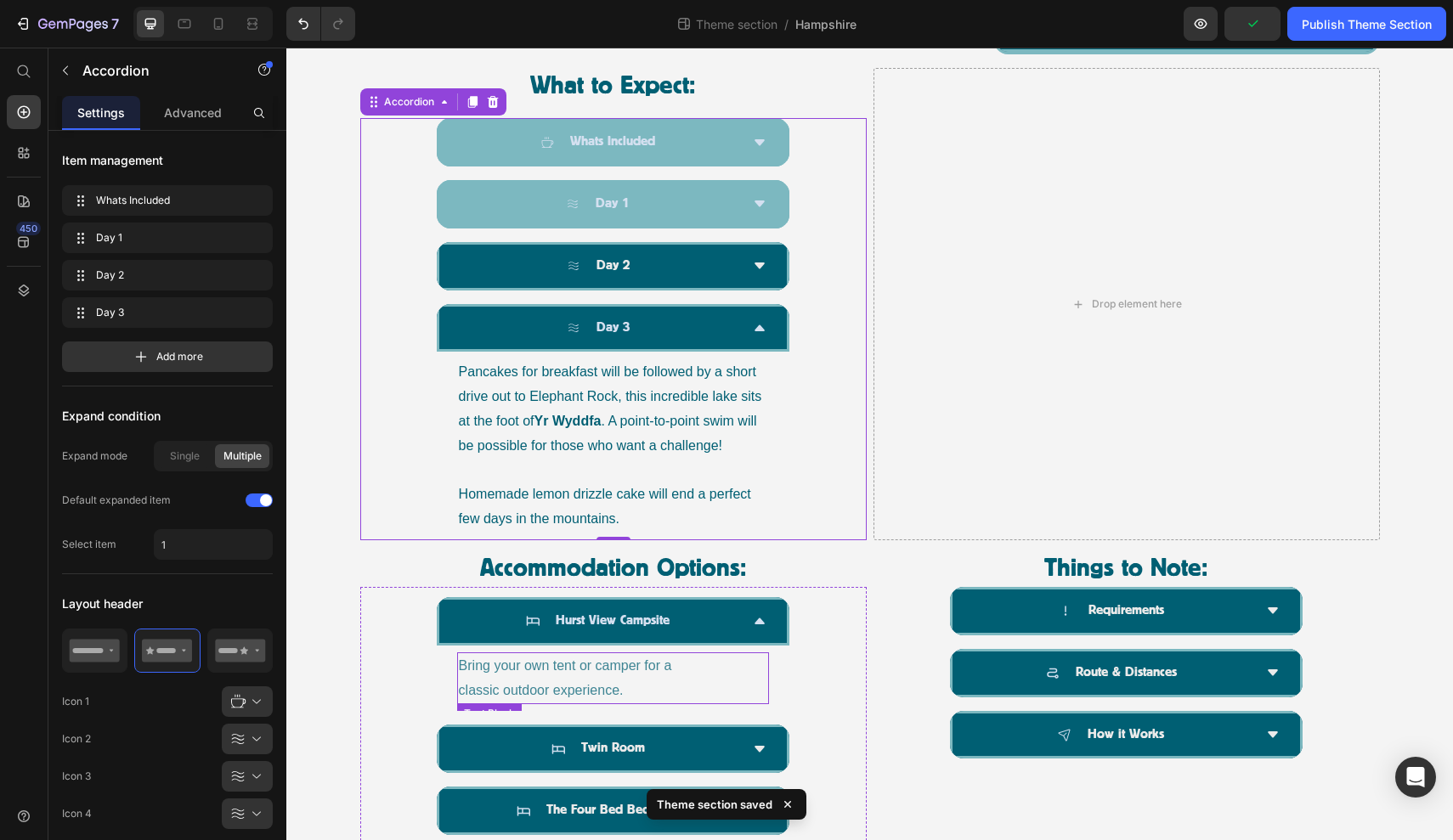 click on "Bring your own tent or camper for a classic outdoor experience." at bounding box center [565, 678] 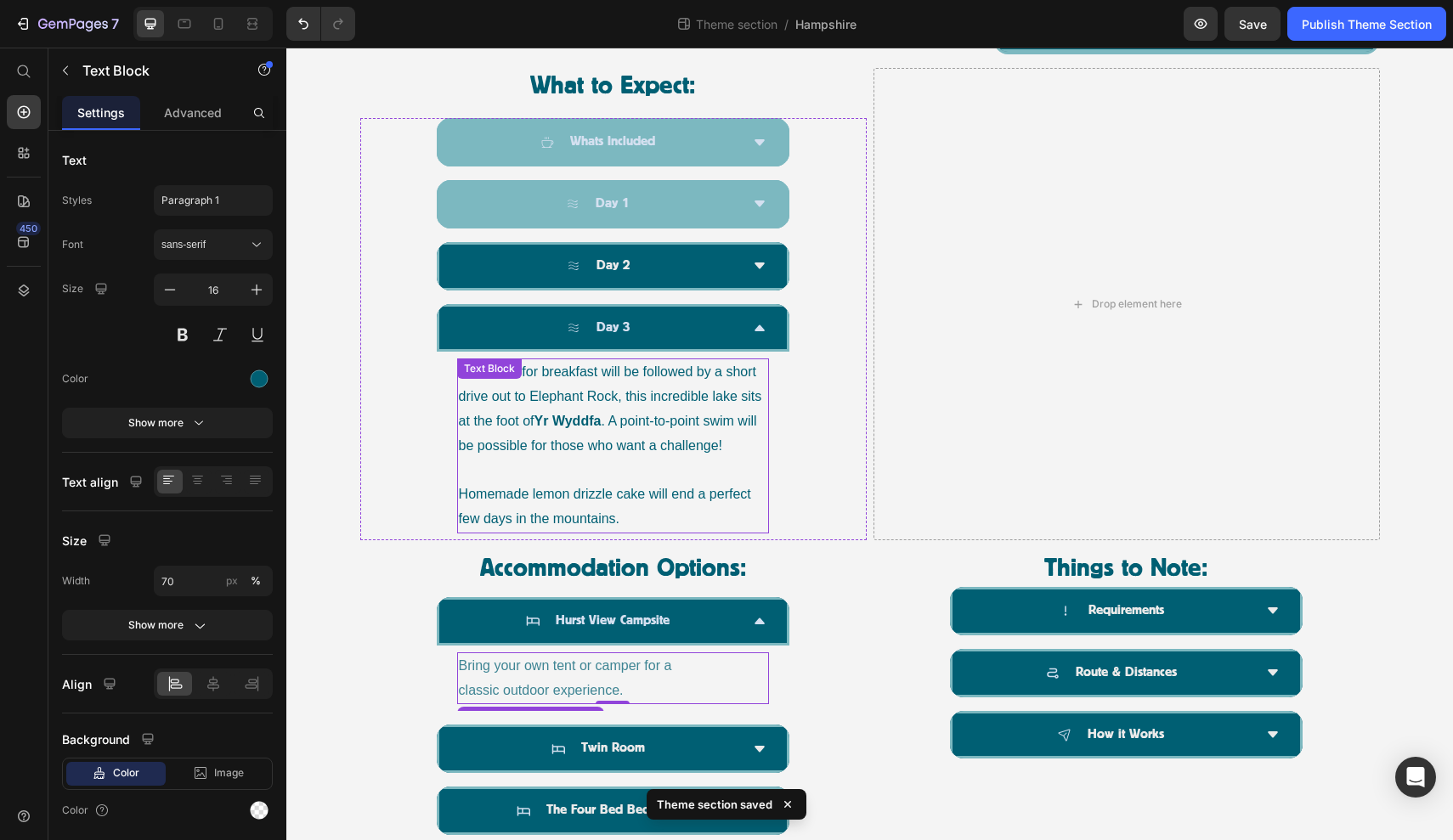 click on "Pancakes for breakfast will be followed by a short drive out to Elephant Rock, this incredible lake sits at the foot of  Yr Wyddfa . A point-to-point swim will be possible for those who want a challenge!" at bounding box center (613, 409) 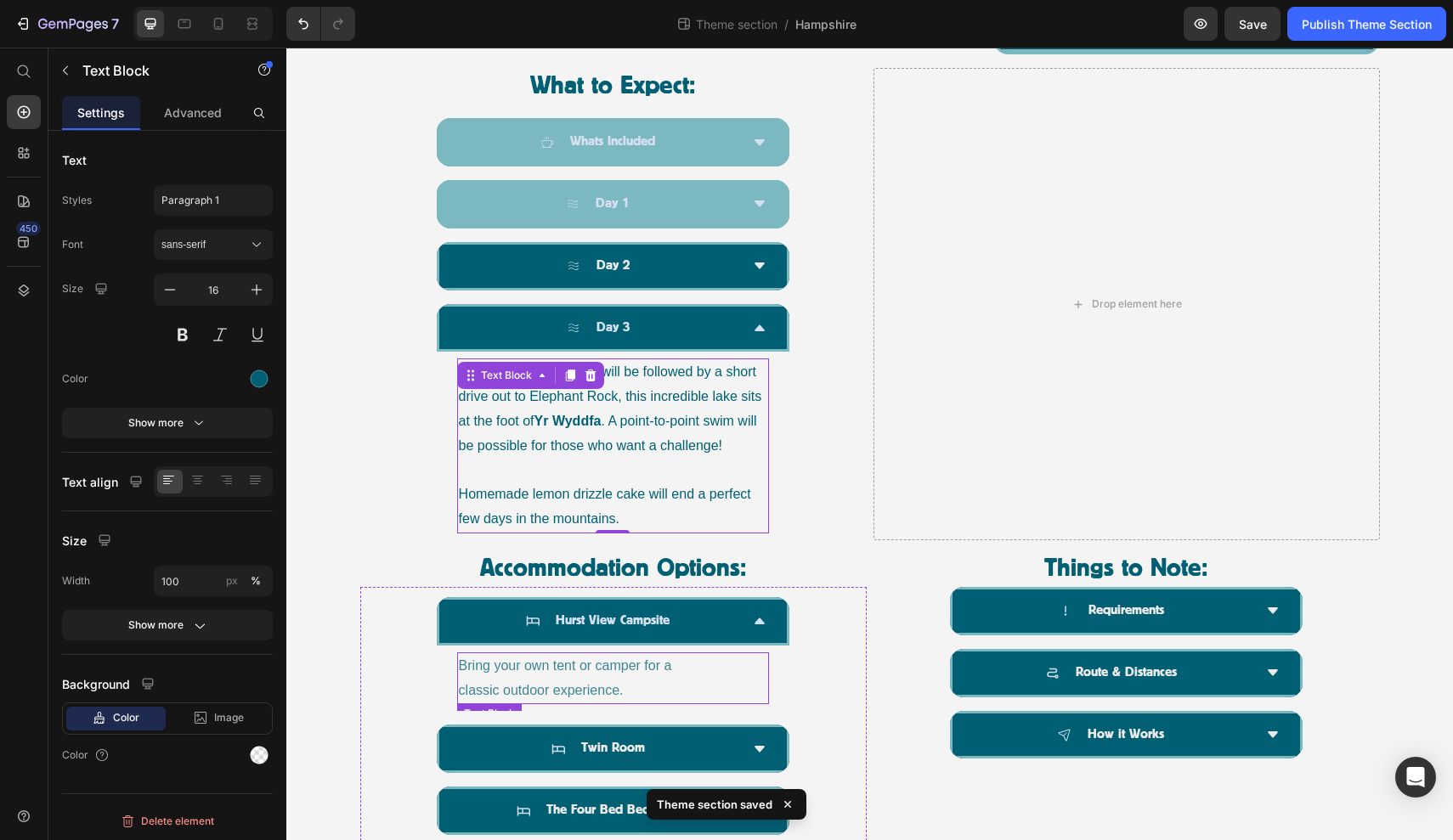 click on "Bring your own tent or camper for a classic outdoor experience." at bounding box center (566, 679) 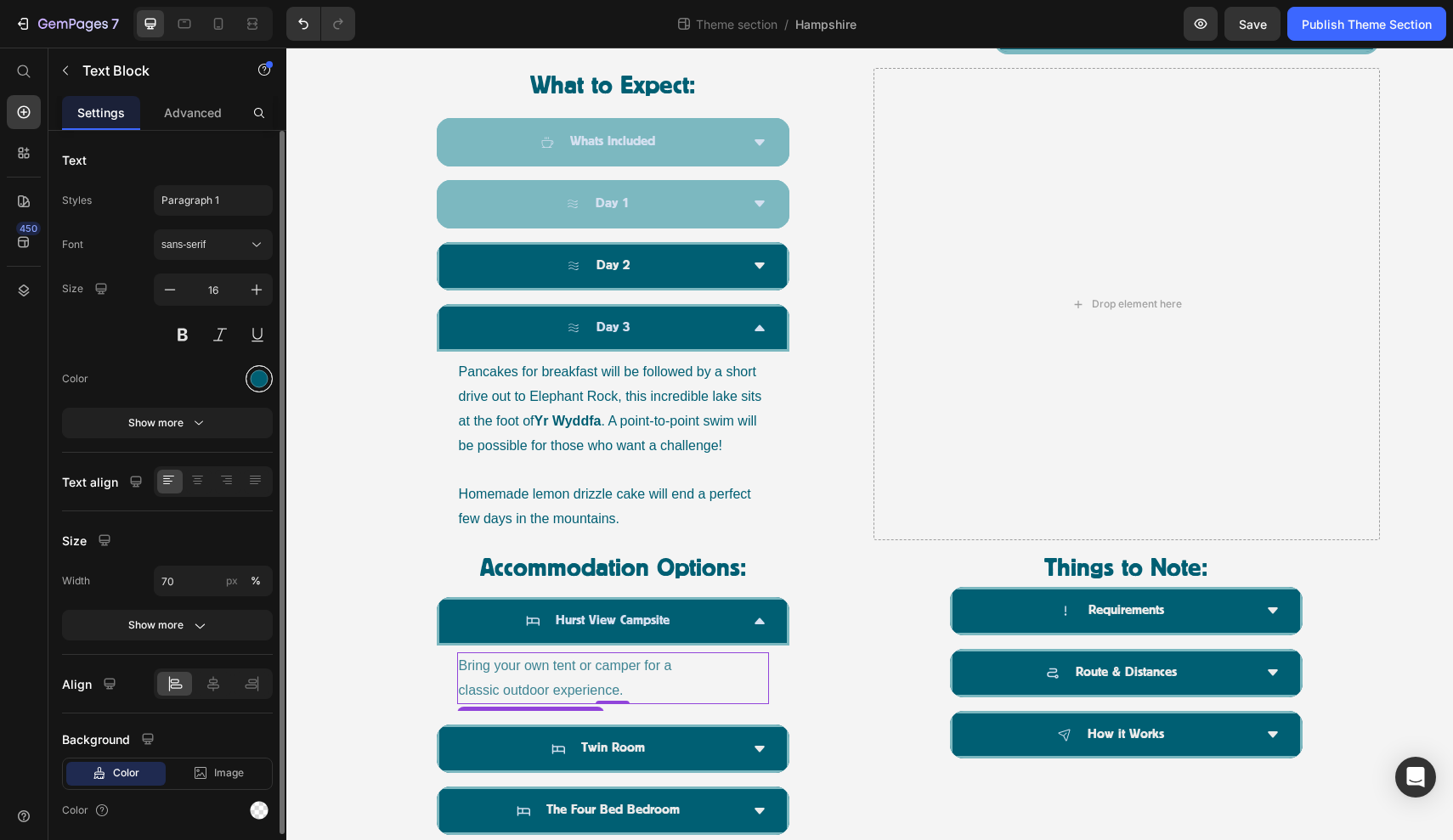 click at bounding box center [259, 379] 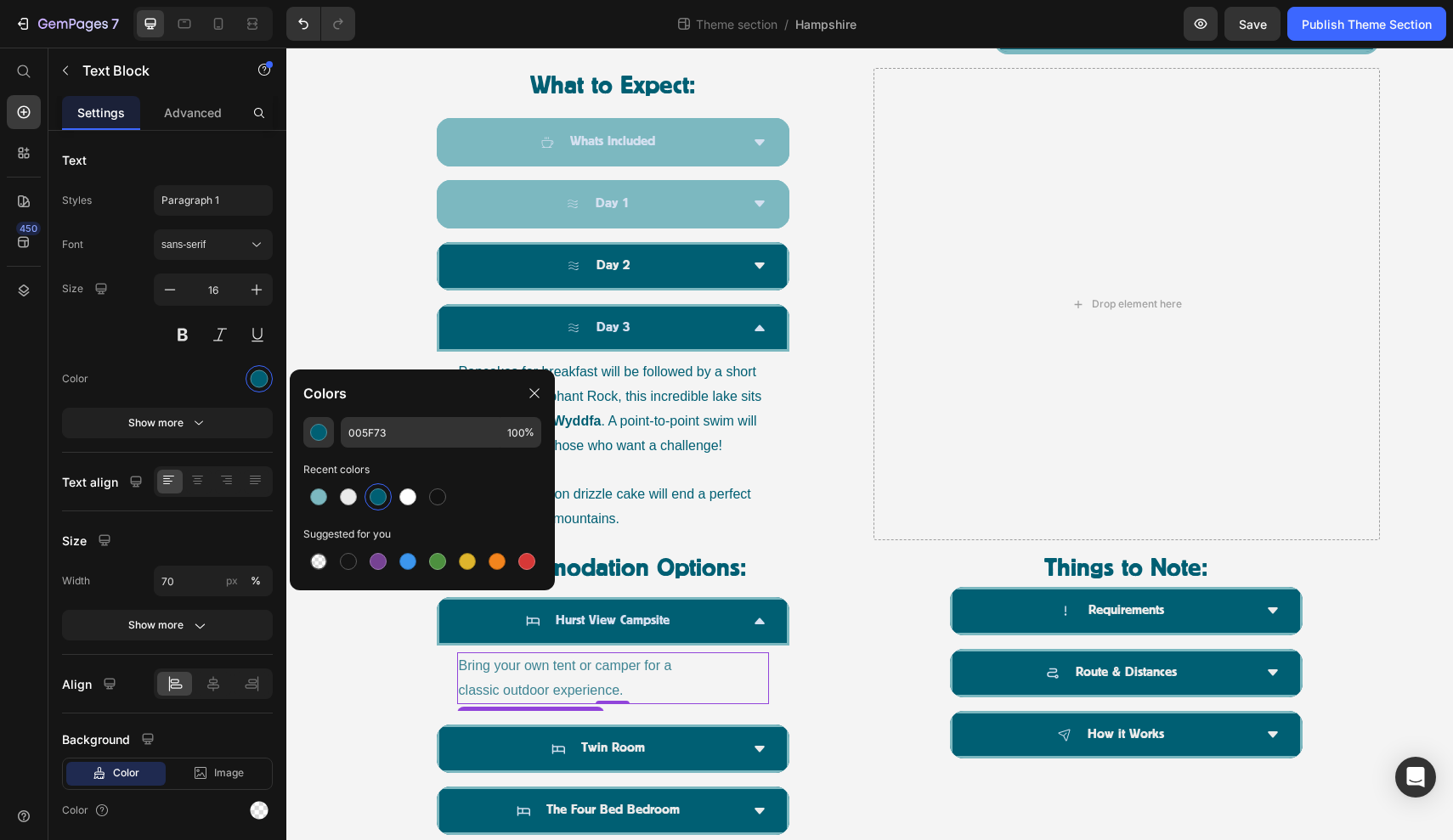 click at bounding box center (378, 497) 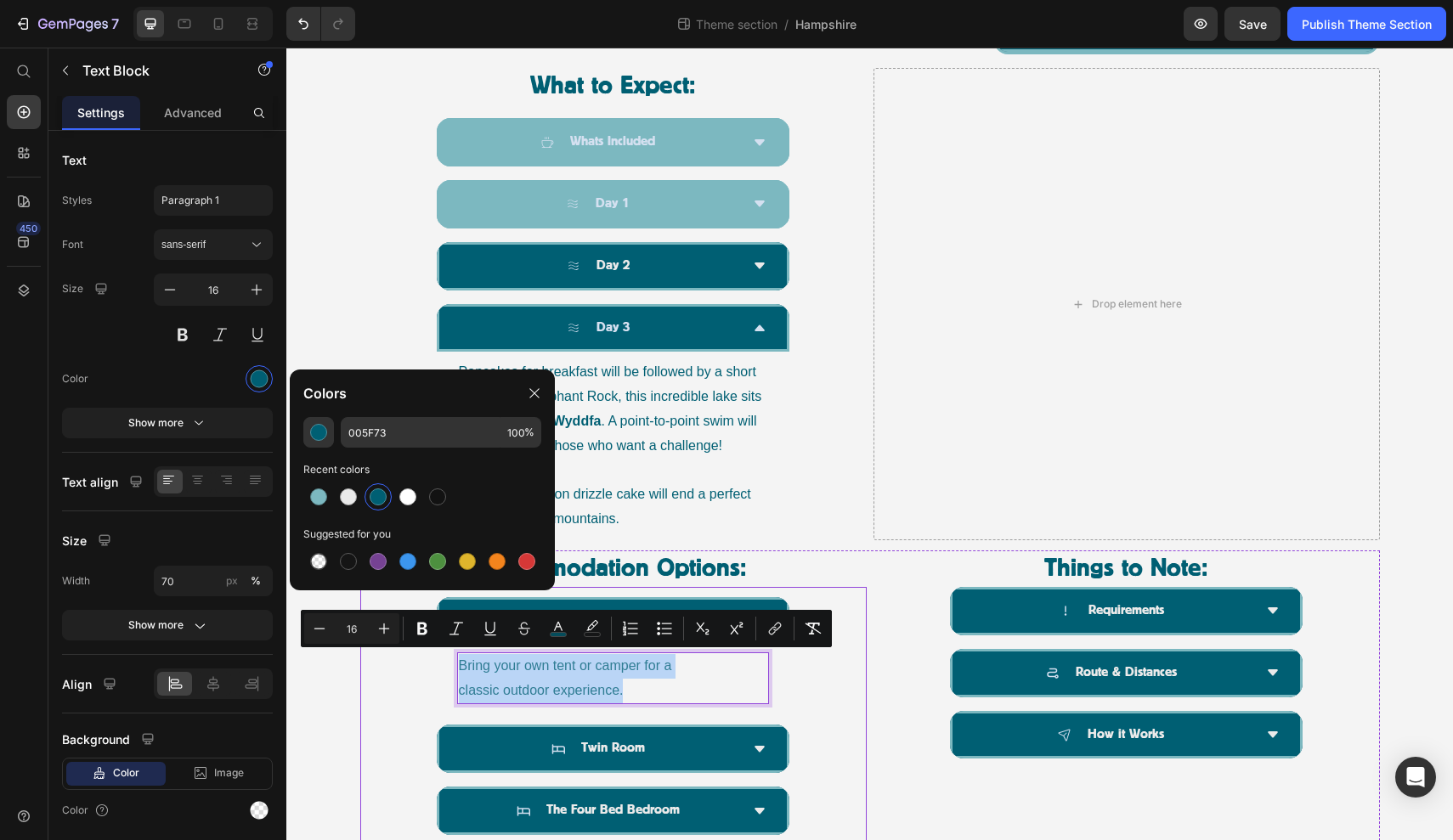 drag, startPoint x: 642, startPoint y: 681, endPoint x: 755, endPoint y: 688, distance: 113.21661 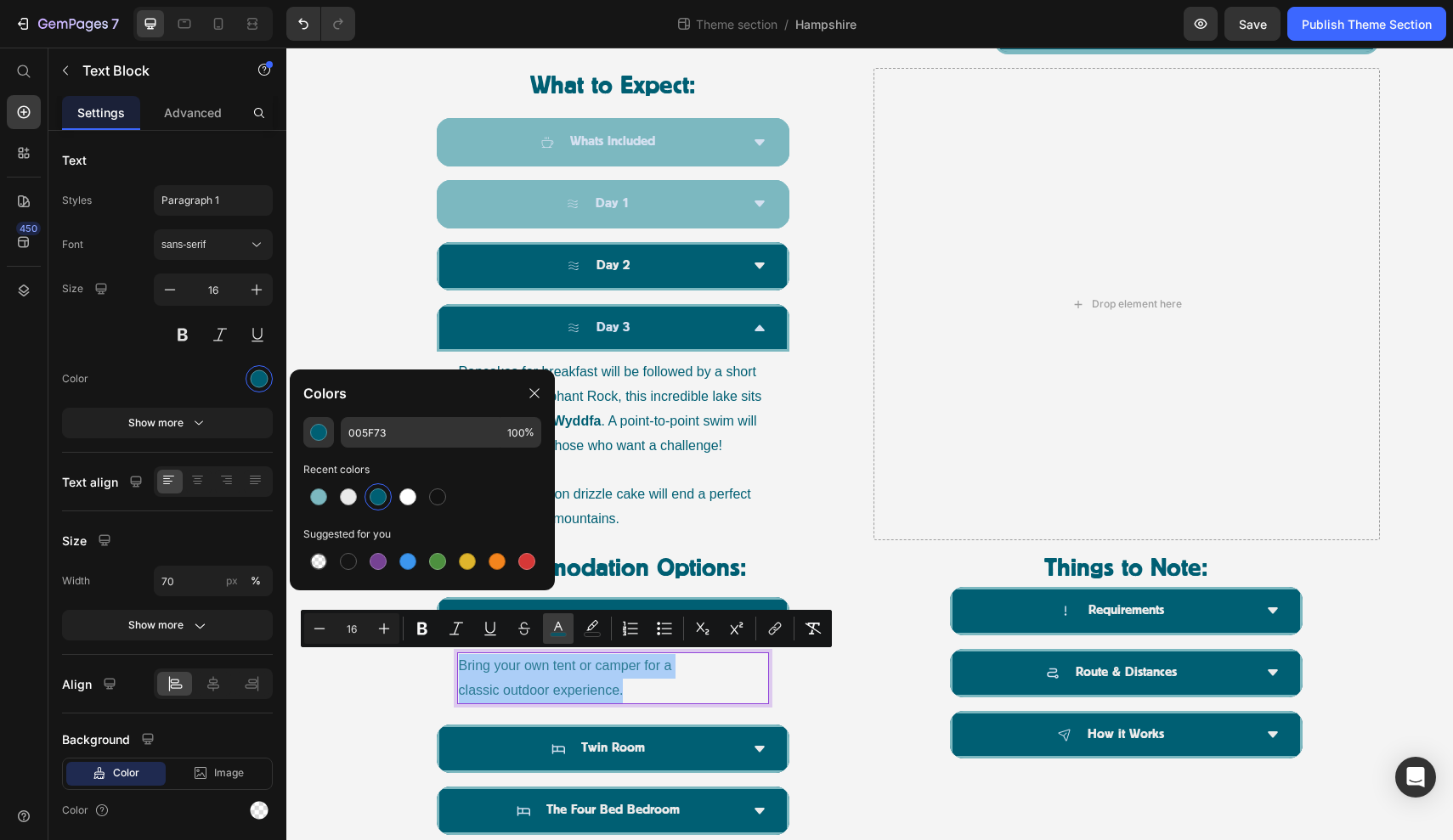 click on "color" at bounding box center [558, 629] 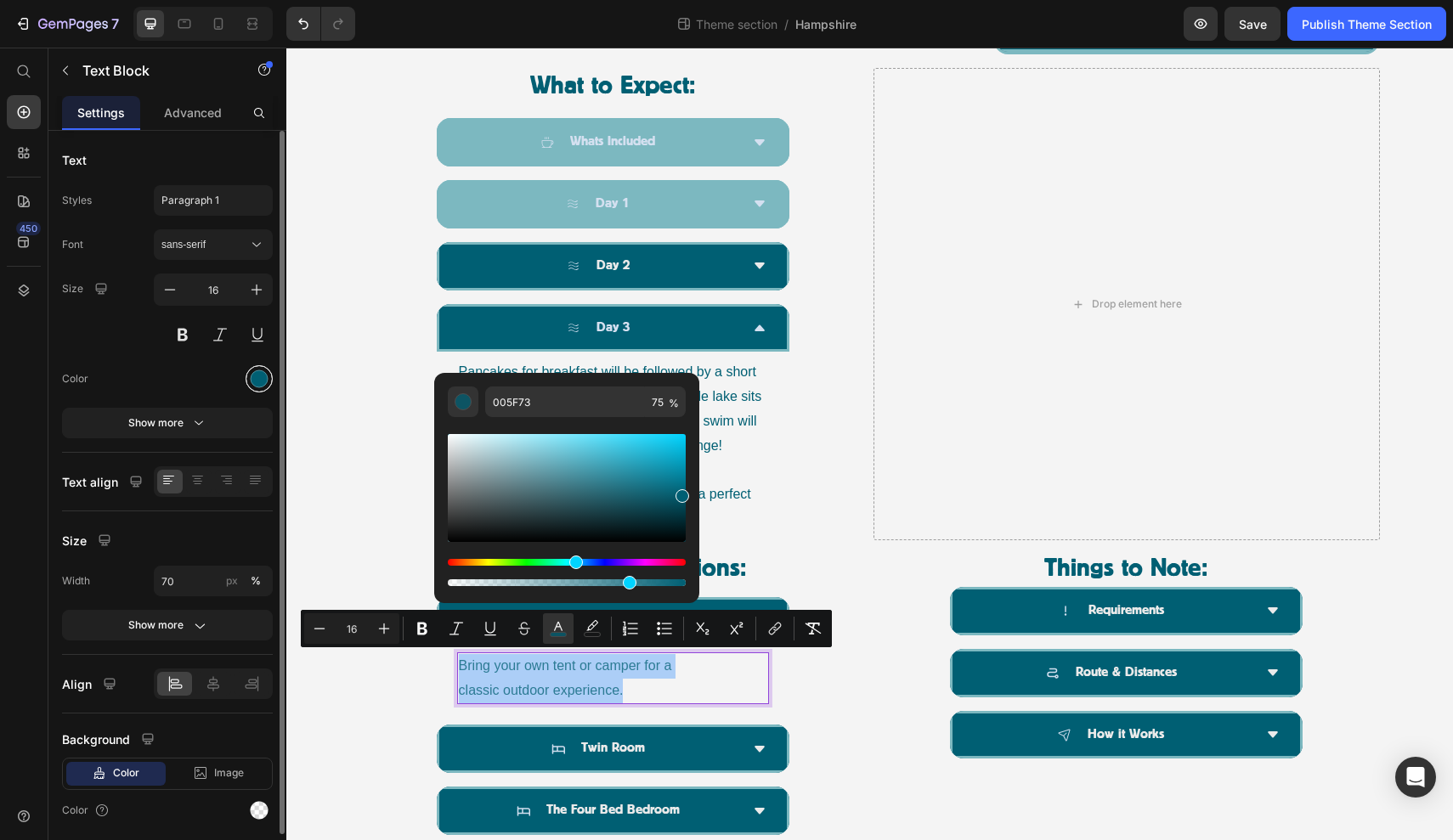 click at bounding box center [259, 379] 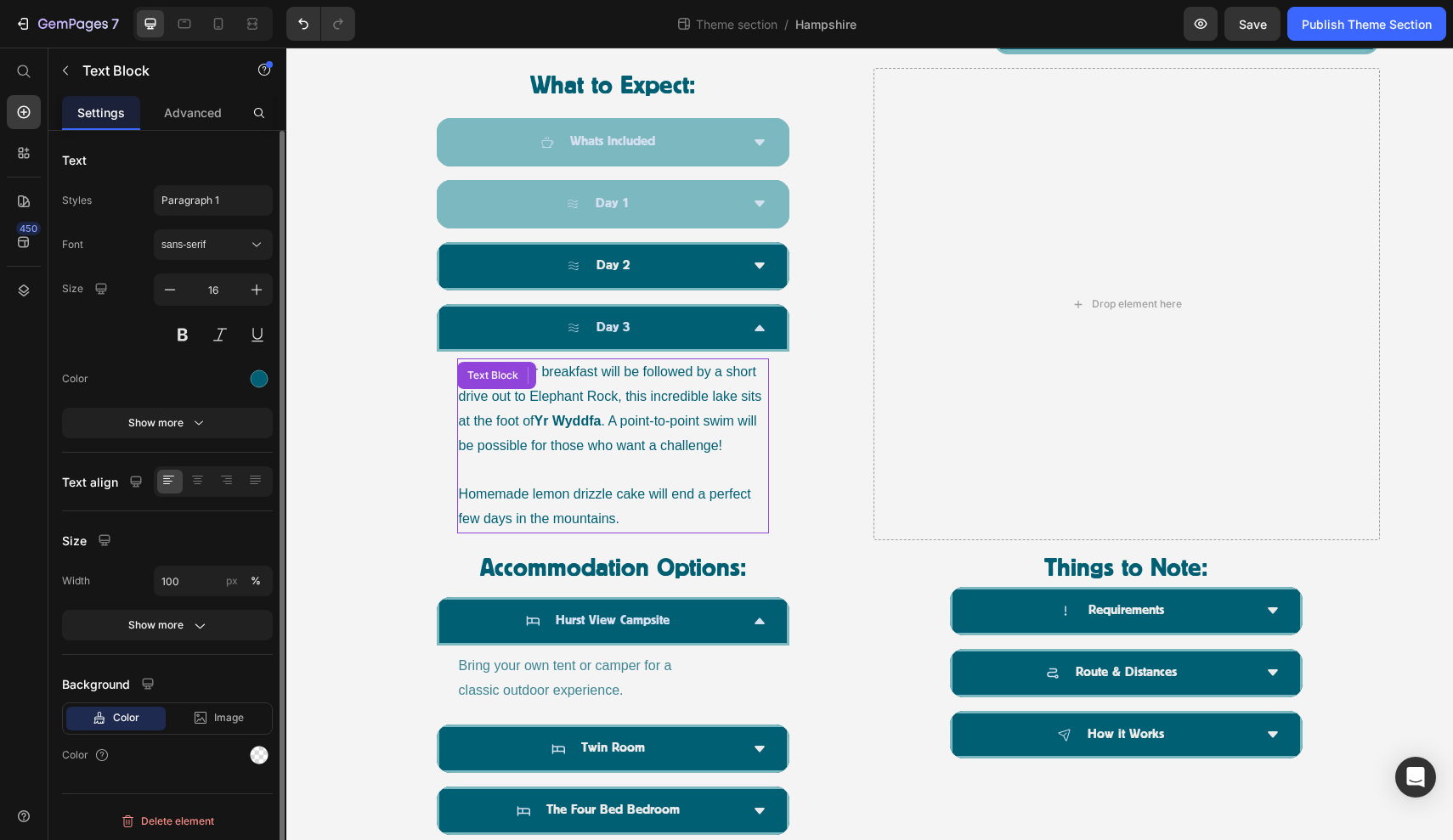click on "Pancakes for breakfast will be followed by a short drive out to Elephant Rock, this incredible lake sits at the foot of  Yr Wyddfa . A point-to-point swim will be possible for those who want a challenge!" at bounding box center [613, 409] 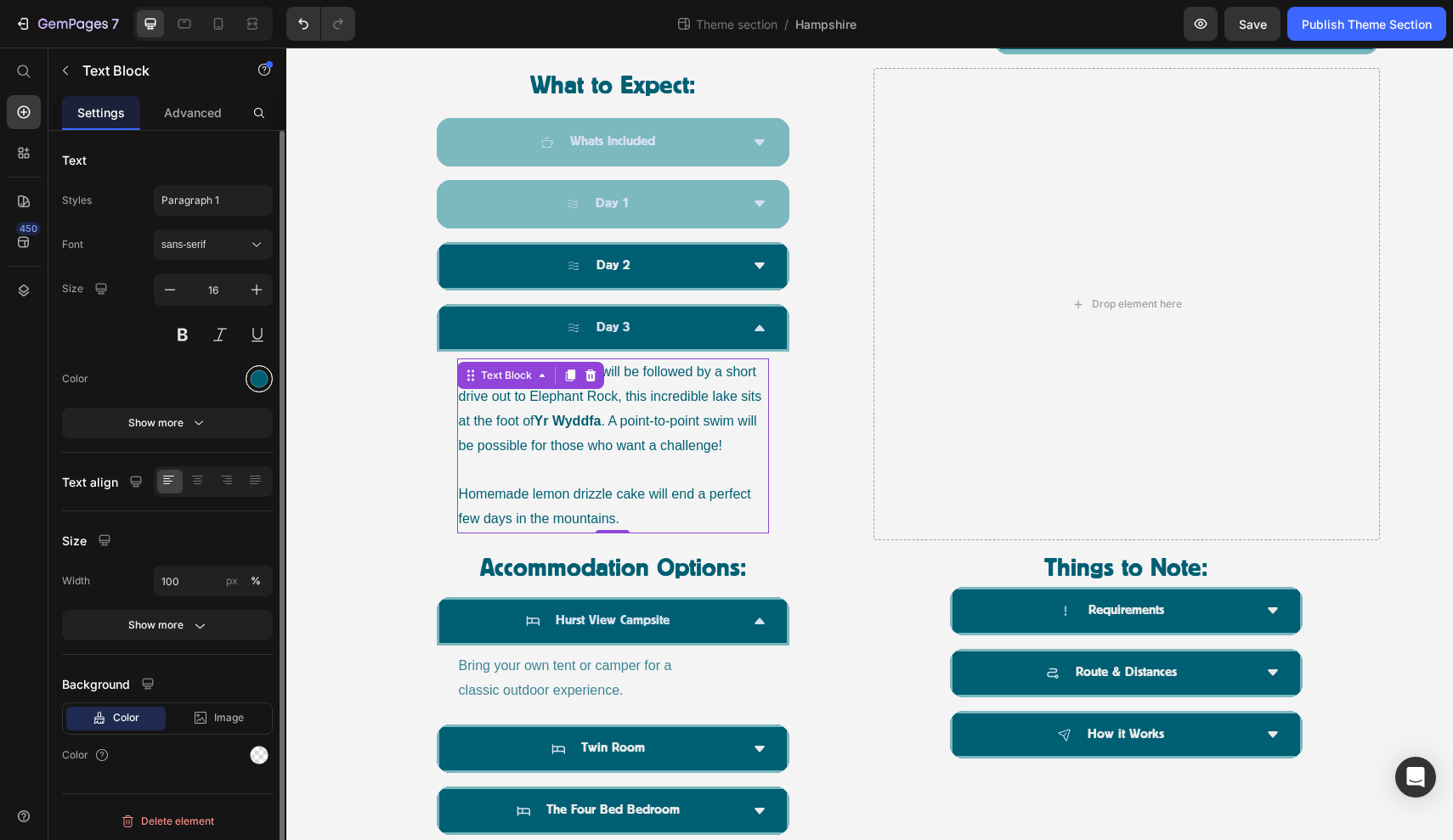 click at bounding box center (259, 379) 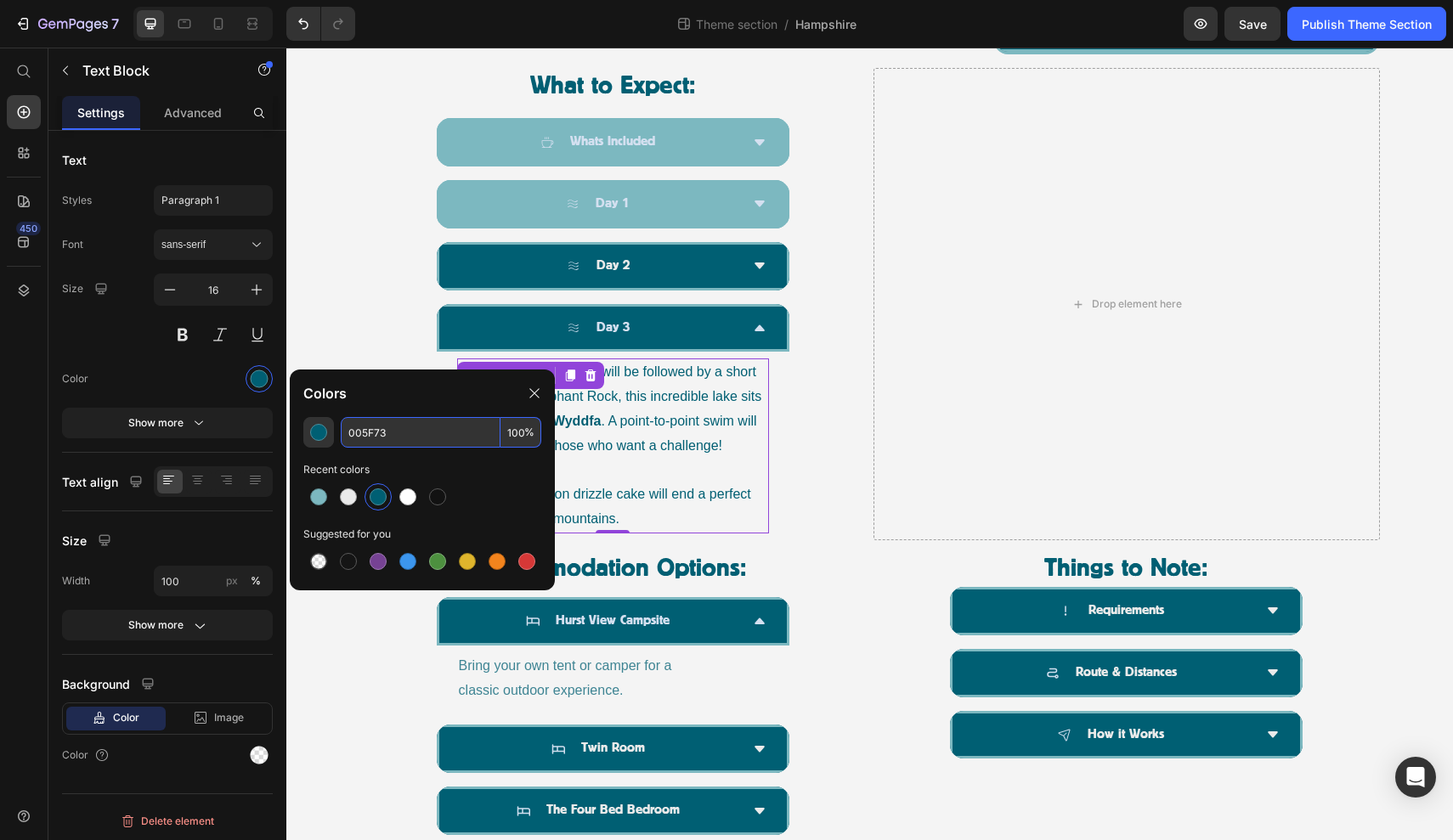 click on "005F73" at bounding box center [421, 432] 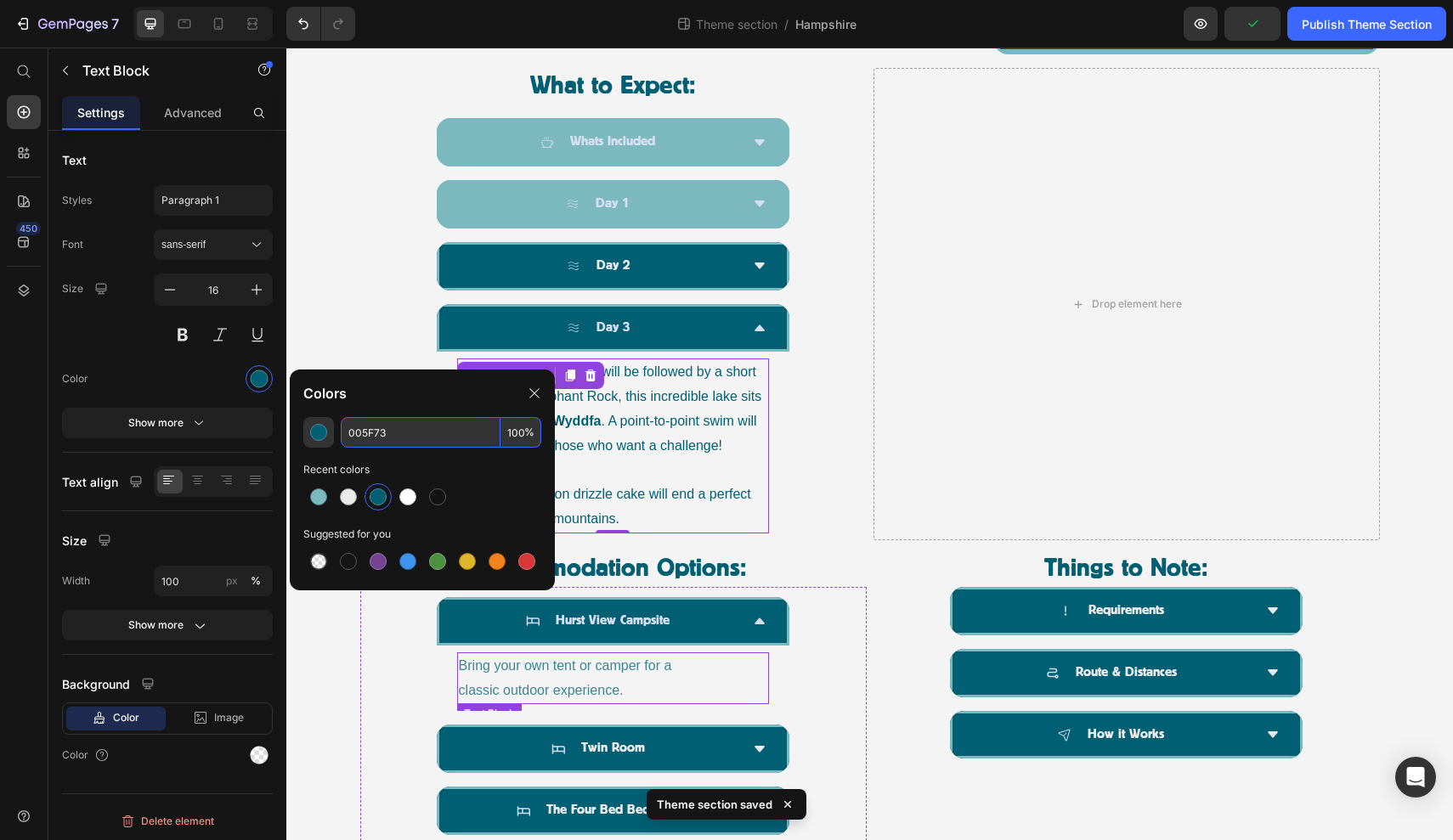 click on "Bring your own tent or camper for a classic outdoor experience." at bounding box center [565, 678] 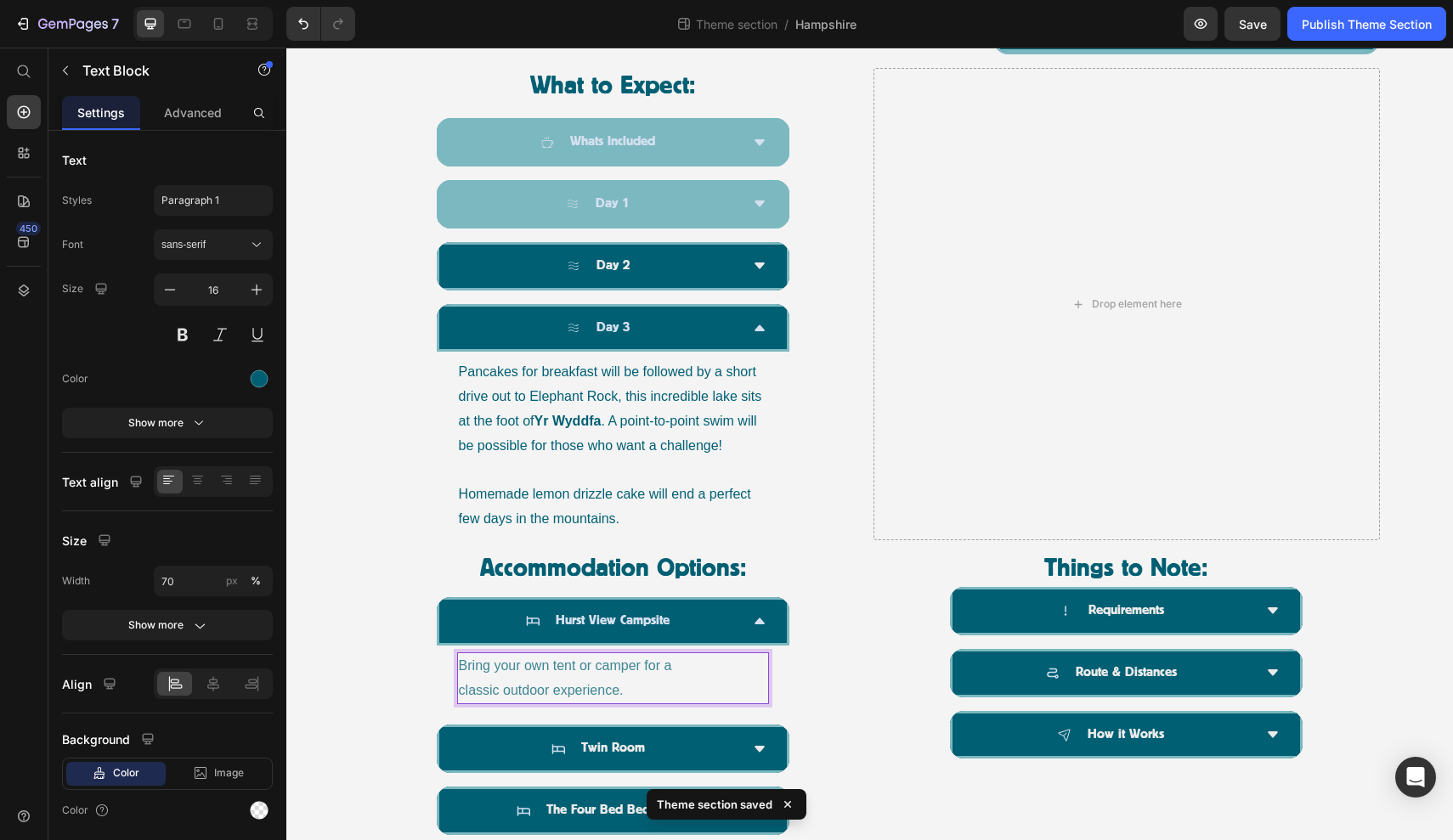 click on "Bring your own tent or camper for a classic outdoor experience." at bounding box center (566, 679) 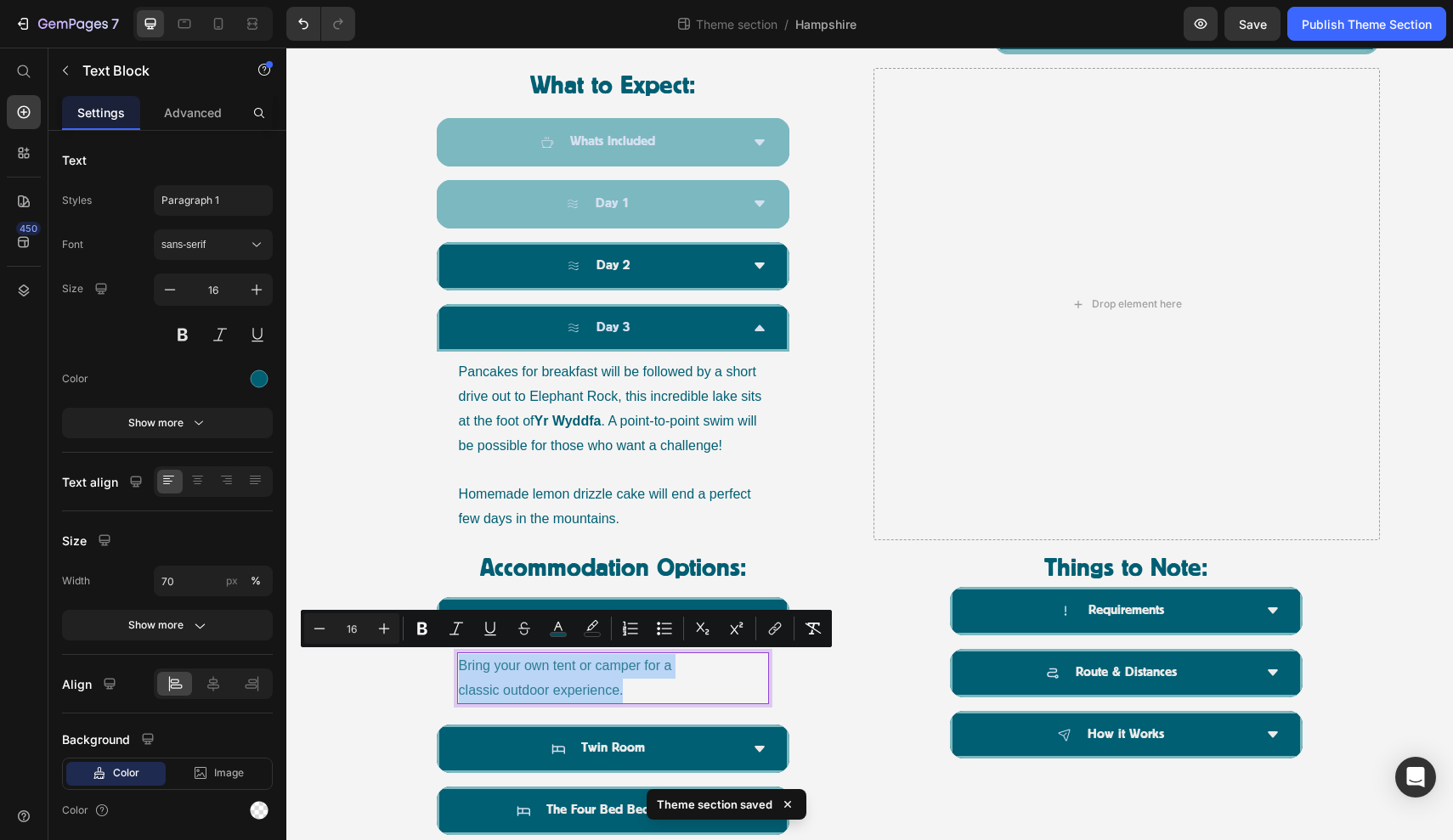 drag, startPoint x: 651, startPoint y: 685, endPoint x: 513, endPoint y: 682, distance: 138.0326 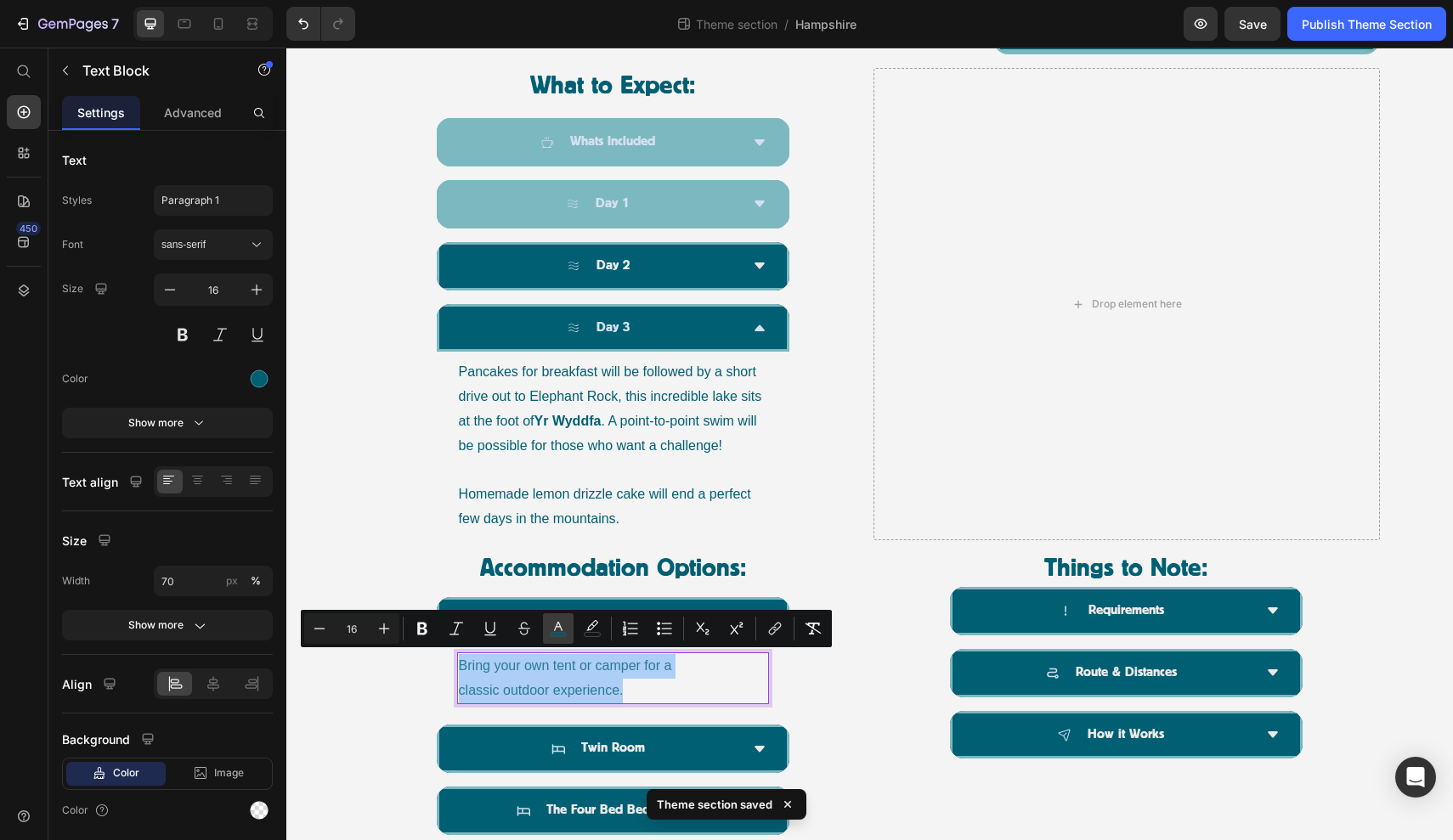 click 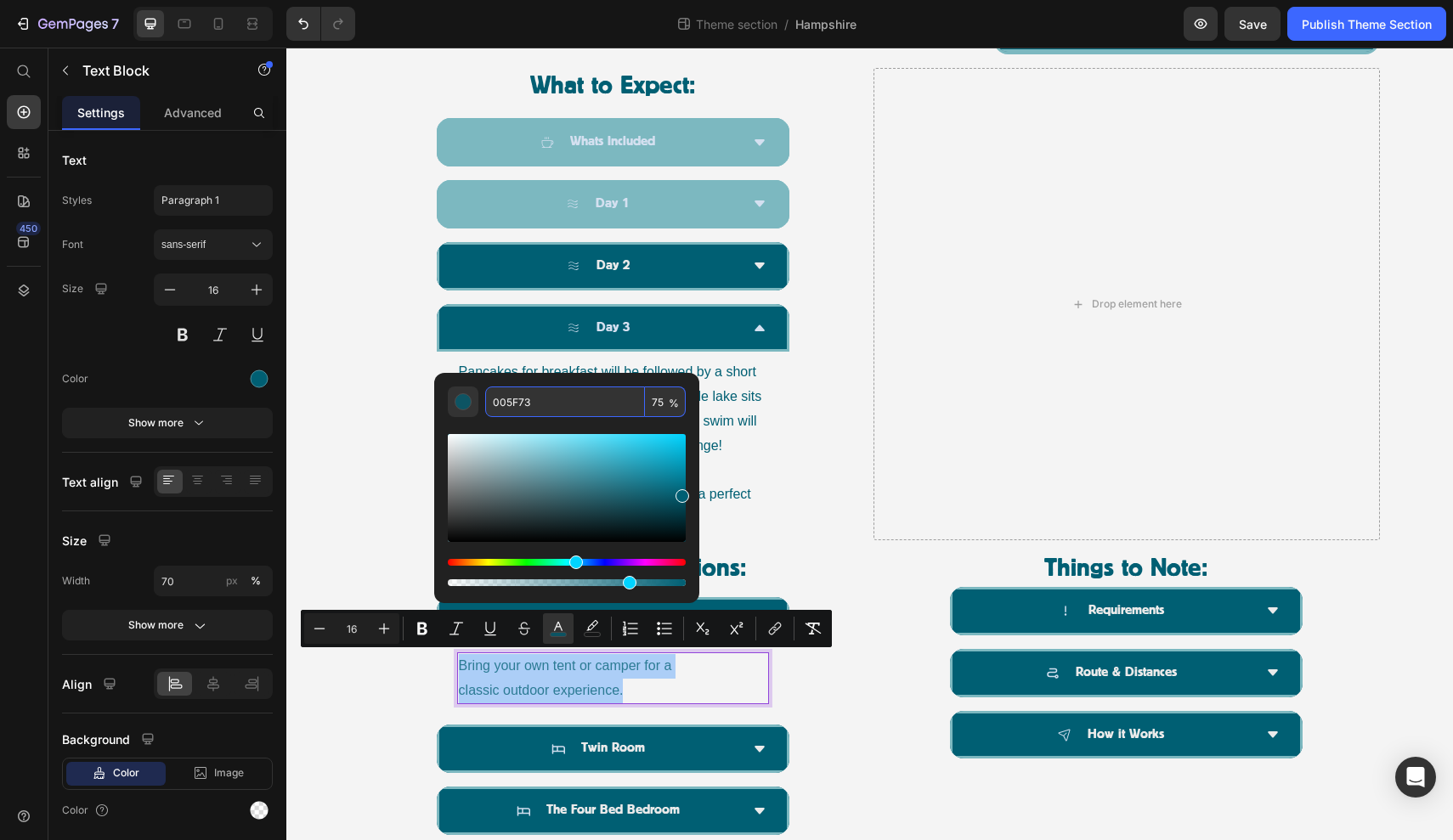 click on "005F73" at bounding box center [565, 402] 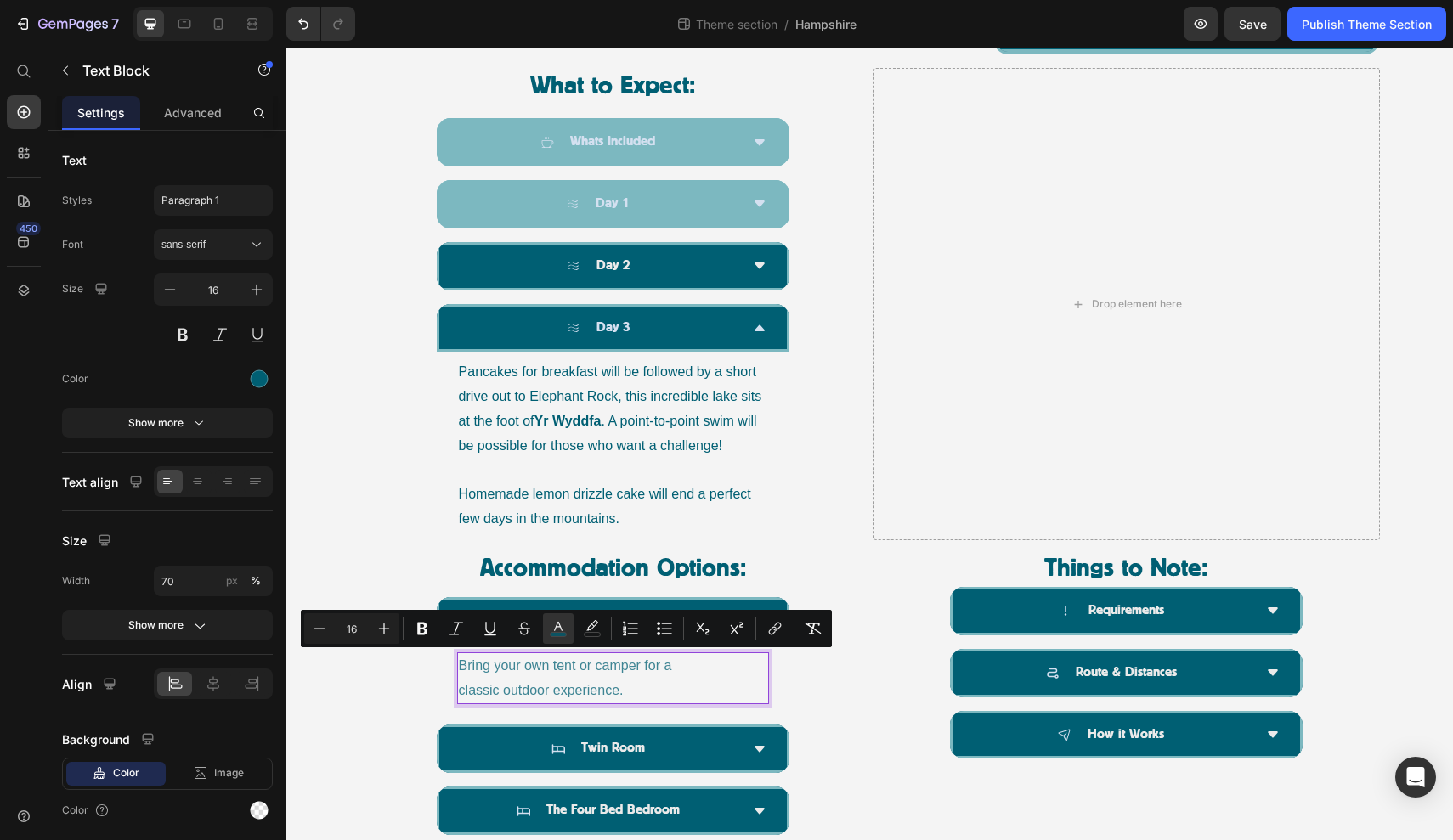 click on "Bring your own tent or camper for a classic outdoor experience." at bounding box center (613, 679) 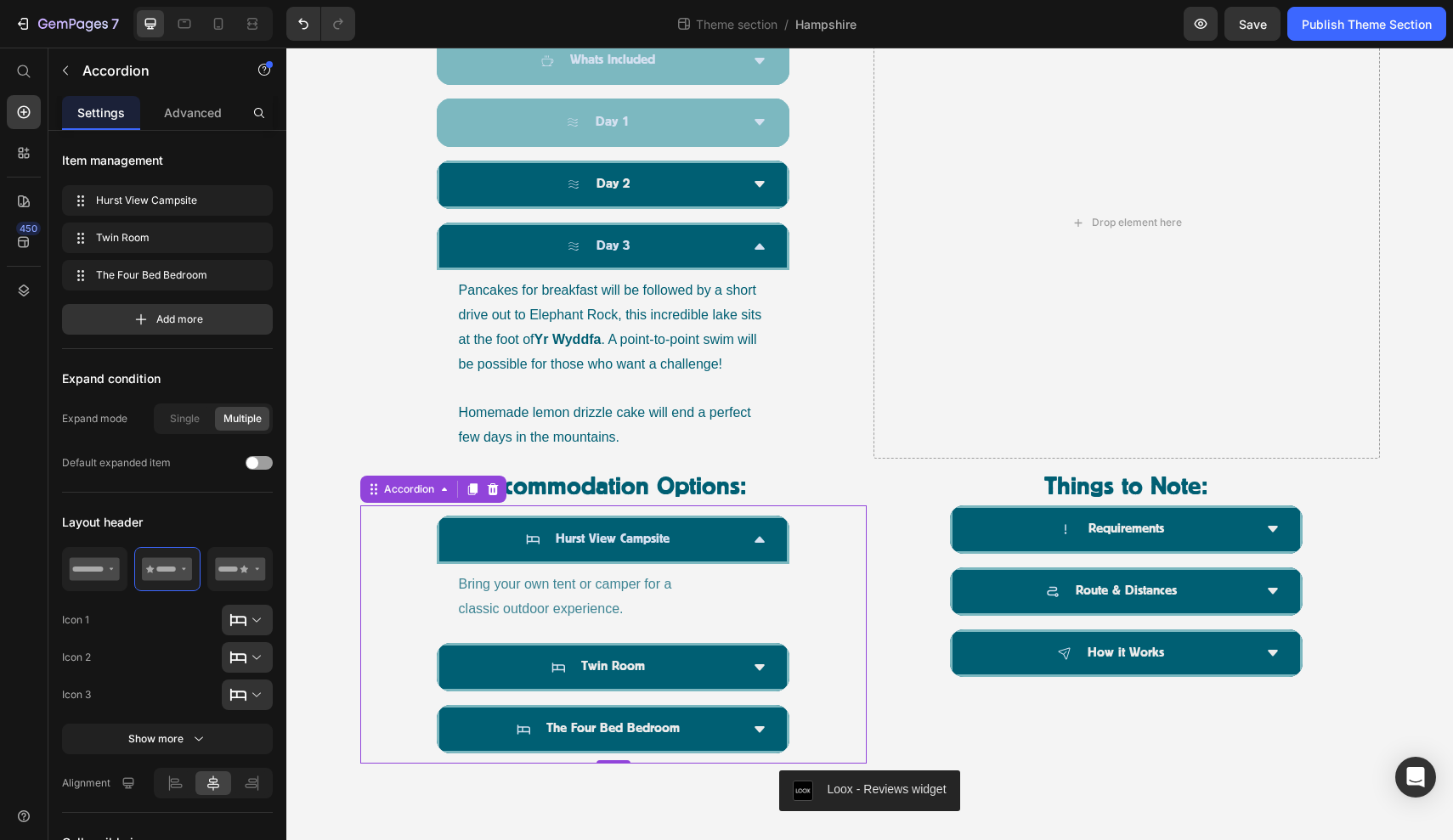 scroll, scrollTop: 1034, scrollLeft: 0, axis: vertical 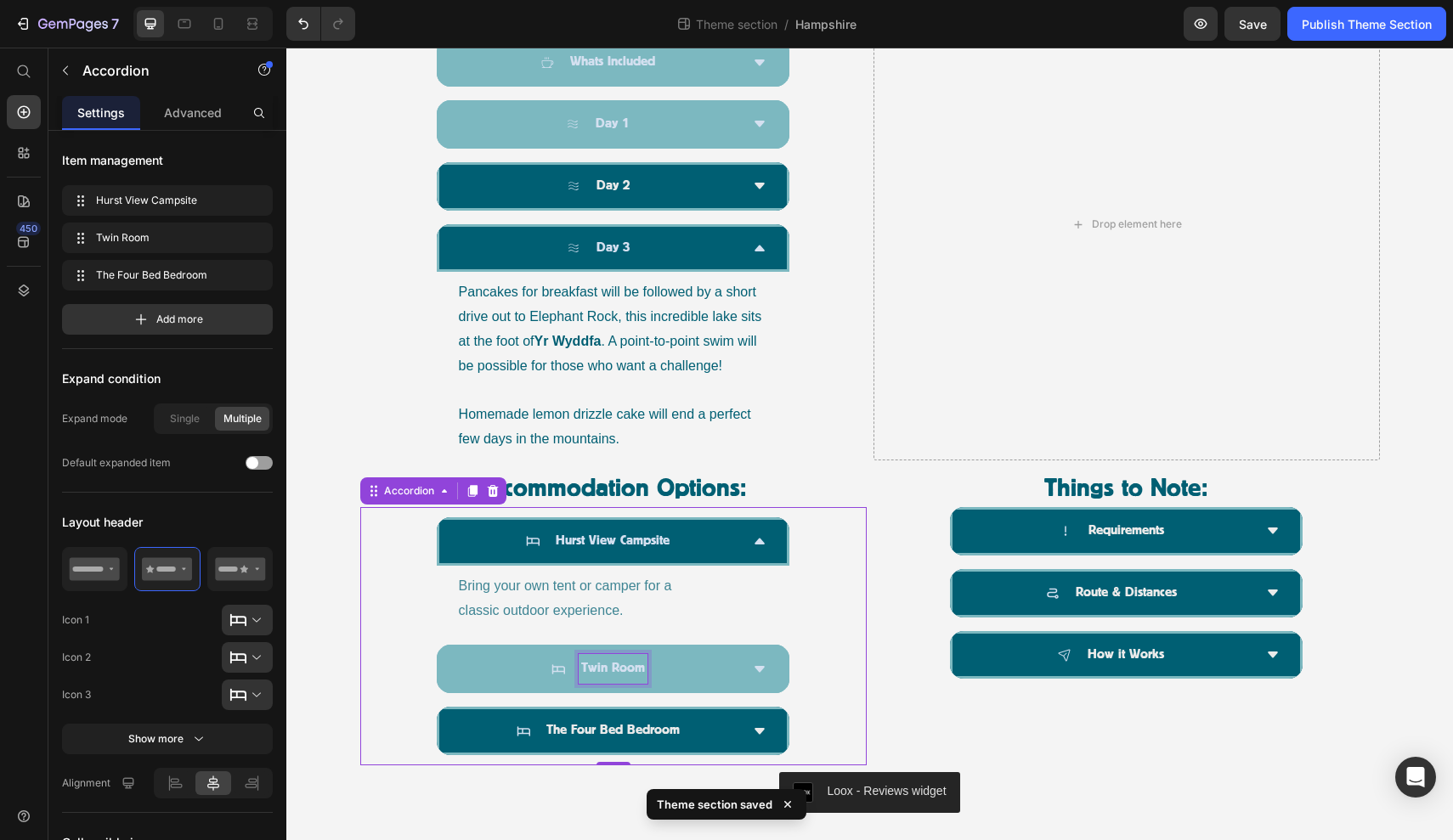 click on "Twin Room" at bounding box center (613, 668) 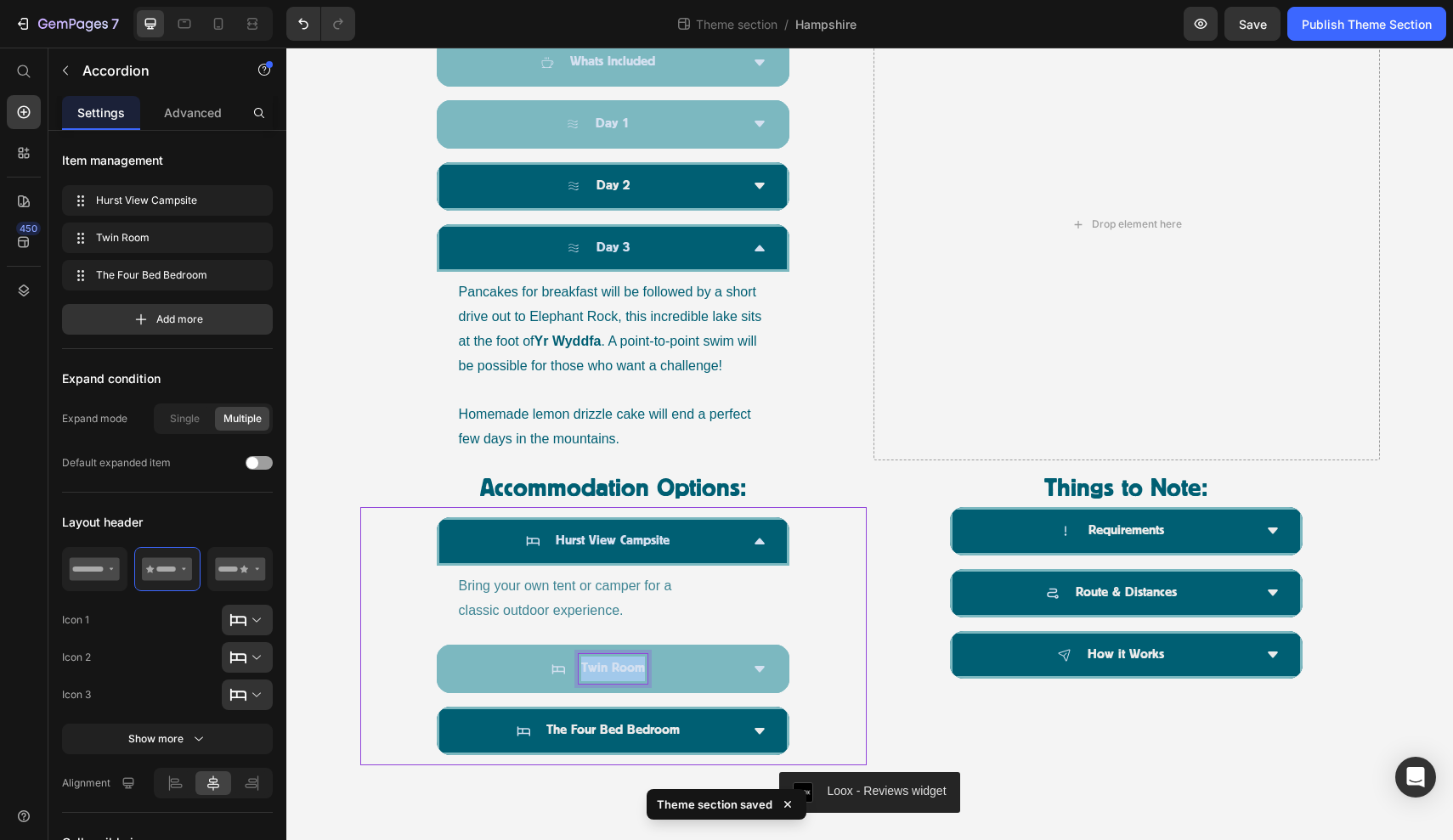 click on "Twin Room" at bounding box center (613, 668) 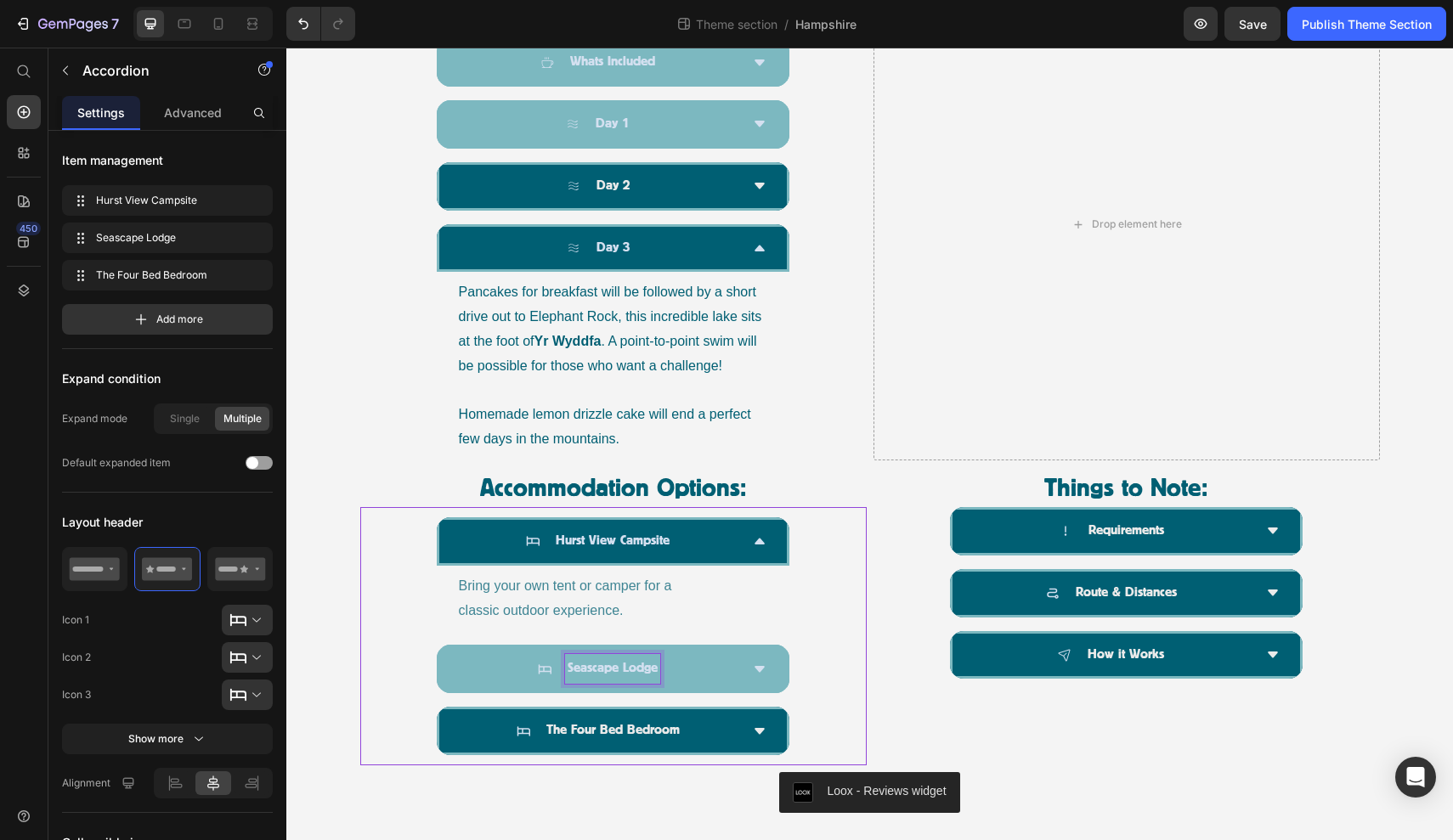 click on "Seascape Lodge" at bounding box center [613, 668] 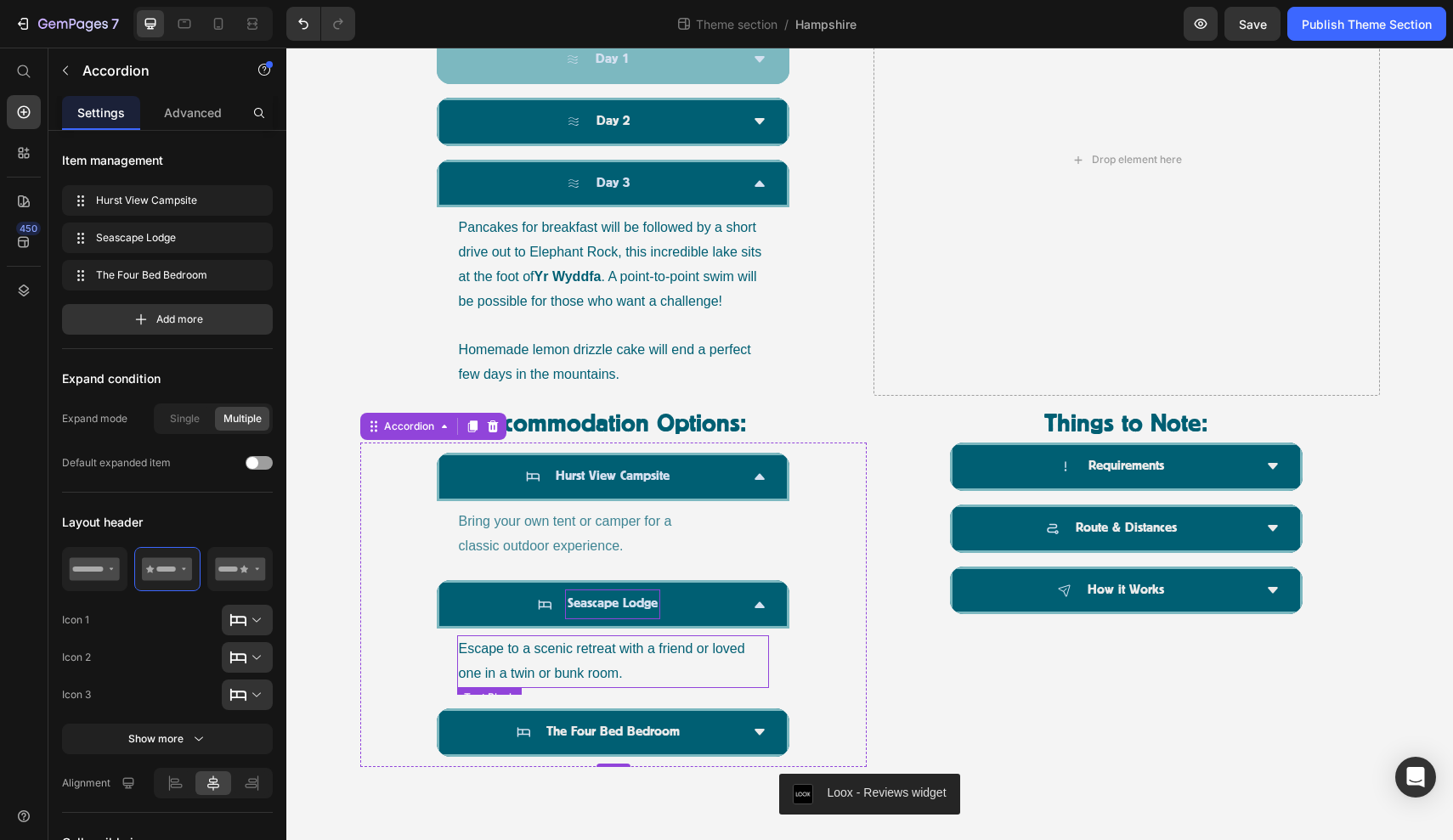 scroll, scrollTop: 1098, scrollLeft: 0, axis: vertical 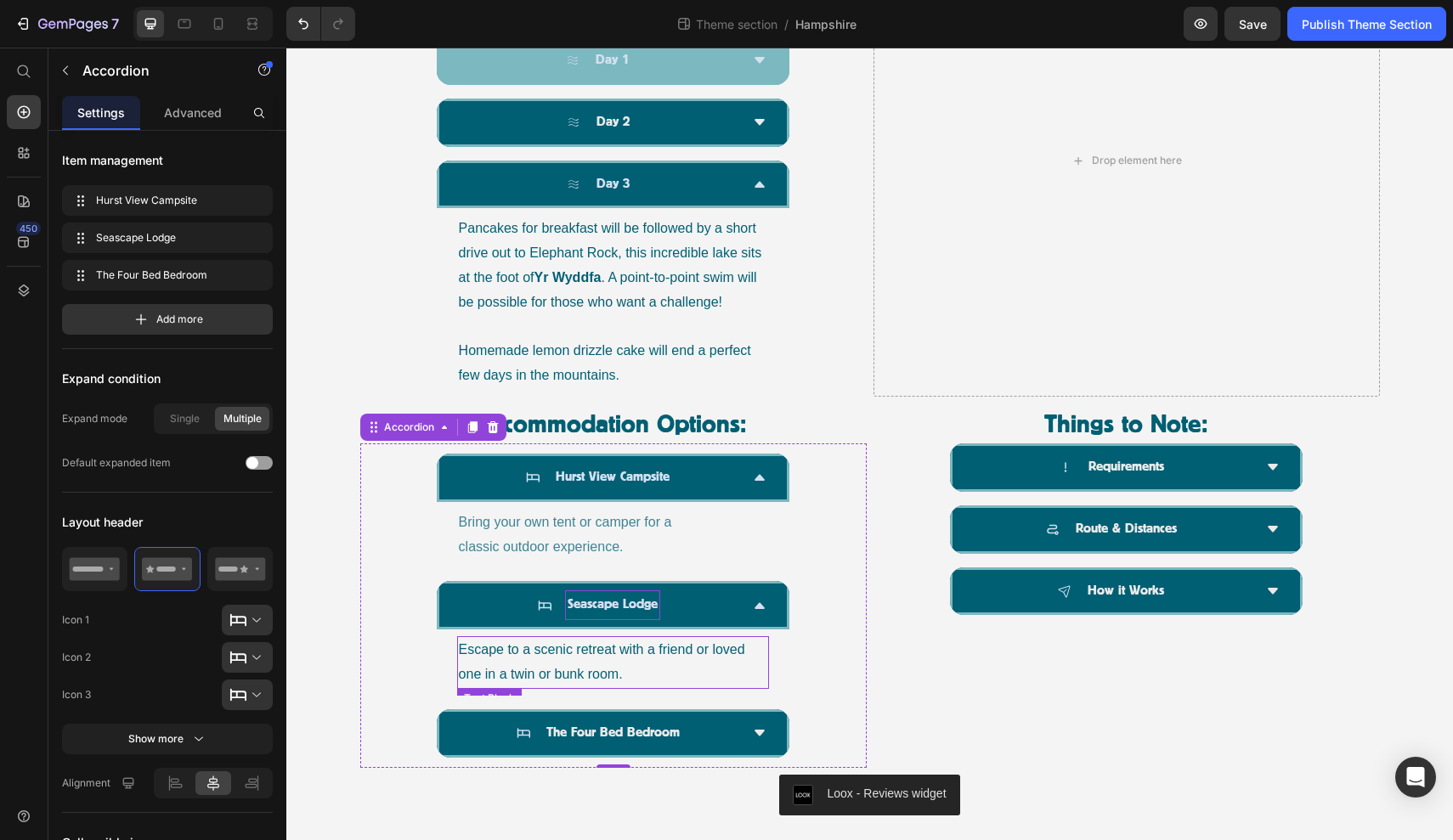 click on "Escape to a scenic retreat with a friend or loved one in a twin or bunk room." at bounding box center [613, 662] 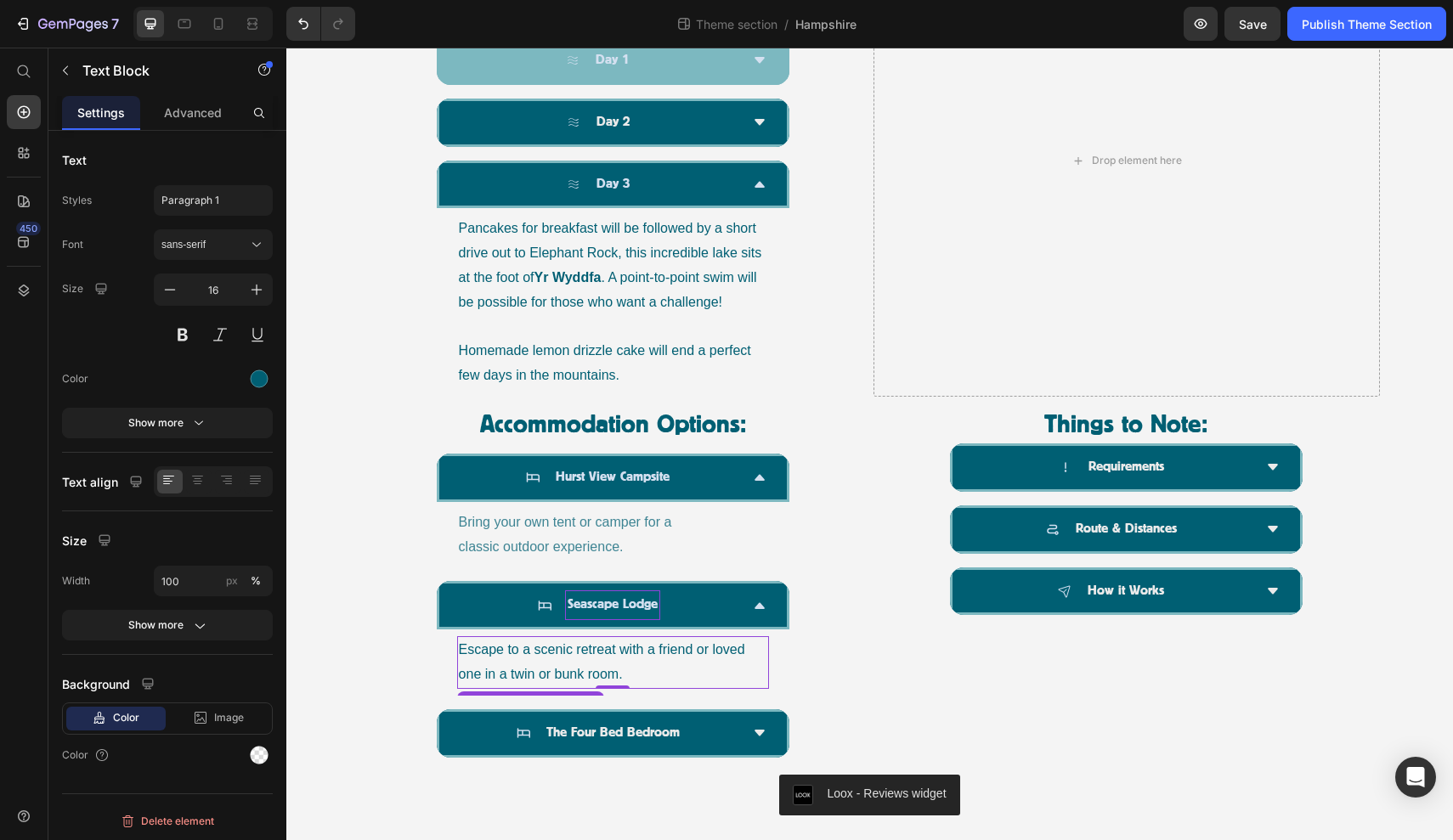 click on "Escape to a scenic retreat with a friend or loved one in a twin or bunk room." at bounding box center (613, 662) 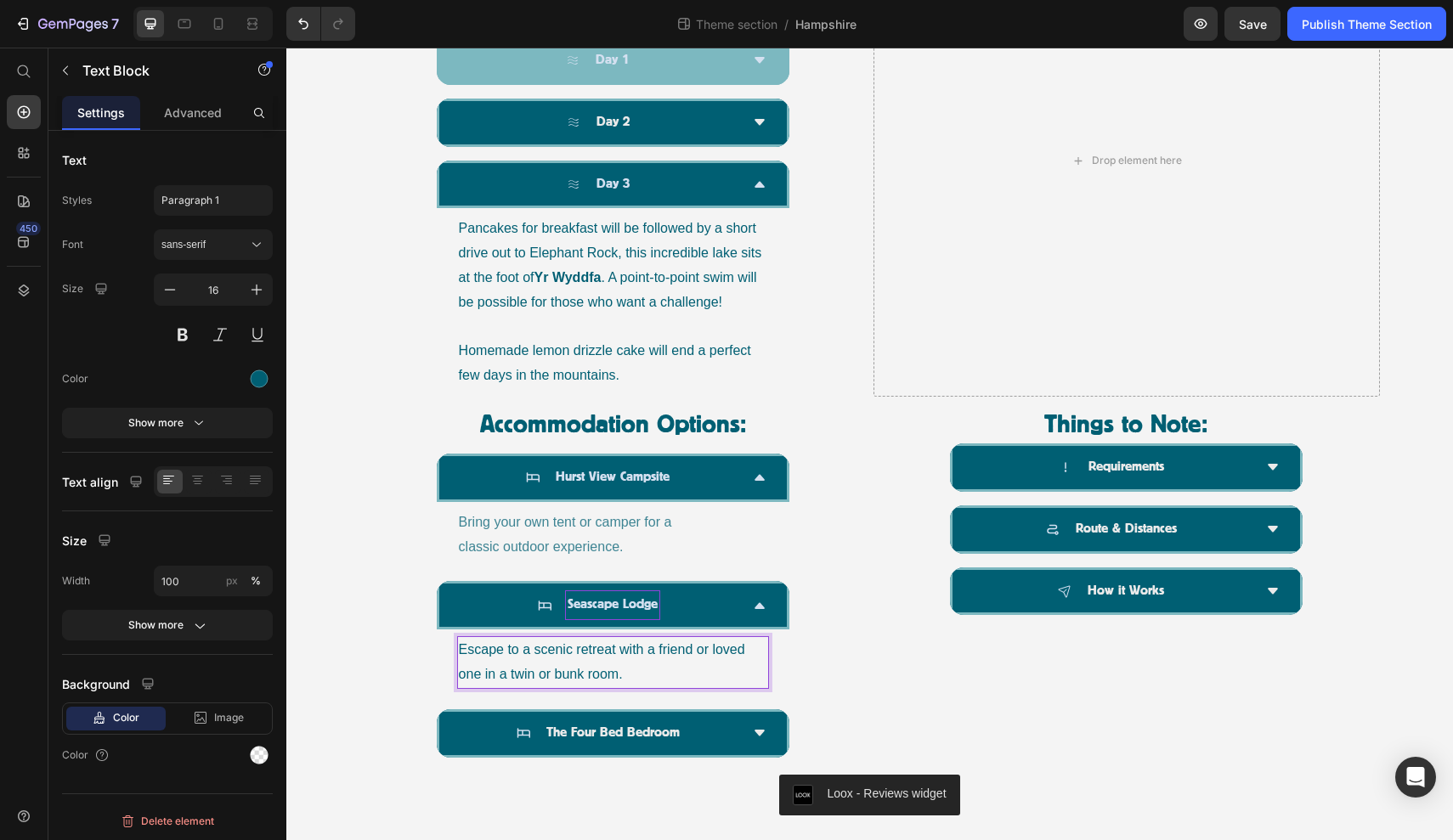 click on "Escape to a scenic retreat with a friend or loved one in a twin or bunk room." at bounding box center (613, 662) 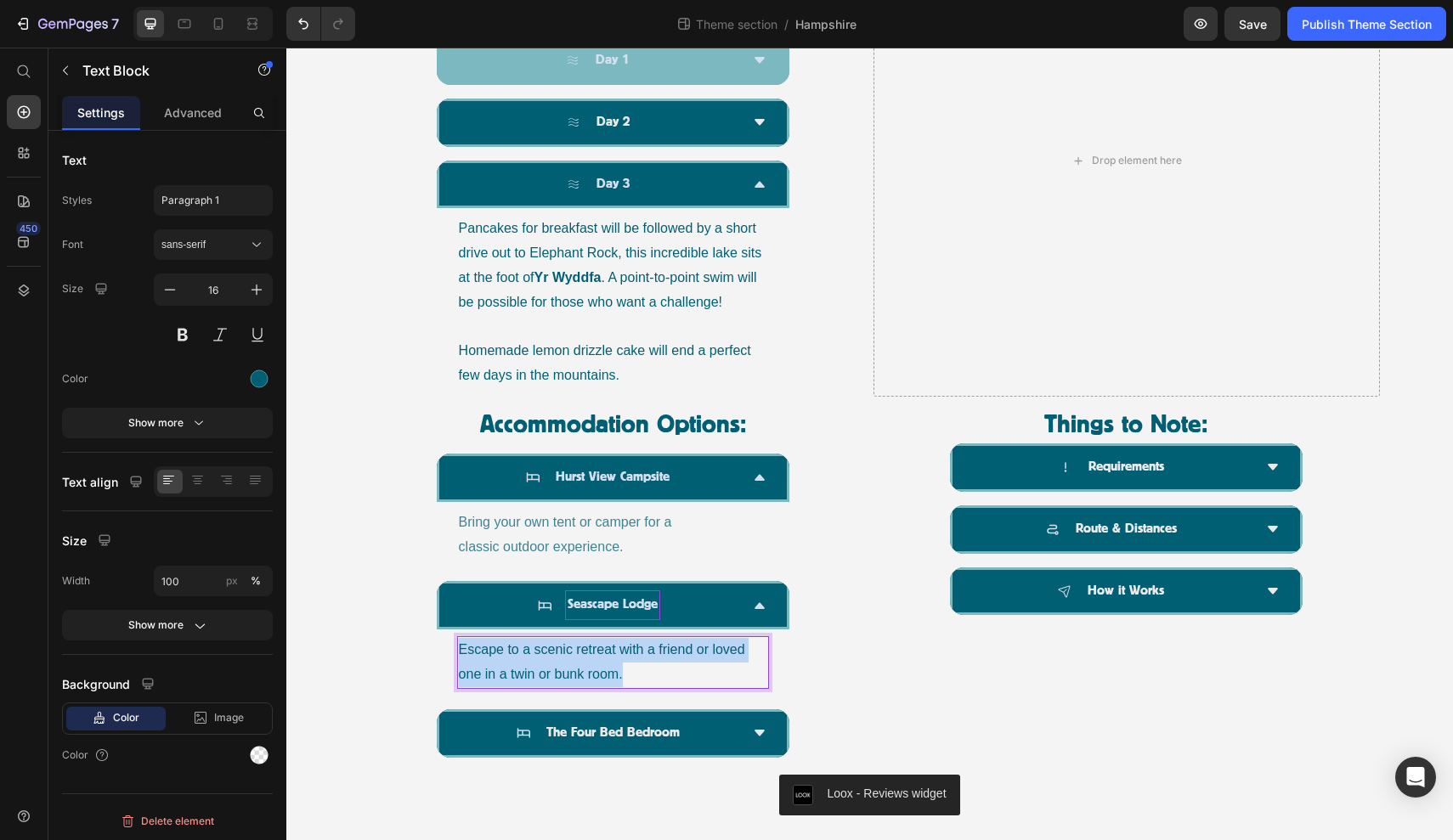 click on "Escape to a scenic retreat with a friend or loved one in a twin or bunk room." at bounding box center [613, 662] 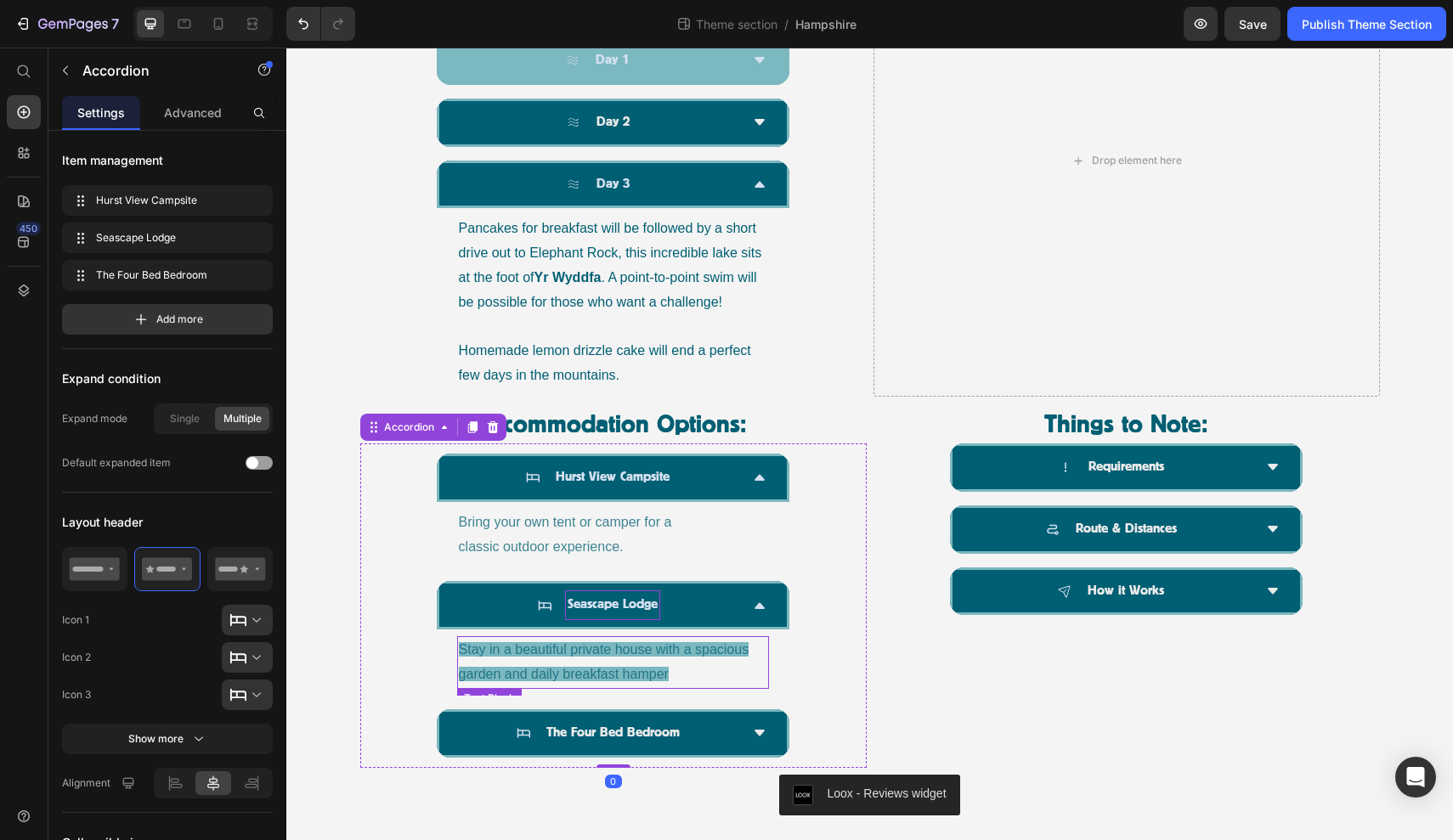 click on "Stay in a beautiful private house with a spacious garden and daily breakfast hamper" at bounding box center [613, 662] 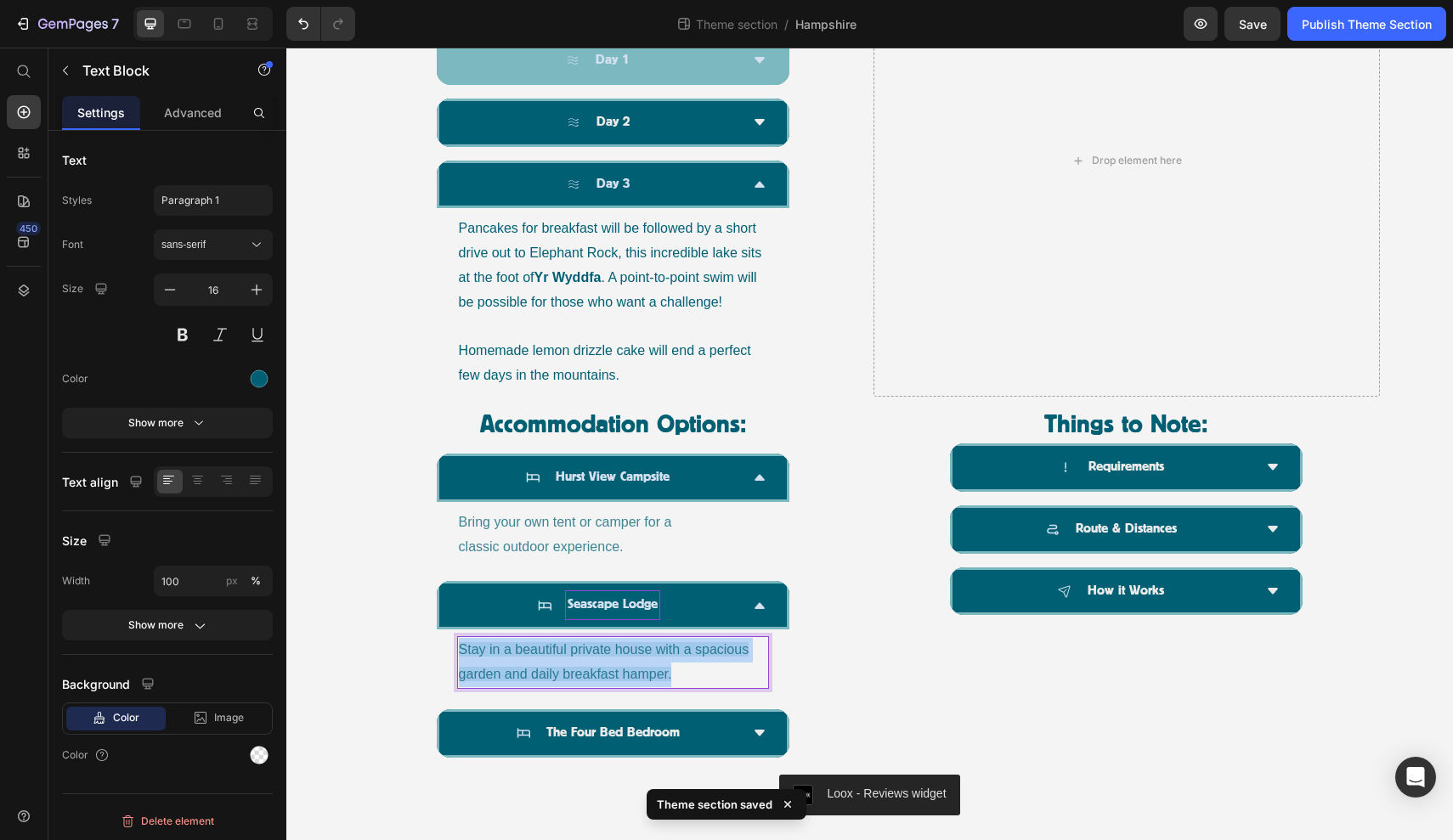 drag, startPoint x: 676, startPoint y: 667, endPoint x: 463, endPoint y: 645, distance: 214.13314 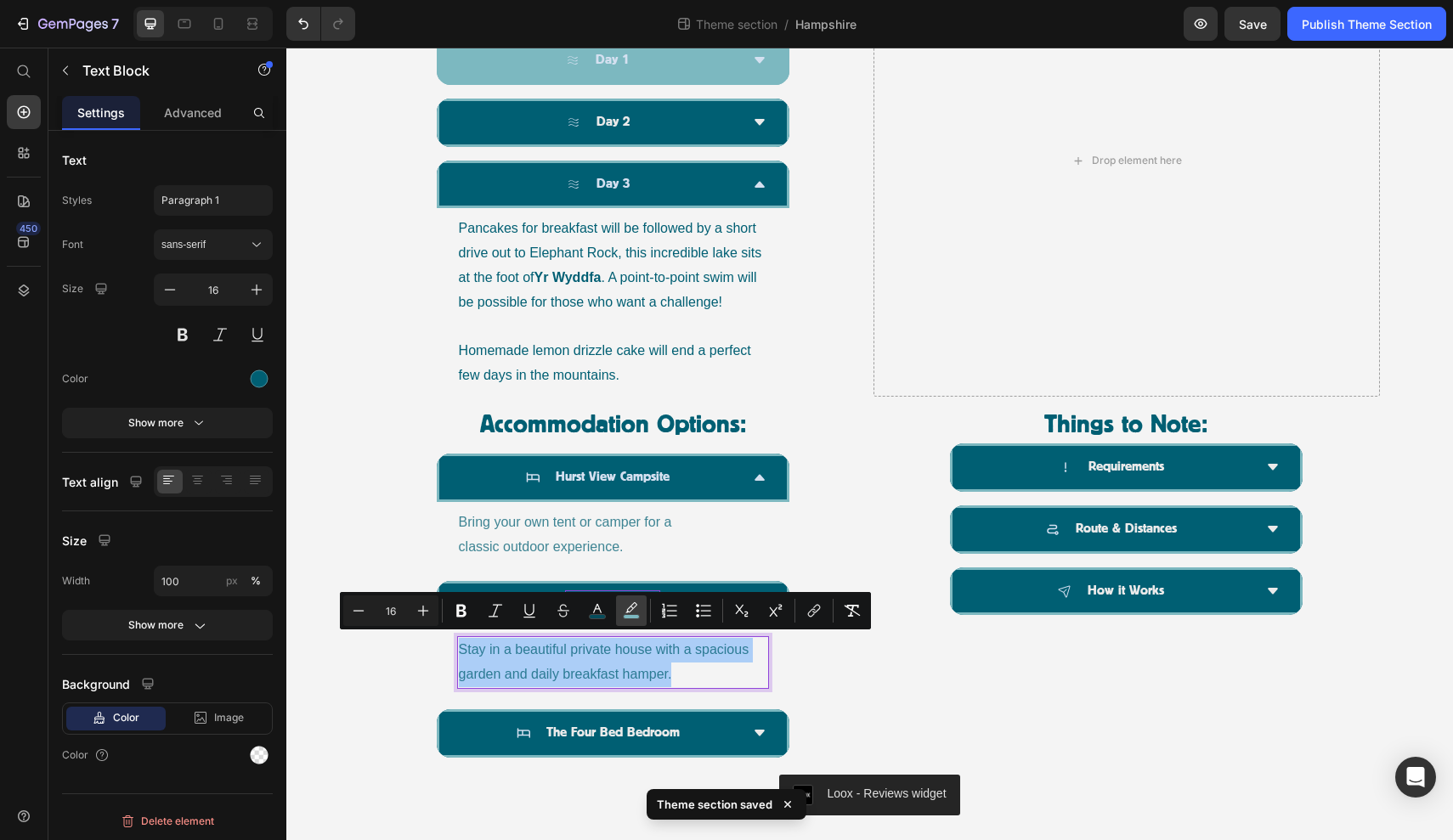 click 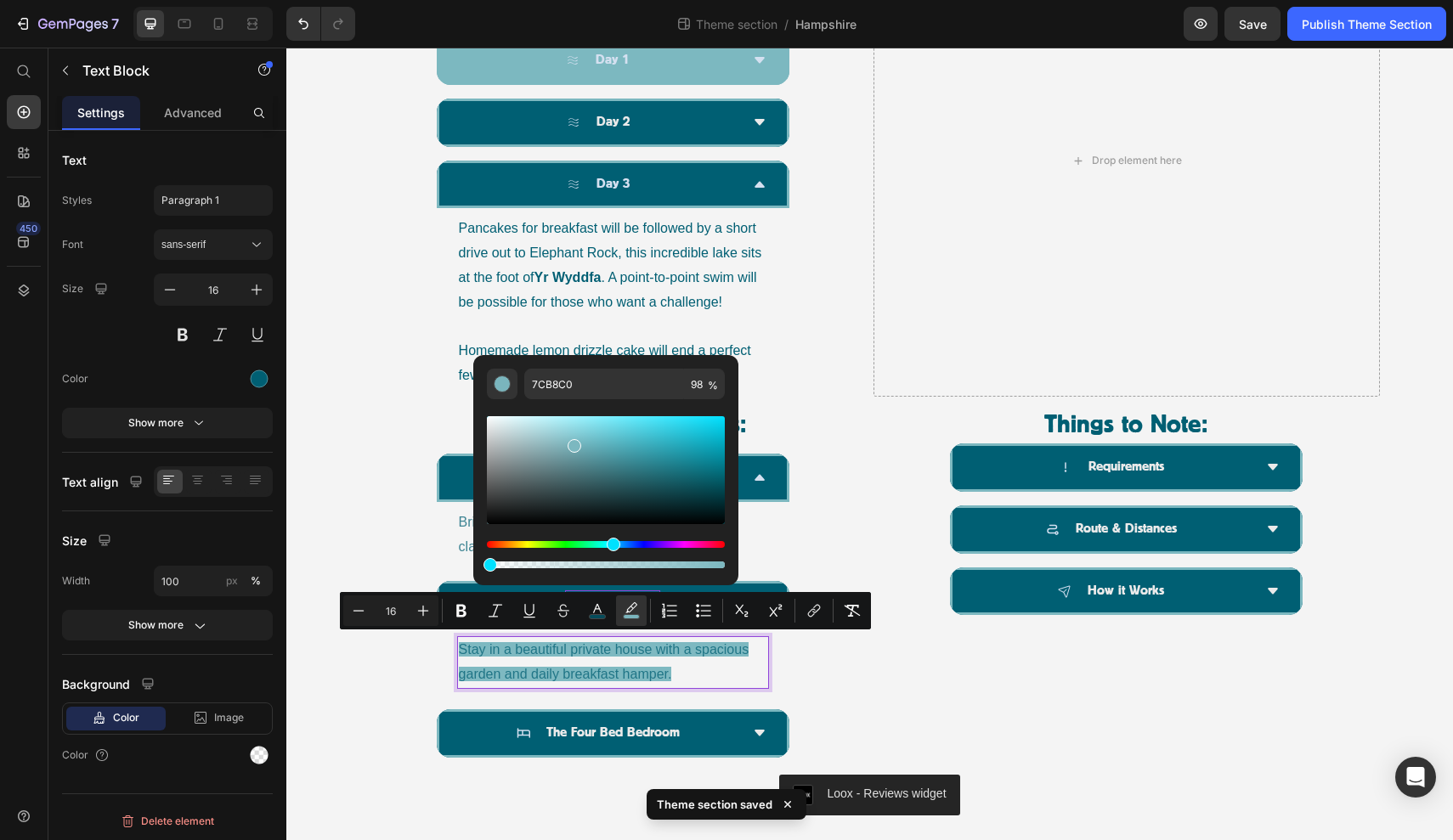 drag, startPoint x: 719, startPoint y: 559, endPoint x: 340, endPoint y: 599, distance: 381.10497 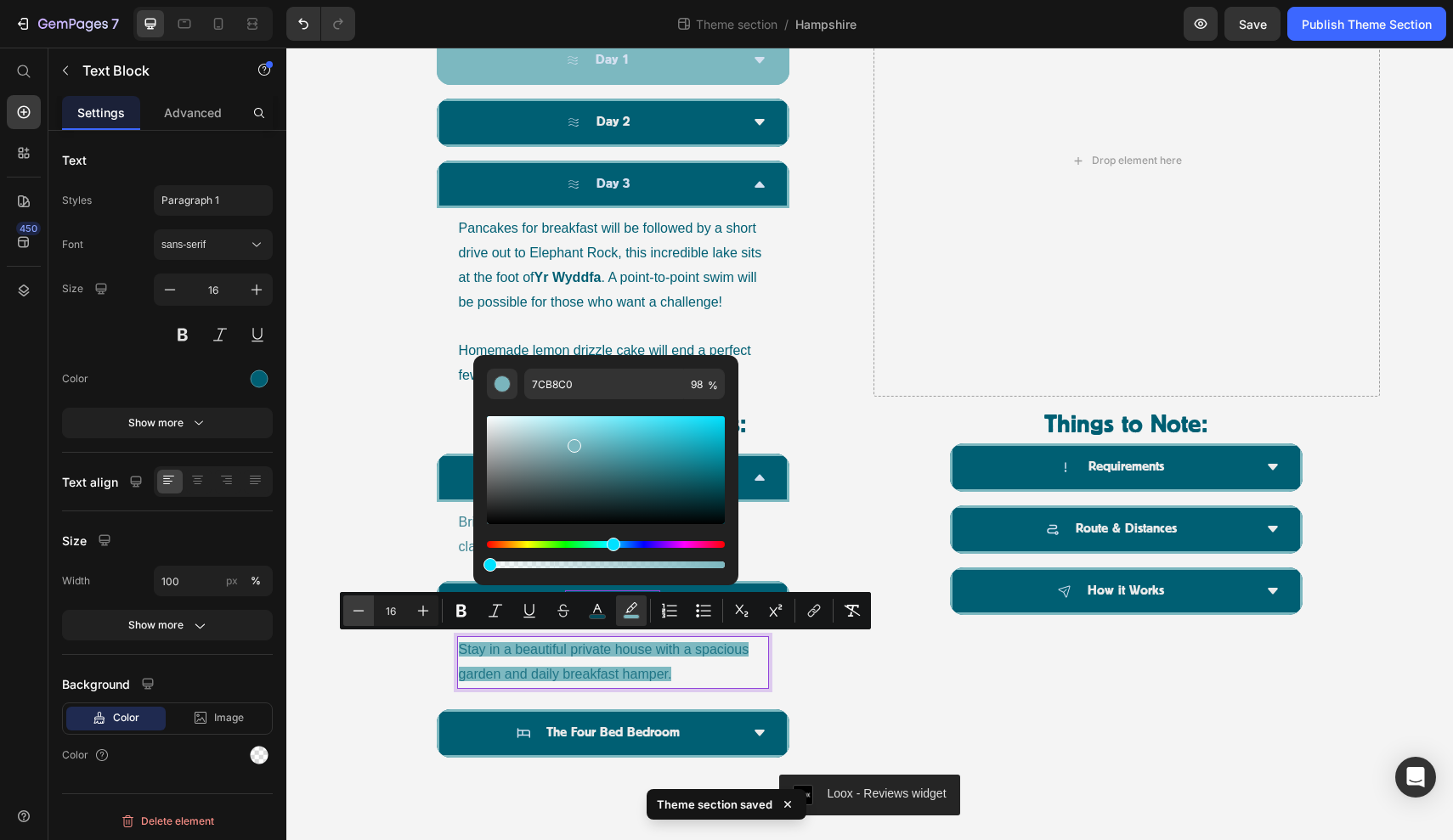 type on "0" 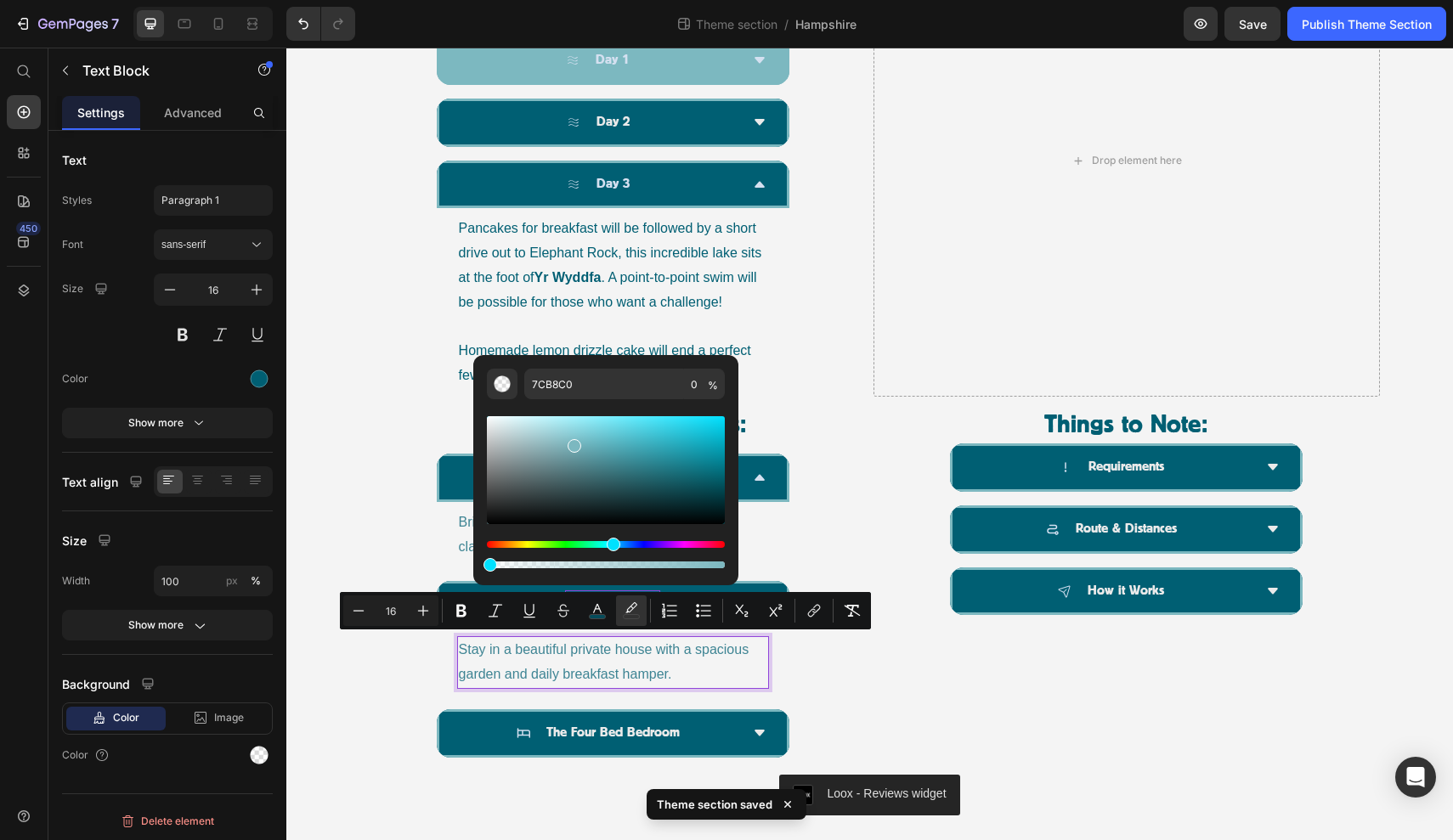 click on "Stay in a beautiful private house with a spacious garden and daily breakfast hamper." at bounding box center [613, 662] 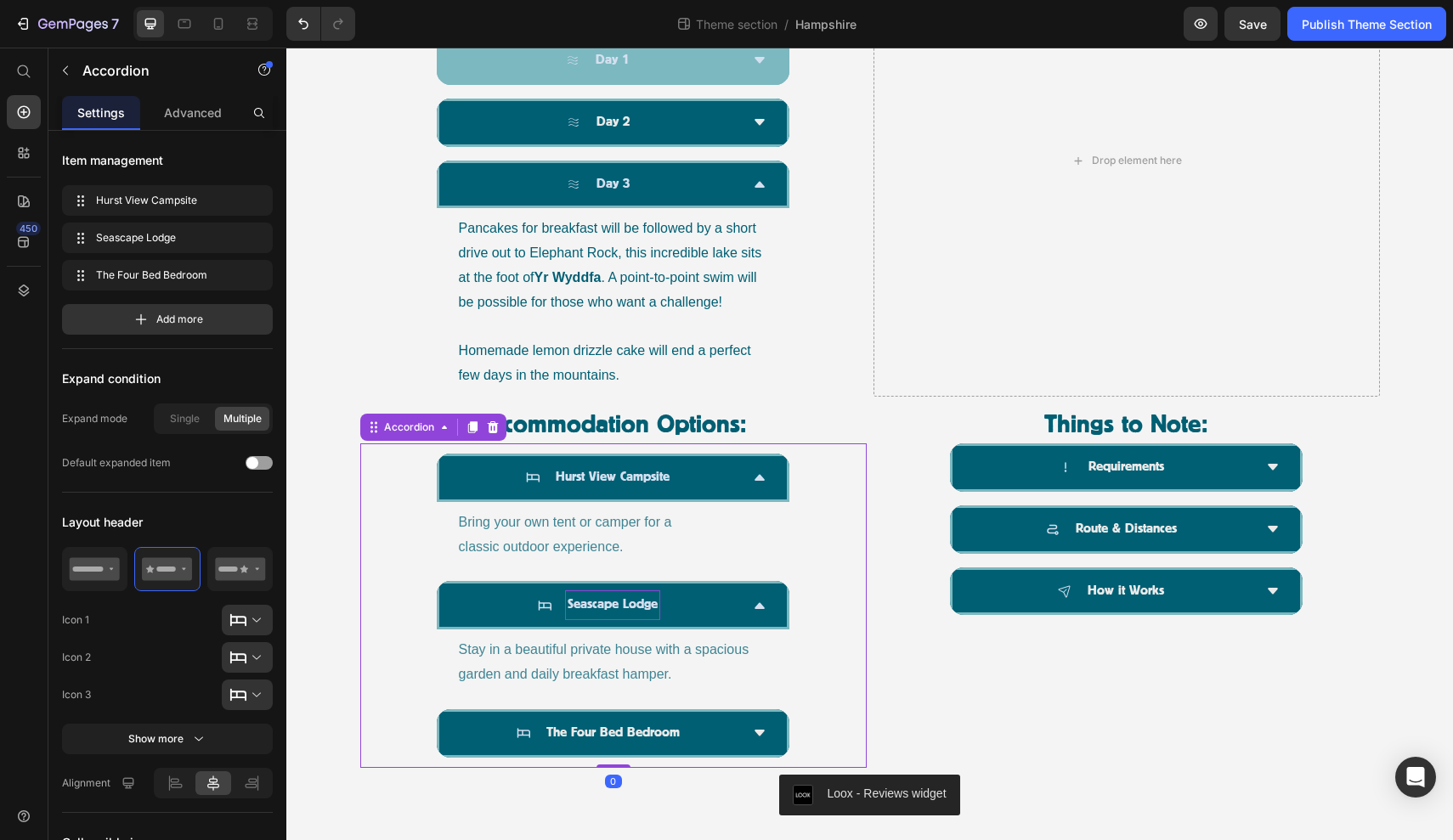 click on "Seascape Lodge" at bounding box center [613, 605] 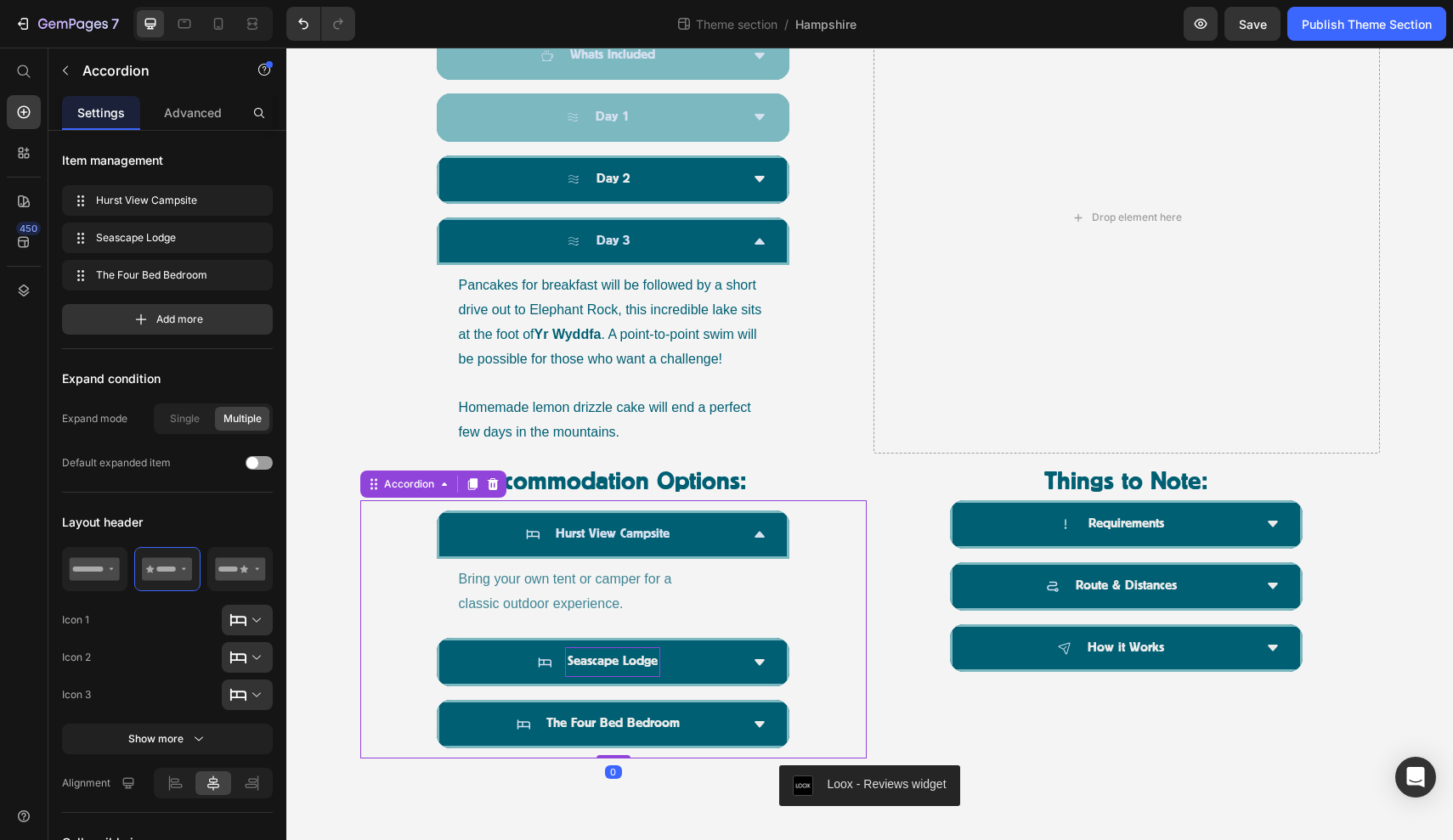 click on "Hurst View Campsite" at bounding box center (613, 534) 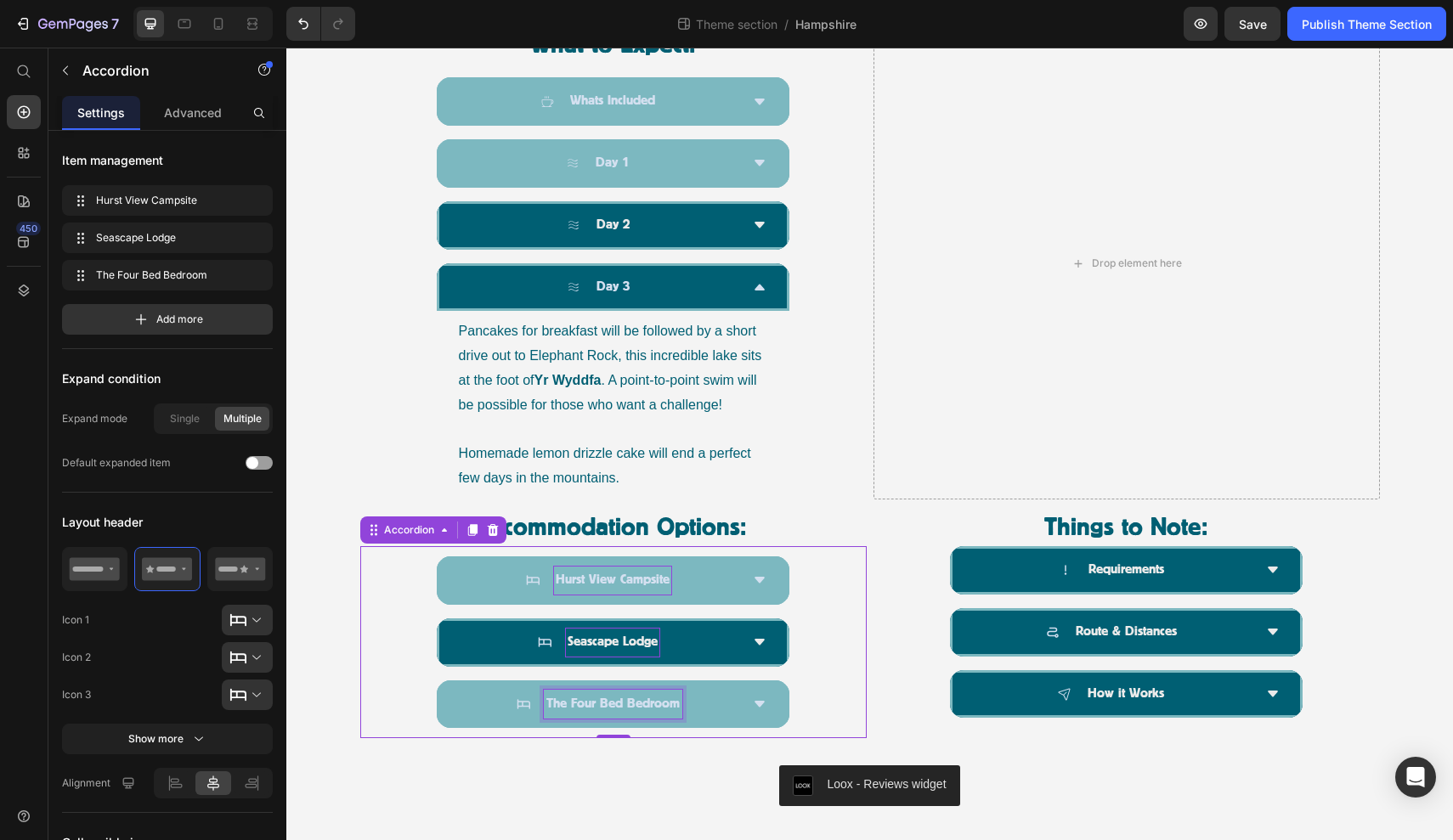 scroll, scrollTop: 990, scrollLeft: 0, axis: vertical 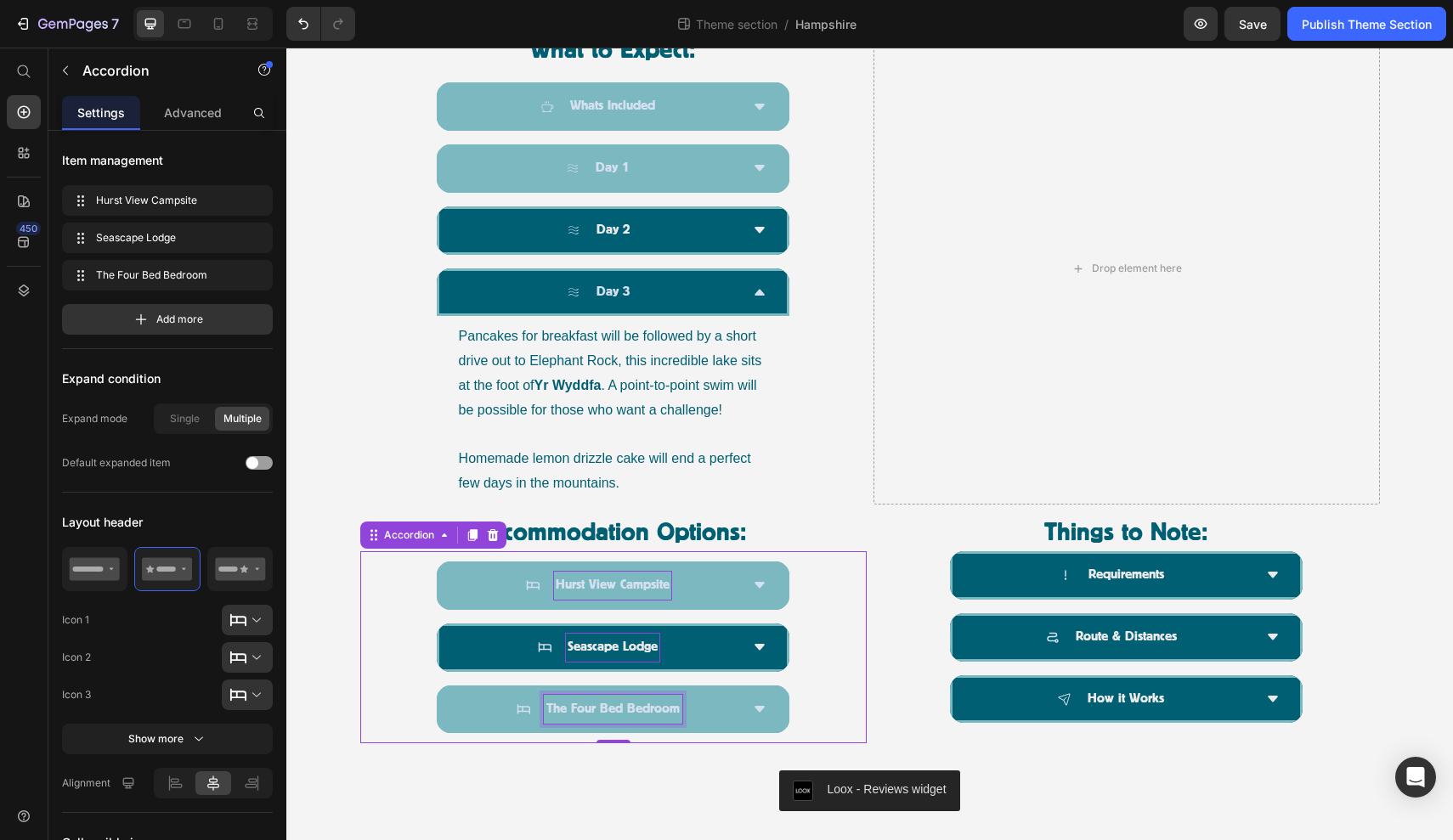 click on "Hurst View Campsite" at bounding box center (613, 585) 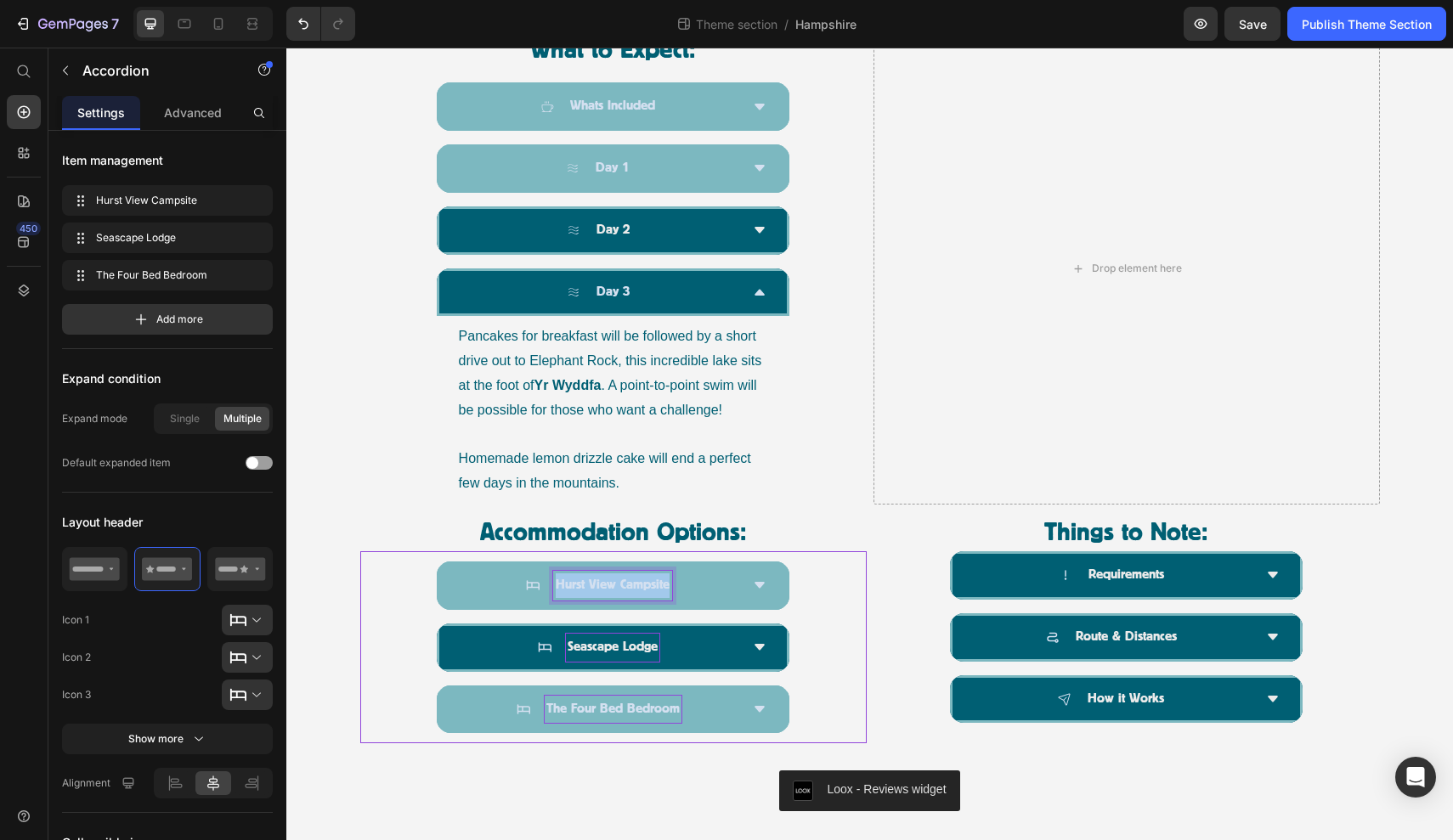 click on "Hurst View Campsite" at bounding box center [613, 585] 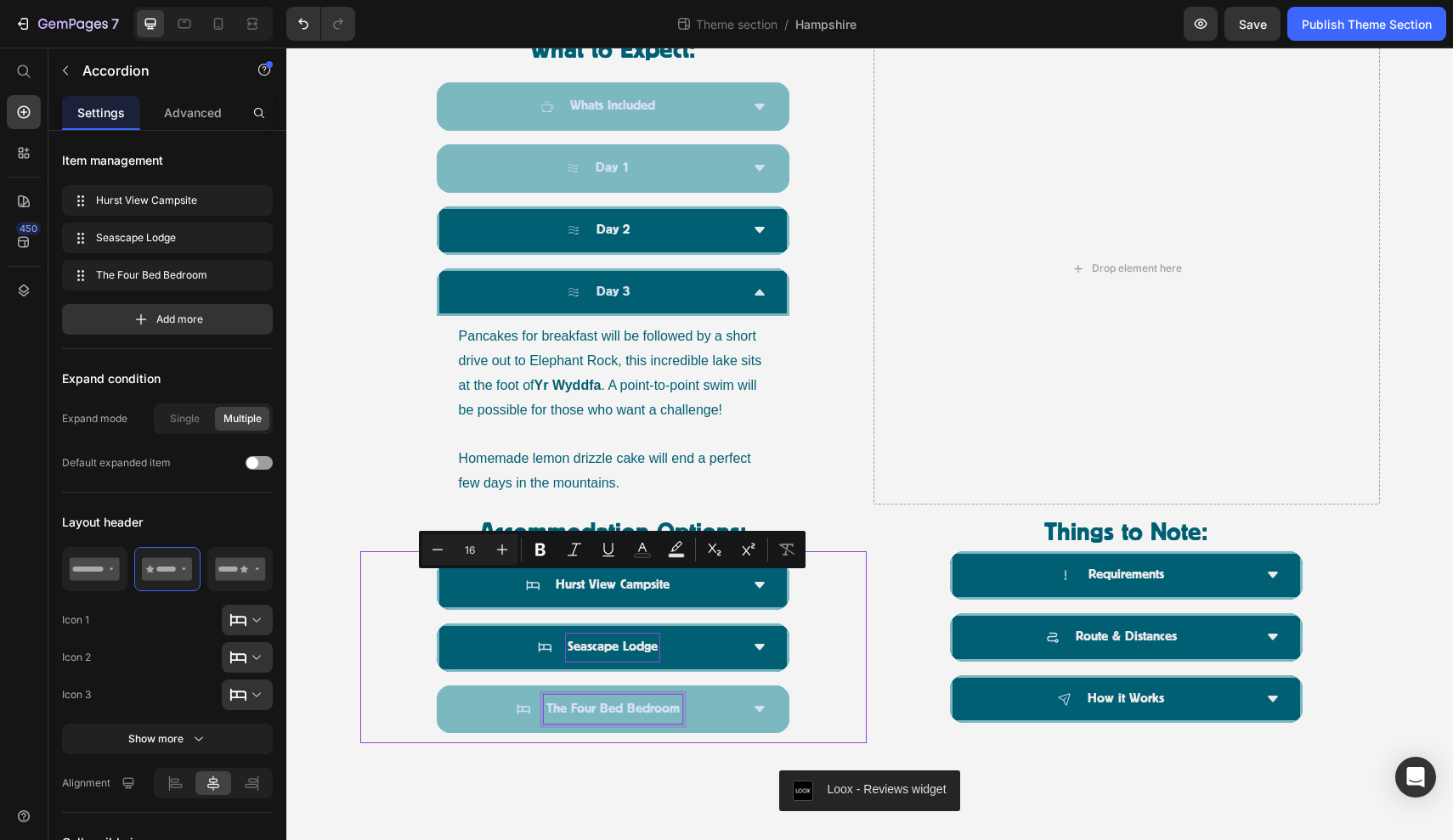 click on "The Four Bed Bedroom" at bounding box center [613, 709] 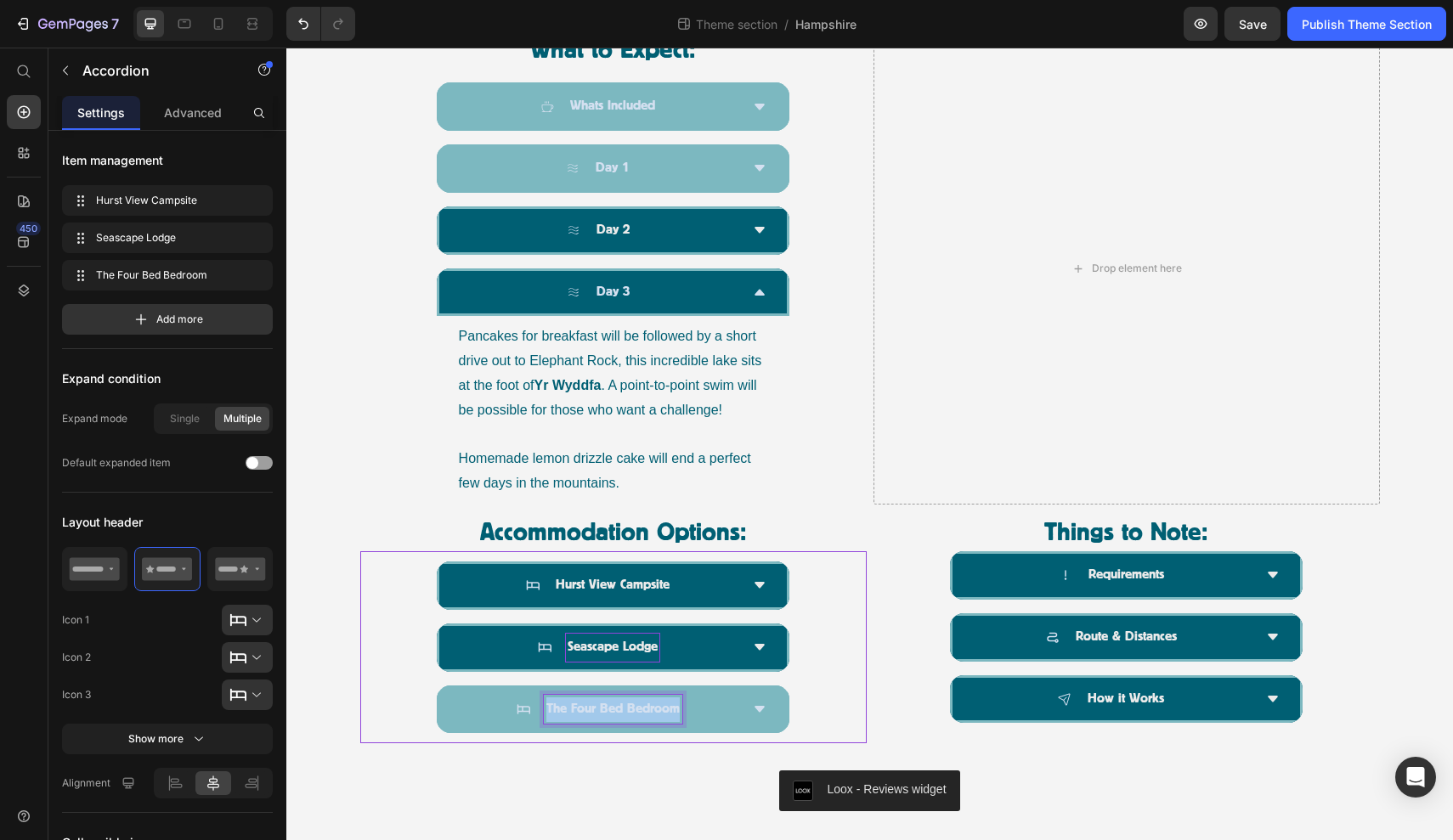 click on "The Four Bed Bedroom" at bounding box center (613, 709) 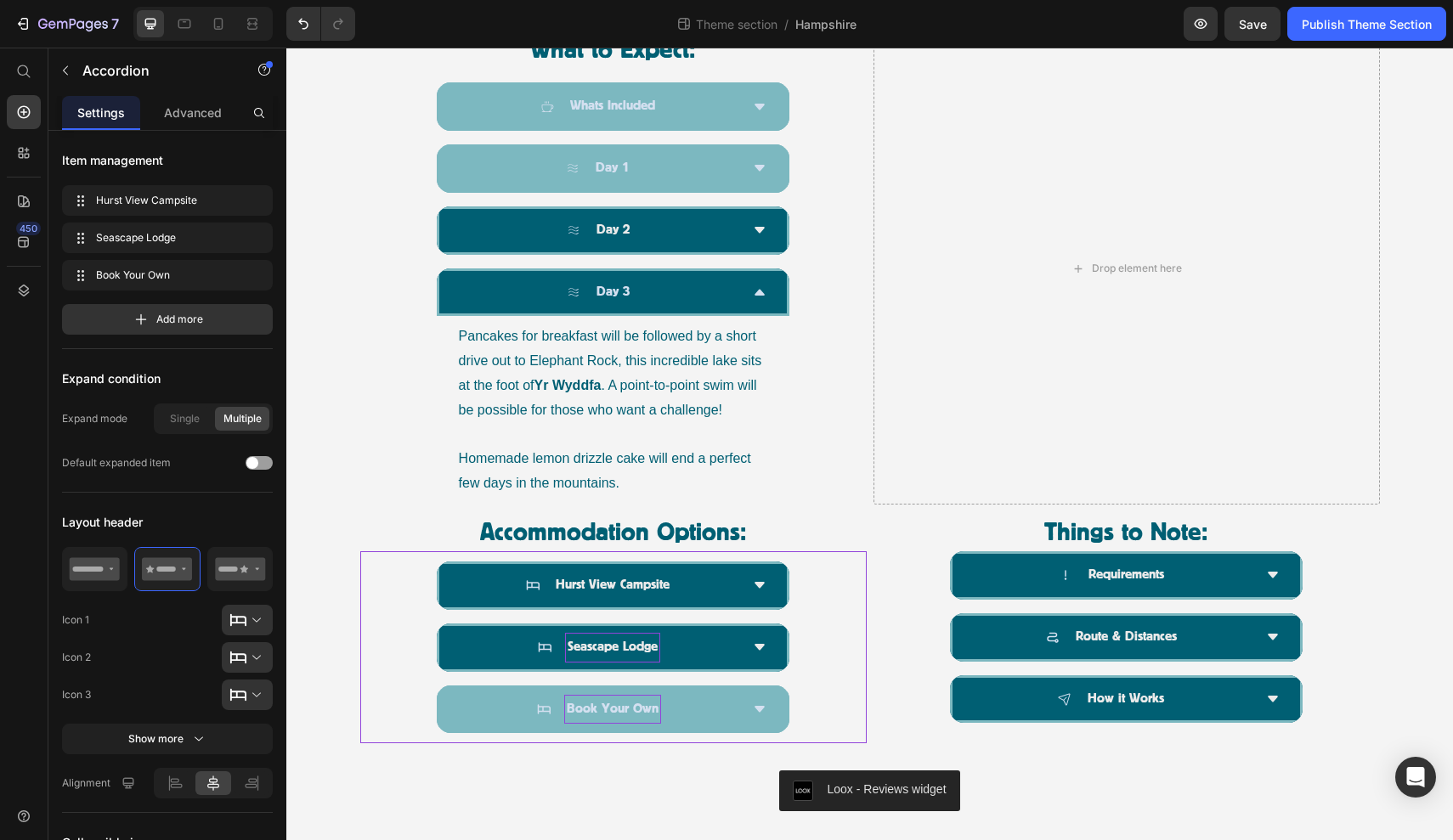 click on "Book Your Own" at bounding box center [613, 709] 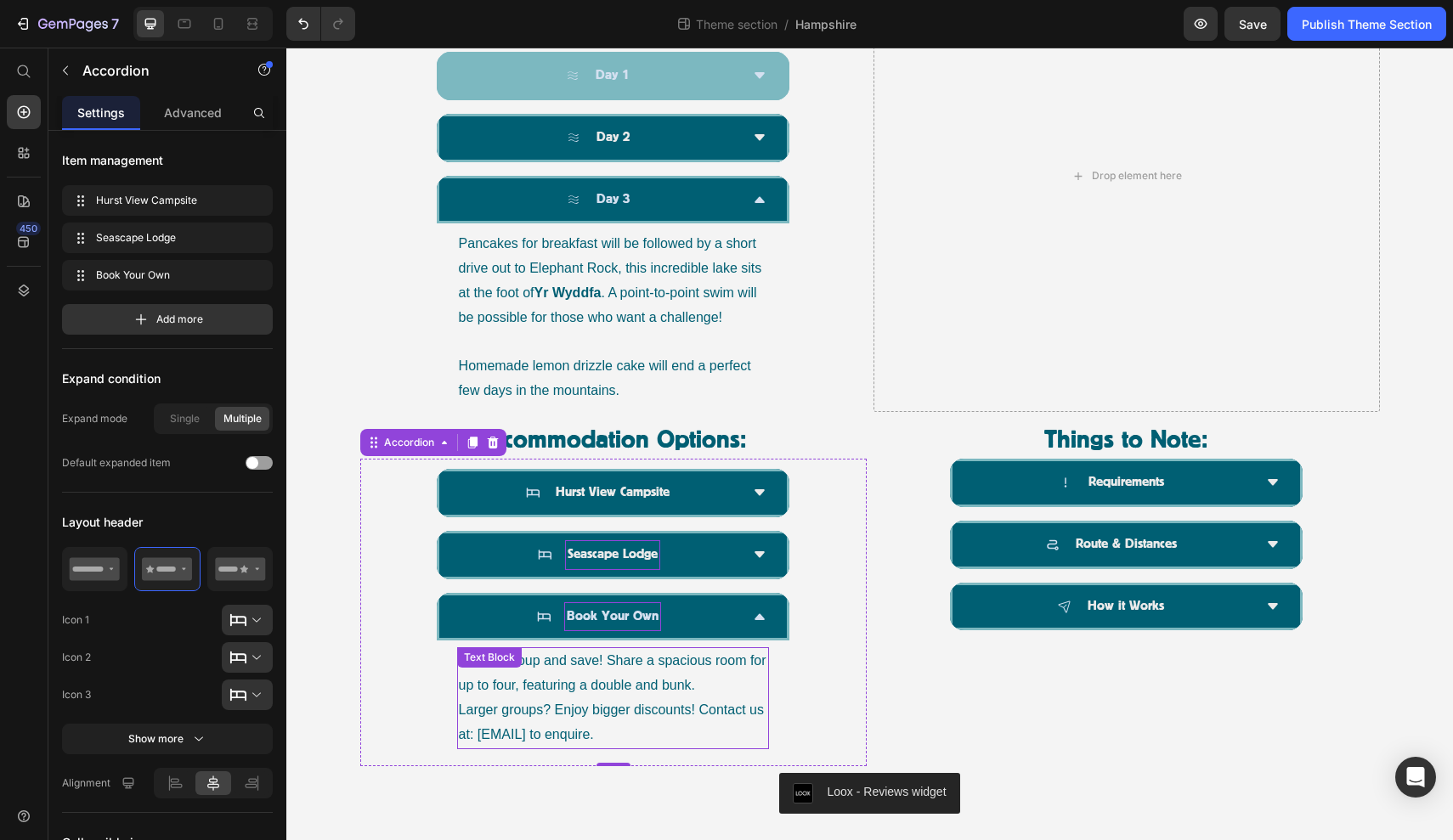 scroll, scrollTop: 1082, scrollLeft: 0, axis: vertical 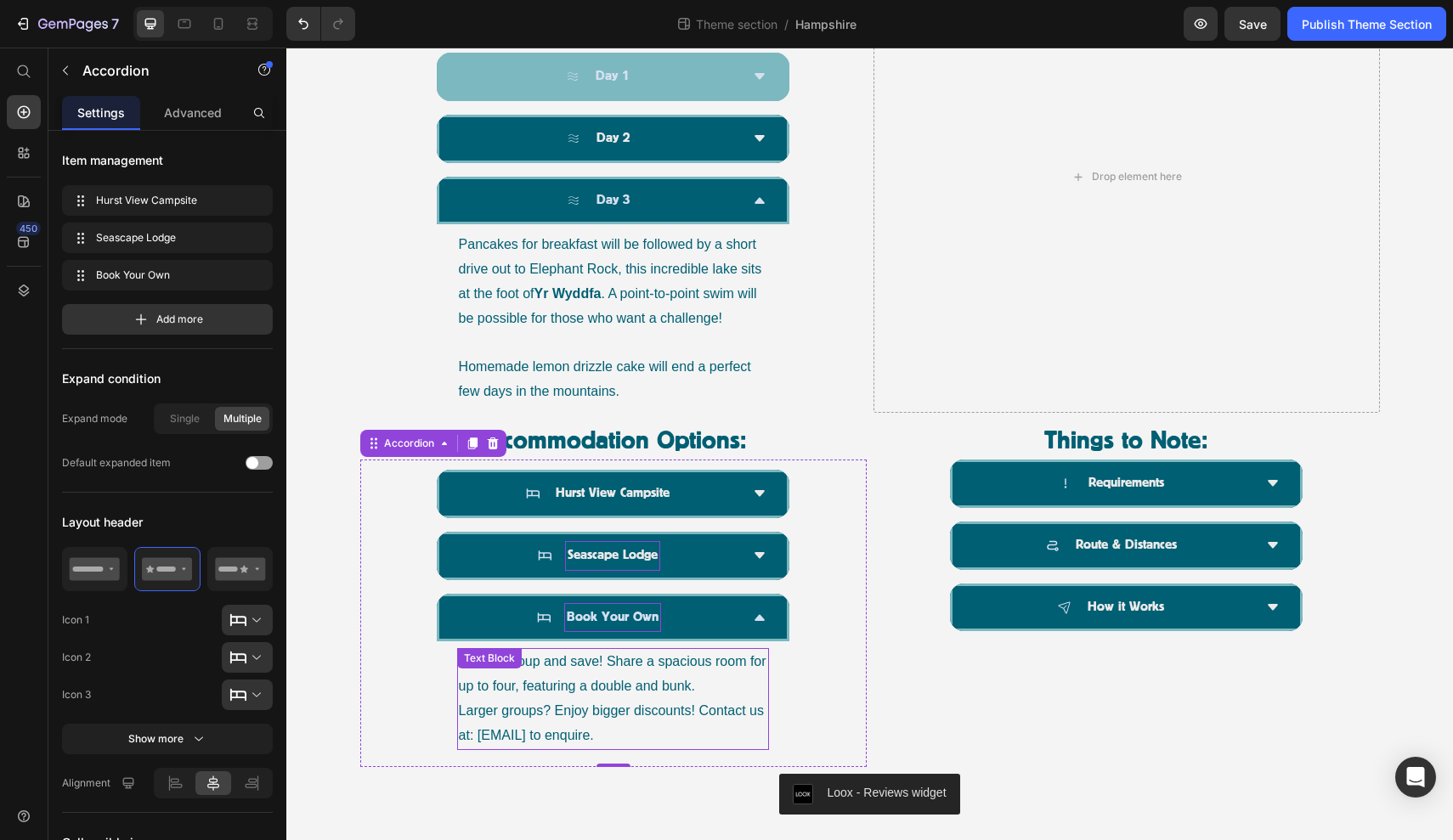 click on "Larger groups? Enjoy bigger discounts! Contact us at: office@thewildswimming.co.uk to enquire." at bounding box center [613, 724] 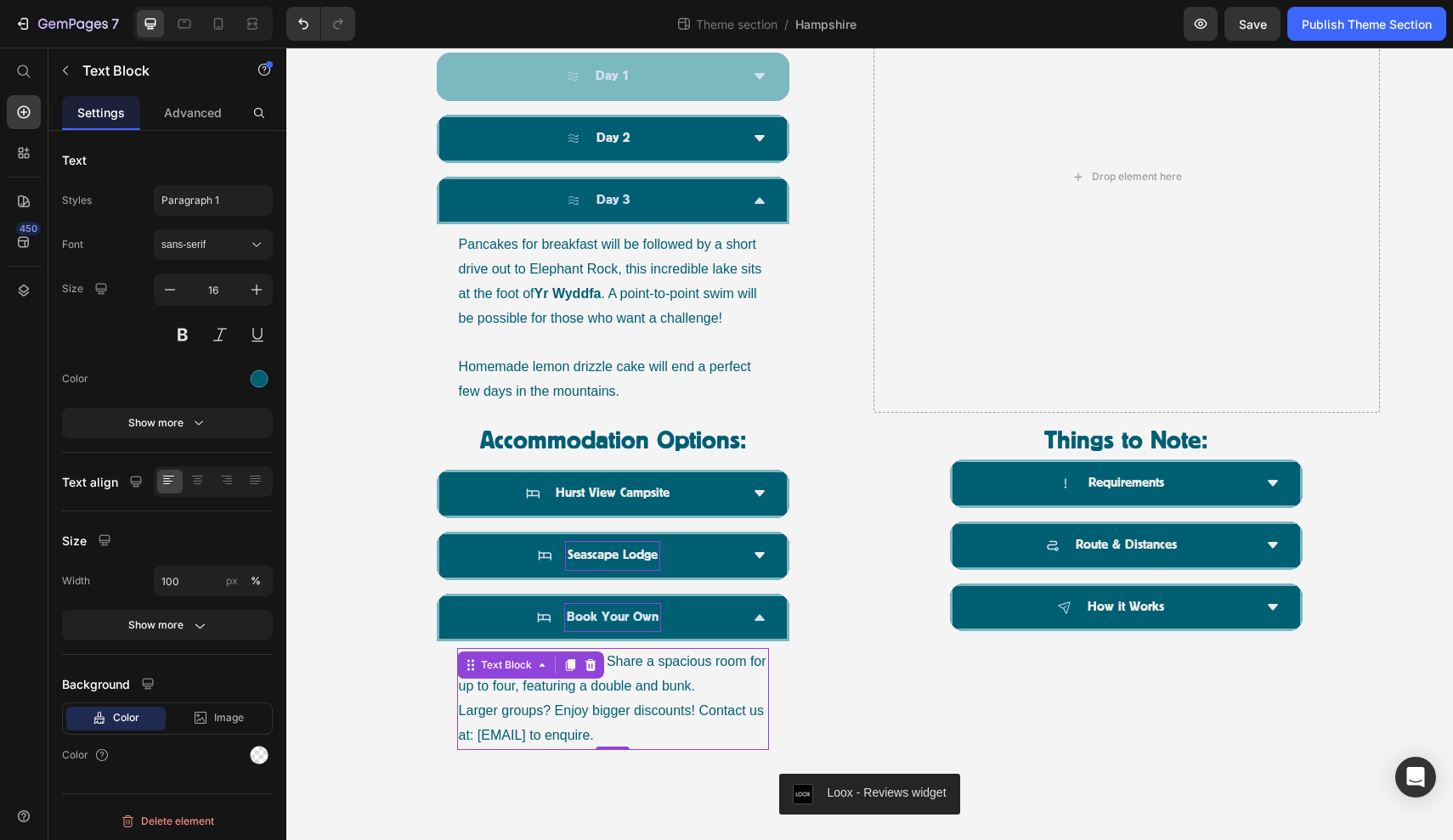 click on "Larger groups? Enjoy bigger discounts! Contact us at: office@thewildswimming.co.uk to enquire." at bounding box center (613, 724) 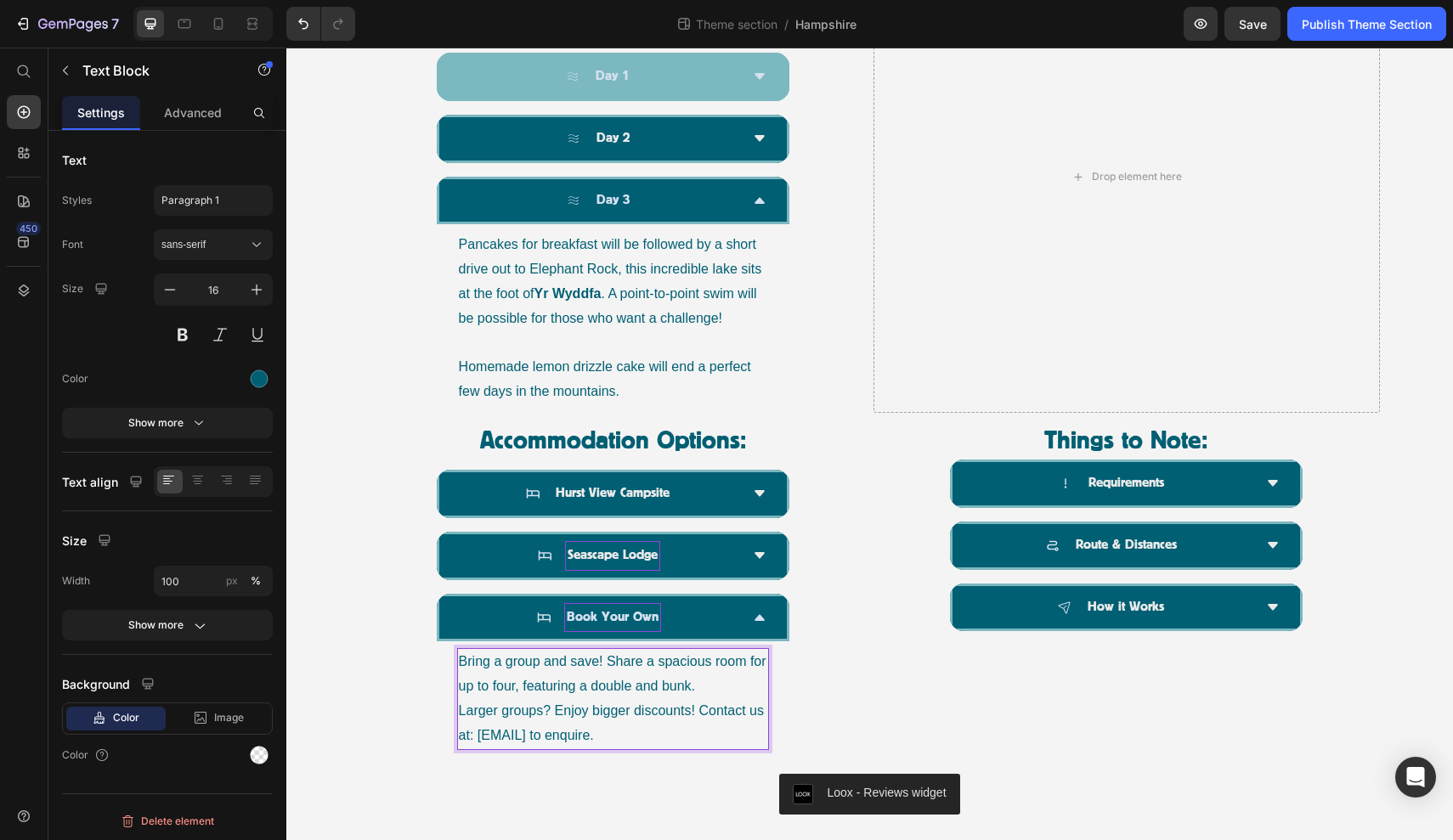 click on "Larger groups? Enjoy bigger discounts! Contact us at: office@thewildswimming.co.uk to enquire." at bounding box center [613, 724] 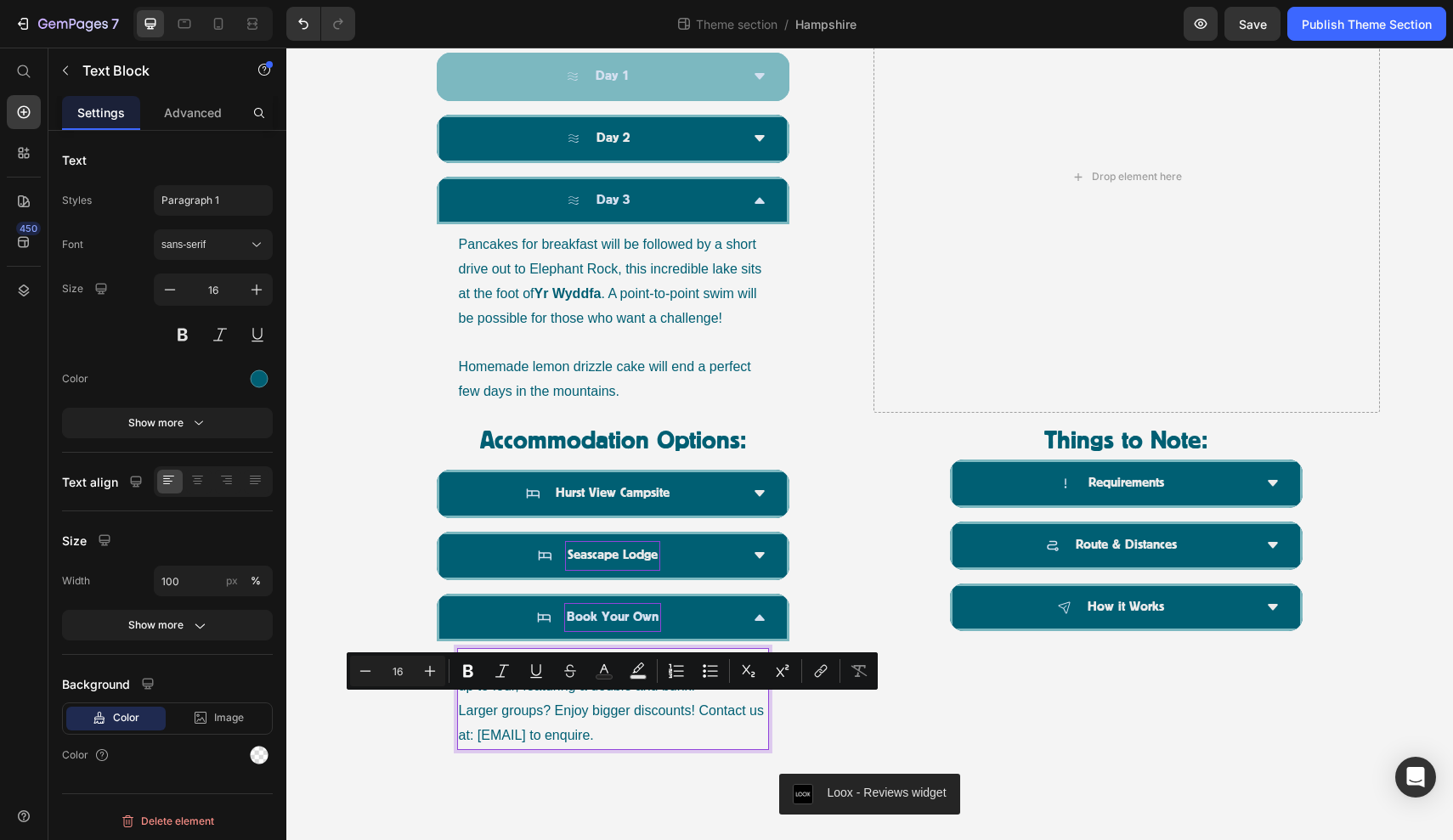 click on "Larger groups? Enjoy bigger discounts! Contact us at: office@thewildswimming.co.uk to enquire." at bounding box center [613, 724] 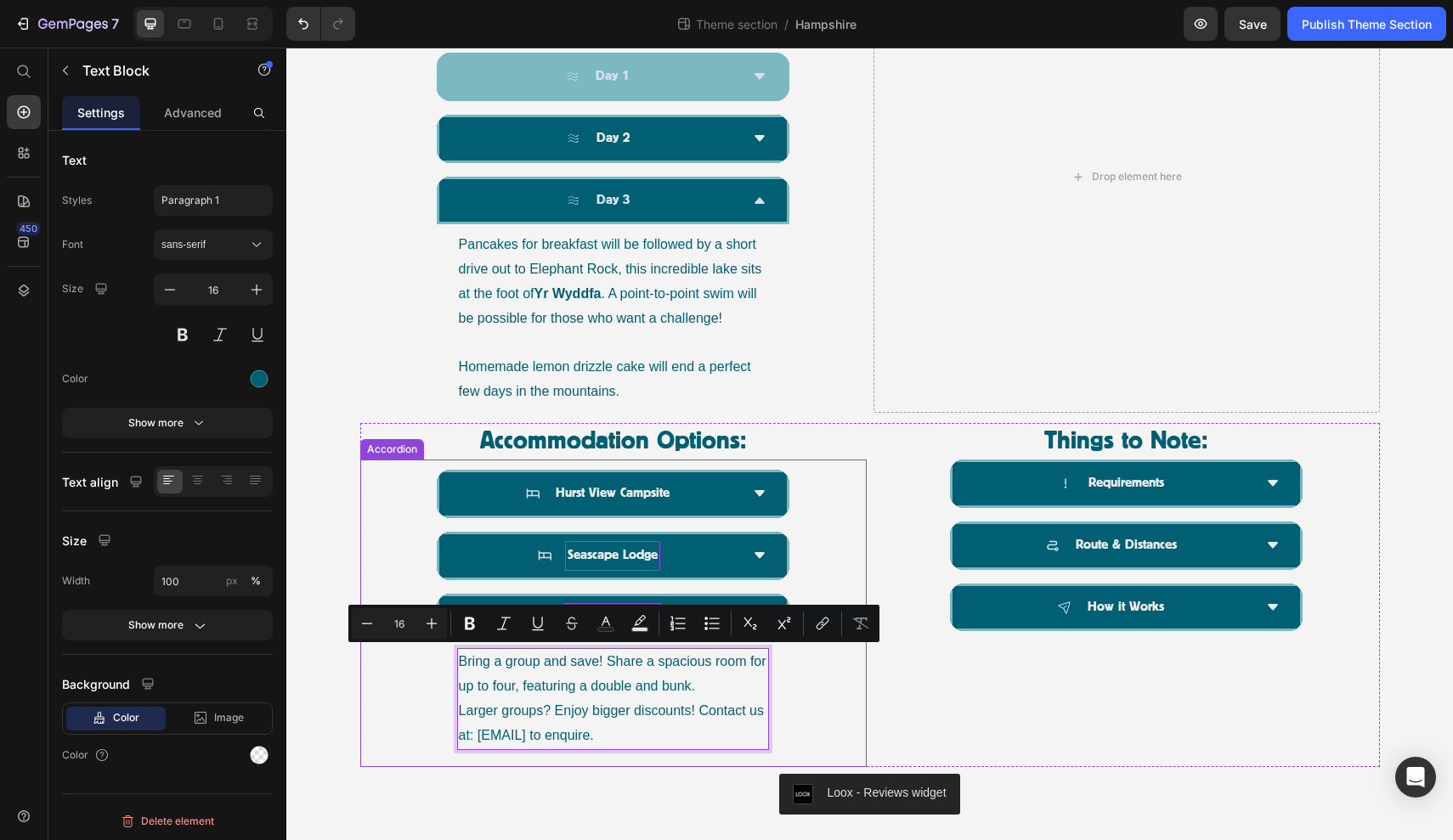 drag, startPoint x: 742, startPoint y: 730, endPoint x: 444, endPoint y: 660, distance: 306.11109 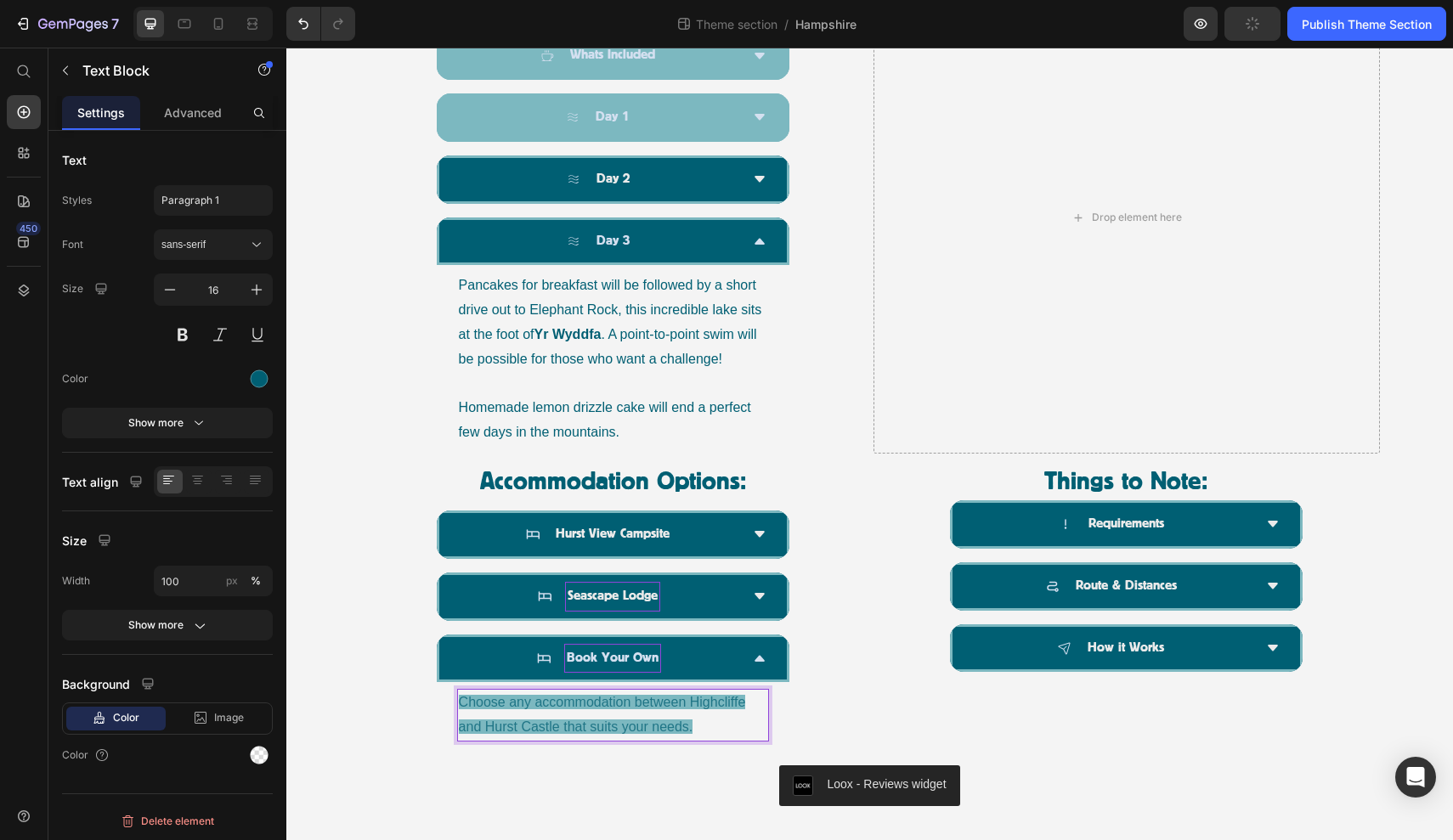 scroll, scrollTop: 1034, scrollLeft: 0, axis: vertical 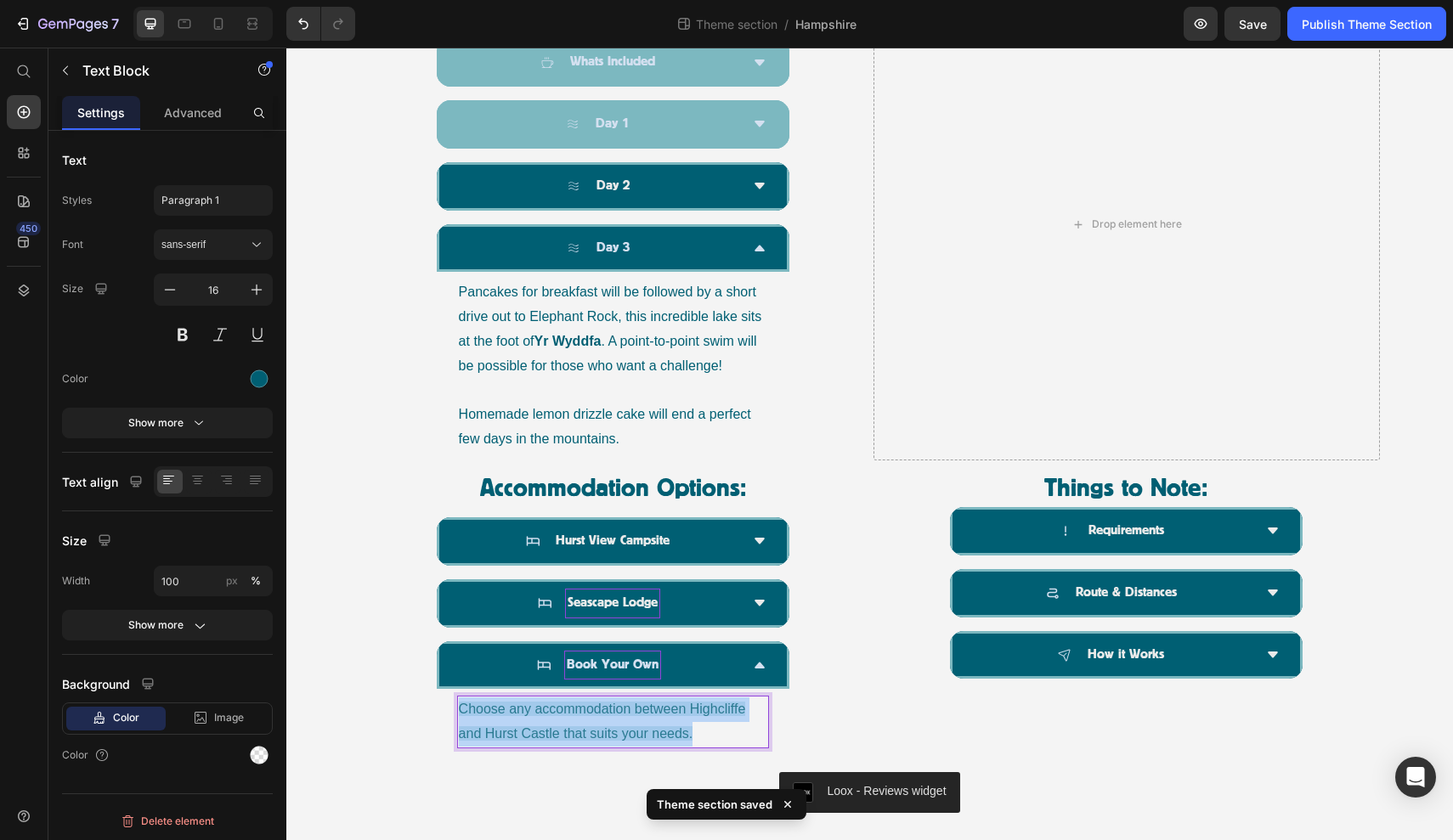 drag, startPoint x: 721, startPoint y: 733, endPoint x: 459, endPoint y: 704, distance: 263.60008 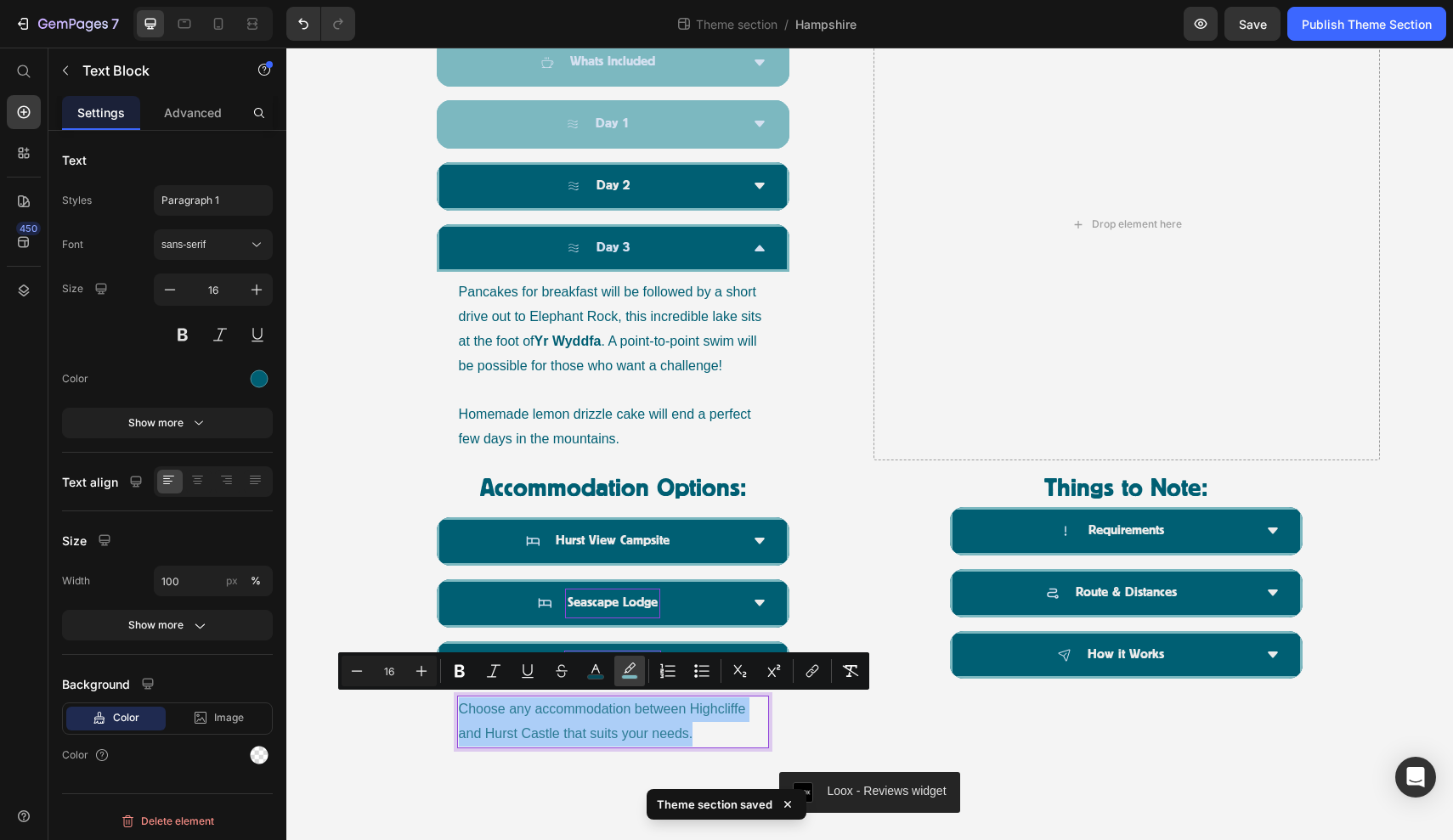click 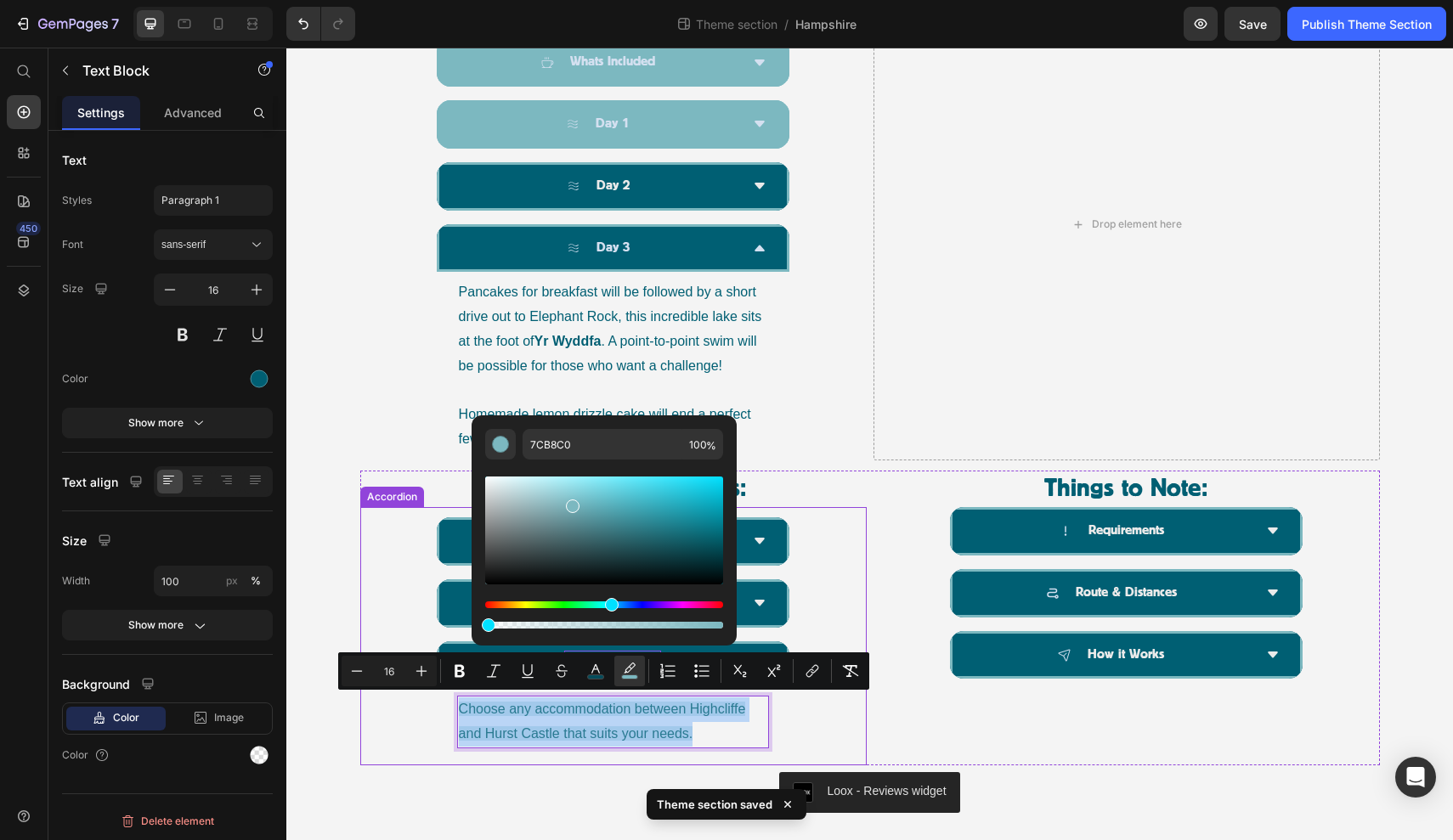 type on "0" 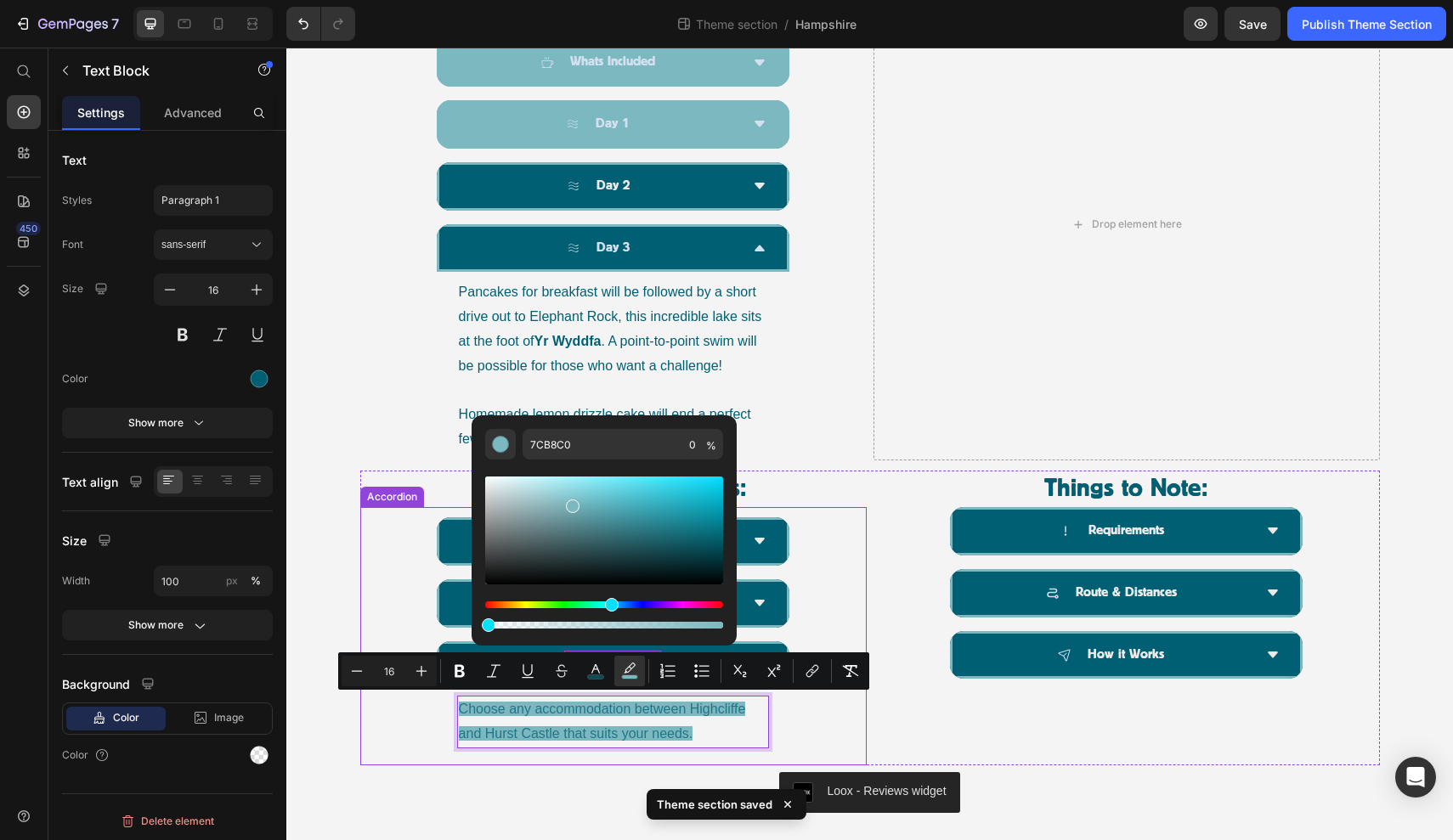 drag, startPoint x: 1004, startPoint y: 673, endPoint x: 440, endPoint y: 626, distance: 565.955 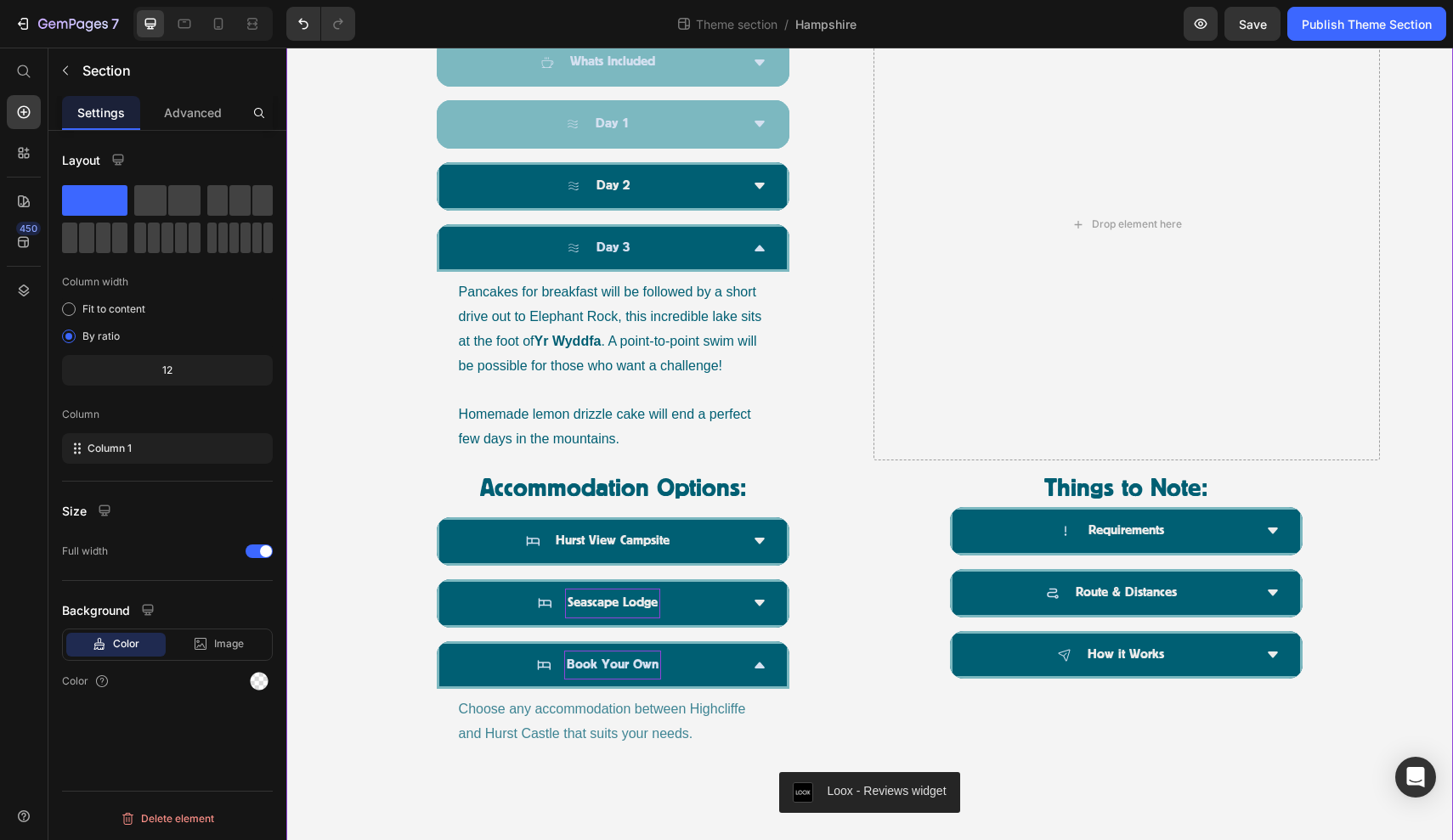 click on "Product Images The Castle to Castle Challenge, Dorset  & New Forest National Park | [DATE] Product Title Icon Icon Icon Icon Icon Icon List
Drop element here Row Embark on an epic three-day wild swimming challenge along the south coast, journeying from  Highcliffe Castle in Dorset to Hurst Castle in Hampshire.  With favourable tides and expert guidance, this unforgettable swim offers the perfect blend of adventure, community, and coastal beauty. Over three days, you’ll complete a series of stunning point-to-point swims totalling approximately  [DISTANCE]km .  Shorter distance options are available each day ([DISTANCE]km or [DISTANCE]km) , making the challenge adaptable to a range of swim levels. Whether you’re pushing your limits or joining for the camaraderie and scenery, this event is designed to support and empower. Text Block £[PRICE] Product Price Row Package Options: Swim Only Option (£[PRICE]pp) Swim Only Option (£[PRICE]pp) Swim Only Option (£[PRICE]pp) Book Now Add to Cart Row" at bounding box center [869, -54] 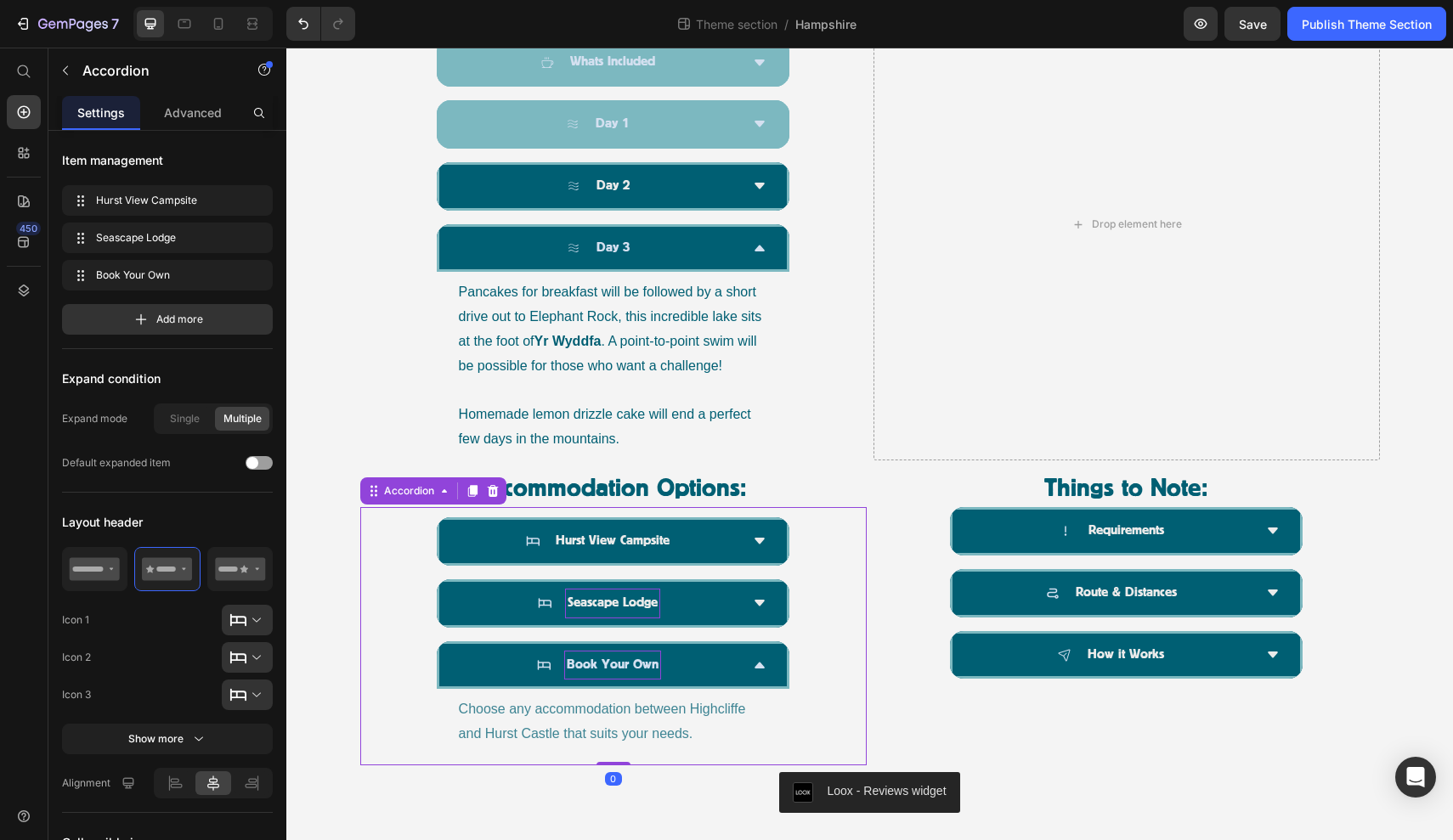 click on "Book Your Own" at bounding box center [613, 665] 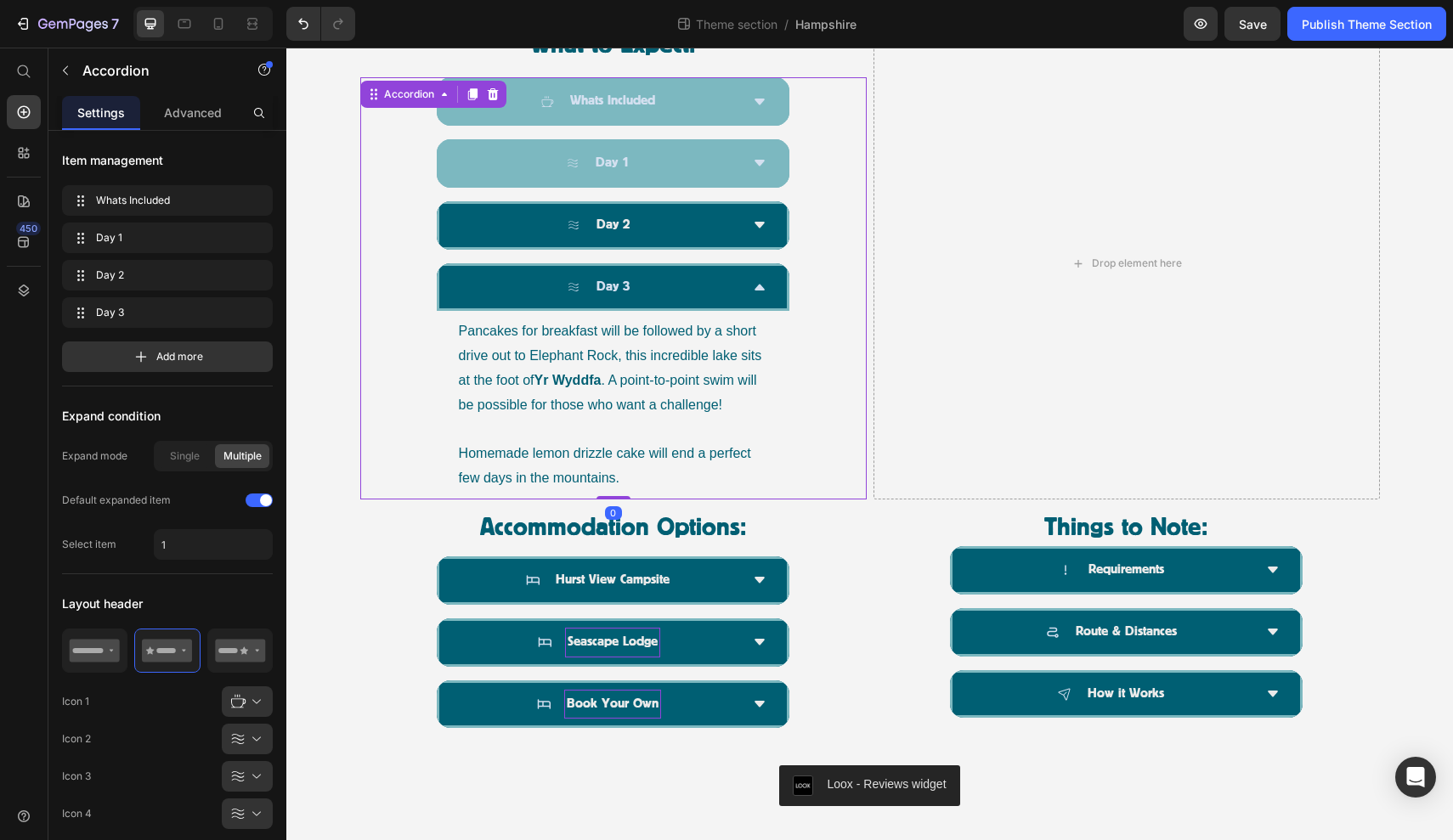 click on "Day 3" at bounding box center [613, 287] 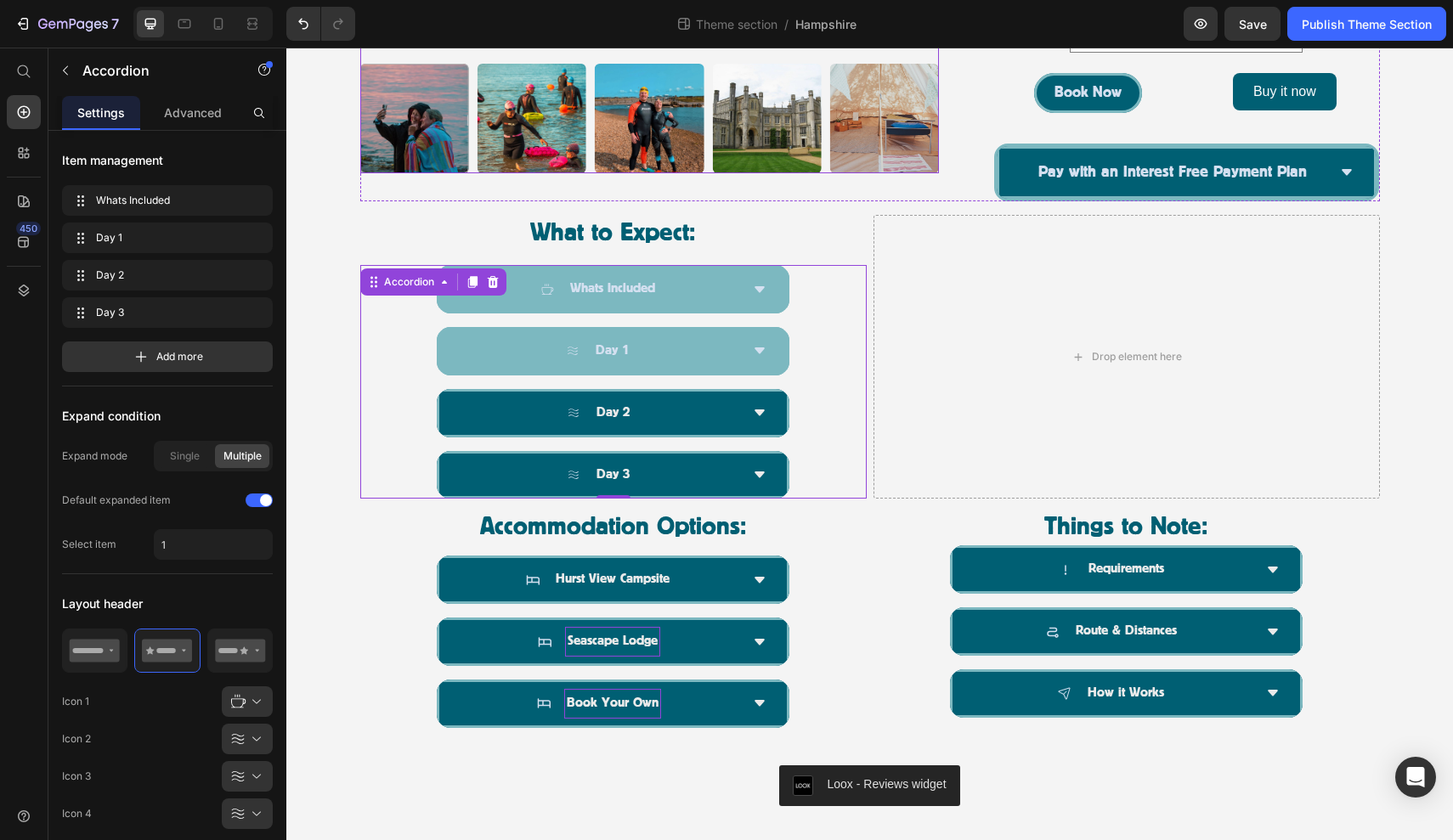 scroll, scrollTop: 807, scrollLeft: 0, axis: vertical 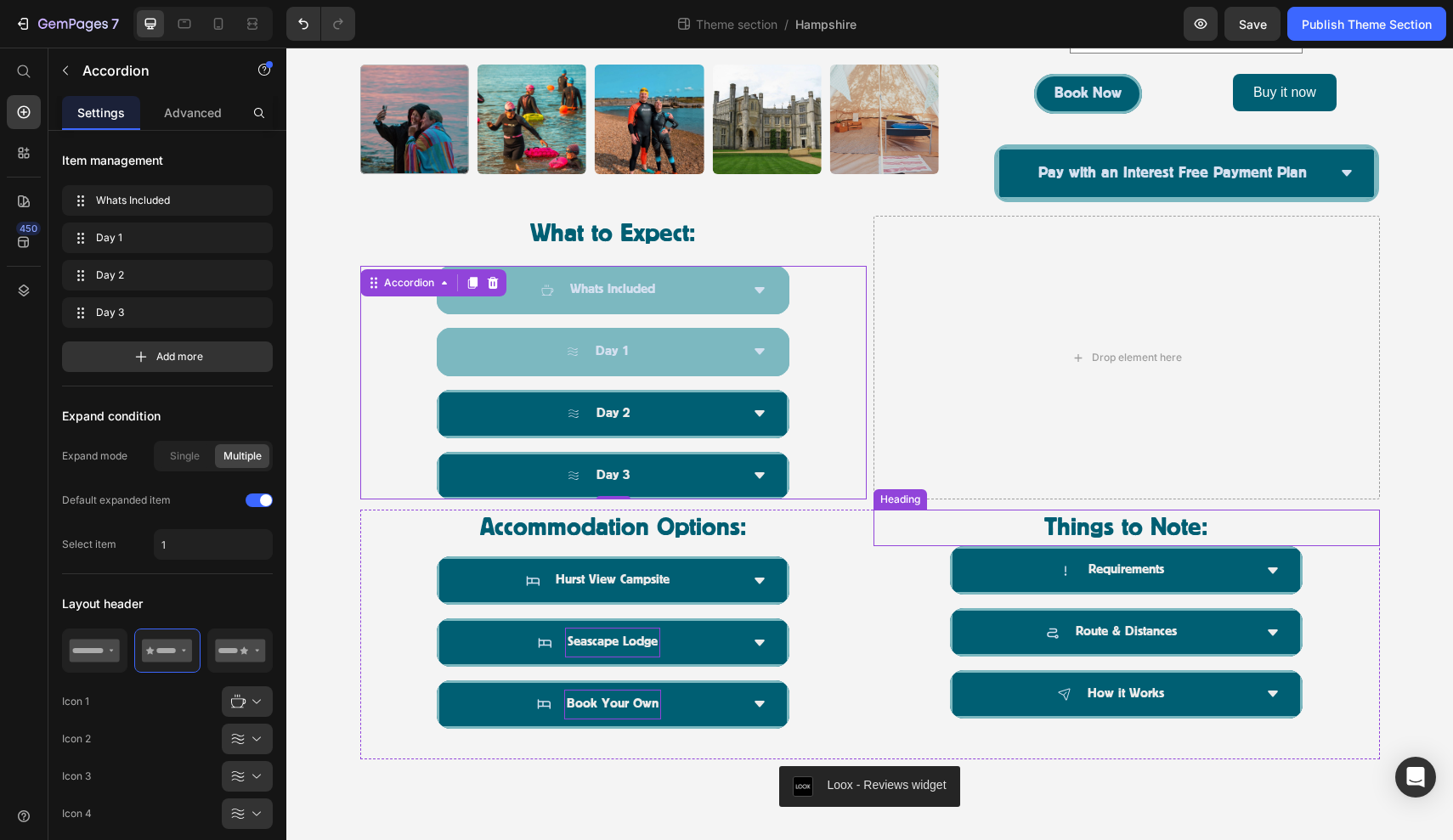 click on "Things to Note:" at bounding box center [1127, 527] 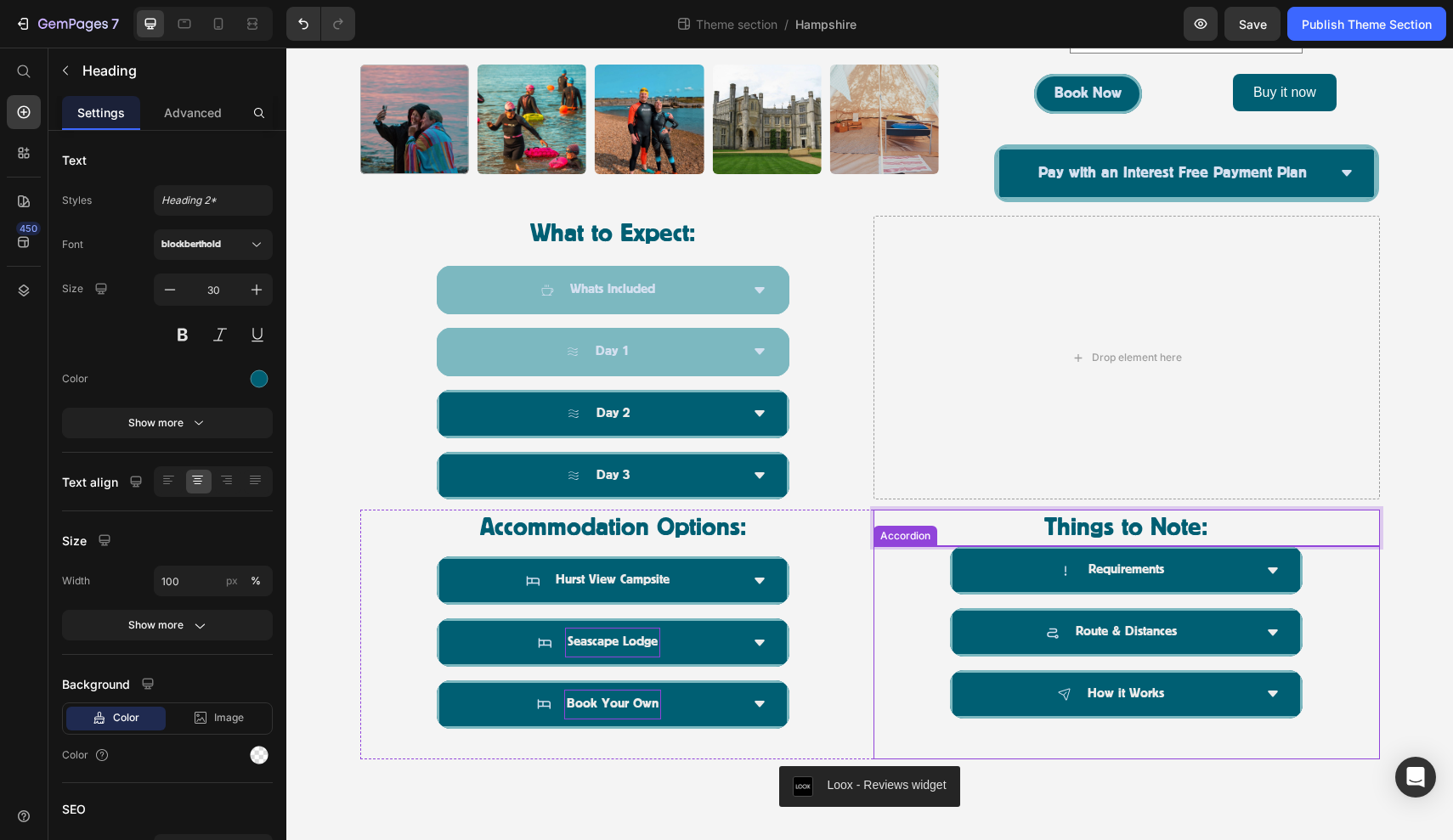 click on "Product Images The Castle to Castle Challenge, Dorset  & New Forest National Park | [DATE] Product Title Icon Icon Icon Icon Icon Icon List
Drop element here Row Embark on an epic three-day wild swimming challenge along the south coast, journeying from  Highcliffe Castle in Dorset to Hurst Castle in Hampshire.  With favourable tides and expert guidance, this unforgettable swim offers the perfect blend of adventure, community, and coastal beauty. Over three days, you’ll complete a series of stunning point-to-point swims totalling approximately  [DISTANCE]km .  Shorter distance options are available each day ([DISTANCE]km or [DISTANCE]km) , making the challenge adaptable to a range of swim levels. Whether you’re pushing your limits or joining for the camaraderie and scenery, this event is designed to support and empower. Text Block £[PRICE] Product Price Row Package Options: Swim Only Option (£[PRICE]pp) Swim Only Option (£[PRICE]pp) Swim Only Option (£[PRICE]pp) Book Now Add to Cart Row" at bounding box center [869, 44] 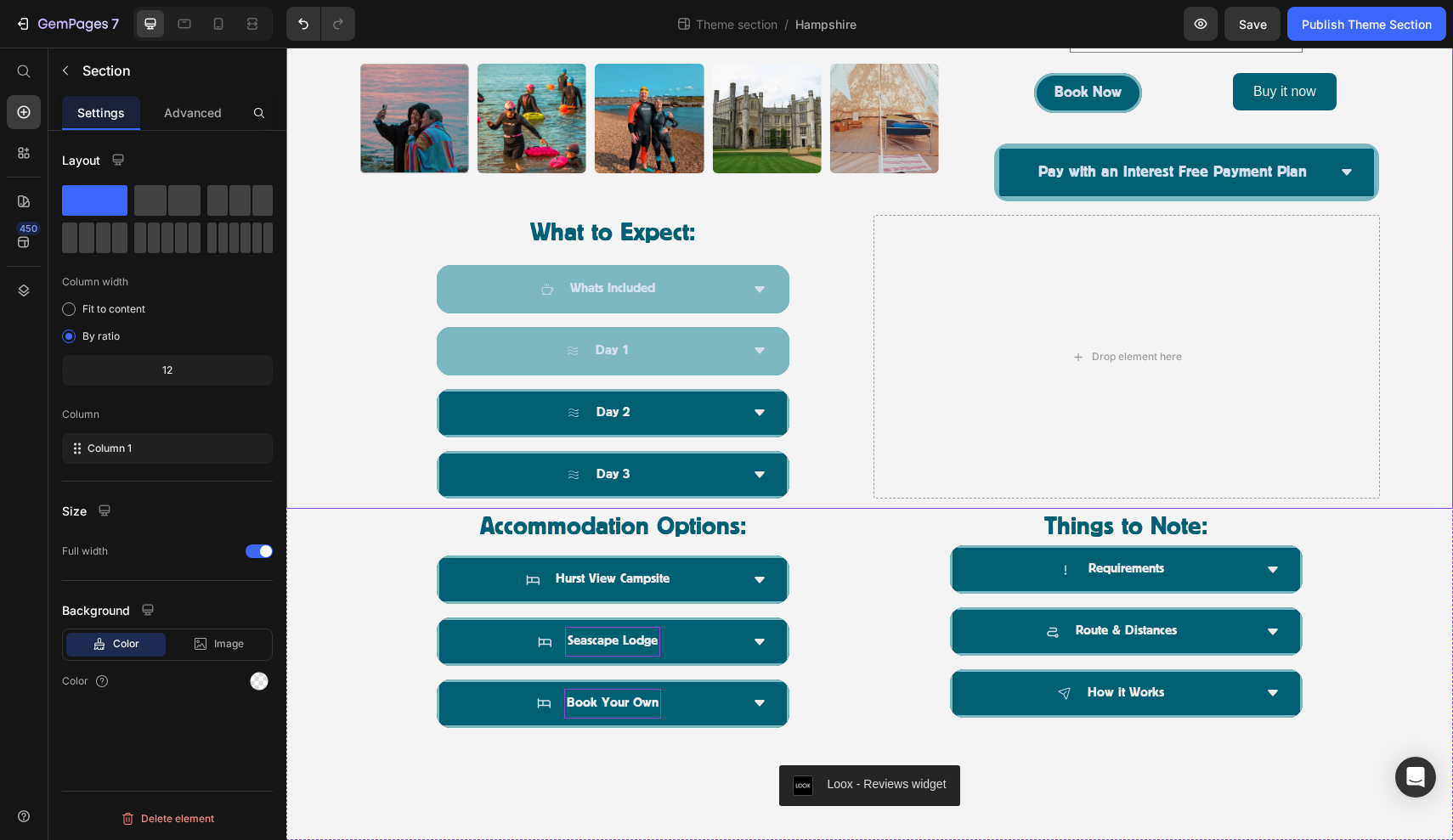 scroll, scrollTop: 807, scrollLeft: 0, axis: vertical 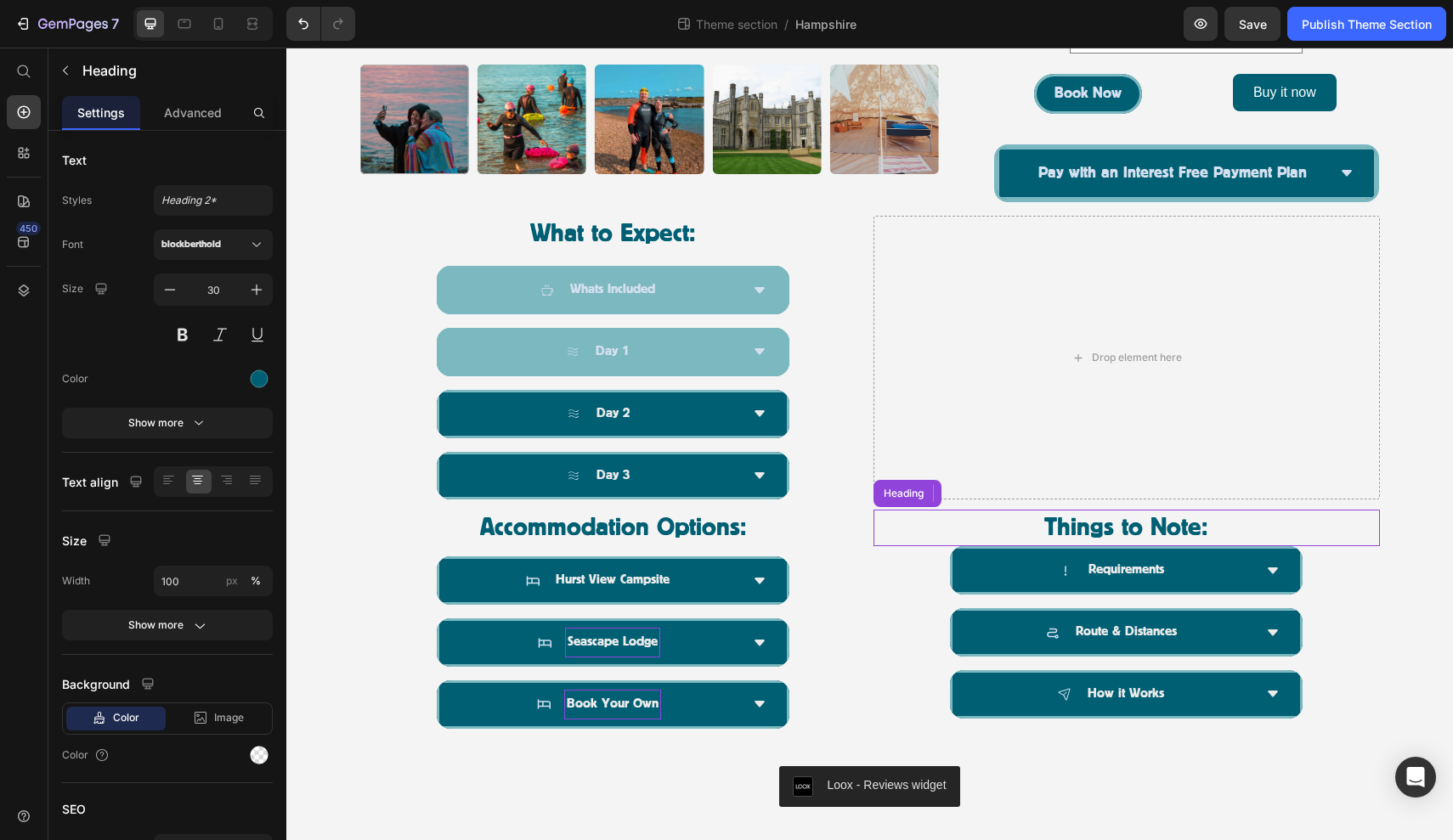 click on "Things to Note:" at bounding box center [1127, 527] 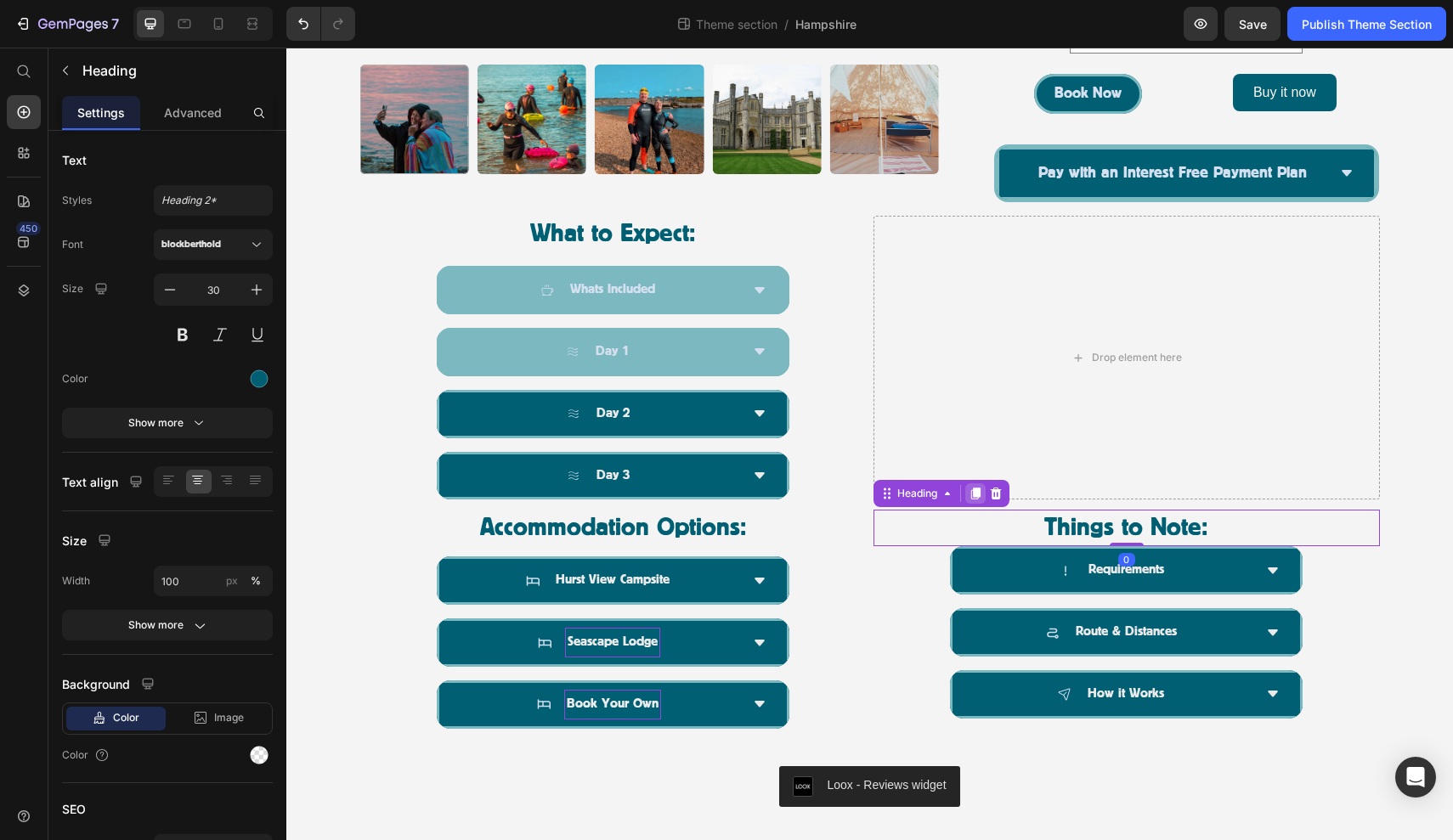 click 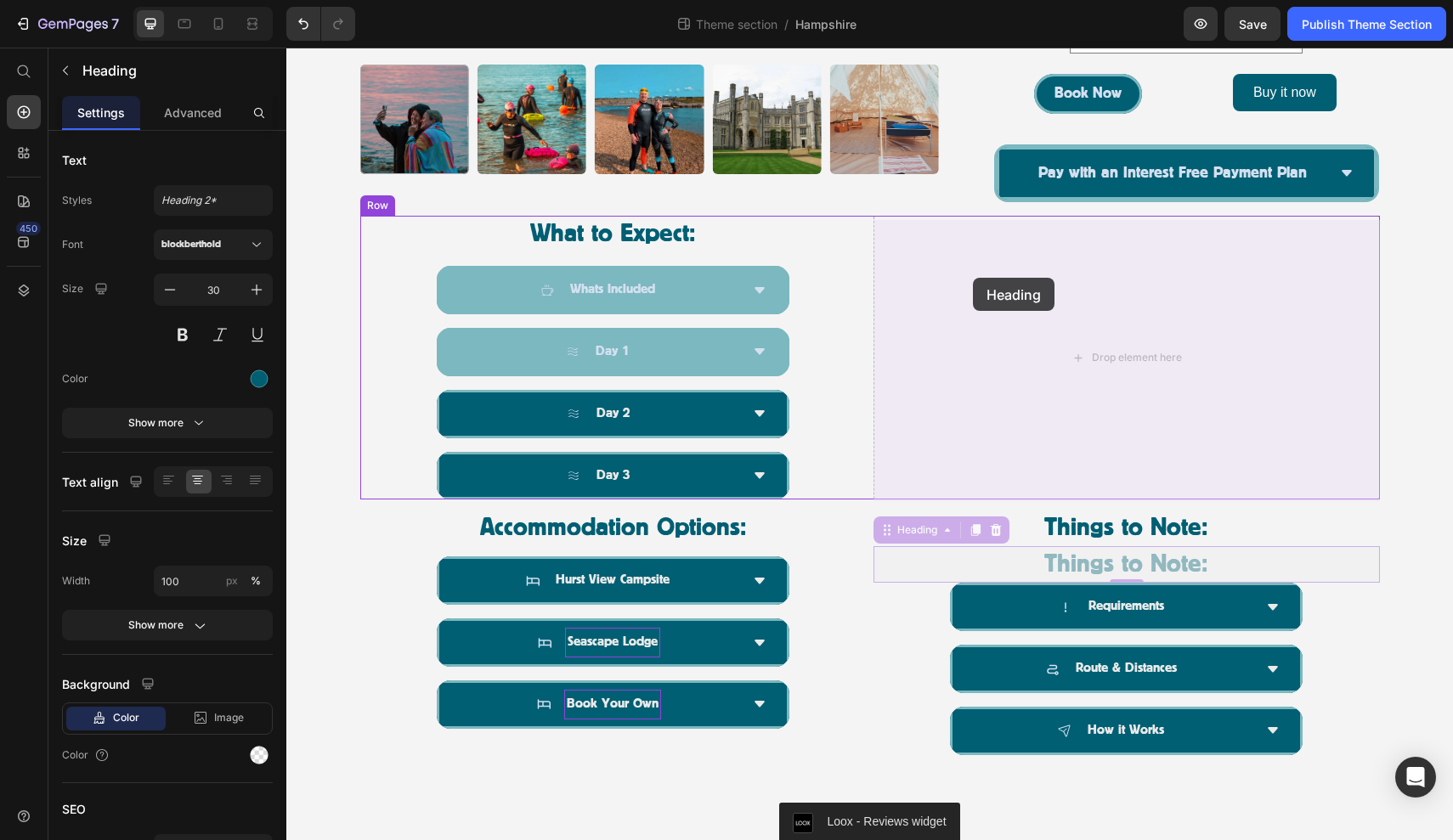 drag, startPoint x: 892, startPoint y: 535, endPoint x: 974, endPoint y: 273, distance: 274.53233 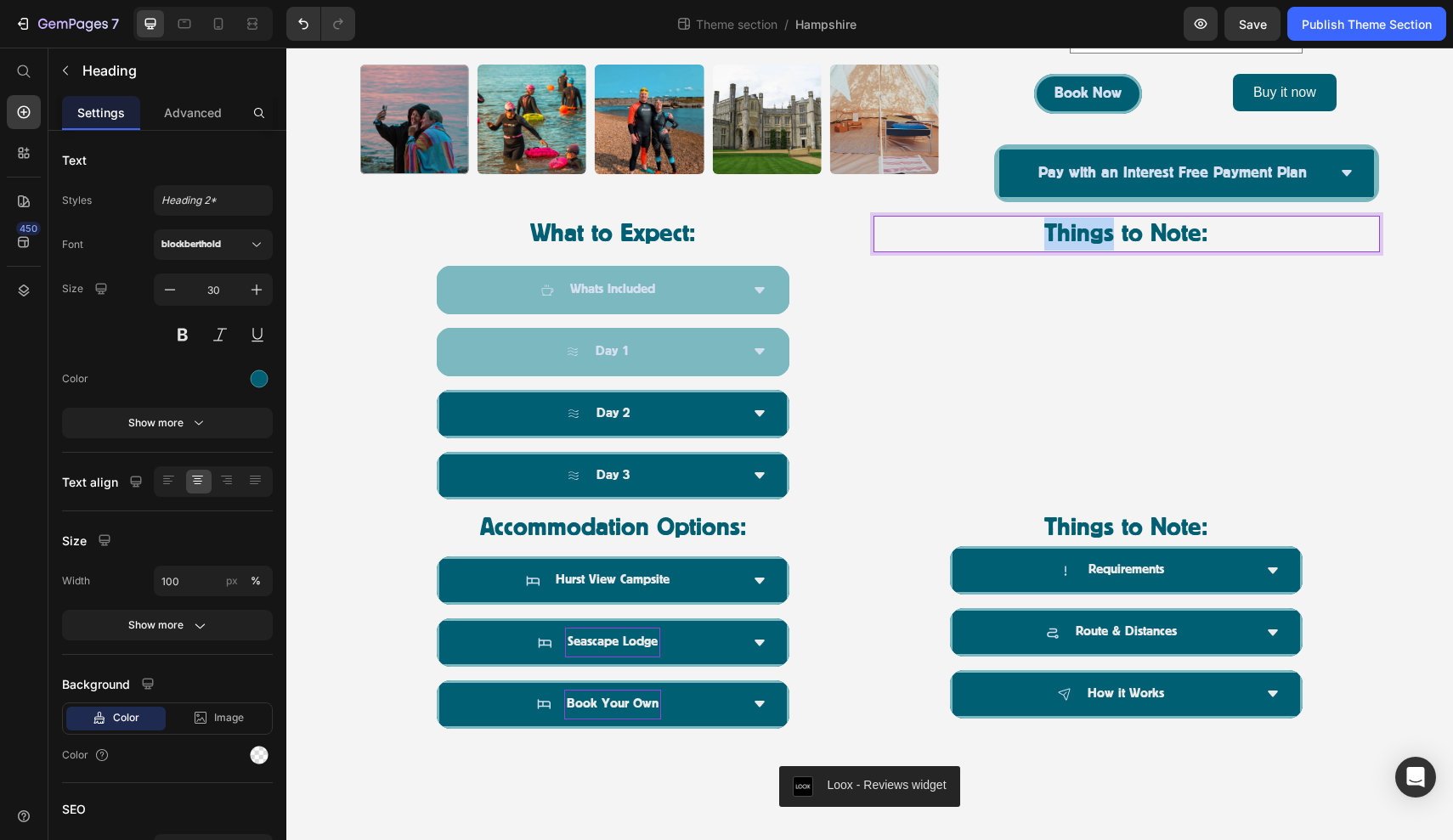click on "Things to Note:" at bounding box center (1127, 234) 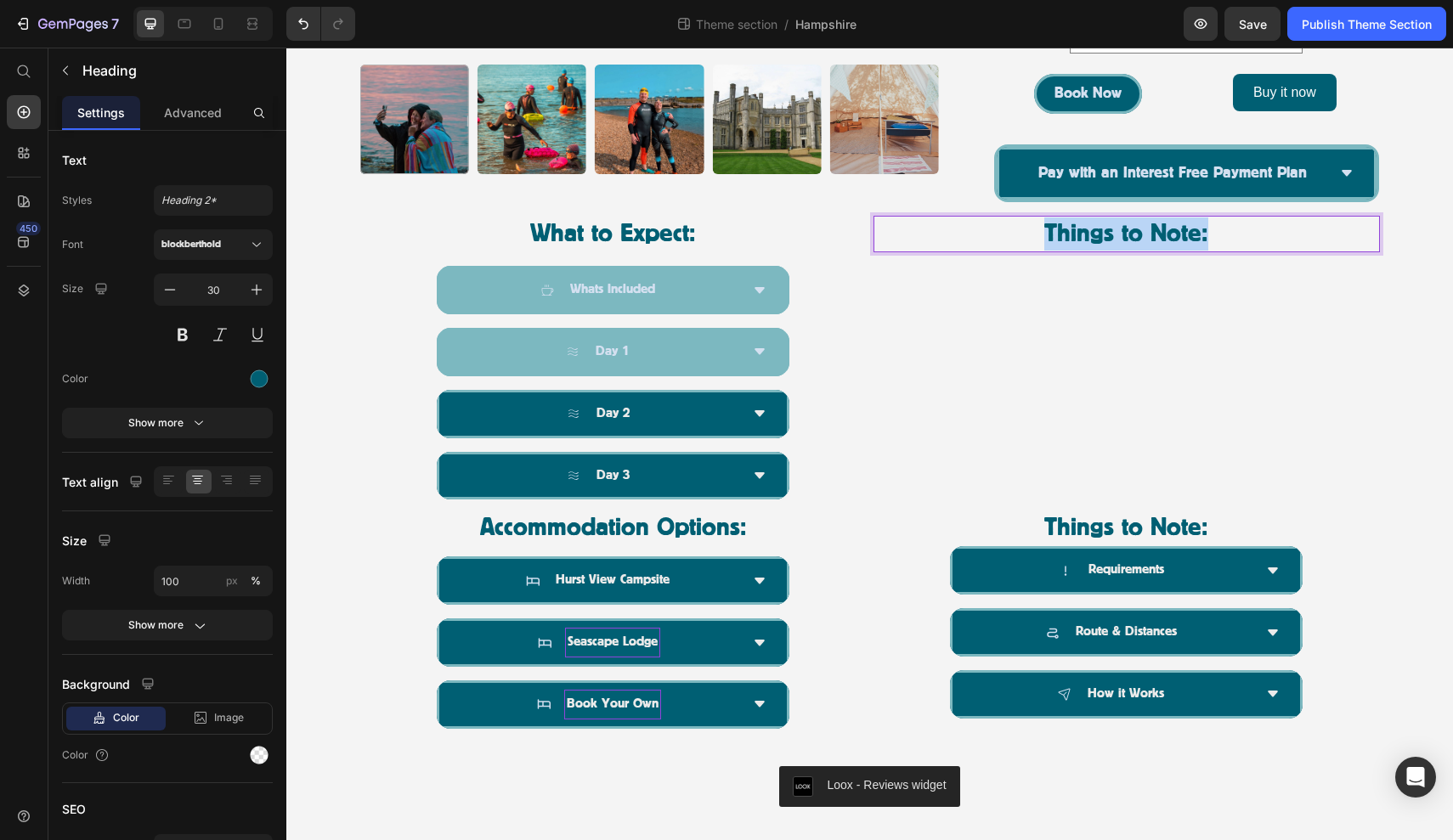 click on "Things to Note:" at bounding box center [1127, 234] 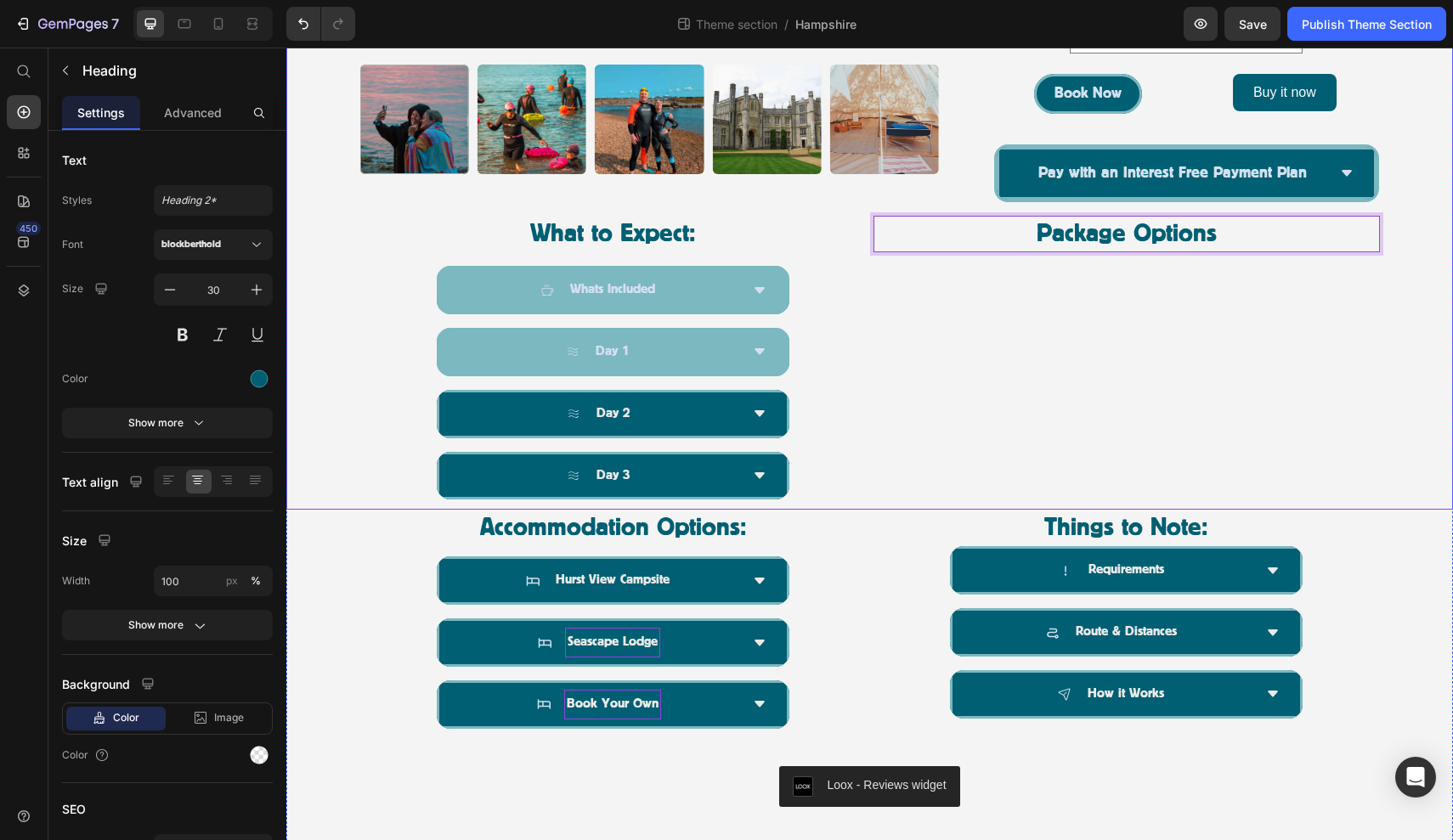 click on "Product Images The Castle to Castle Challenge, Dorset  & New Forest National Park | [DATE] Product Title Icon Icon Icon Icon Icon Icon List
Drop element here Row Embark on an epic three-day wild swimming challenge along the south coast, journeying from  Highcliffe Castle in Dorset to Hurst Castle in Hampshire.  With favourable tides and expert guidance, this unforgettable swim offers the perfect blend of adventure, community, and coastal beauty. Over three days, you’ll complete a series of stunning point-to-point swims totalling approximately  [DISTANCE]km .  Shorter distance options are available each day ([DISTANCE]km or [DISTANCE]km) , making the challenge adaptable to a range of swim levels. Whether you’re pushing your limits or joining for the camaraderie and scenery, this event is designed to support and empower. Text Block £[PRICE] Product Price Row Package Options: Swim Only Option (£[PRICE]pp) Swim Only Option (£[PRICE]pp) Swim Only Option (£[PRICE]pp) Book Now Add to Cart Row" at bounding box center (869, -113) 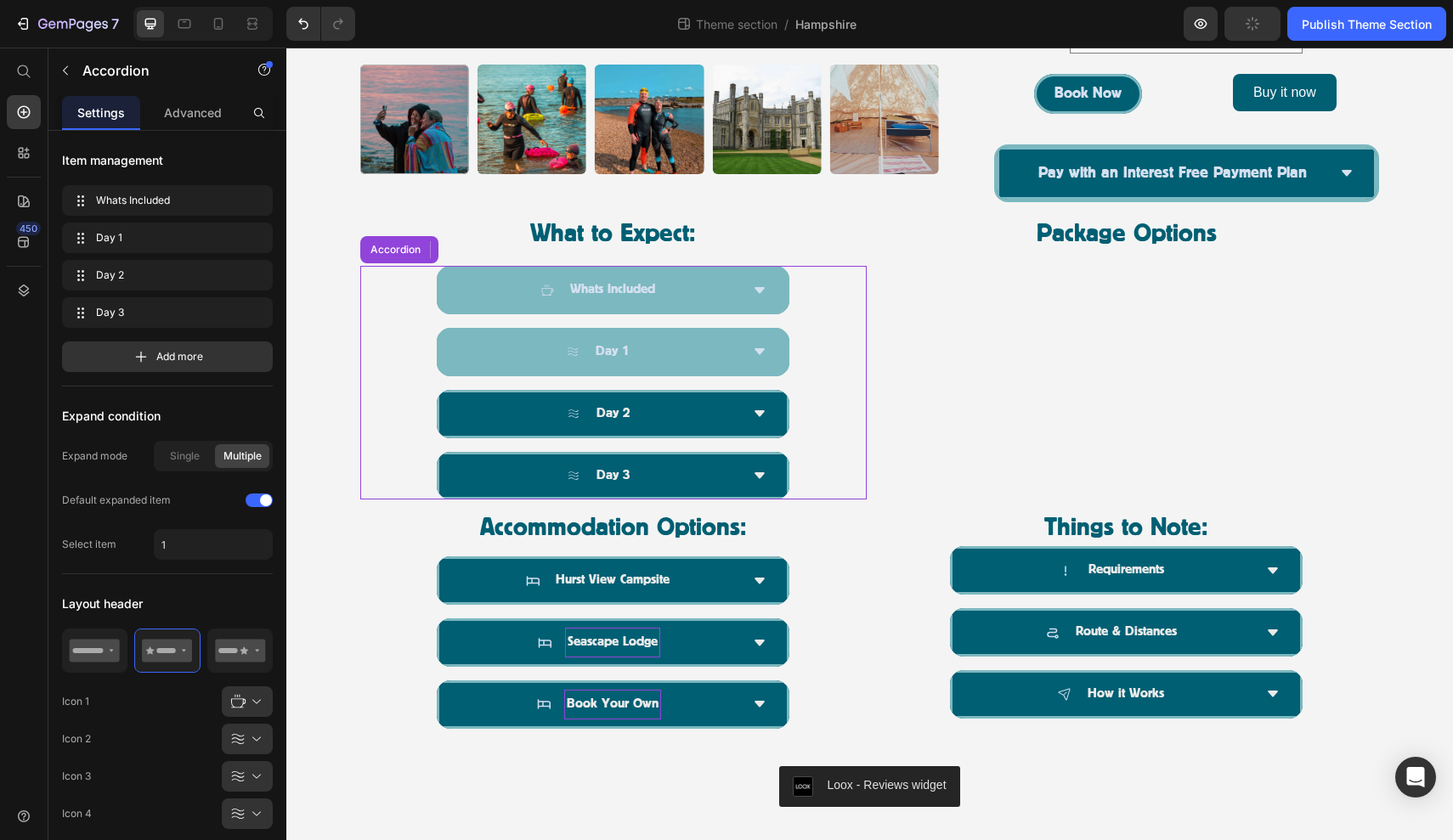 click on "Whats Included" at bounding box center [613, 290] 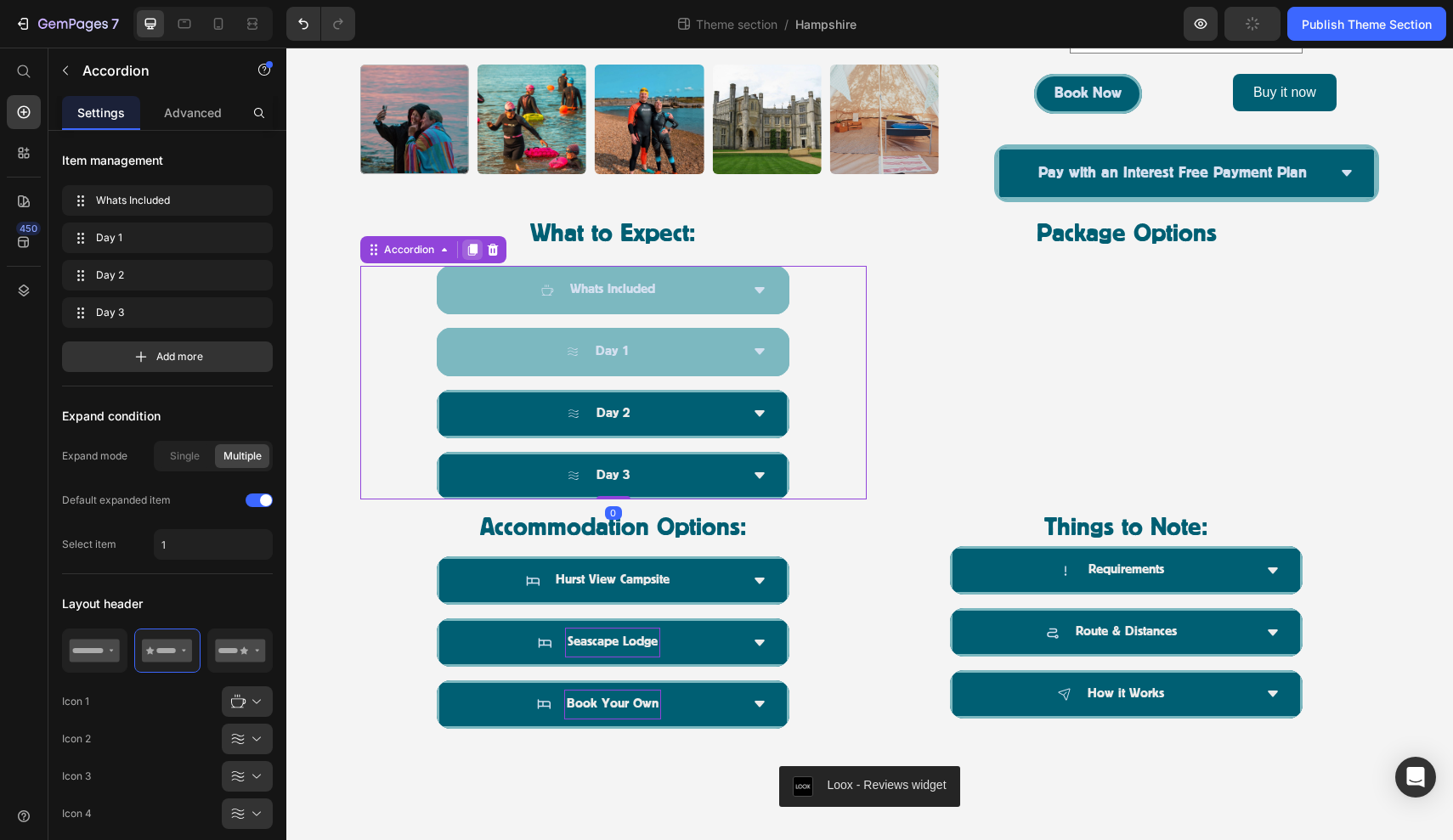 click 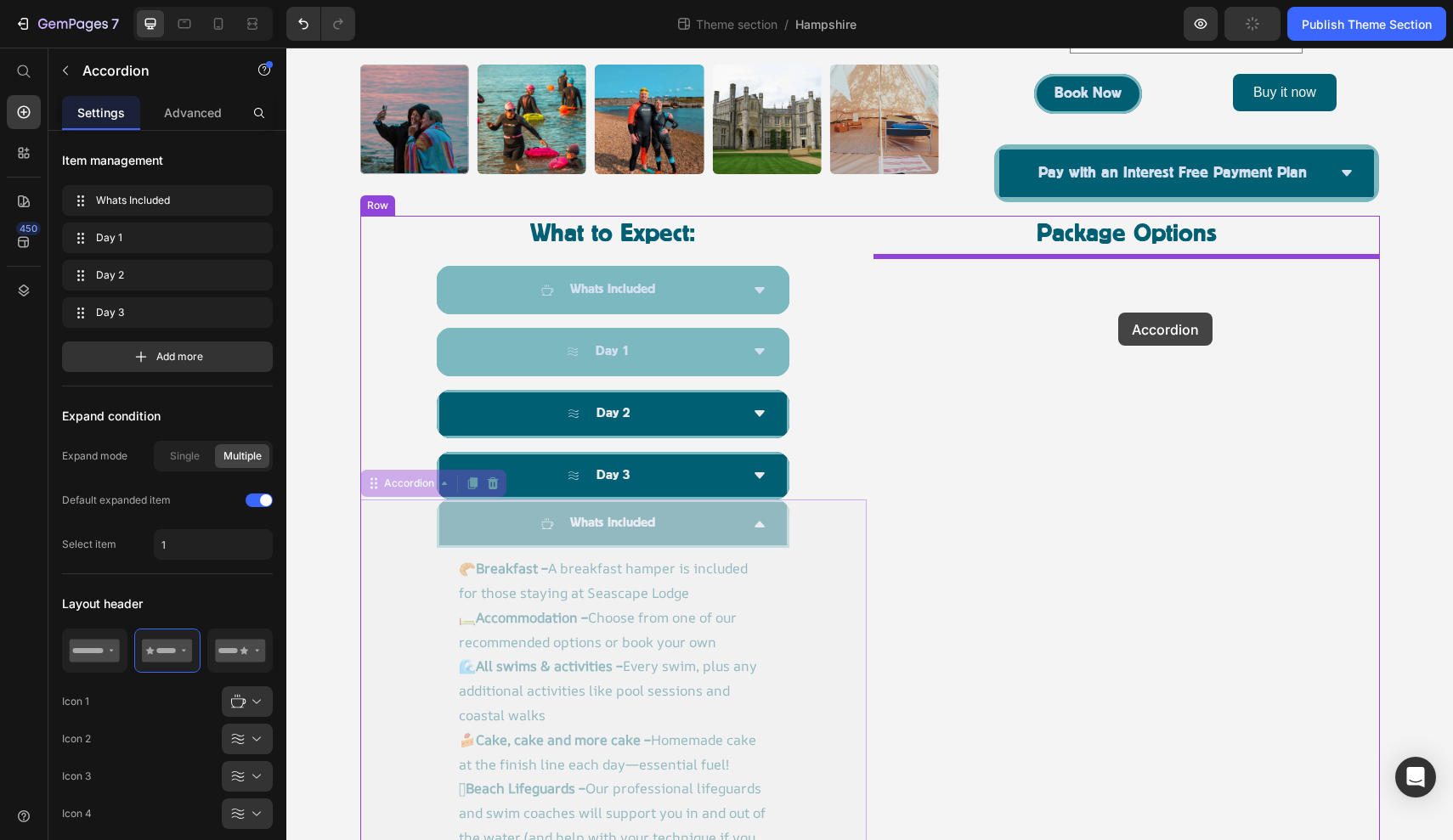drag, startPoint x: 379, startPoint y: 493, endPoint x: 1118, endPoint y: 313, distance: 760.6057 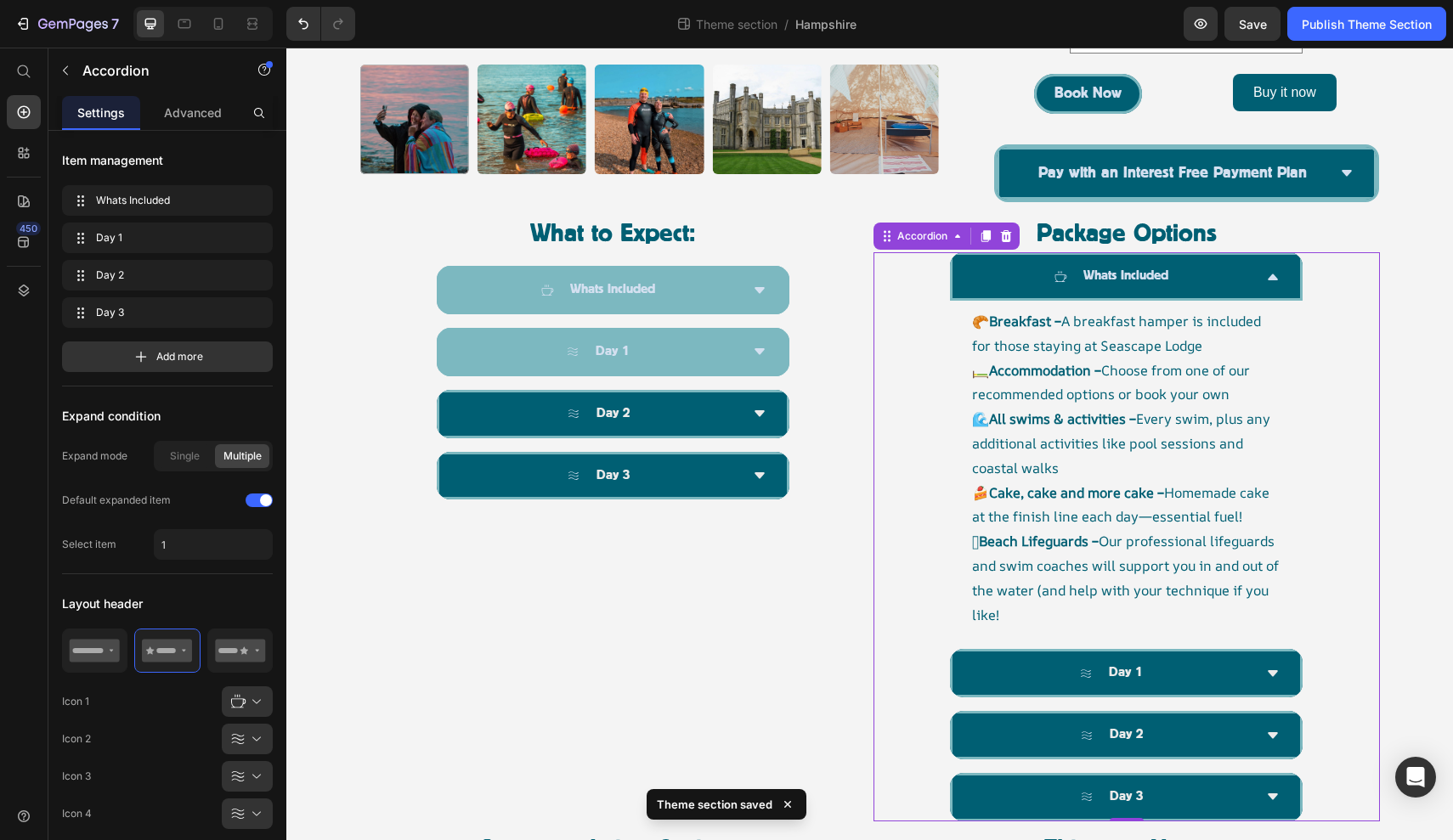 click on "Whats Included" at bounding box center [1113, 276] 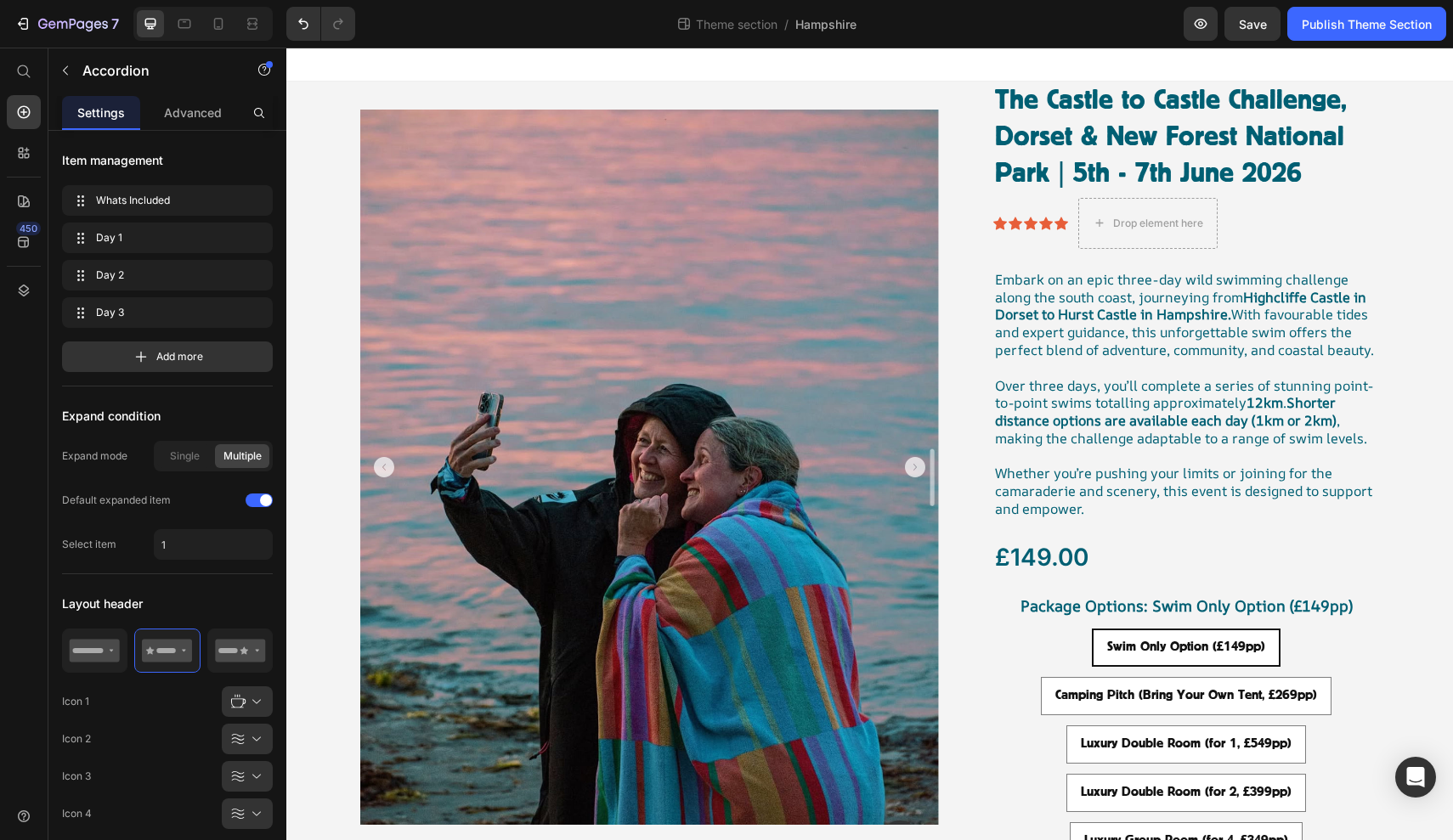 scroll, scrollTop: 0, scrollLeft: 0, axis: both 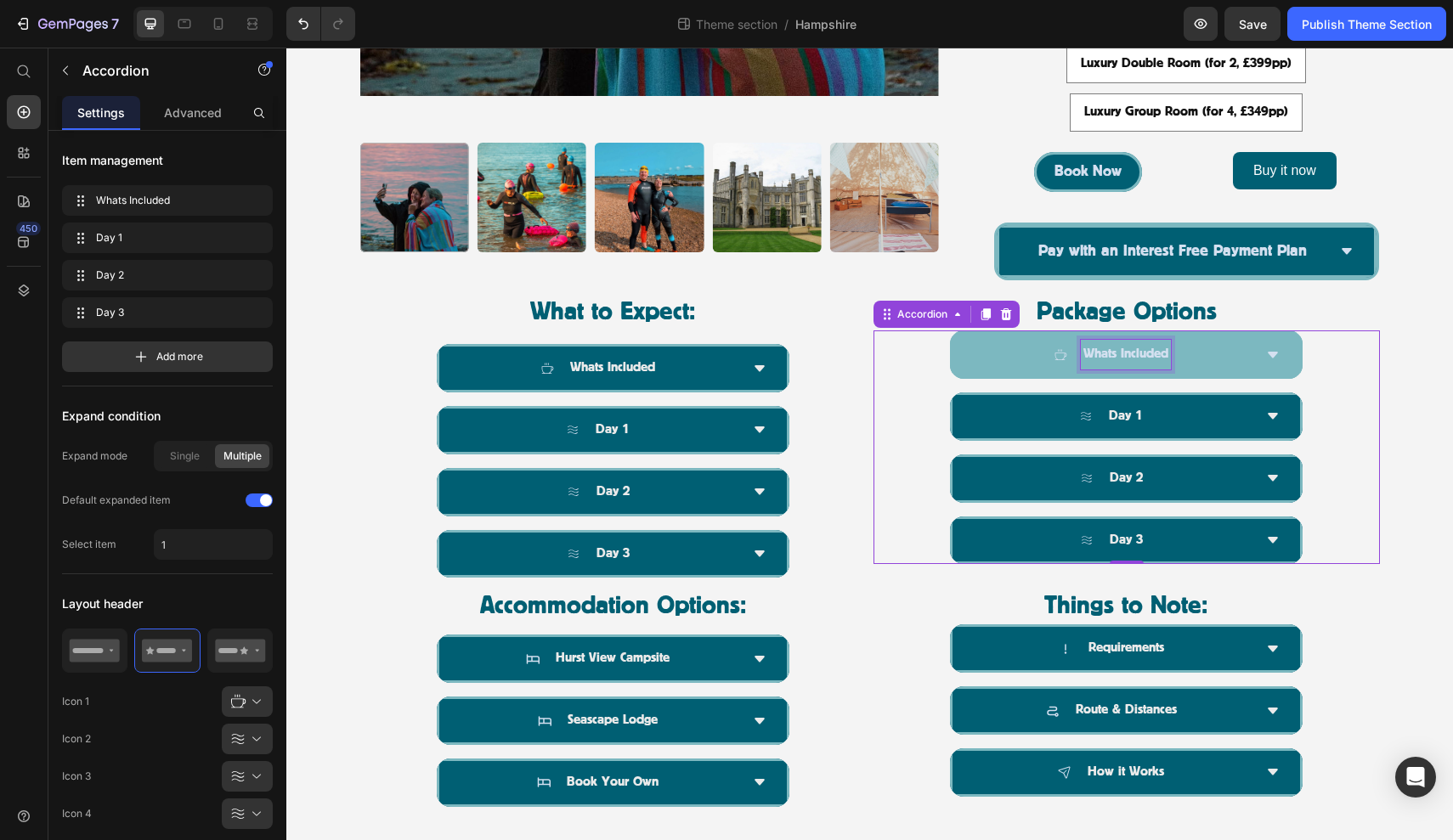 click on "Whats Included" at bounding box center [1126, 354] 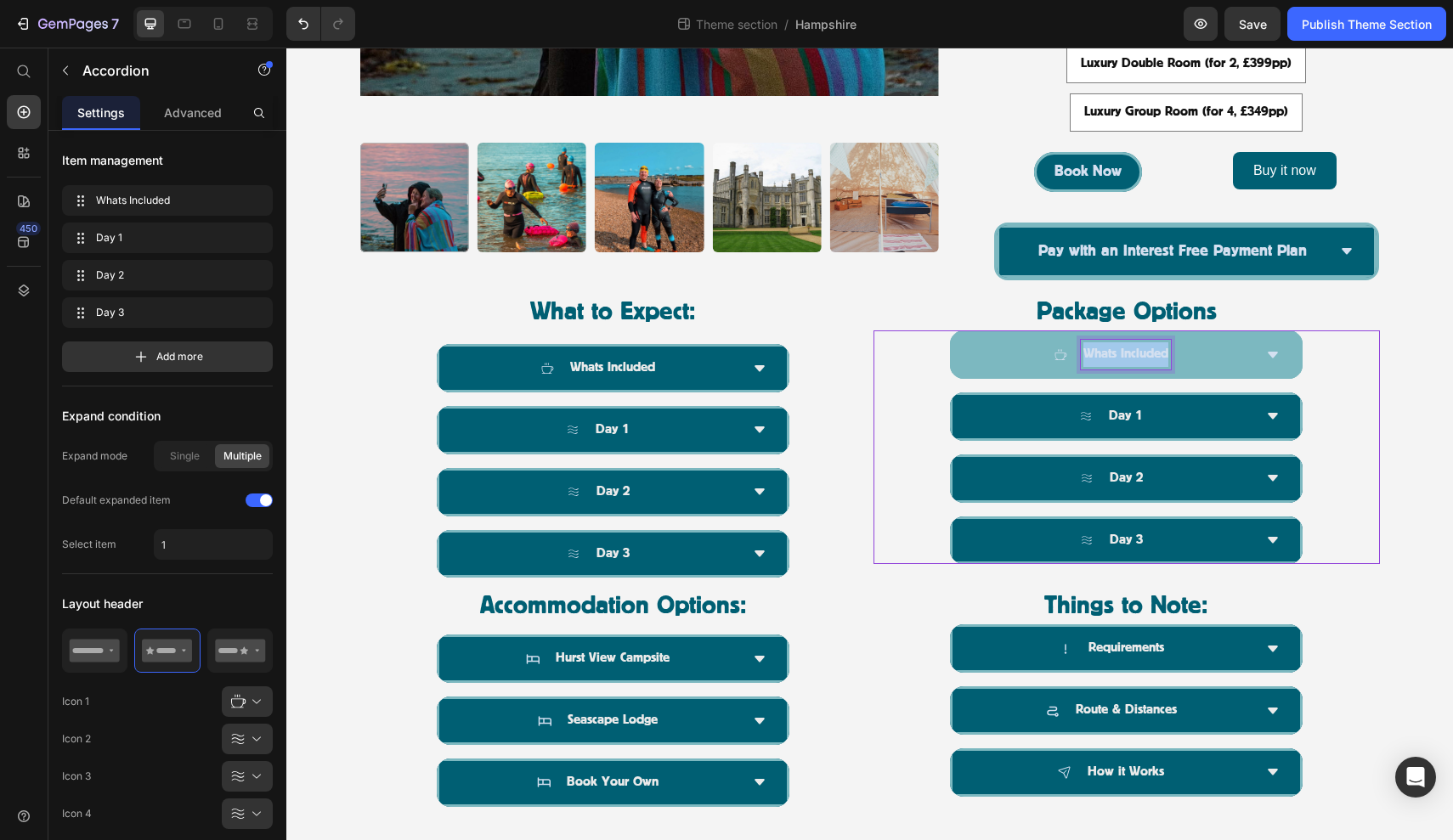 click on "Whats Included" at bounding box center (1126, 354) 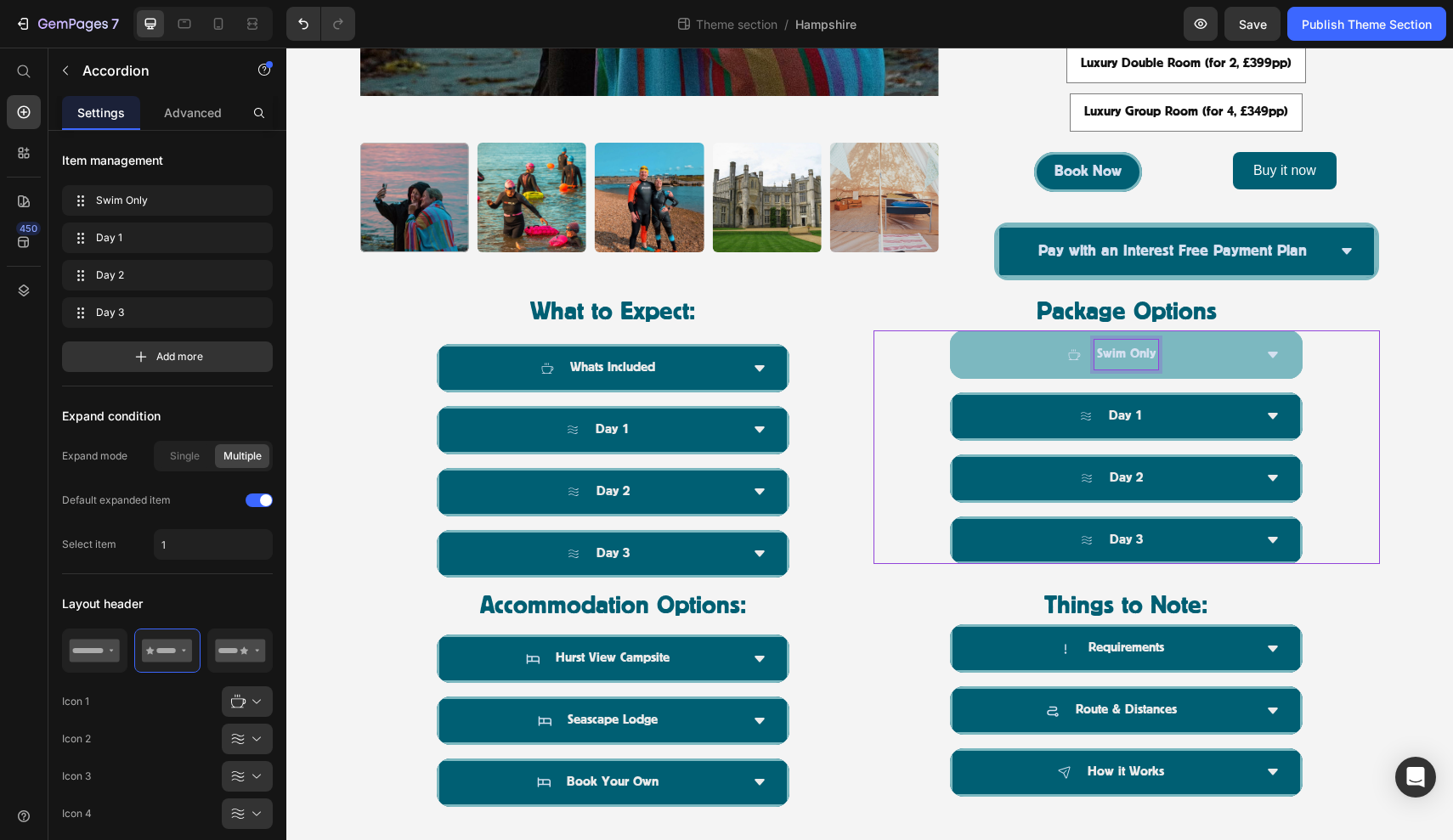 click 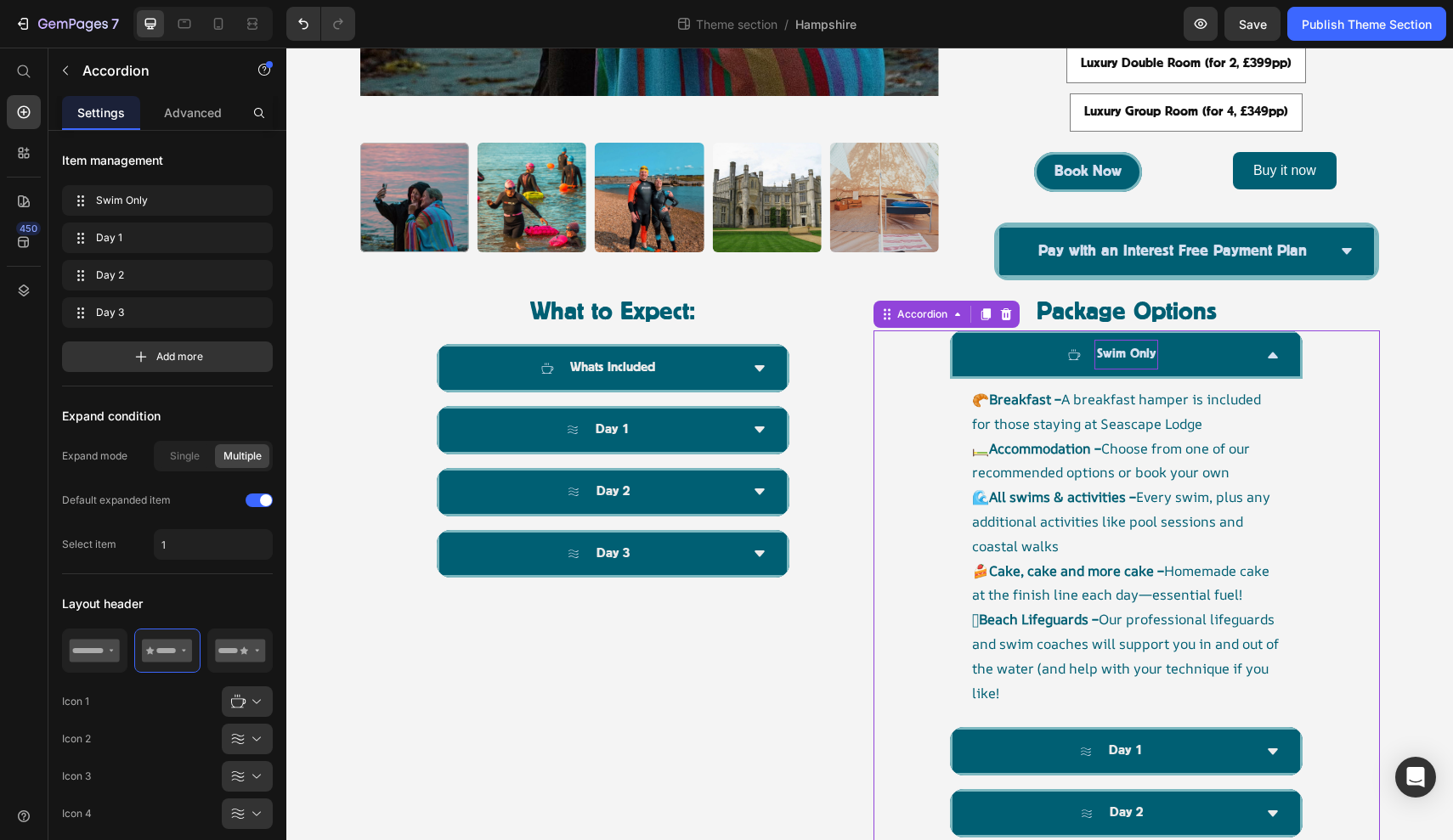 click 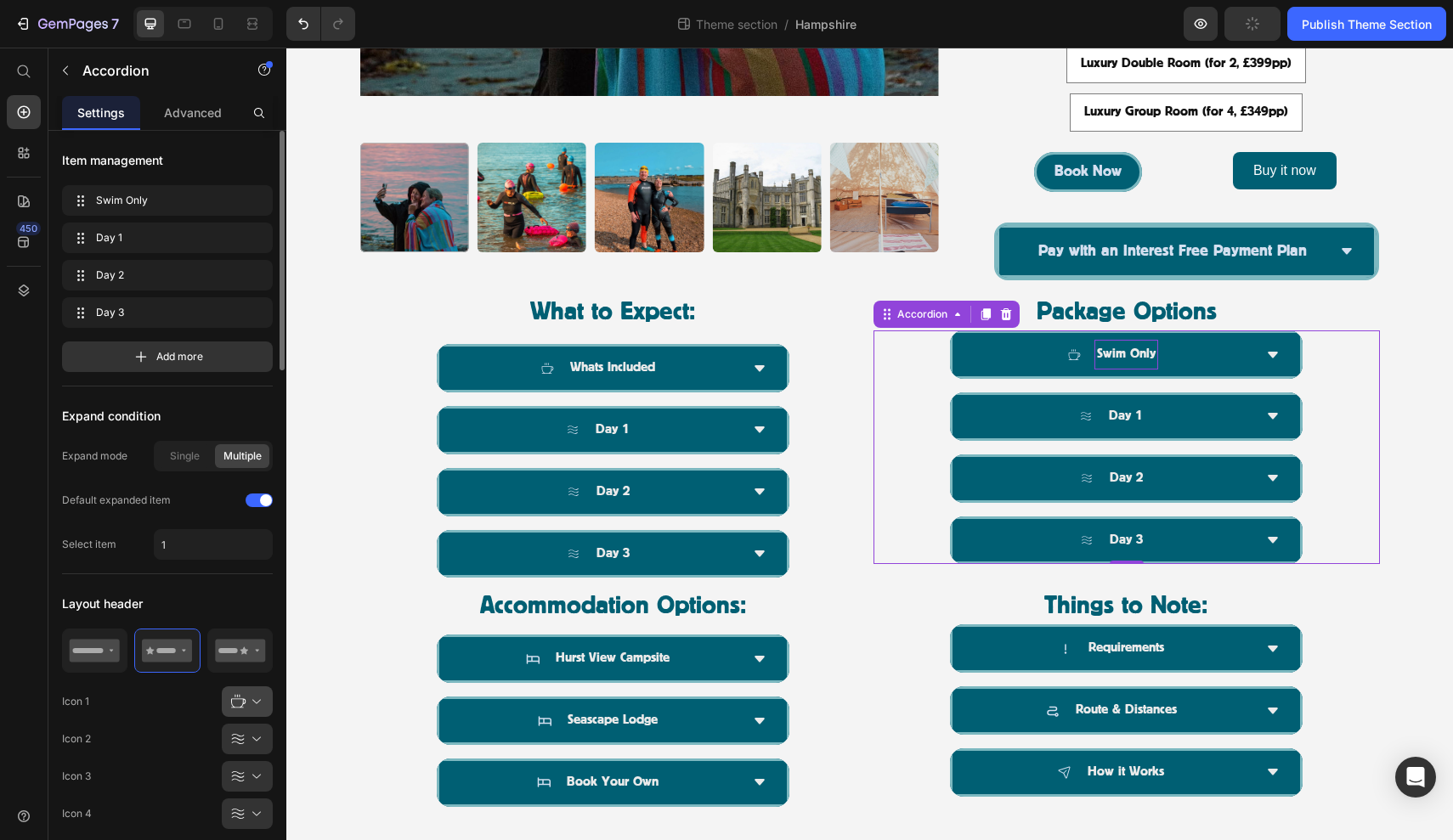 click at bounding box center (254, 702) 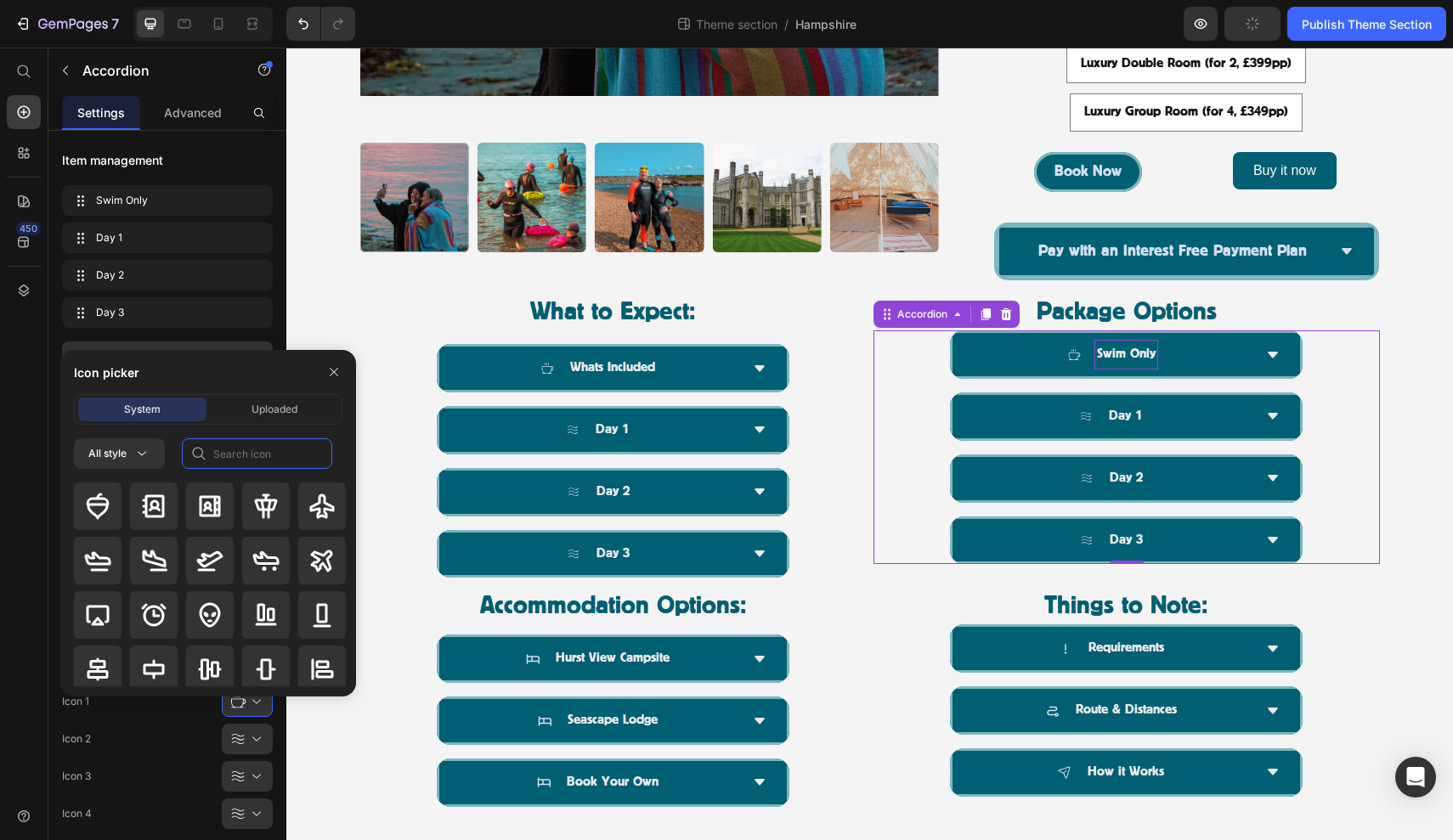 click 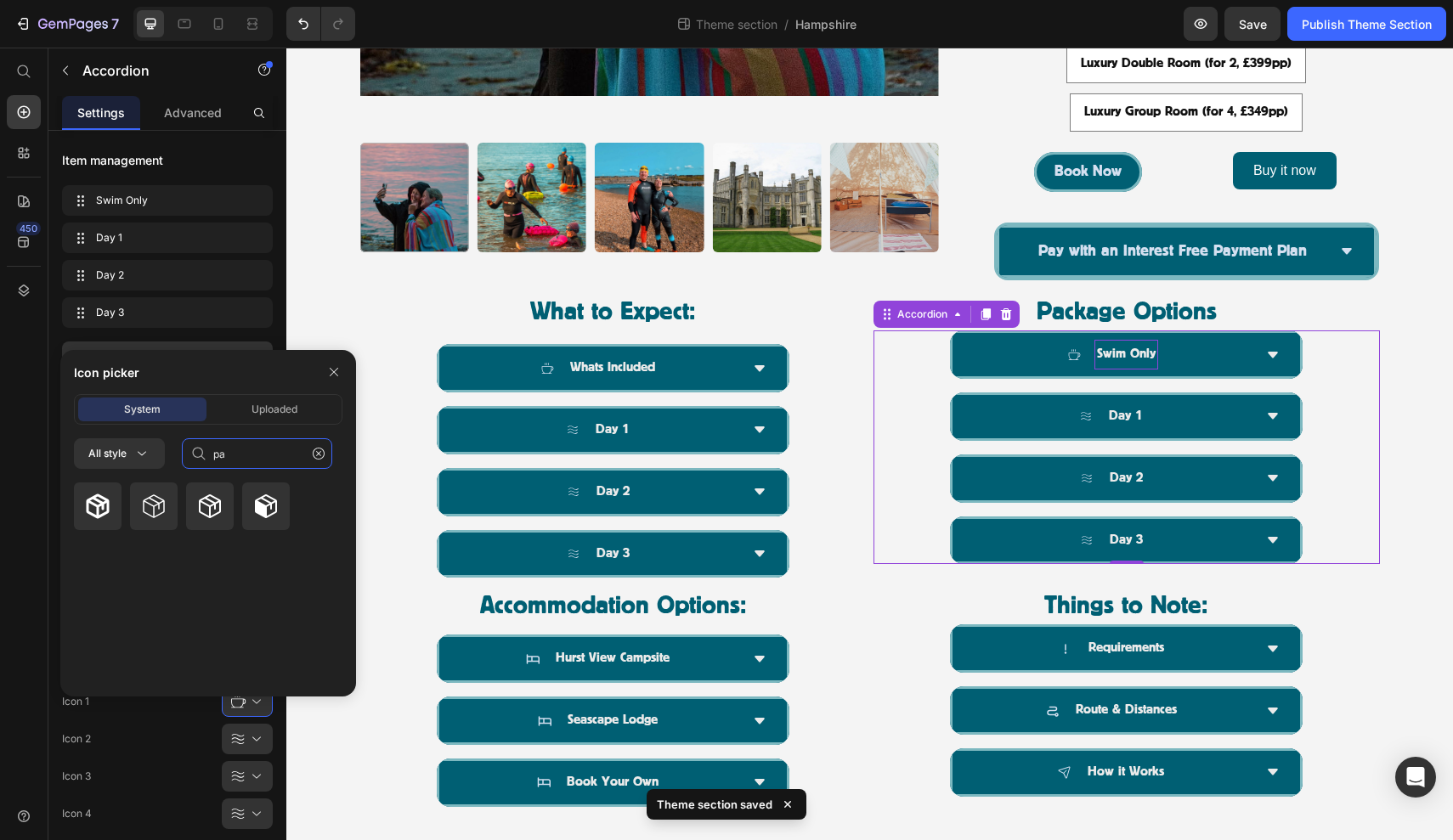 type on "p" 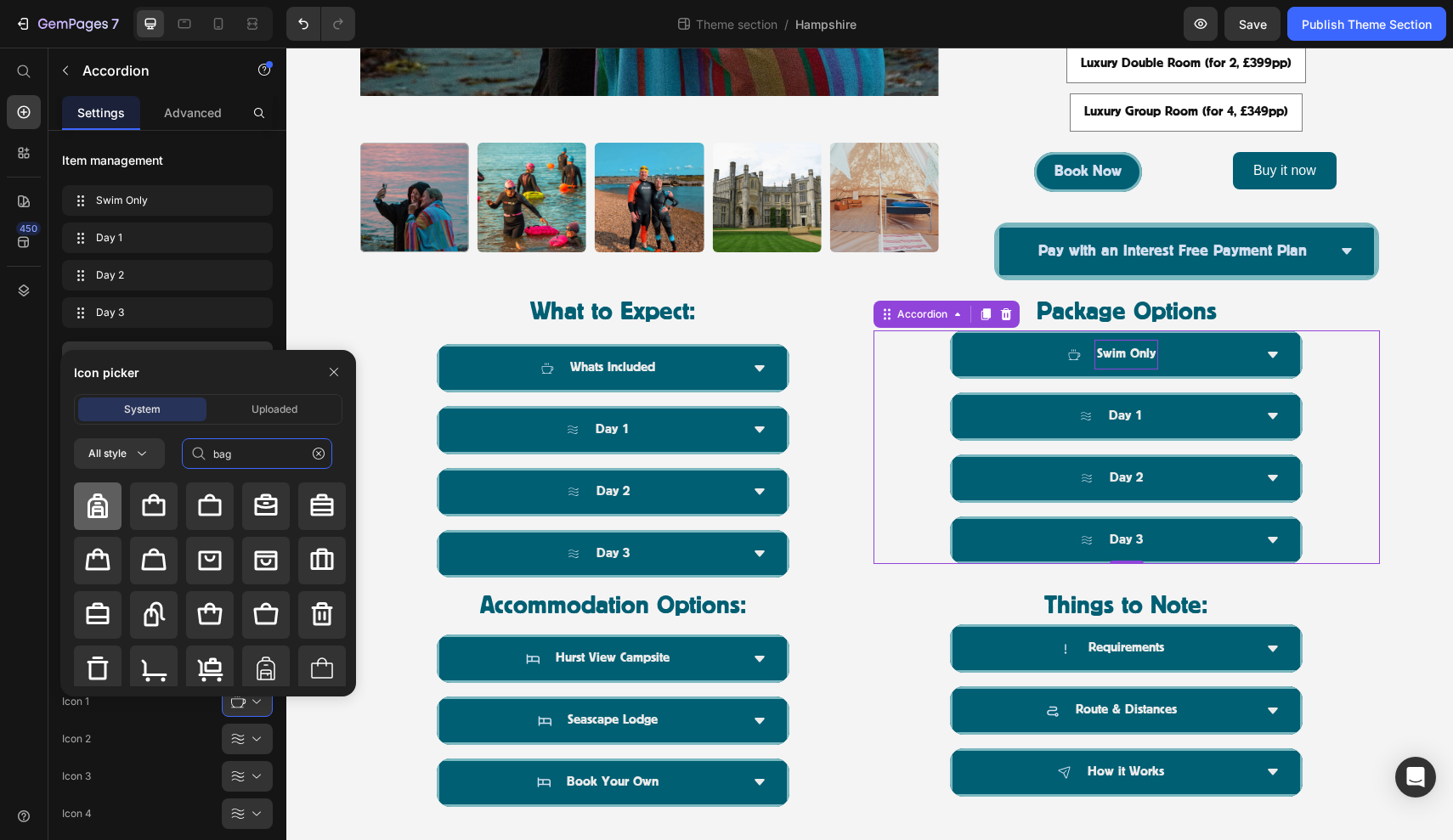 type on "bag" 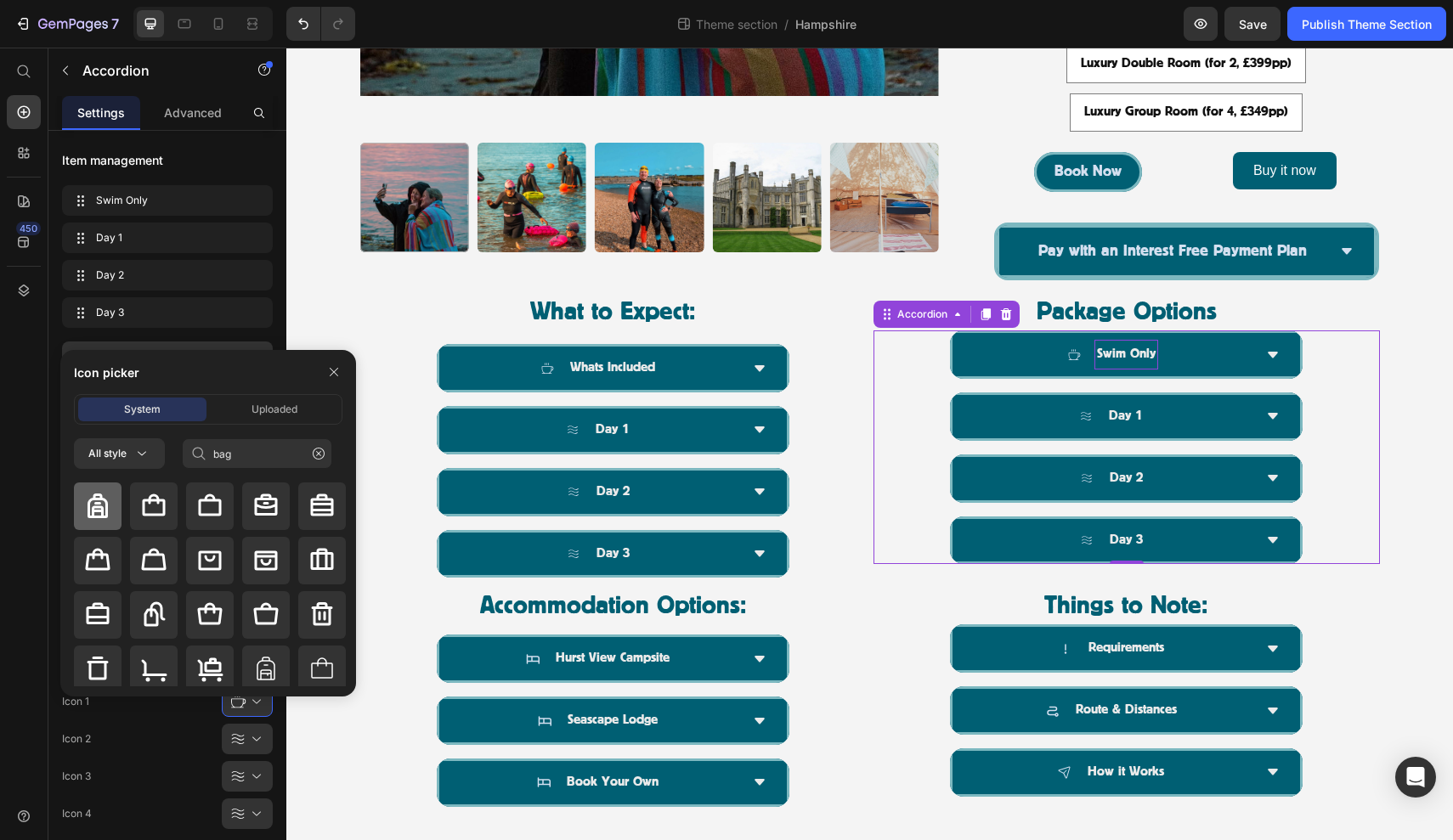 click 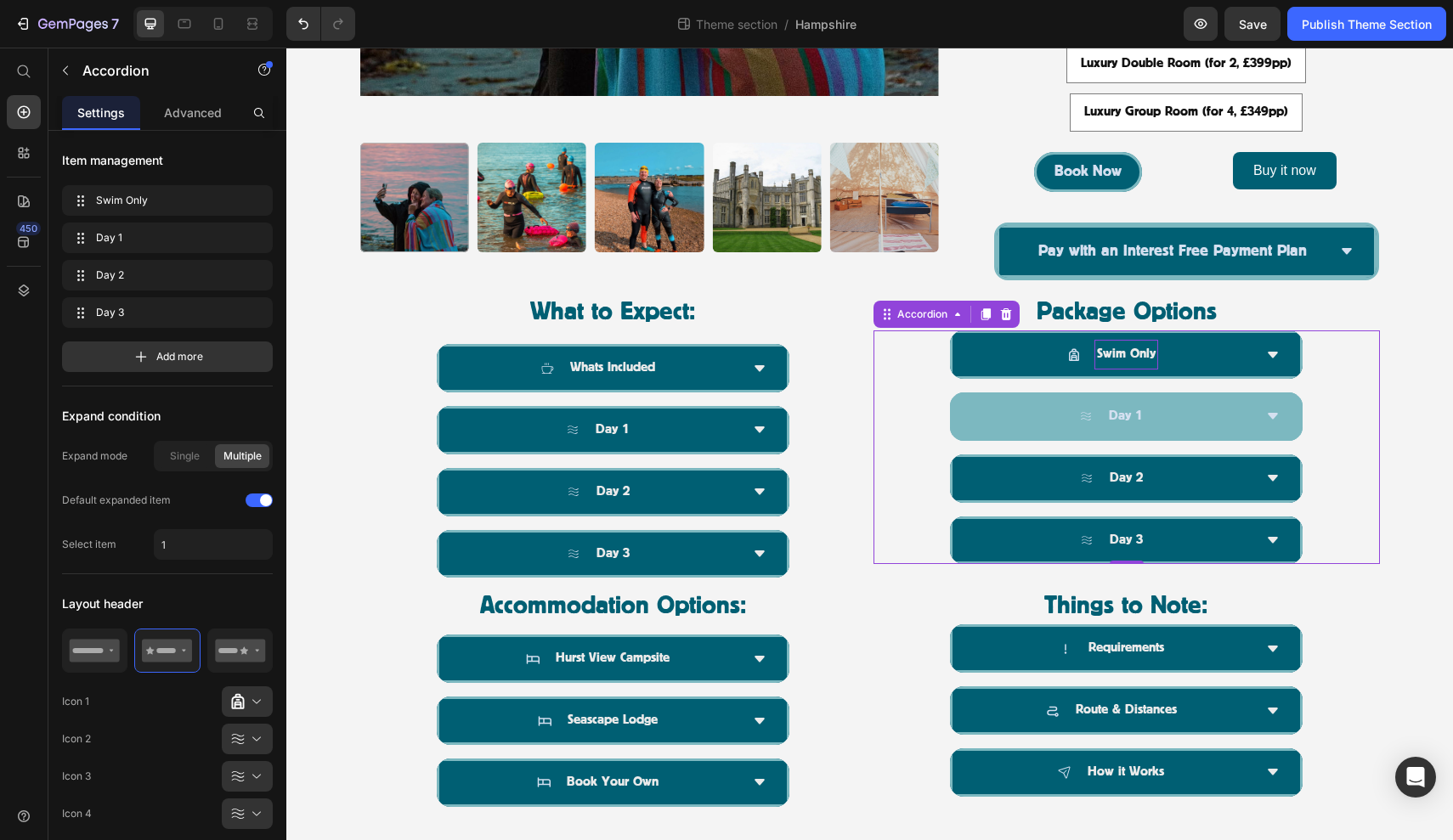 click 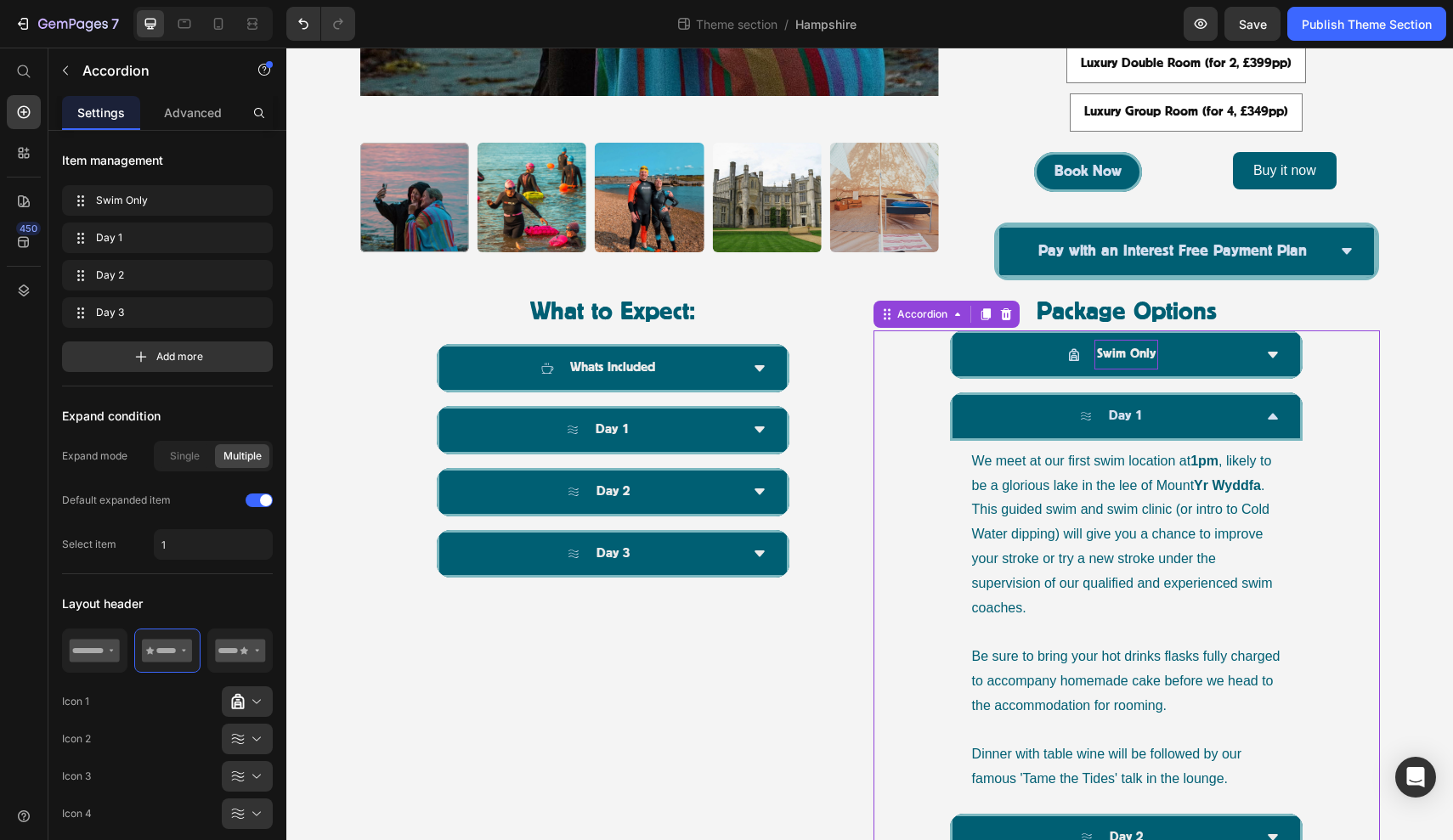 click 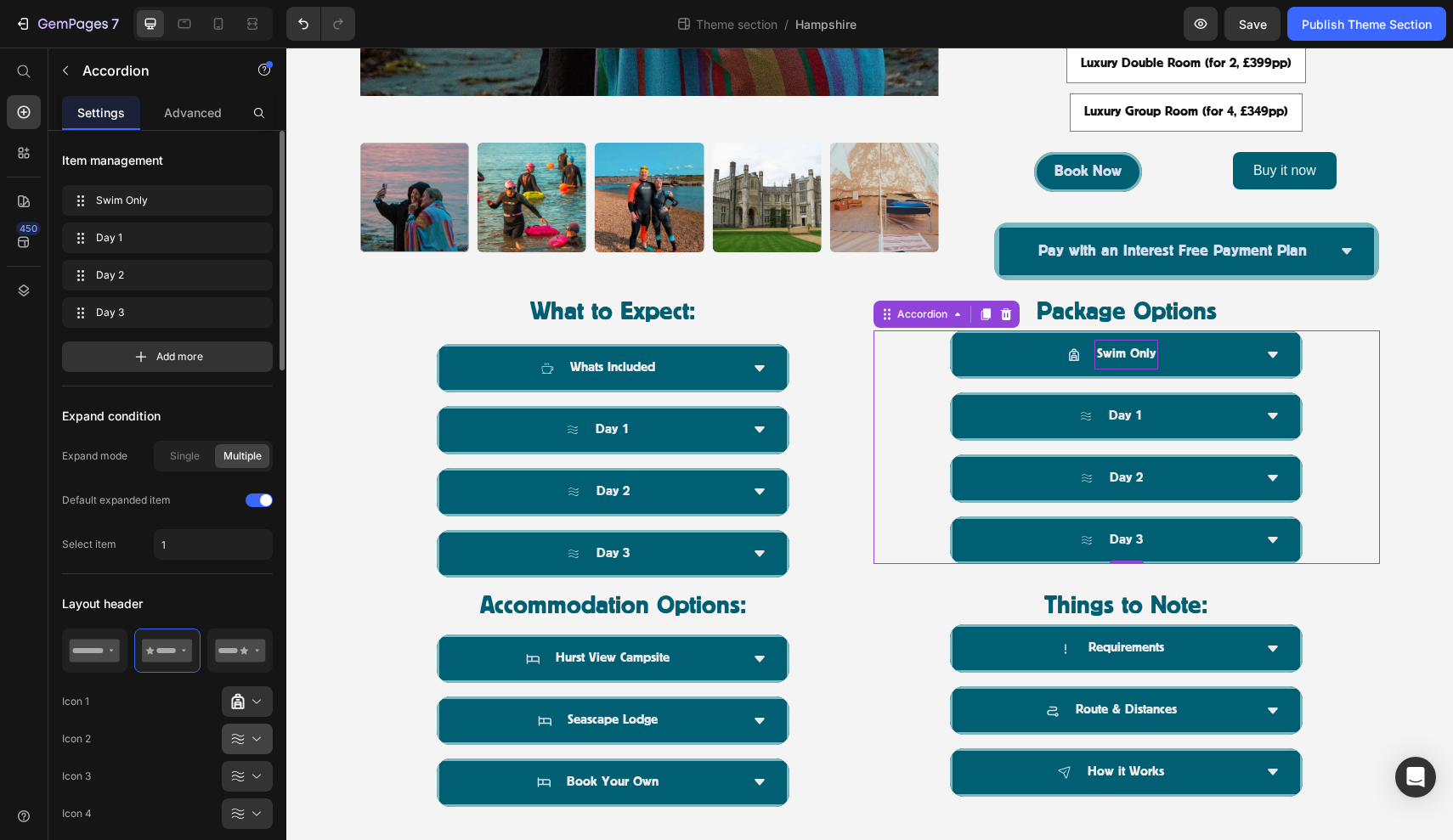 click at bounding box center (254, 739) 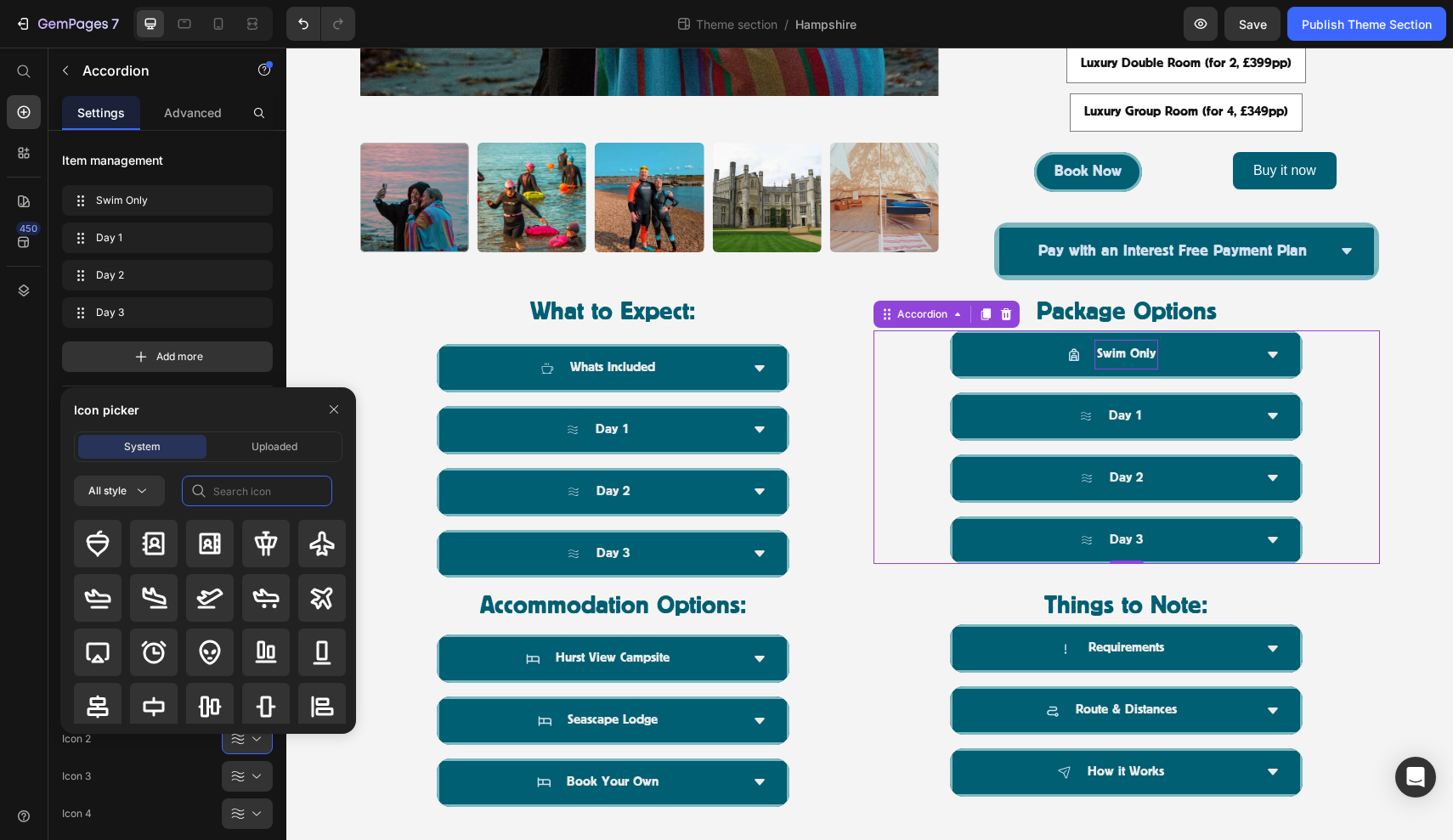 click 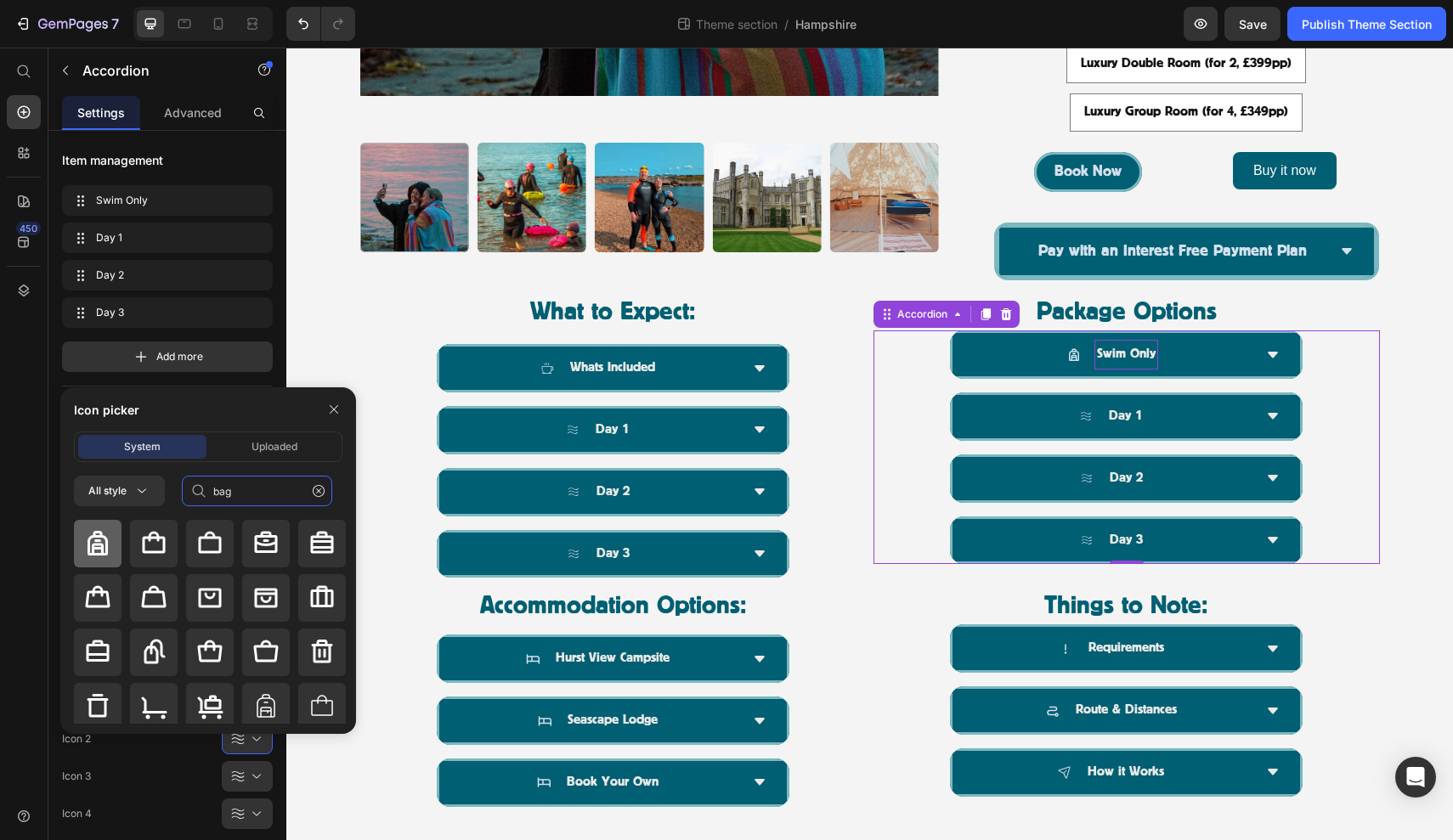 type on "bag" 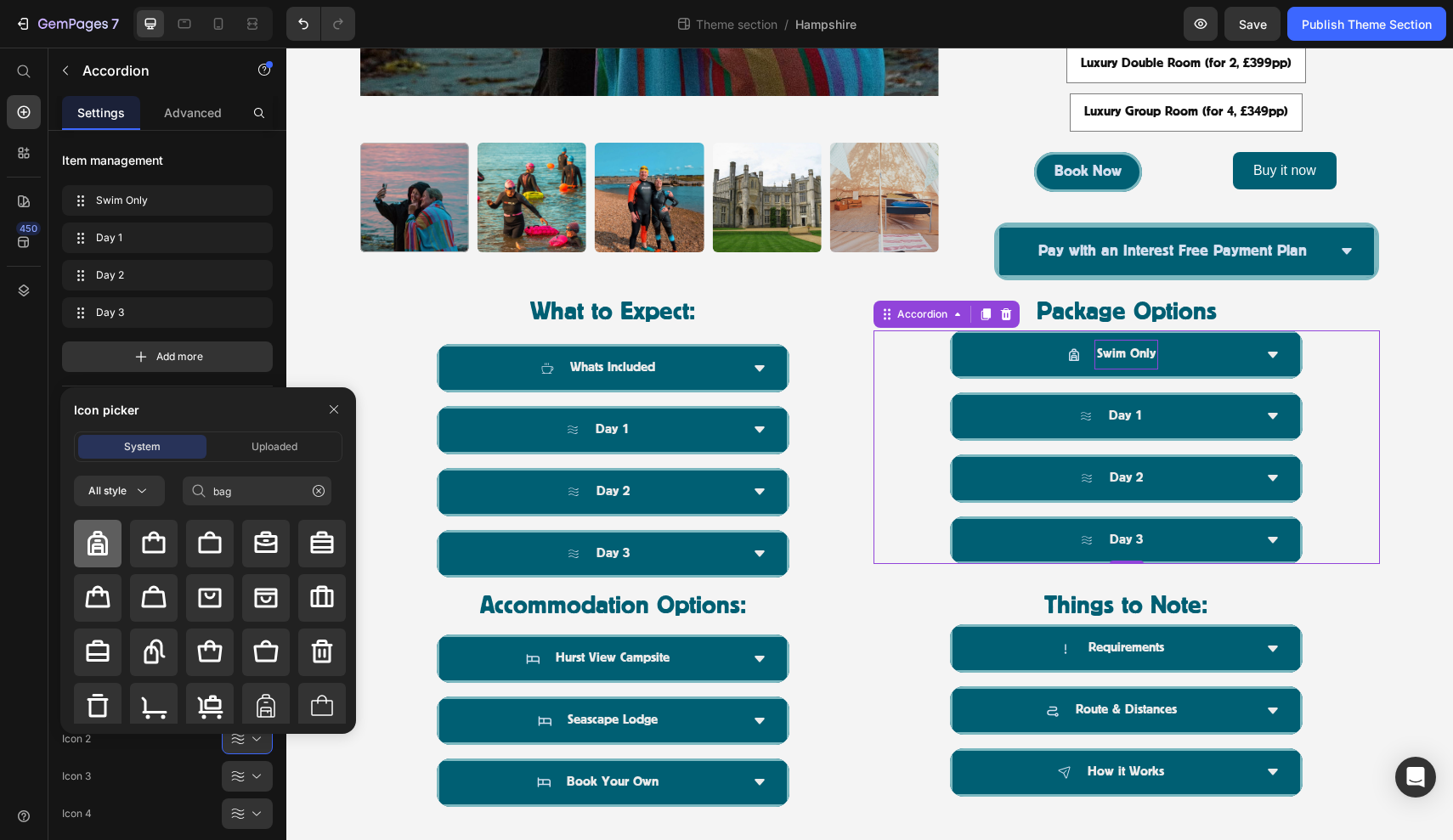 click 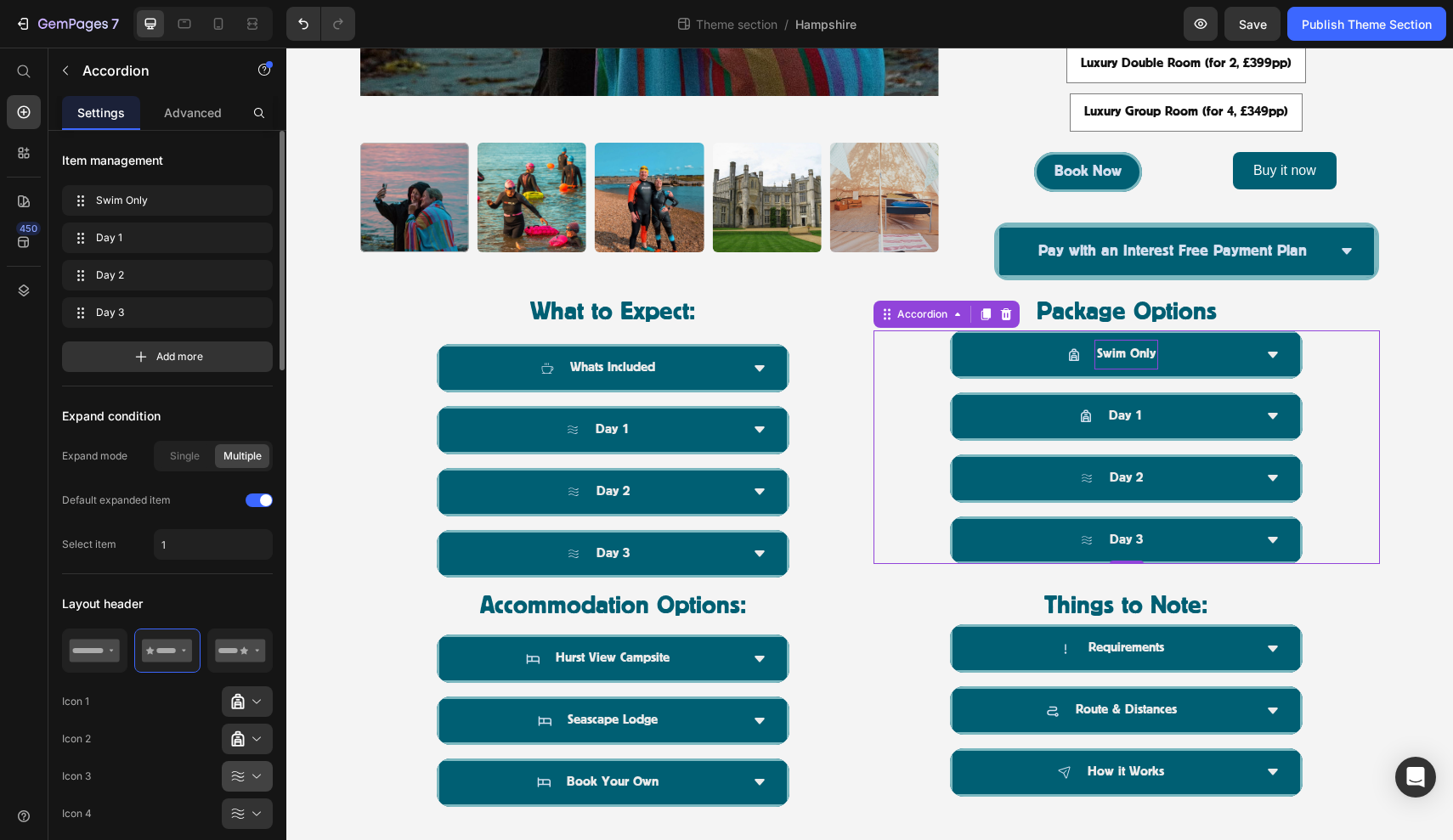 click at bounding box center [254, 776] 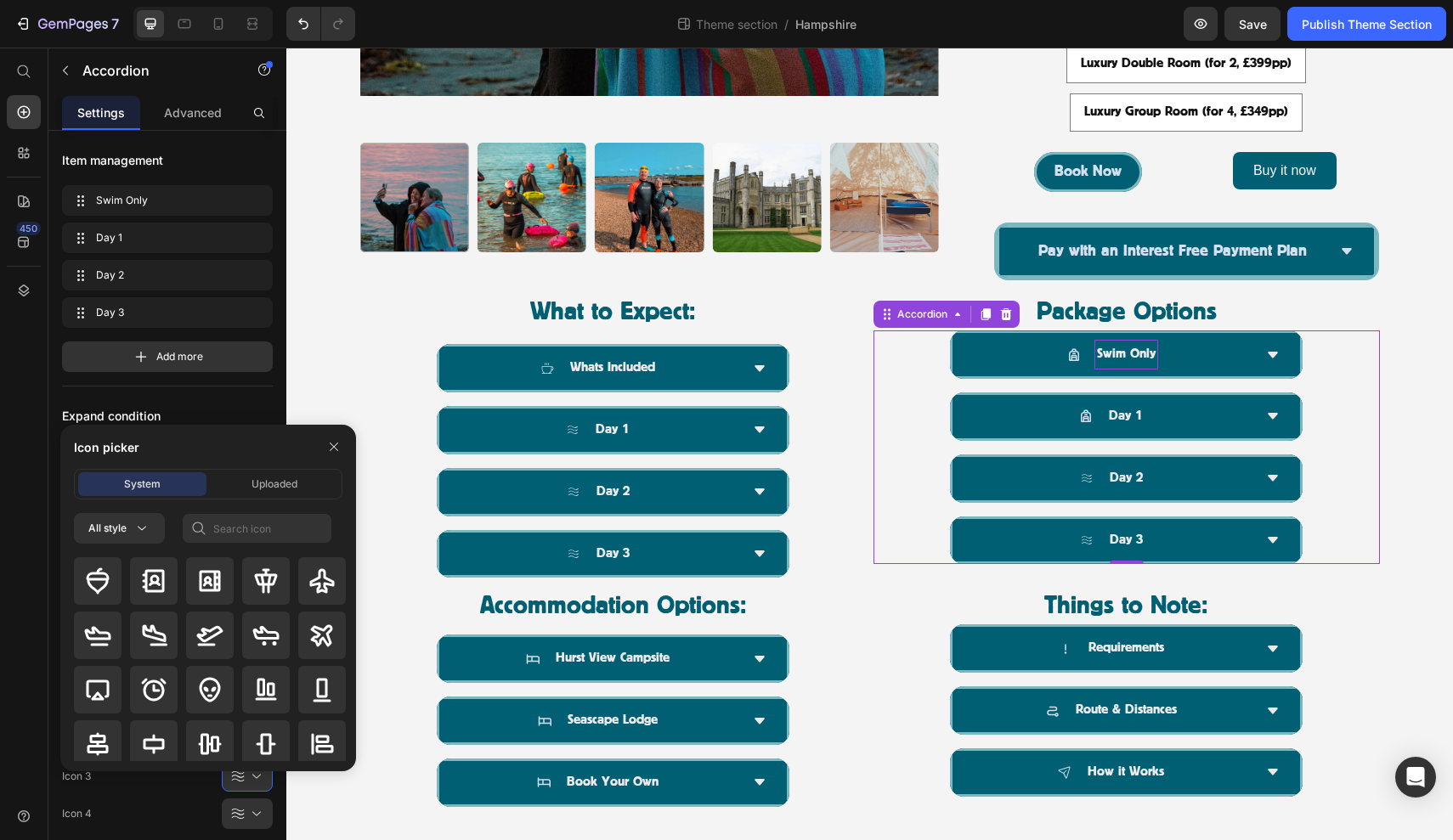 click at bounding box center [208, 661] 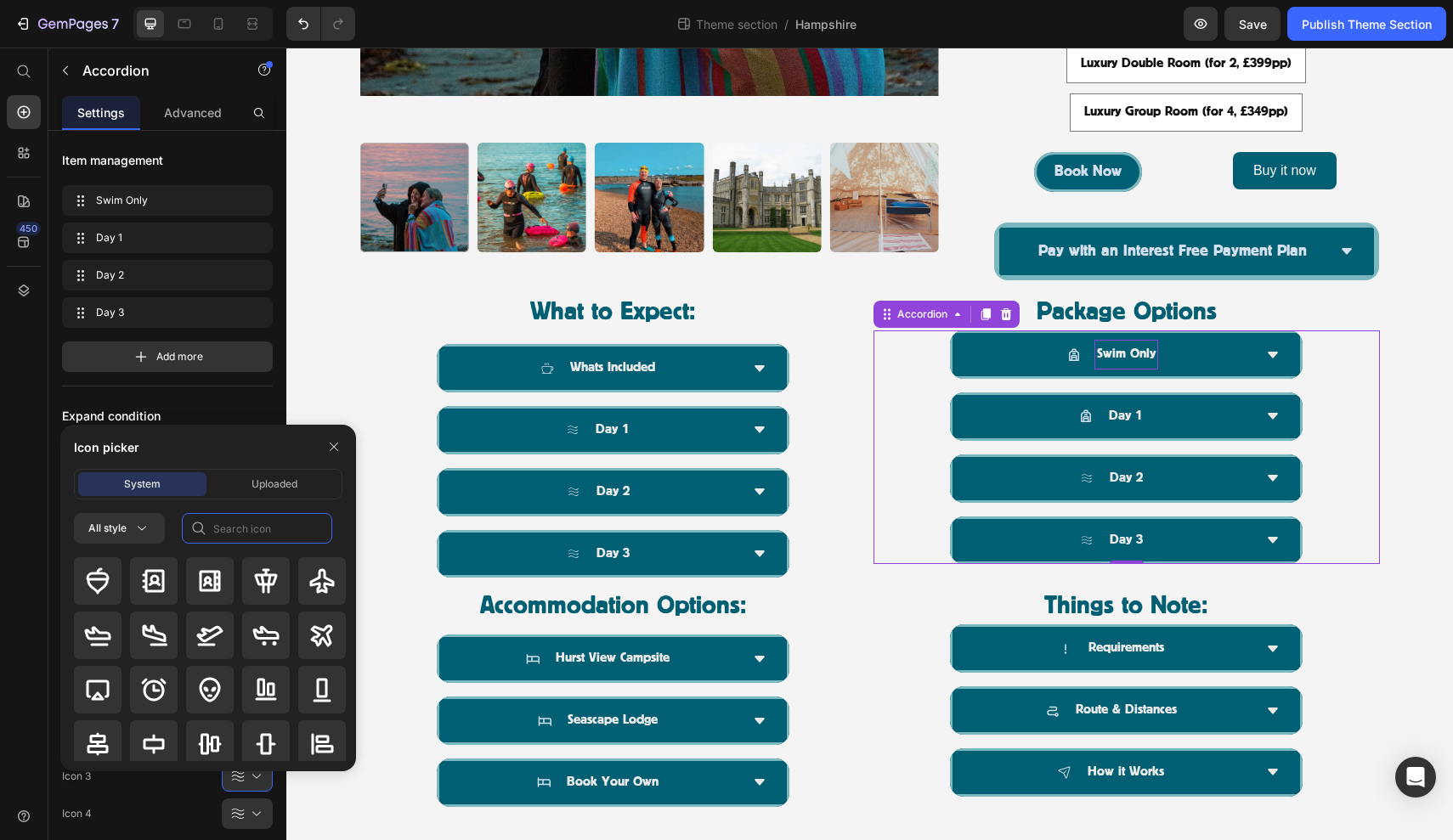 click 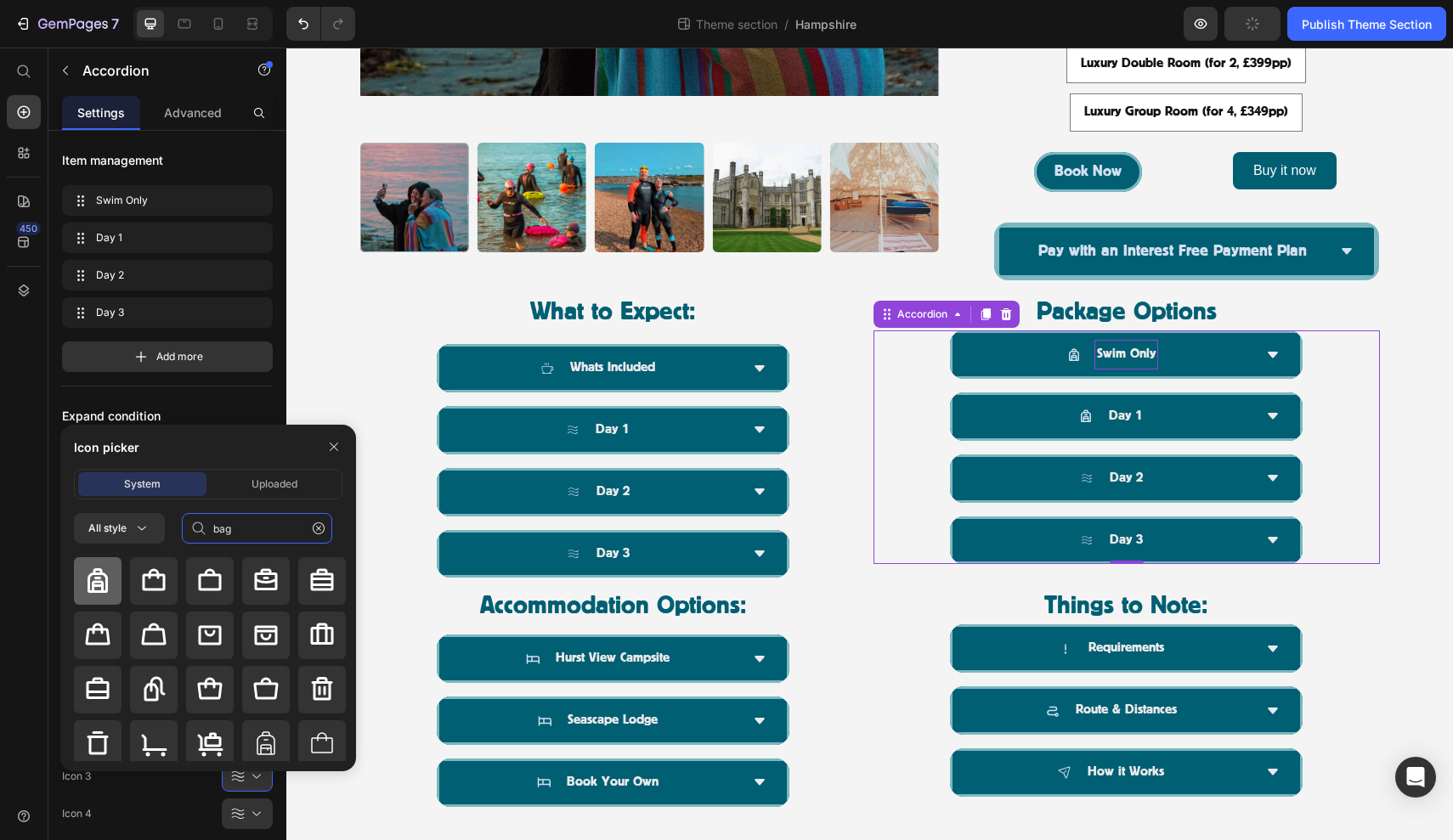 type on "bag" 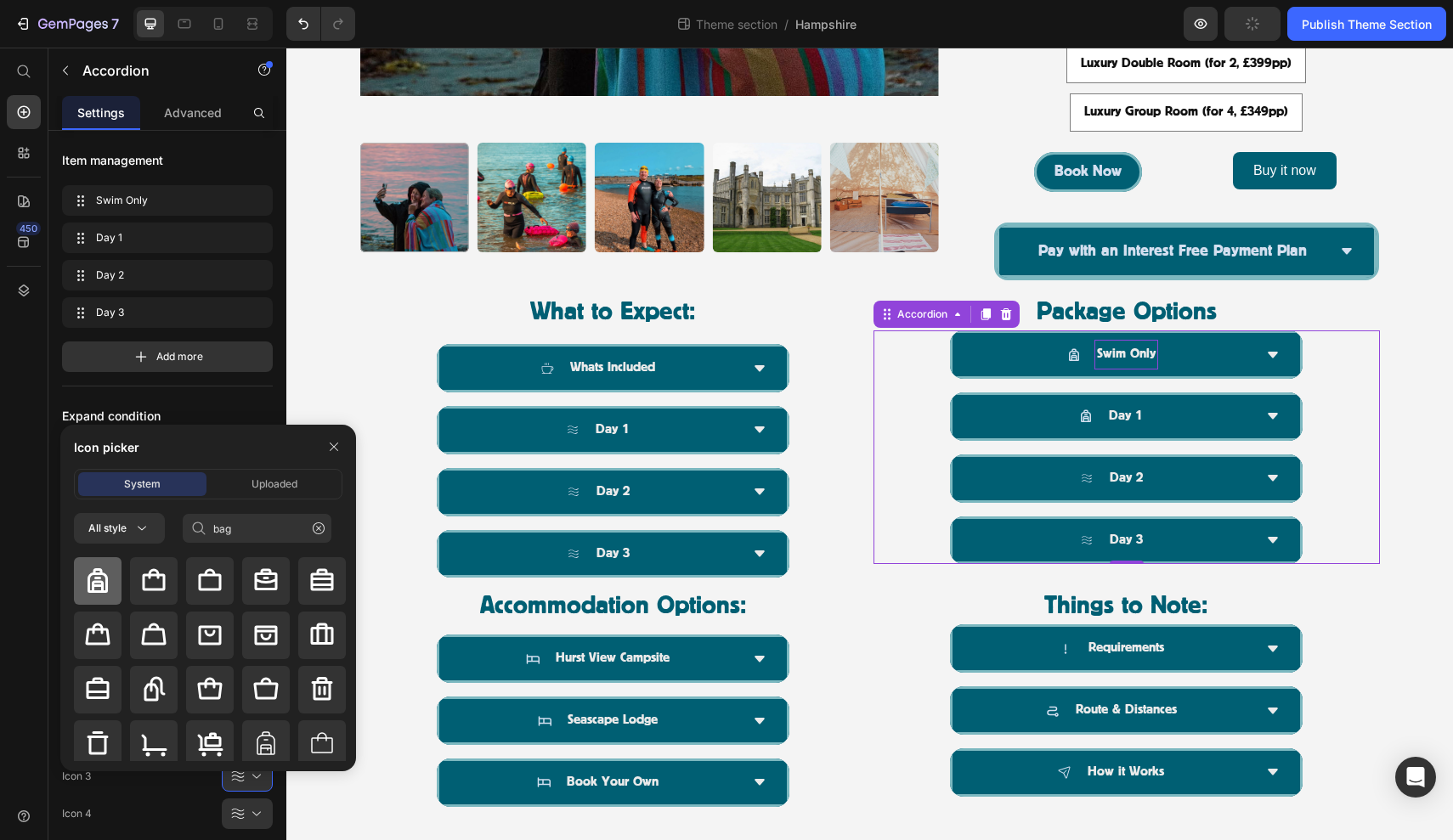 click 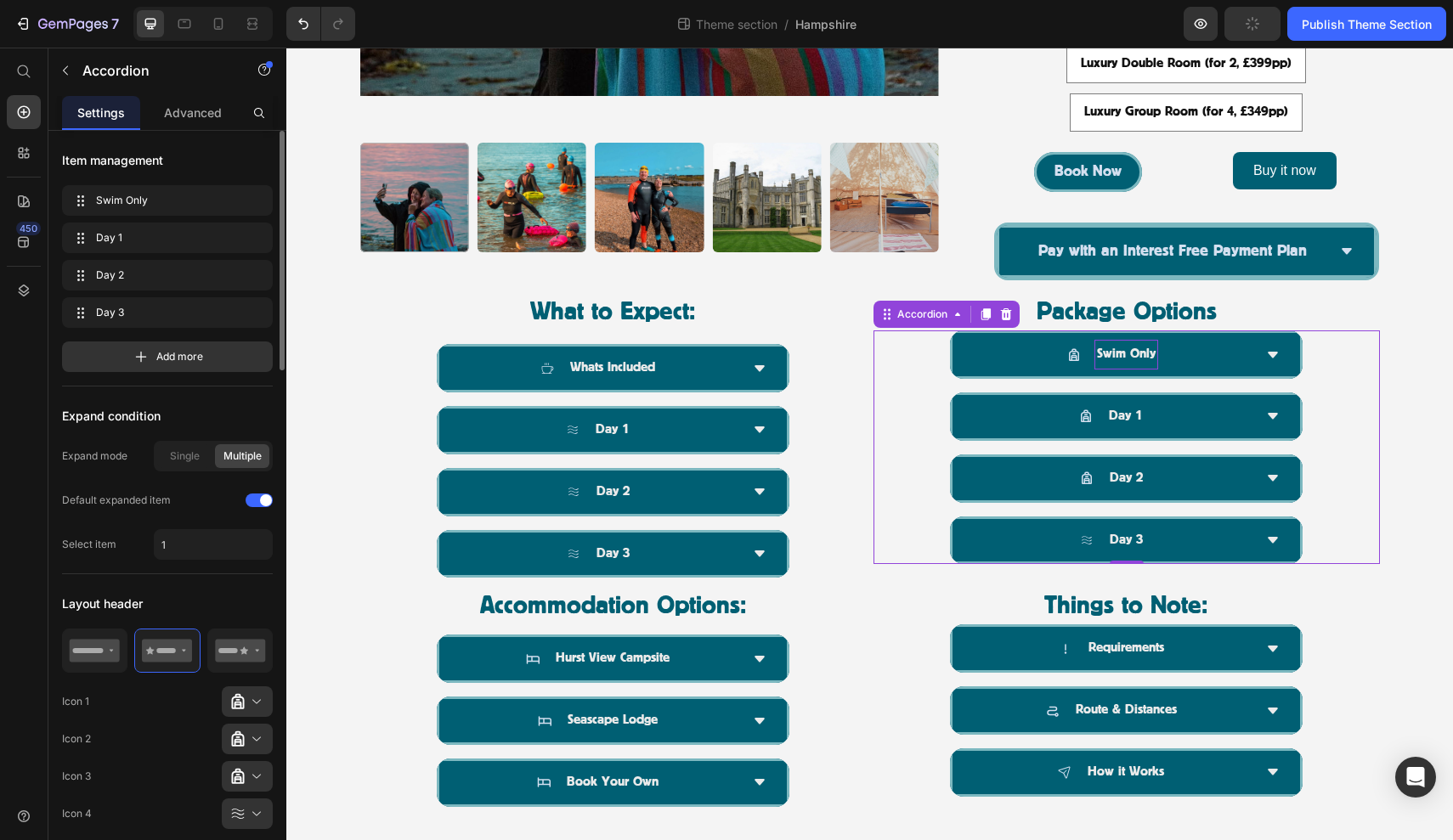 click on "Icon 1
Icon 2
Icon 3
Icon 4" at bounding box center [167, 758] 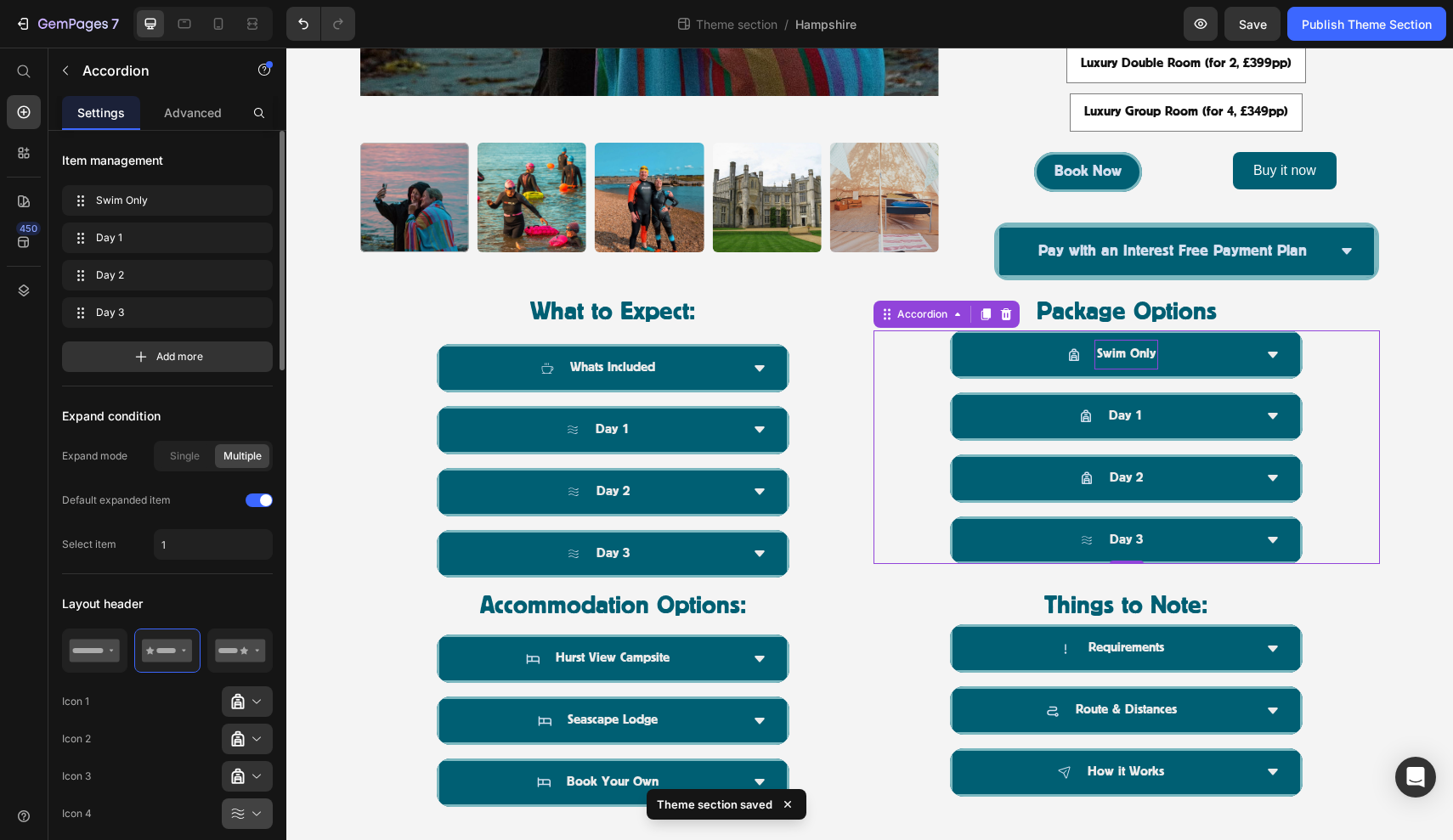 click at bounding box center [254, 814] 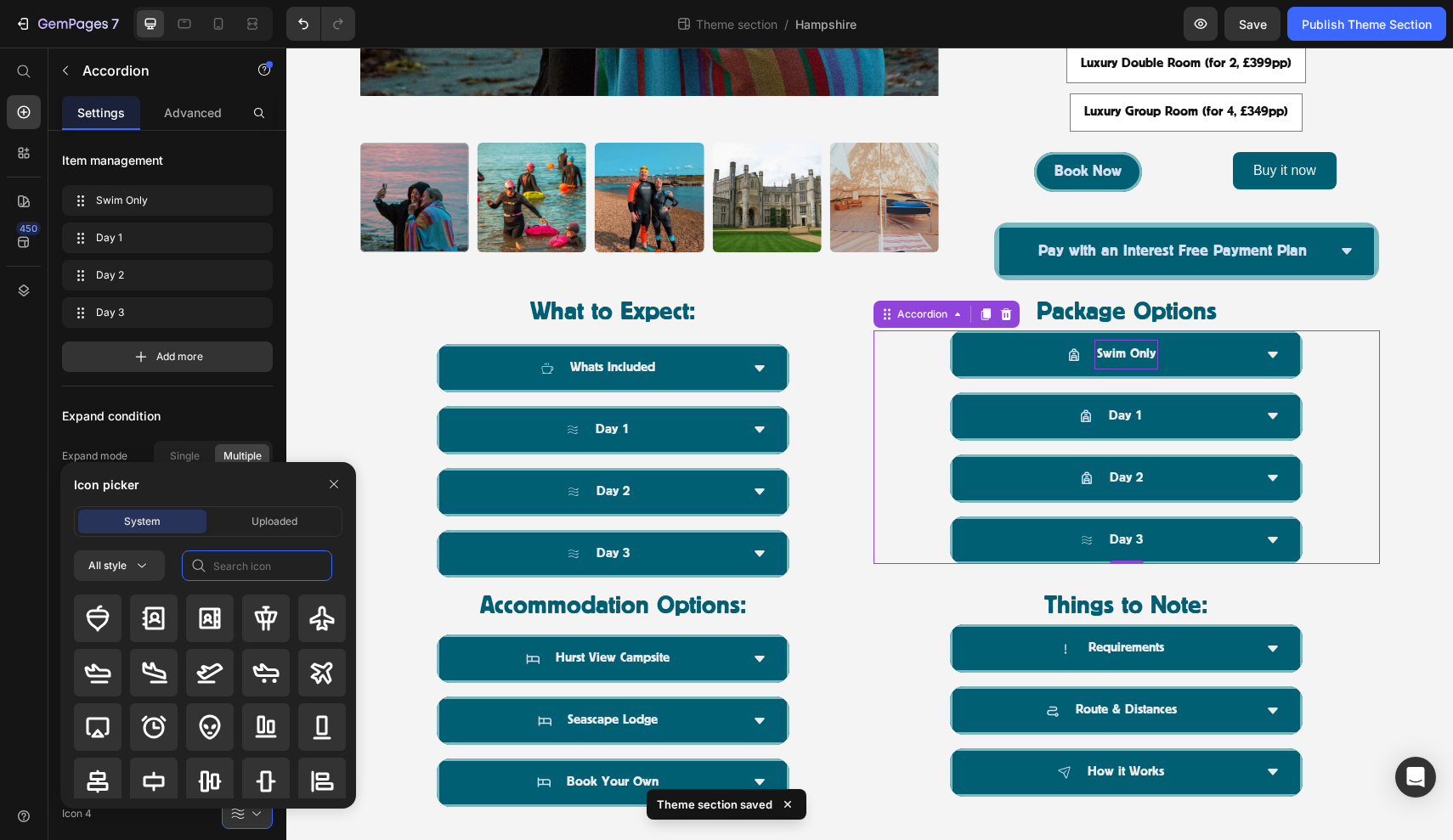 click 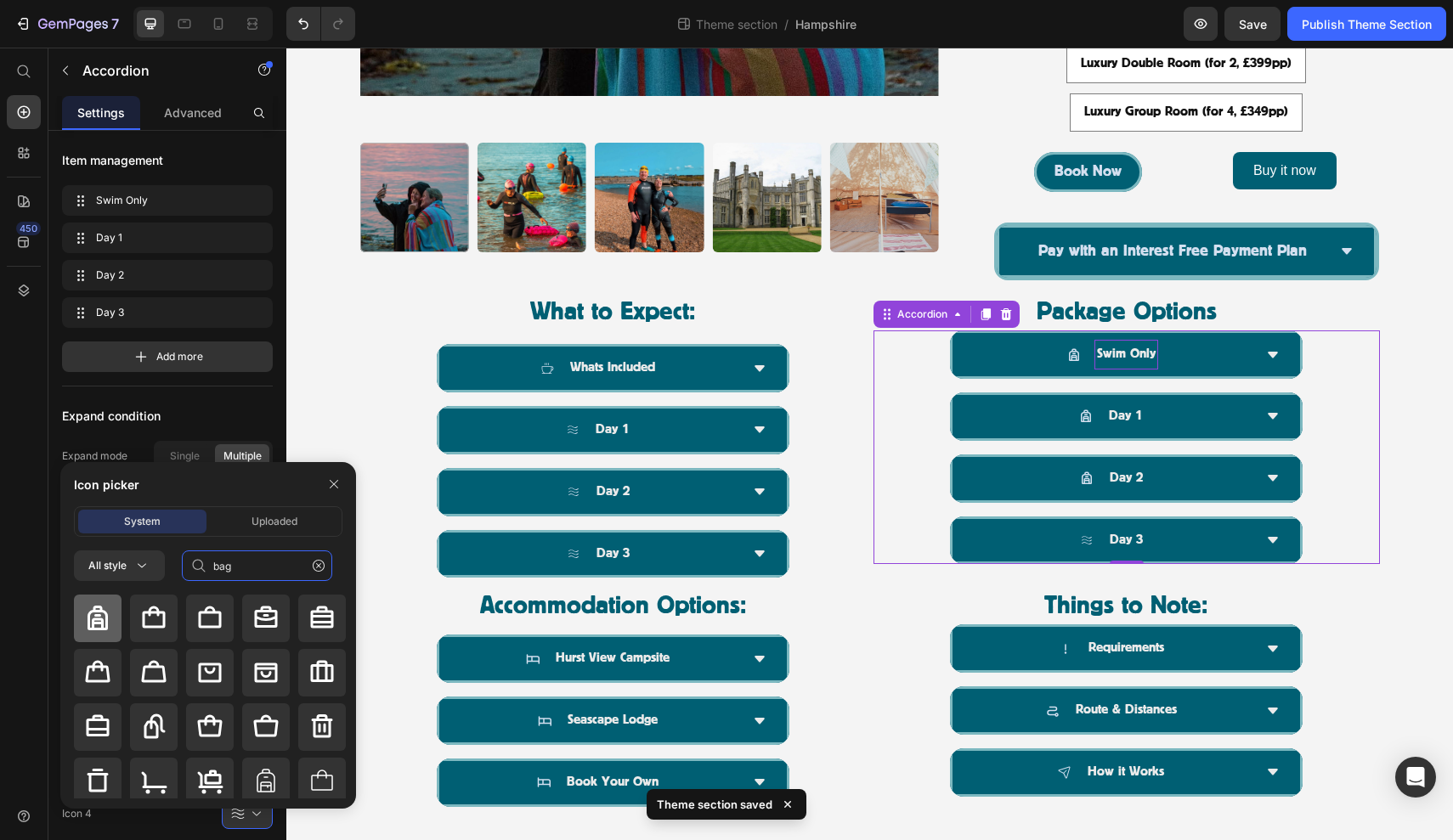 type on "bag" 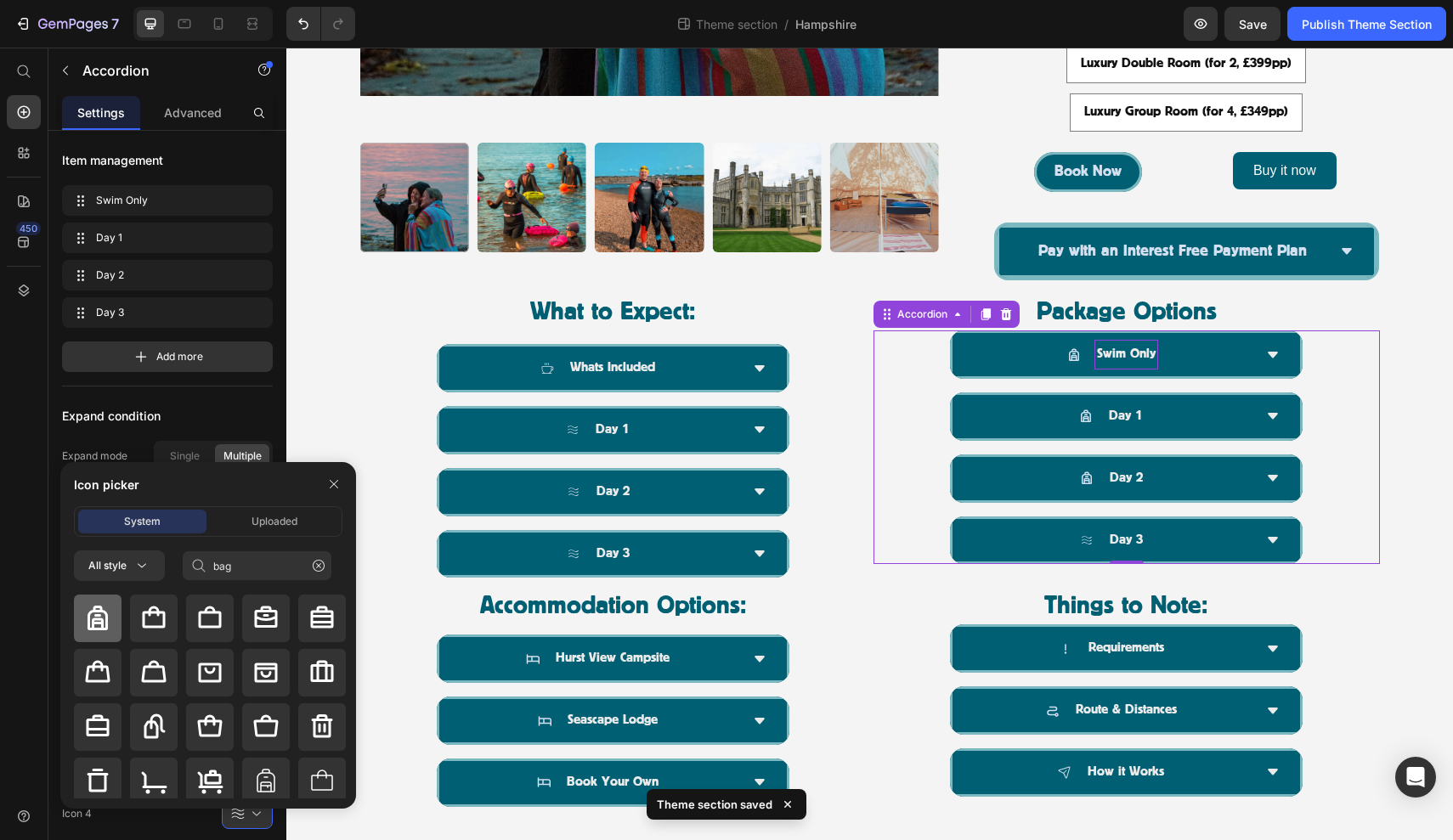 click 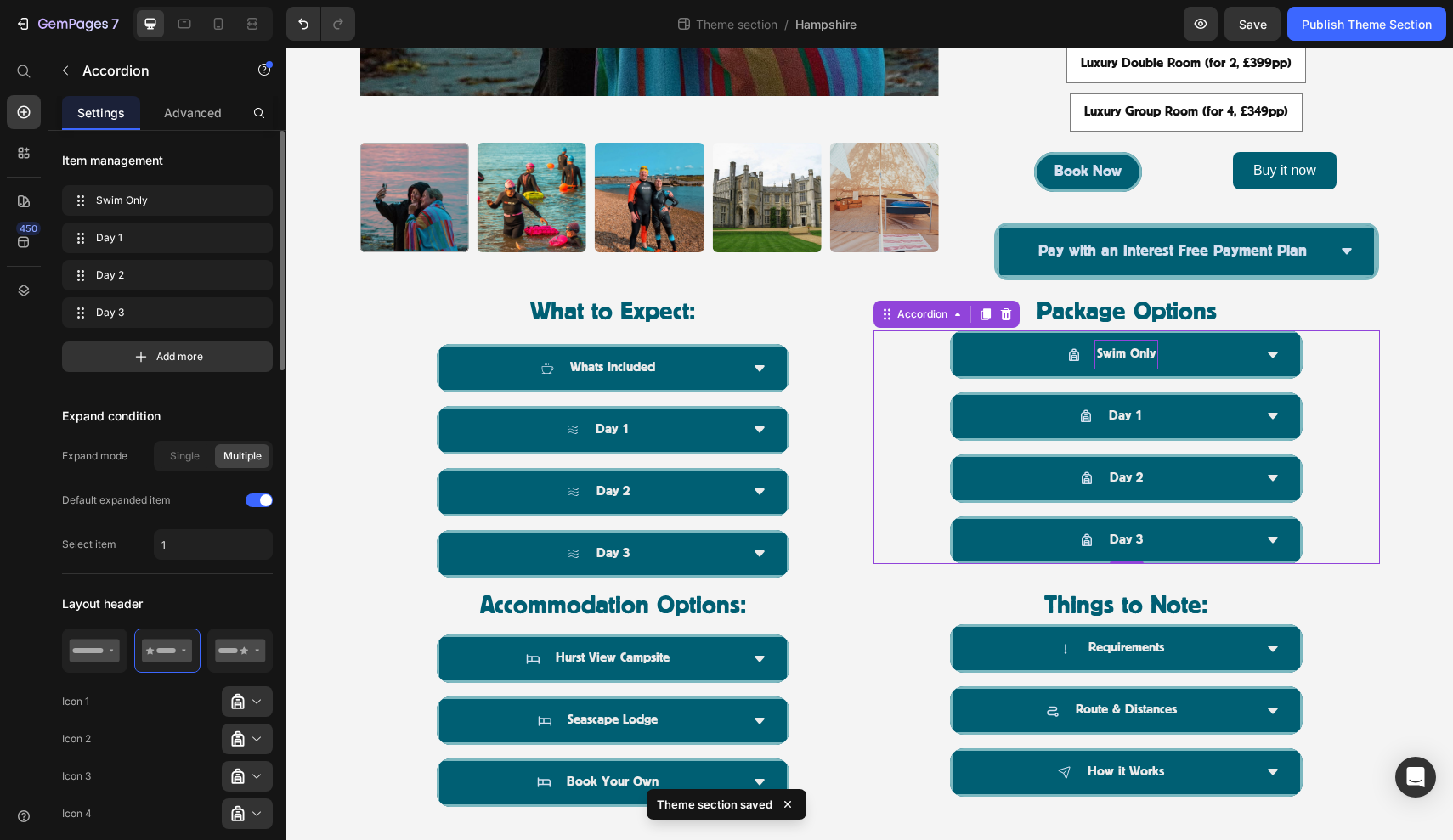 click on "Expand condition" at bounding box center (167, 415) 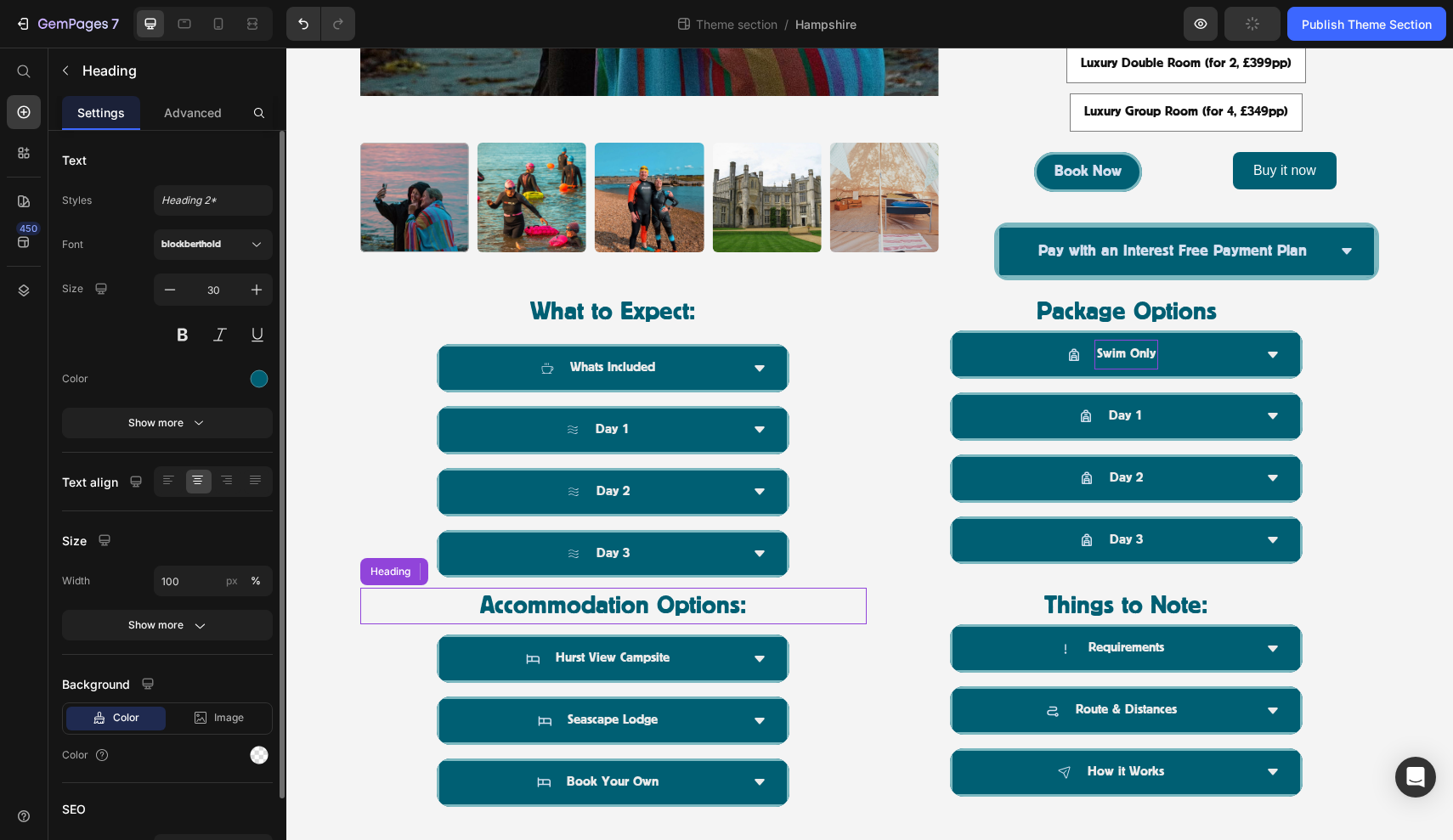 click on "Accommodation Options:" at bounding box center [613, 606] 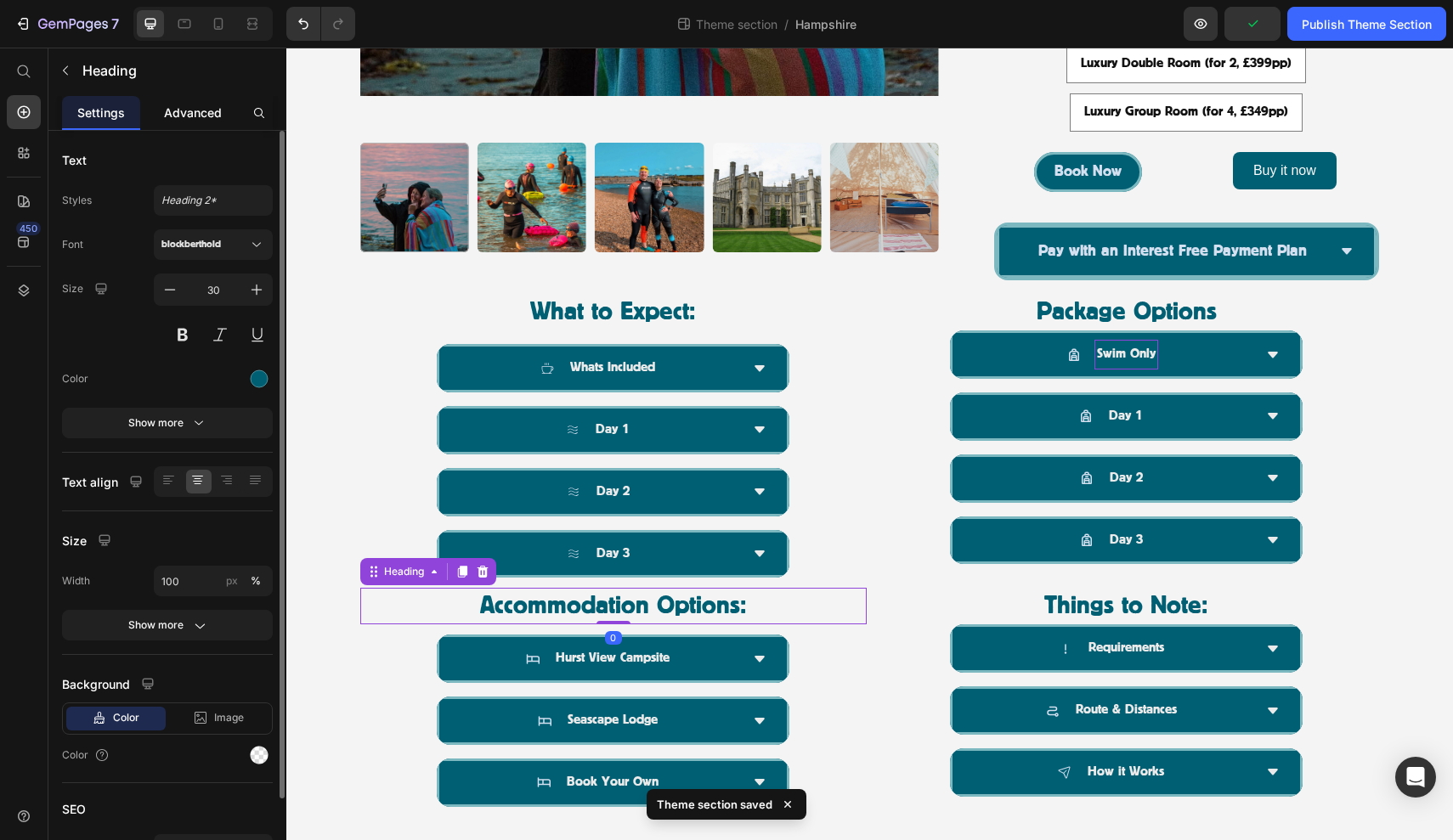 click on "Advanced" at bounding box center [193, 112] 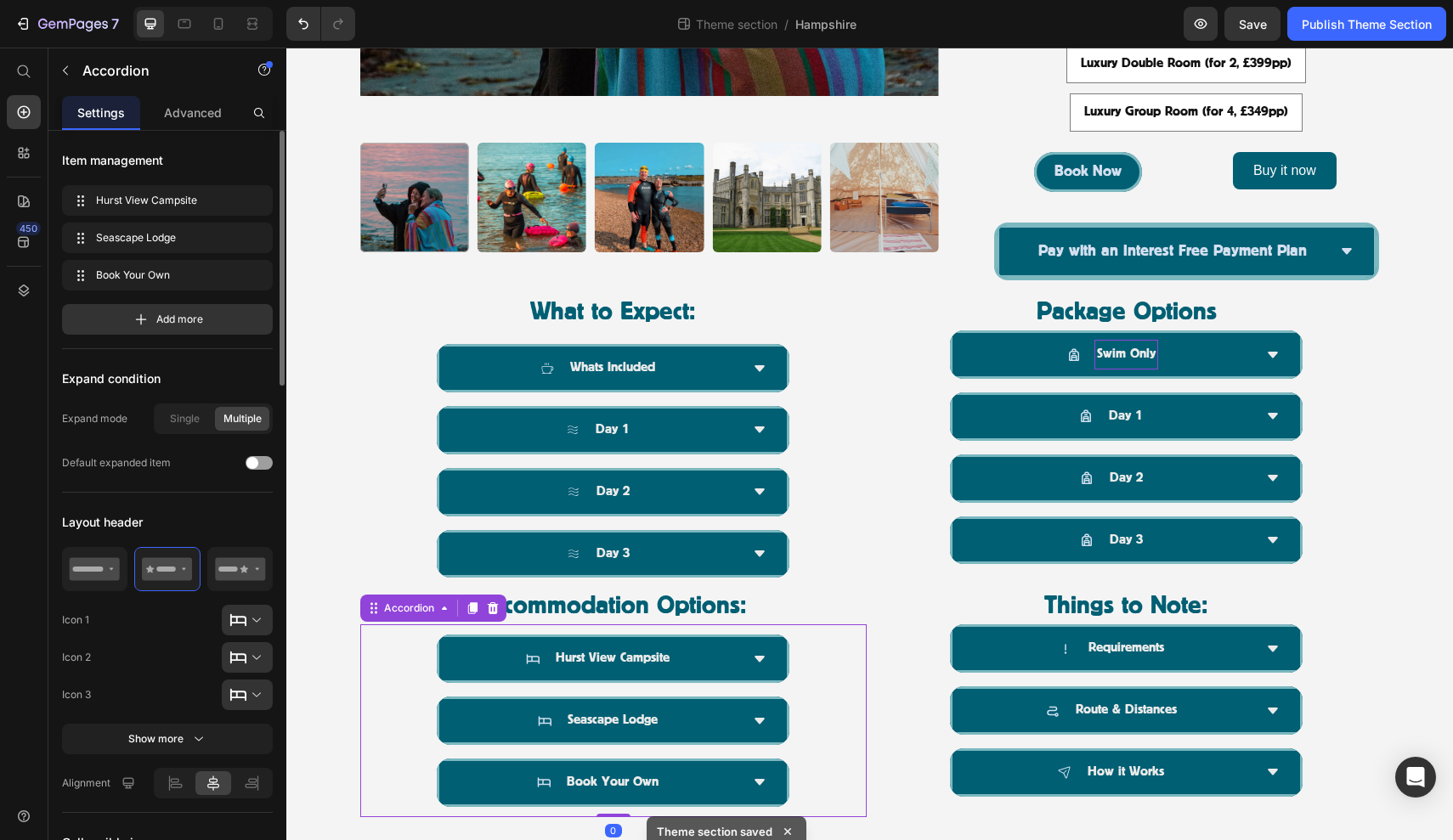 click on "Settings Advanced" at bounding box center [167, 113] 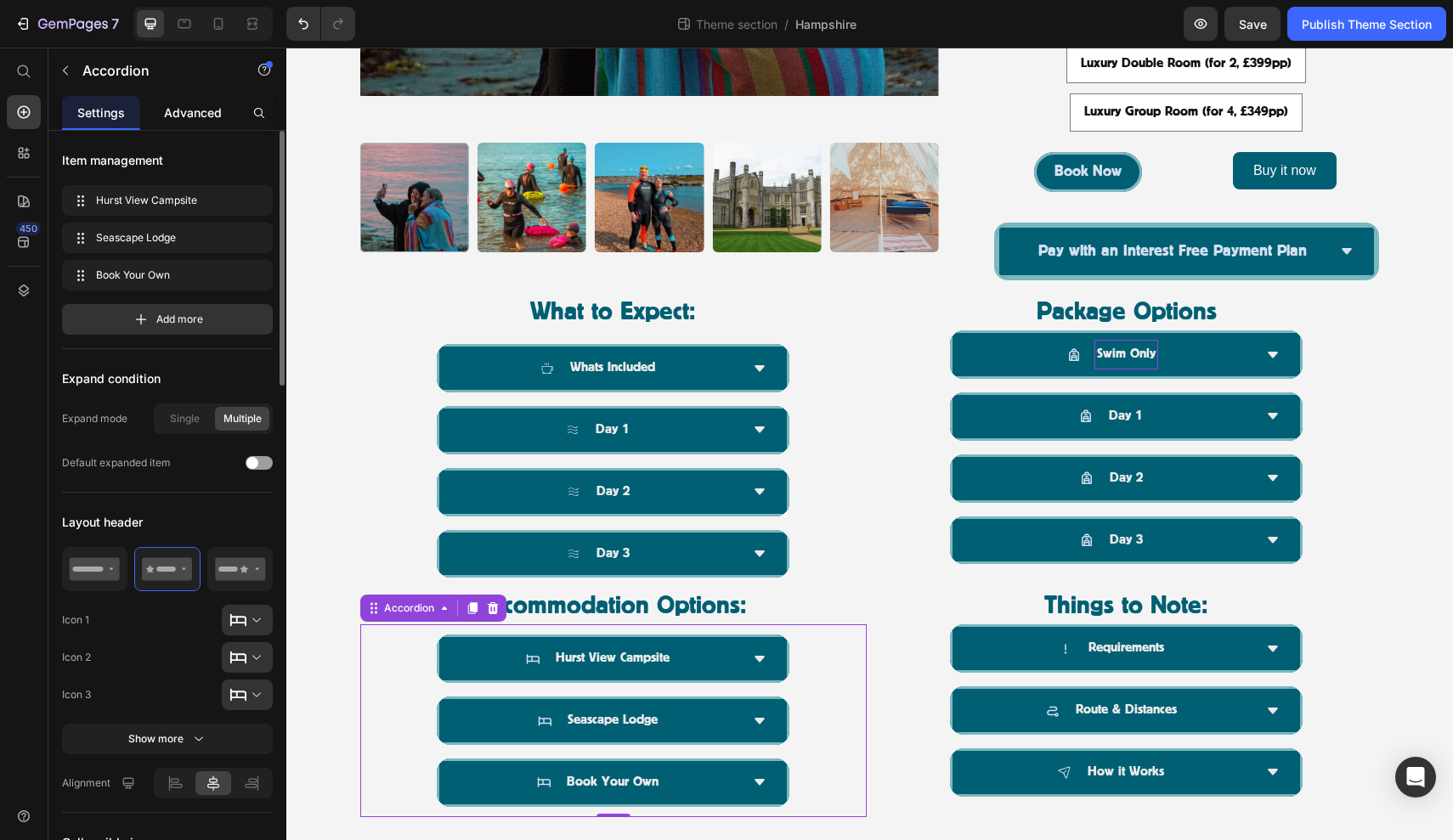 click on "Advanced" at bounding box center (193, 112) 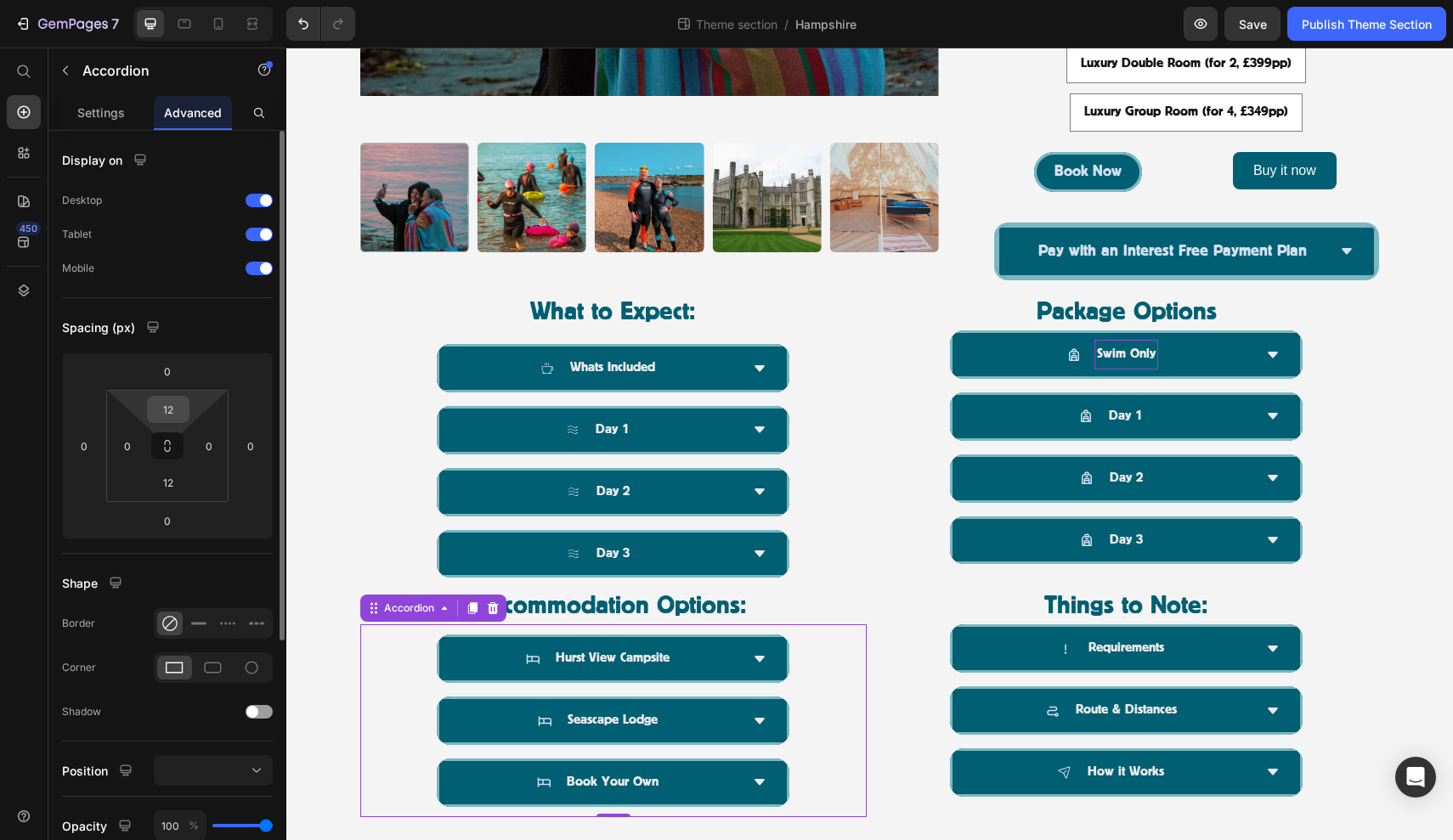click on "12" at bounding box center (168, 409) 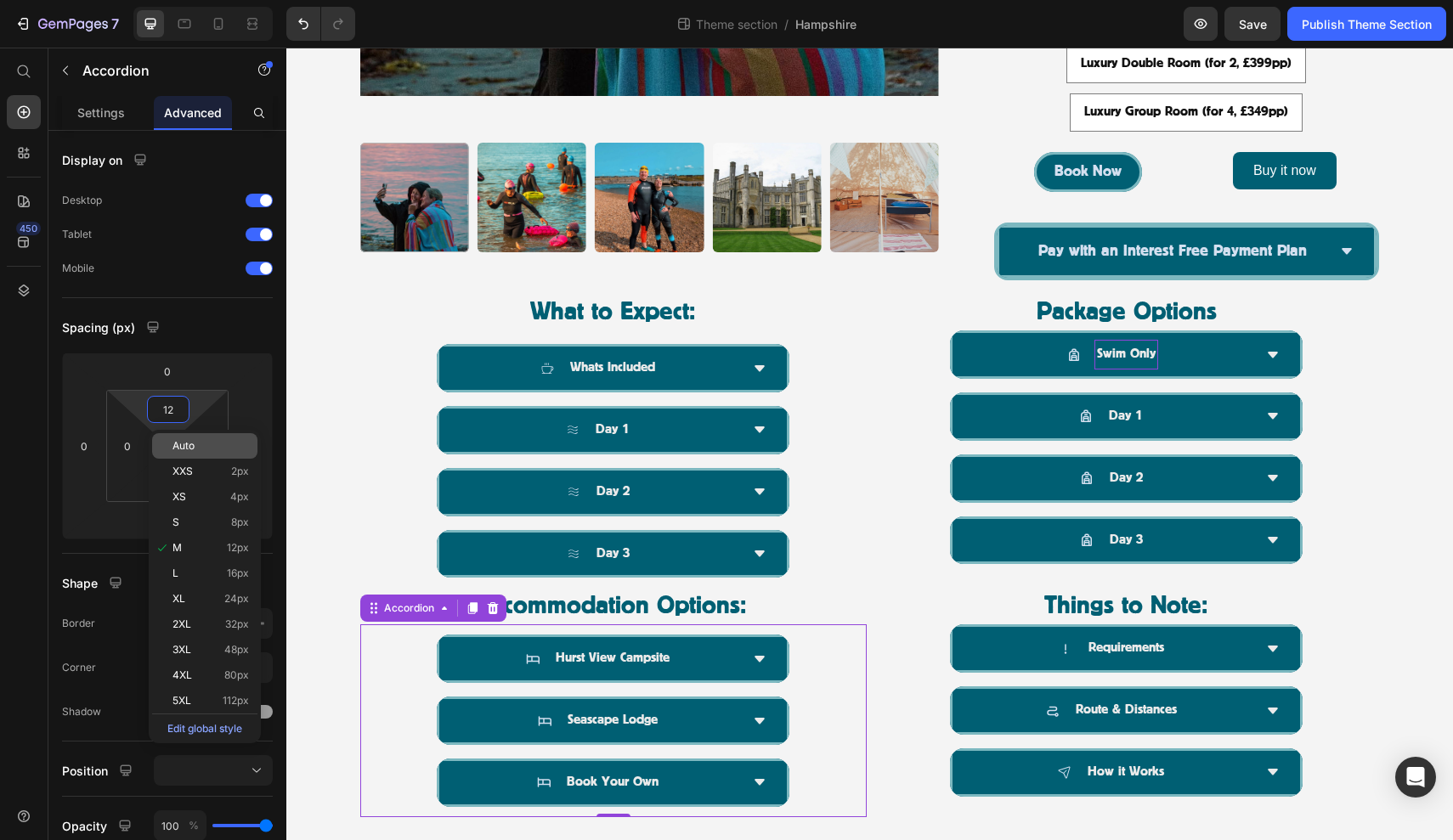 click on "Auto" at bounding box center (211, 446) 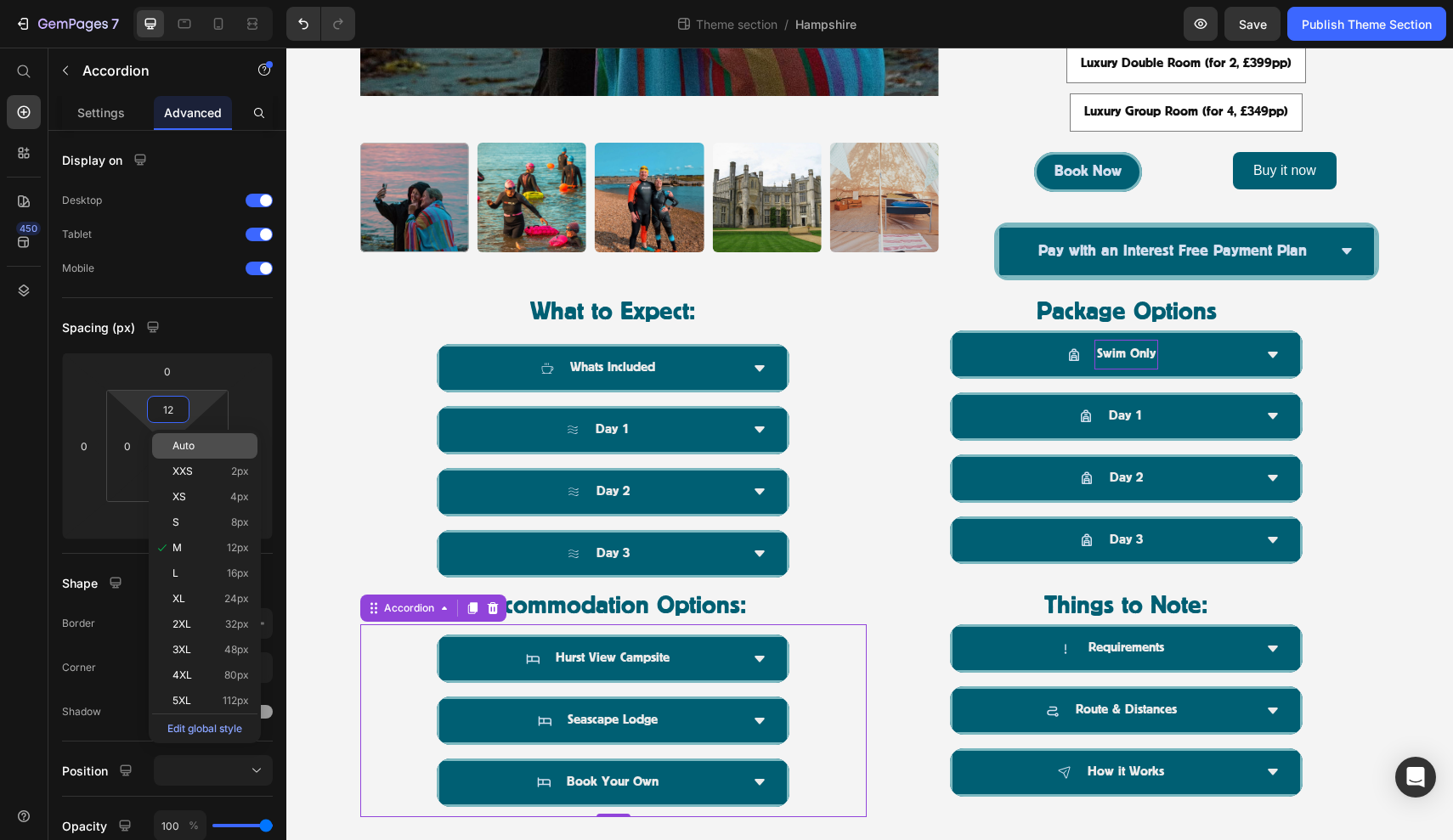 type 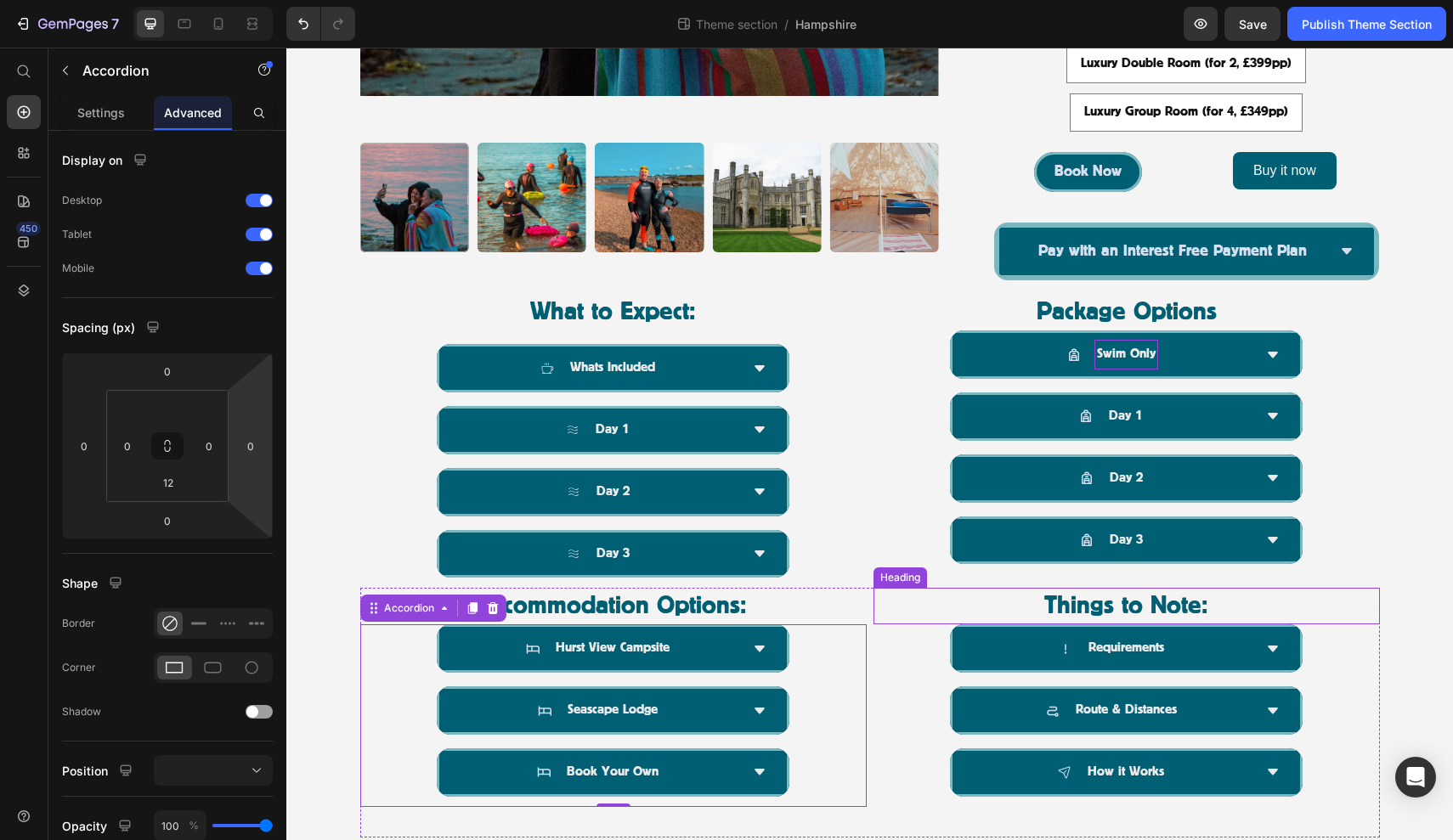 click on "Things to Note:" at bounding box center (1127, 606) 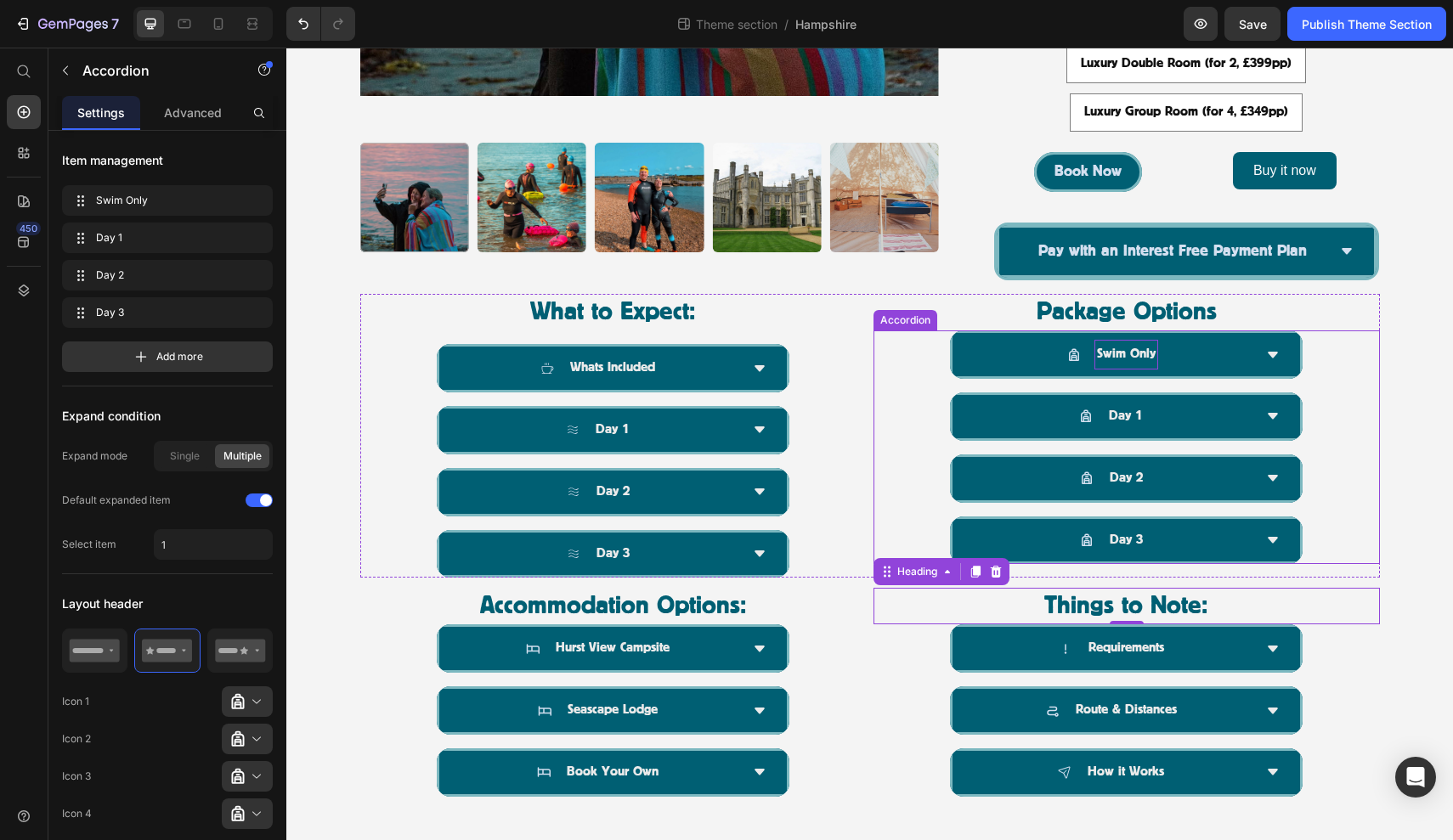 click on "Swim Only" at bounding box center [1127, 354] 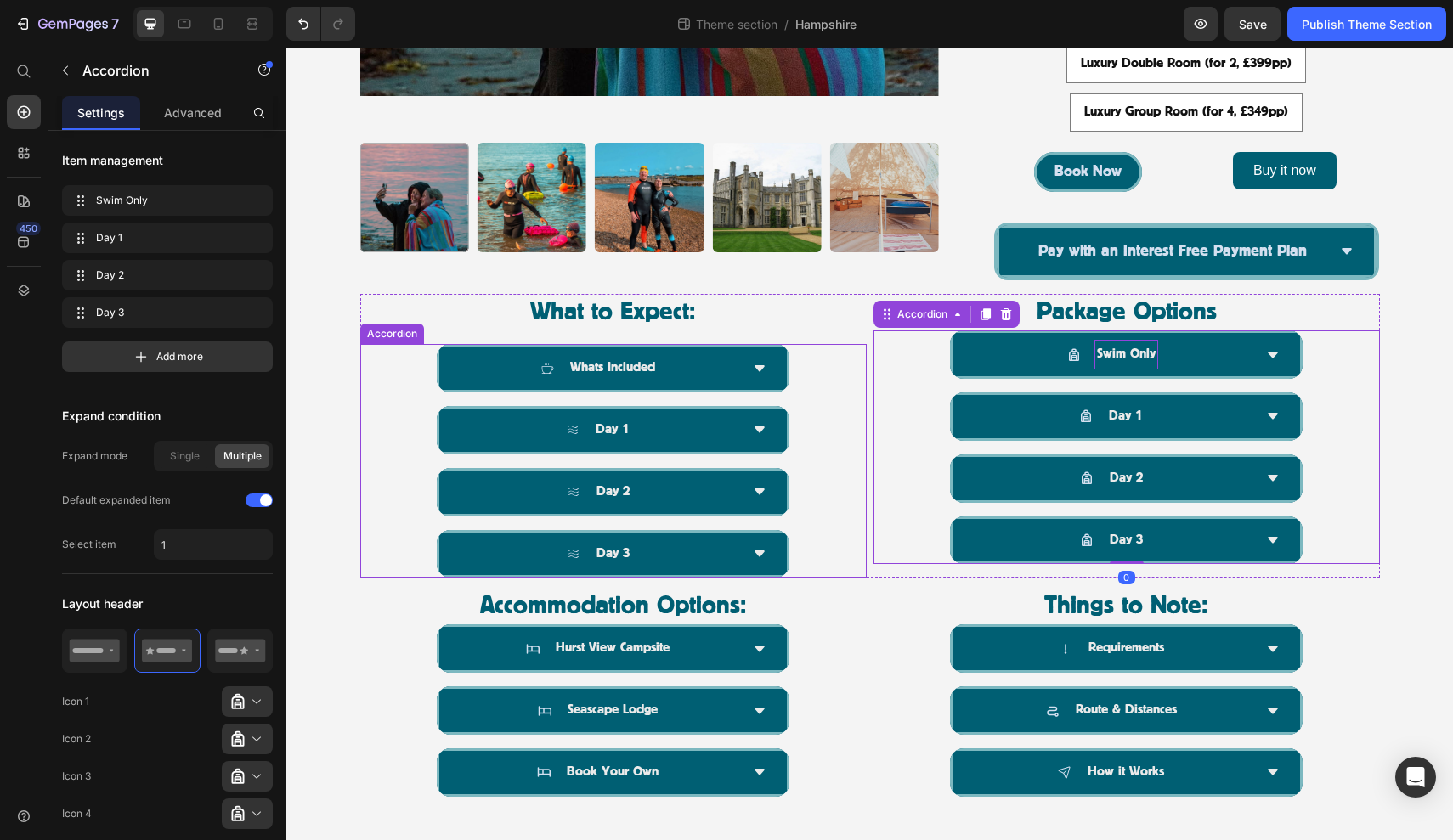 click on "Whats Included" at bounding box center [613, 368] 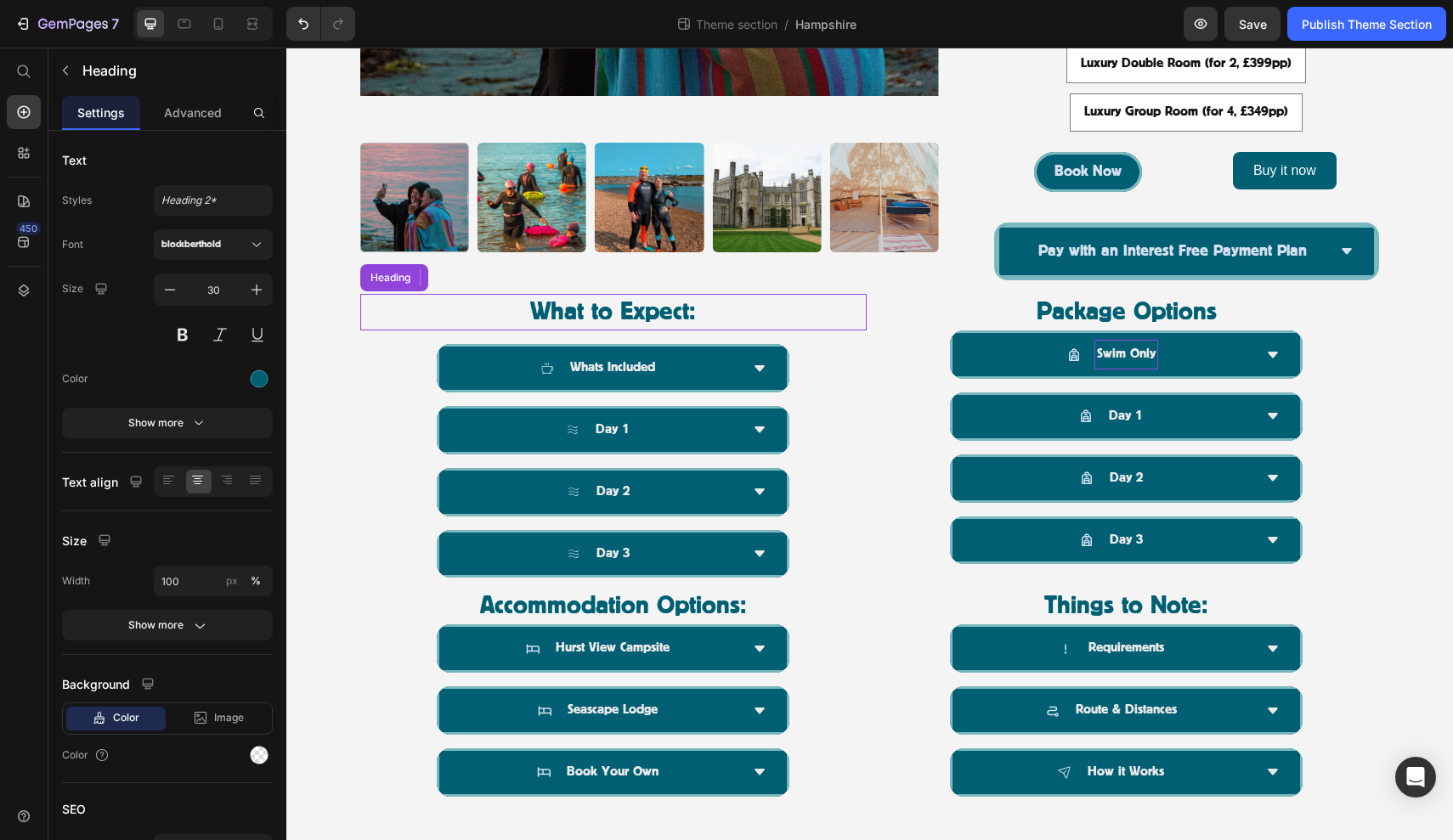 click on "What to Expect:" at bounding box center [613, 312] 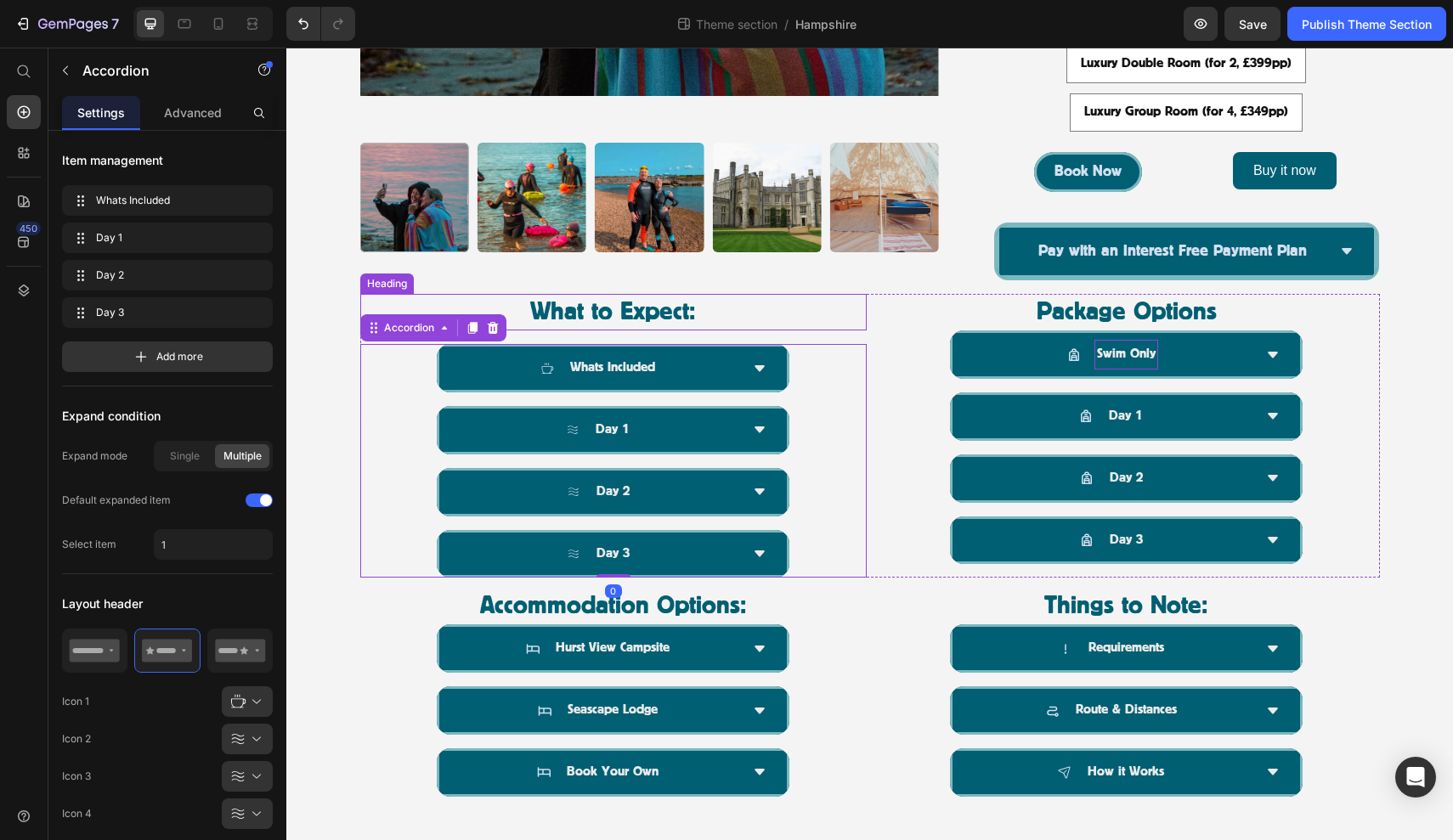 click on "What to Expect:" at bounding box center [613, 312] 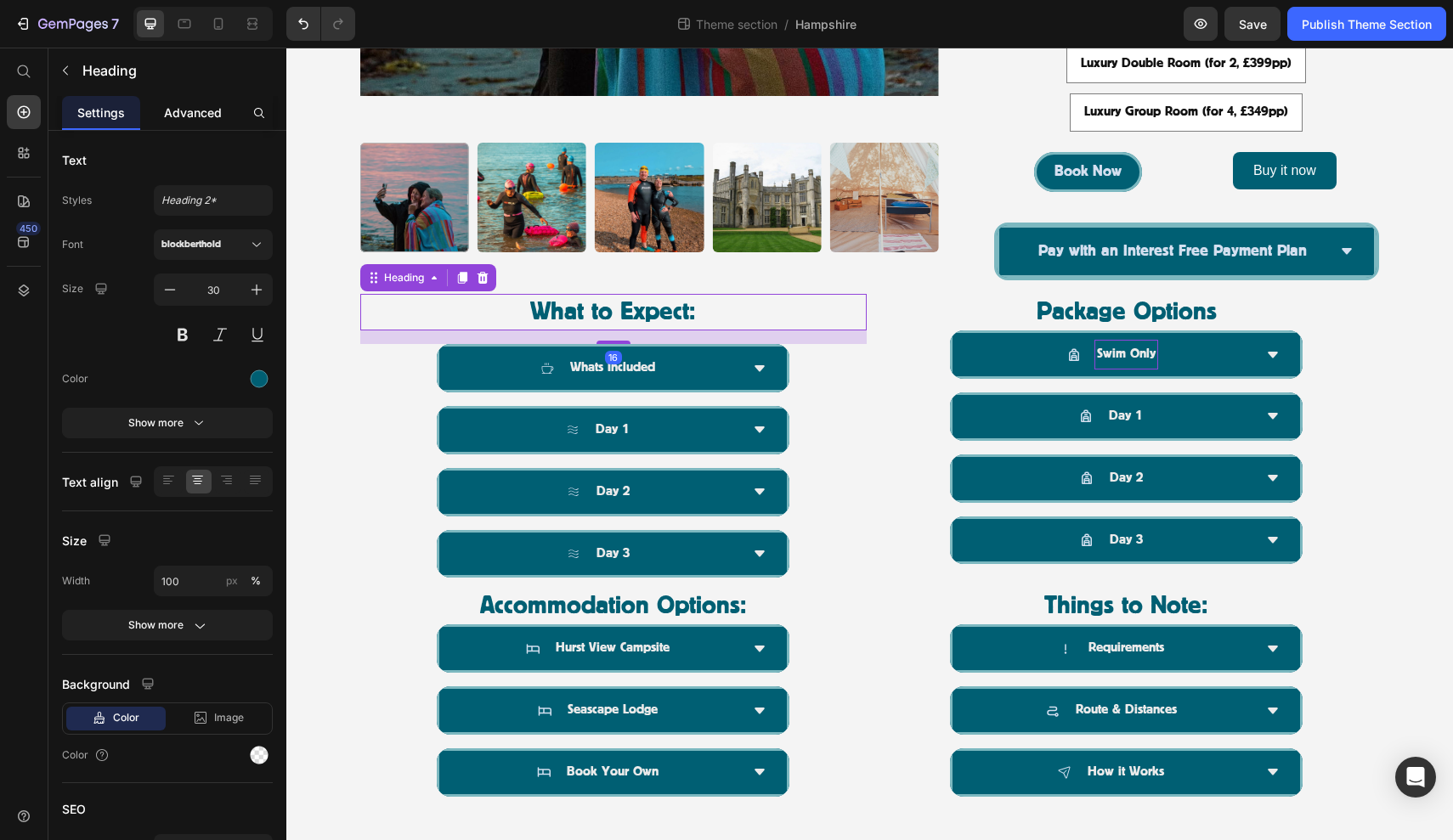 click on "Advanced" 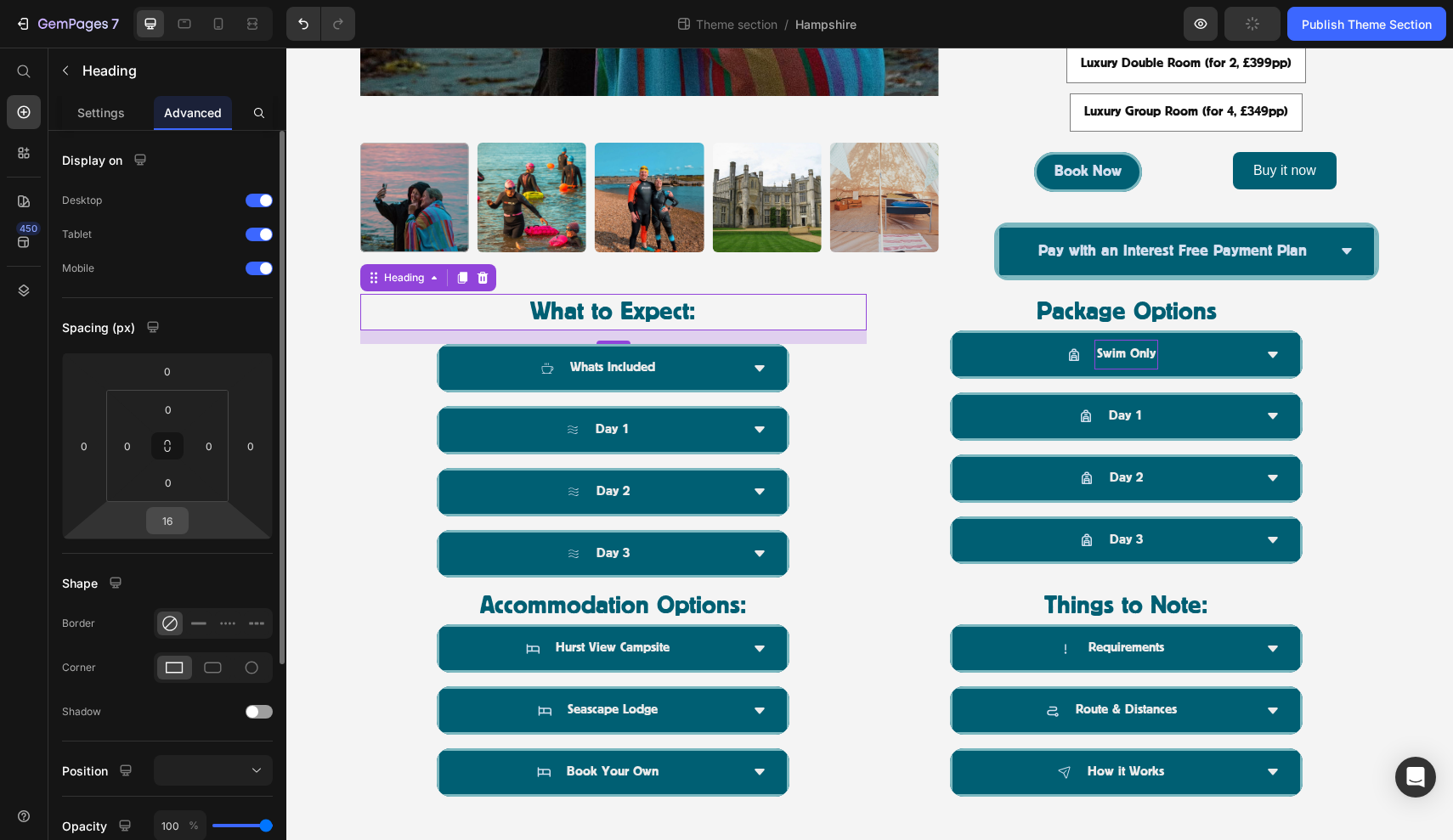 click on "16" at bounding box center (167, 521) 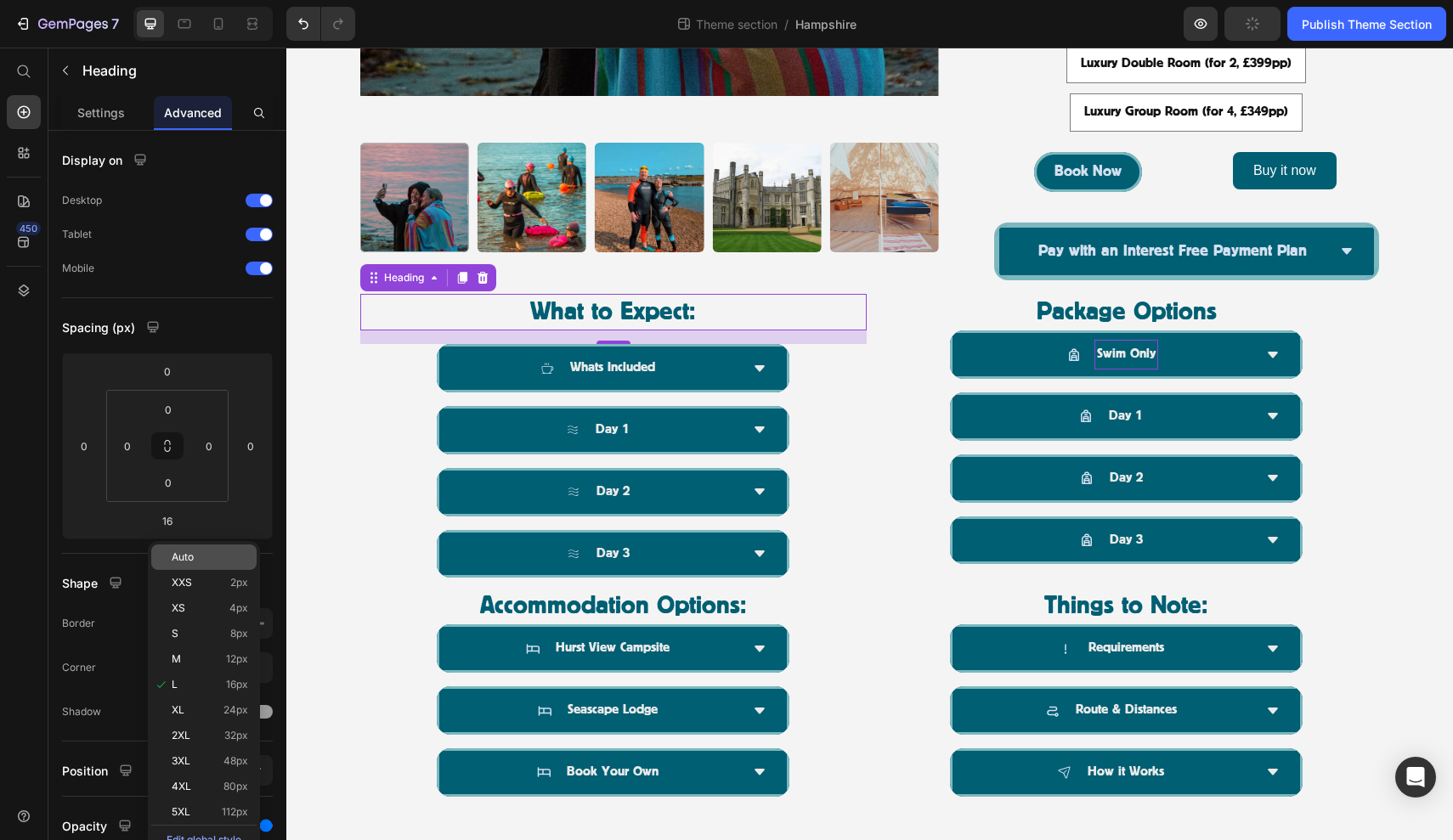 click on "Auto" at bounding box center [210, 557] 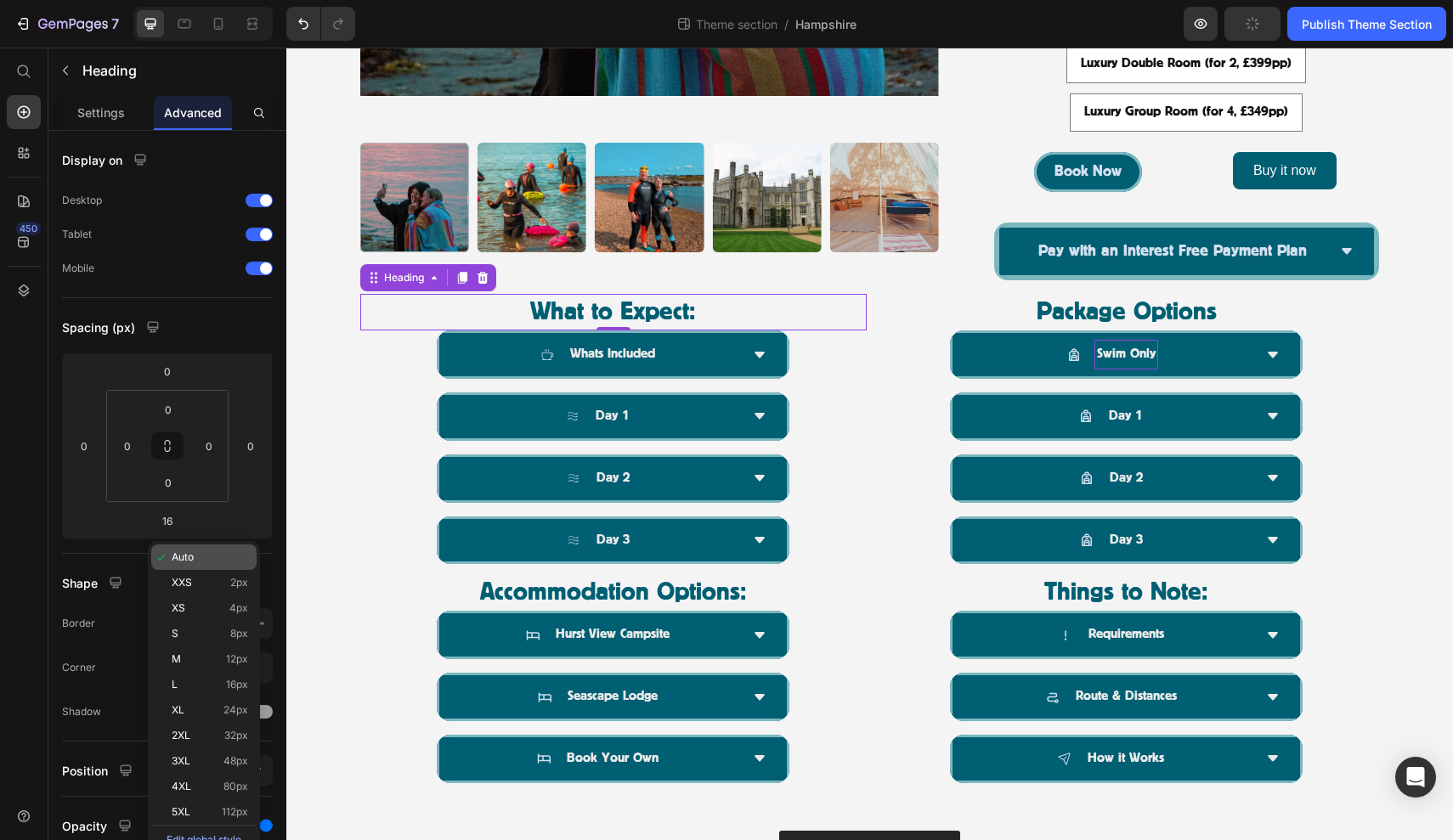 type 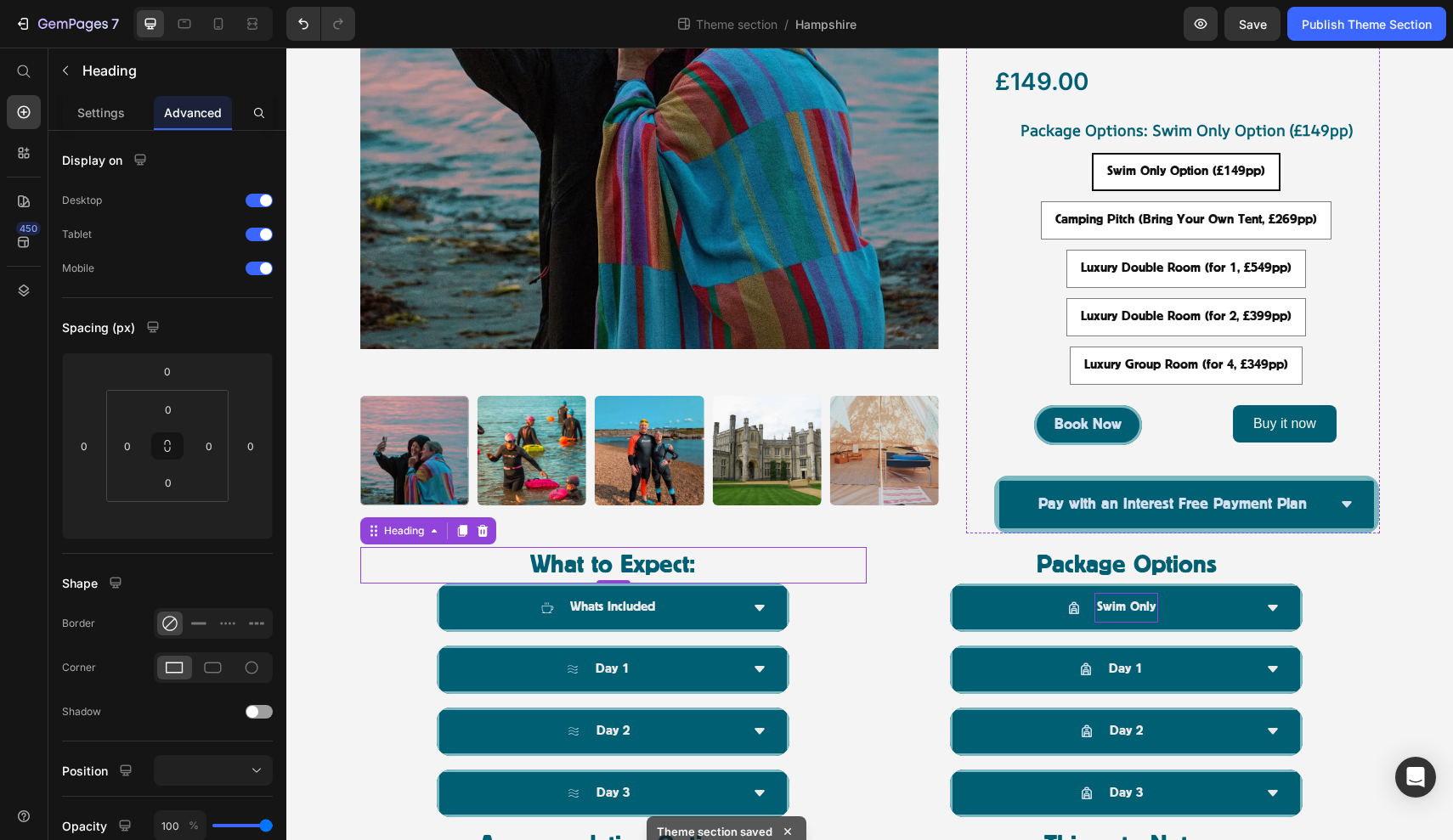 scroll, scrollTop: 552, scrollLeft: 0, axis: vertical 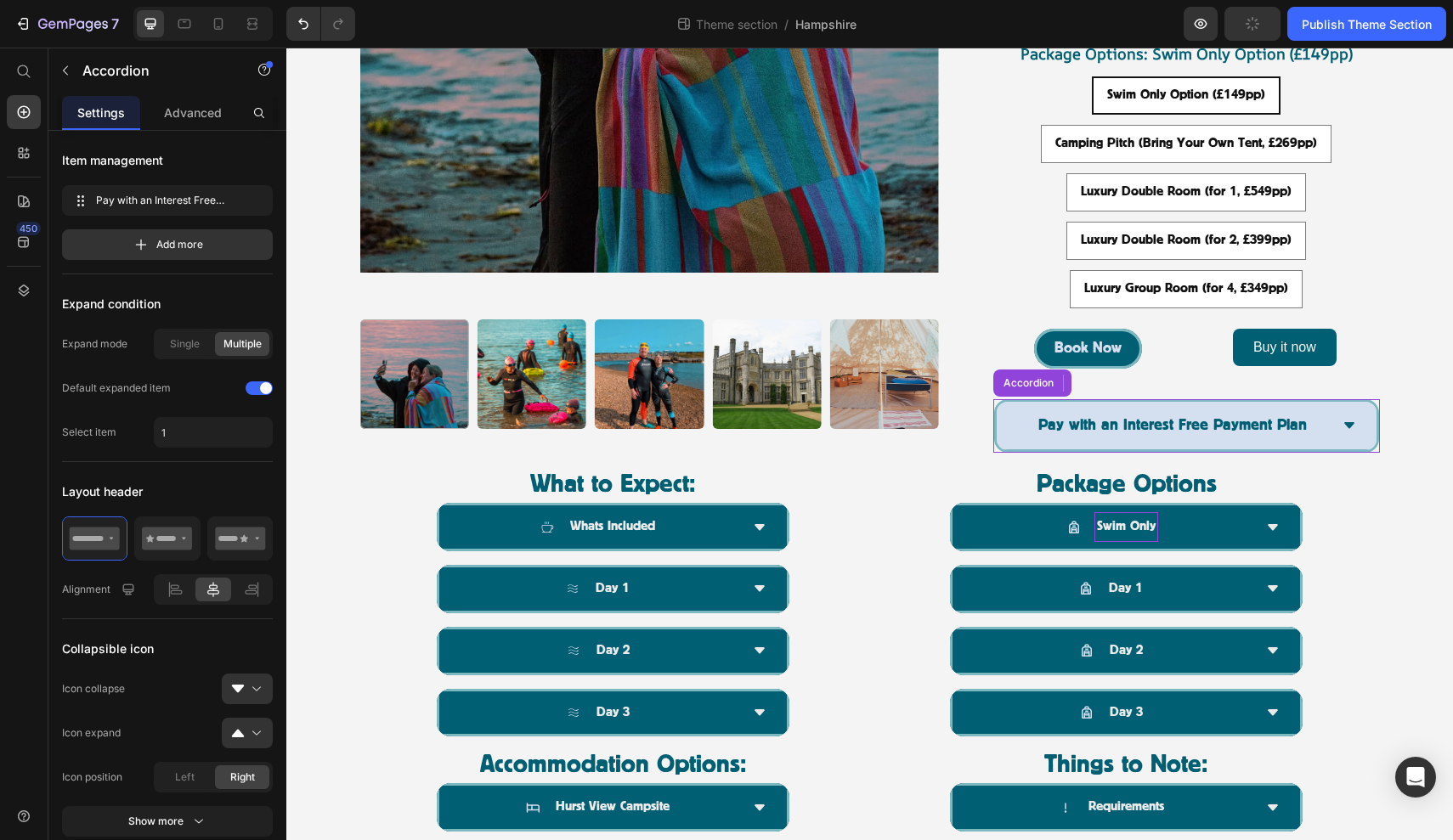 click on "Pay with an Interest Free Payment Plan" at bounding box center (1186, 426) 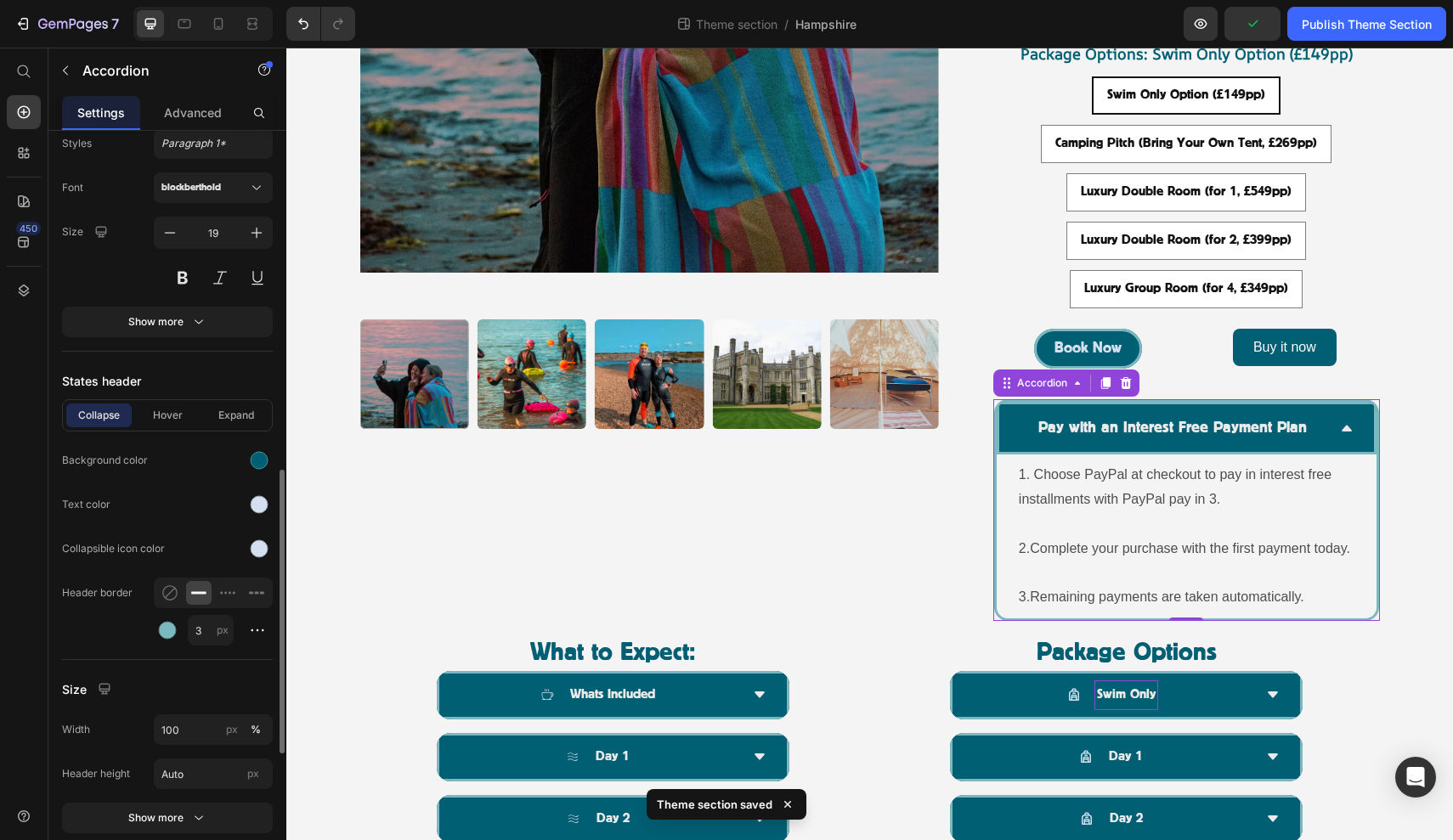scroll, scrollTop: 824, scrollLeft: 0, axis: vertical 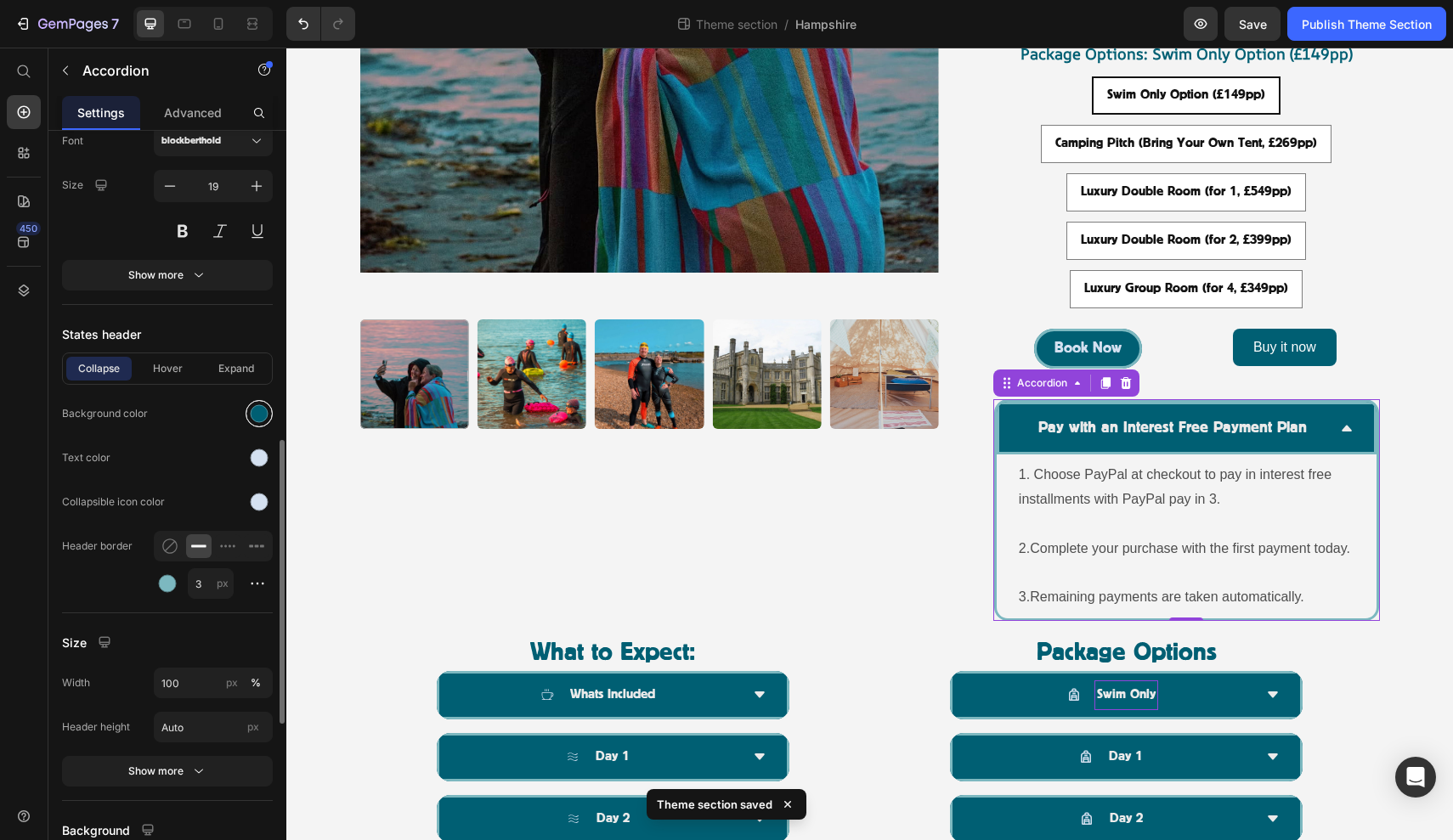 click at bounding box center [259, 414] 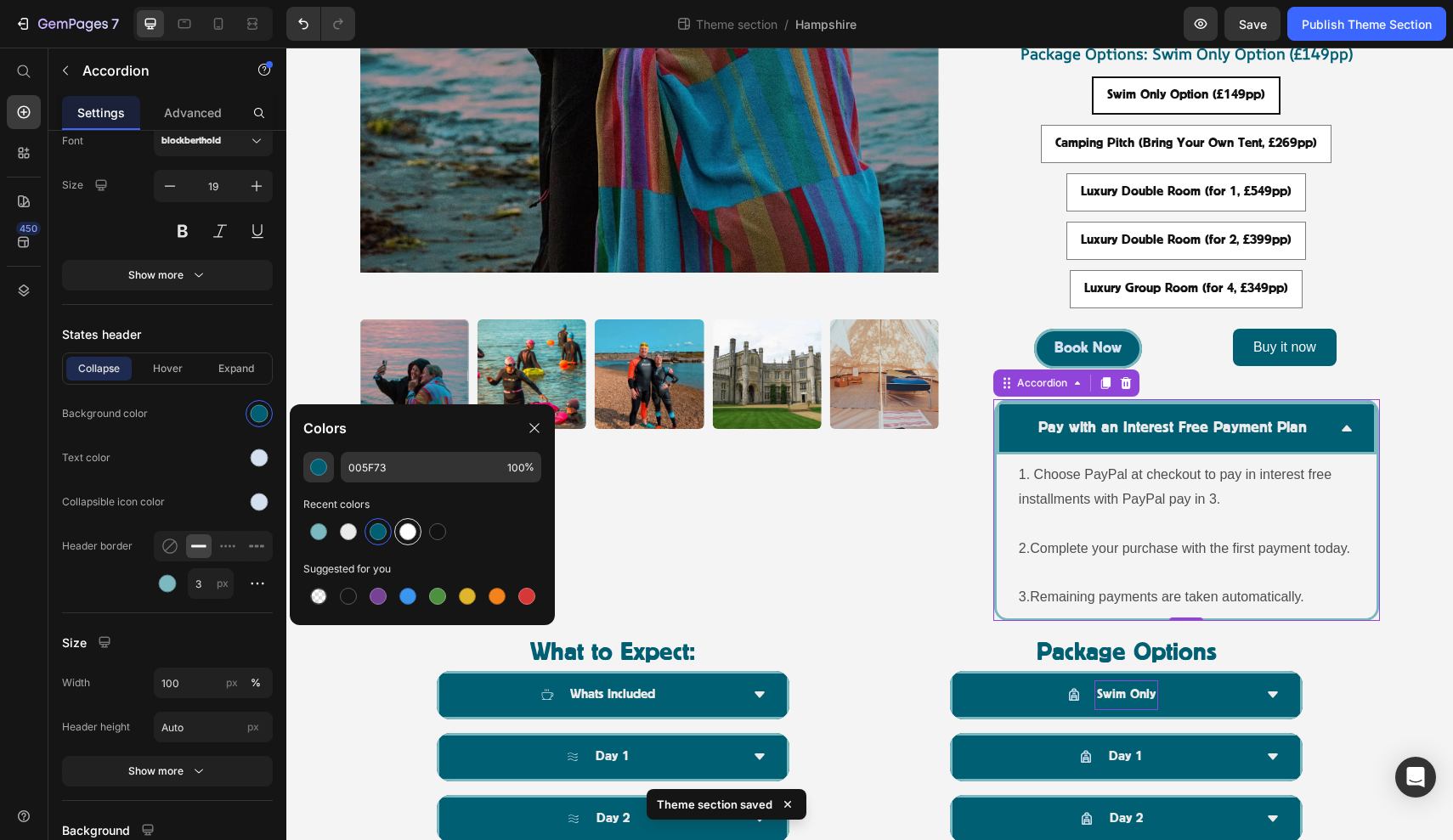 click at bounding box center [408, 532] 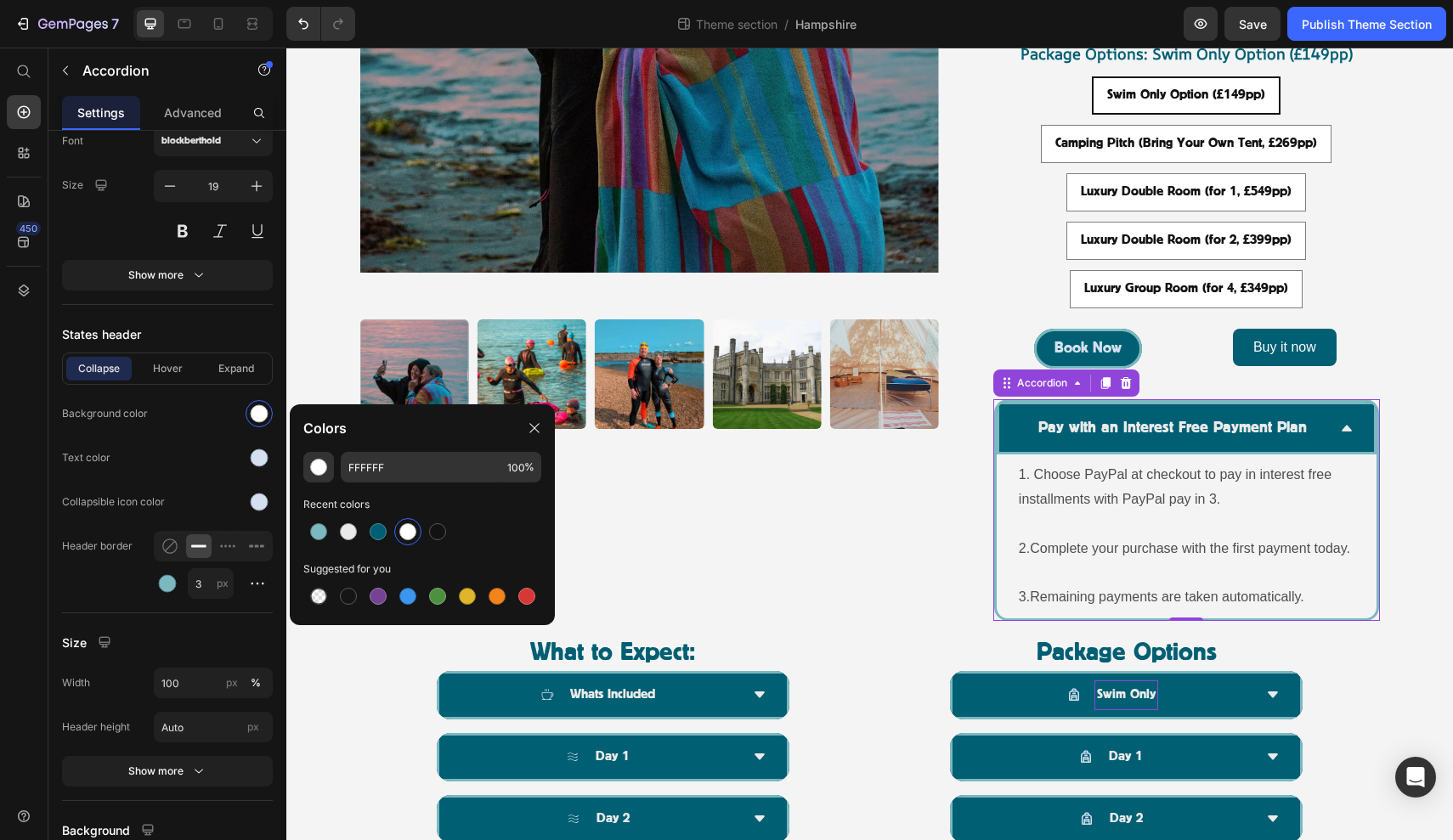 click 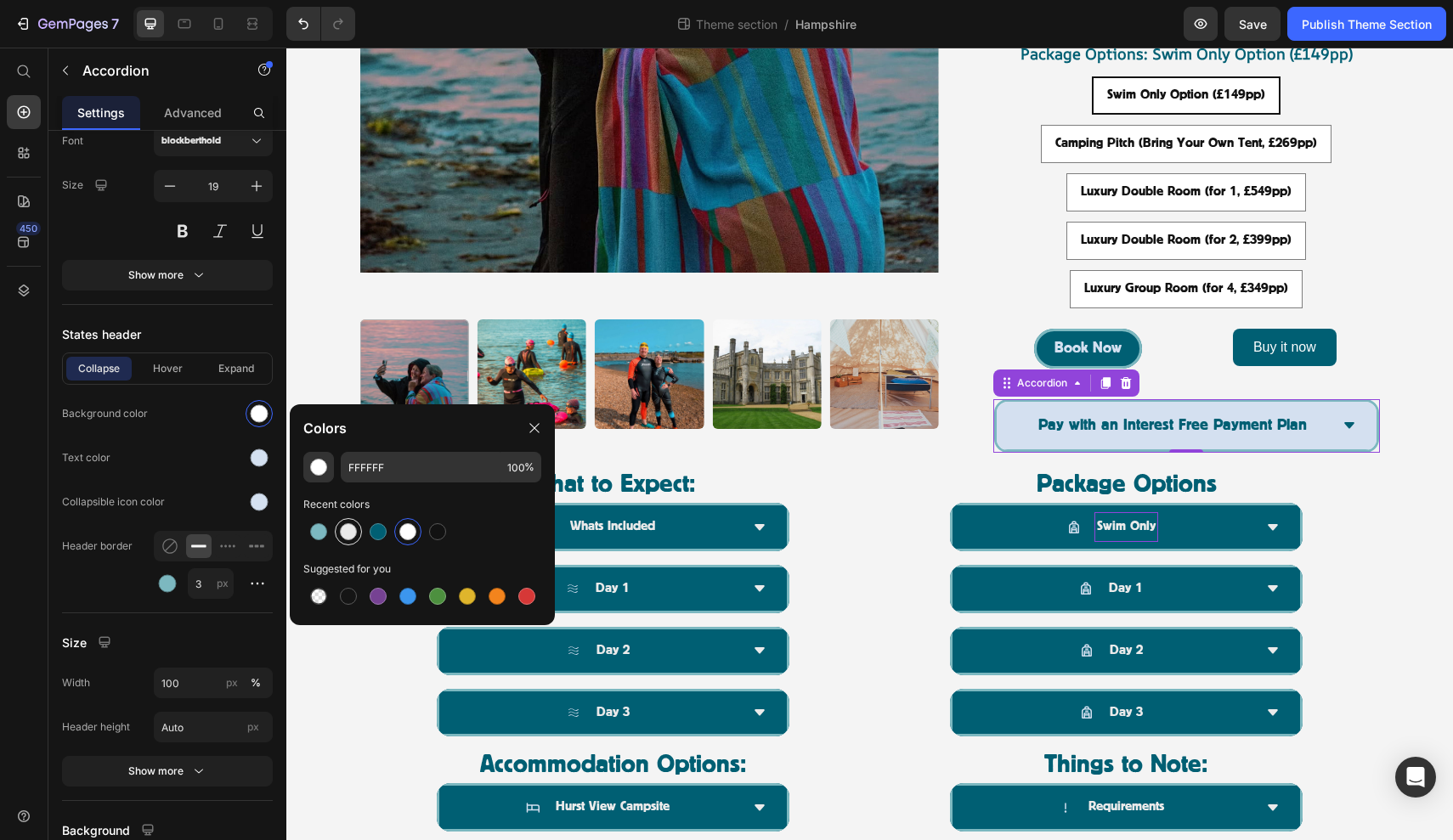 click at bounding box center [348, 532] 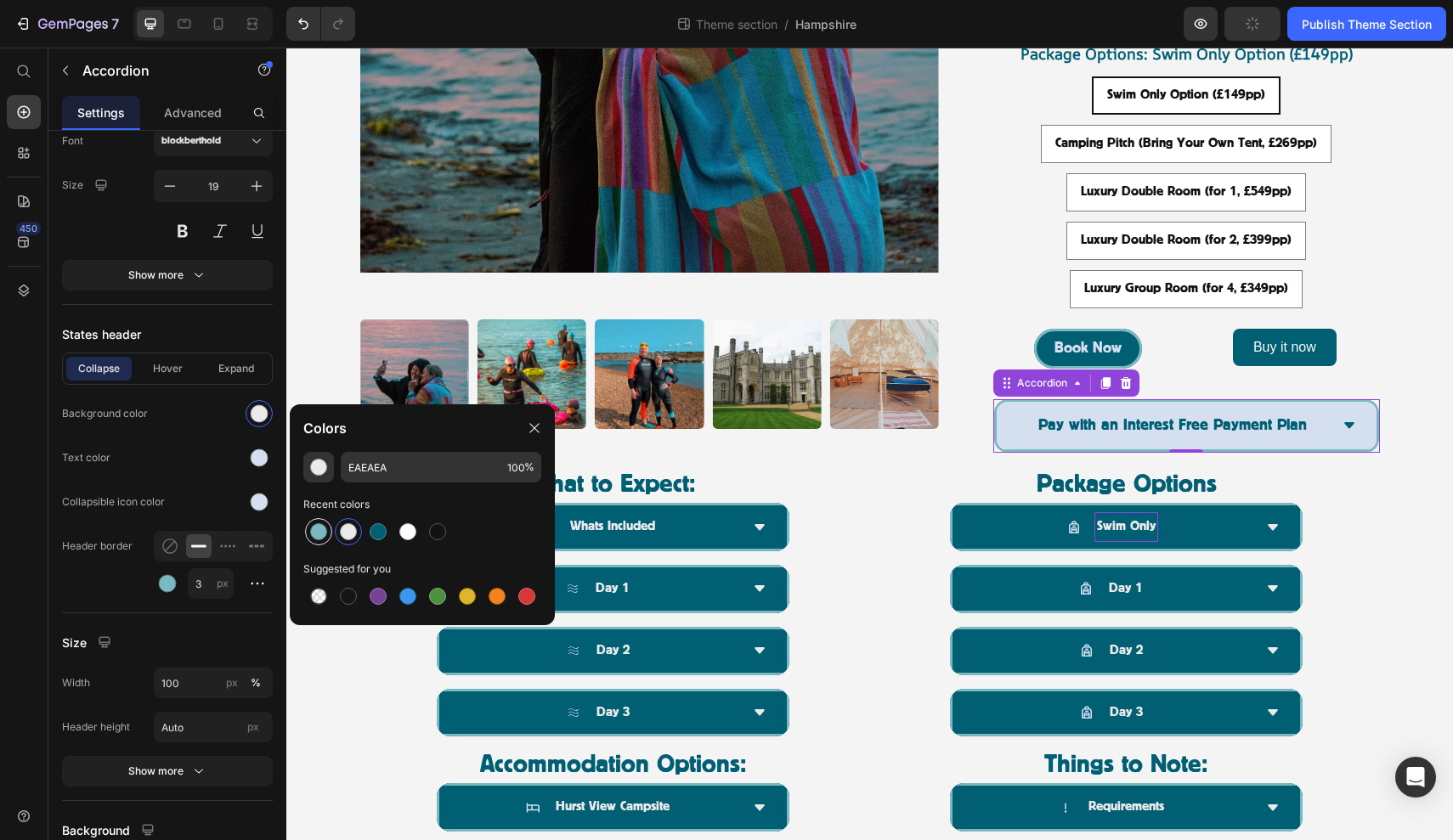 click at bounding box center [319, 532] 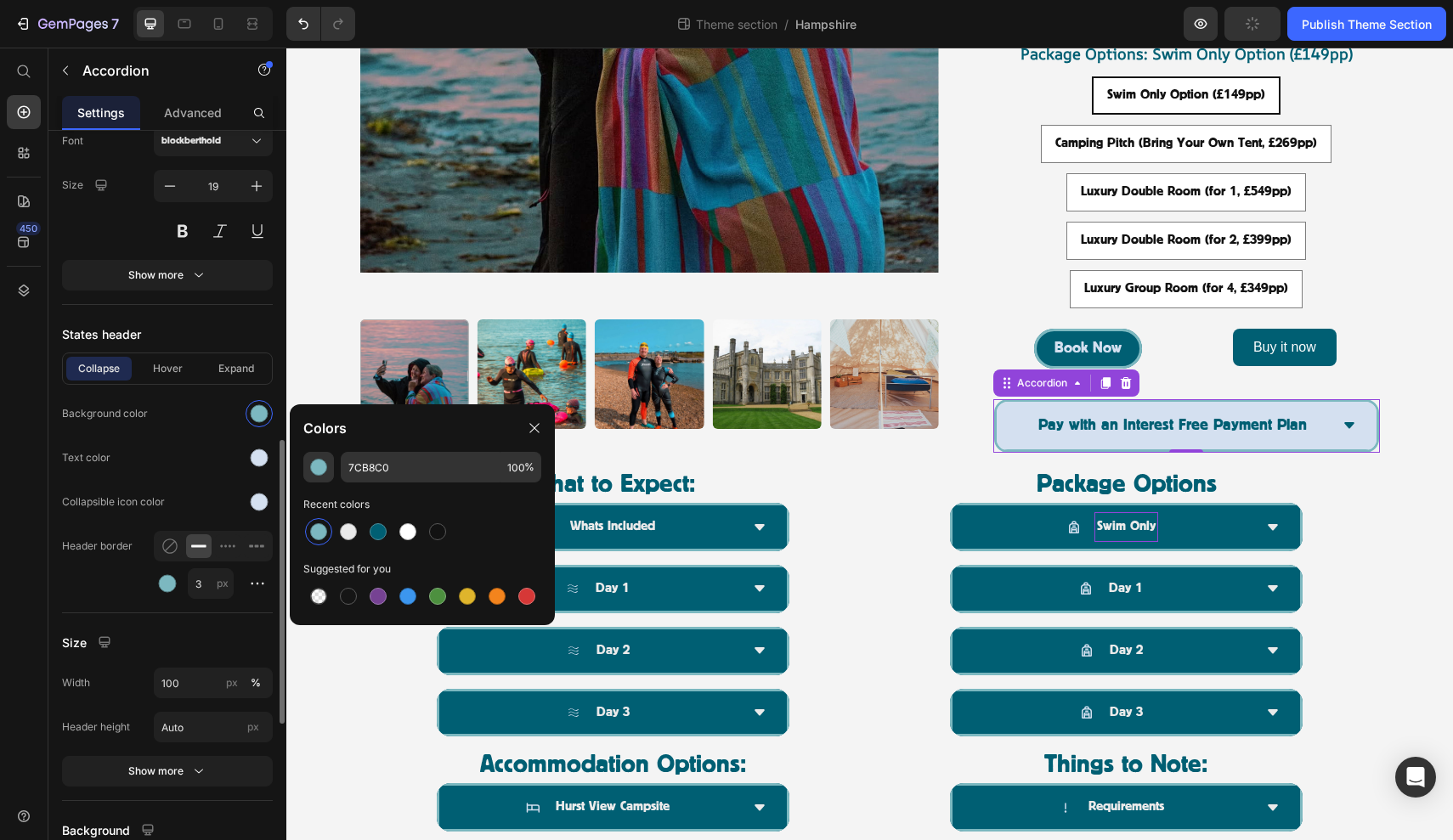 click on "Text color" 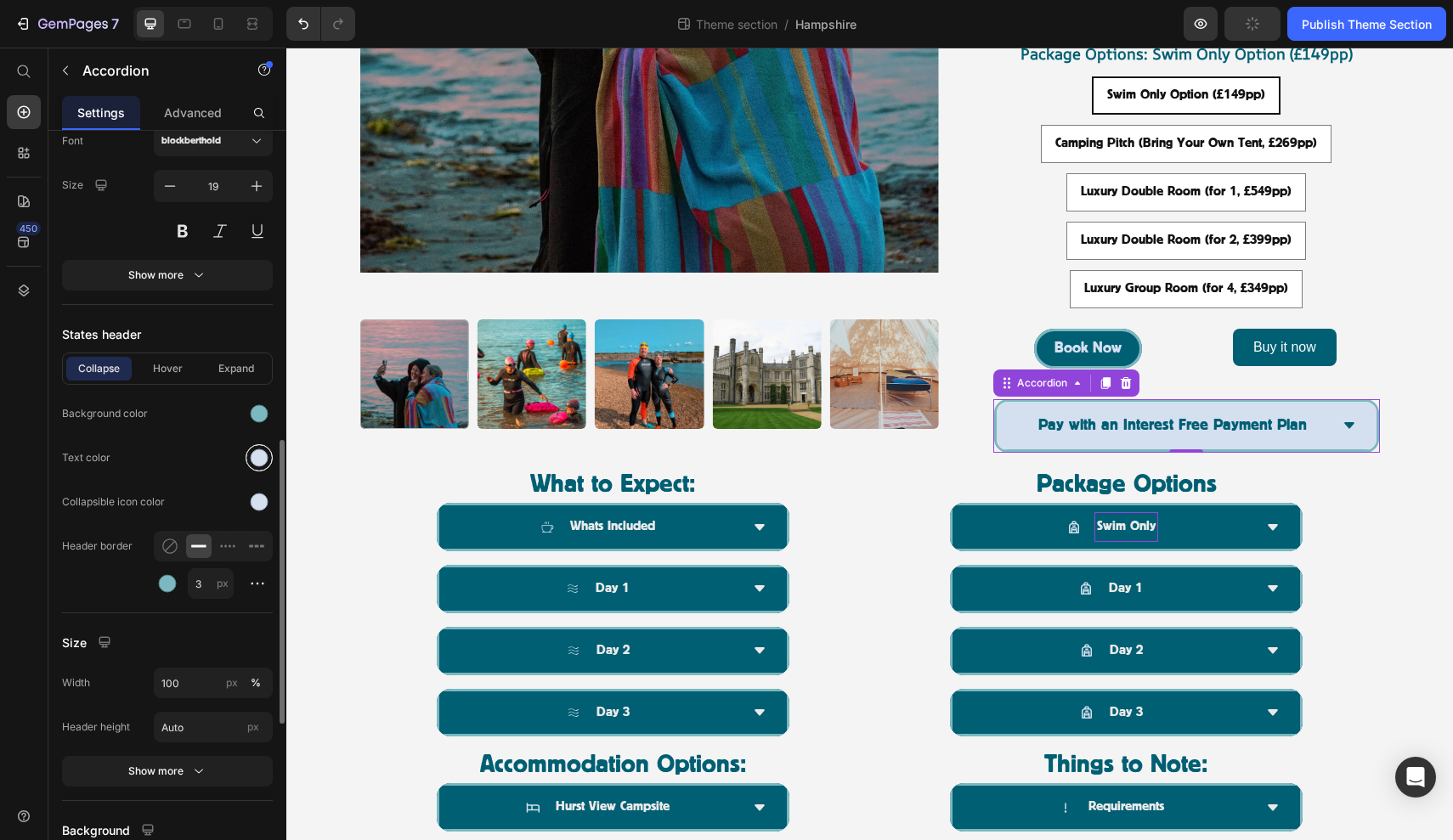 click at bounding box center [259, 458] 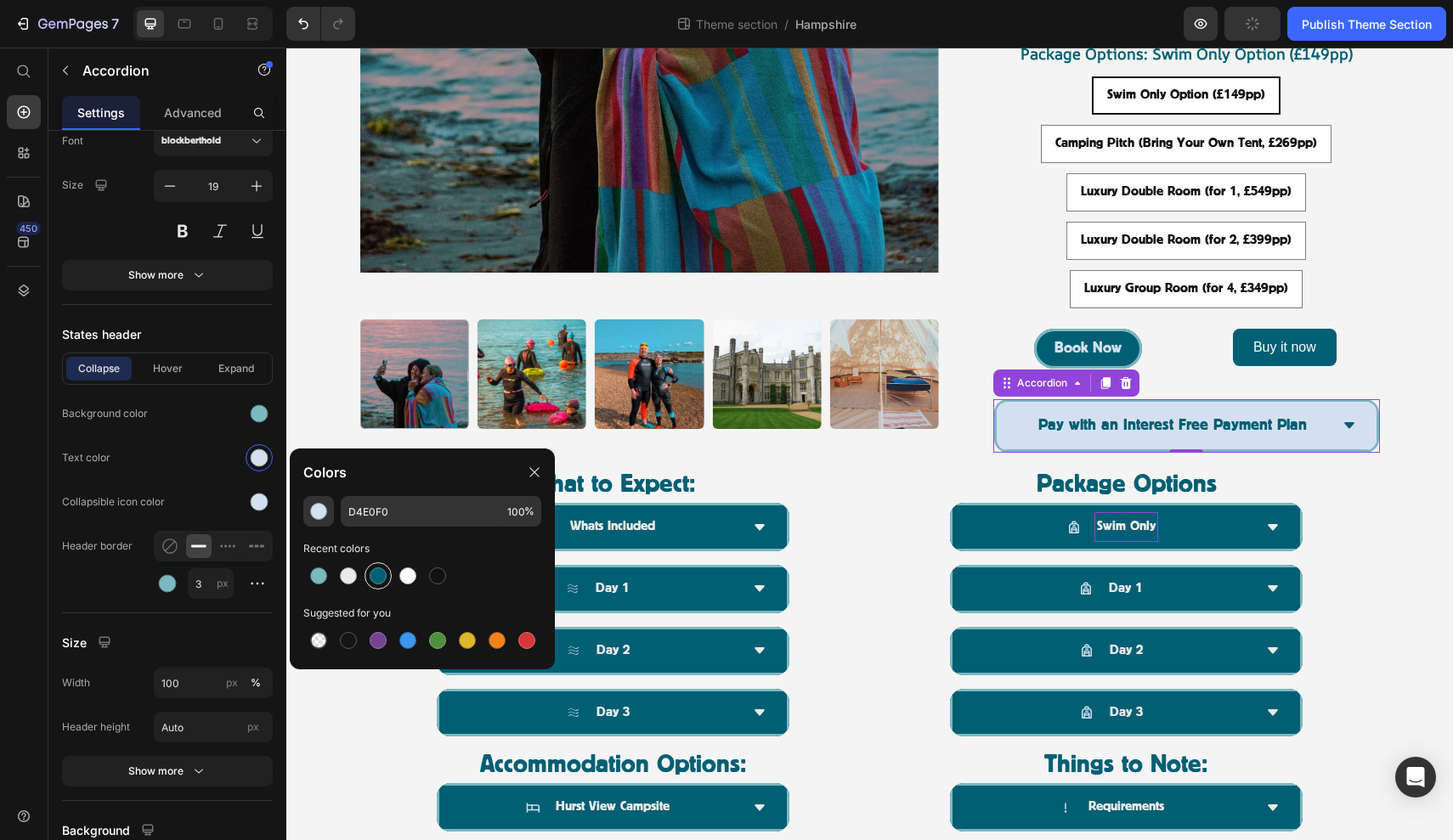 click at bounding box center (378, 576) 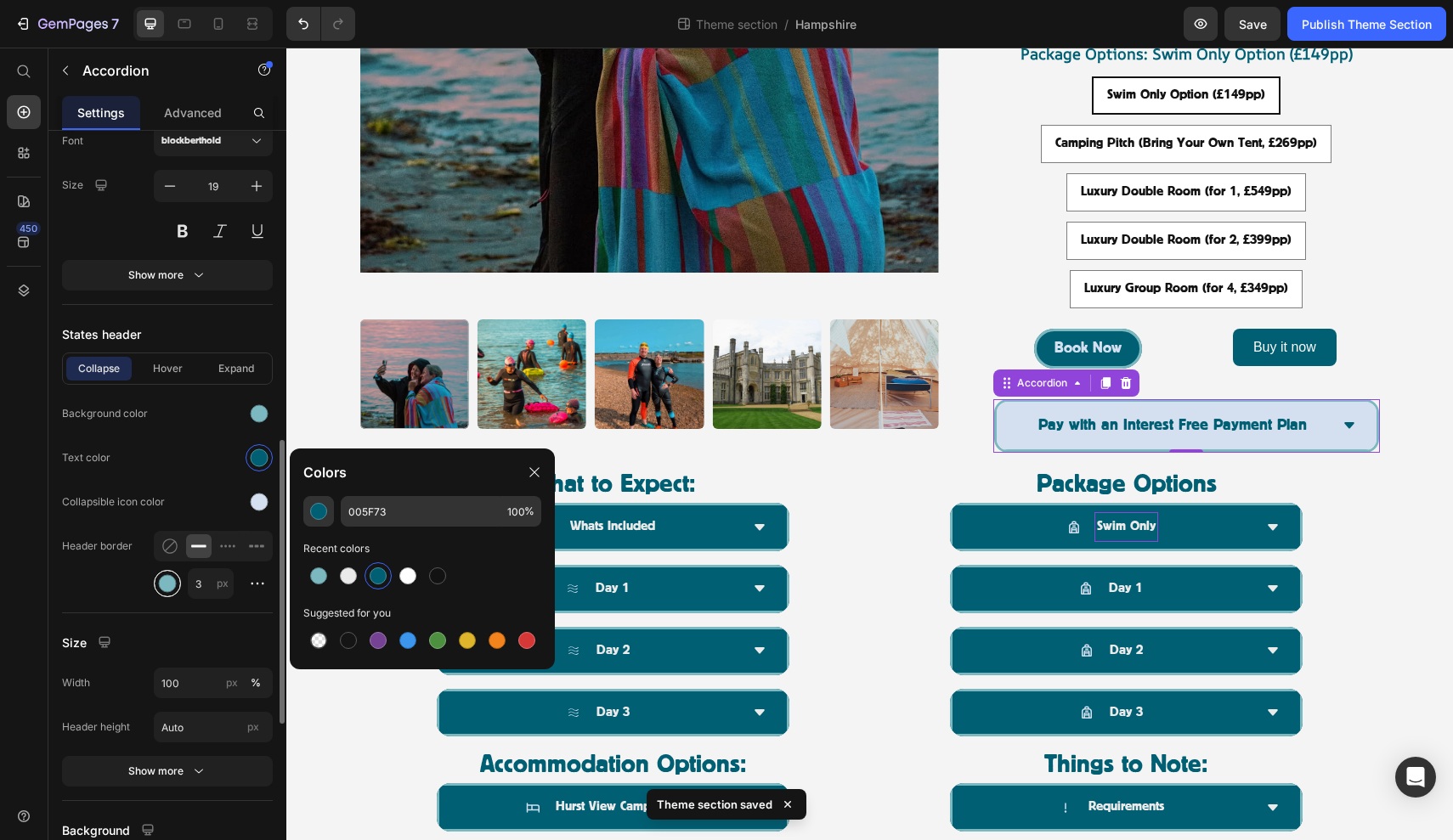 click at bounding box center (167, 583) 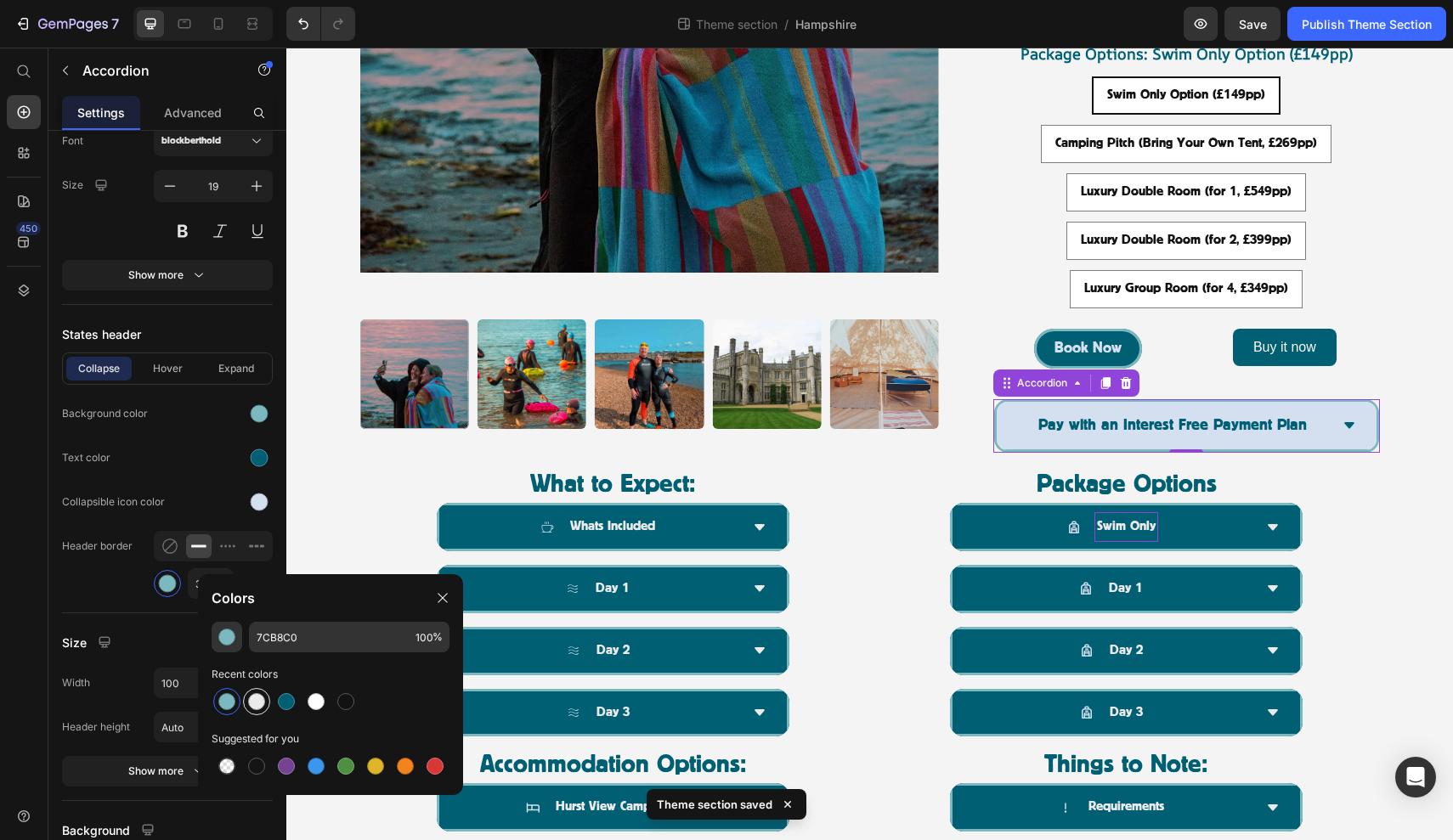 click at bounding box center [257, 702] 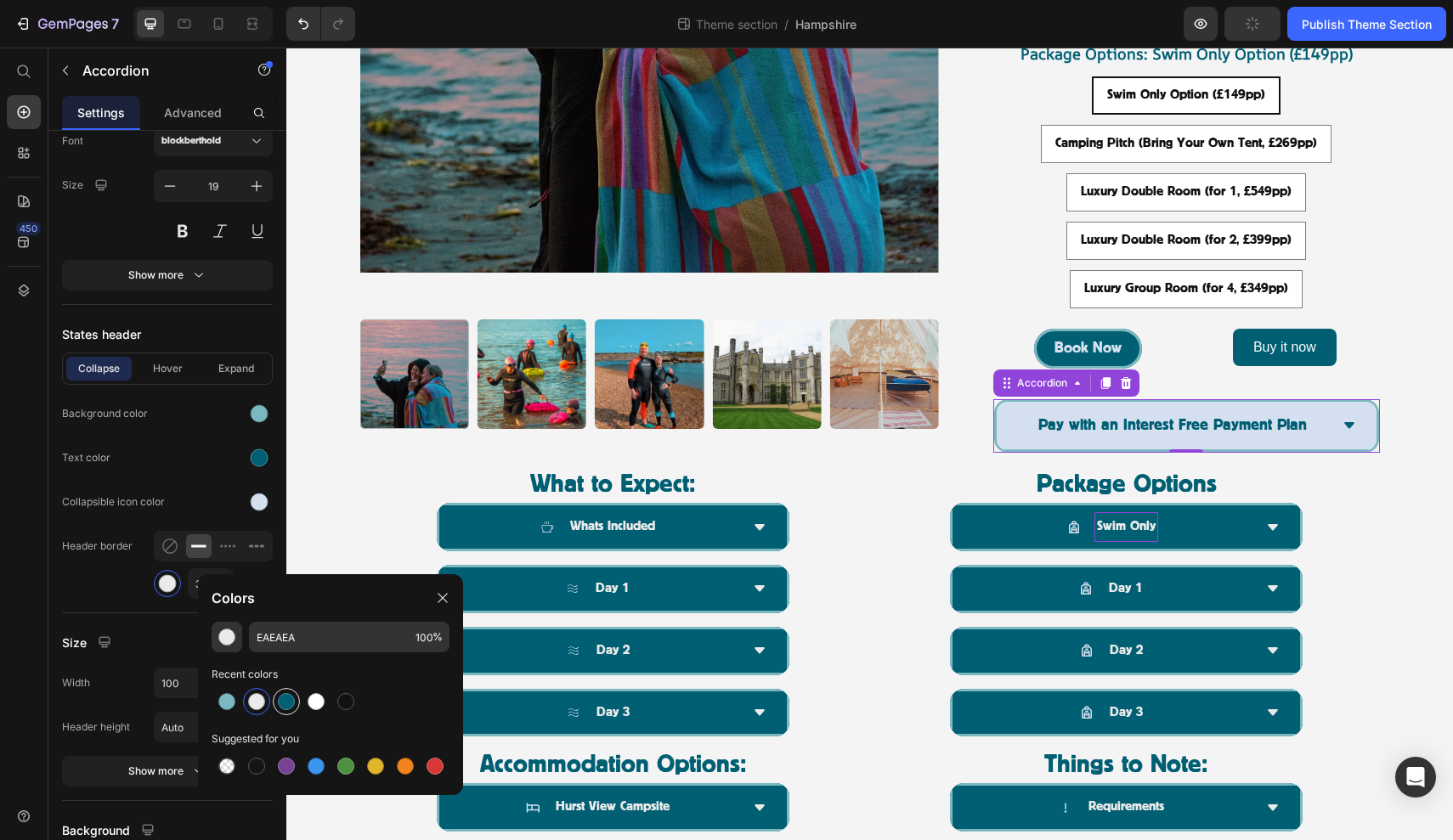 click at bounding box center (286, 702) 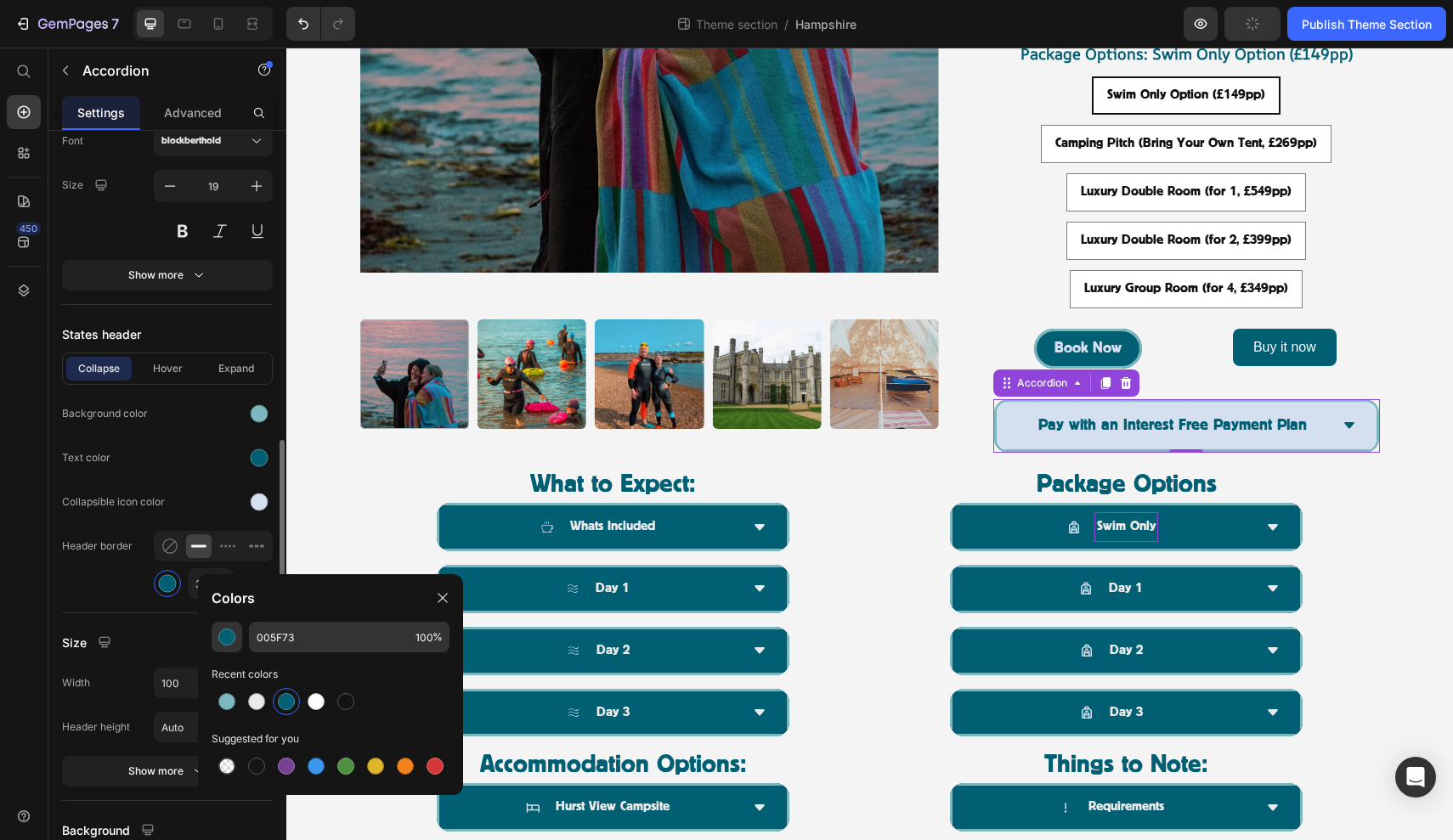 click on "Collapsible icon color" 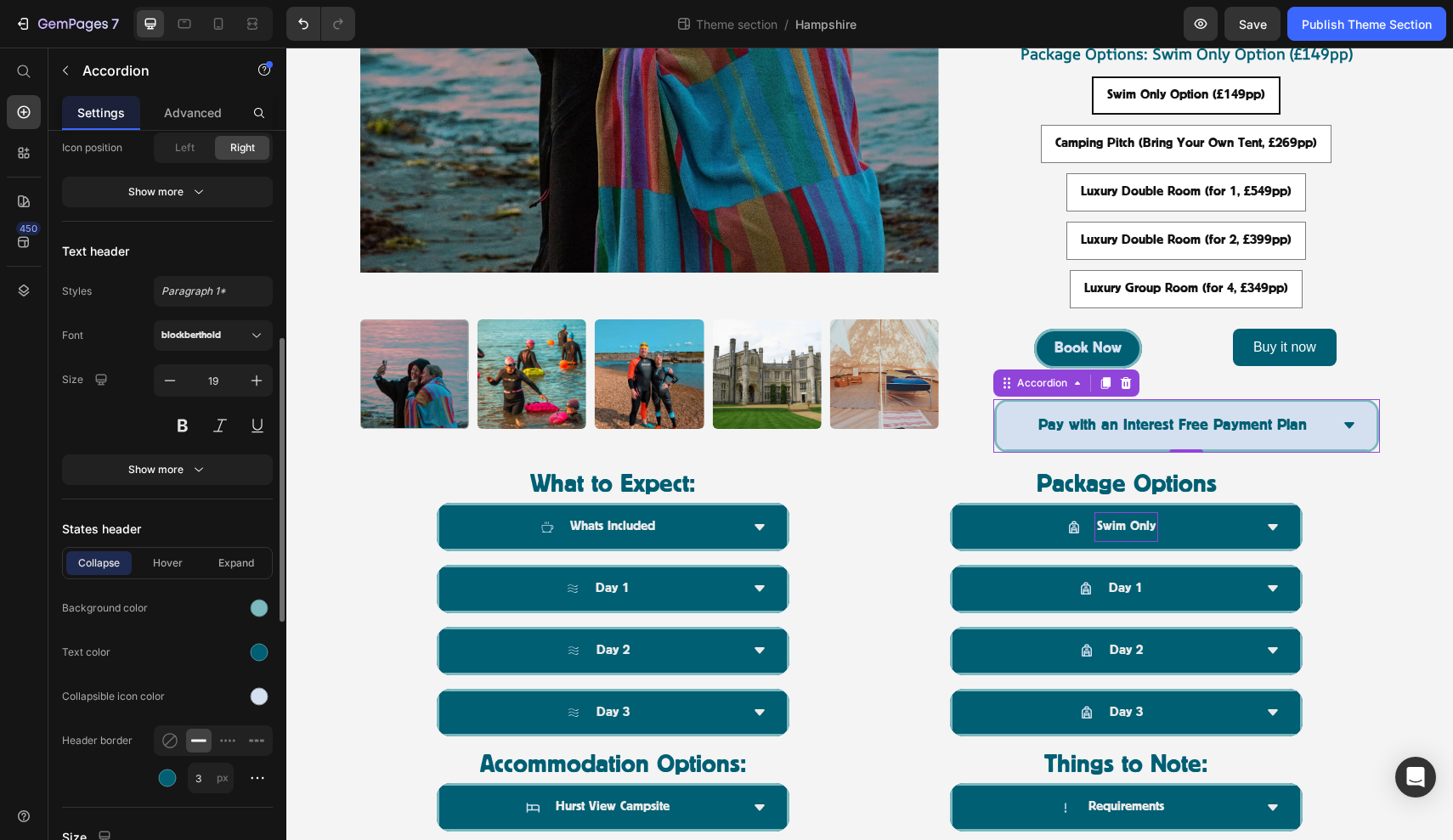 scroll, scrollTop: 608, scrollLeft: 0, axis: vertical 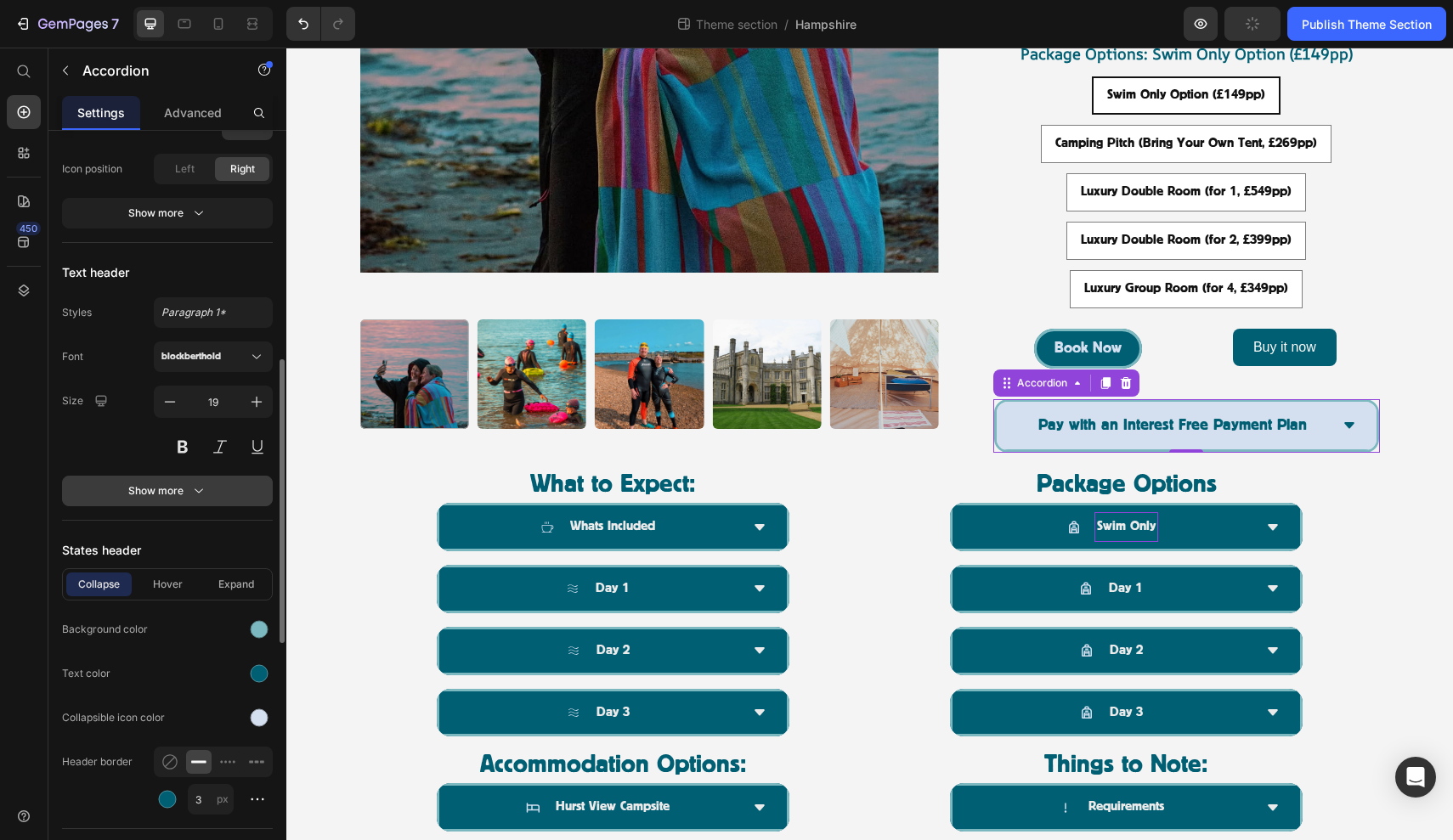 click on "Show more" at bounding box center [167, 491] 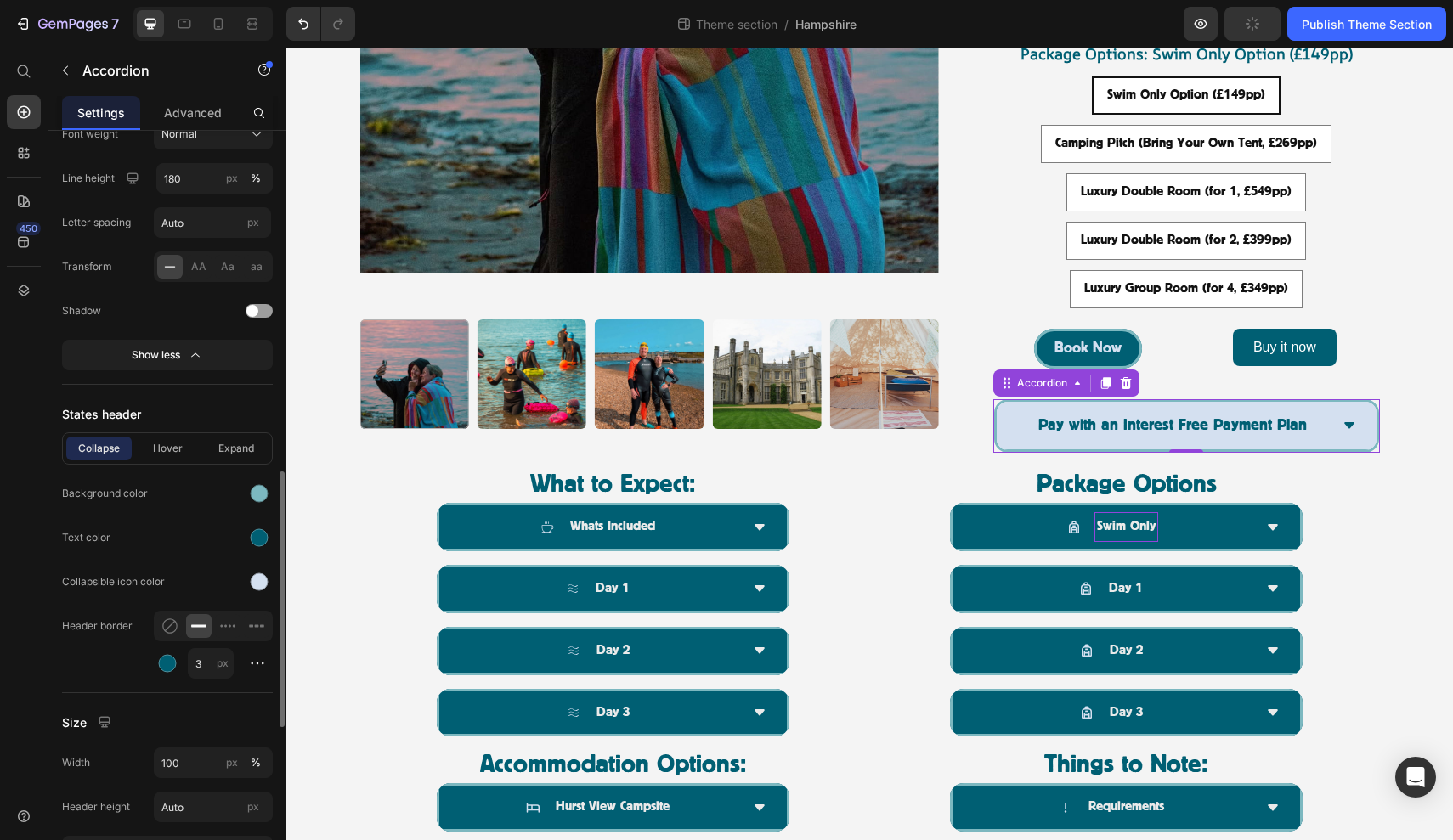 scroll, scrollTop: 1015, scrollLeft: 0, axis: vertical 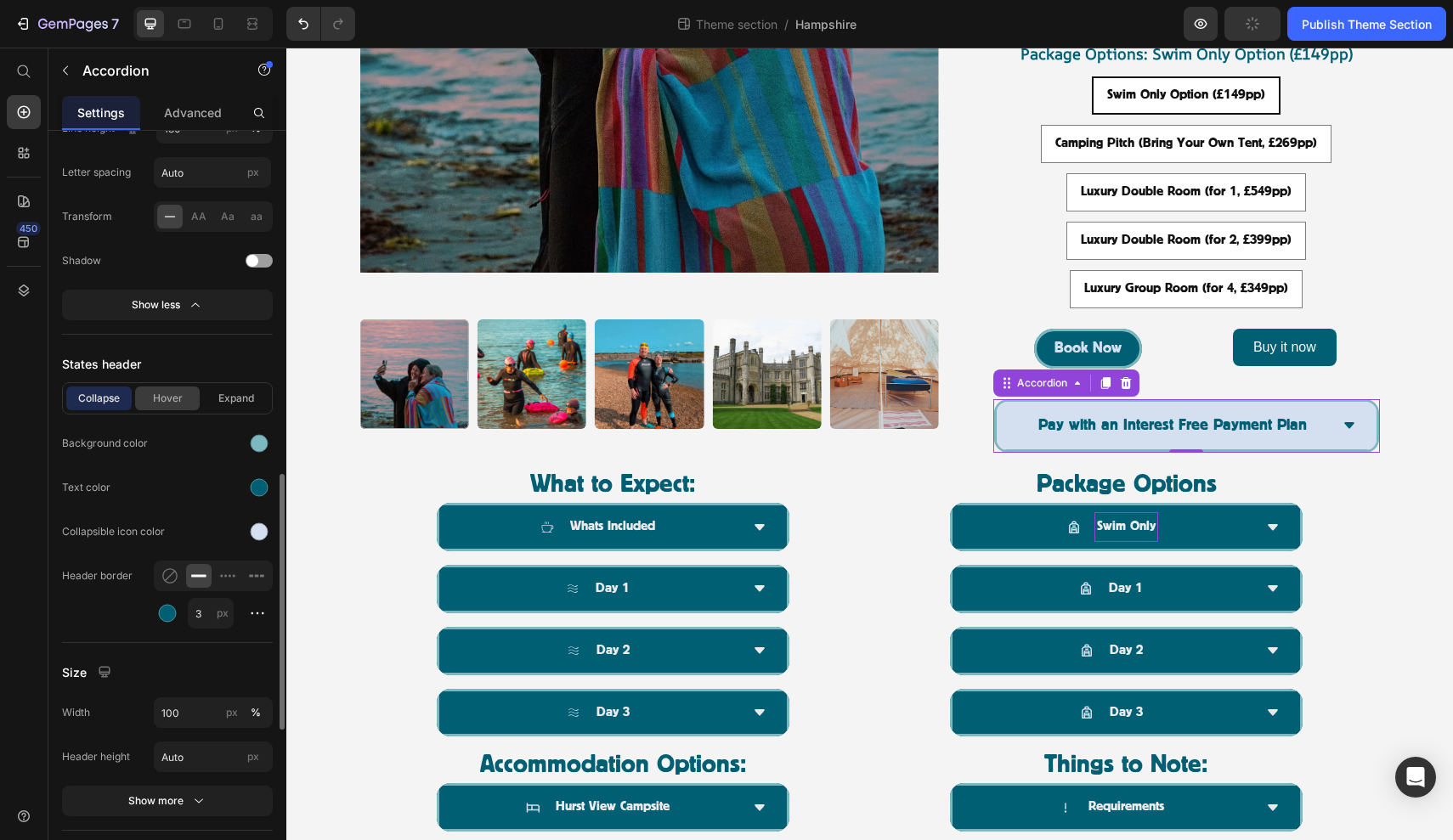 click on "Hover" at bounding box center [167, 398] 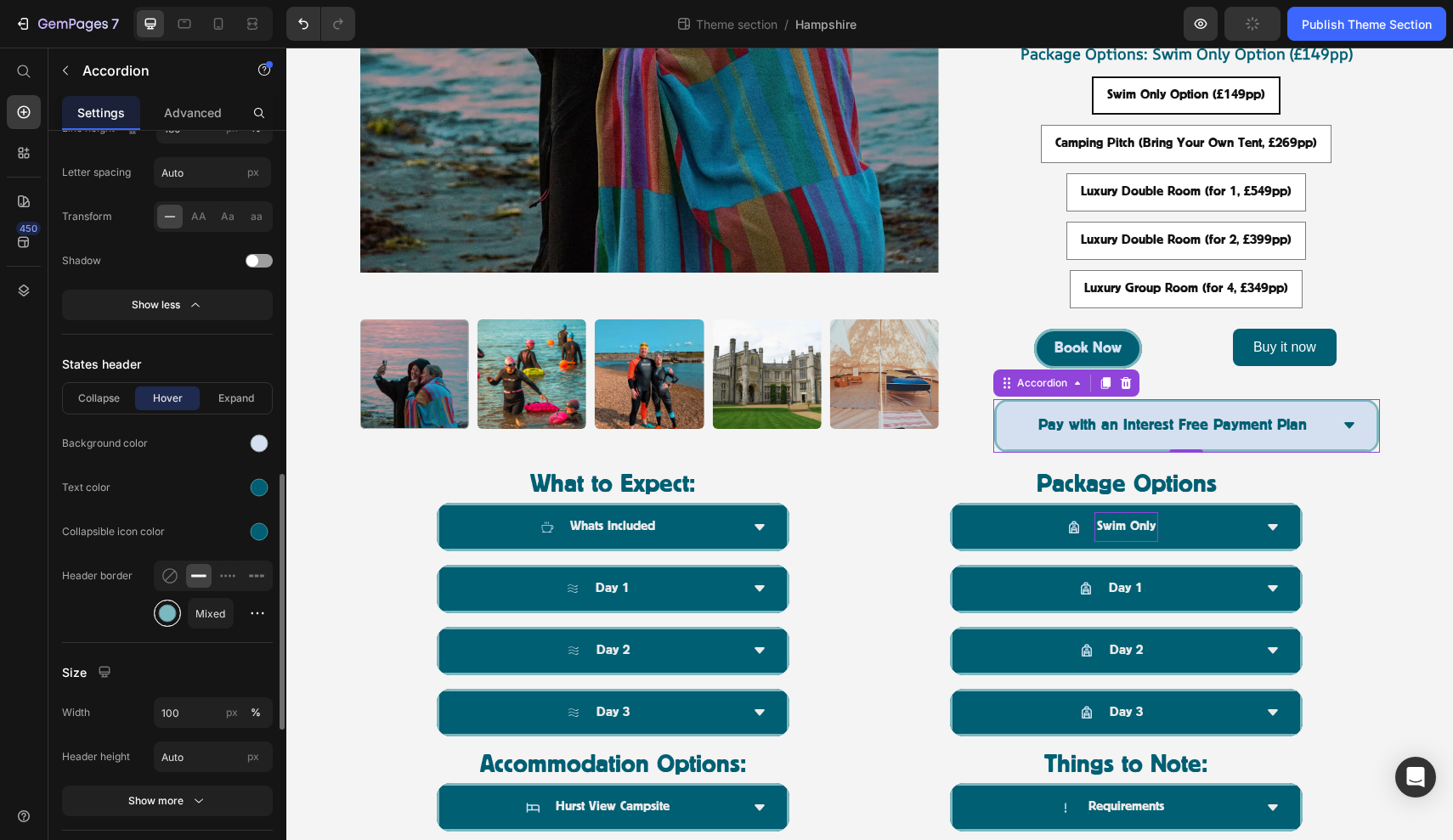 click at bounding box center (167, 613) 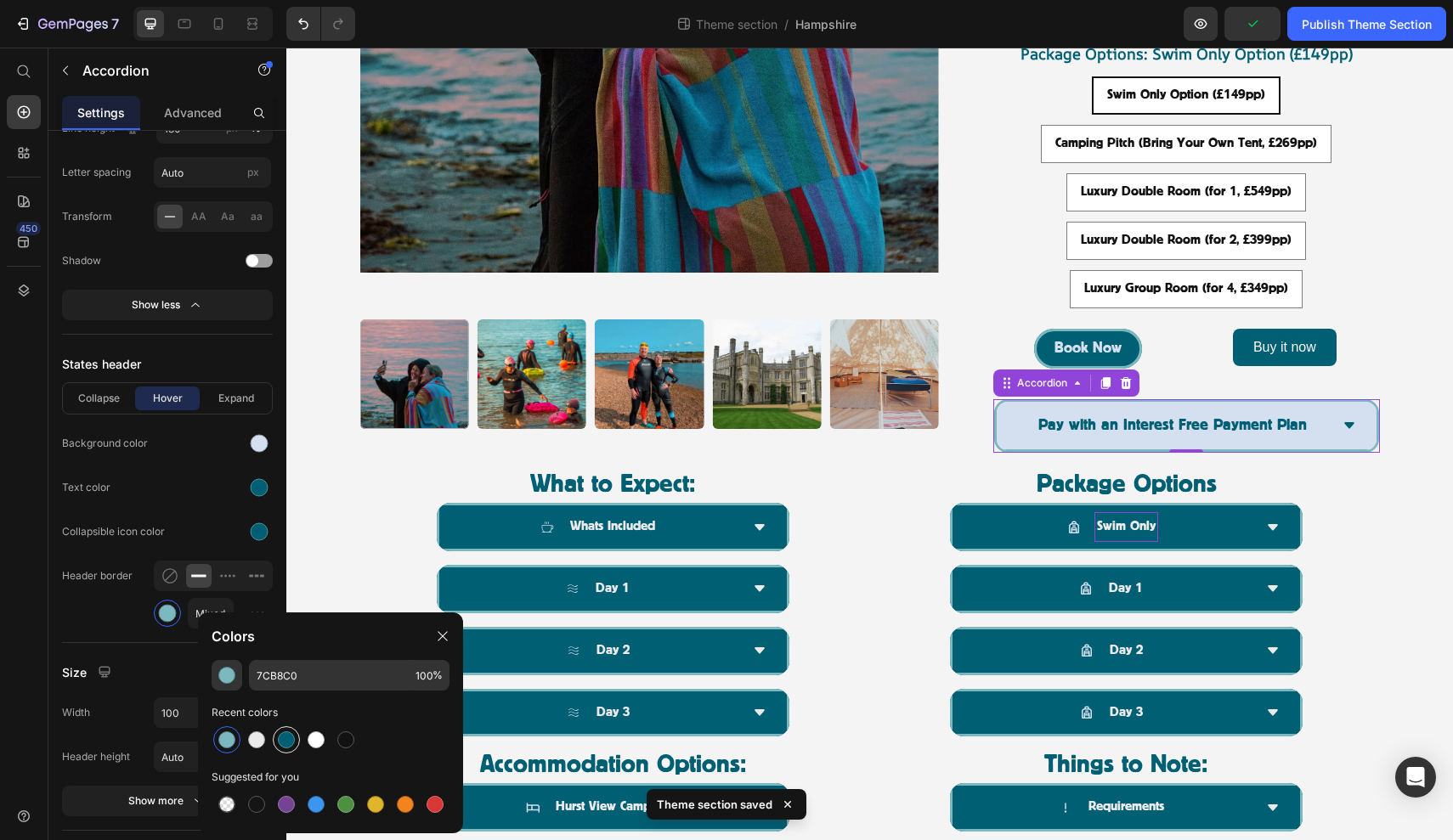 click at bounding box center [286, 740] 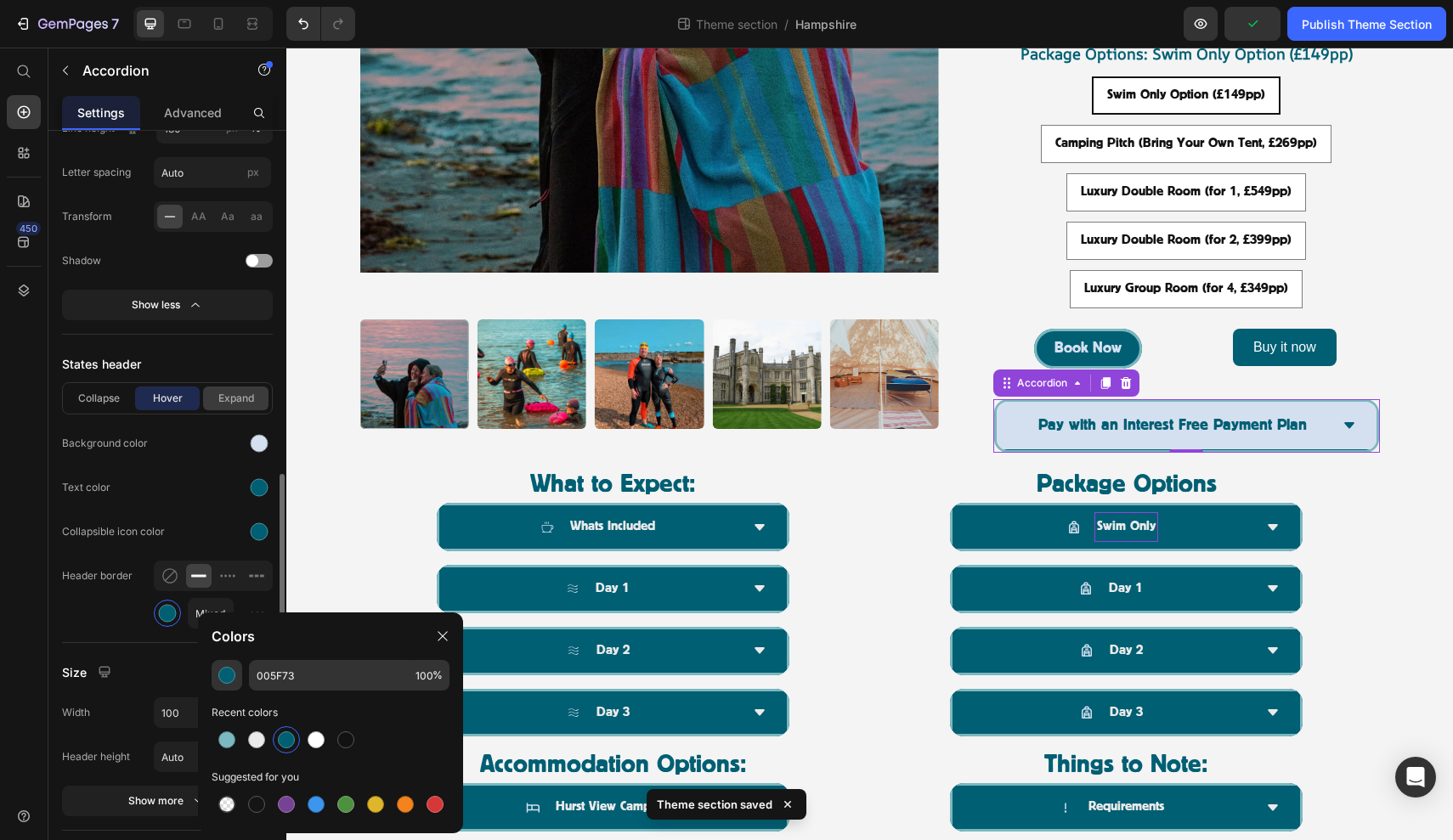 click on "Expand" at bounding box center [235, 398] 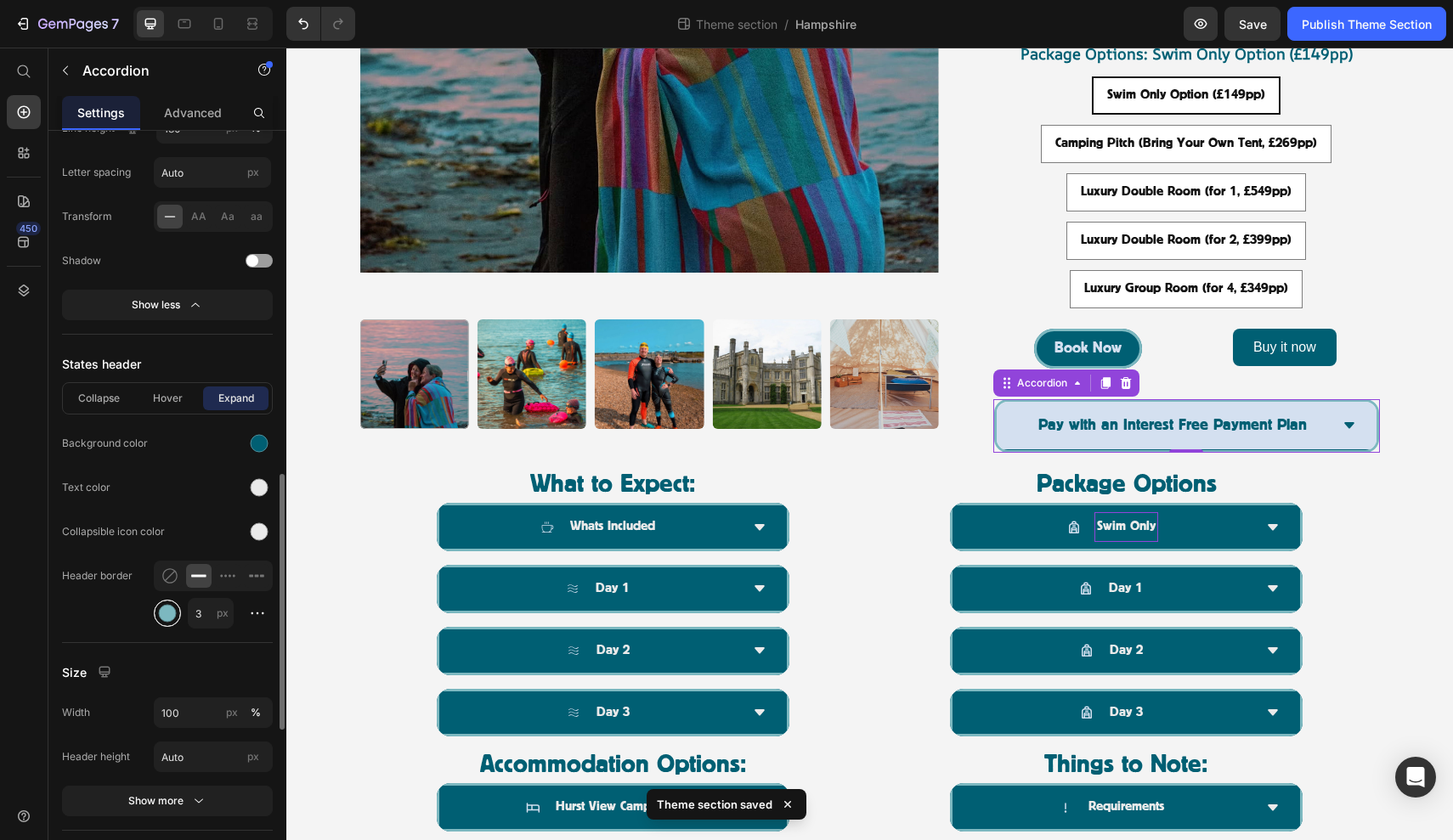 click at bounding box center (167, 613) 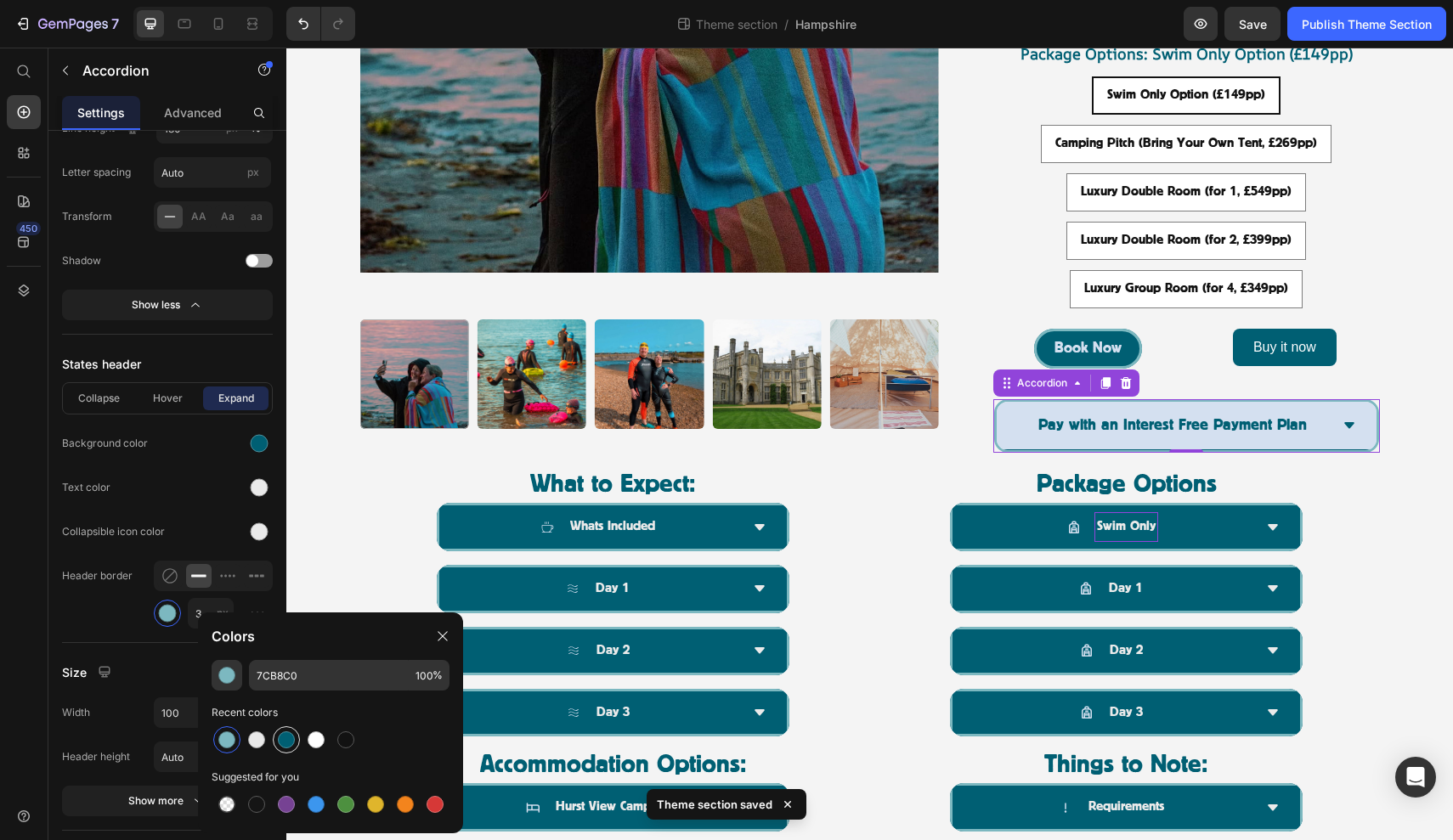 click at bounding box center [286, 740] 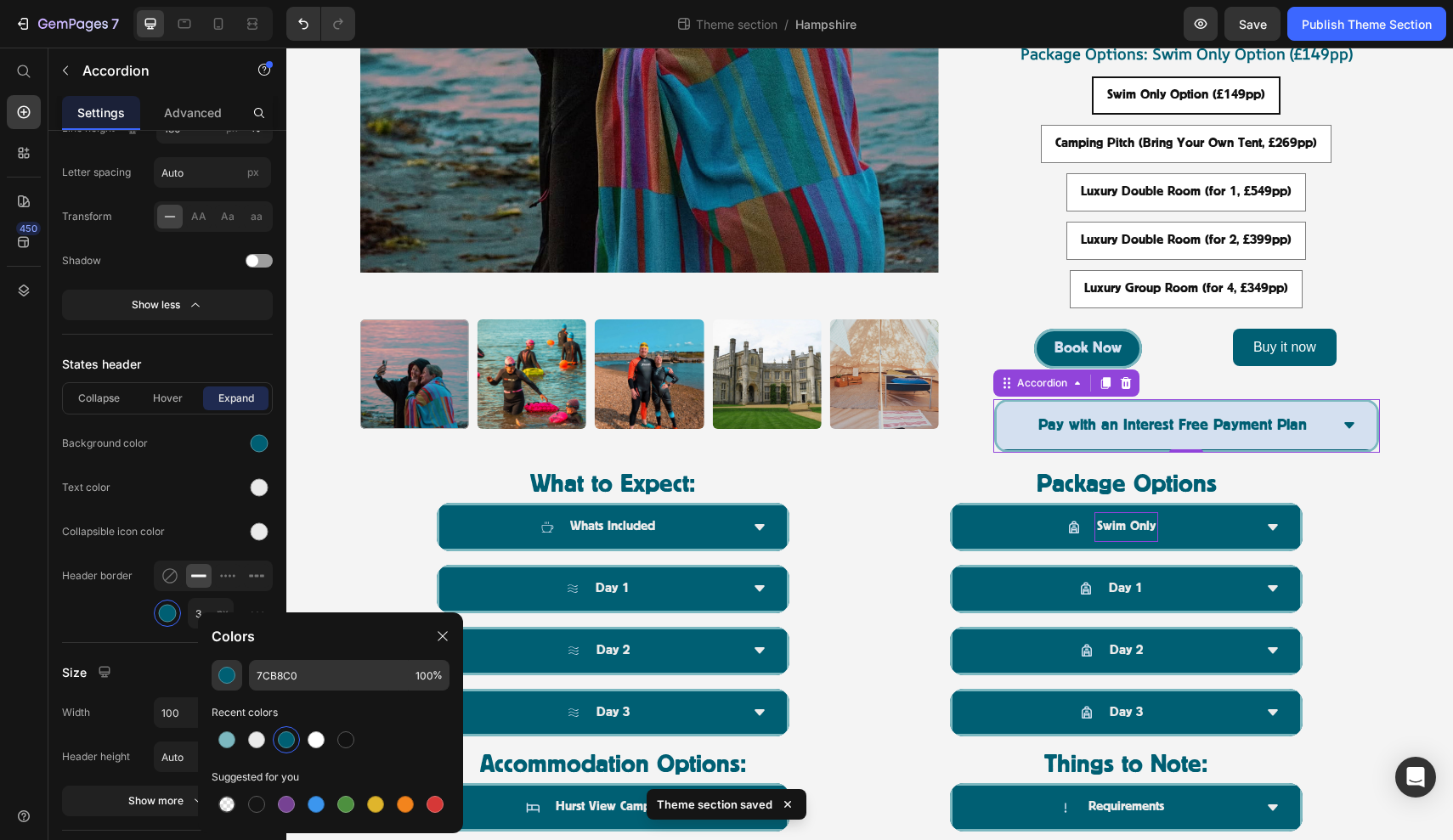 type on "005F73" 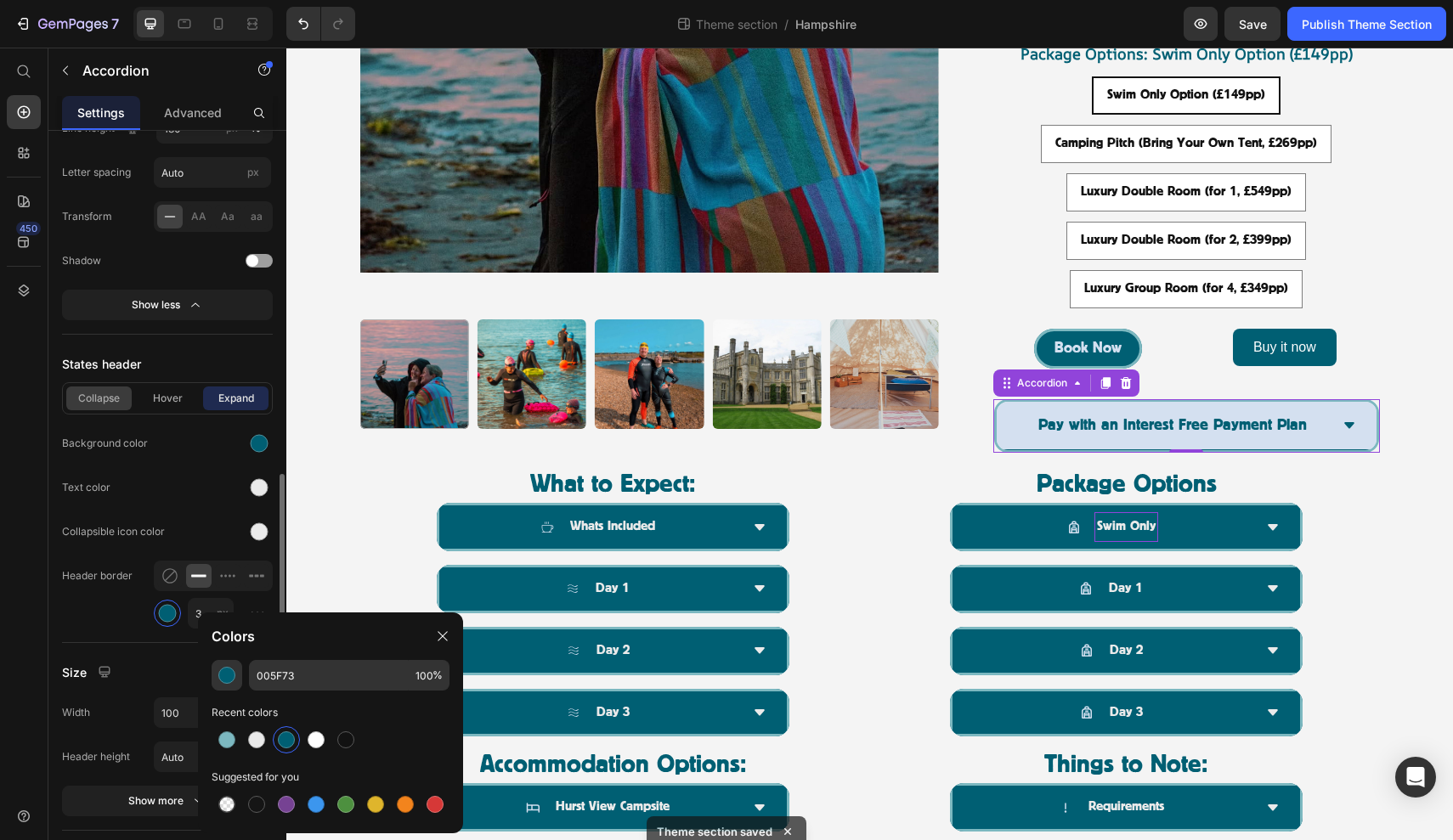 click on "Collapse" at bounding box center [99, 398] 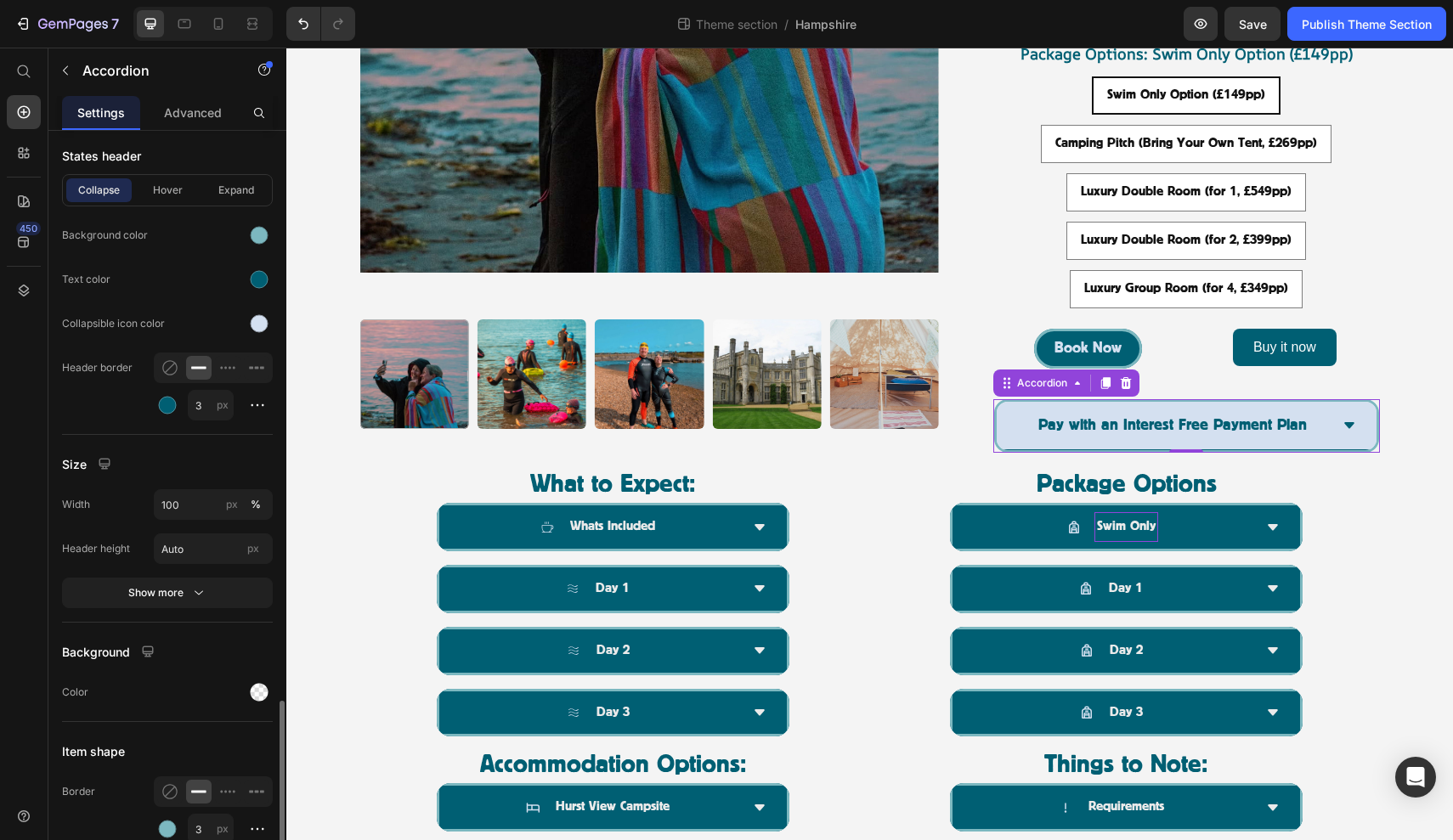 scroll, scrollTop: 1361, scrollLeft: 0, axis: vertical 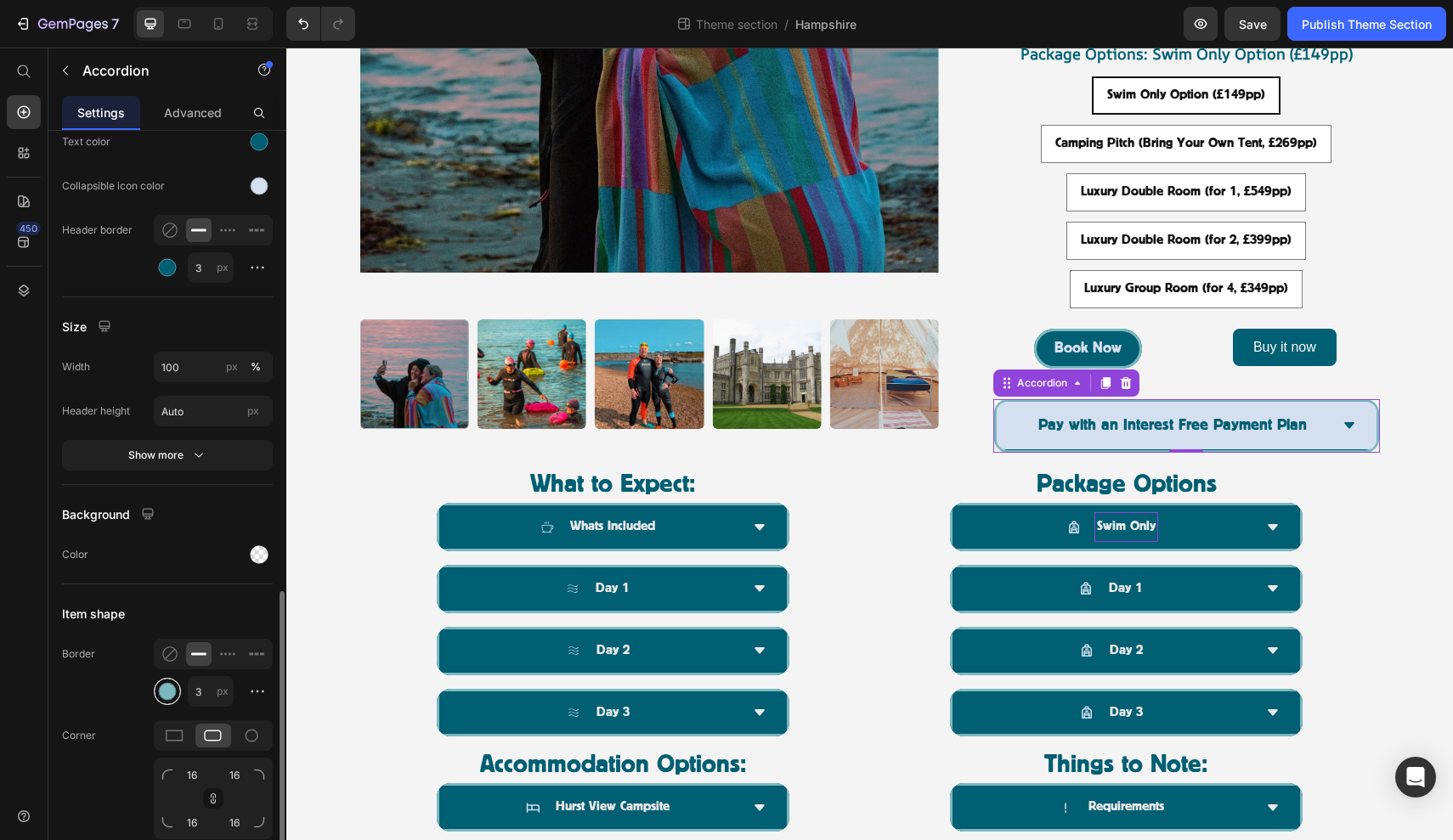 click at bounding box center [167, 691] 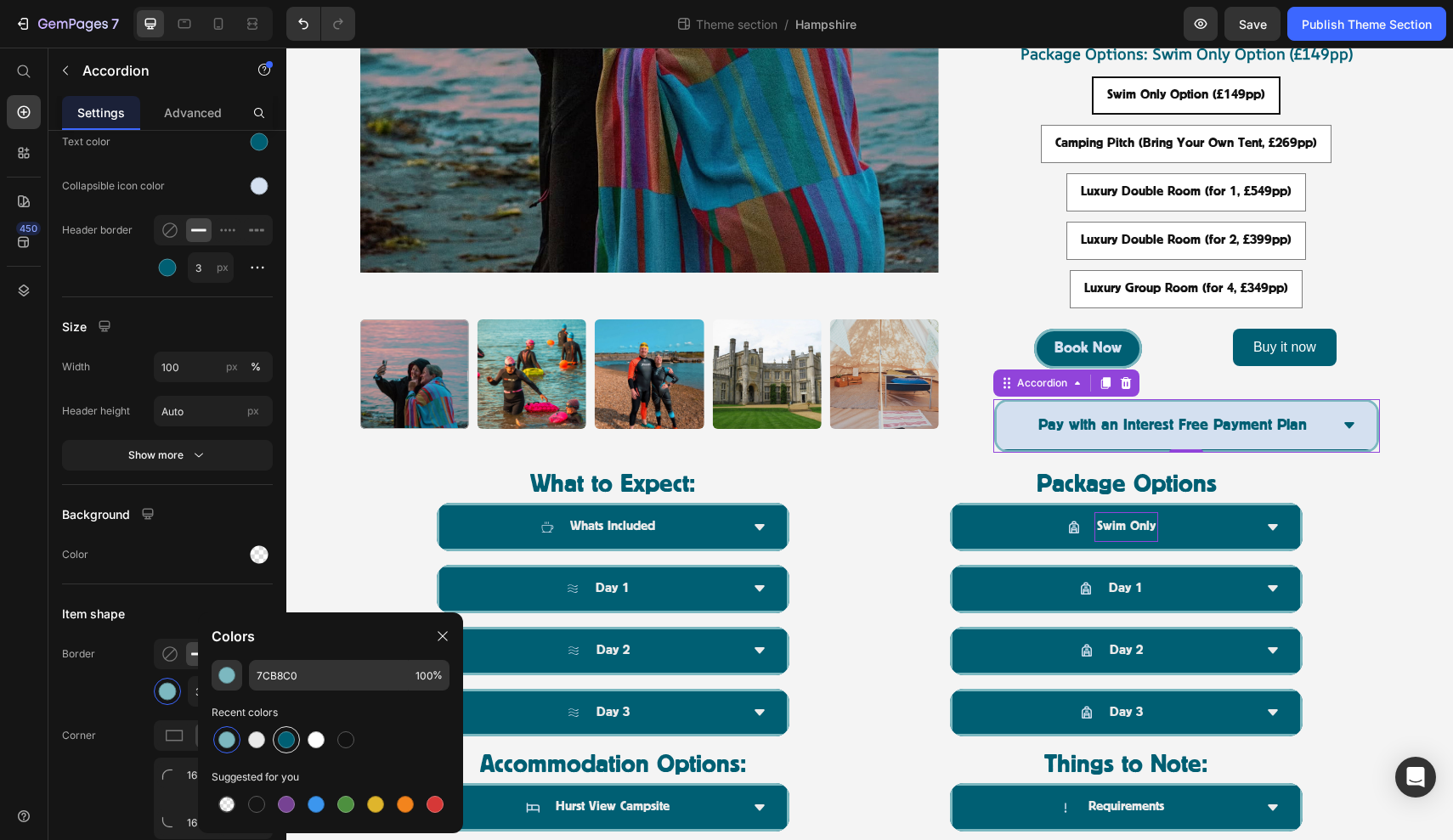 click at bounding box center (286, 740) 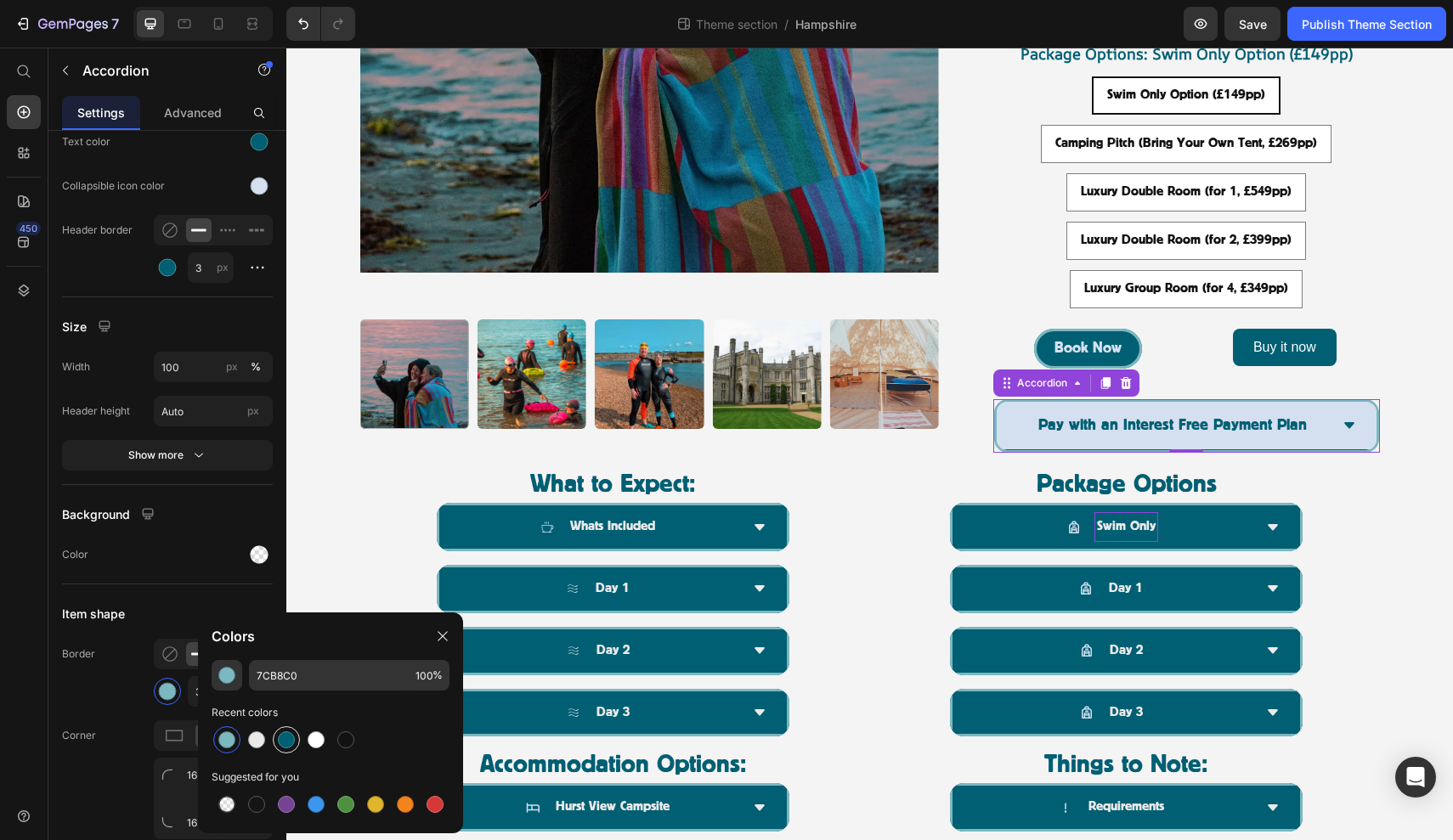 type on "005F73" 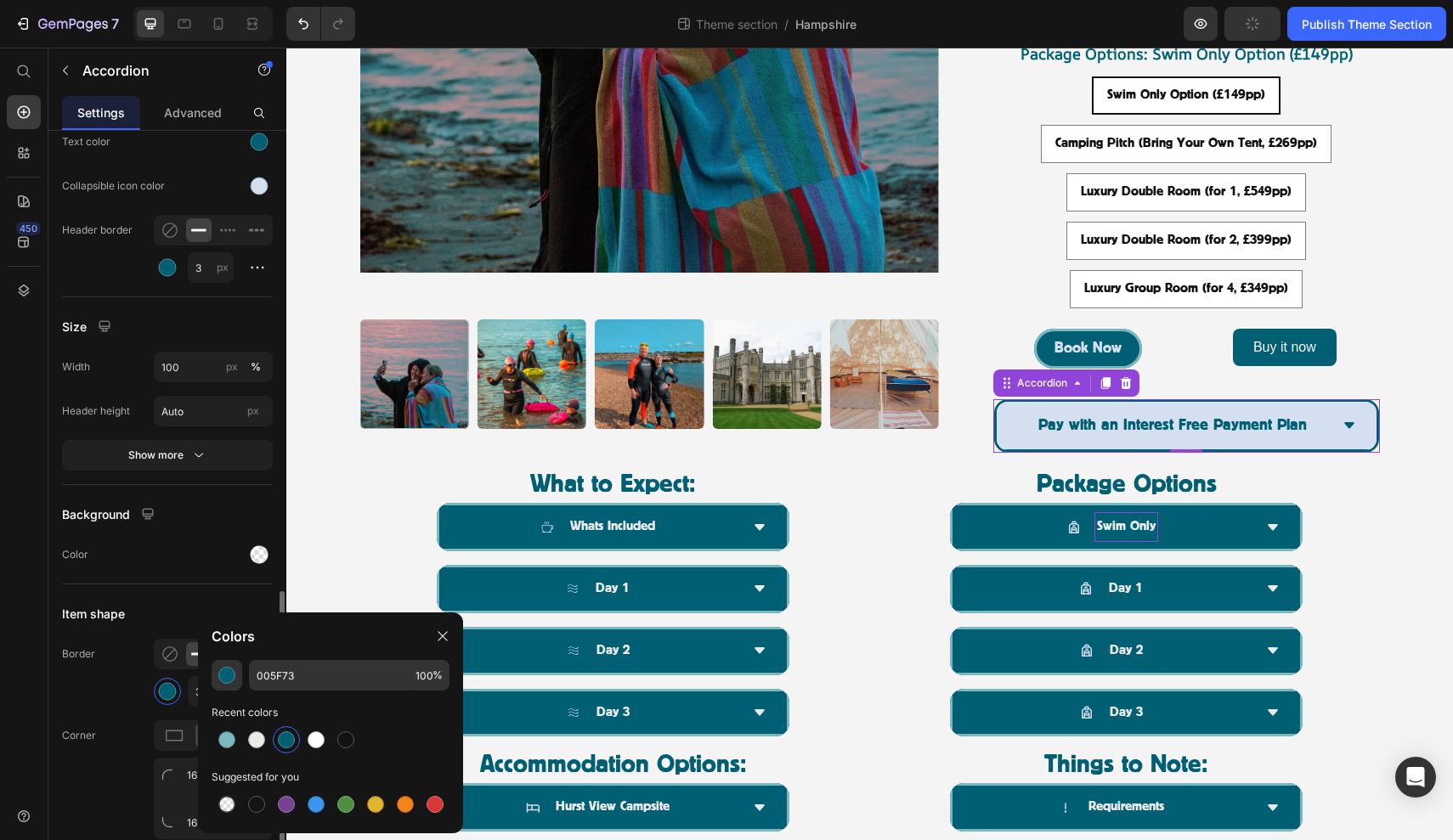 click on "Item shape" at bounding box center [167, 613] 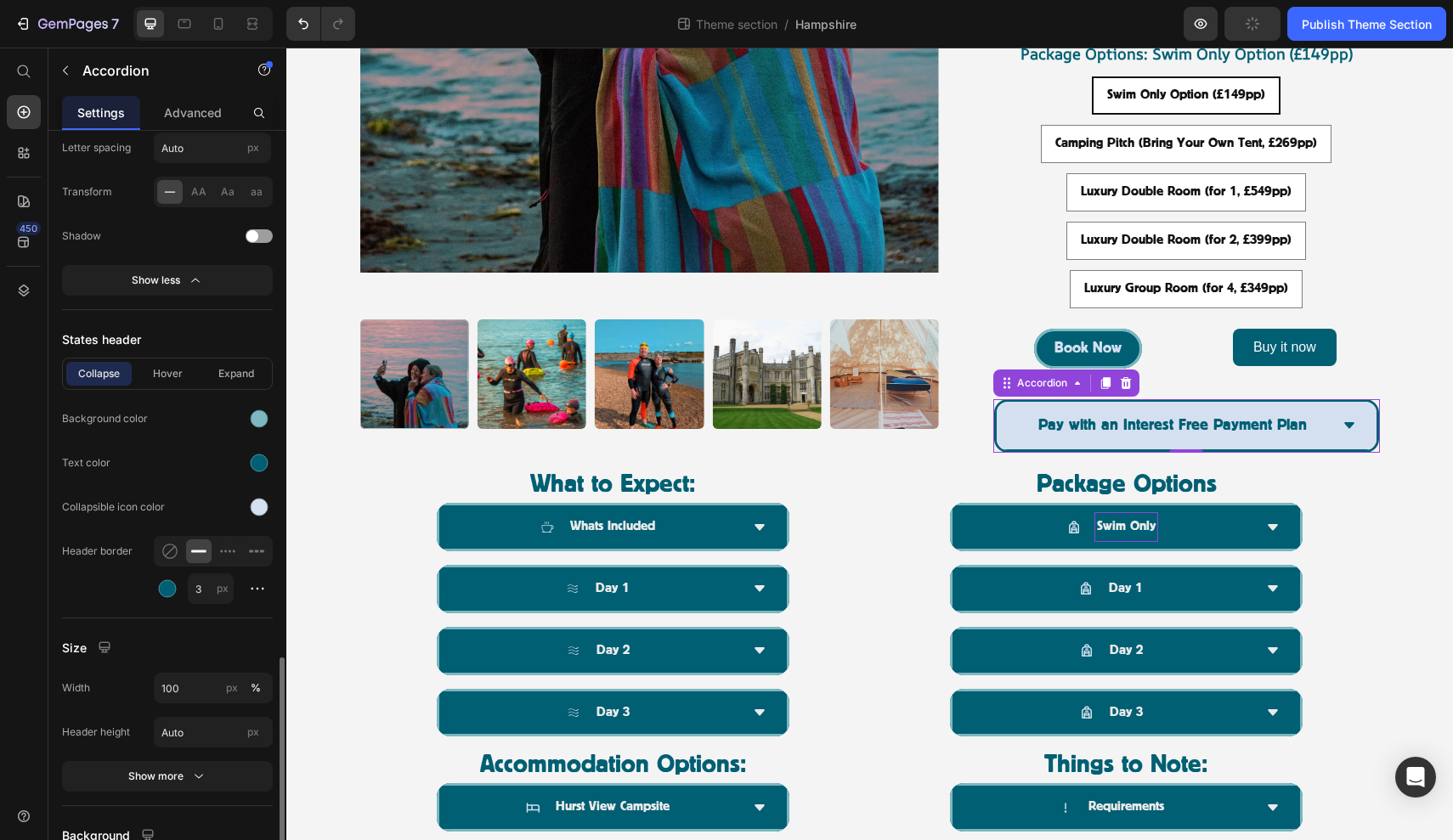 scroll, scrollTop: 1000, scrollLeft: 0, axis: vertical 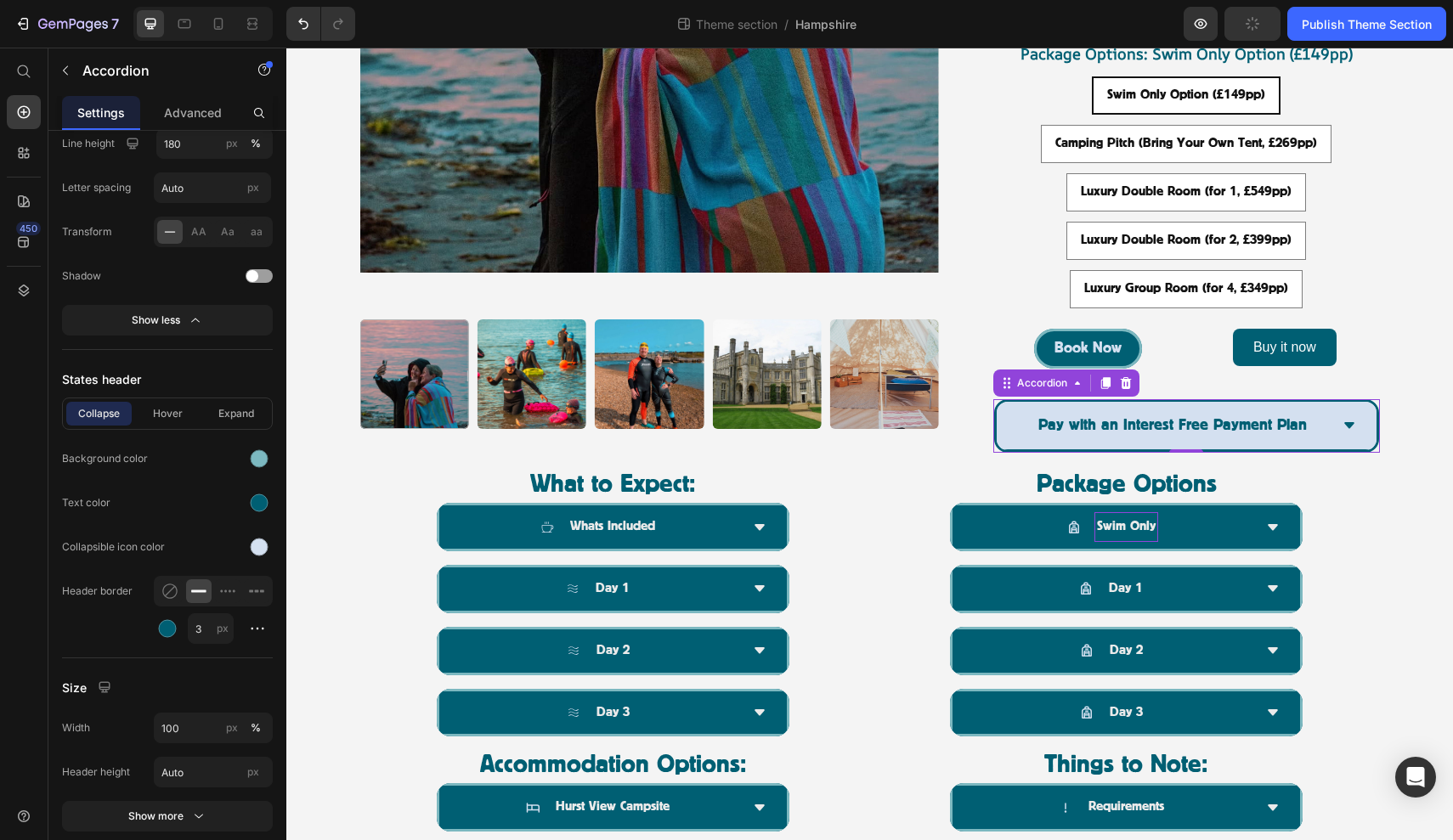 click on "Pay with an Interest Free Payment Plan" at bounding box center [1186, 426] 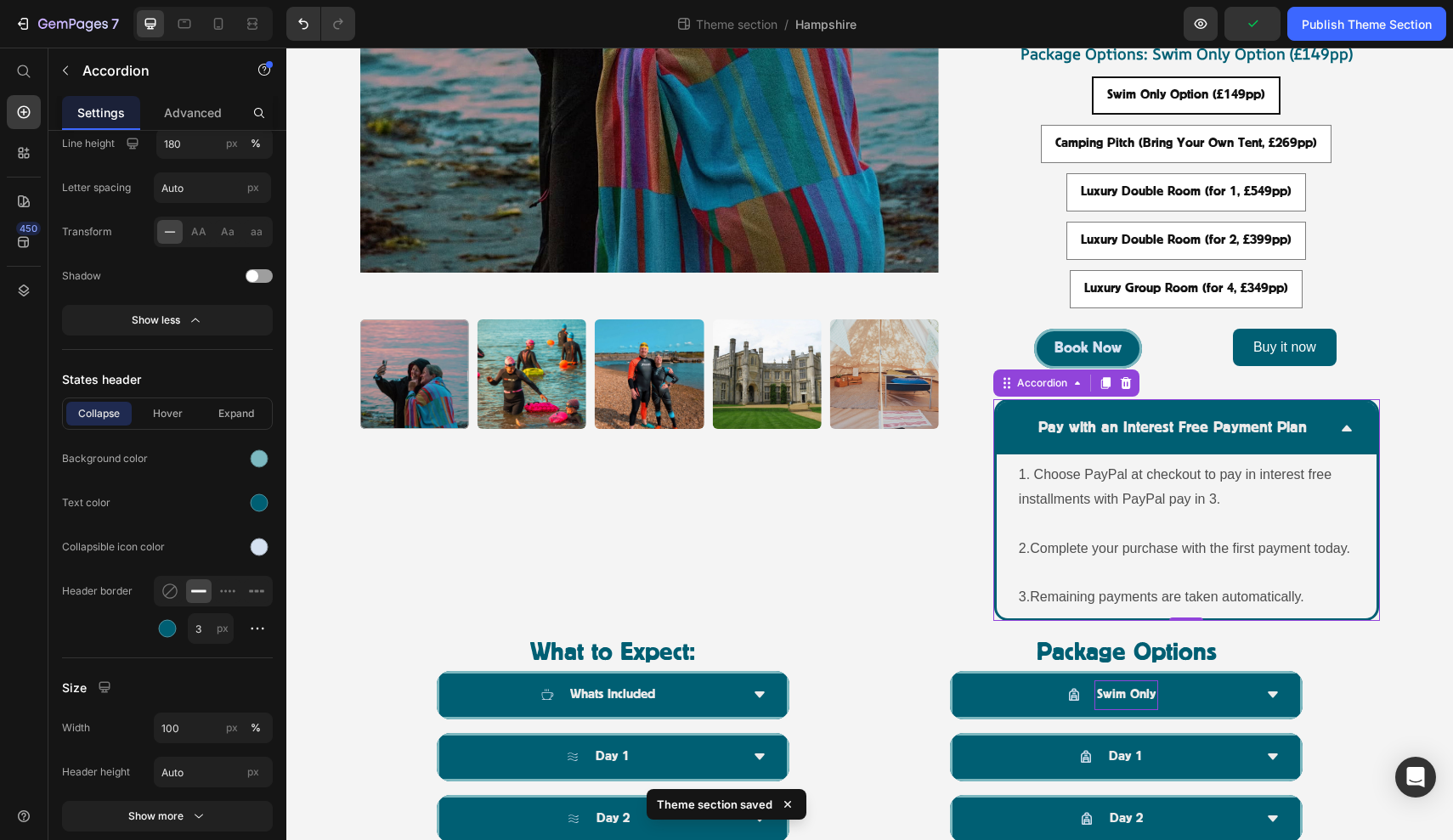 click on "Pay with an Interest Free Payment Plan" at bounding box center (1186, 428) 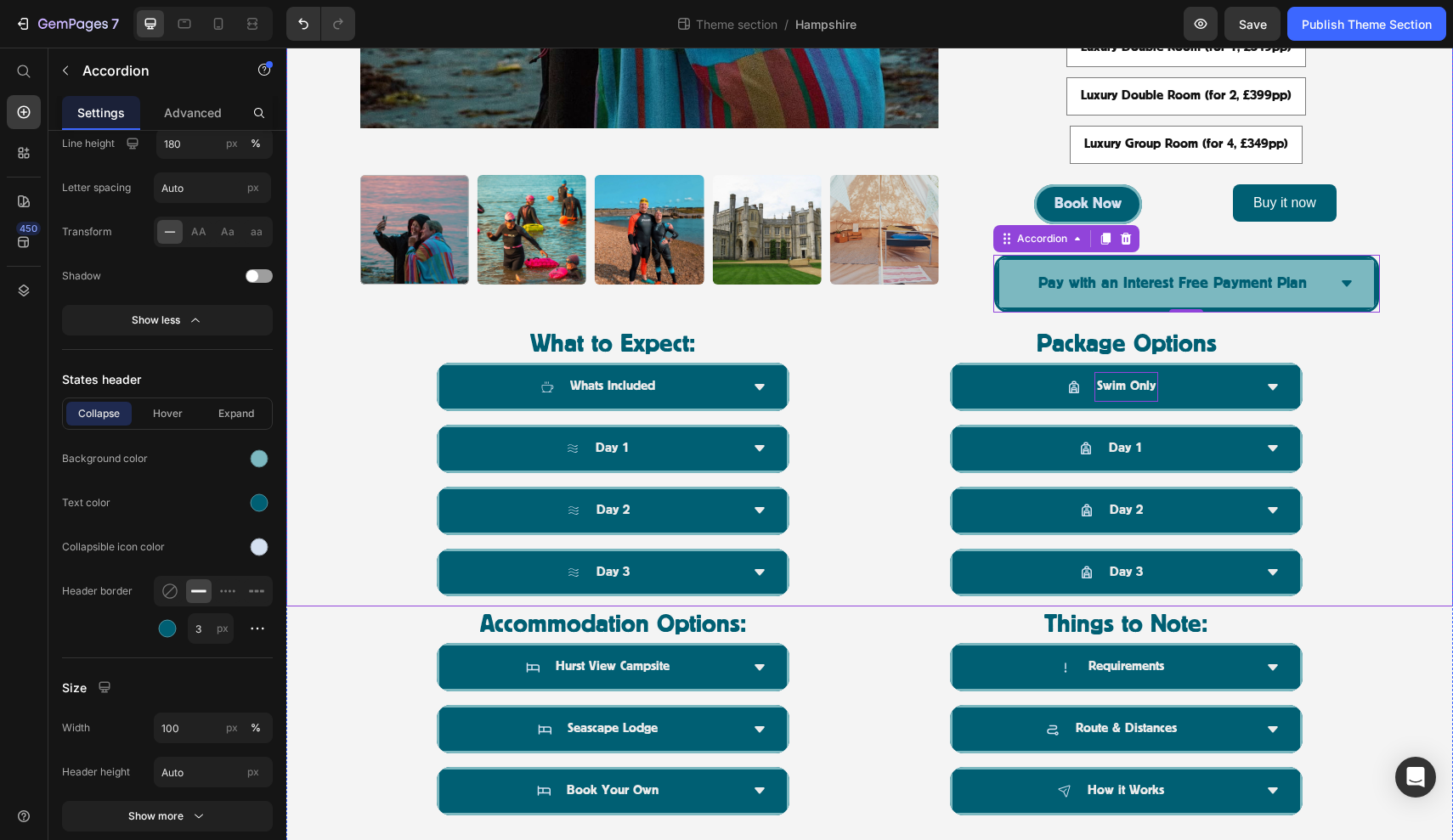 scroll, scrollTop: 784, scrollLeft: 0, axis: vertical 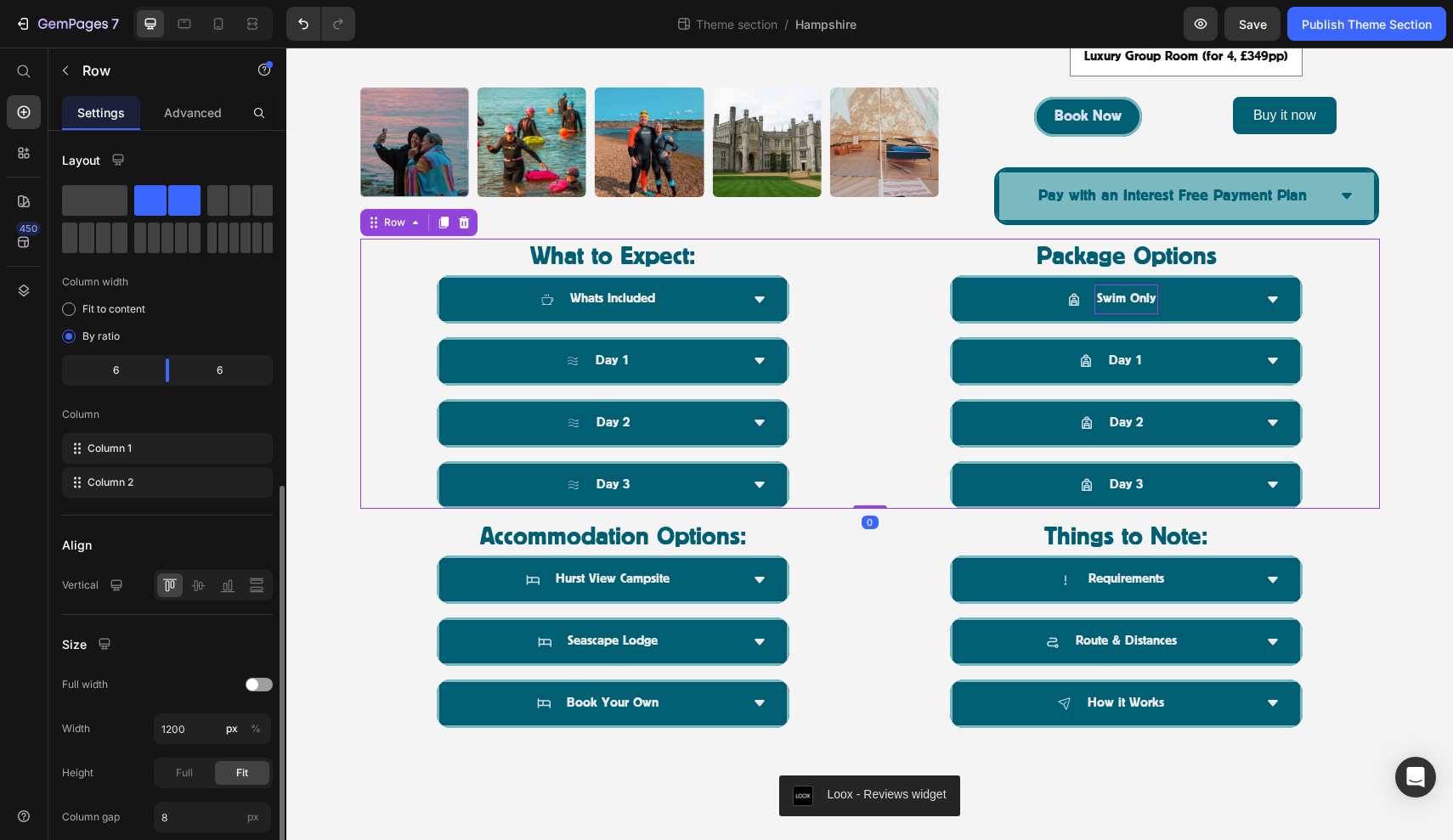 click on "What to Expect: Heading
Whats Included
Day [NUMBER]
Day [NUMBER]
Day [NUMBER] Accordion Package Options Heading
Swim Only
Day [NUMBER]
Day [NUMBER]
Day [NUMBER] Accordion Row  [NUMBER]" at bounding box center (870, 374) 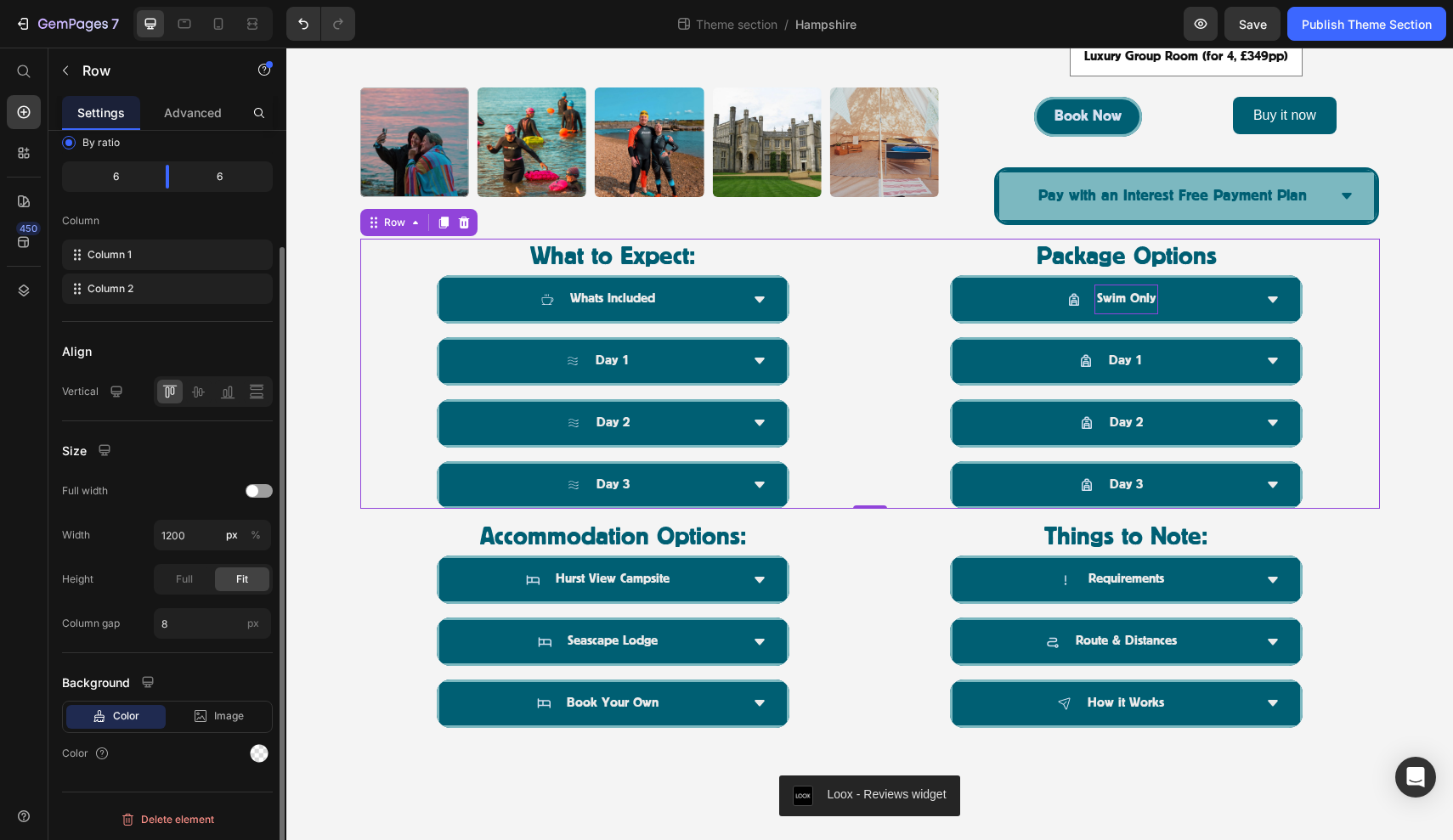 scroll, scrollTop: 194, scrollLeft: 0, axis: vertical 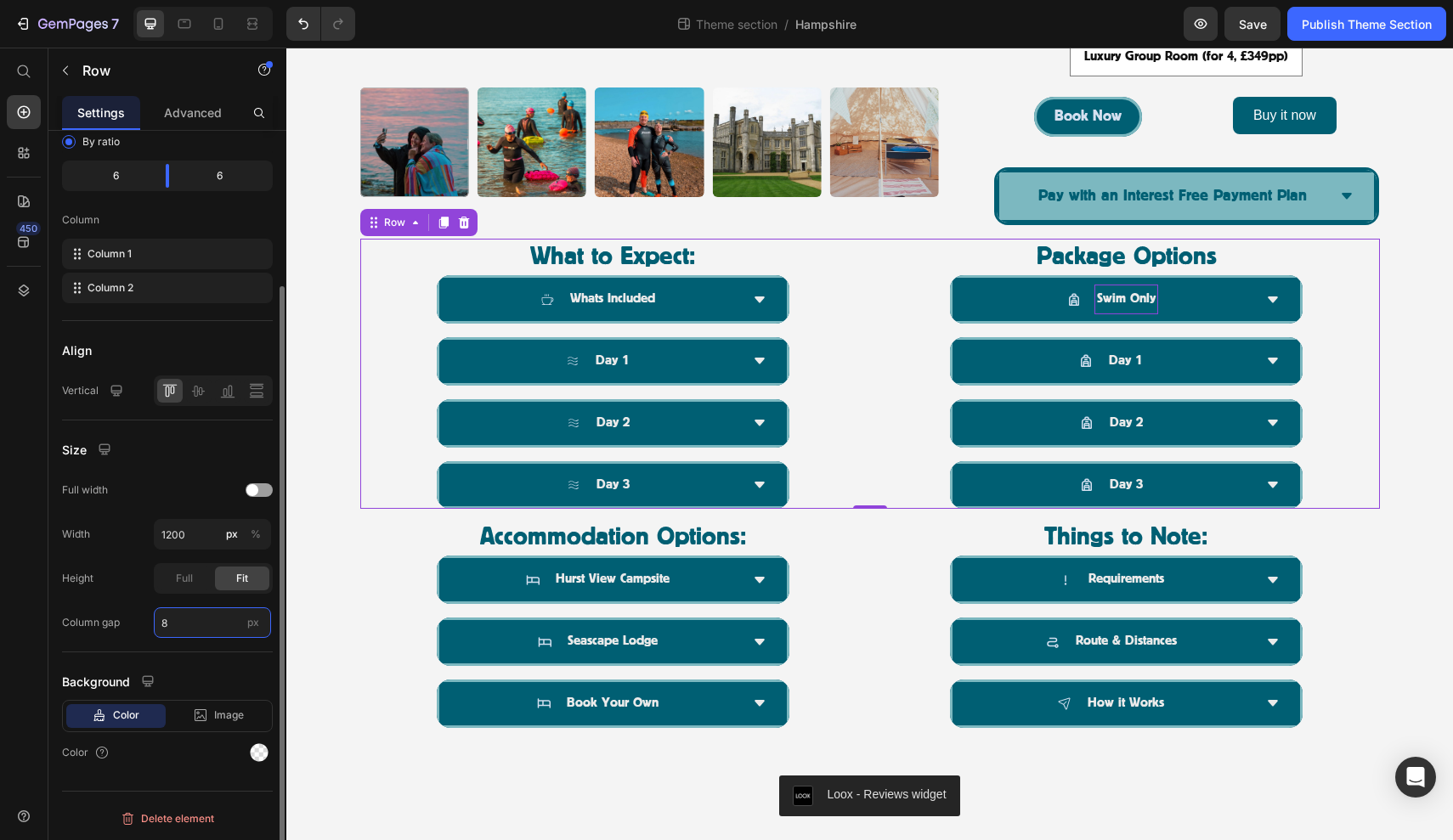 click on "8" at bounding box center (212, 623) 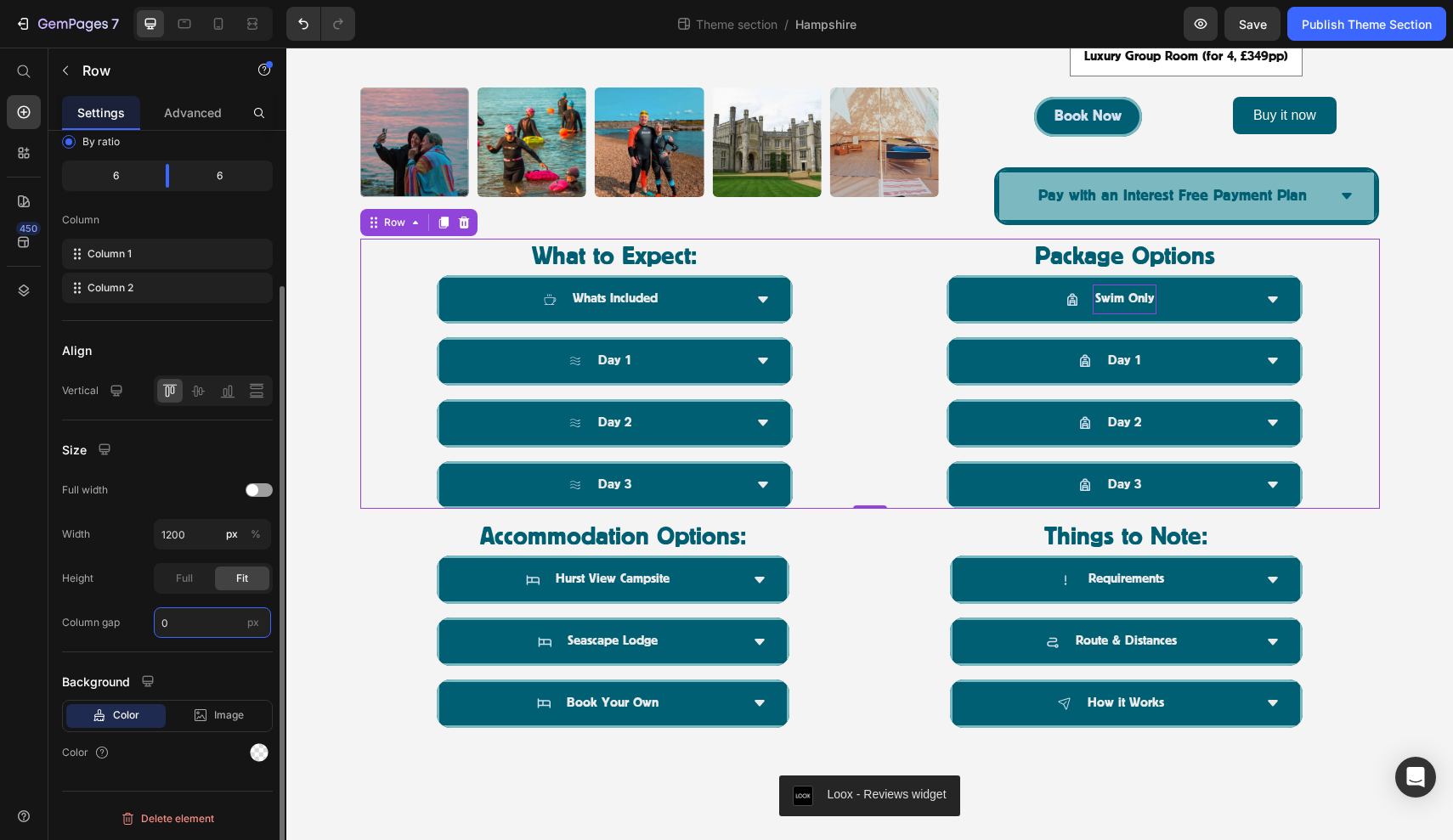 type on "0" 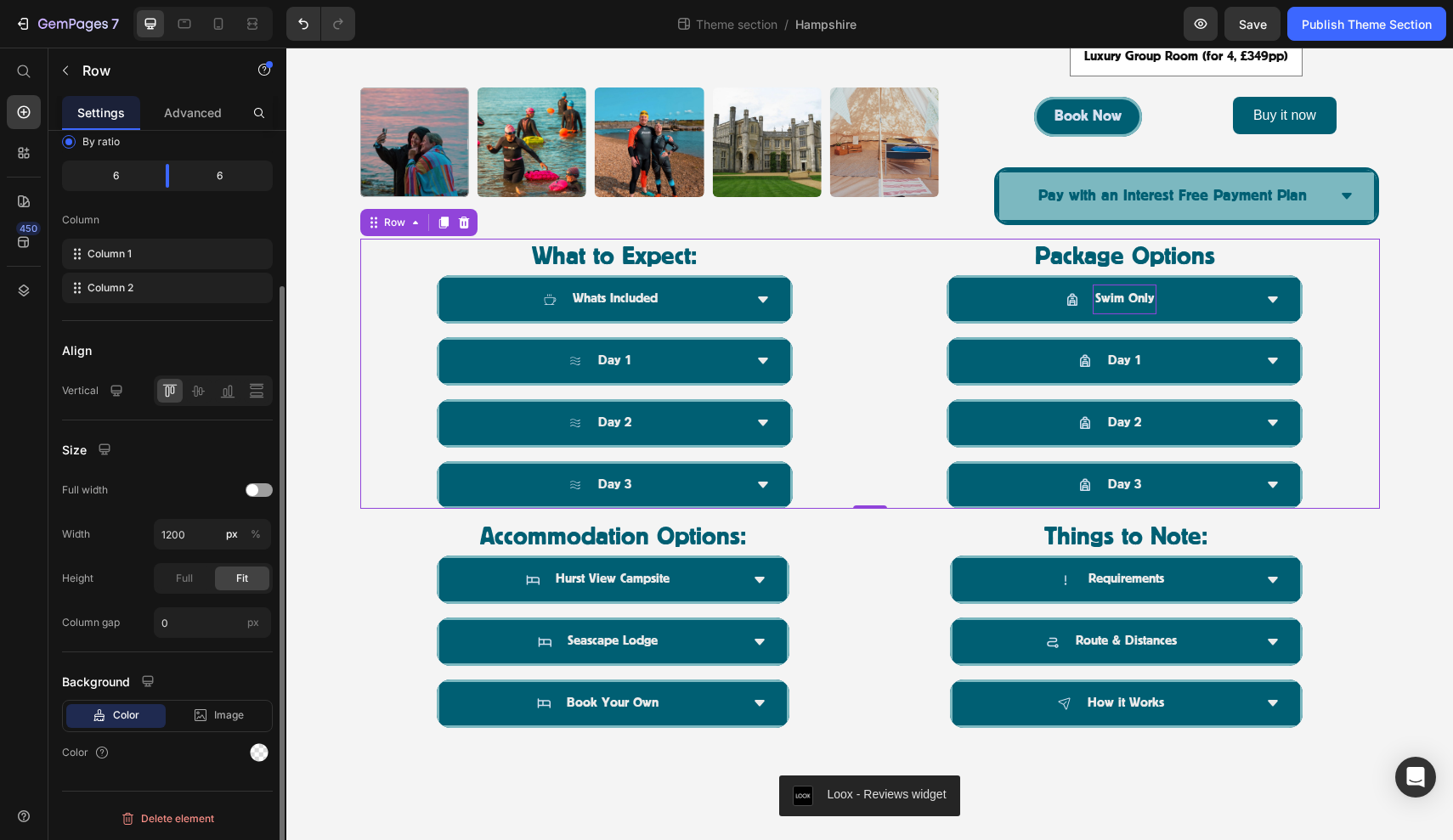 click on "Background" at bounding box center (167, 681) 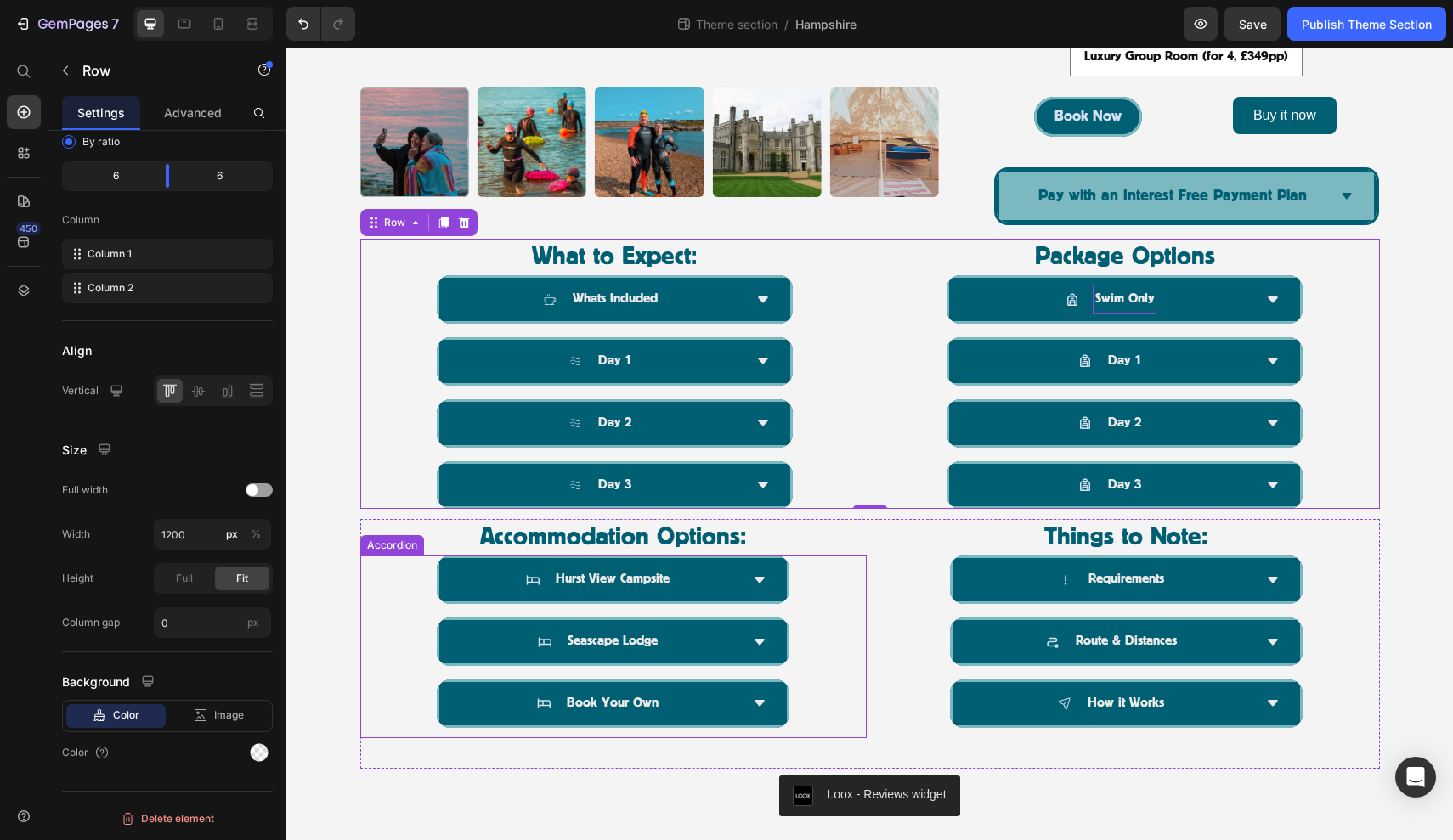 click on "Hurst View Campsite
Seascape Lodge
Book Your Own" at bounding box center [613, 641] 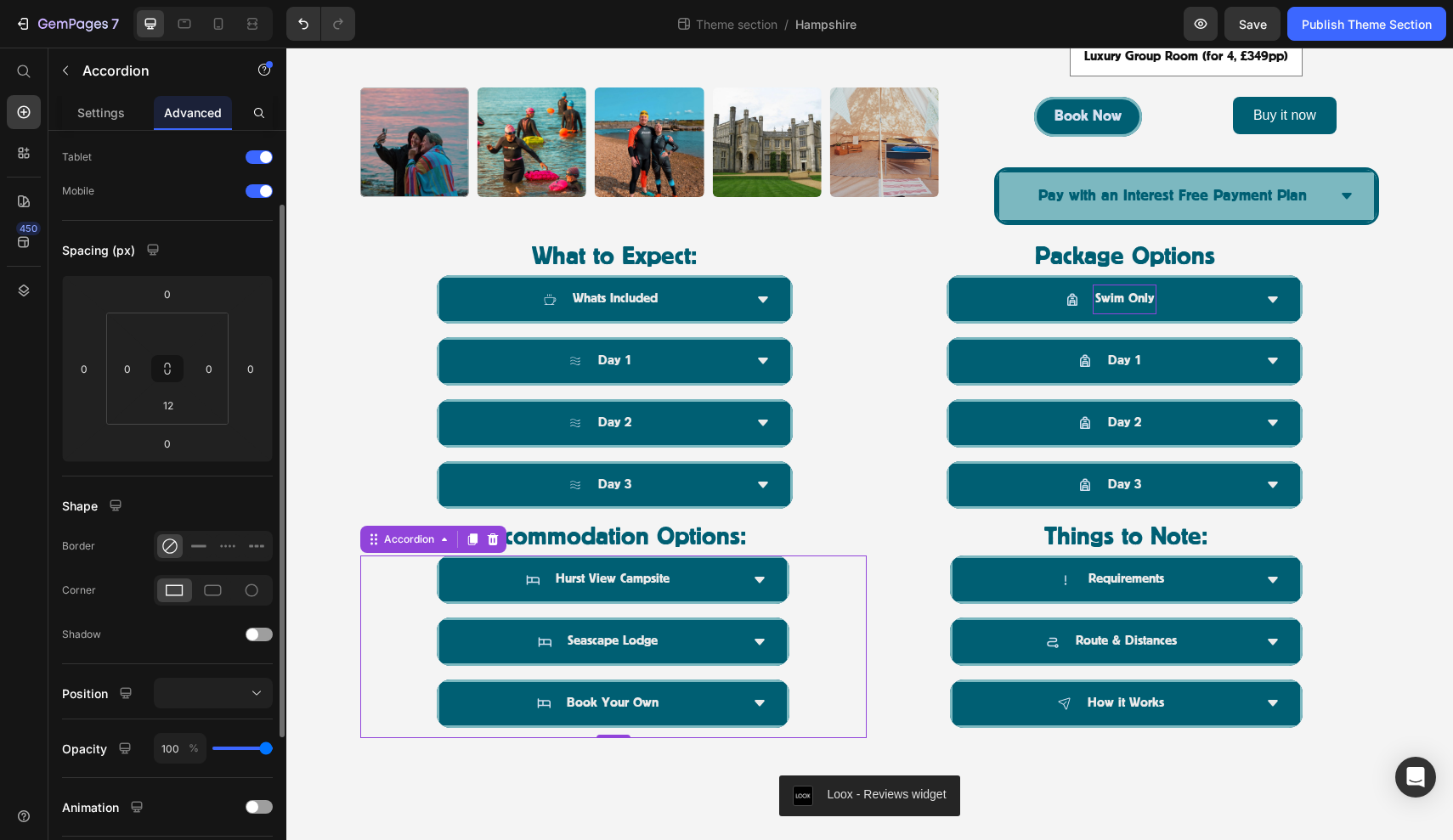 scroll, scrollTop: 0, scrollLeft: 0, axis: both 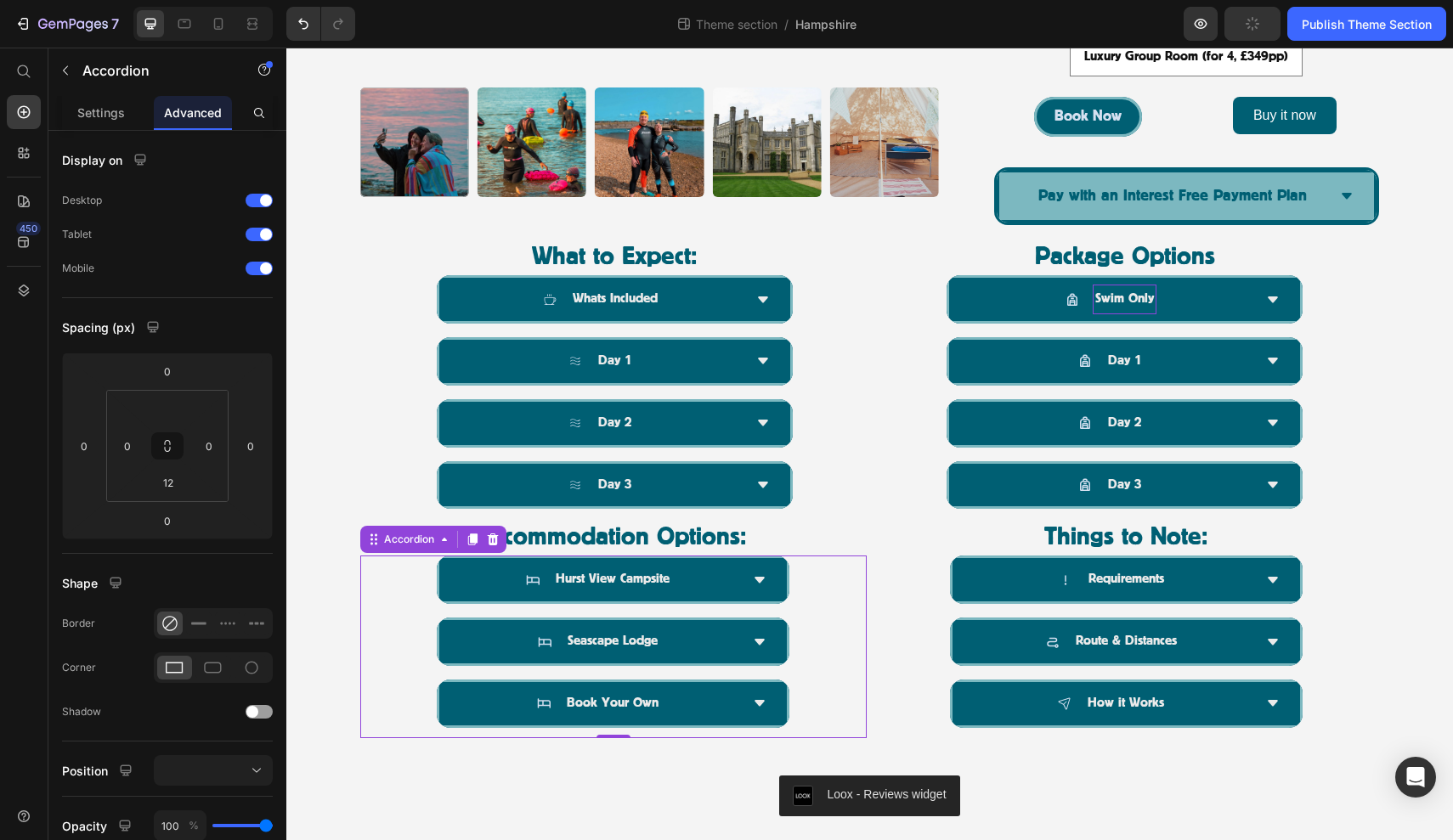 click on "Hurst View Campsite
Seascape Lodge
Book Your Own" at bounding box center (613, 641) 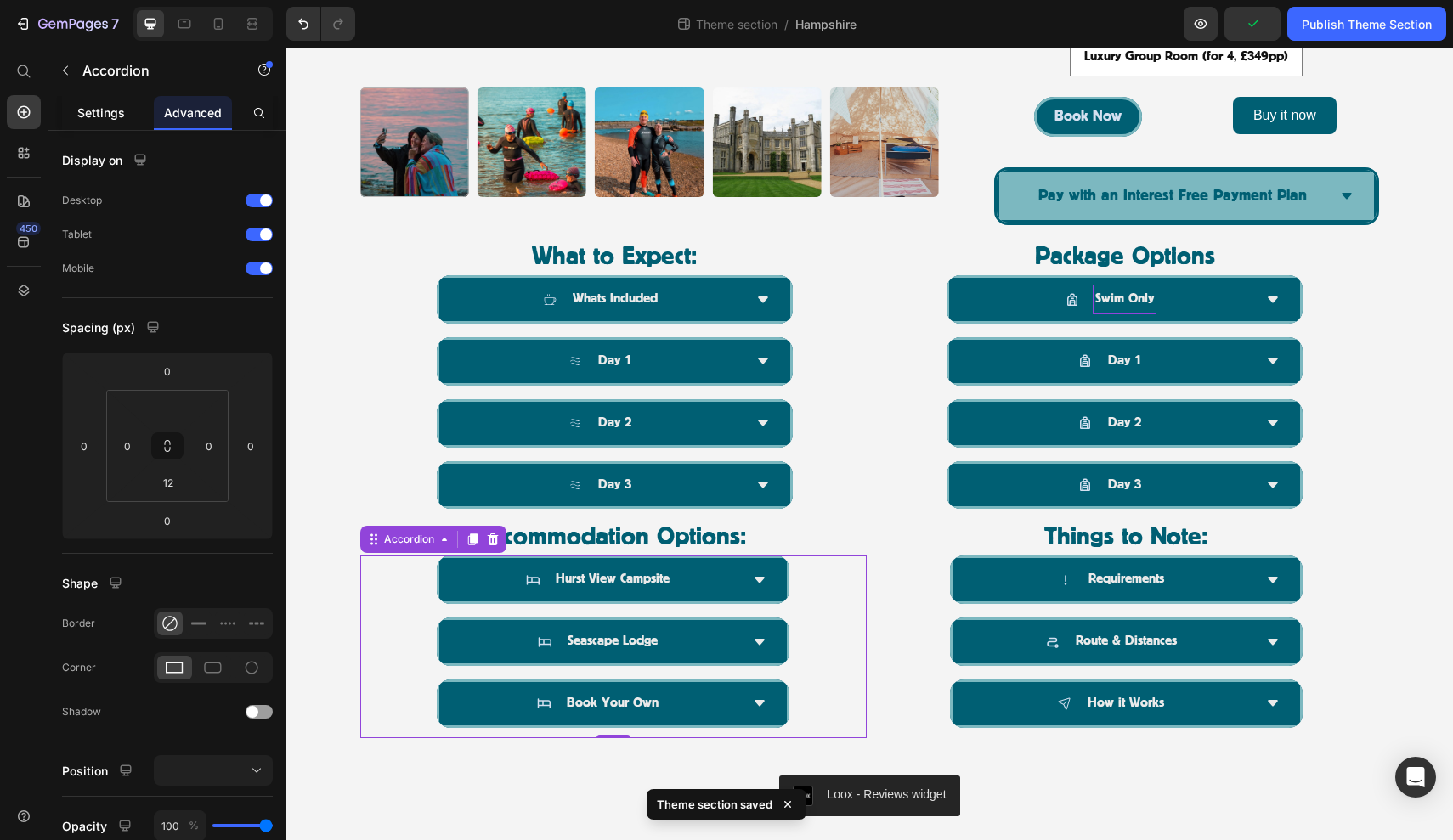 click on "Settings" at bounding box center [101, 112] 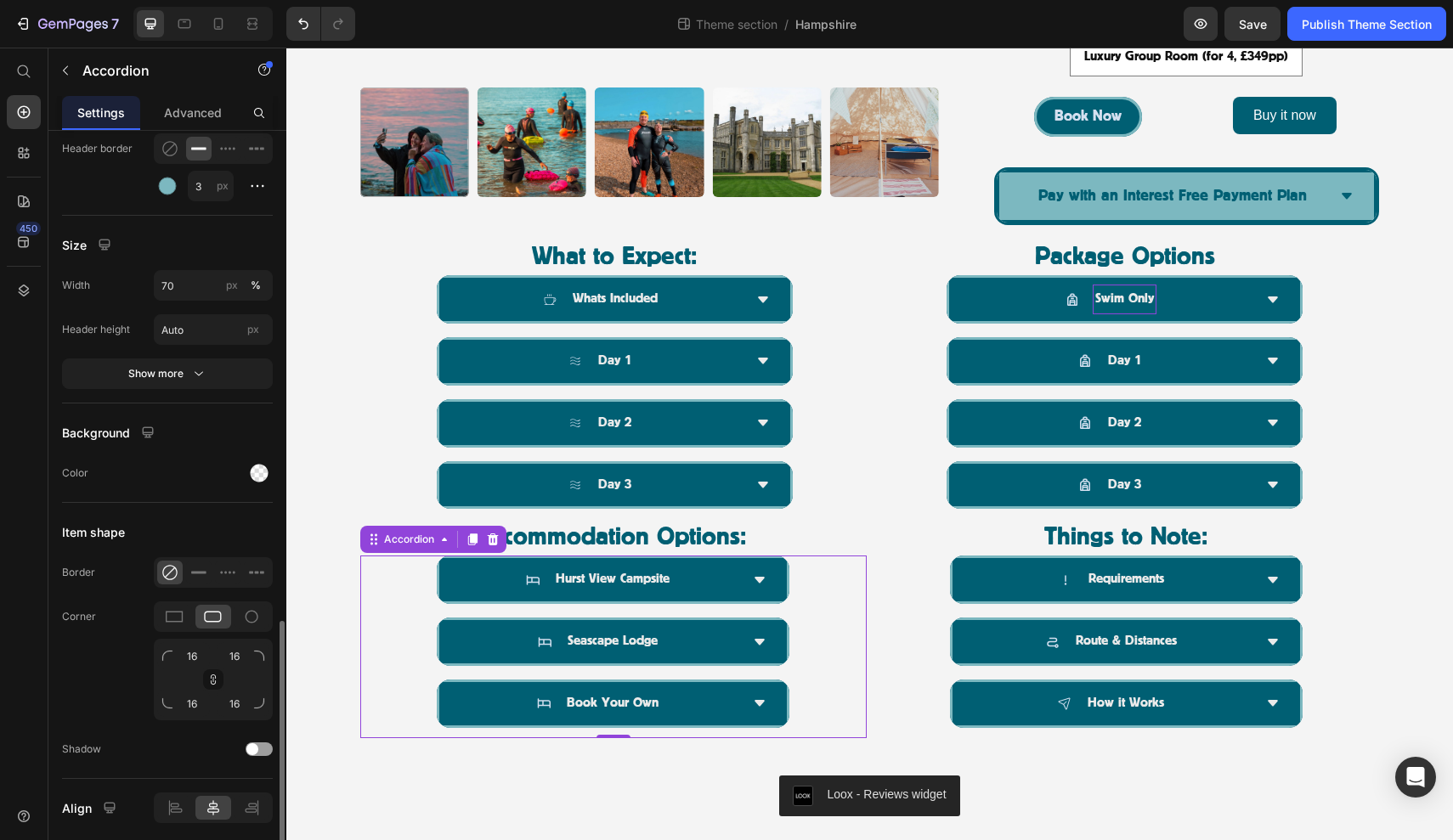 scroll, scrollTop: 1519, scrollLeft: 0, axis: vertical 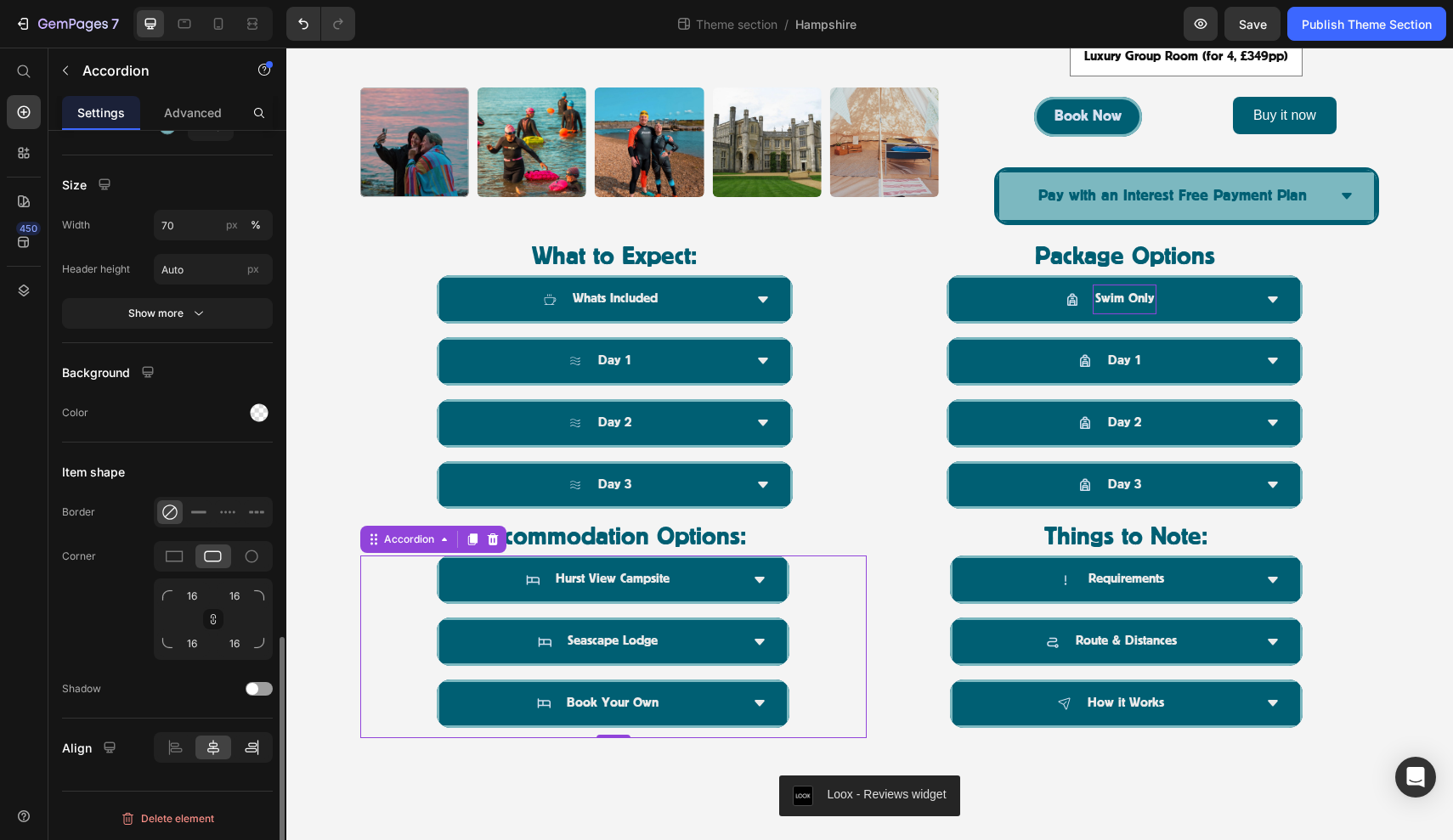 click 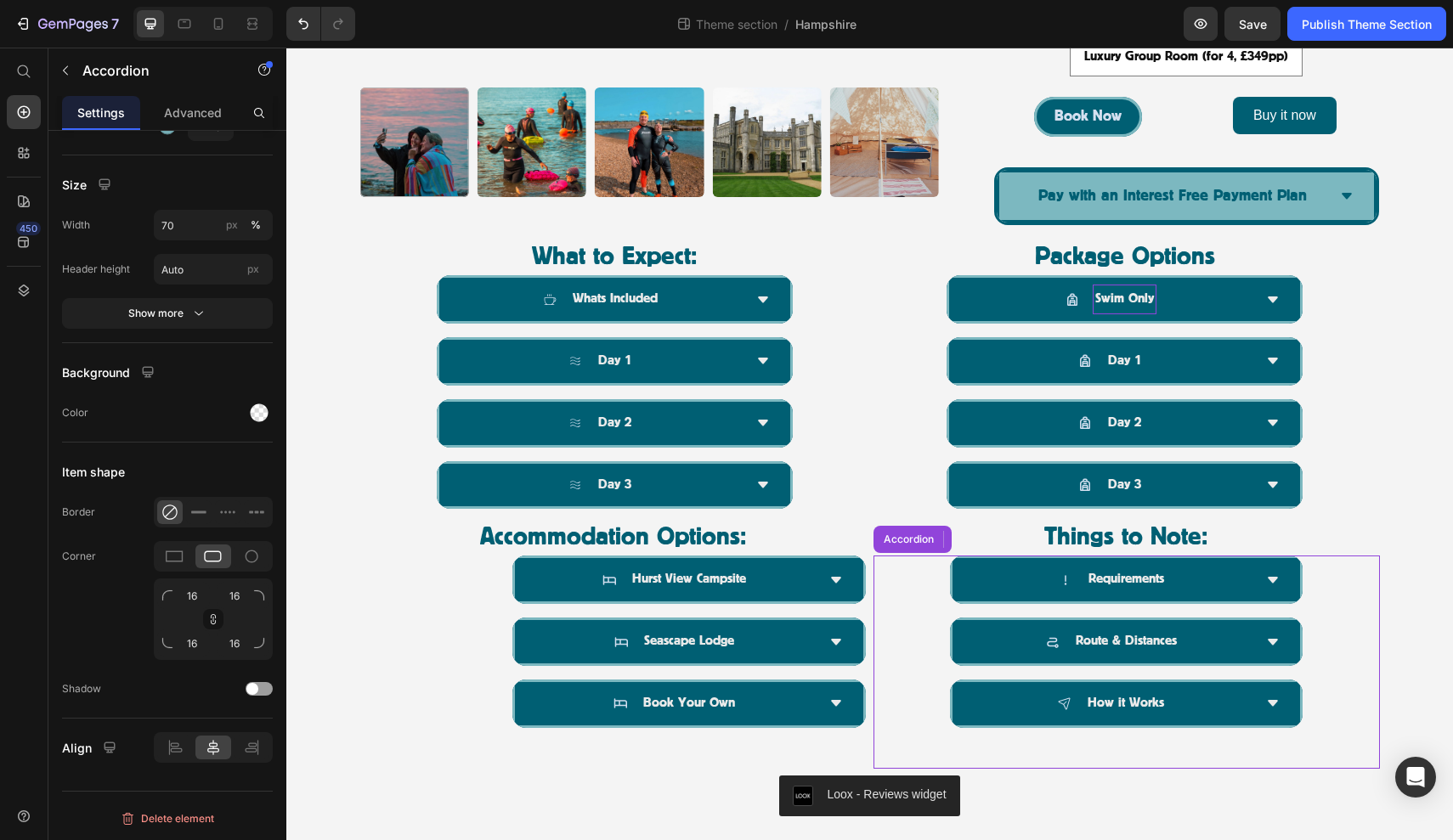click on "Route & Distances" at bounding box center [1127, 641] 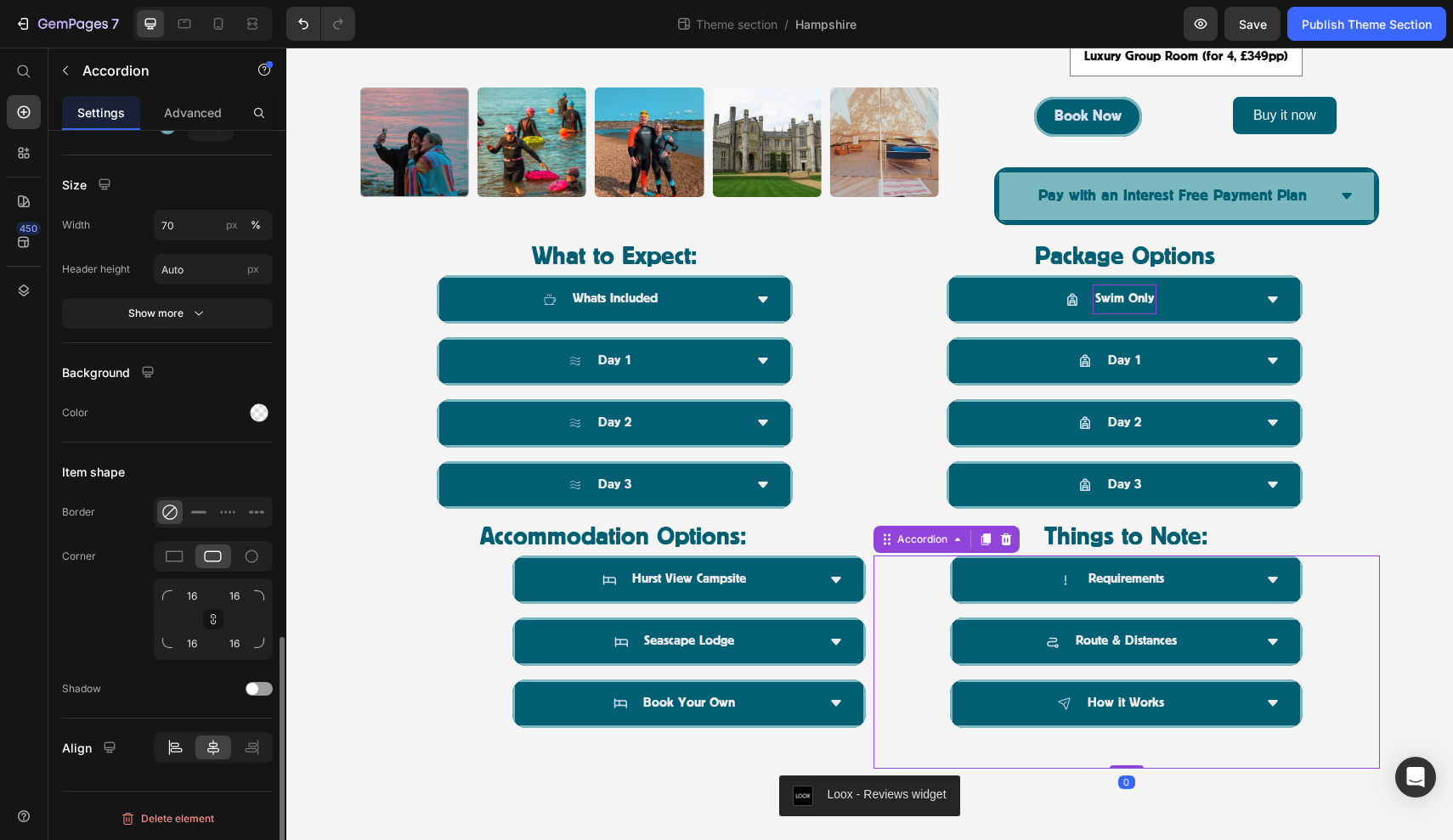click 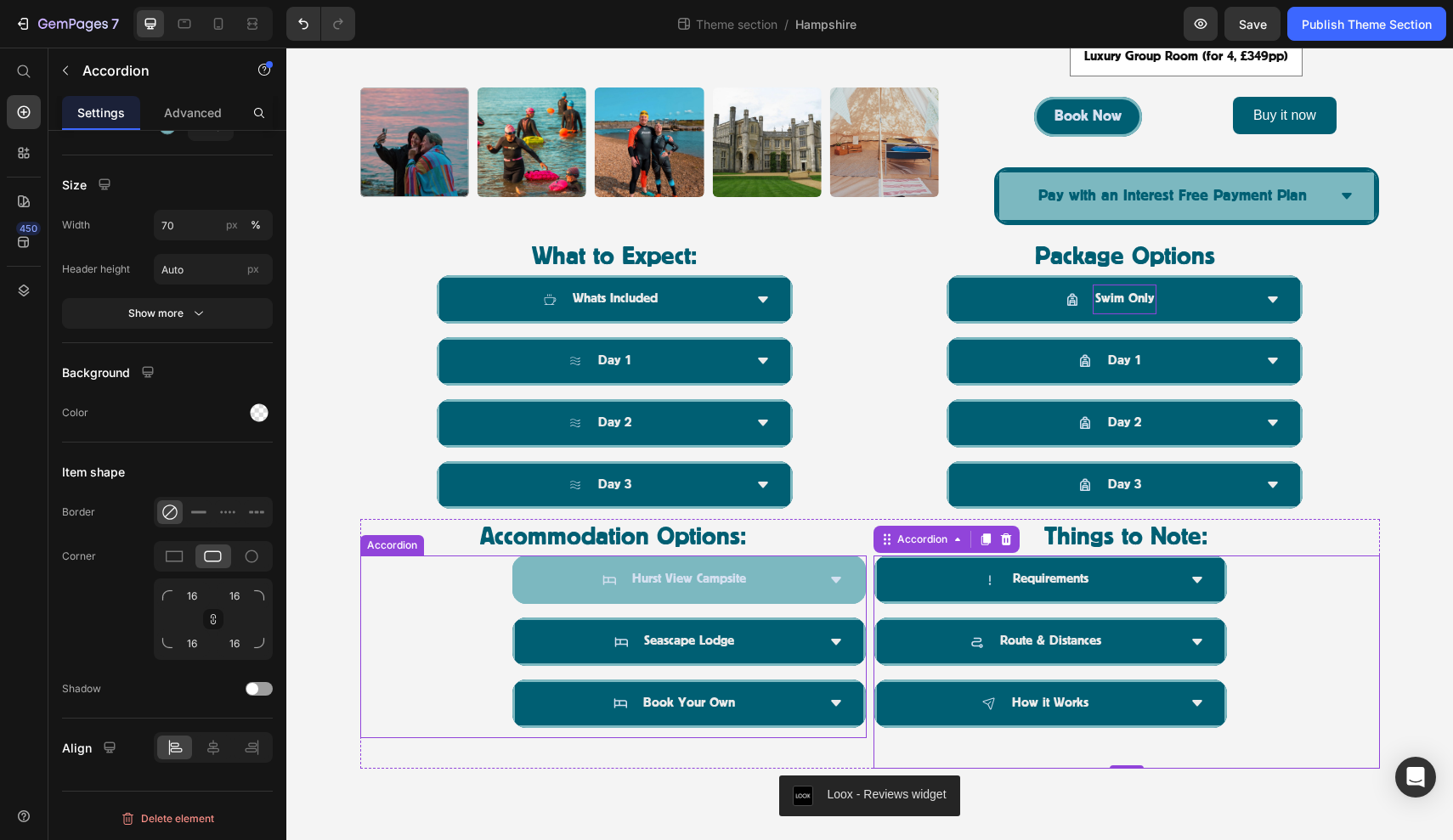 click on "Hurst View Campsite" at bounding box center [689, 579] 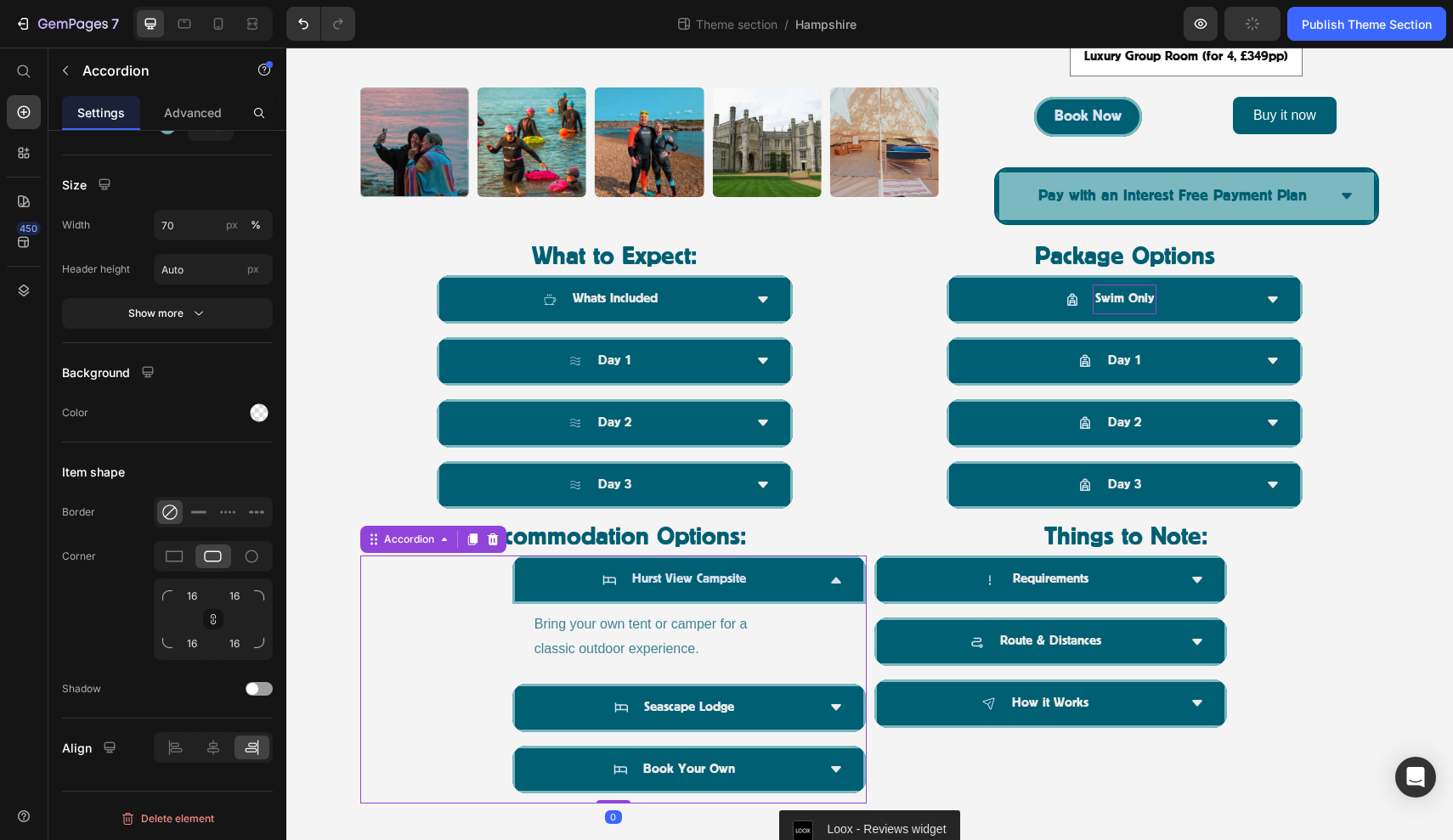 click 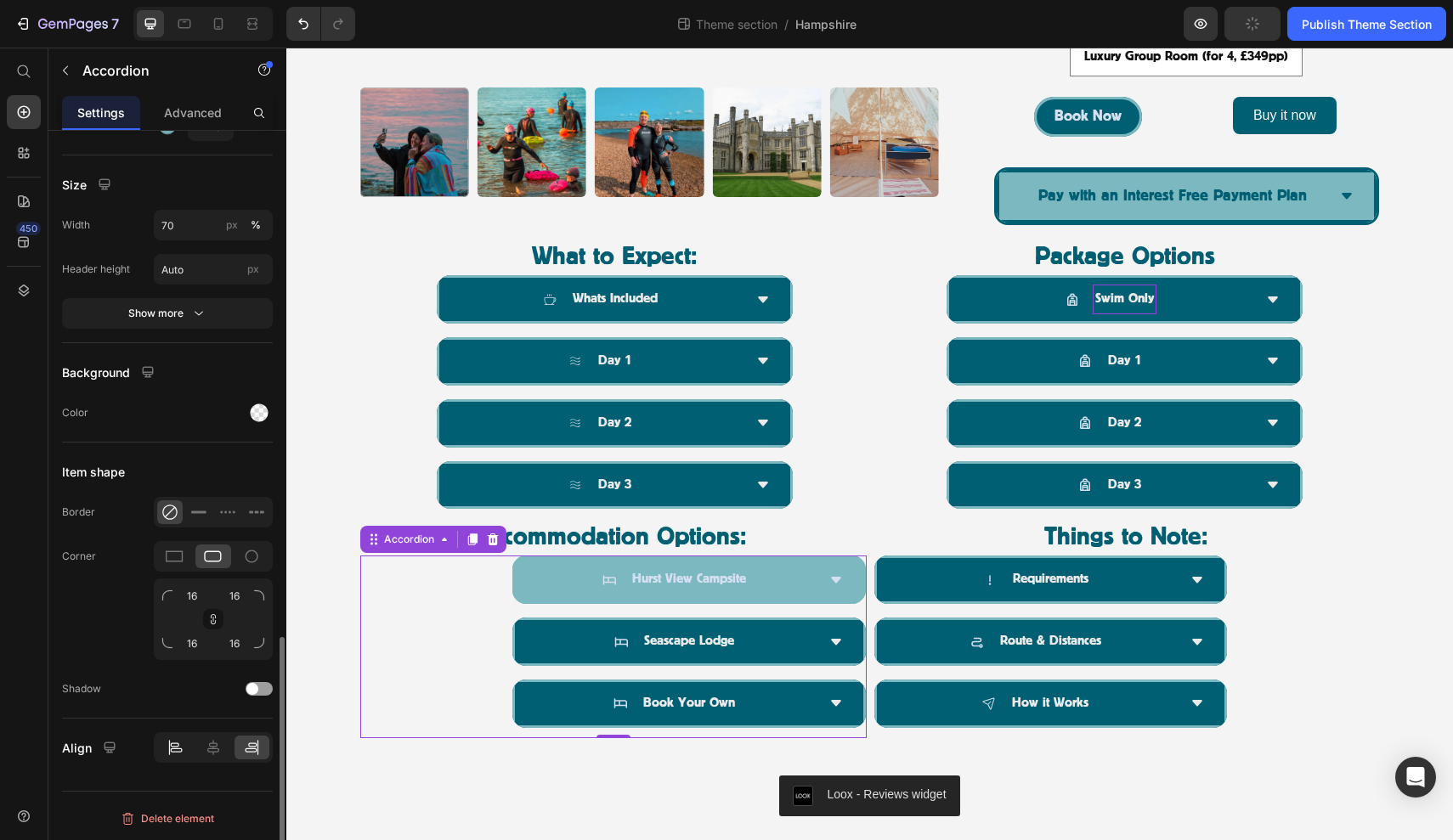 click 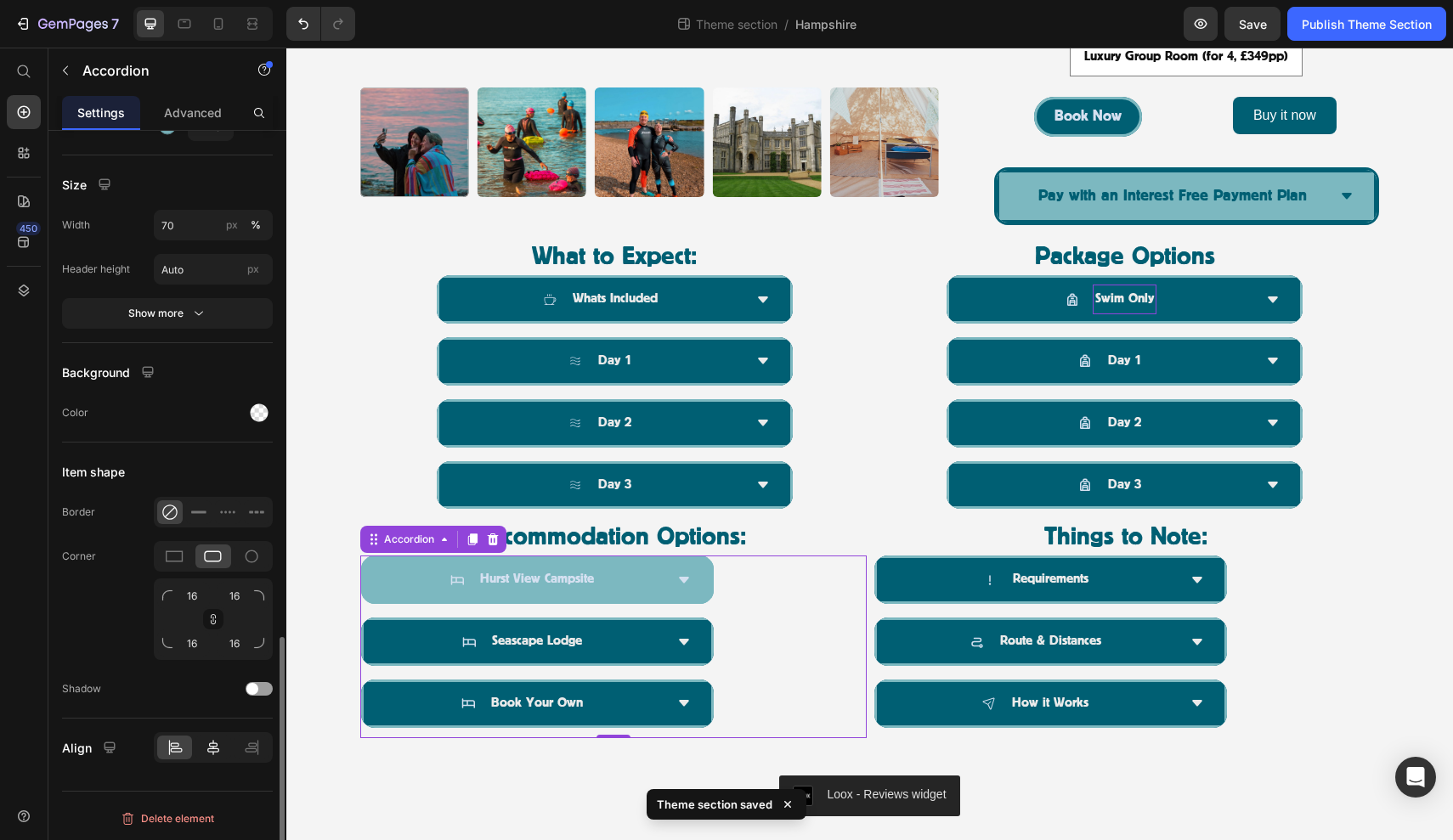 click 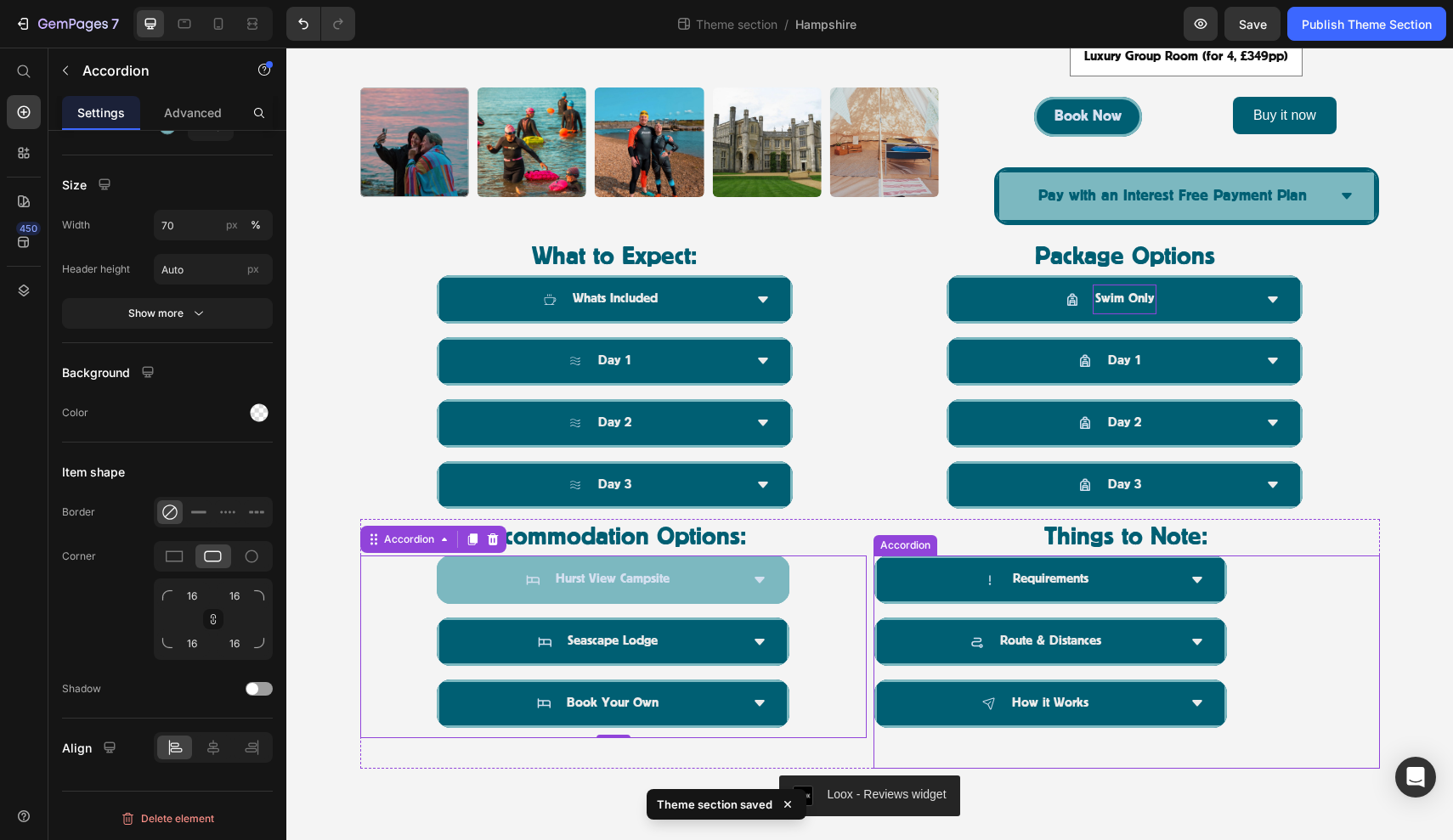 click on "Route & Distances" at bounding box center [1127, 641] 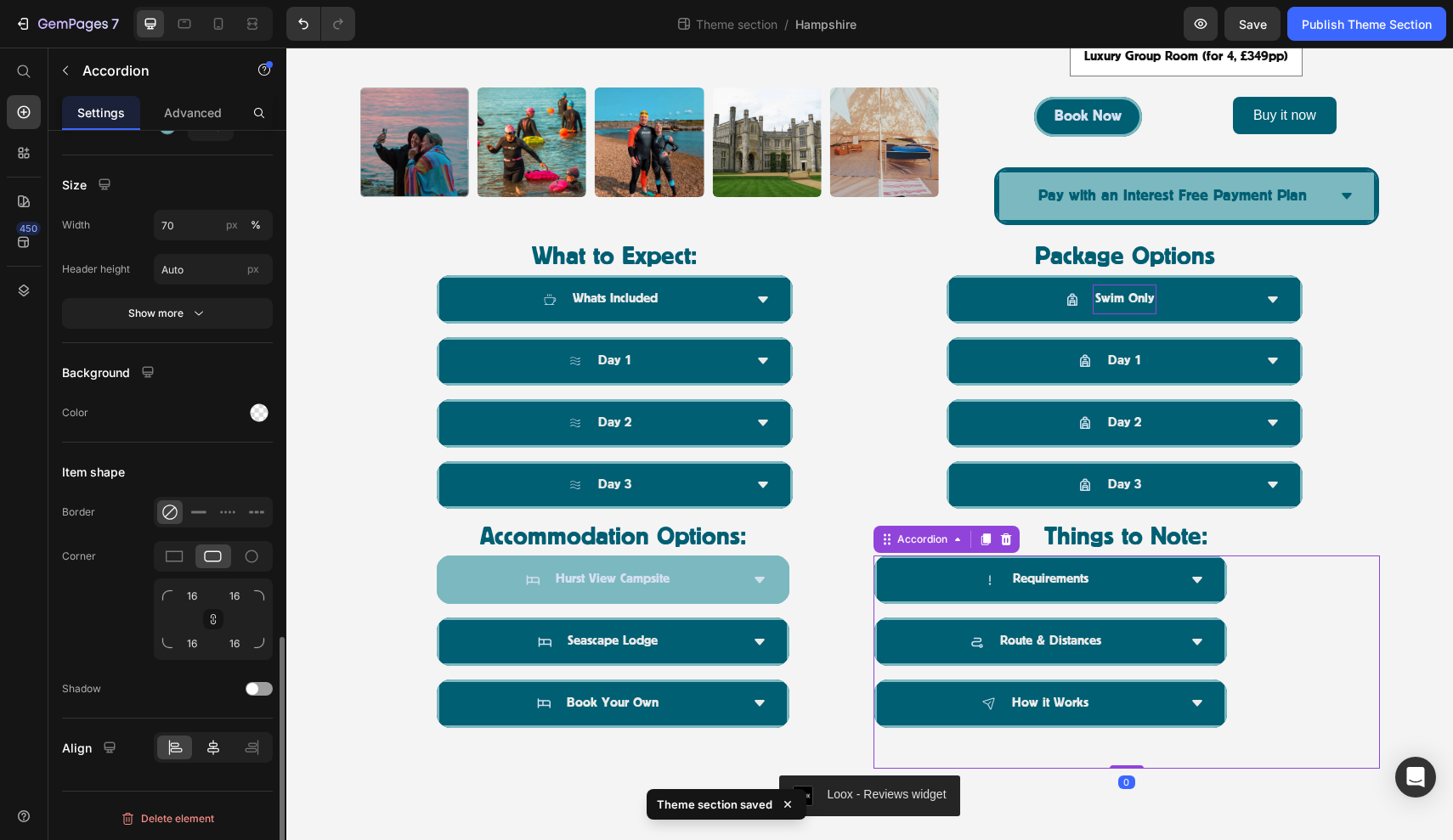 click 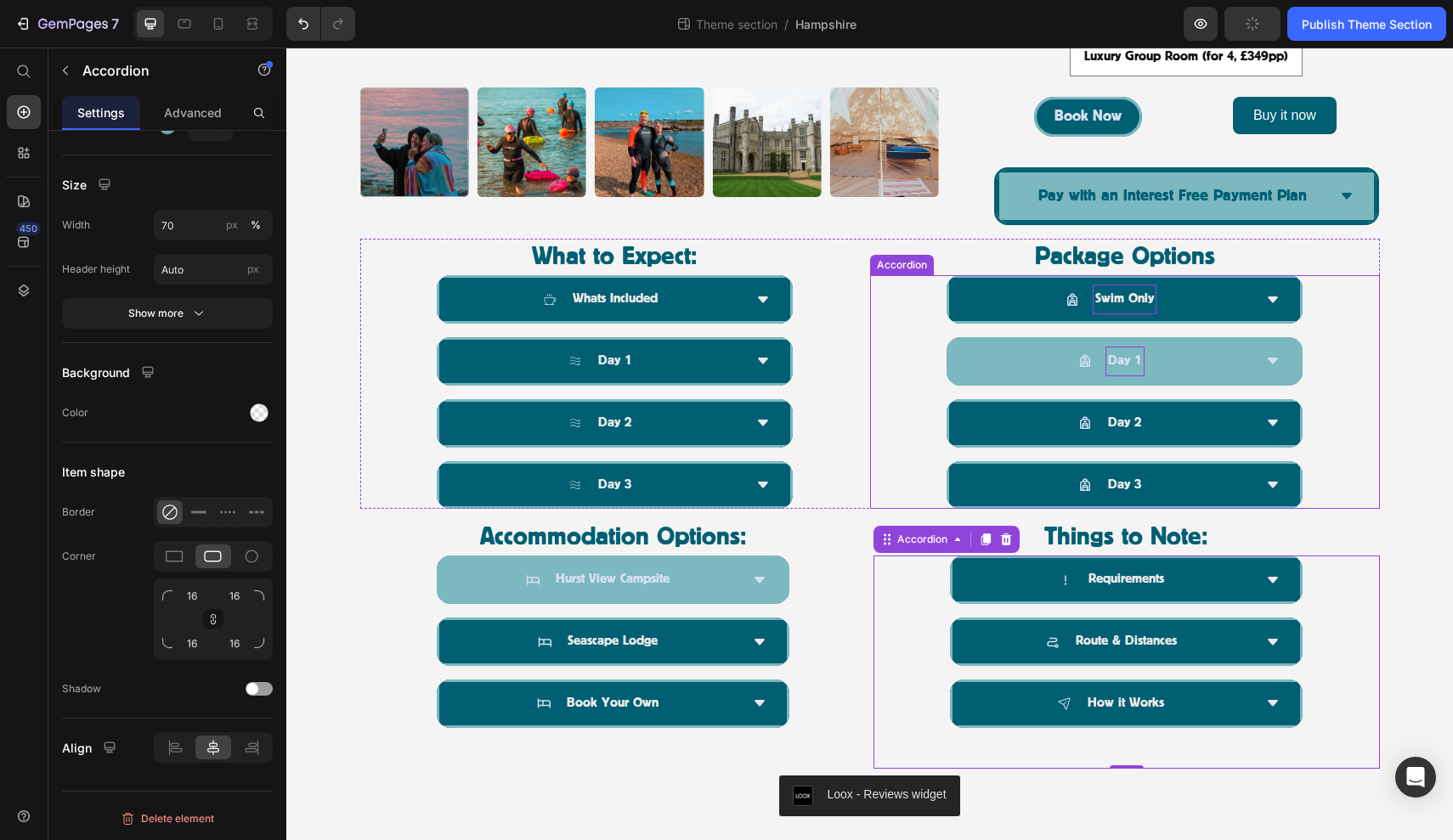 click on "Day 1" at bounding box center (1125, 361) 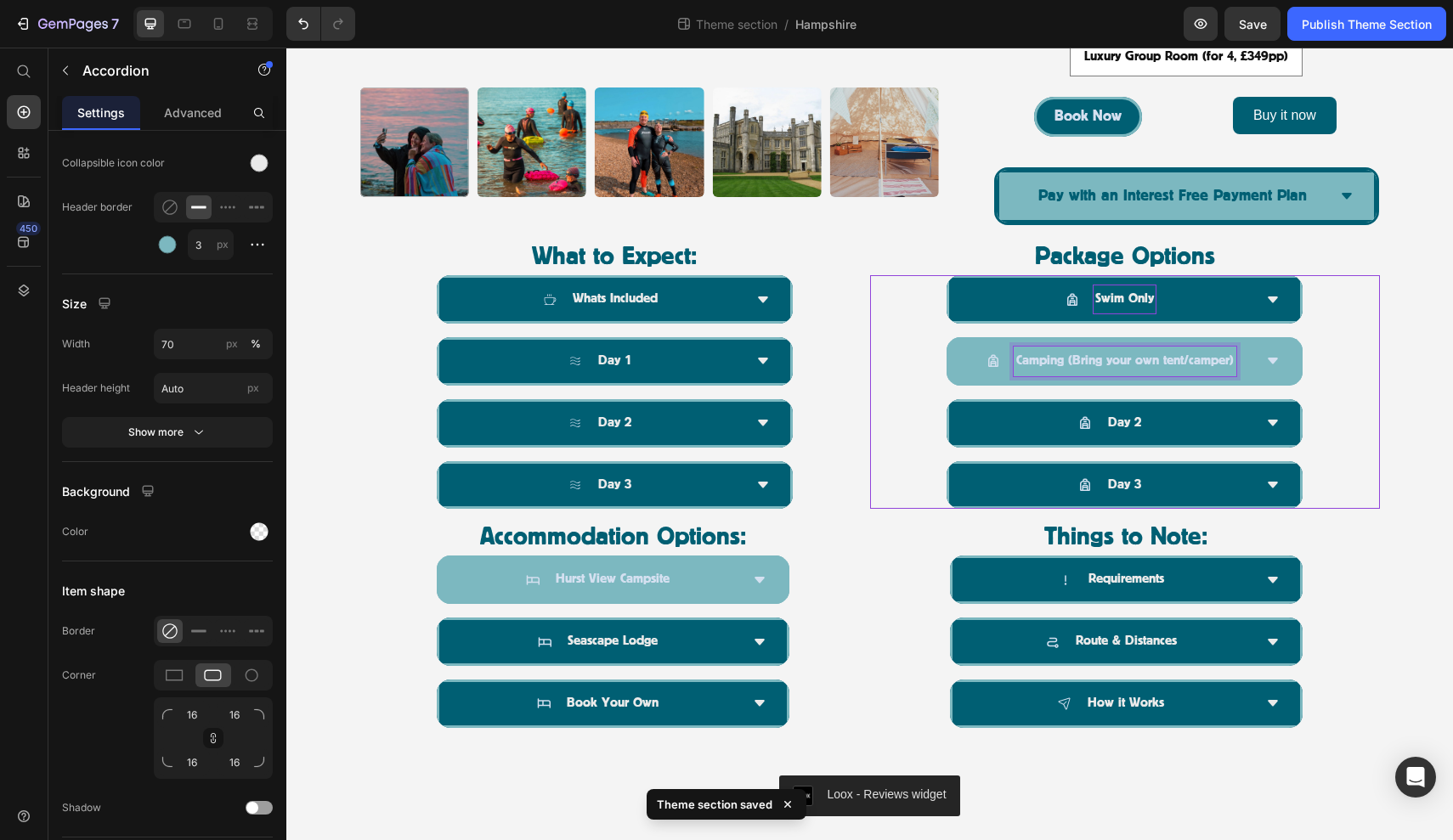 click on "Camping (Bring your own tent/camper)" at bounding box center (1125, 361) 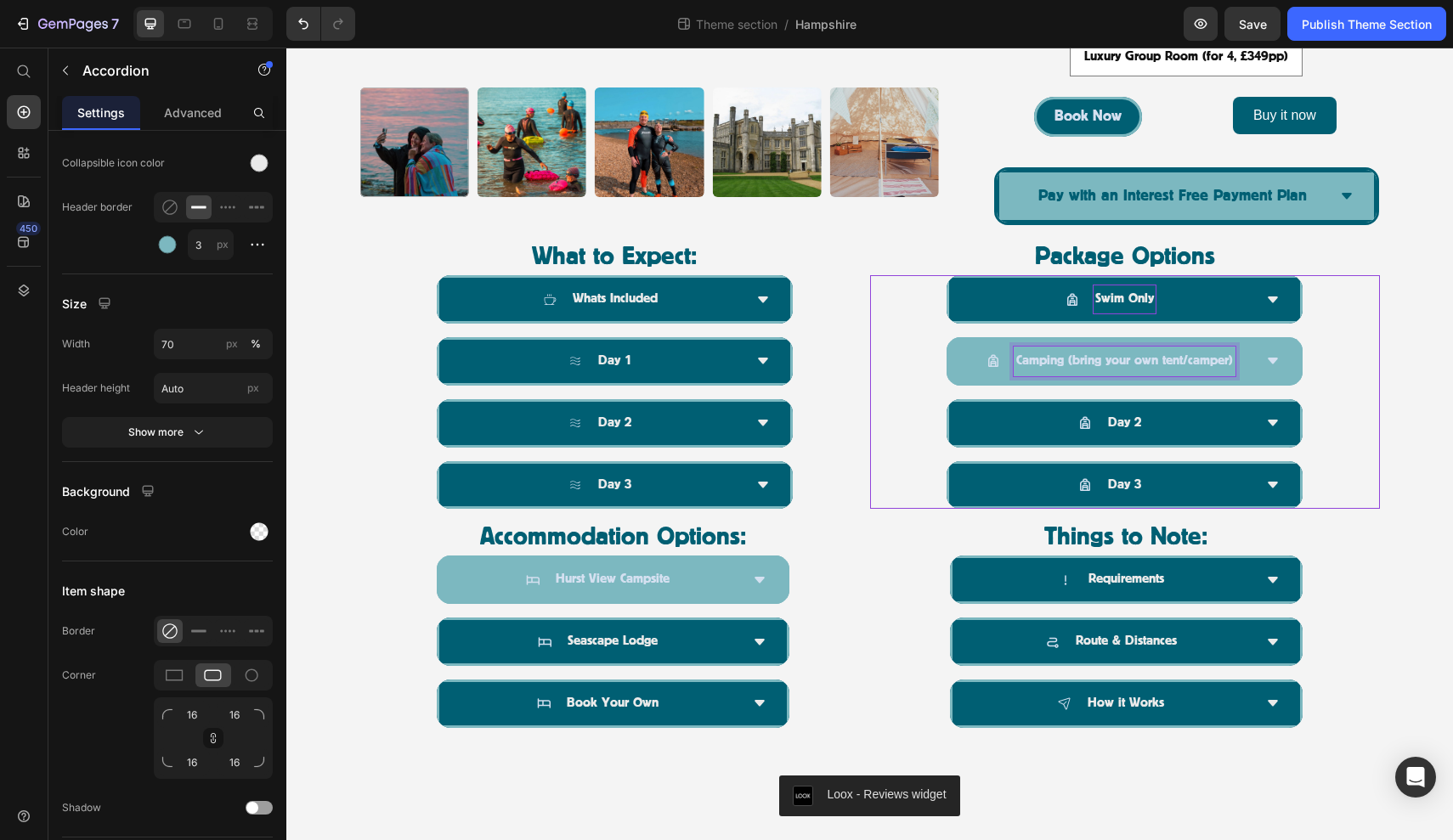 click on "Camping (bring your own tent/camper)" at bounding box center [1124, 361] 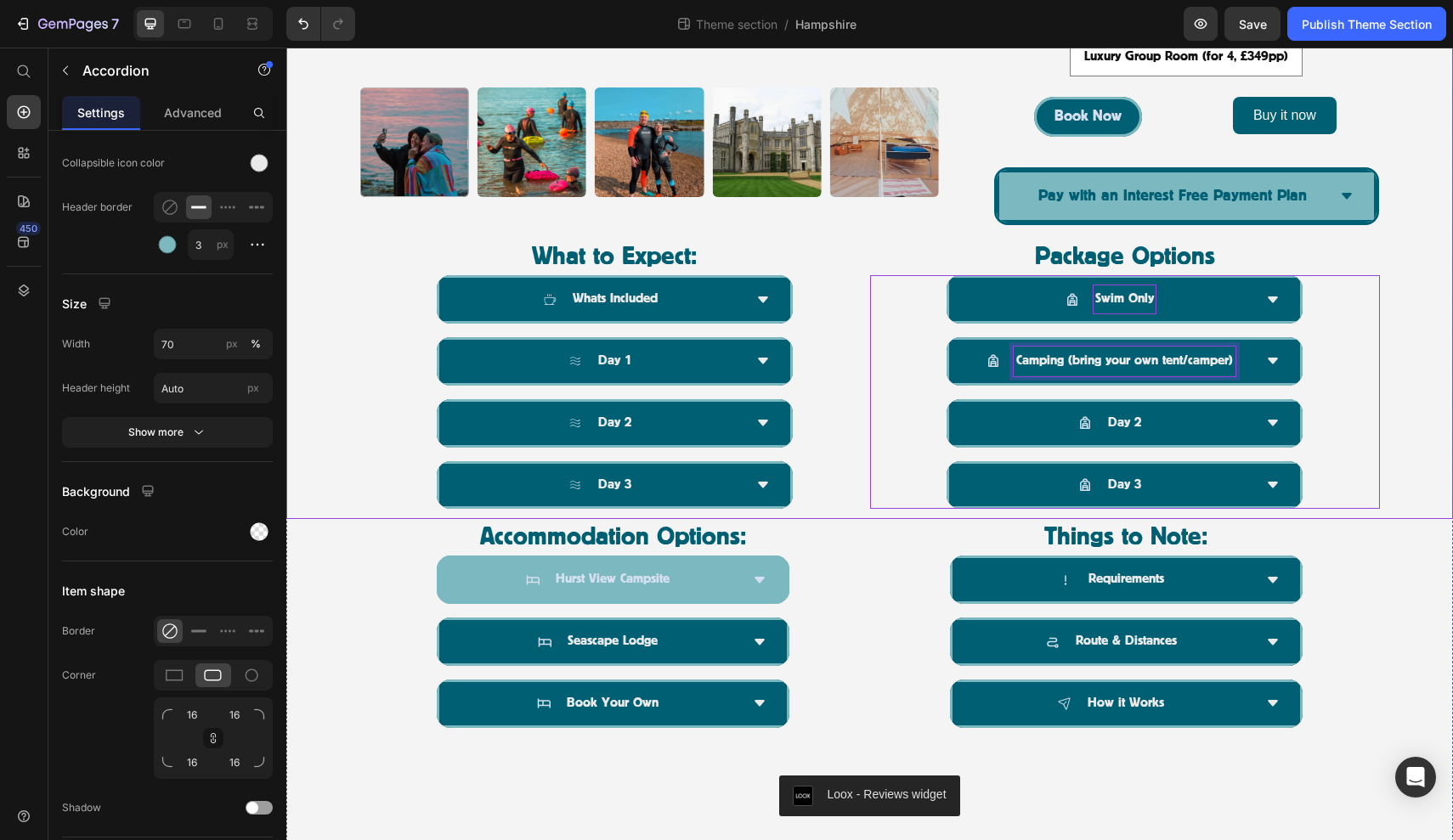 click on "Product Images The Castle to Castle Challenge, Dorset  & New Forest National Park | [DATE] Product Title Icon Icon Icon Icon Icon Icon List
Drop element here Row Embark on an epic three-day wild swimming challenge along the south coast, journeying from  Highcliffe Castle in Dorset to Hurst Castle in Hampshire.  With favourable tides and expert guidance, this unforgettable swim offers the perfect blend of adventure, community, and coastal beauty. Over three days, you’ll complete a series of stunning point-to-point swims totalling approximately  [DISTANCE]km .  Shorter distance options are available each day ([DISTANCE]km or [DISTANCE]km) , making the challenge adaptable to a range of swim levels. Whether you’re pushing your limits or joining for the camaraderie and scenery, this event is designed to support and empower. Text Block £[PRICE] Product Price Row Package Options: Swim Only Option (£[PRICE]pp) Swim Only Option (£[PRICE]pp) Swim Only Option (£[PRICE]pp) Book Now Add to Cart Row" at bounding box center [869, -97] 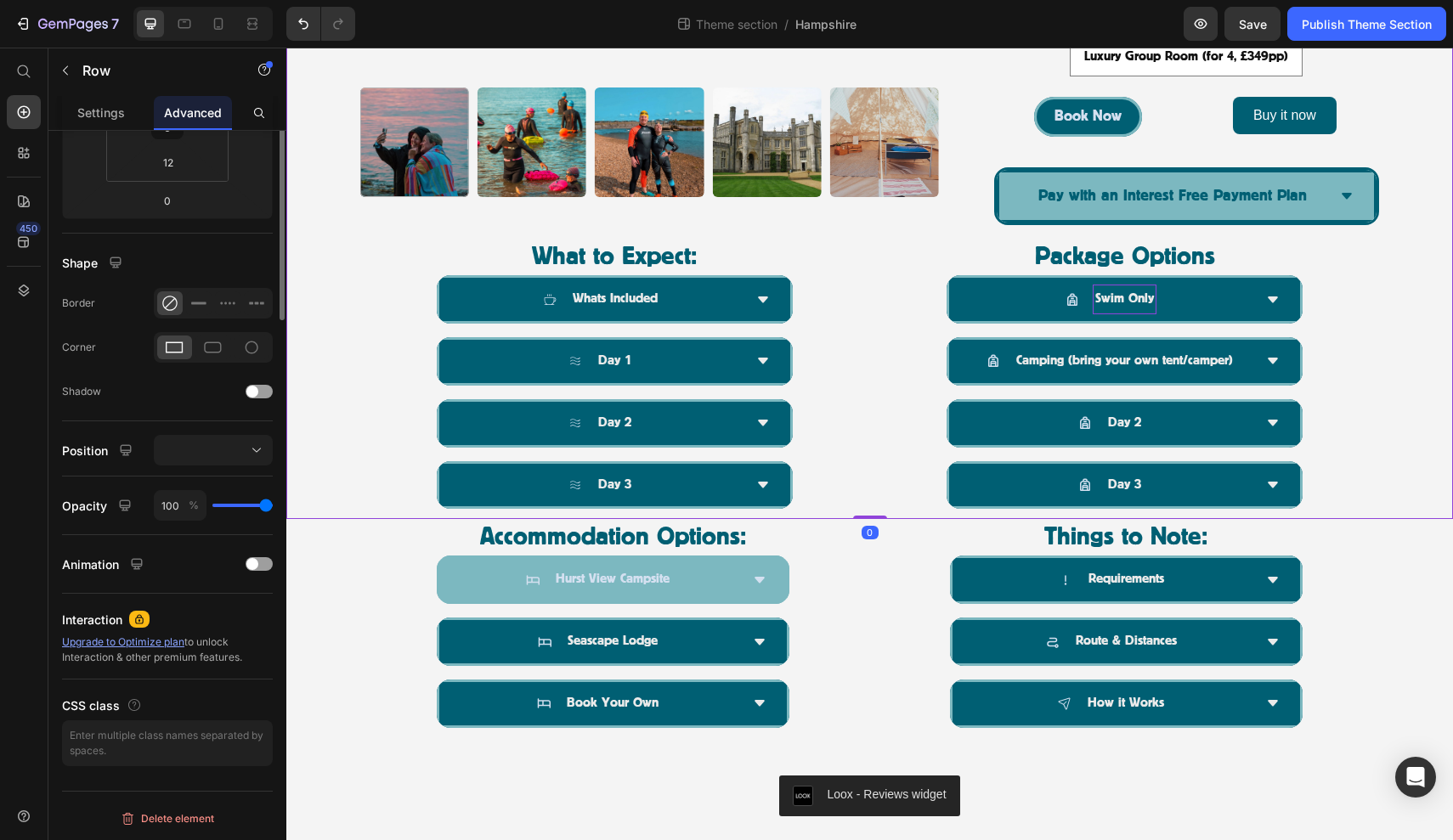 scroll, scrollTop: 0, scrollLeft: 0, axis: both 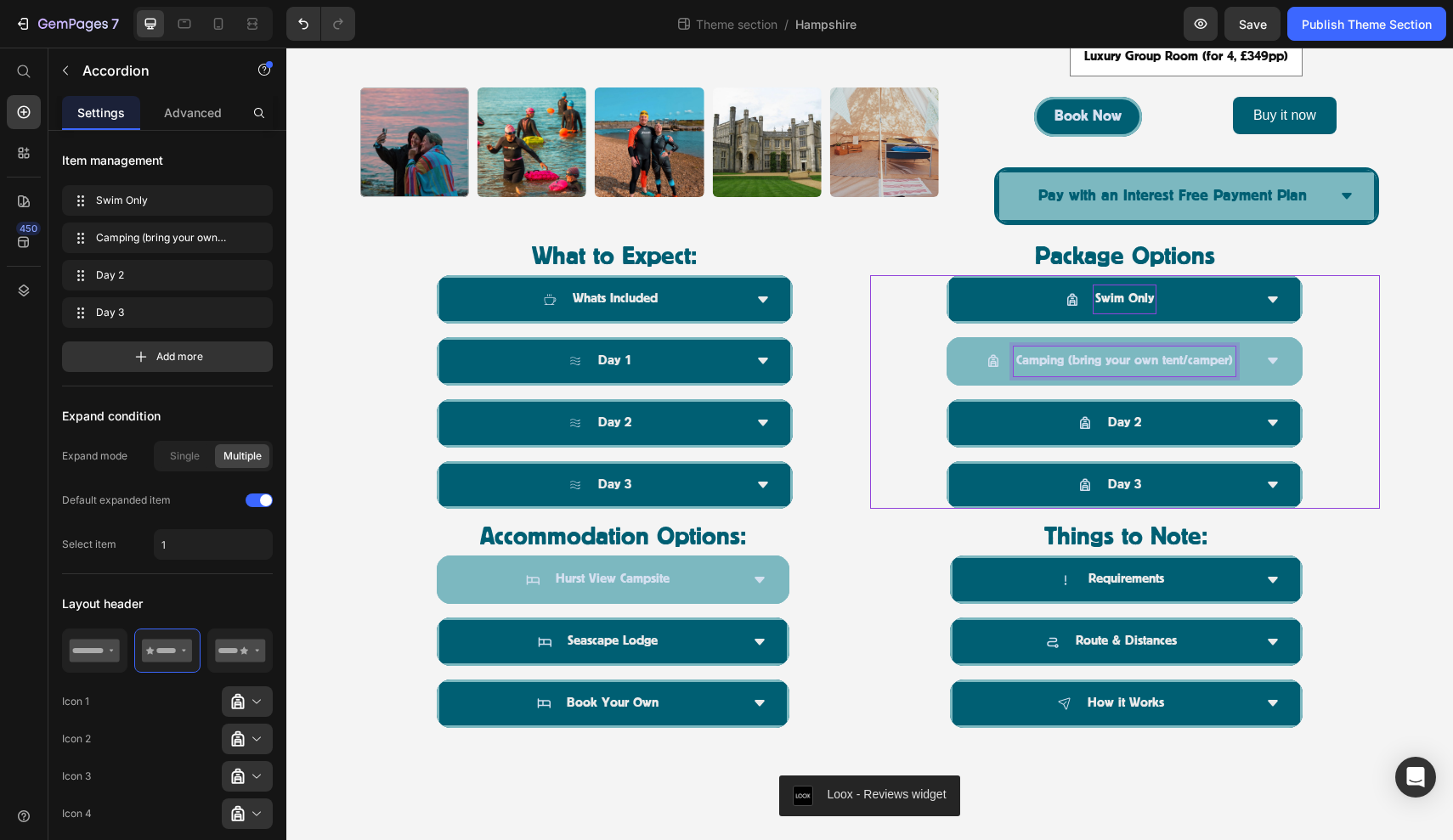 click on "Camping (bring your own tent/camper)" at bounding box center [1124, 361] 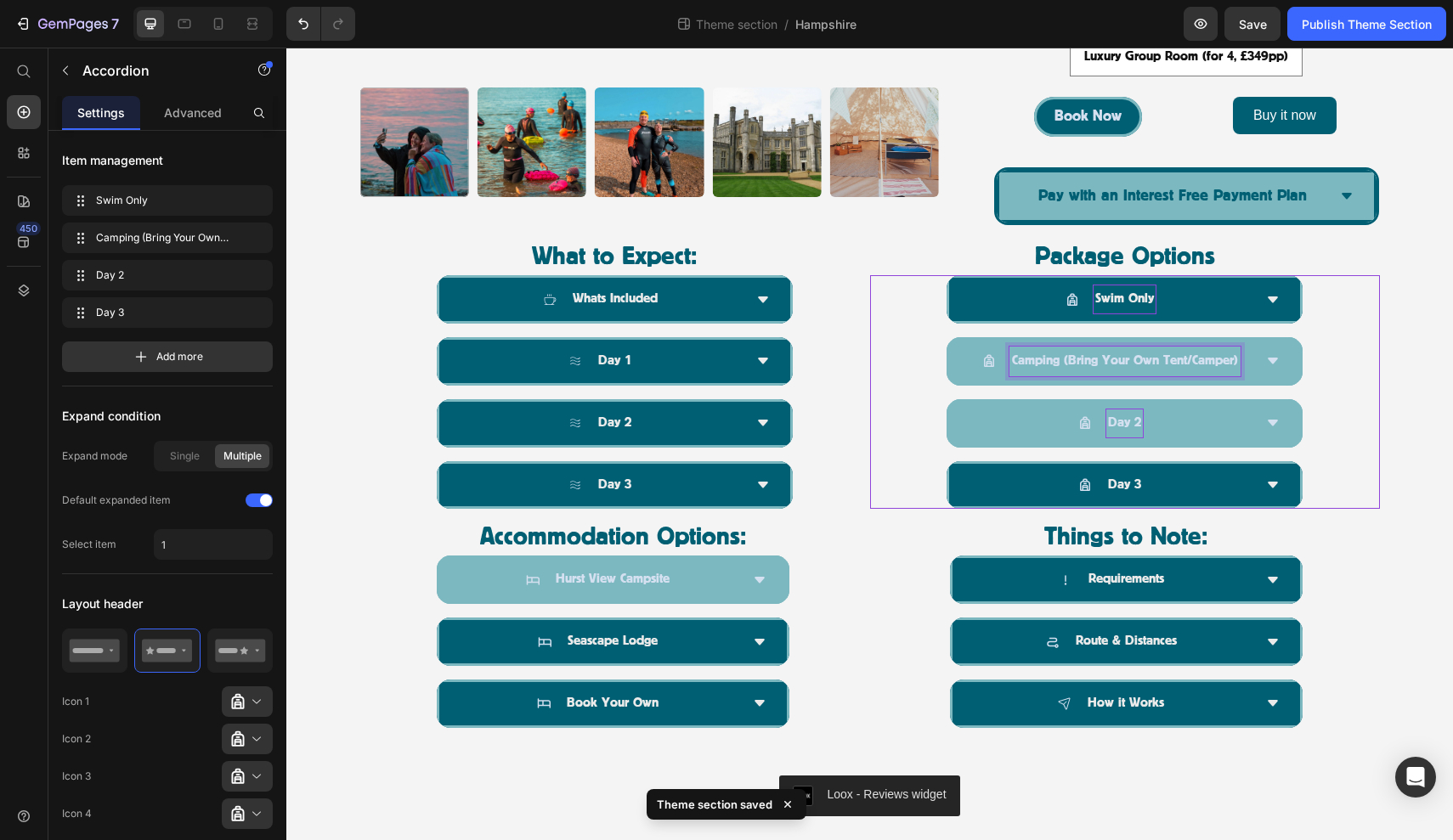 click on "Day 2" at bounding box center [1124, 423] 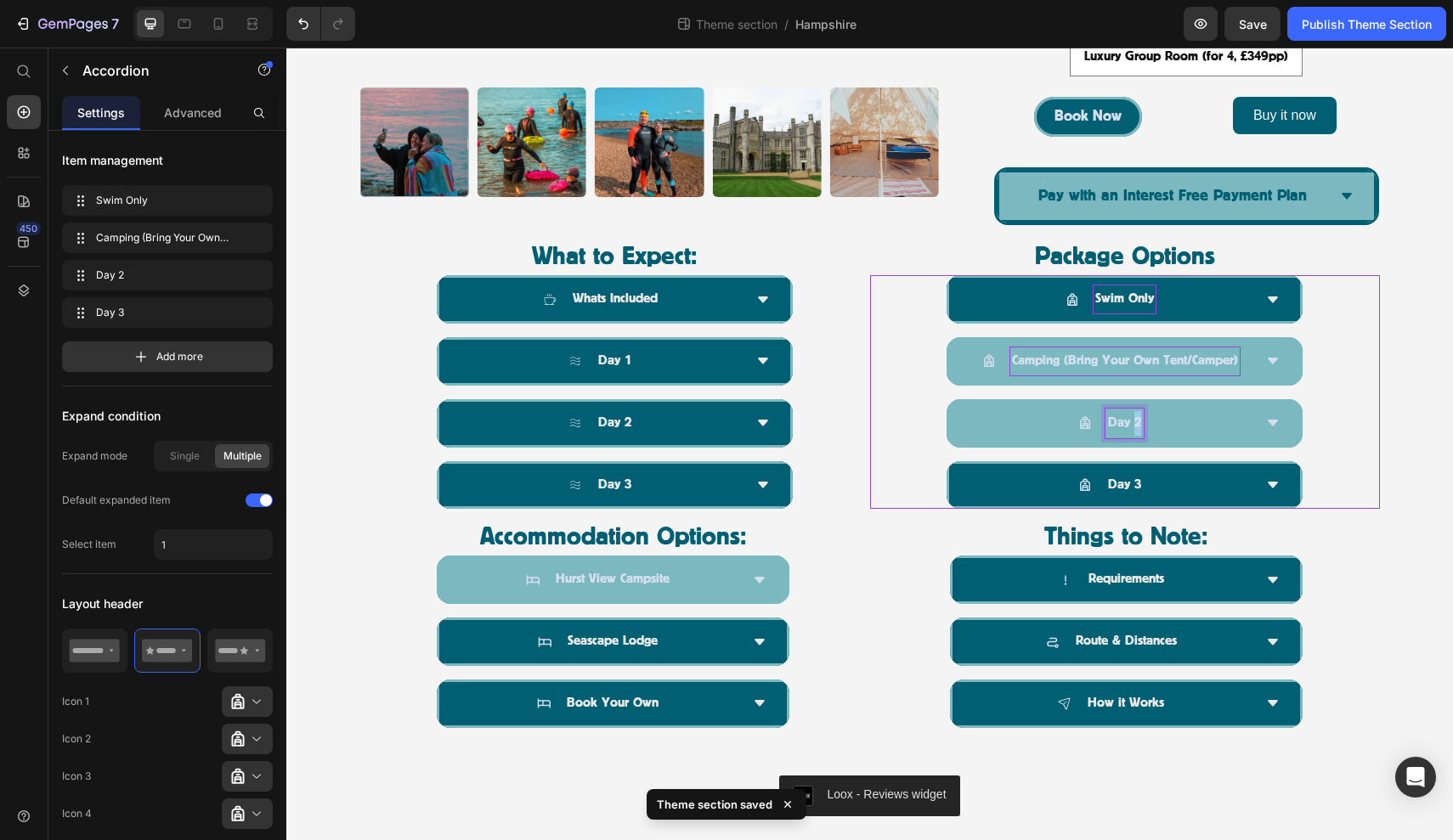 click on "Day 2" at bounding box center [1124, 423] 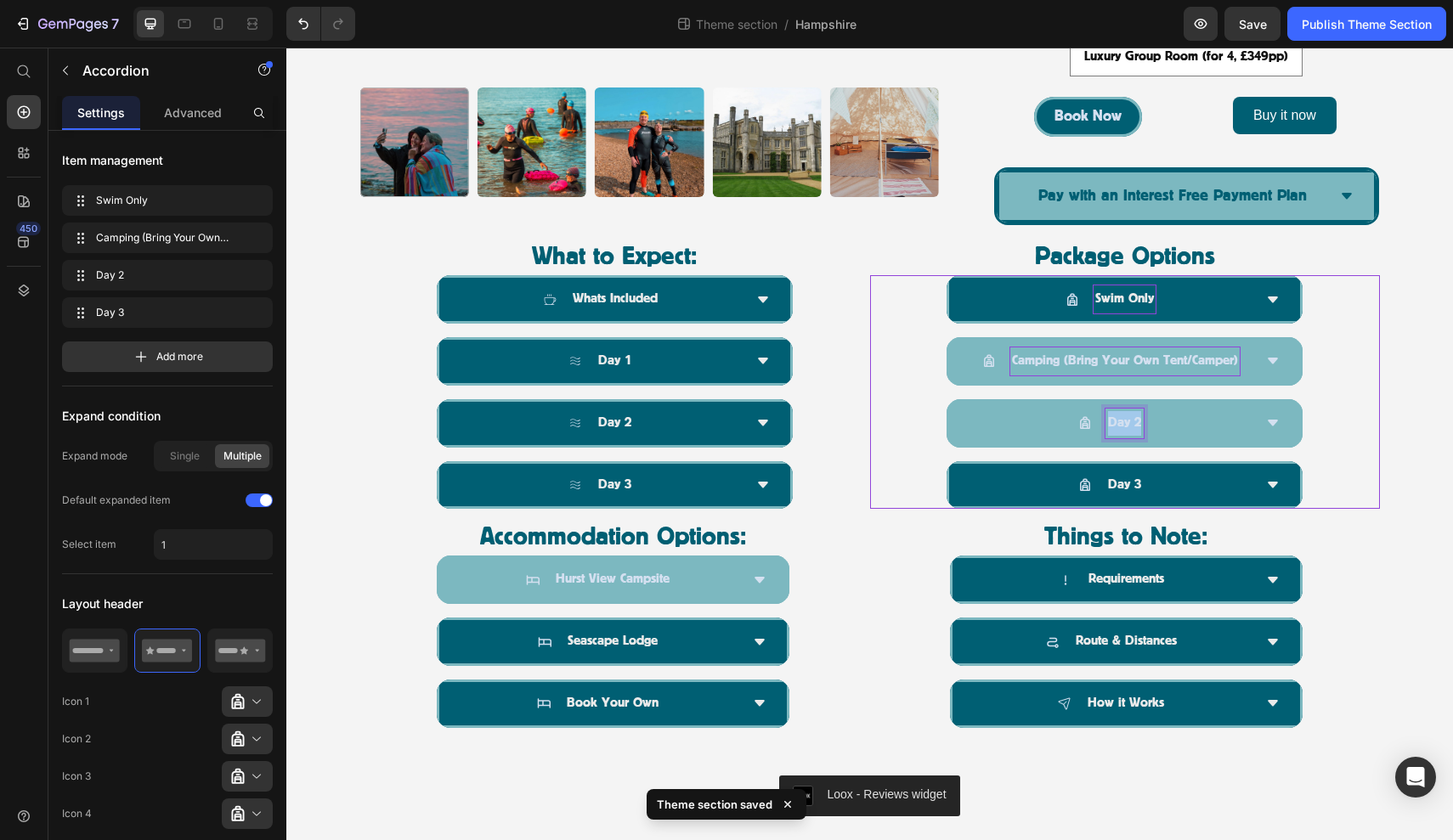 click on "Day 2" at bounding box center [1124, 423] 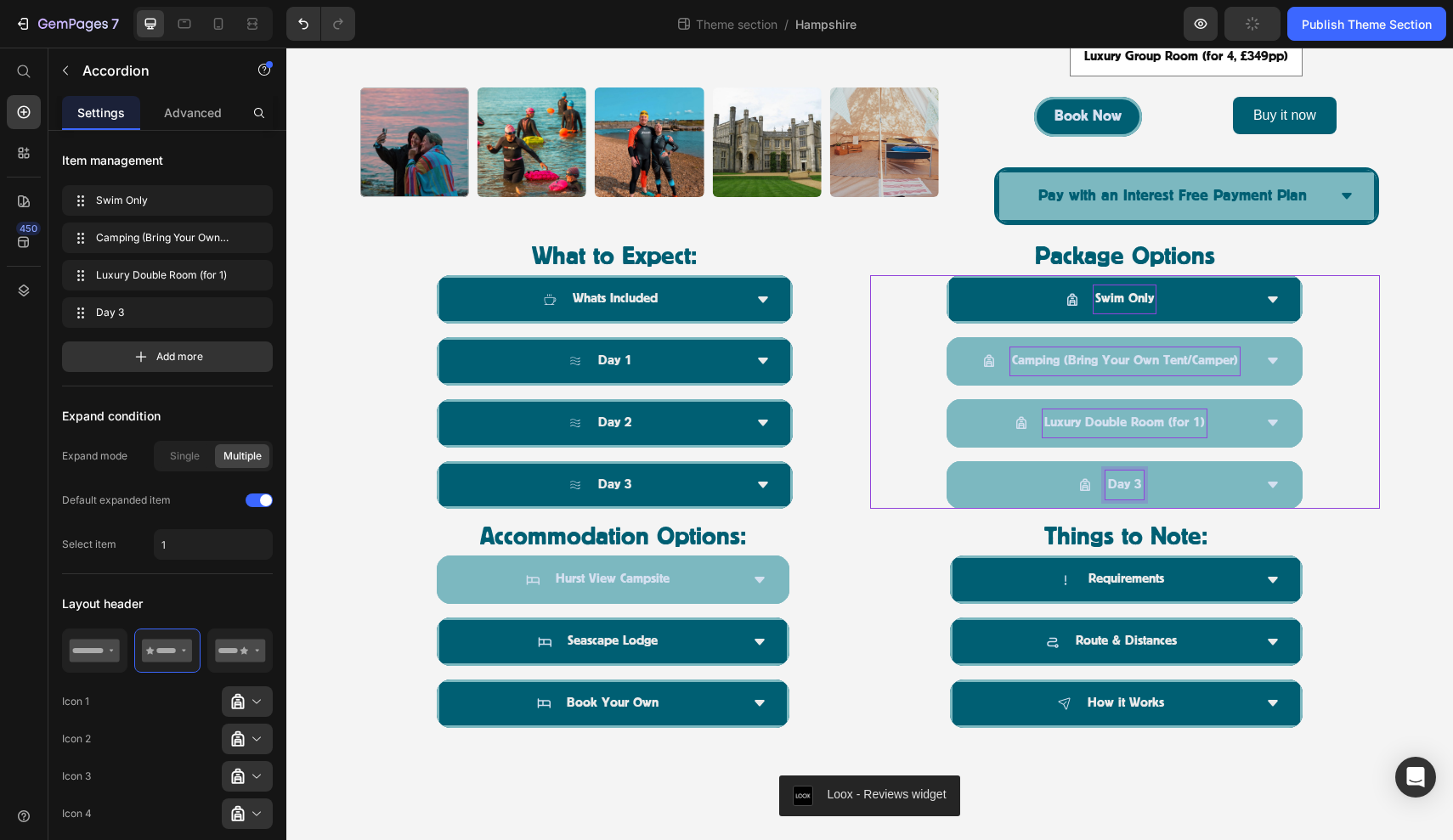 click on "Day 3" at bounding box center [1124, 485] 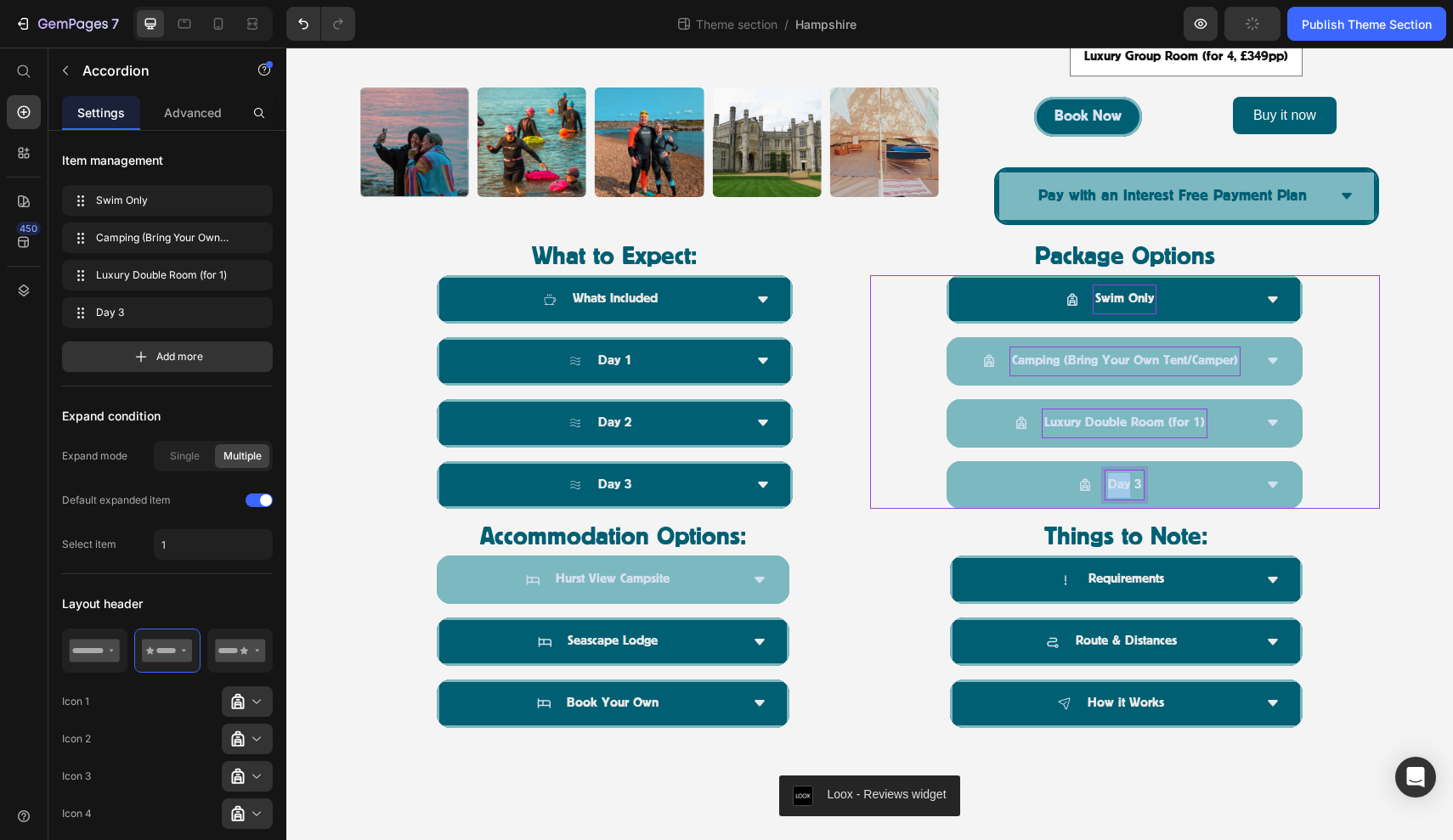 click on "Day 3" at bounding box center [1124, 485] 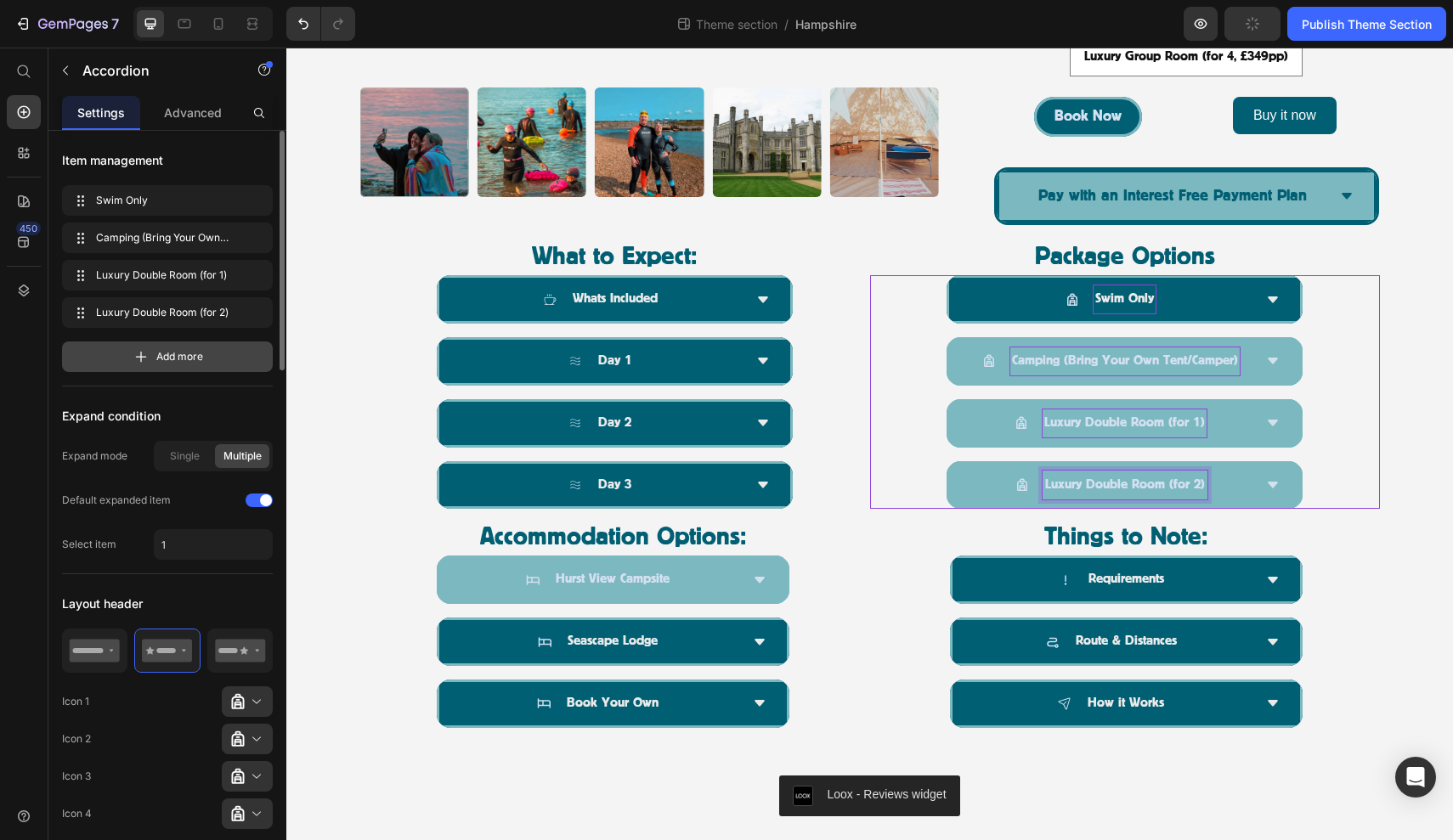 click on "Add more" at bounding box center [167, 357] 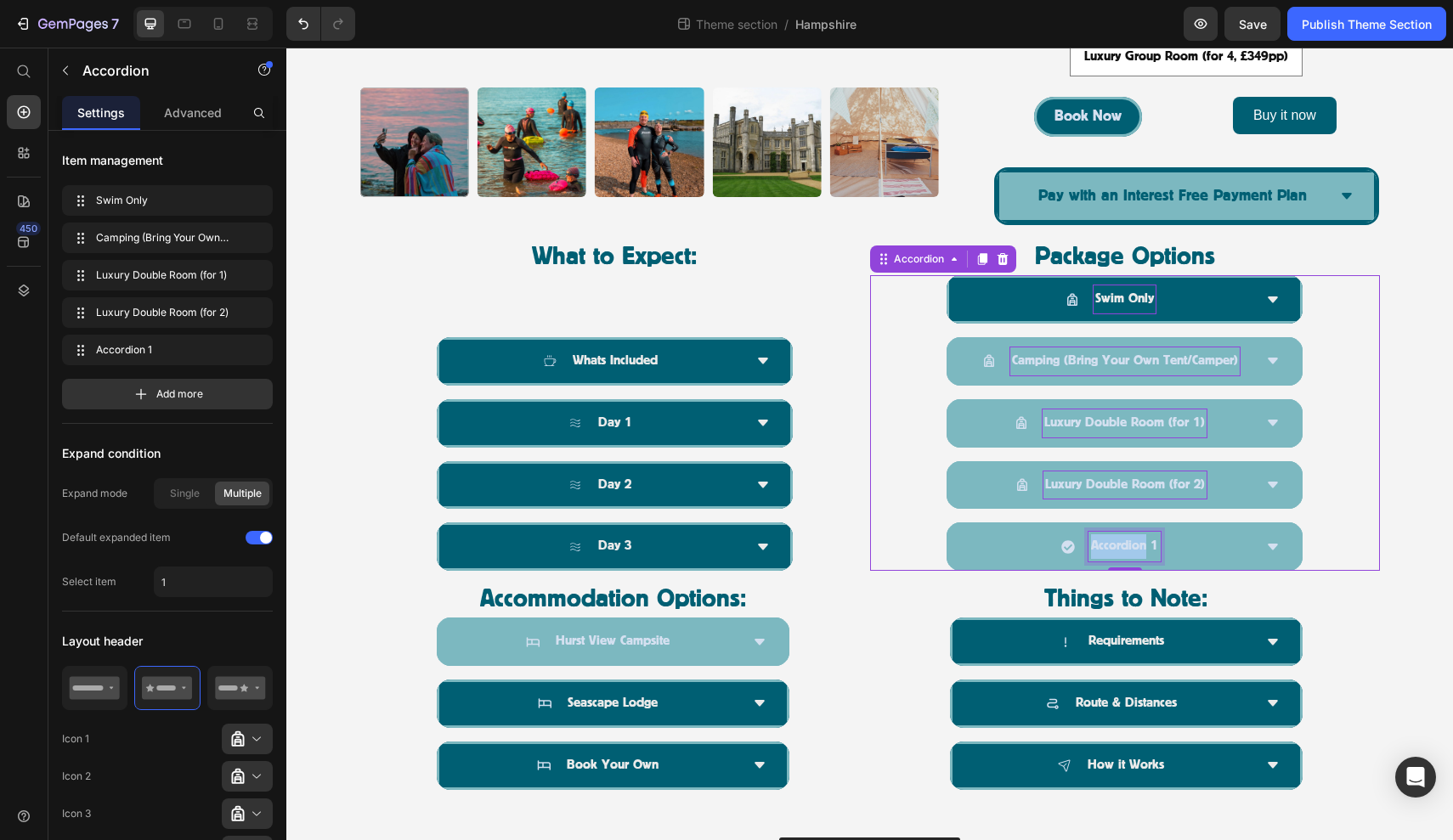 click on "Accordion 1" at bounding box center (1124, 546) 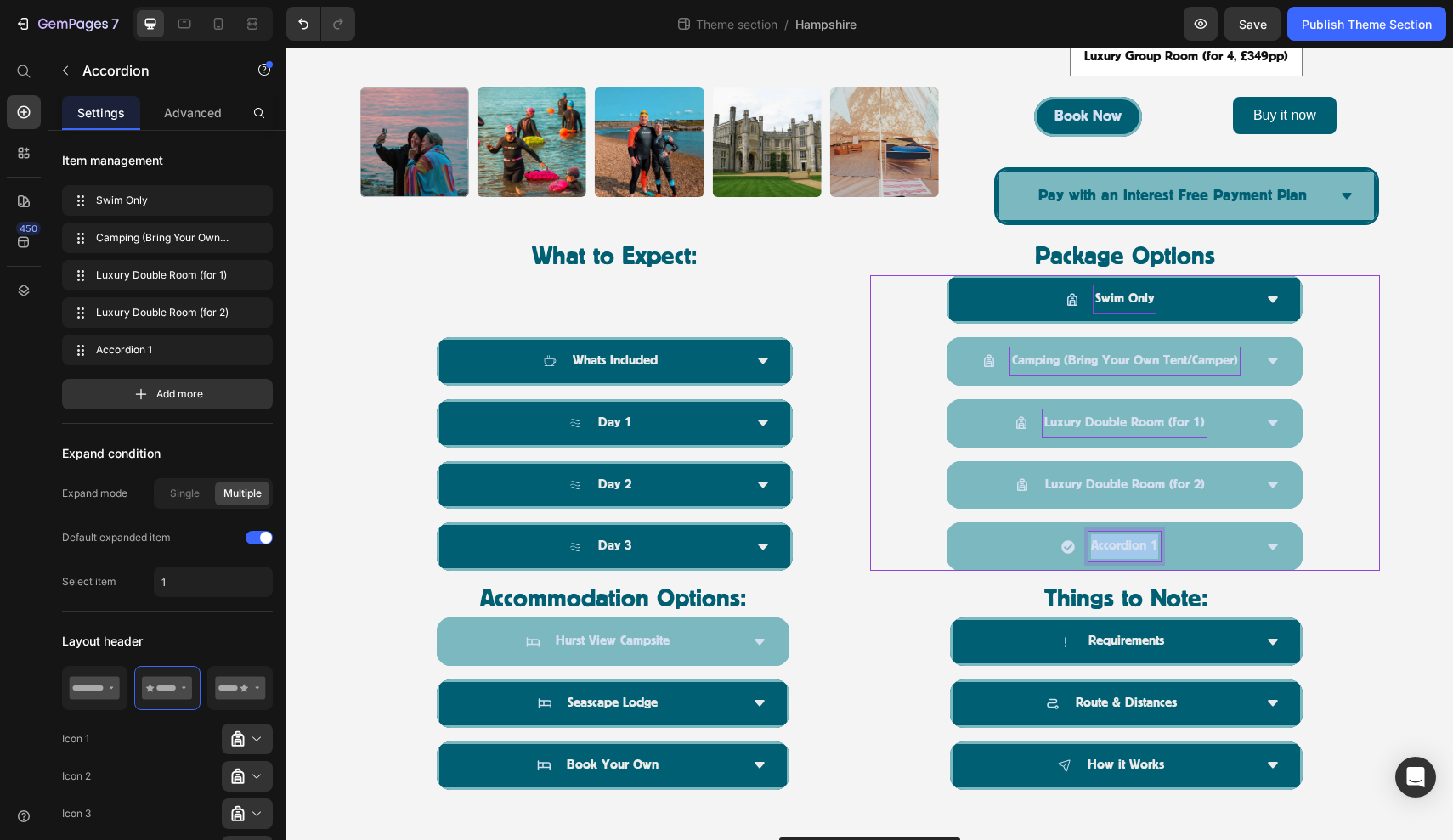 click on "Accordion 1" at bounding box center [1124, 546] 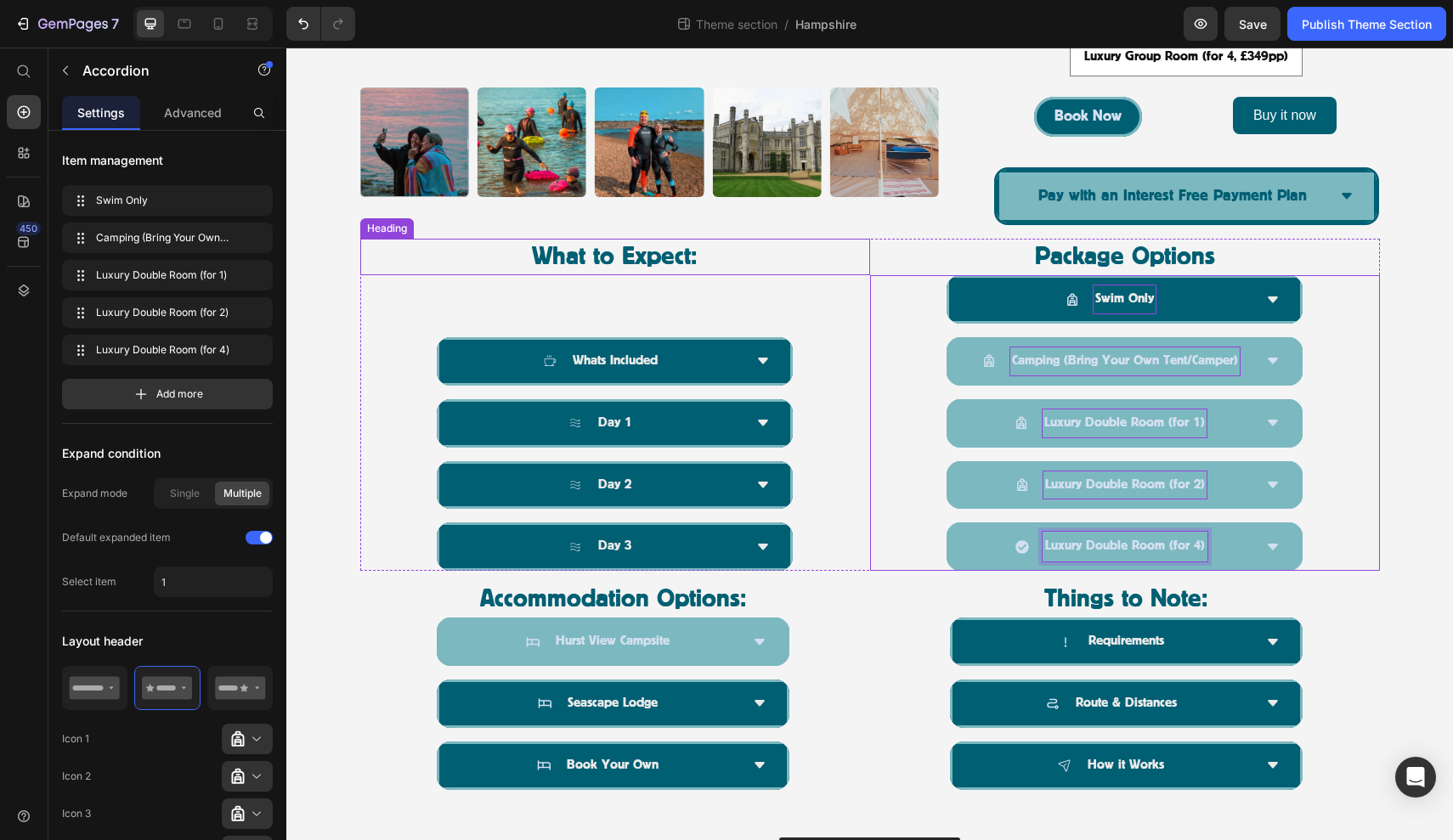click on "What to Expect:" at bounding box center [615, 257] 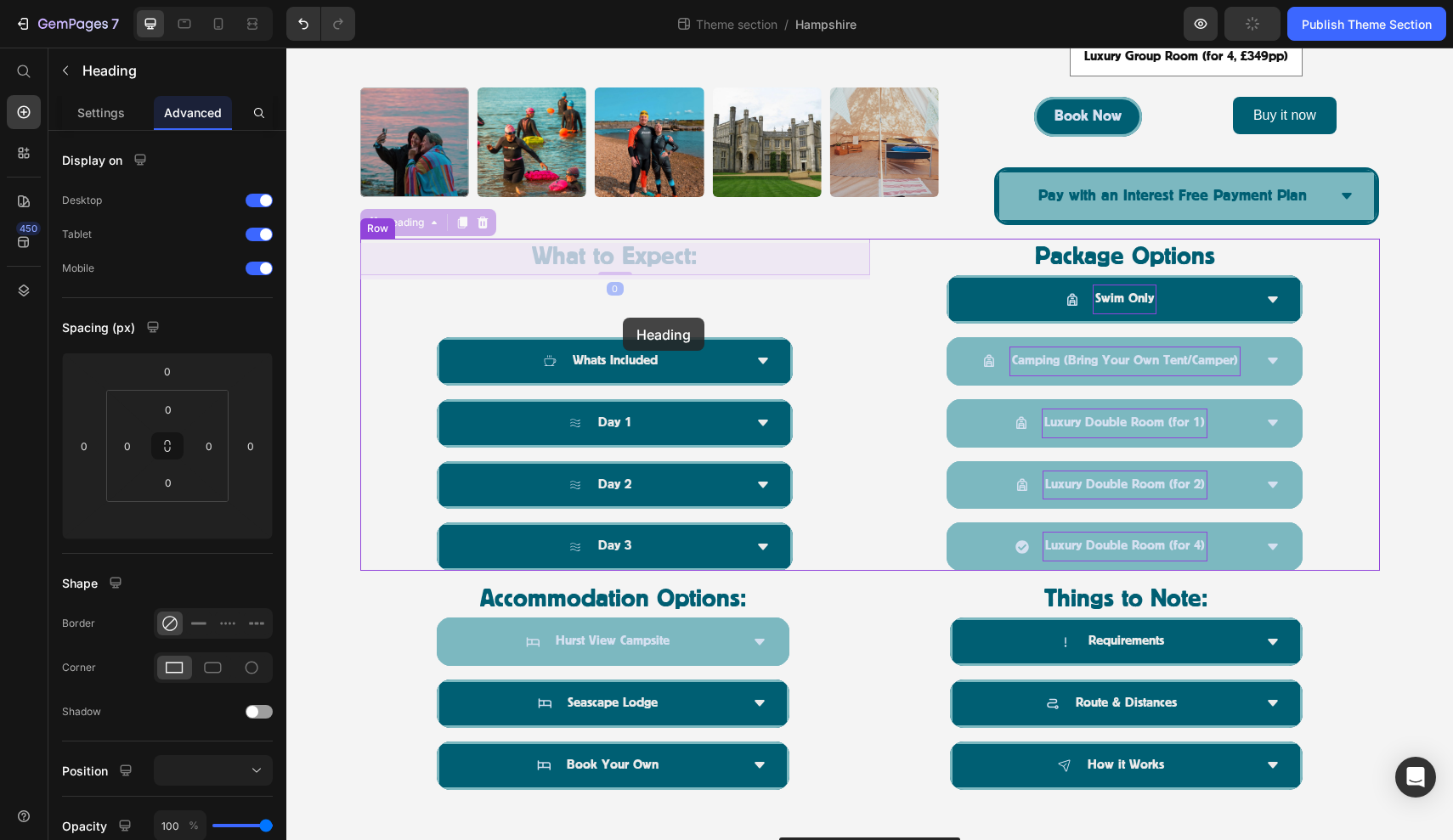 drag, startPoint x: 596, startPoint y: 256, endPoint x: 623, endPoint y: 318, distance: 67.62396 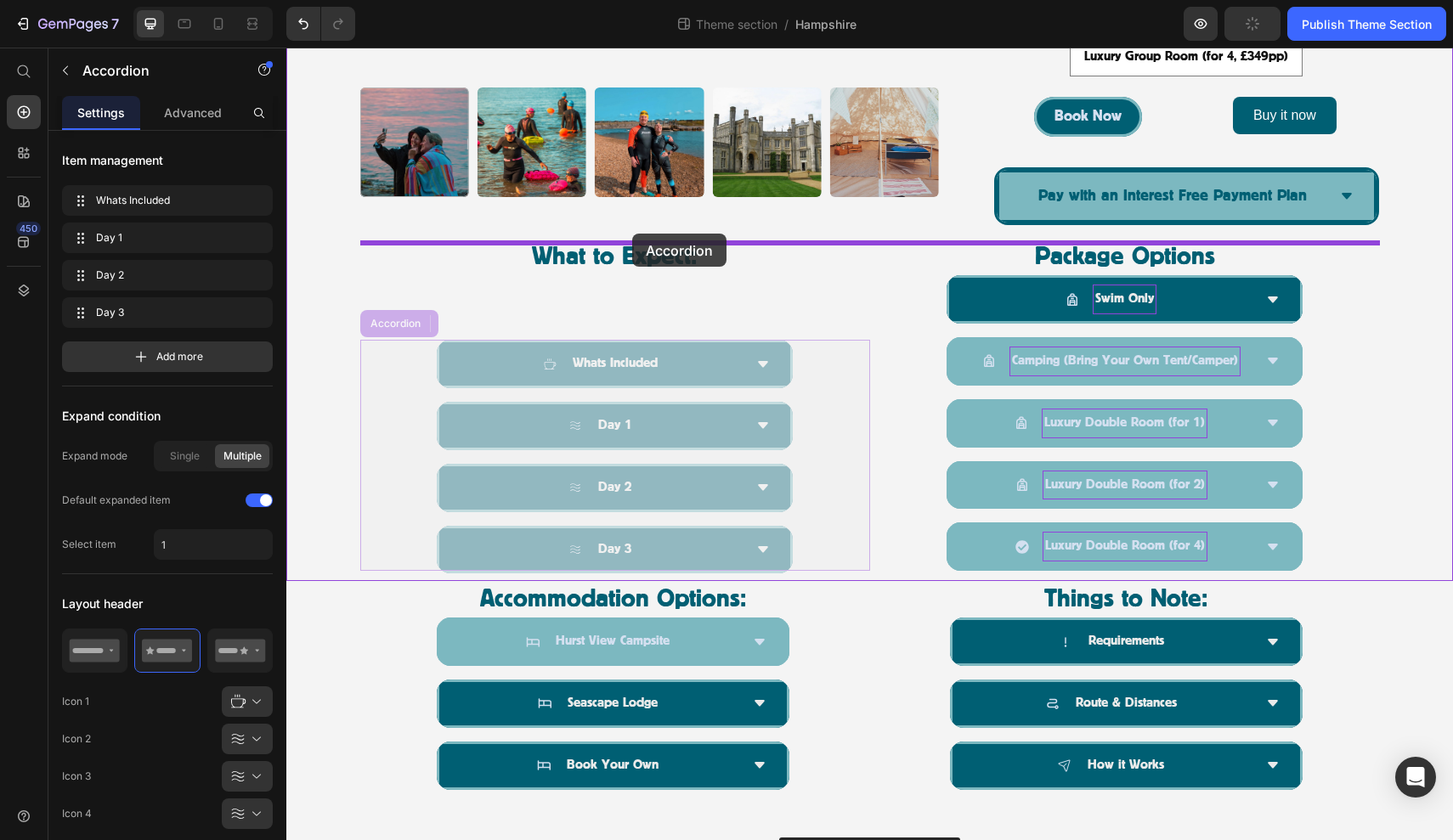 drag, startPoint x: 616, startPoint y: 341, endPoint x: 631, endPoint y: 235, distance: 107.05606 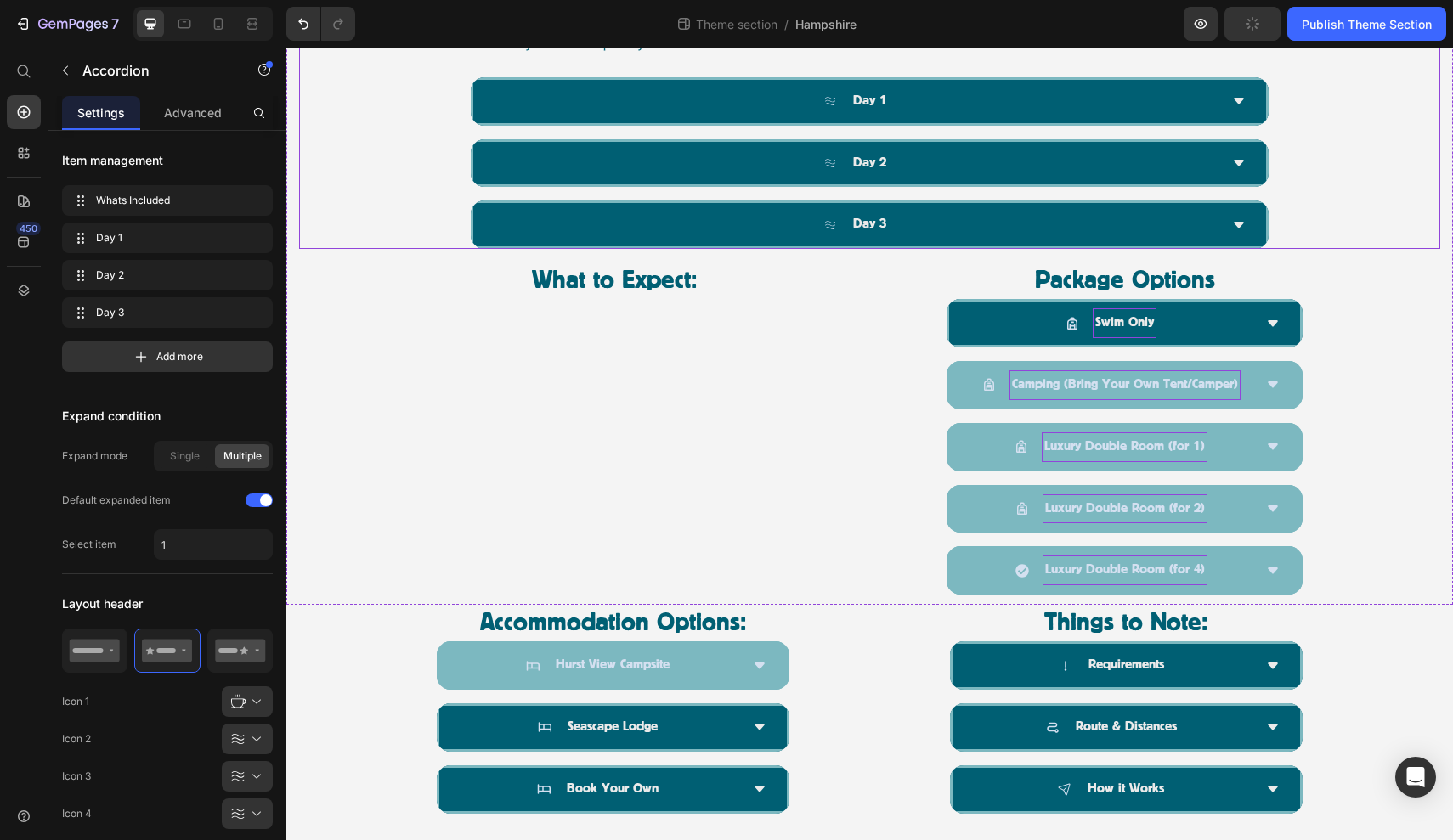 scroll, scrollTop: 1235, scrollLeft: 0, axis: vertical 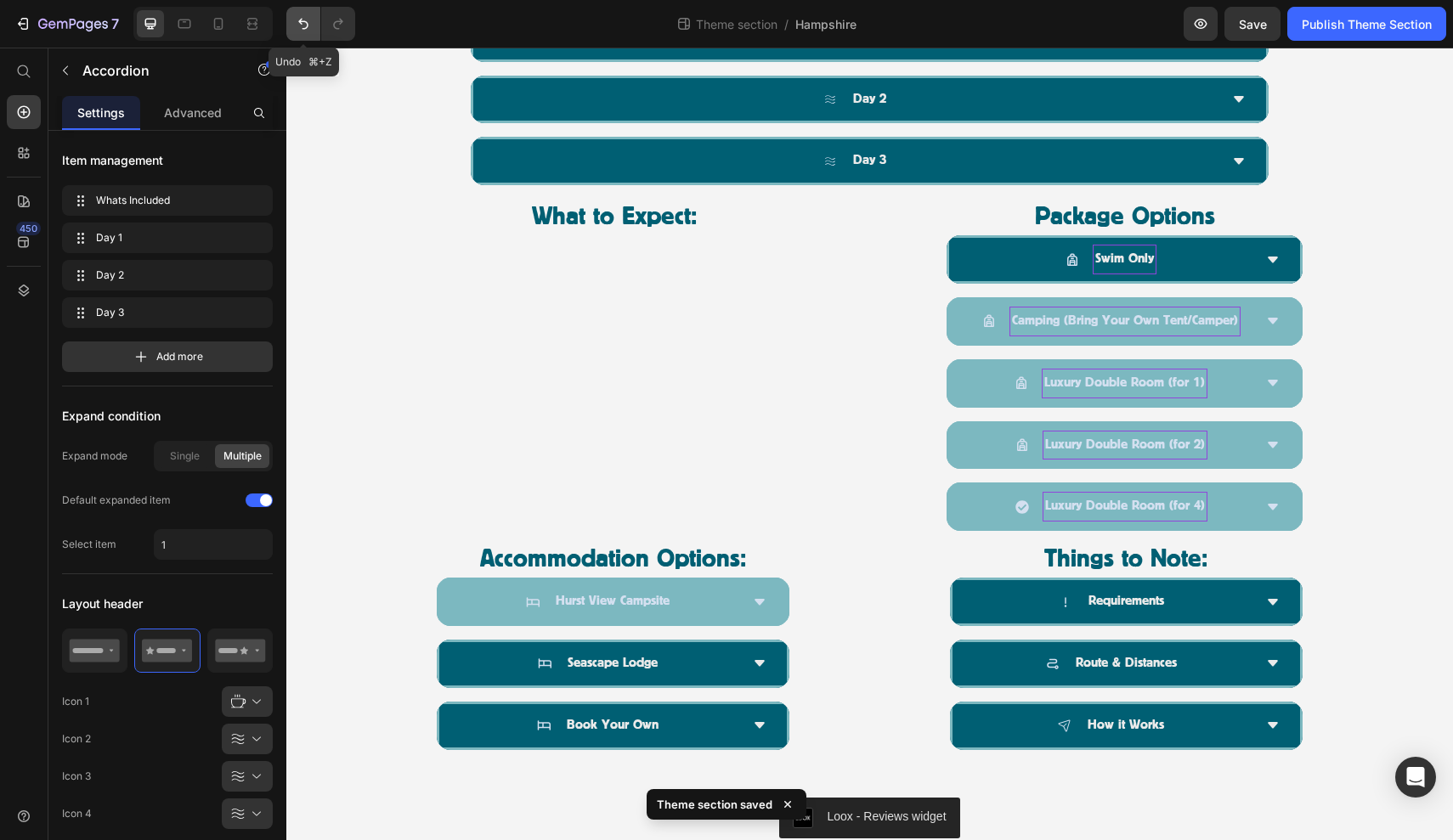 click 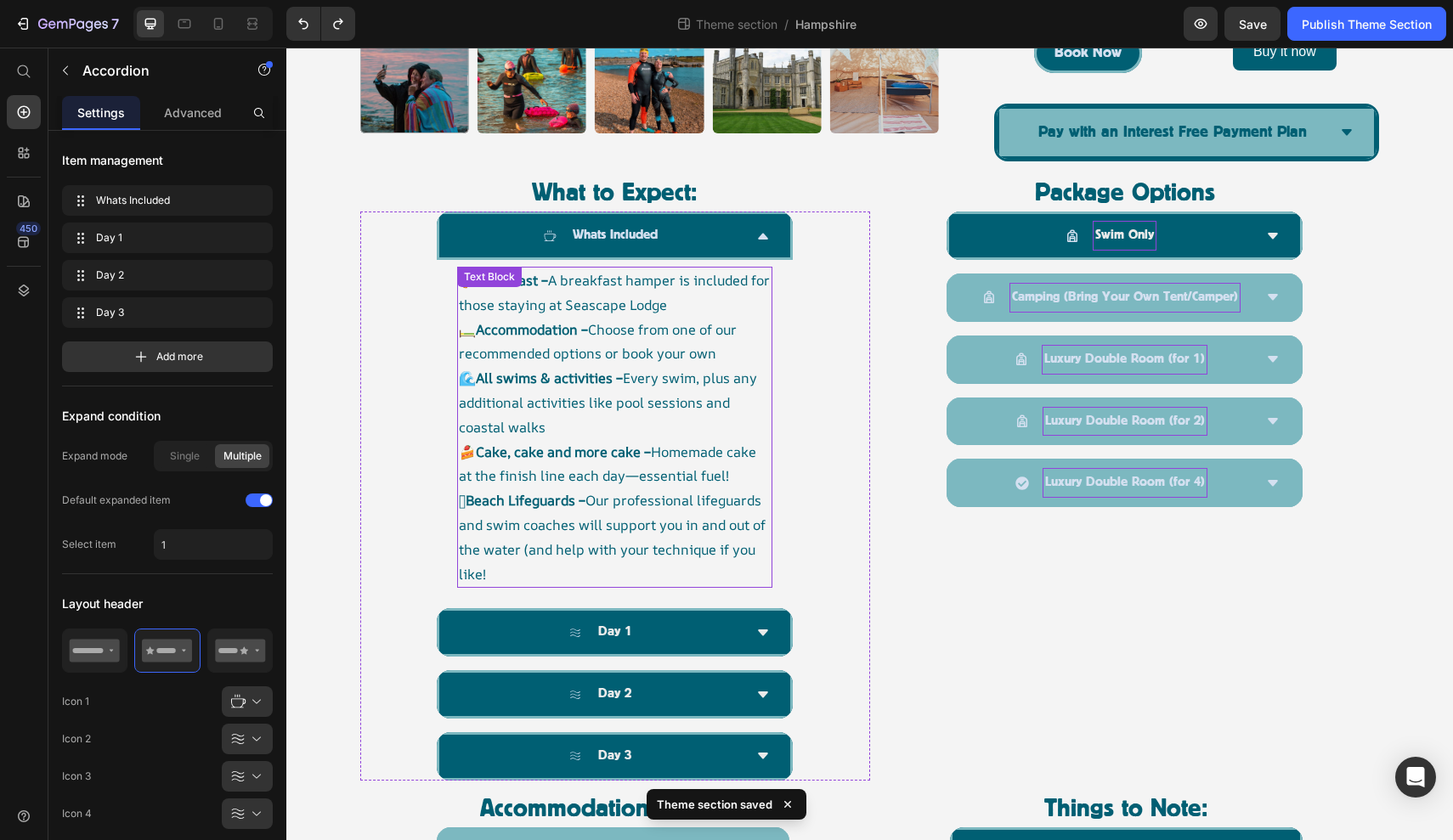 scroll, scrollTop: 832, scrollLeft: 0, axis: vertical 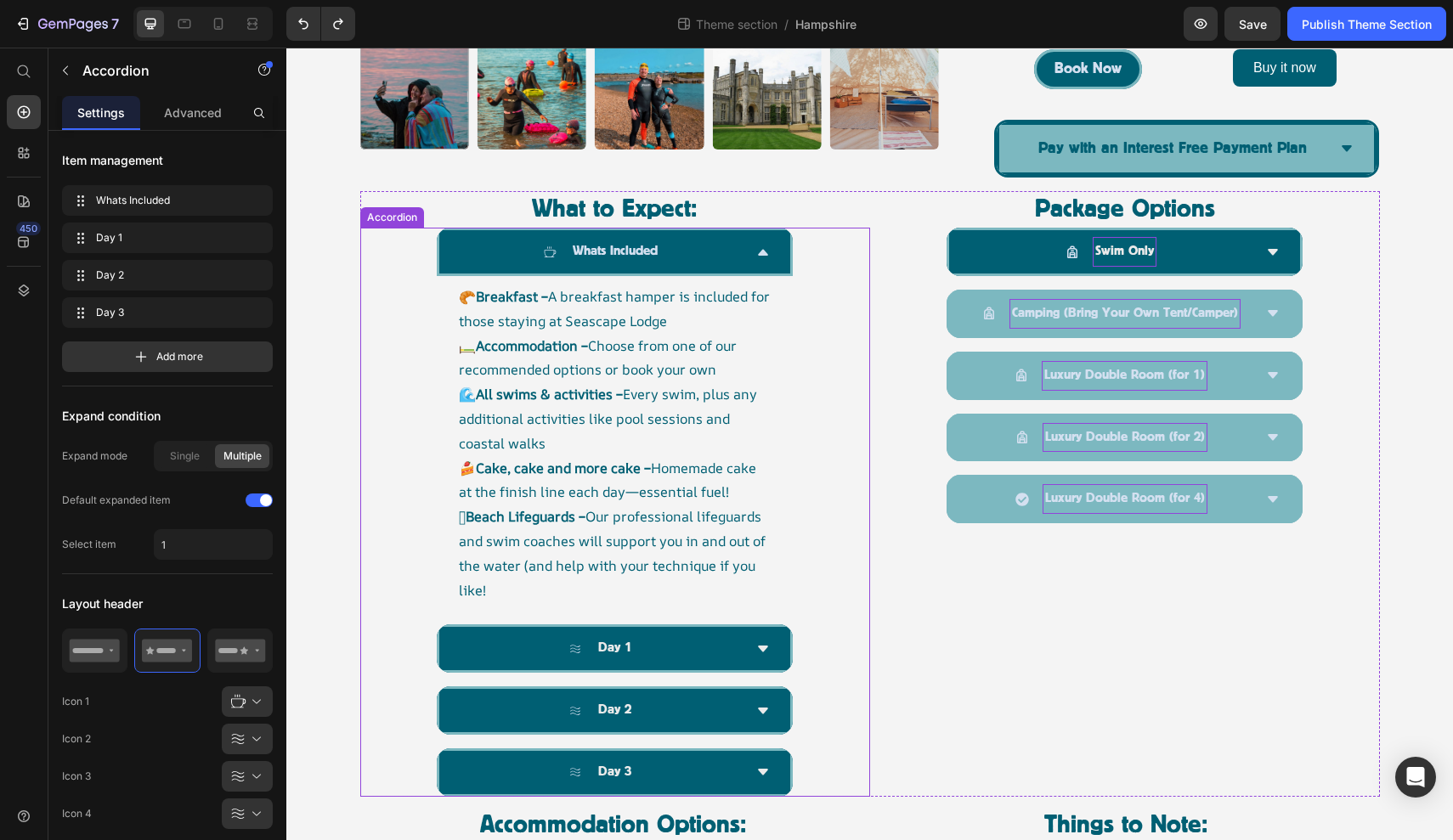 click on "Whats Included" at bounding box center (601, 251) 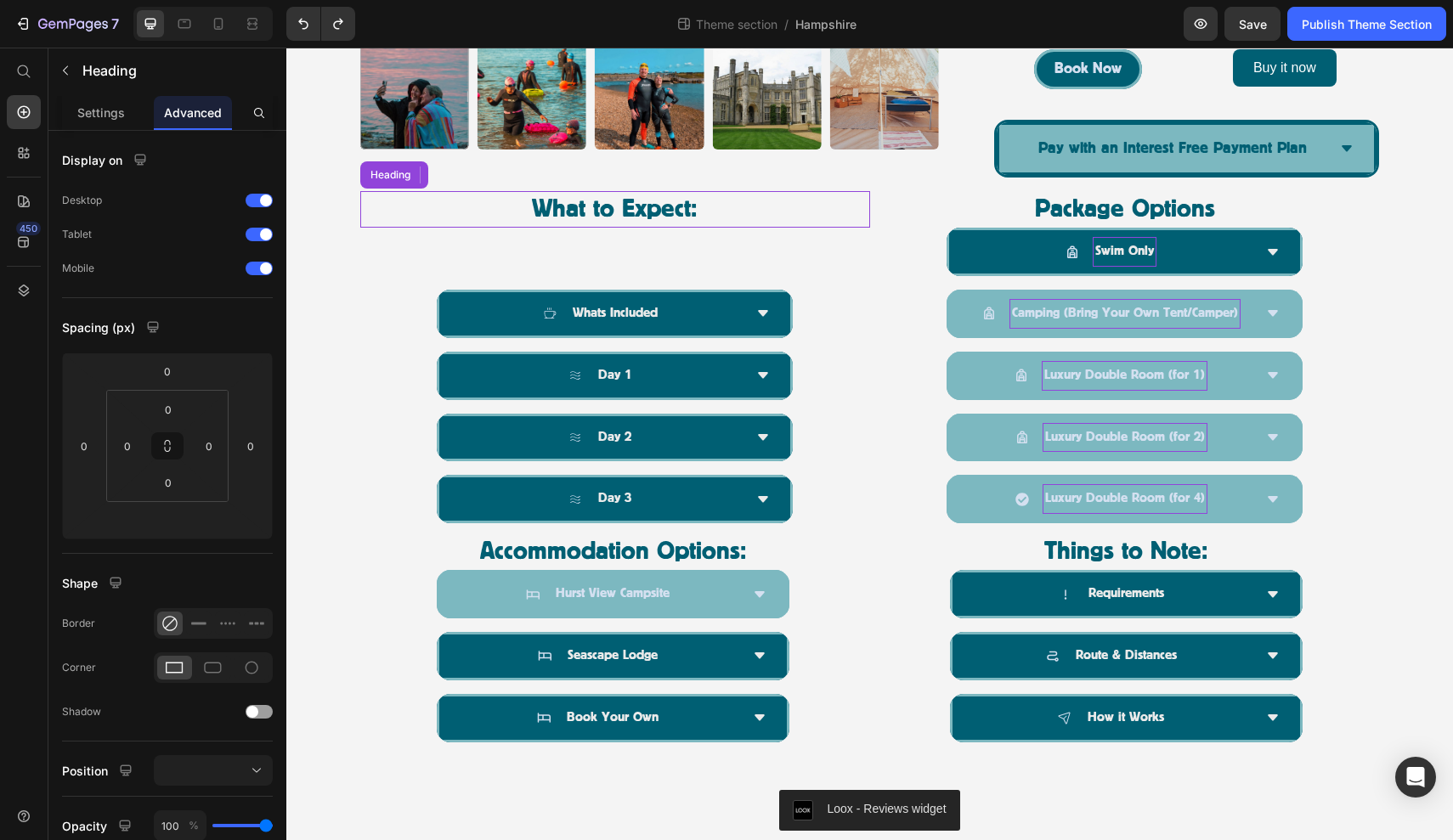 click on "What to Expect:" at bounding box center (615, 209) 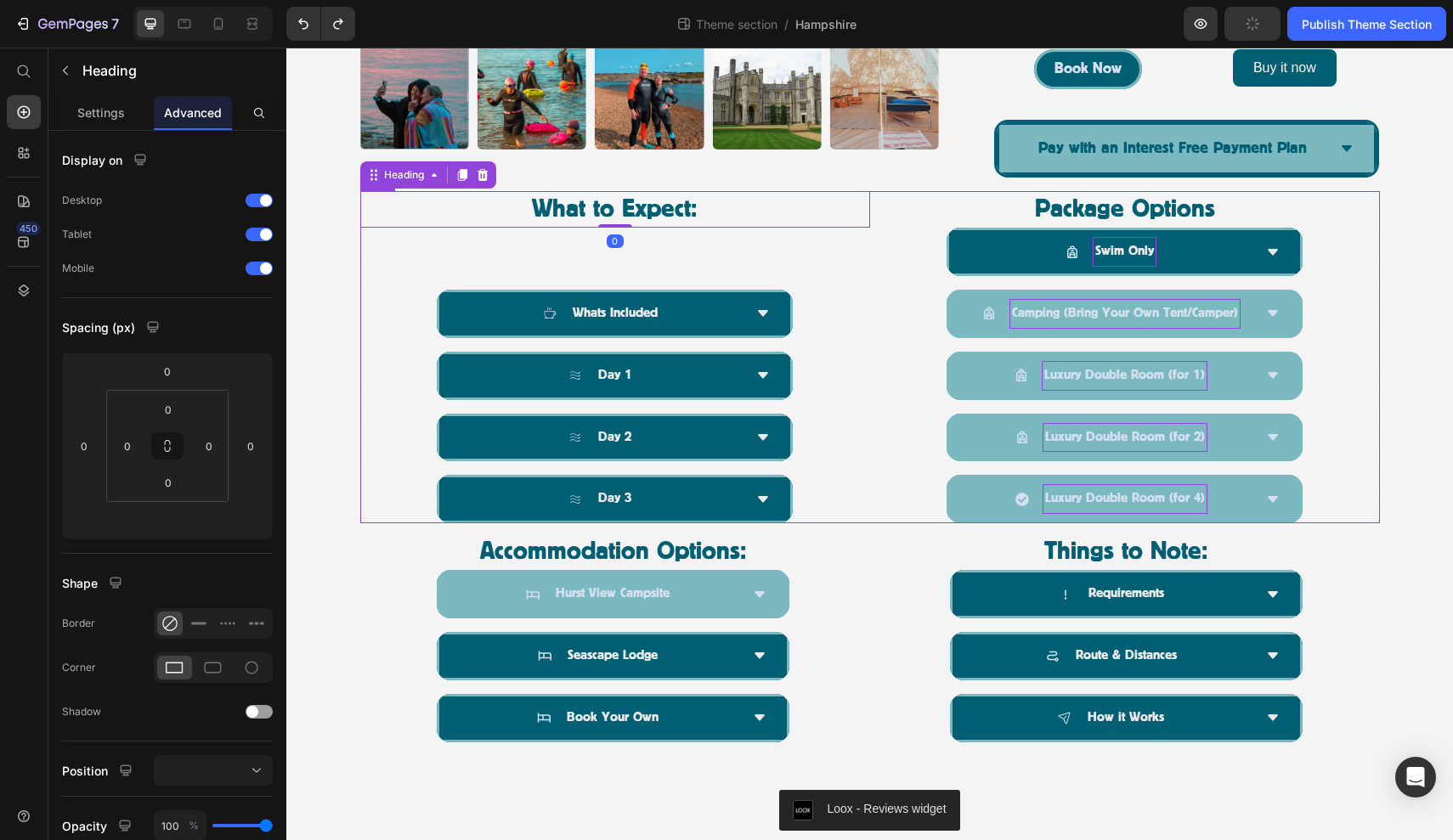 click on "What to Expect: Heading  [NUMBER]
Whats Included
Day [NUMBER]
Day [NUMBER]
Day [NUMBER] Accordion" at bounding box center (615, 357) 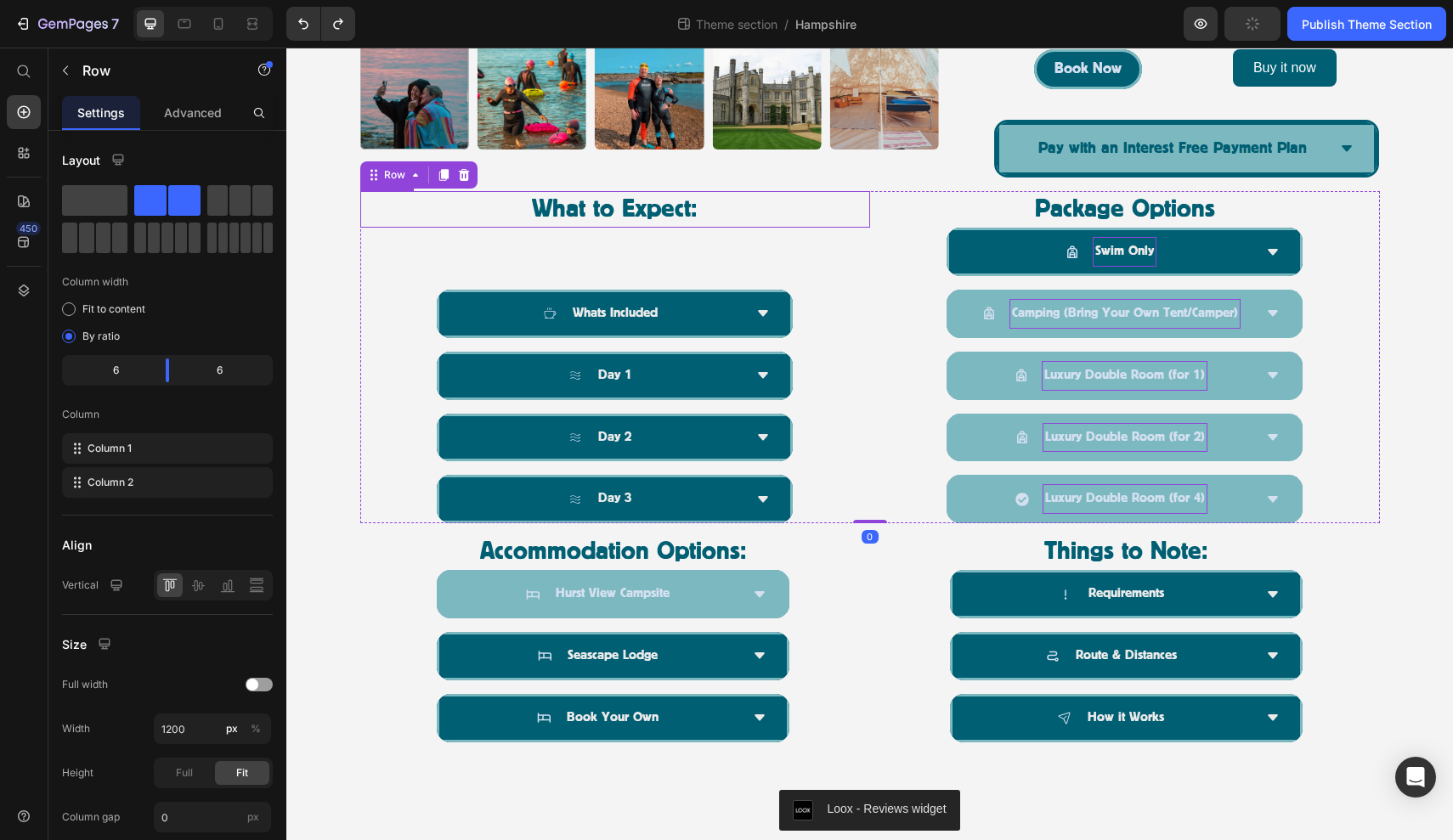 click on "What to Expect:" at bounding box center (615, 209) 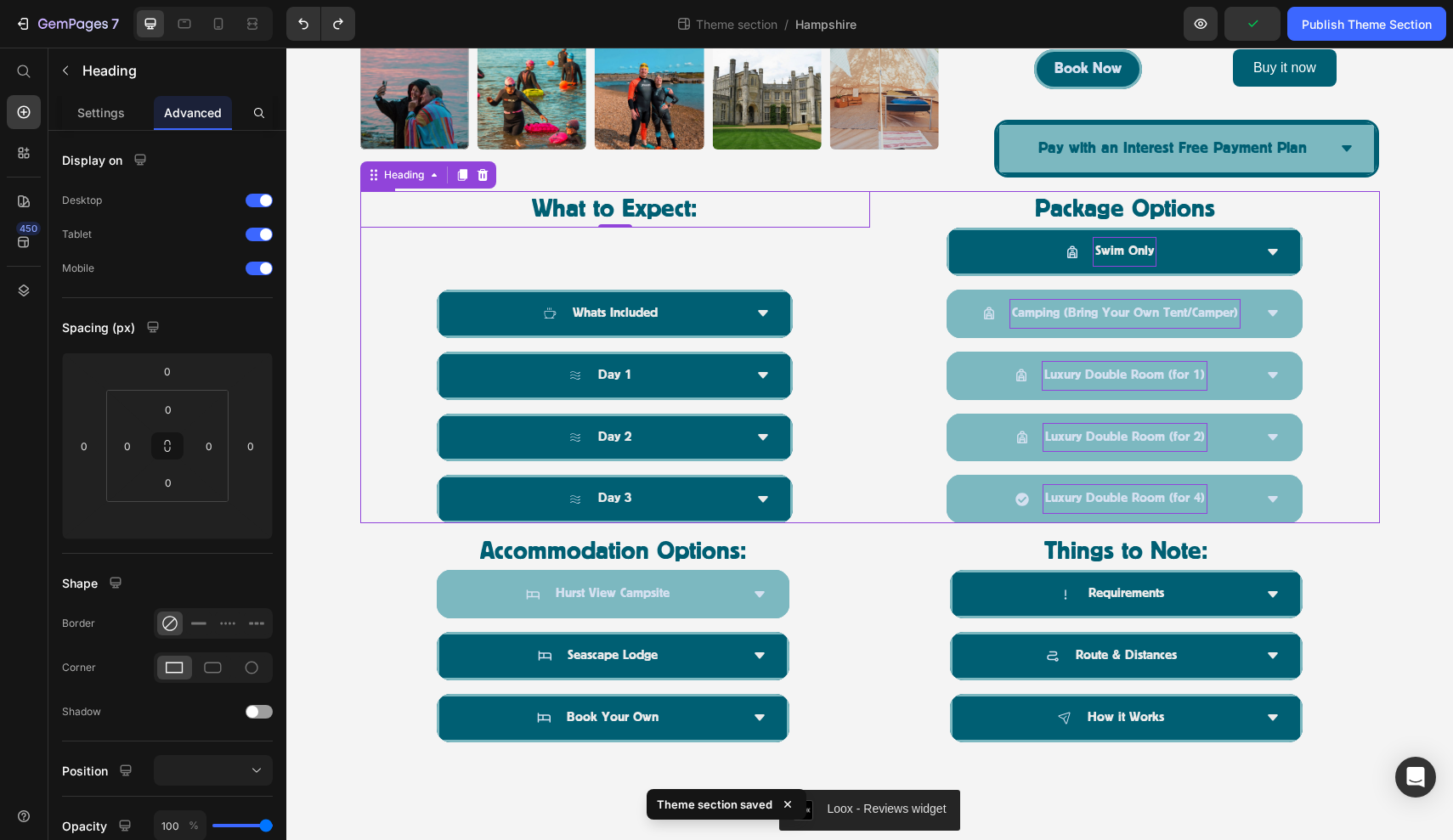 click on "What to Expect: Heading  [NUMBER]
Whats Included
Day [NUMBER]
Day [NUMBER]
Day [NUMBER] Accordion" at bounding box center [615, 357] 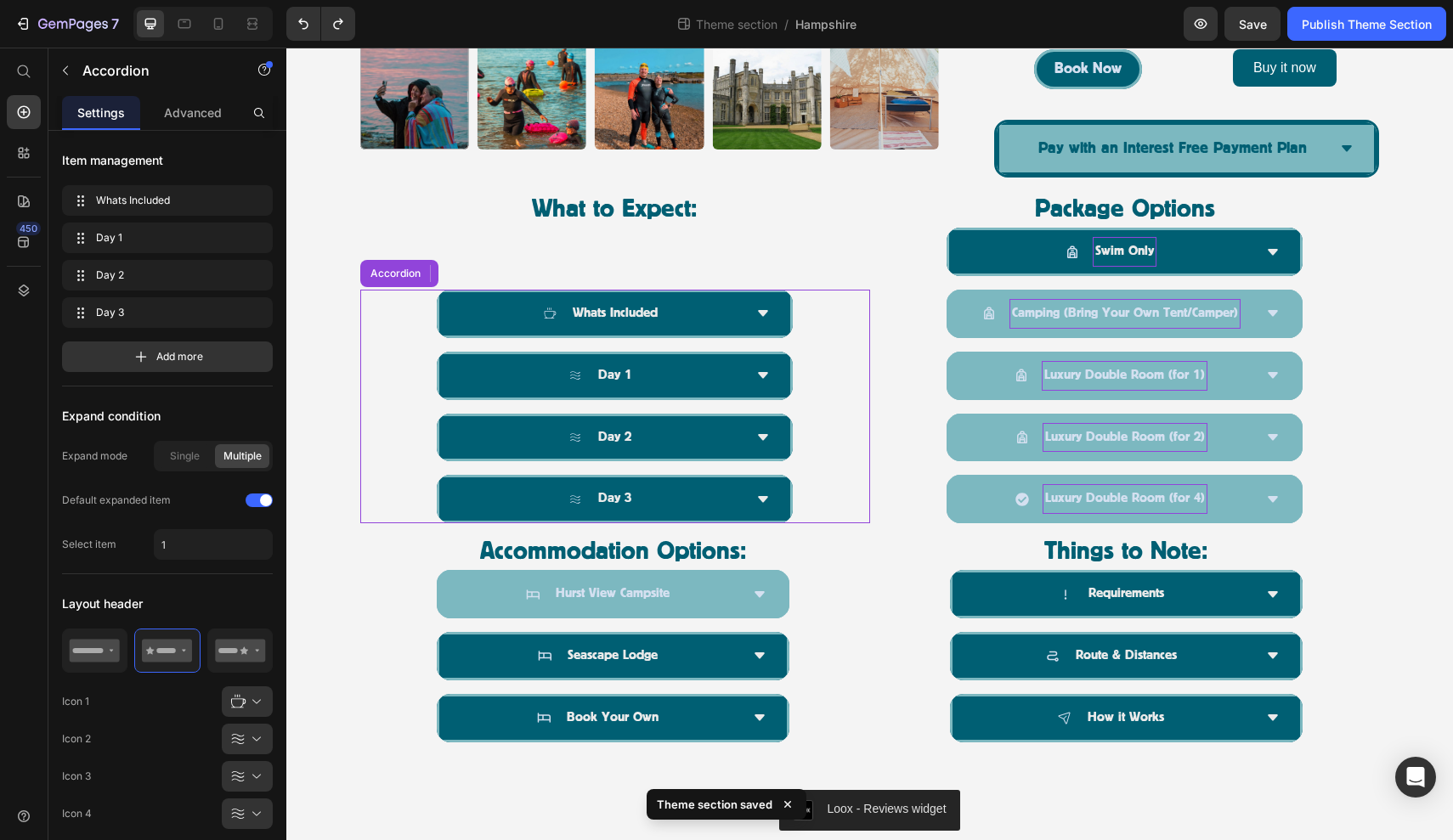 click on "Whats Included" at bounding box center [615, 313] 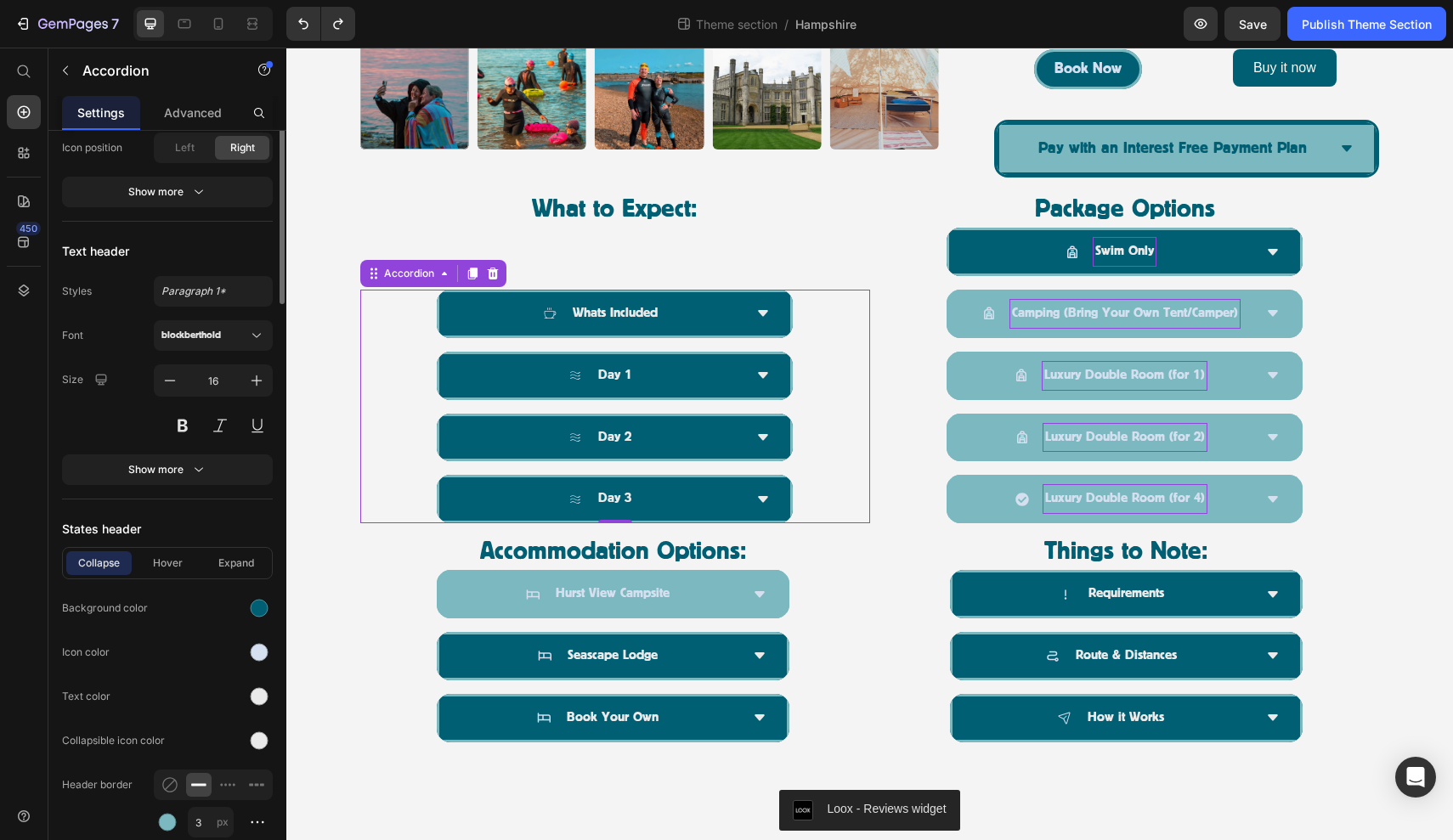scroll, scrollTop: 541, scrollLeft: 0, axis: vertical 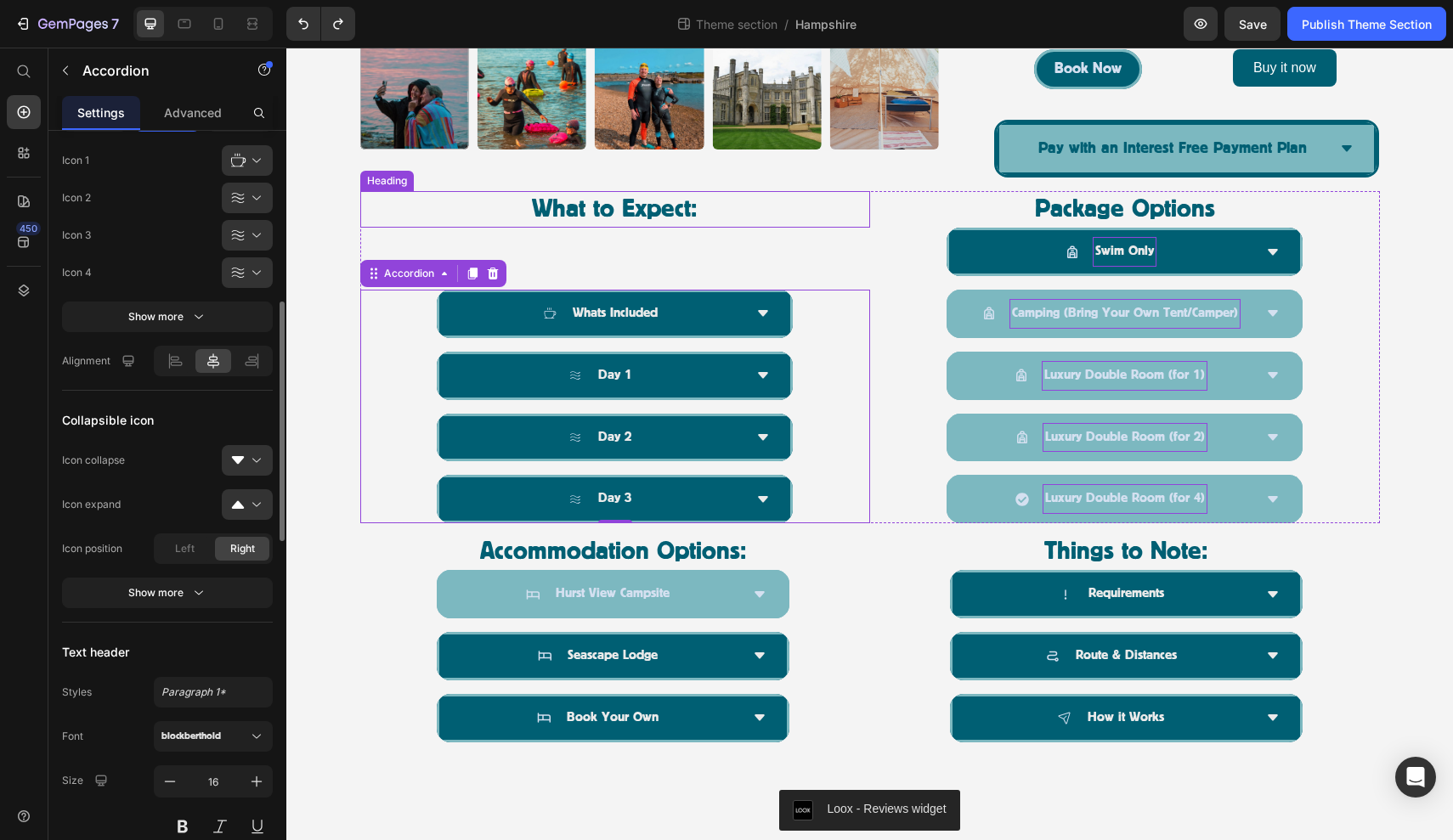 click on "What to Expect:" at bounding box center [615, 209] 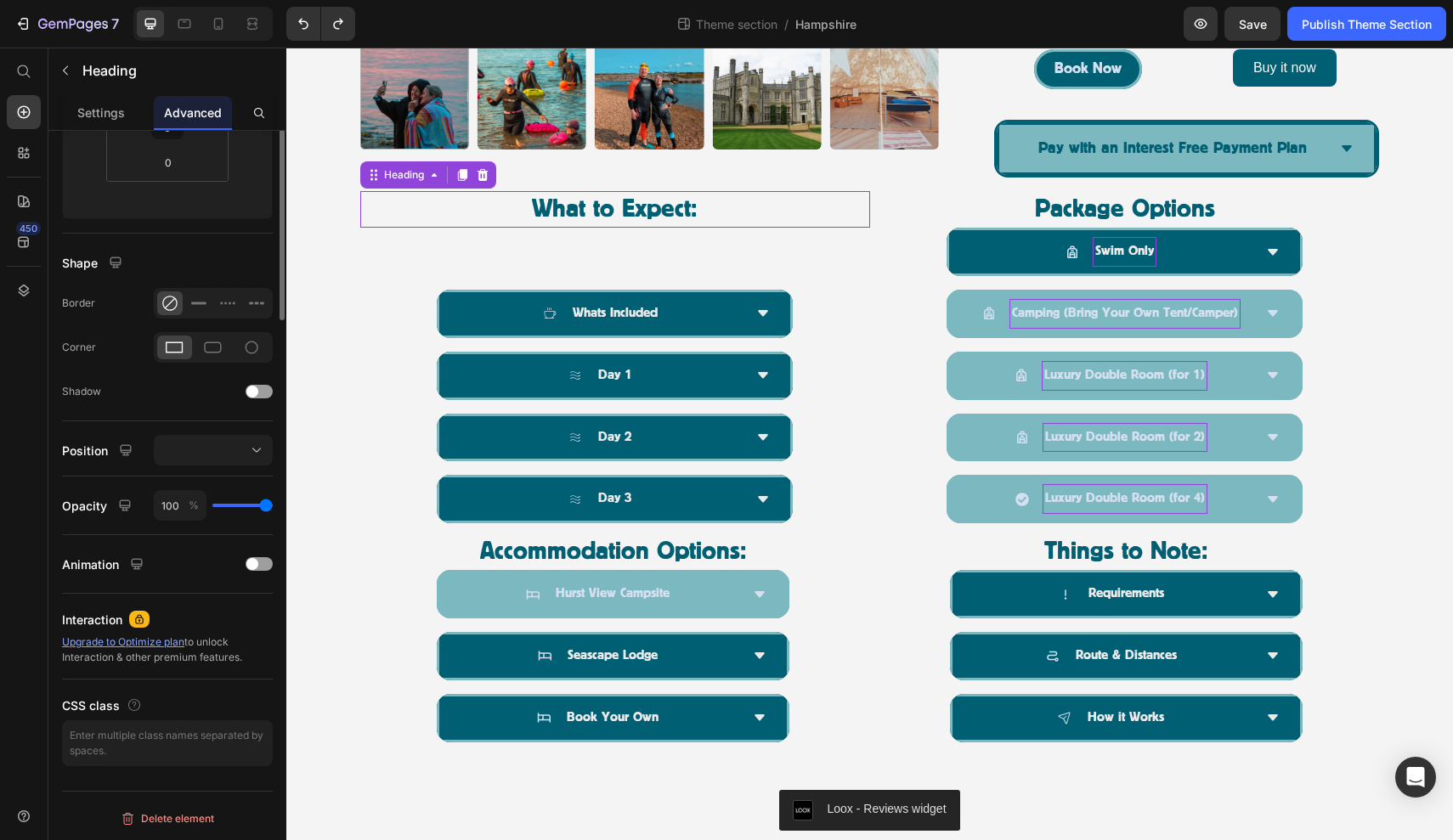scroll, scrollTop: 0, scrollLeft: 0, axis: both 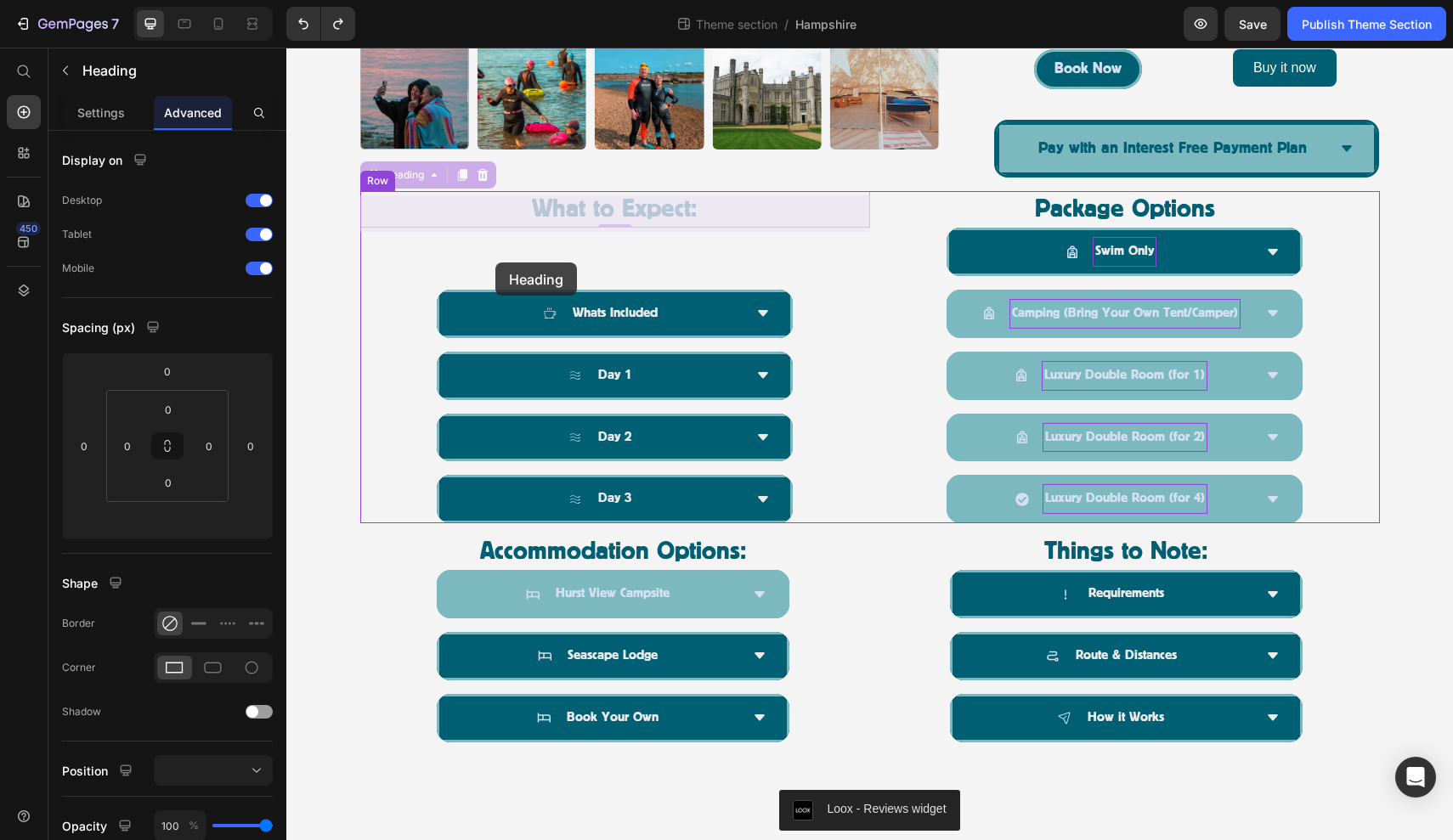 drag, startPoint x: 372, startPoint y: 181, endPoint x: 495, endPoint y: 262, distance: 147.2753 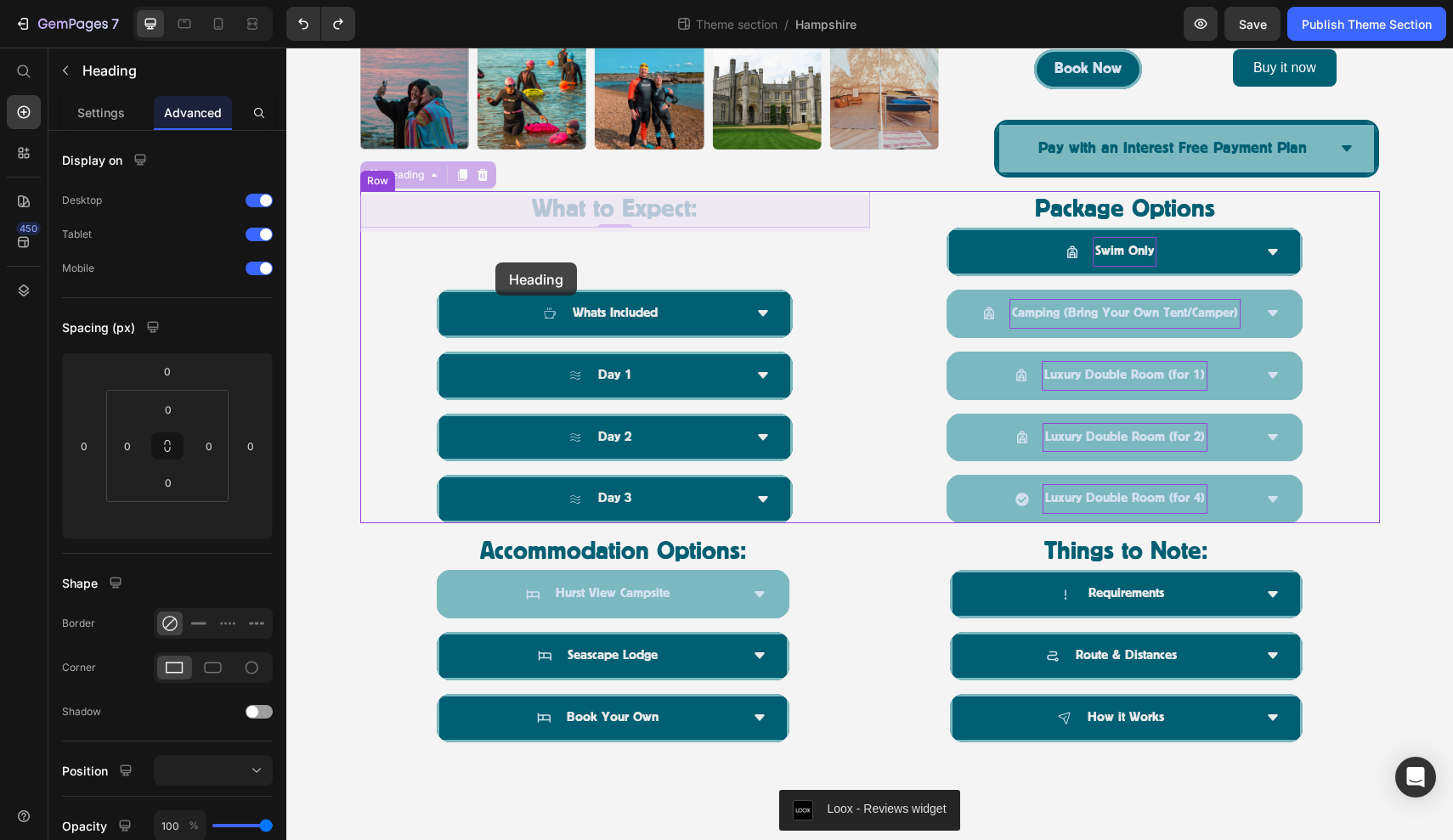 click on "Product Images The Castle to Castle Challenge, Dorset  & New Forest National Park | [DATE] Product Title Icon Icon Icon Icon Icon Icon List
Drop element here Row Embark on an epic three-day wild swimming challenge along the south coast, journeying from  Highcliffe Castle in Dorset to Hurst Castle in Hampshire.  With favourable tides and expert guidance, this unforgettable swim offers the perfect blend of adventure, community, and coastal beauty. Over three days, you’ll complete a series of stunning point-to-point swims totalling approximately  [DISTANCE]km .  Shorter distance options are available each day ([DISTANCE]km or [DISTANCE]km) , making the challenge adaptable to a range of swim levels. Whether you’re pushing your limits or joining for the camaraderie and scenery, this event is designed to support and empower. Text Block £[PRICE] Product Price Row Package Options: Swim Only Option (£[PRICE]pp) Swim Only Option (£[PRICE]pp) Swim Only Option (£[PRICE]pp) Book Now Add to Cart Row" at bounding box center [869, 40] 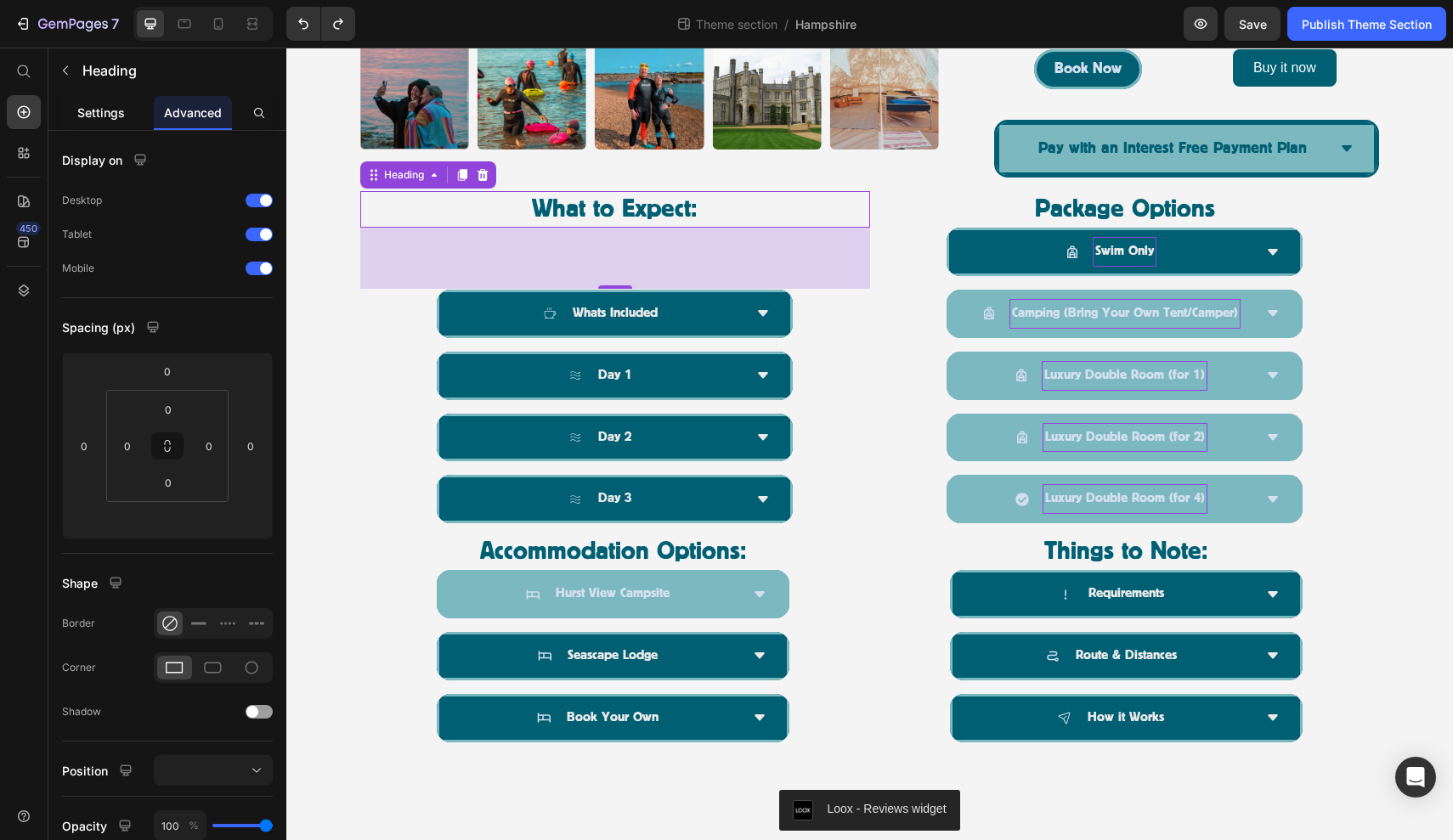 click on "Settings" 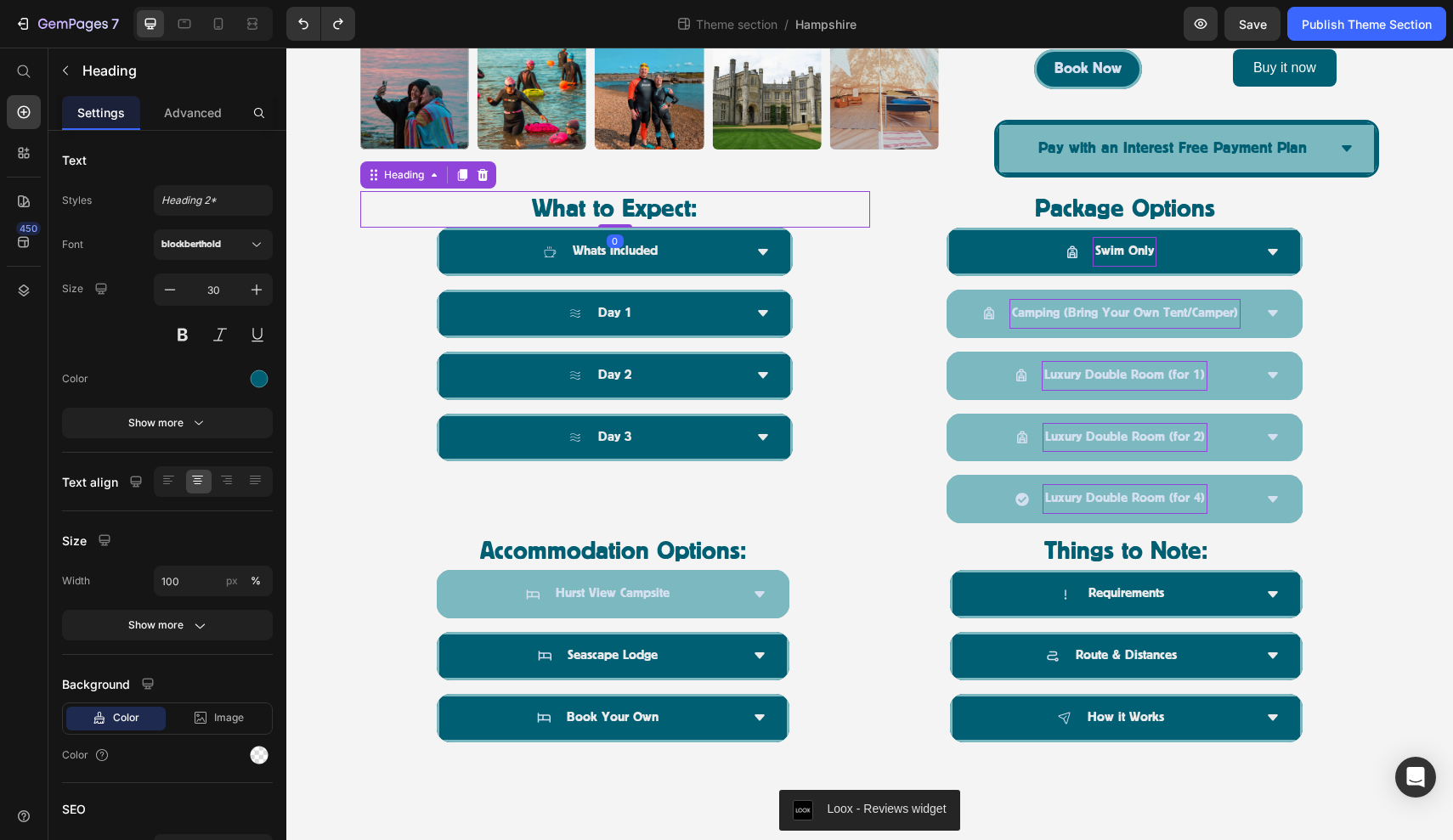 drag, startPoint x: 619, startPoint y: 290, endPoint x: 609, endPoint y: 196, distance: 94.53042 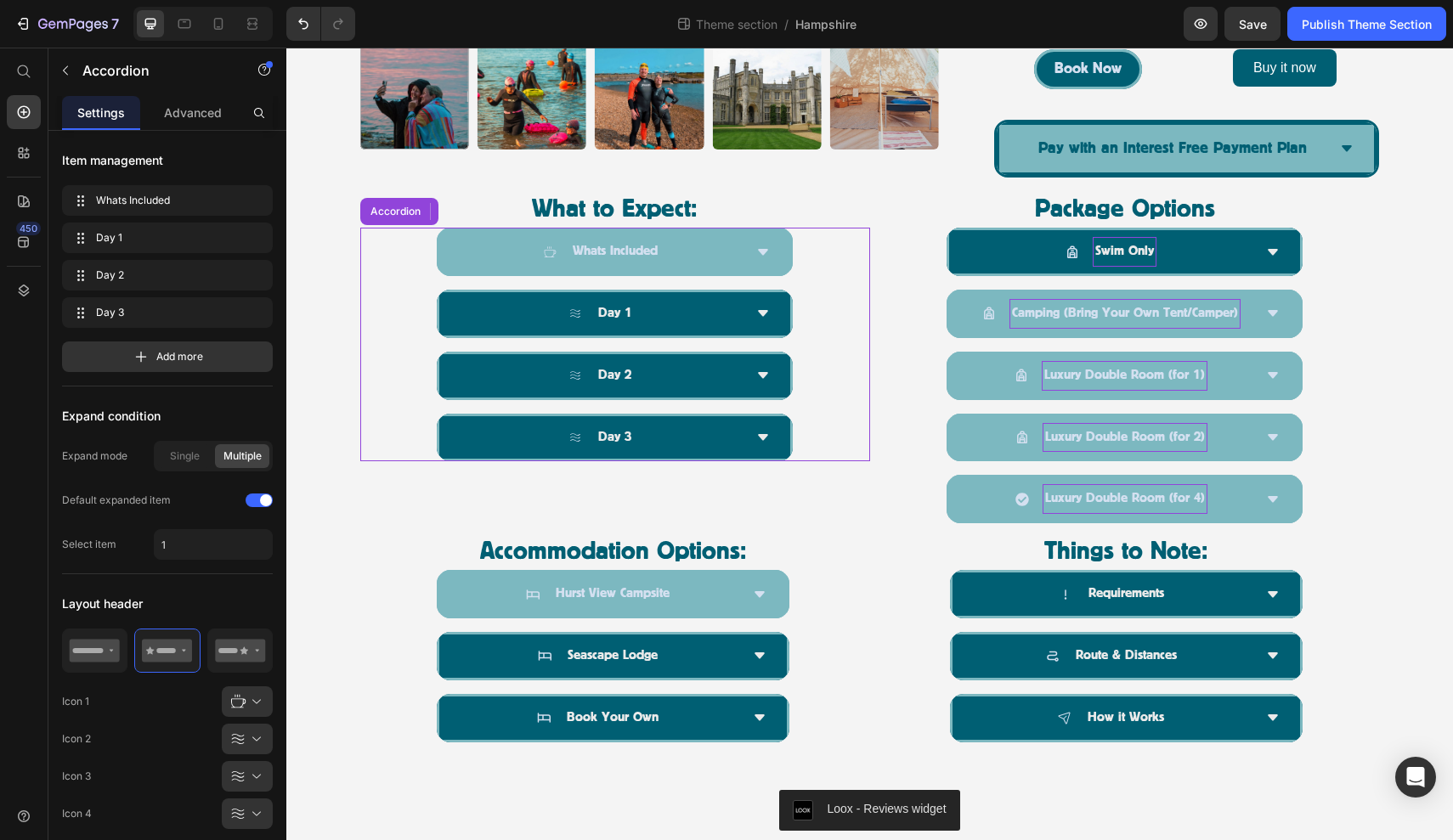 click 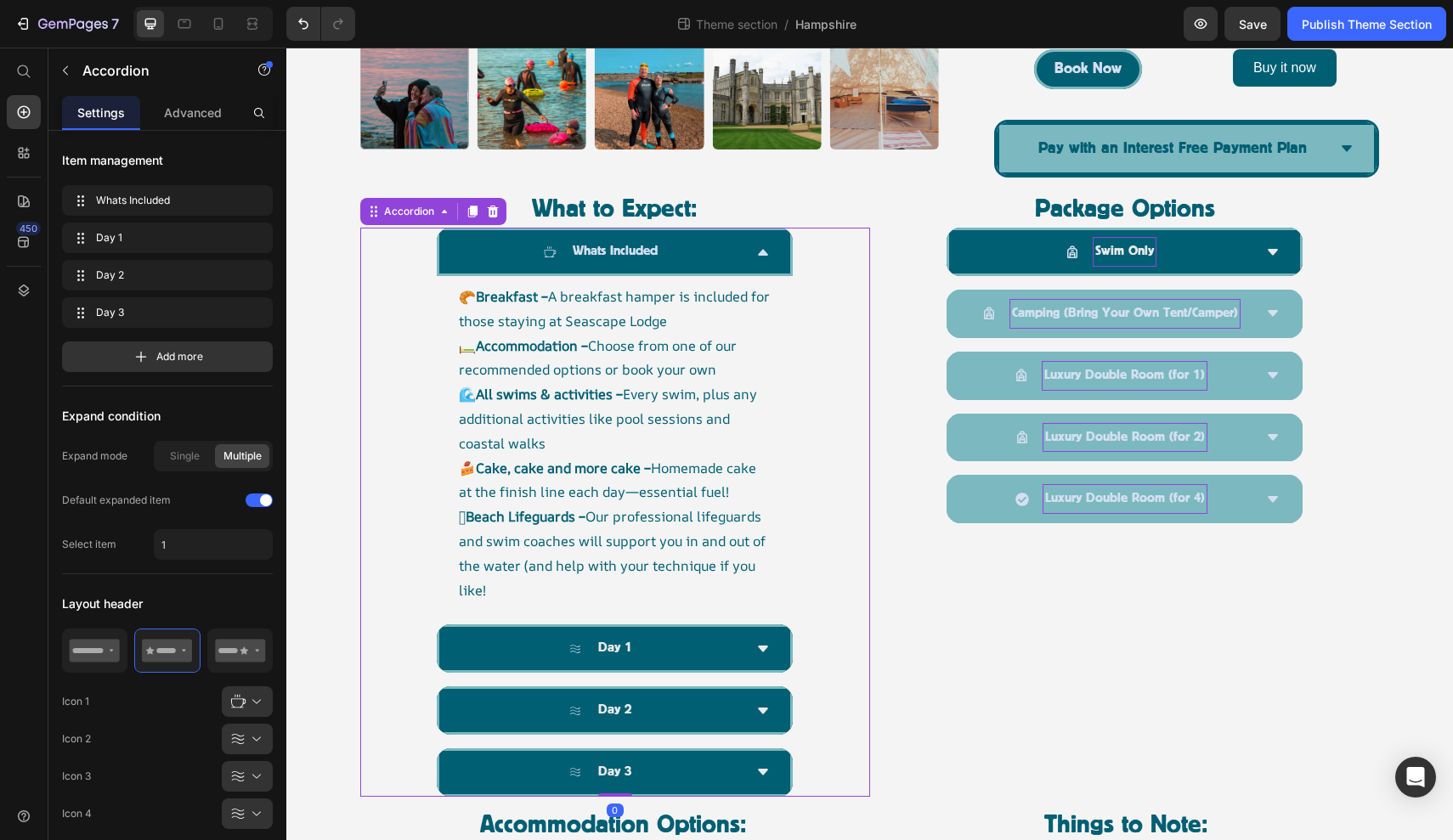 click on "Whats Included" at bounding box center [614, 251] 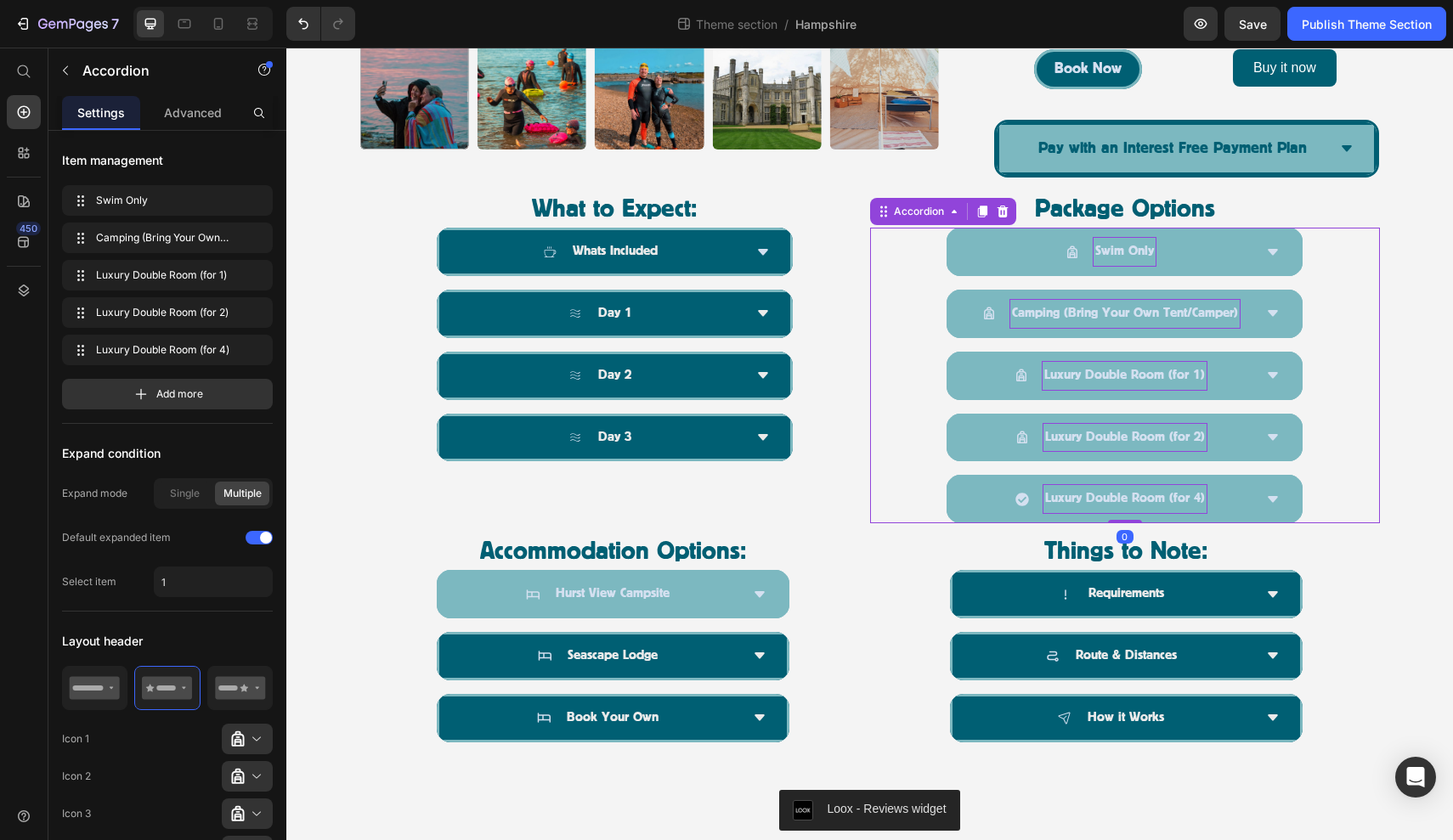 click on "Swim Only" at bounding box center [1111, 251] 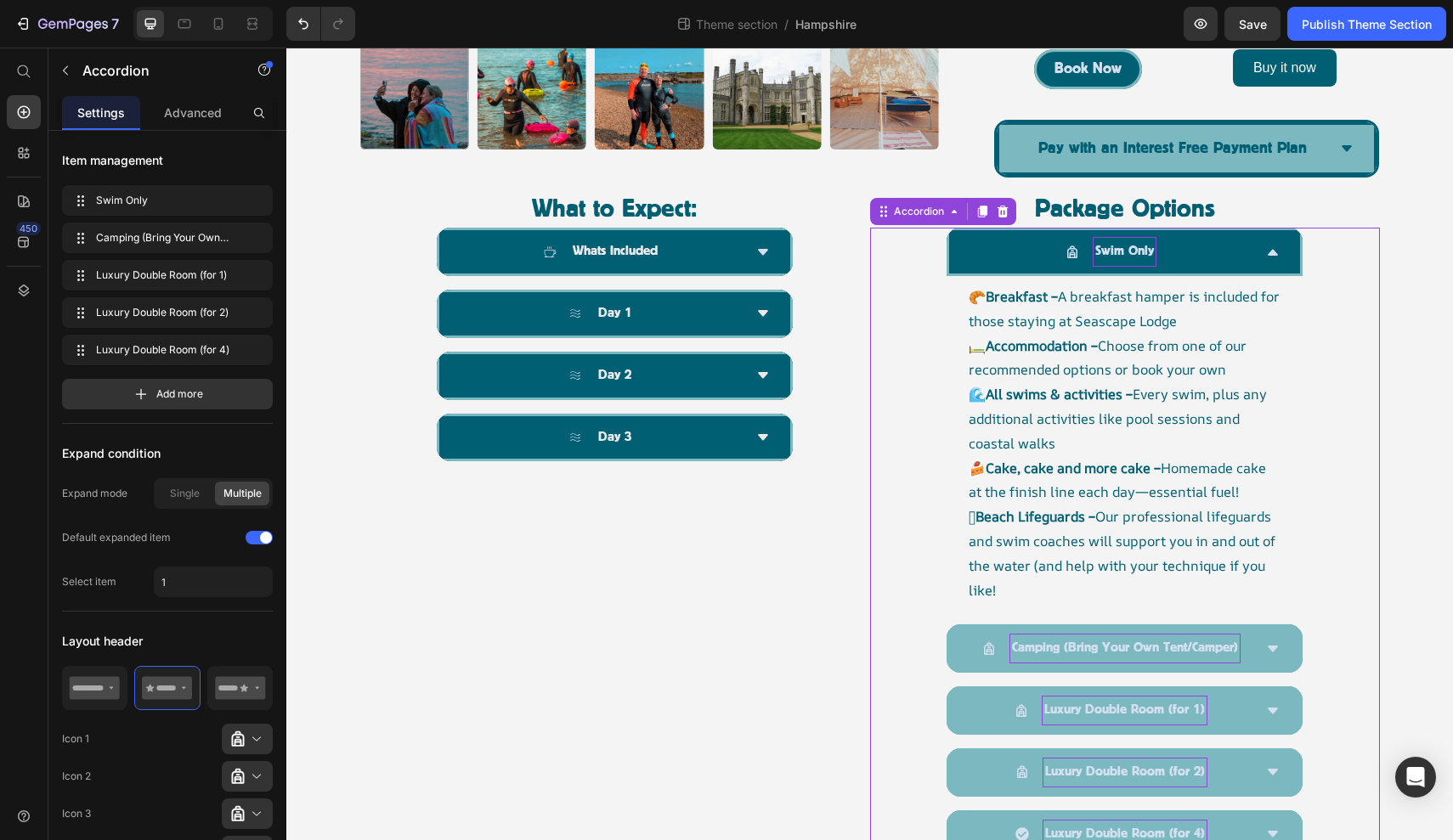 click on "Swim Only" at bounding box center [1111, 251] 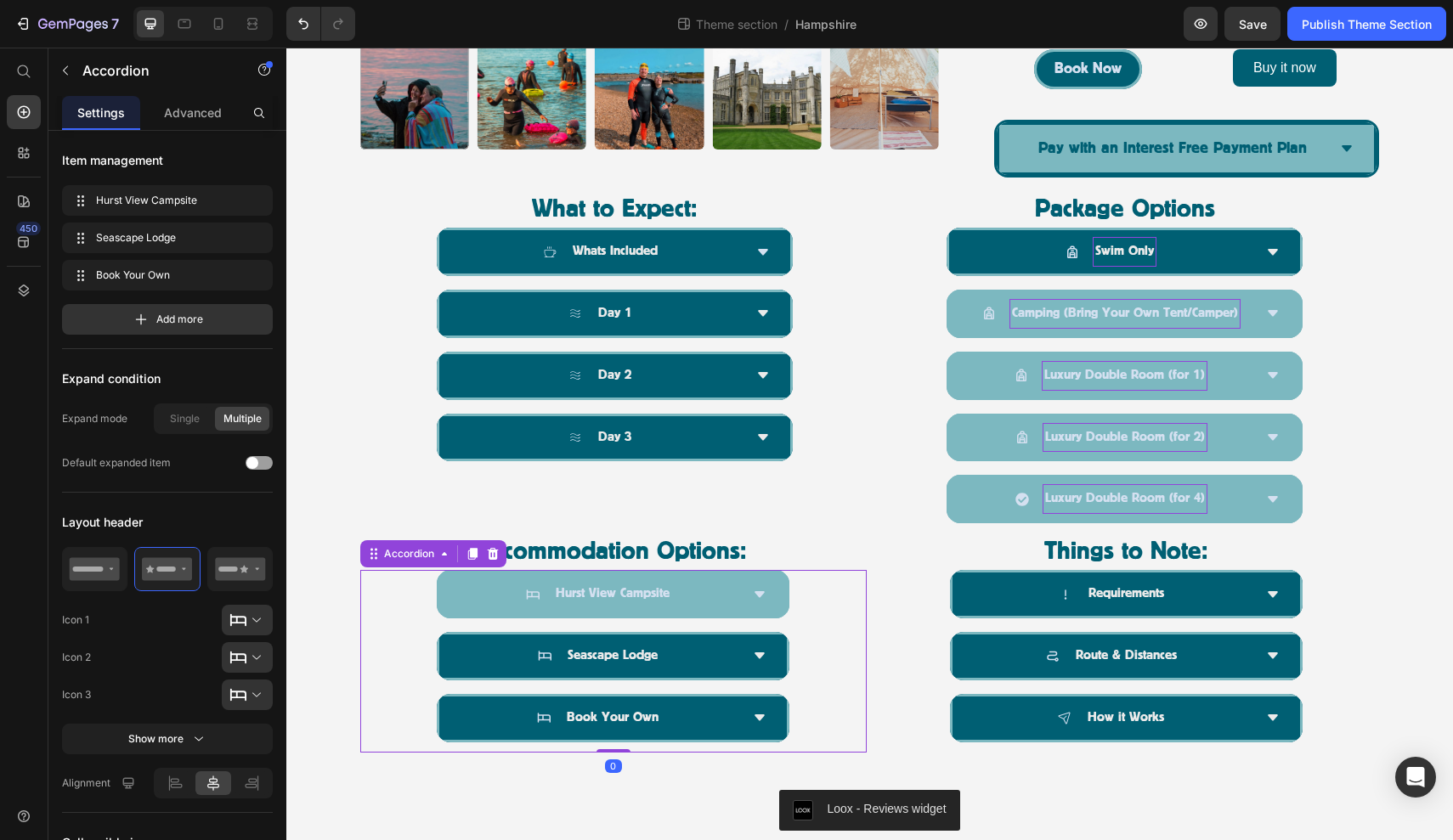 click 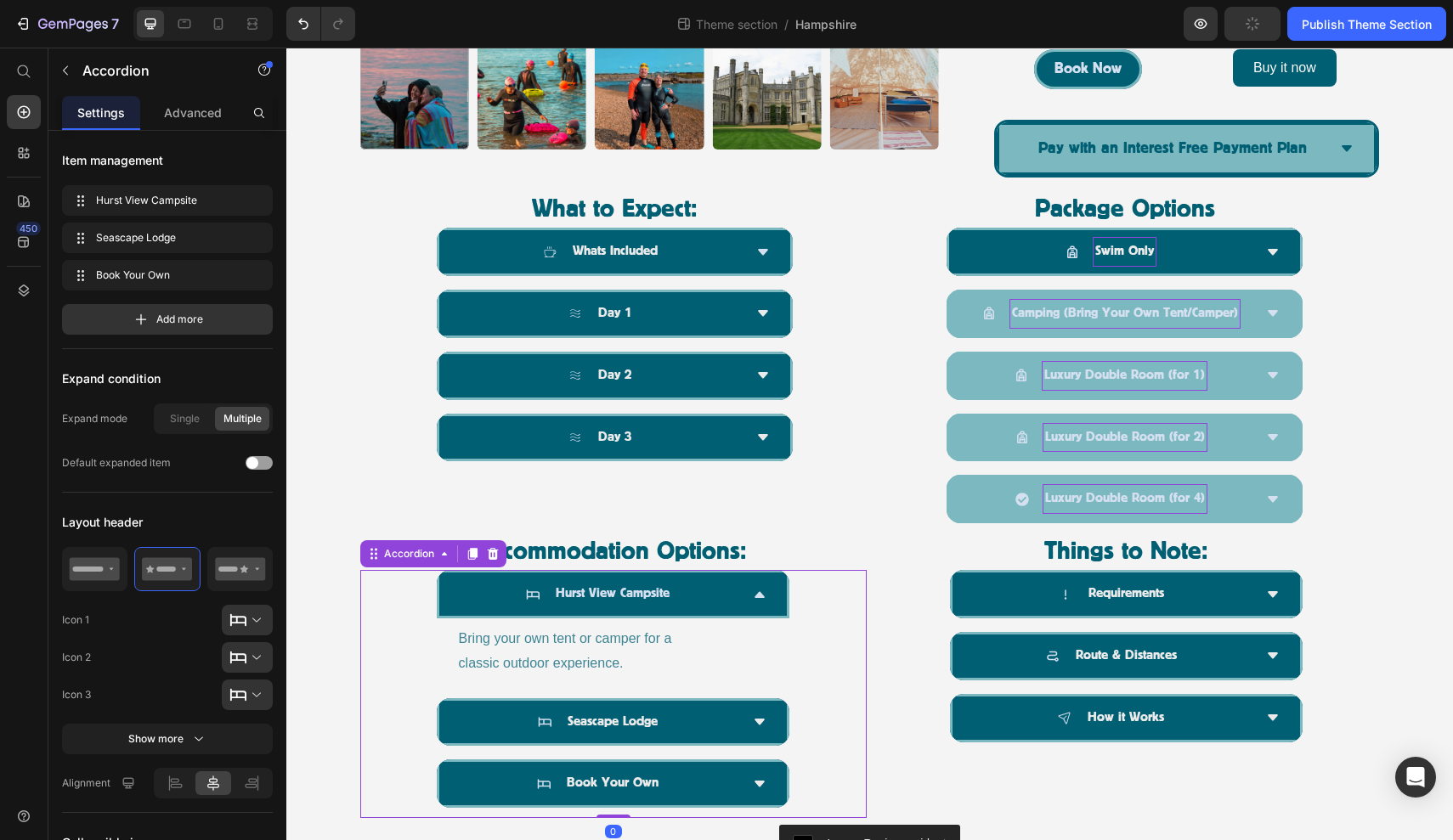 click 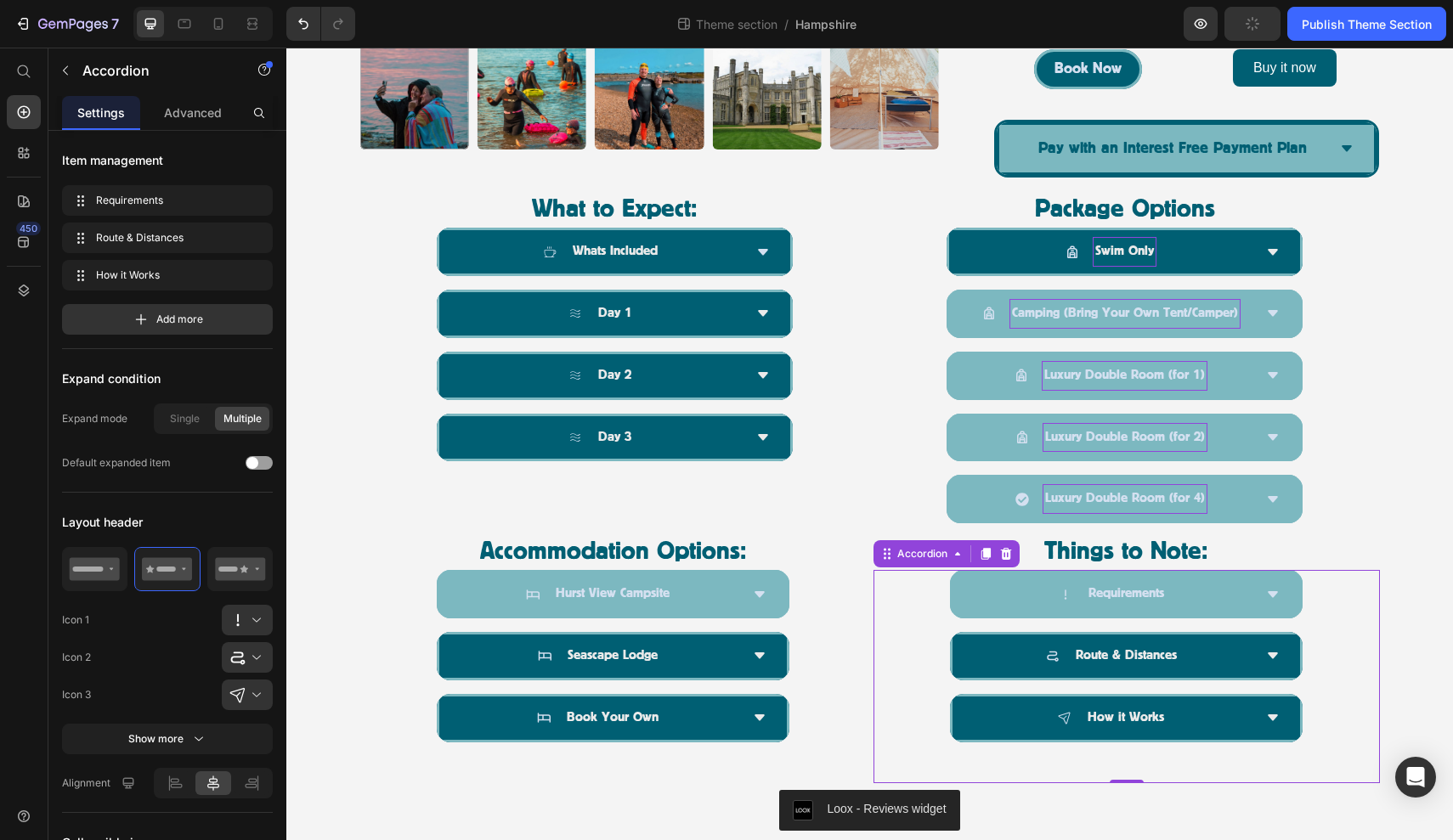 click 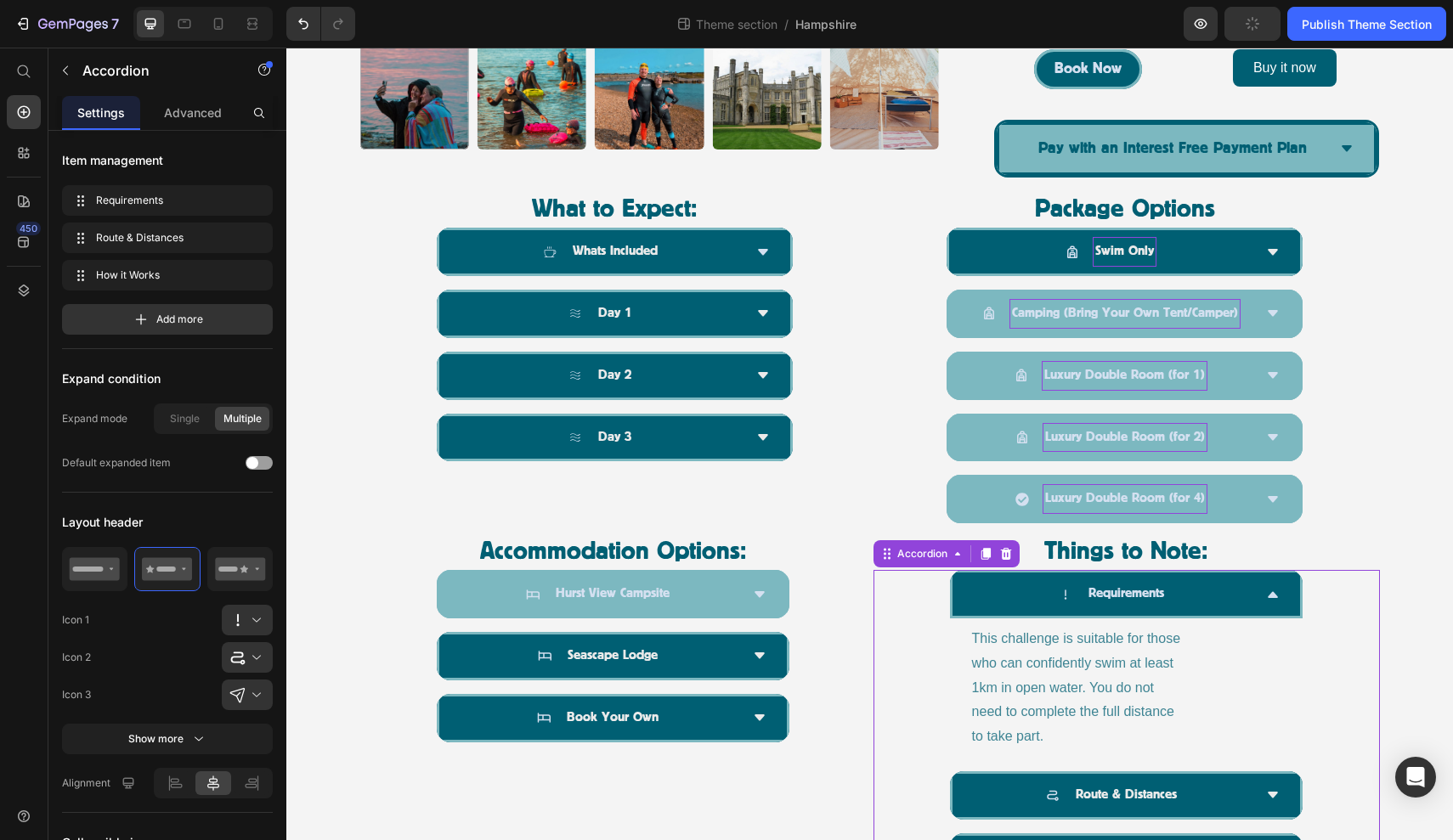 click 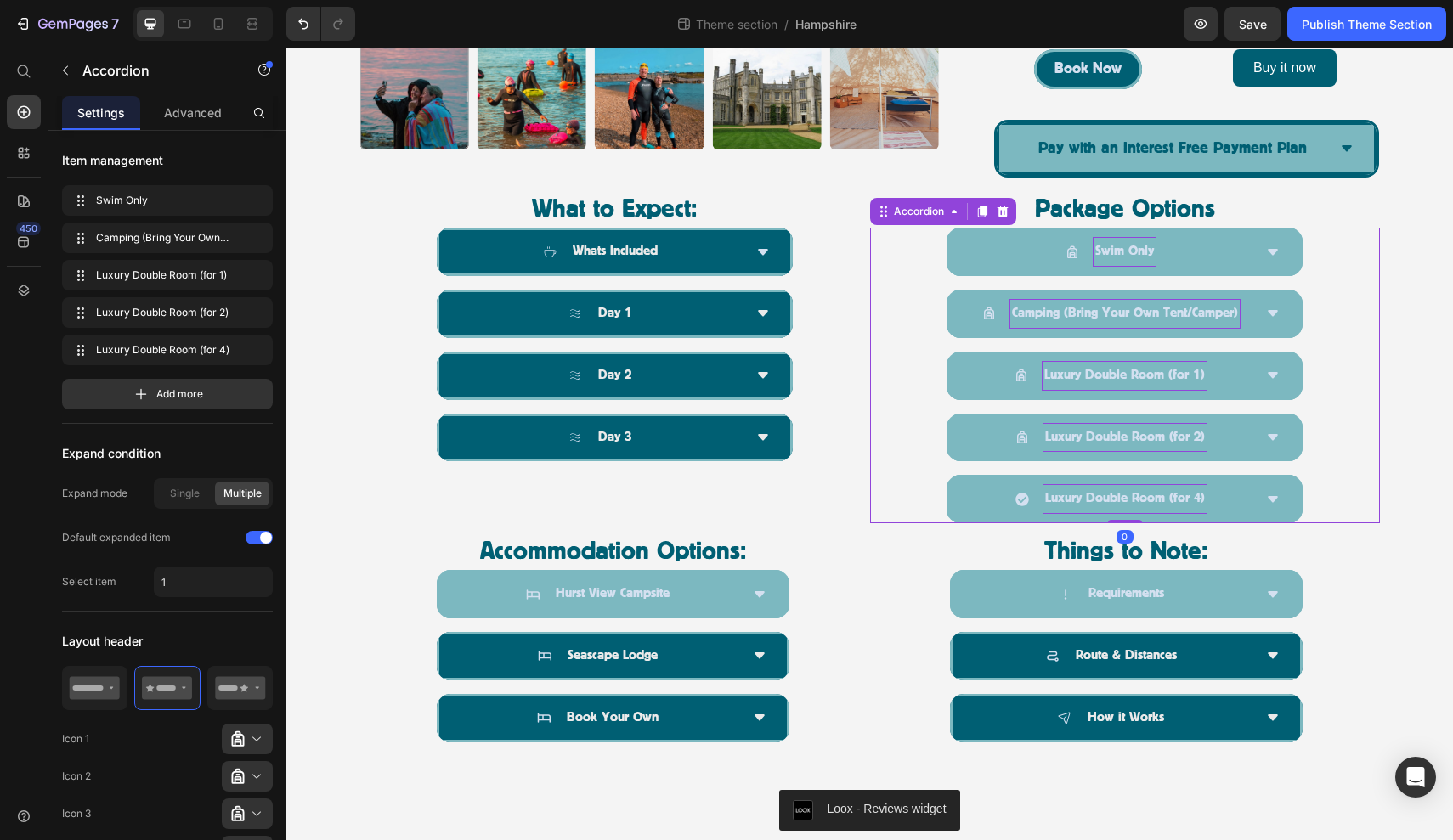 click 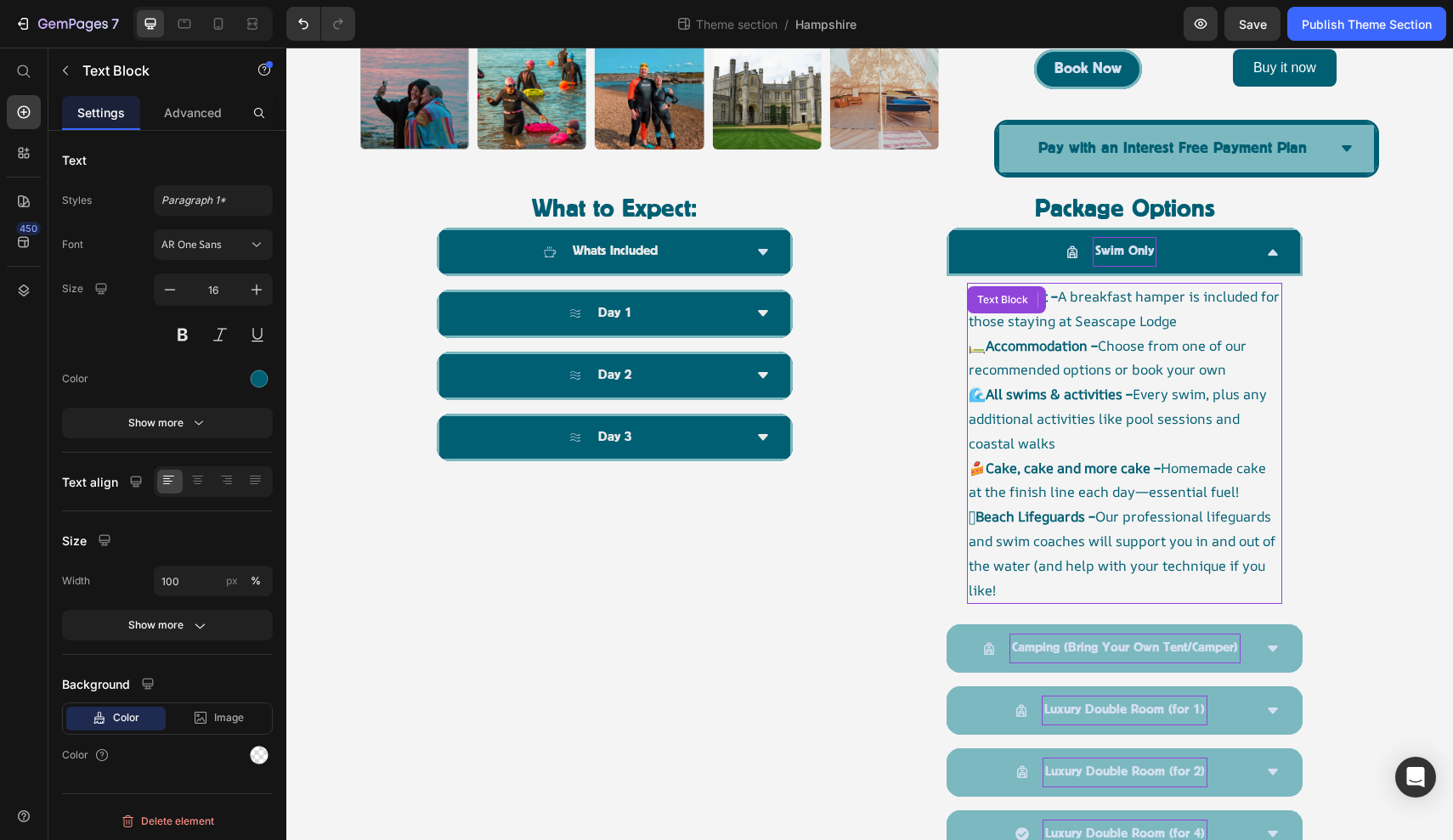 click on "🛏️  Accommodation –  Choose from one of our recommended options or book your own" at bounding box center [1124, 358] 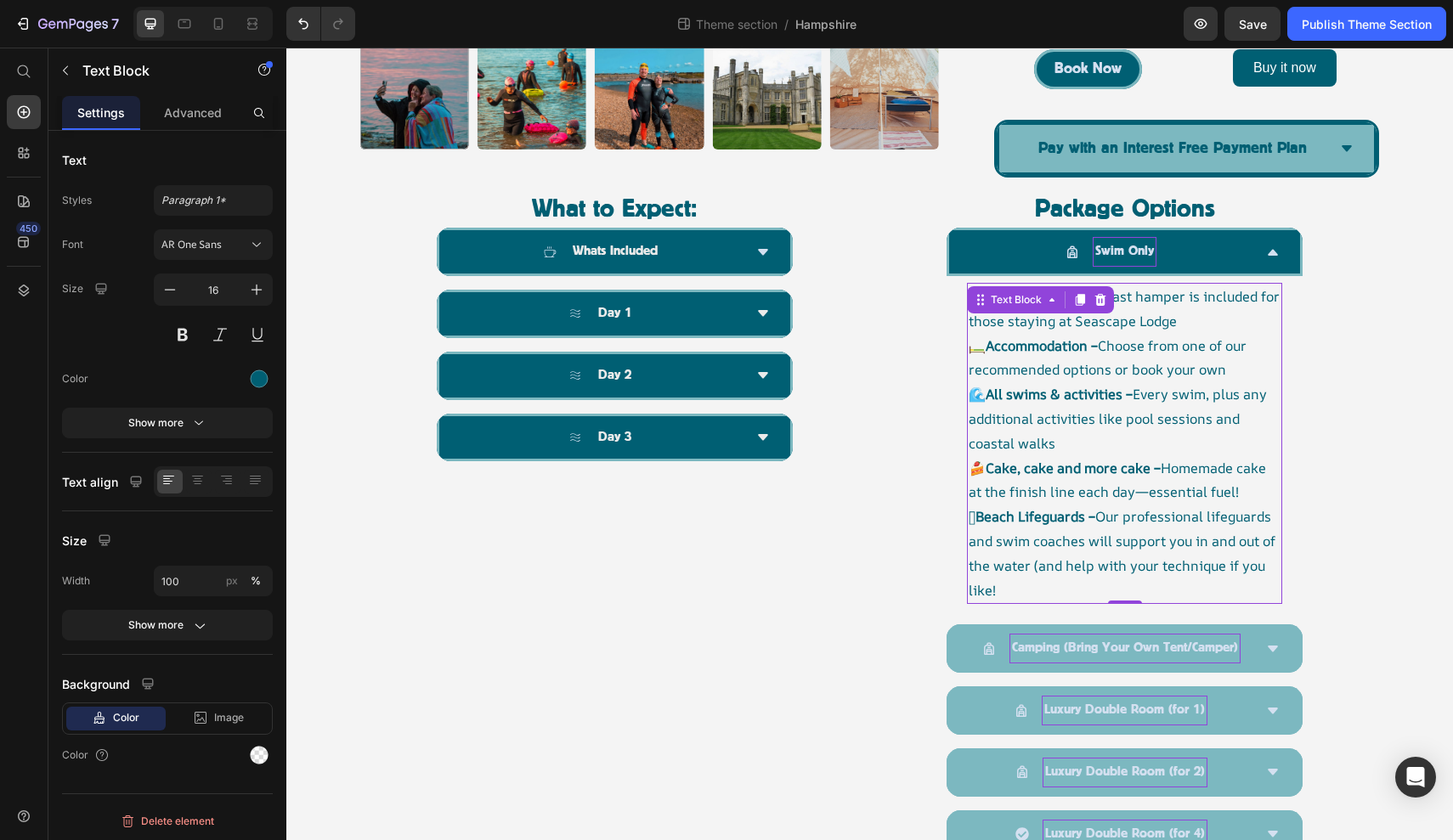 click on "Accommodation –" at bounding box center (1042, 346) 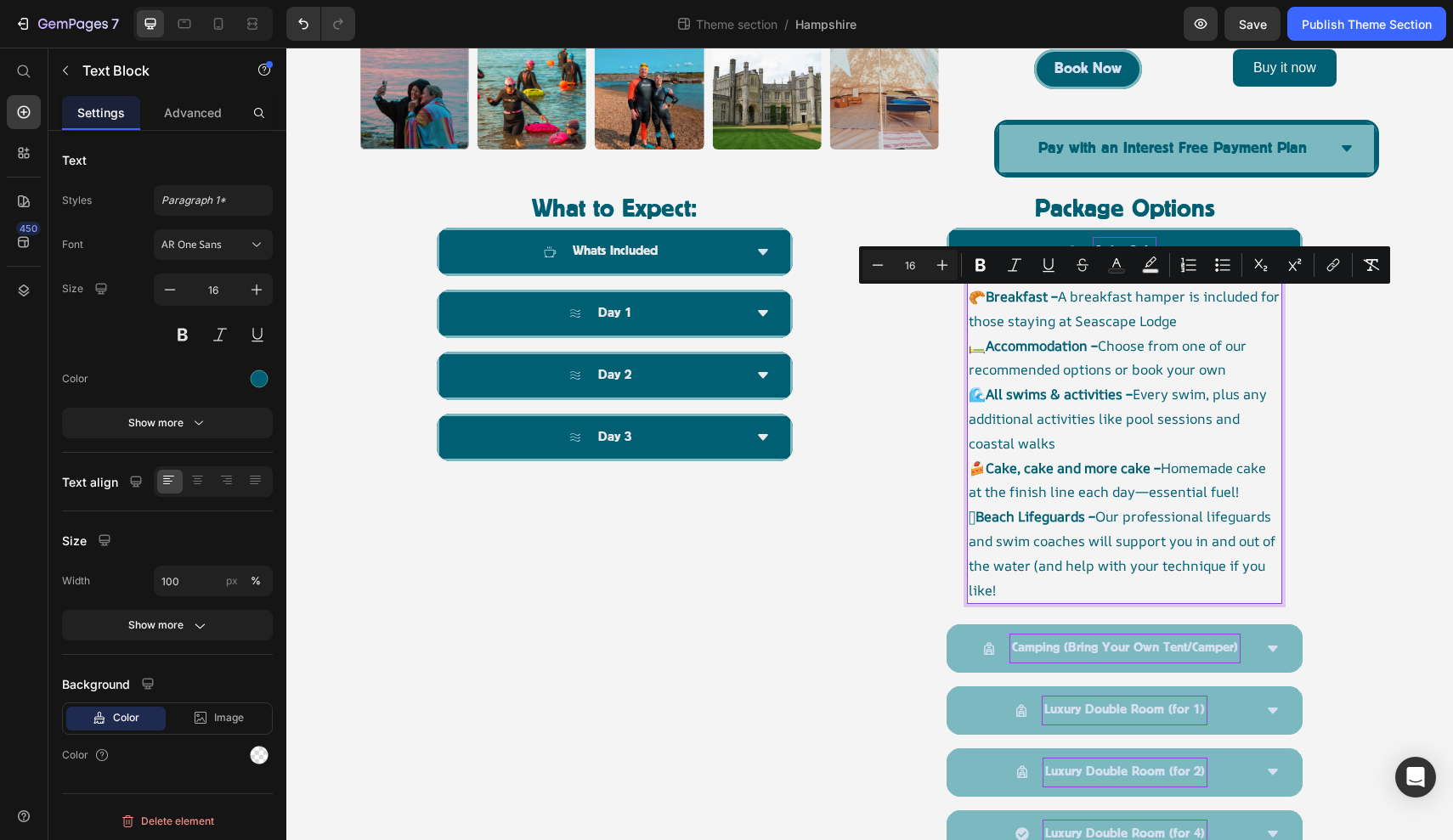drag, startPoint x: 1131, startPoint y: 583, endPoint x: 967, endPoint y: 302, distance: 325.35673 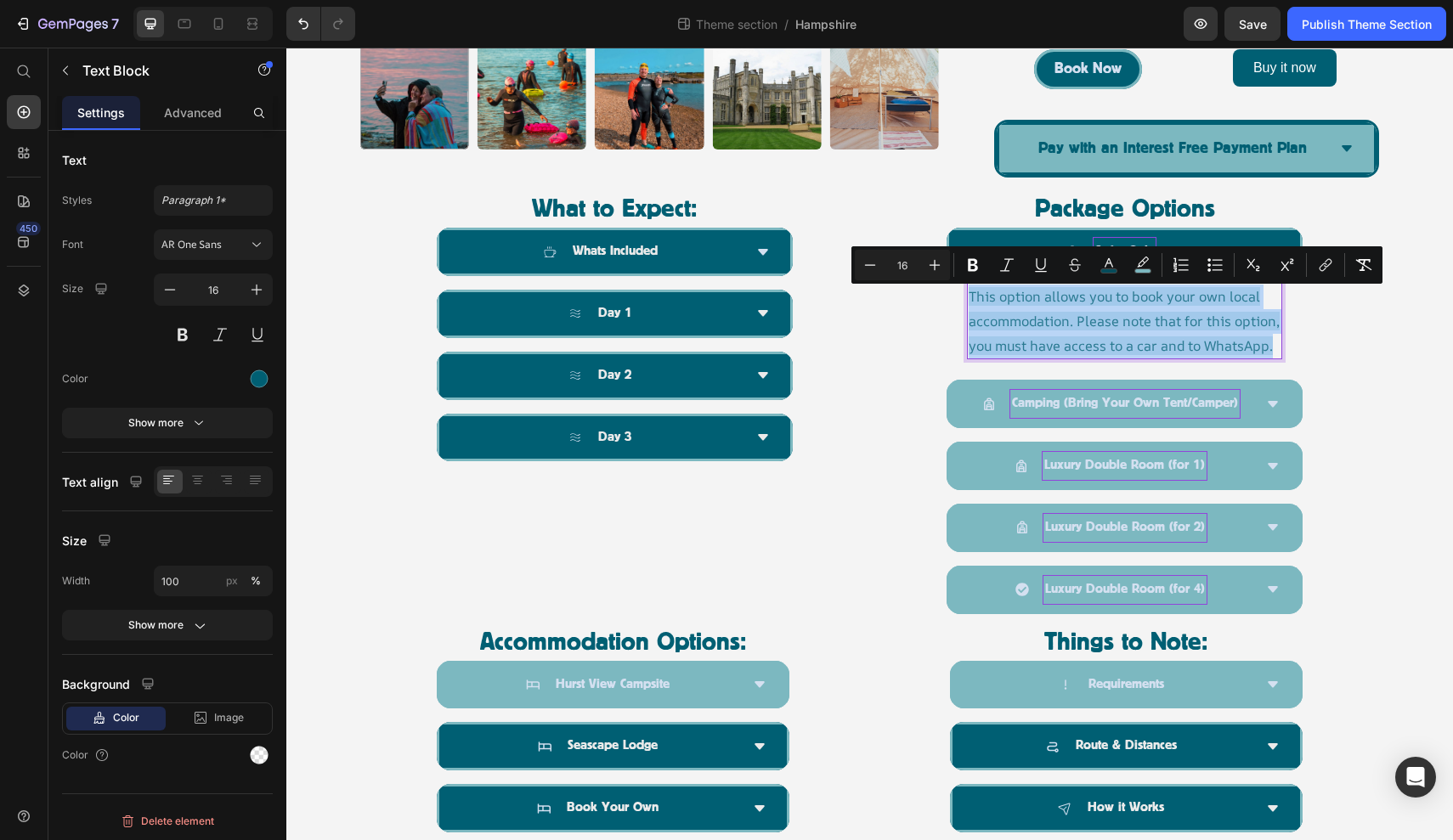 drag, startPoint x: 1069, startPoint y: 378, endPoint x: 970, endPoint y: 290, distance: 132.45754 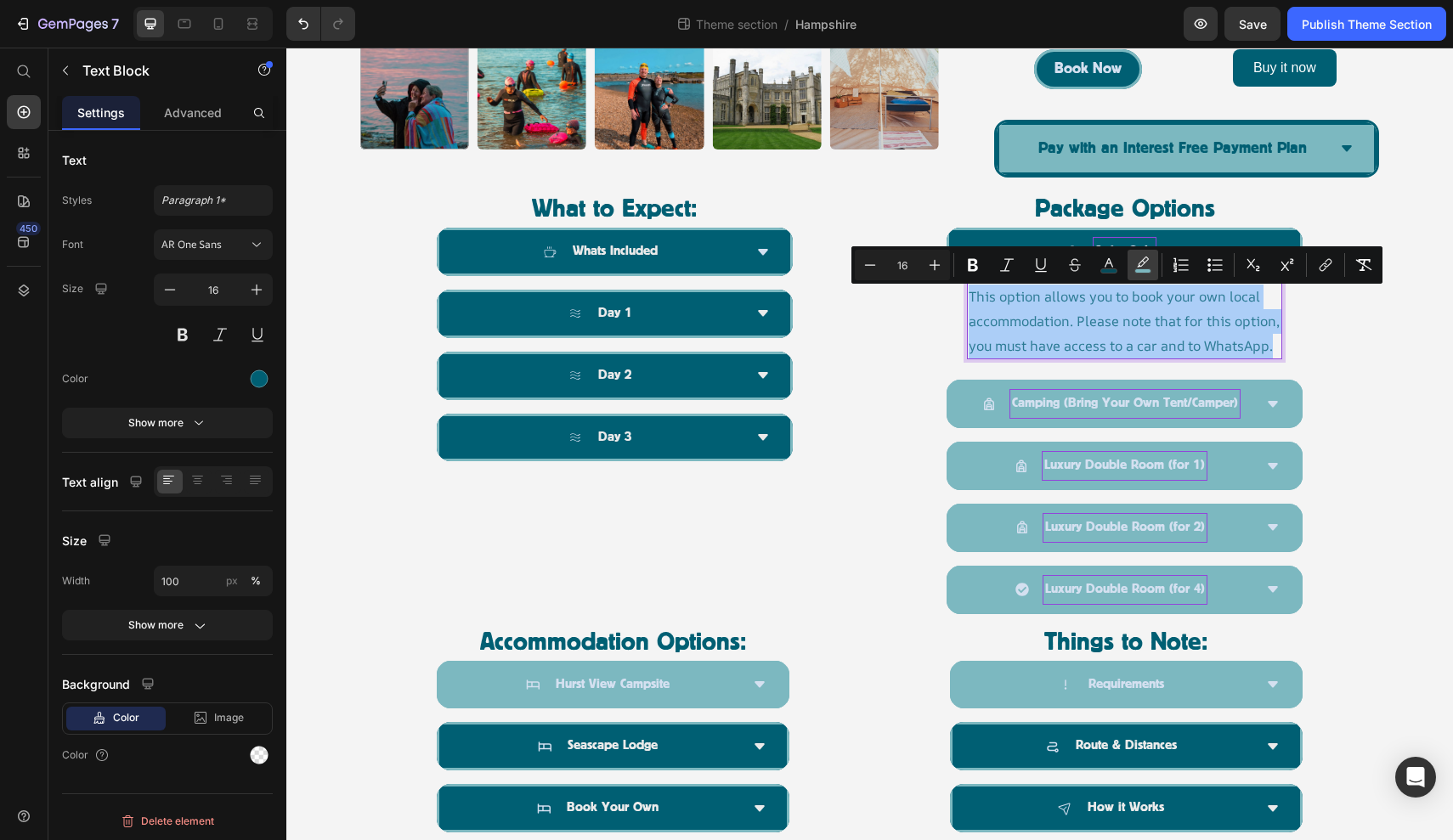 click 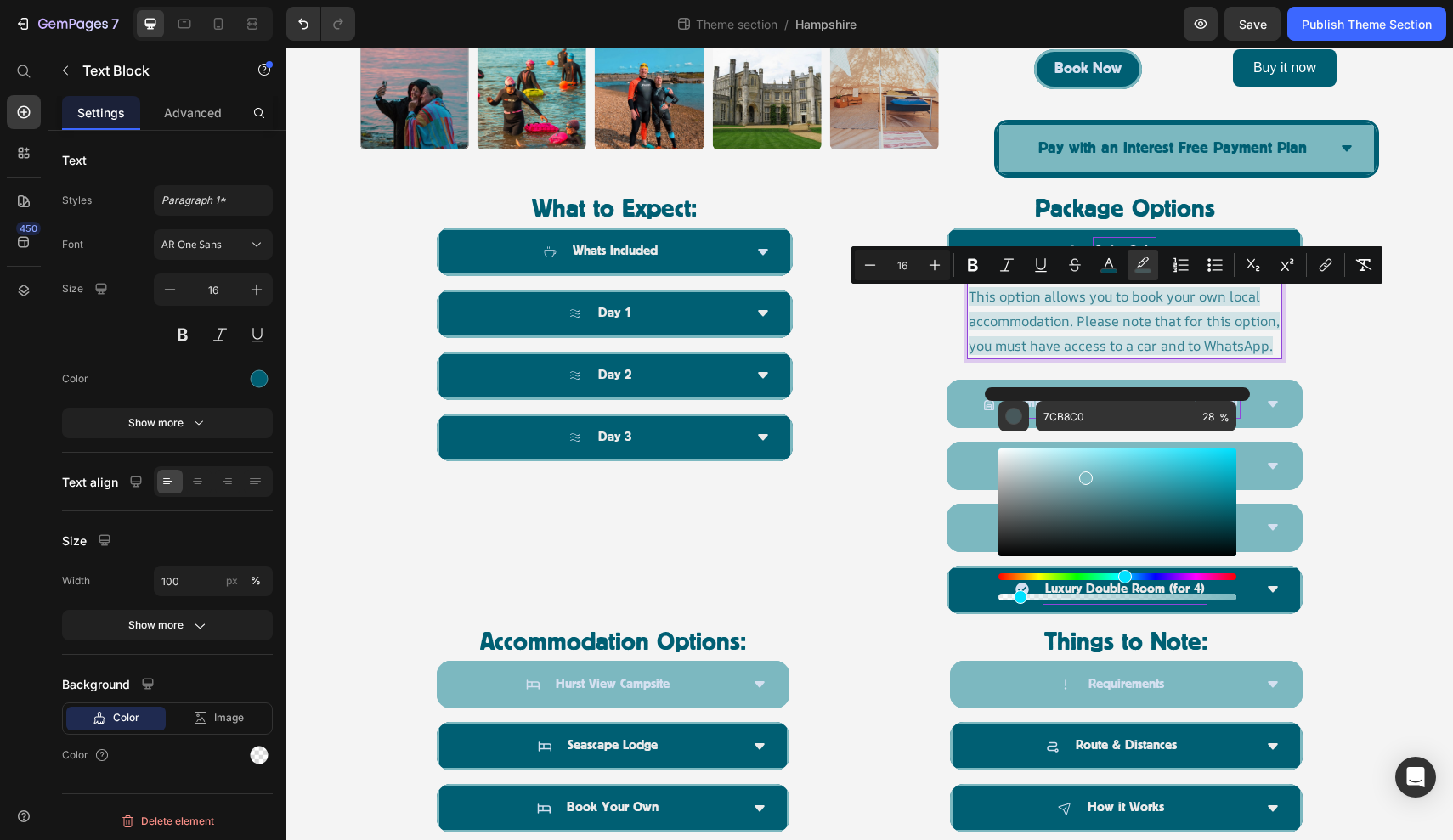 drag, startPoint x: 1232, startPoint y: 594, endPoint x: 1016, endPoint y: 565, distance: 217.93806 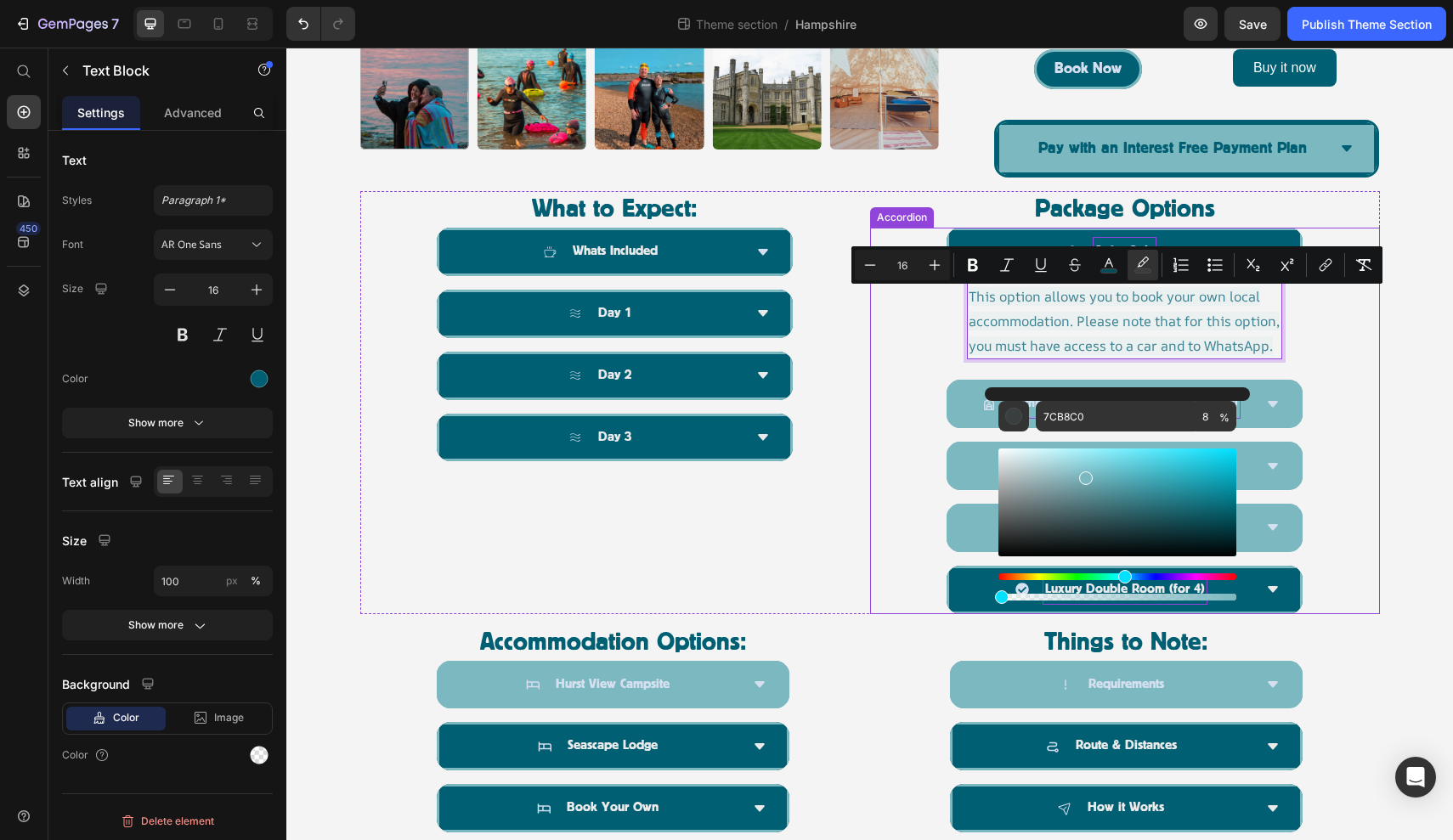 type on "0" 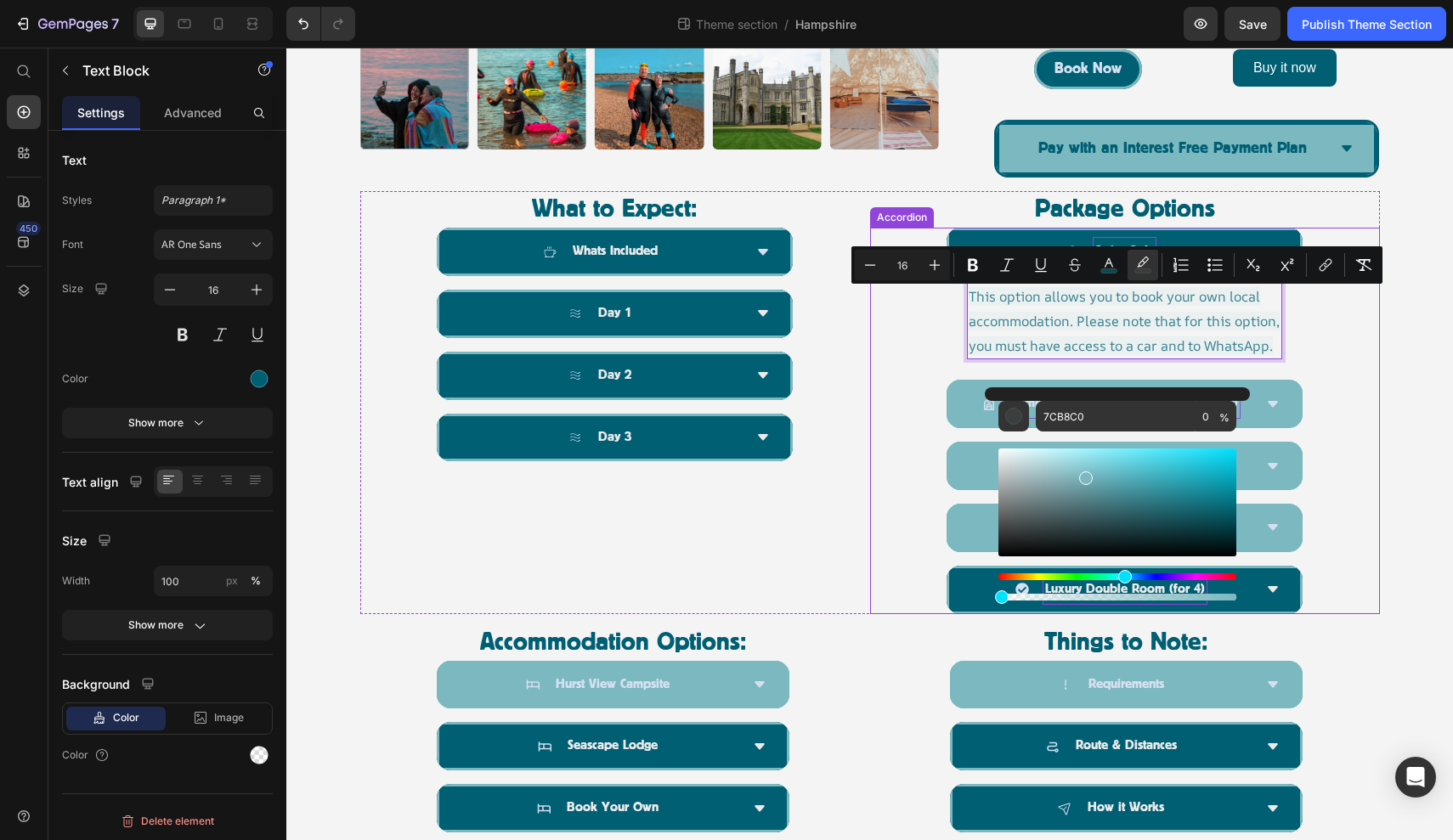 drag, startPoint x: 1307, startPoint y: 649, endPoint x: 942, endPoint y: 610, distance: 367.07765 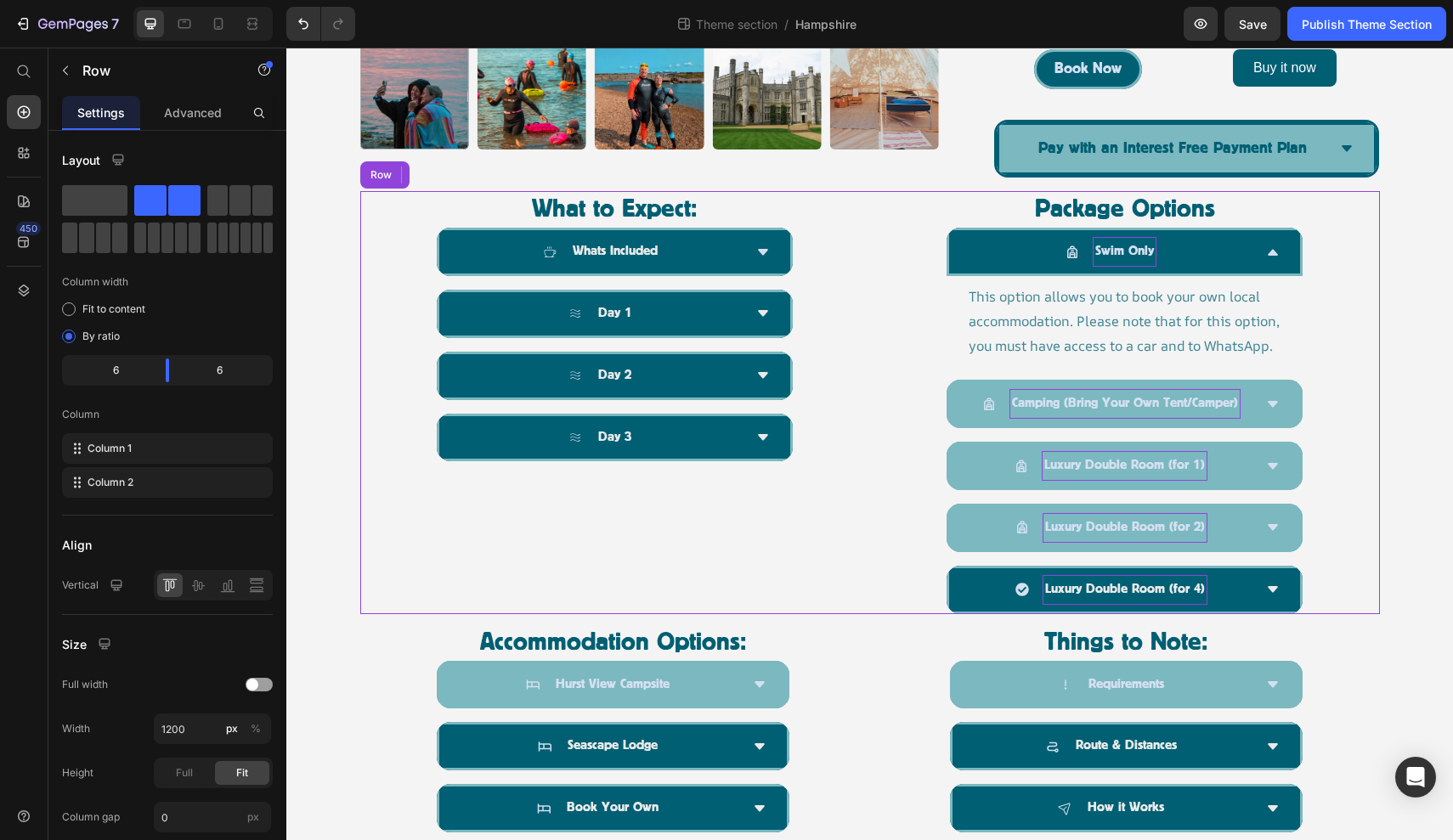 click on "What to Expect: Heading
Whats Included
Day [NUMBER]
Day [NUMBER]
Day [NUMBER] Accordion" at bounding box center (615, 402) 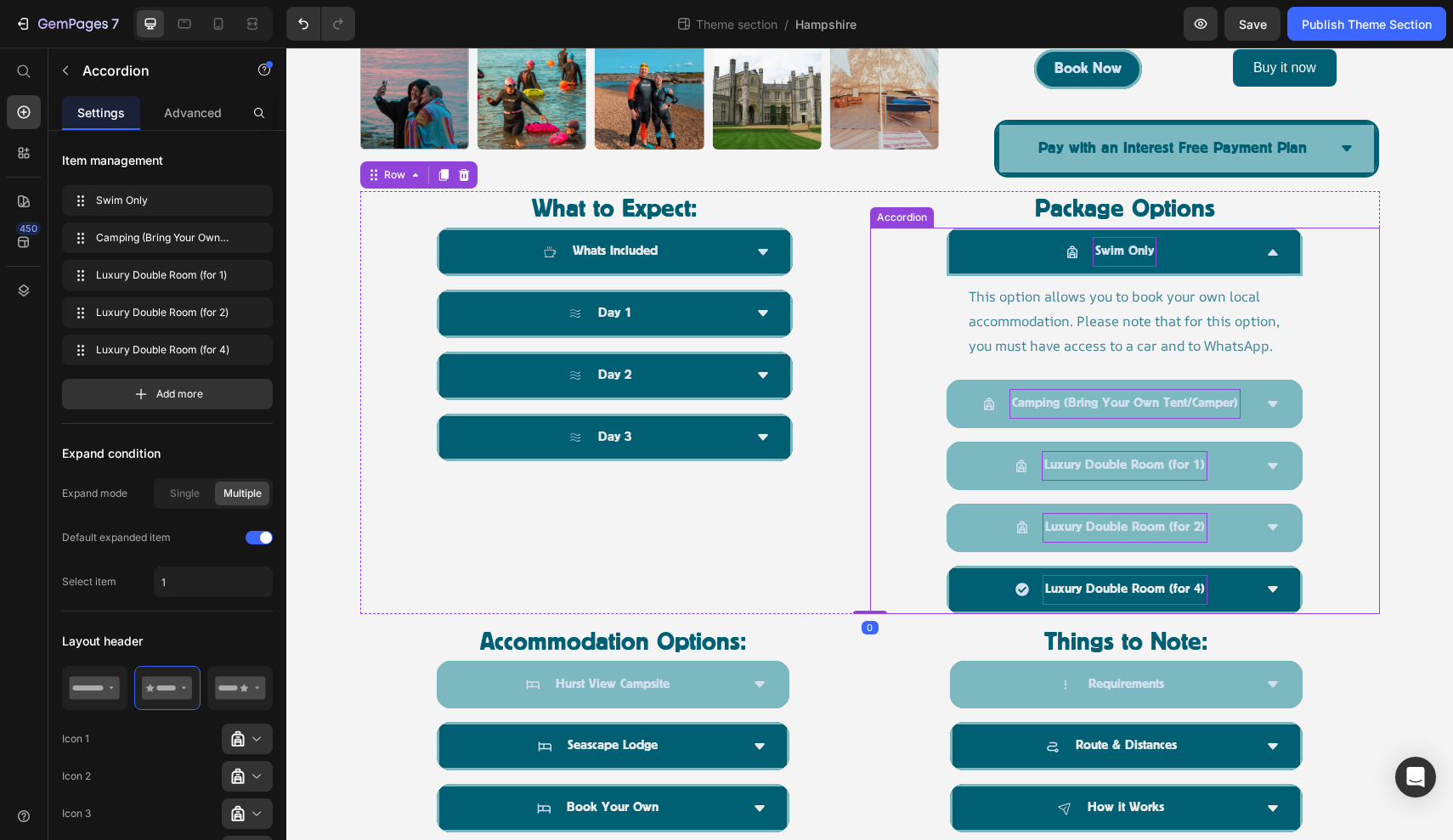 click on "Swim Only" at bounding box center [1111, 251] 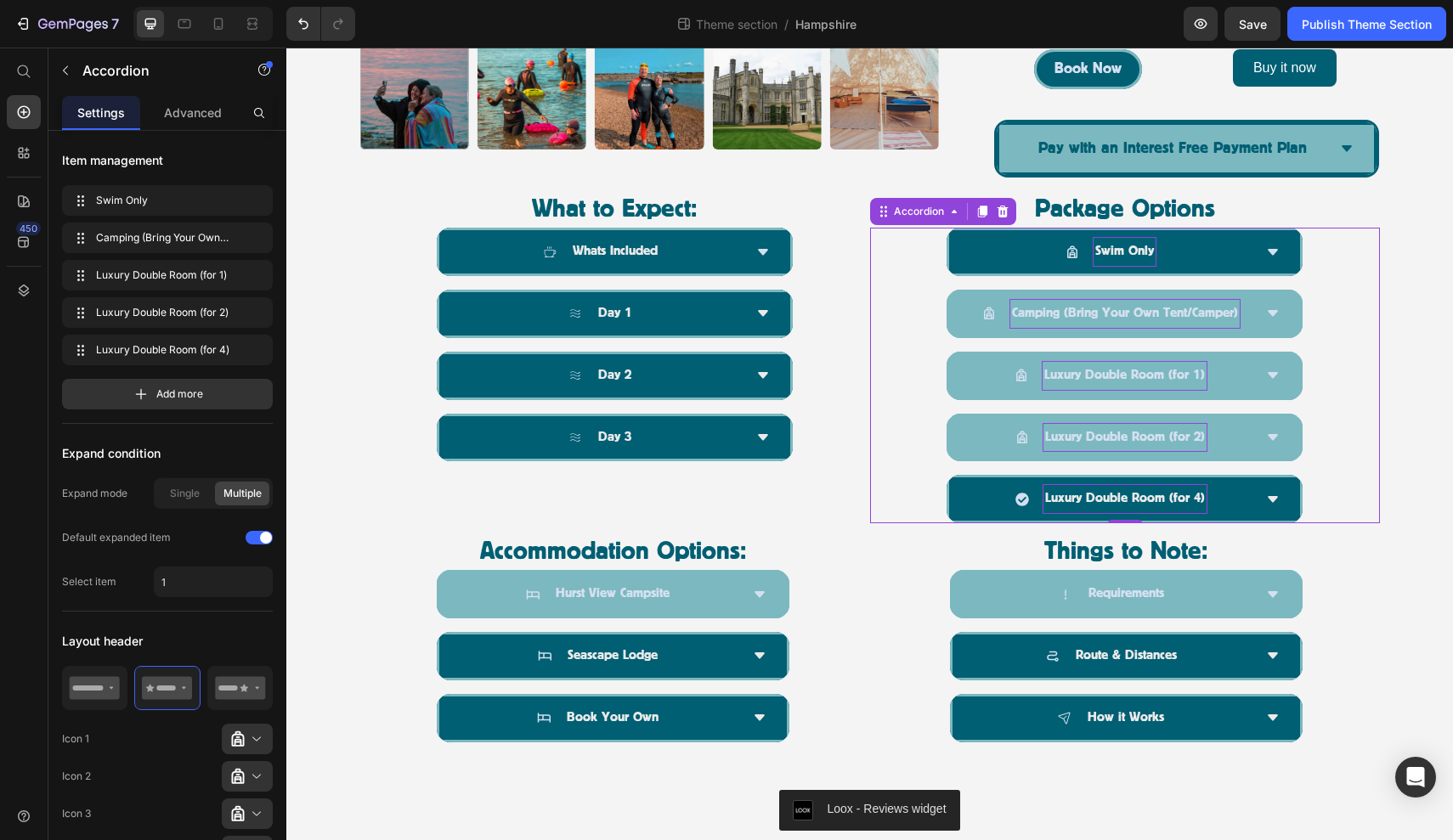 click on "Camping (Bring Your Own Tent/Camper)" at bounding box center (1124, 313) 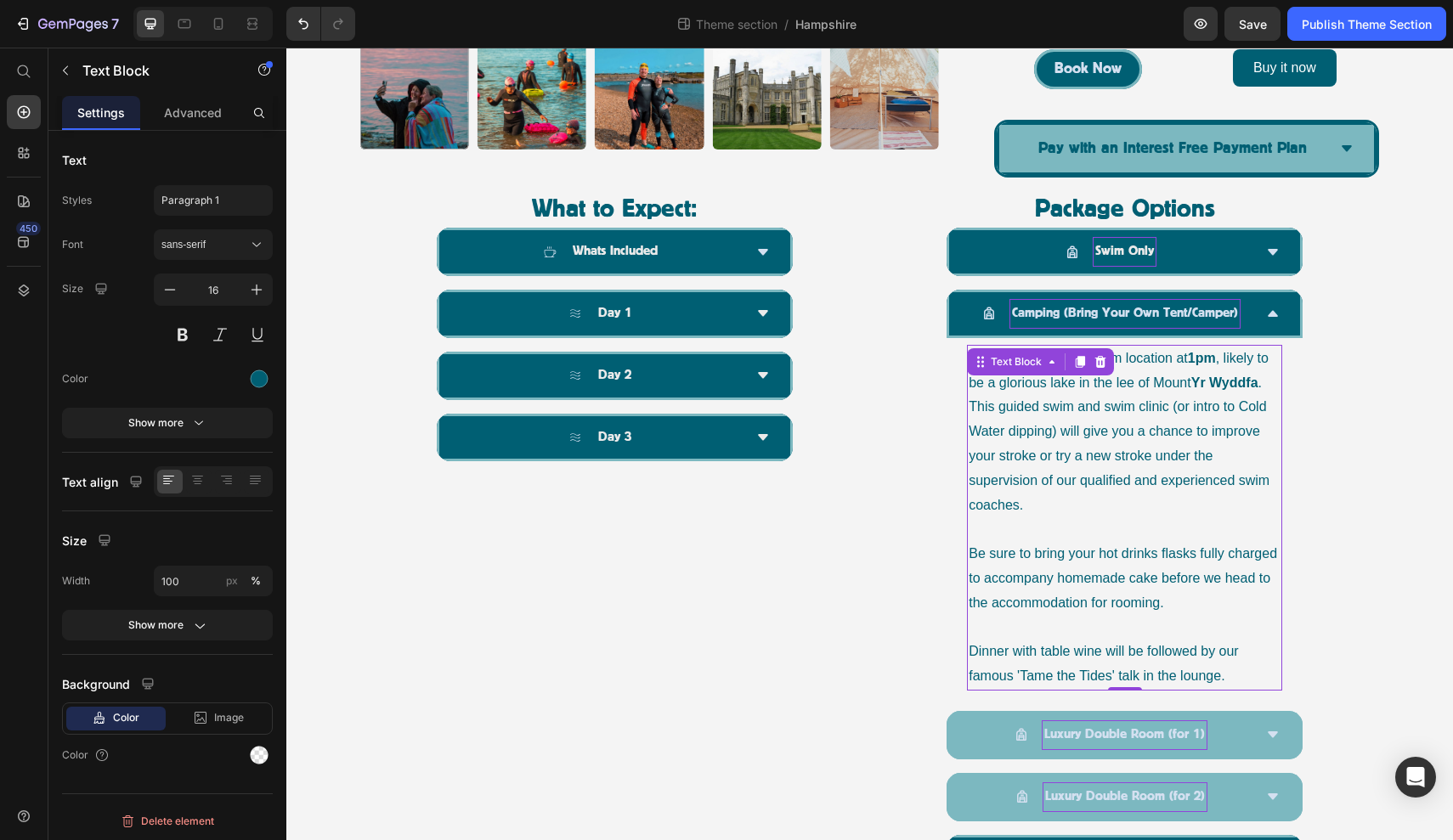 click on "We meet at our first swim location at  [TIME] , likely to be a glorious lake in the lee of Mount  Yr Wyddfa . This guided swim and swim clinic (or intro to Cold Water dipping) will give you a chance to improve your stroke or try a new stroke under the supervision of our qualified and experienced swim coaches." at bounding box center (1124, 432) 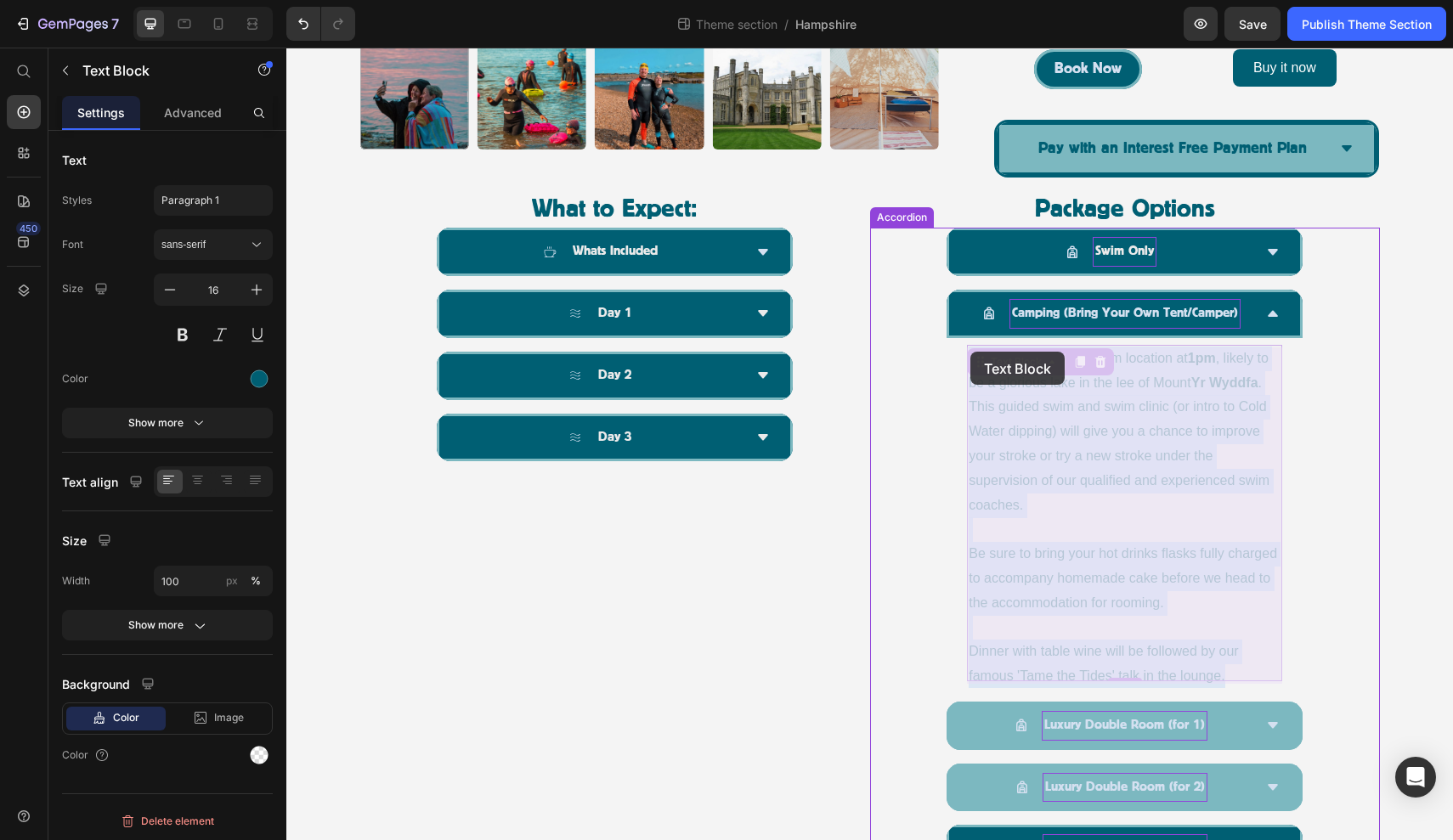 drag, startPoint x: 1235, startPoint y: 665, endPoint x: 970, endPoint y: 351, distance: 410.87833 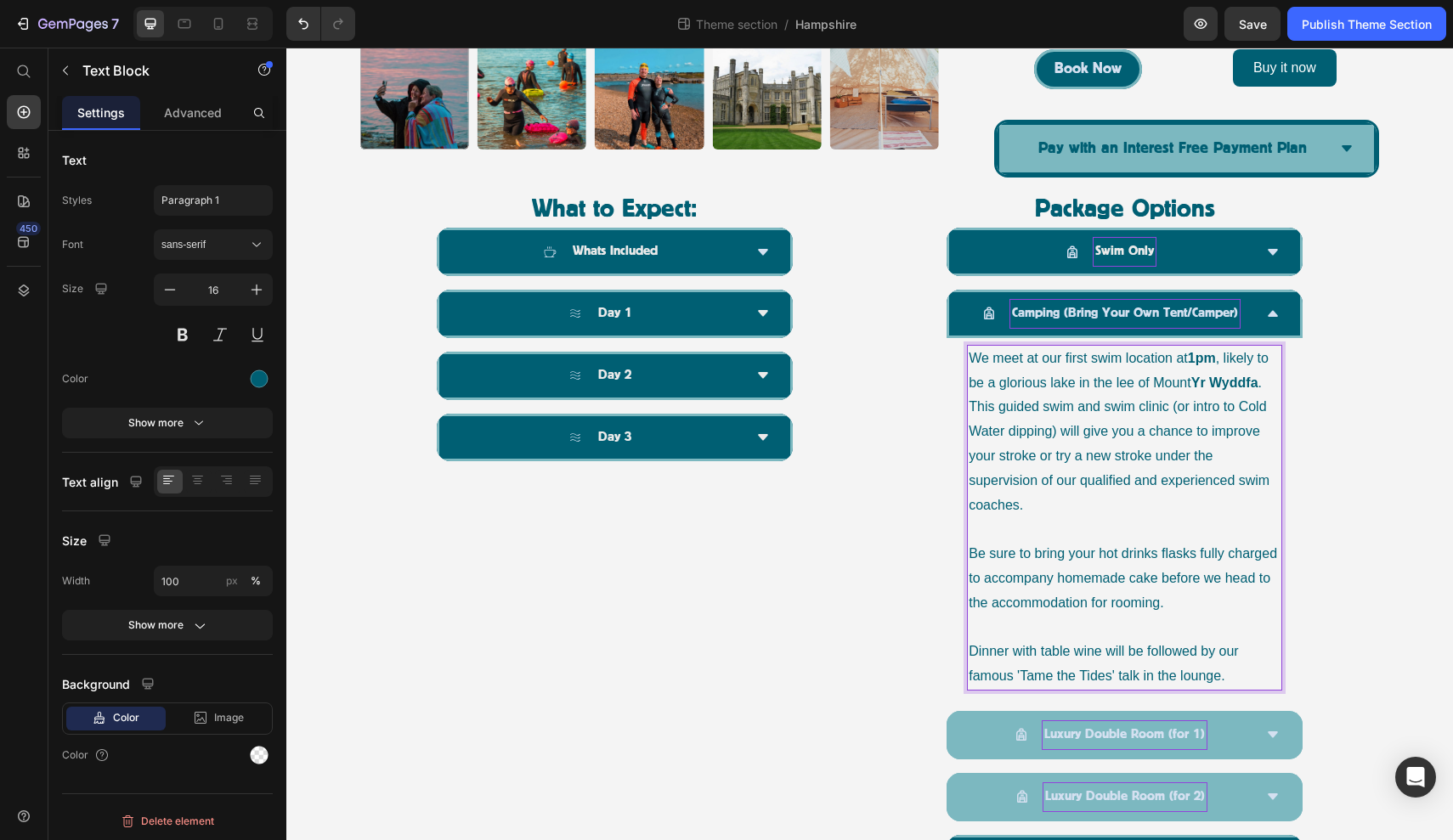click at bounding box center [1124, 529] 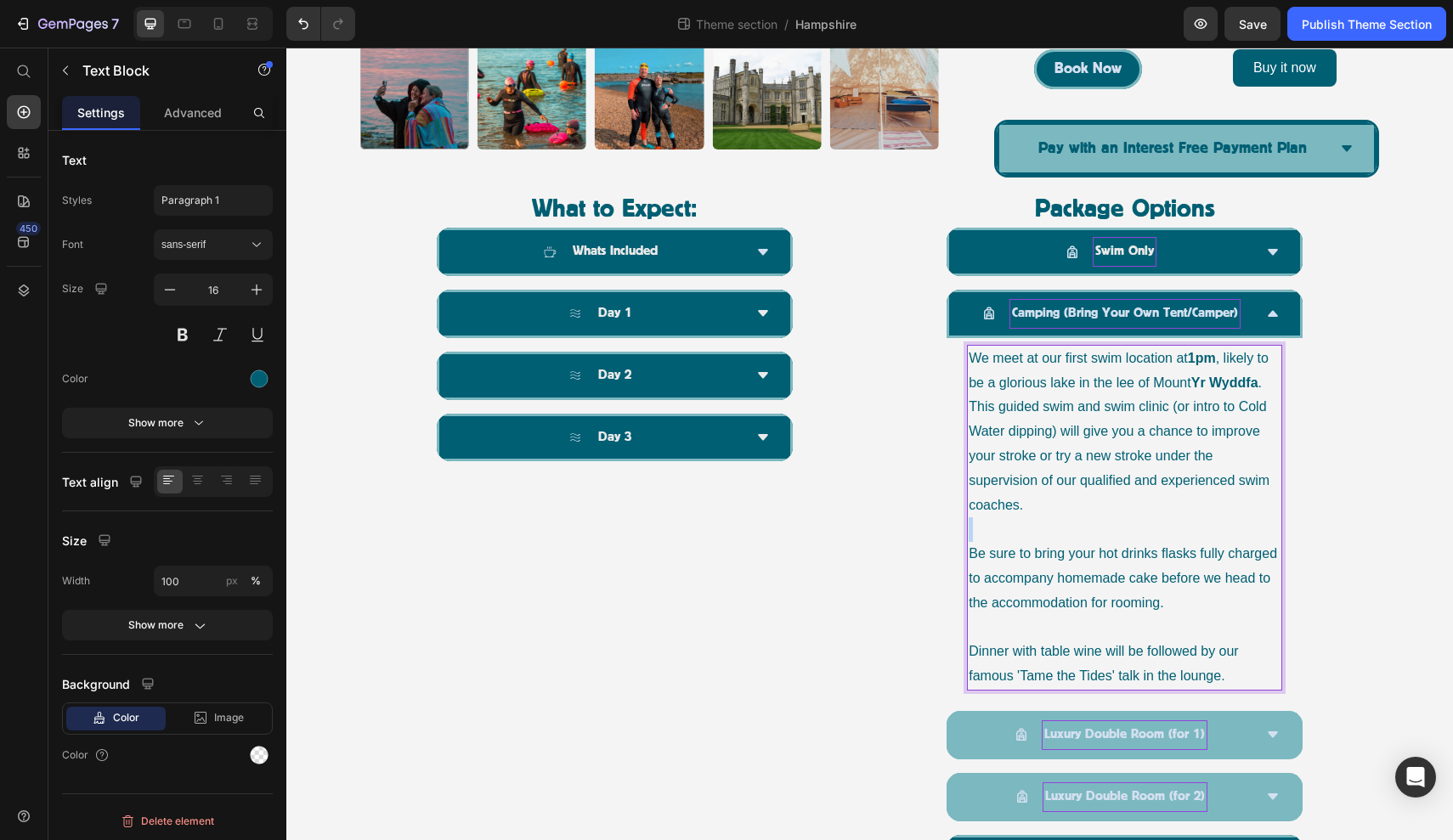 click at bounding box center [1124, 529] 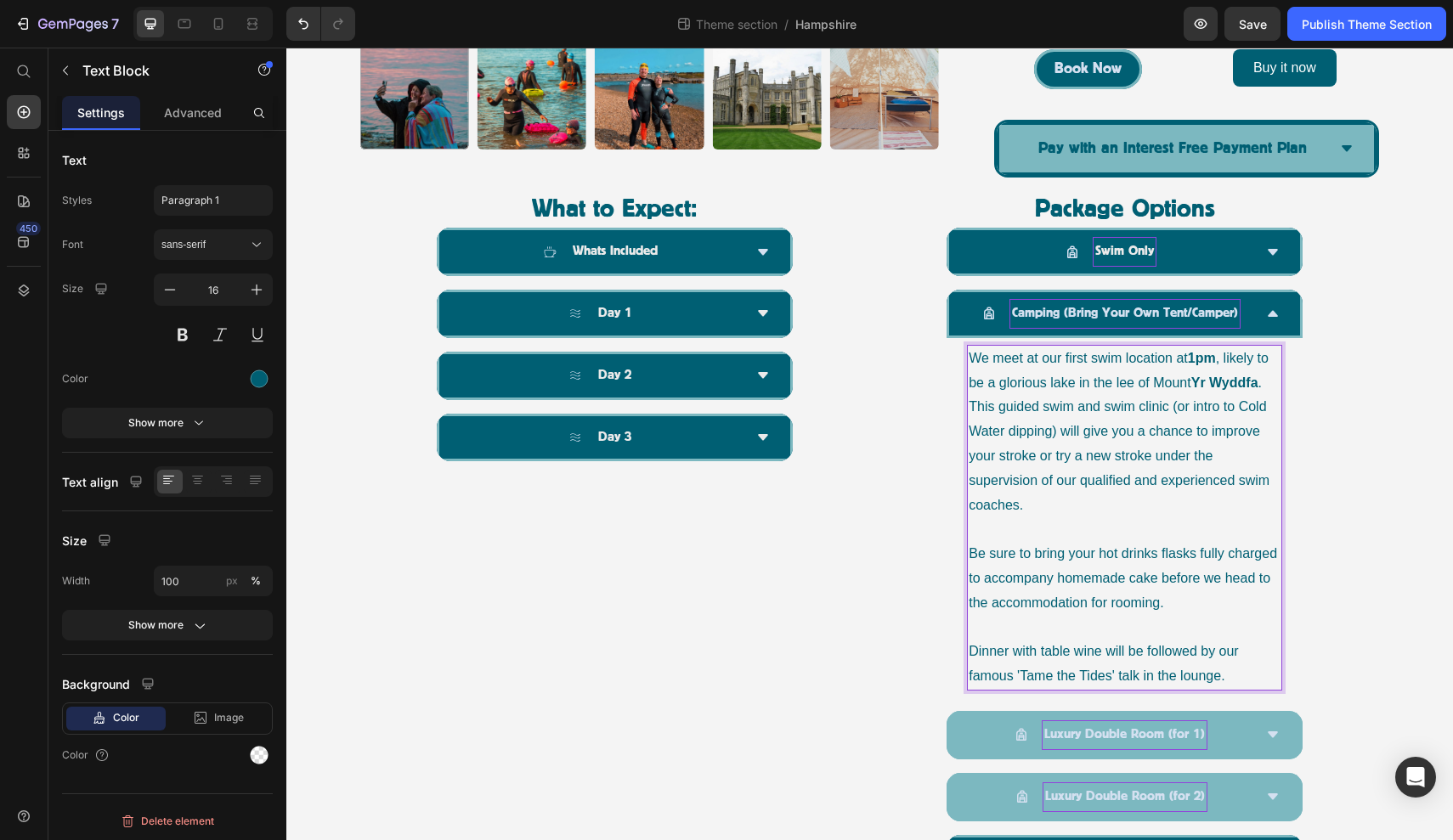 click at bounding box center (1124, 628) 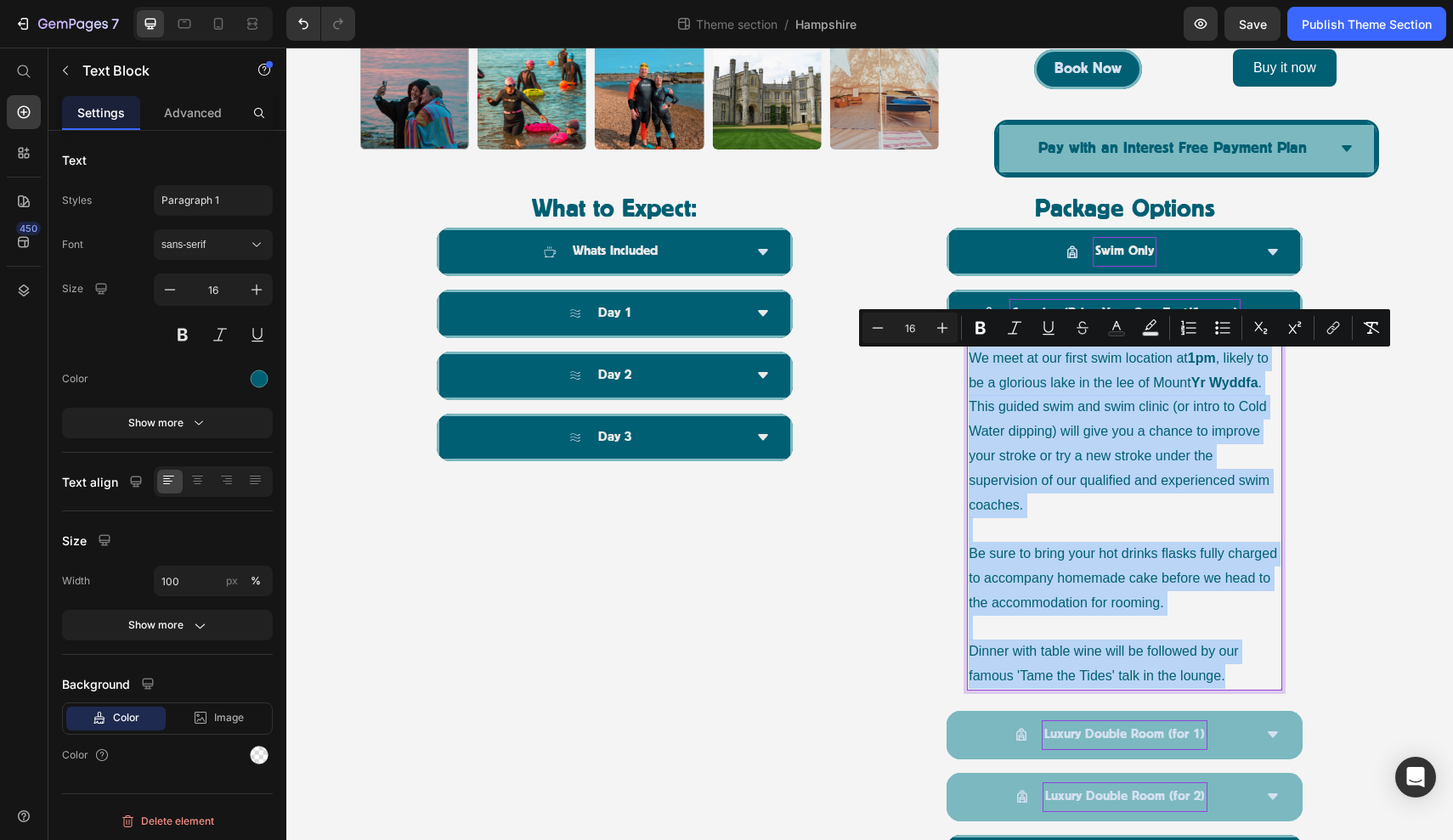 drag, startPoint x: 1232, startPoint y: 671, endPoint x: 971, endPoint y: 359, distance: 406.77389 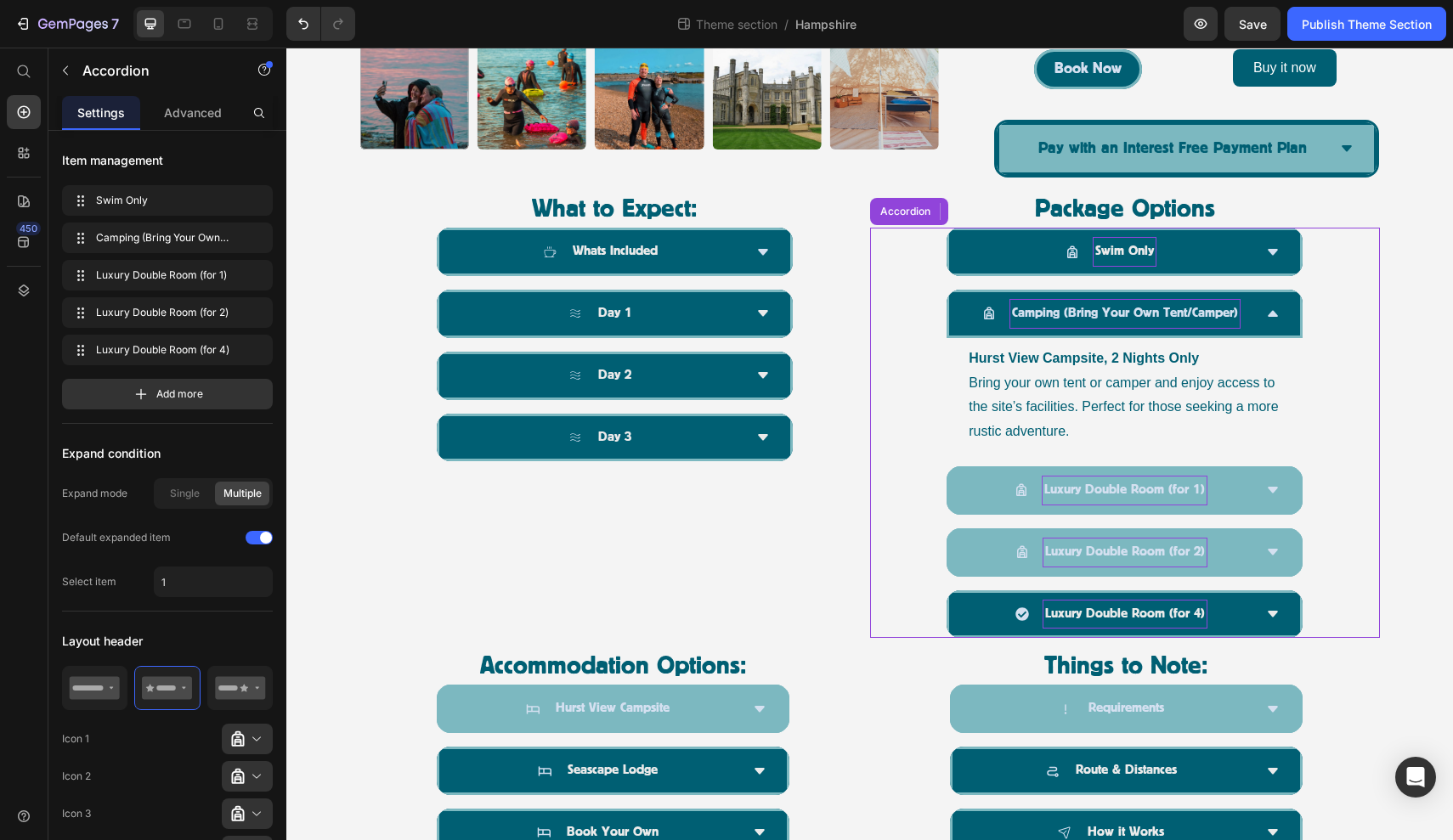 click on "Camping (Bring Your Own Tent/Camper)" at bounding box center (1124, 313) 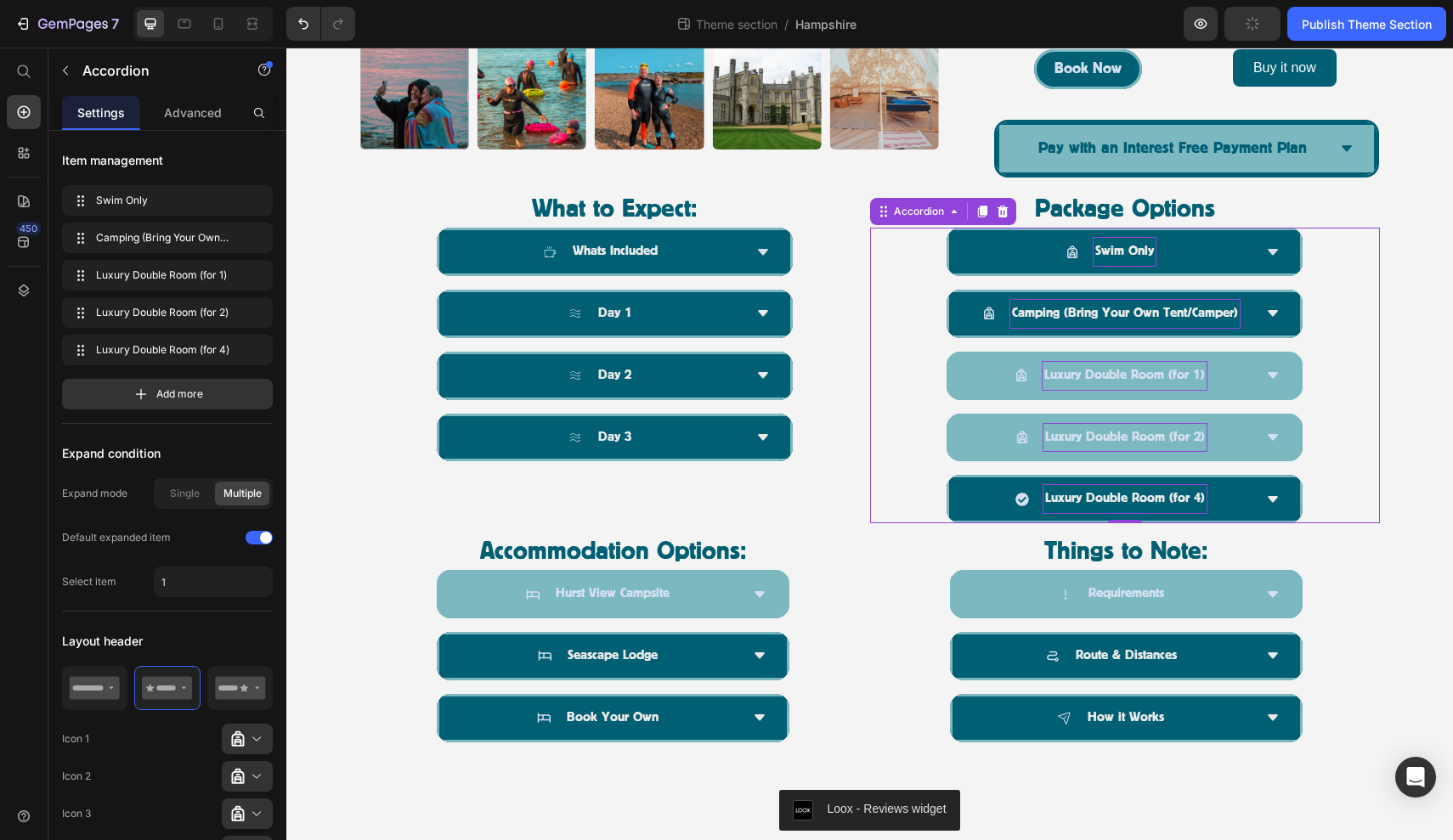 click on "Luxury Double Room (for 1)" at bounding box center (1111, 375) 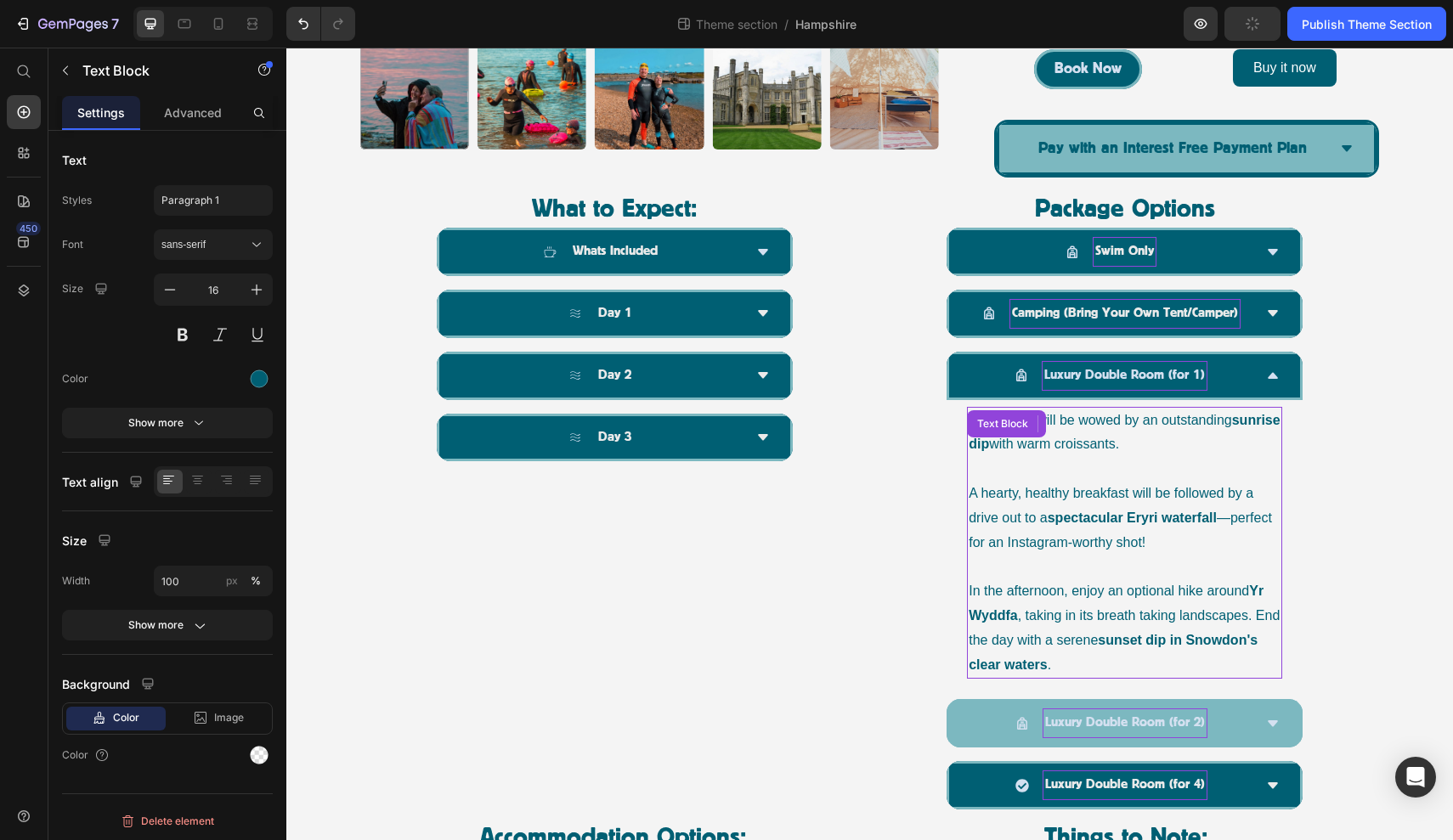 click on "A hearty, healthy breakfast will be followed by a drive out to a  spectacular Eryri waterfall —perfect for an Instagram-worthy shot!" at bounding box center [1124, 518] 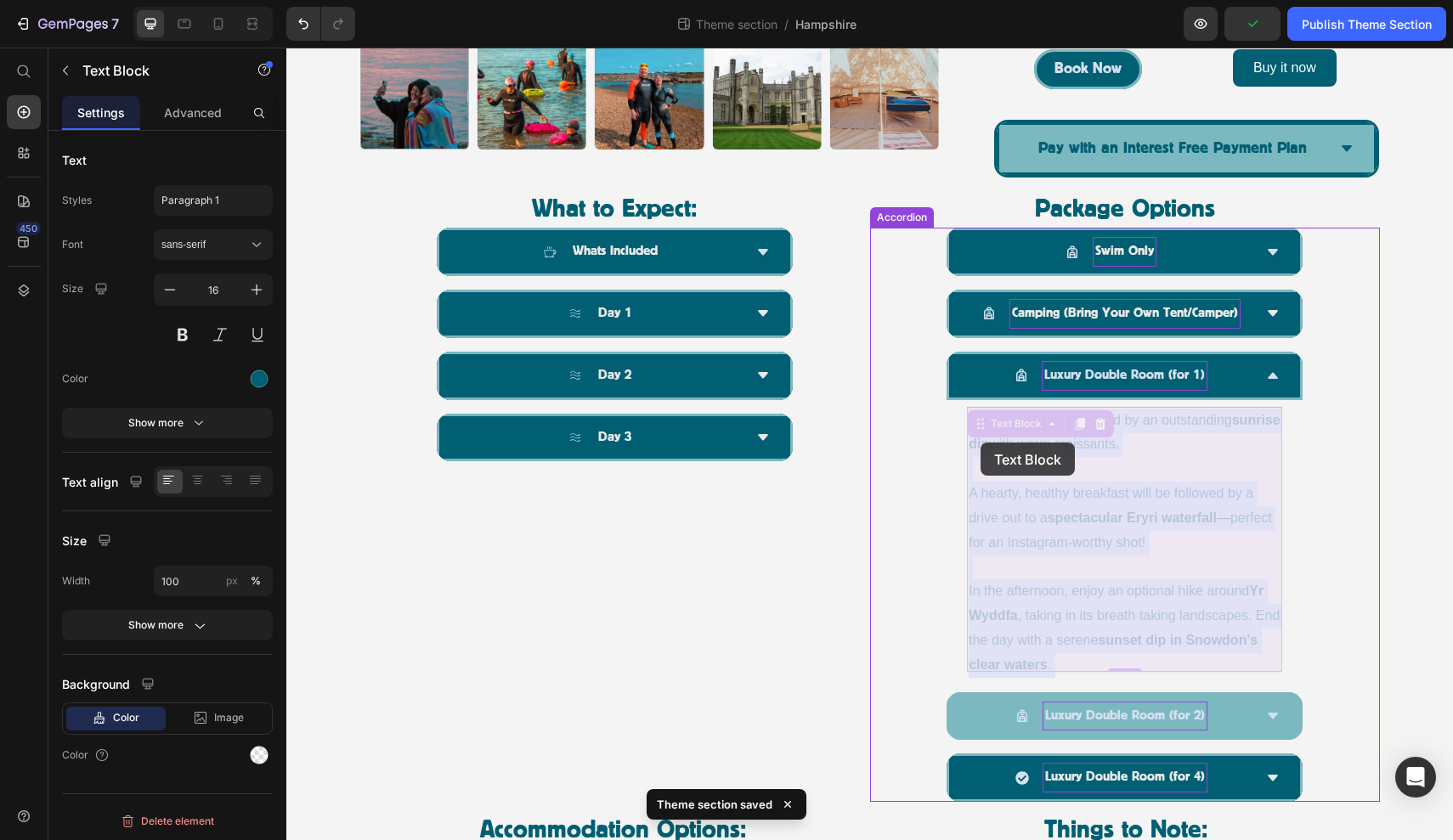 drag, startPoint x: 1069, startPoint y: 658, endPoint x: 983, endPoint y: 446, distance: 228.77937 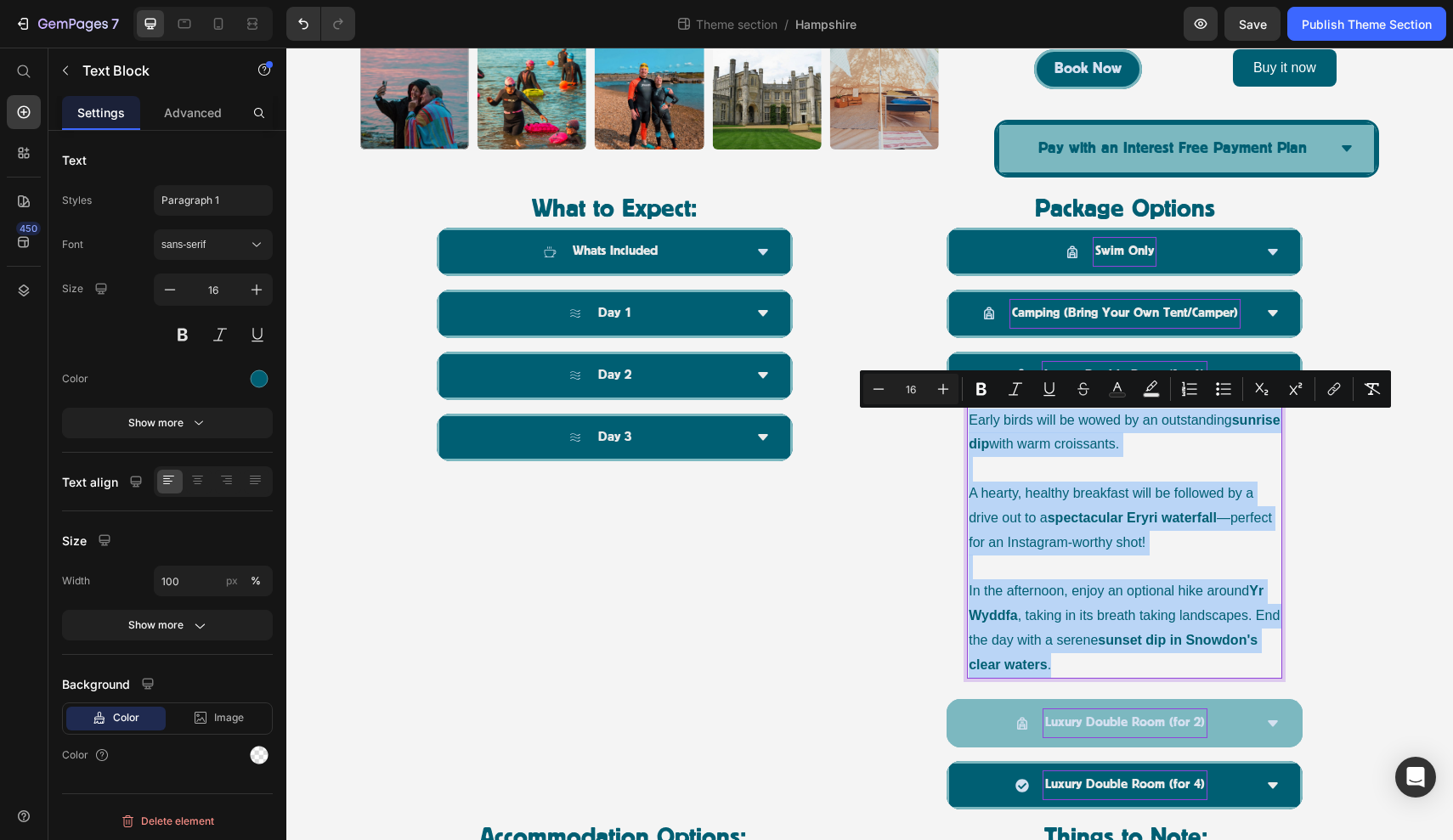 drag, startPoint x: 1060, startPoint y: 660, endPoint x: 973, endPoint y: 422, distance: 253 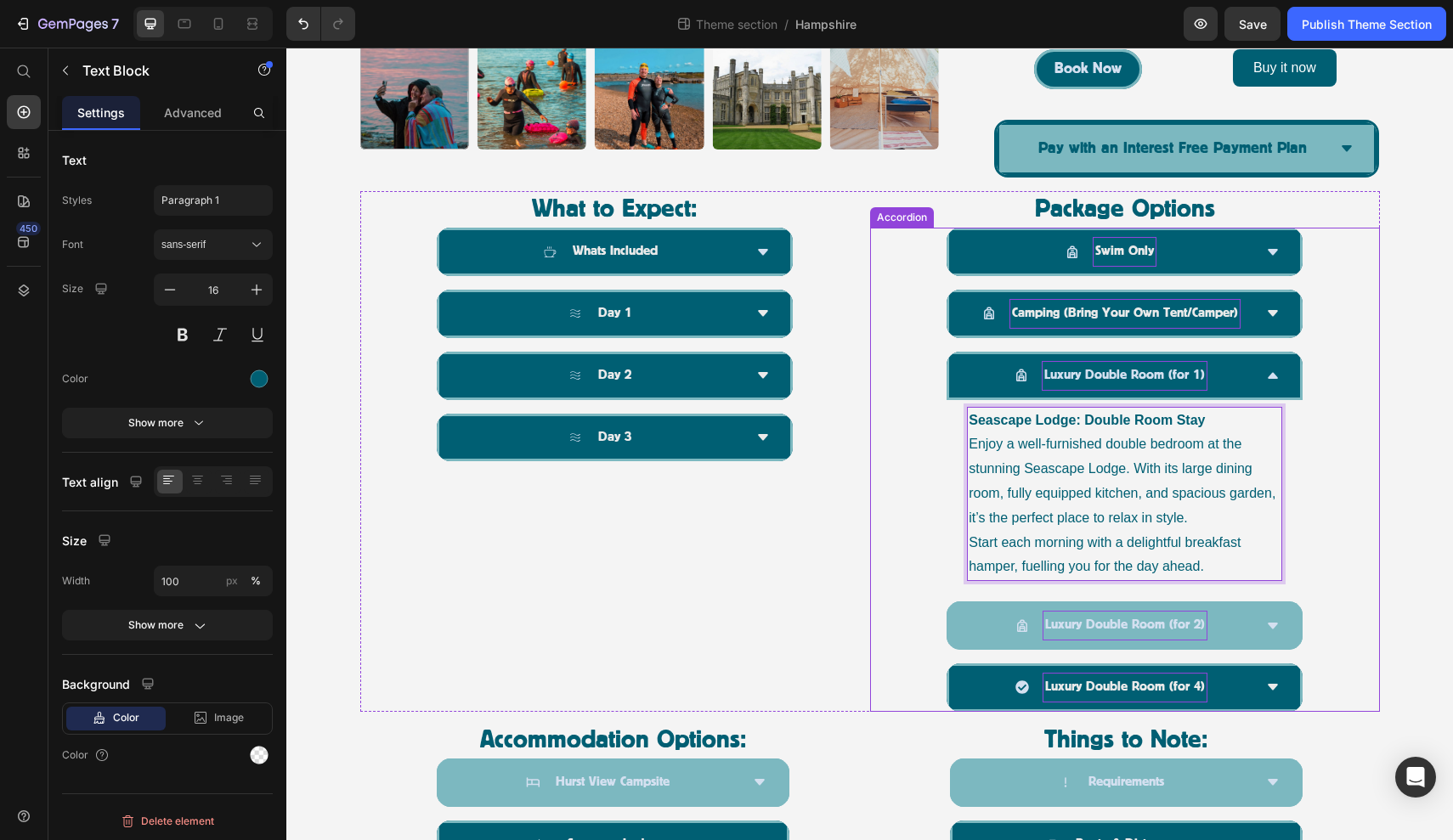 click on "Luxury Double Room (for 1)" at bounding box center [1111, 375] 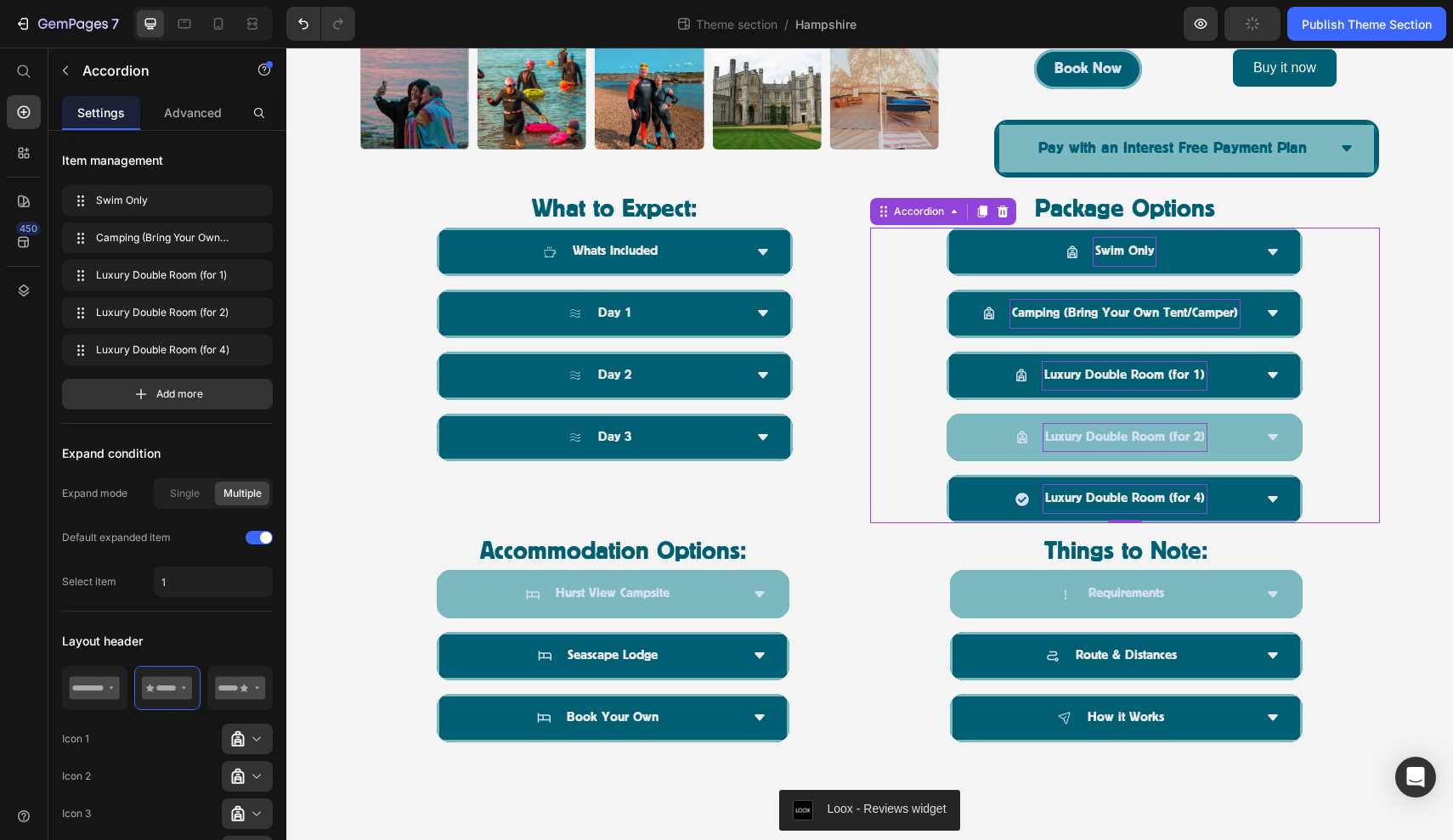 click on "Luxury Double Room (for 2)" at bounding box center (1111, 437) 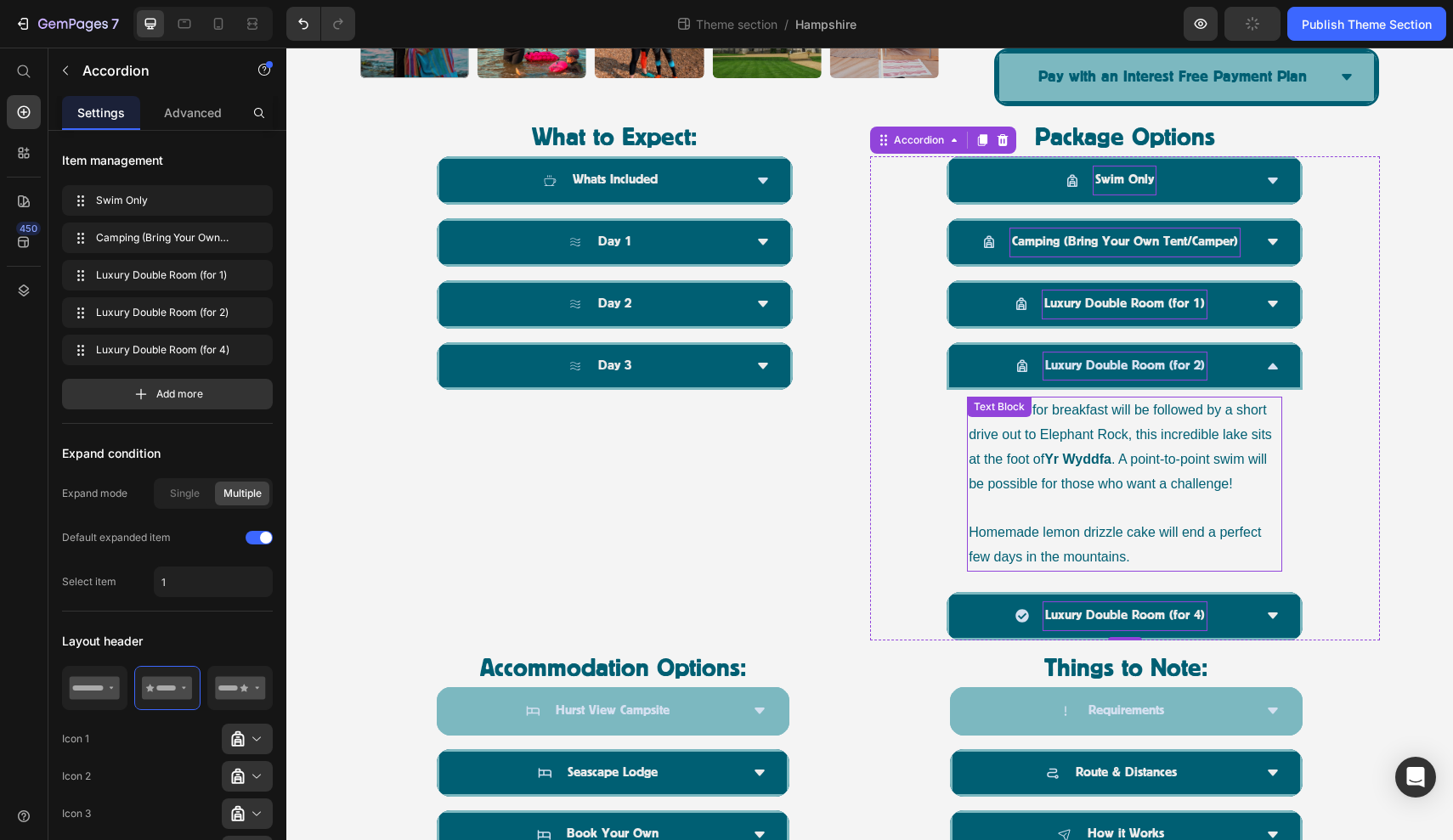 scroll, scrollTop: 920, scrollLeft: 0, axis: vertical 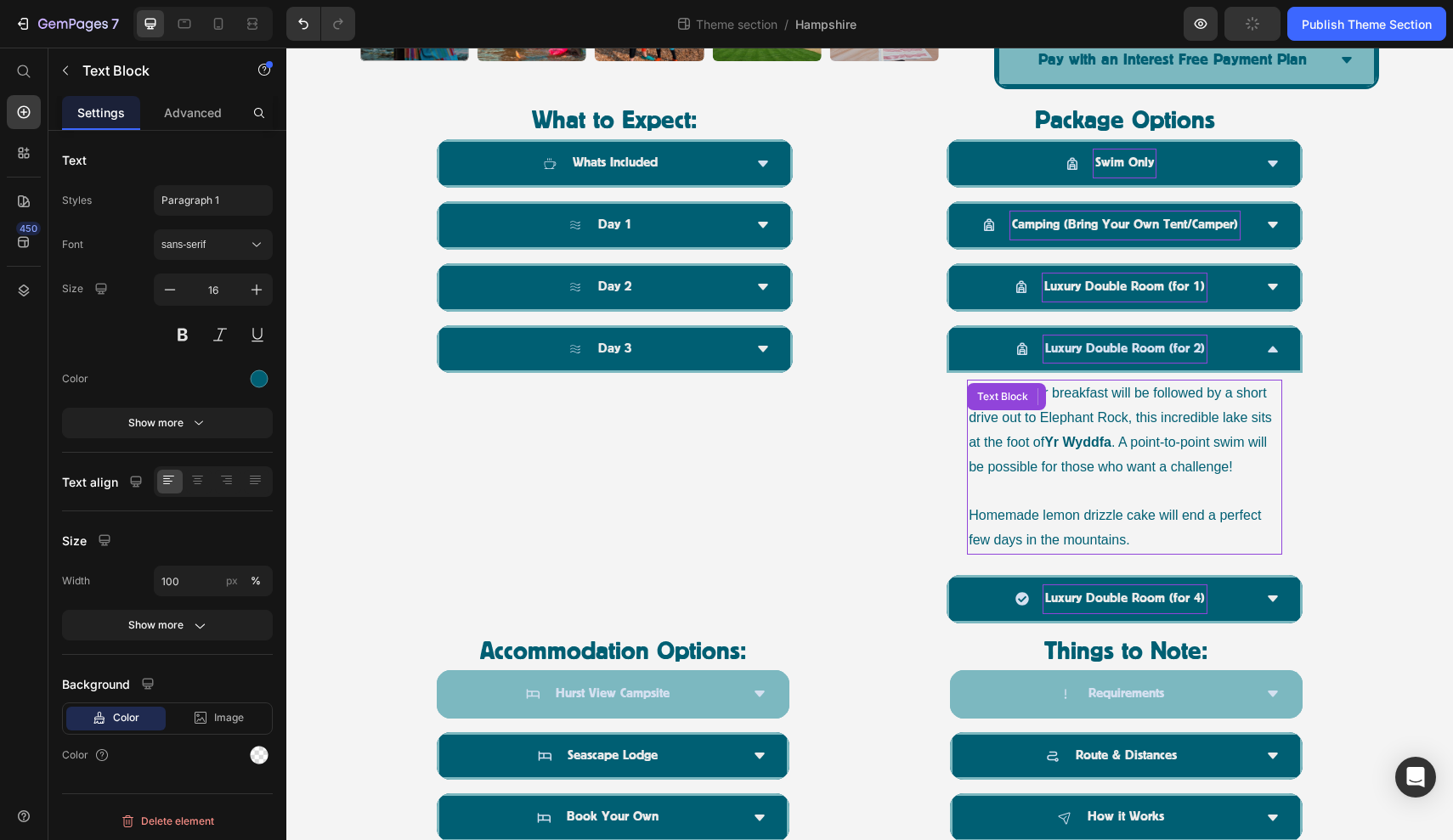 click on "Homemade lemon drizzle cake will end a perfect few days in the mountains." at bounding box center (1124, 528) 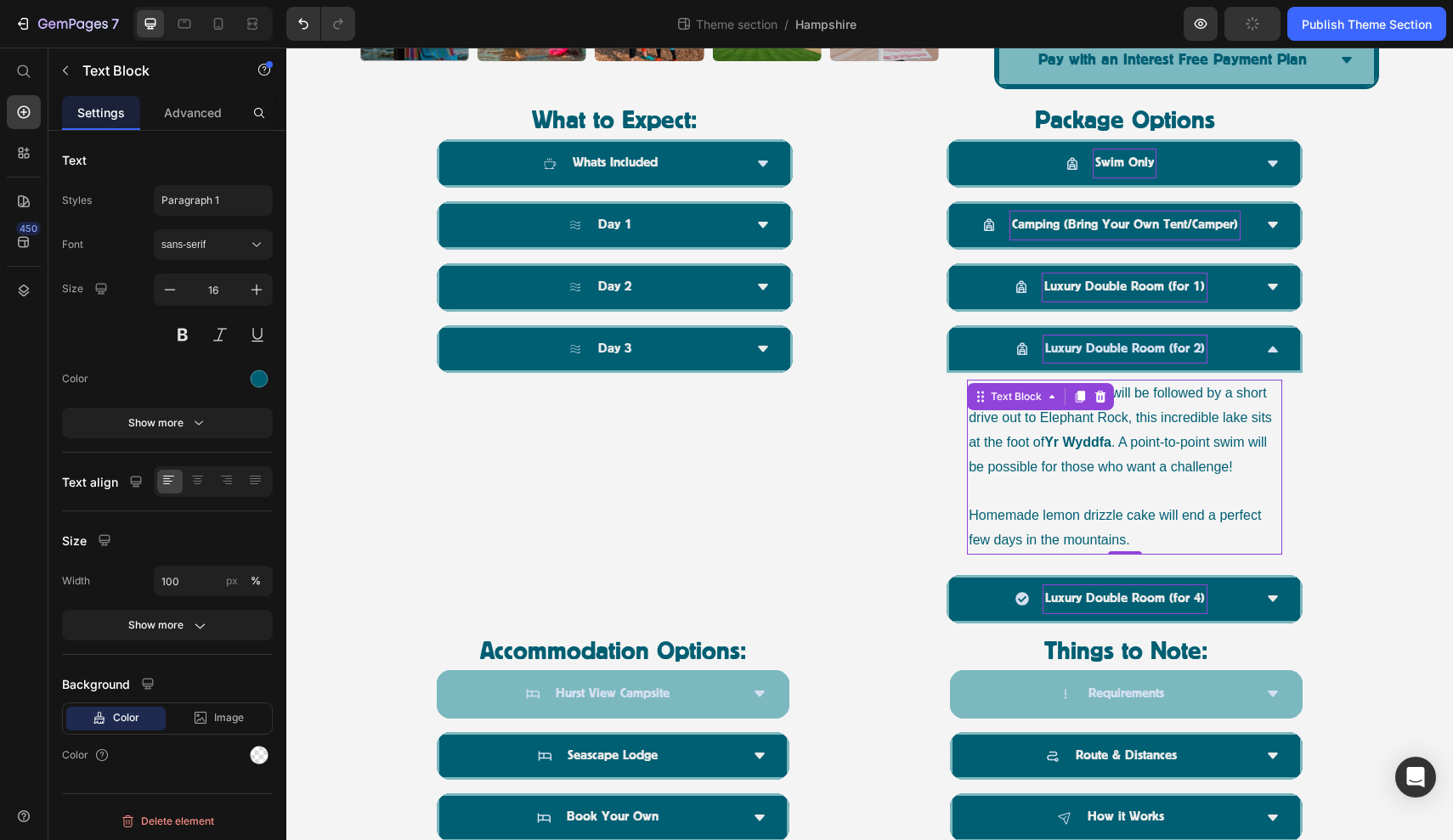 click on "Homemade lemon drizzle cake will end a perfect few days in the mountains." at bounding box center (1124, 528) 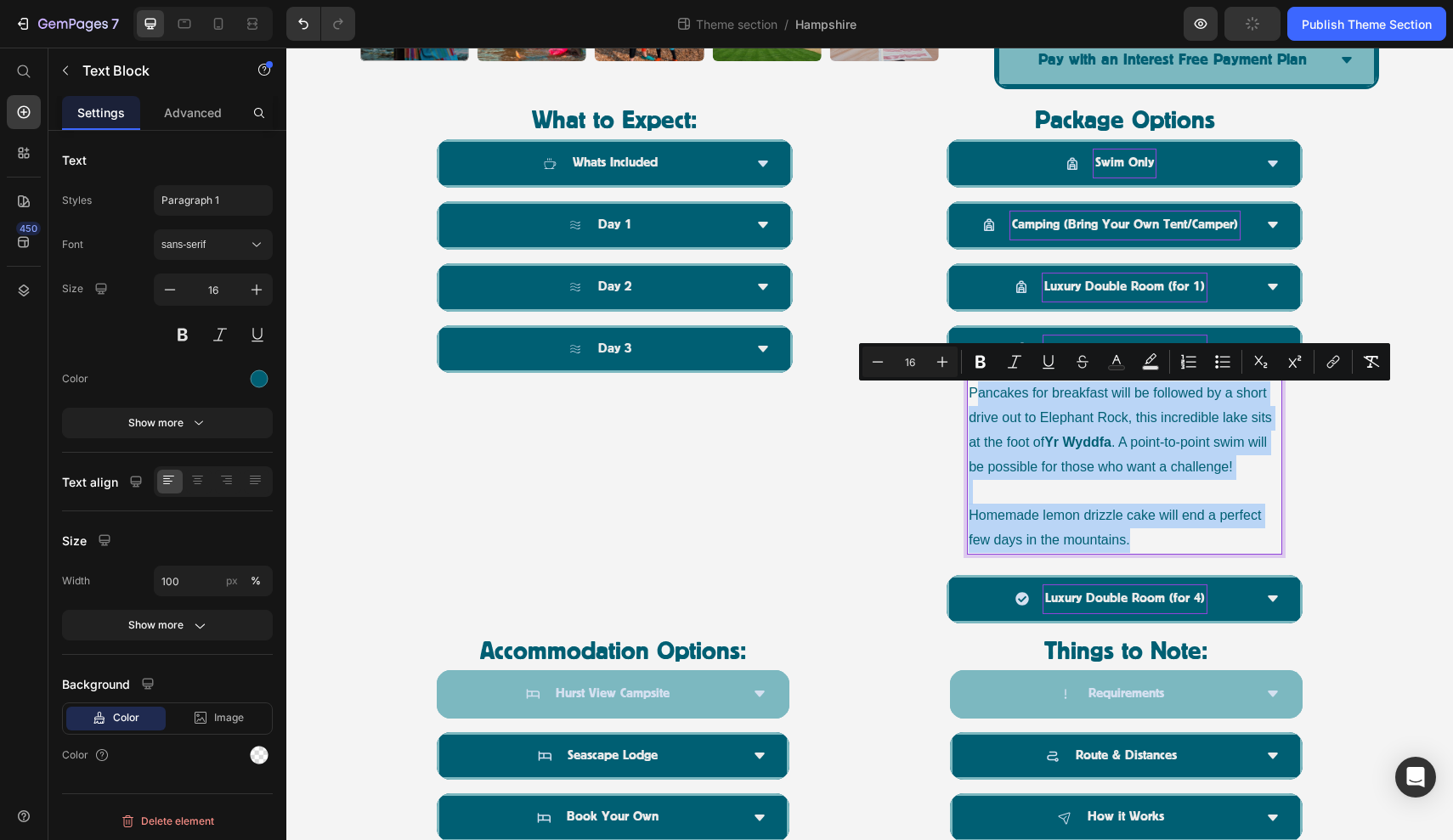 drag, startPoint x: 1146, startPoint y: 532, endPoint x: 971, endPoint y: 393, distance: 223.48602 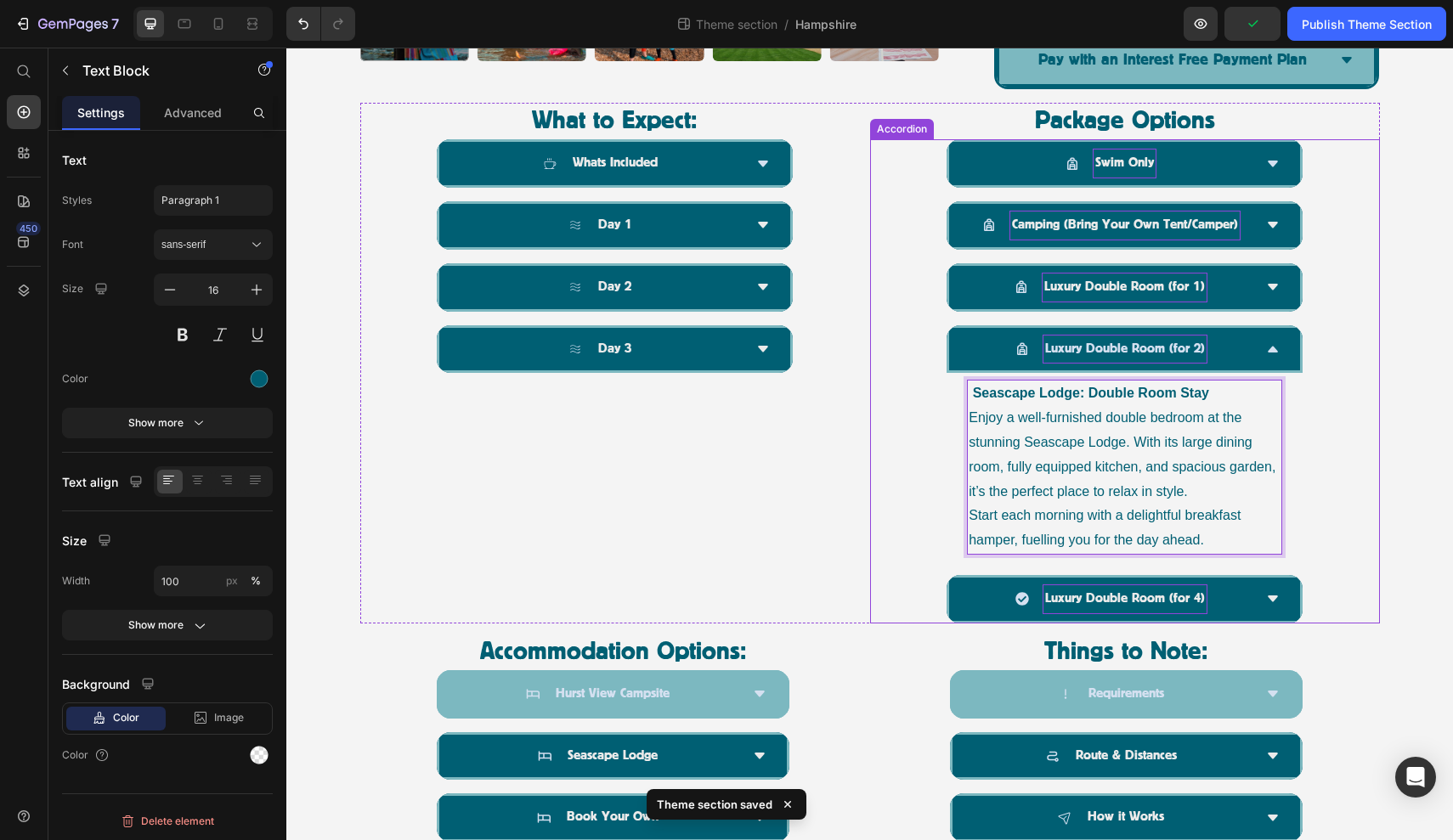 click on "Luxury Double Room (for 2)" at bounding box center (1111, 349) 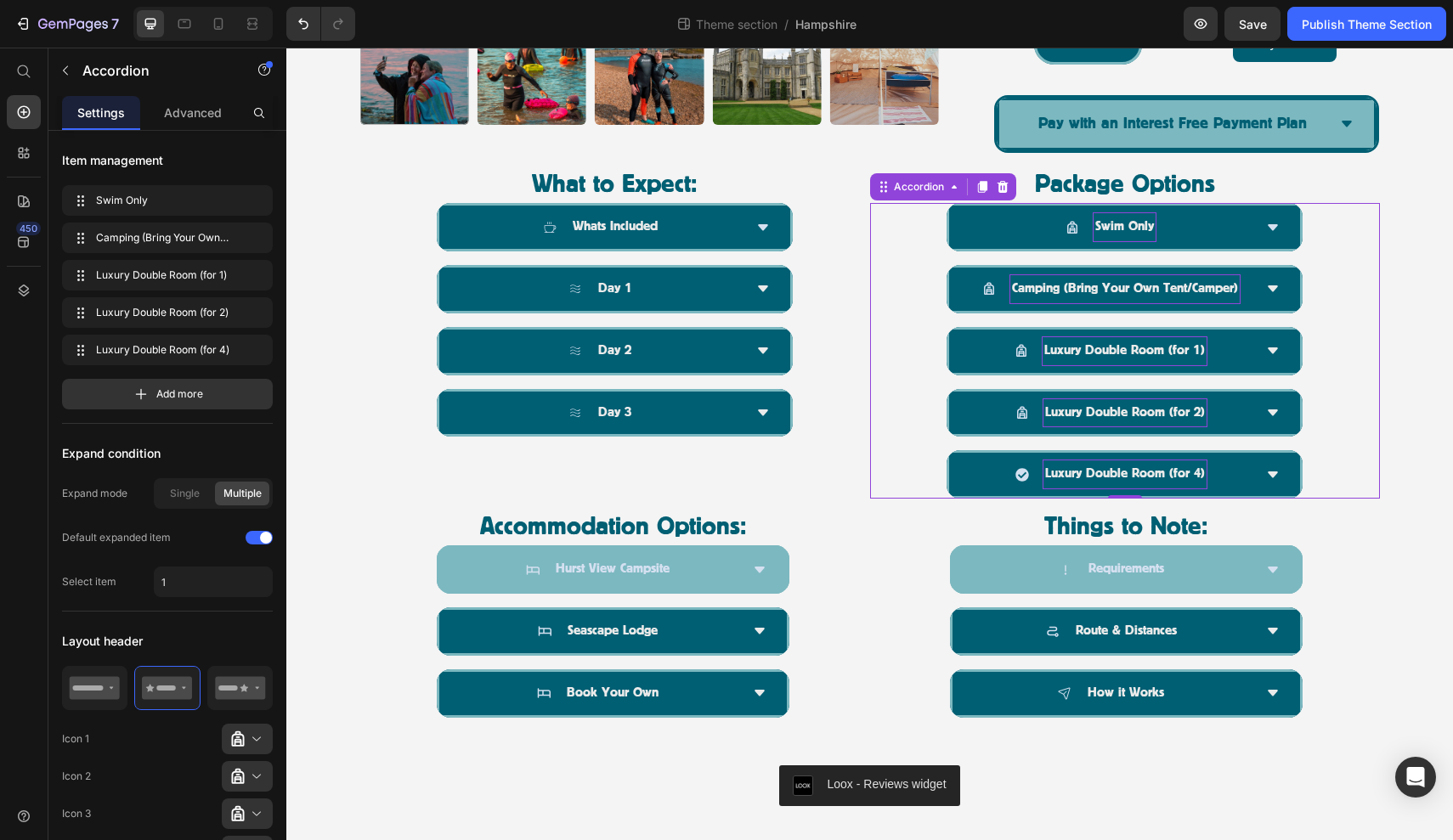 scroll, scrollTop: 854, scrollLeft: 0, axis: vertical 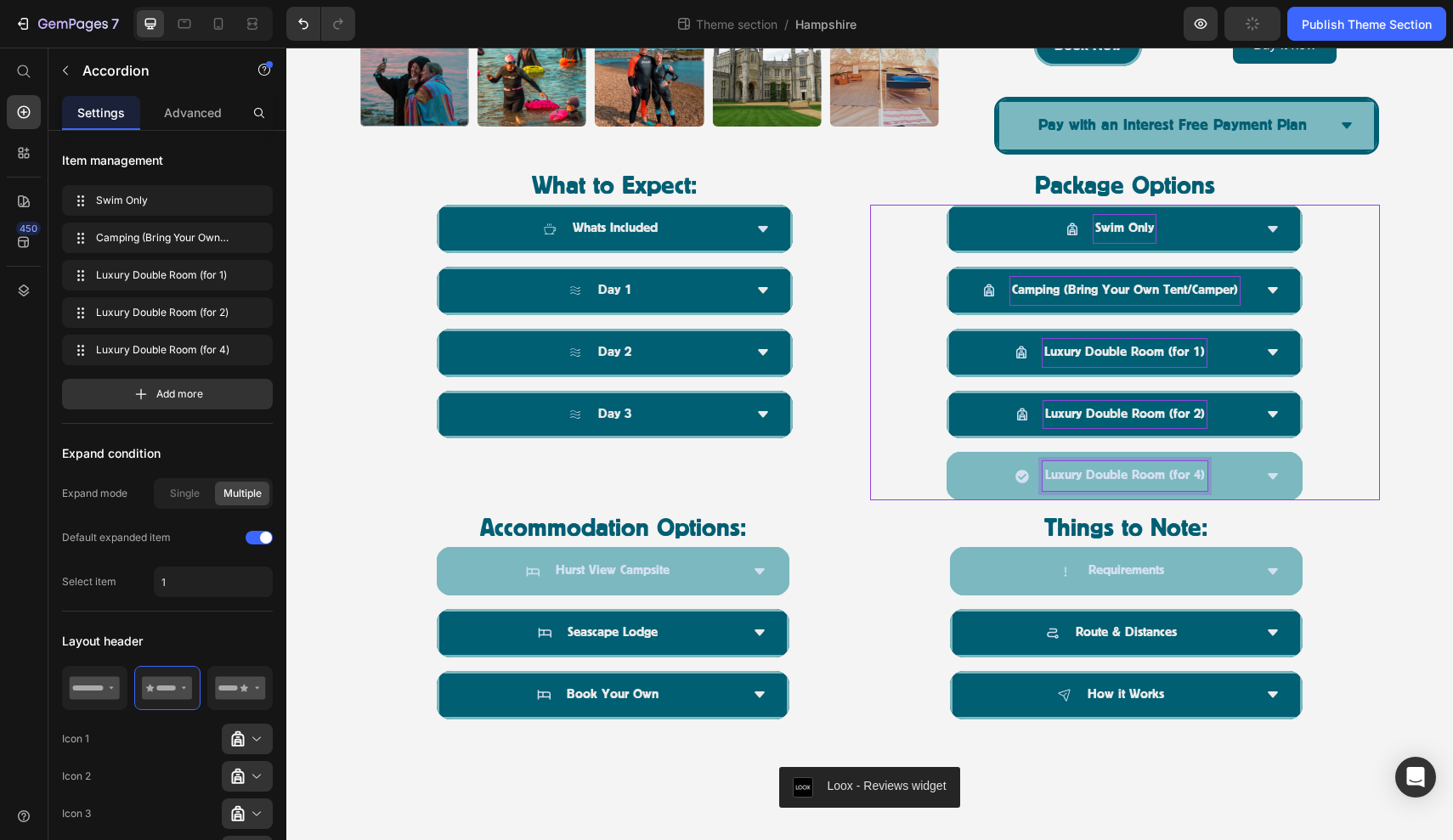 click on "Luxury Double Room (for 4)" at bounding box center [1111, 476] 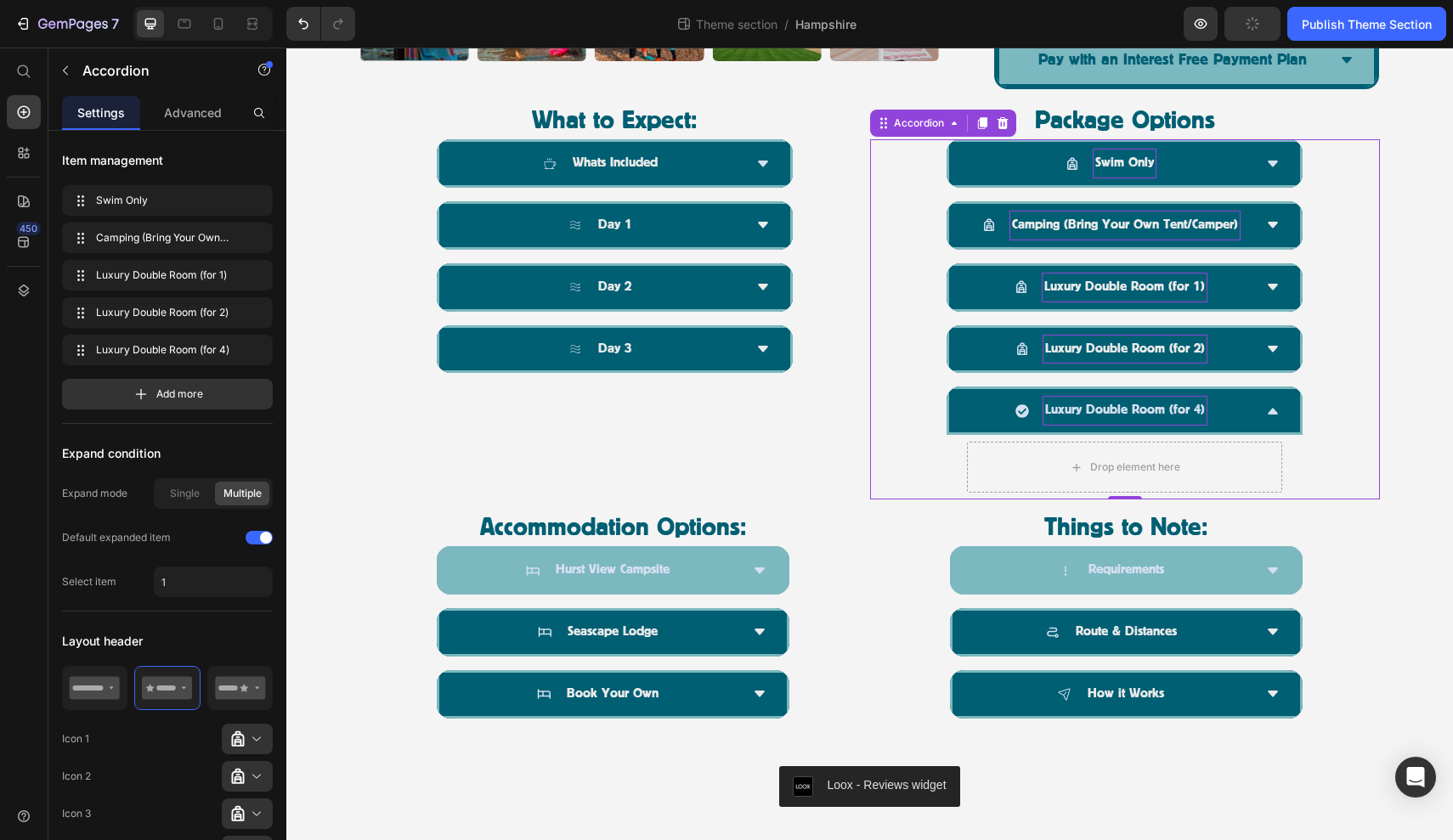 scroll, scrollTop: 919, scrollLeft: 0, axis: vertical 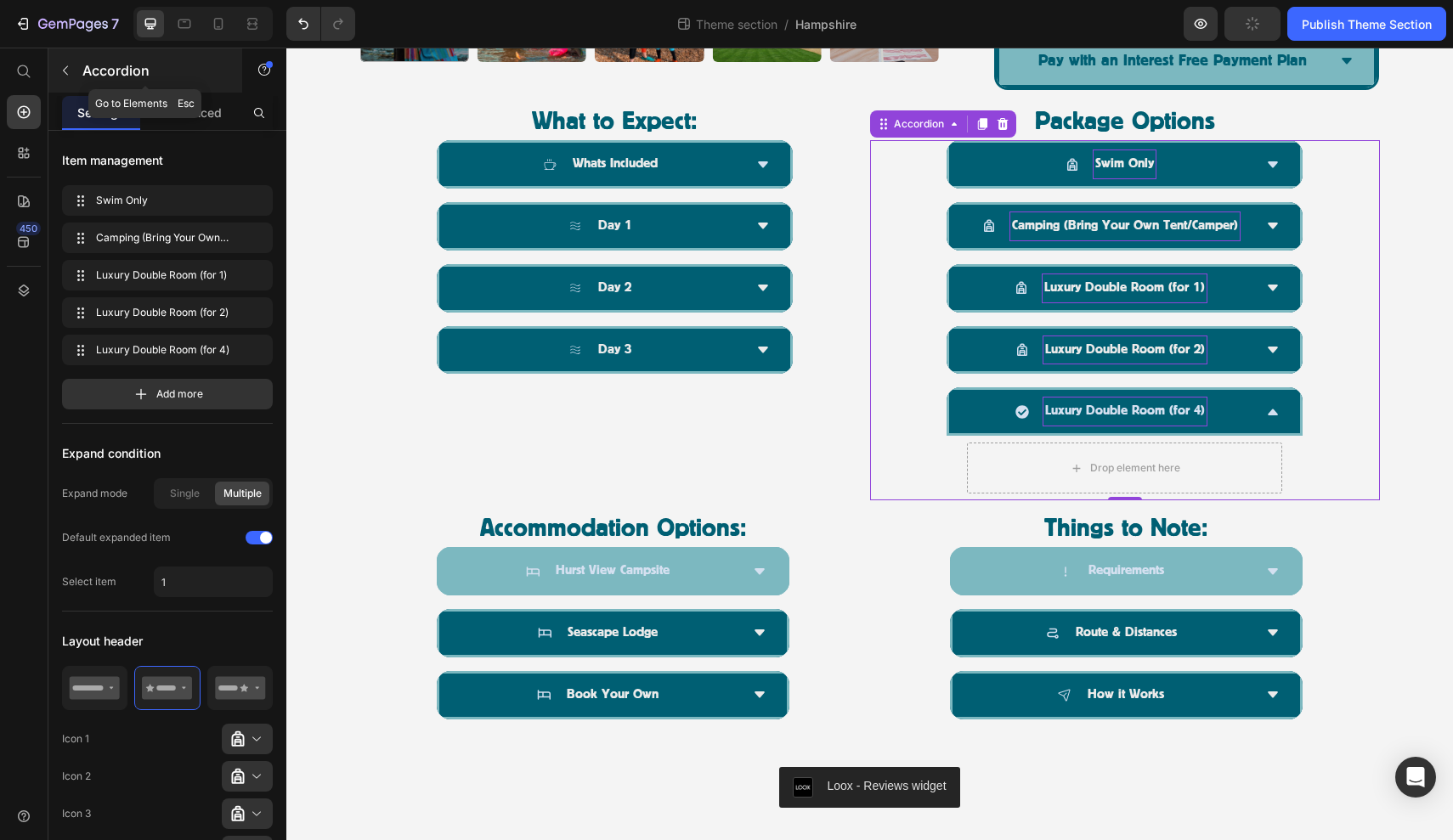 click at bounding box center (65, 70) 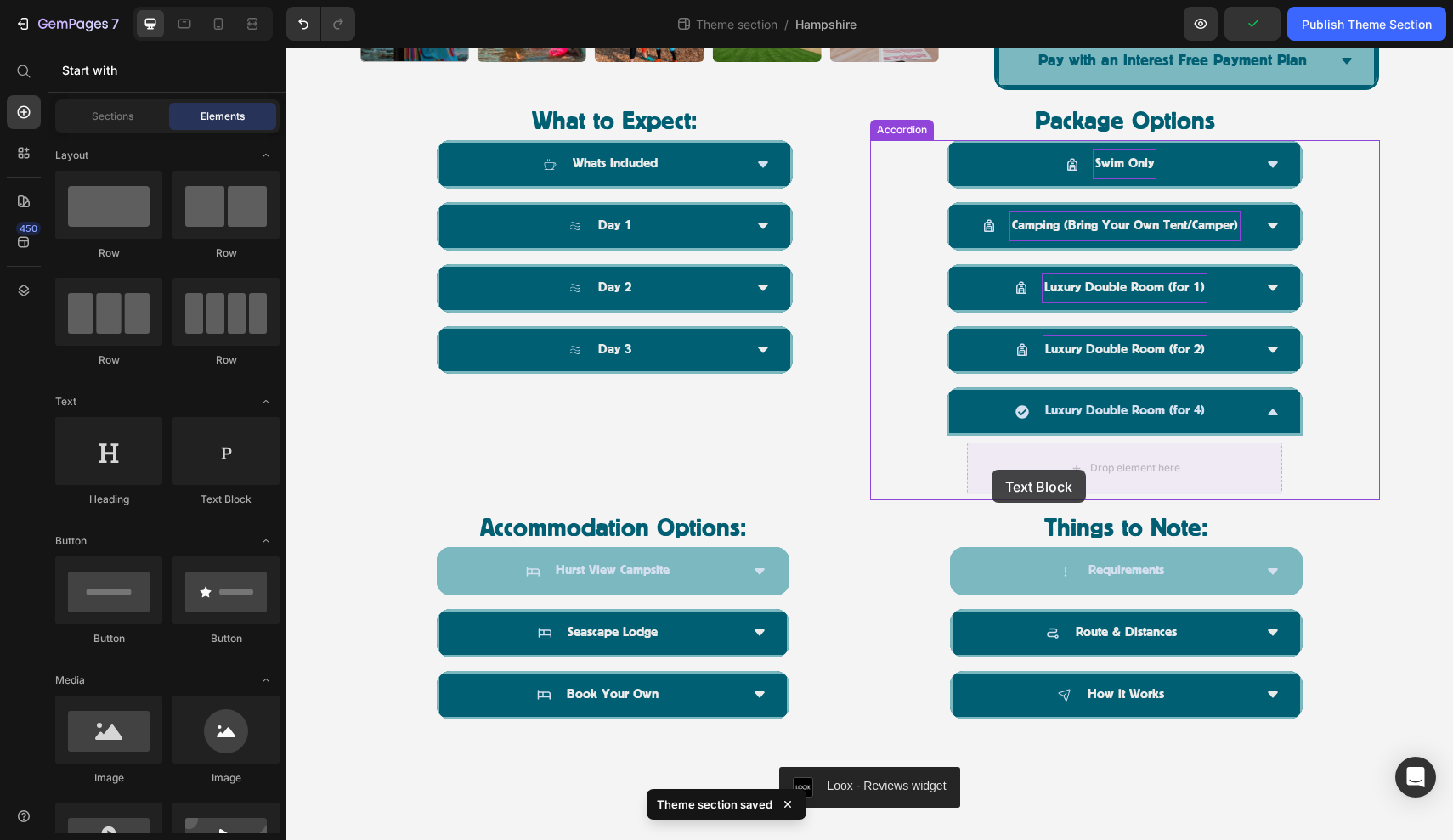 drag, startPoint x: 502, startPoint y: 496, endPoint x: 998, endPoint y: 465, distance: 496.9678 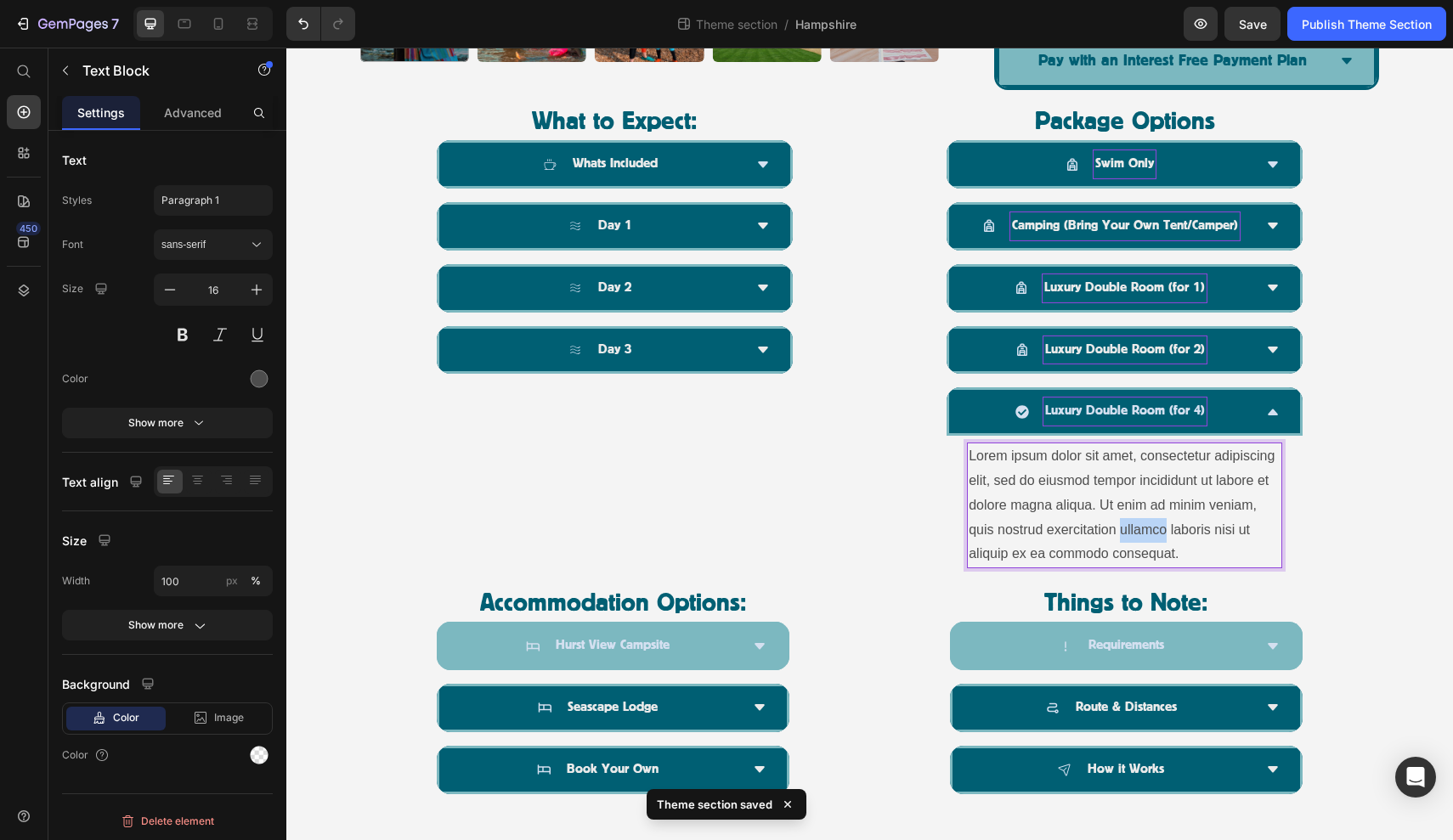 click on "Lorem ipsum dolor sit amet, consectetur adipiscing elit, sed do eiusmod tempor incididunt ut labore et dolore magna aliqua. Ut enim ad minim veniam, quis nostrud exercitation ullamco laboris nisi ut aliquip ex ea commodo consequat." at bounding box center [1124, 505] 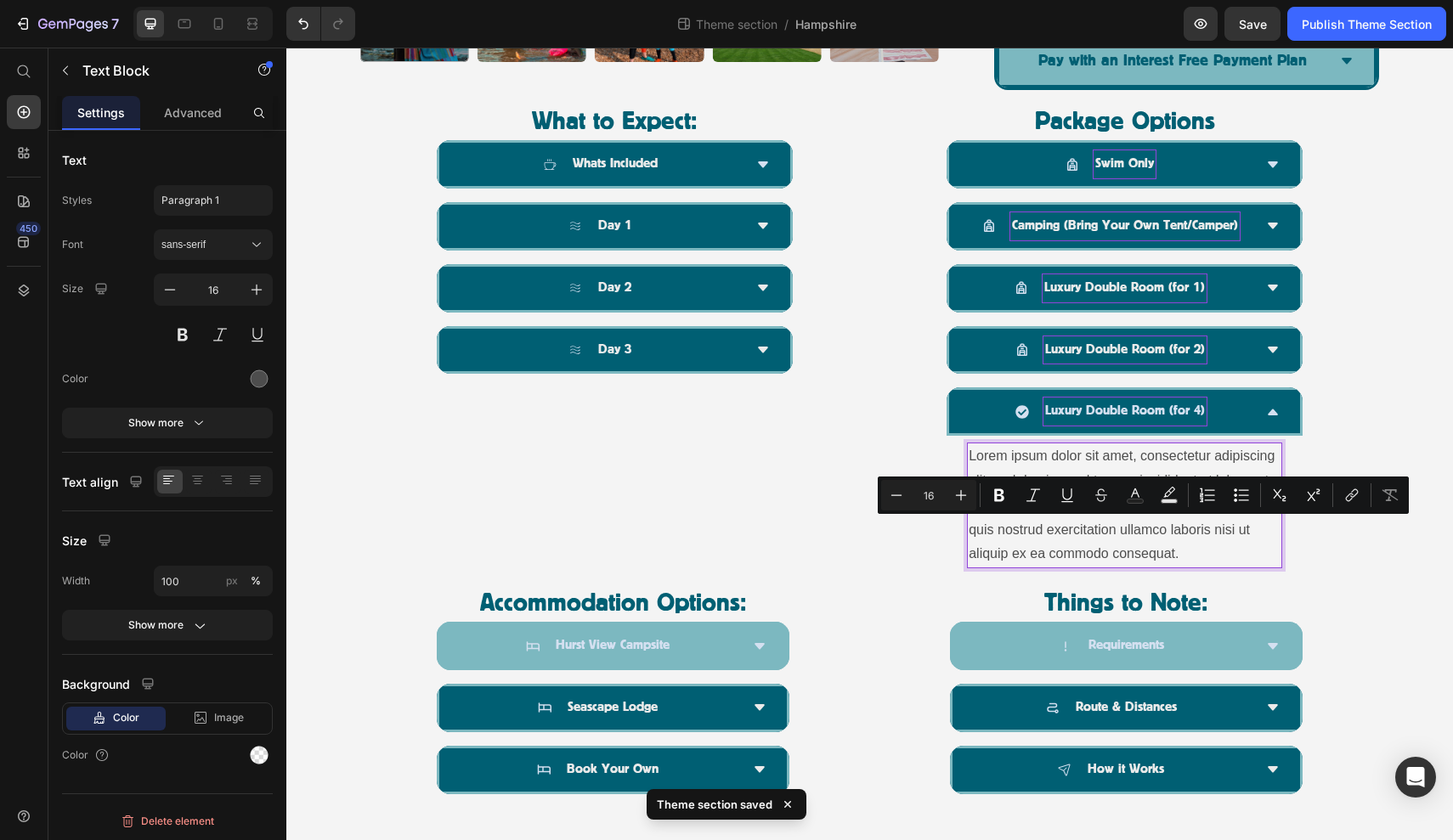 click on "Lorem ipsum dolor sit amet, consectetur adipiscing elit, sed do eiusmod tempor incididunt ut labore et dolore magna aliqua. Ut enim ad minim veniam, quis nostrud exercitation ullamco laboris nisi ut aliquip ex ea commodo consequat." at bounding box center [1124, 505] 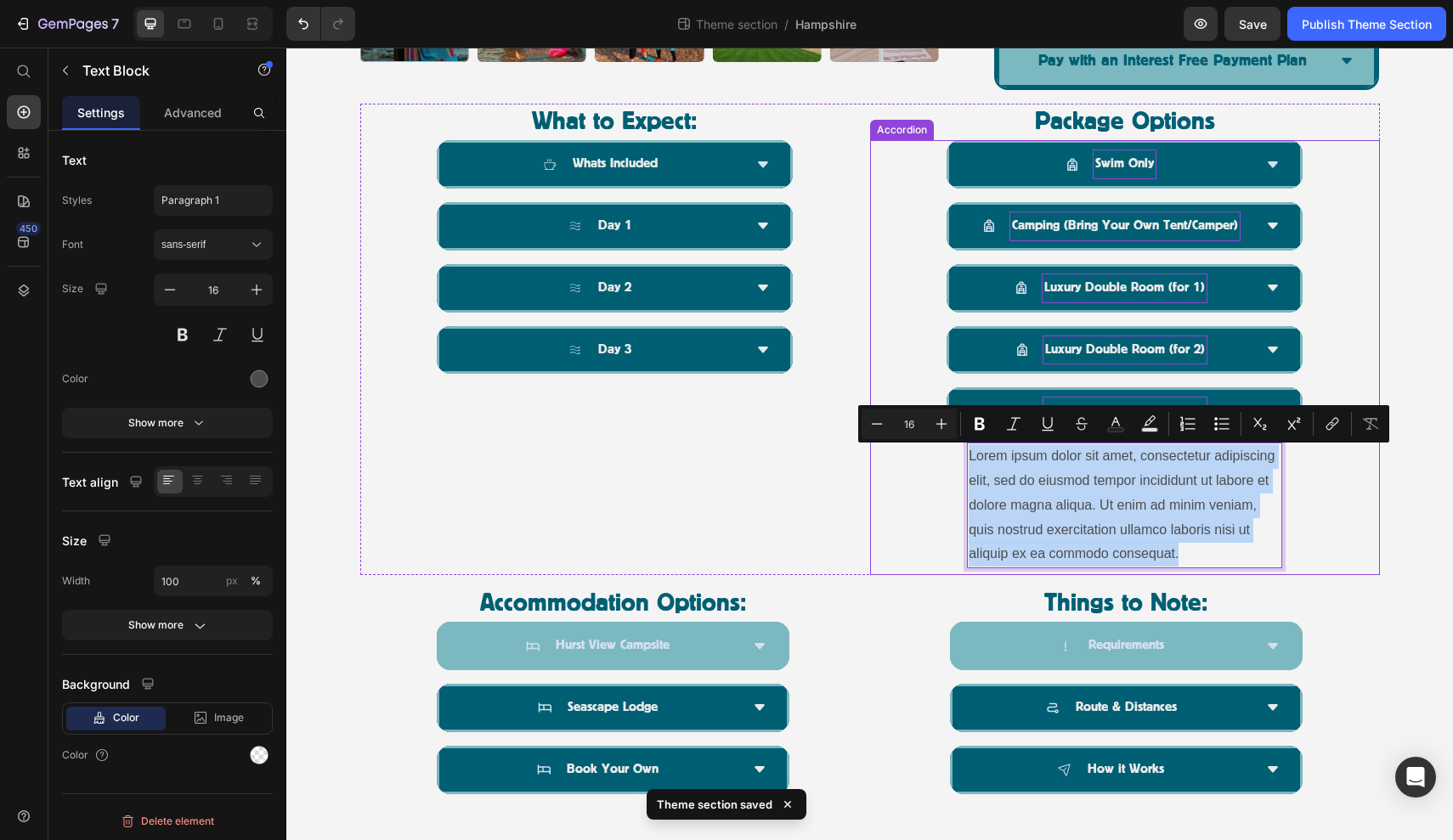 drag, startPoint x: 1209, startPoint y: 552, endPoint x: 964, endPoint y: 454, distance: 263.8731 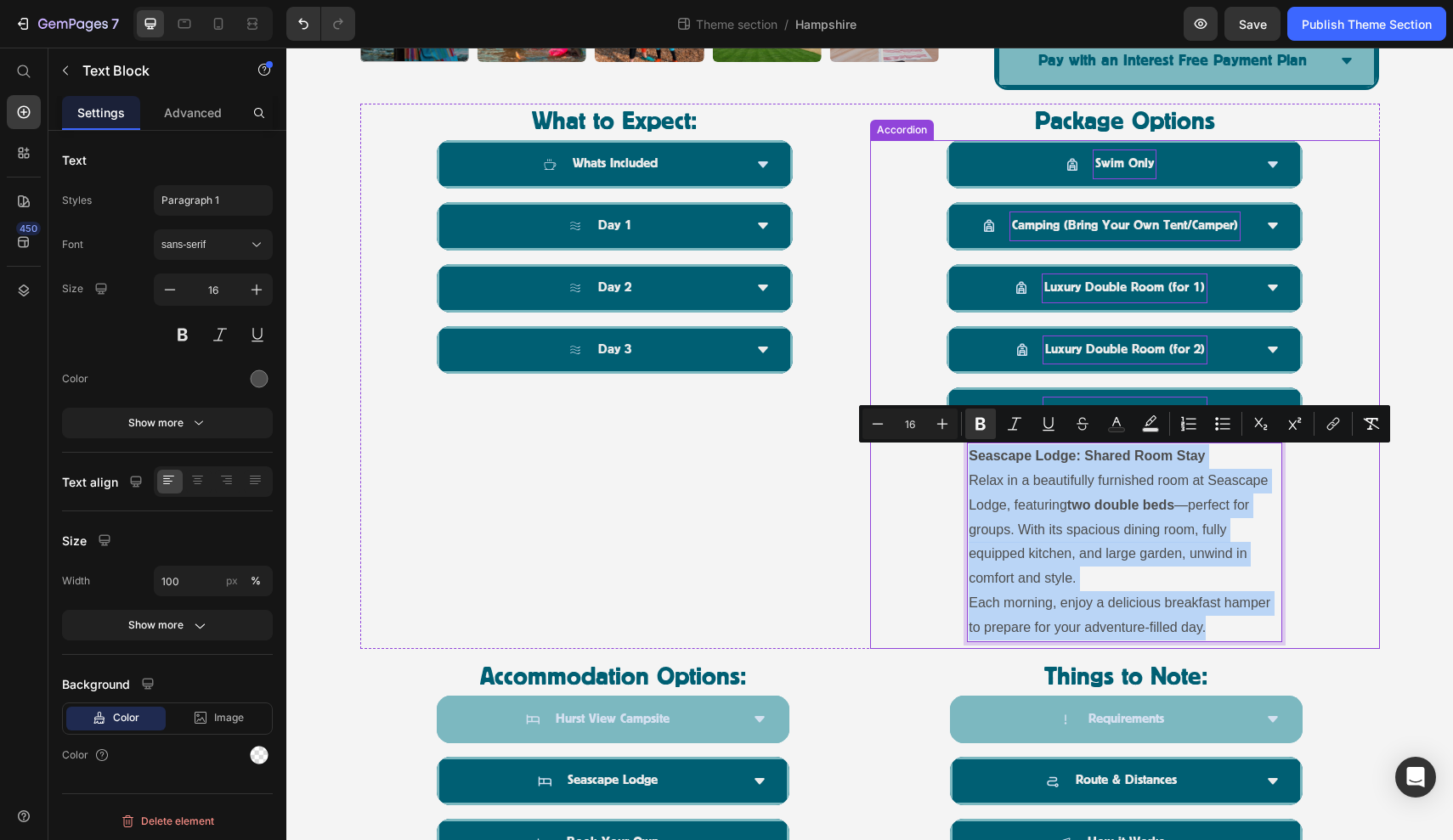 drag, startPoint x: 1218, startPoint y: 623, endPoint x: 972, endPoint y: 433, distance: 310.83114 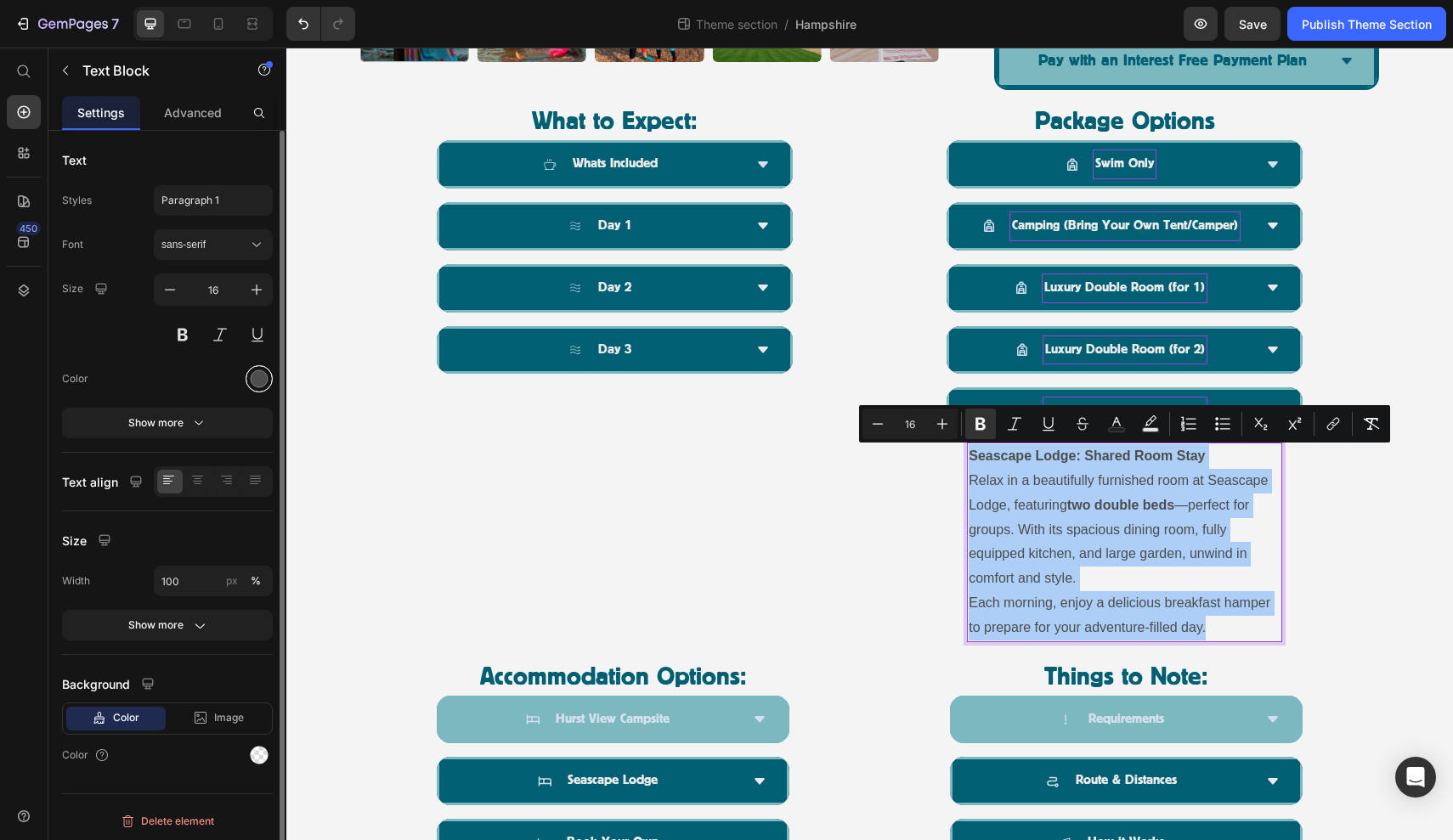click at bounding box center [259, 379] 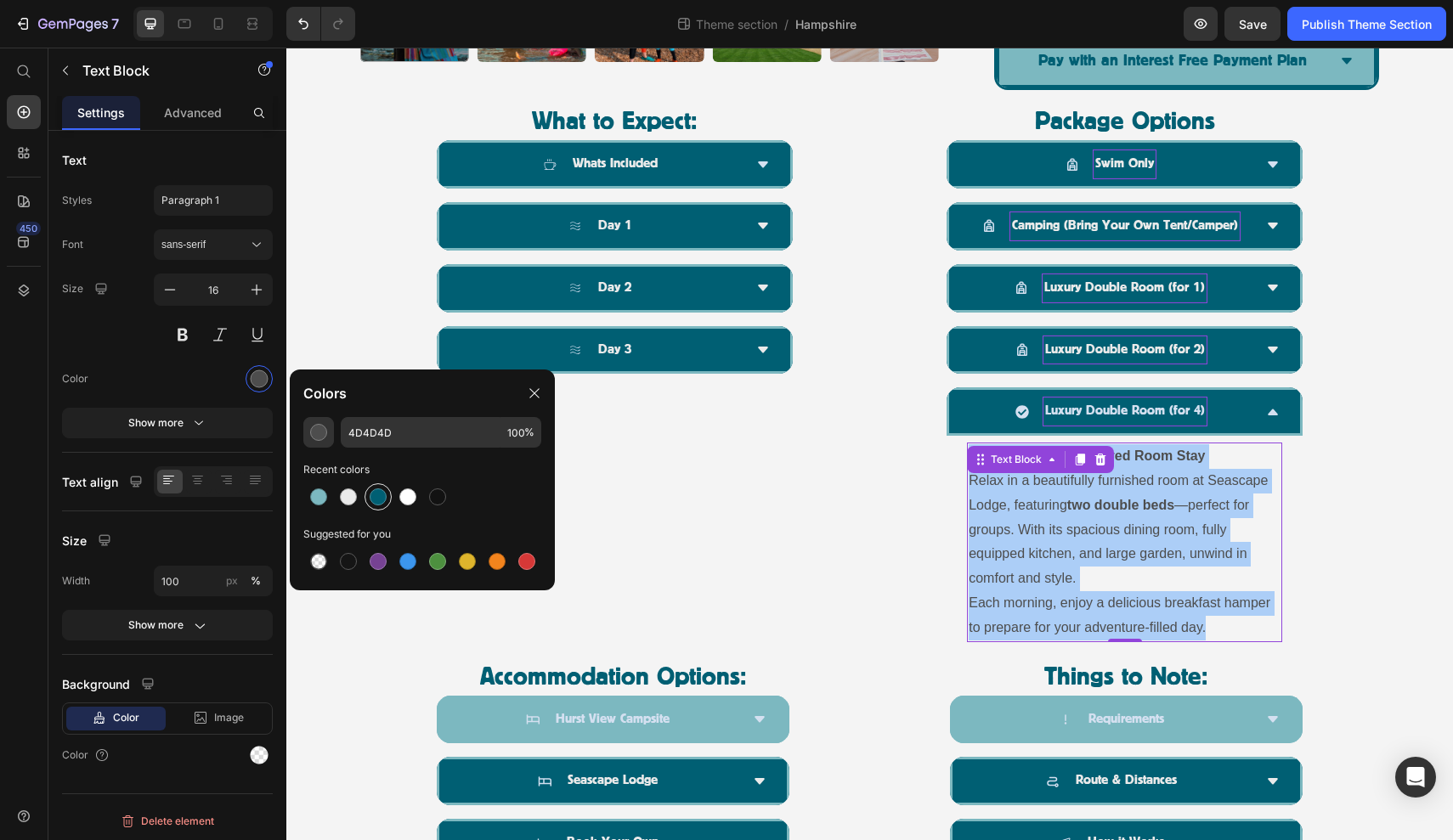 click at bounding box center (378, 497) 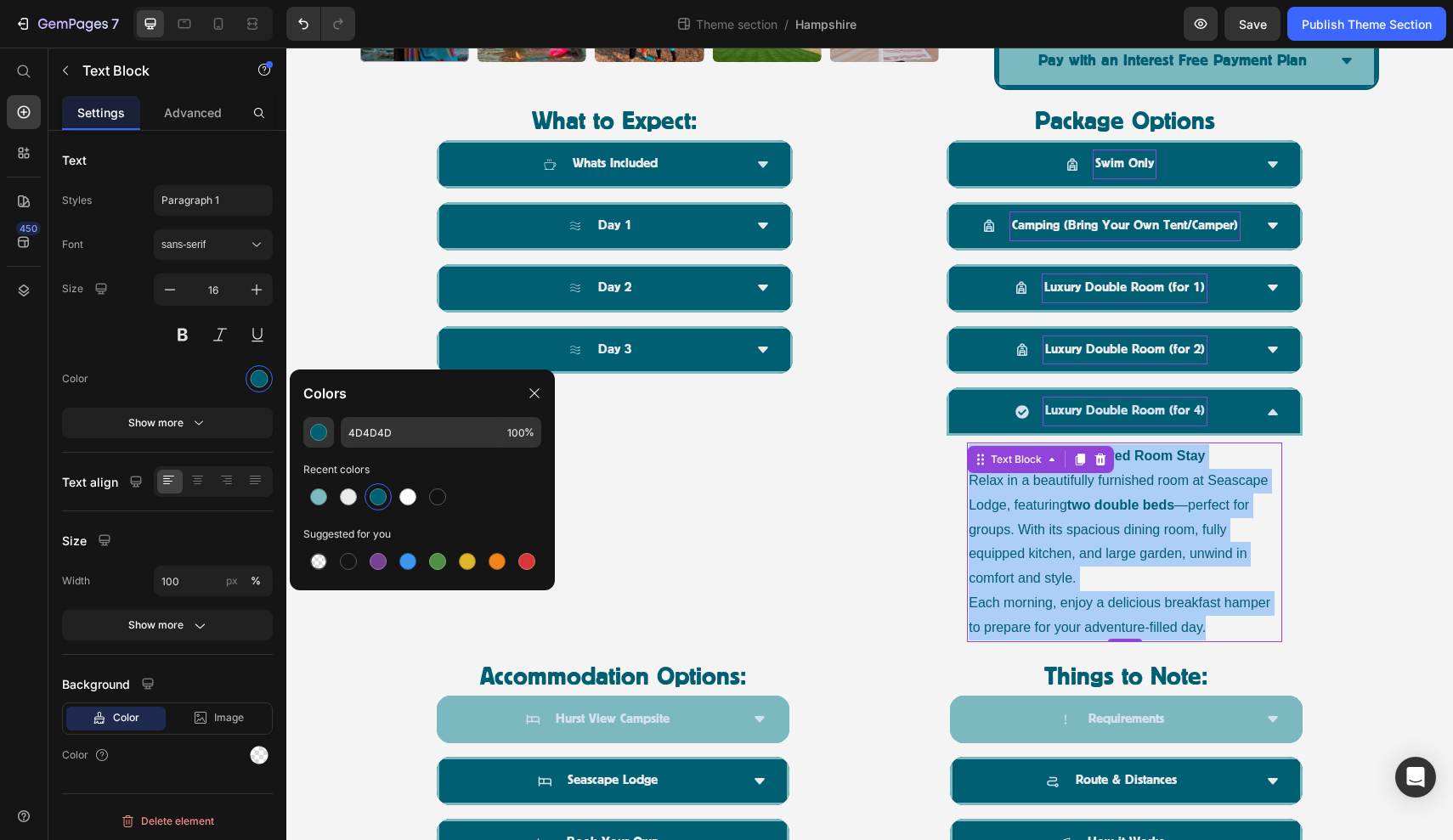 type on "005F73" 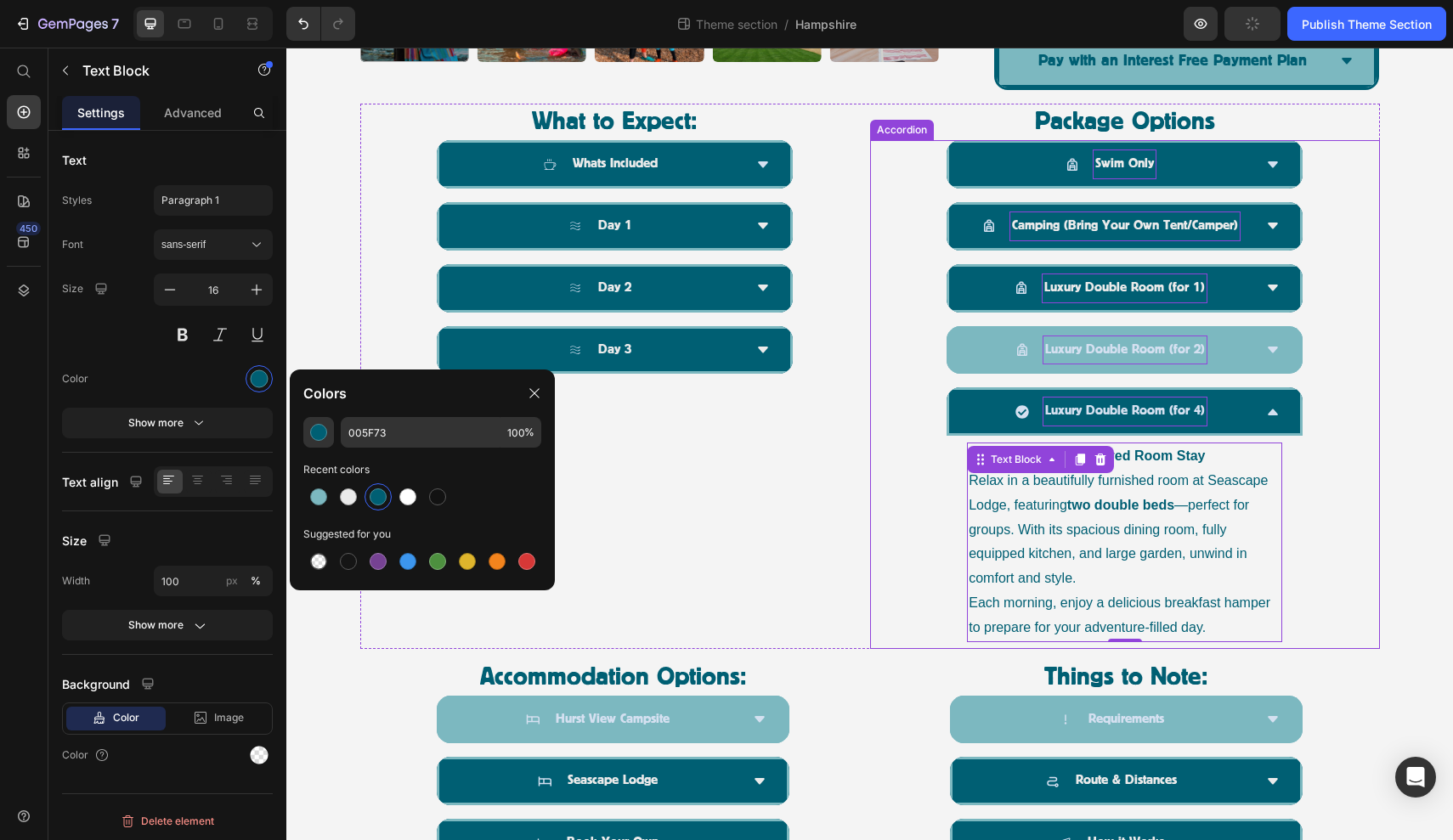 click on "Luxury Double Room (for 2)" at bounding box center [1124, 350] 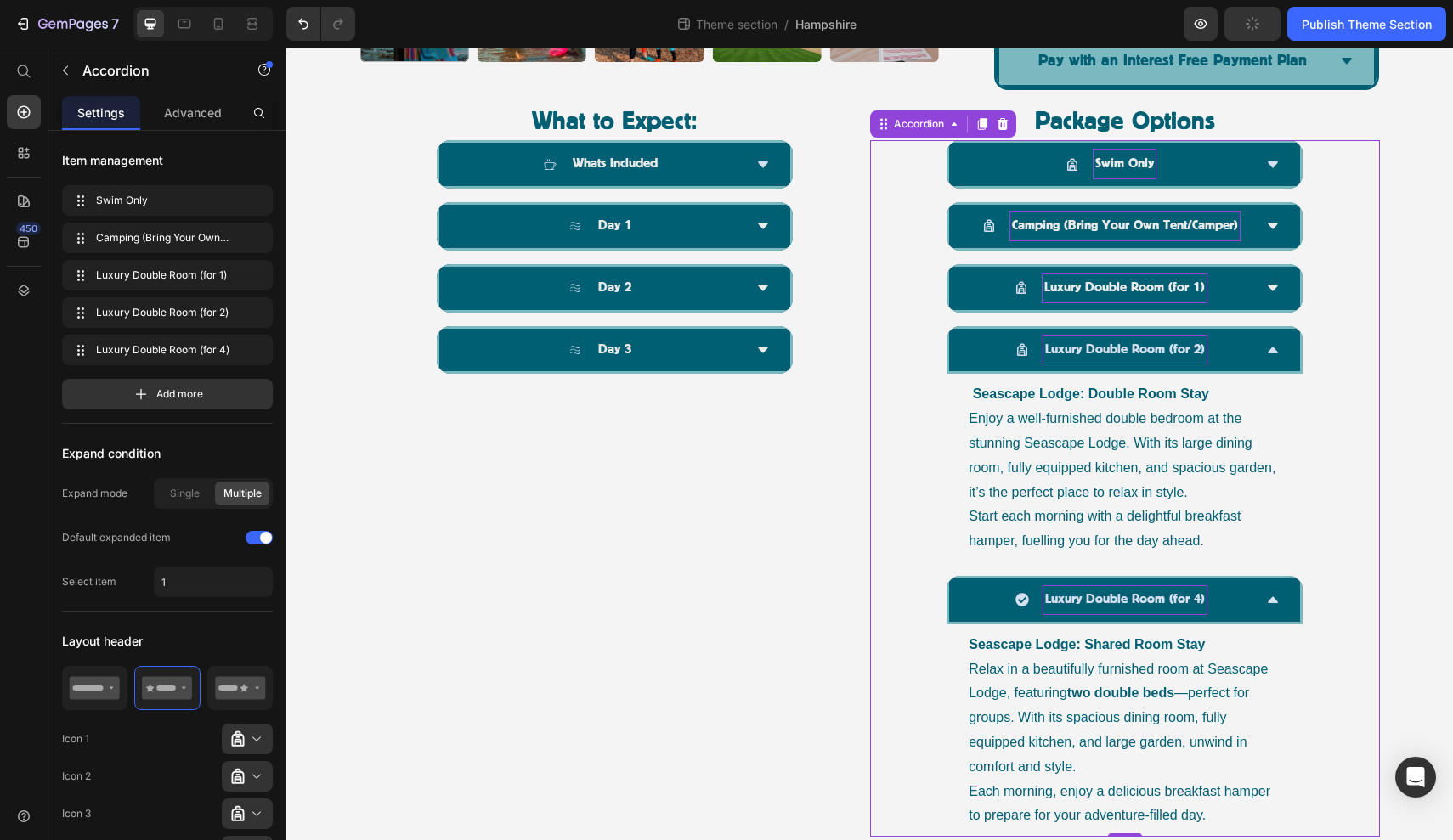 click on "Luxury Double Room (for 2)" at bounding box center [1124, 350] 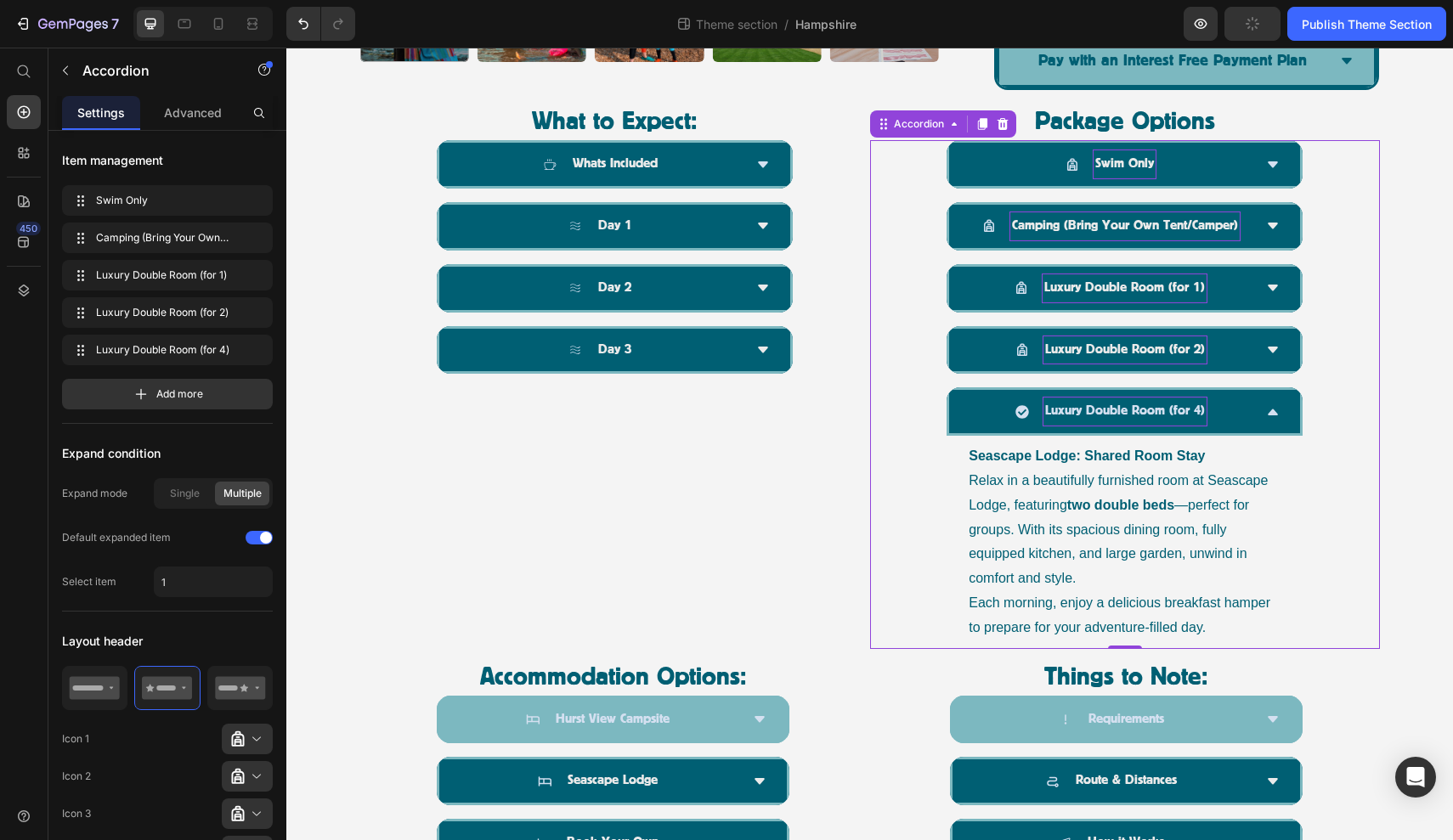 click on "Luxury Double Room (for 4)" at bounding box center (1124, 411) 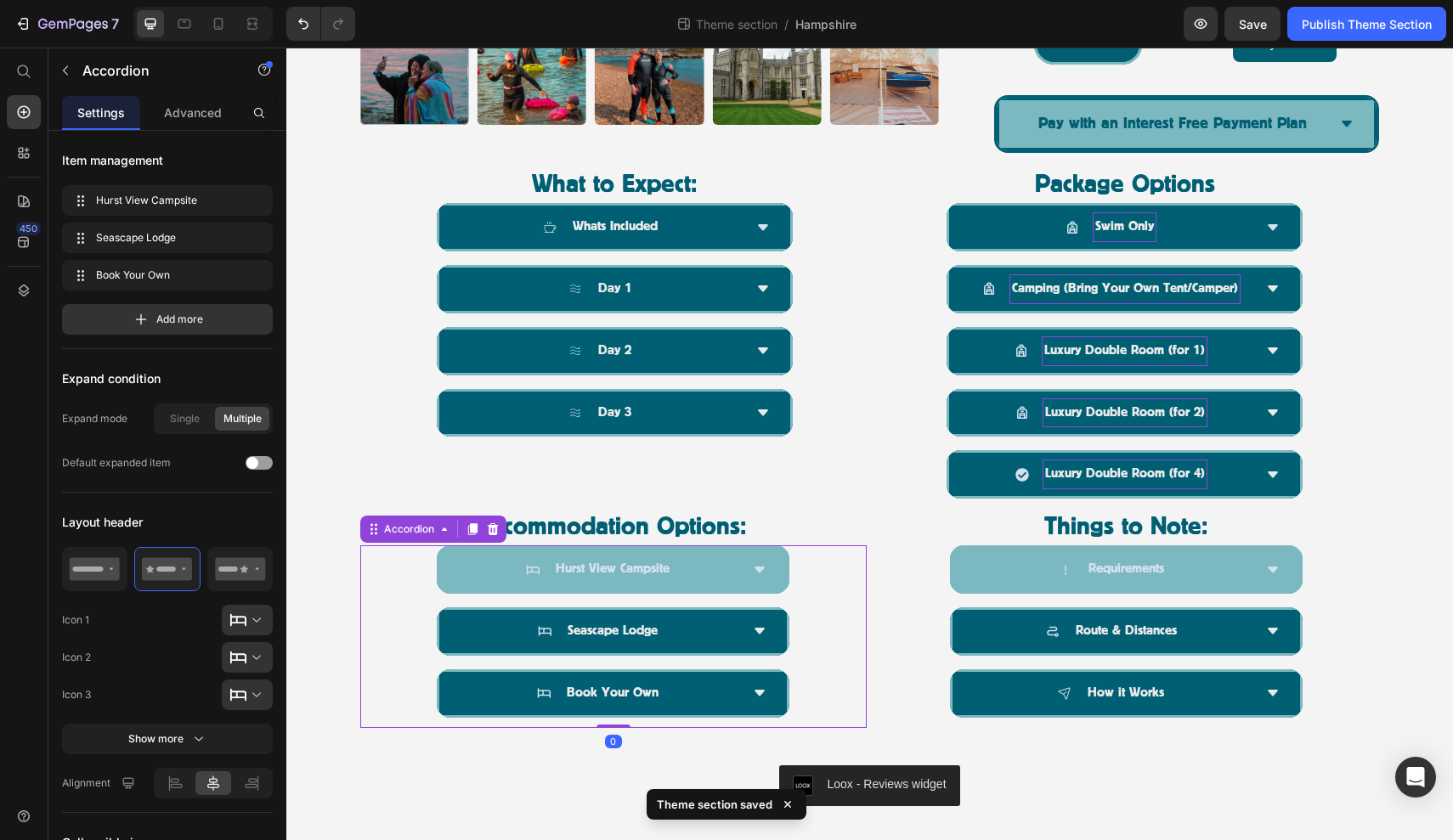 click on "Product Images The Castle to Castle Challenge, Dorset  & New Forest National Park | [DATE] Product Title Icon Icon Icon Icon Icon Icon List
Drop element here Row Embark on an epic three-day wild swimming challenge along the south coast, journeying from  Highcliffe Castle in Dorset to Hurst Castle in Hampshire.  With favourable tides and expert guidance, this unforgettable swim offers the perfect blend of adventure, community, and coastal beauty. Over three days, you’ll complete a series of stunning point-to-point swims totalling approximately  [DISTANCE]km .  Shorter distance options are available each day ([DISTANCE]km or [DISTANCE]km) , making the challenge adaptable to a range of swim levels. Whether you’re pushing your limits or joining for the camaraderie and scenery, this event is designed to support and empower. Text Block £[PRICE] Product Price Row Package Options: Swim Only Option (£[PRICE]pp) Swim Only Option (£[PRICE]pp) Swim Only Option (£[PRICE]pp) Book Now Add to Cart Row" at bounding box center (869, 19) 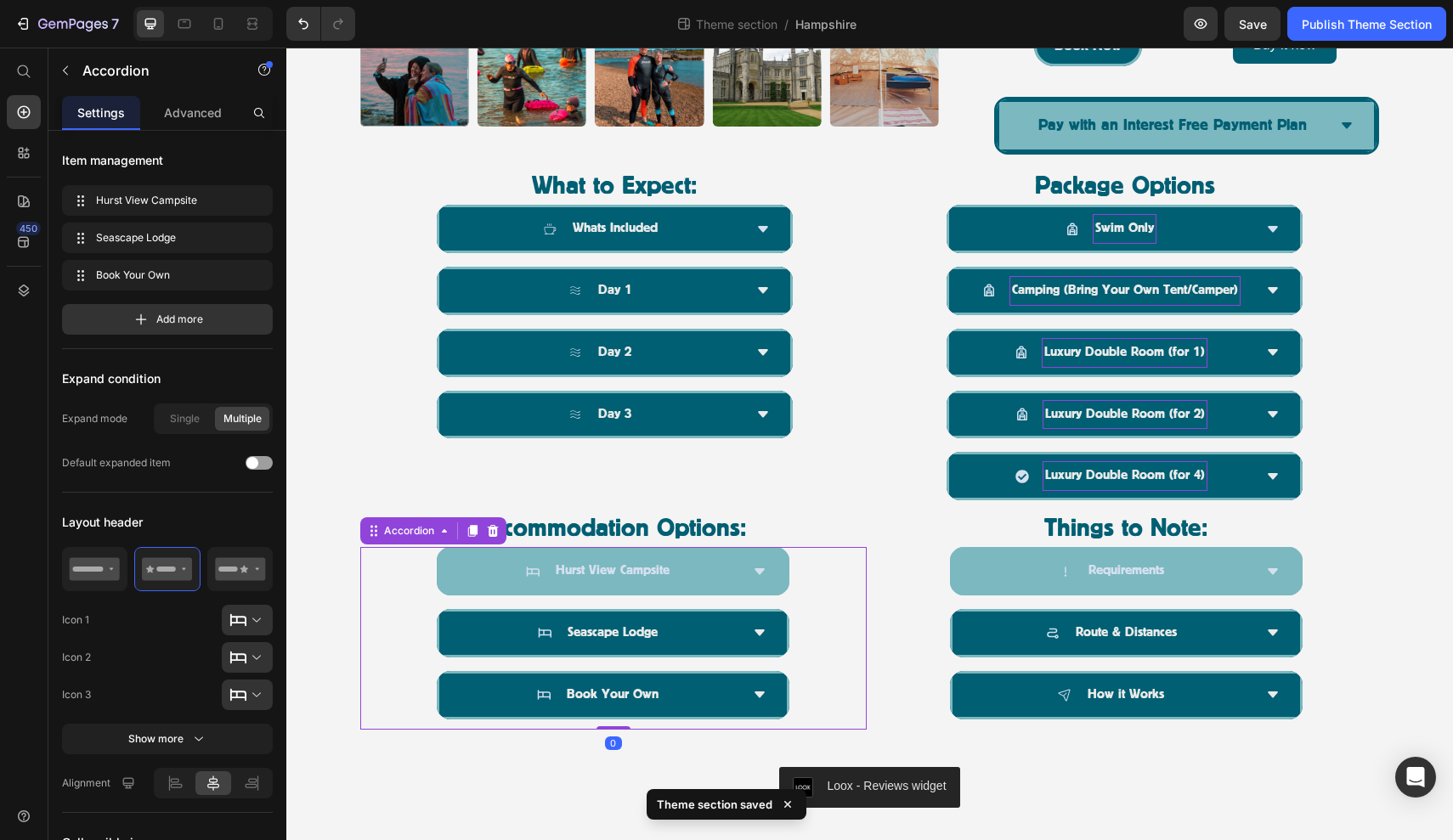 click on "Hurst View Campsite" at bounding box center (613, 571) 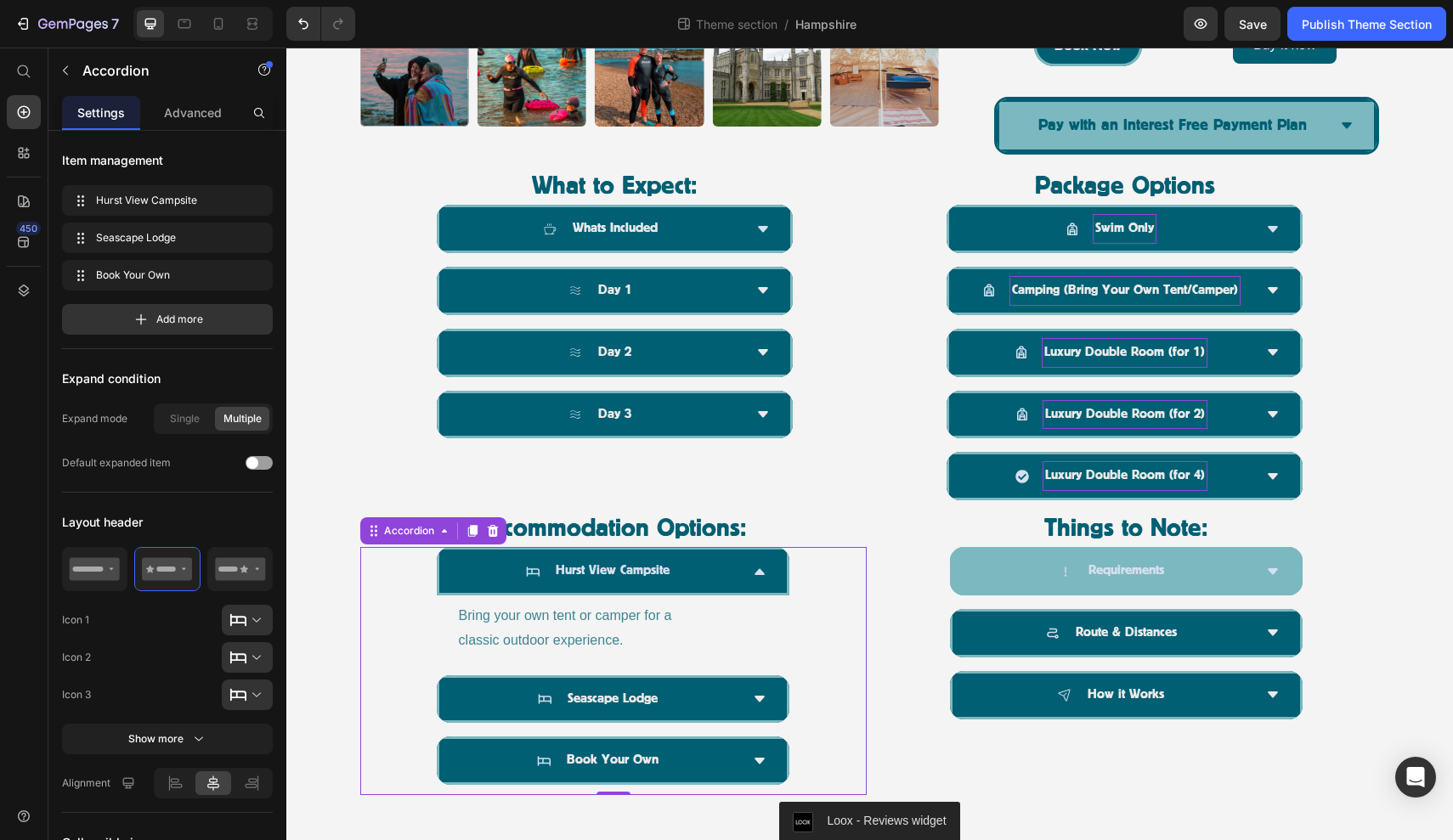 click on "Hurst View Campsite" at bounding box center [613, 571] 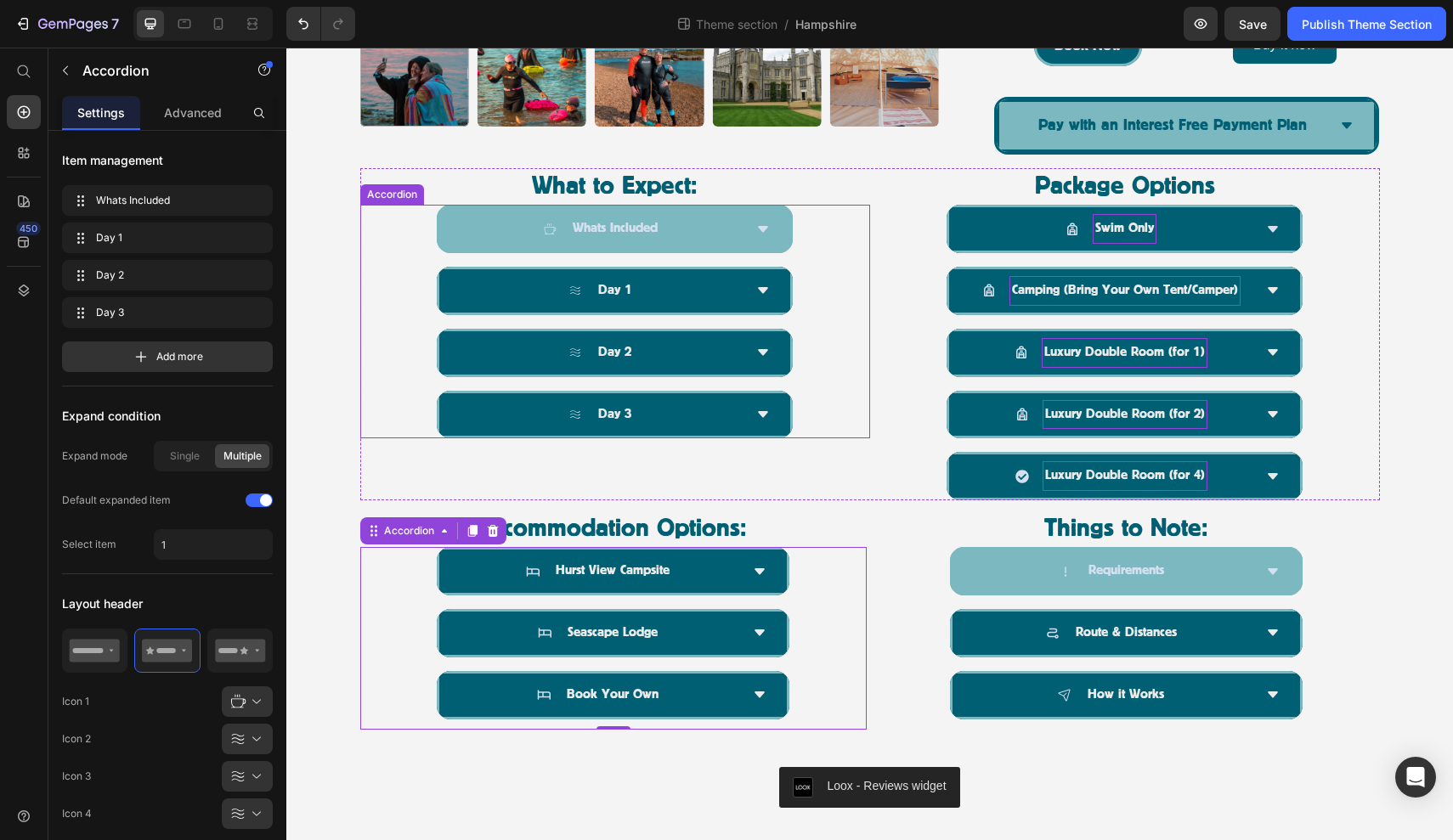 click on "Whats Included" at bounding box center (601, 228) 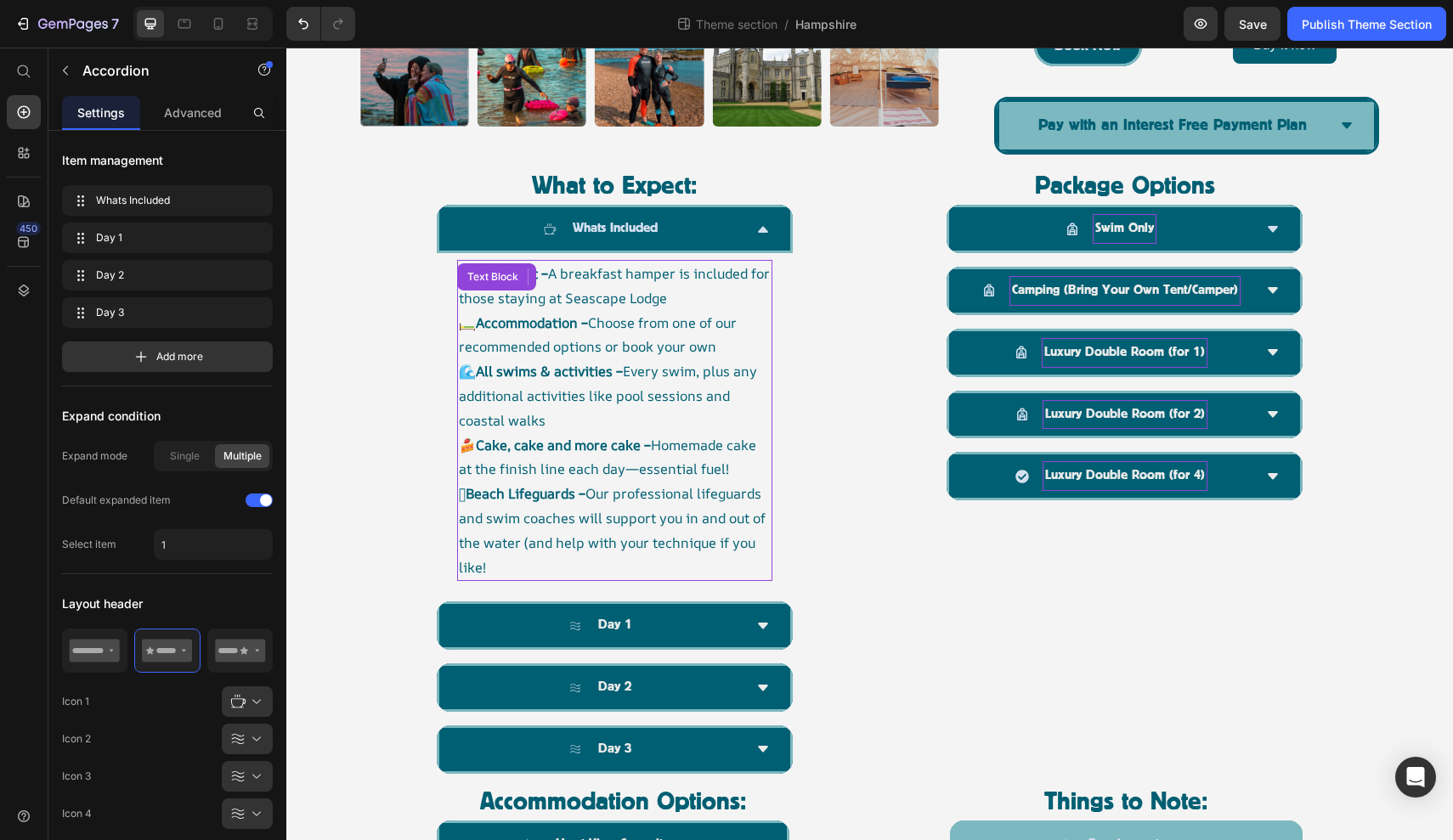 drag, startPoint x: 685, startPoint y: 298, endPoint x: 704, endPoint y: 307, distance: 21.023796 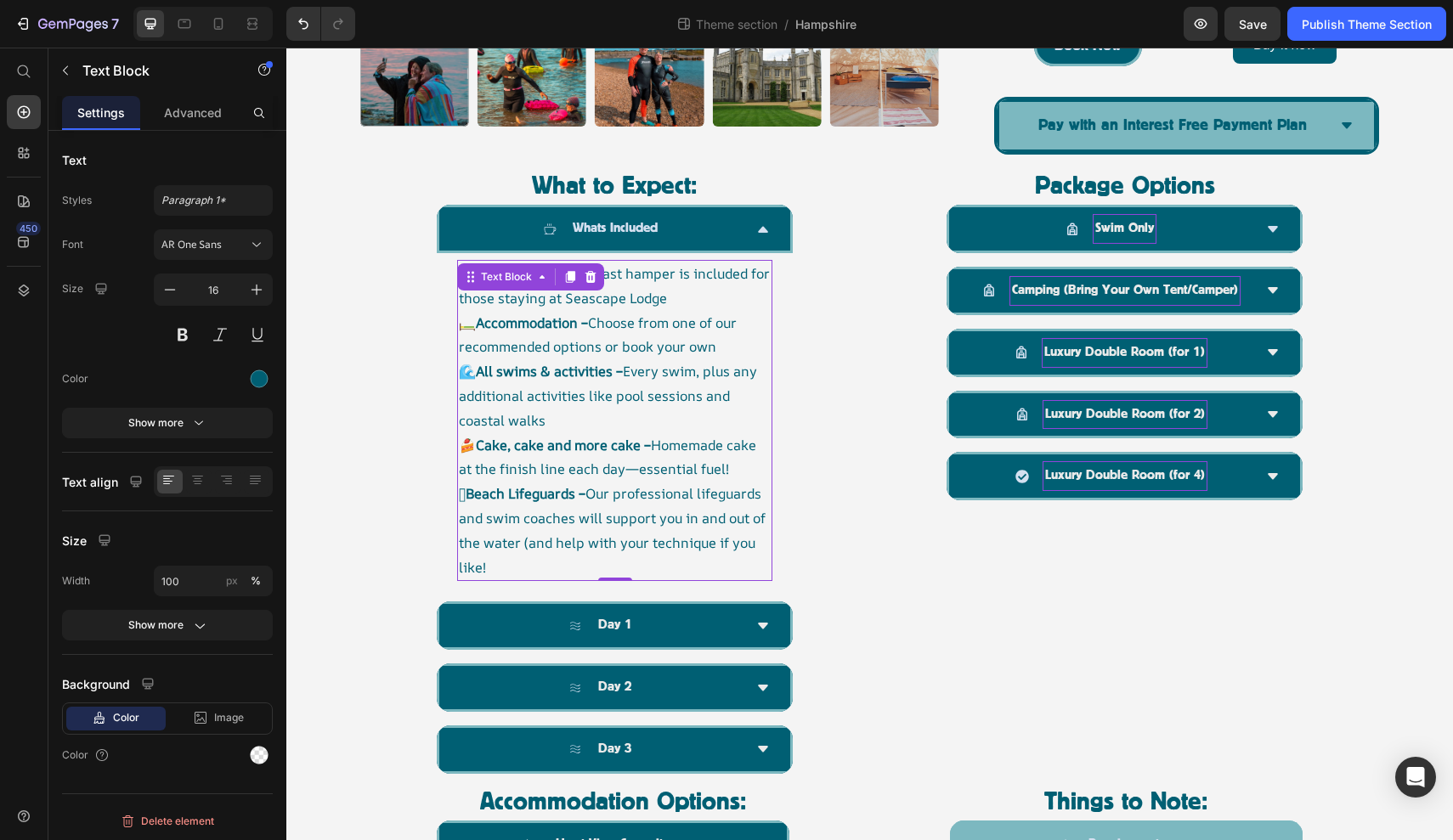 click on "🥐  Breakfast –  A breakfast hamper is included for those staying at Seascape Lodge" at bounding box center [614, 286] 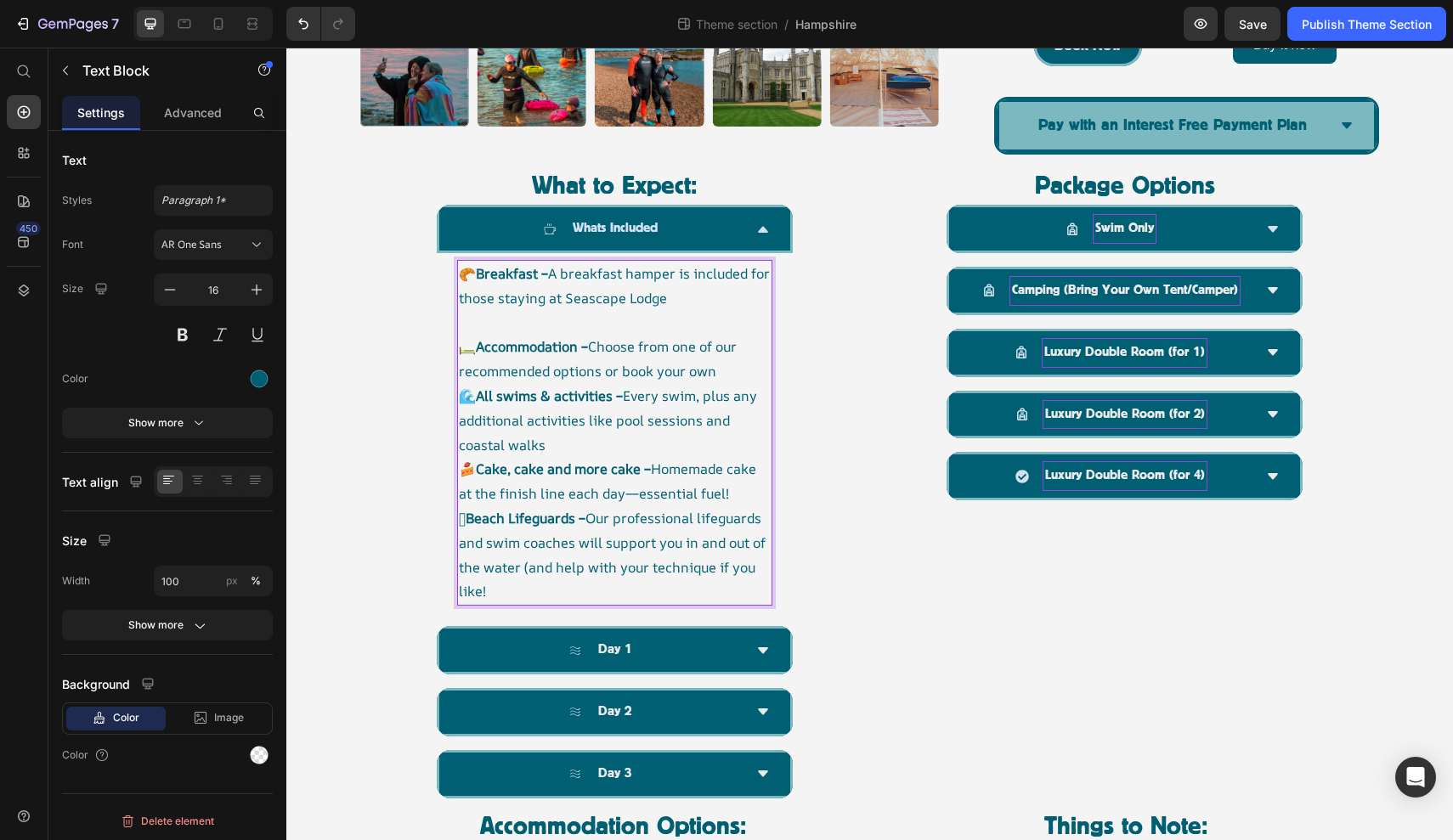 click on "🛏️  Accommodation –  Choose from one of our recommended options or book your own" at bounding box center (614, 359) 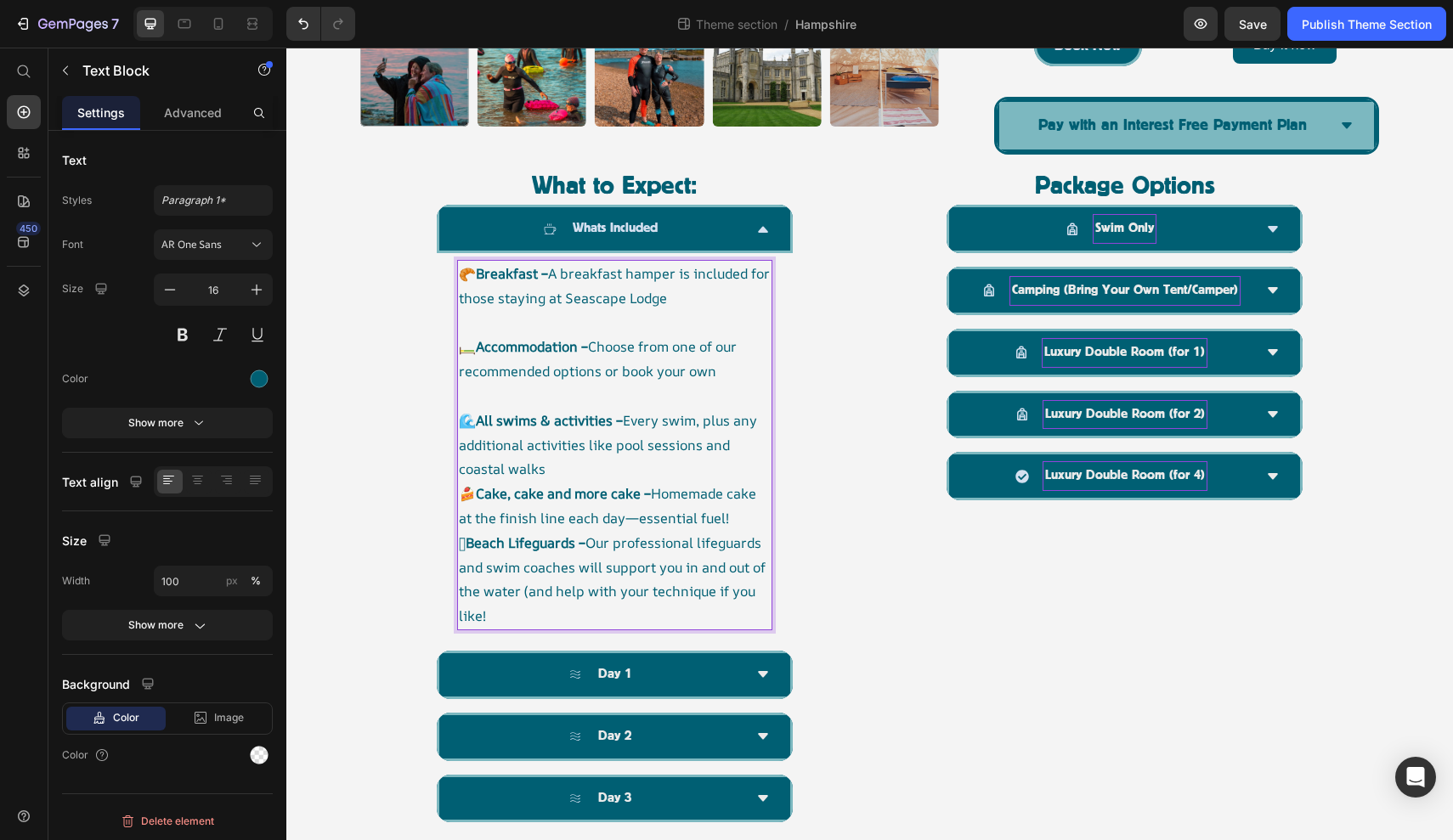 click on "🌊  All swims  & activities –  Every swim, plus any additional activities like pool sessions and coastal walks" at bounding box center [614, 445] 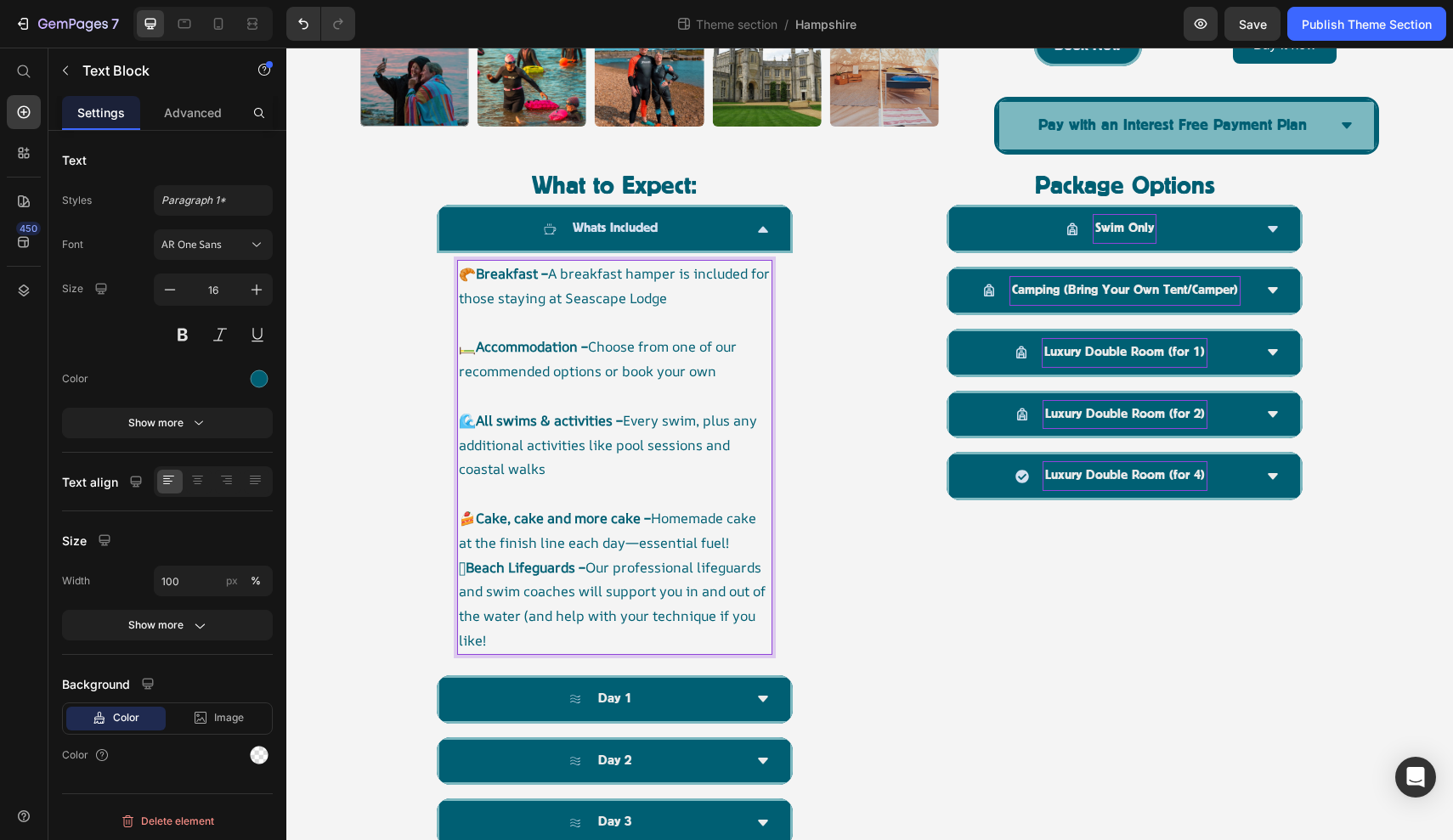 click on "🥐  Breakfast –  A breakfast hamper is included for those staying at Seascape Lodge 🛏️  Accommodation –  Choose from one of our recommended options or book your own 🌊  All swims  & activities –  Every swim, plus any additional activities like pool sessions and coastal walks 🍰  Cake, cake and more cake –  Homemade cake at the finish line each day—essential fuel! 🛟  Beach Lifeguards –  Our professional lifeguards and swim coaches will support you in and out of the water (and help with your technique if you like!" at bounding box center (614, 457) 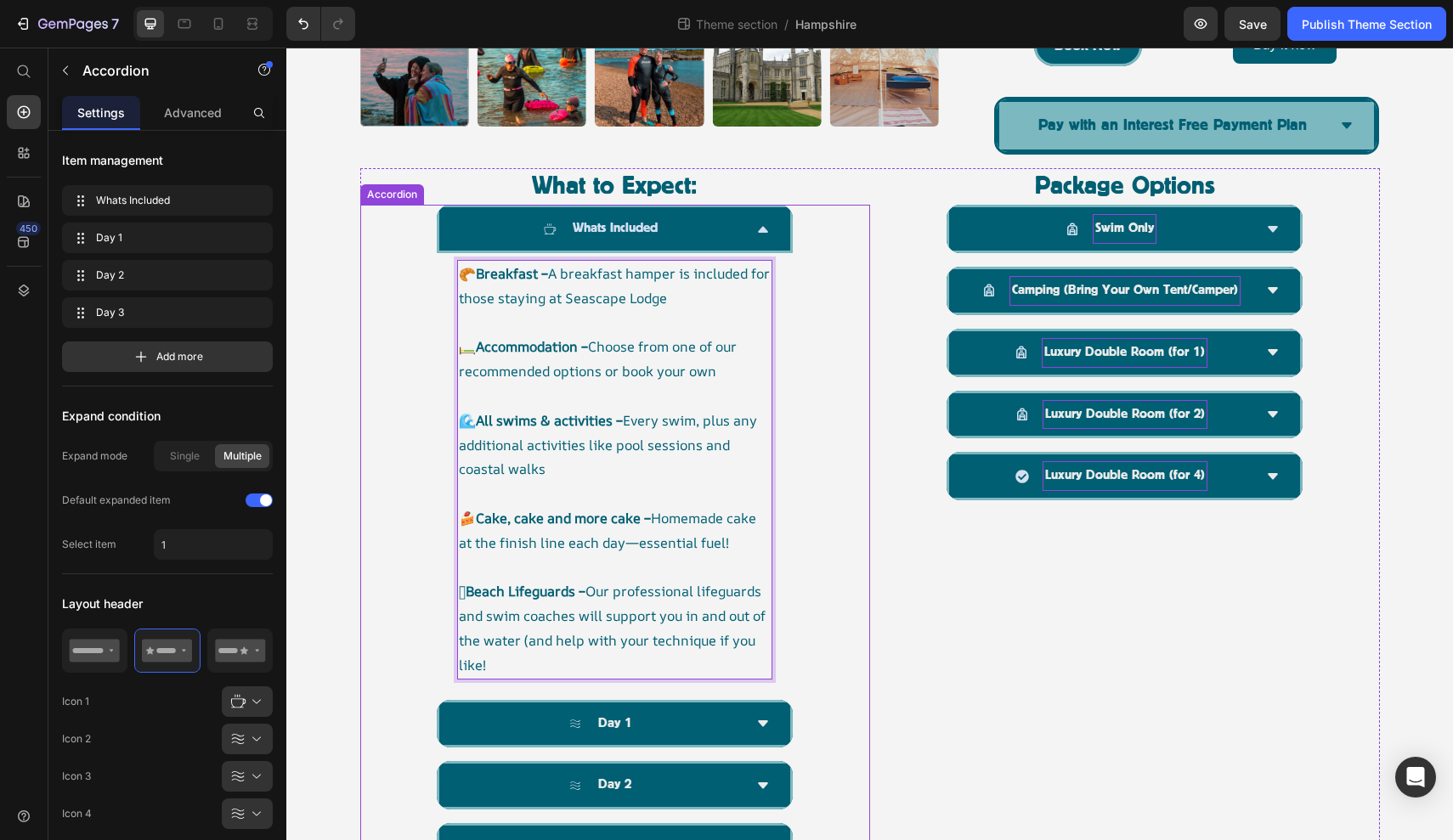click on "Whats Included" at bounding box center [614, 228] 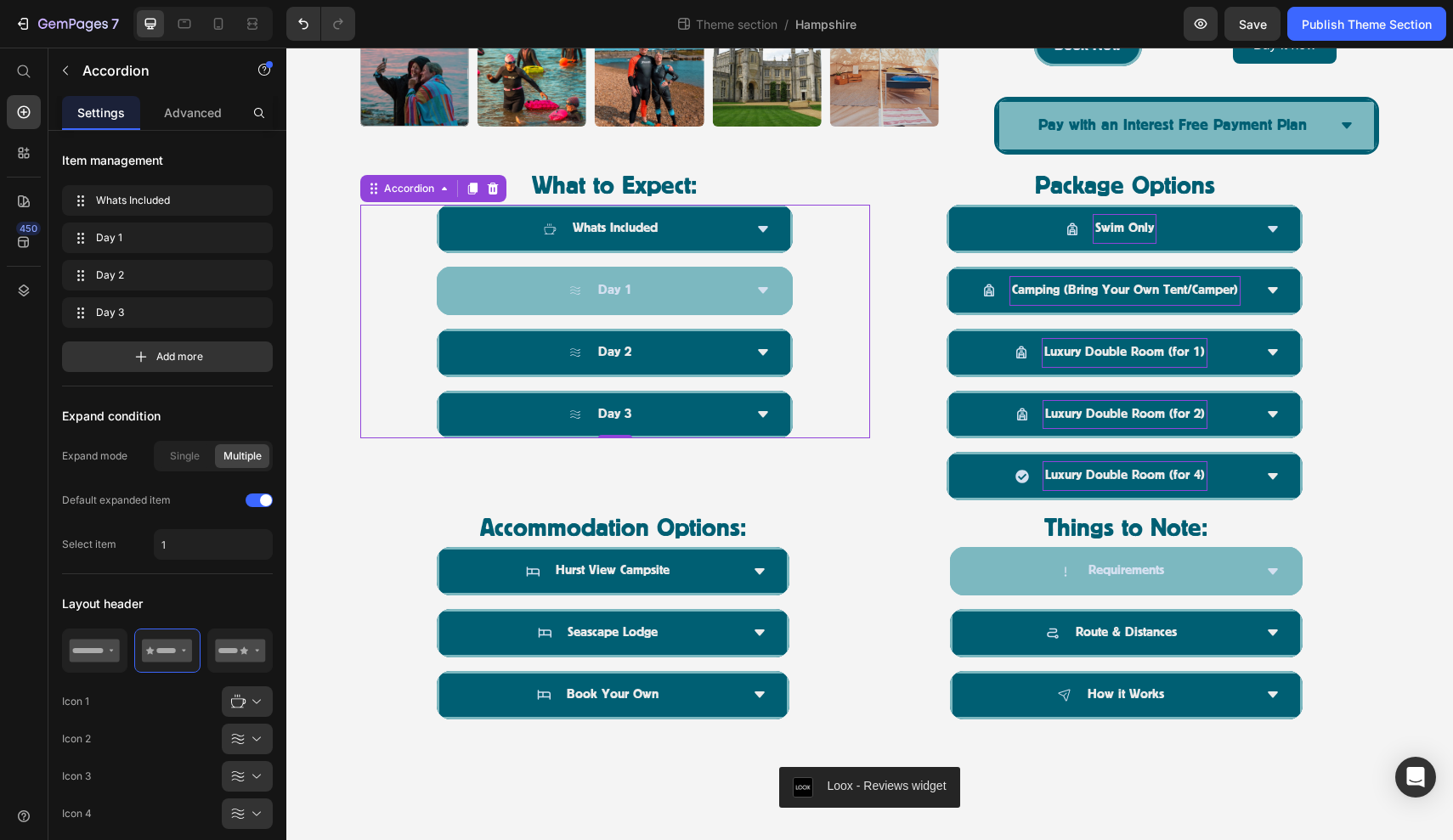 click on "Day 1" at bounding box center [601, 290] 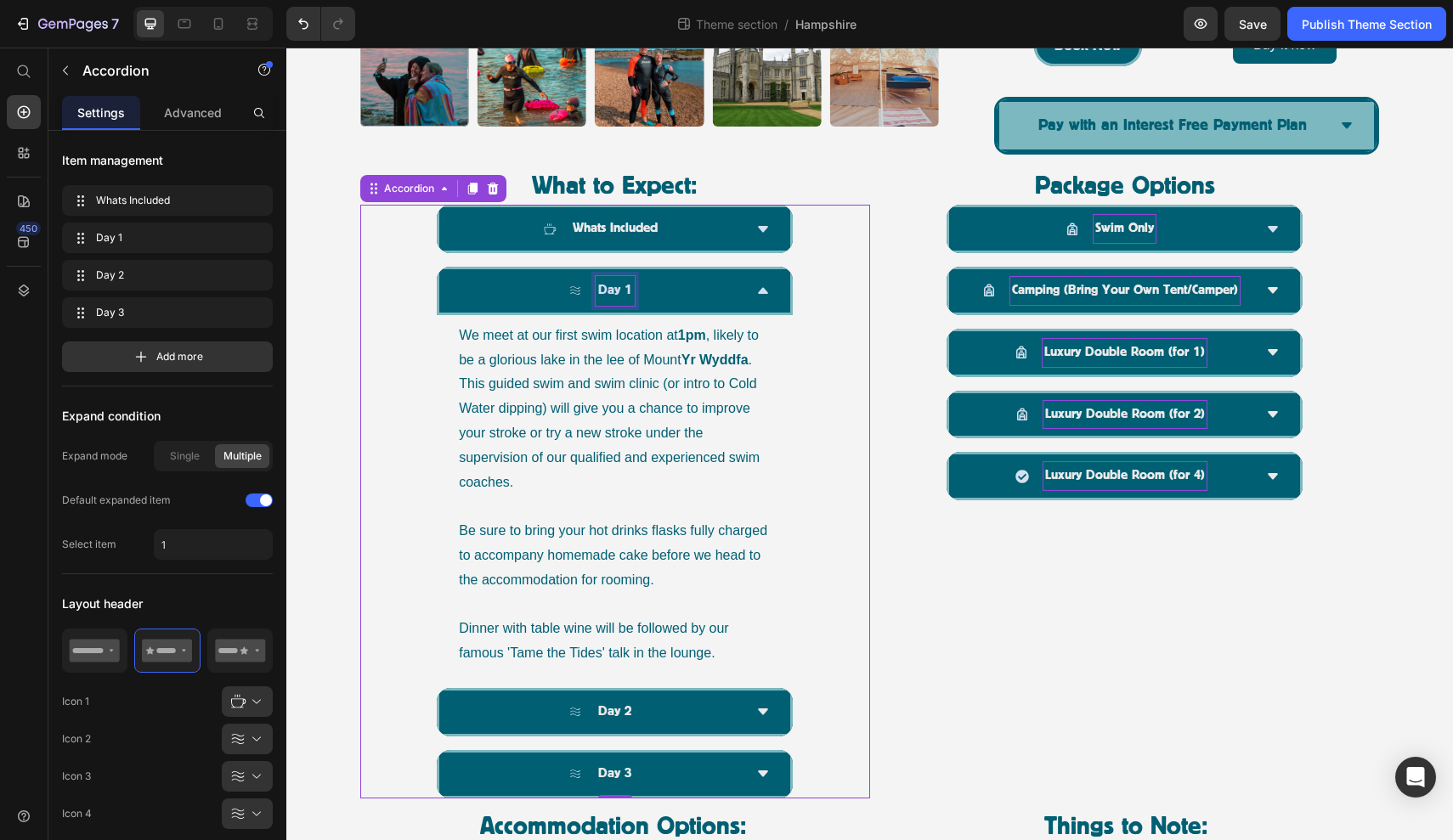 click on "Day 1" at bounding box center (615, 290) 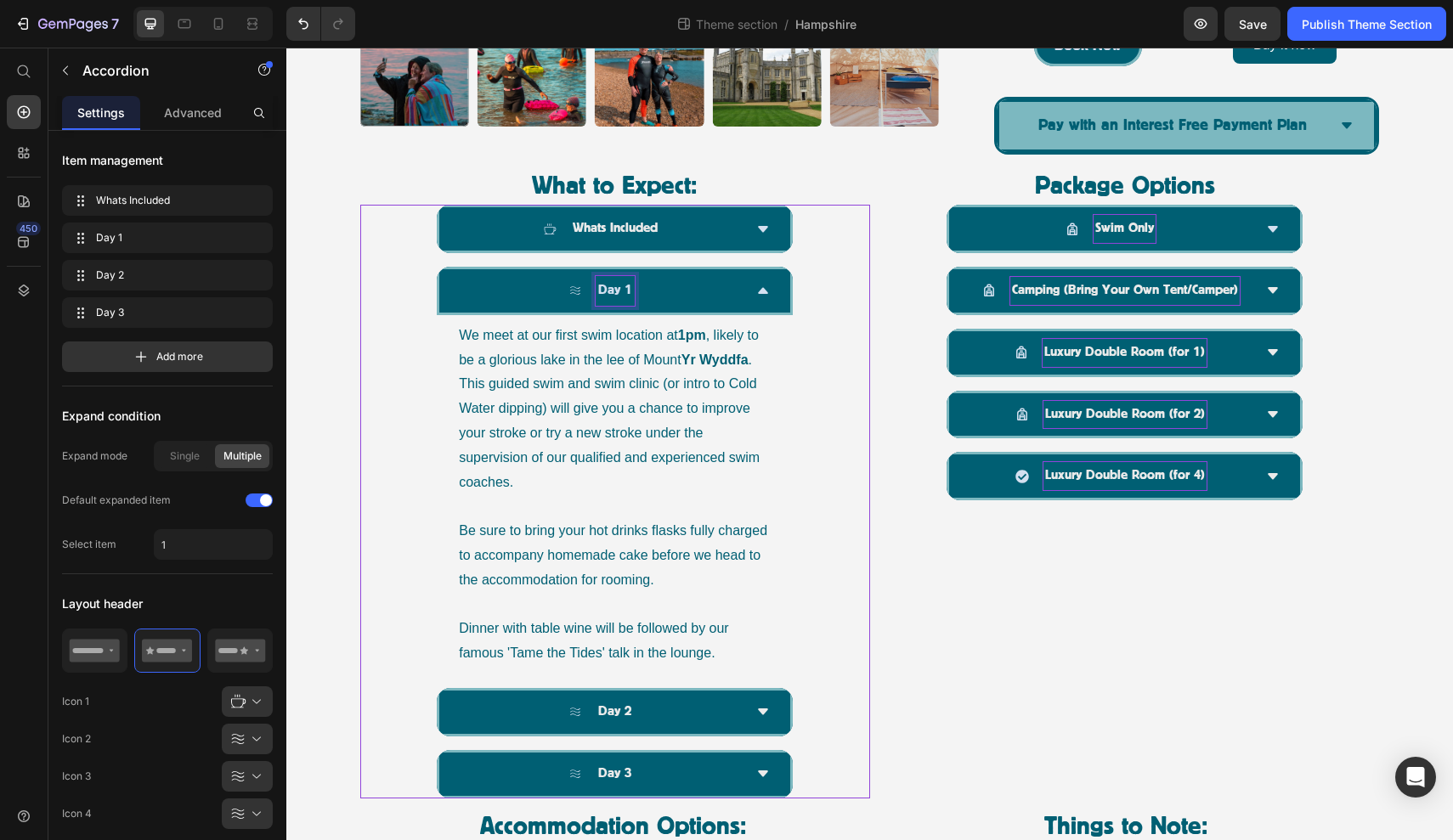 click on "Day 1" at bounding box center [615, 290] 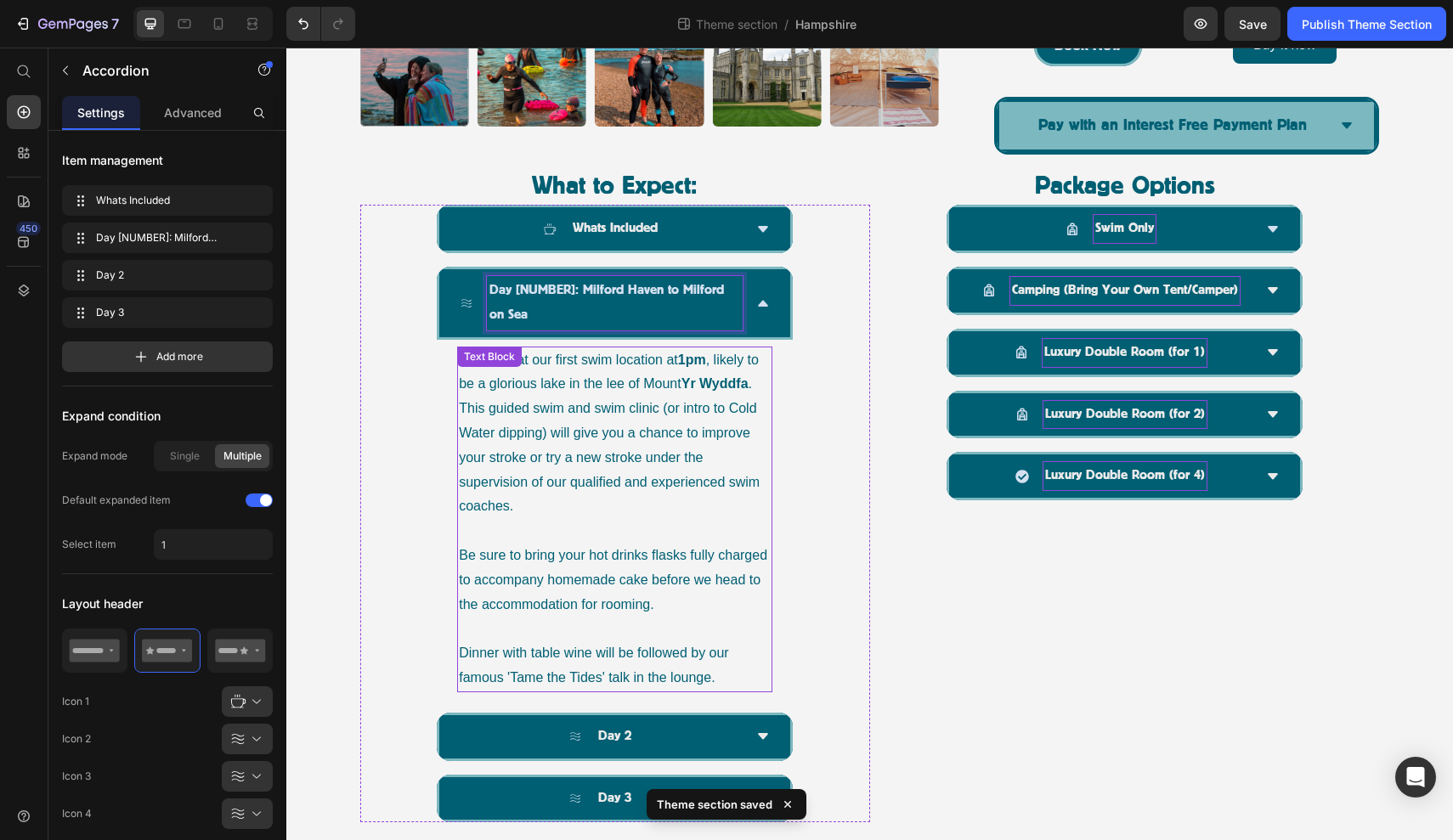 click on "We meet at our first swim location at  [TIME] , likely to be a glorious lake in the lee of Mount  Yr Wyddfa . This guided swim and swim clinic (or intro to Cold Water dipping) will give you a chance to improve your stroke or try a new stroke under the supervision of our qualified and experienced swim coaches." at bounding box center [614, 434] 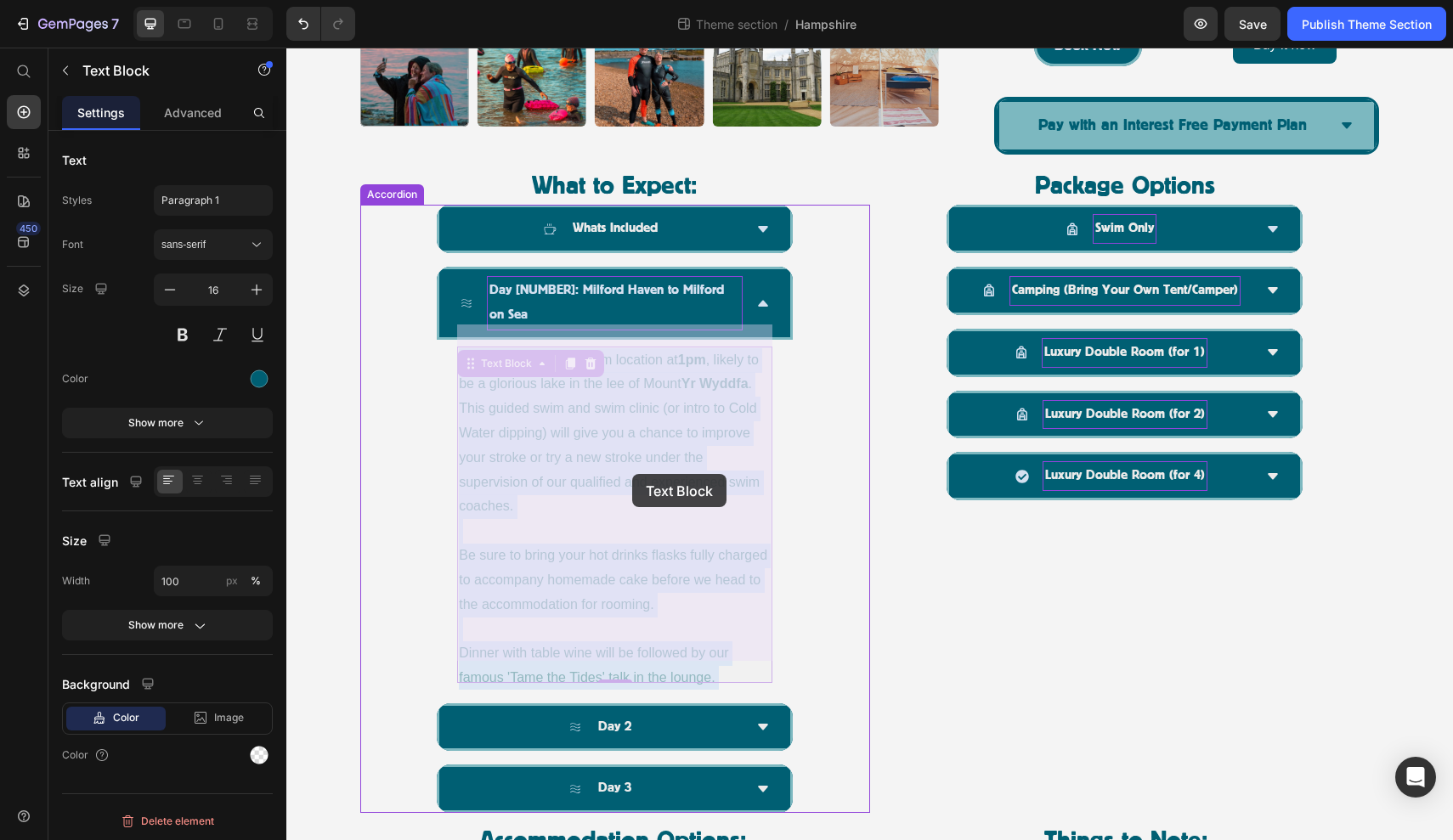 drag, startPoint x: 745, startPoint y: 646, endPoint x: 632, endPoint y: 474, distance: 205.79845 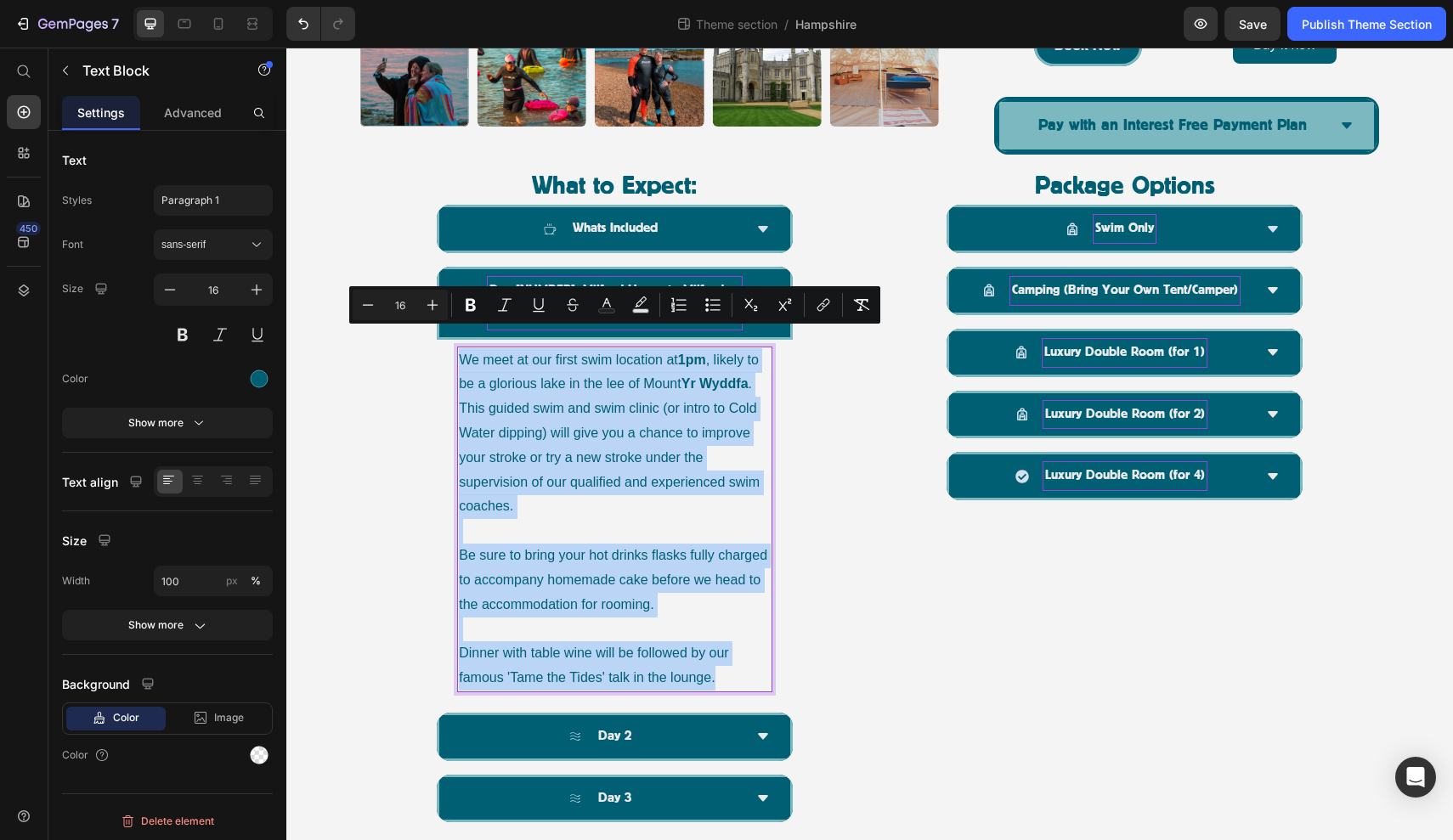 drag, startPoint x: 721, startPoint y: 644, endPoint x: 459, endPoint y: 324, distance: 413.57466 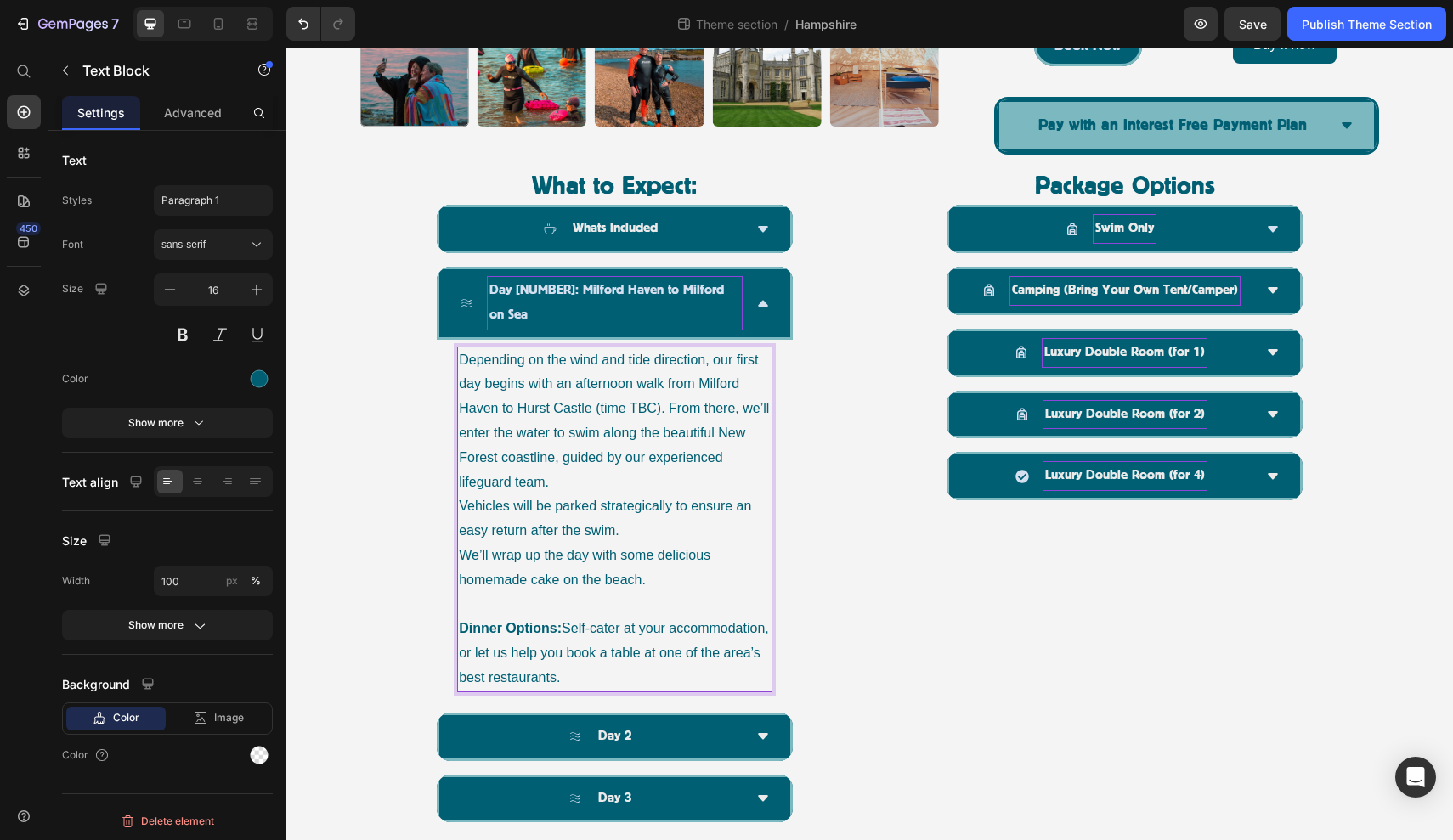 click on "Depending on the wind and tide direction, our first day begins with an afternoon walk from Milford Haven to Hurst Castle (time TBC). From there, we’ll enter the water to swim along the beautiful New Forest coastline, guided by our experienced lifeguard team." at bounding box center [614, 421] 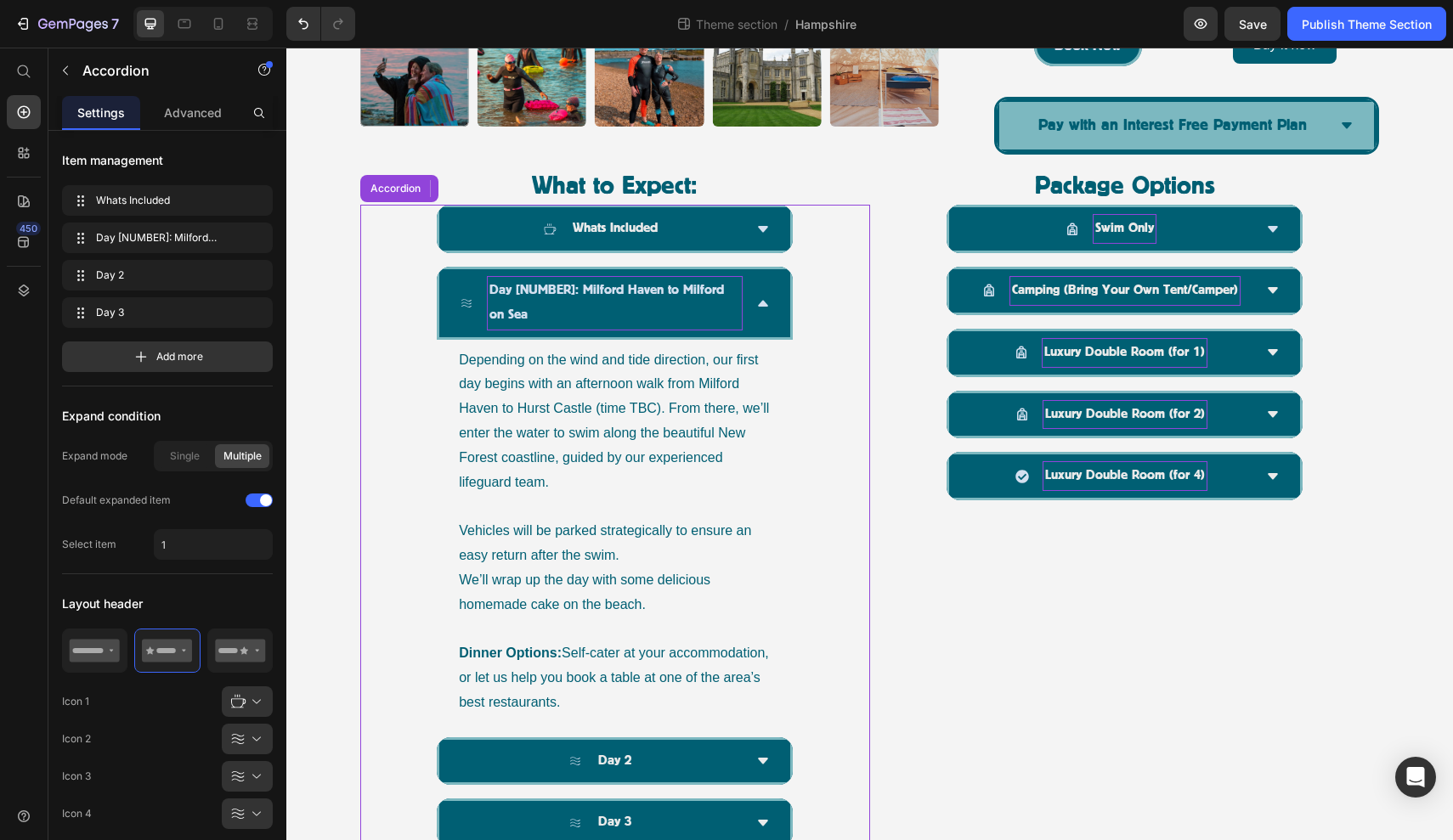 click on "Day [NUMBER]: Milford Haven to Milford on Sea" at bounding box center [601, 303] 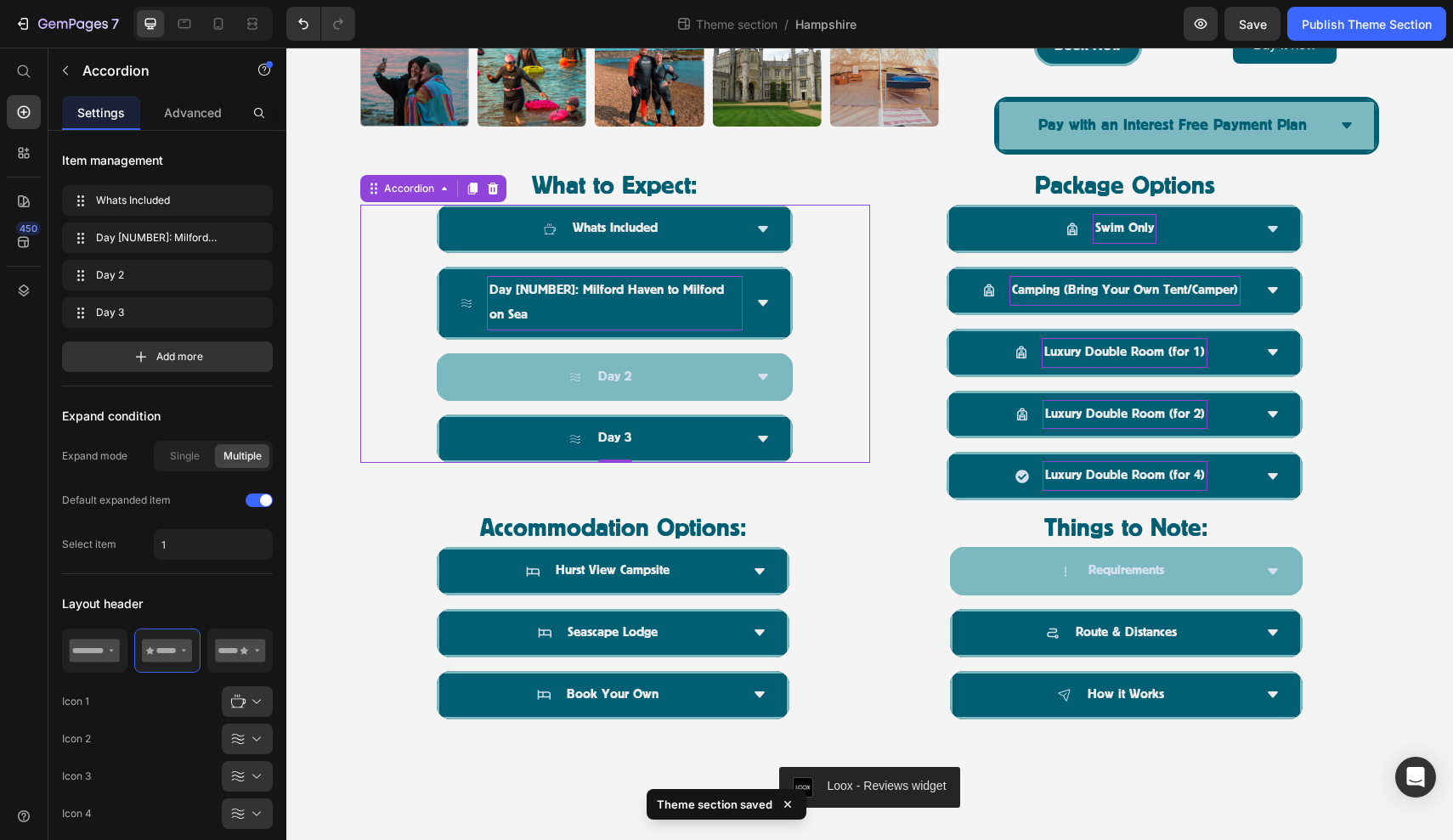 click on "Day 2" at bounding box center [601, 377] 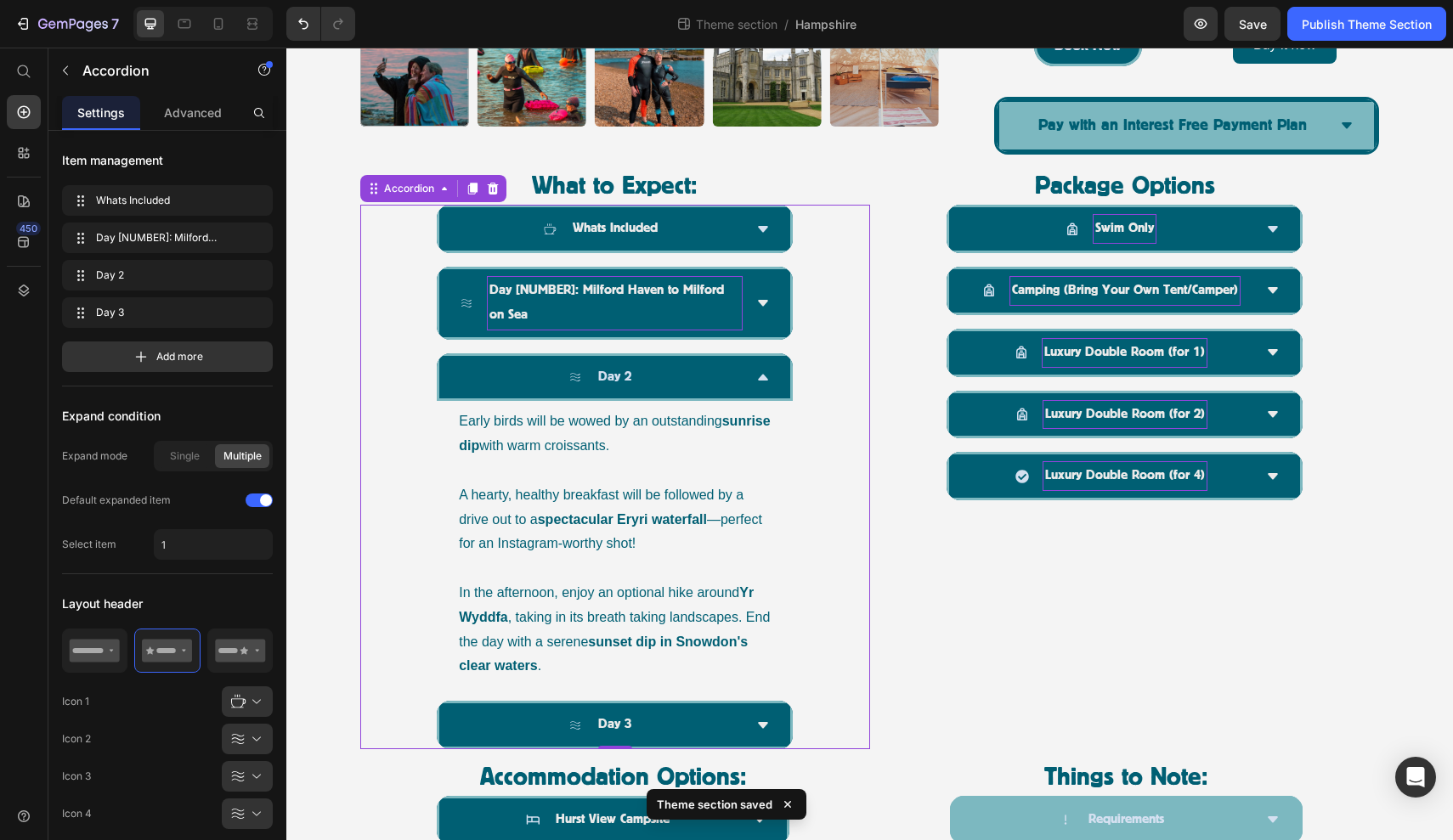 click on "Day 2" at bounding box center [601, 377] 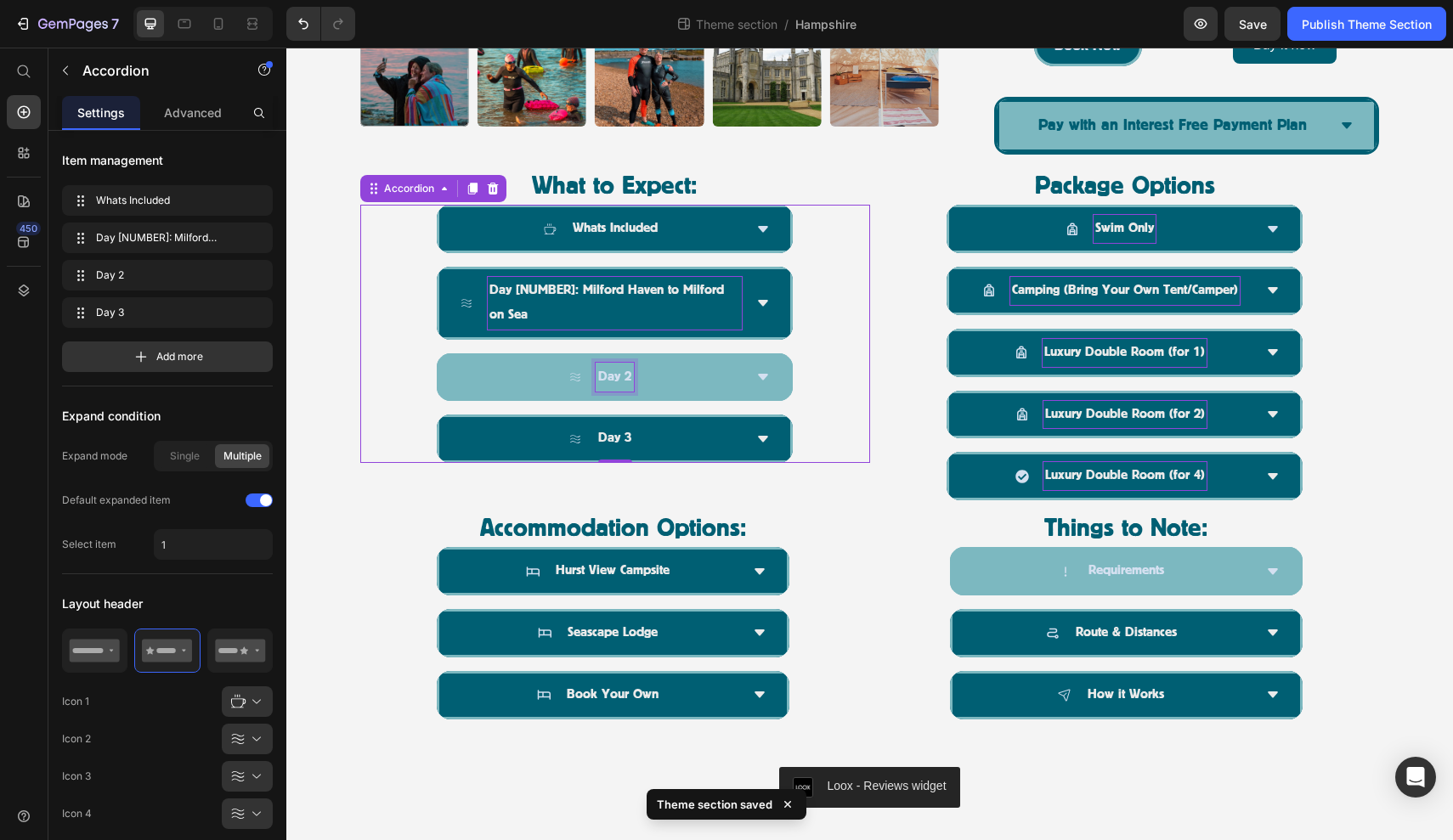 click on "Day 2" at bounding box center [614, 377] 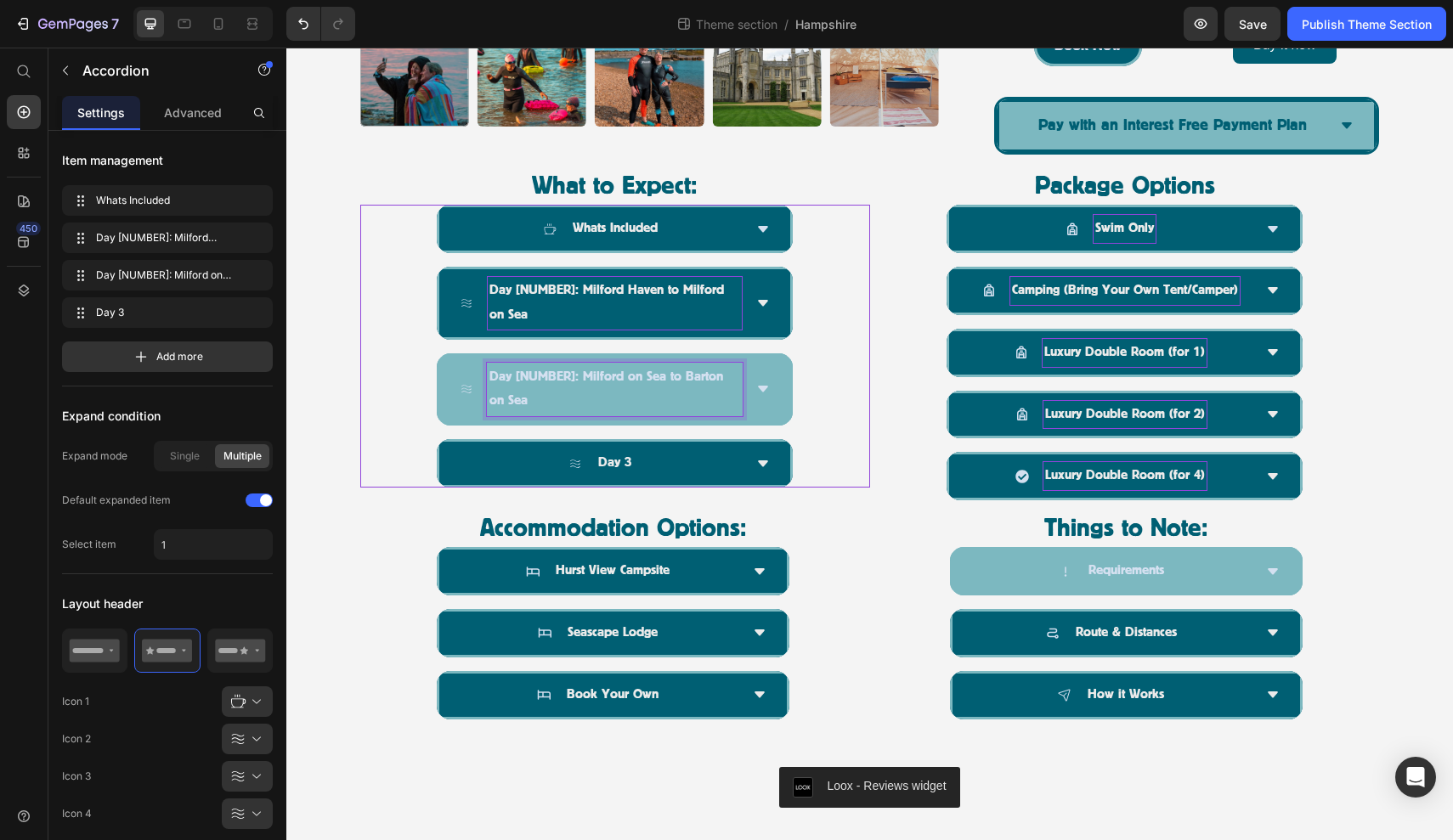click 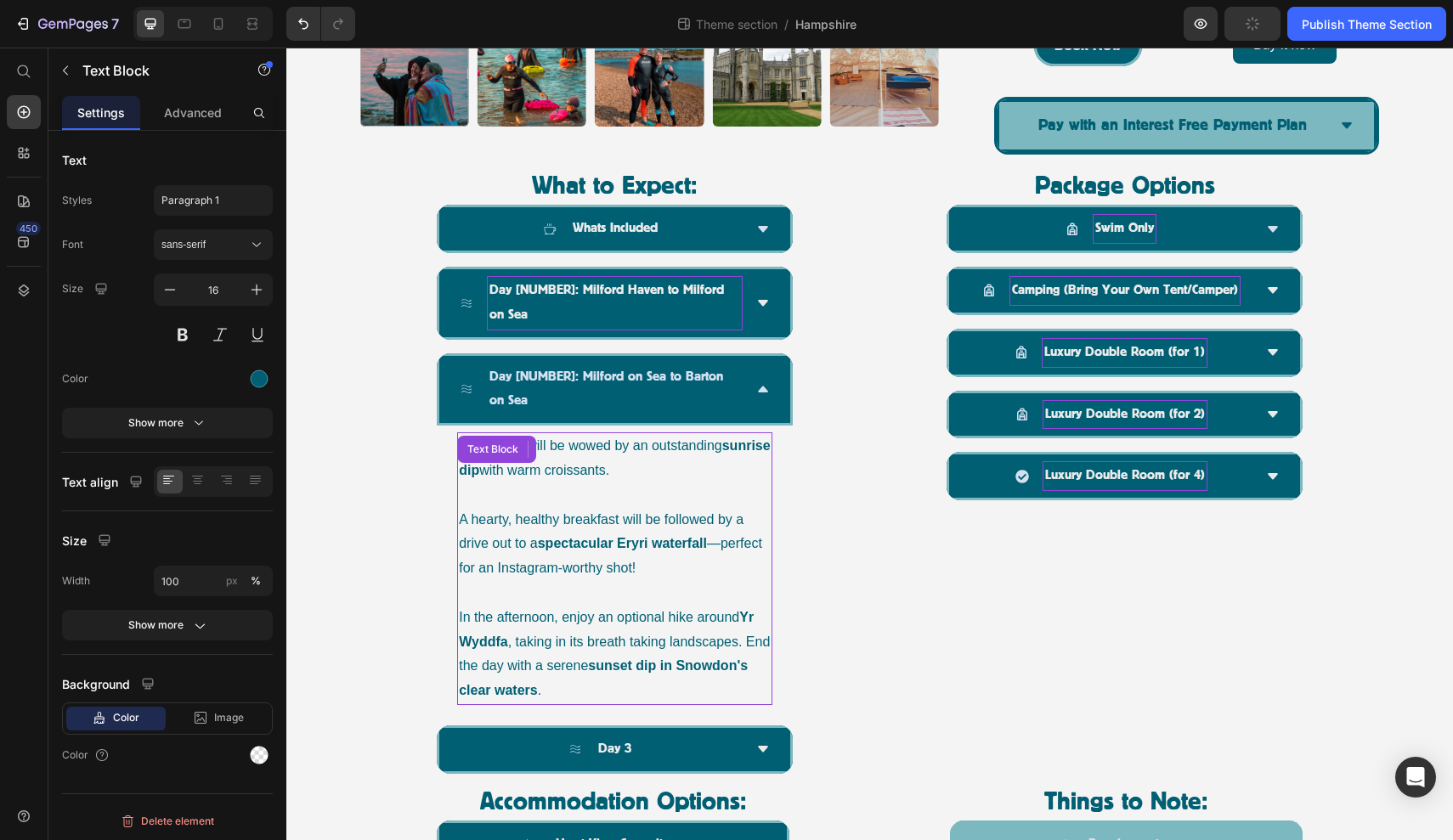 click on "A hearty, healthy breakfast will be followed by a drive out to a  spectacular Eryri waterfall —perfect for an Instagram-worthy shot!" at bounding box center [614, 544] 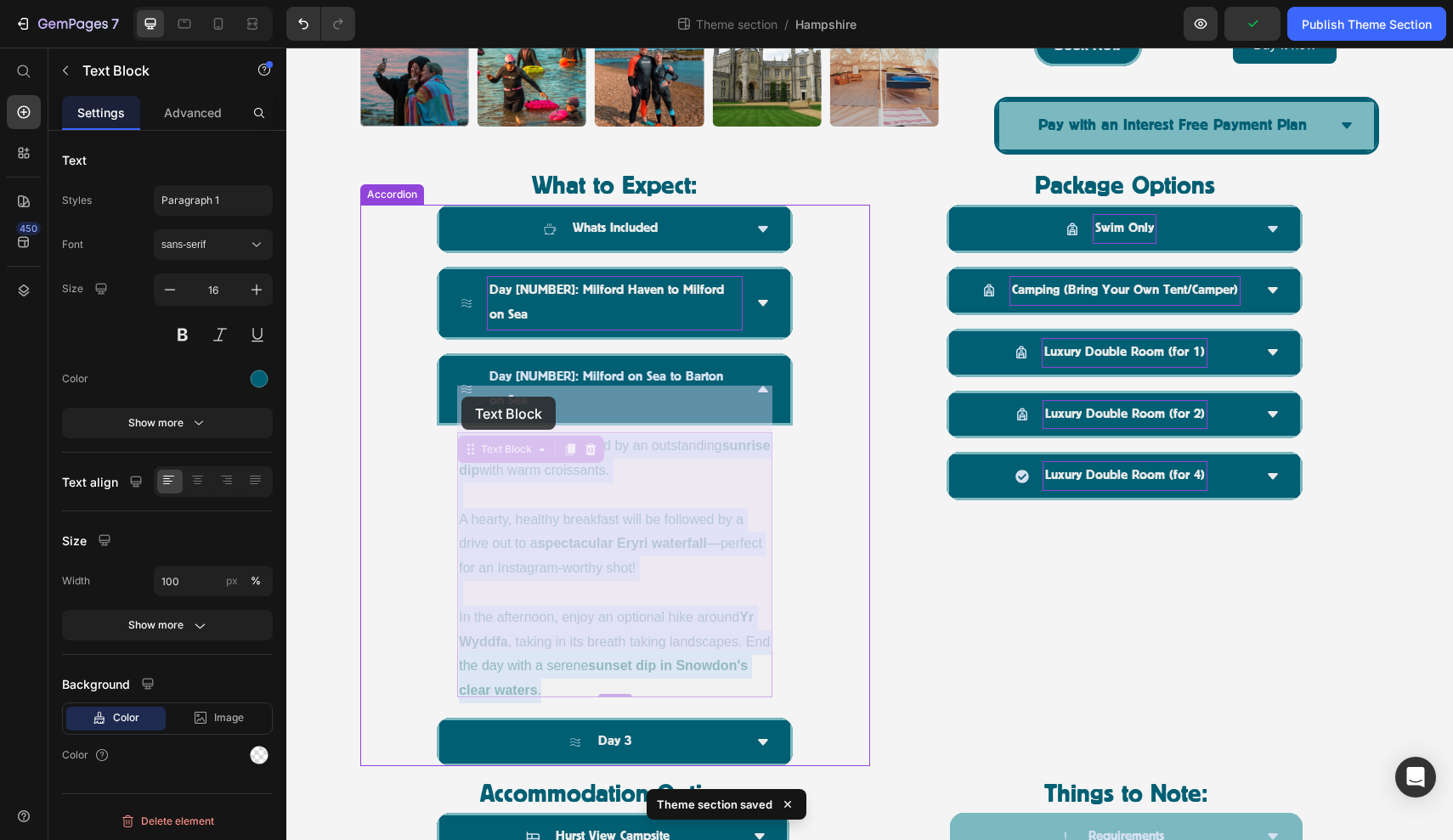 drag, startPoint x: 550, startPoint y: 639, endPoint x: 461, endPoint y: 397, distance: 257.8469 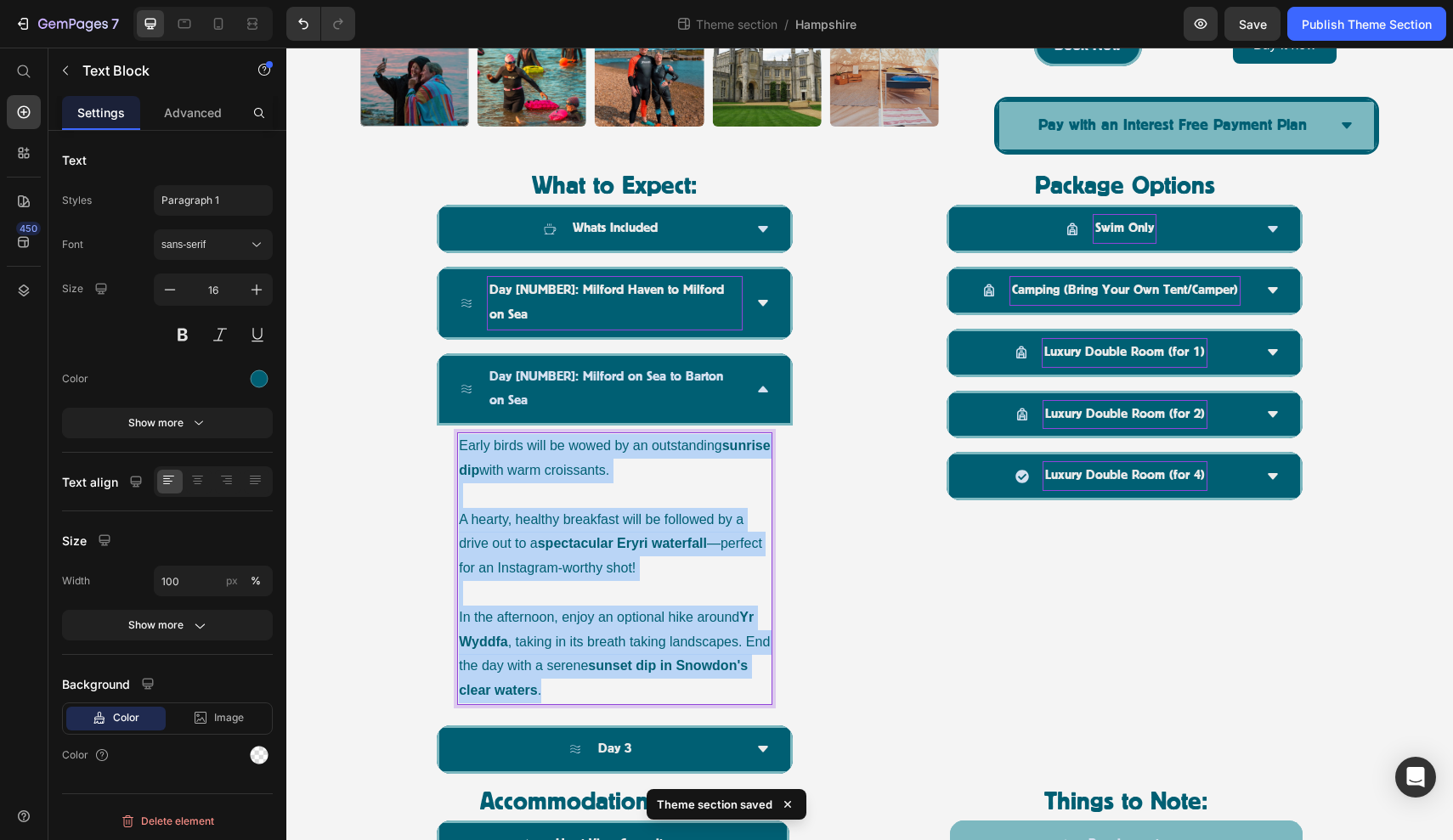 drag, startPoint x: 542, startPoint y: 632, endPoint x: 460, endPoint y: 398, distance: 247.9516 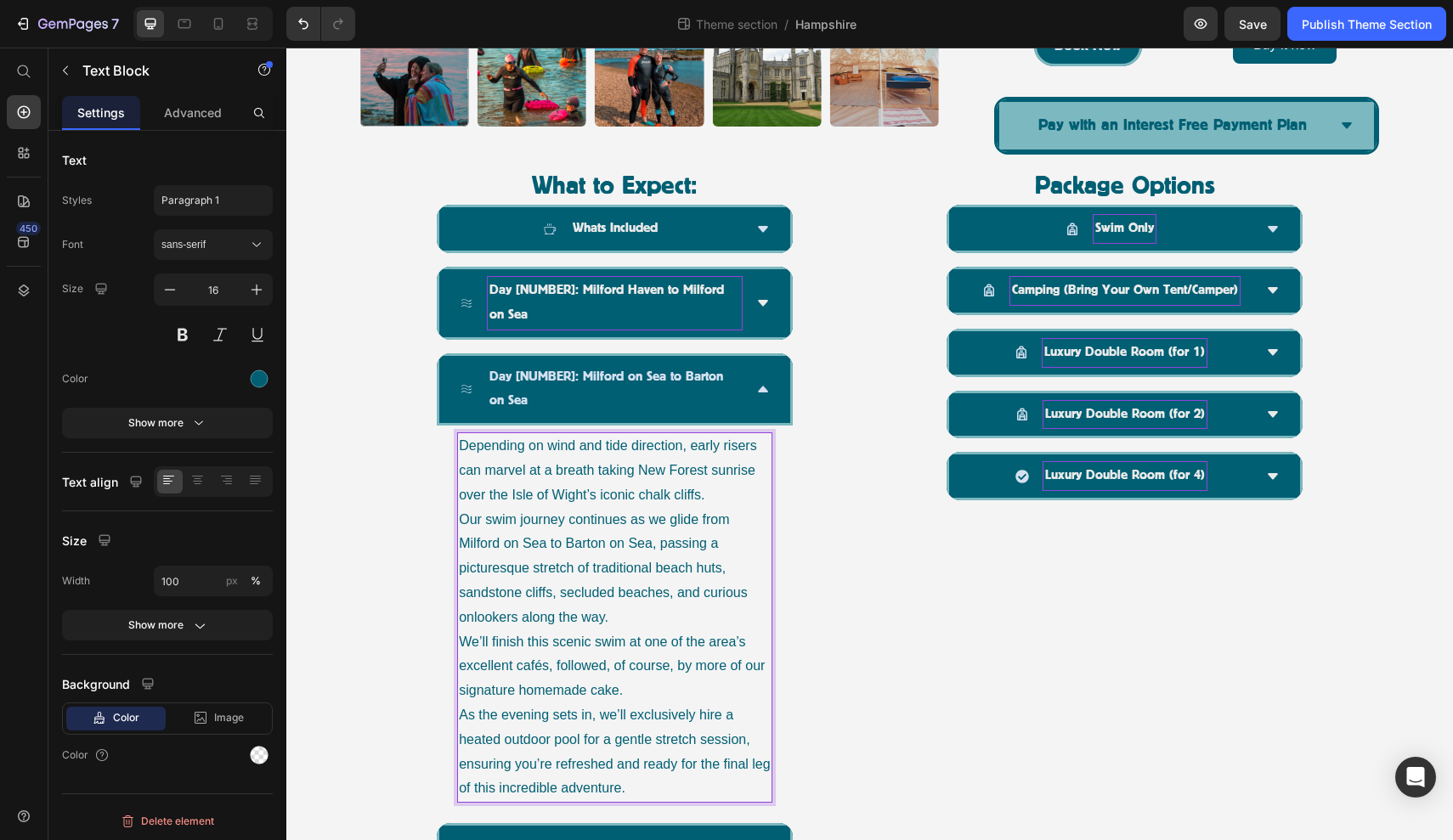 click on "Depending on wind and tide direction, early risers can marvel at a breath taking New Forest sunrise over the Isle of Wight’s iconic chalk cliffs." at bounding box center [614, 471] 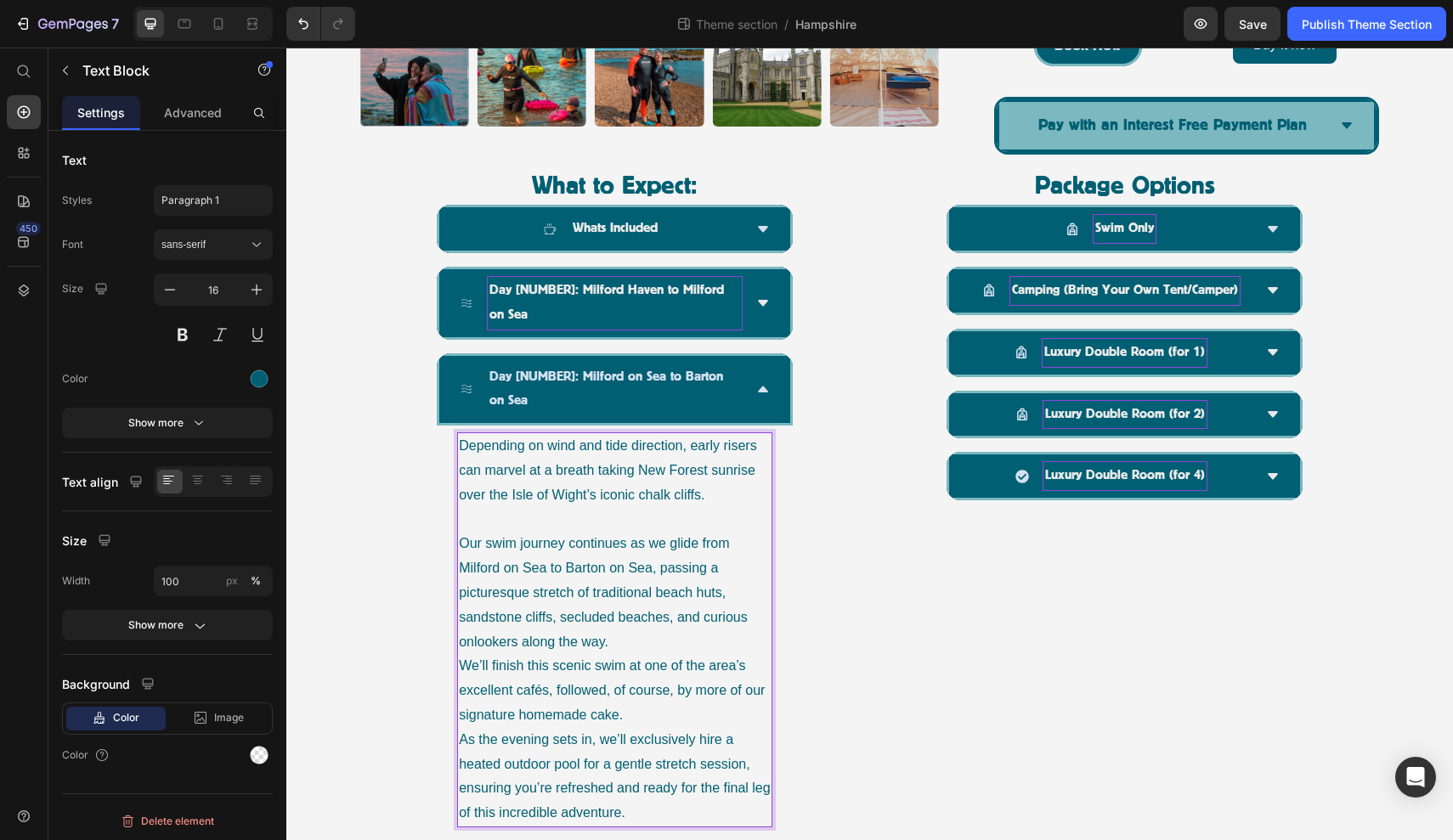 click on "Our swim journey continues as we glide from Milford on Sea to Barton on Sea, passing a picturesque stretch of traditional beach huts, sandstone cliffs, secluded beaches, and curious onlookers along the way." at bounding box center (614, 593) 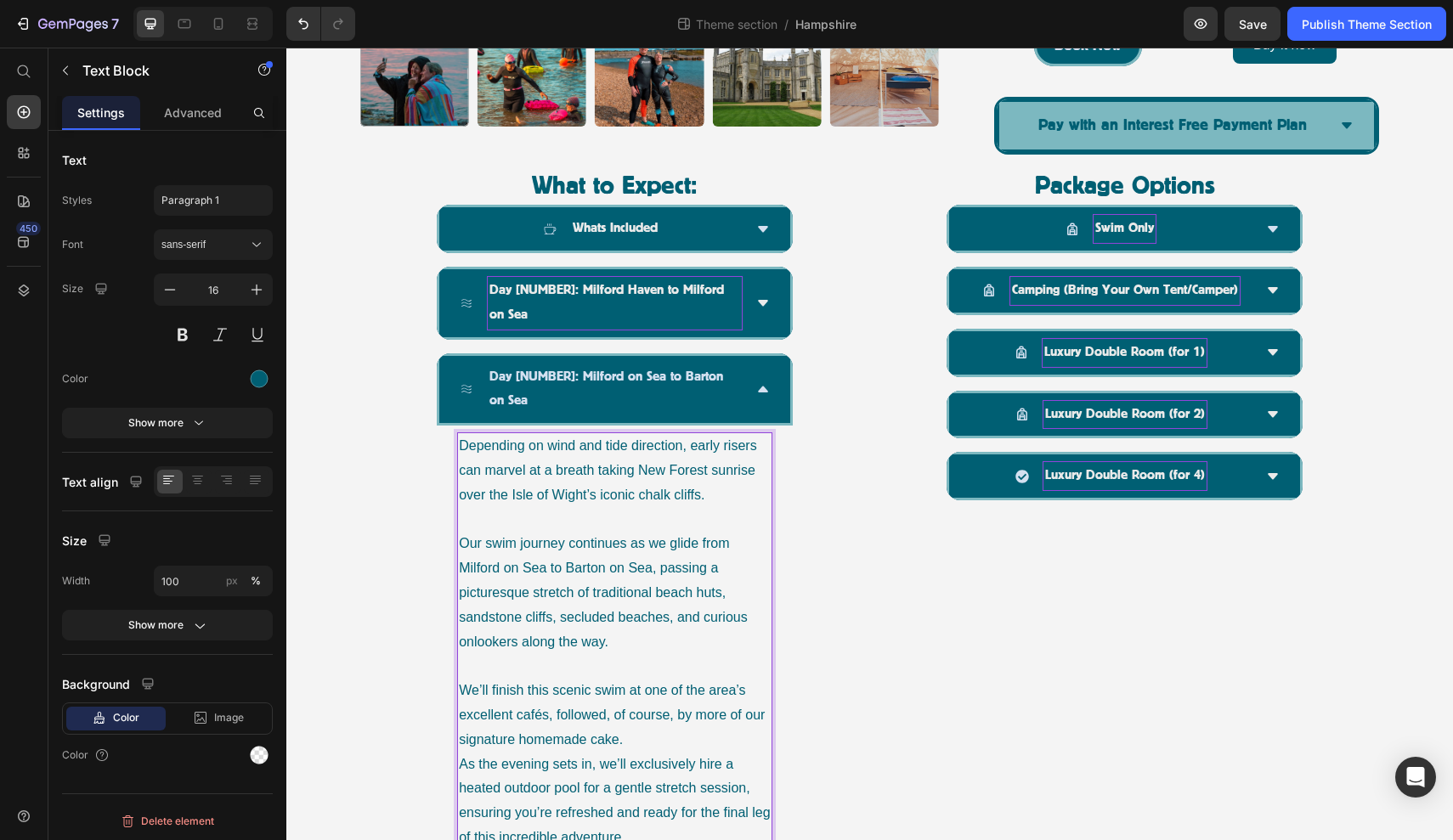 click on "We’ll finish this scenic swim at one of the area’s excellent cafés, followed, of course, by more of our signature homemade cake." at bounding box center (614, 715) 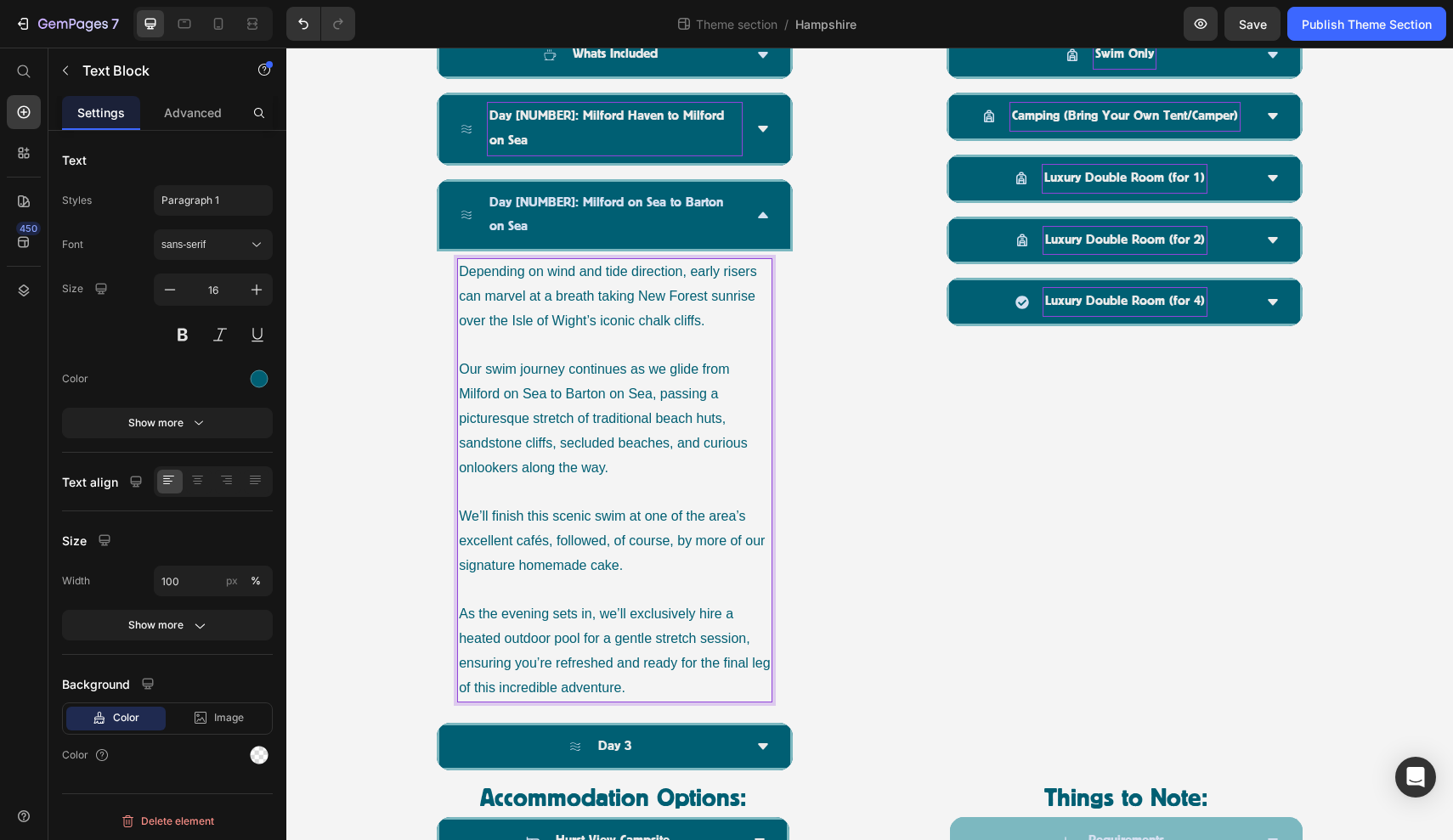 scroll, scrollTop: 1019, scrollLeft: 0, axis: vertical 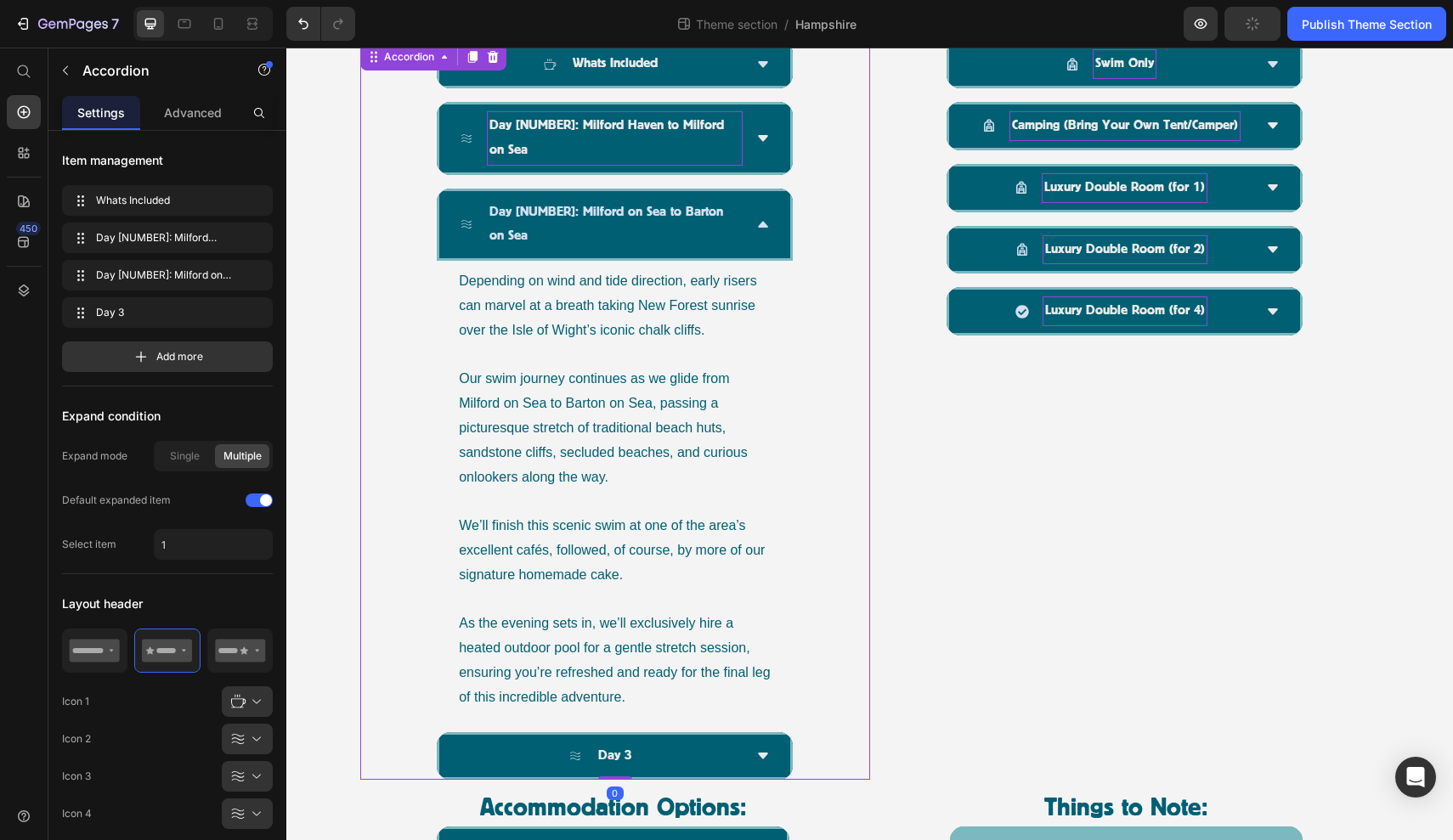 click 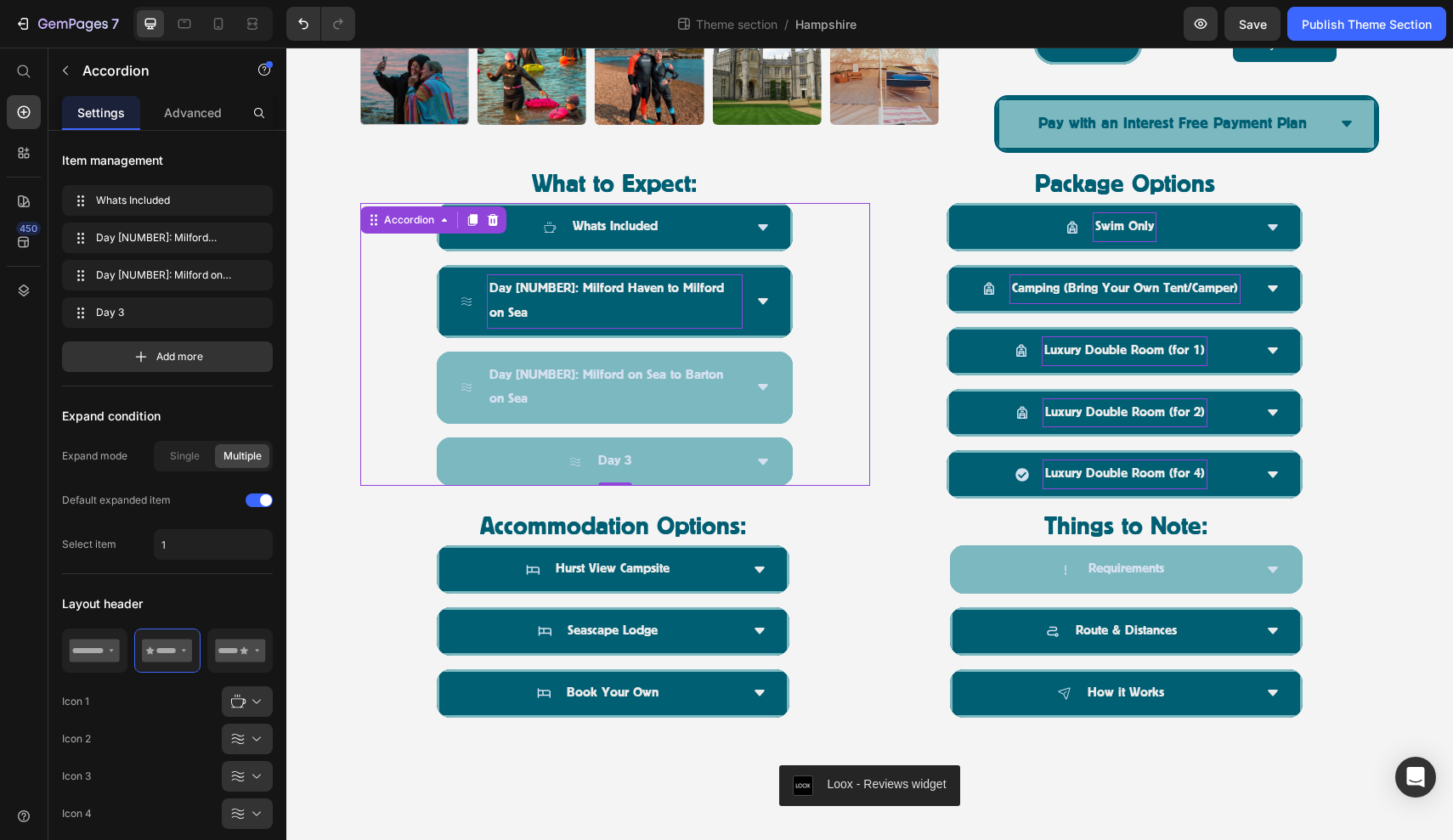 click on "Day 3" at bounding box center [601, 461] 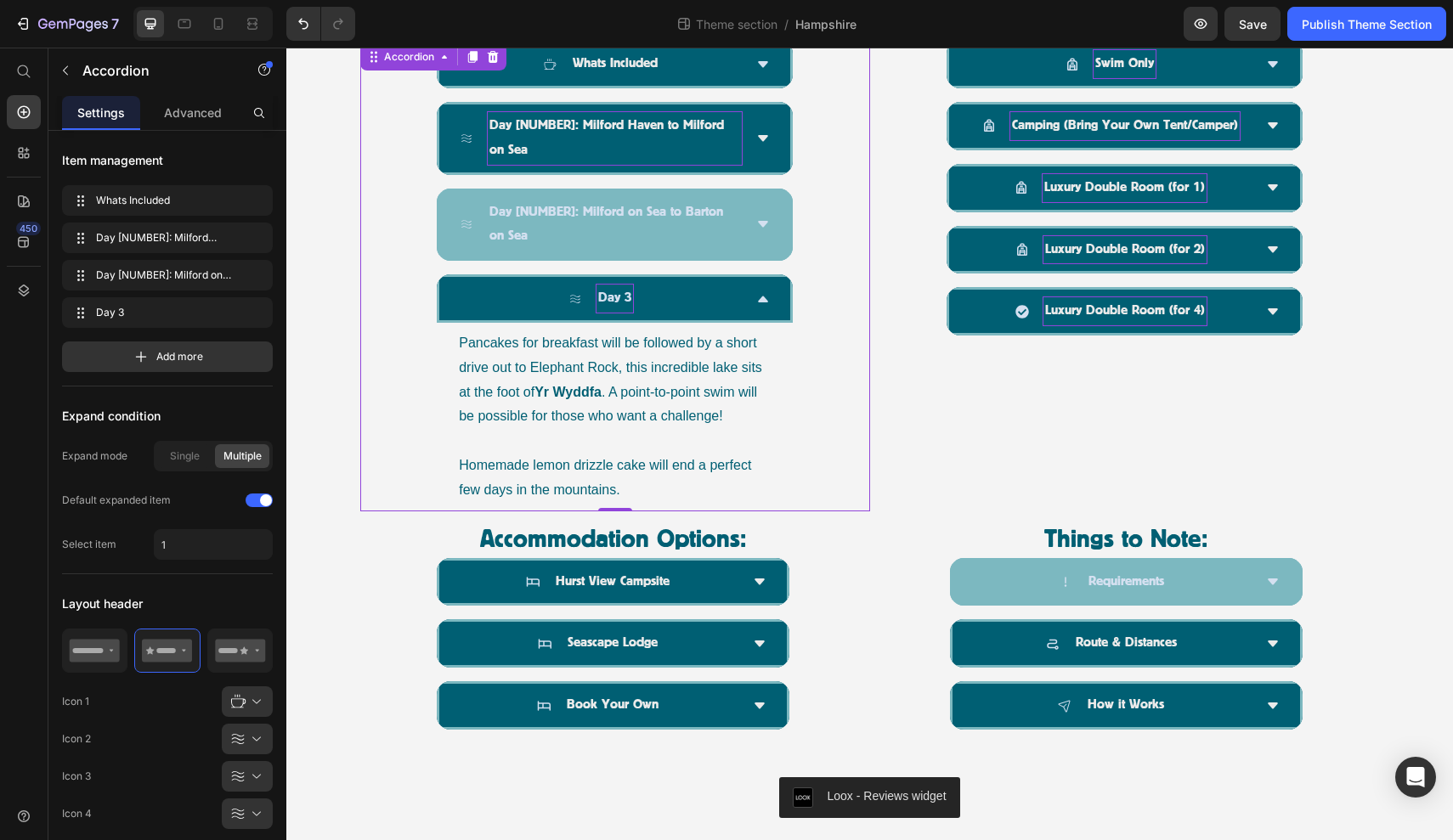 click on "Day 3" at bounding box center (614, 298) 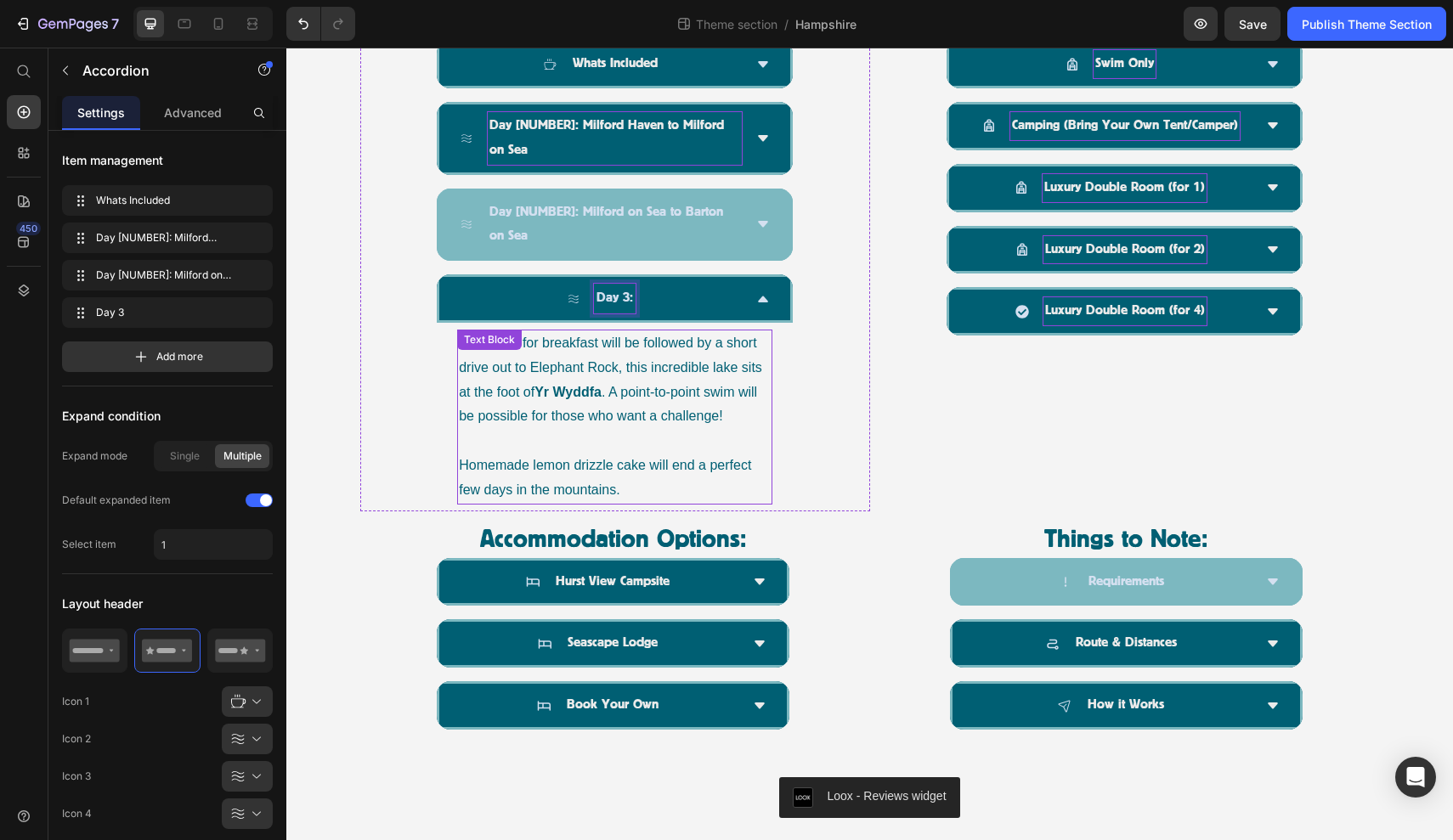 scroll, scrollTop: 977, scrollLeft: 0, axis: vertical 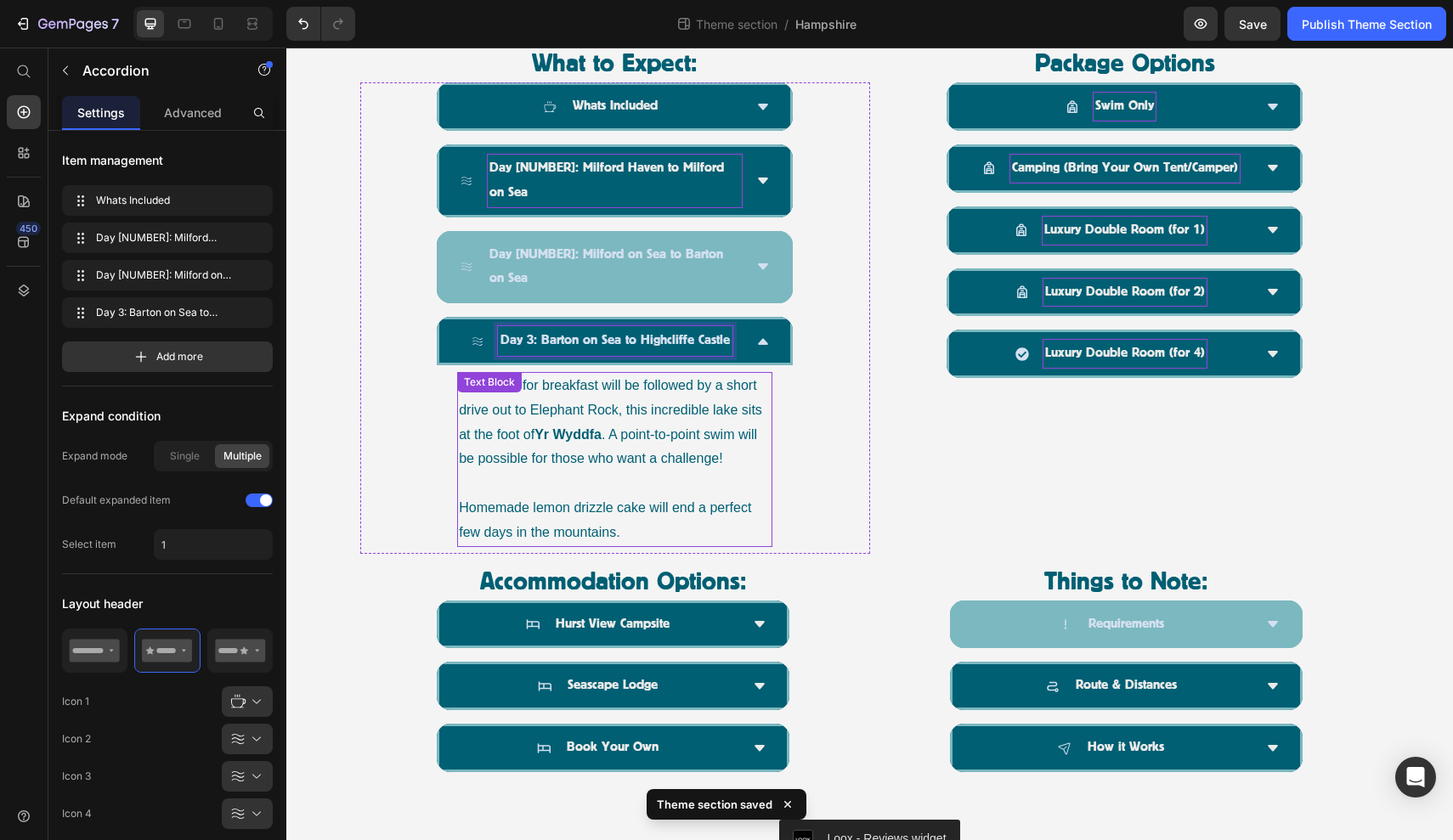 click on "Yr Wyddfa" at bounding box center (568, 434) 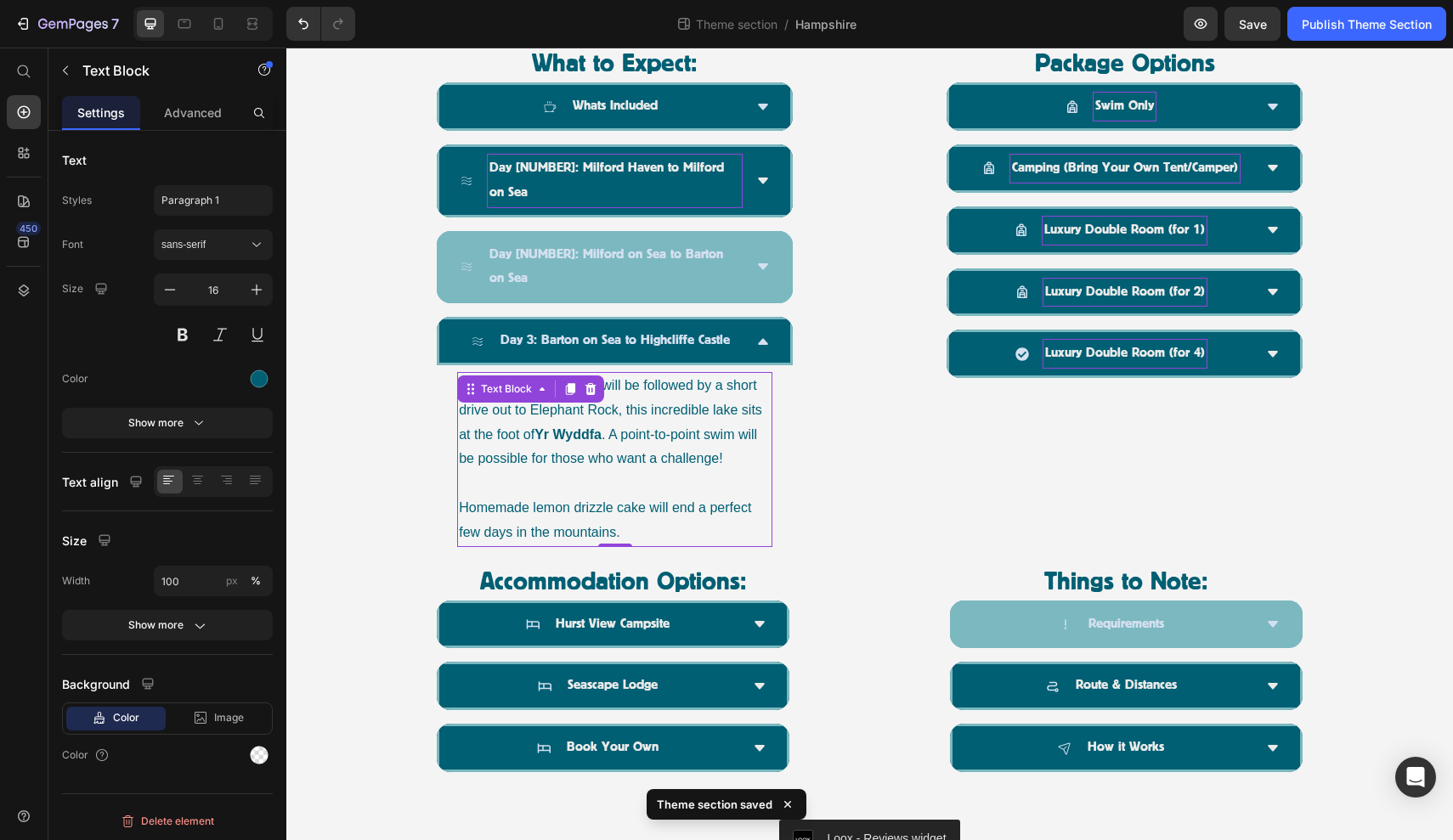 click on "Homemade lemon drizzle cake will end a perfect few days in the mountains." at bounding box center (614, 521) 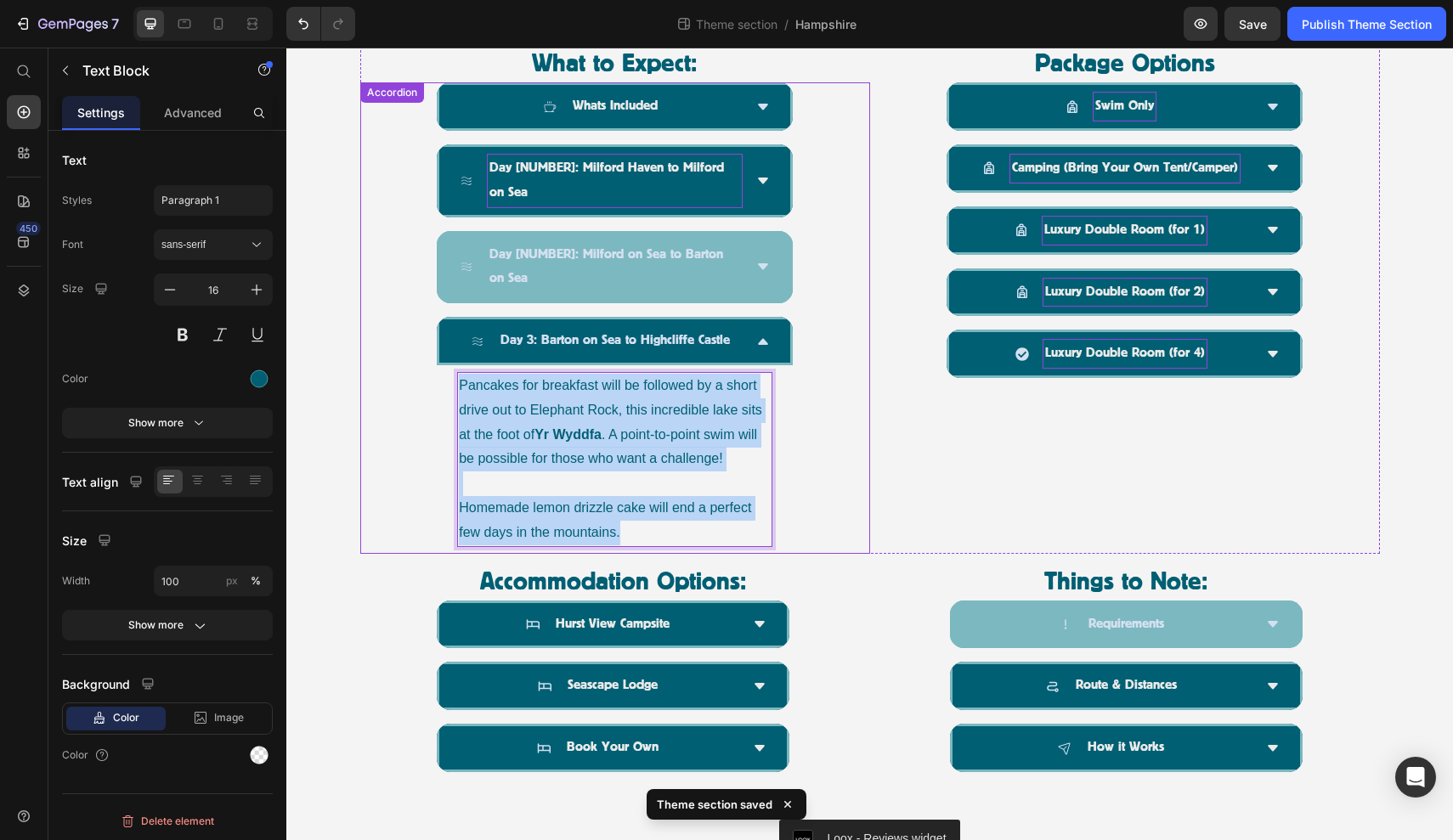 drag, startPoint x: 654, startPoint y: 482, endPoint x: 456, endPoint y: 335, distance: 246.60292 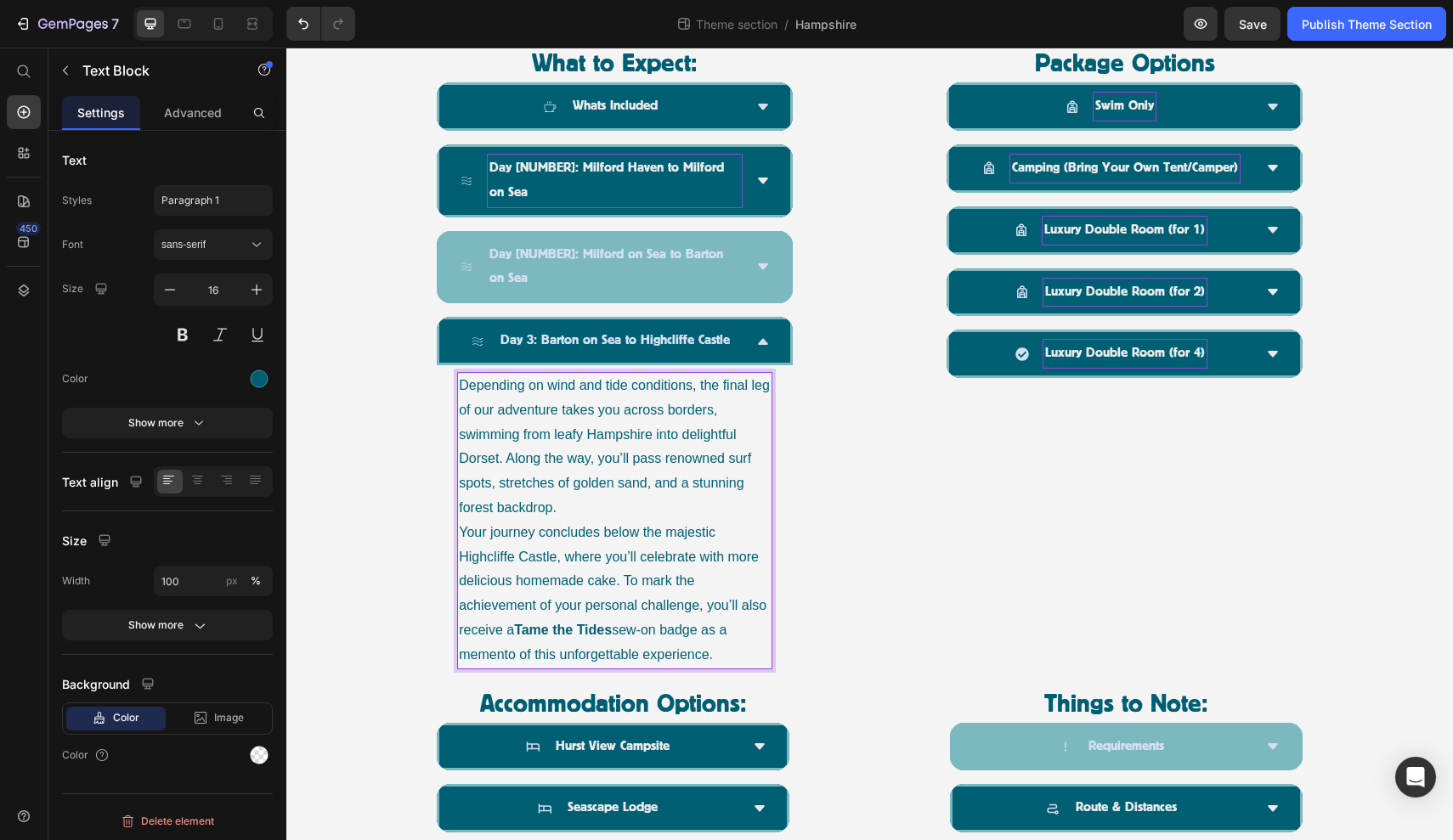click on "Depending on wind and tide conditions, the final leg of our adventure takes you across borders, swimming from leafy Hampshire into delightful Dorset. Along the way, you’ll pass renowned surf spots, stretches of golden sand, and a stunning forest backdrop." at bounding box center [614, 447] 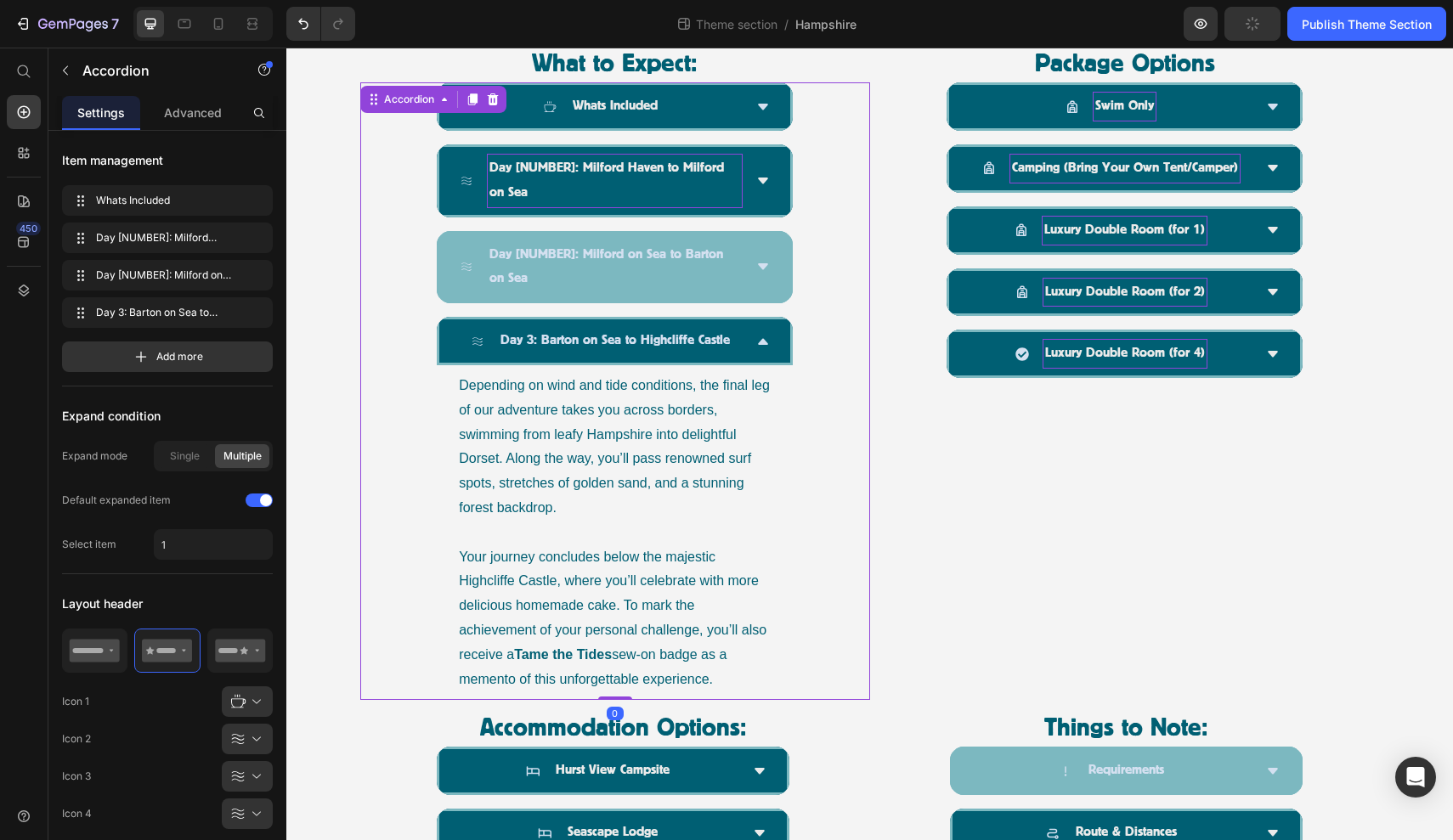 click 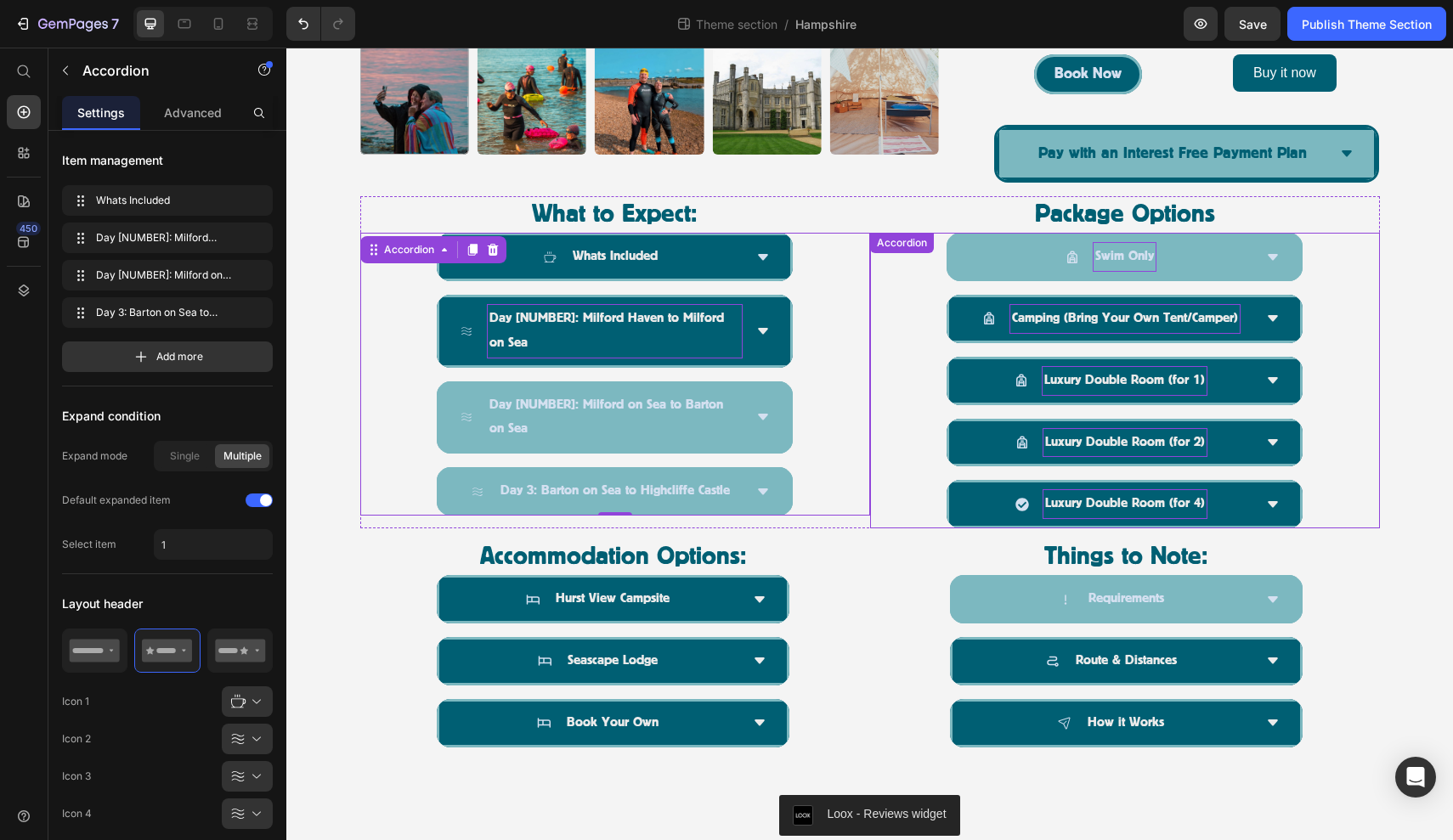 scroll, scrollTop: 843, scrollLeft: 0, axis: vertical 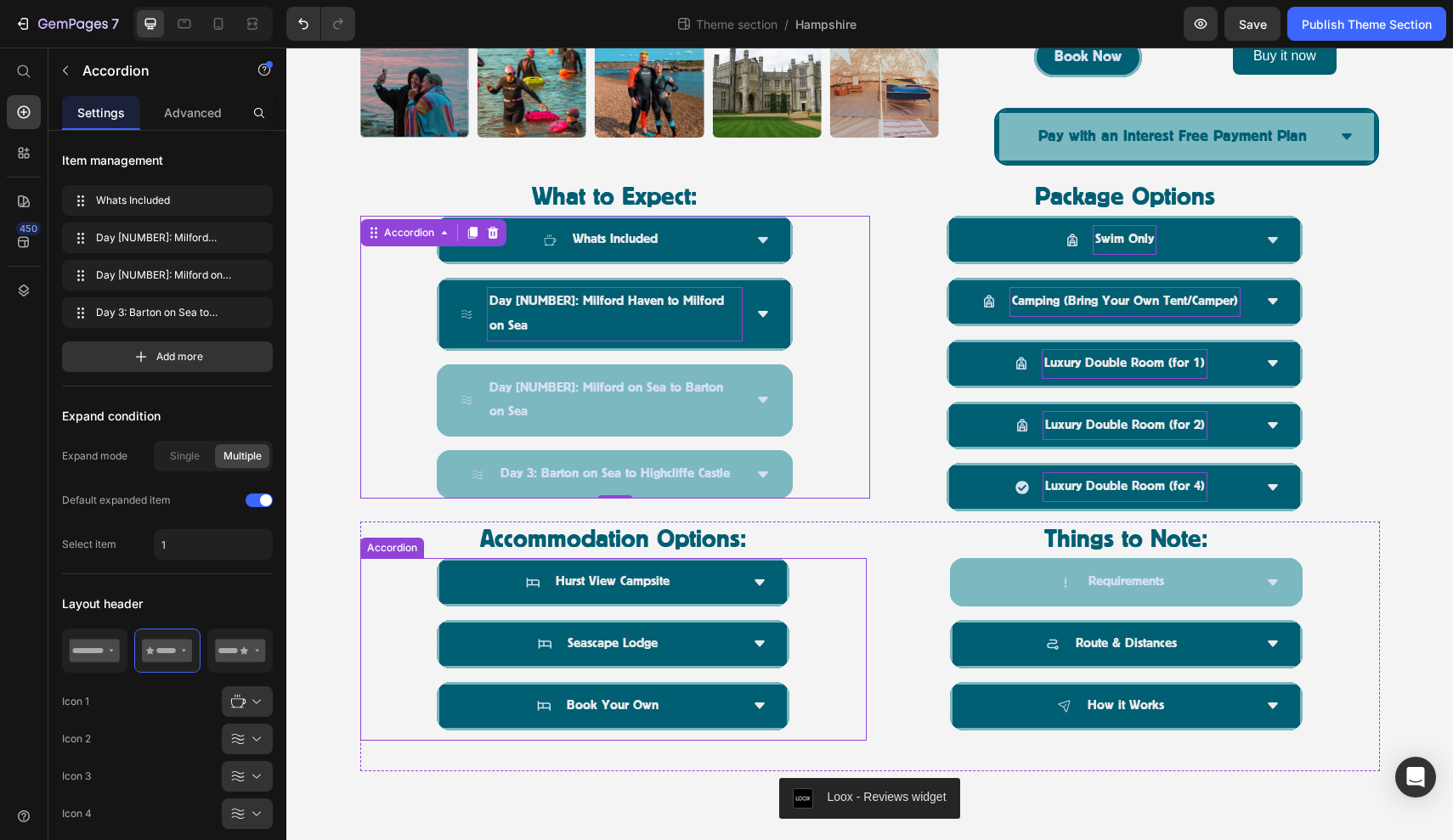 click on "Hurst View Campsite" at bounding box center (613, 582) 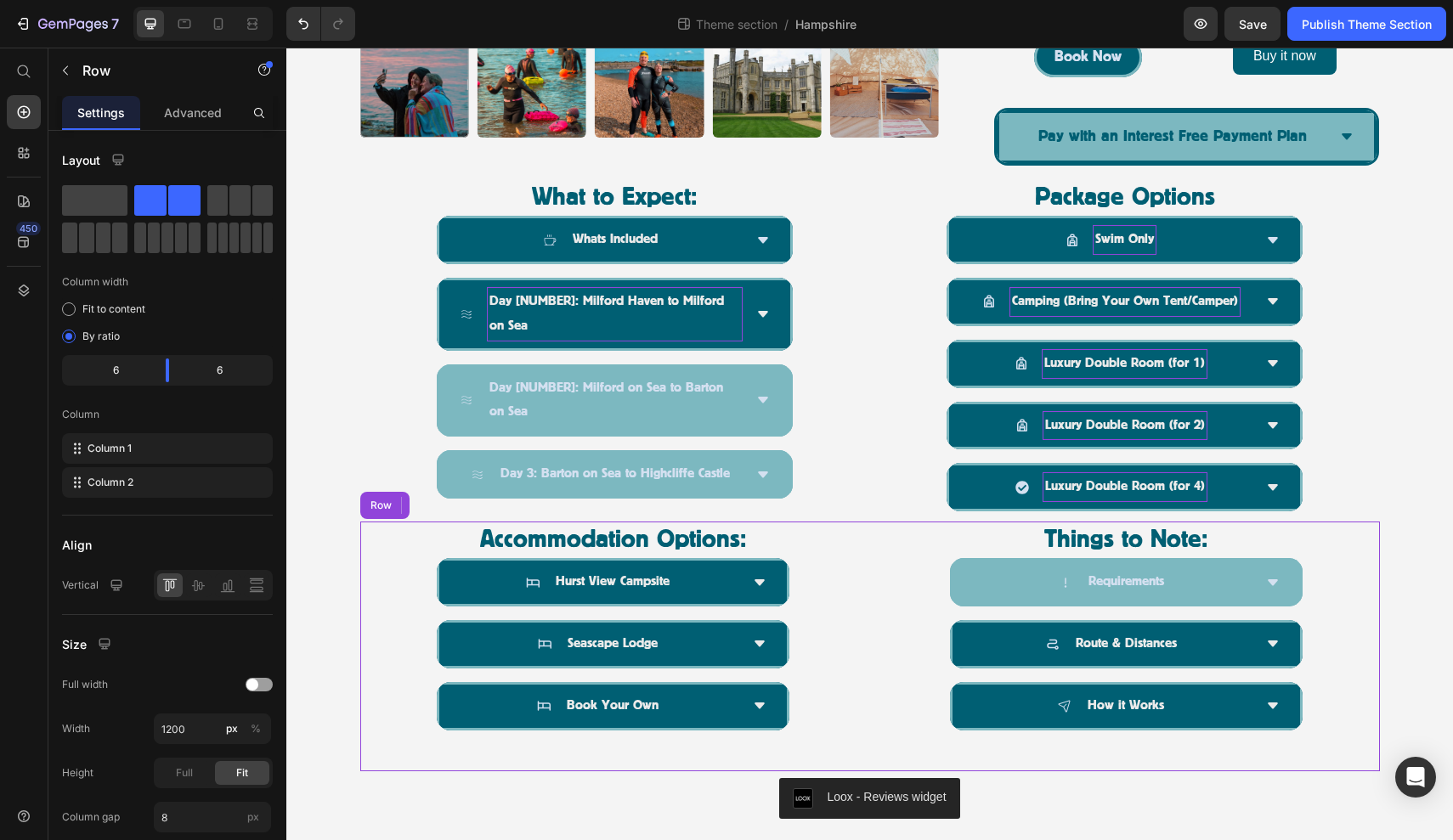 click on "Accommodation Options: Heading
Hurst View Campsite
Seascape Lodge
Book Your Own Accordion   0 Things to Note: Heading
Requirements
Route & Distances
How it Works Accordion Row" at bounding box center (870, 646) 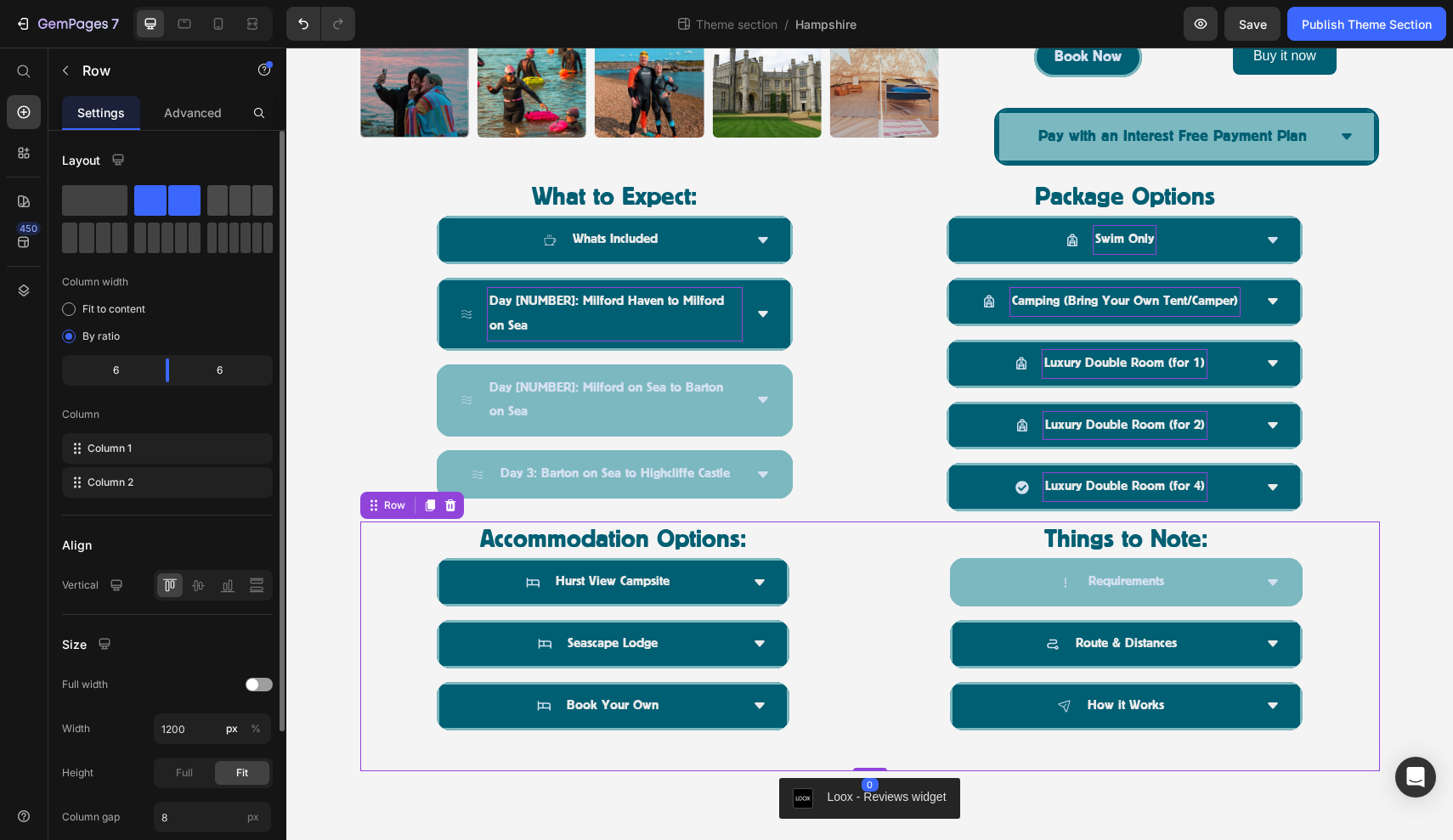 click 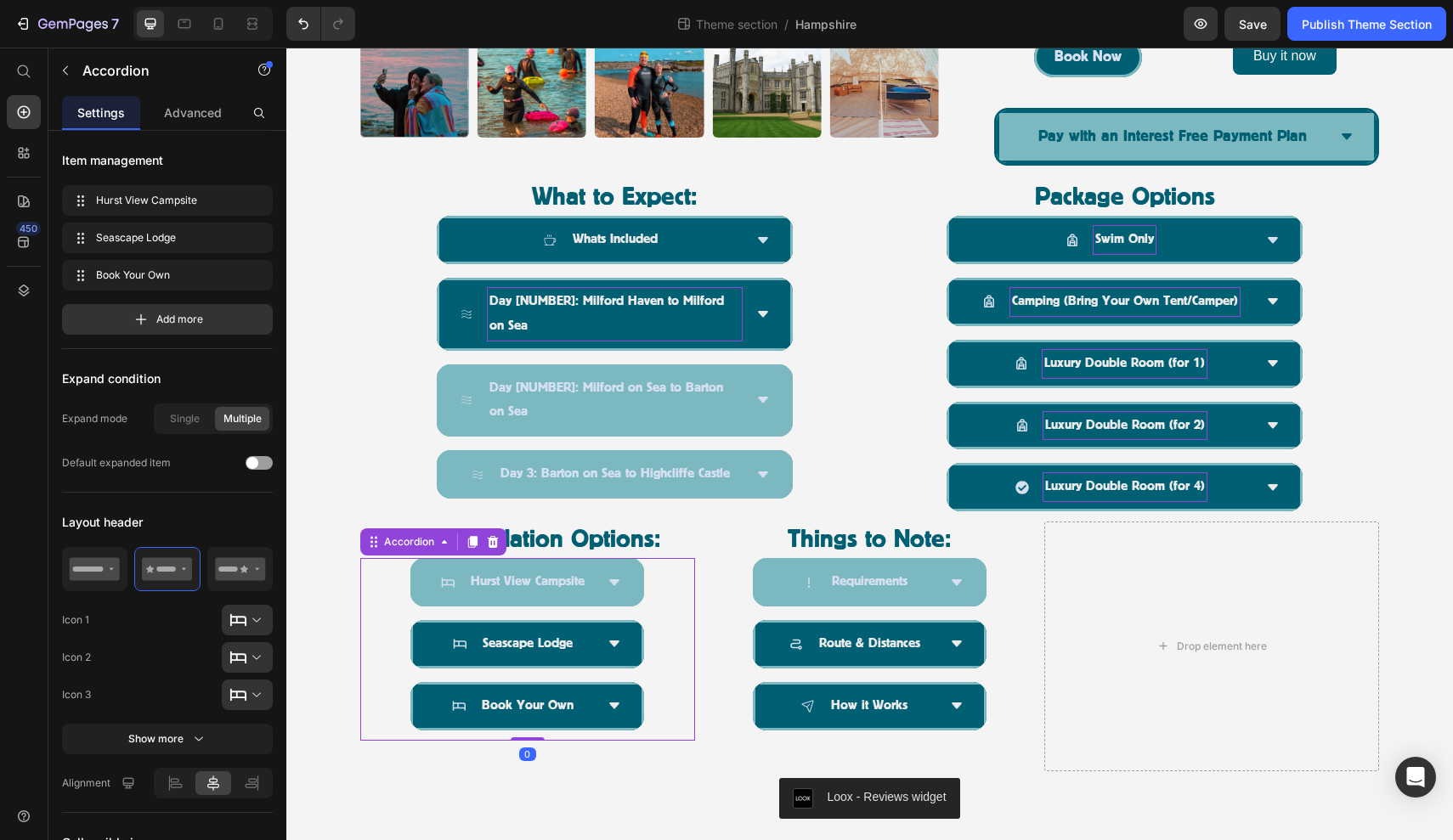 click on "Hurst View Campsite" at bounding box center [527, 582] 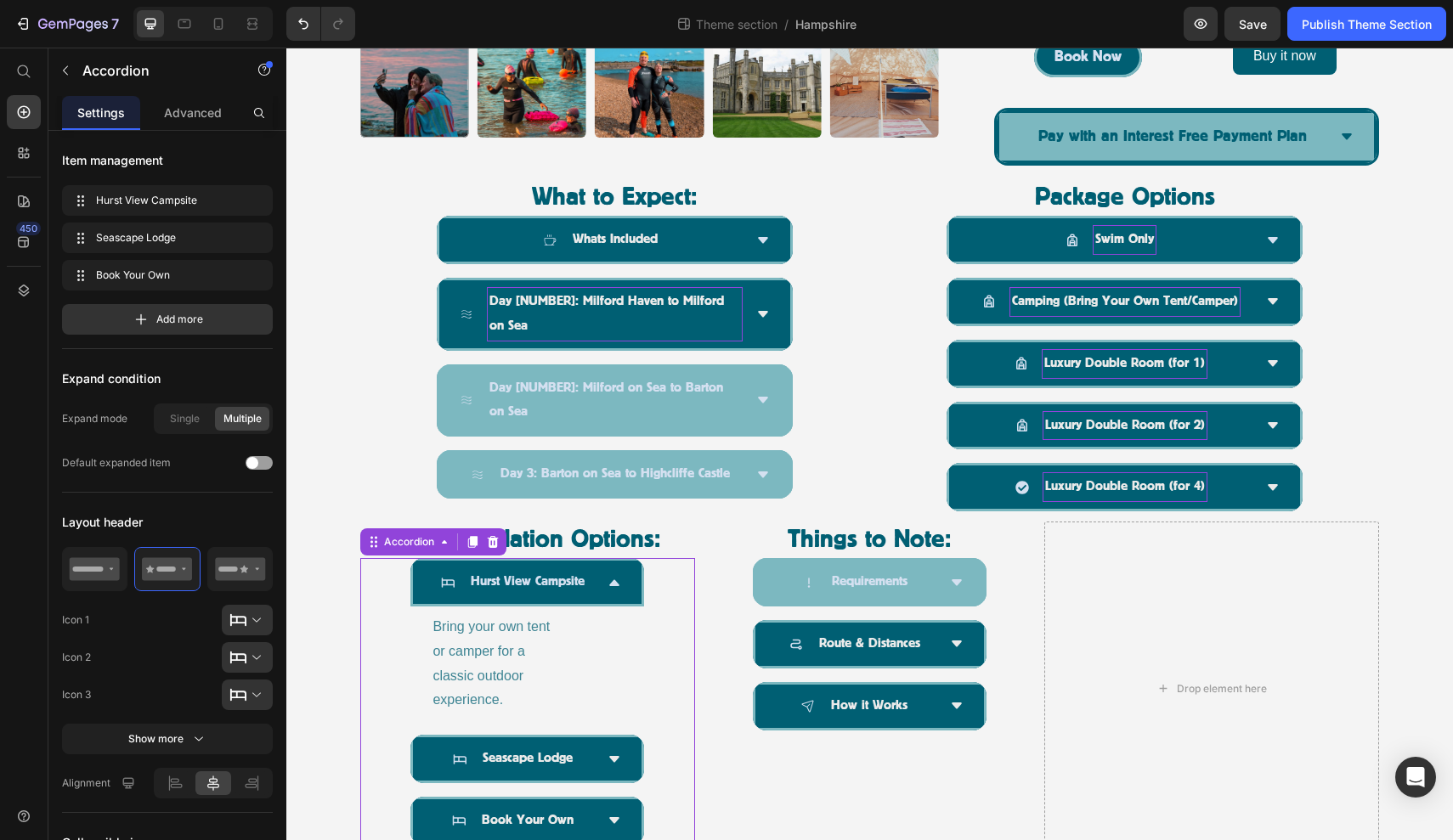 click on "Hurst View Campsite" at bounding box center [527, 582] 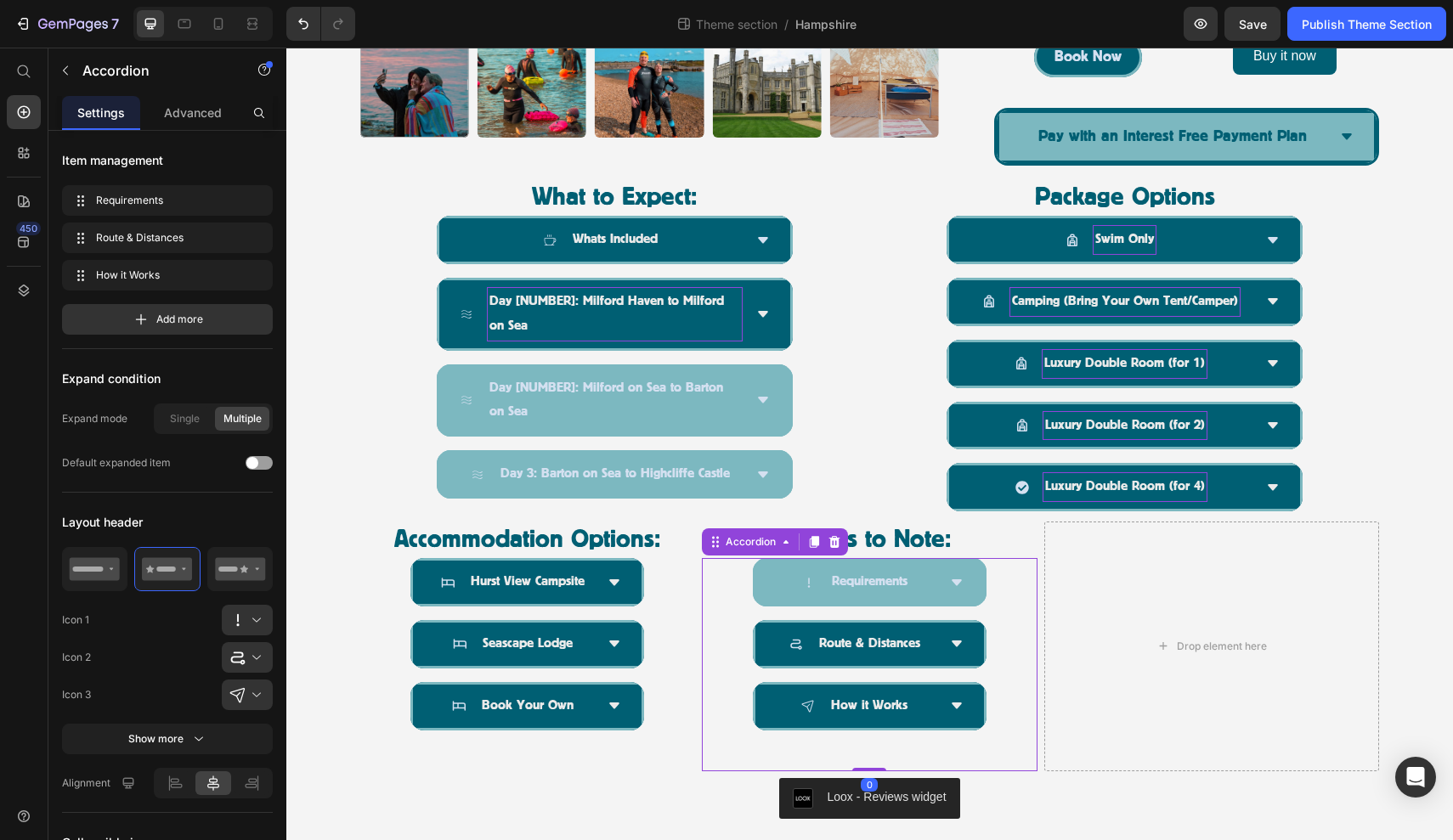 click on "Requirements" at bounding box center [869, 582] 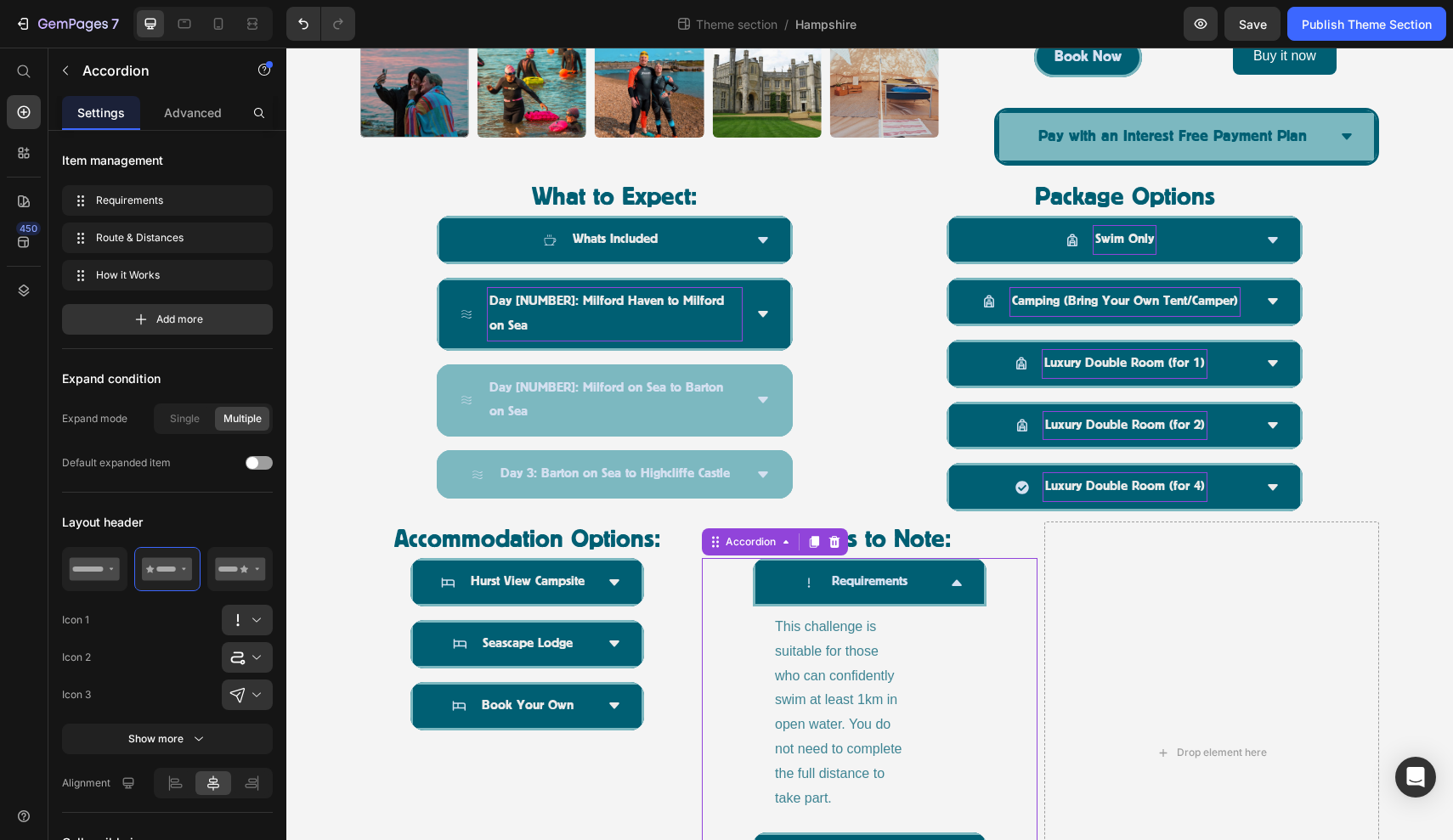 click on "Requirements" at bounding box center [869, 582] 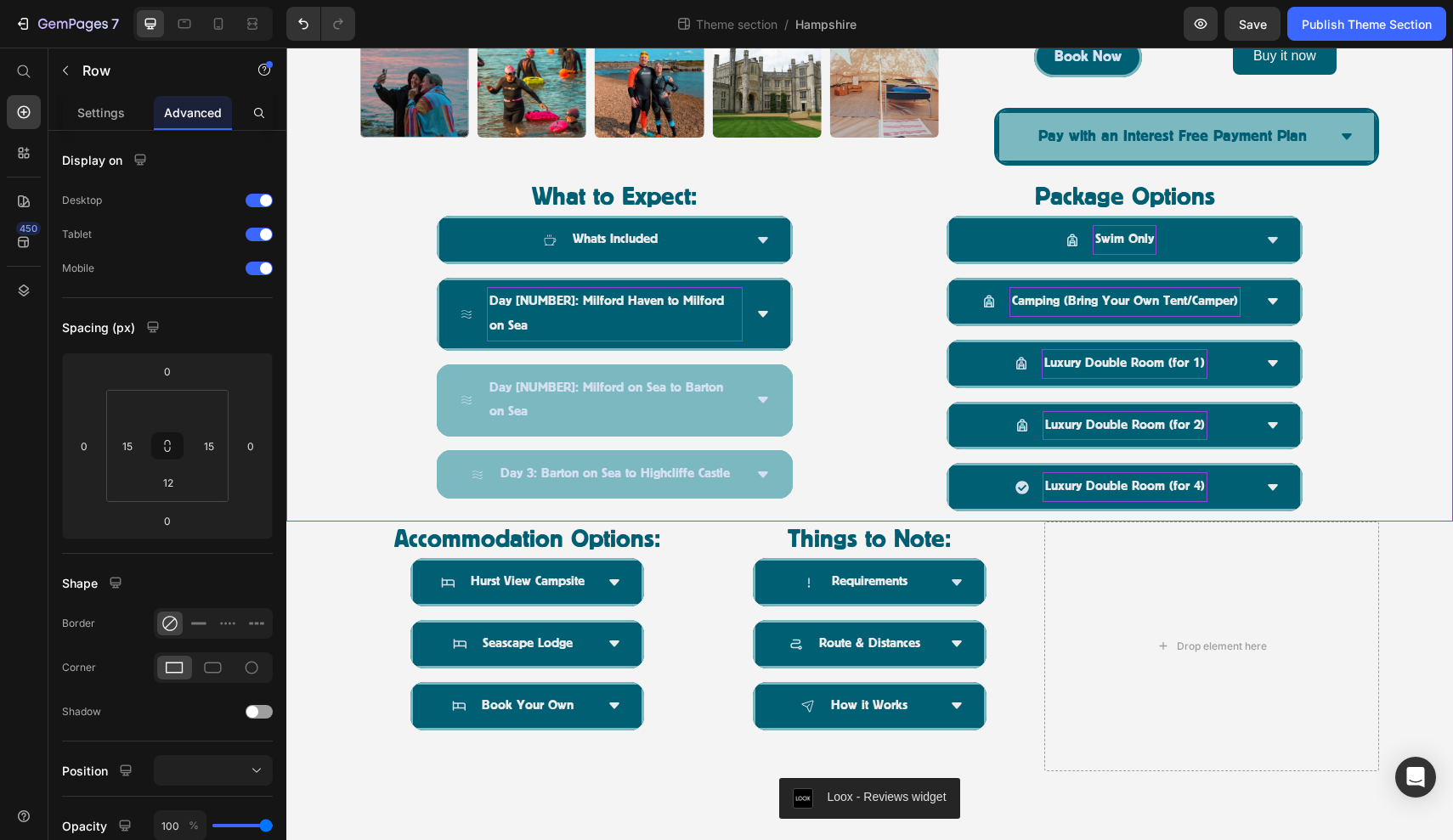 click on "Product Images The Castle to Castle Challenge, Dorset  & New Forest National Park | [DATE] Product Title Icon Icon Icon Icon Icon Icon List
Drop element here Row Embark on an epic three-day wild swimming challenge along the south coast, journeying from  Highcliffe Castle in Dorset to Hurst Castle in Hampshire.  With favourable tides and expert guidance, this unforgettable swim offers the perfect blend of adventure, community, and coastal beauty. Over three days, you’ll complete a series of stunning point-to-point swims totalling approximately  [DISTANCE]km .  Shorter distance options are available each day ([DISTANCE]km or [DISTANCE]km) , making the challenge adaptable to a range of swim levels. Whether you’re pushing your limits or joining for the camaraderie and scenery, this event is designed to support and empower. Text Block £[PRICE] Product Price Row Package Options: Swim Only Option (£[PRICE]pp) Swim Only Option (£[PRICE]pp) Swim Only Option (£[PRICE]pp) Book Now Add to Cart Row" at bounding box center (869, -121) 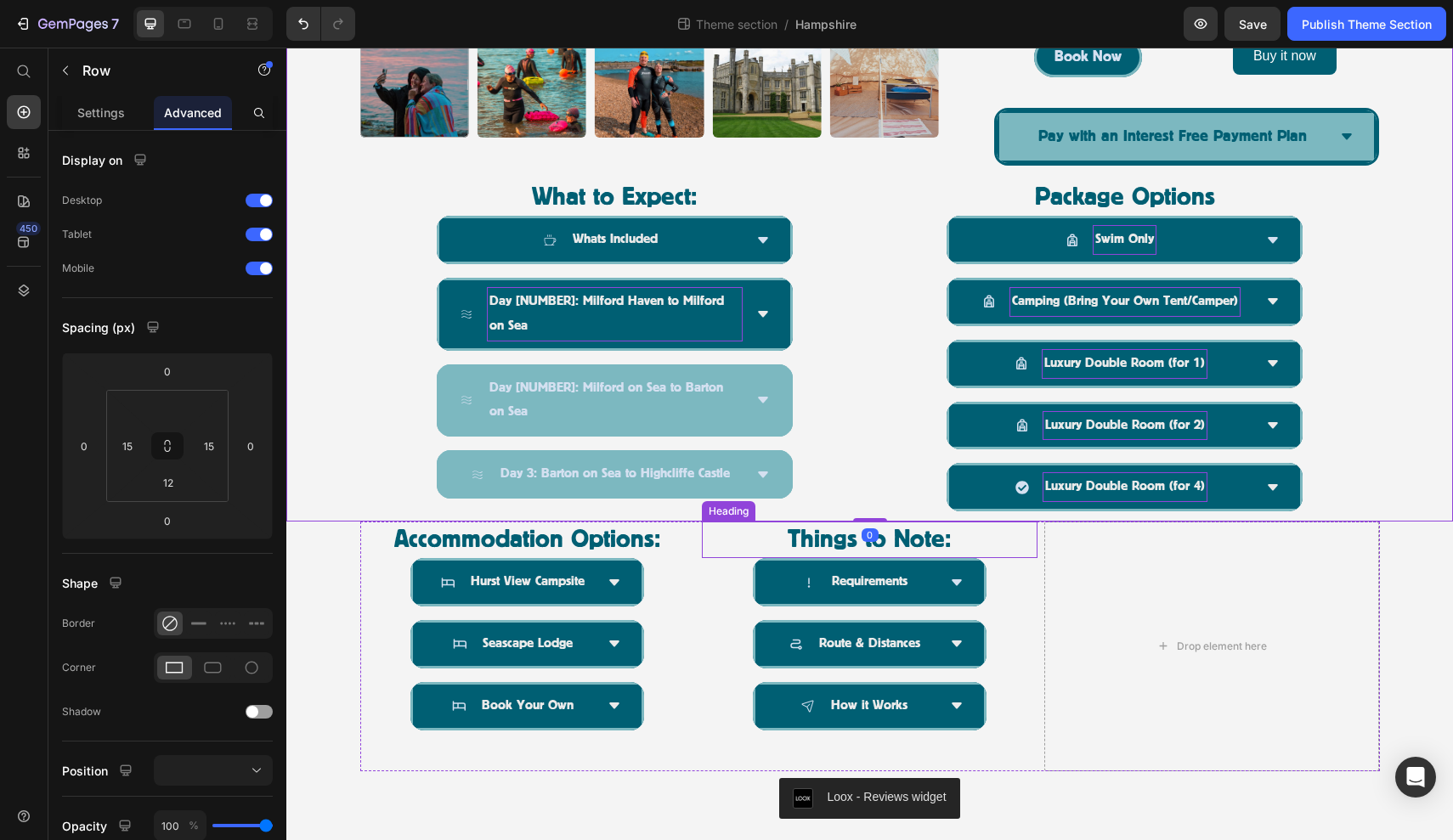 click on "Things to Note:" at bounding box center [869, 539] 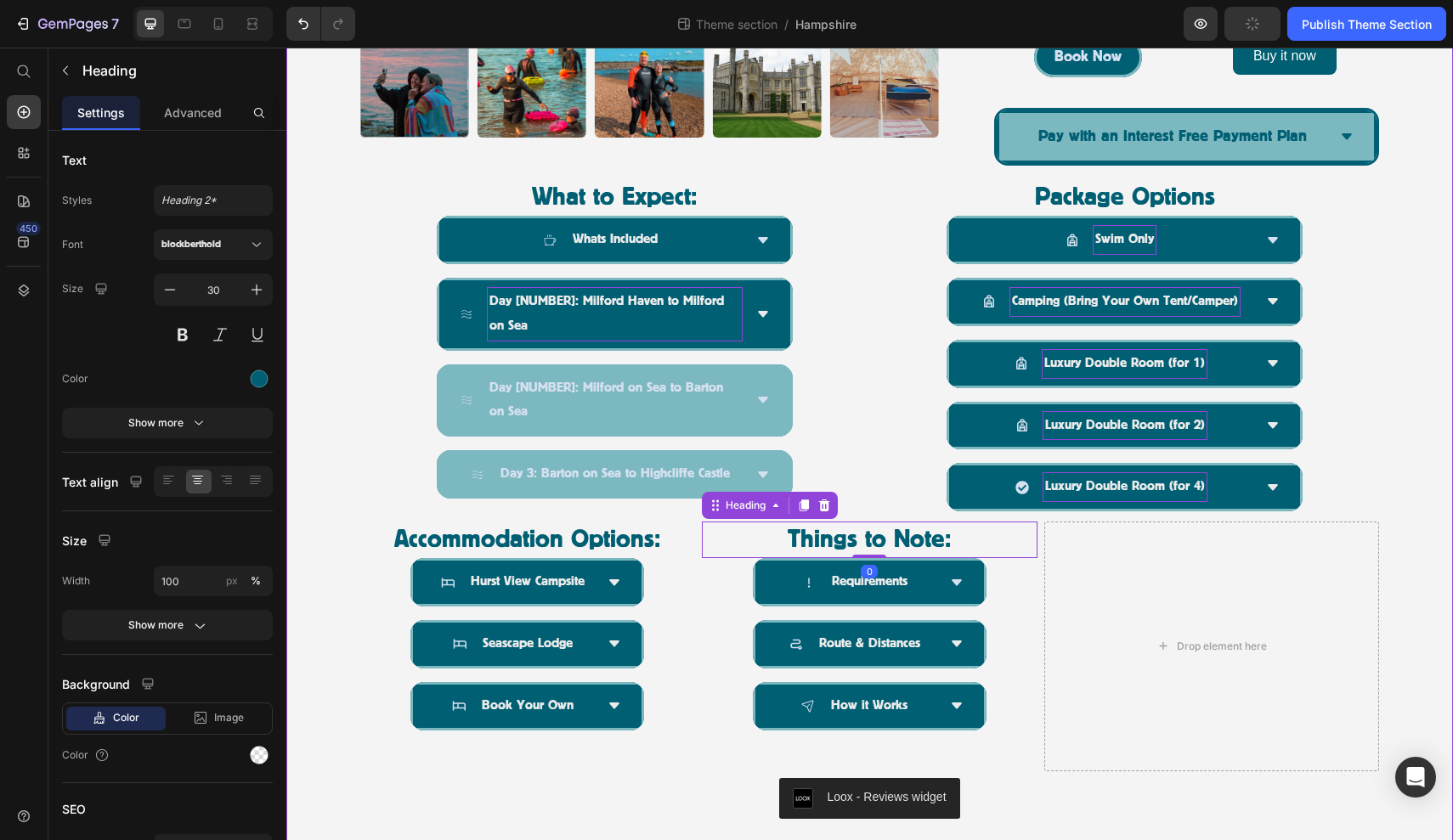 click on "Product Images The Castle to Castle Challenge, Dorset  & New Forest National Park | [DATE] Product Title Icon Icon Icon Icon Icon Icon List
Drop element here Row Embark on an epic three-day wild swimming challenge along the south coast, journeying from  Highcliffe Castle in Dorset to Hurst Castle in Hampshire.  With favourable tides and expert guidance, this unforgettable swim offers the perfect blend of adventure, community, and coastal beauty. Over three days, you’ll complete a series of stunning point-to-point swims totalling approximately  [DISTANCE]km .  Shorter distance options are available each day ([DISTANCE]km or [DISTANCE]km) , making the challenge adaptable to a range of swim levels. Whether you’re pushing your limits or joining for the camaraderie and scenery, this event is designed to support and empower. Text Block £[PRICE] Product Price Row Package Options: Swim Only Option (£[PRICE]pp) Swim Only Option (£[PRICE]pp) Swim Only Option (£[PRICE]pp) Book Now Add to Cart Row" at bounding box center [869, 31] 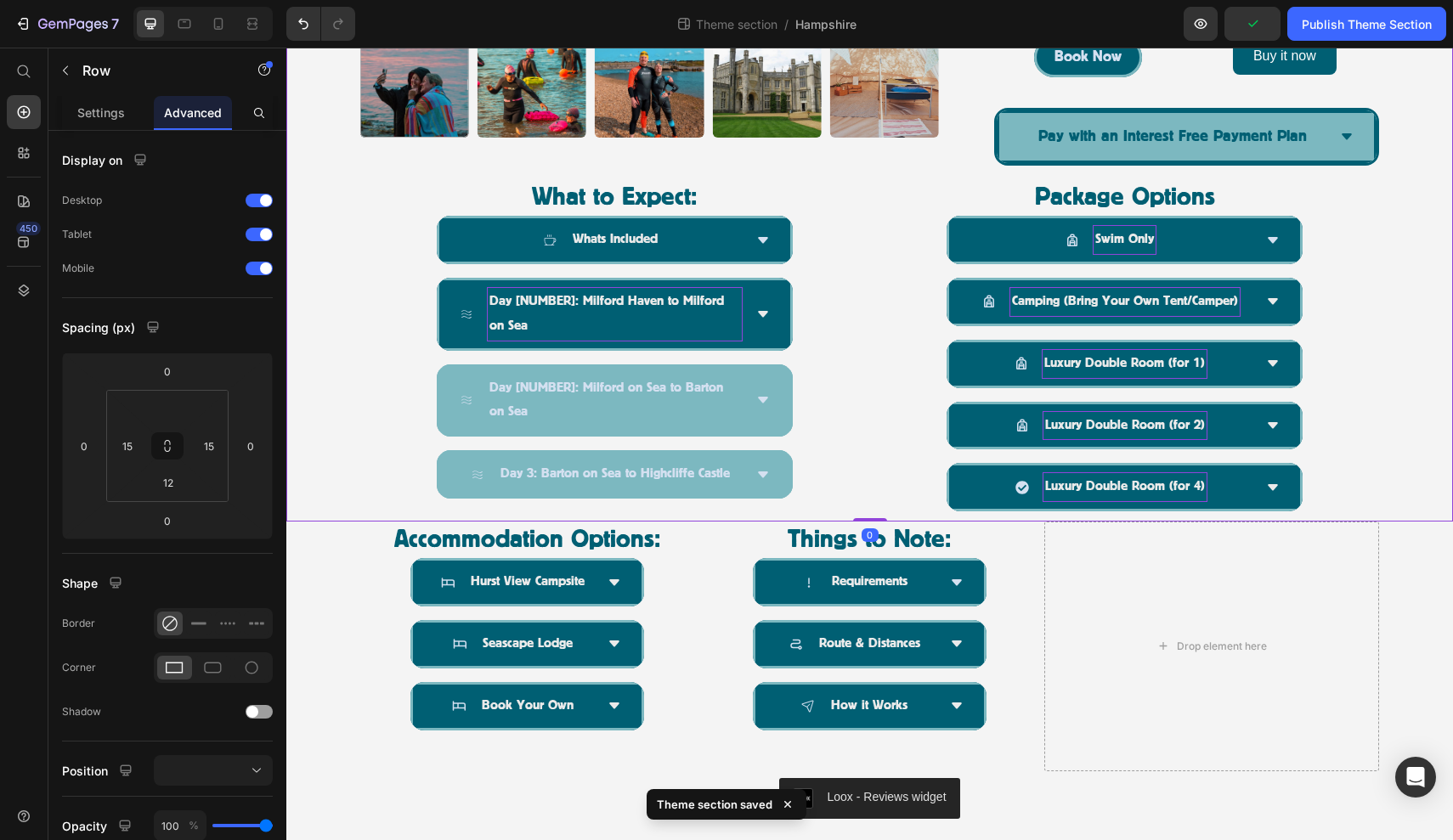 click on "Product Images The Castle to Castle Challenge, Dorset  & New Forest National Park | [DATE] Product Title Icon Icon Icon Icon Icon Icon List
Drop element here Row Embark on an epic three-day wild swimming challenge along the south coast, journeying from  Highcliffe Castle in Dorset to Hurst Castle in Hampshire.  With favourable tides and expert guidance, this unforgettable swim offers the perfect blend of adventure, community, and coastal beauty. Over three days, you’ll complete a series of stunning point-to-point swims totalling approximately  [DISTANCE]km .  Shorter distance options are available each day ([DISTANCE]km or [DISTANCE]km) , making the challenge adaptable to a range of swim levels. Whether you’re pushing your limits or joining for the camaraderie and scenery, this event is designed to support and empower. Text Block £[PRICE] Product Price Row Package Options: Swim Only Option (£[PRICE]pp) Swim Only Option (£[PRICE]pp) Swim Only Option (£[PRICE]pp) Book Now Add to Cart Row" at bounding box center [869, -121] 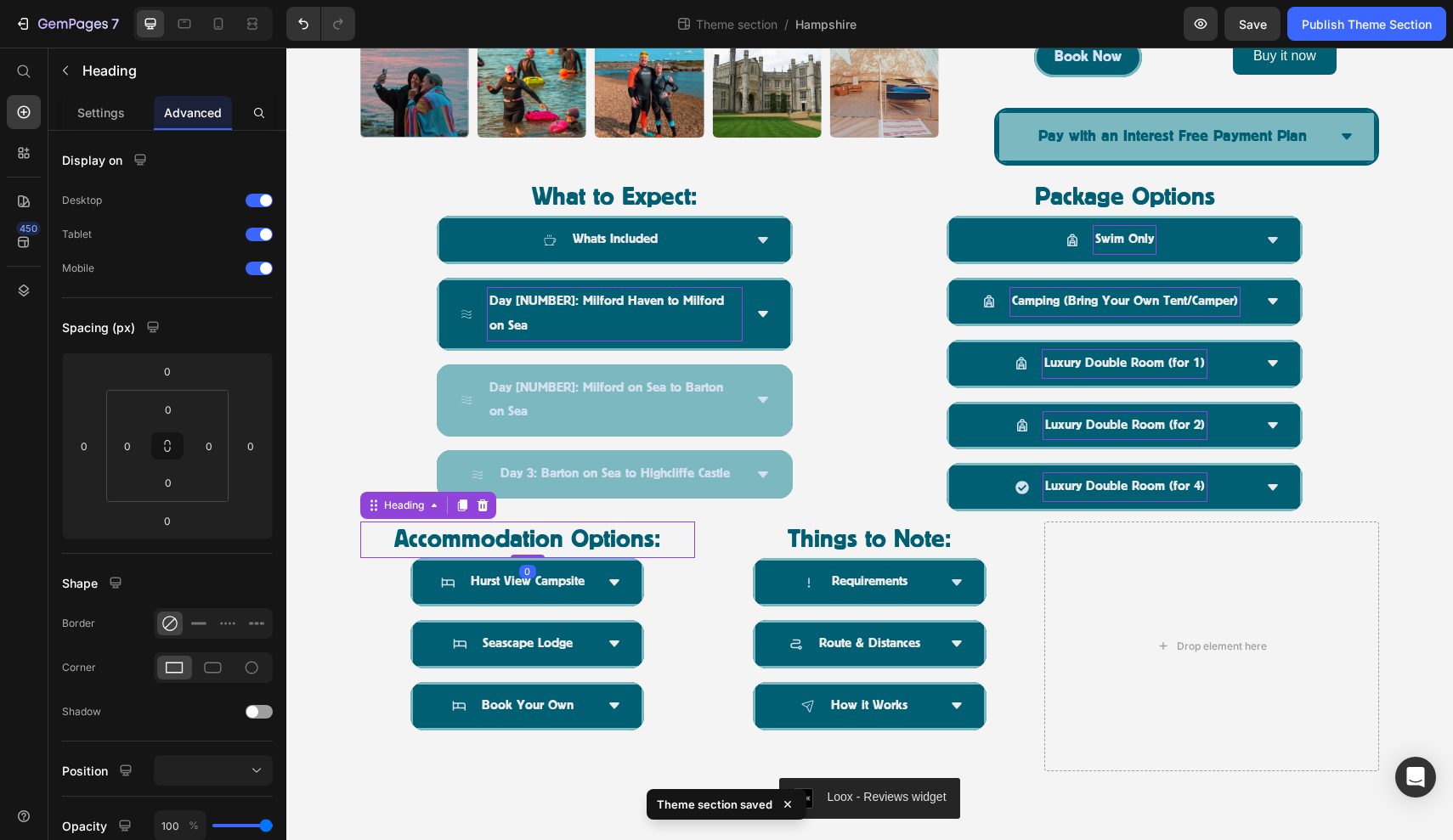 click on "Accommodation Options:" at bounding box center (528, 539) 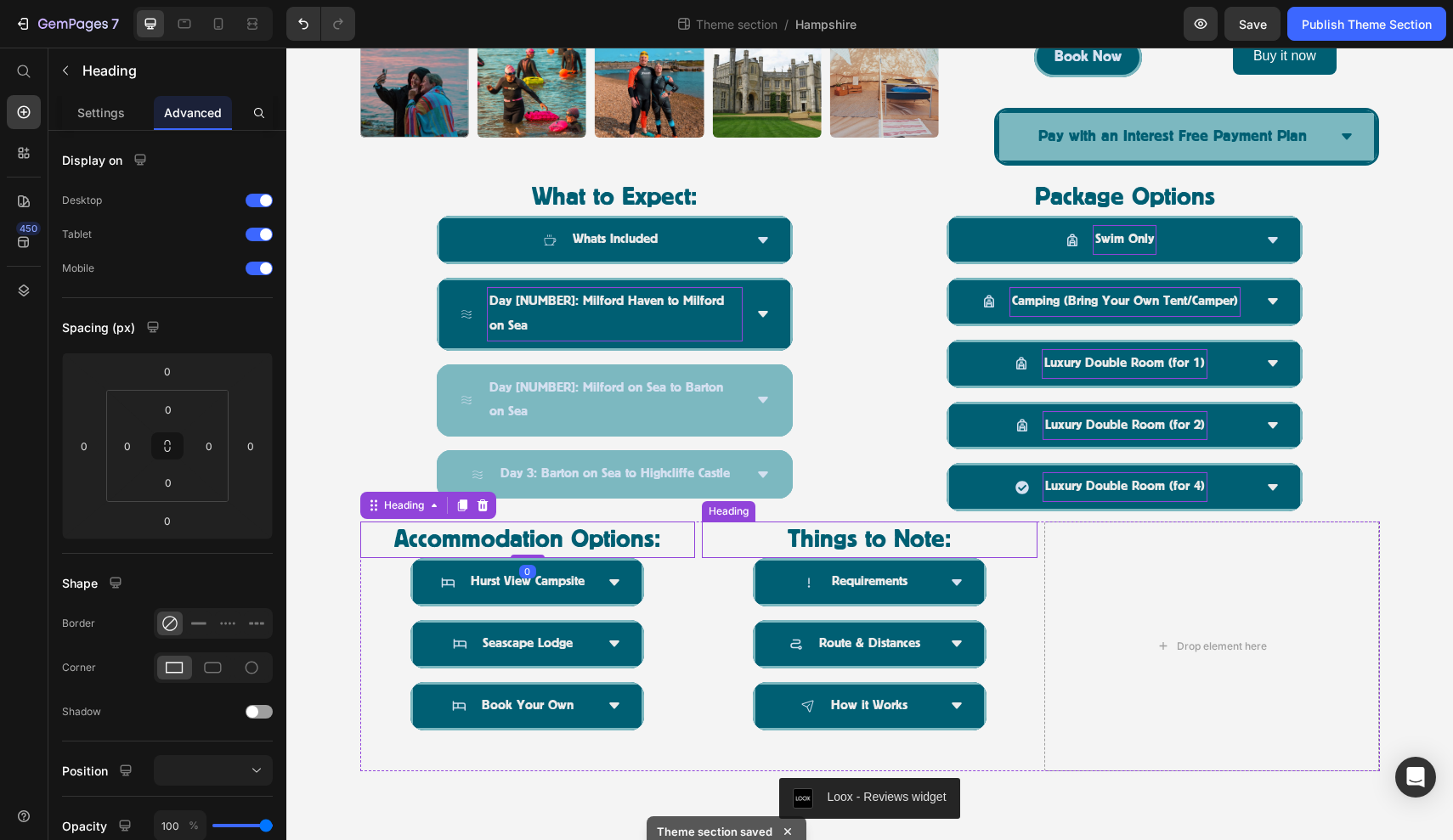 click on "Things to Note:" at bounding box center (869, 539) 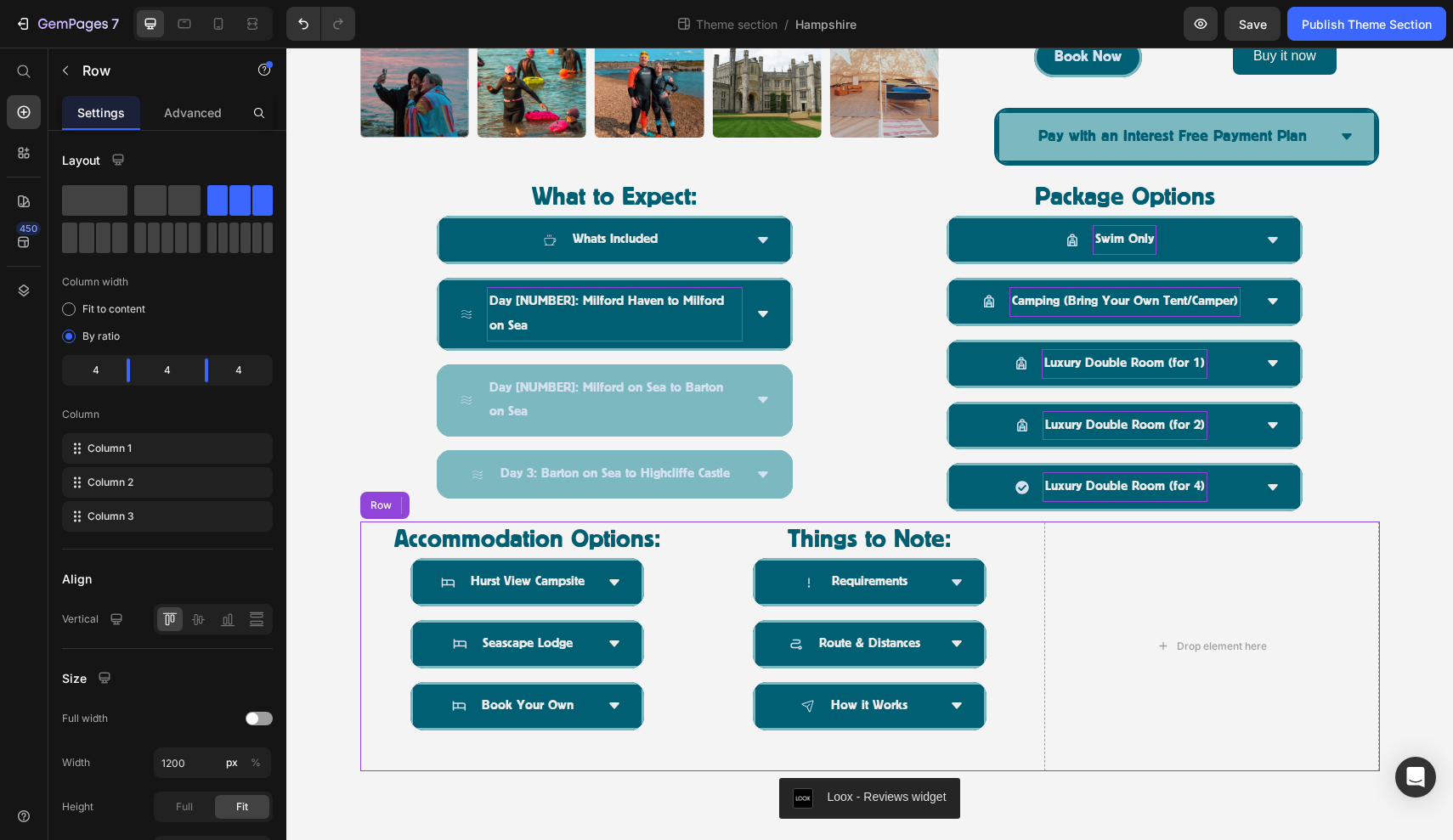 click on "Accommodation Options: Heading
Hurst View Campsite
Seascape Lodge
Book Your Own Accordion Things to Note: Heading   0
Requirements
Route & Distances
How it Works Accordion
Drop element here Row" at bounding box center [870, 646] 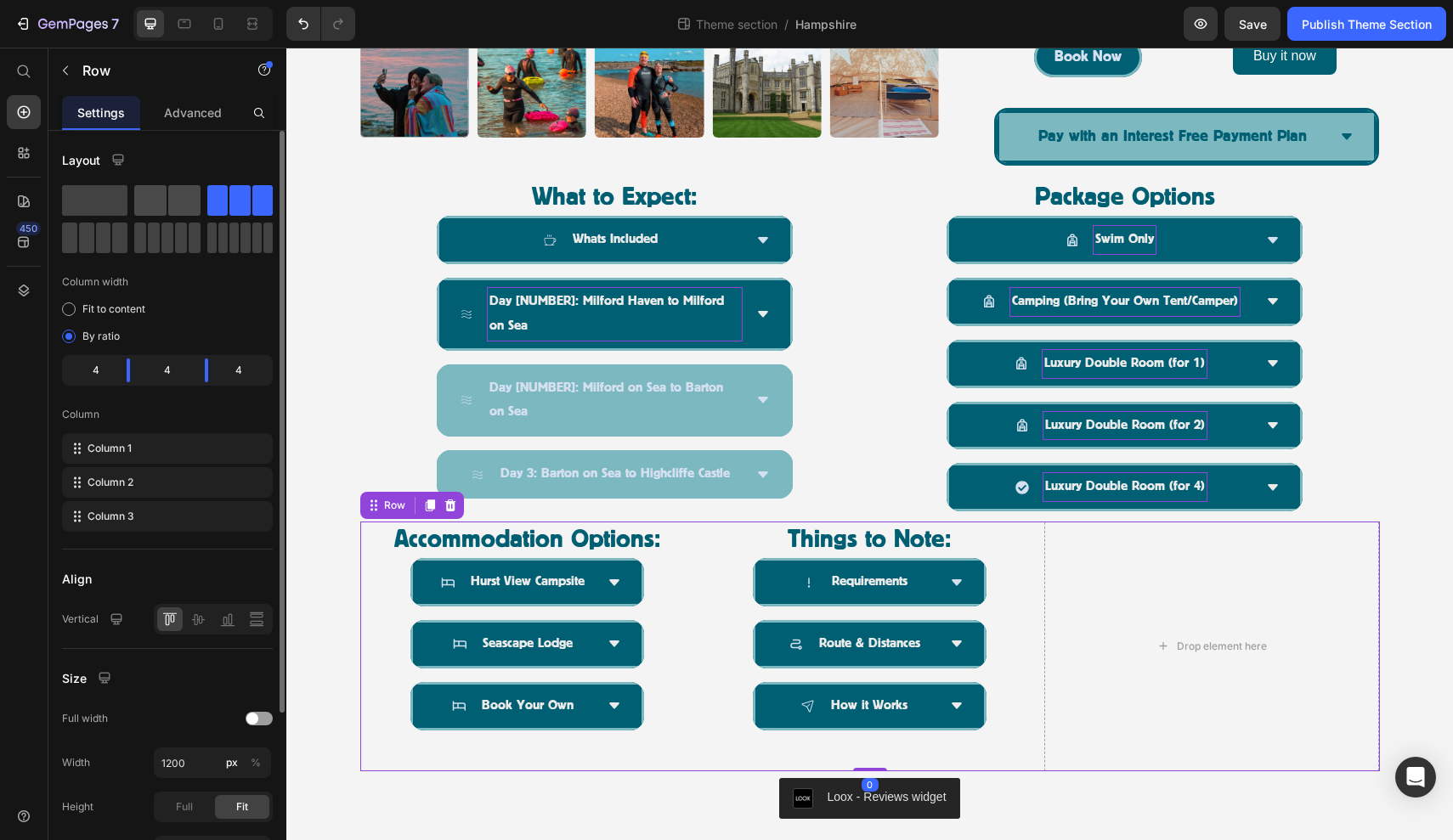 click 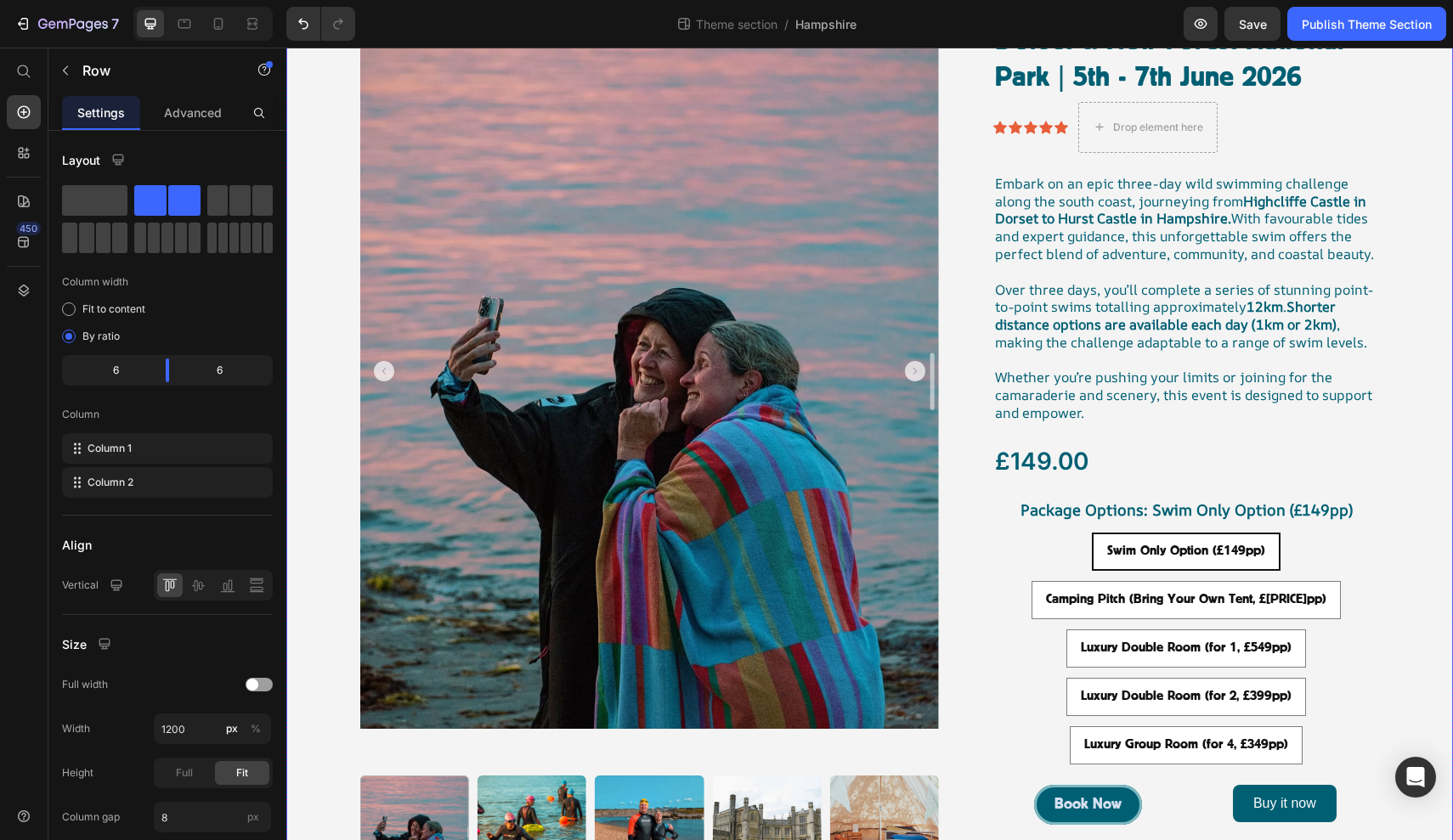 scroll, scrollTop: 43, scrollLeft: 0, axis: vertical 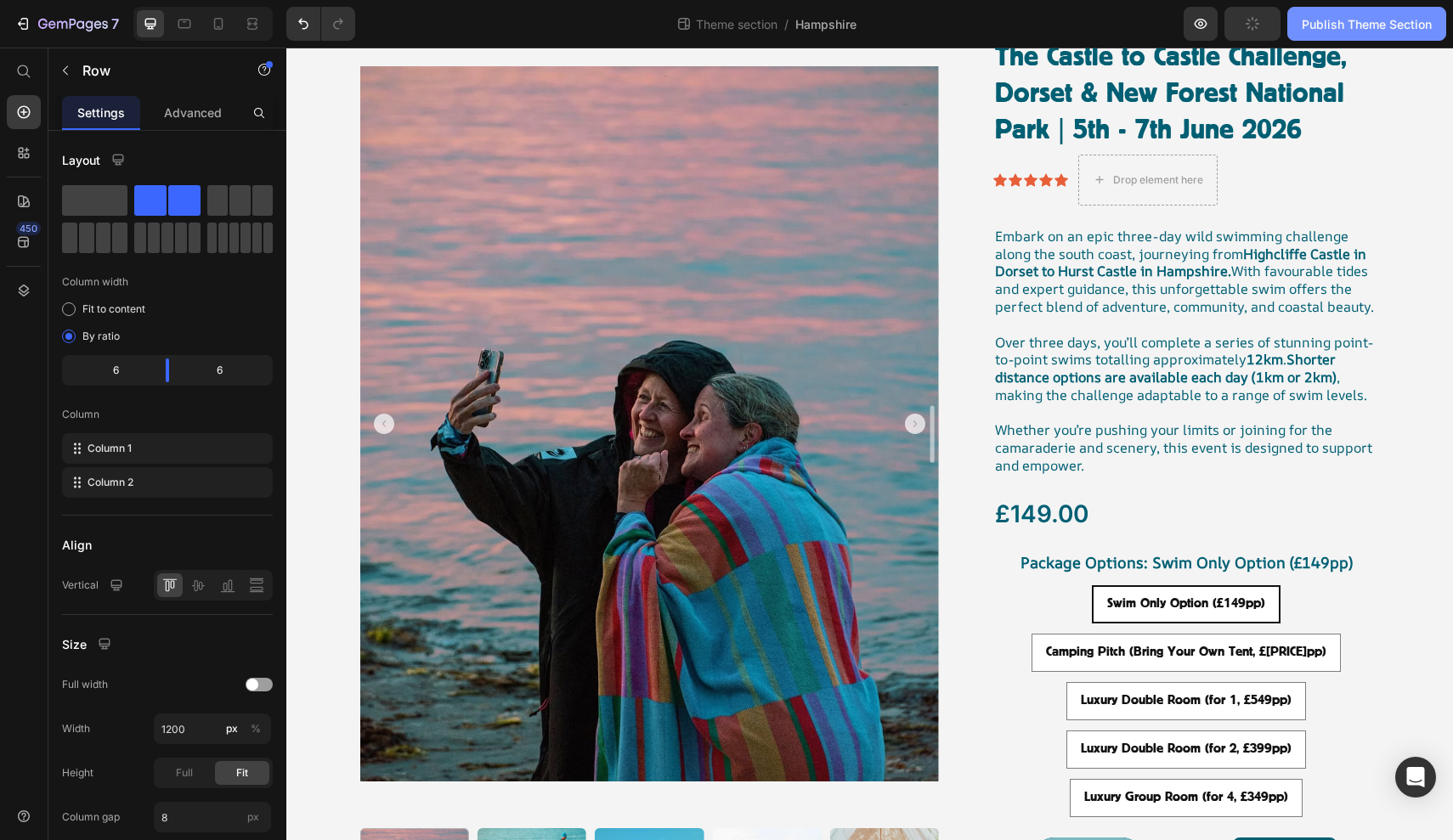 click on "Publish Theme Section" at bounding box center [1366, 24] 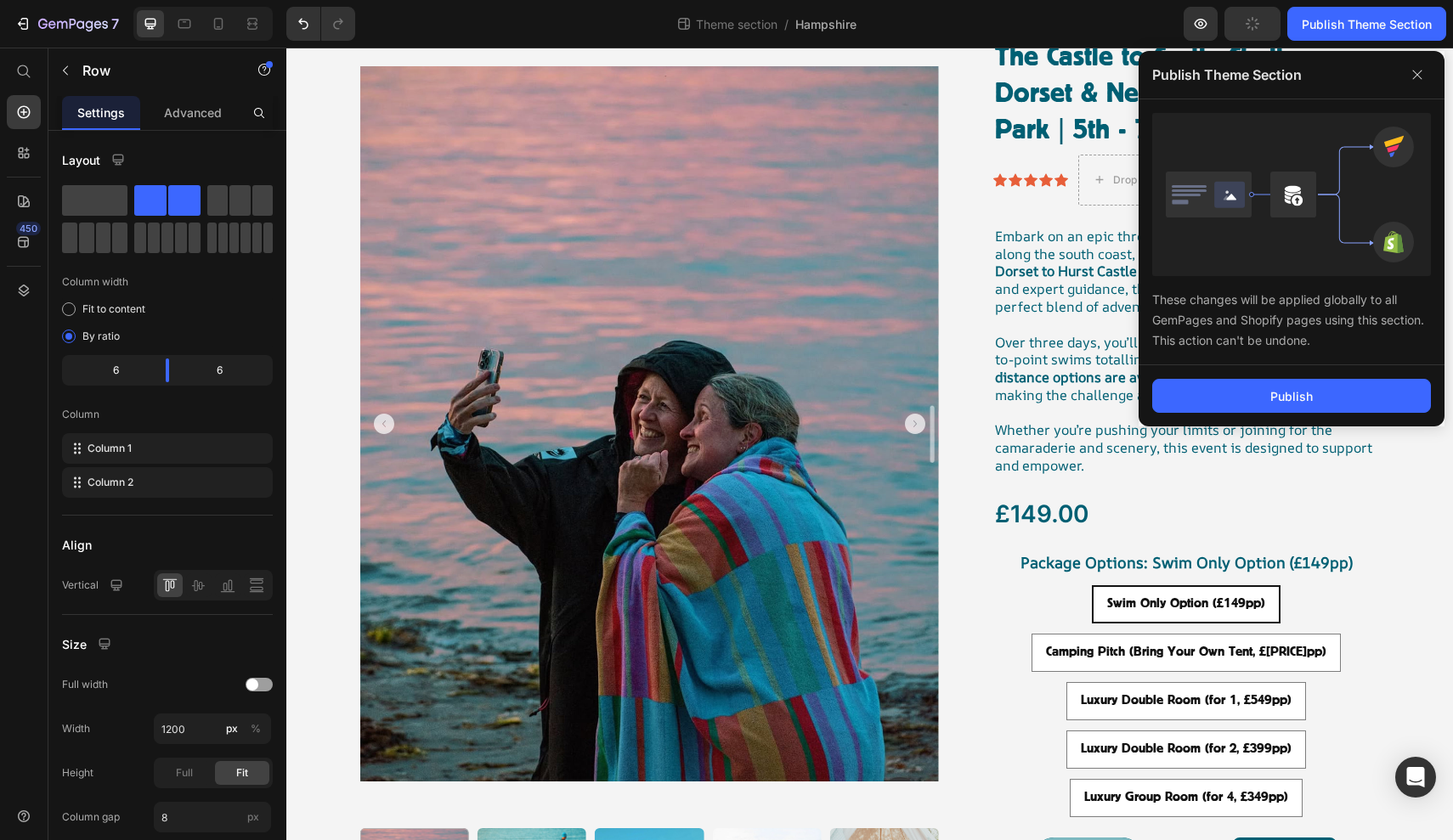 click on "Publish" 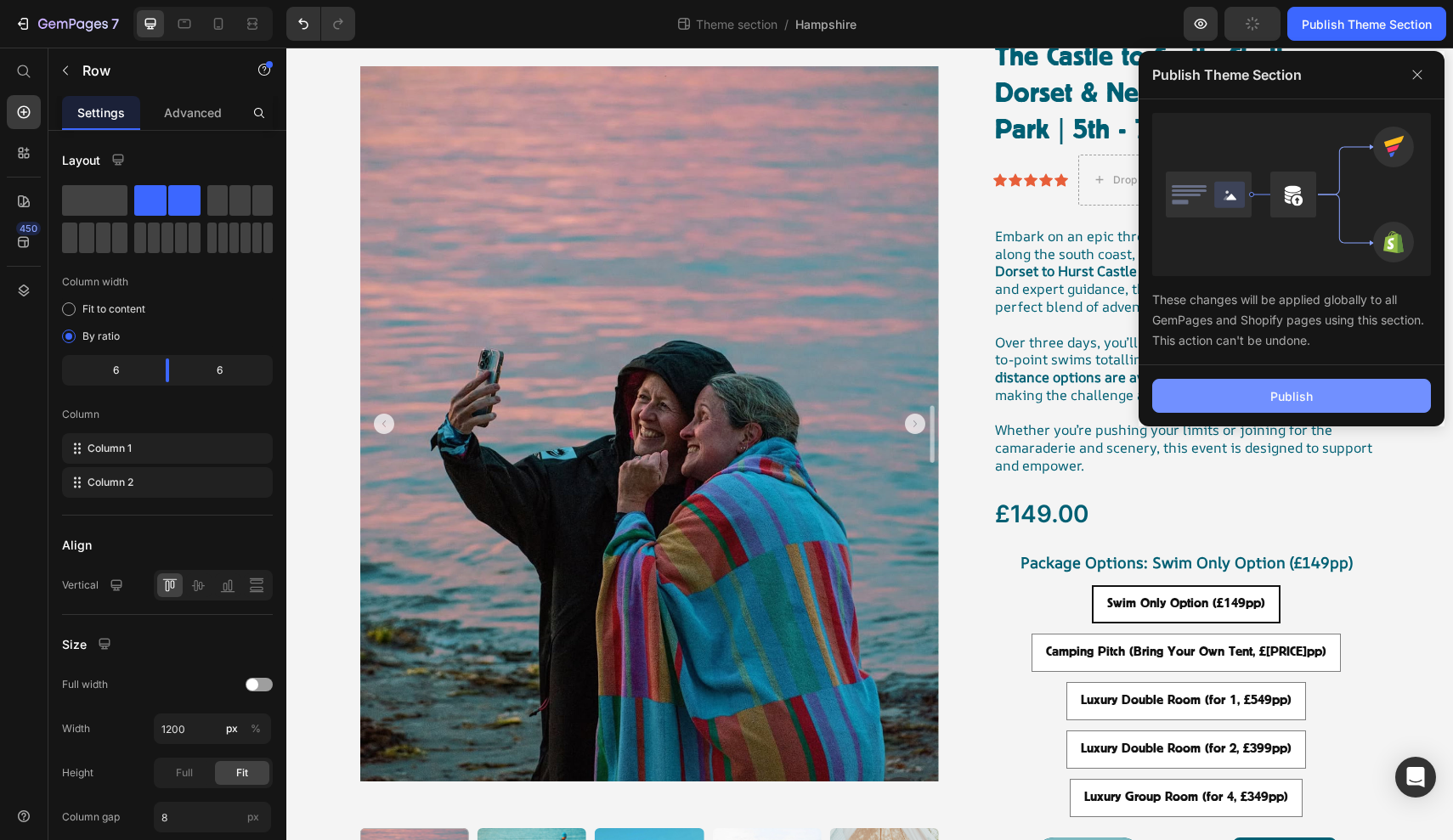 click on "Publish" 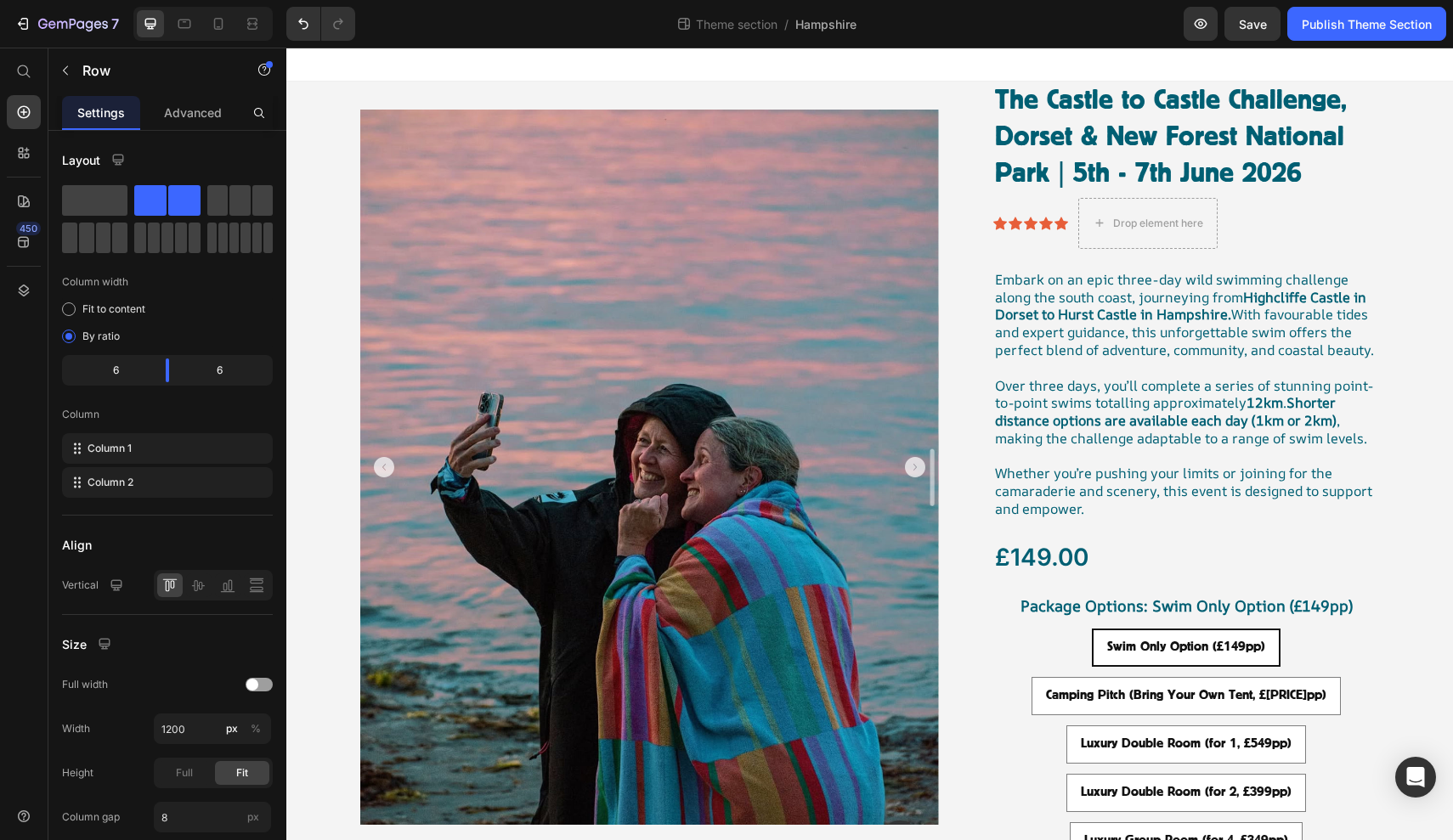 scroll, scrollTop: 0, scrollLeft: 0, axis: both 